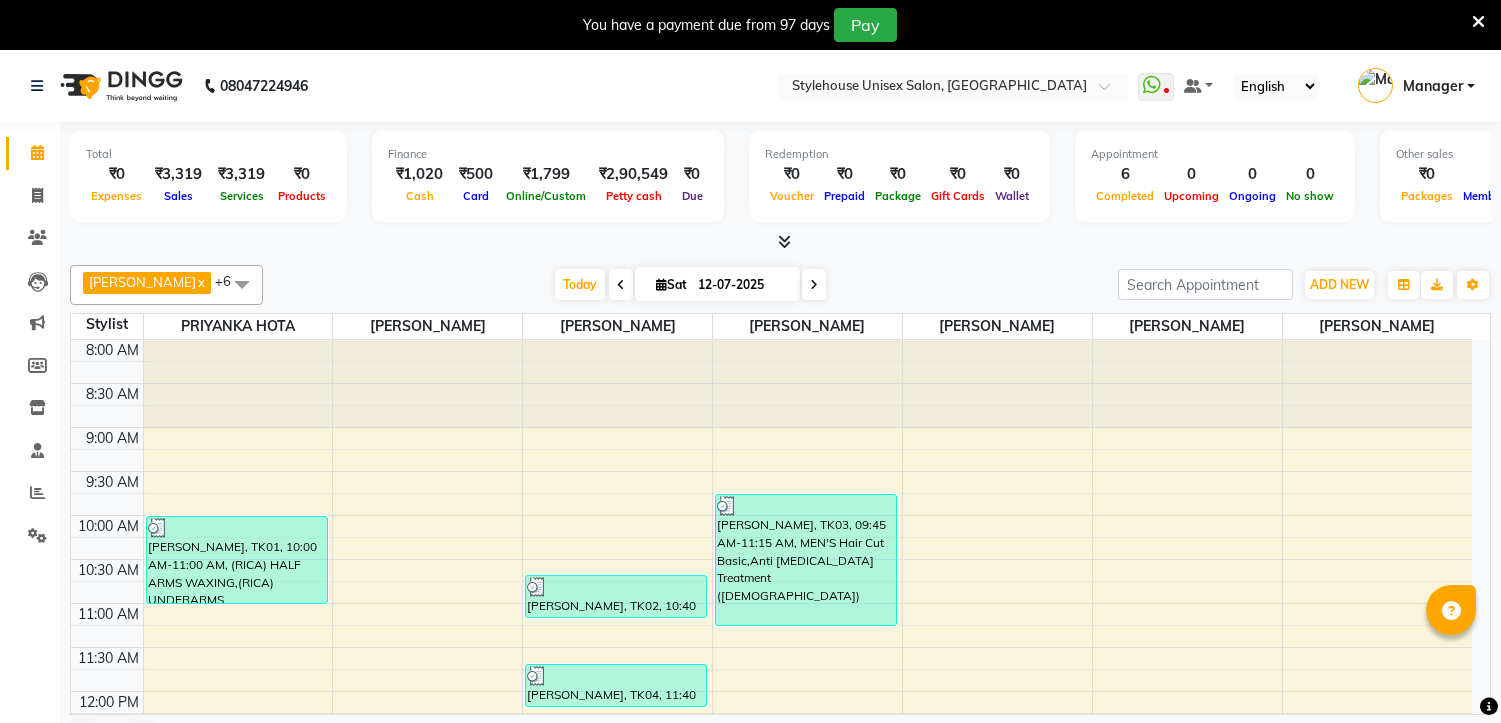 scroll, scrollTop: 0, scrollLeft: 0, axis: both 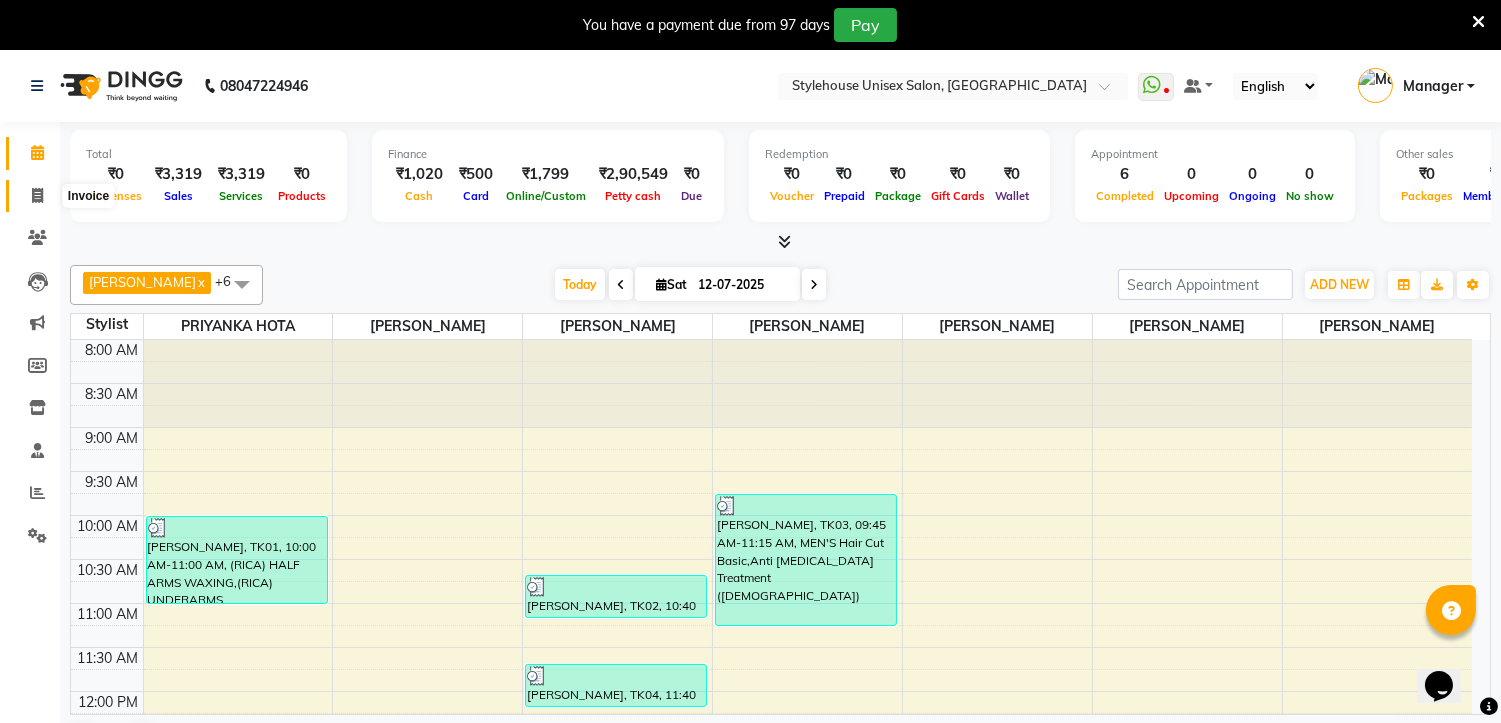 click 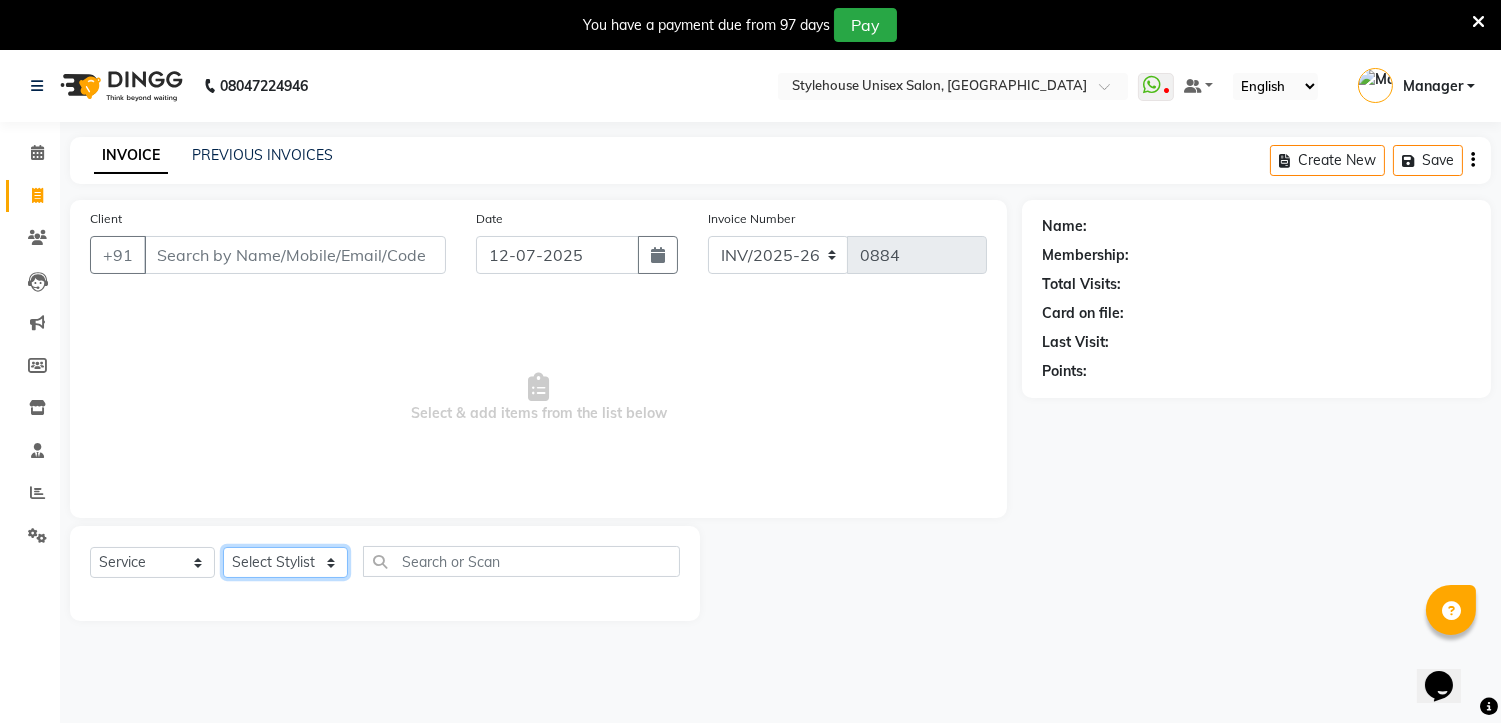 click on "Select Stylist" 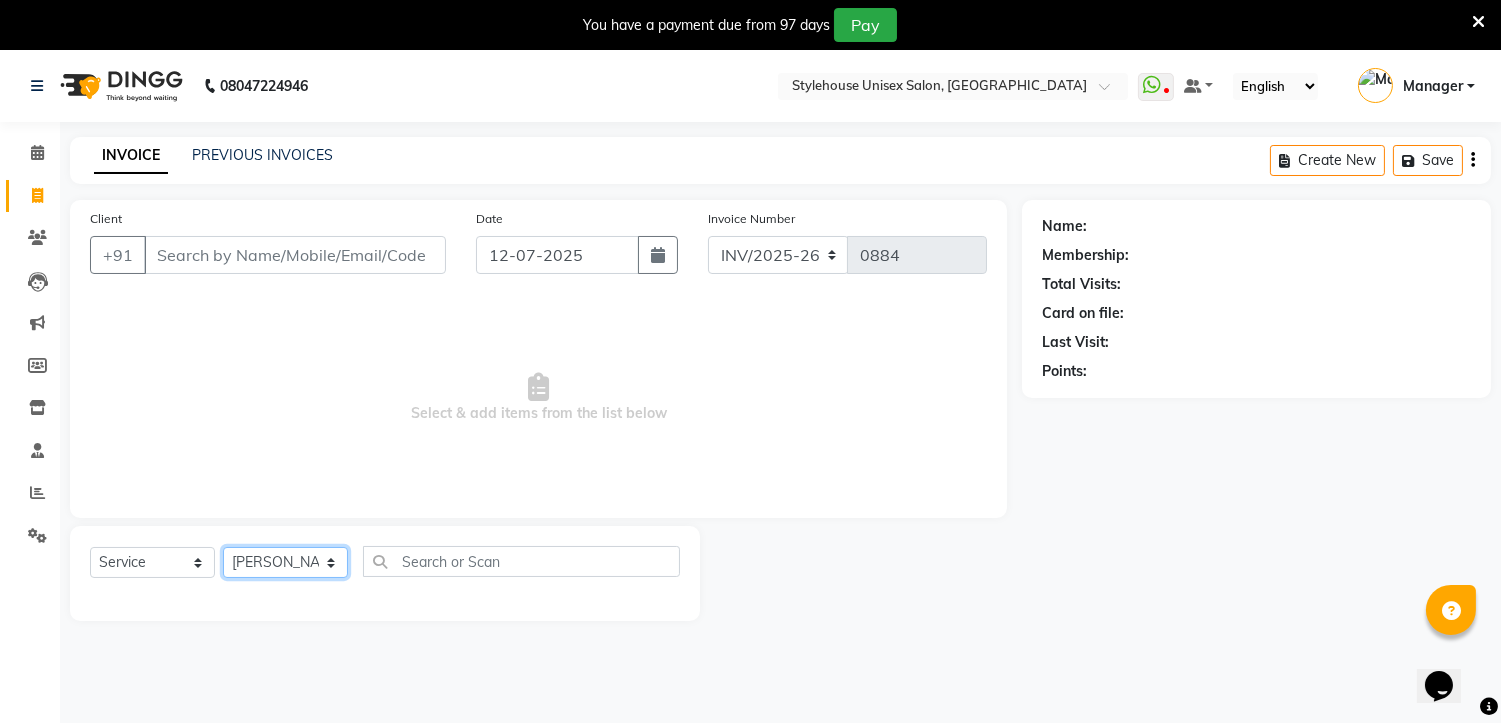 click on "Select Stylist ASISH MANTRI BIKASH BARIK DILIP THAKUR Manager NAZNI BEGUM PRIYANKA HOTA RAJENDER BARIK RUPANJALI SAMAL" 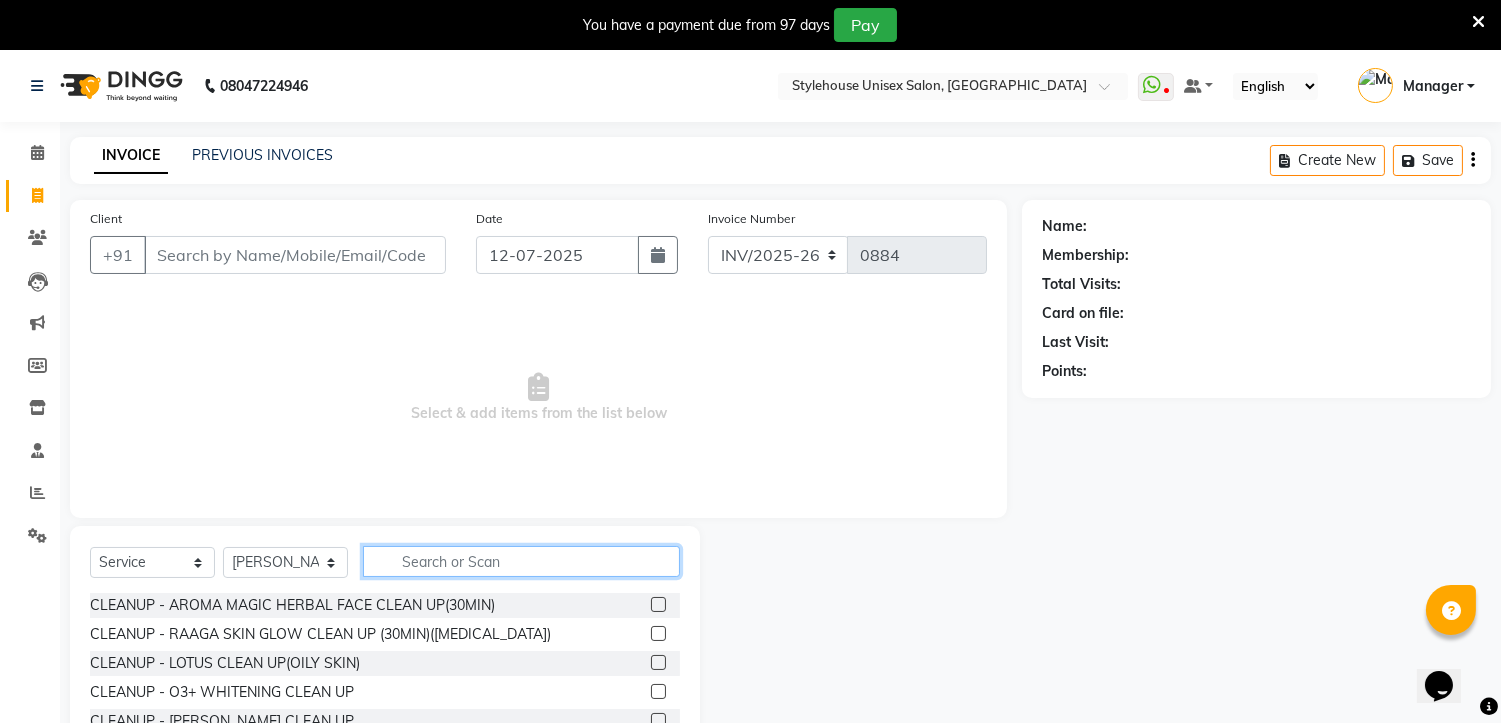 click 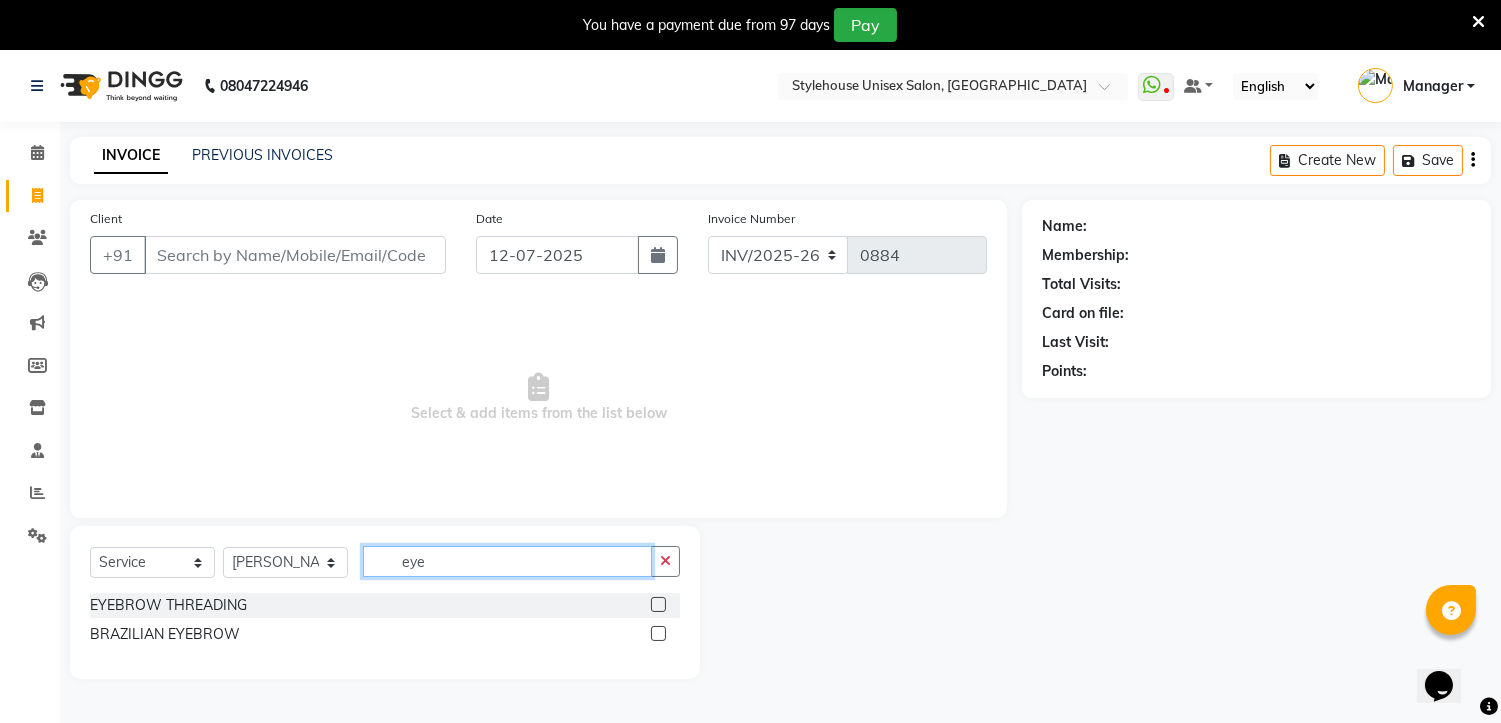 type on "eye" 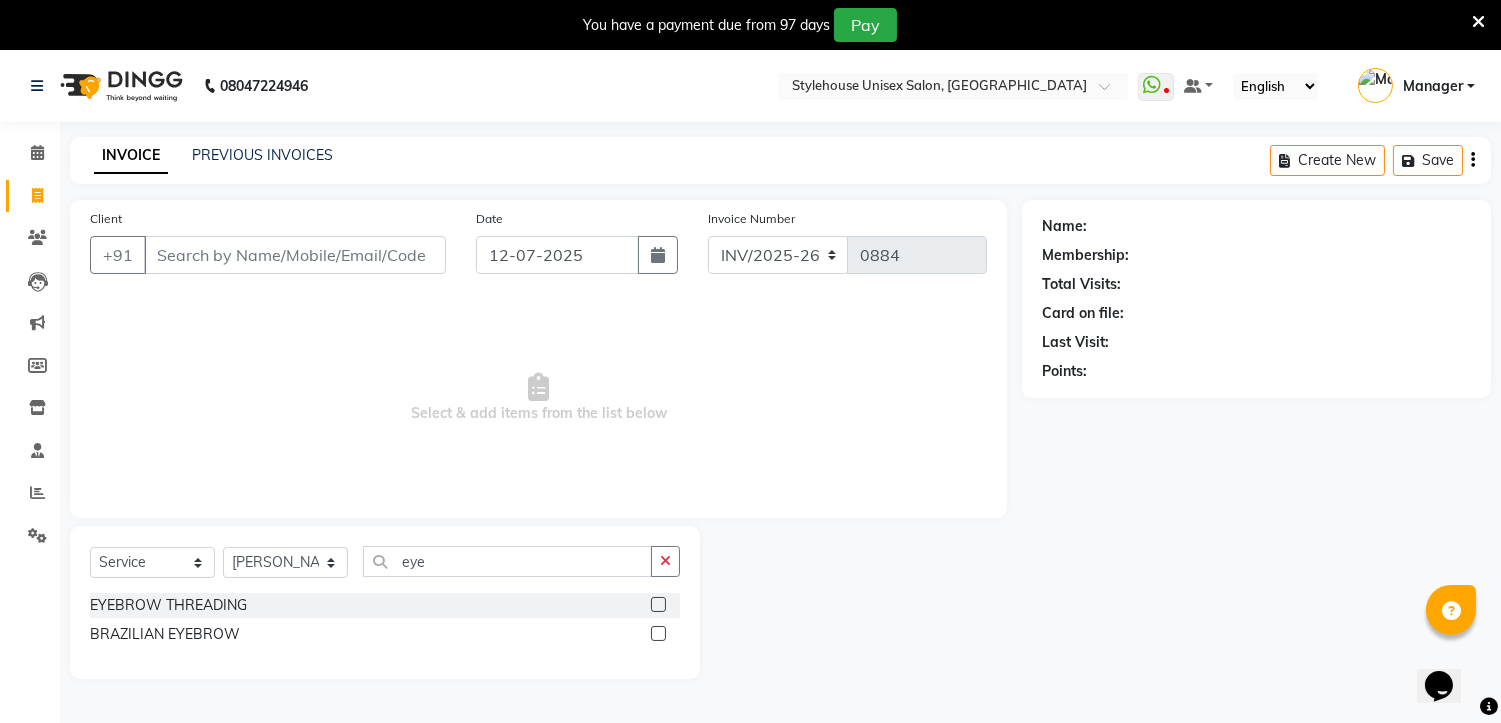click 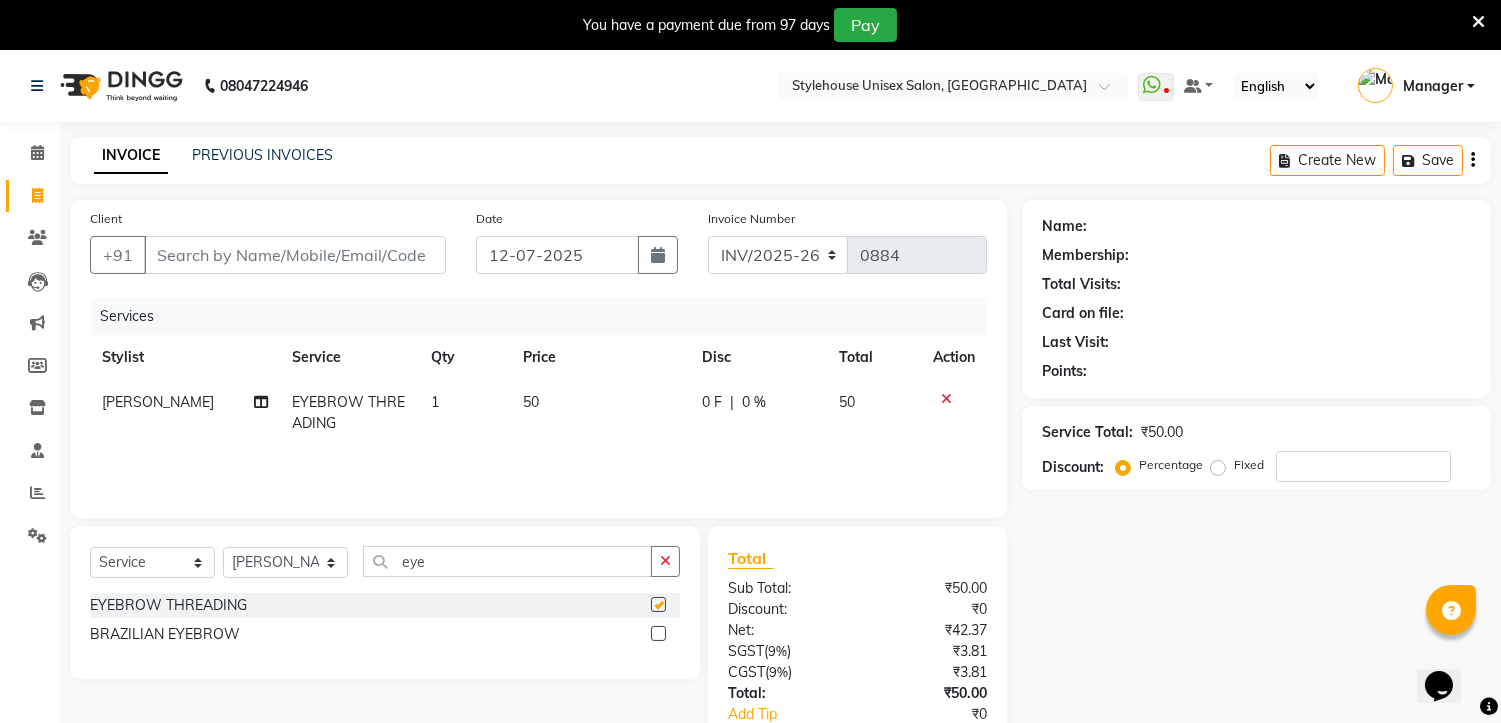 checkbox on "false" 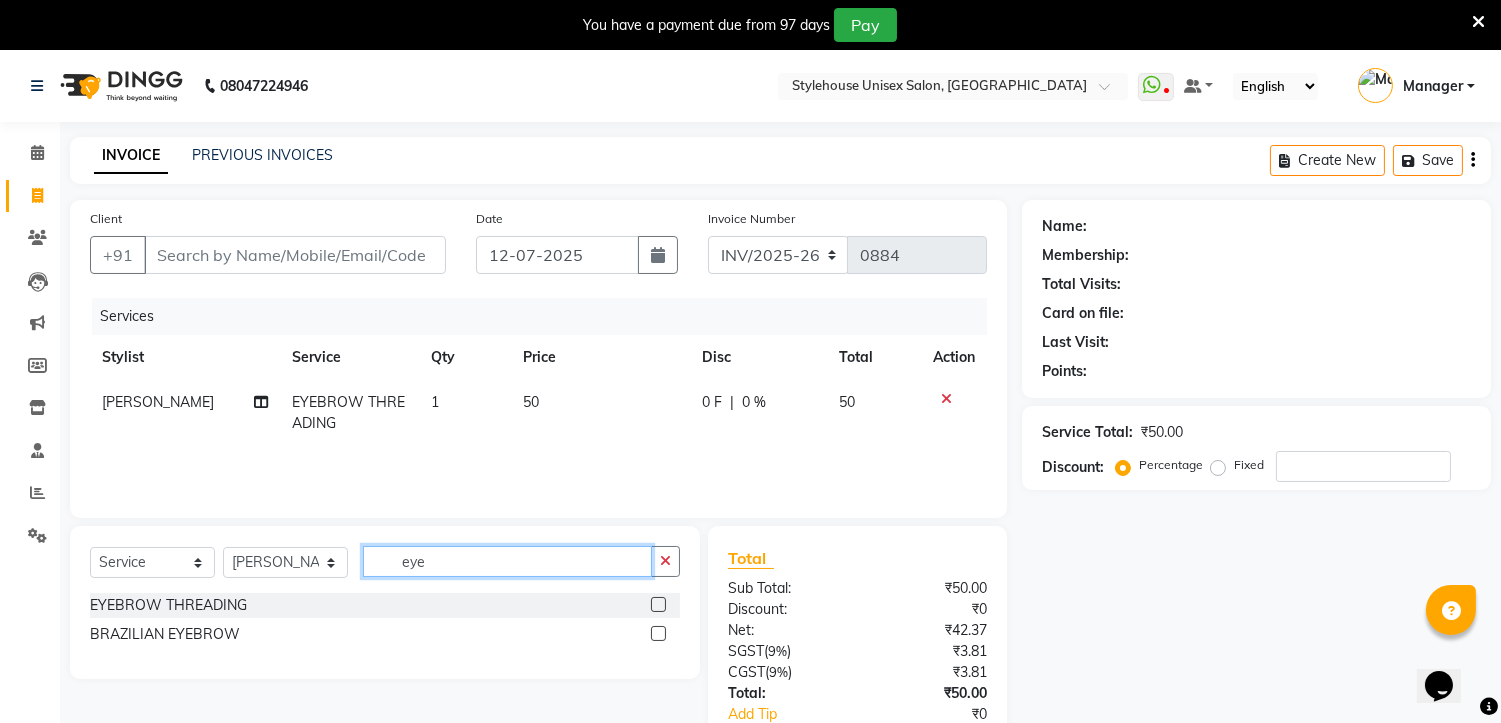 click on "eye" 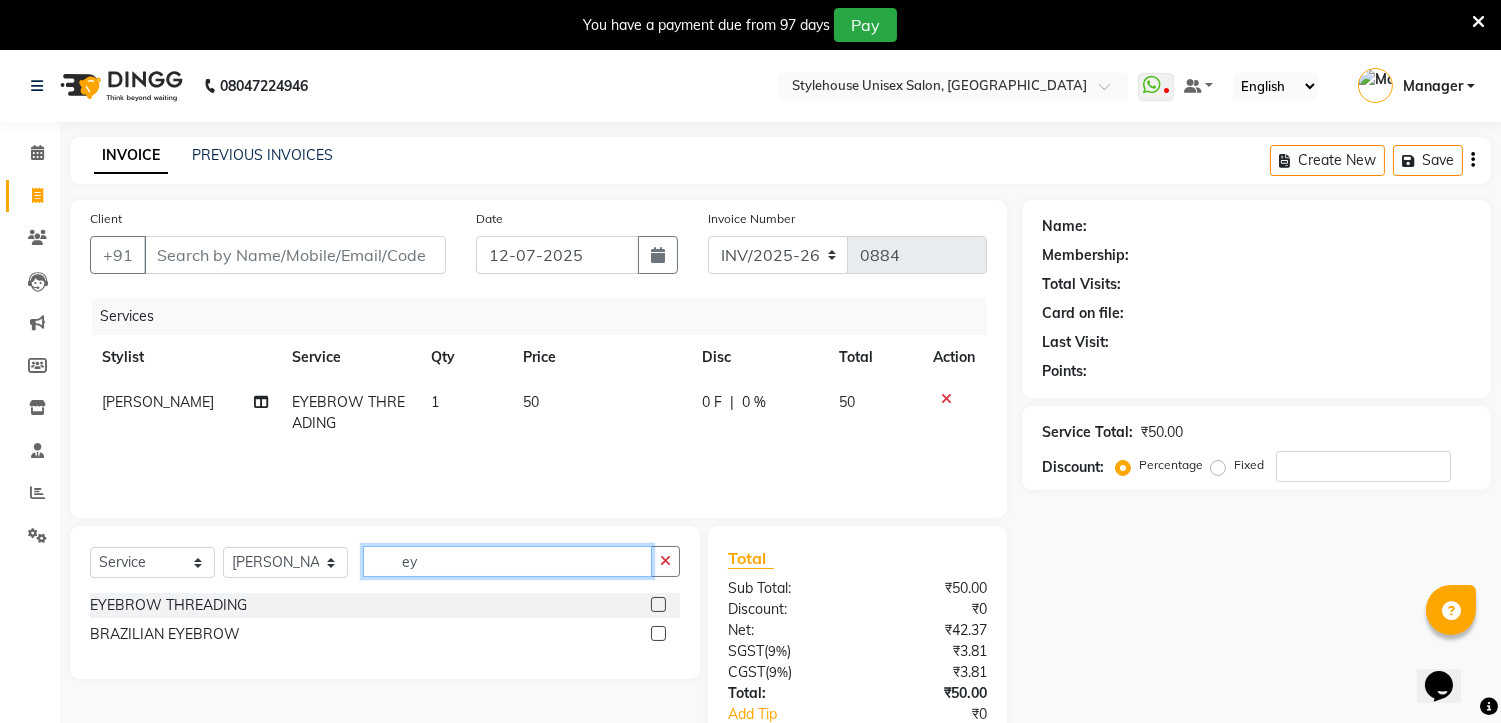 type on "e" 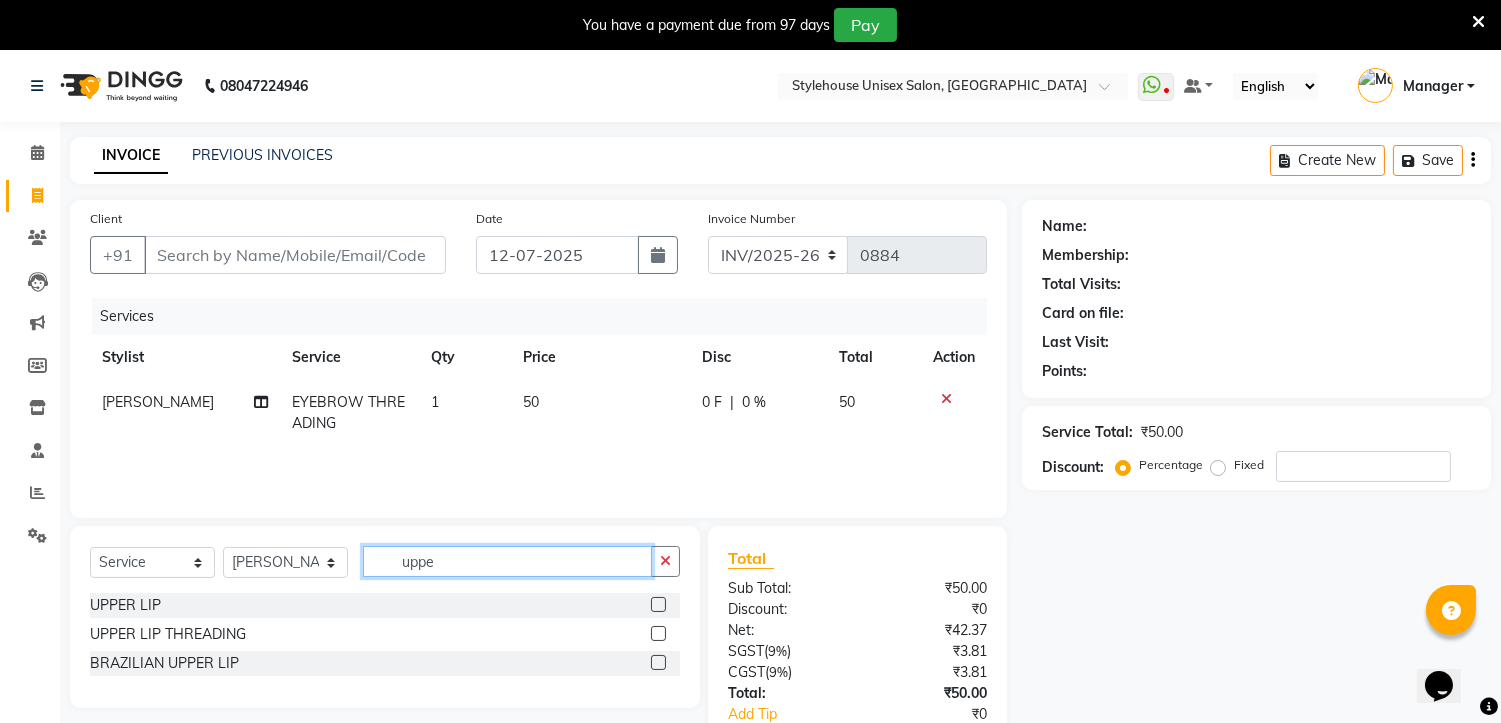 type on "uppe" 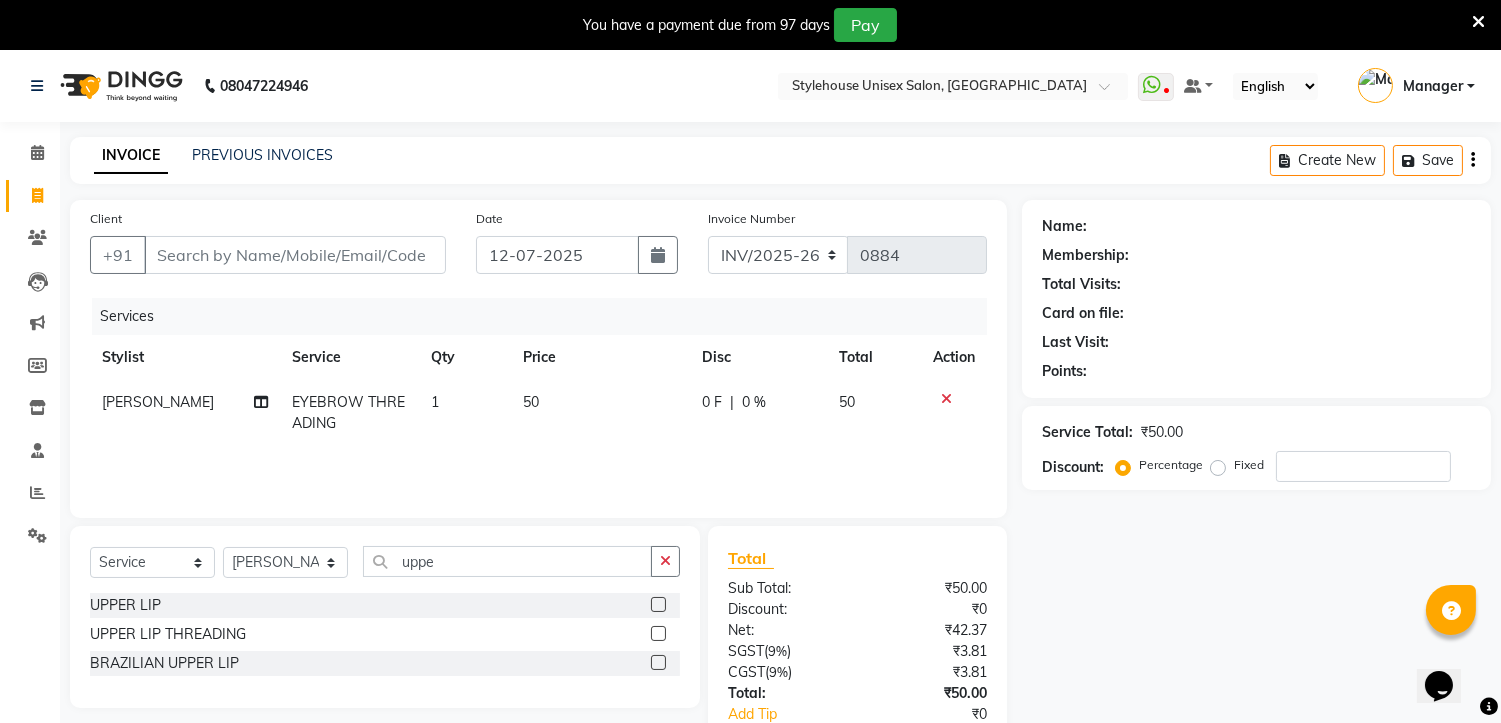 click 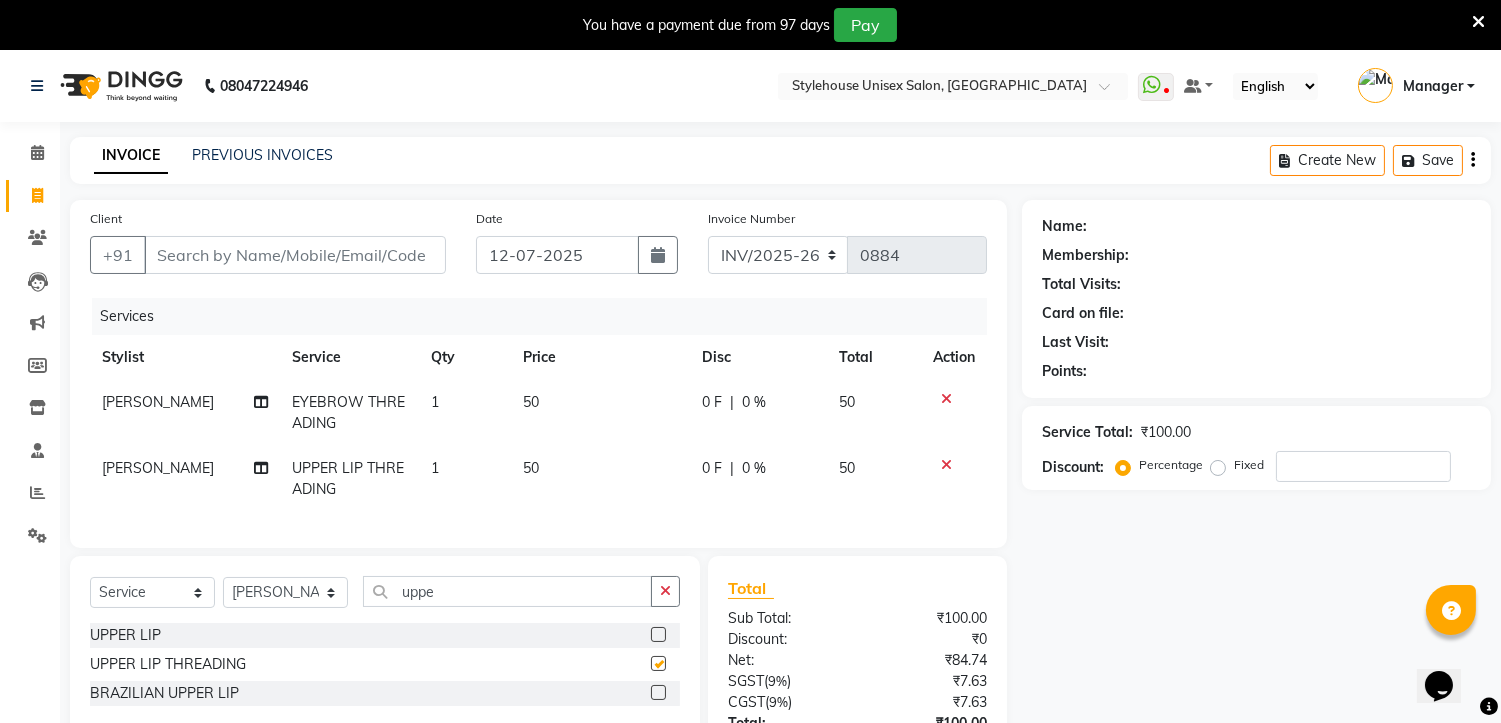 checkbox on "false" 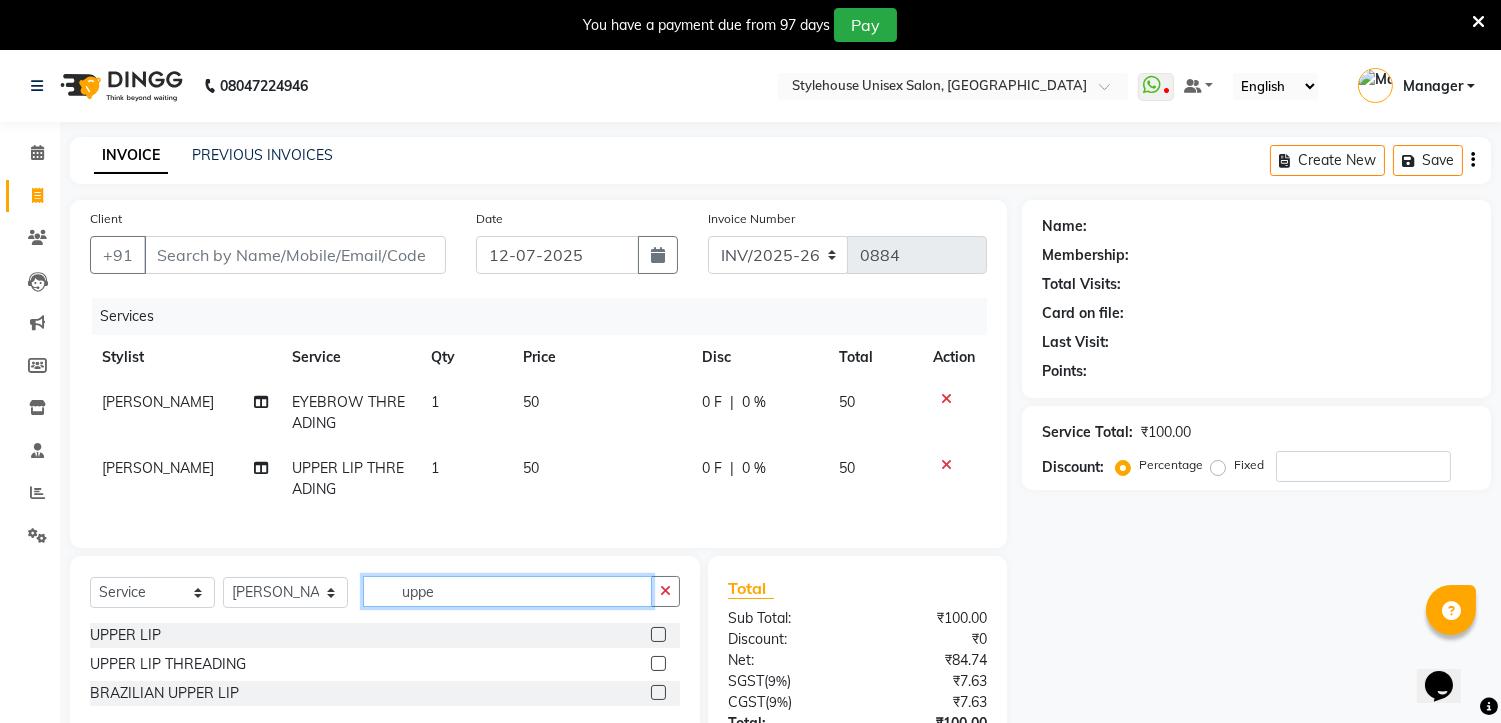 click on "uppe" 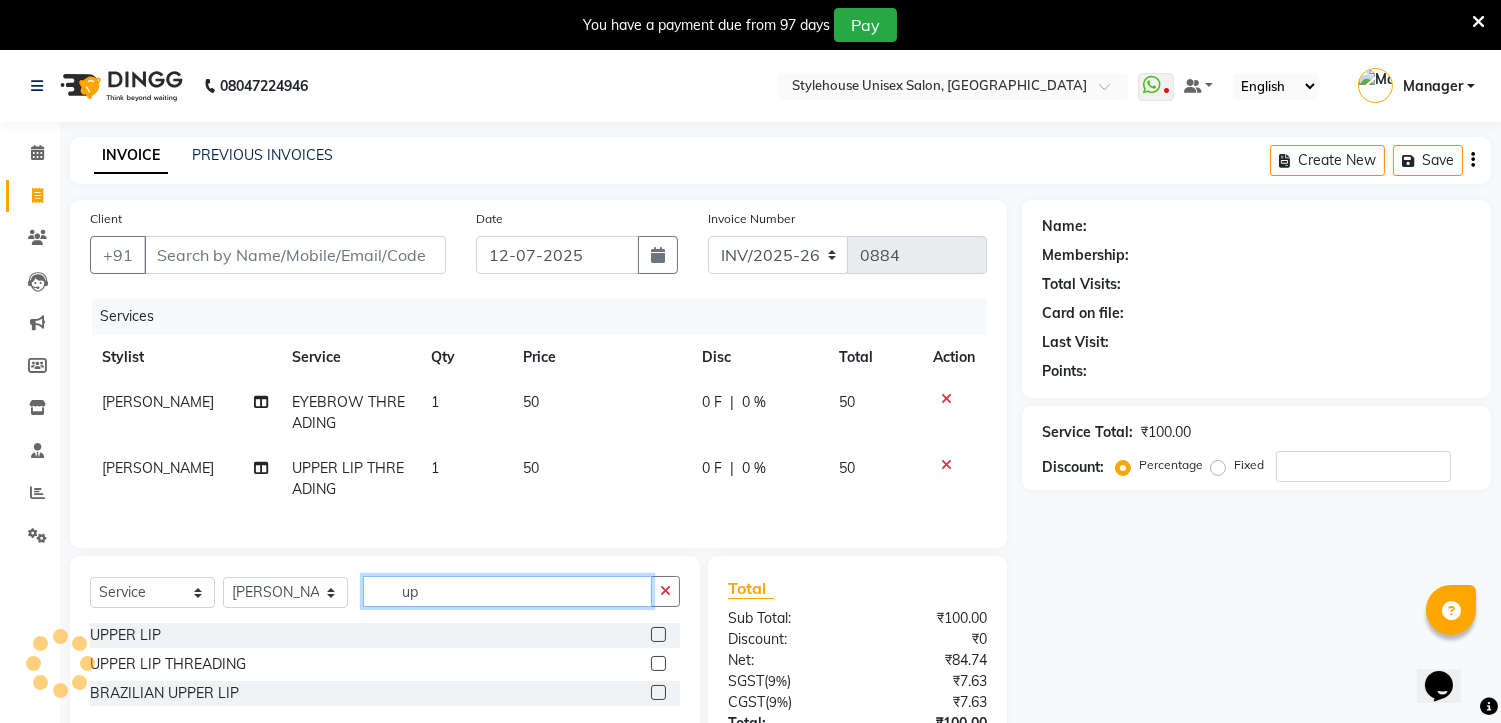 type on "u" 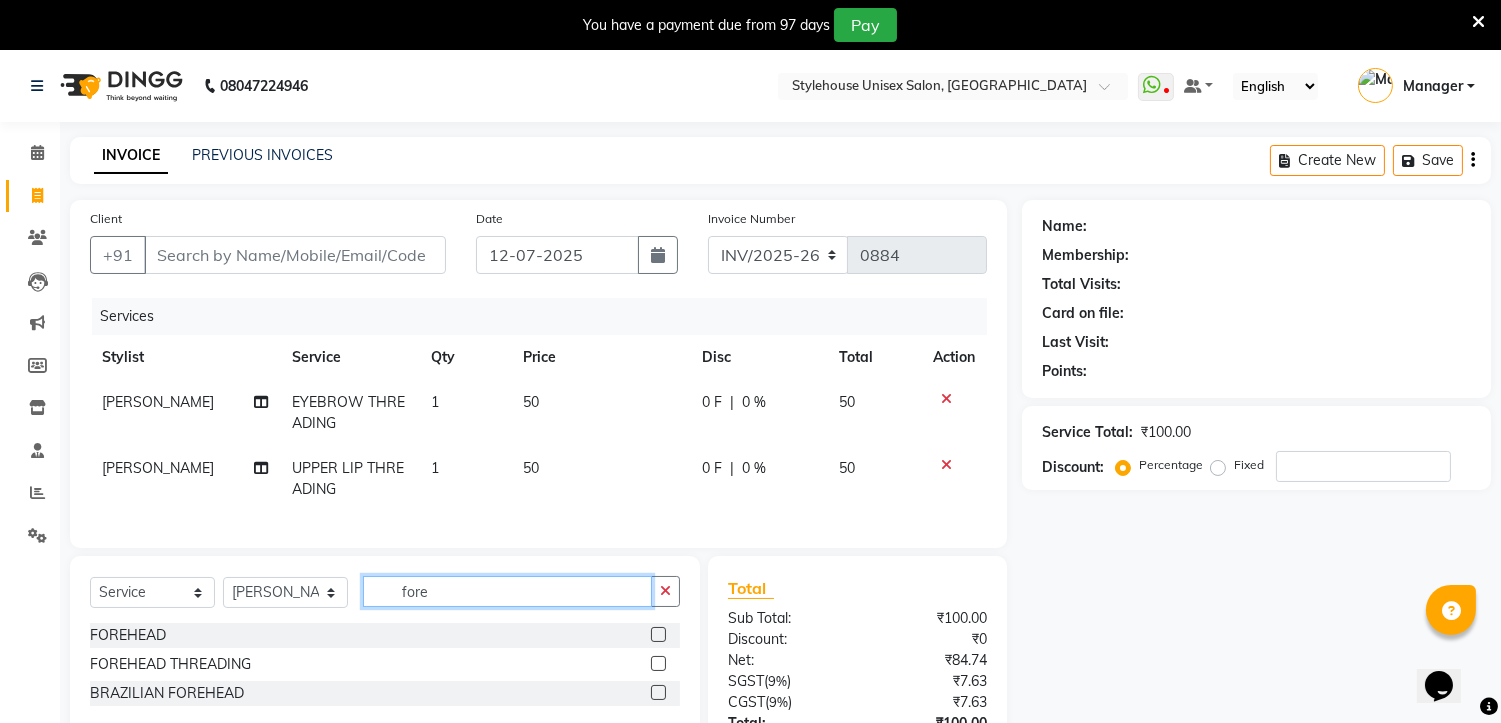 type on "fore" 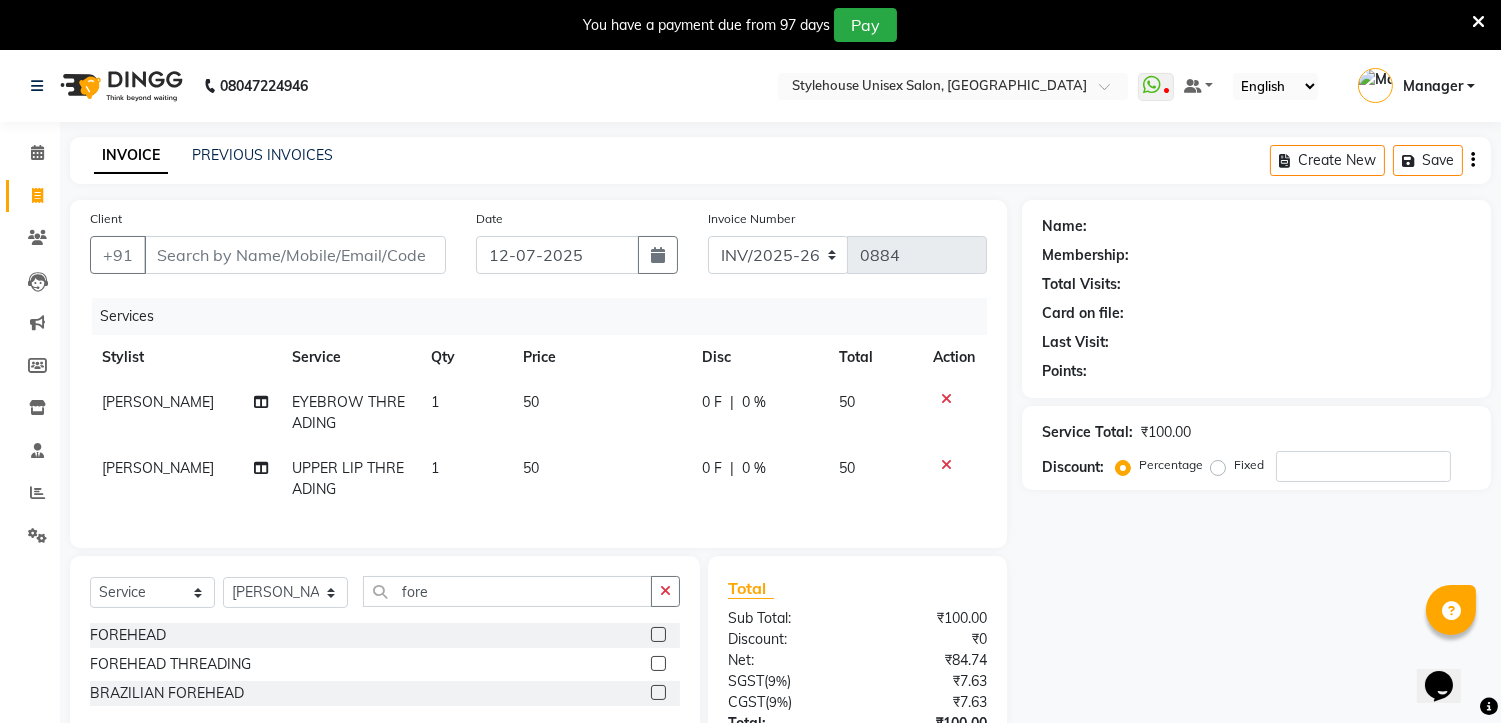 click 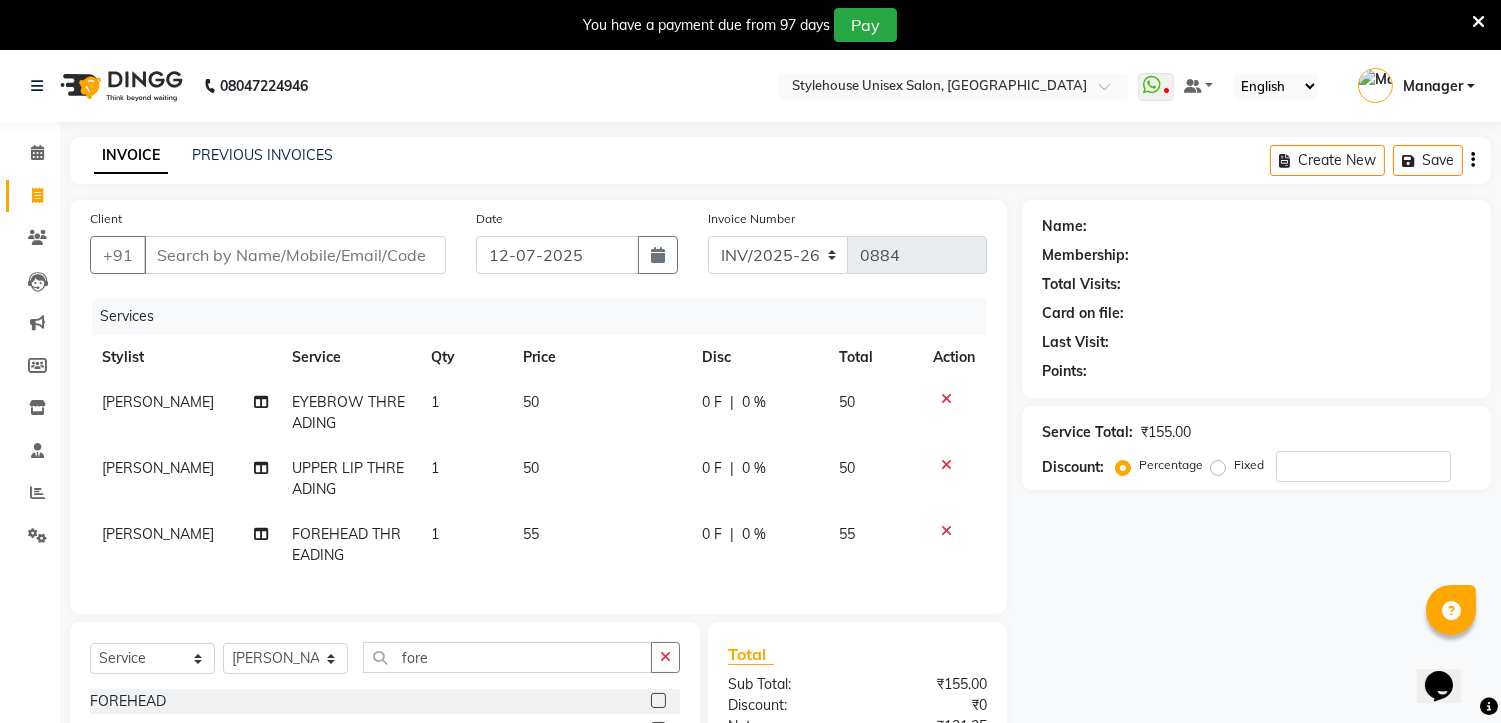 checkbox on "false" 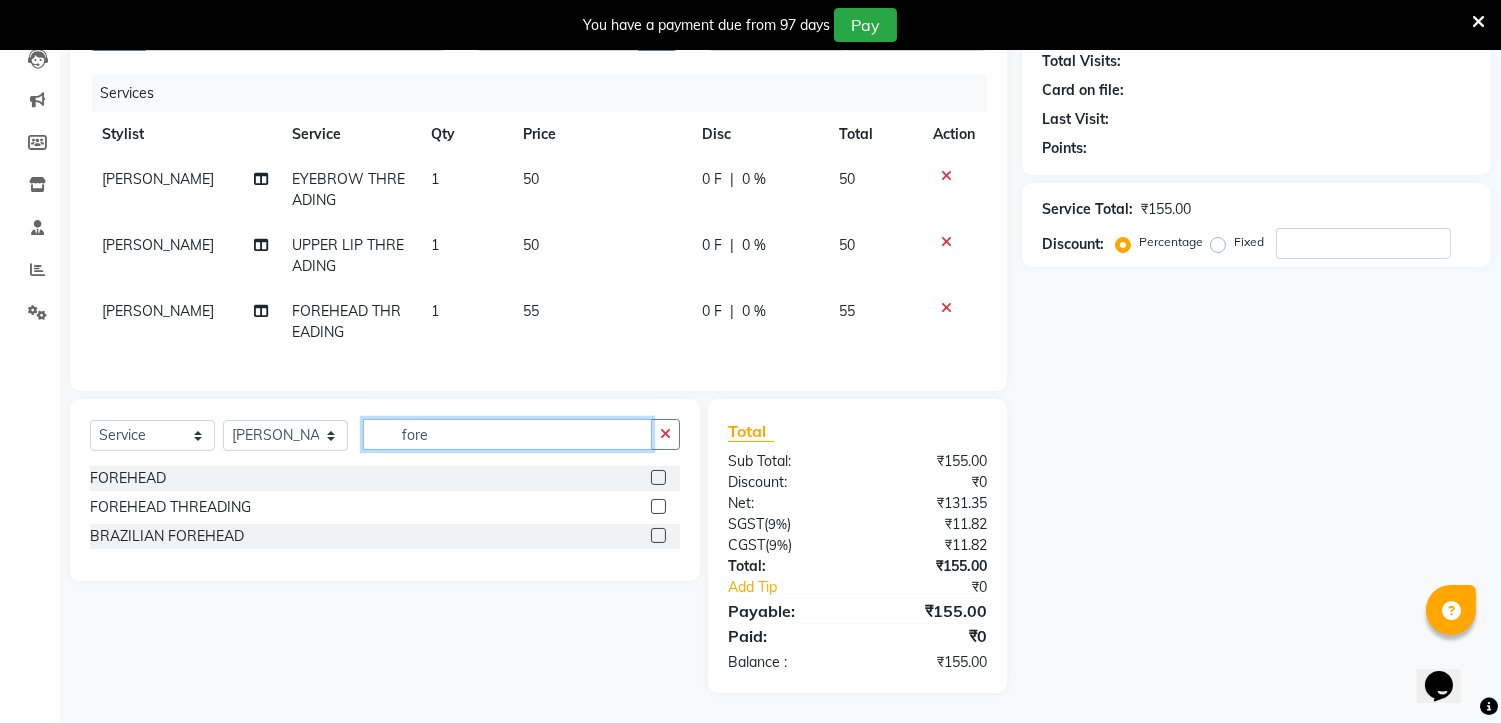 click on "fore" 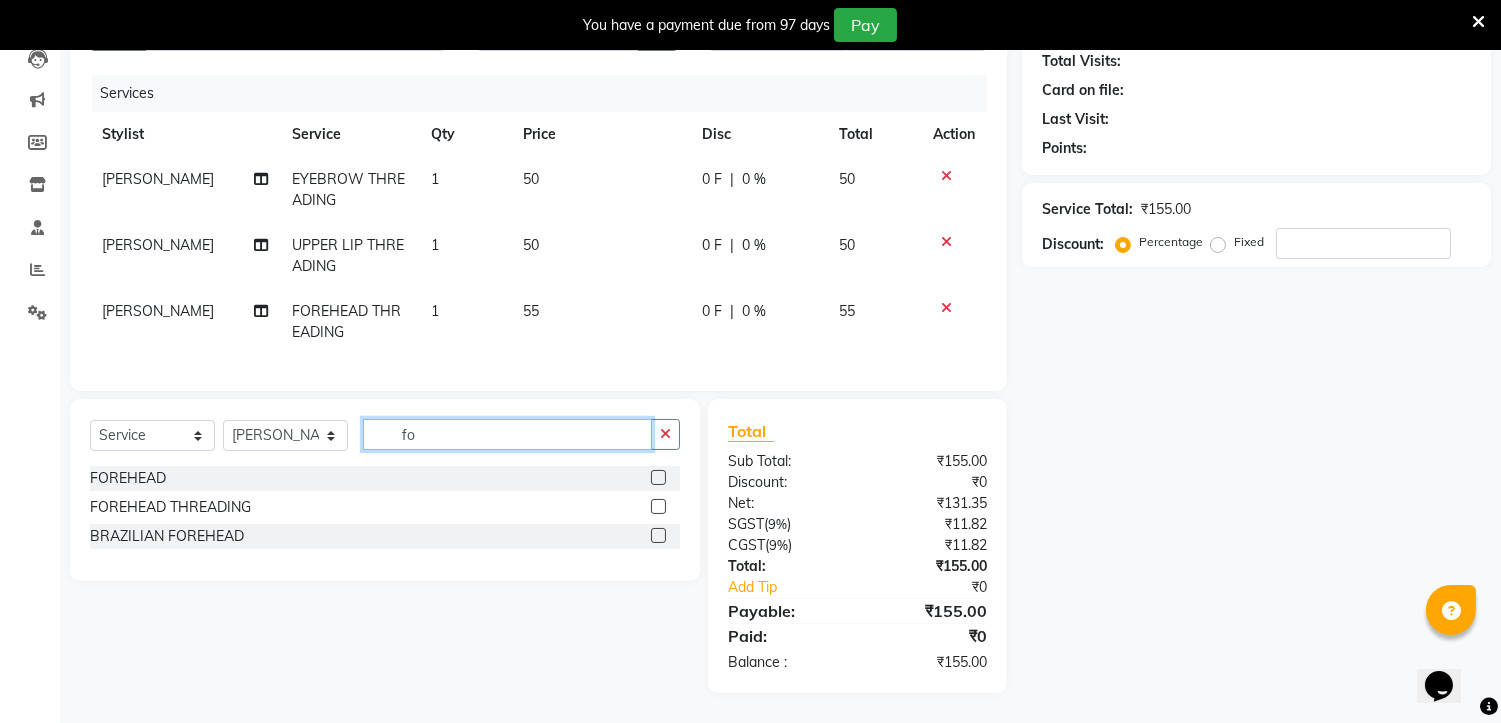 type on "f" 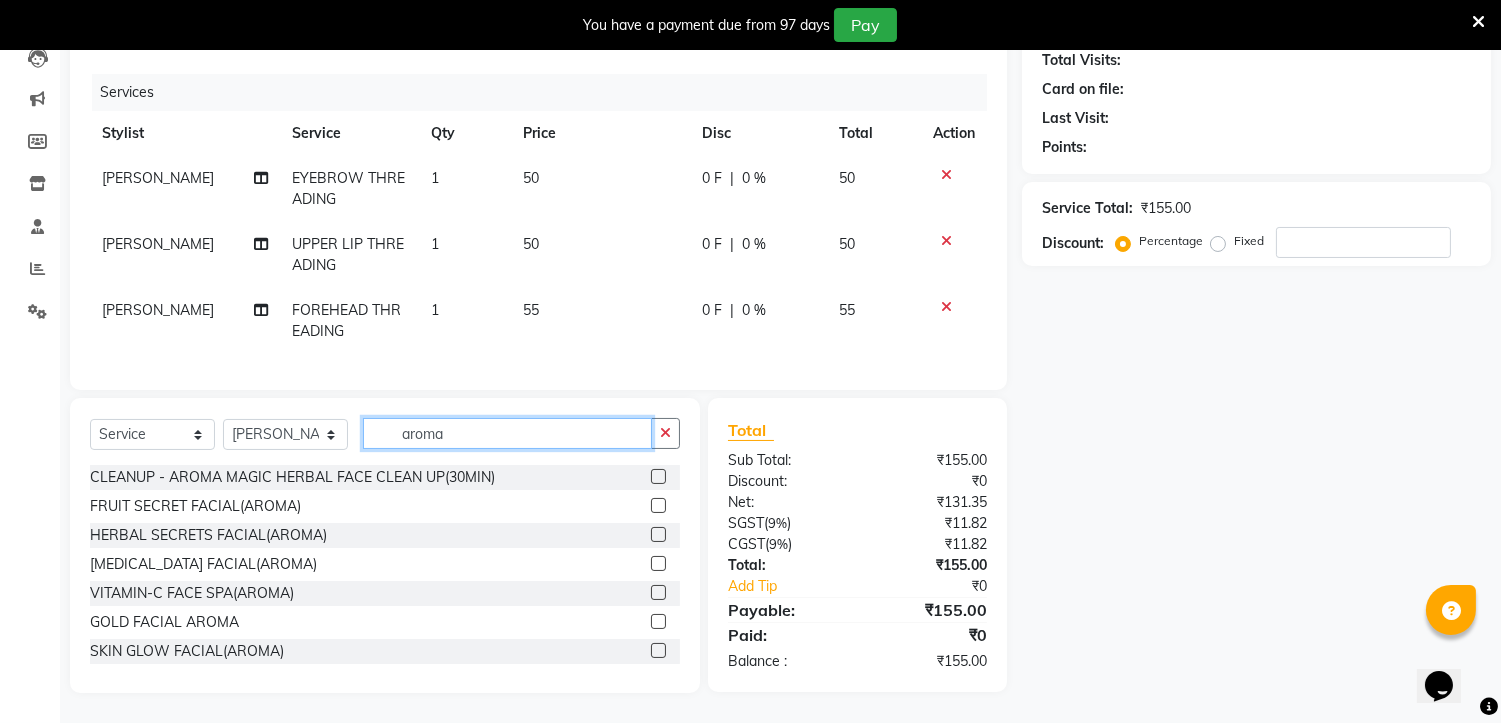 type on "aroma" 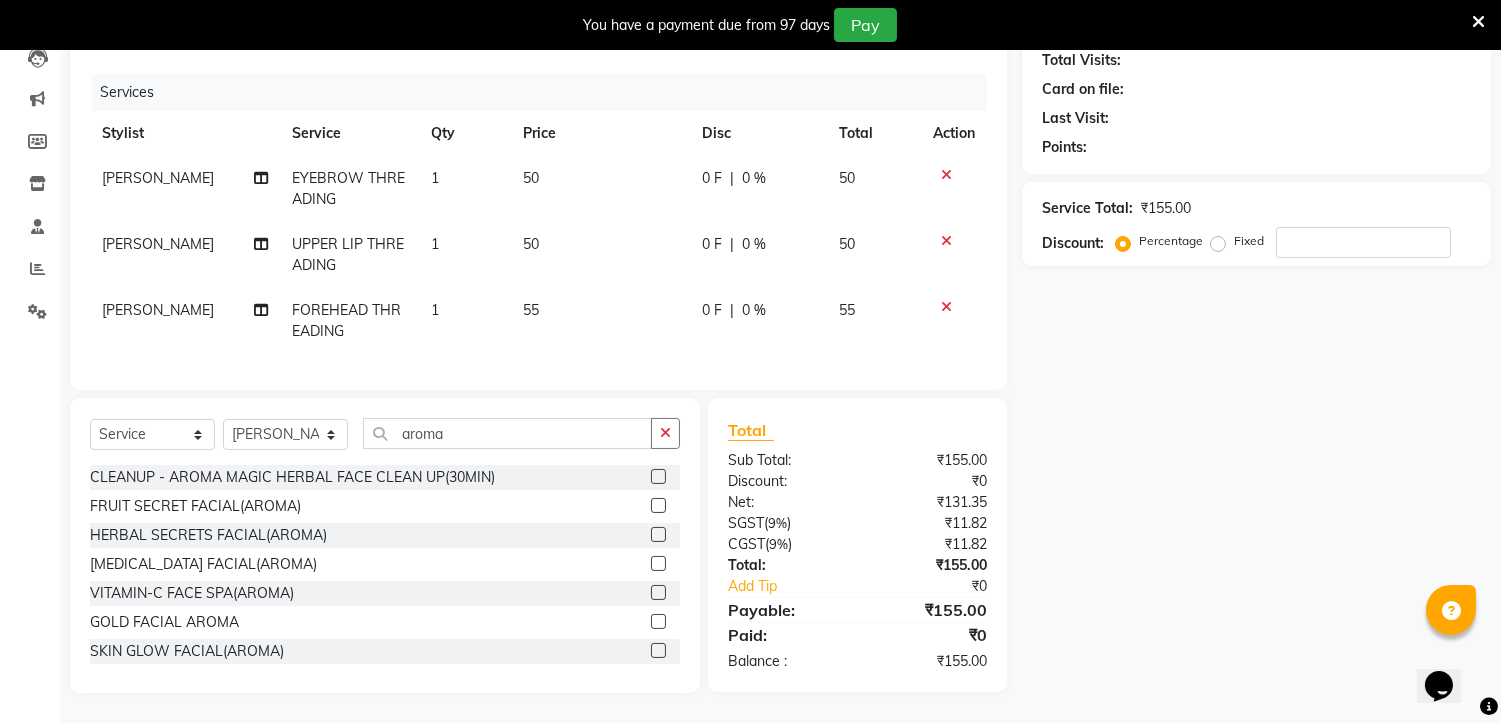 click 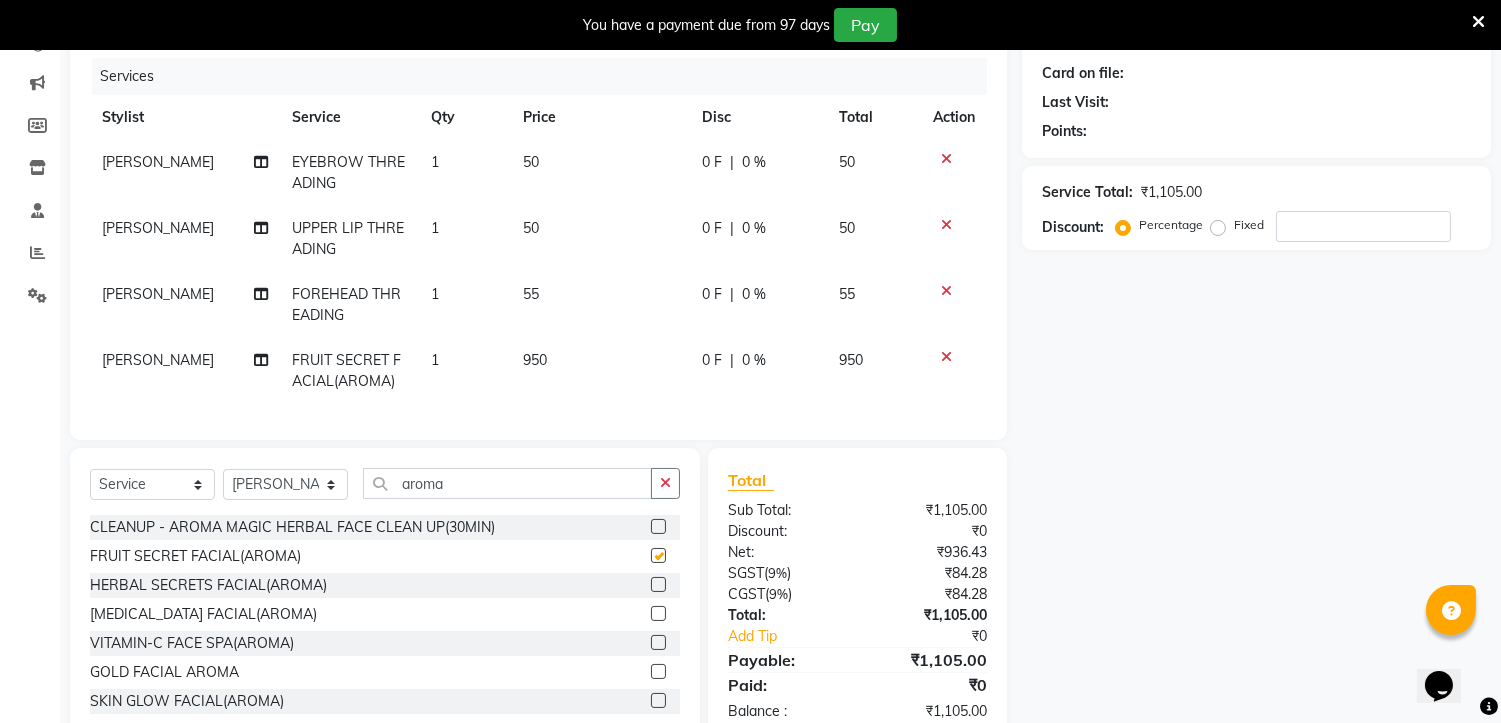 checkbox on "false" 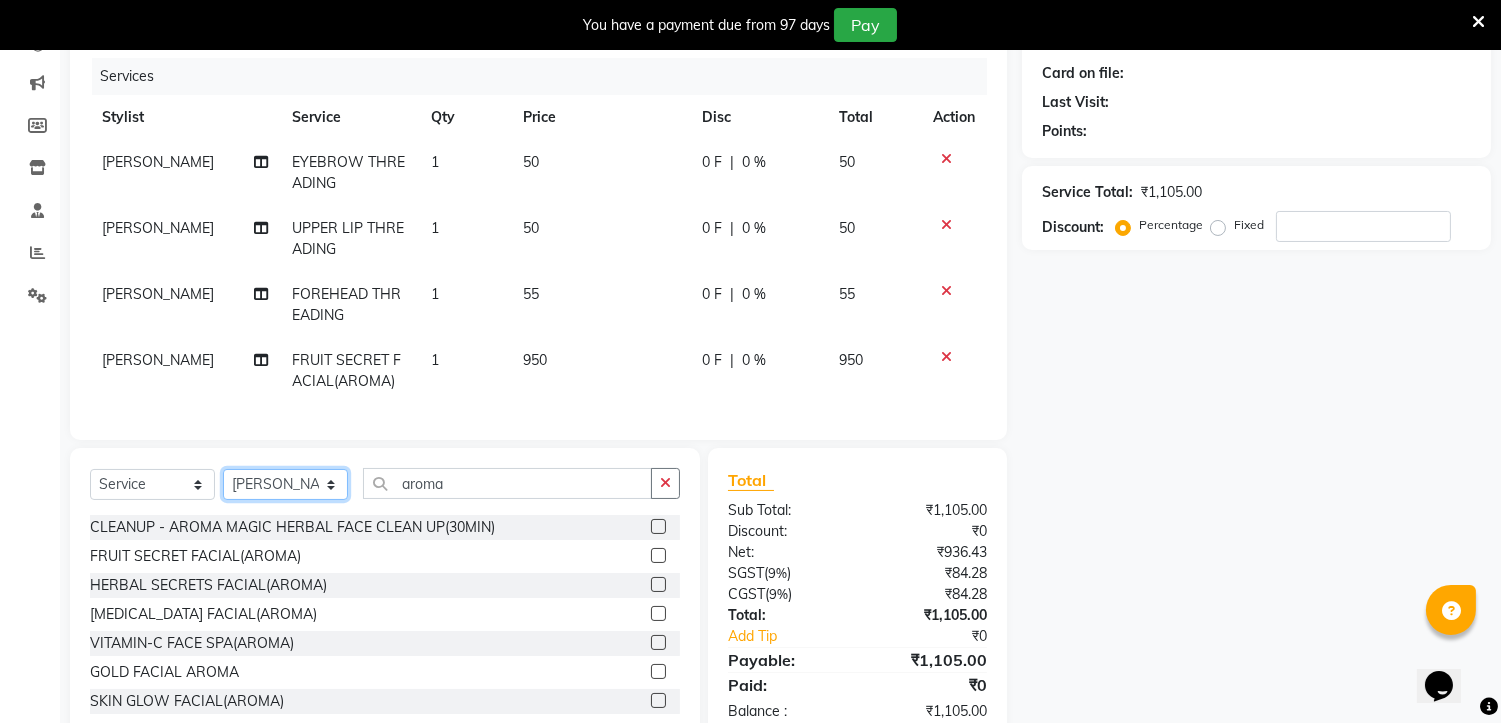 click on "Select Stylist ASISH MANTRI BIKASH BARIK DILIP THAKUR Manager NAZNI BEGUM PRIYANKA HOTA RAJENDER BARIK RUPANJALI SAMAL" 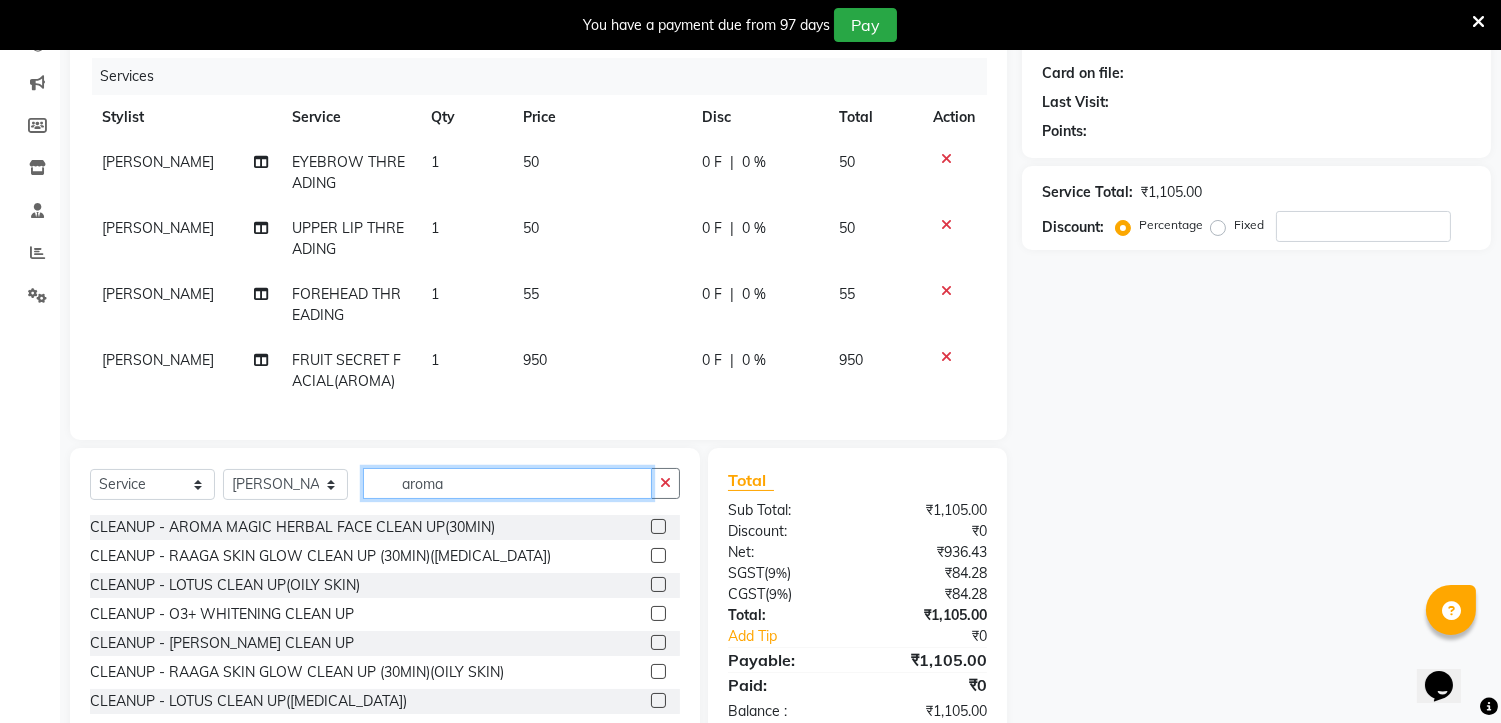 click on "aroma" 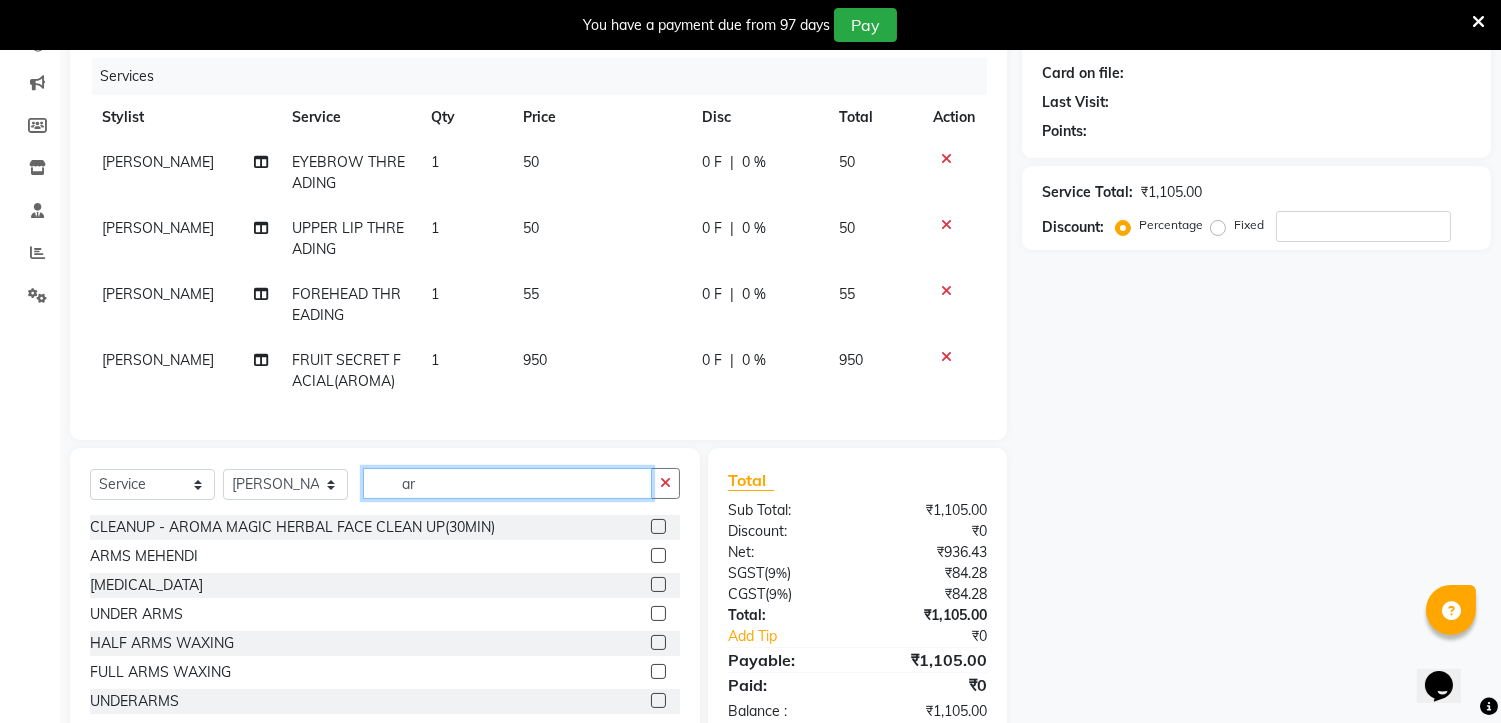 type on "a" 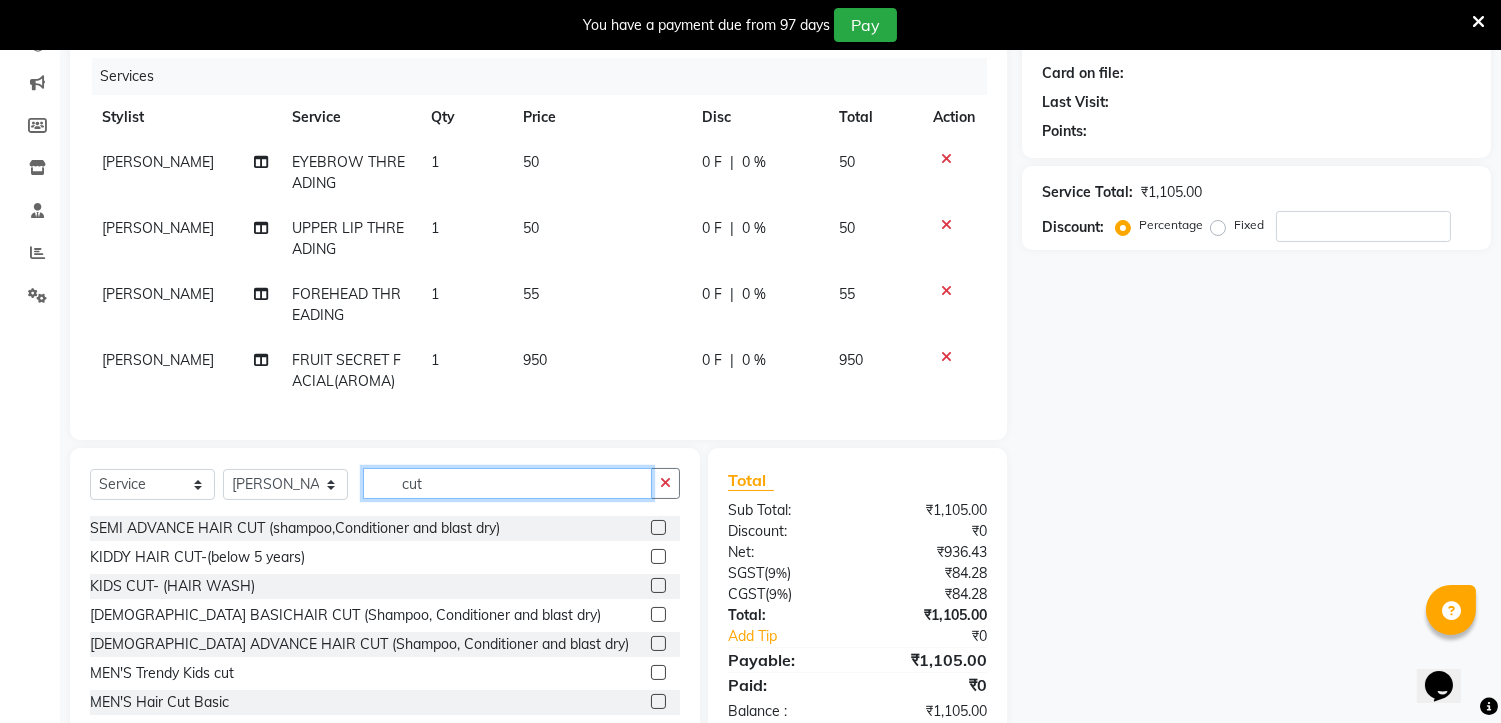 scroll, scrollTop: 222, scrollLeft: 0, axis: vertical 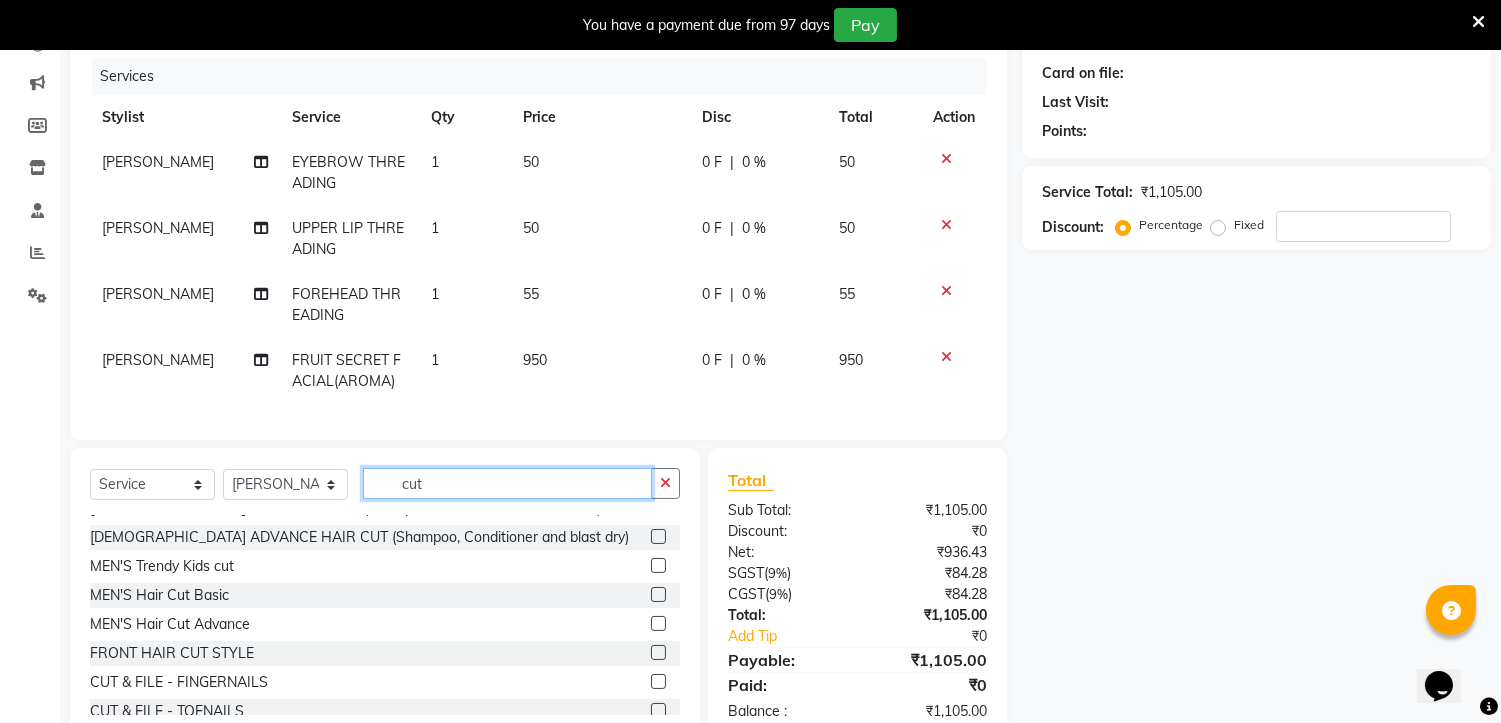 type on "cut" 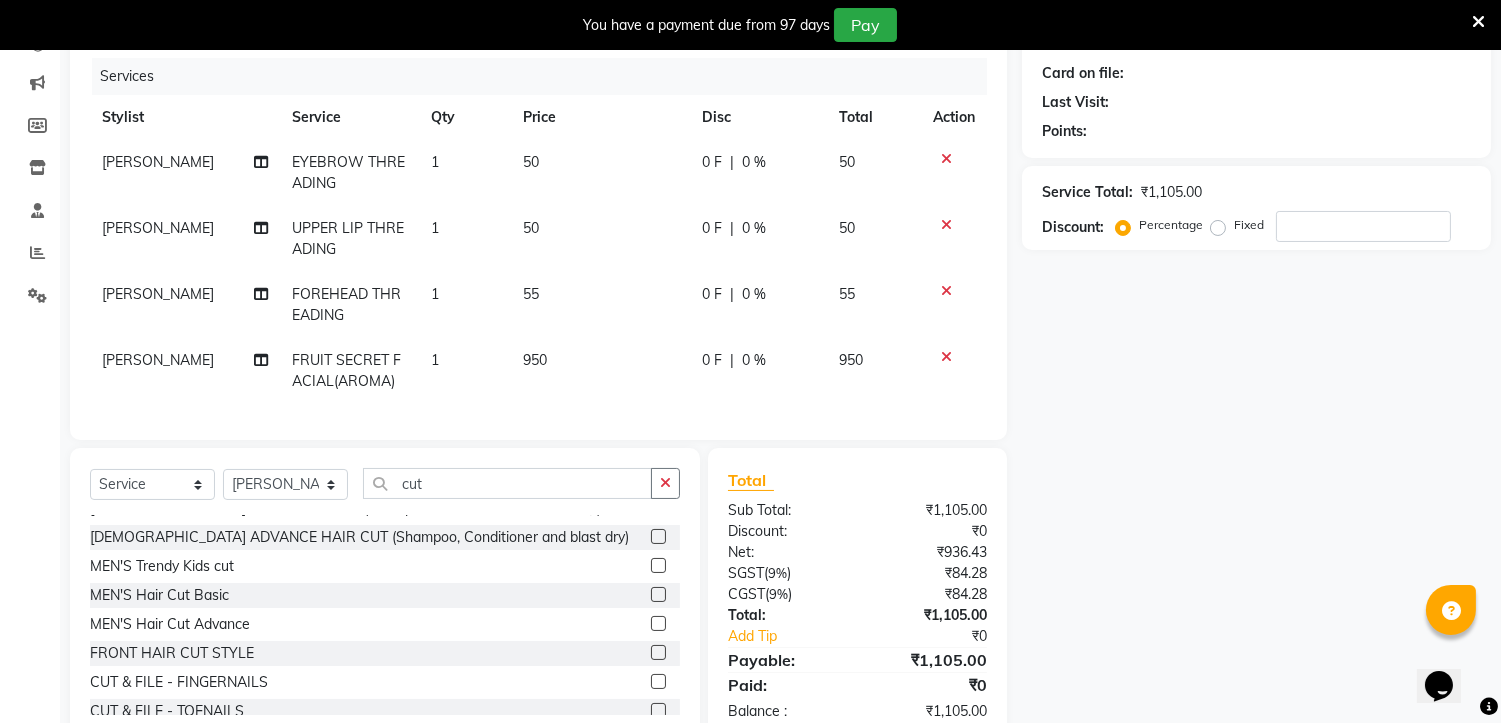 click 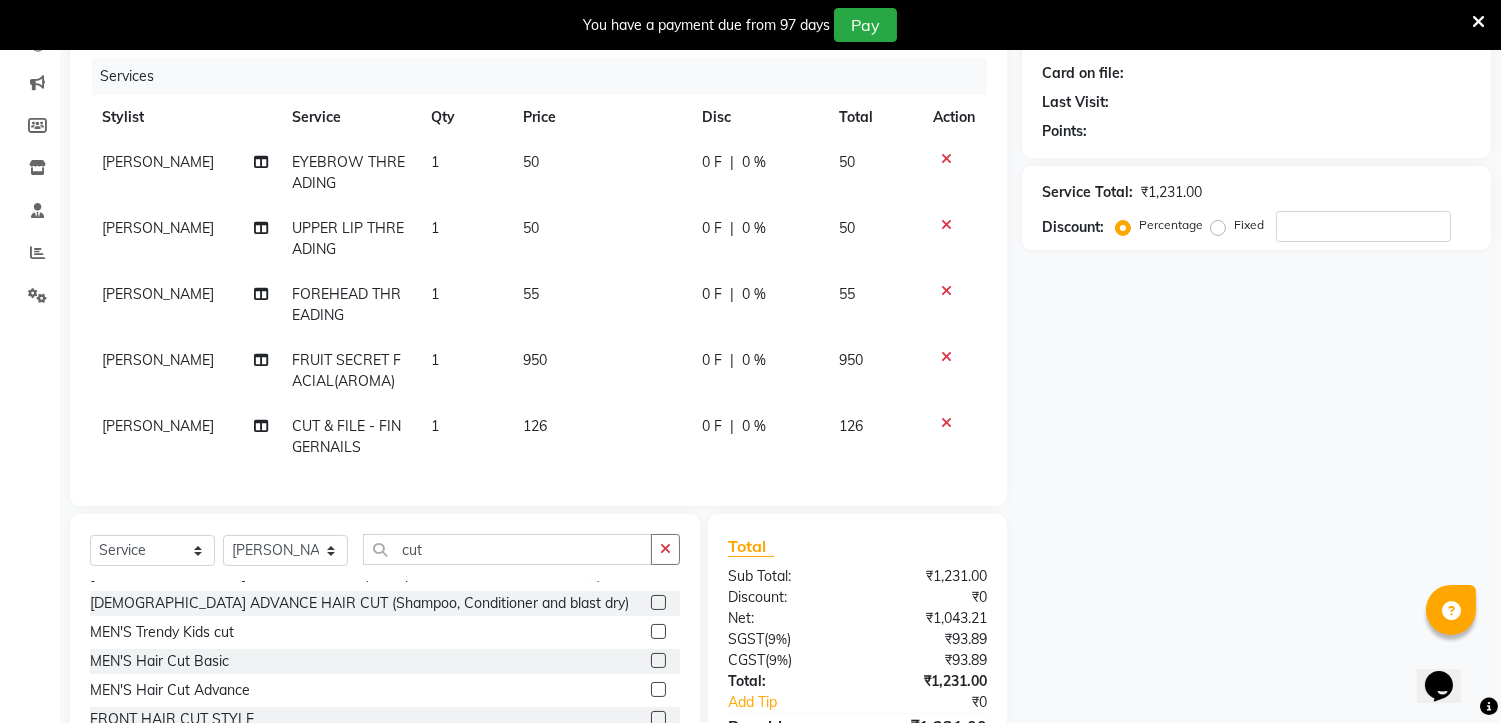 checkbox on "false" 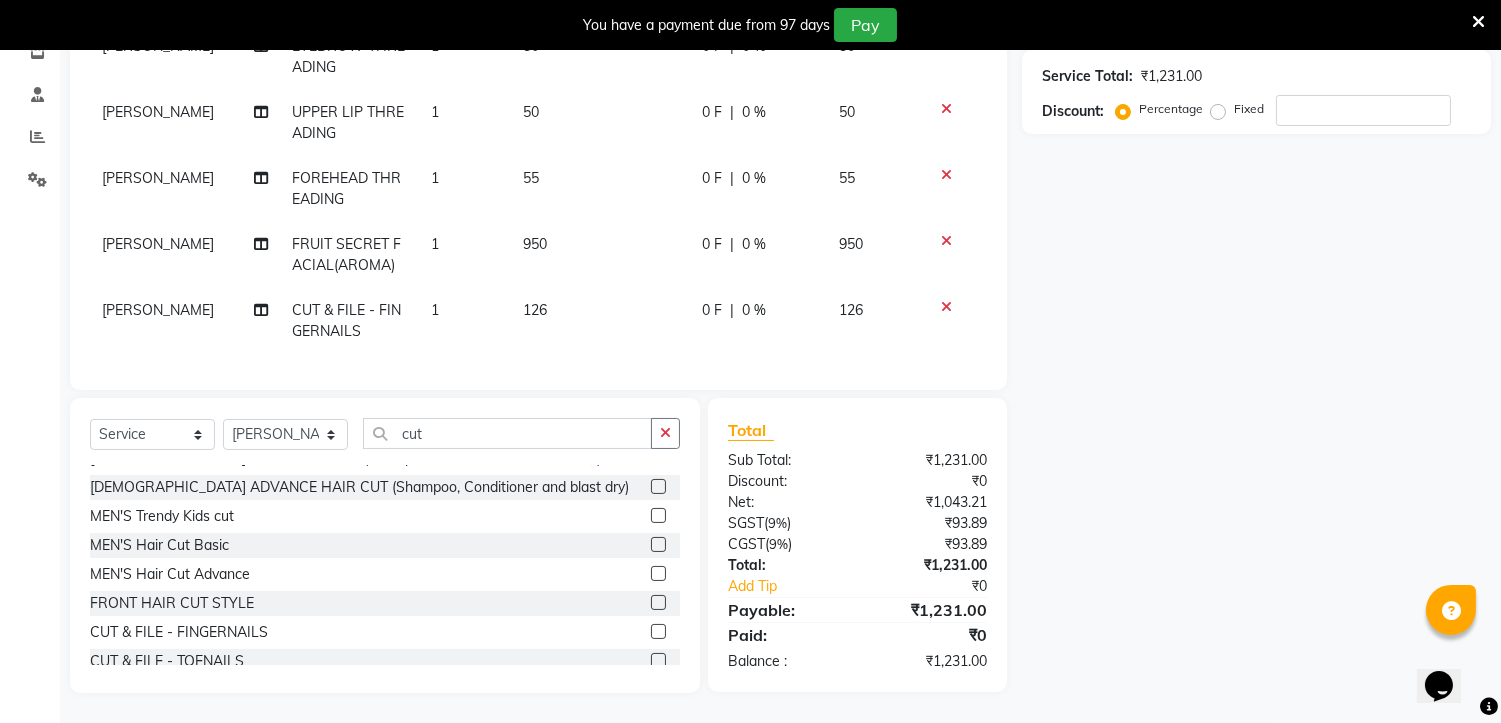 scroll, scrollTop: 372, scrollLeft: 0, axis: vertical 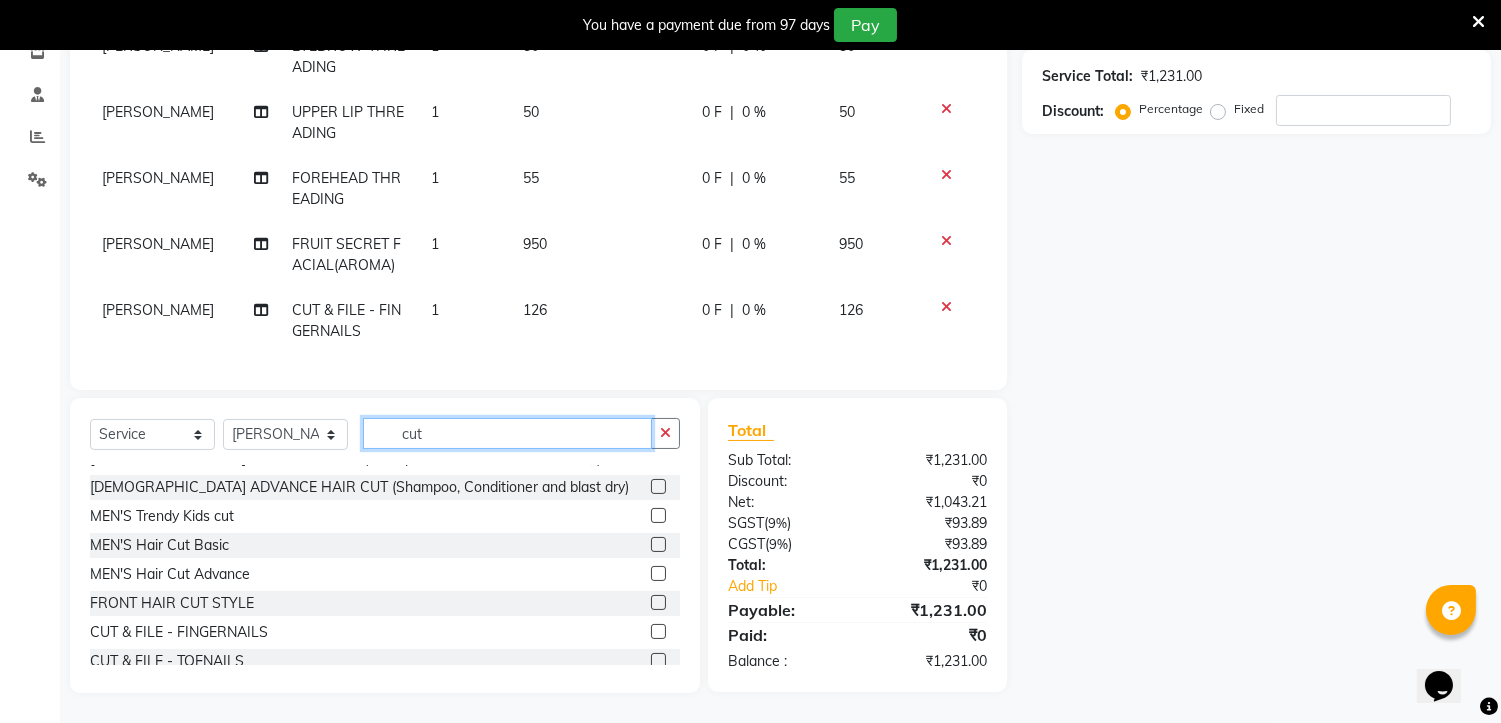 click on "cut" 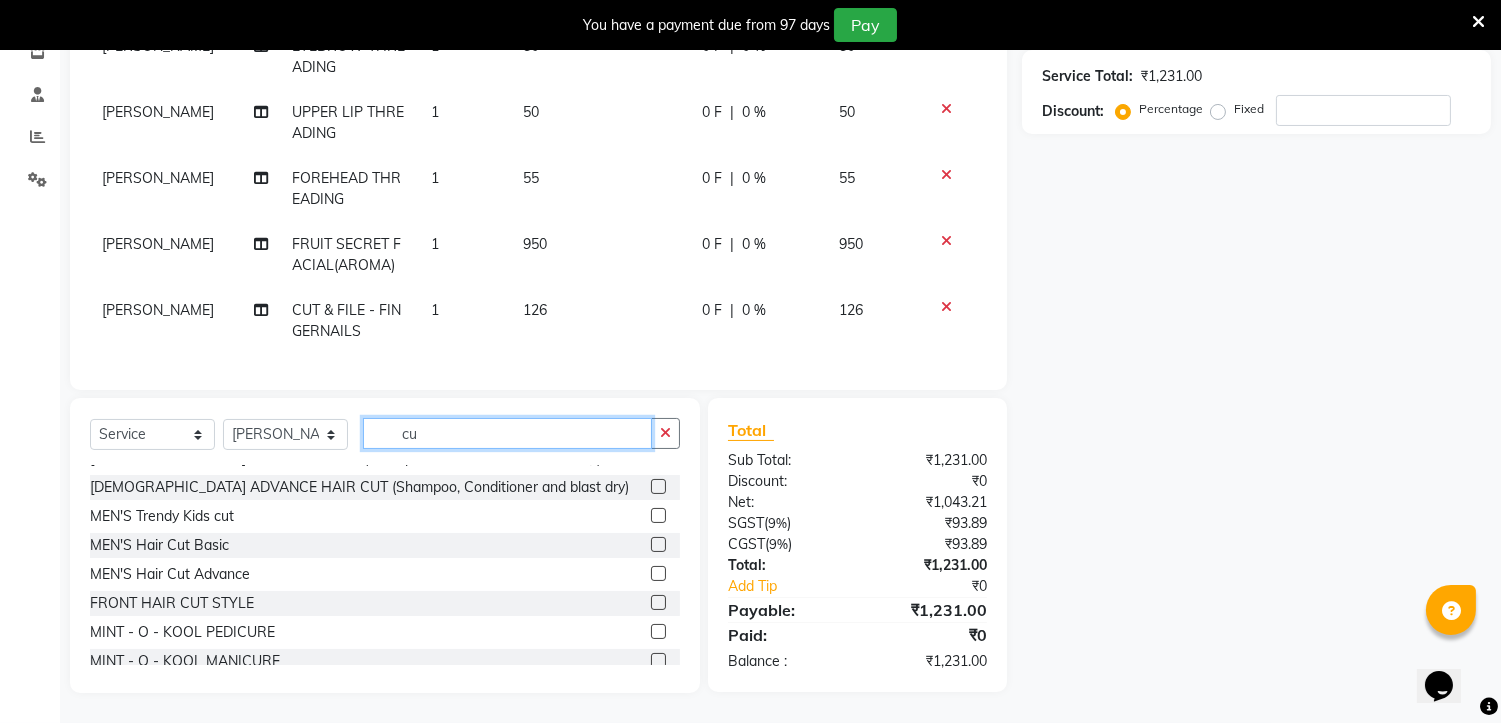 type on "c" 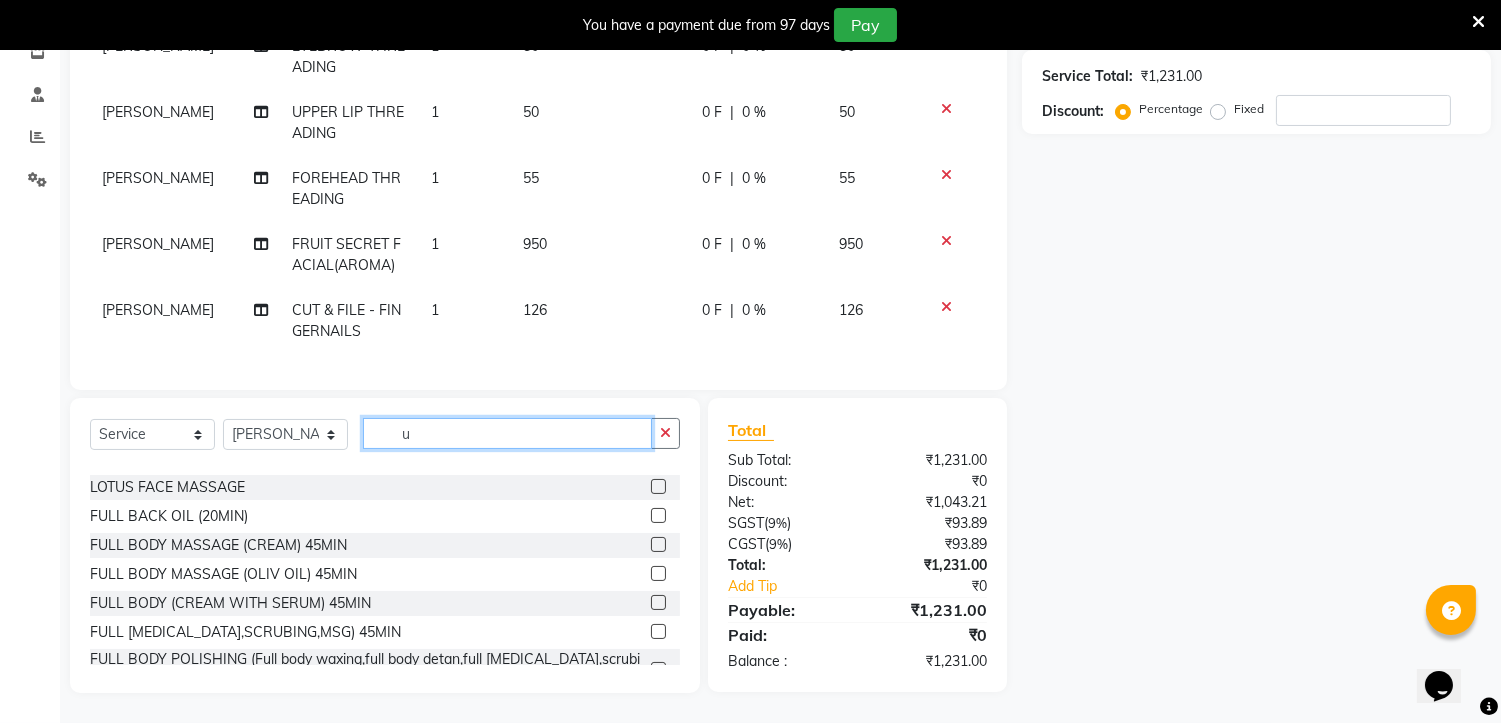 scroll, scrollTop: 135, scrollLeft: 0, axis: vertical 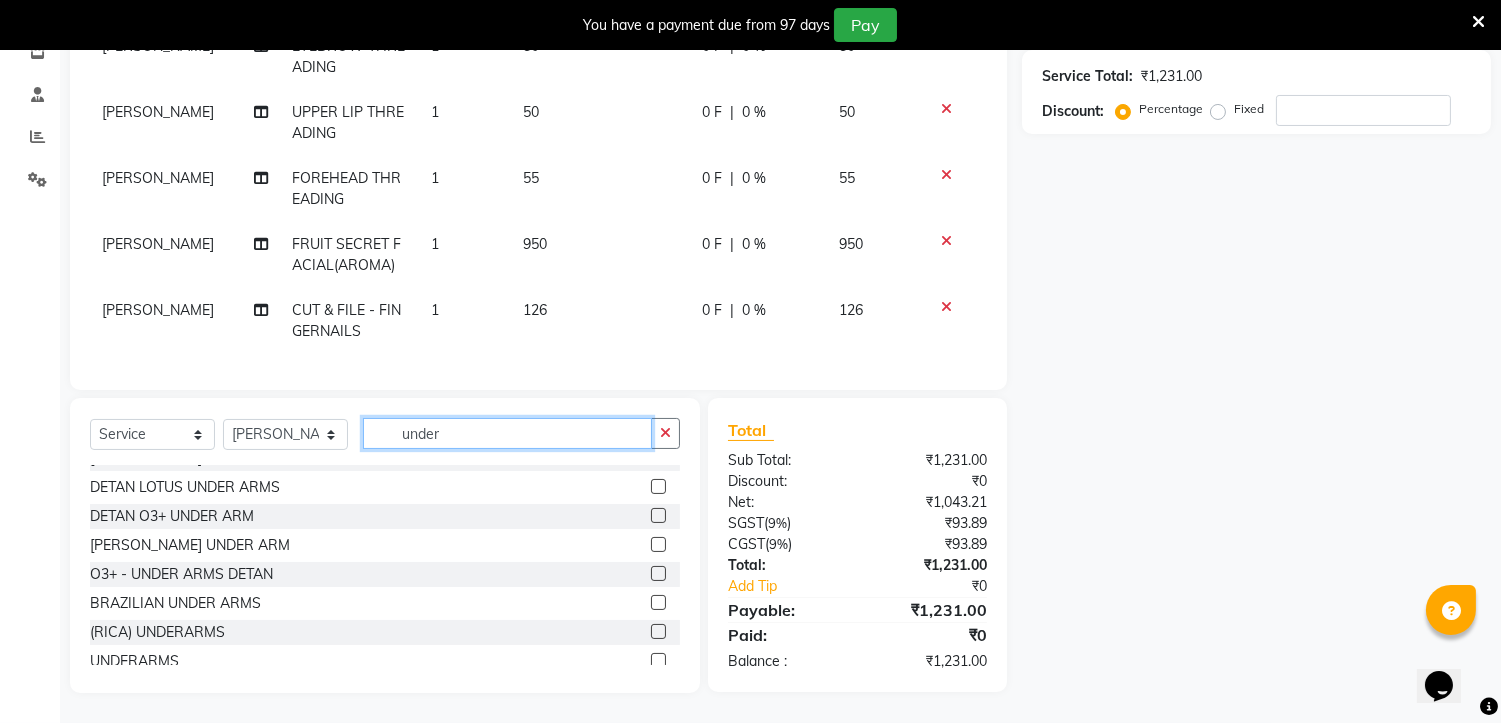 type on "under" 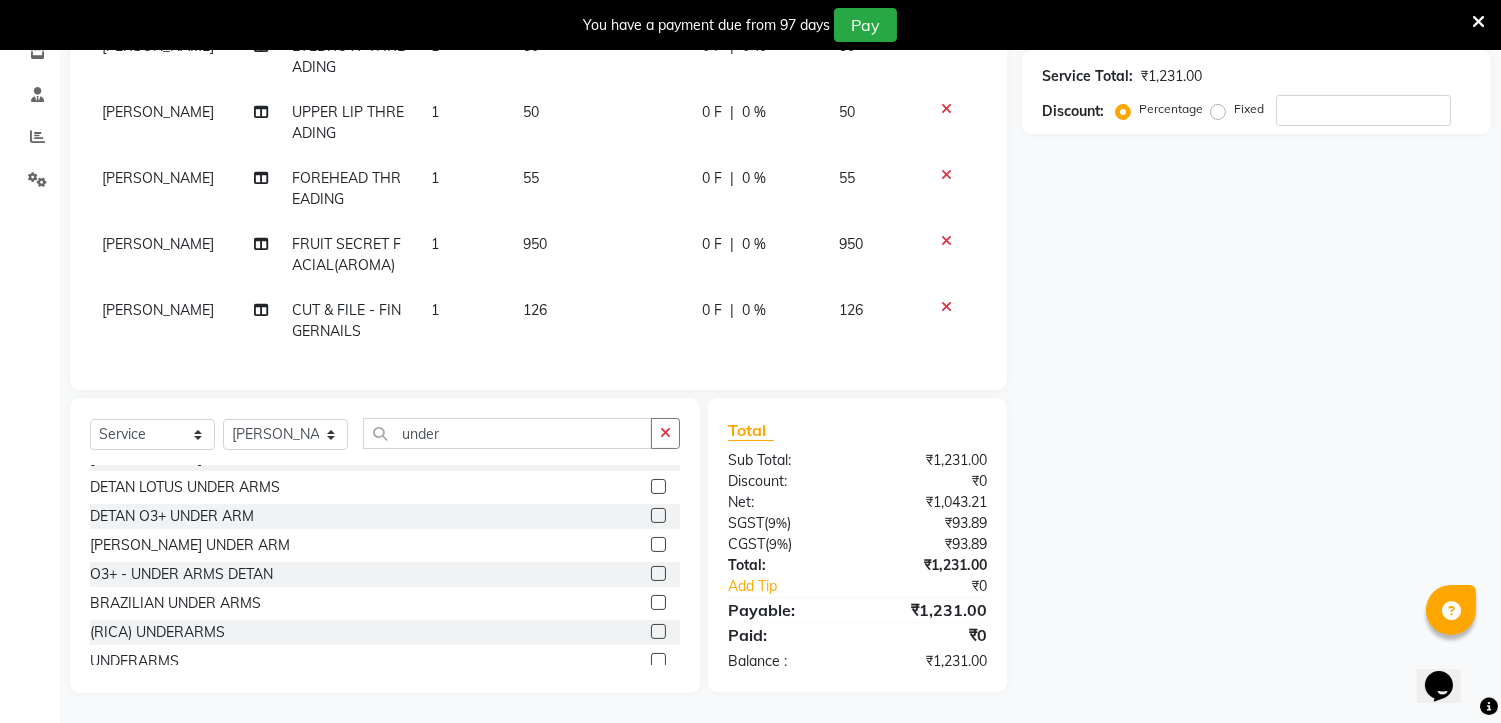 click 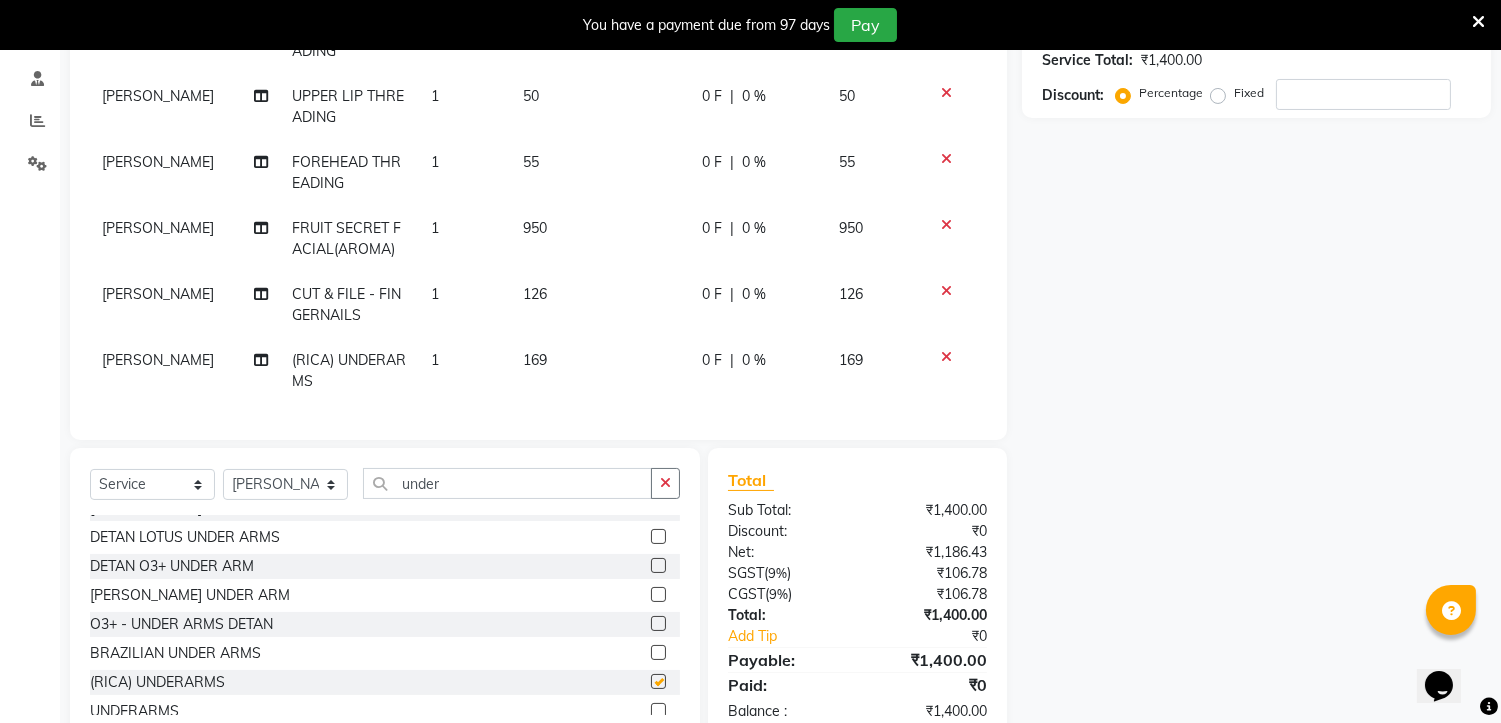 checkbox on "false" 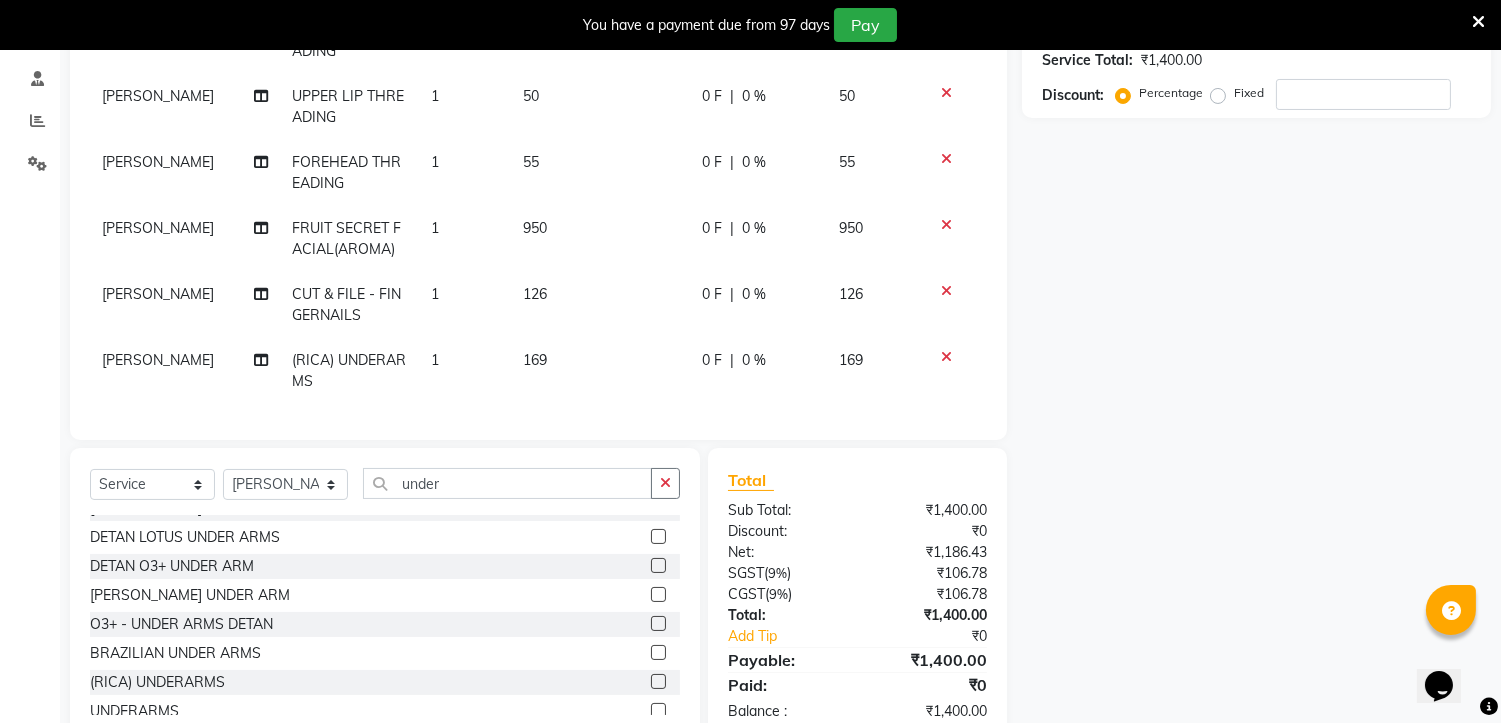 scroll, scrollTop: 234, scrollLeft: 0, axis: vertical 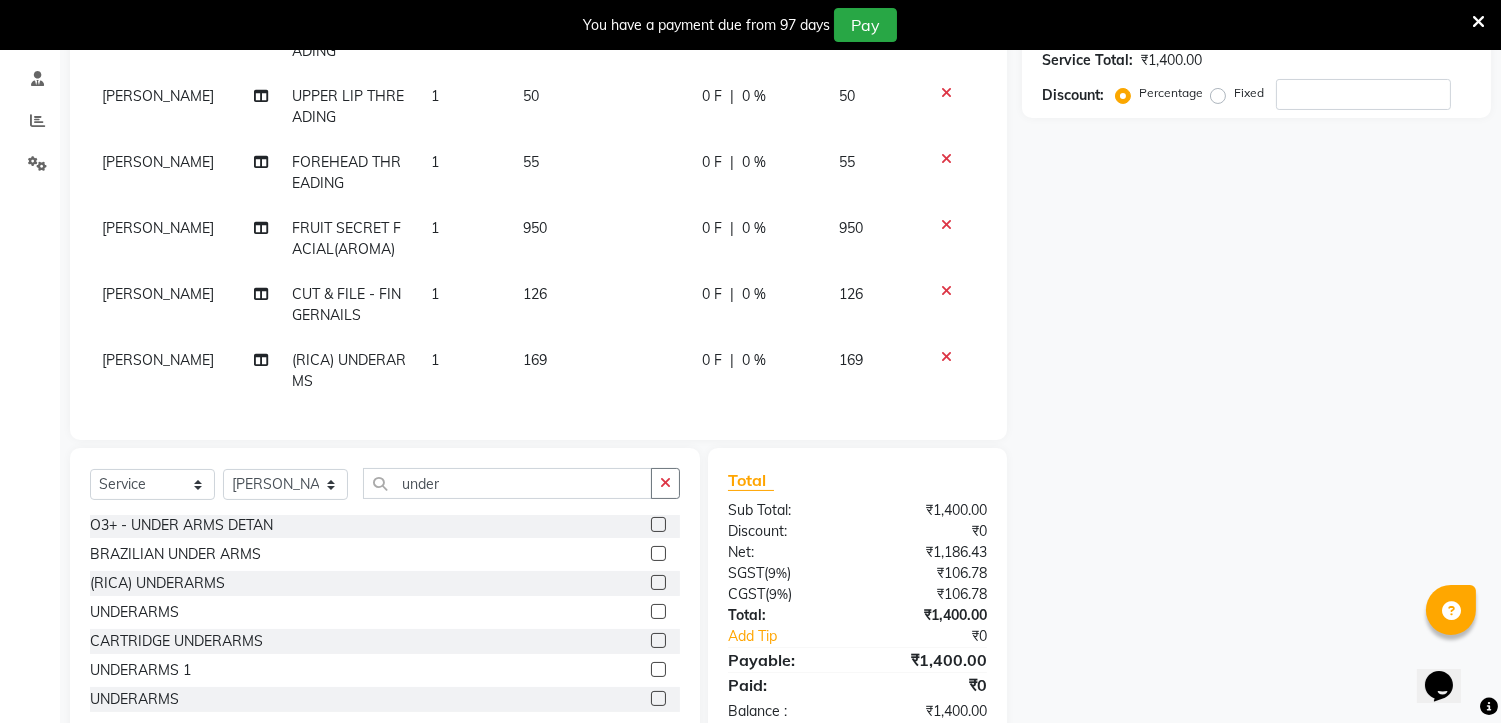 click 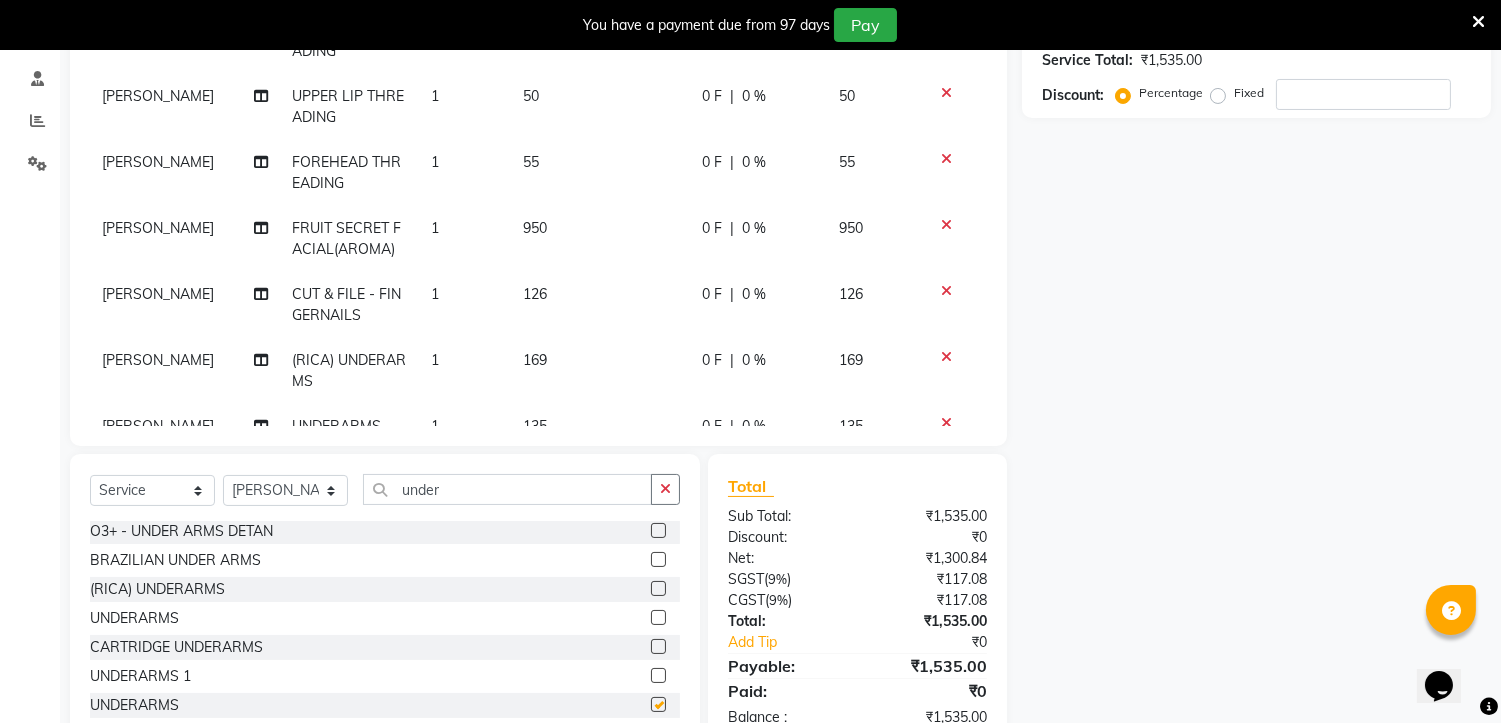 checkbox on "false" 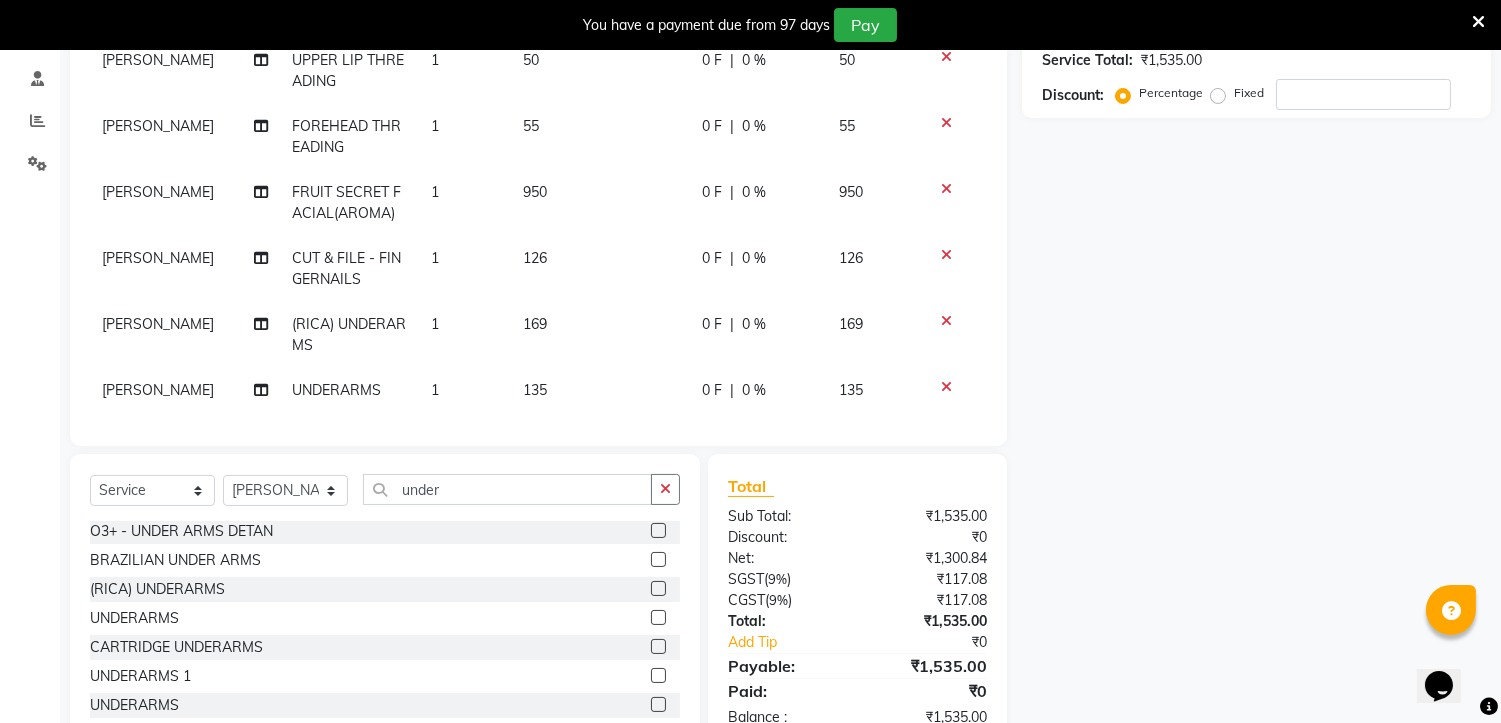 scroll, scrollTop: 55, scrollLeft: 0, axis: vertical 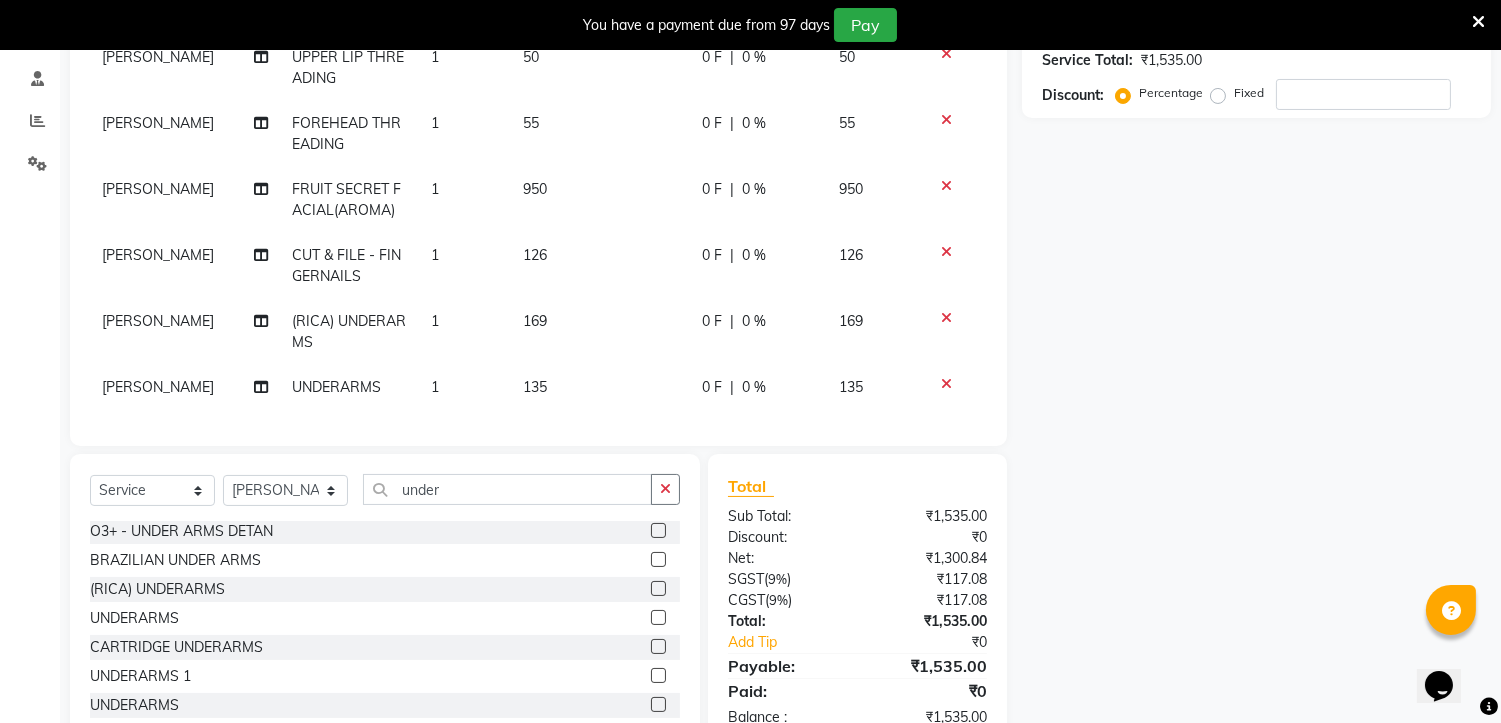 click 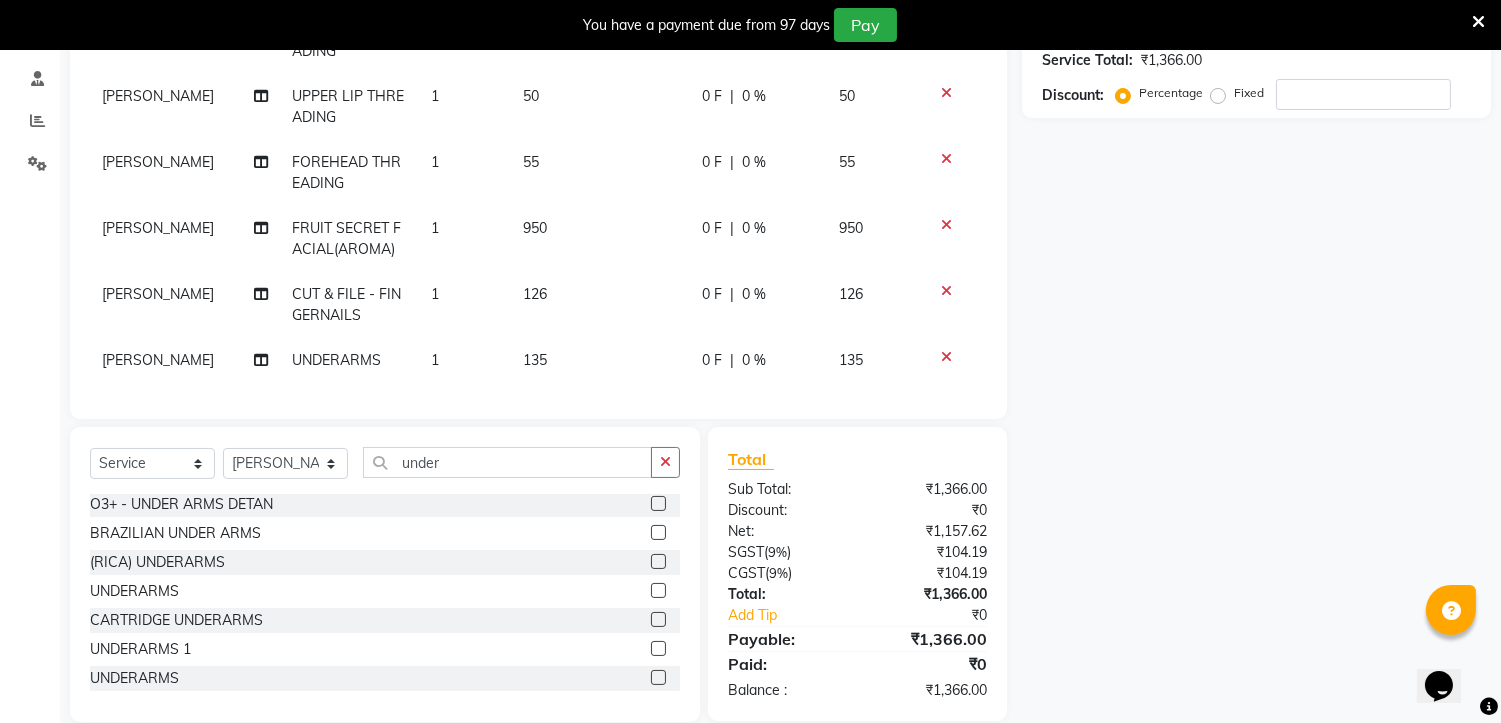 click 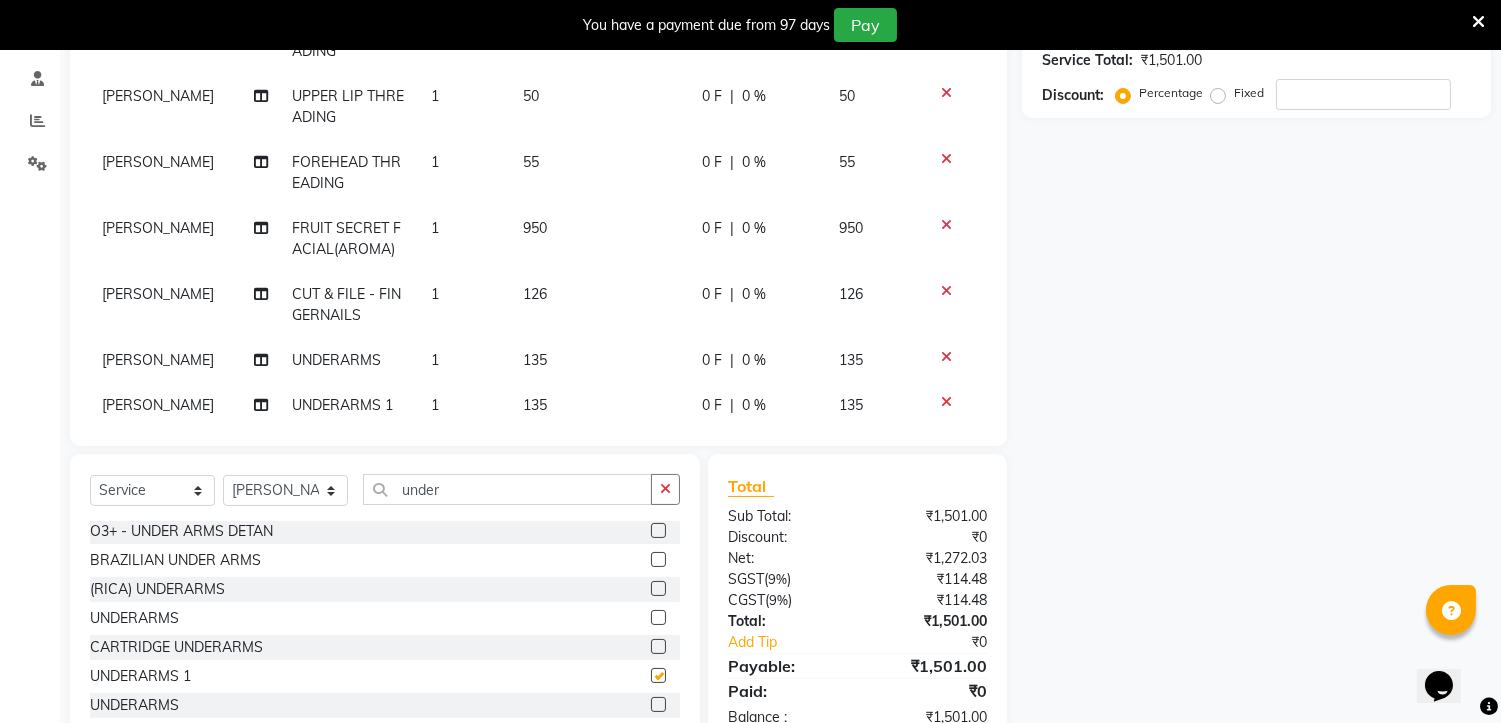 checkbox on "false" 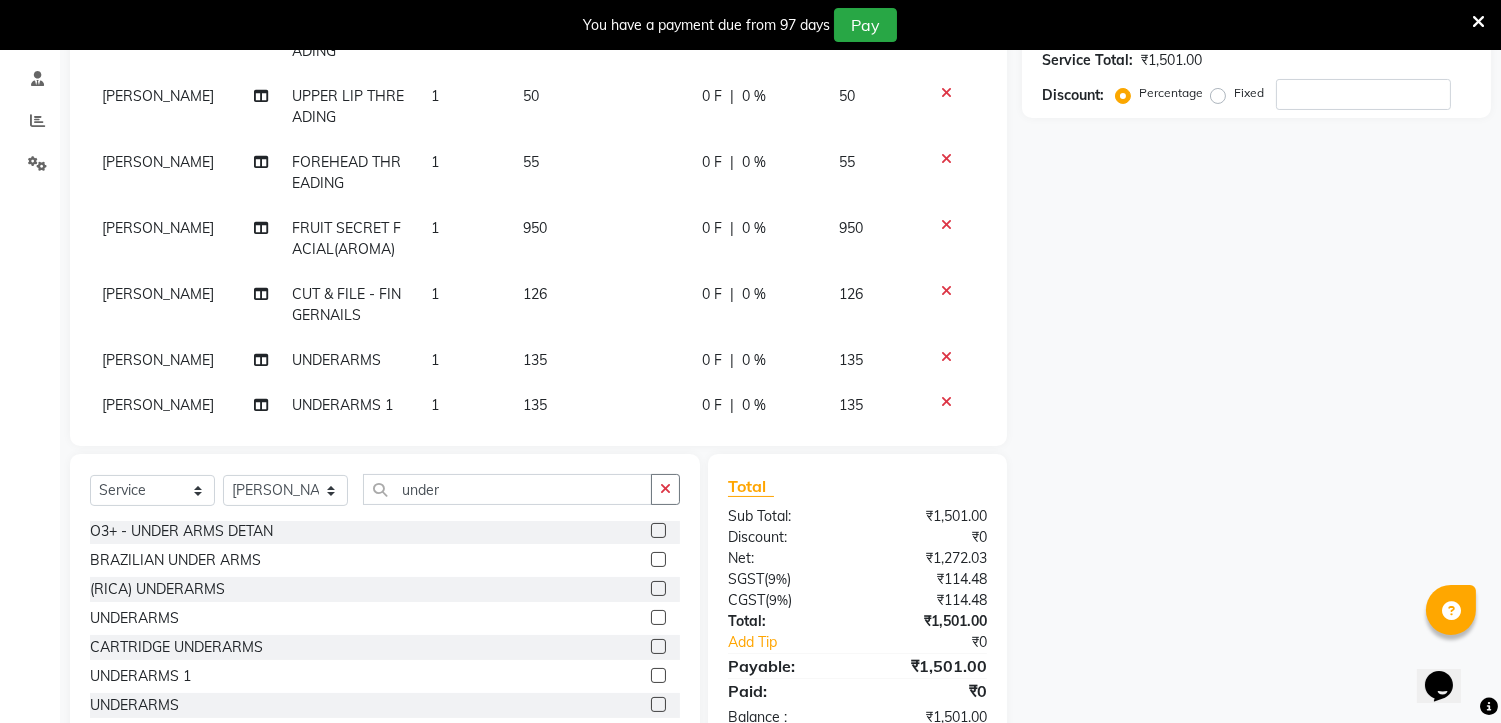 scroll, scrollTop: 427, scrollLeft: 0, axis: vertical 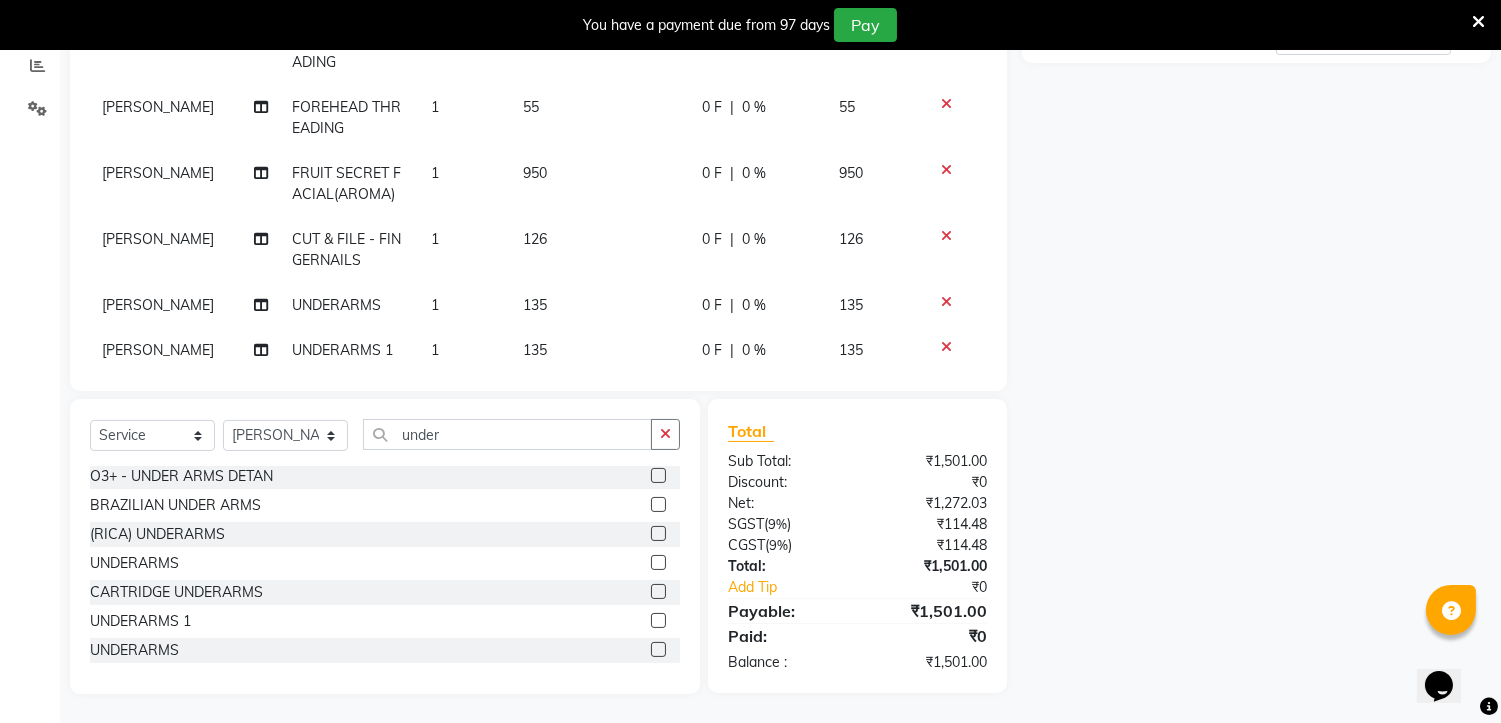 click 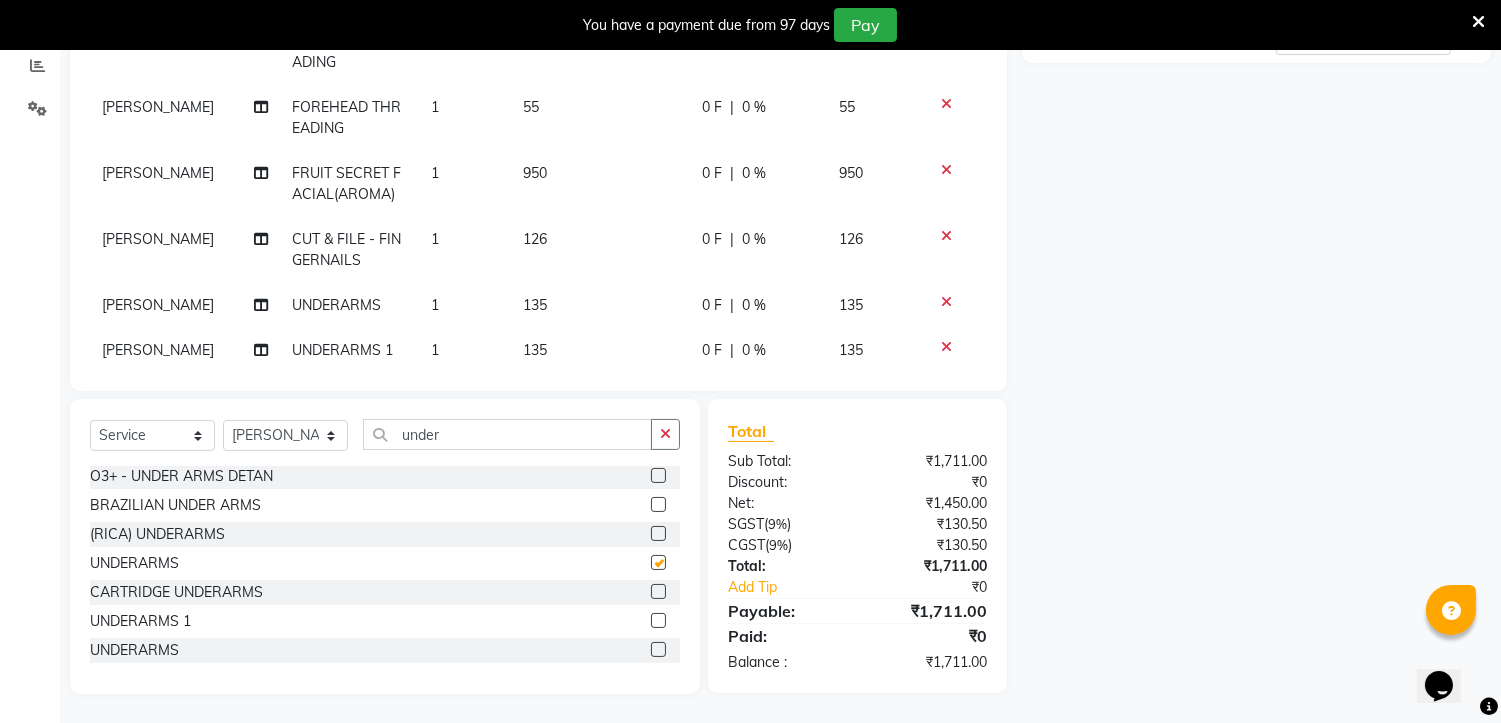 checkbox on "false" 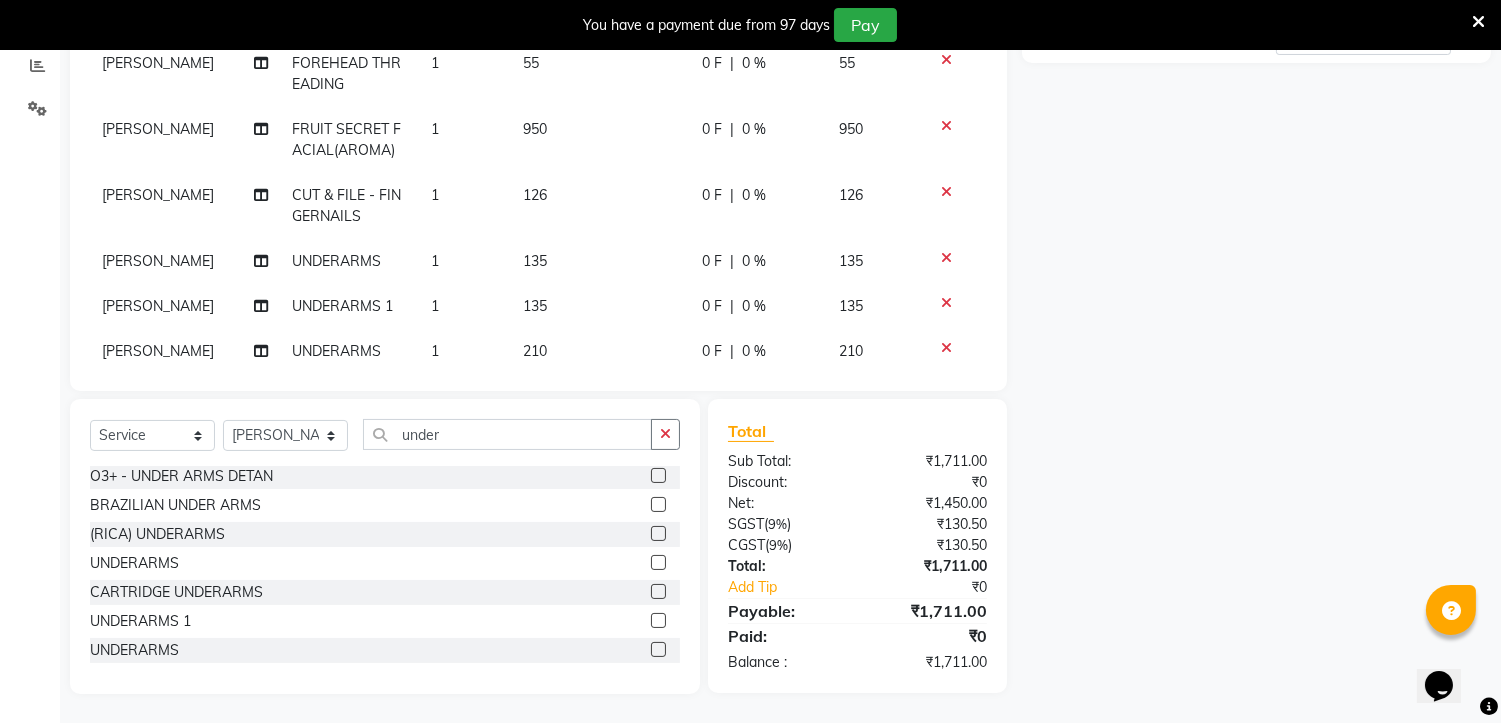 scroll, scrollTop: 78, scrollLeft: 0, axis: vertical 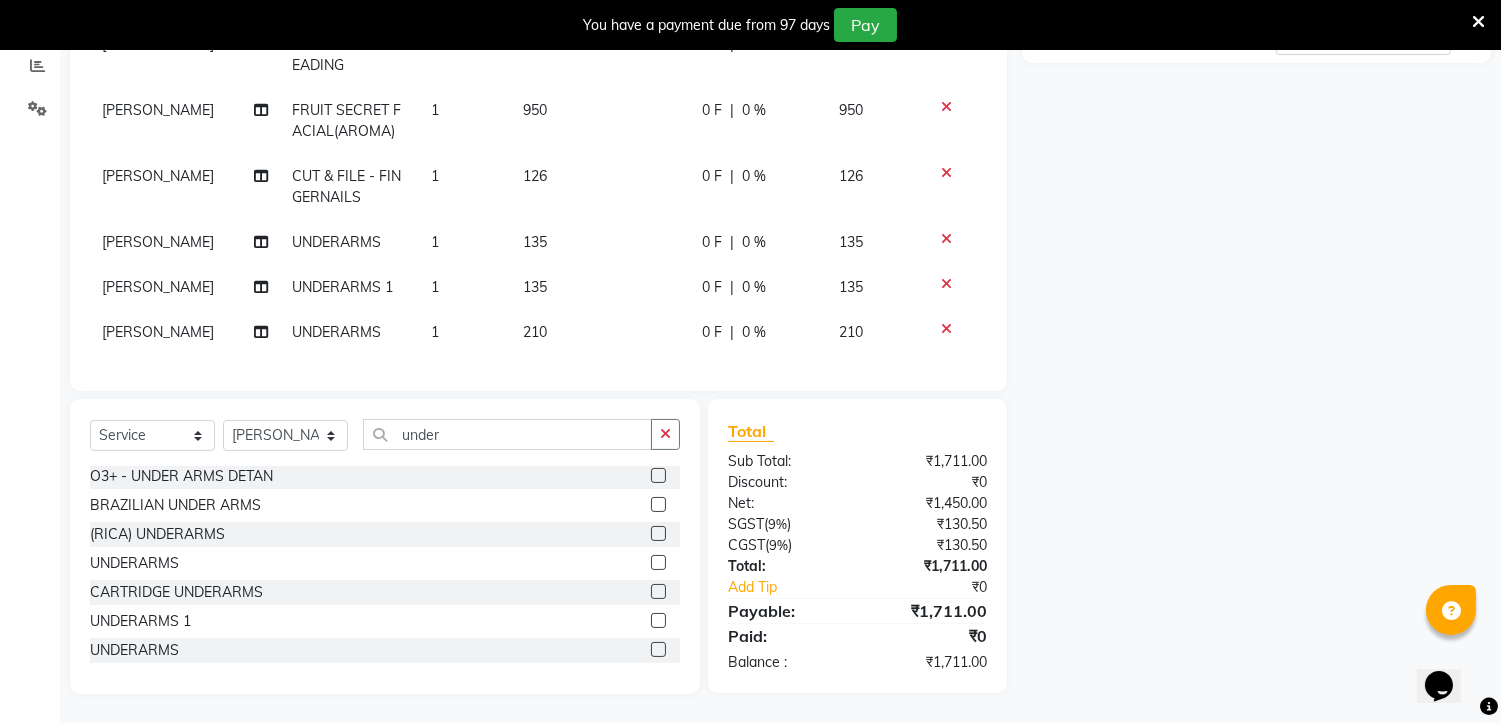 click 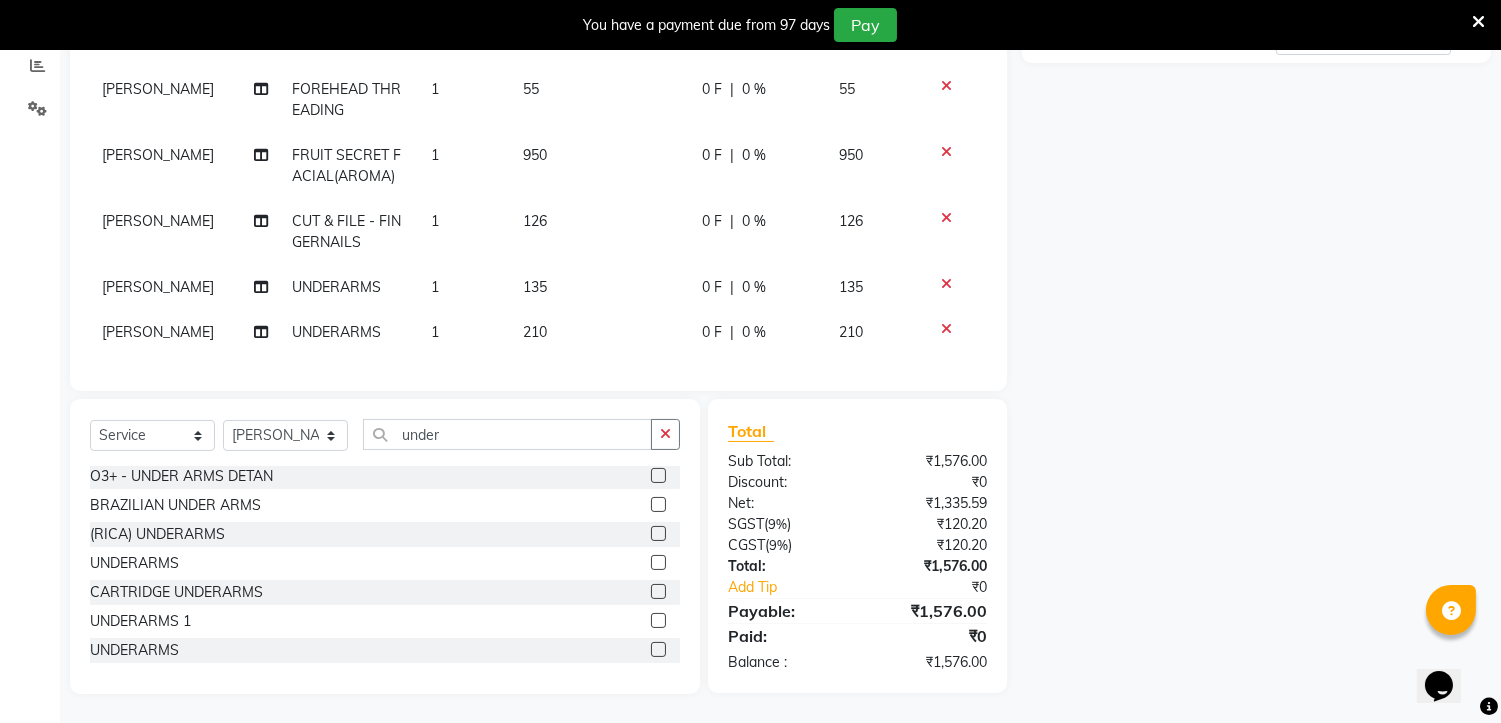 click 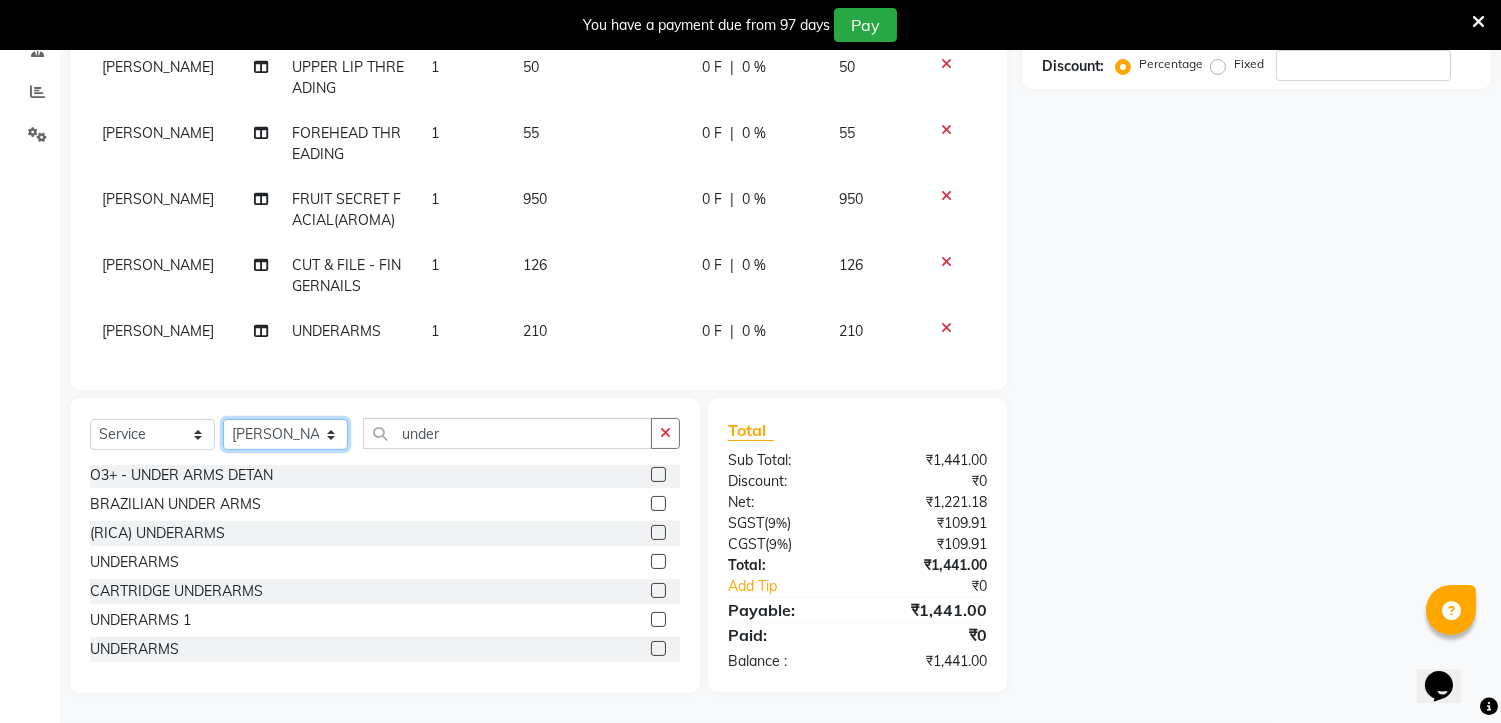 click on "Select Stylist ASISH MANTRI BIKASH BARIK DILIP THAKUR Manager NAZNI BEGUM PRIYANKA HOTA RAJENDER BARIK RUPANJALI SAMAL" 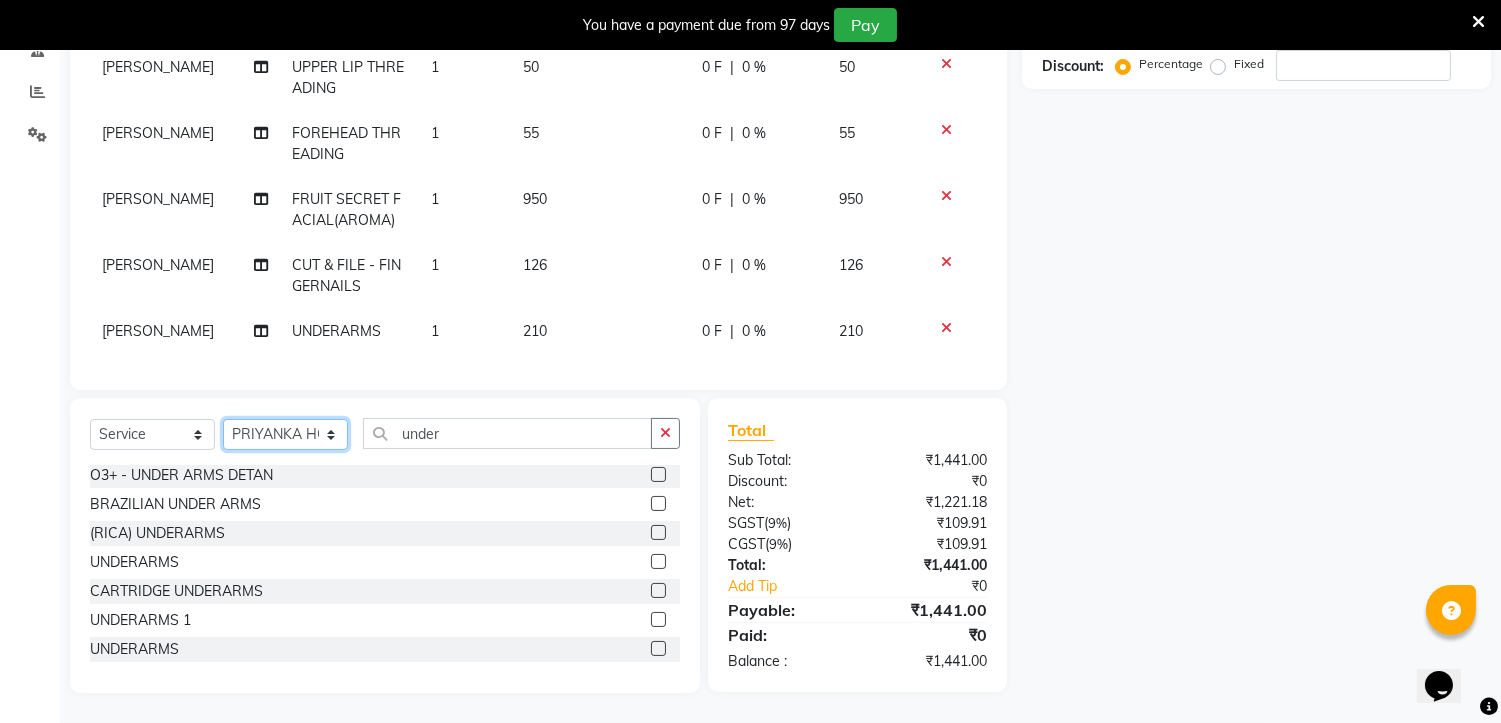 click on "Select Stylist ASISH MANTRI BIKASH BARIK DILIP THAKUR Manager NAZNI BEGUM PRIYANKA HOTA RAJENDER BARIK RUPANJALI SAMAL" 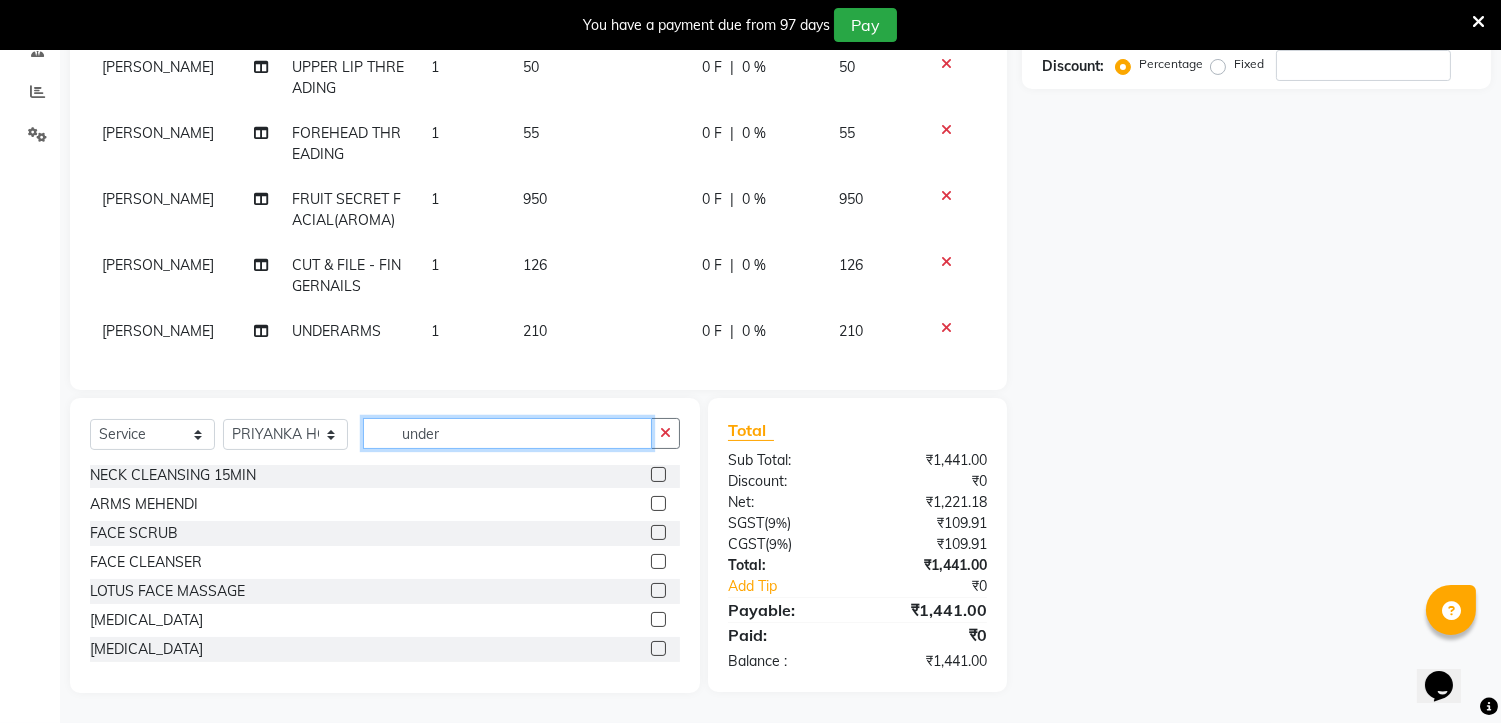 click on "under" 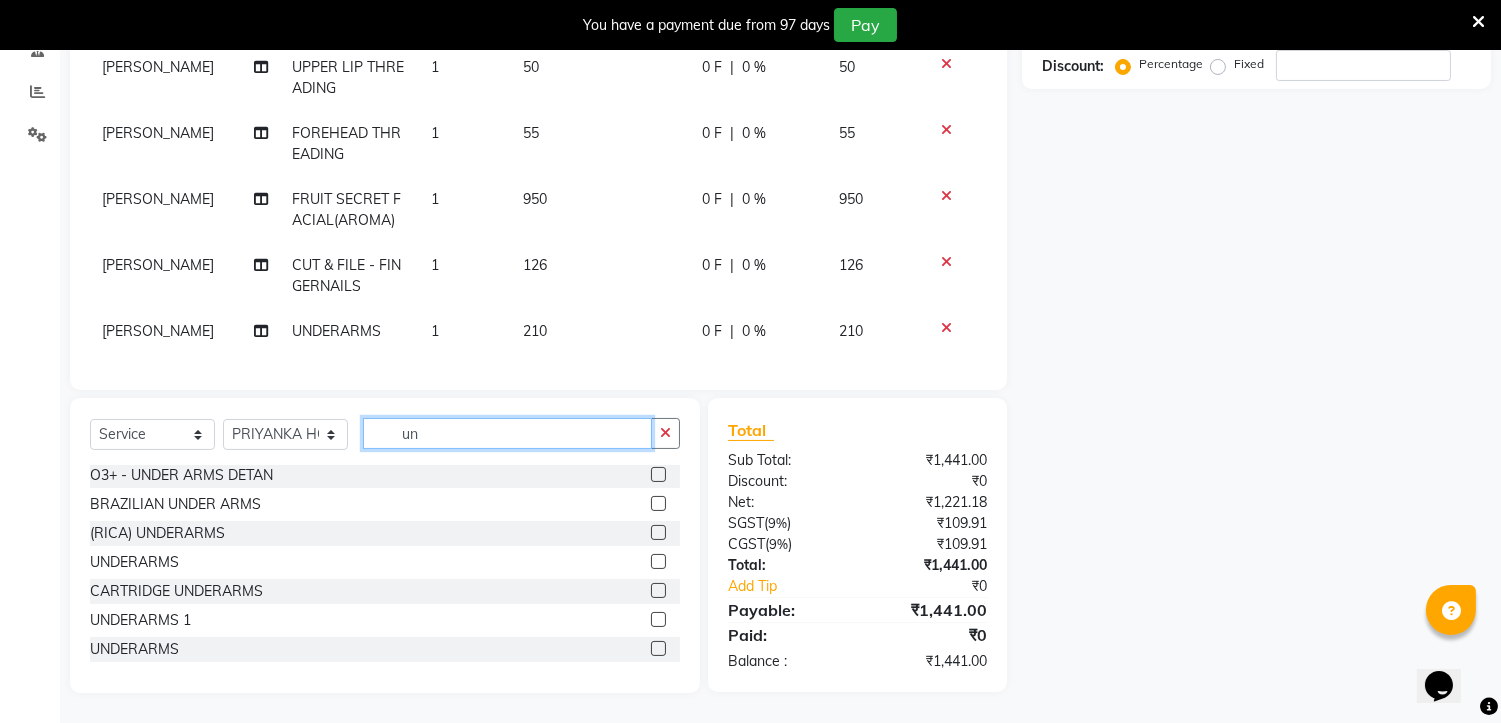 type on "u" 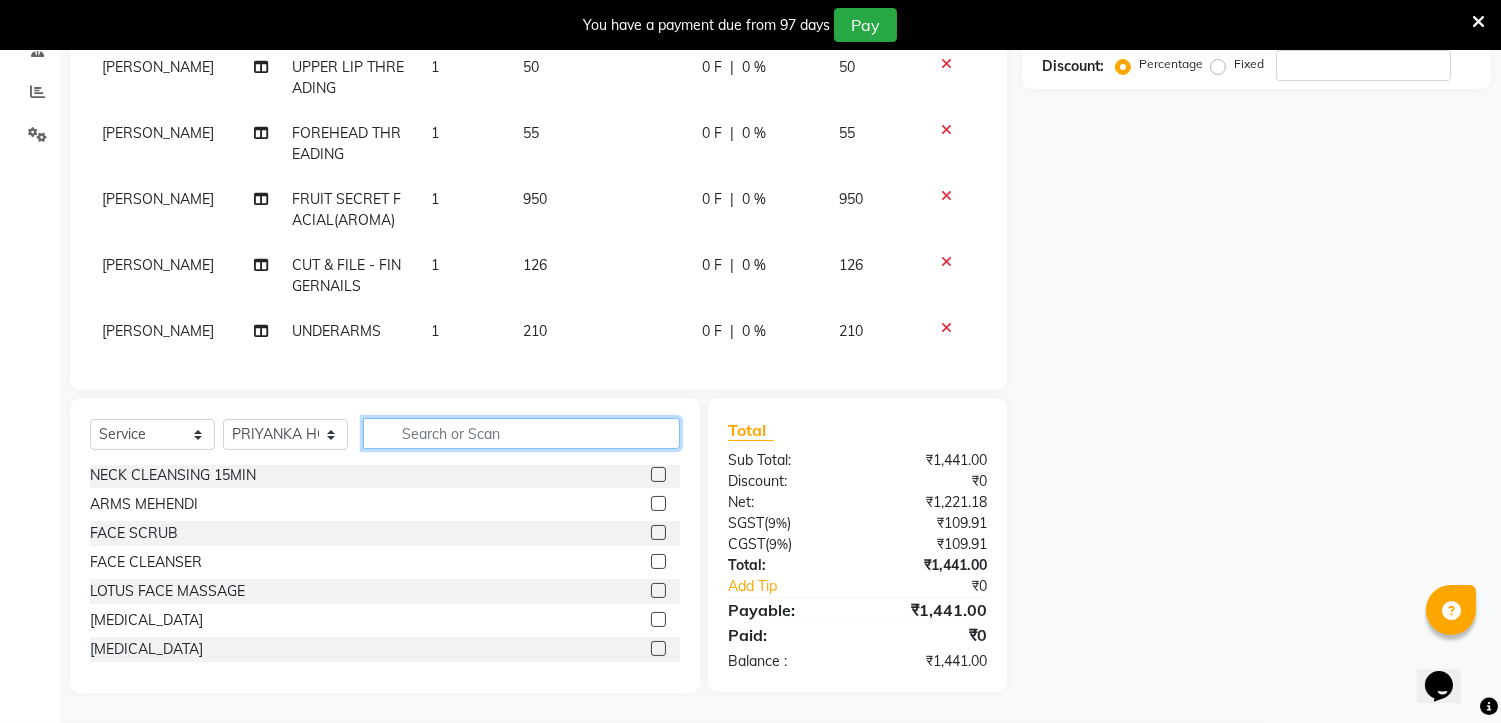 scroll, scrollTop: 351, scrollLeft: 0, axis: vertical 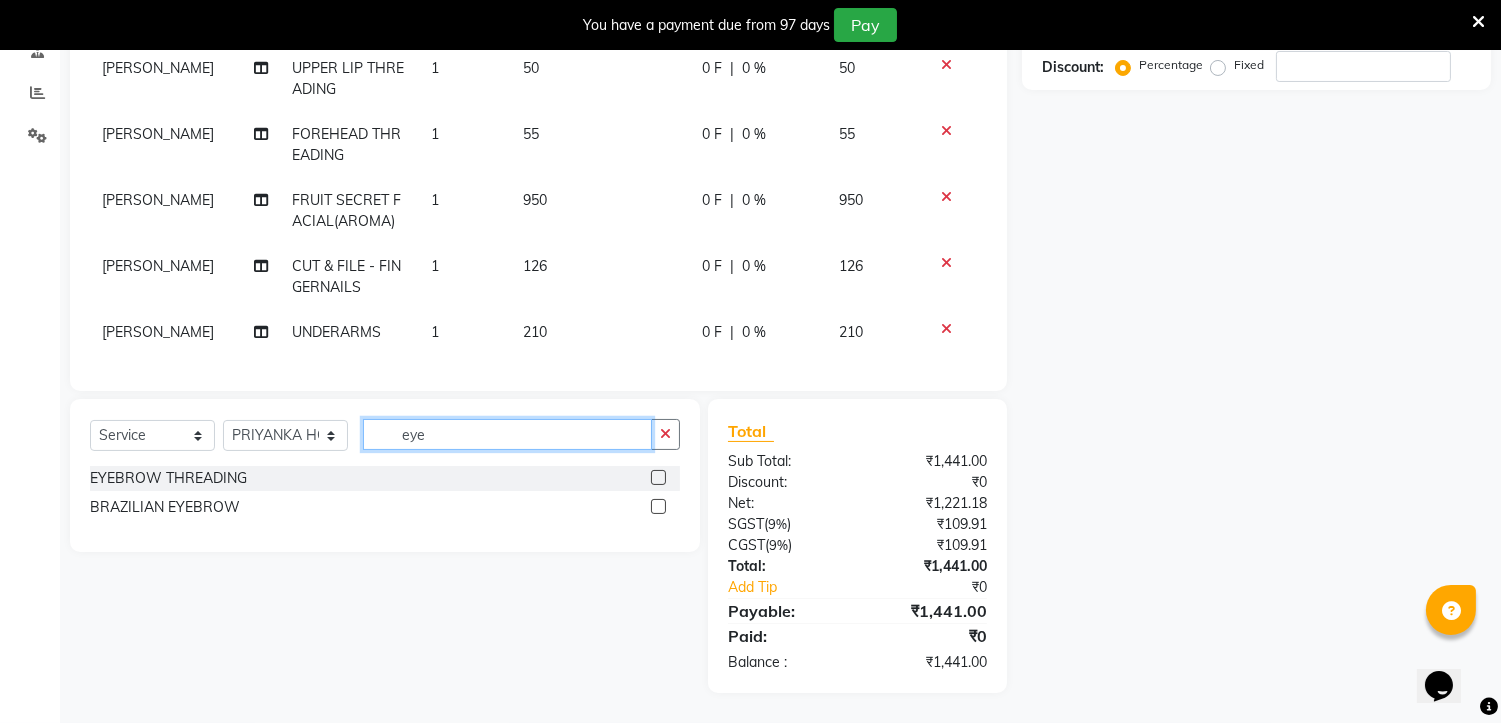 type on "eye" 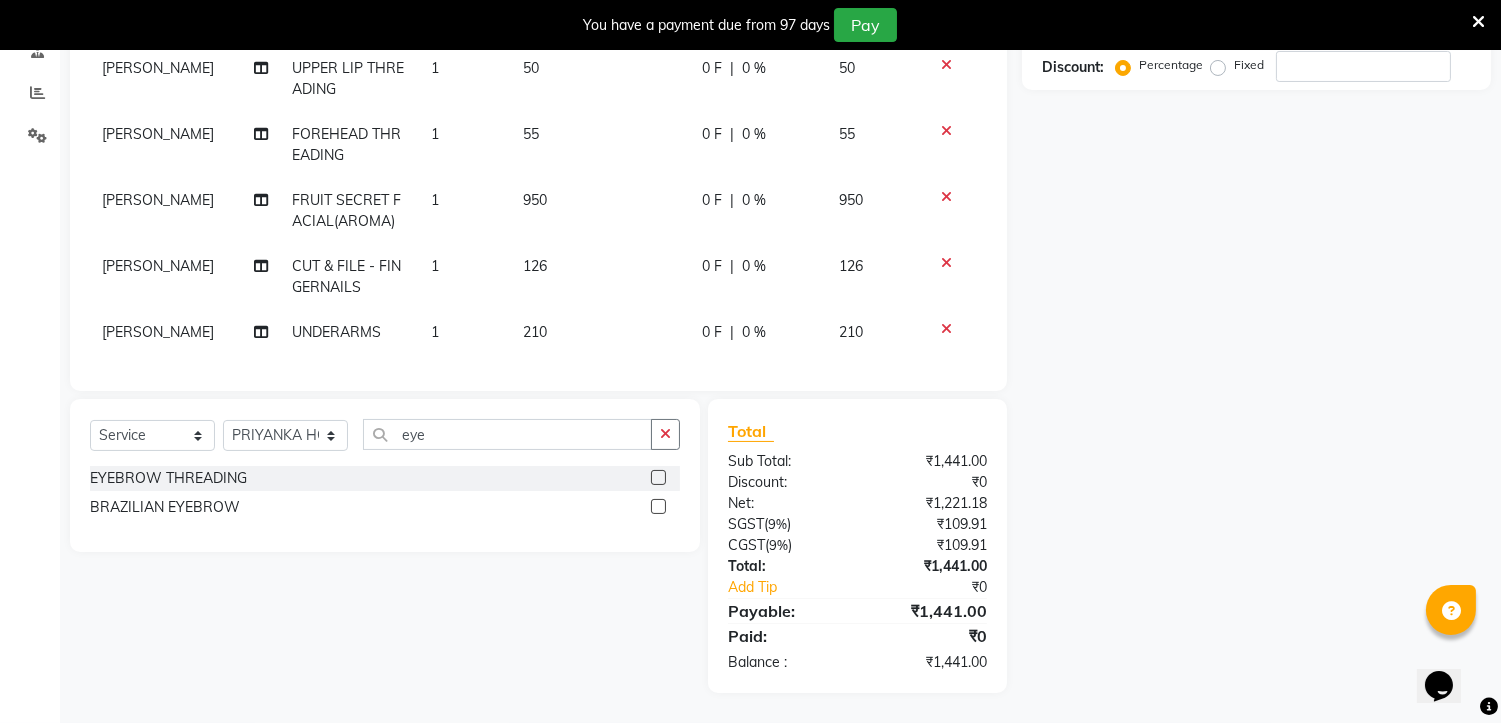 click 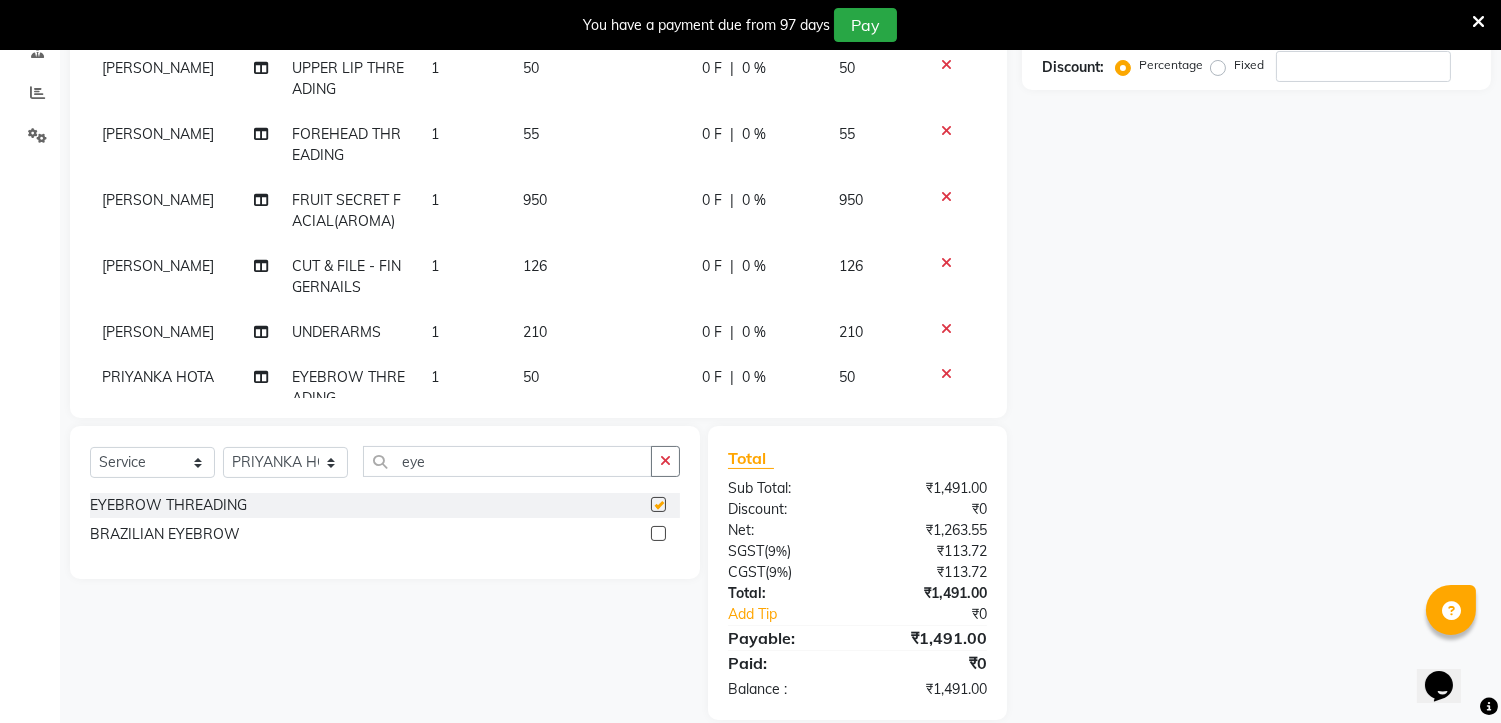 checkbox on "false" 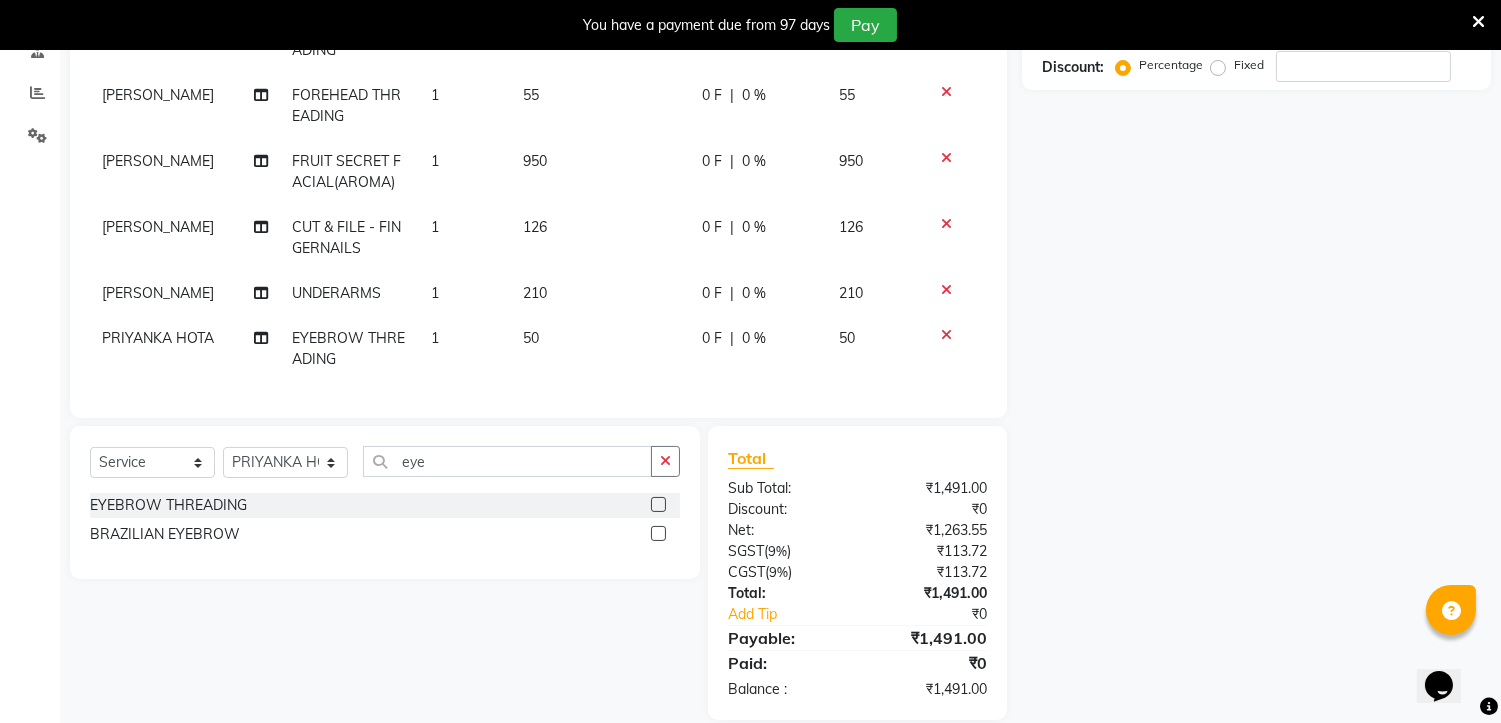 scroll, scrollTop: 0, scrollLeft: 0, axis: both 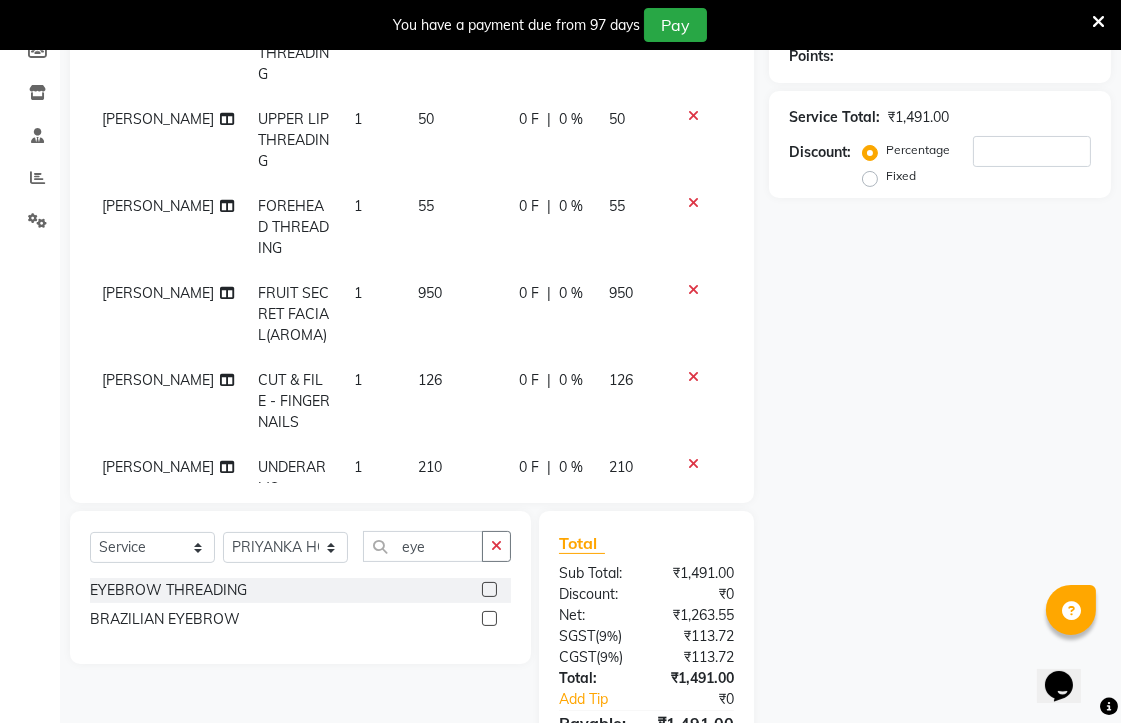click on "Select  Service  Product  Membership  Package Voucher Prepaid Gift Card  Select Stylist ASISH MANTRI BIKASH BARIK DILIP THAKUR Manager NAZNI BEGUM PRIYANKA HOTA RAJENDER BARIK RUPANJALI SAMAL eye EYEBROW THREADING  BRAZILIAN EYEBROW  Total Sub Total: ₹1,491.00 Discount: ₹0 Net: ₹1,263.55 SGST  ( 9% ) ₹113.72 CGST  ( 9% ) ₹113.72 Total: ₹1,491.00 Add Tip ₹0 Payable: ₹1,491.00 Paid: ₹0 Balance   : ₹1,491.00" 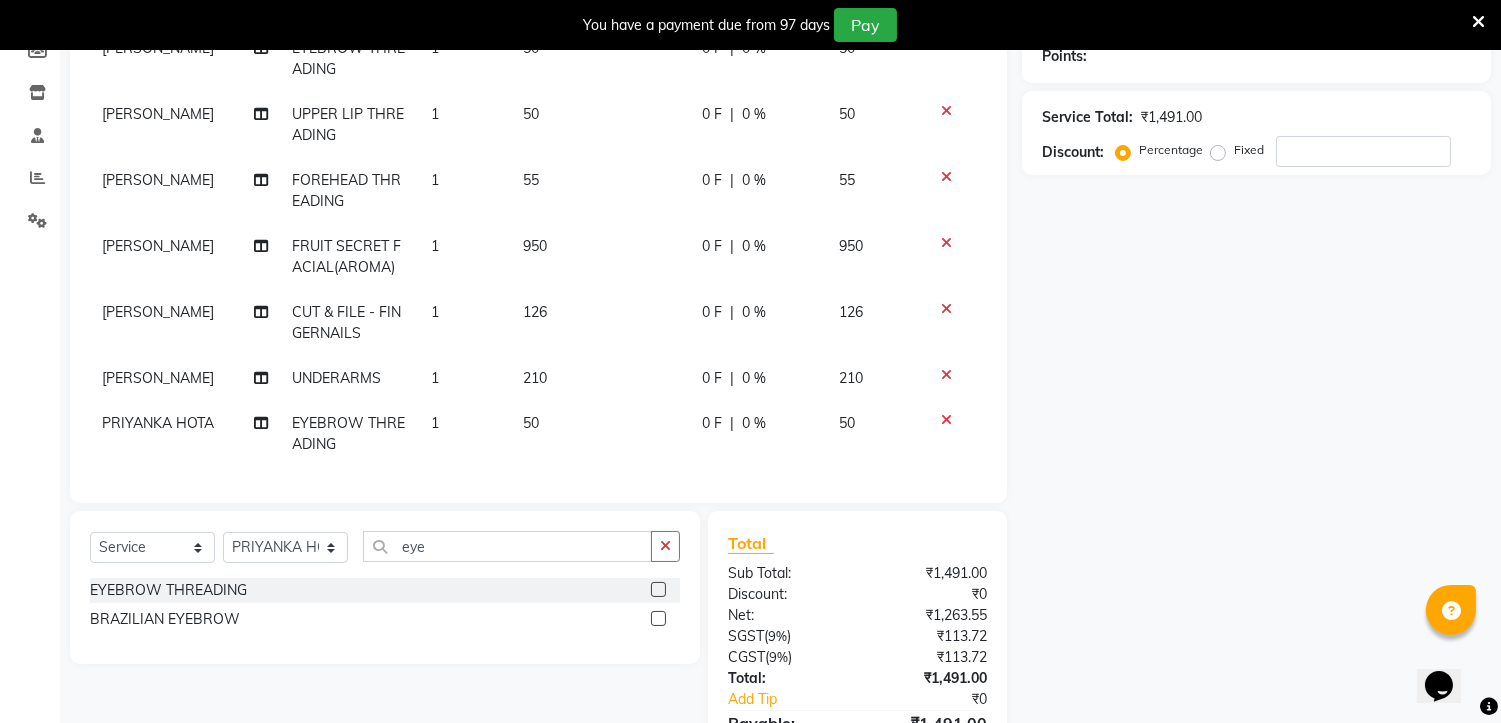 scroll, scrollTop: 0, scrollLeft: 0, axis: both 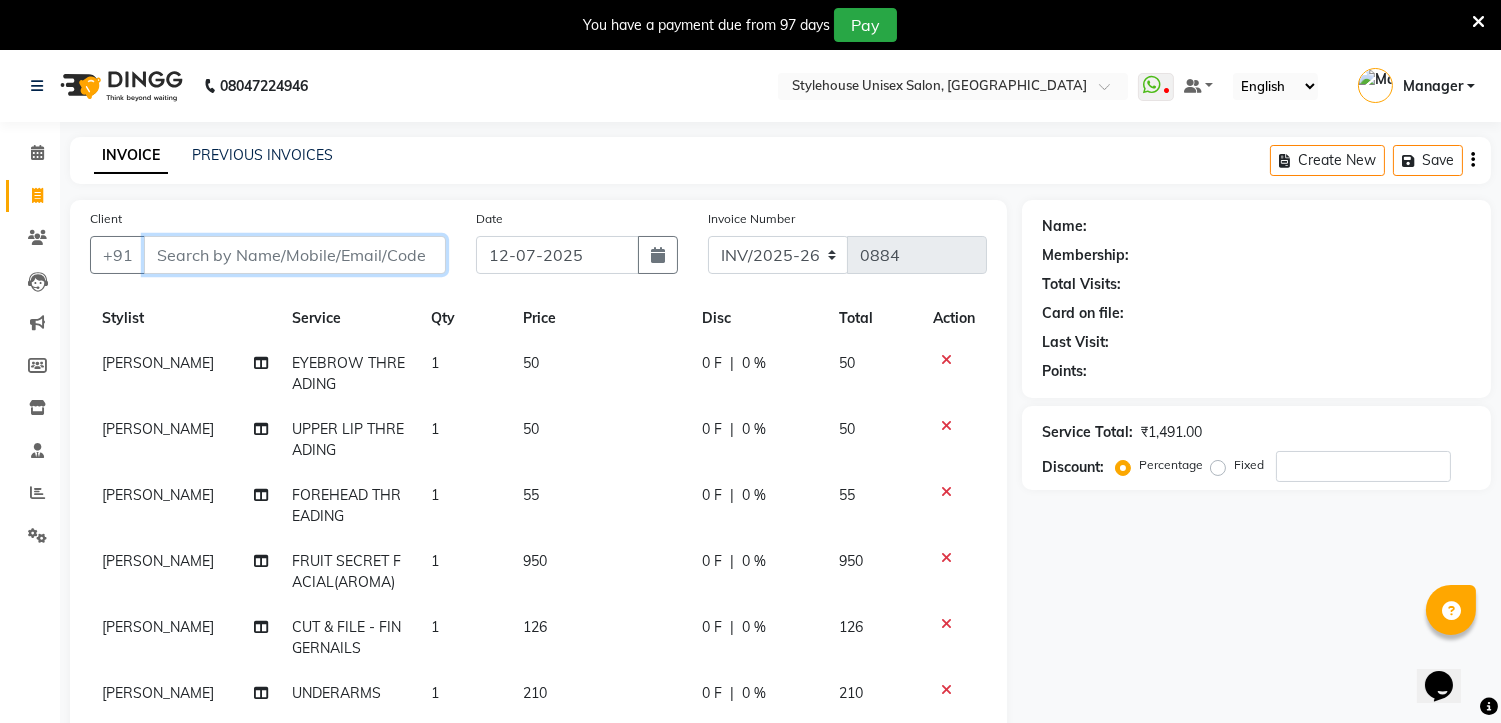 click on "Client" at bounding box center (295, 255) 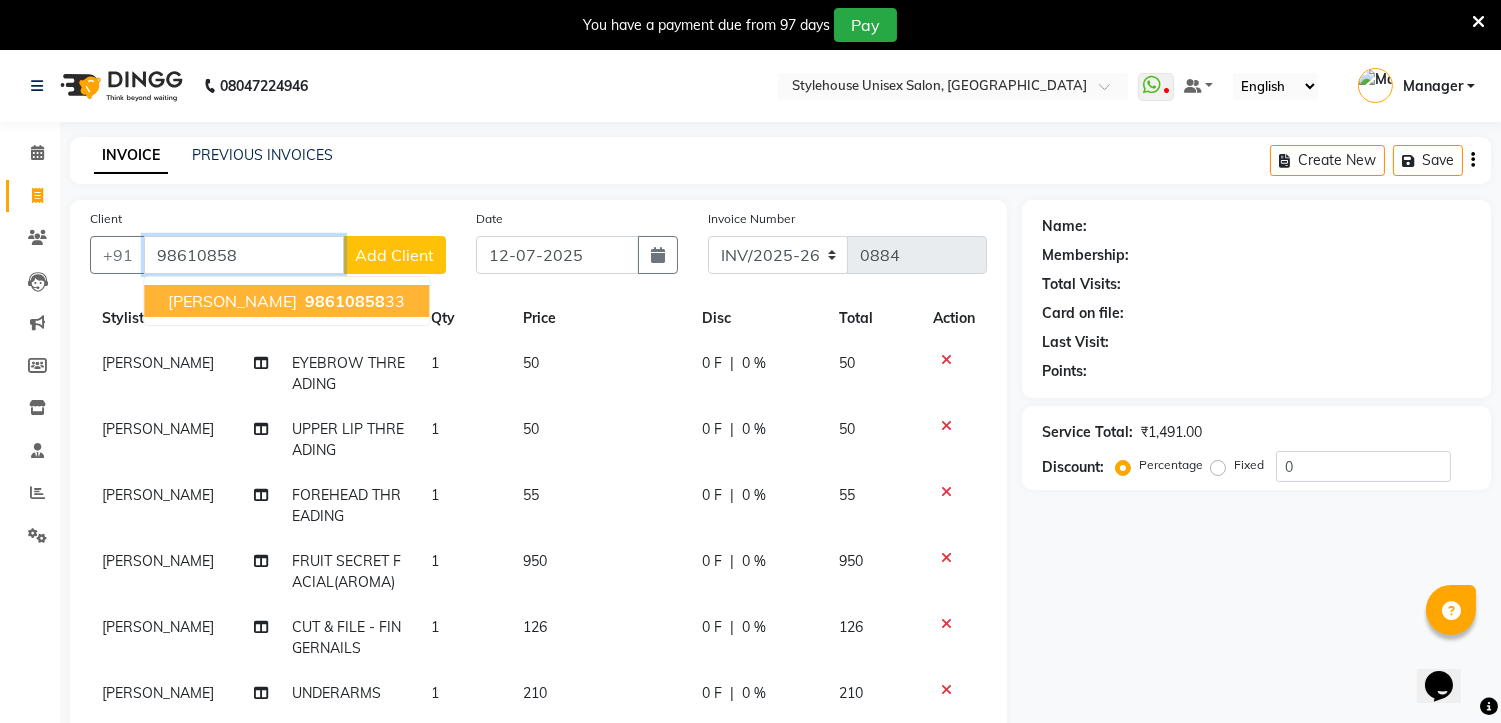 click on "98610858" at bounding box center (345, 301) 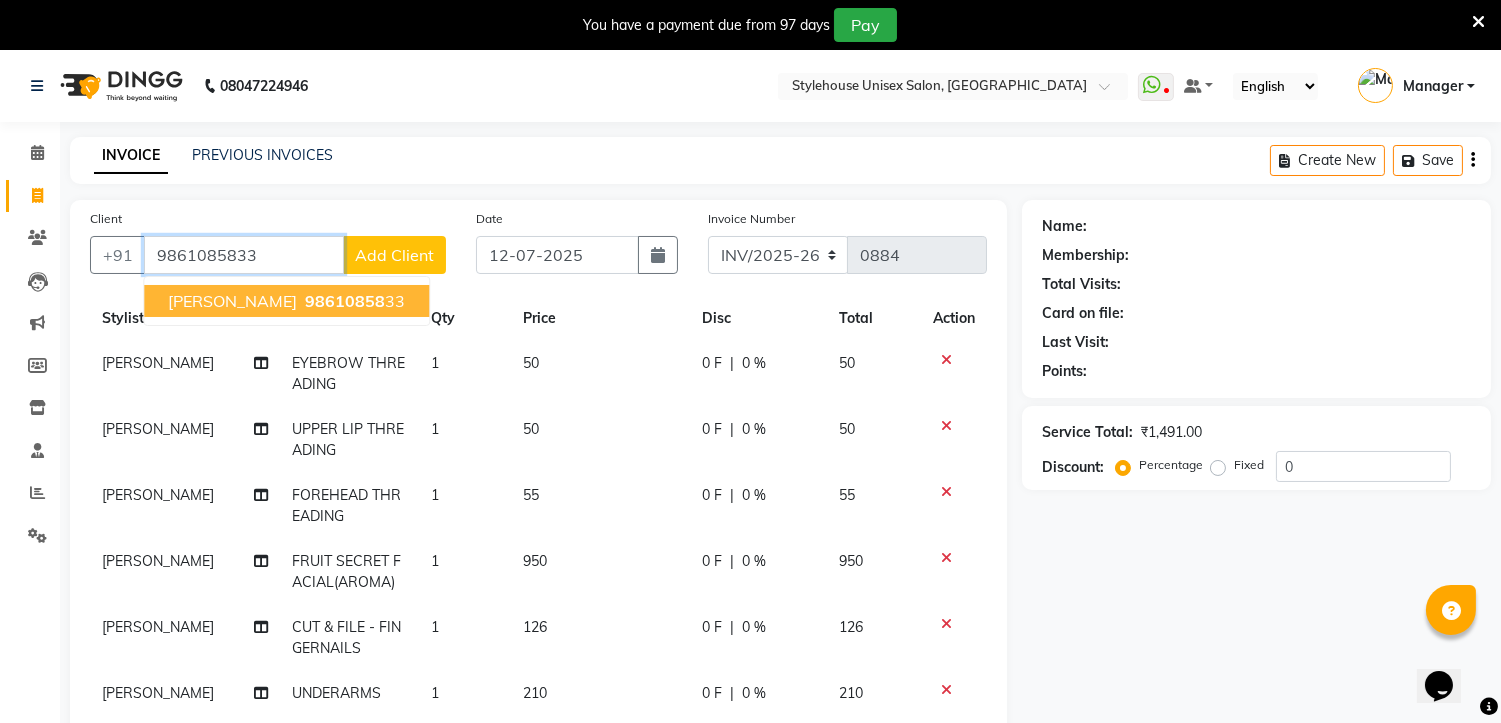 type on "9861085833" 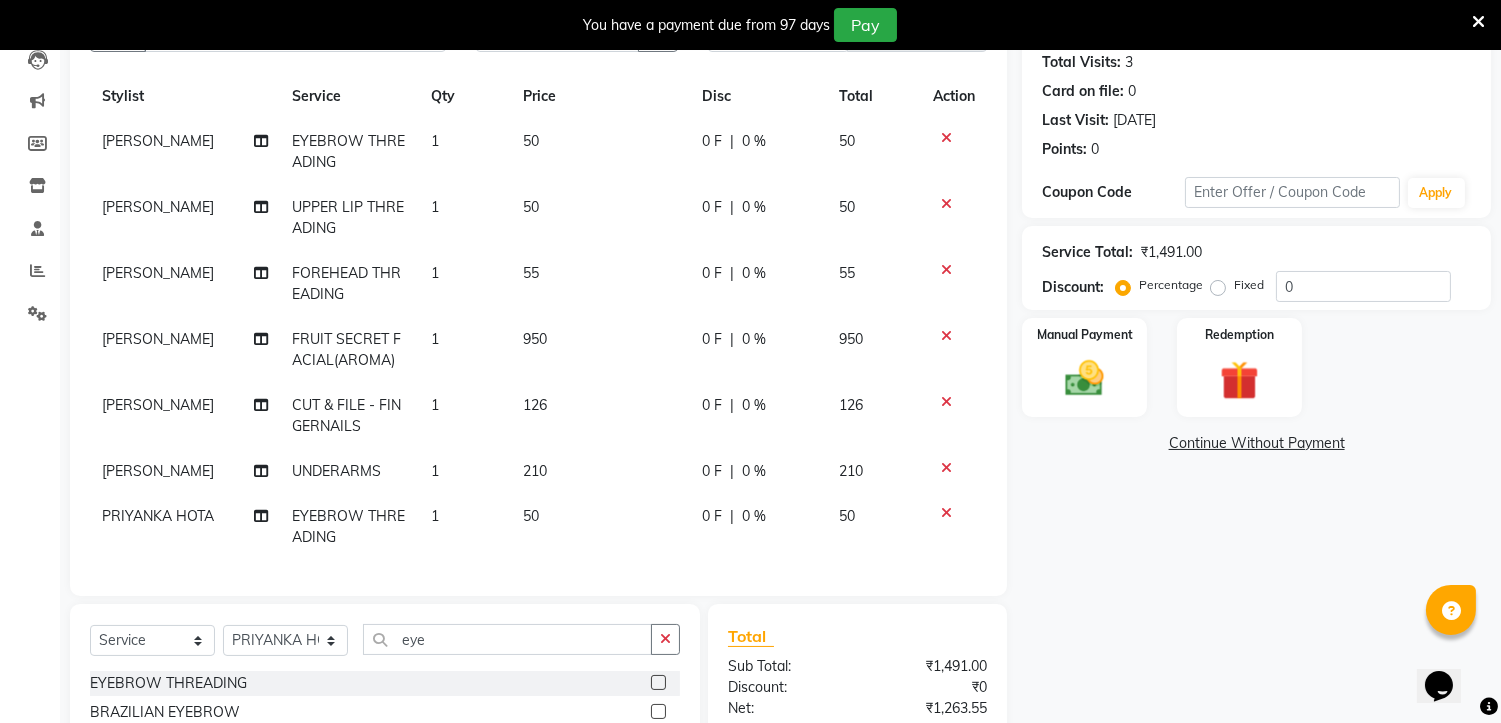 scroll, scrollTop: 333, scrollLeft: 0, axis: vertical 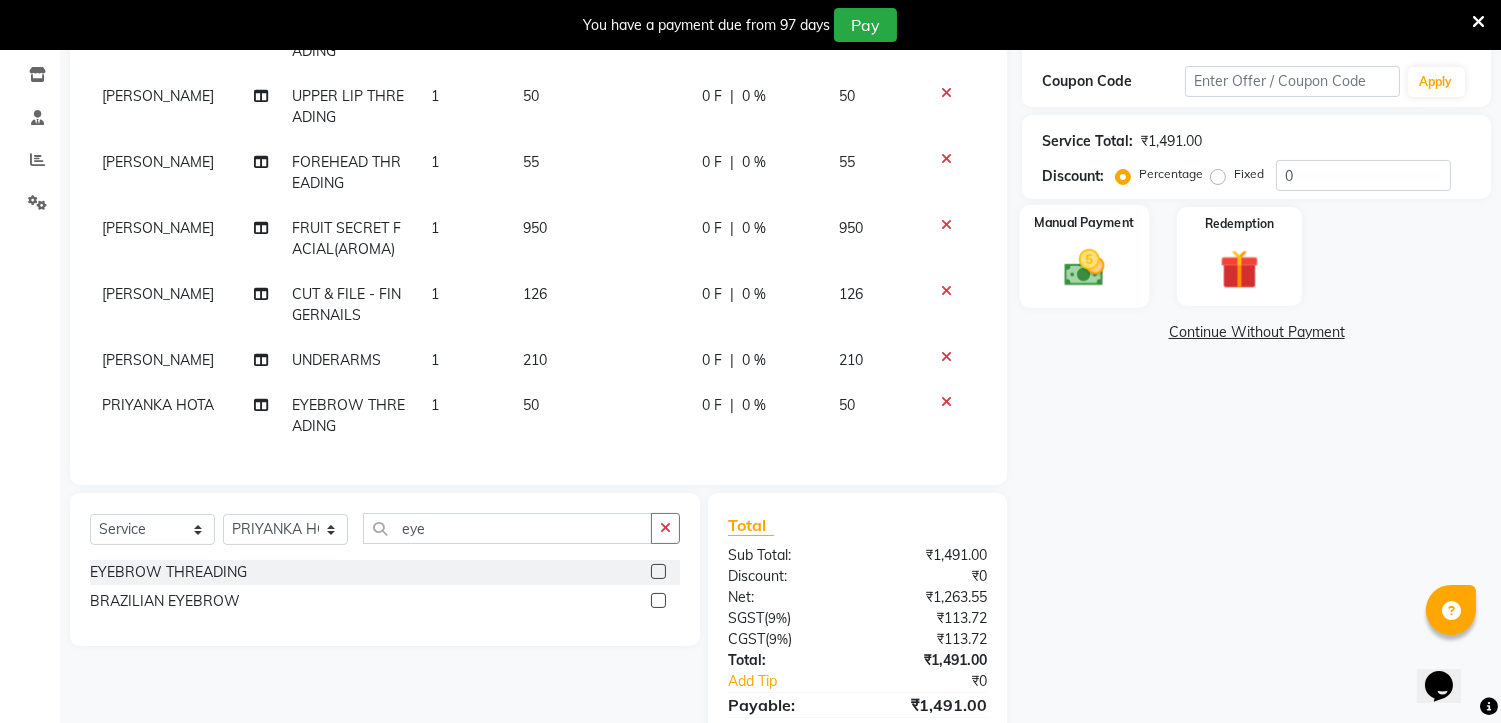 click 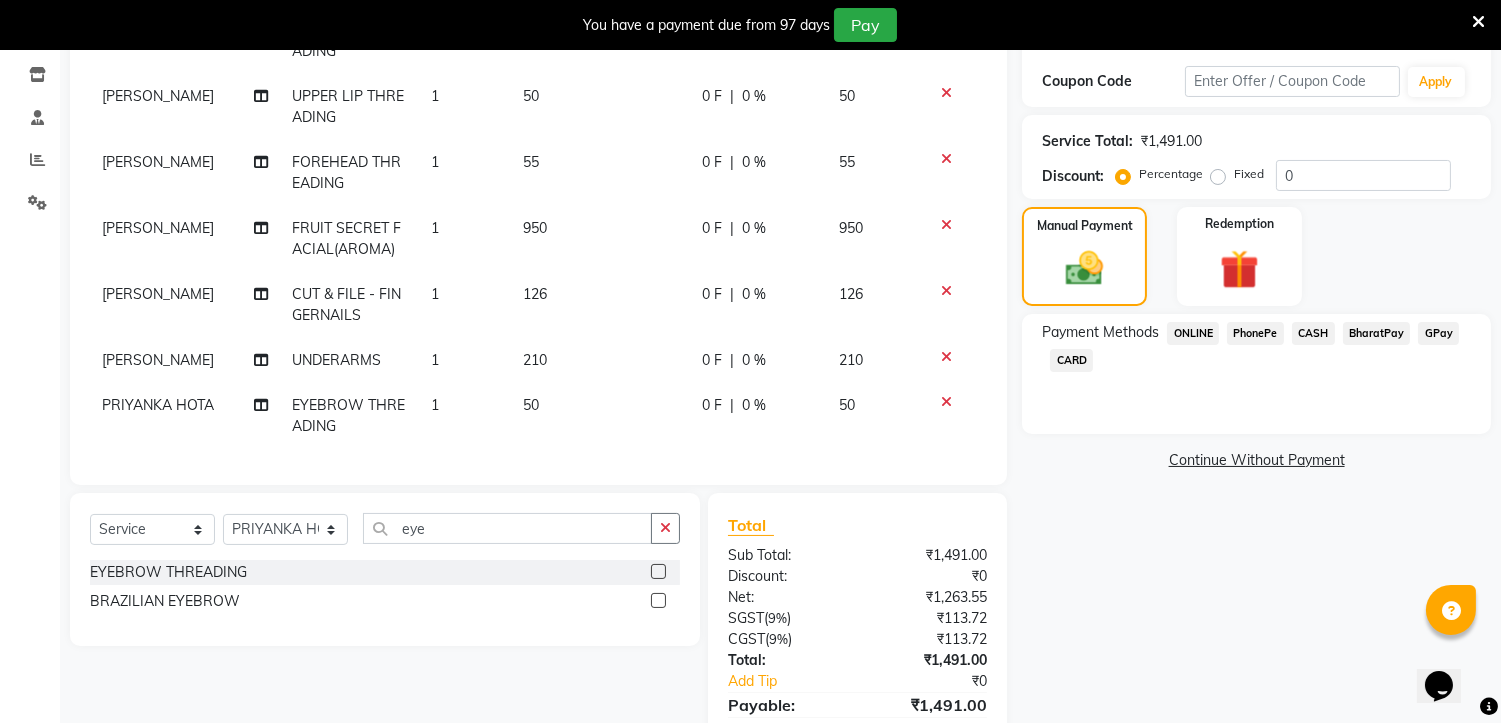 click on "CASH" 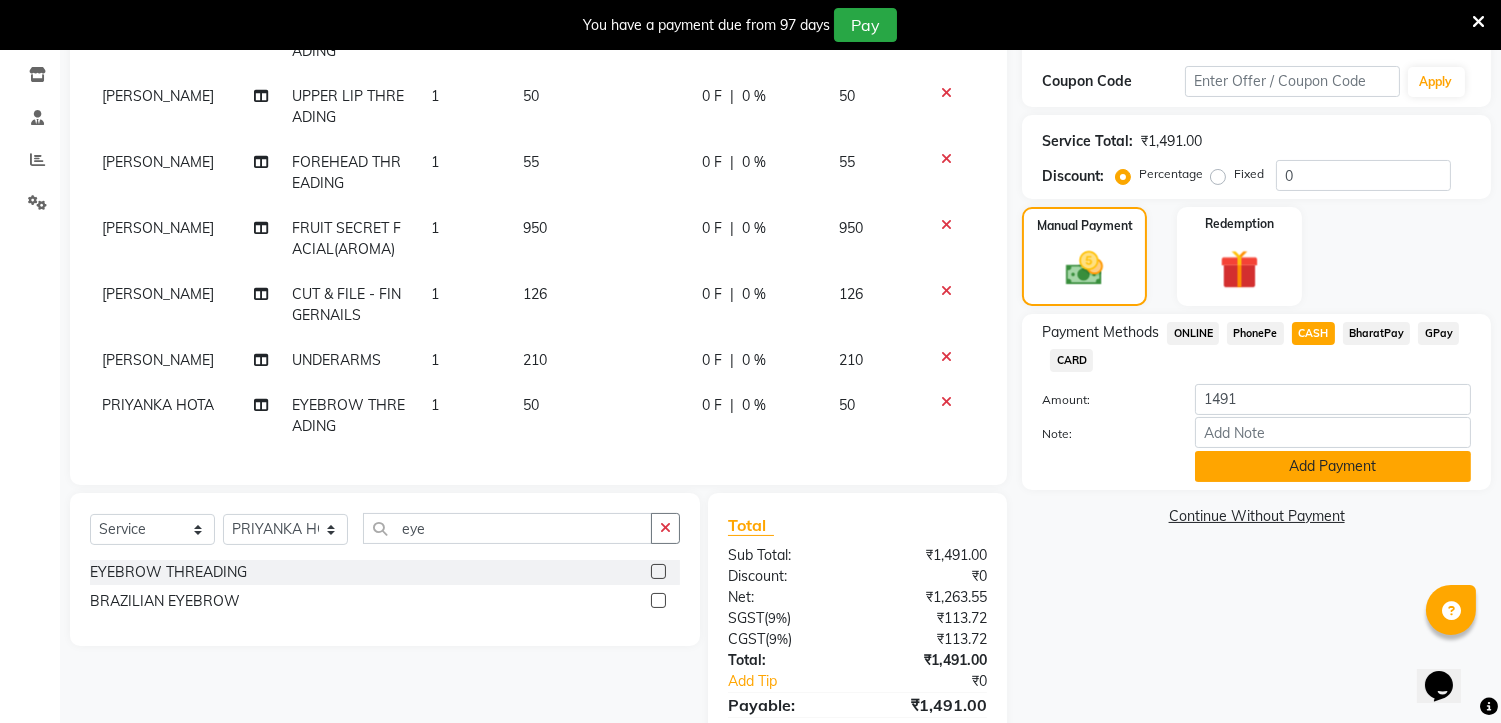 click on "Add Payment" 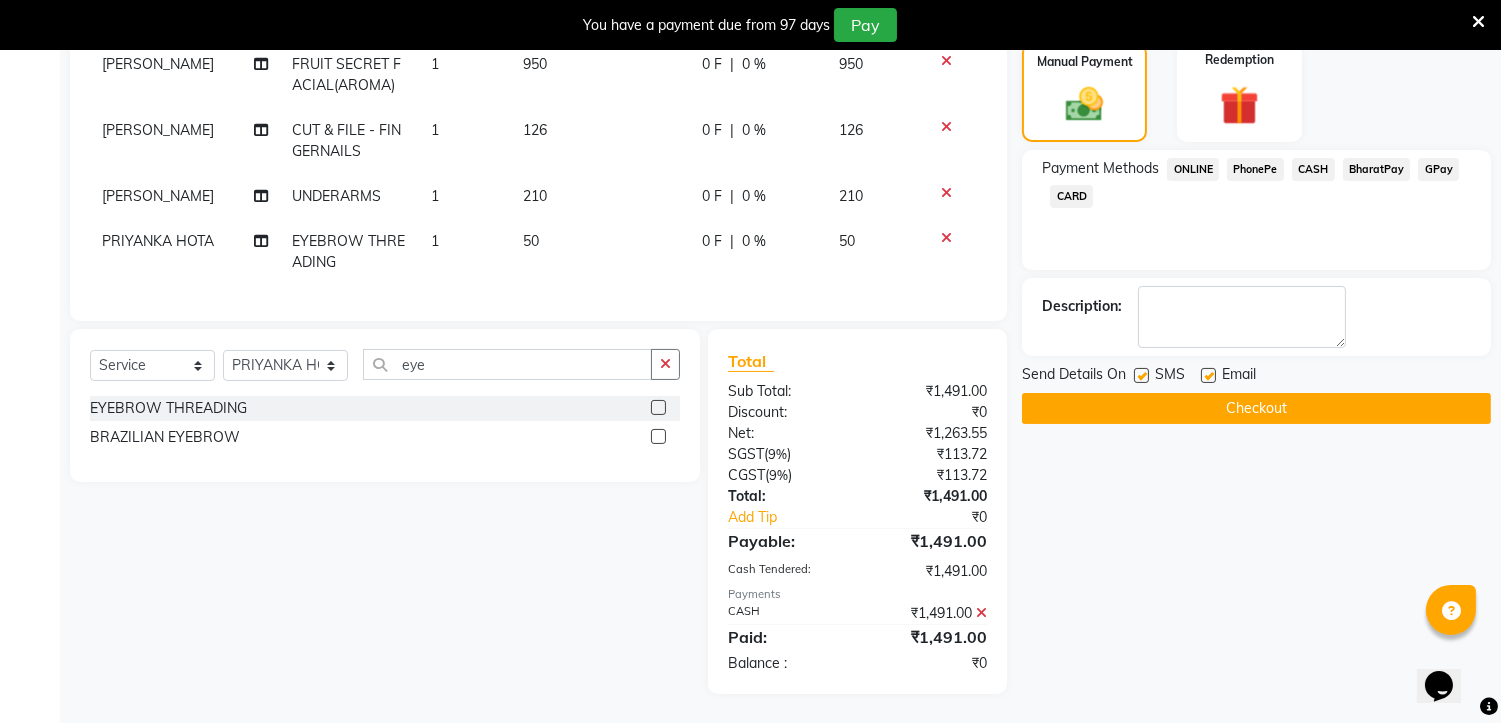 scroll, scrollTop: 275, scrollLeft: 0, axis: vertical 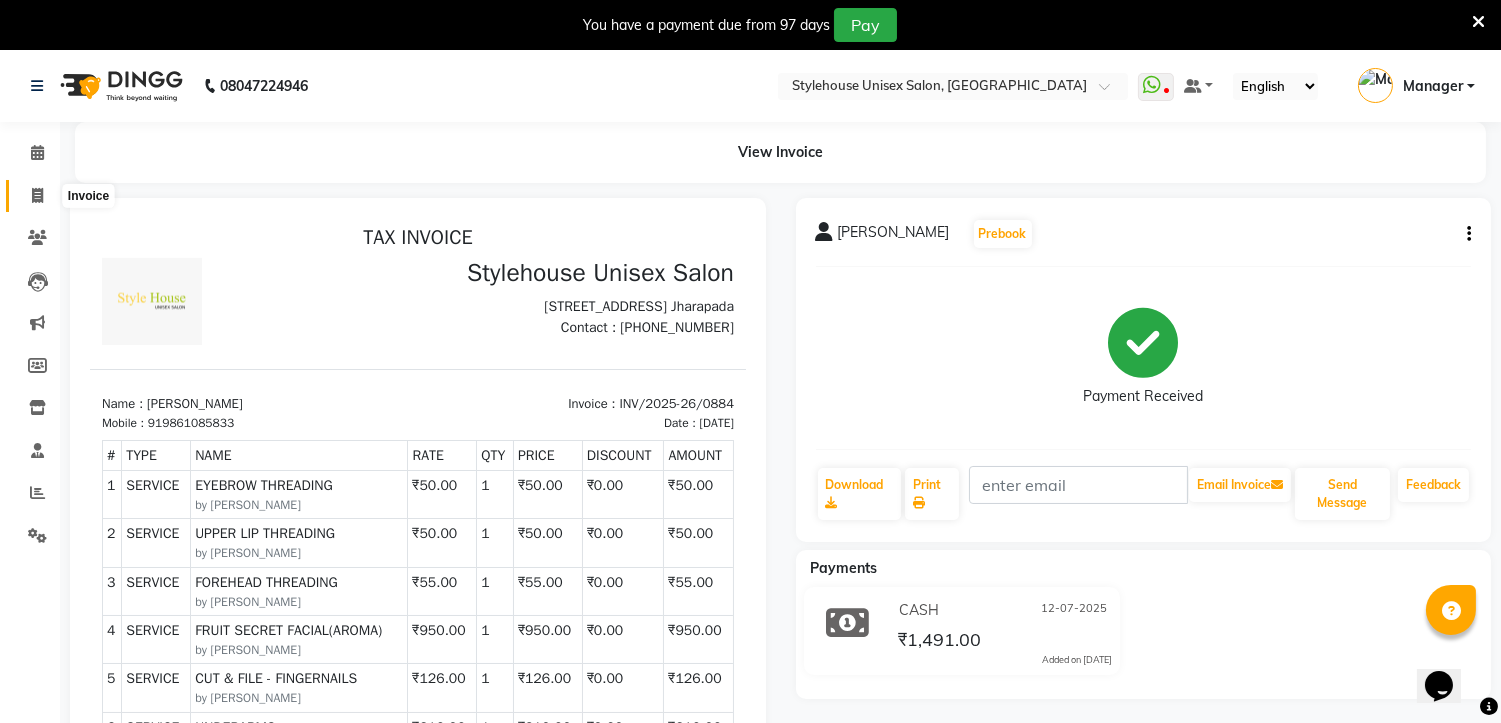 click 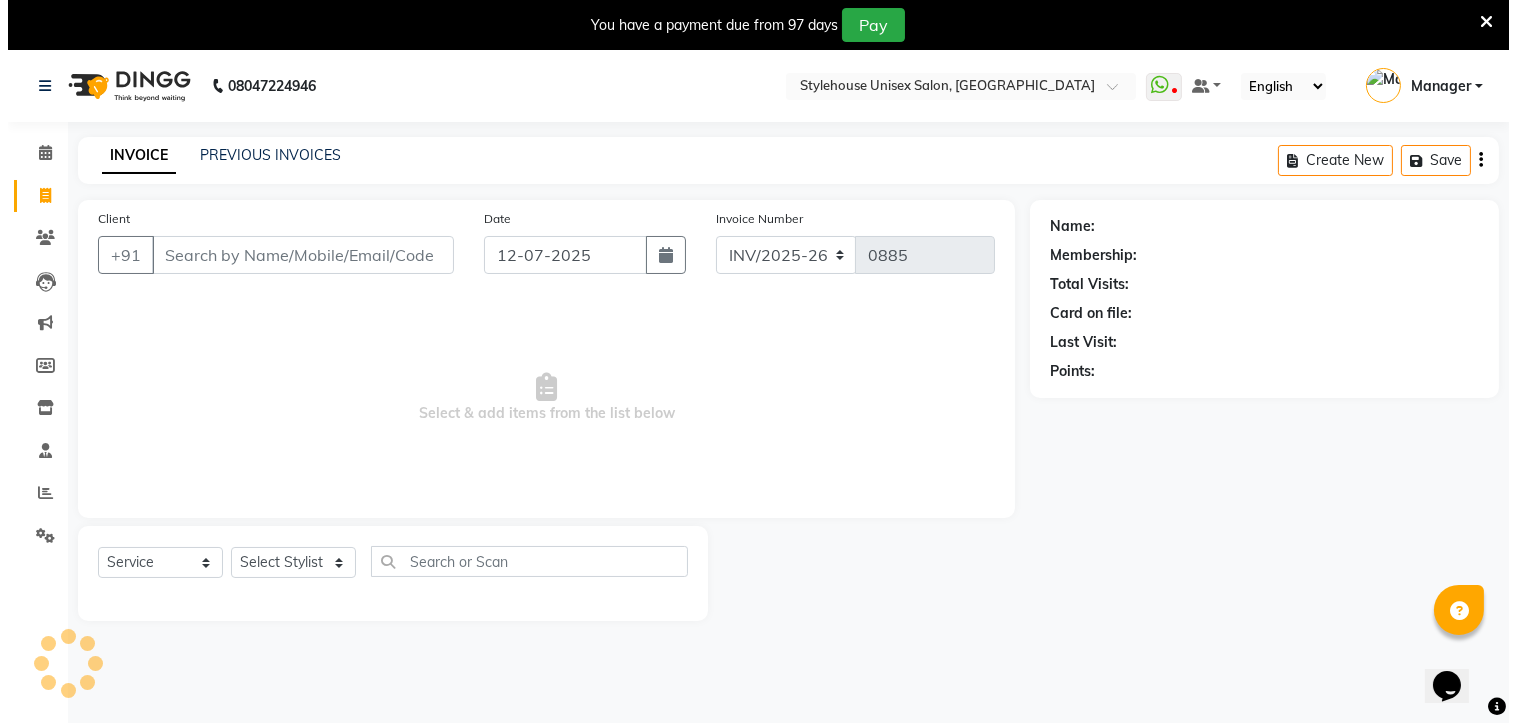 scroll, scrollTop: 50, scrollLeft: 0, axis: vertical 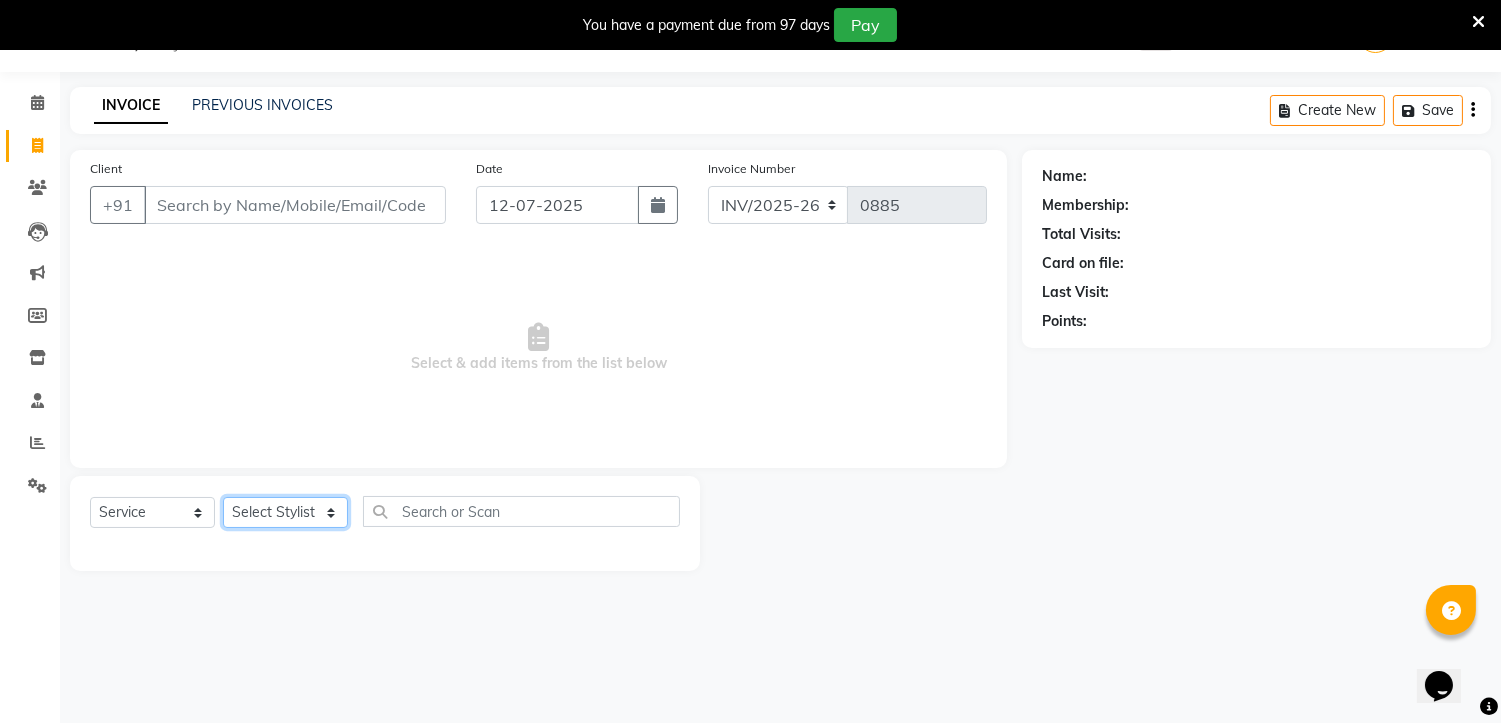 click on "Select Stylist [PERSON_NAME] [PERSON_NAME] [PERSON_NAME] Manager [PERSON_NAME] PRIYANKA HOTA [PERSON_NAME] [PERSON_NAME]" 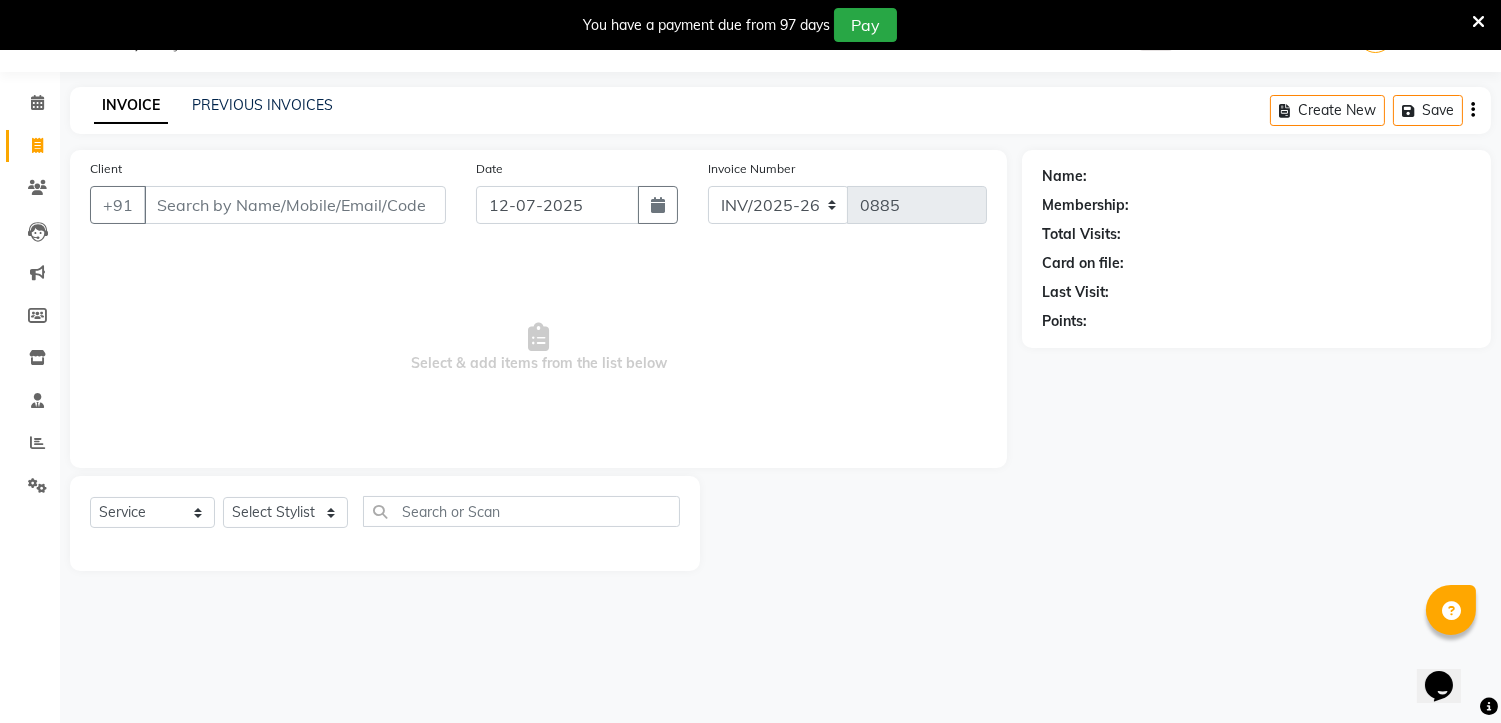 click 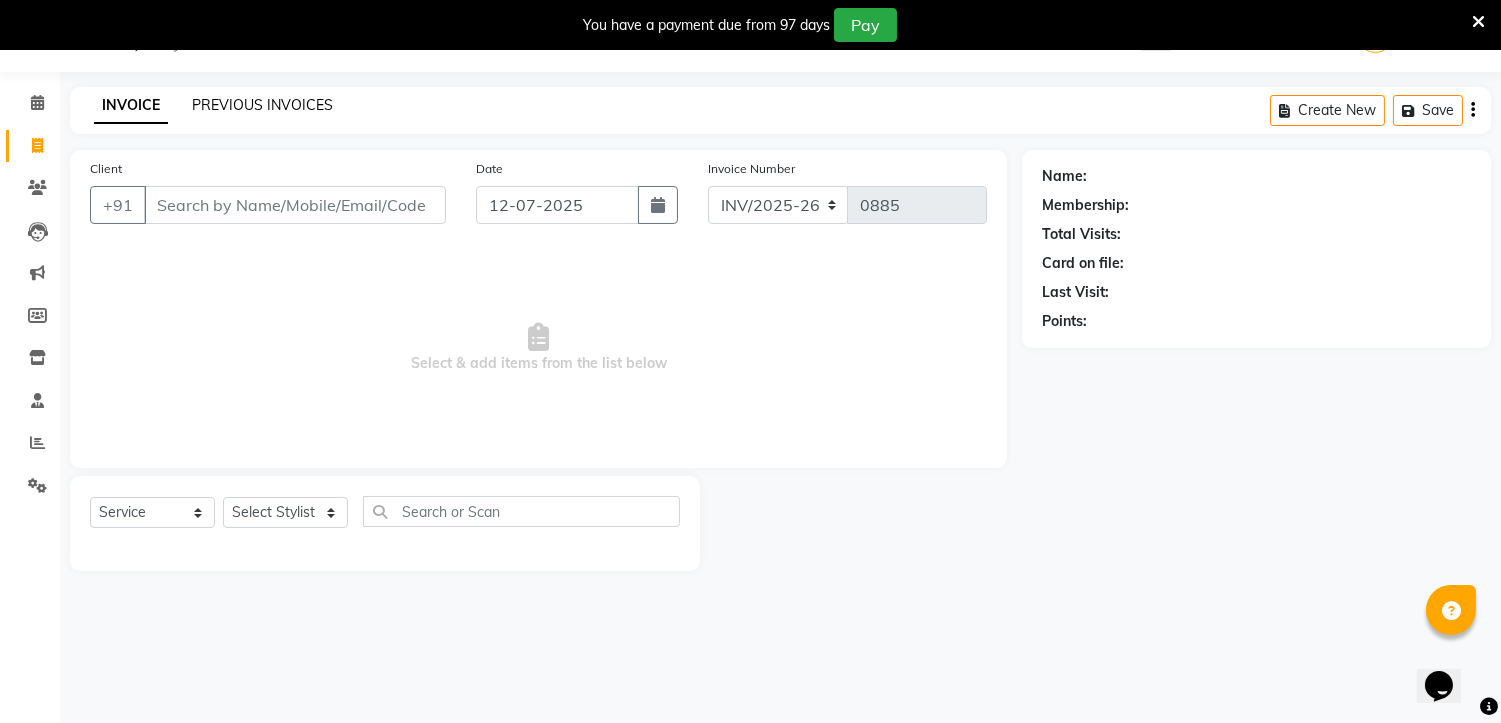 click on "PREVIOUS INVOICES" 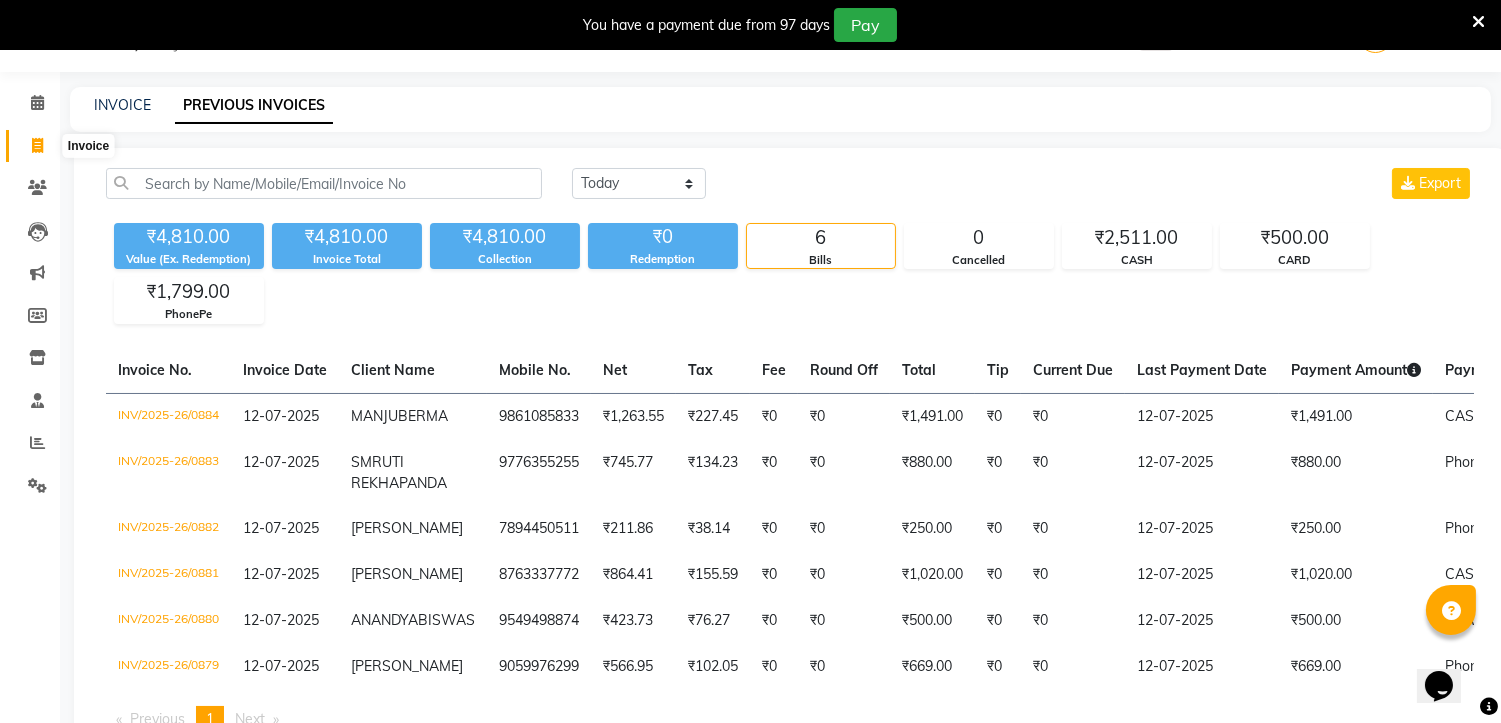 click 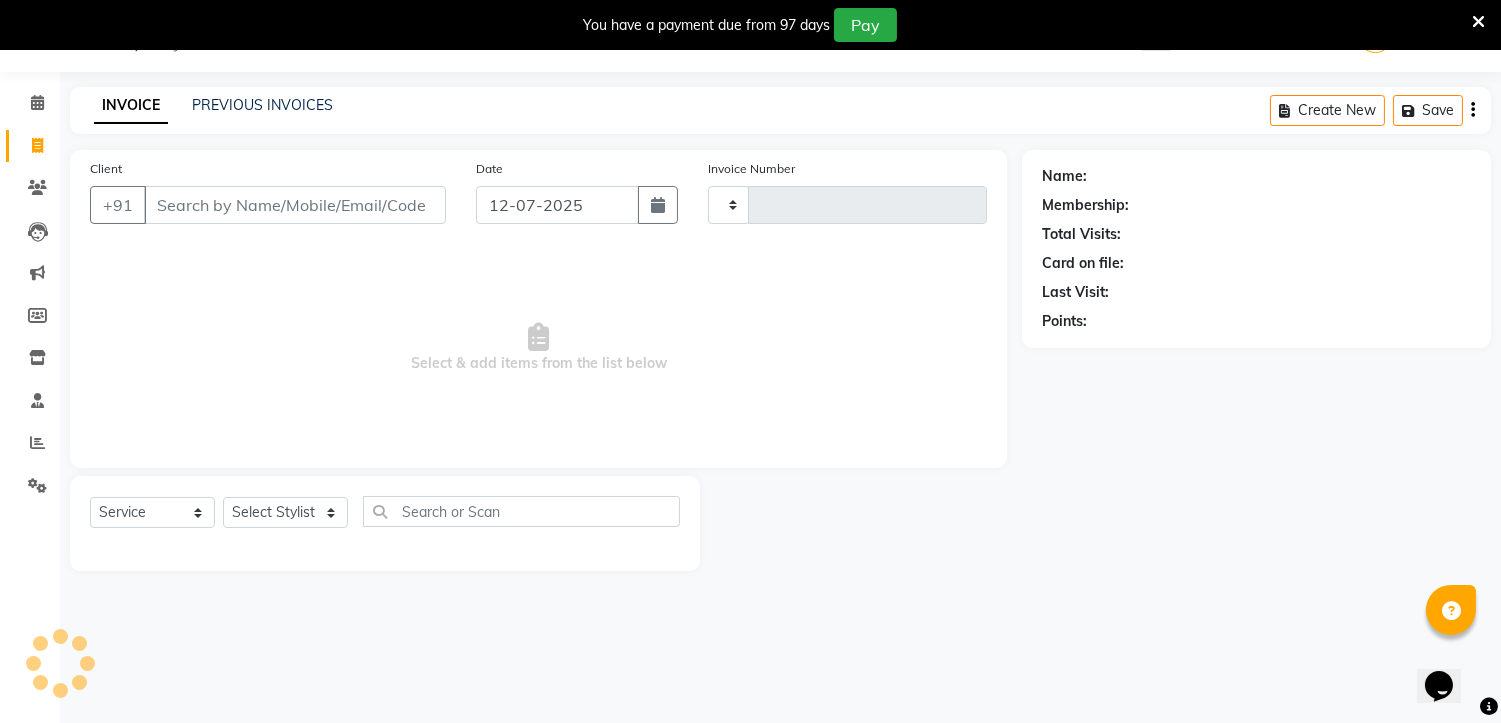 type on "0885" 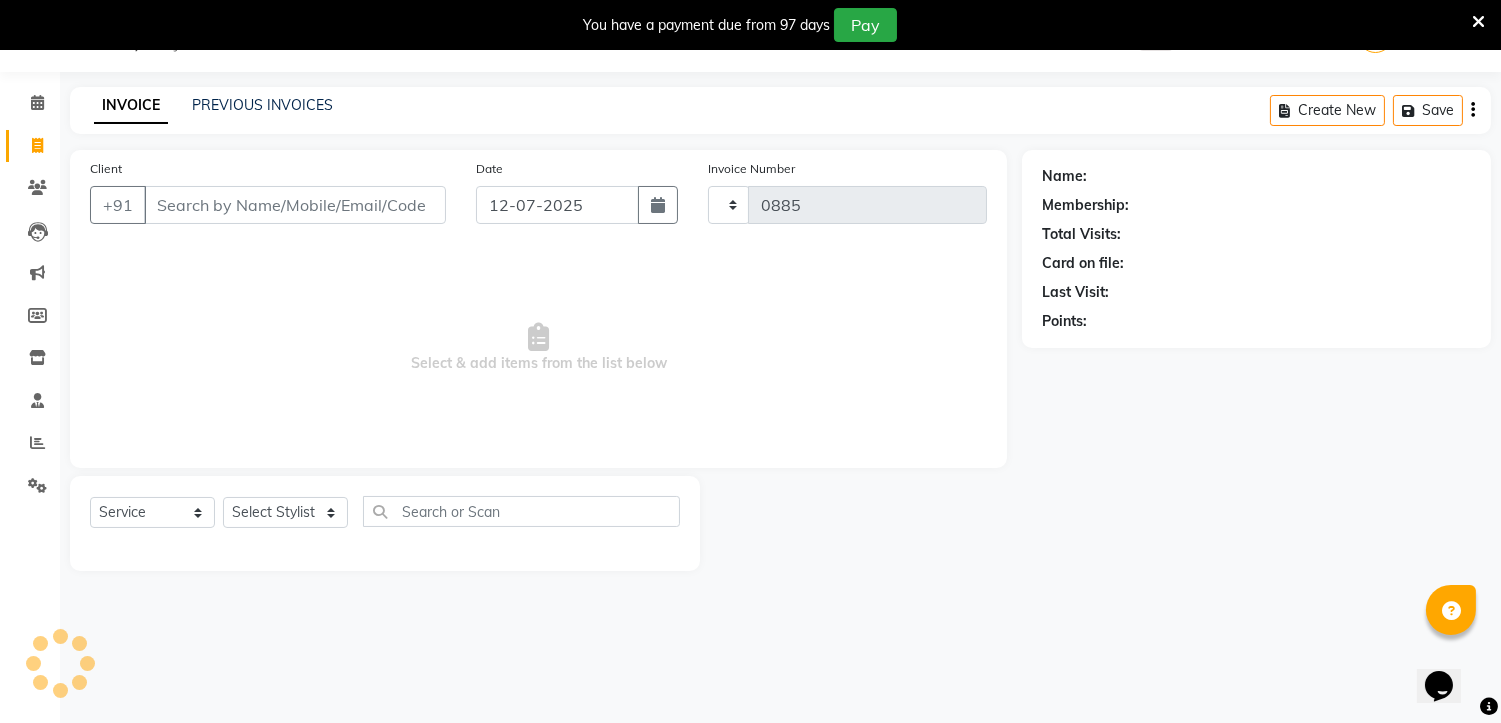 select on "7906" 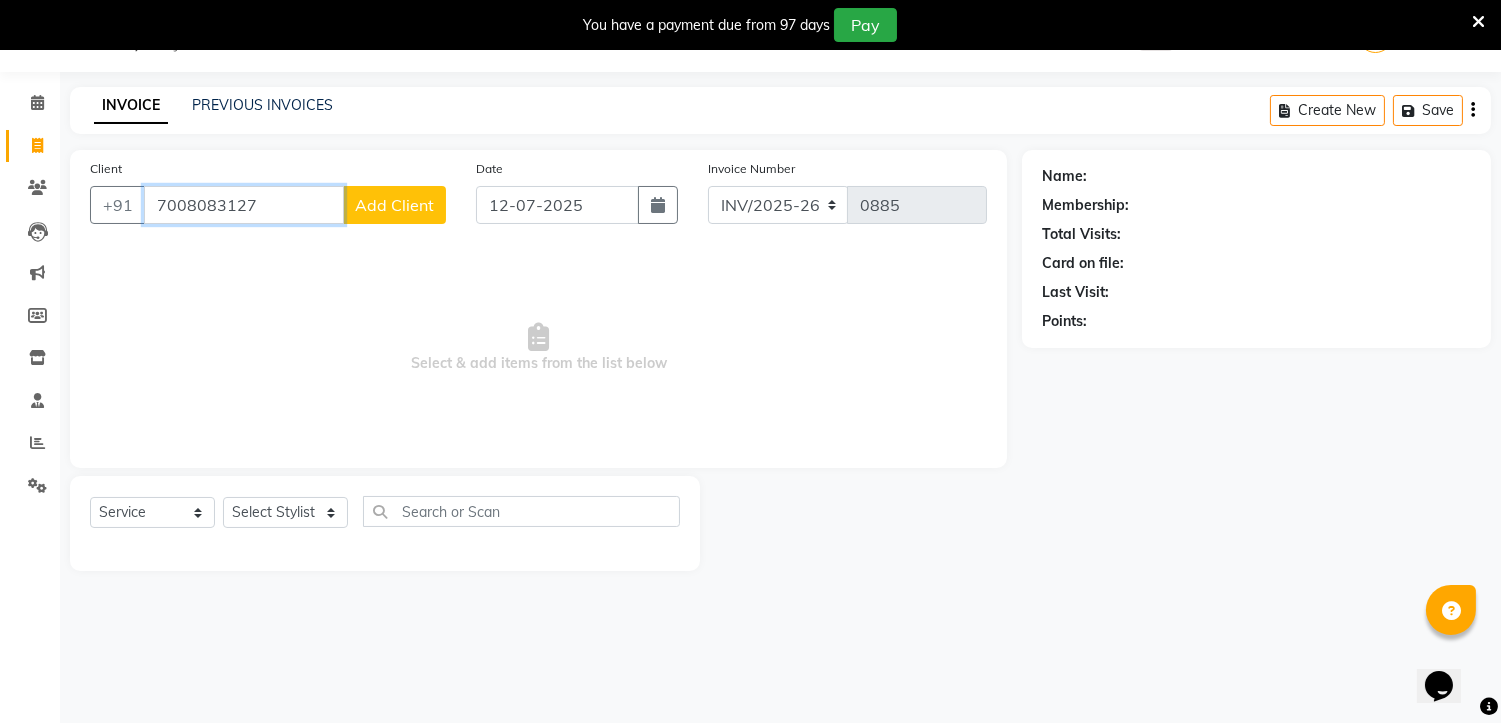 type on "7008083127" 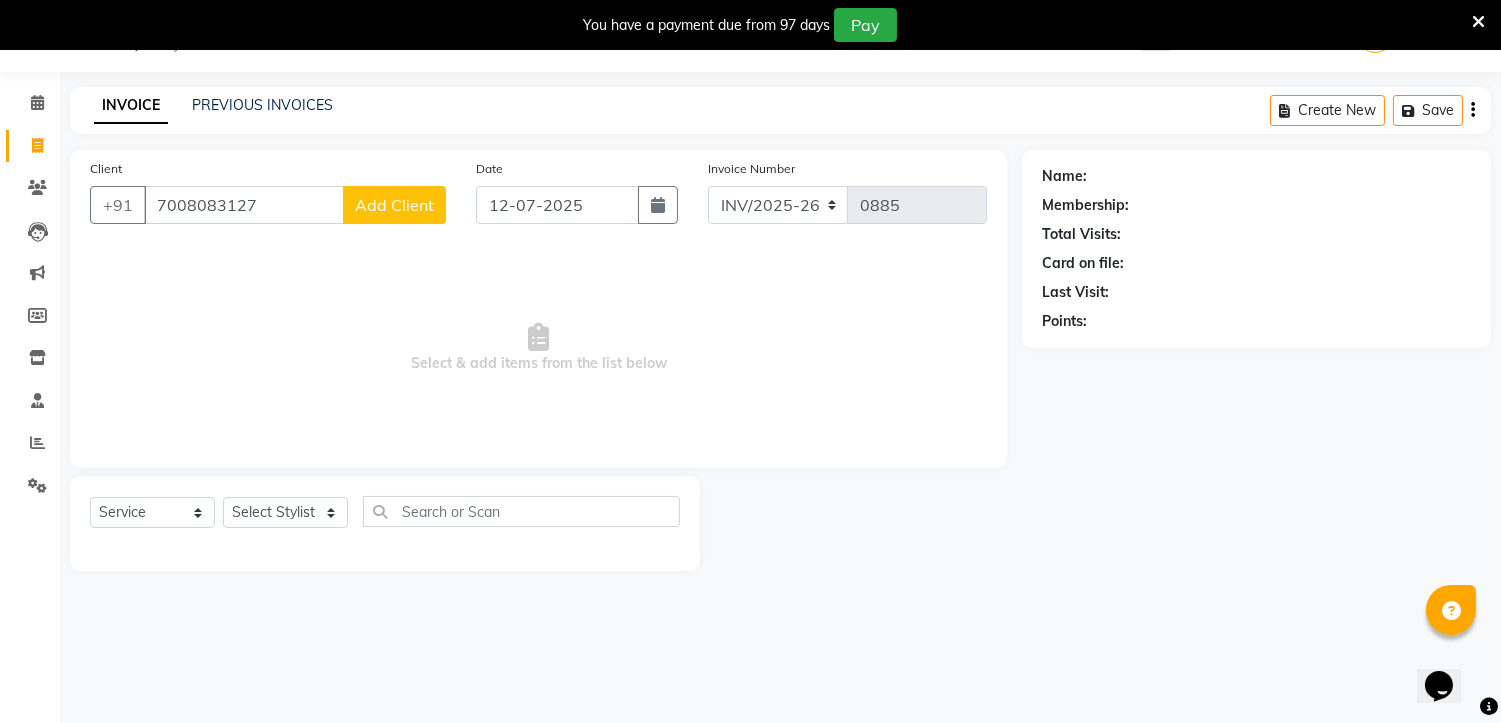 click on "Add Client" 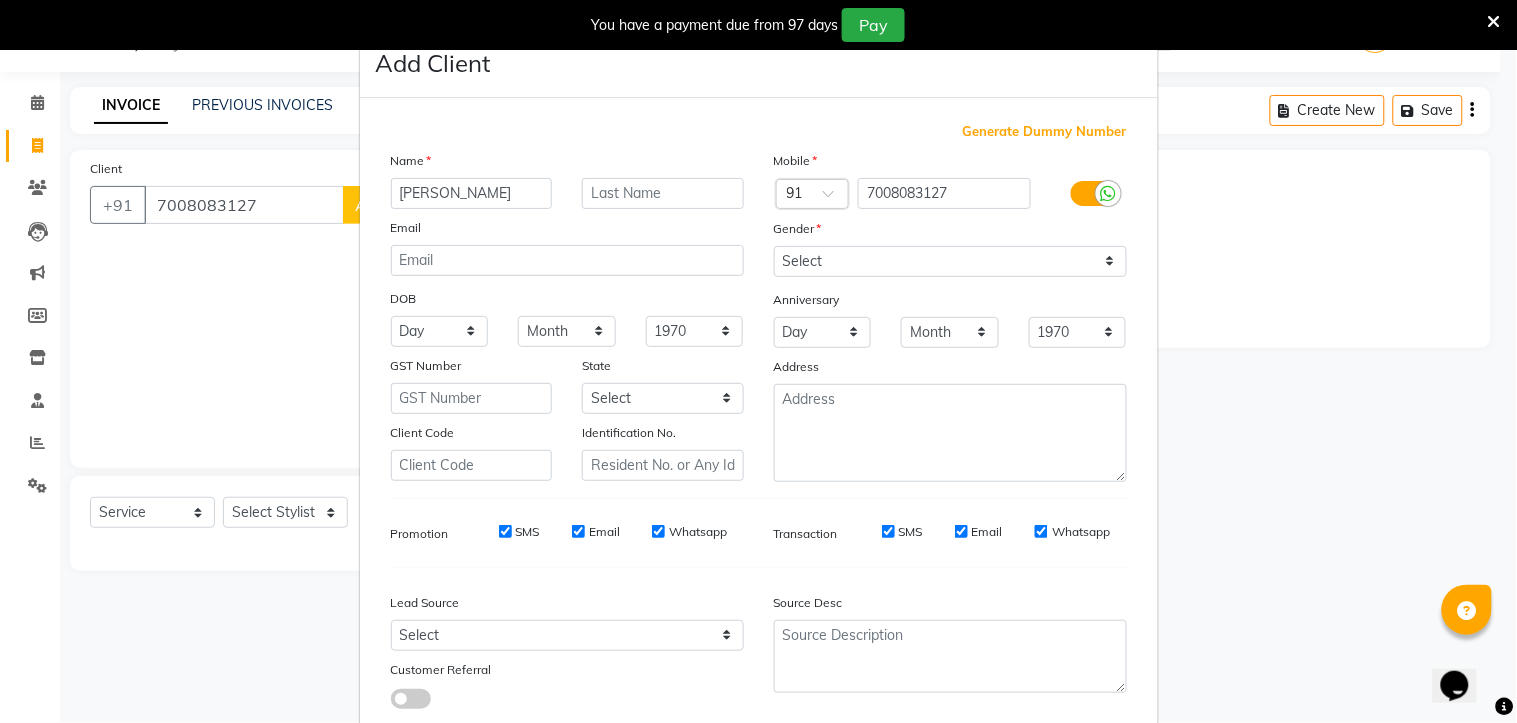 type on "prkash chandra" 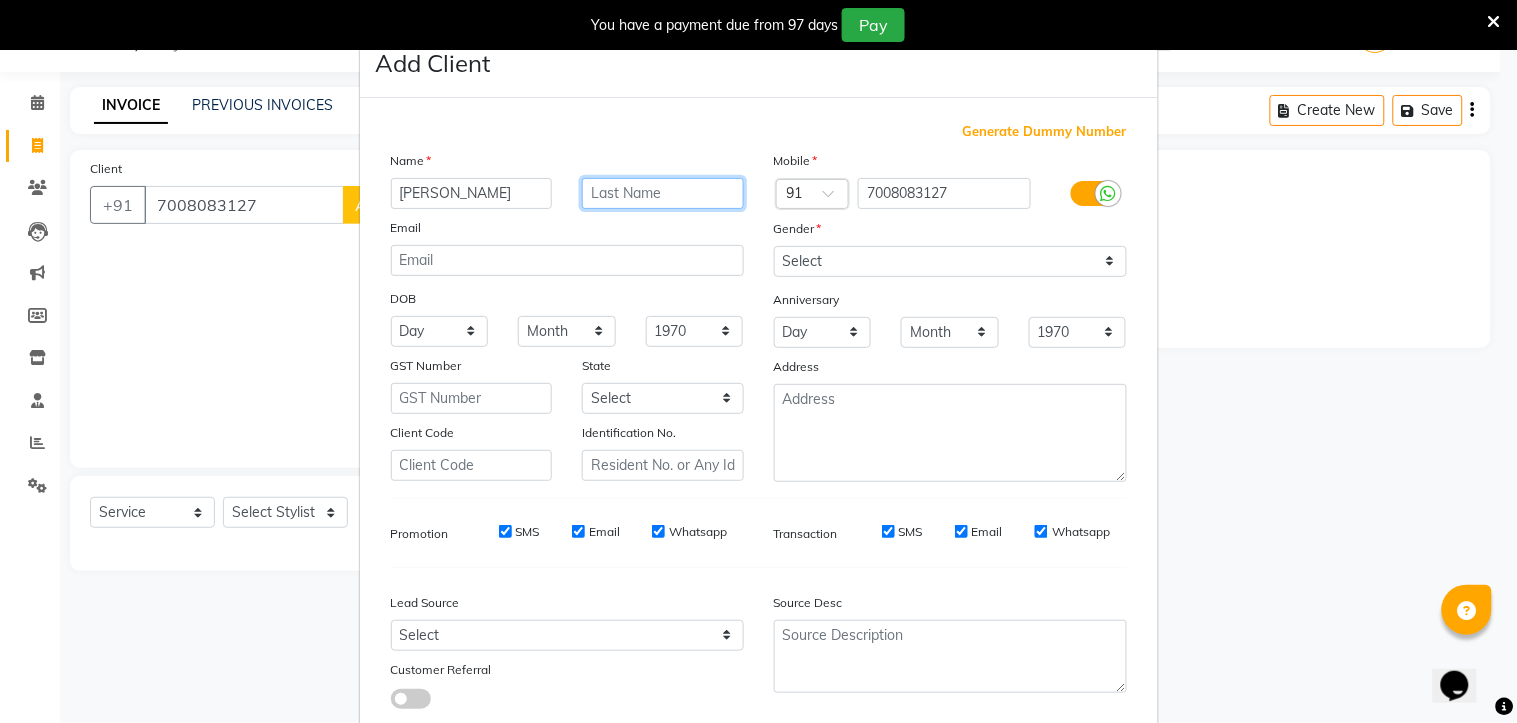 click at bounding box center [663, 193] 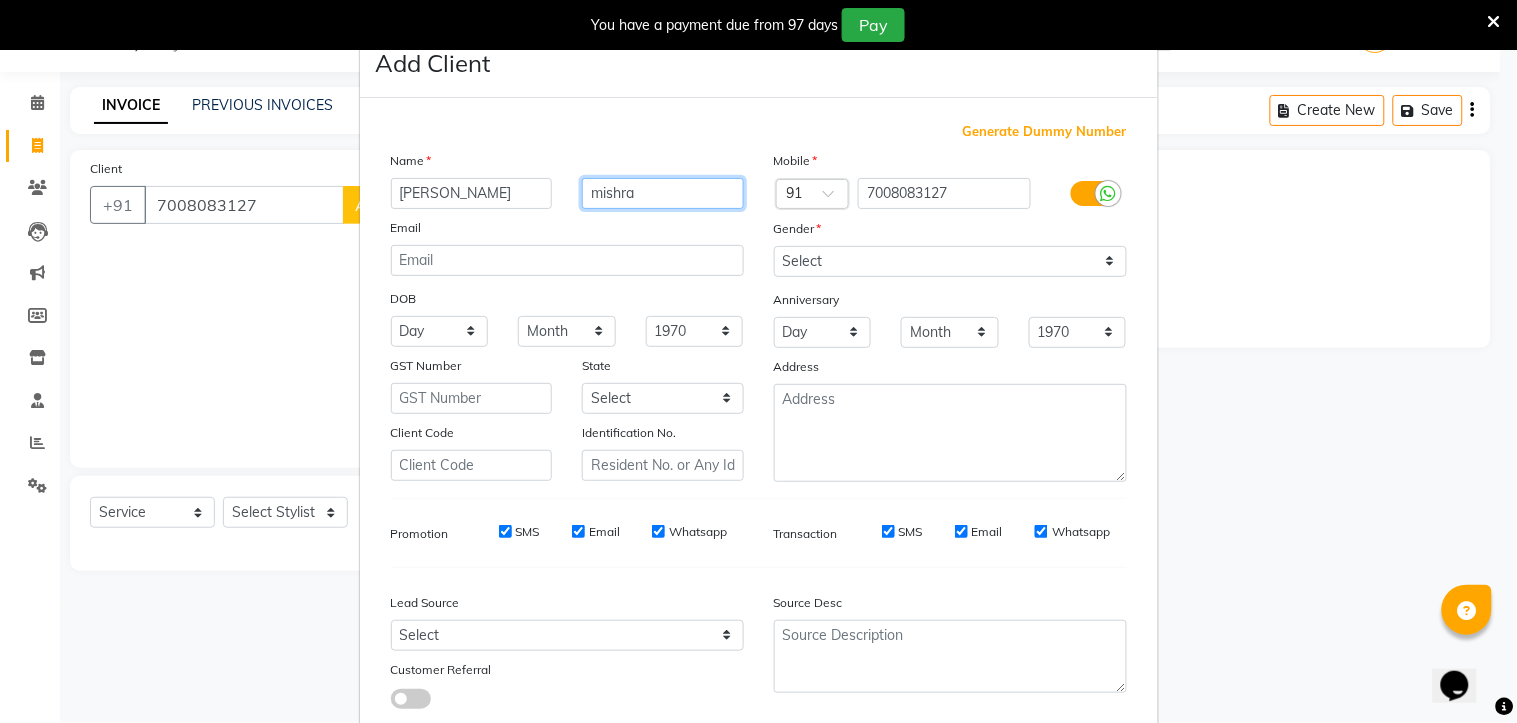 type on "mishra" 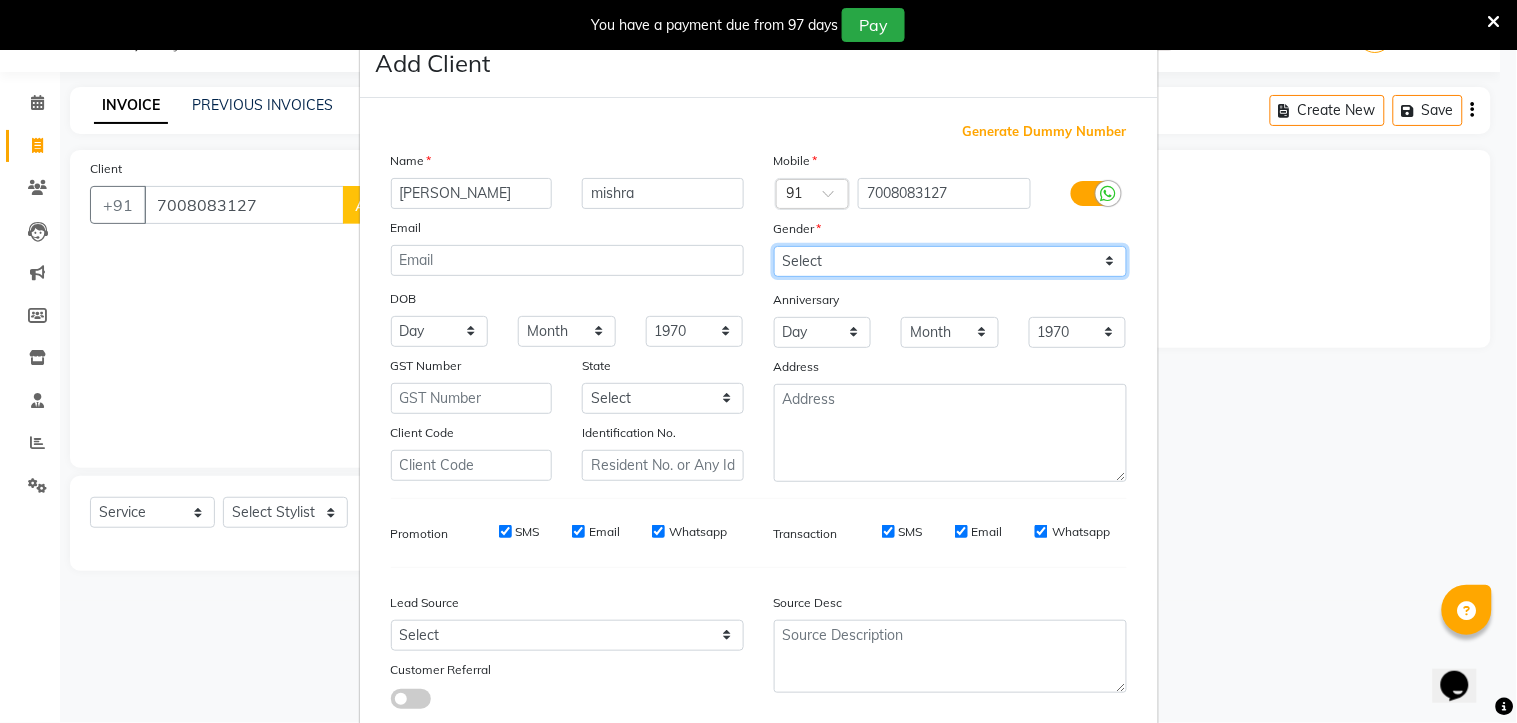 click on "Select [DEMOGRAPHIC_DATA] [DEMOGRAPHIC_DATA] Other Prefer Not To Say" at bounding box center (950, 261) 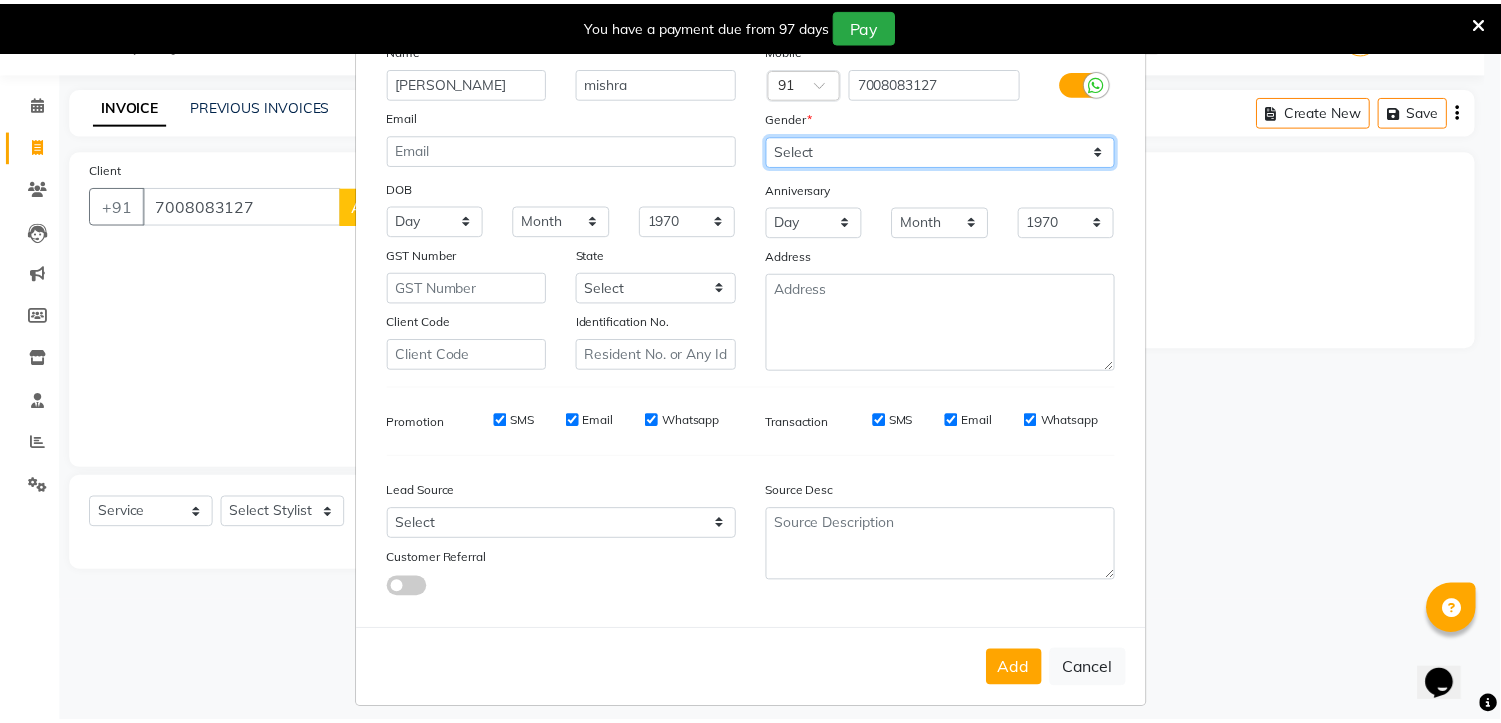 scroll, scrollTop: 127, scrollLeft: 0, axis: vertical 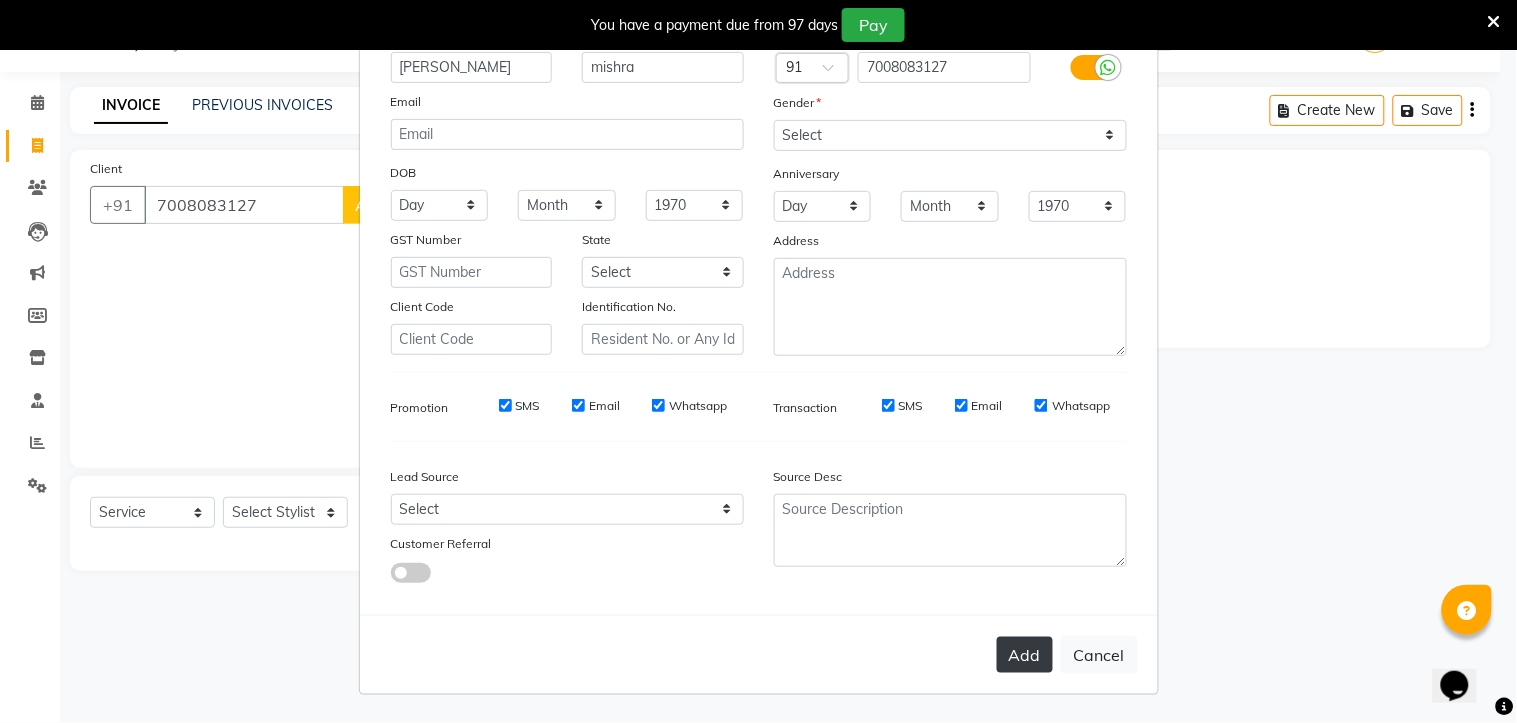 click on "Add" at bounding box center [1025, 655] 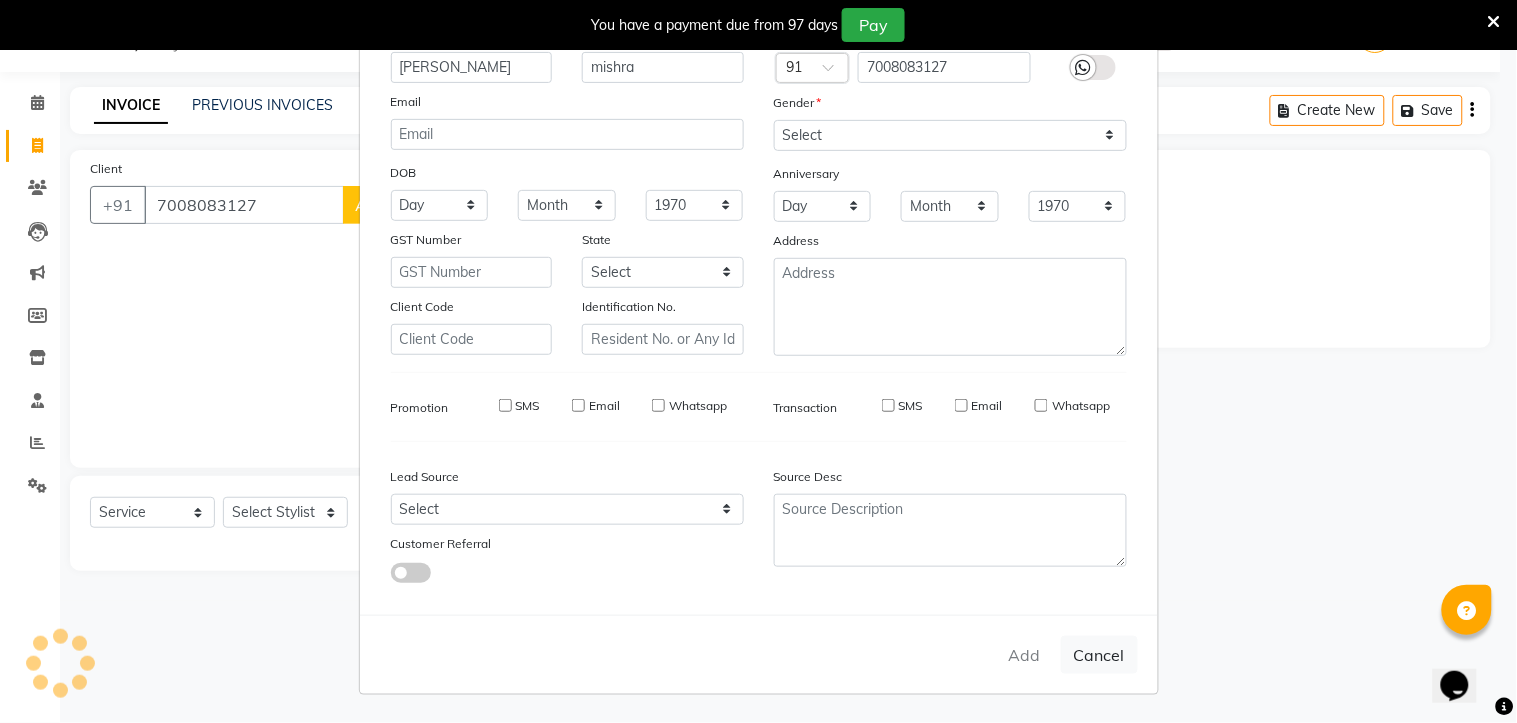 type 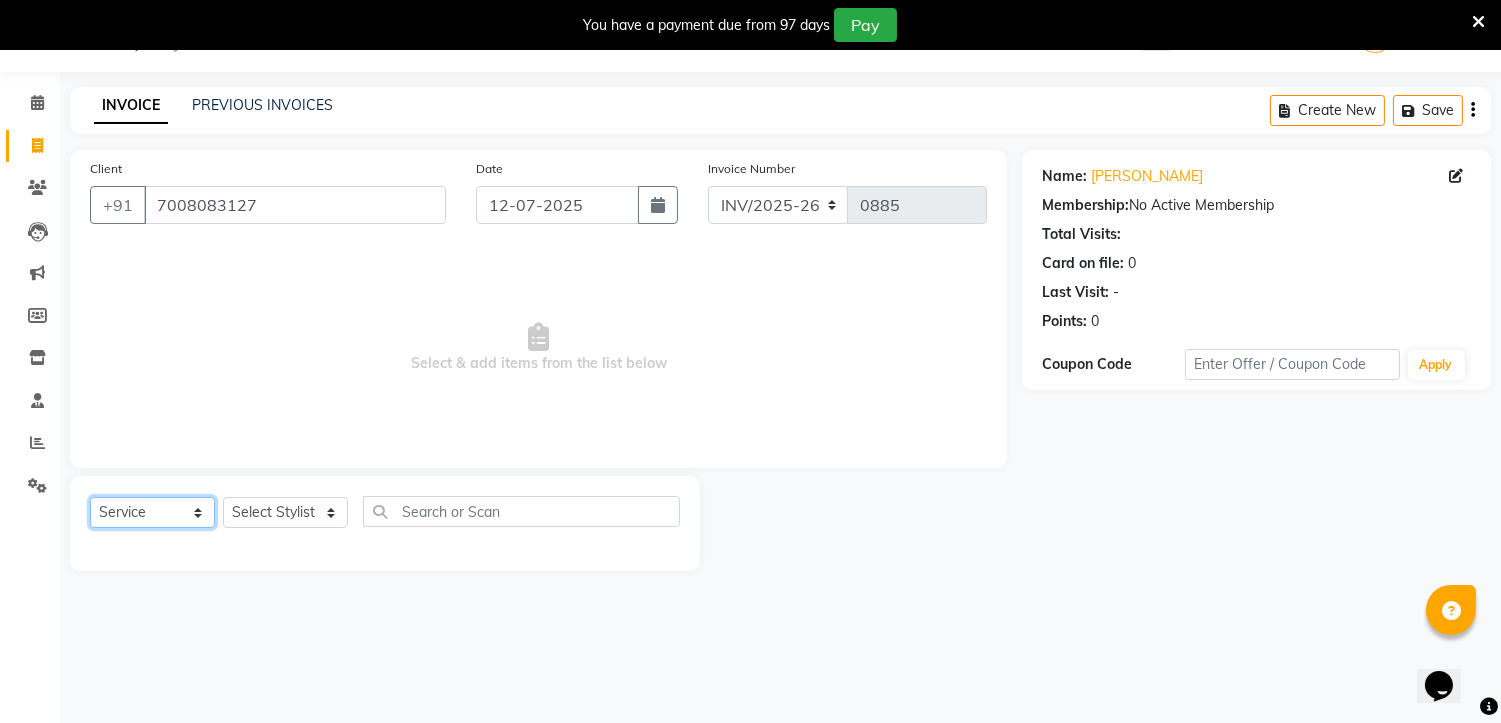 click on "Select  Service  Product  Membership  Package Voucher Prepaid Gift Card" 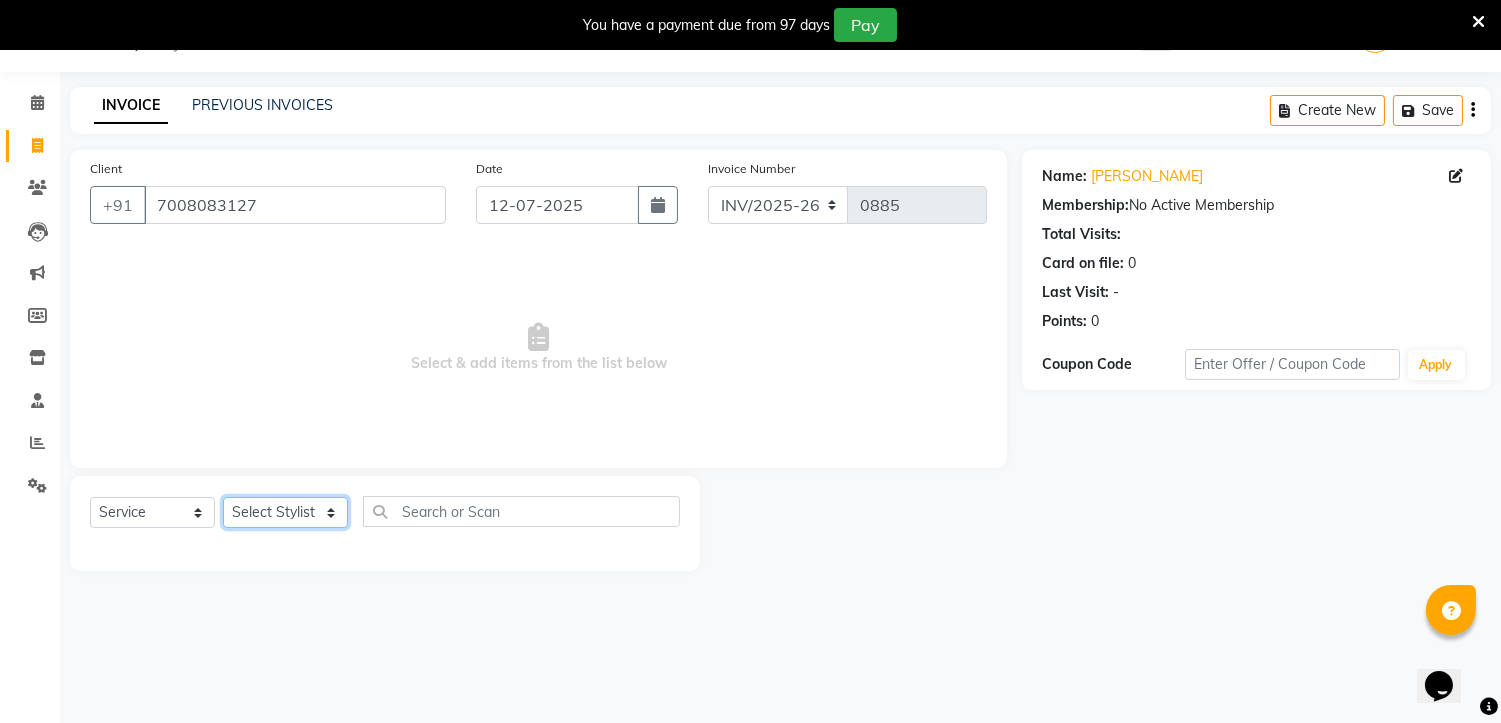 click on "Select Stylist [PERSON_NAME] [PERSON_NAME] [PERSON_NAME] Manager [PERSON_NAME] PRIYANKA HOTA [PERSON_NAME] [PERSON_NAME]" 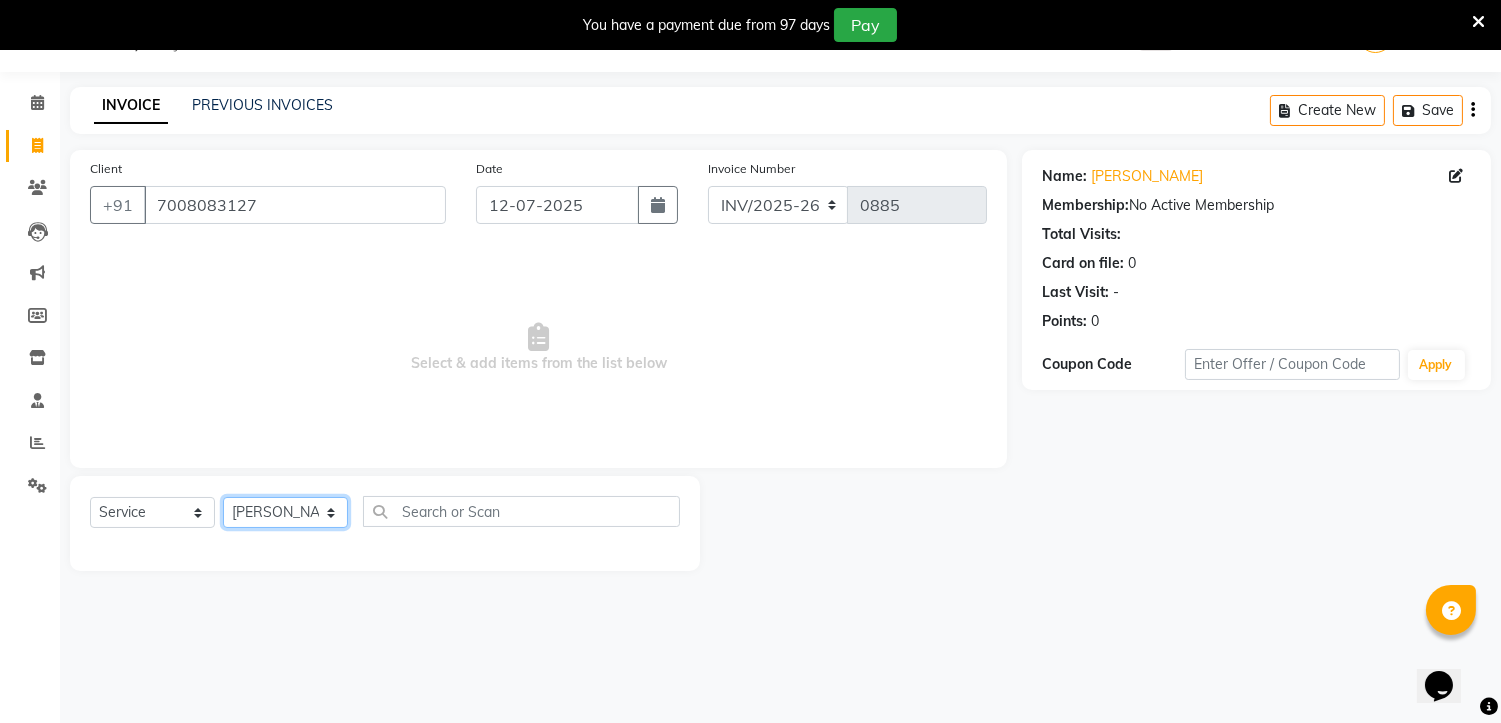 click on "Select Stylist [PERSON_NAME] [PERSON_NAME] [PERSON_NAME] Manager [PERSON_NAME] PRIYANKA HOTA [PERSON_NAME] [PERSON_NAME]" 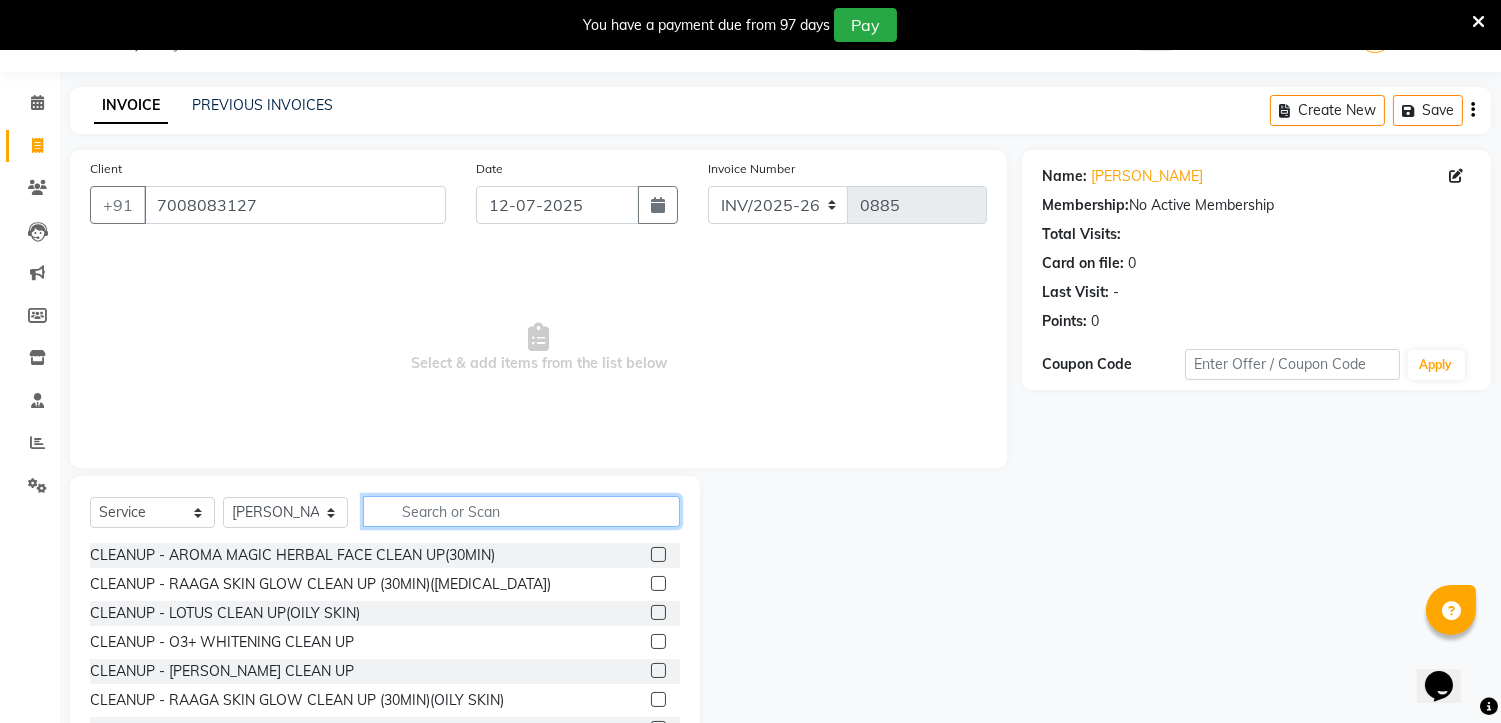 click 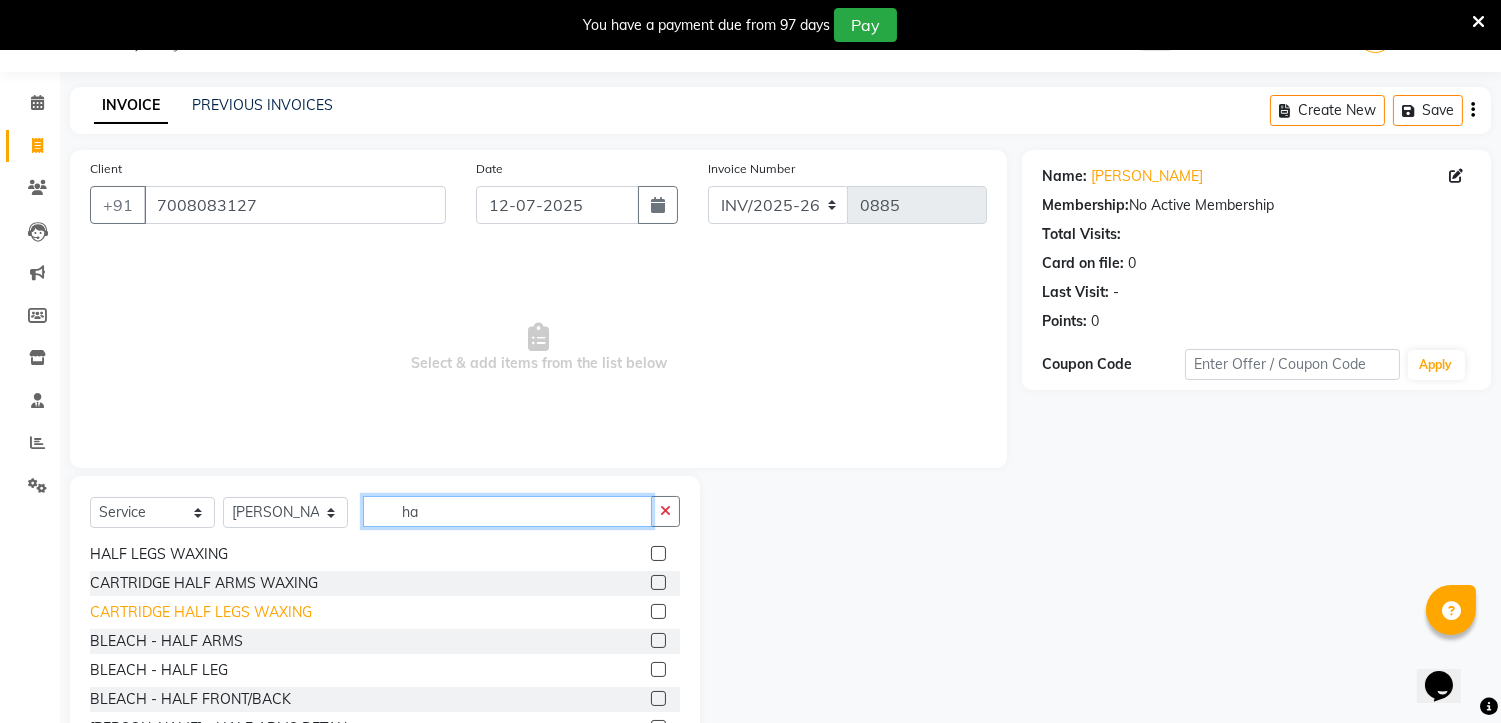 scroll, scrollTop: 0, scrollLeft: 0, axis: both 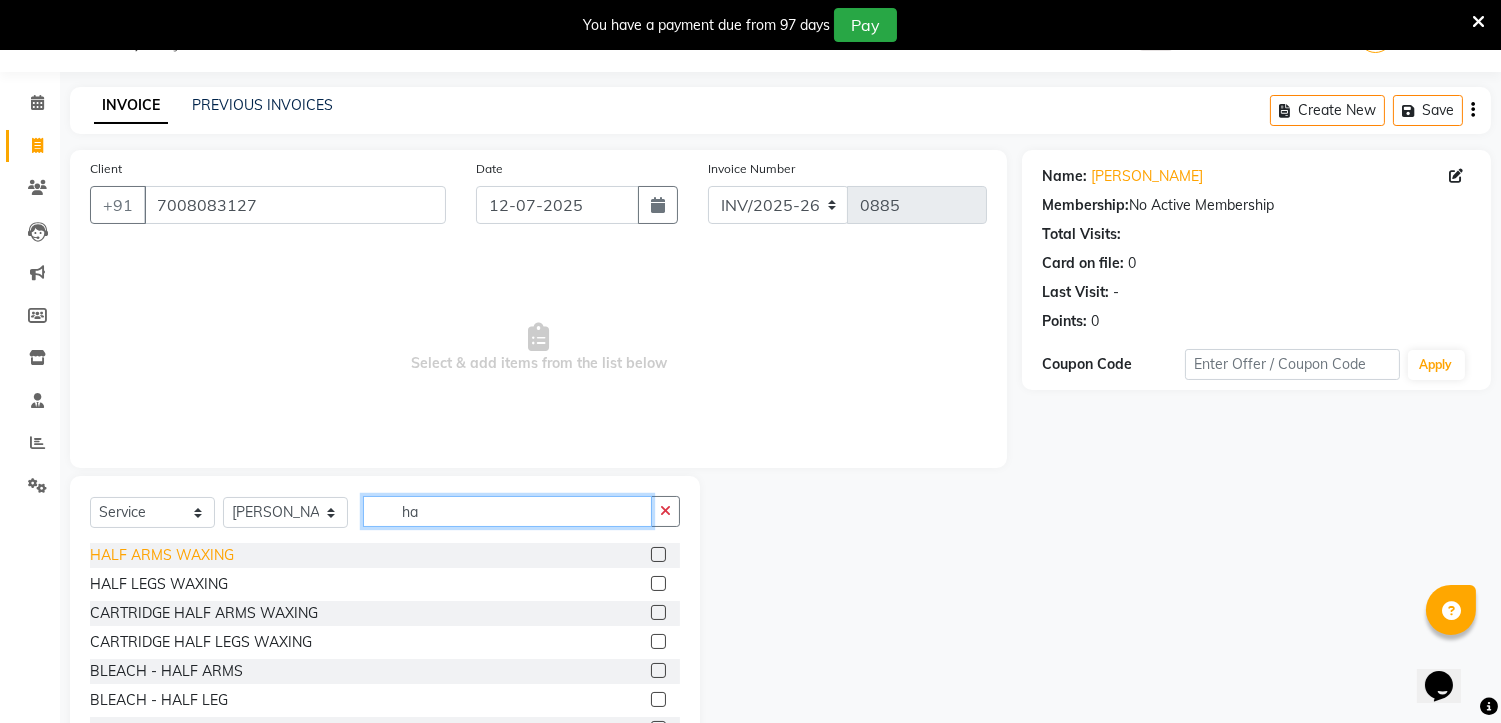 type on "ha" 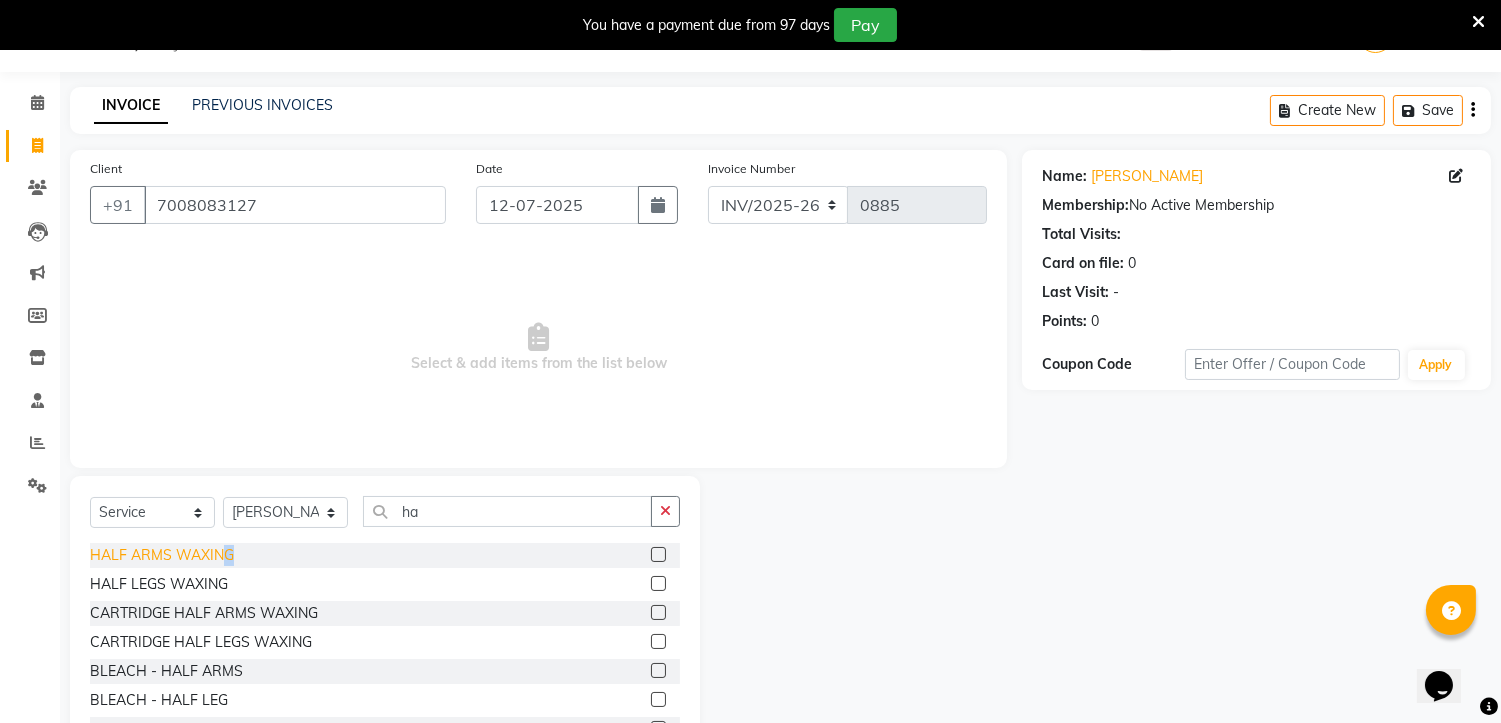 click on "HALF ARMS WAXING" 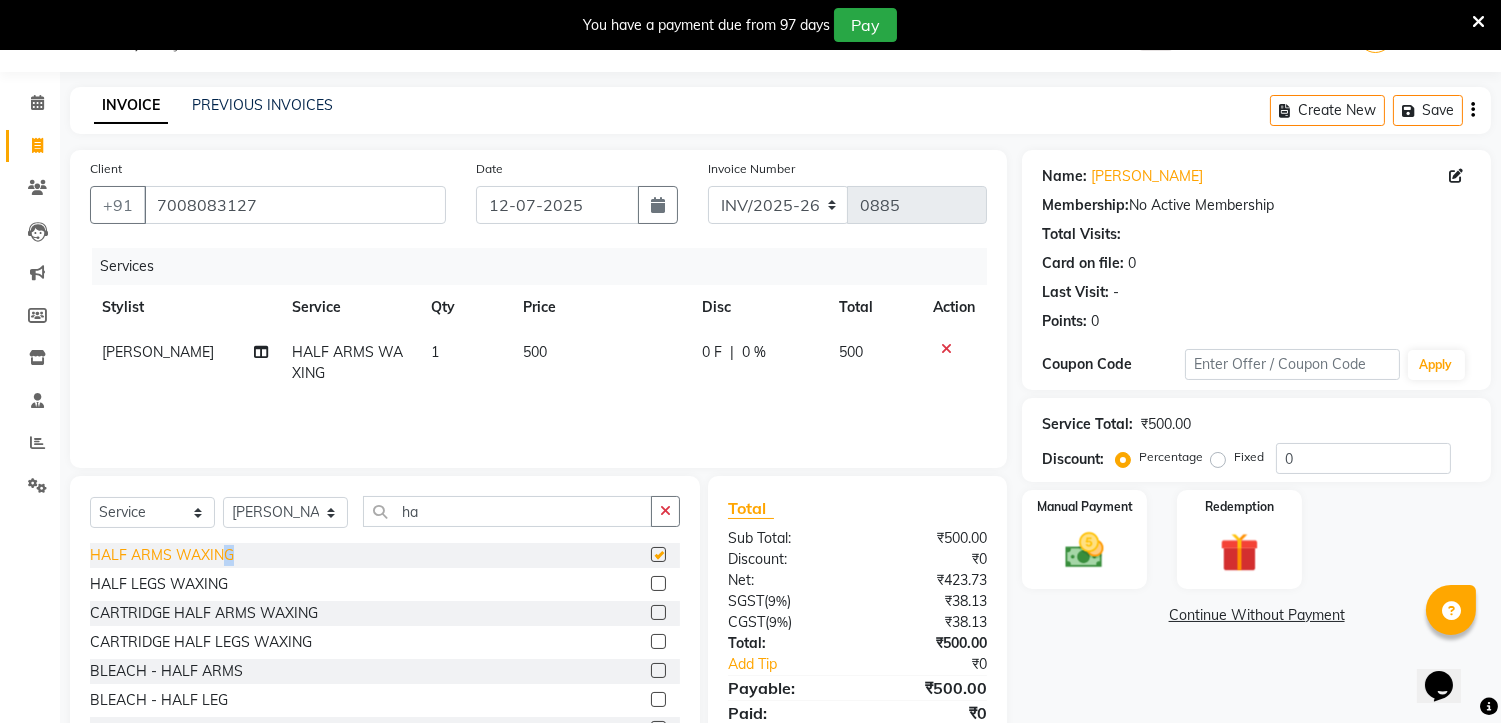 checkbox on "false" 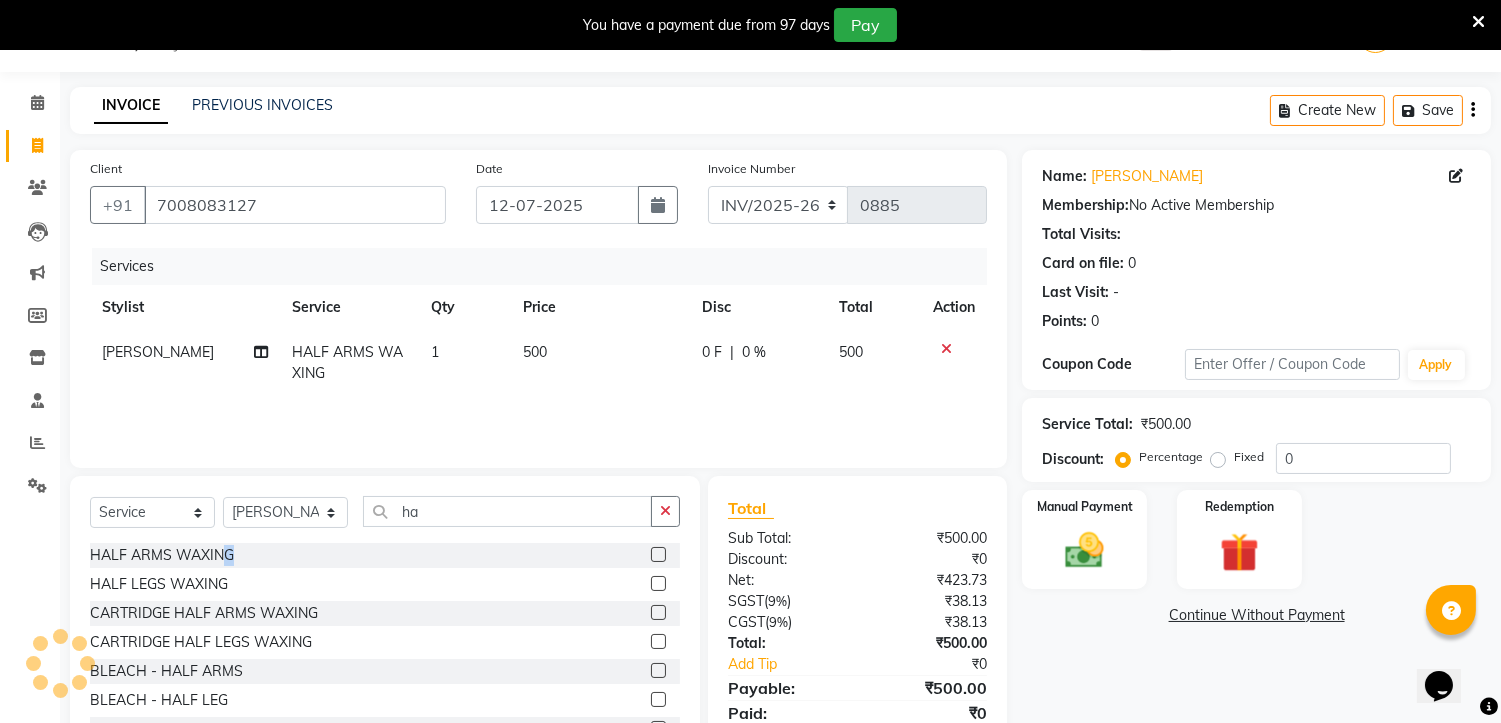 scroll, scrollTop: 127, scrollLeft: 0, axis: vertical 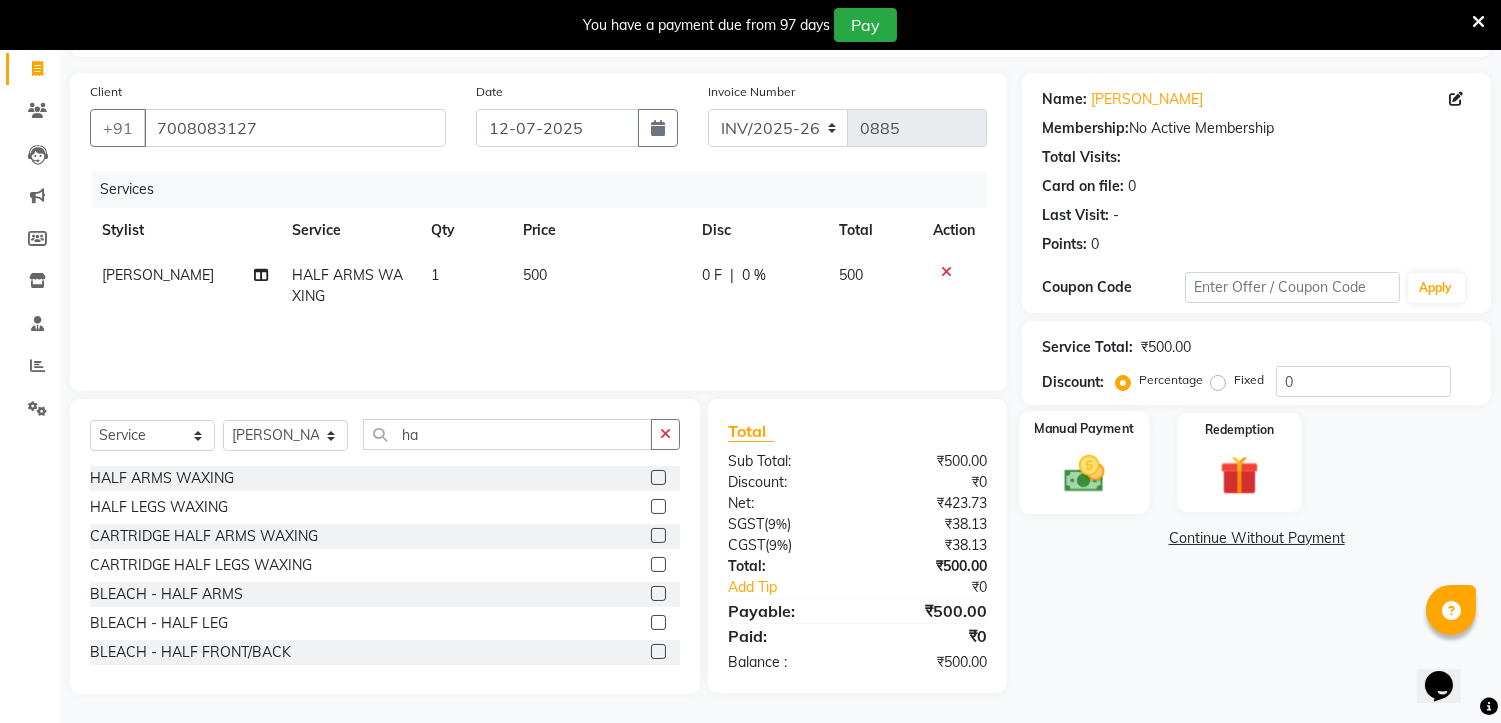 click on "Manual Payment" 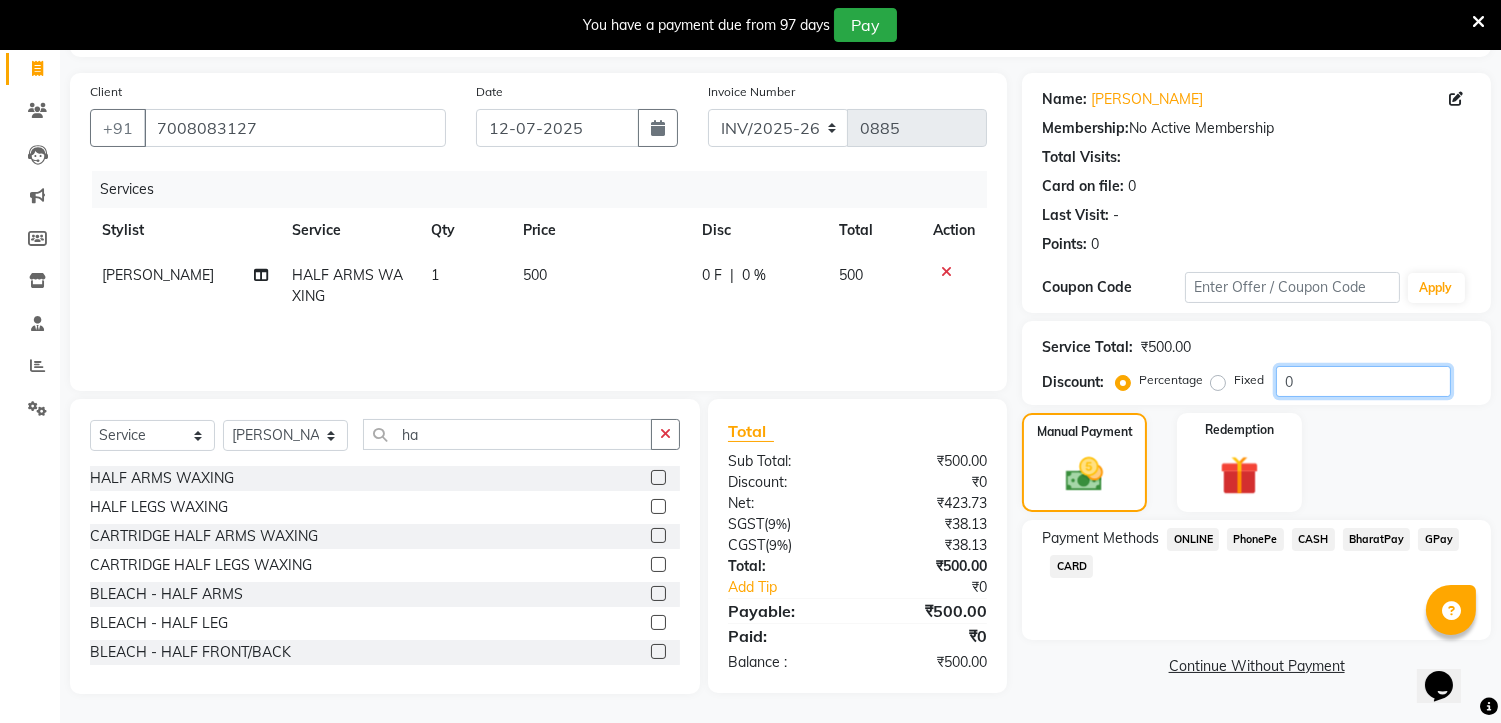 click on "0" 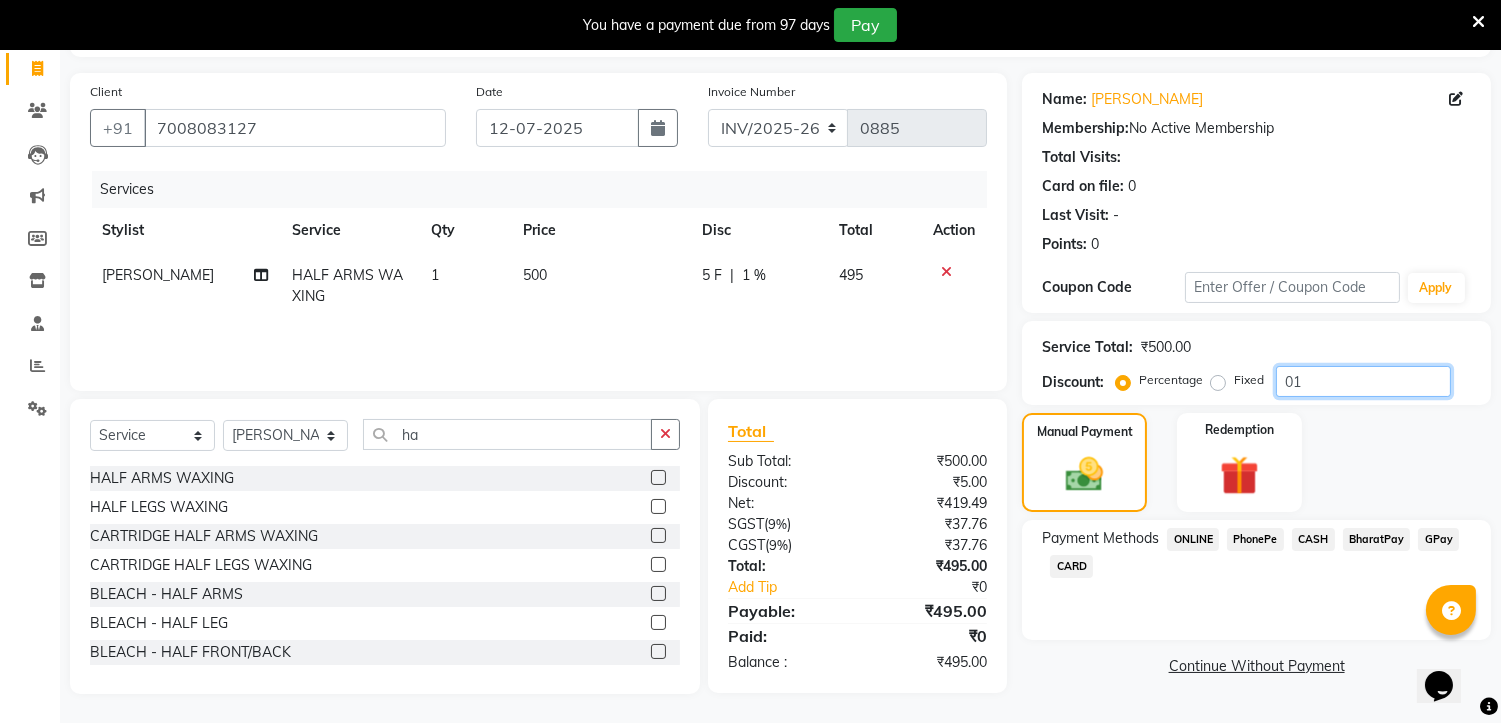 type on "0" 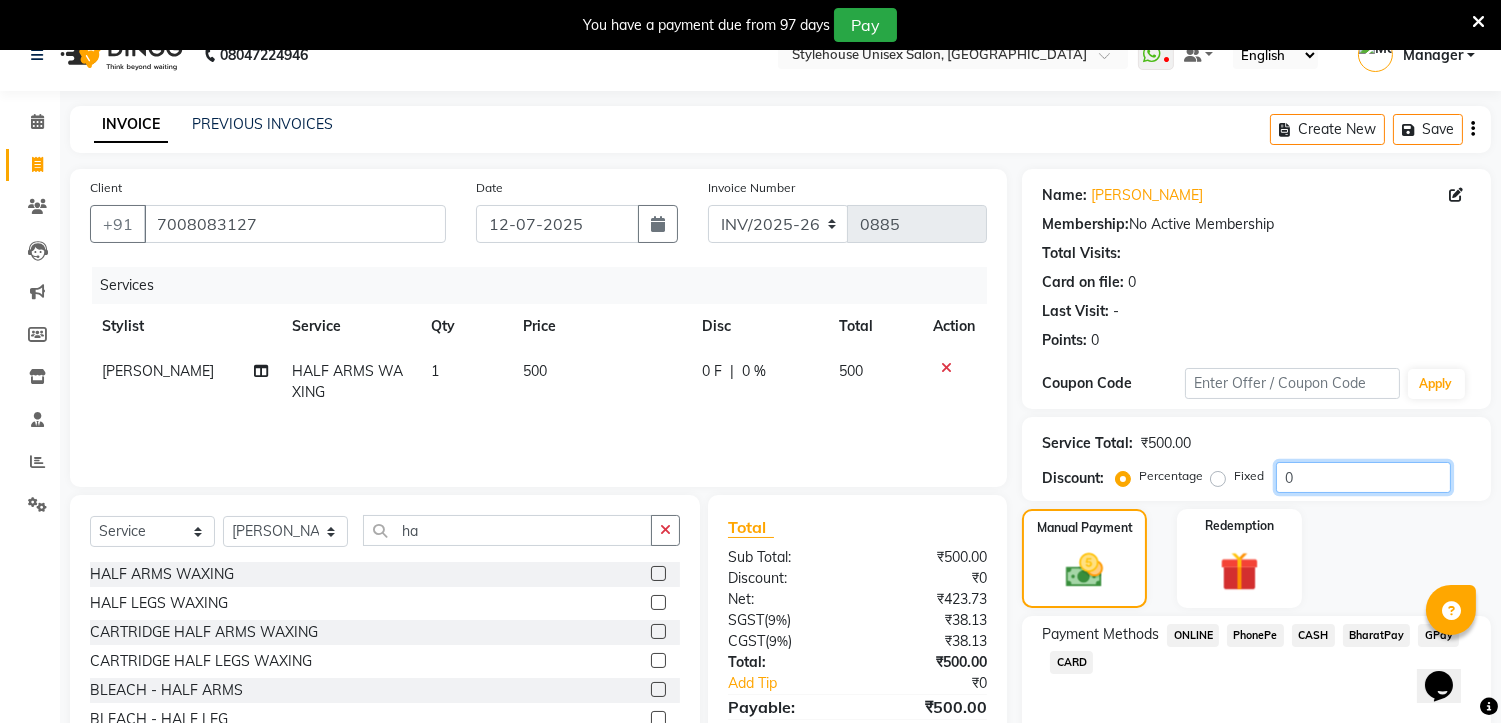 scroll, scrollTop: 0, scrollLeft: 0, axis: both 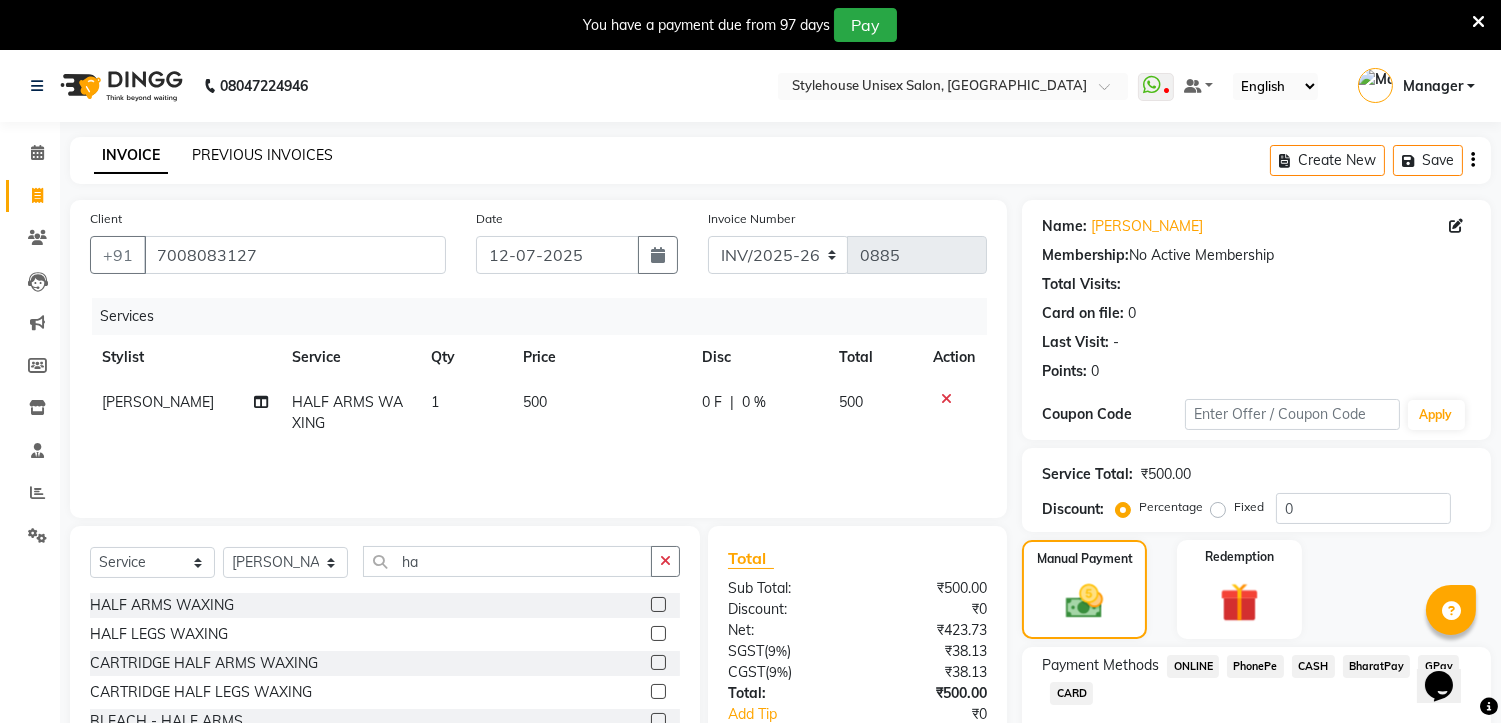 click on "PREVIOUS INVOICES" 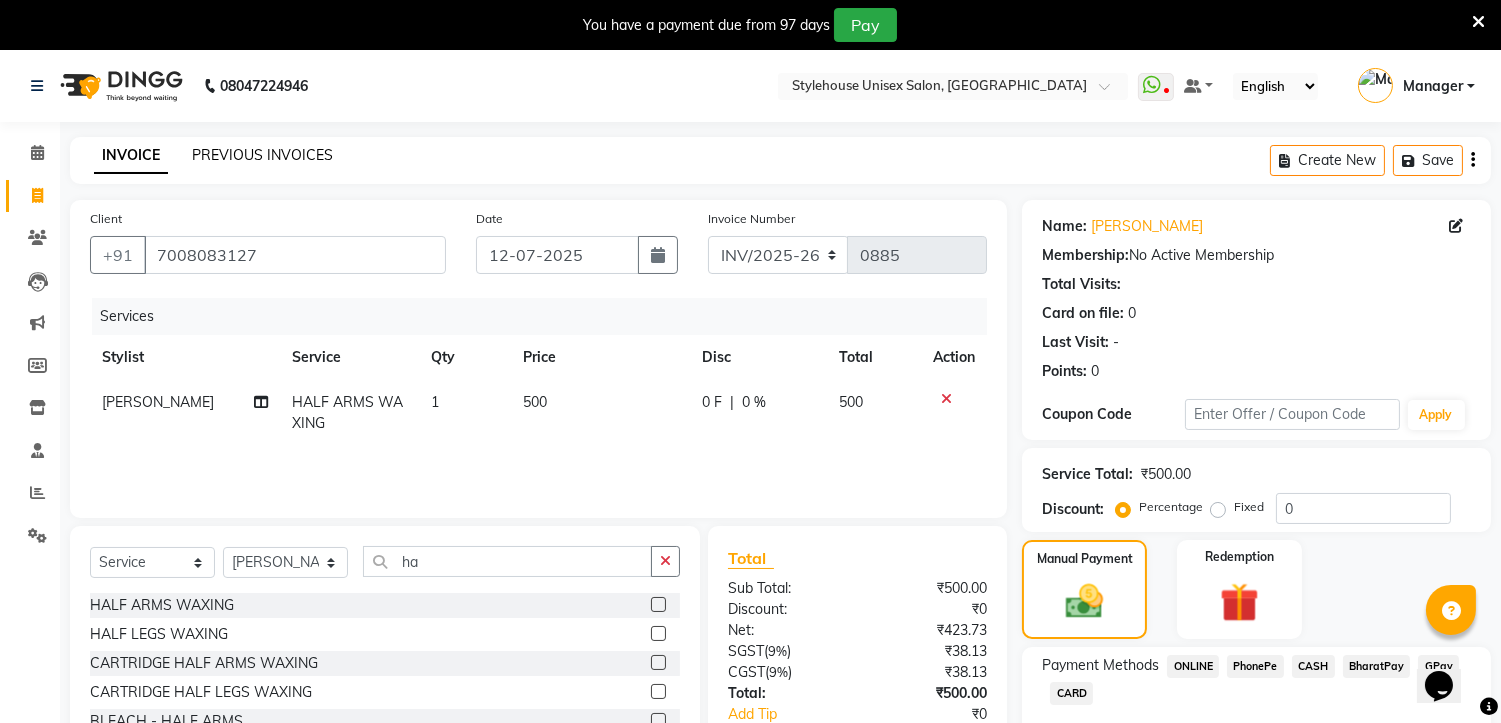 scroll, scrollTop: 127, scrollLeft: 0, axis: vertical 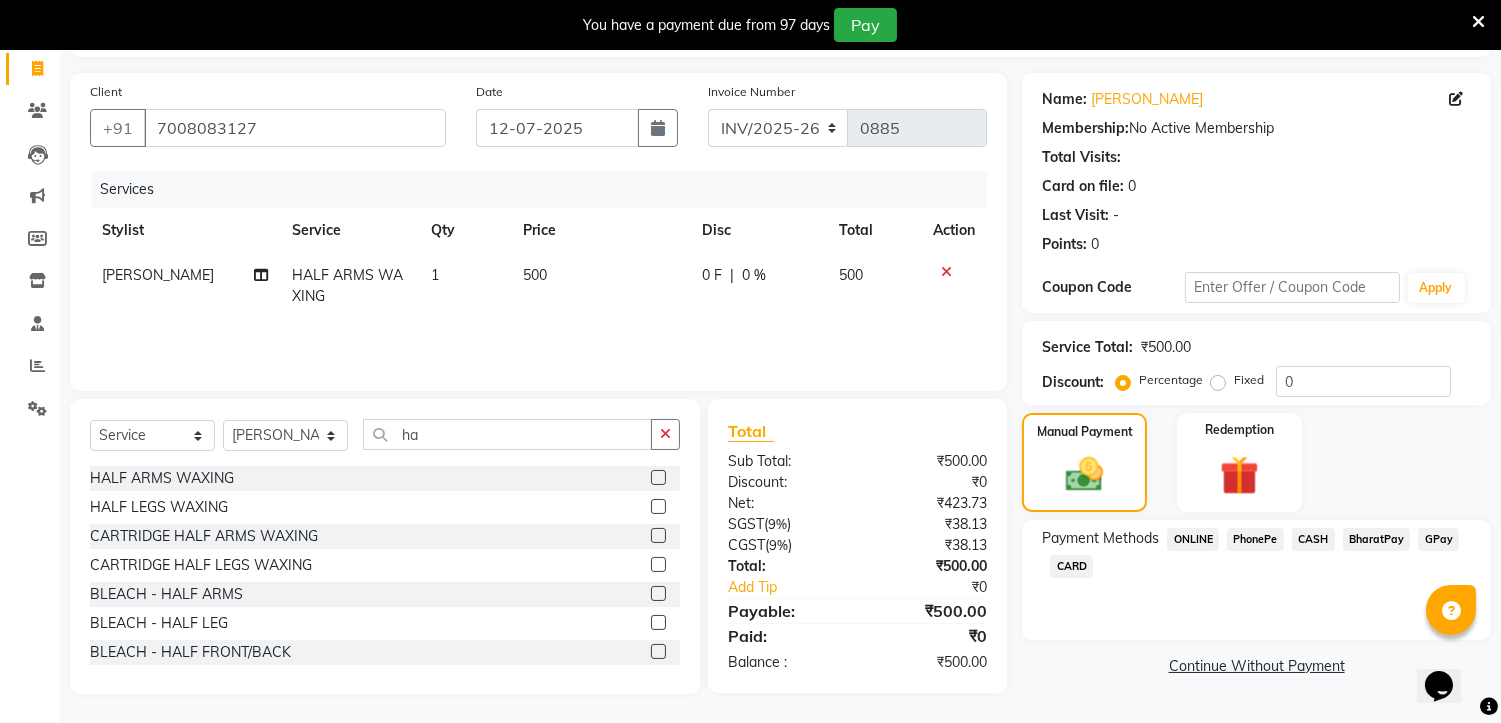 click 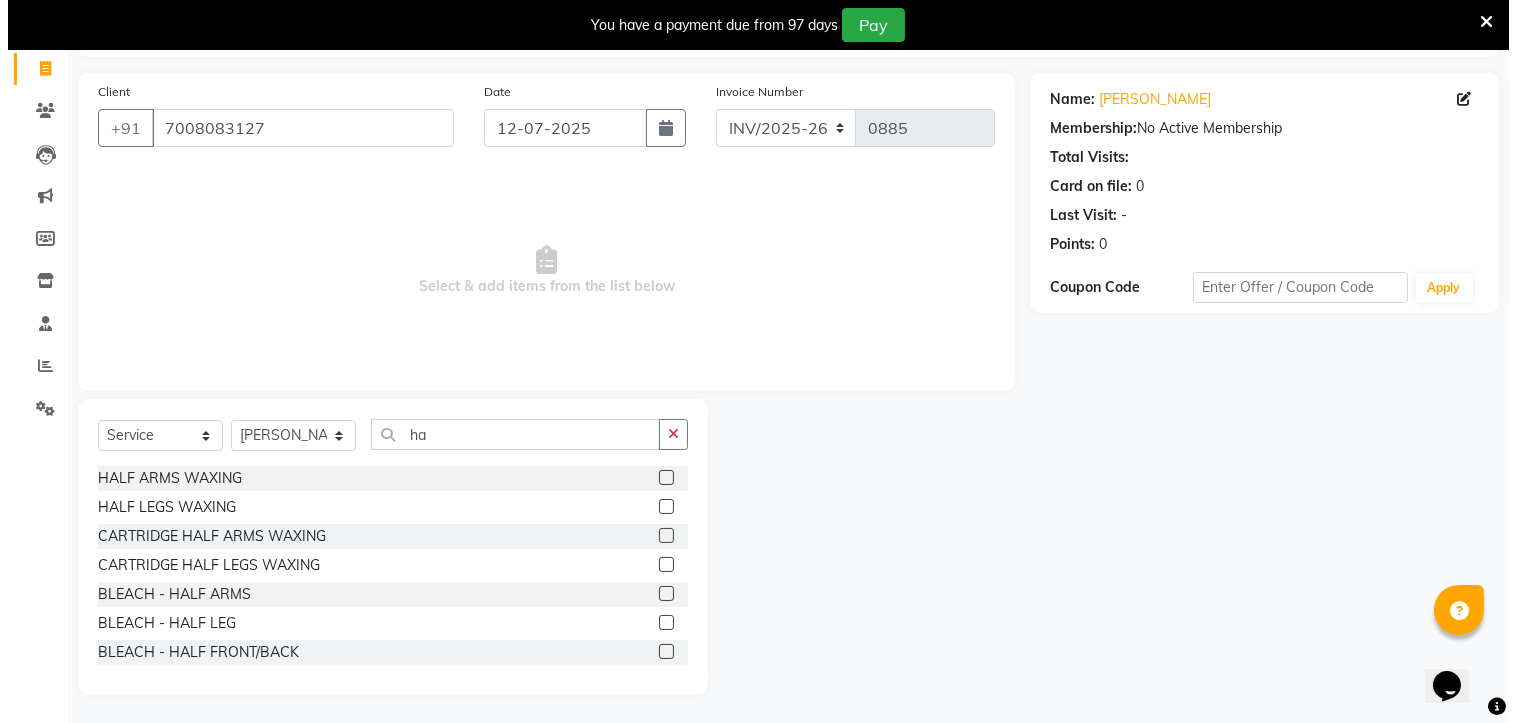 scroll, scrollTop: 0, scrollLeft: 0, axis: both 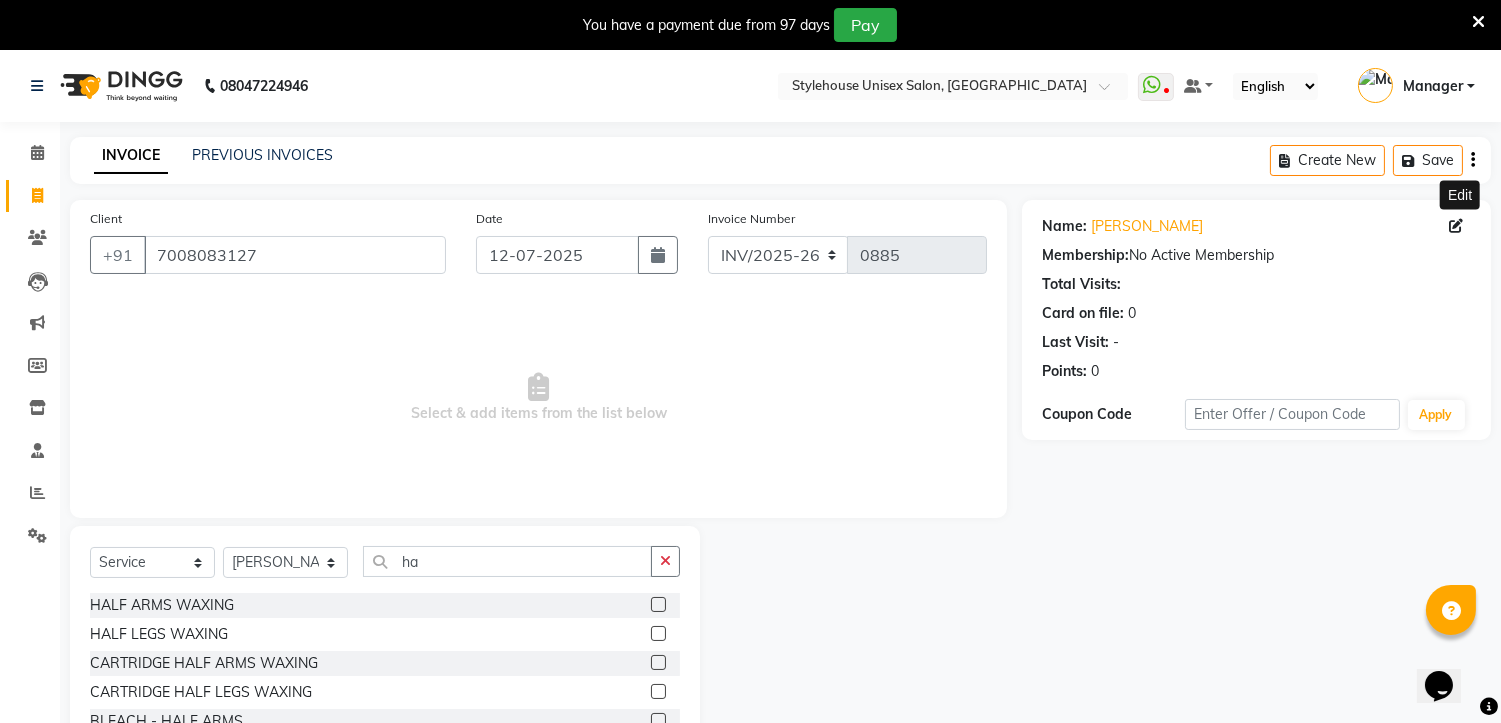 click 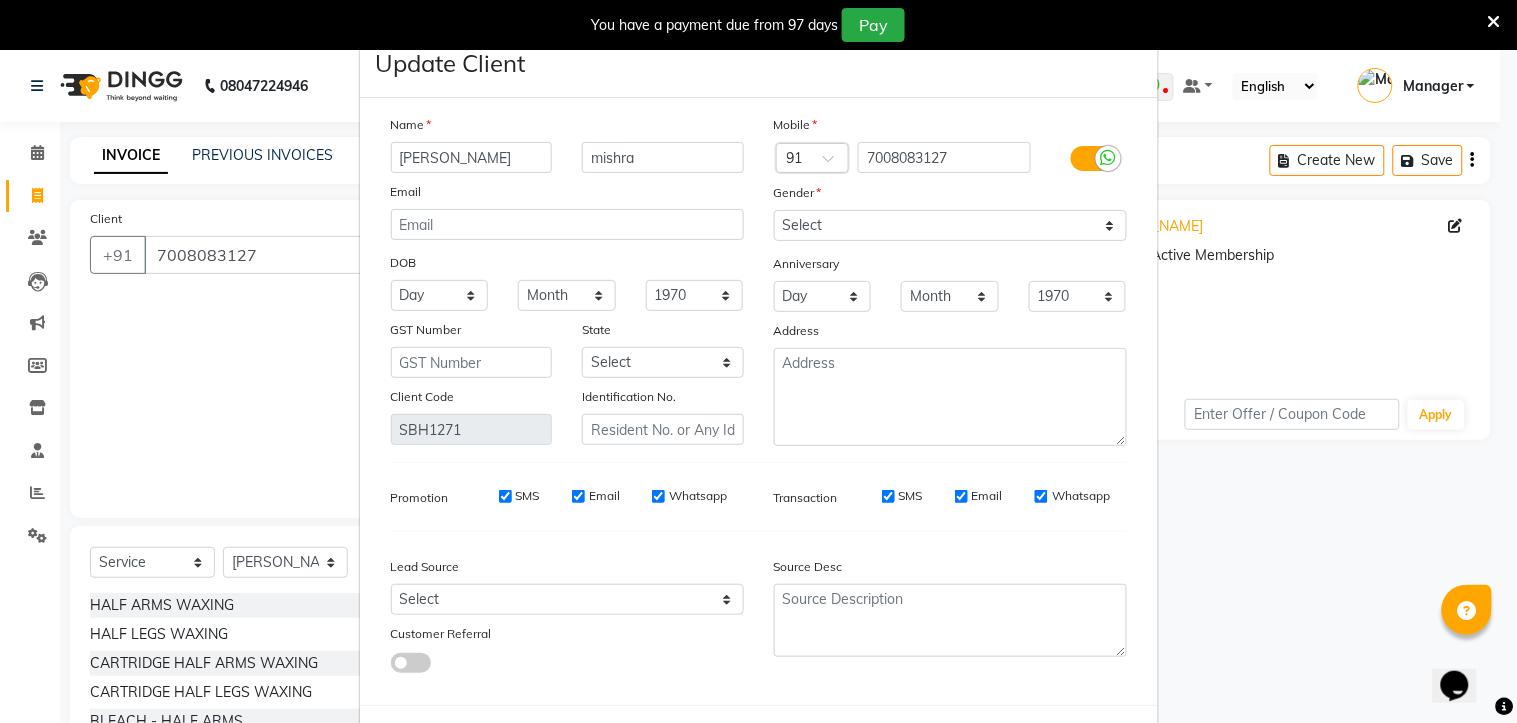 click on "prkash chandra" at bounding box center (472, 157) 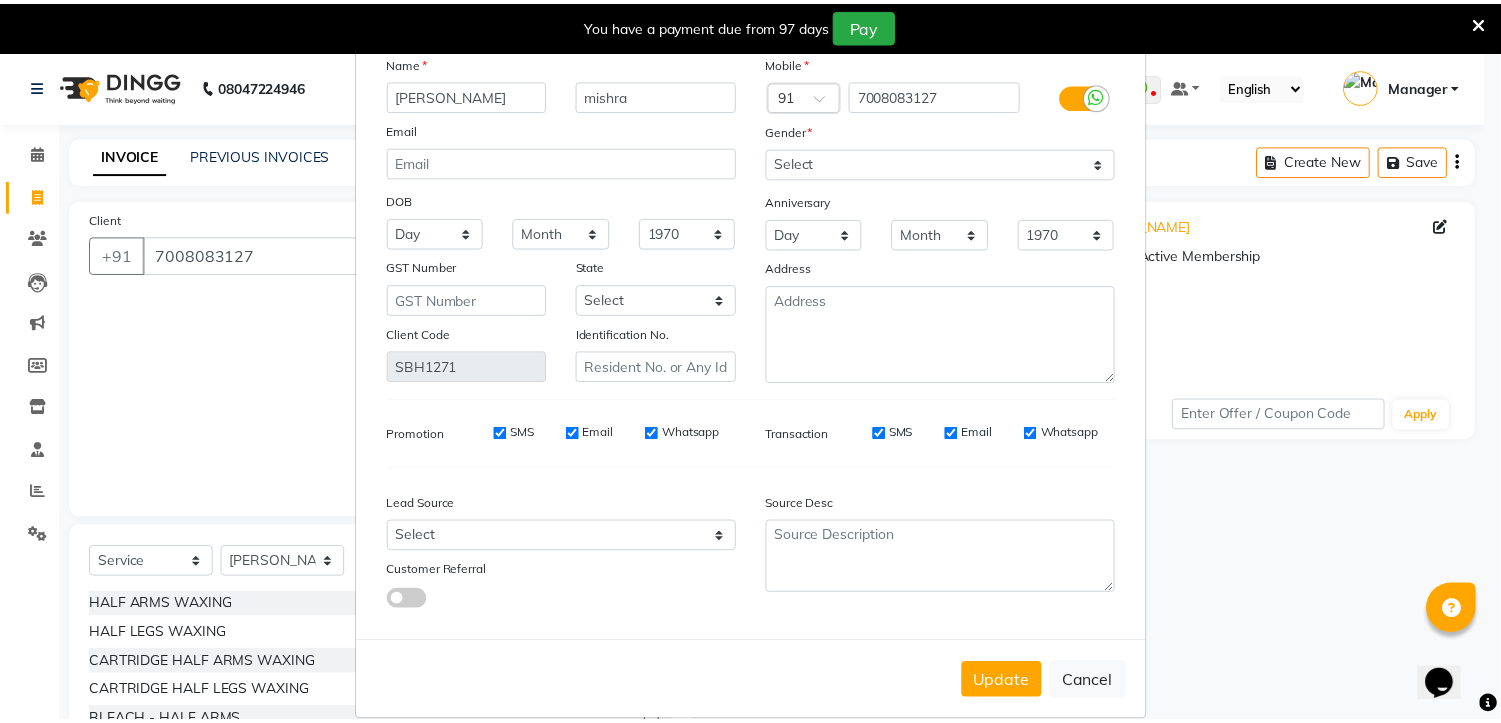scroll, scrollTop: 92, scrollLeft: 0, axis: vertical 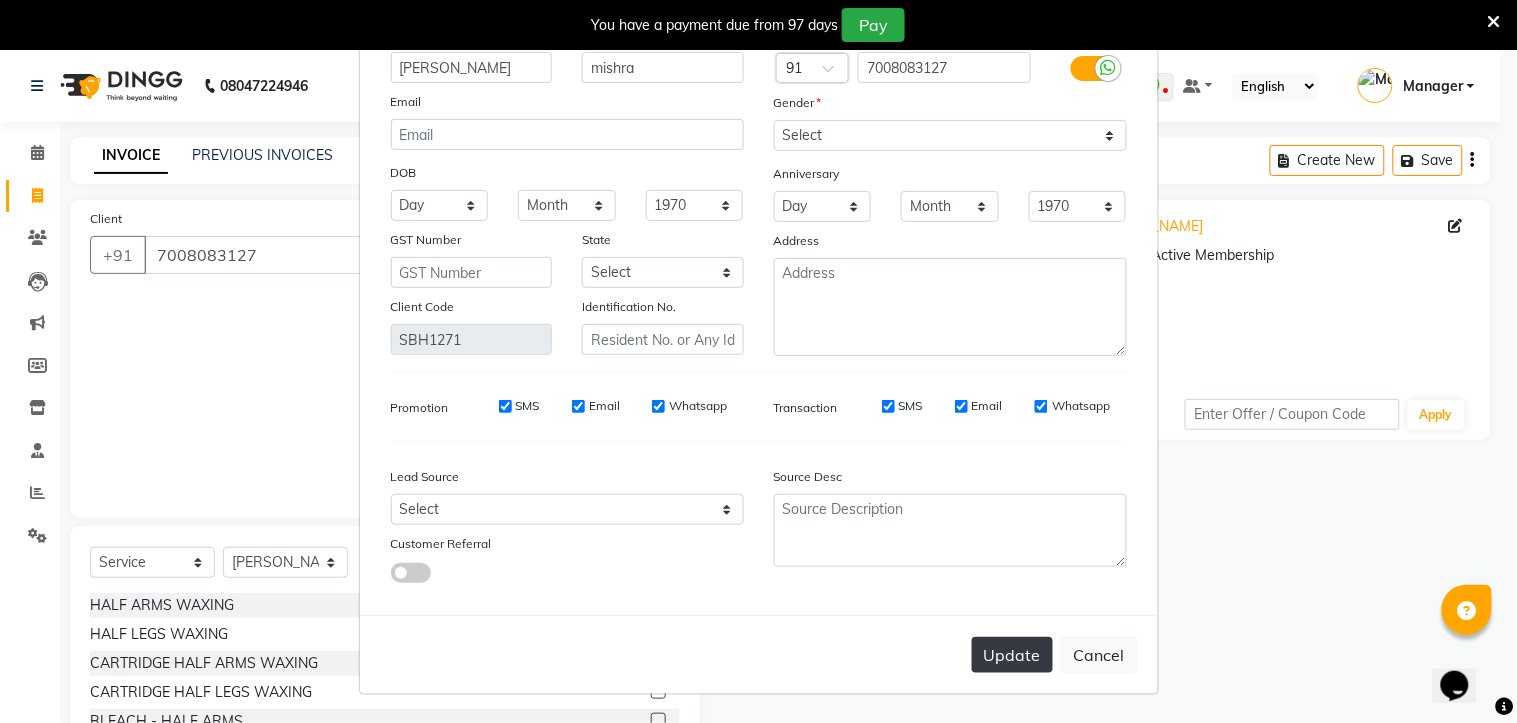 click on "Update" at bounding box center (1012, 655) 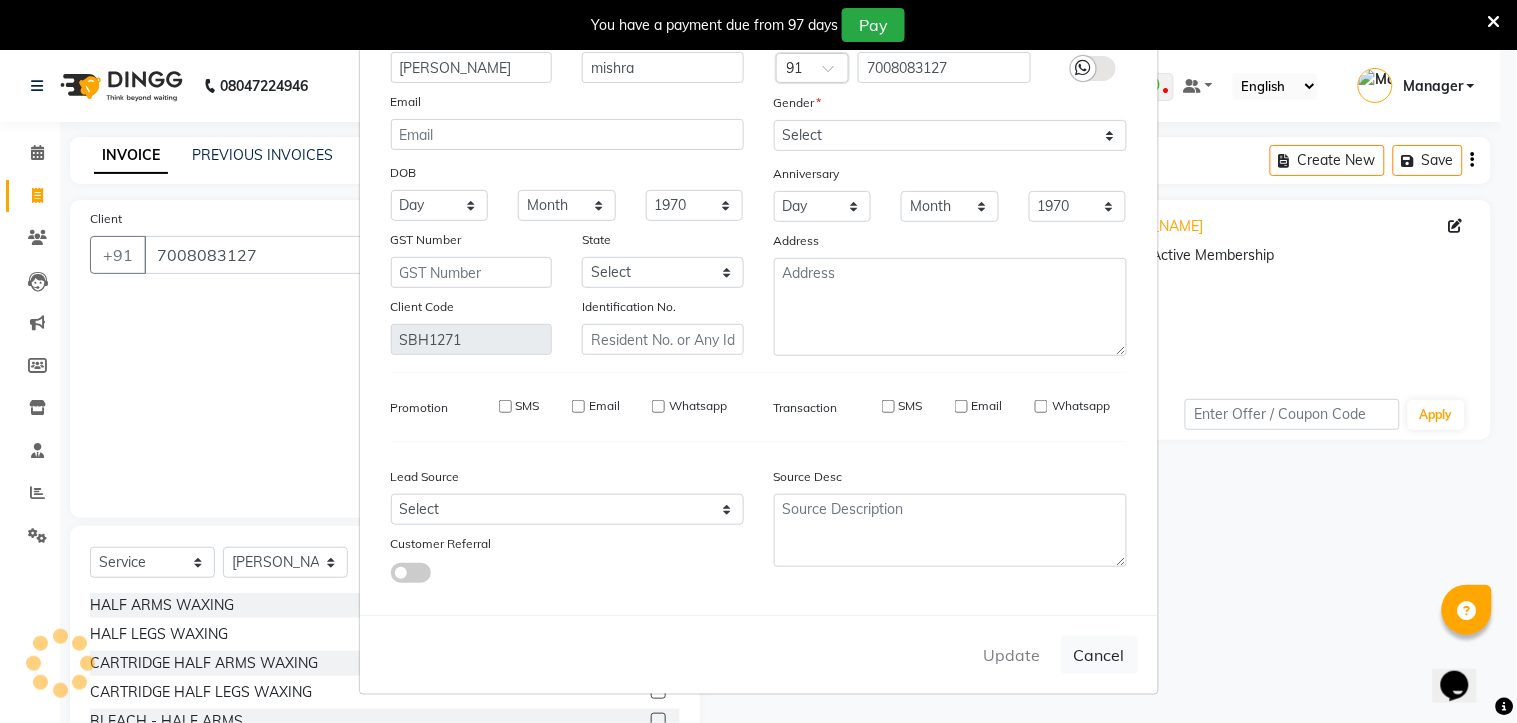 type 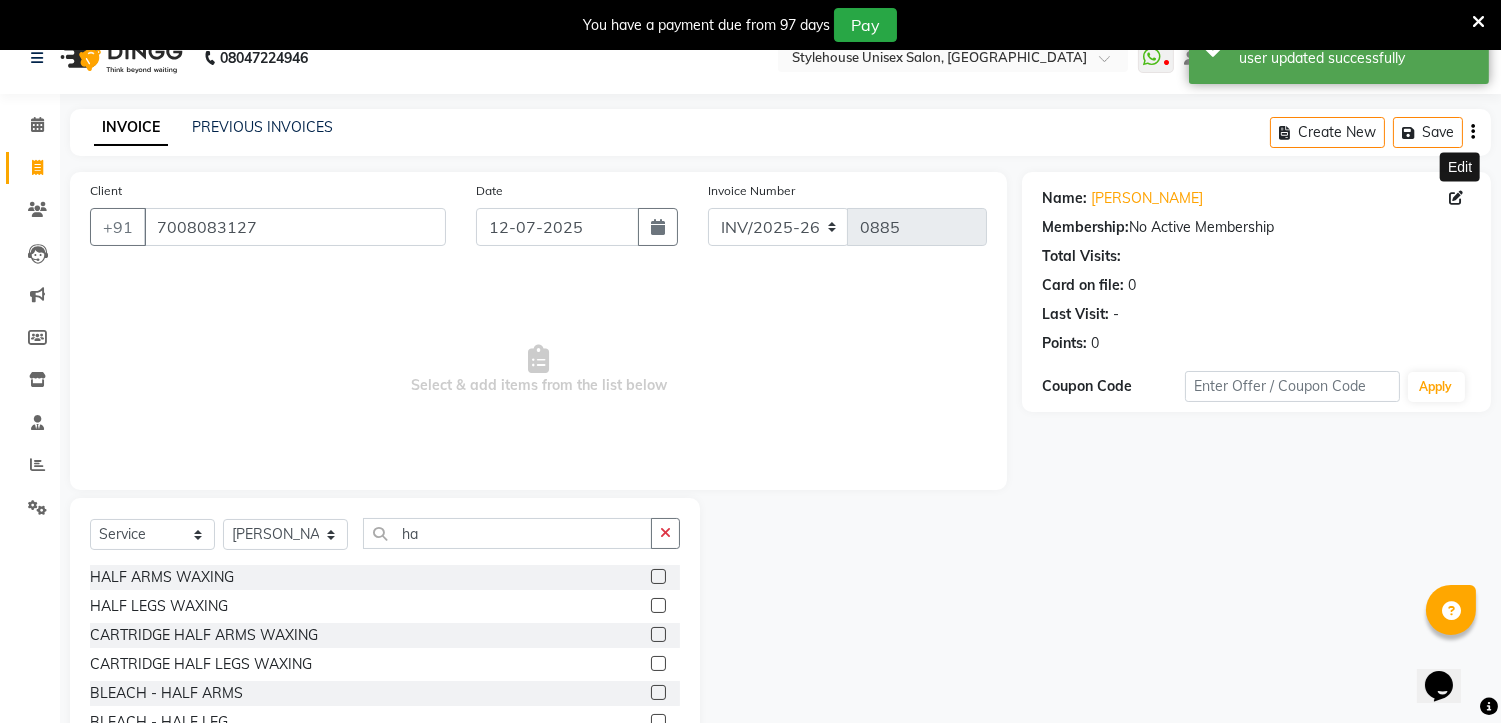 scroll, scrollTop: 0, scrollLeft: 0, axis: both 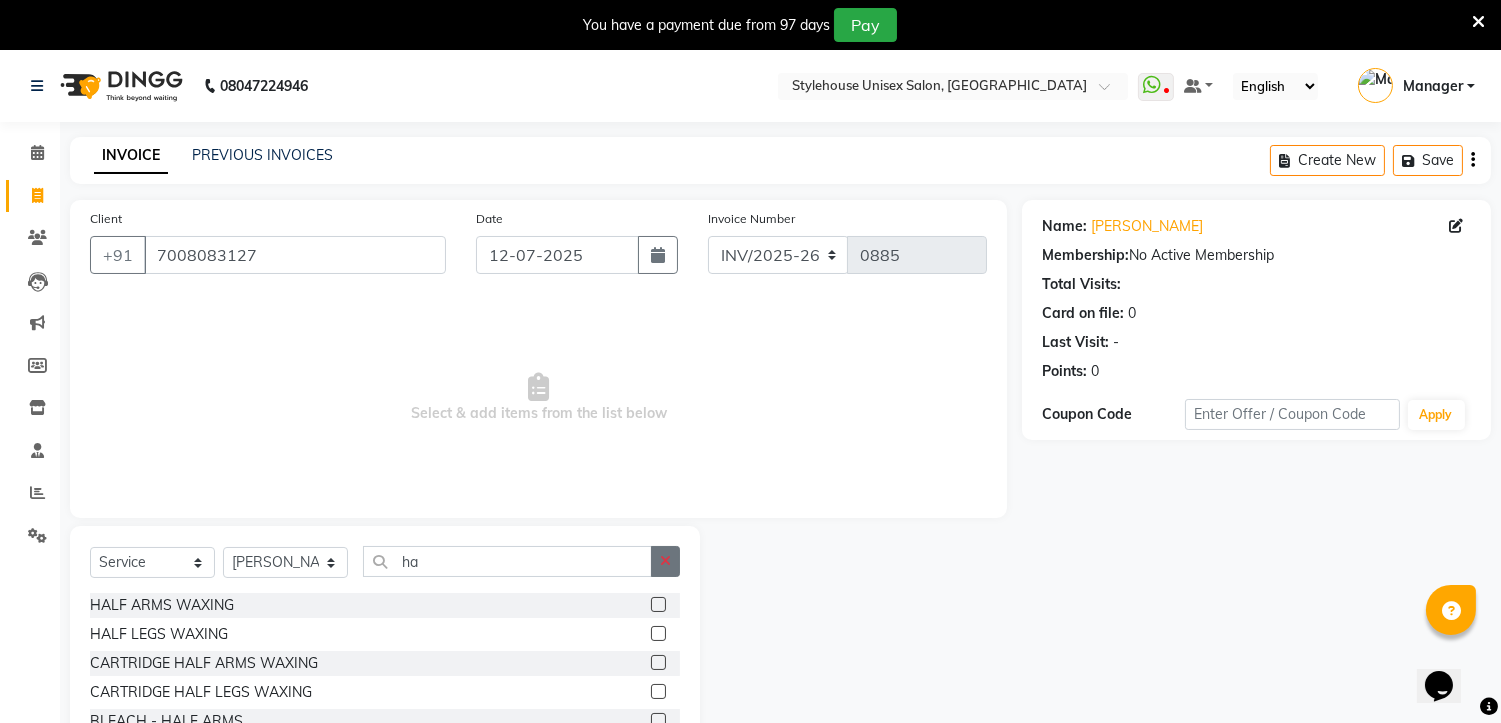 click 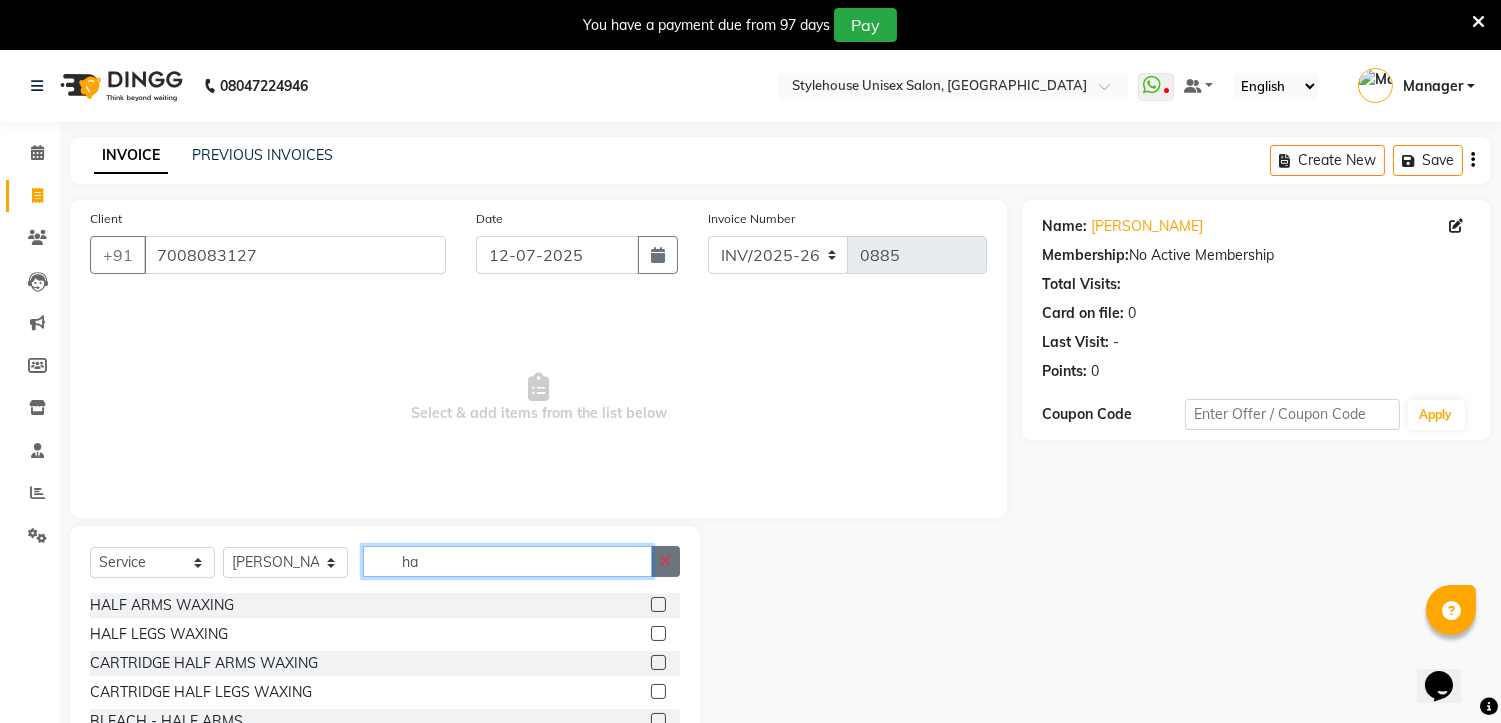 type 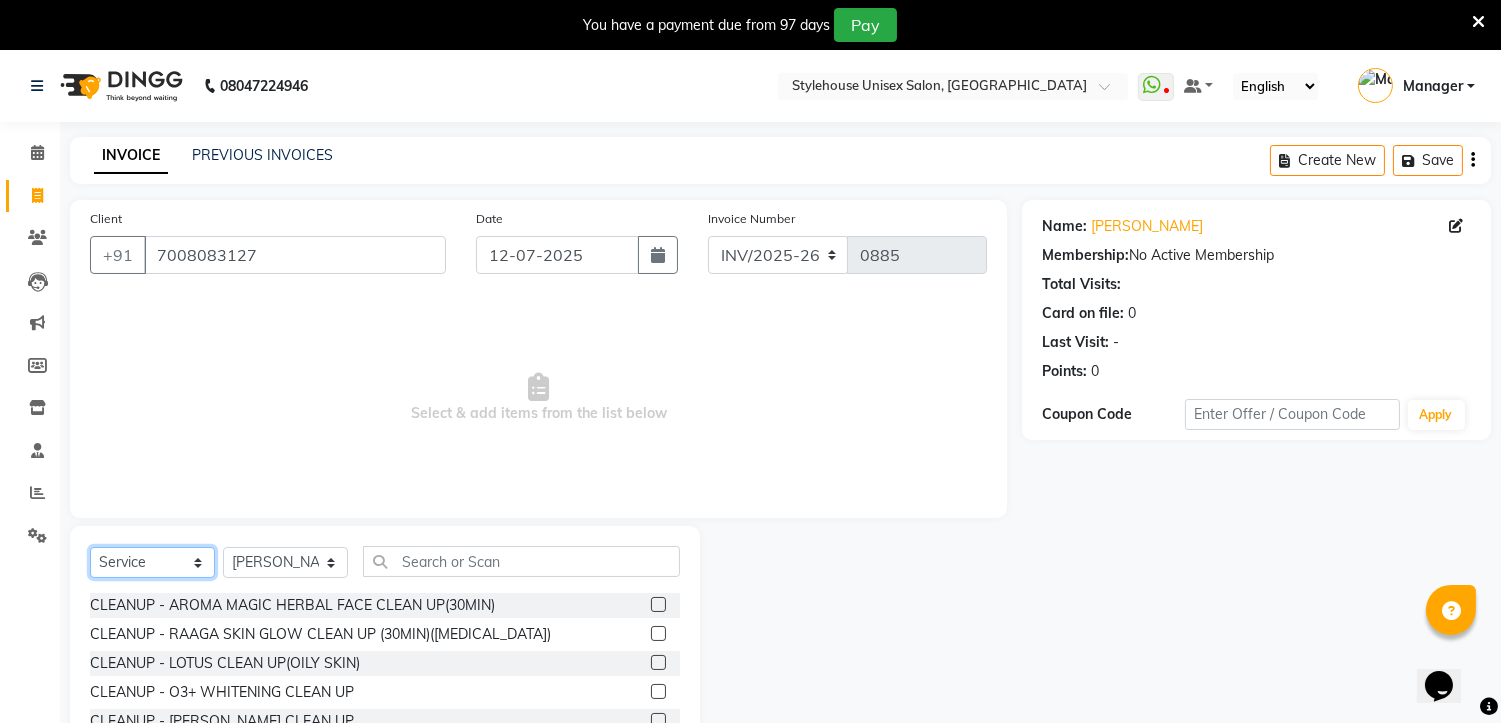 click on "Select  Service  Product  Membership  Package Voucher Prepaid Gift Card" 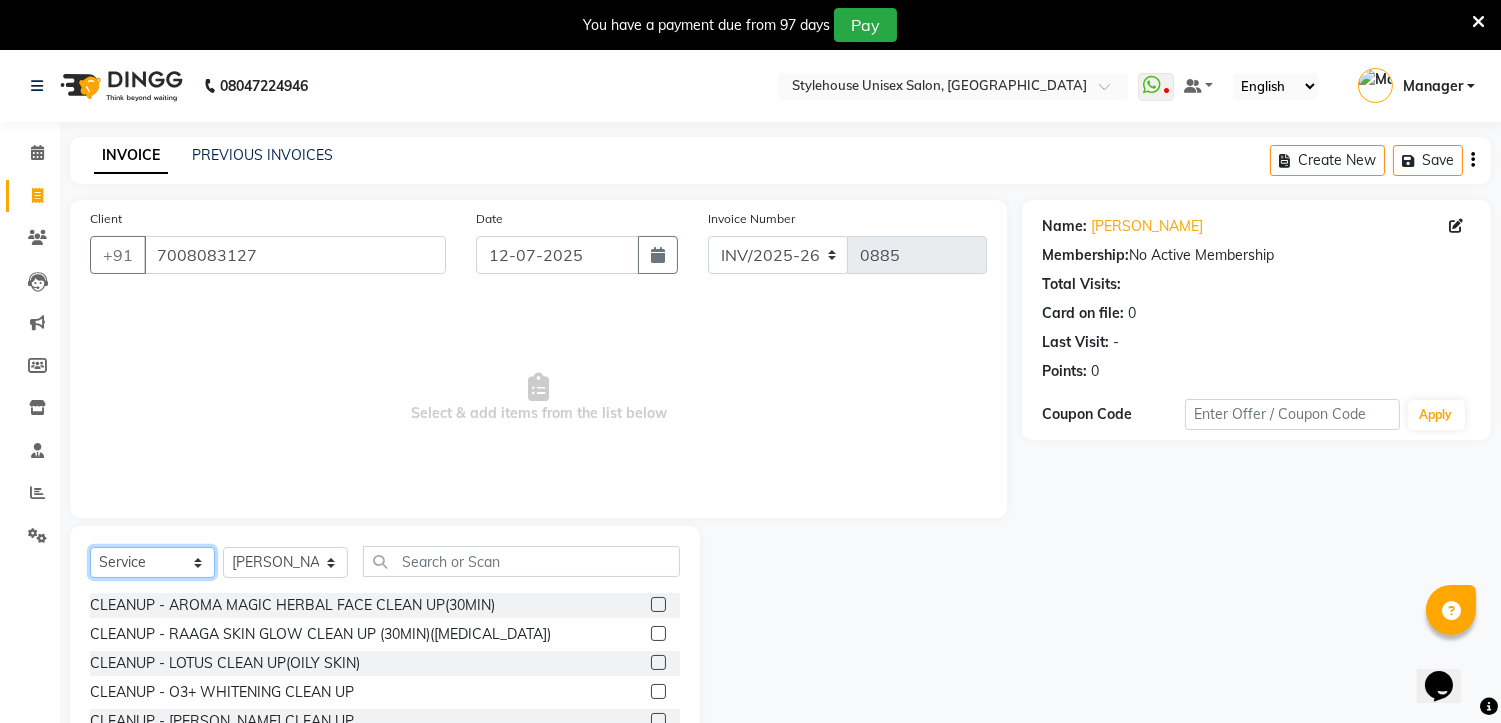 select on "product" 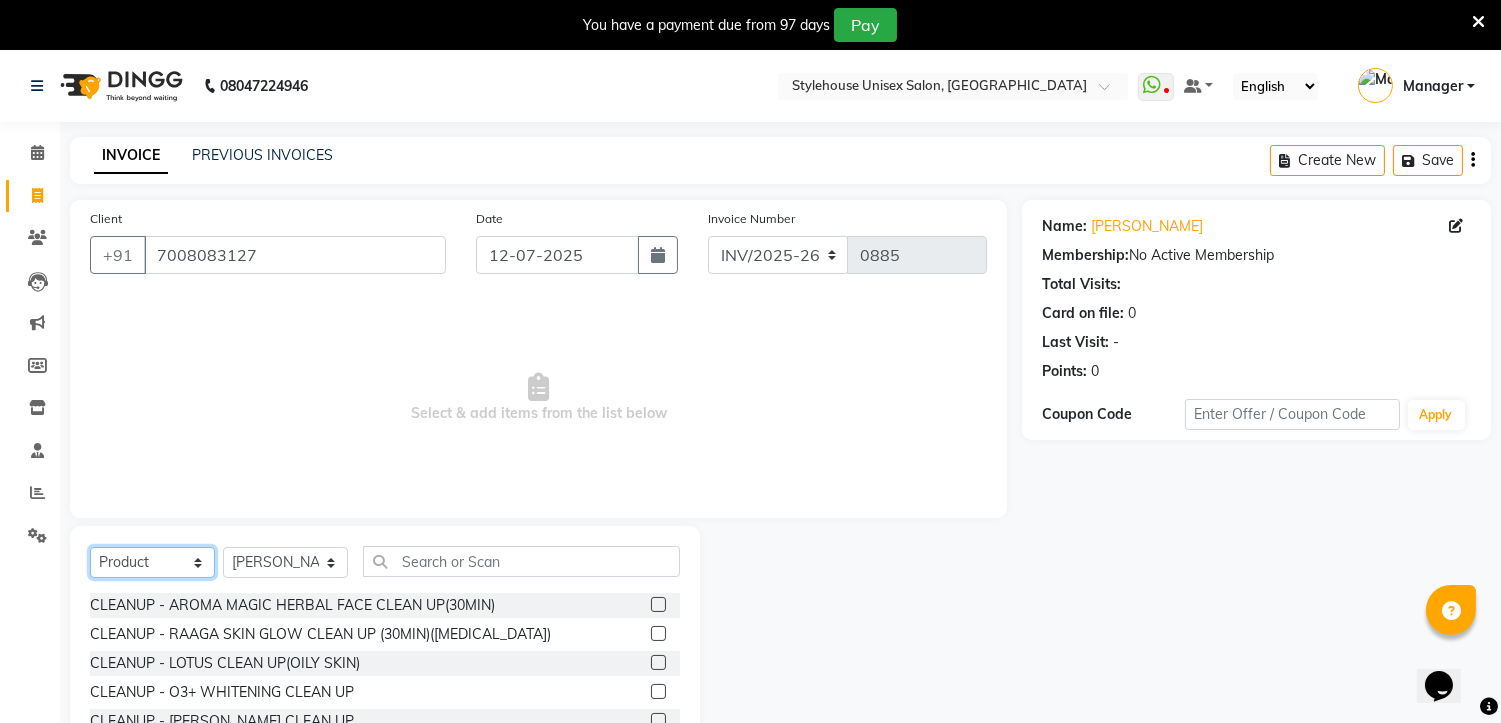 click on "Select  Service  Product  Membership  Package Voucher Prepaid Gift Card" 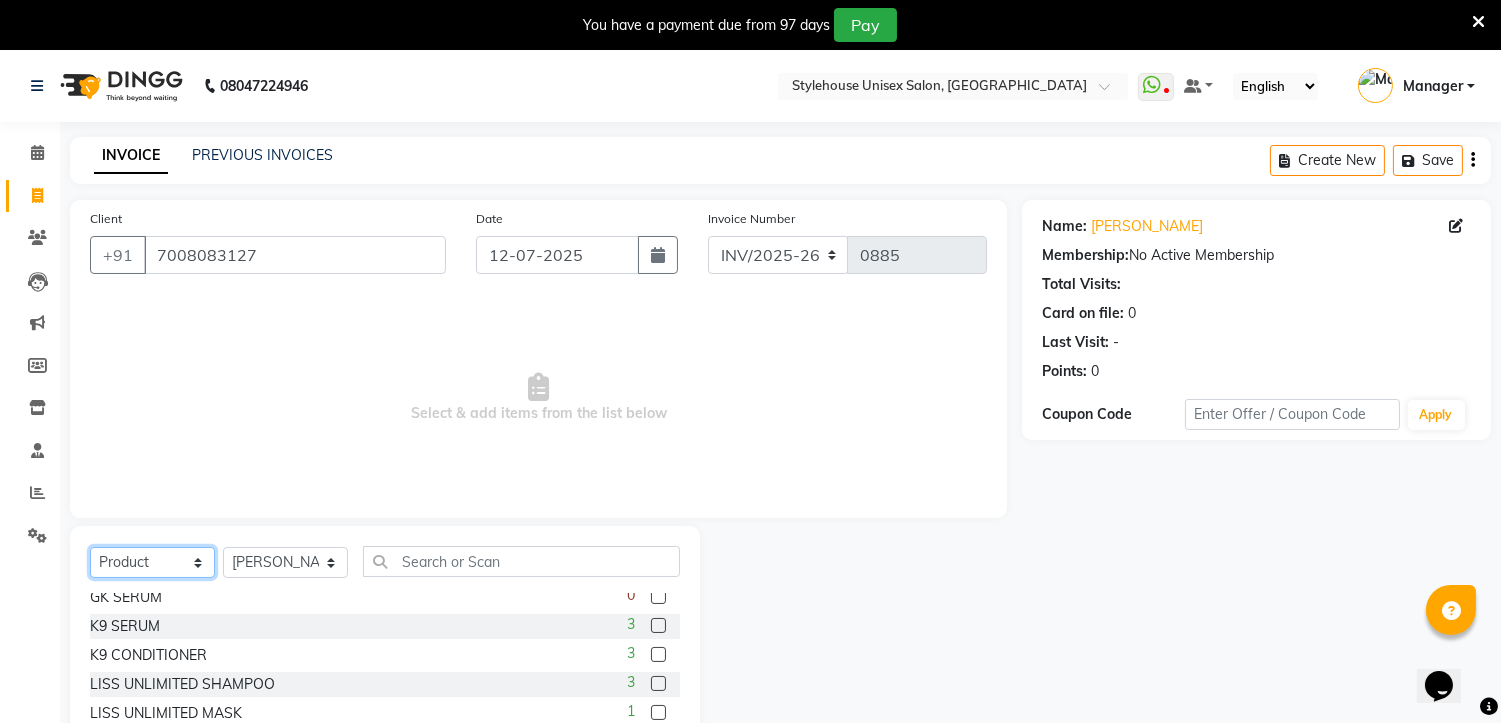 scroll, scrollTop: 444, scrollLeft: 0, axis: vertical 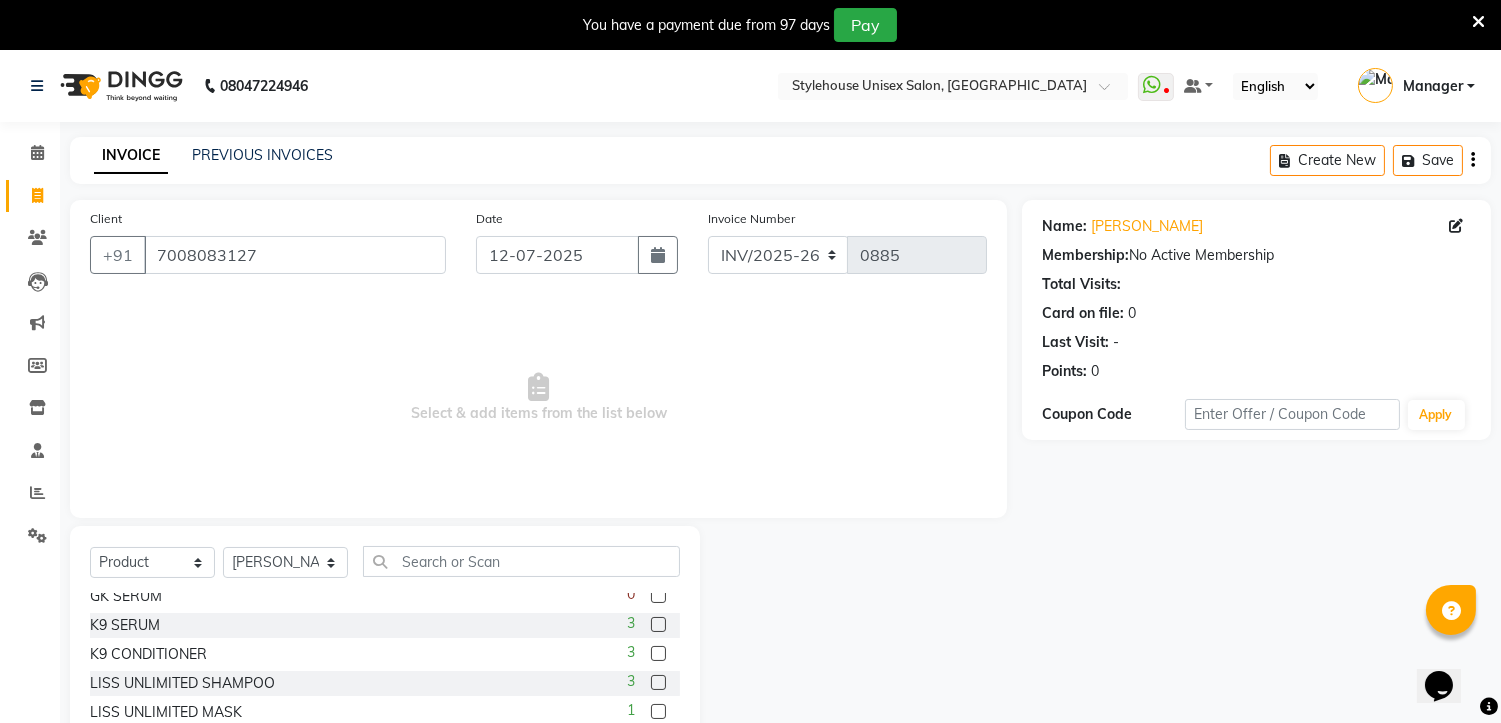 click on "K9 CONDITIONER  3" 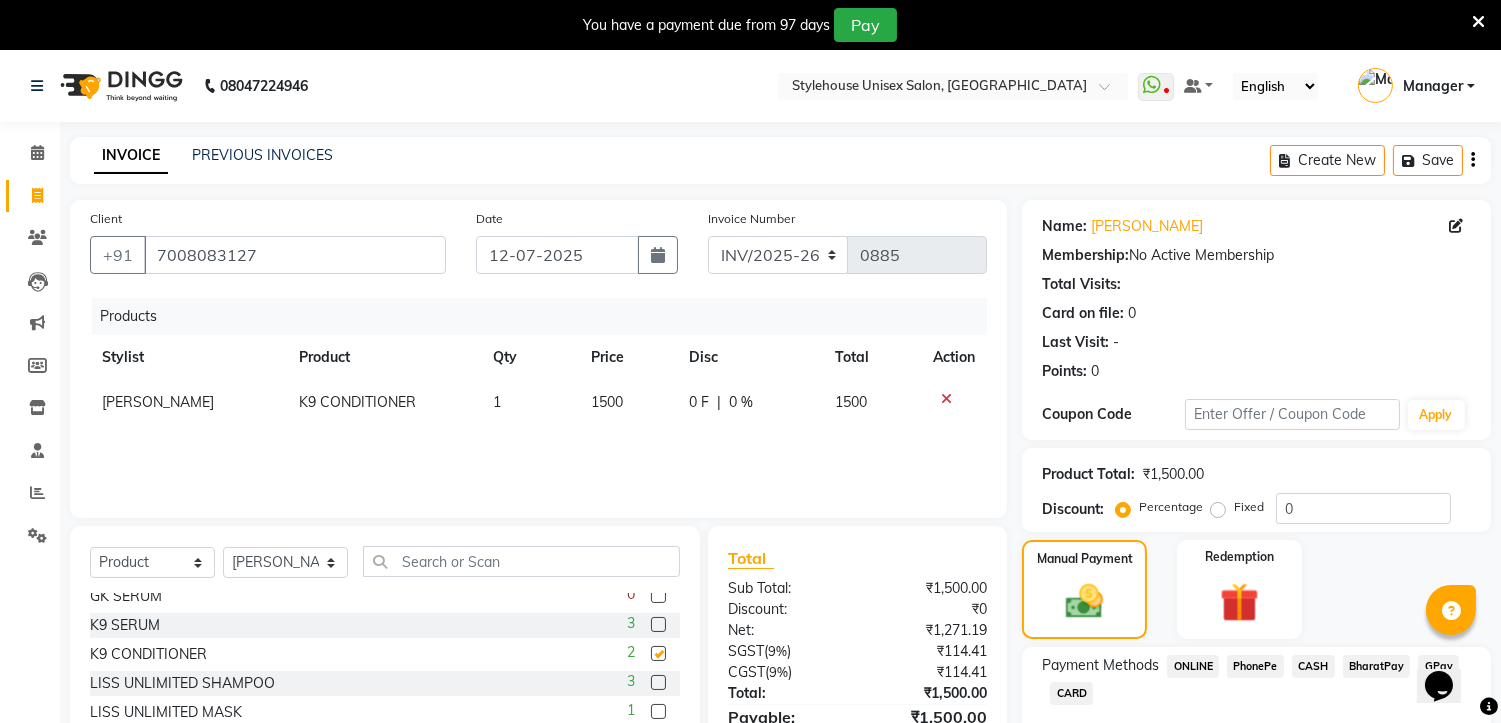 checkbox on "false" 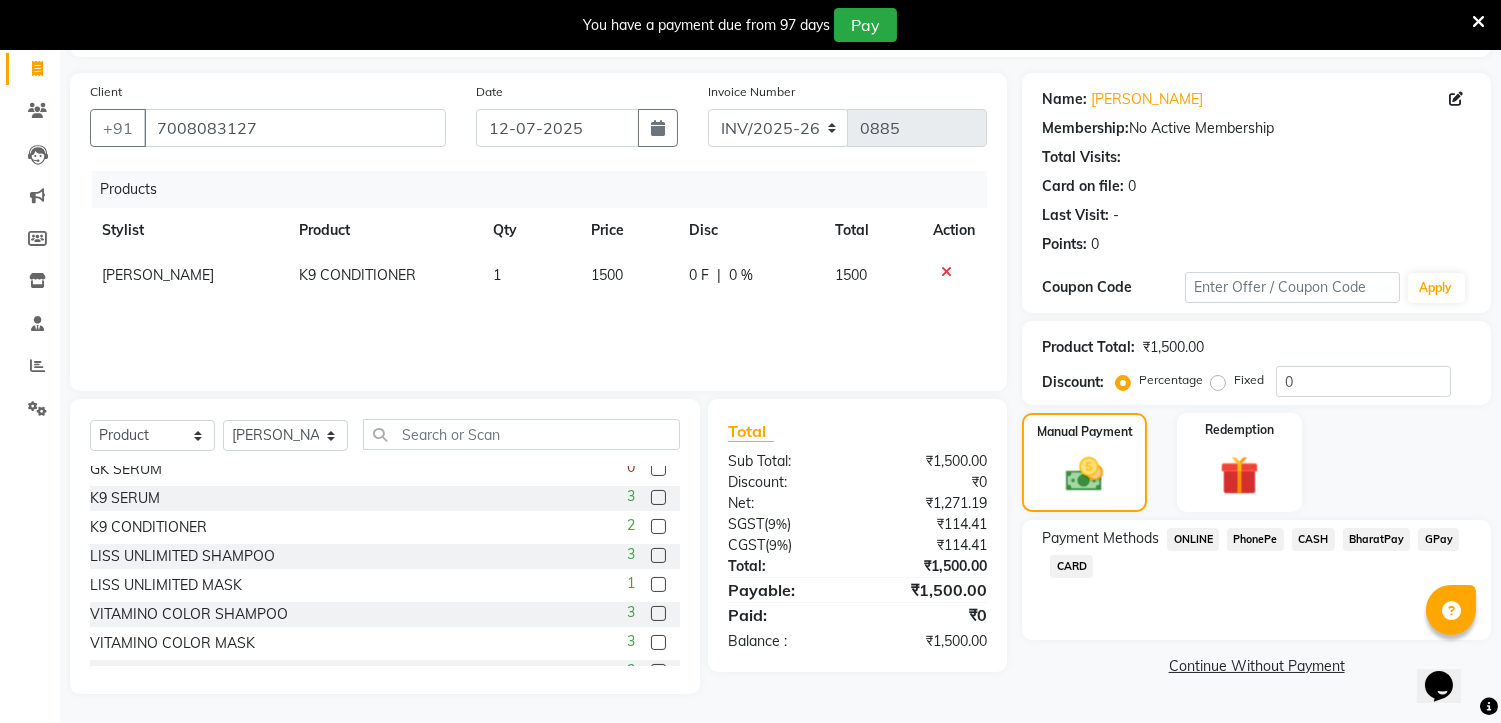scroll, scrollTop: 16, scrollLeft: 0, axis: vertical 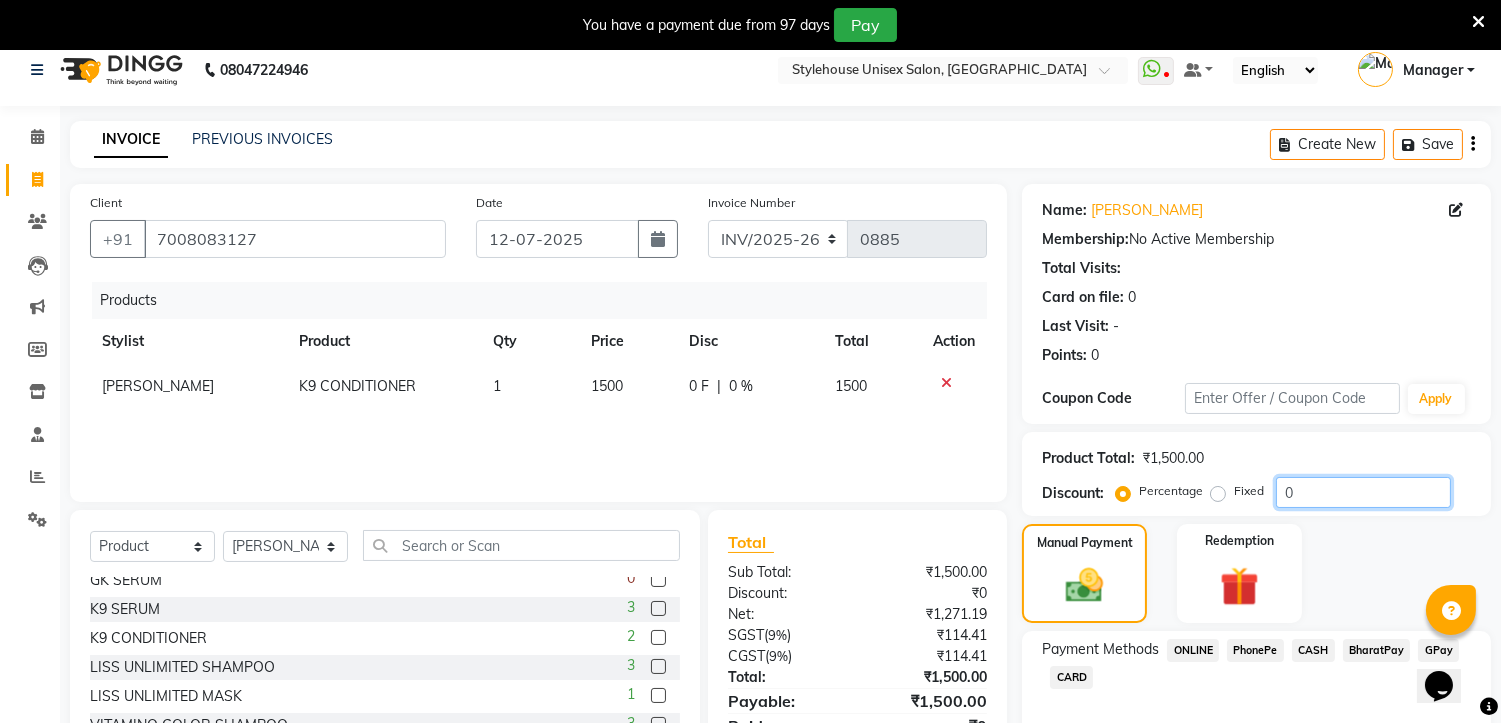 click on "0" 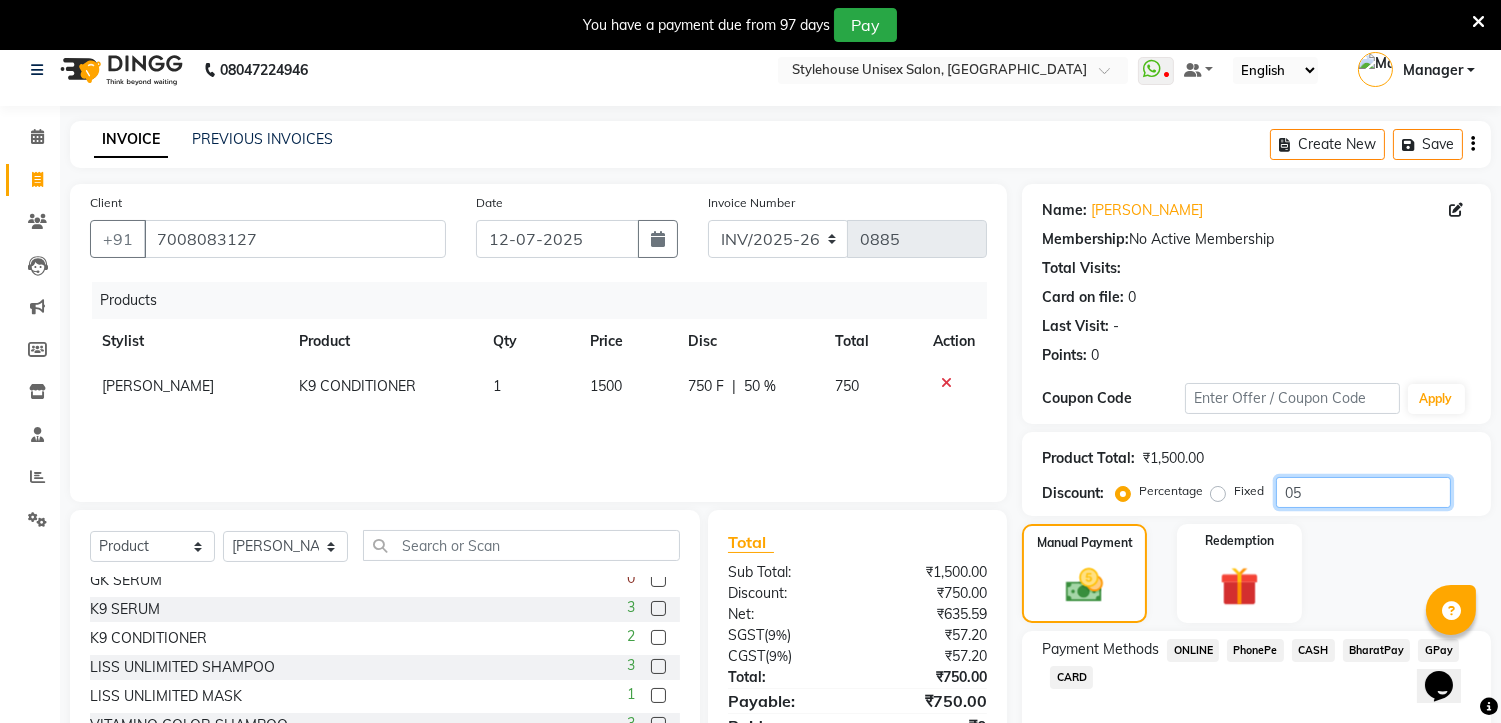 type on "0" 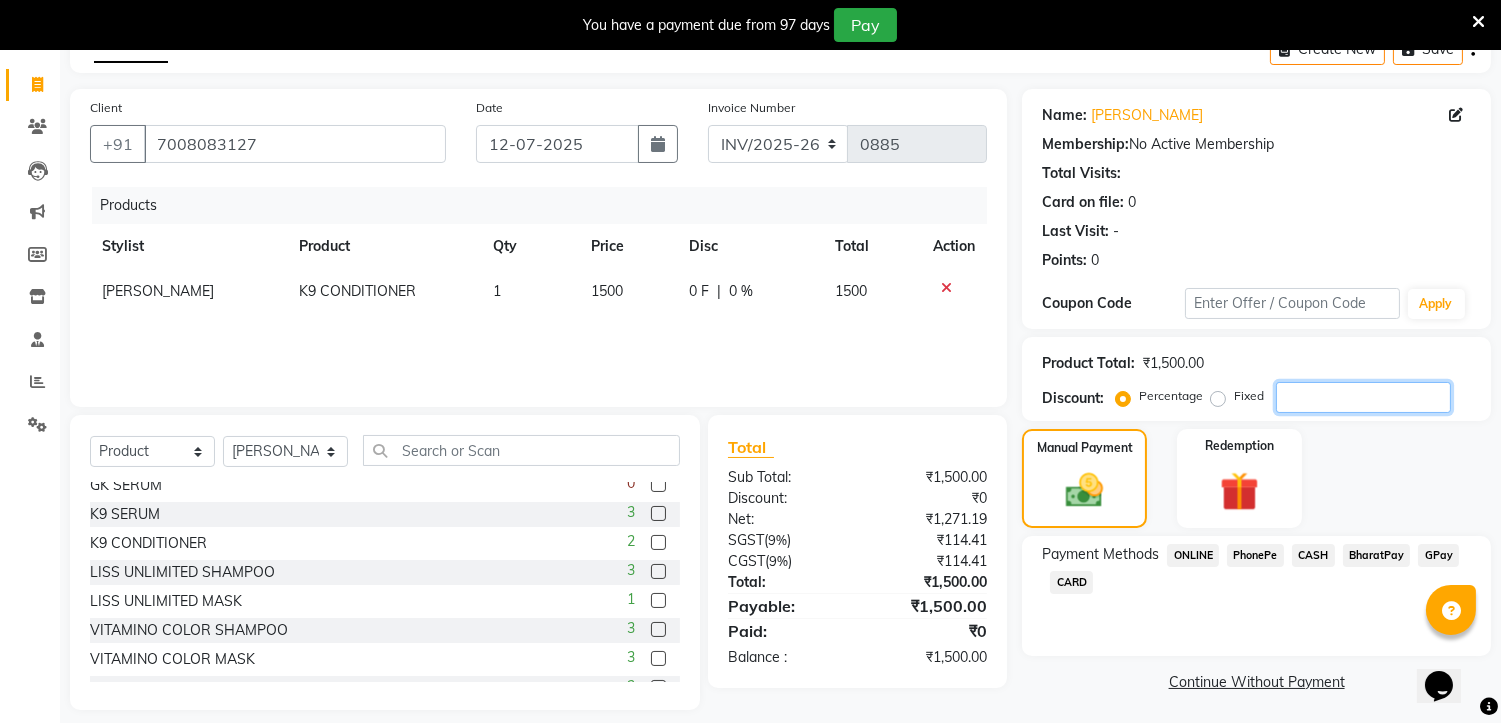 scroll, scrollTop: 127, scrollLeft: 0, axis: vertical 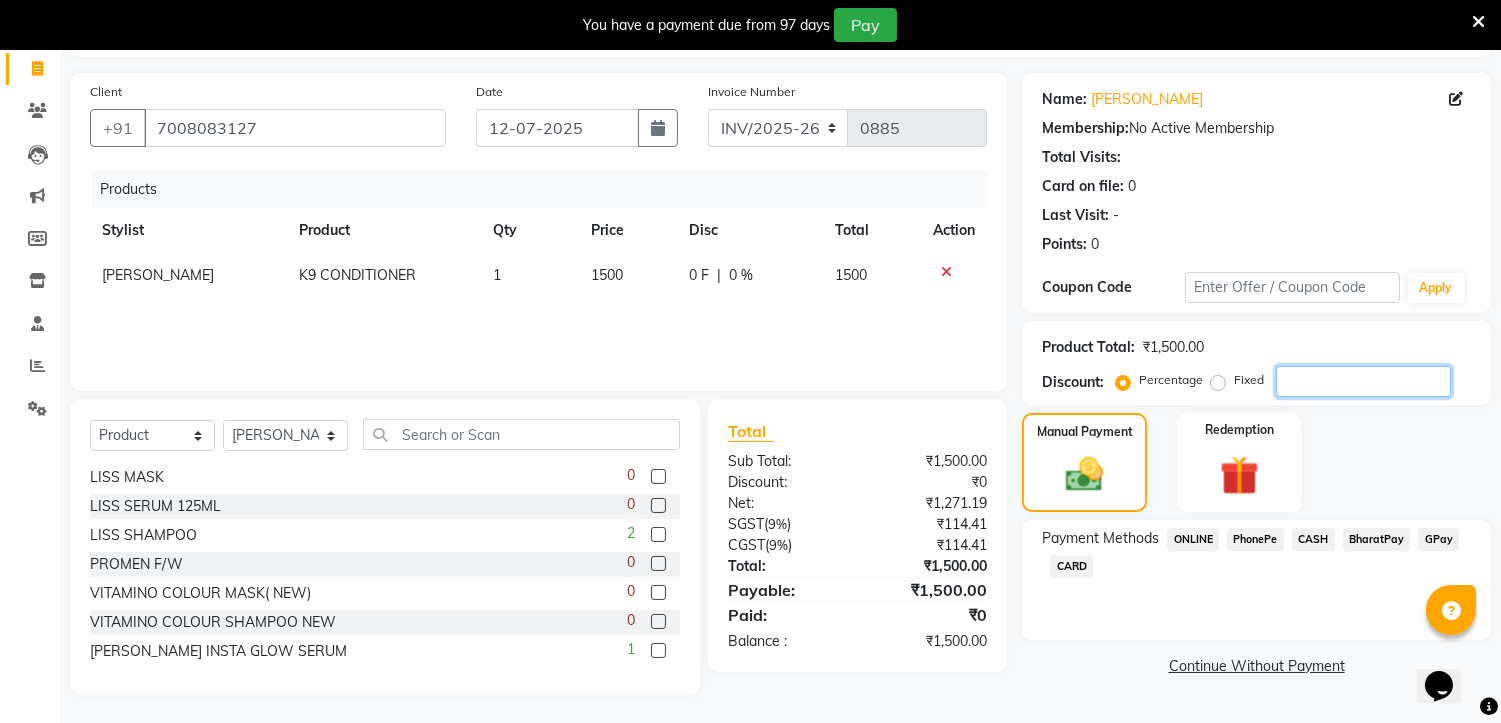 type 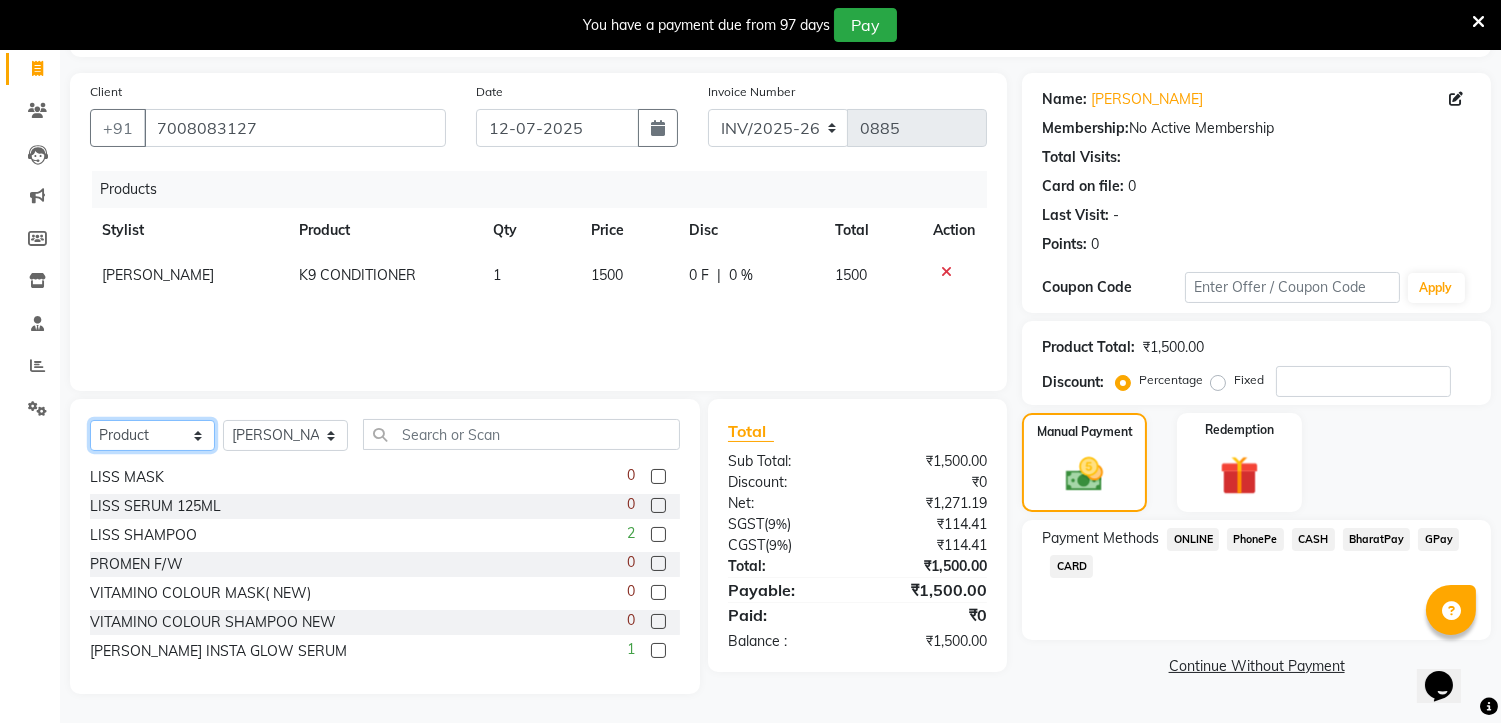 click on "Select  Service  Product  Membership  Package Voucher Prepaid Gift Card" 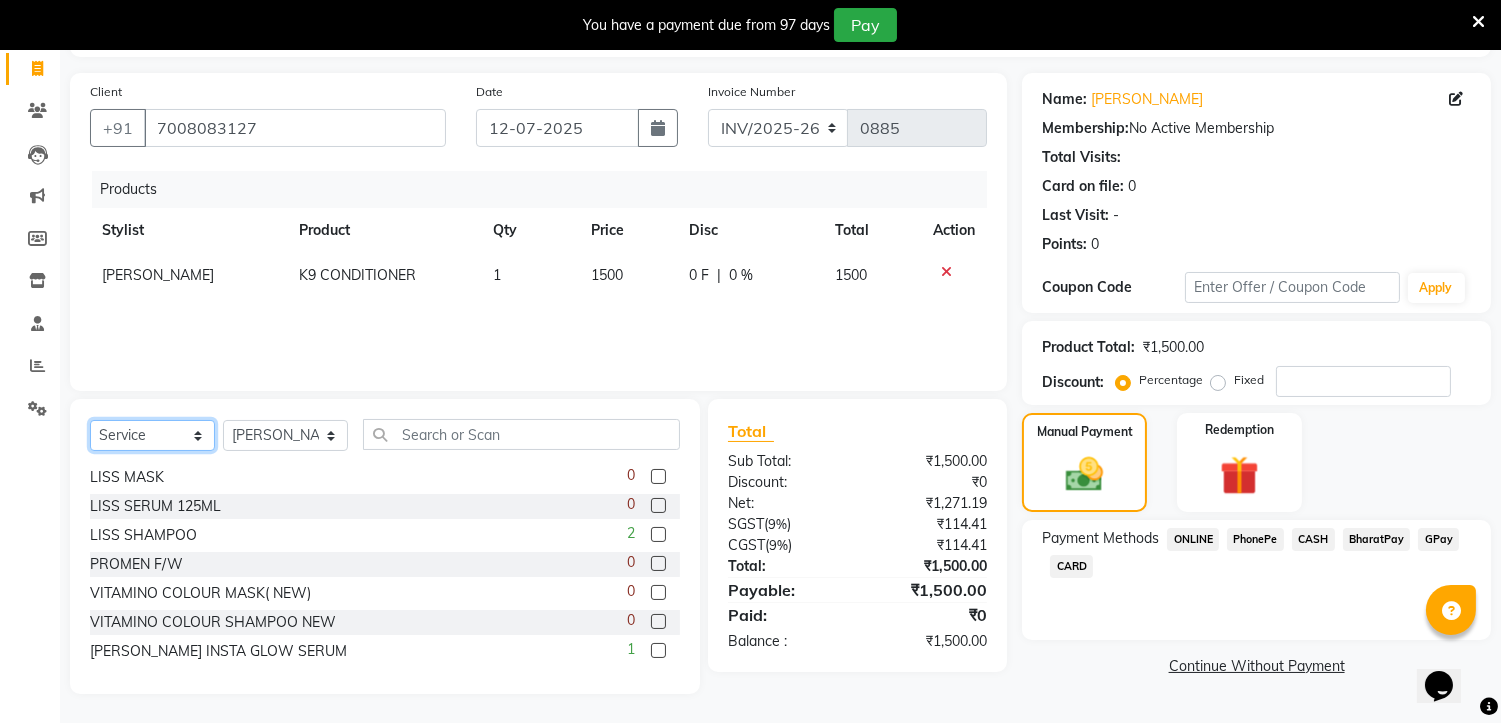 click on "Select  Service  Product  Membership  Package Voucher Prepaid Gift Card" 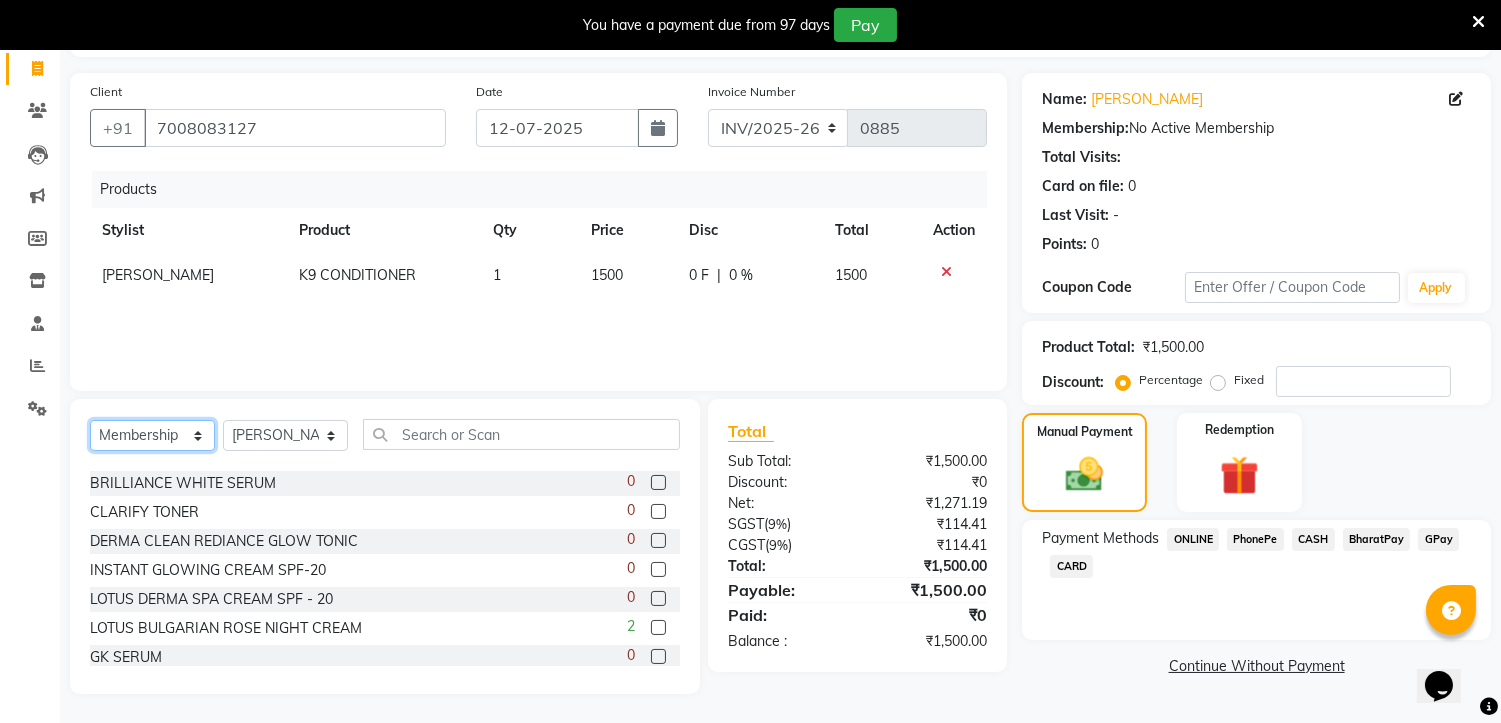 scroll, scrollTop: 0, scrollLeft: 0, axis: both 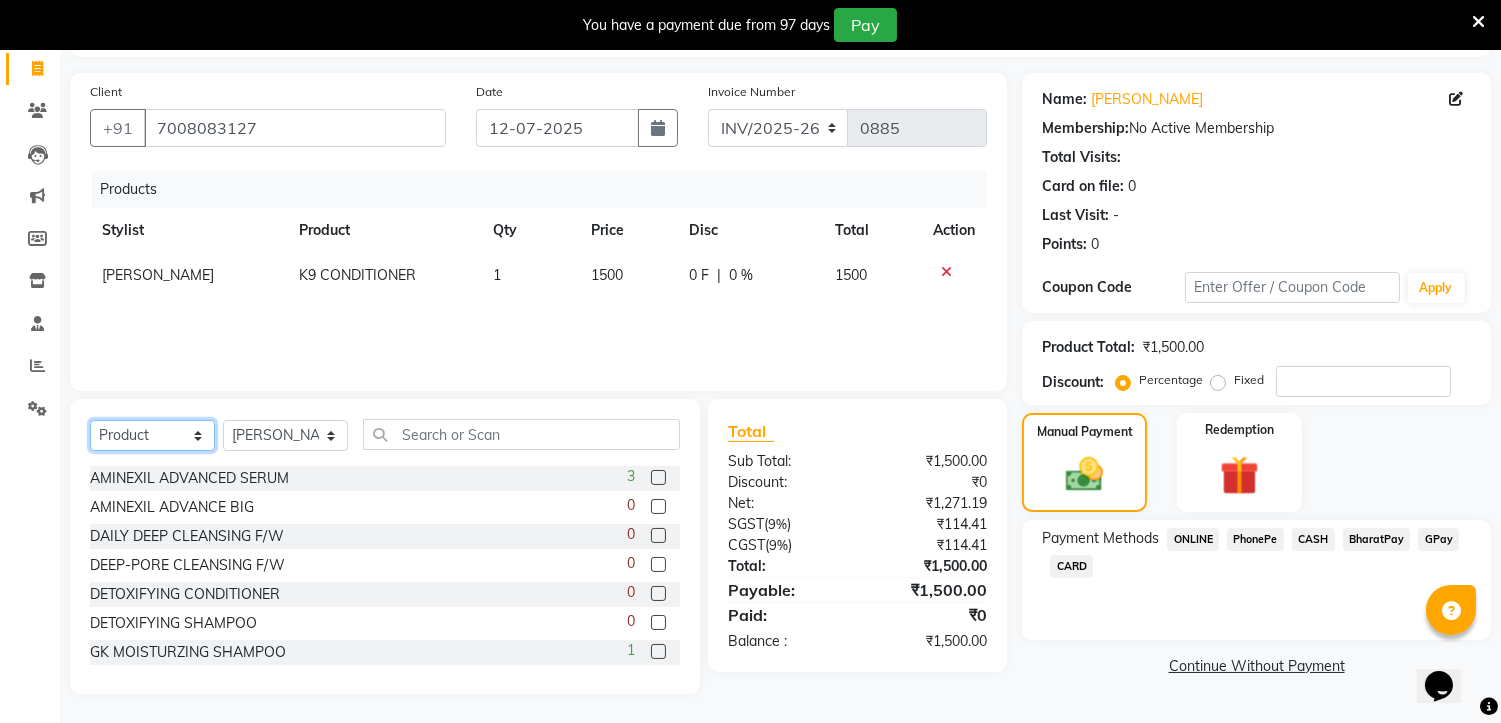 select on "service" 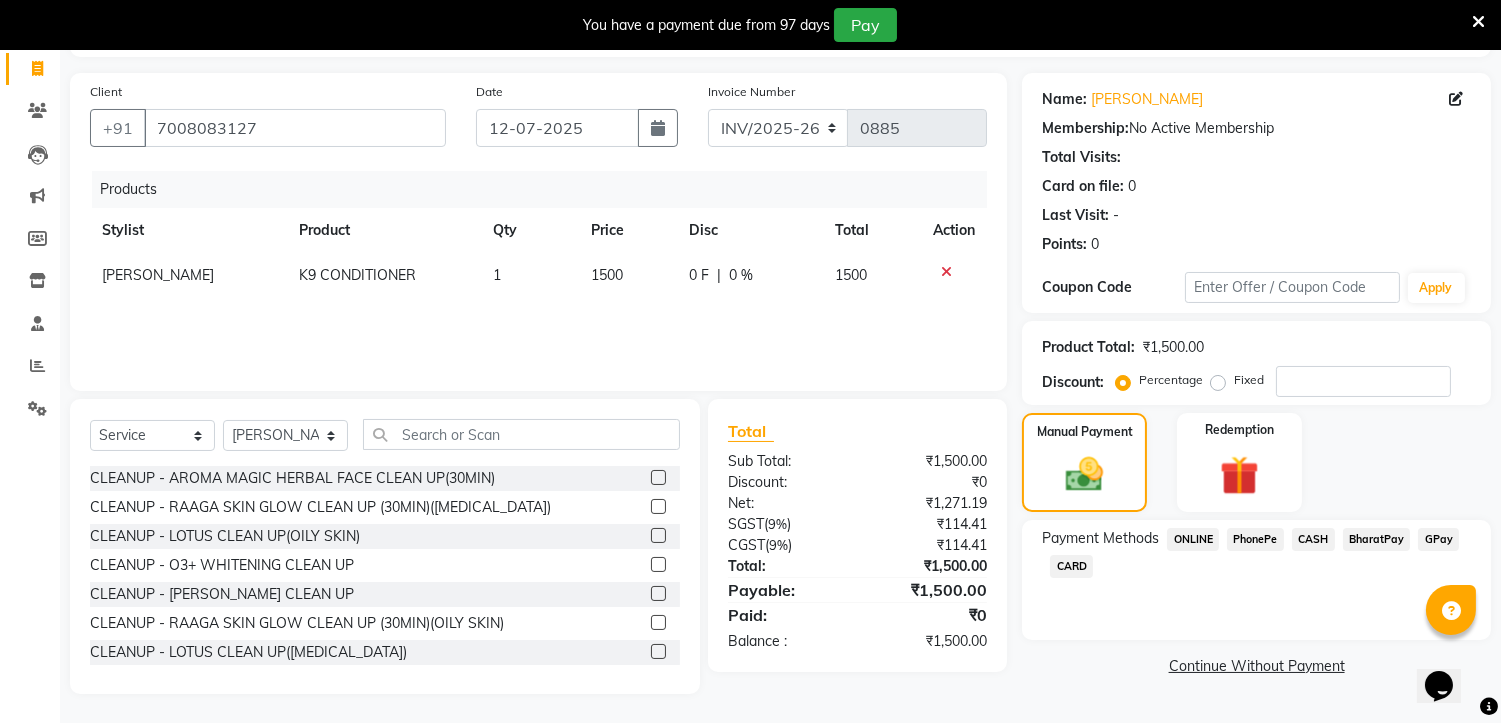 click 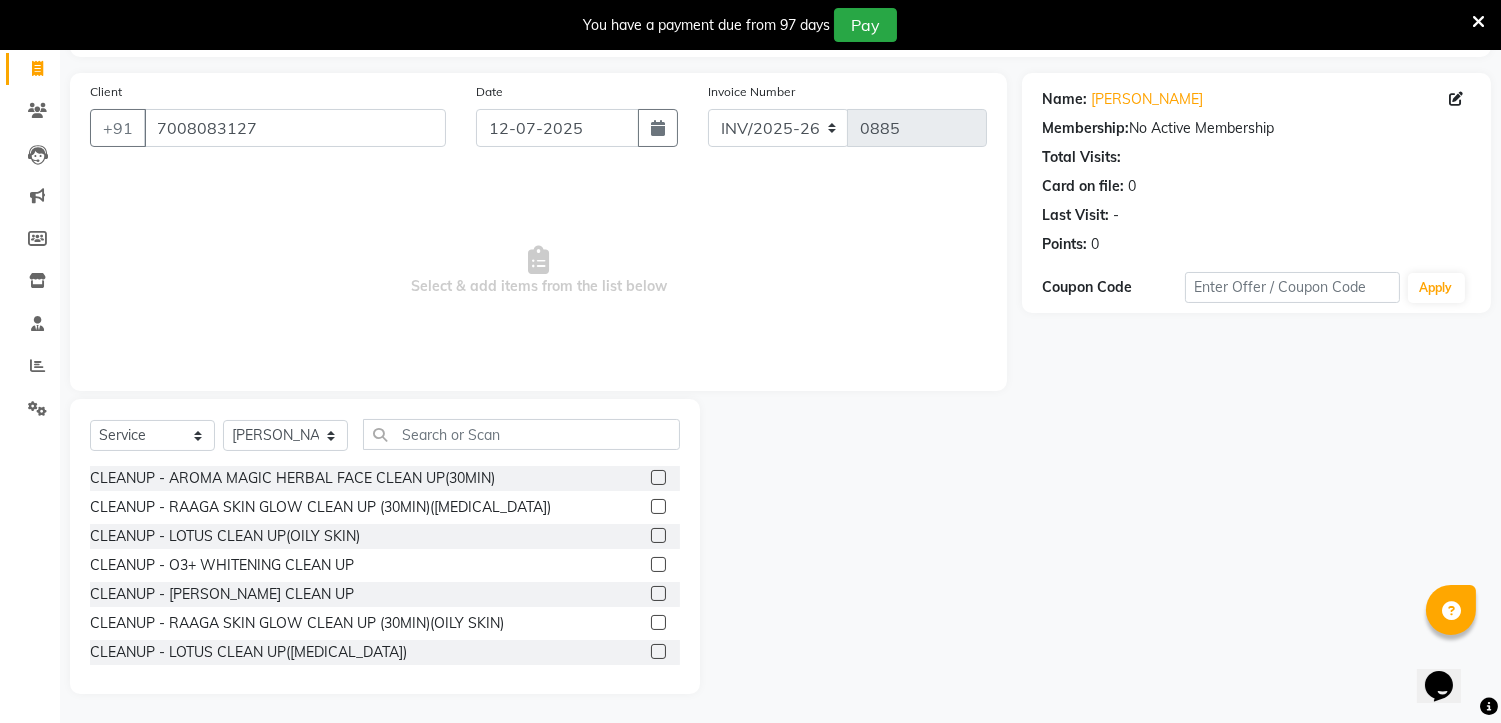 click 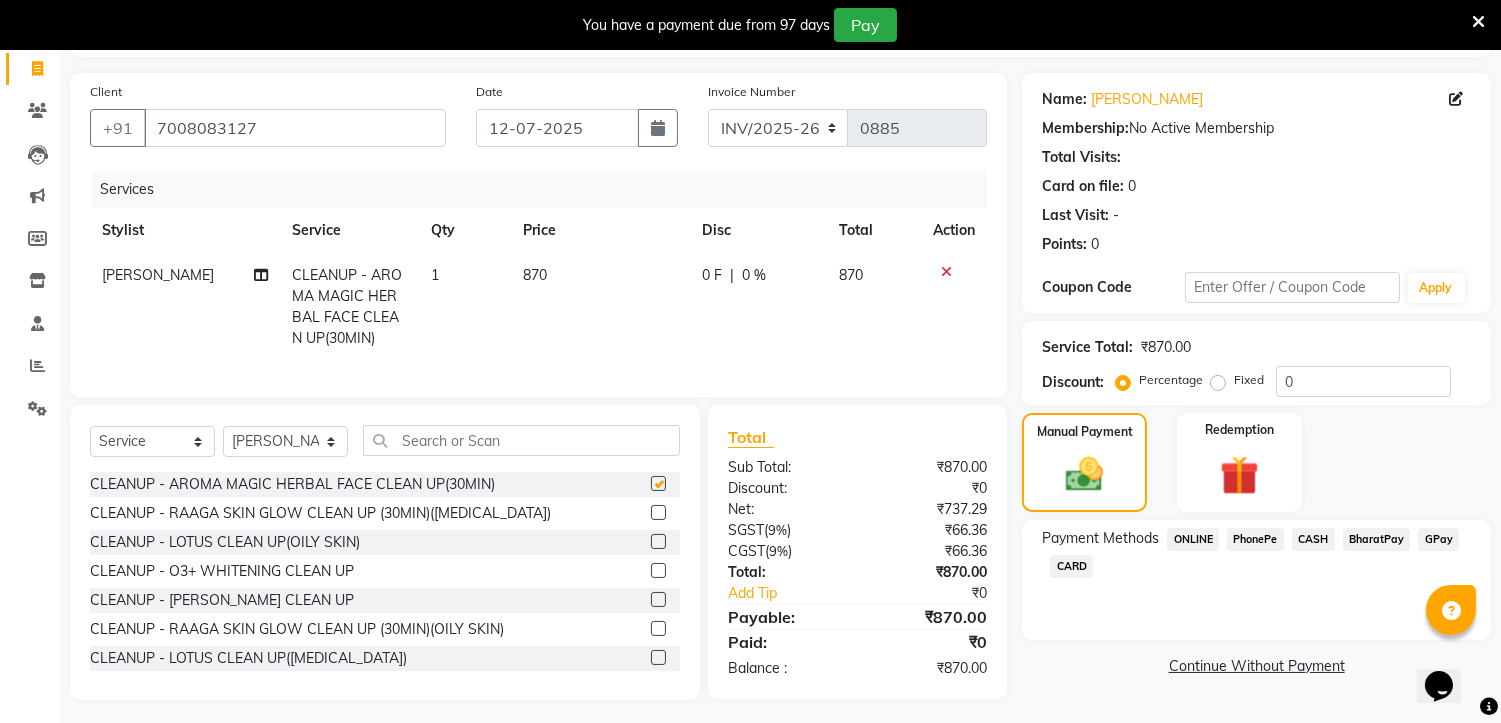 checkbox on "false" 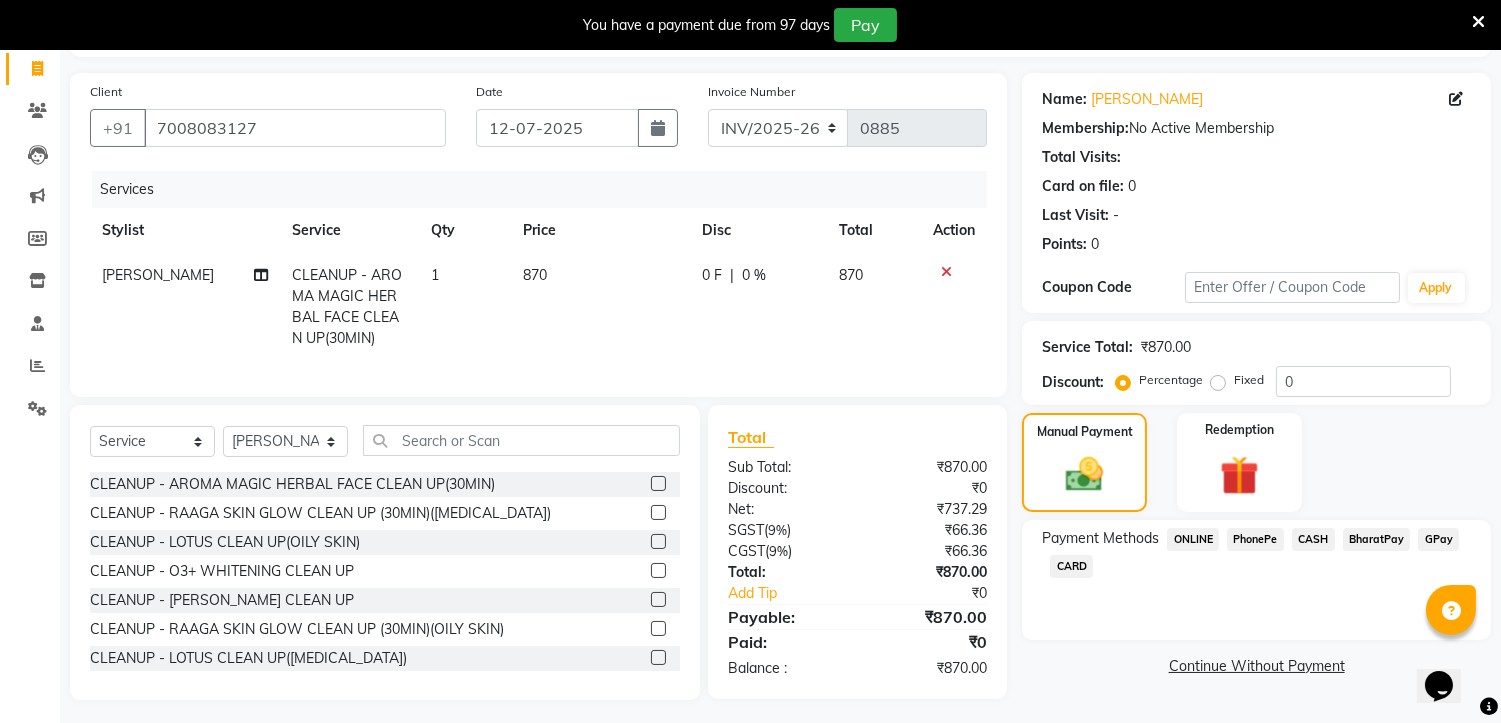 click 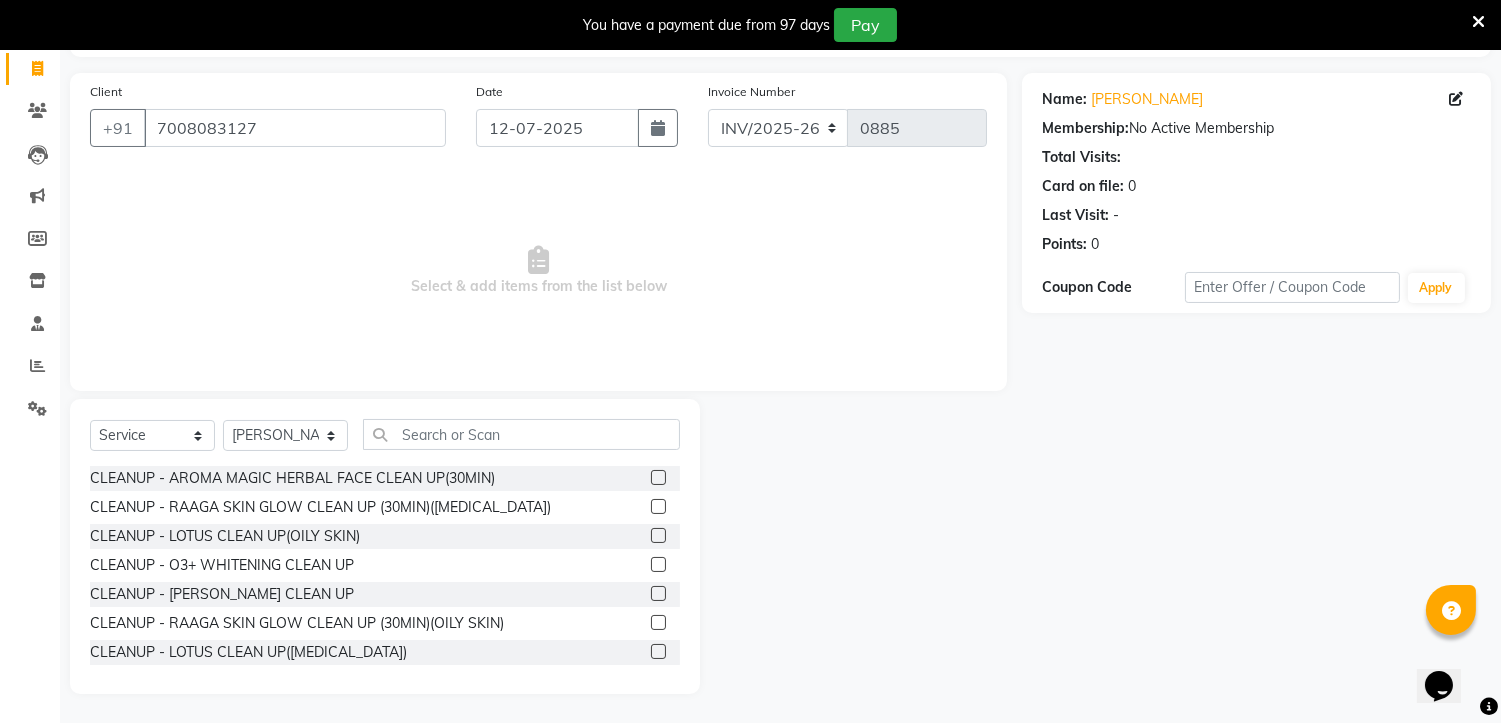 click 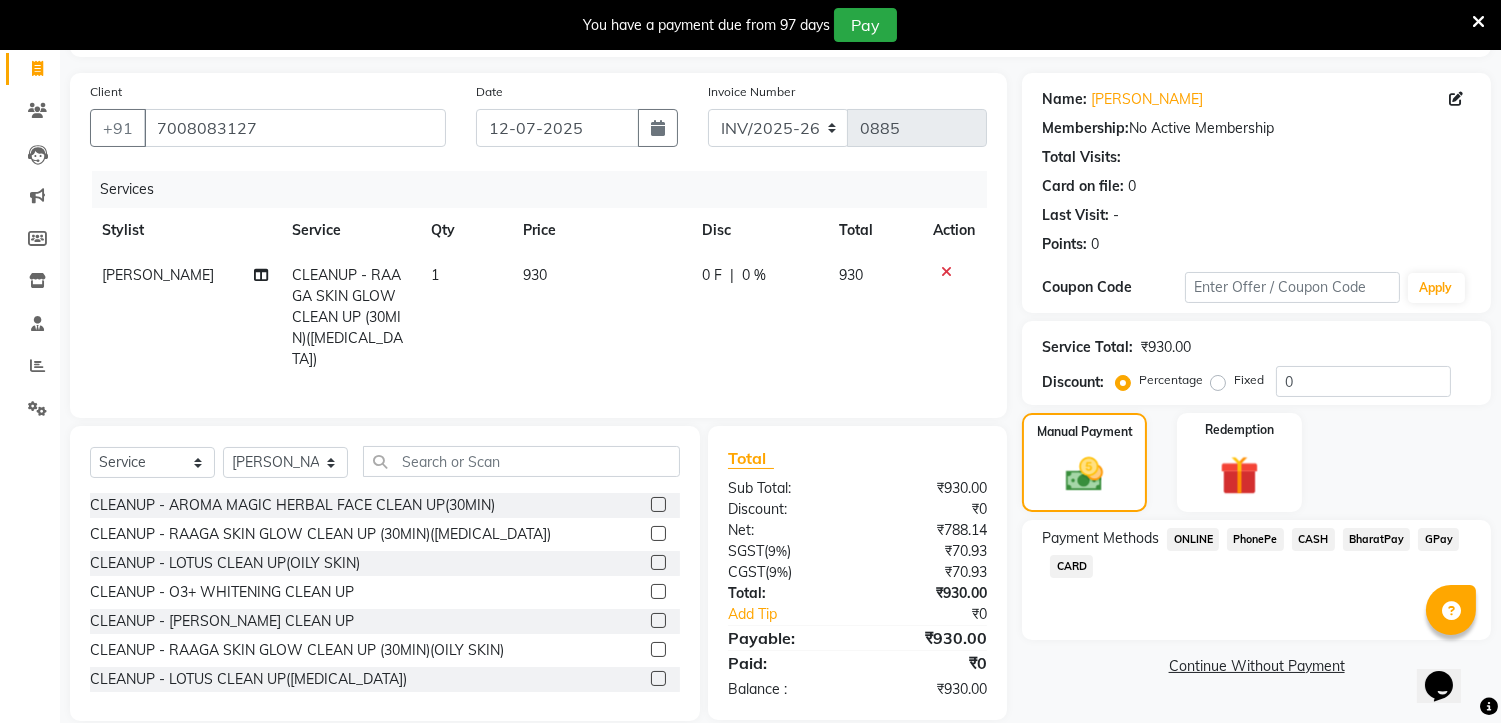 click 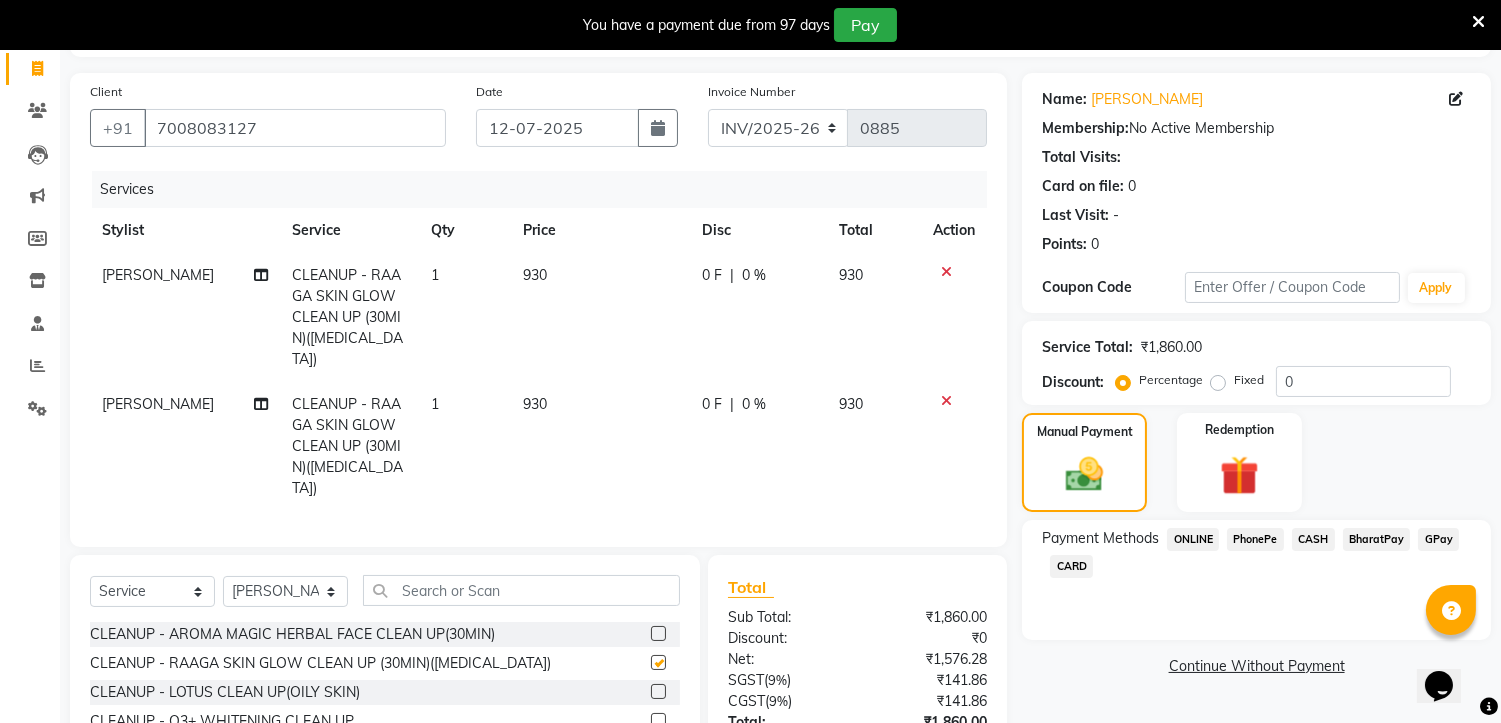 checkbox on "false" 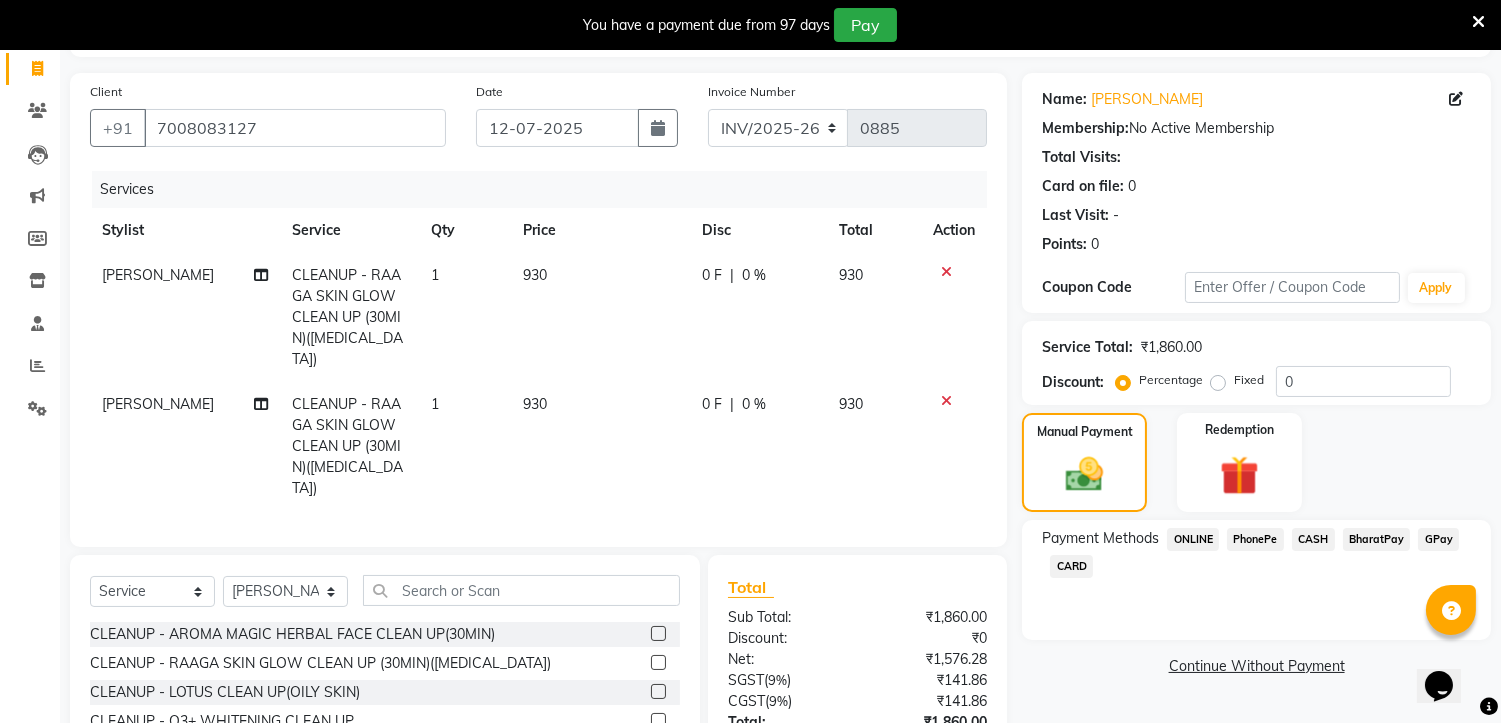 click 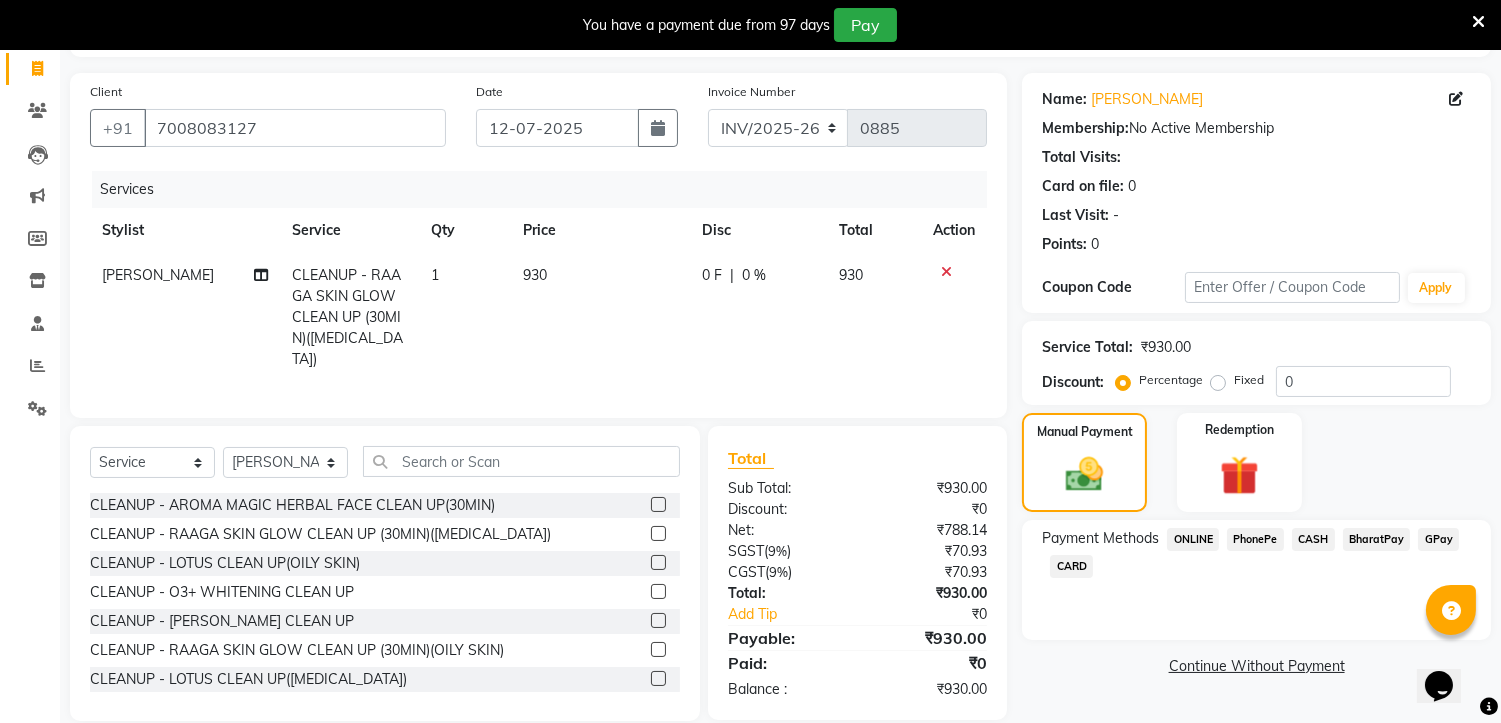 click 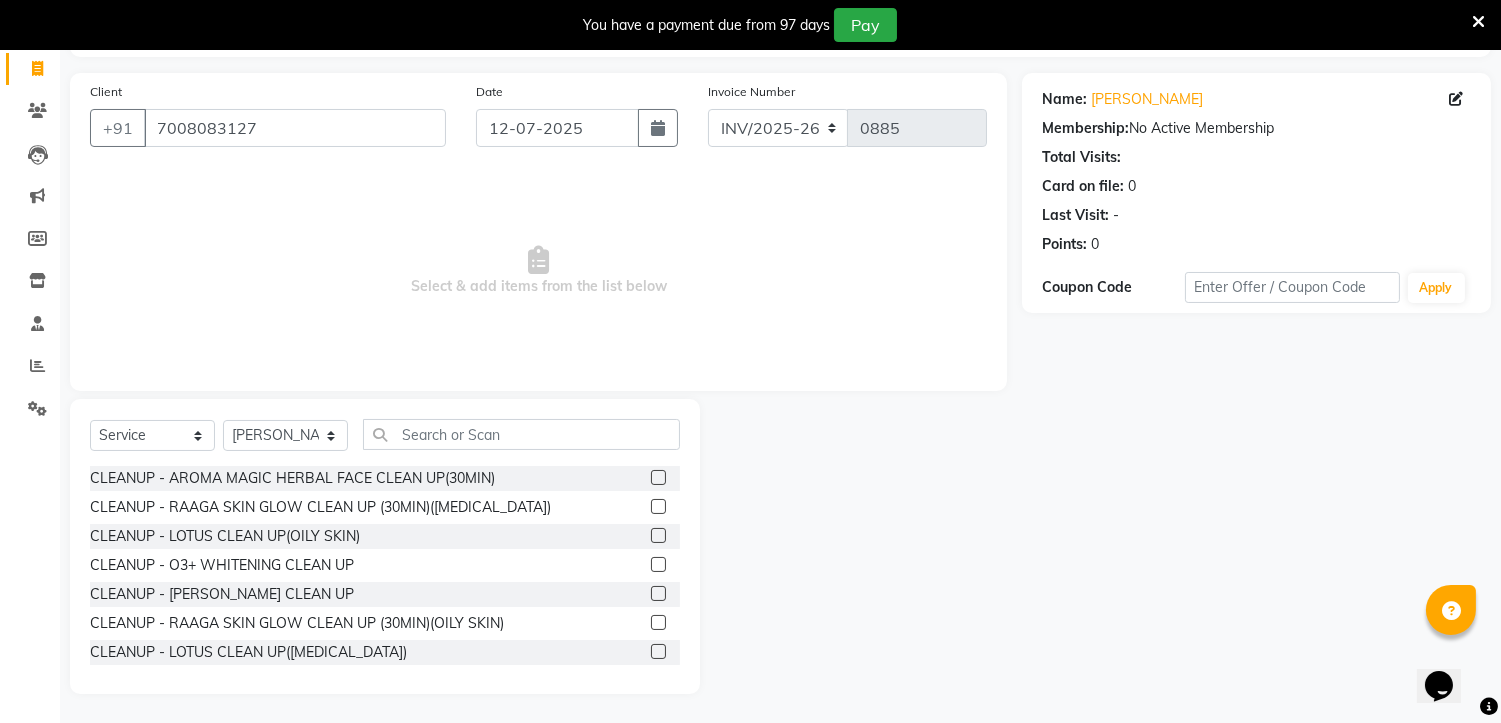 scroll, scrollTop: 111, scrollLeft: 0, axis: vertical 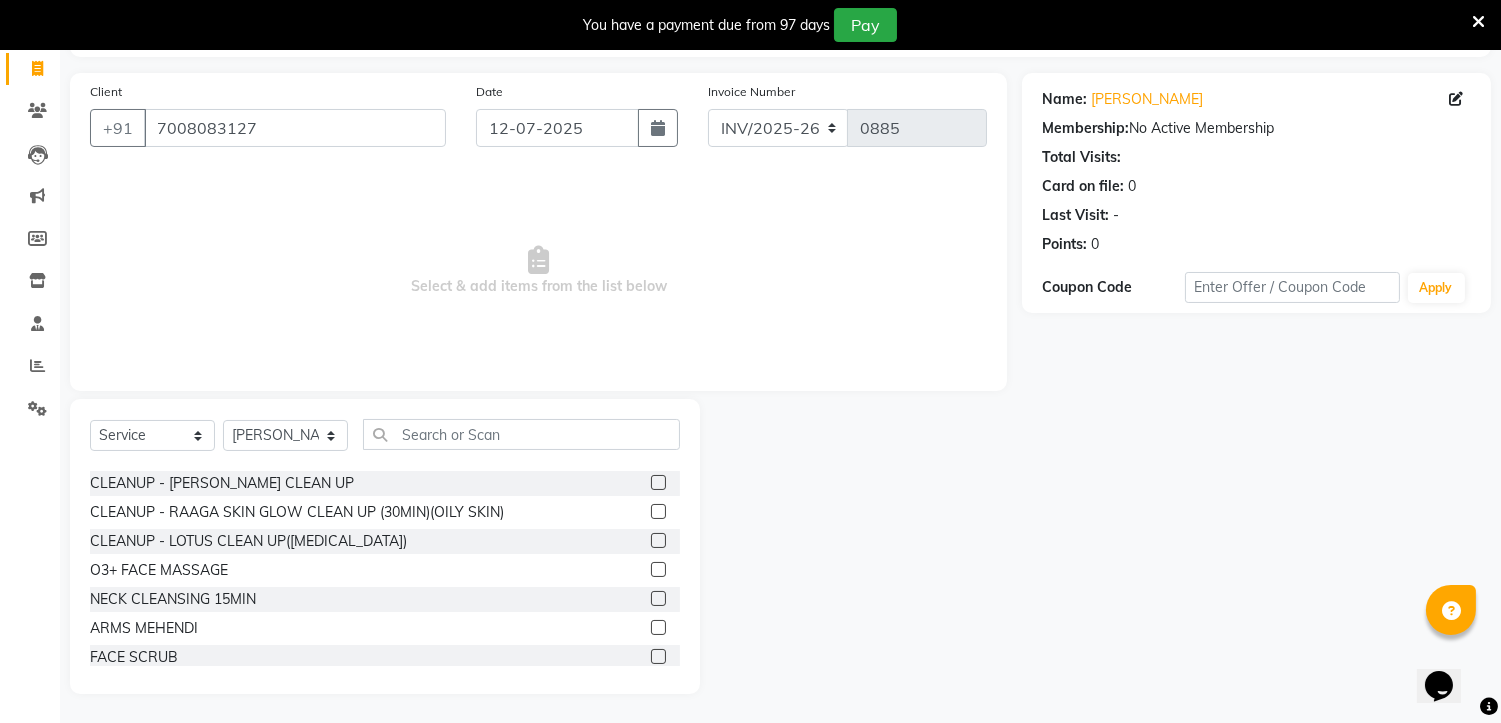 click 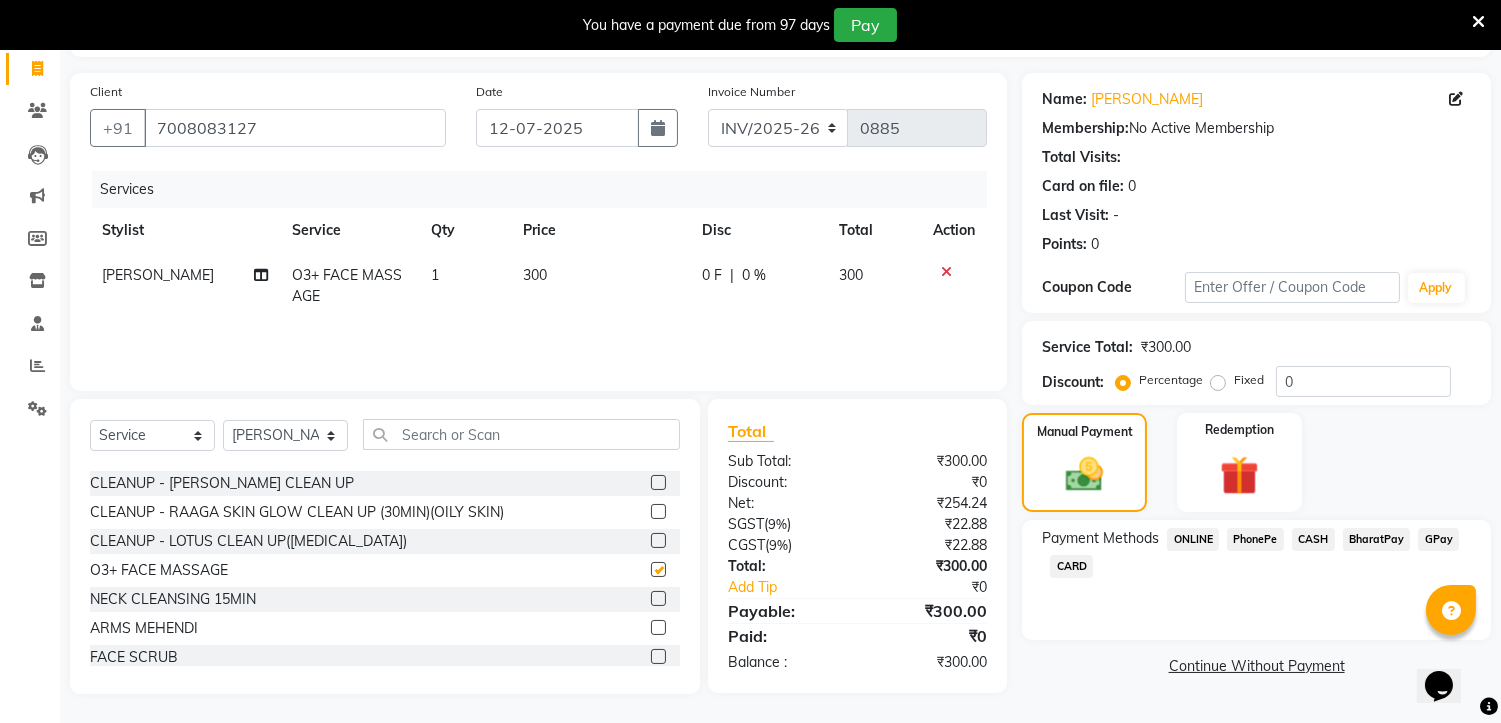 checkbox on "false" 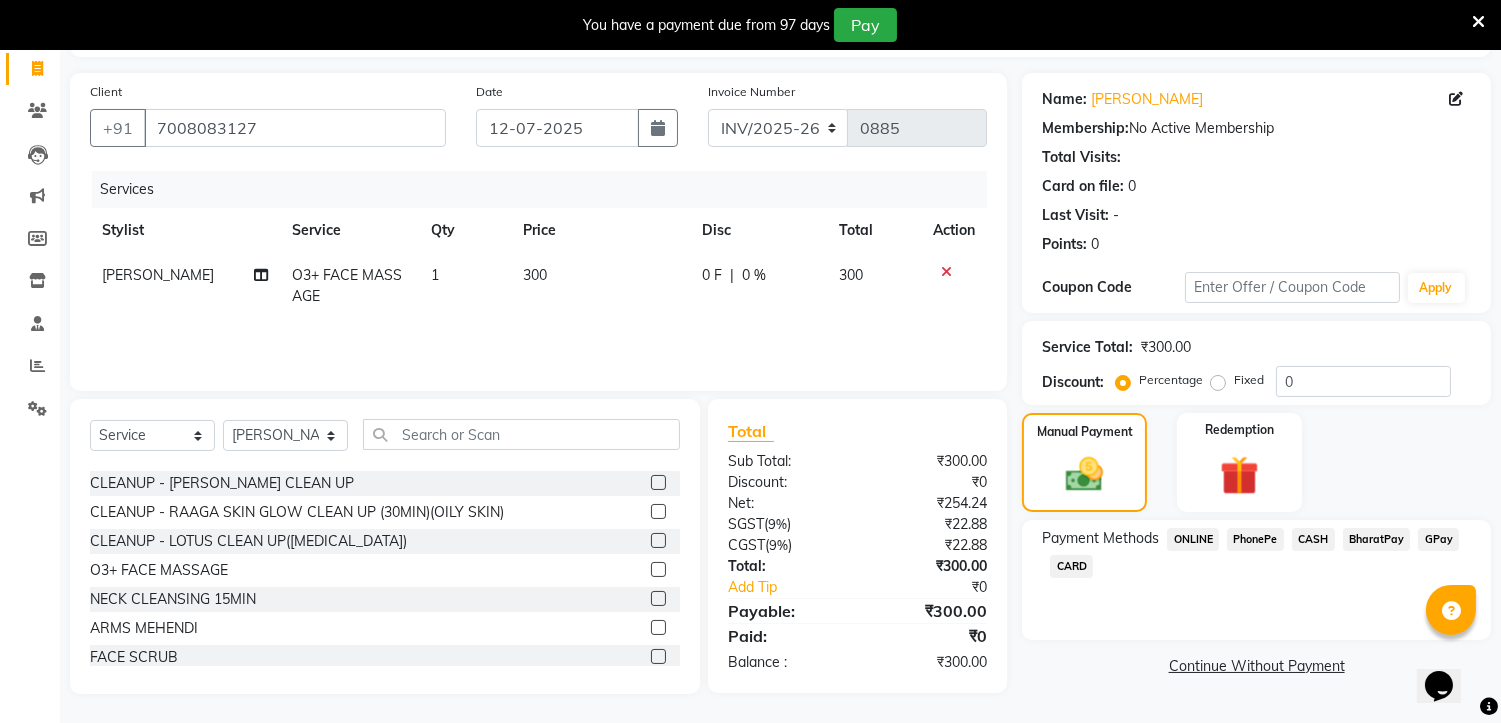 click 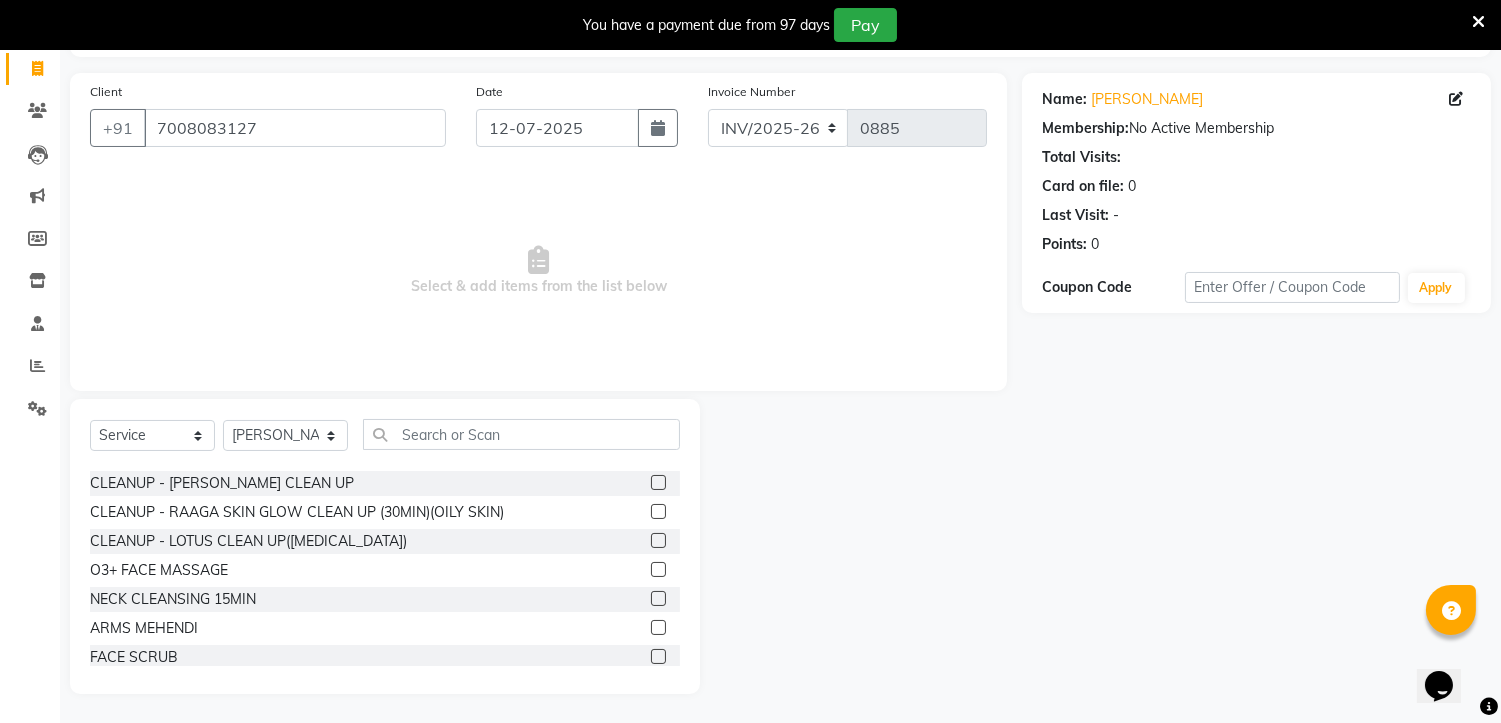 scroll, scrollTop: 222, scrollLeft: 0, axis: vertical 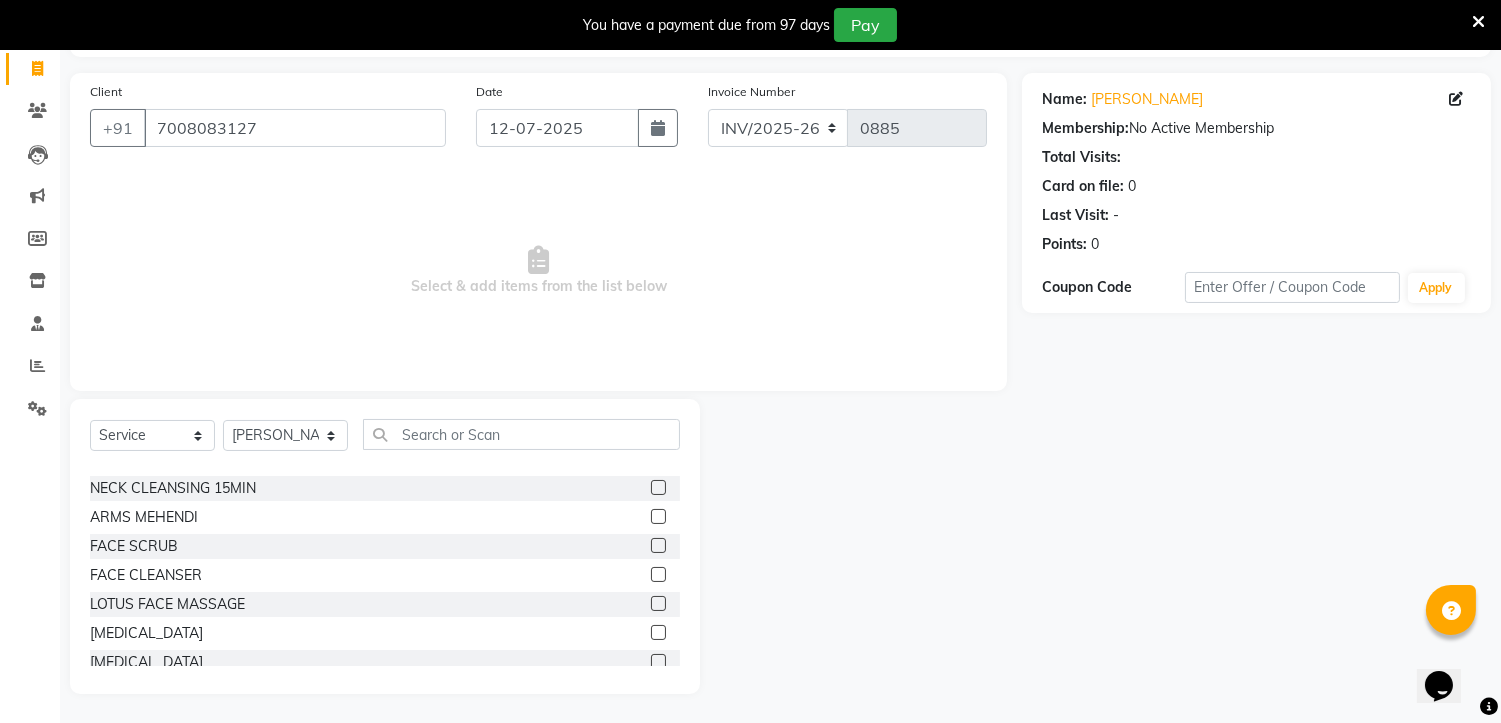 click 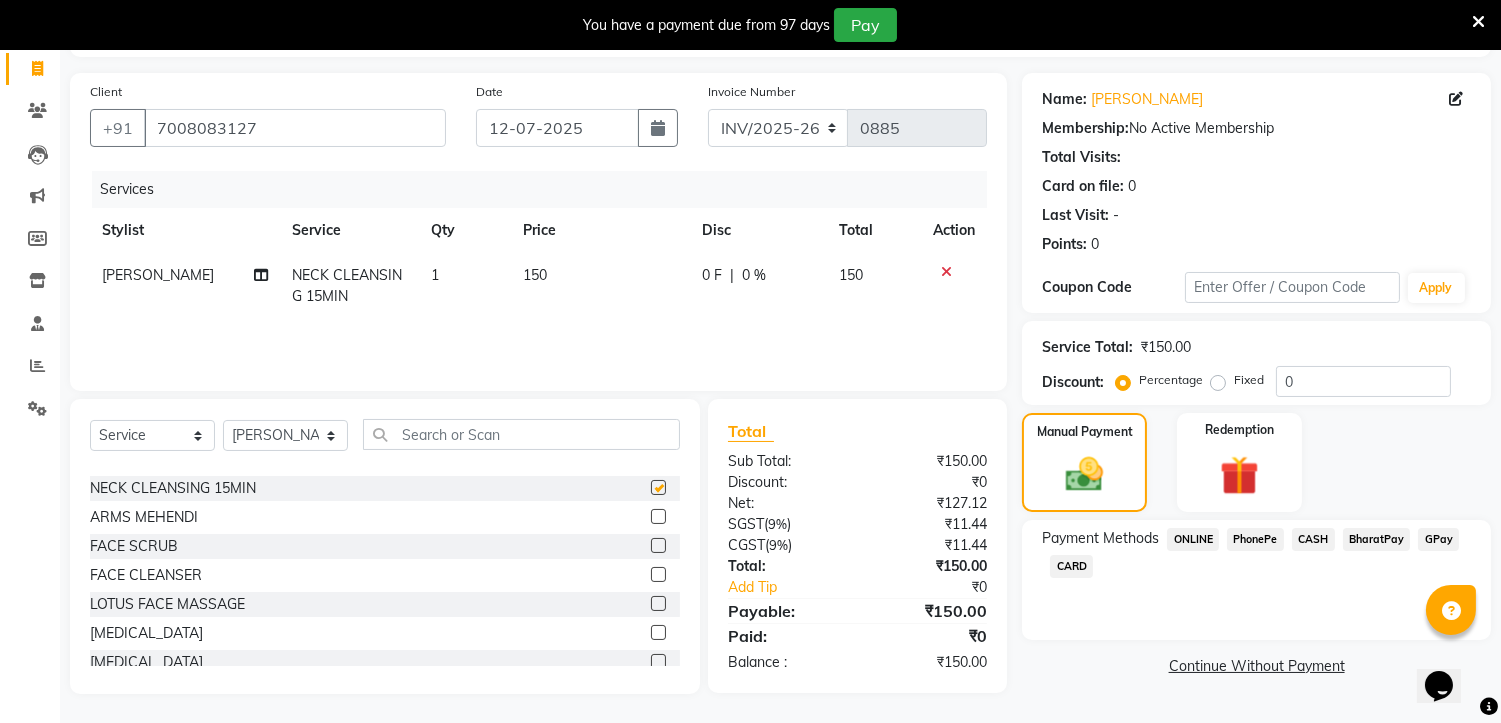 checkbox on "false" 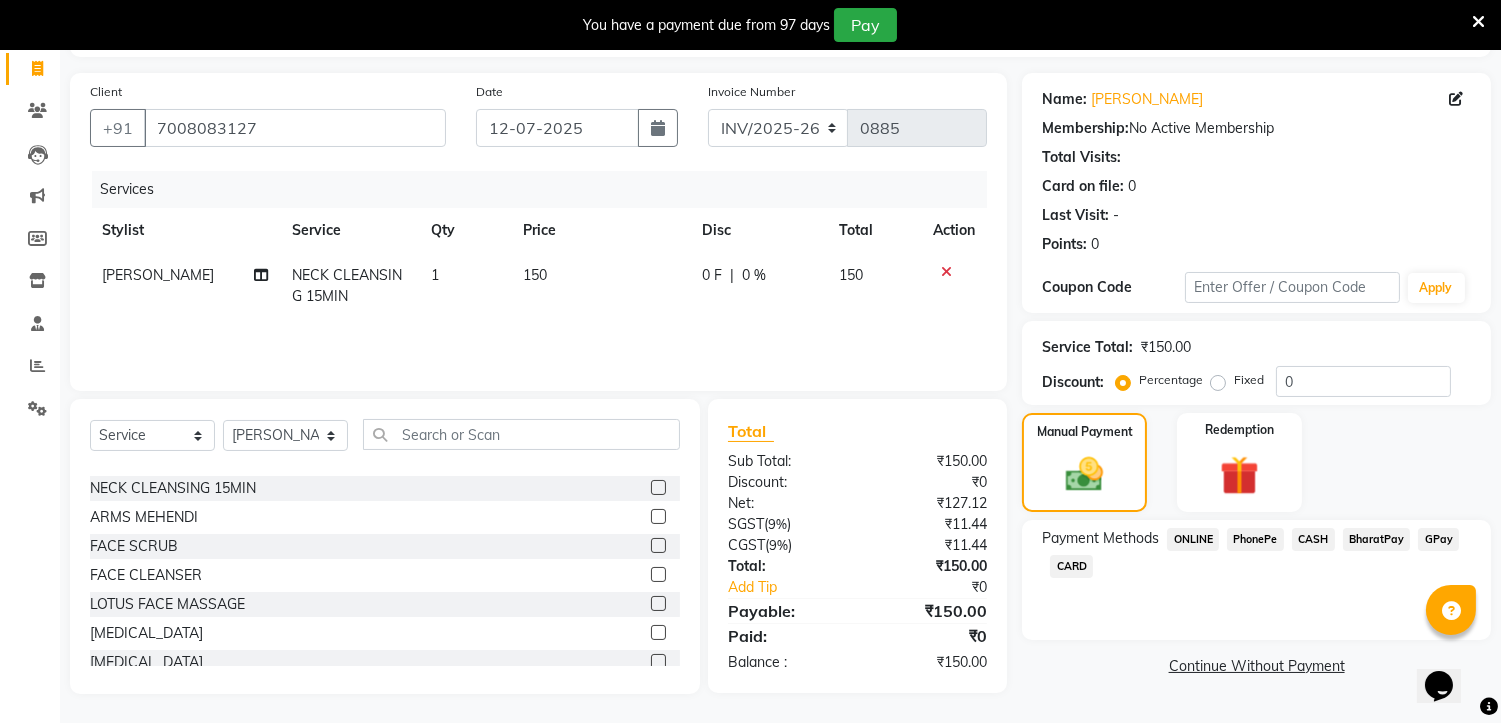 click 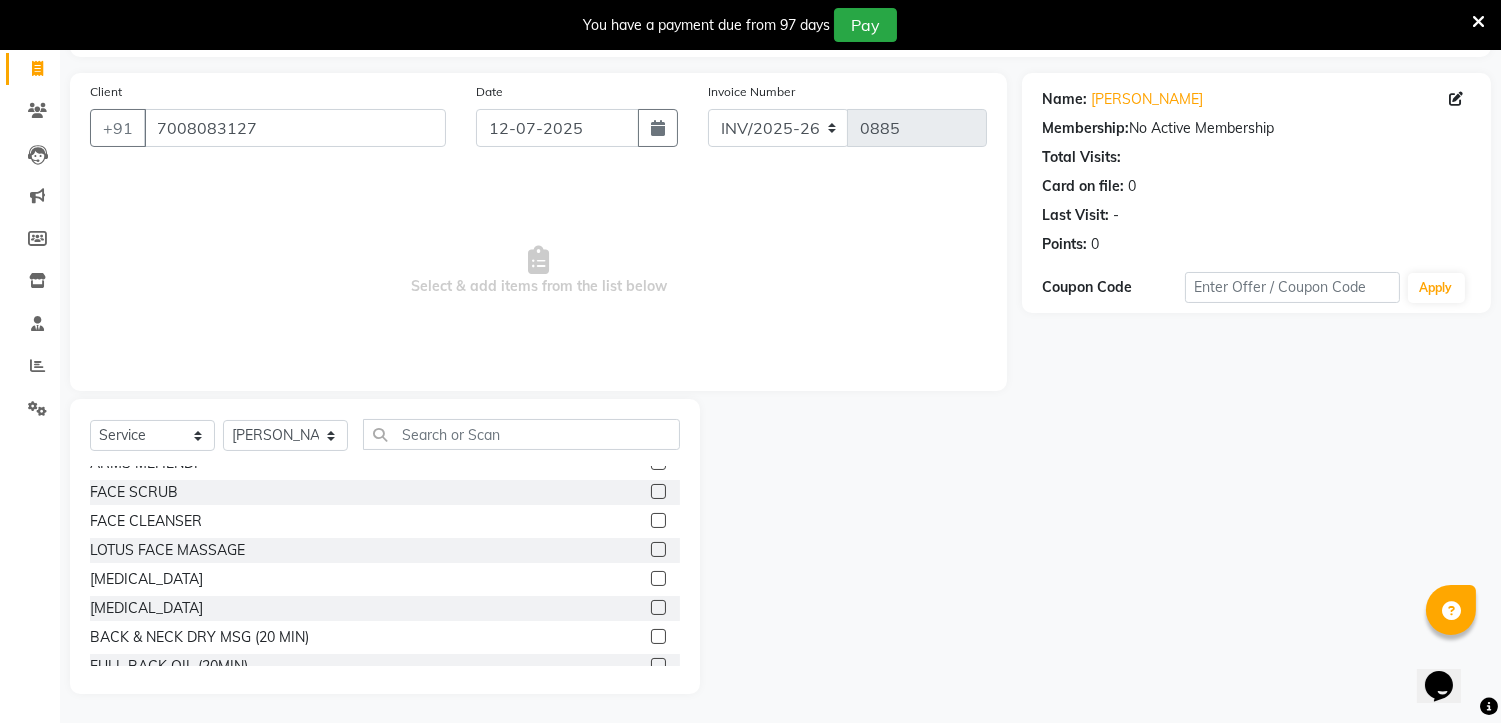 scroll, scrollTop: 222, scrollLeft: 0, axis: vertical 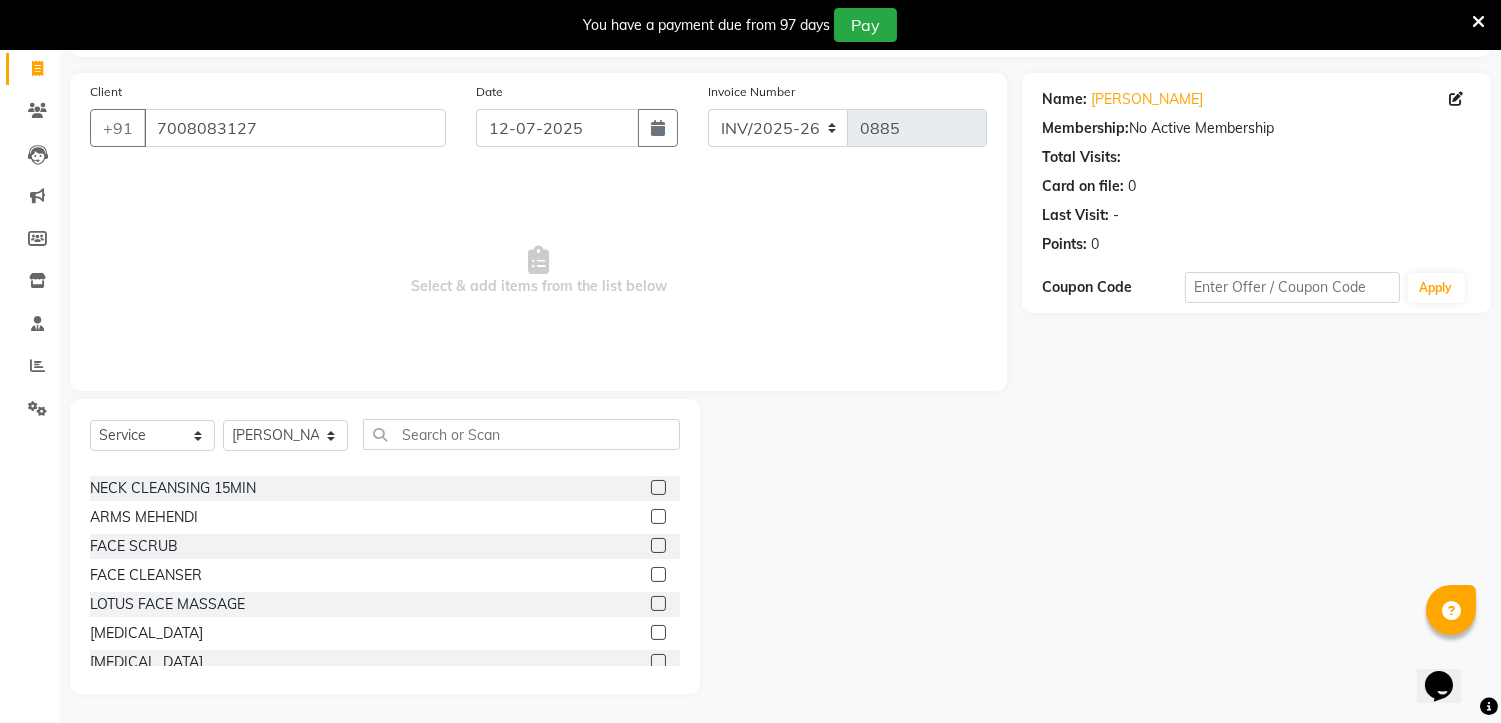 click 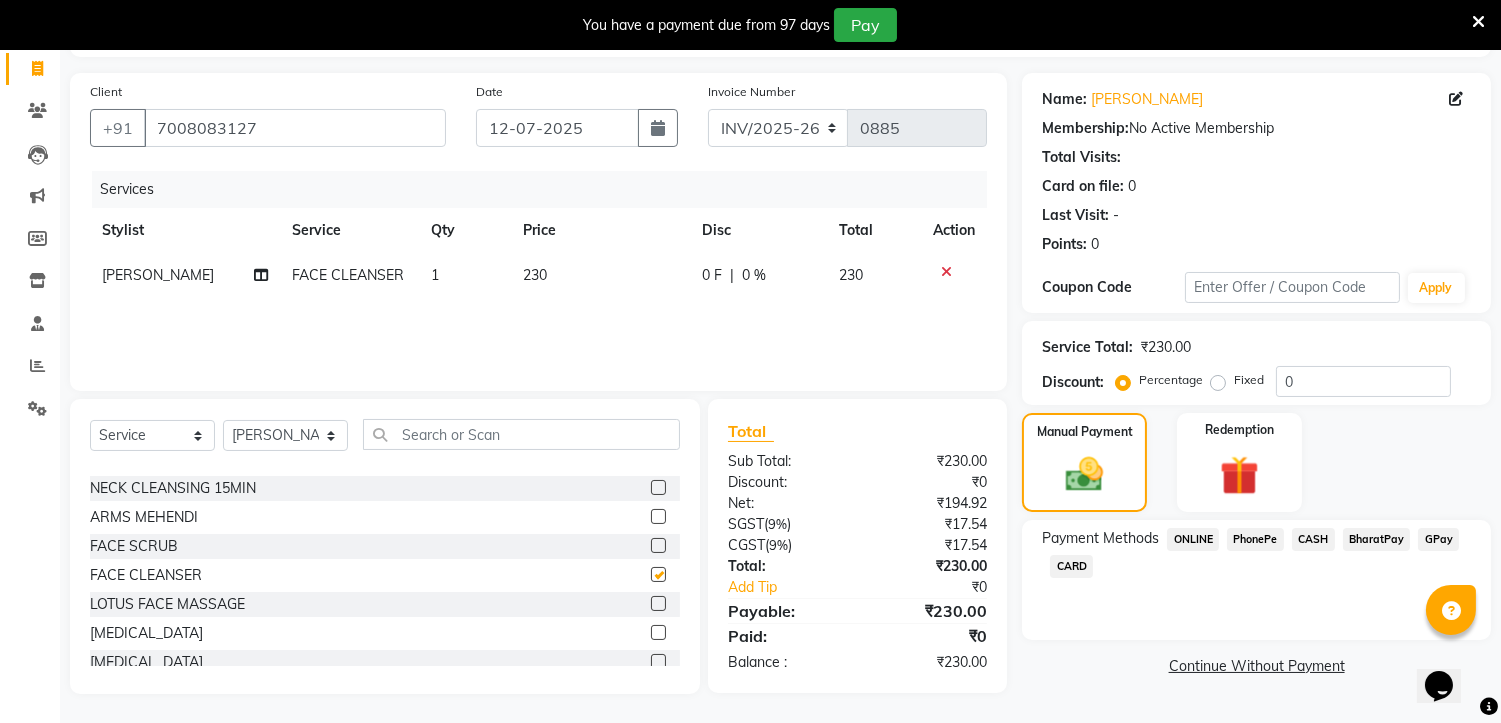 checkbox on "false" 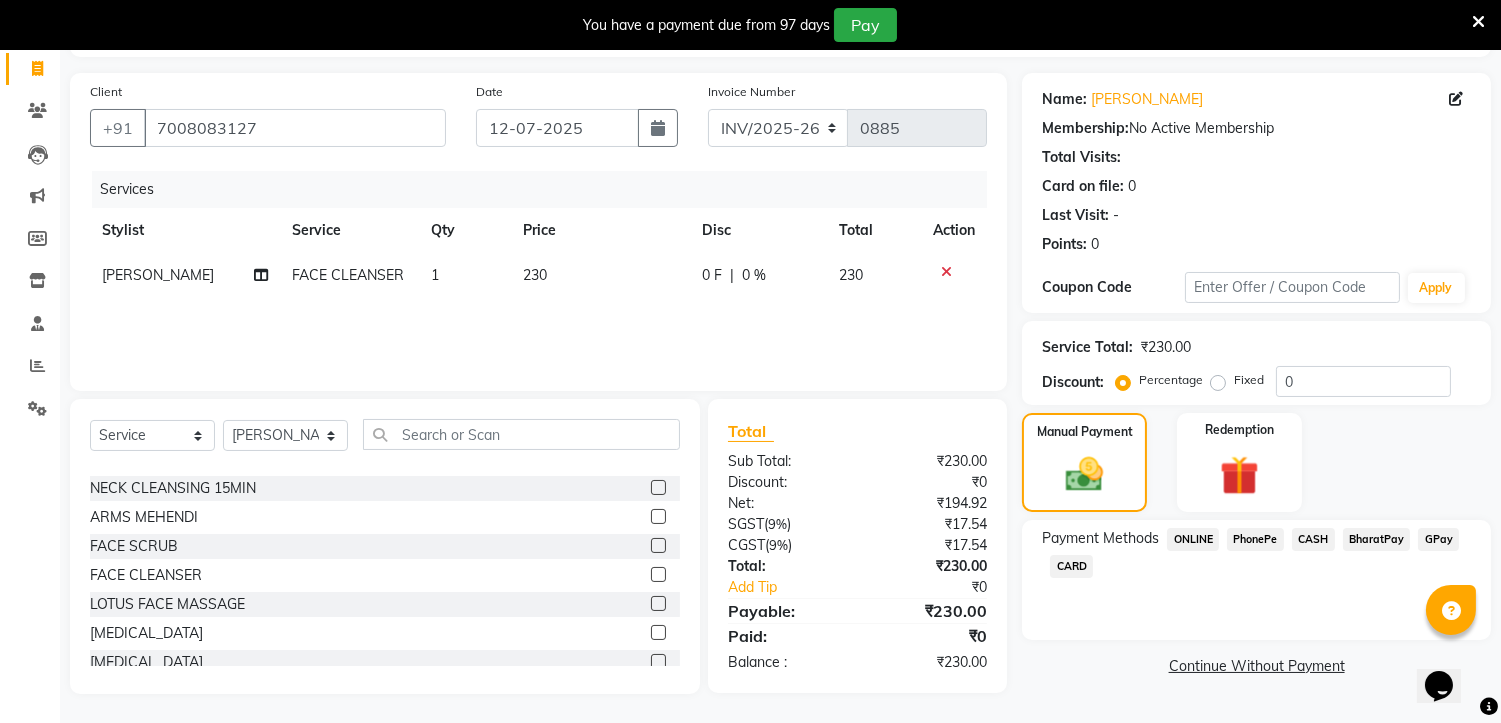 click 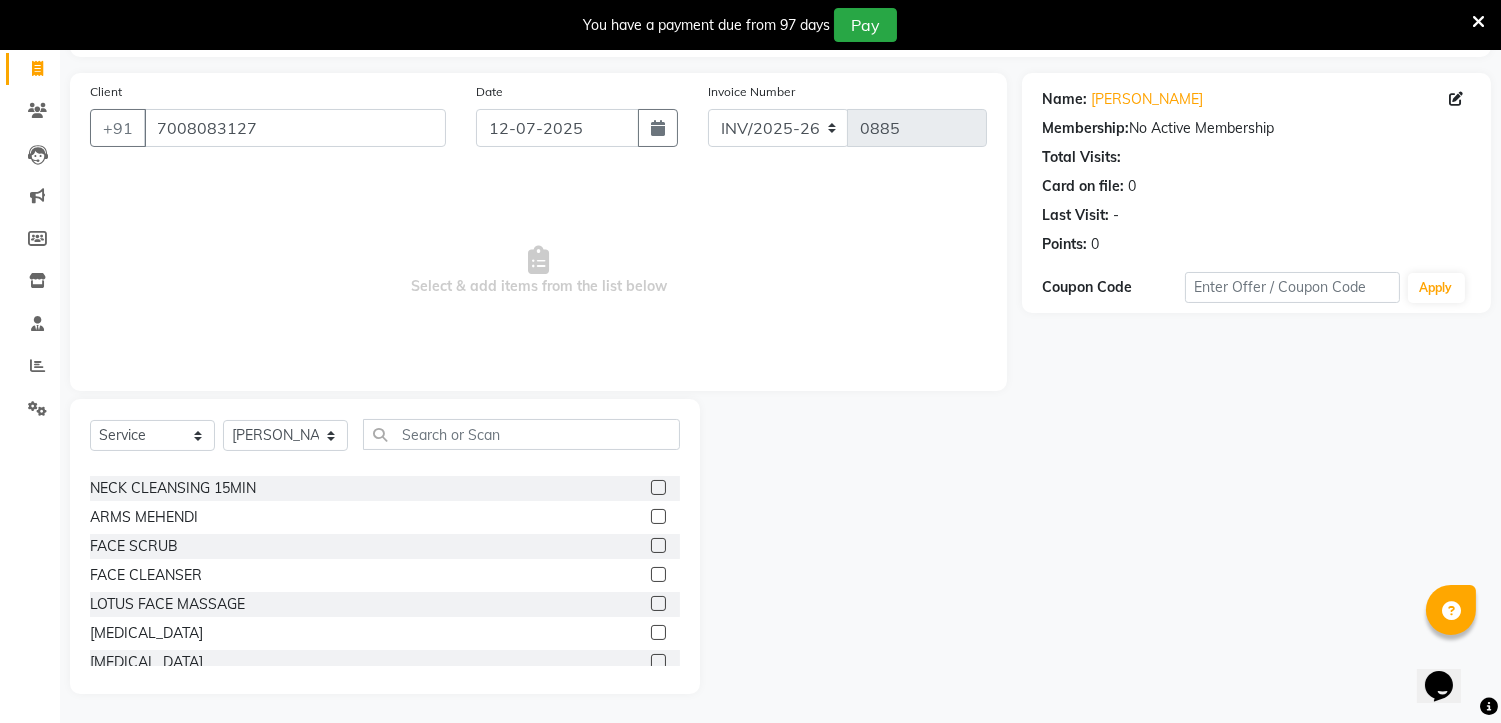 click 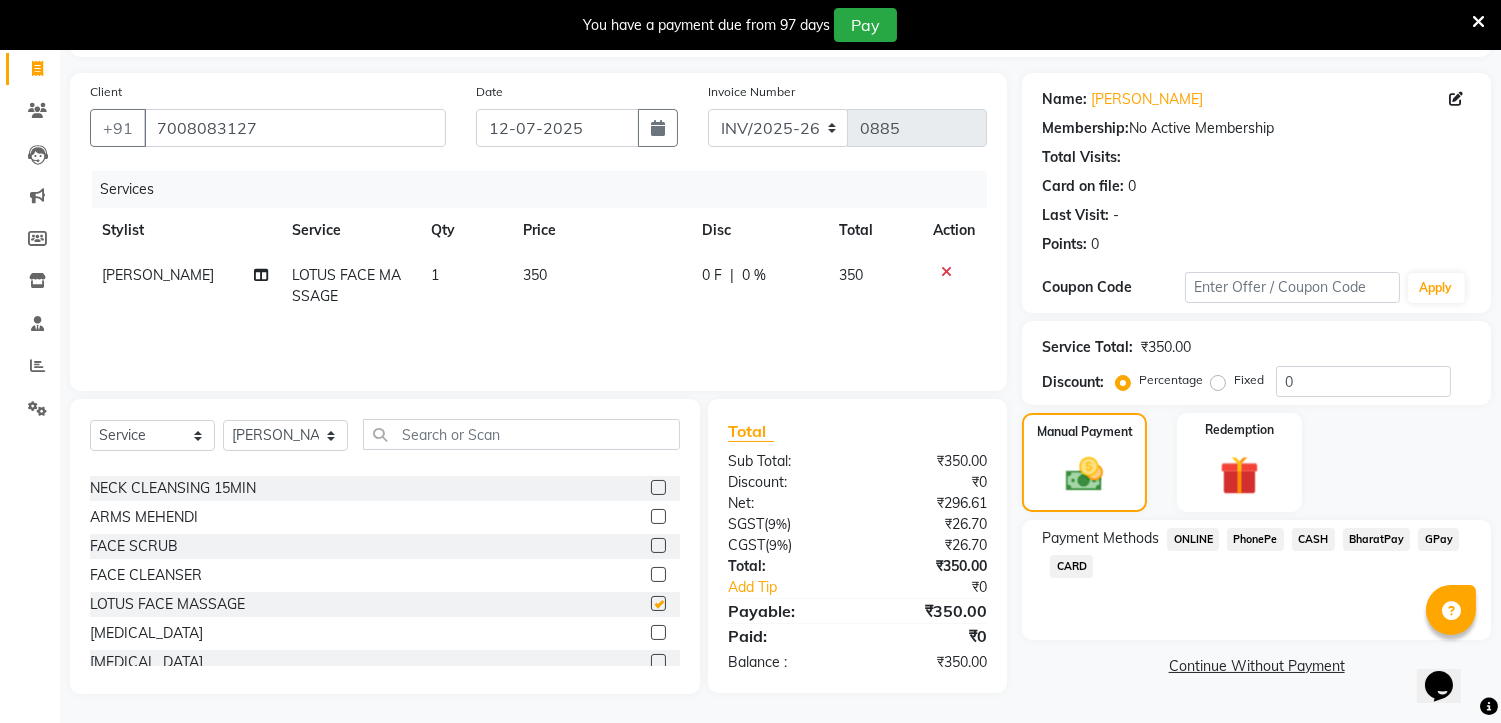 checkbox on "false" 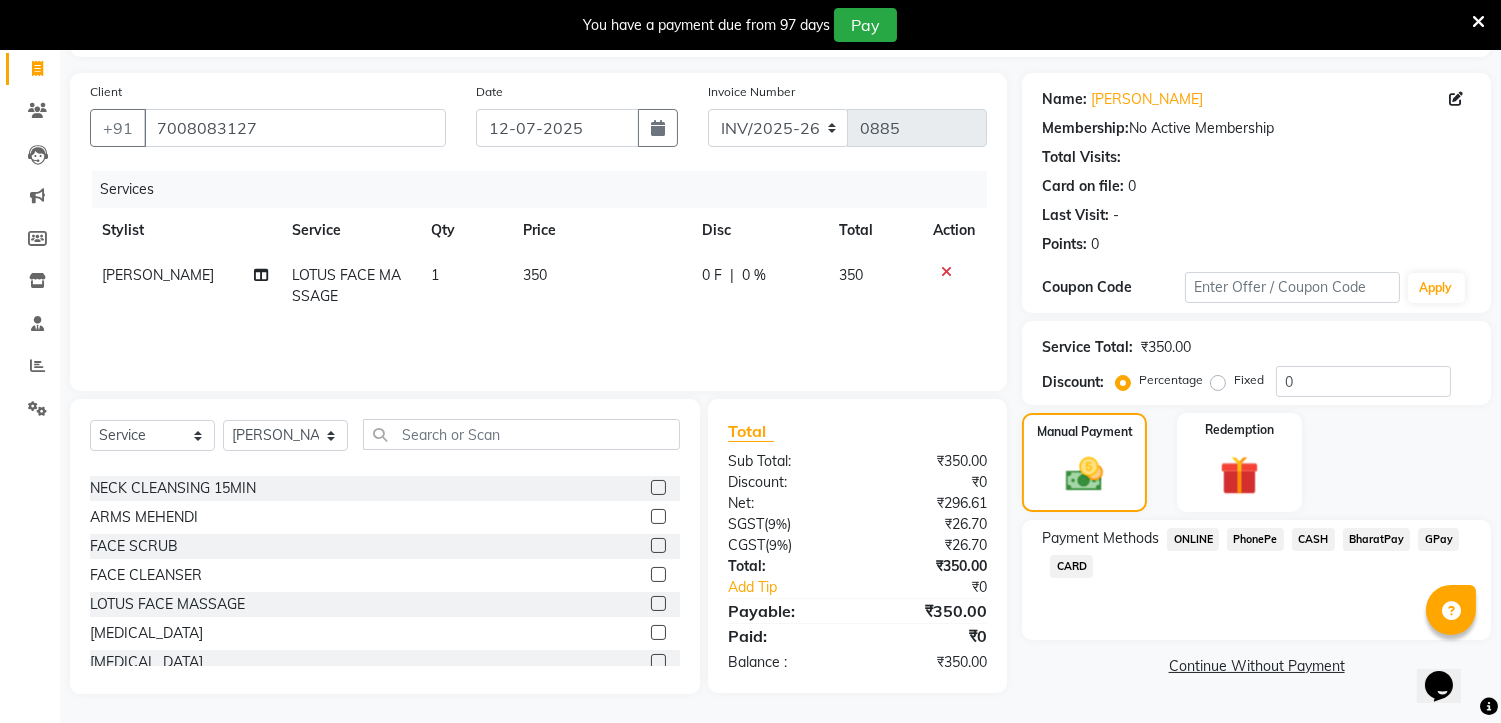 click 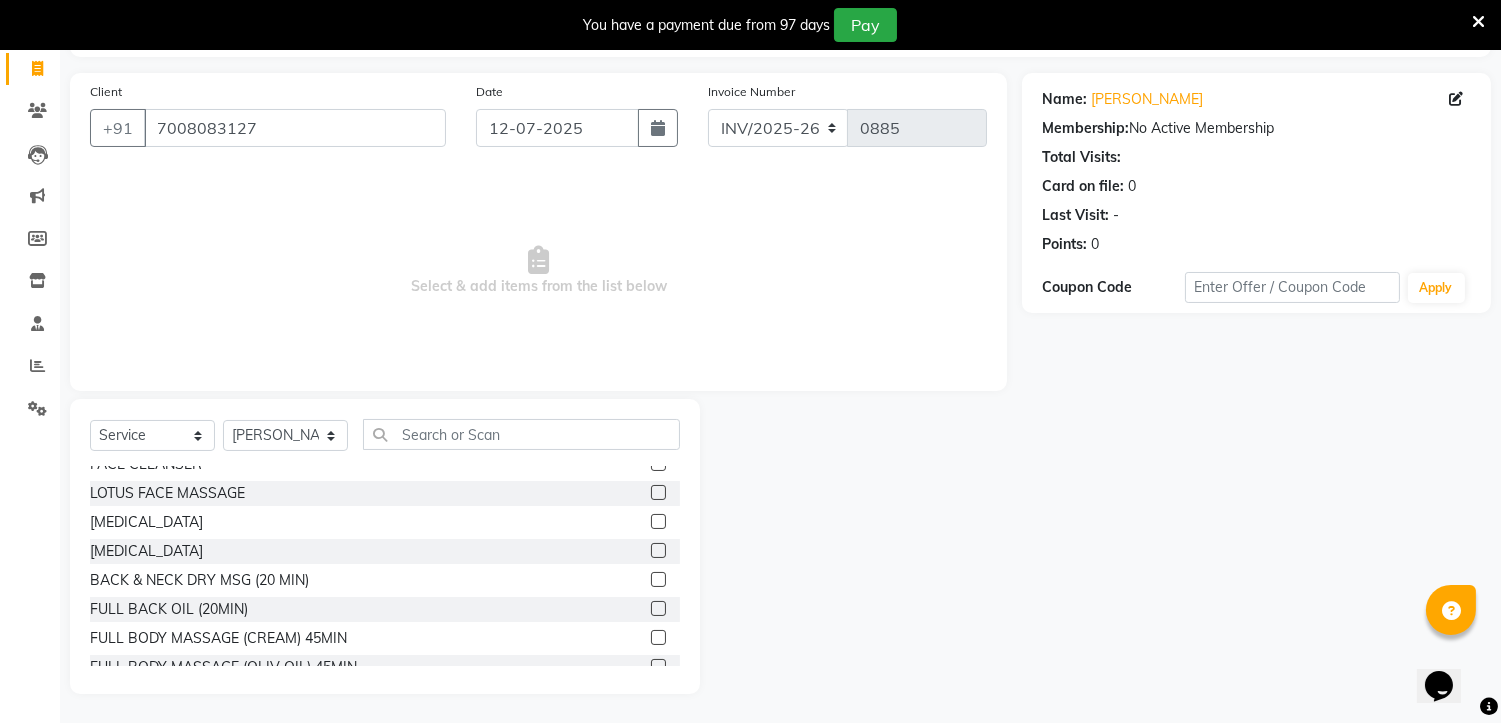 scroll, scrollTop: 444, scrollLeft: 0, axis: vertical 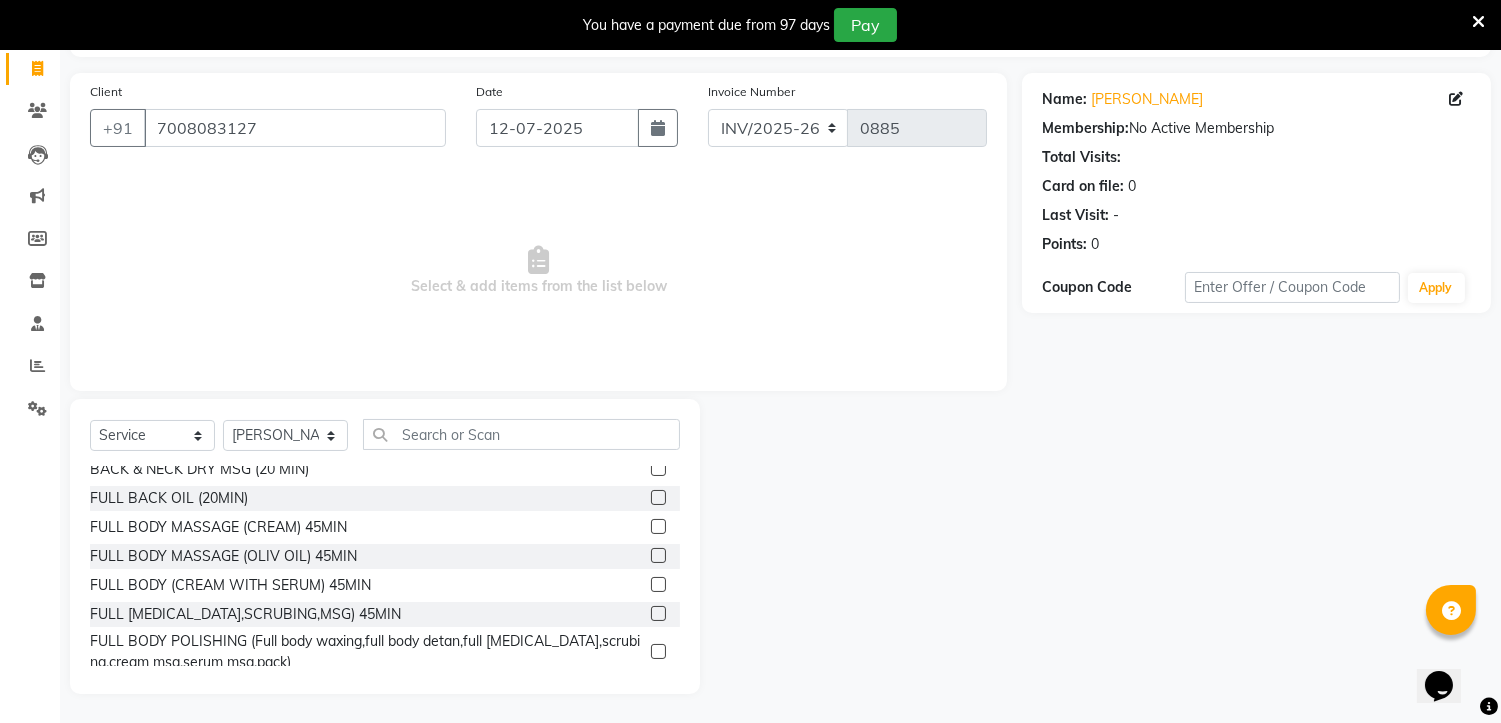 click 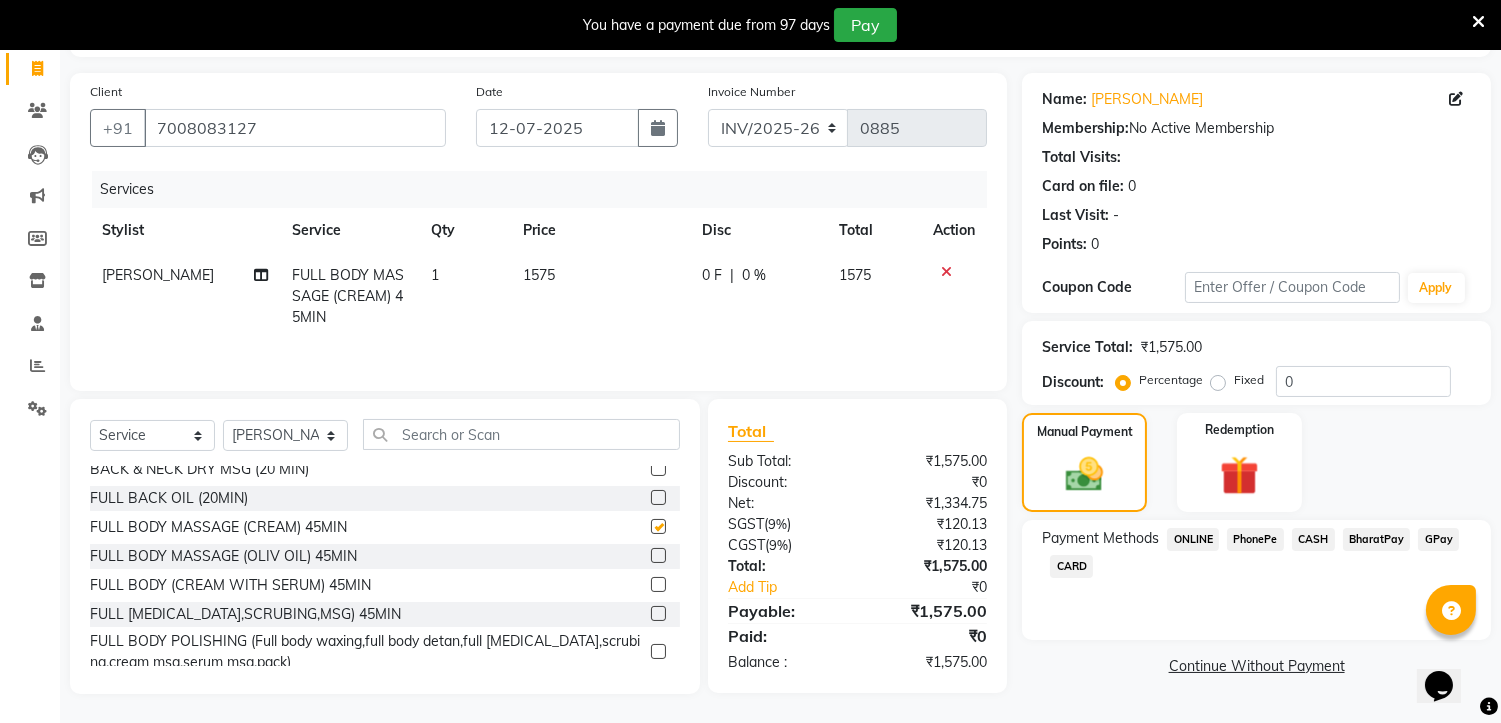 checkbox on "false" 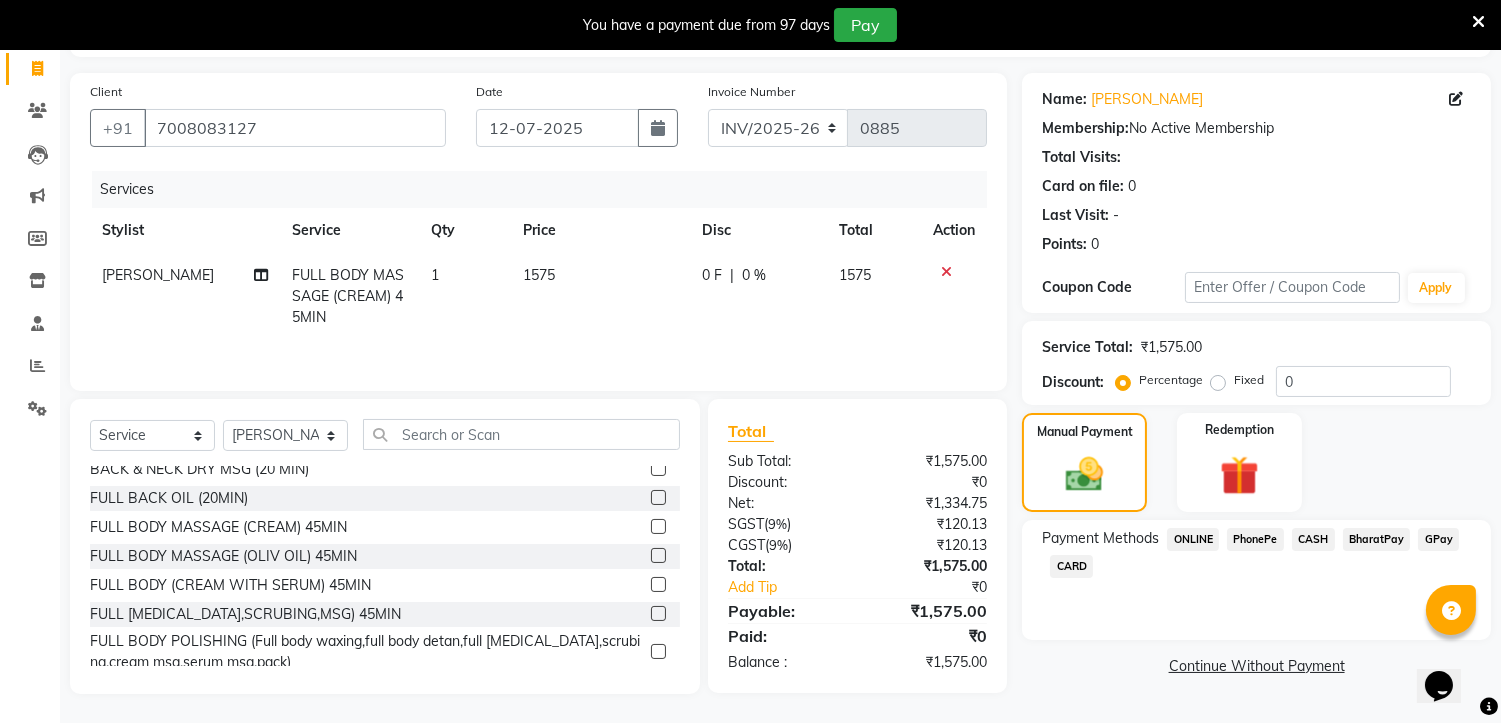 click 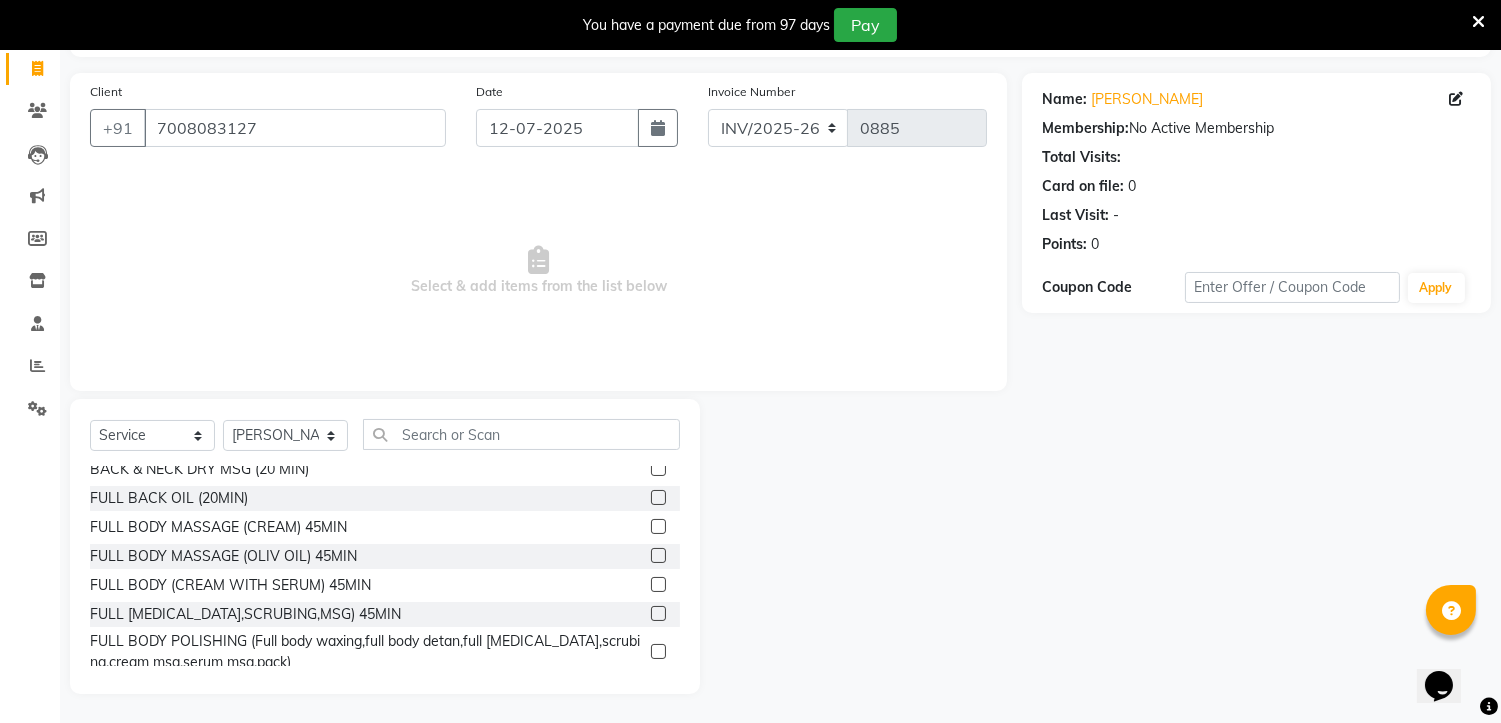 click 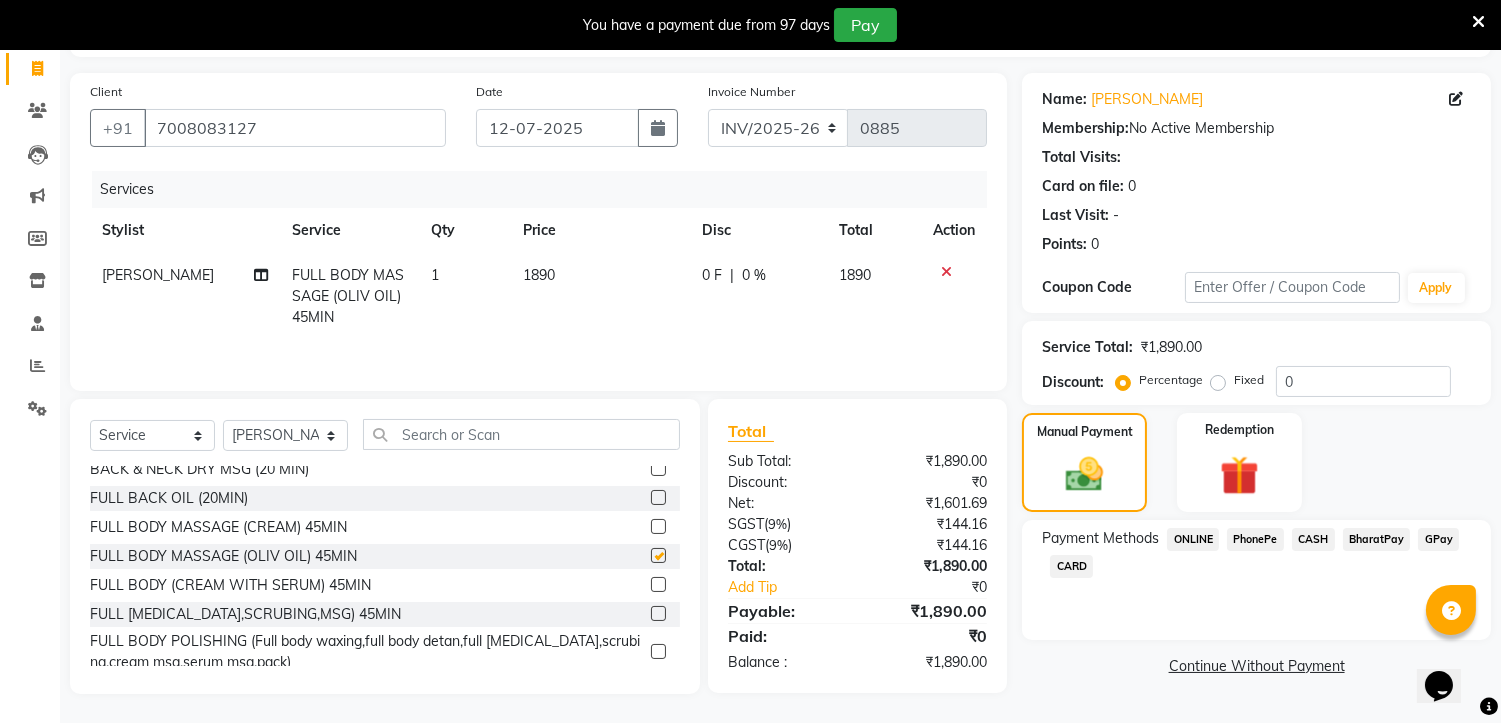checkbox on "false" 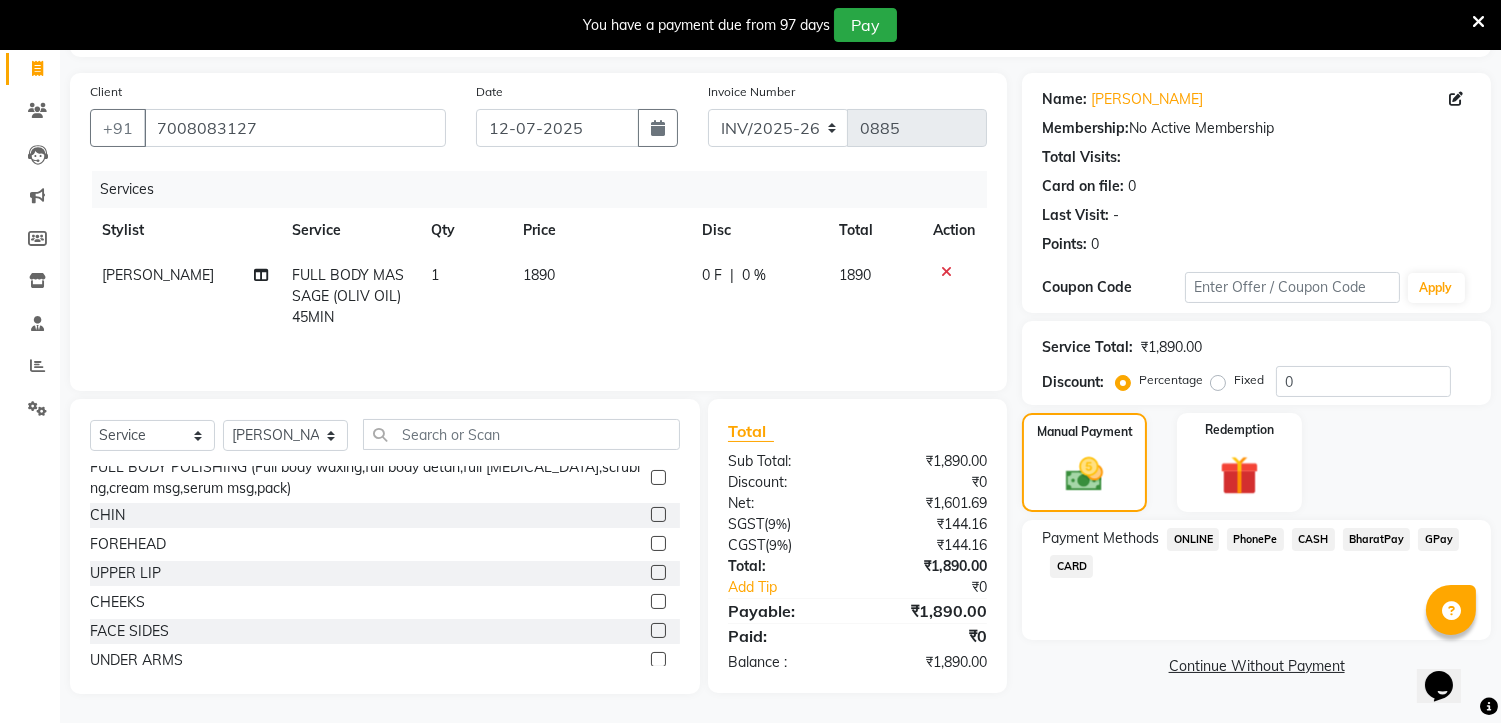 scroll, scrollTop: 666, scrollLeft: 0, axis: vertical 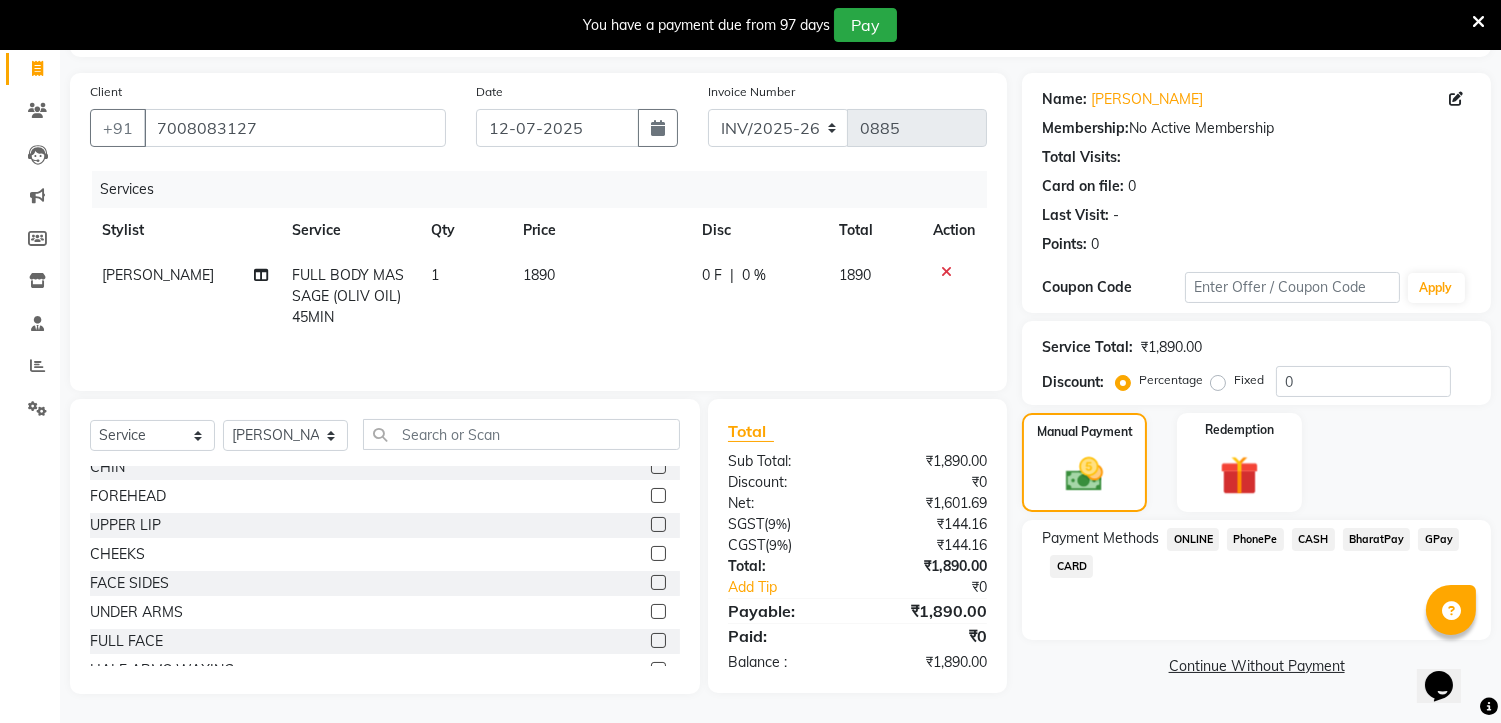 click 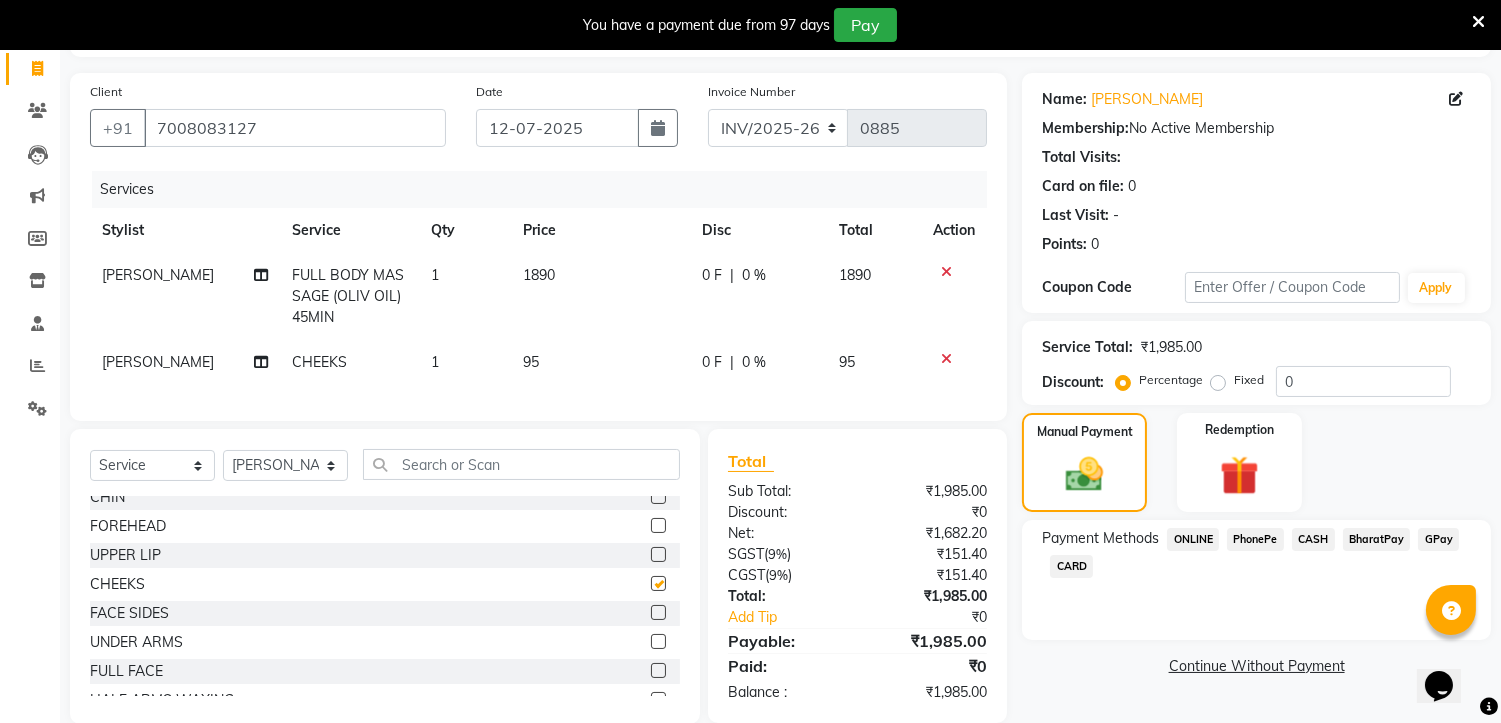 checkbox on "false" 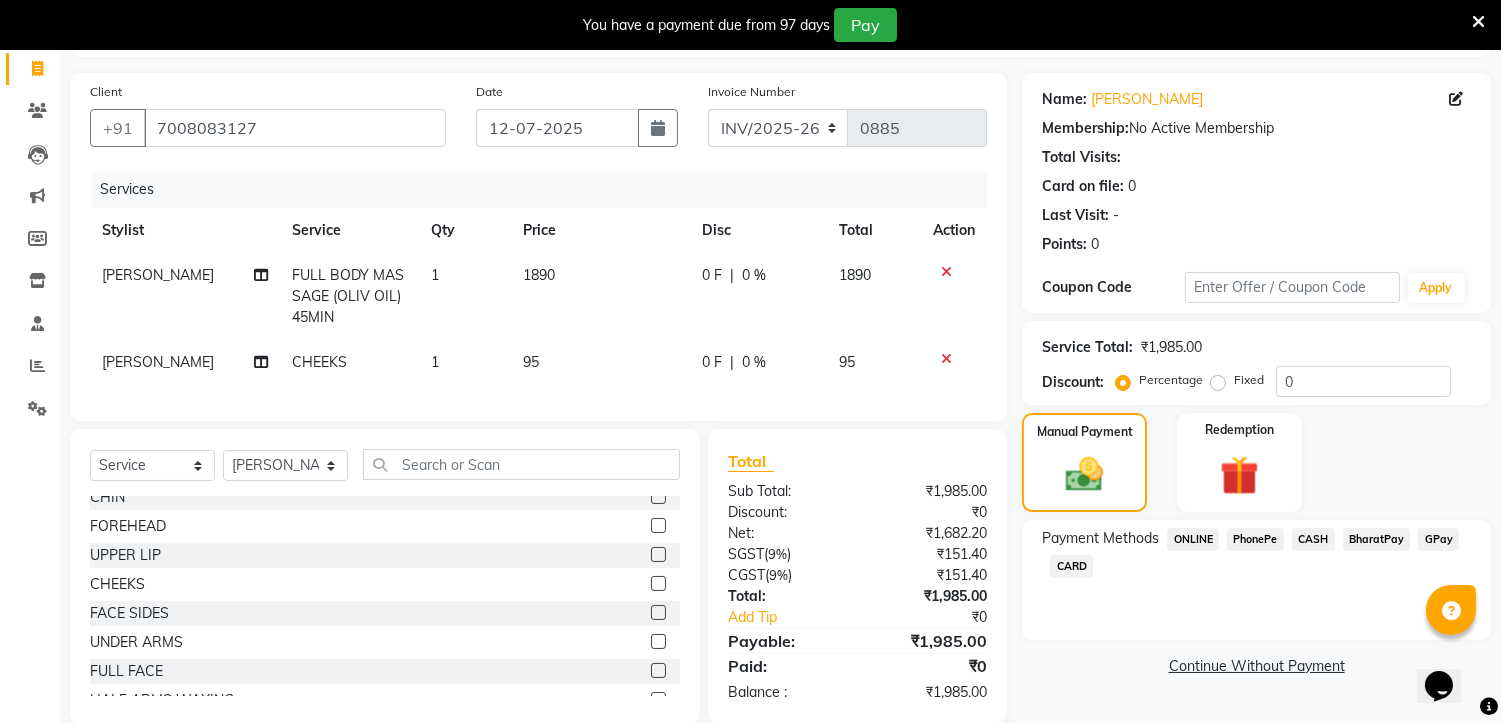 click 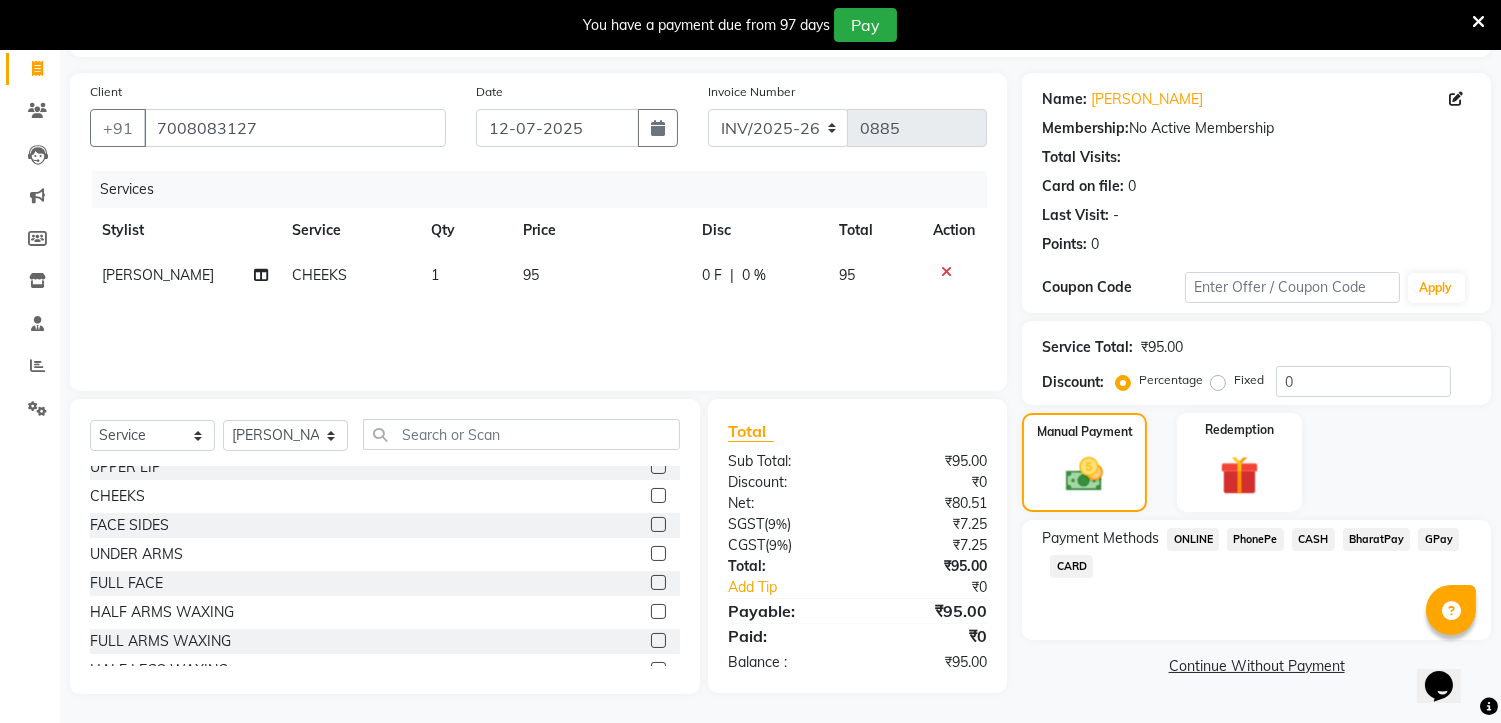 scroll, scrollTop: 777, scrollLeft: 0, axis: vertical 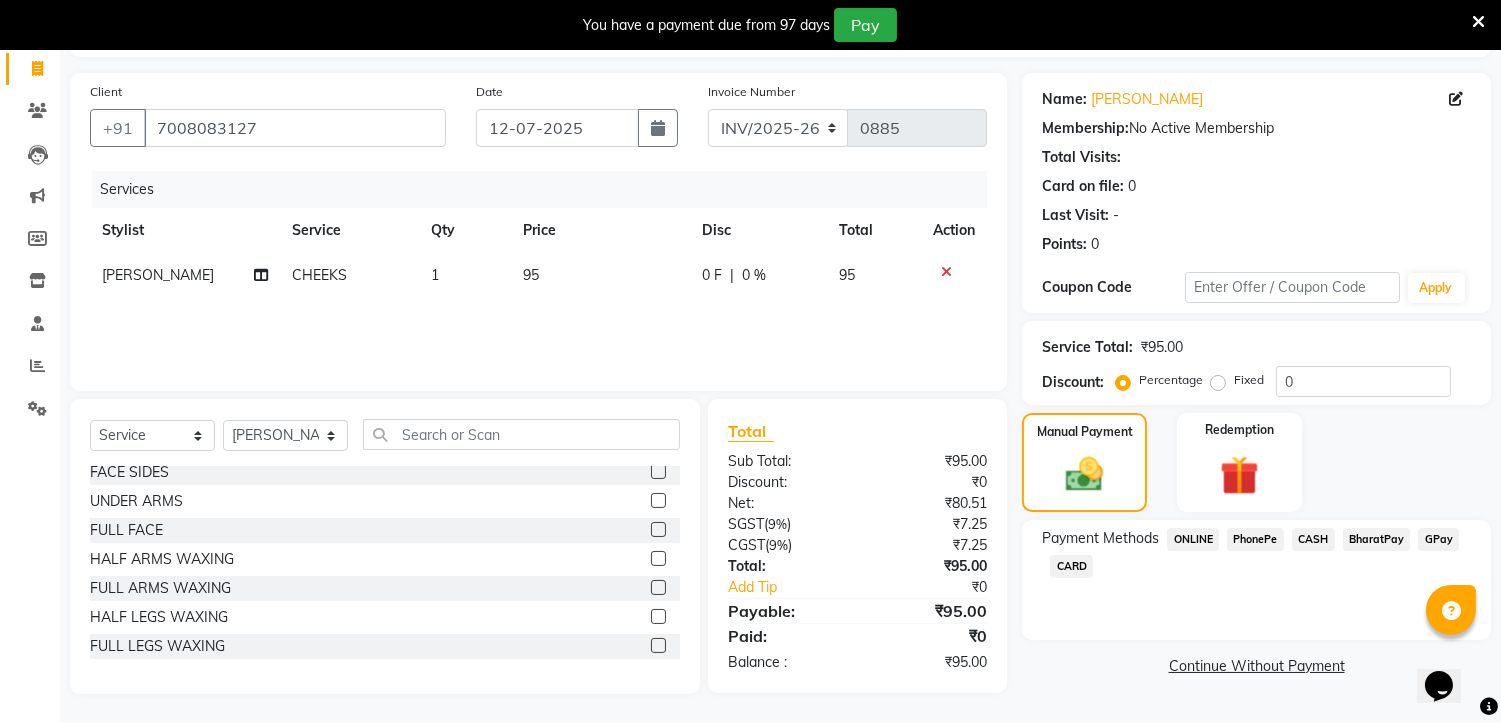 click 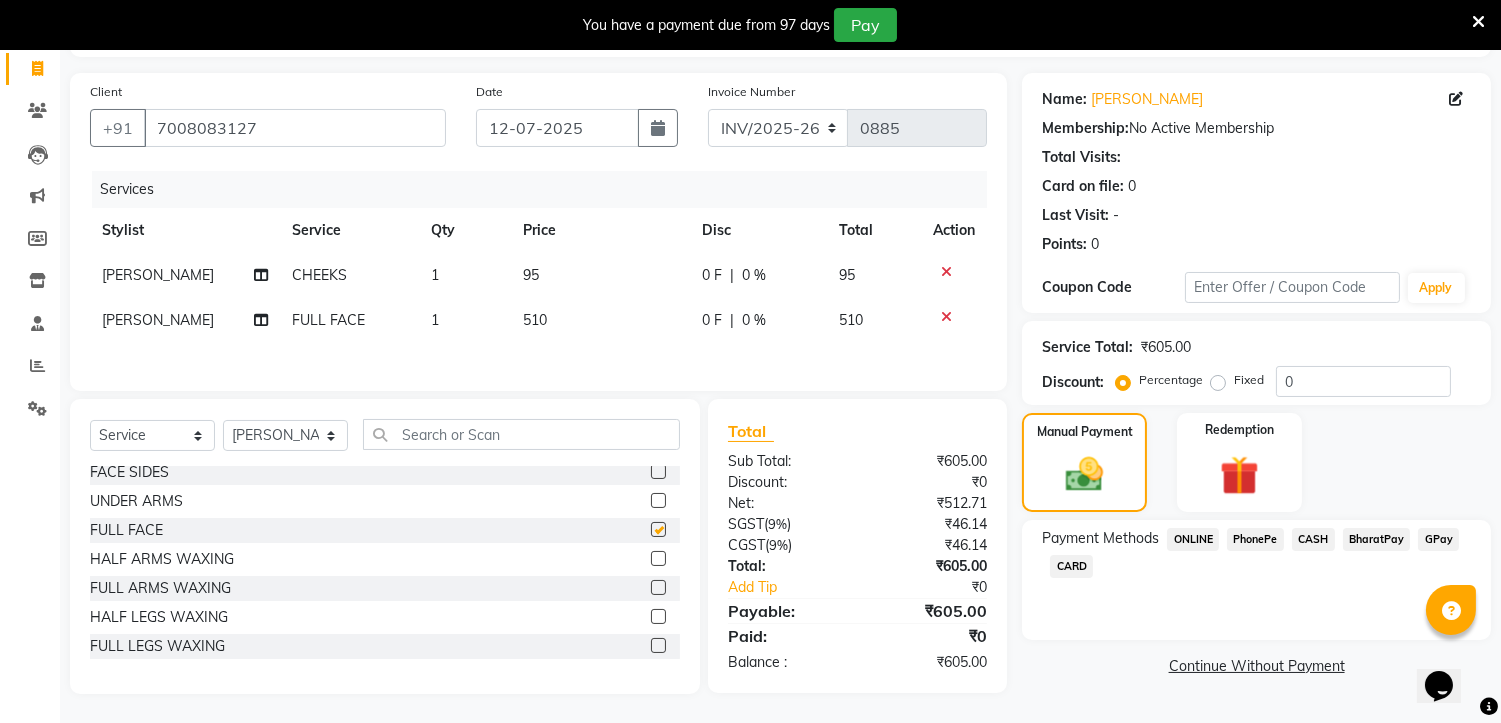 checkbox on "false" 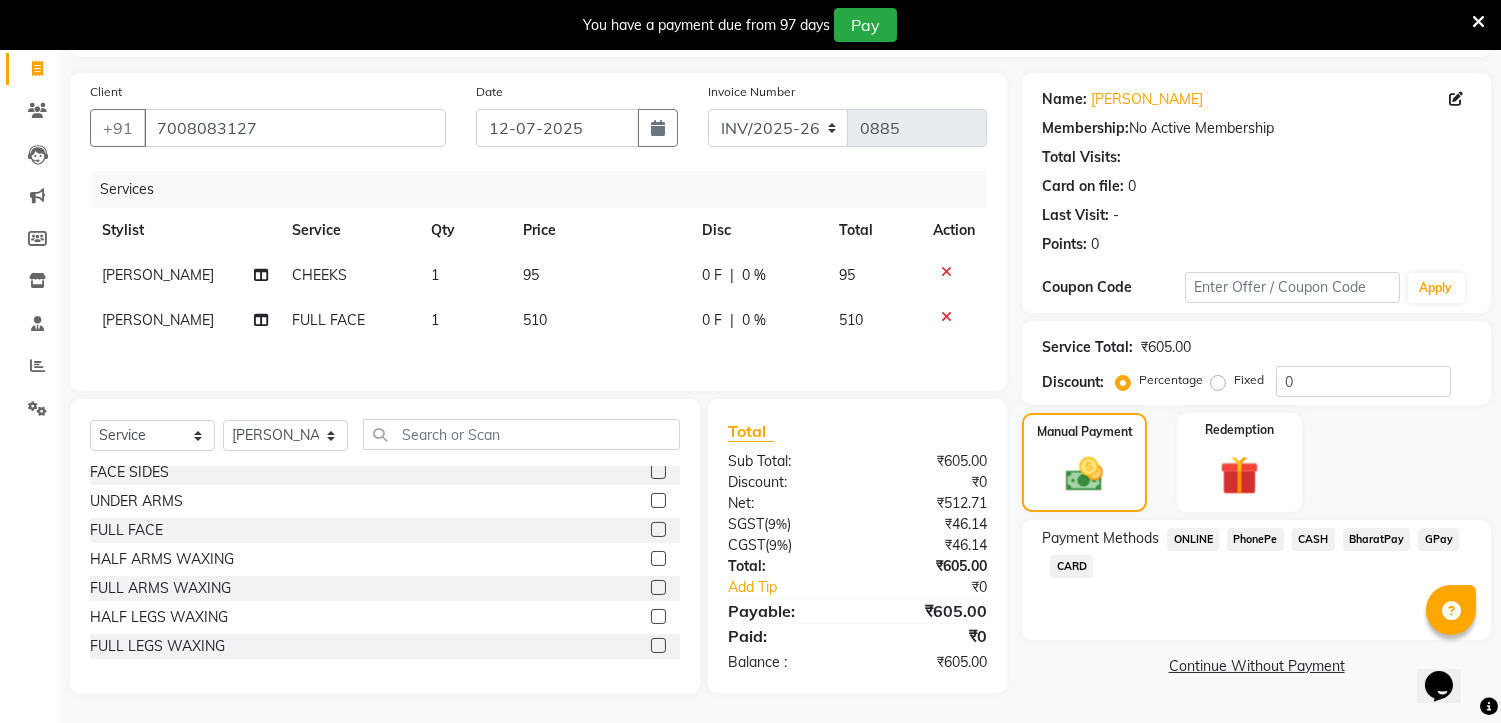 click 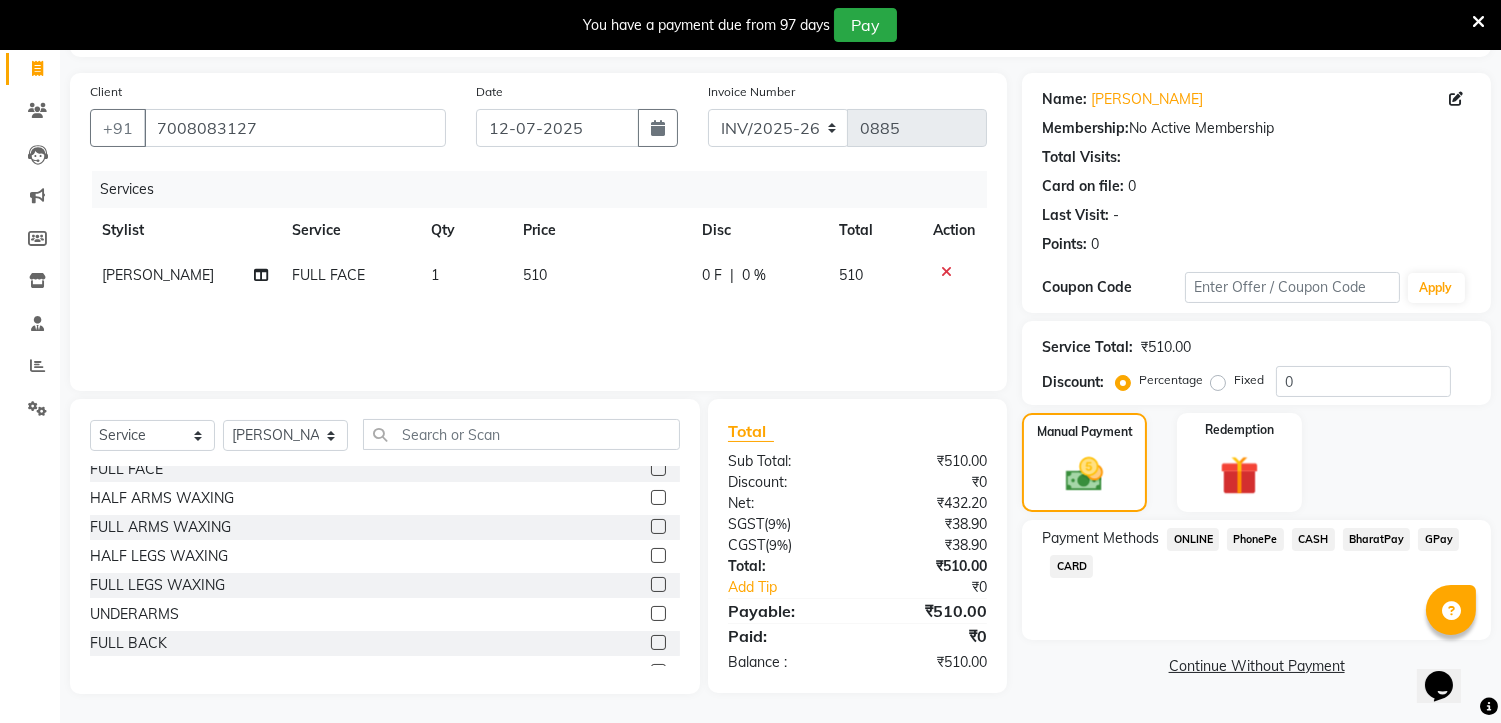 scroll, scrollTop: 888, scrollLeft: 0, axis: vertical 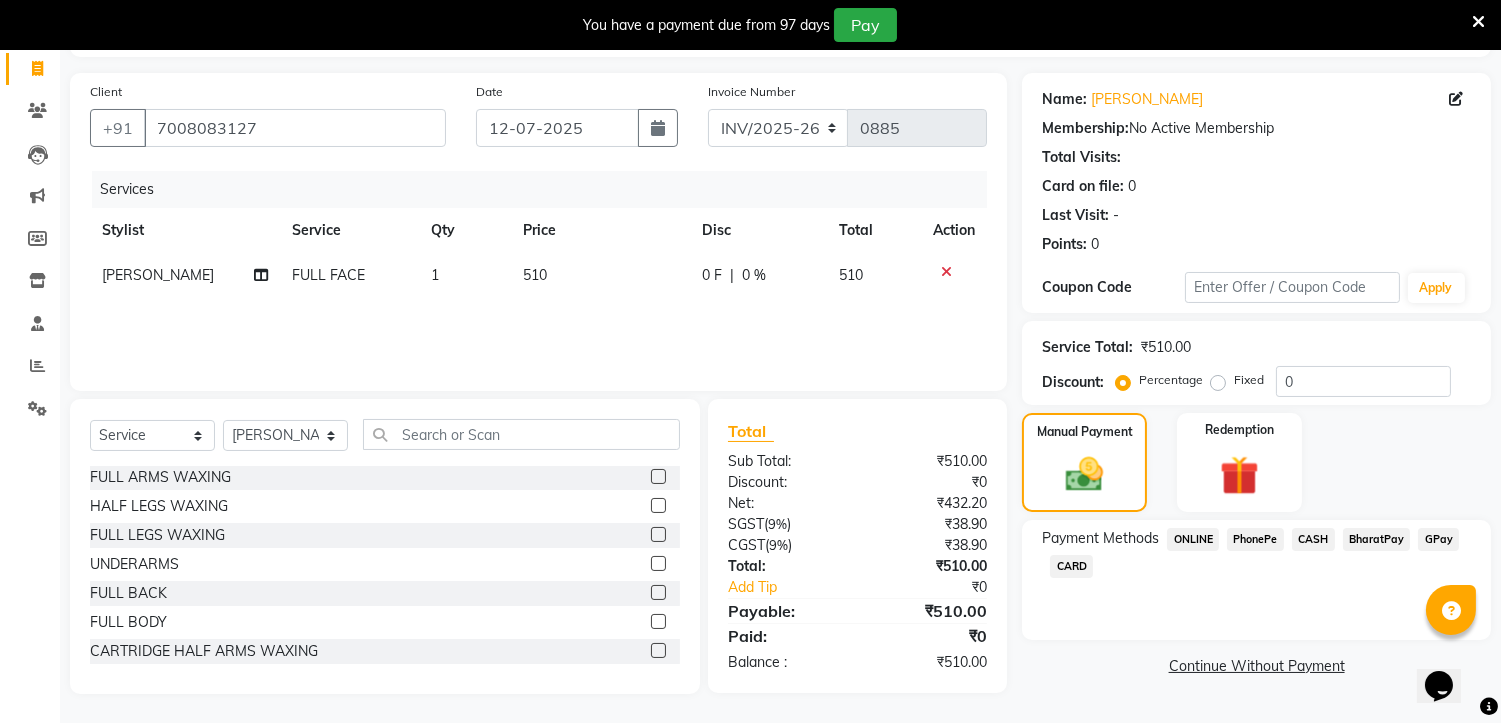 click 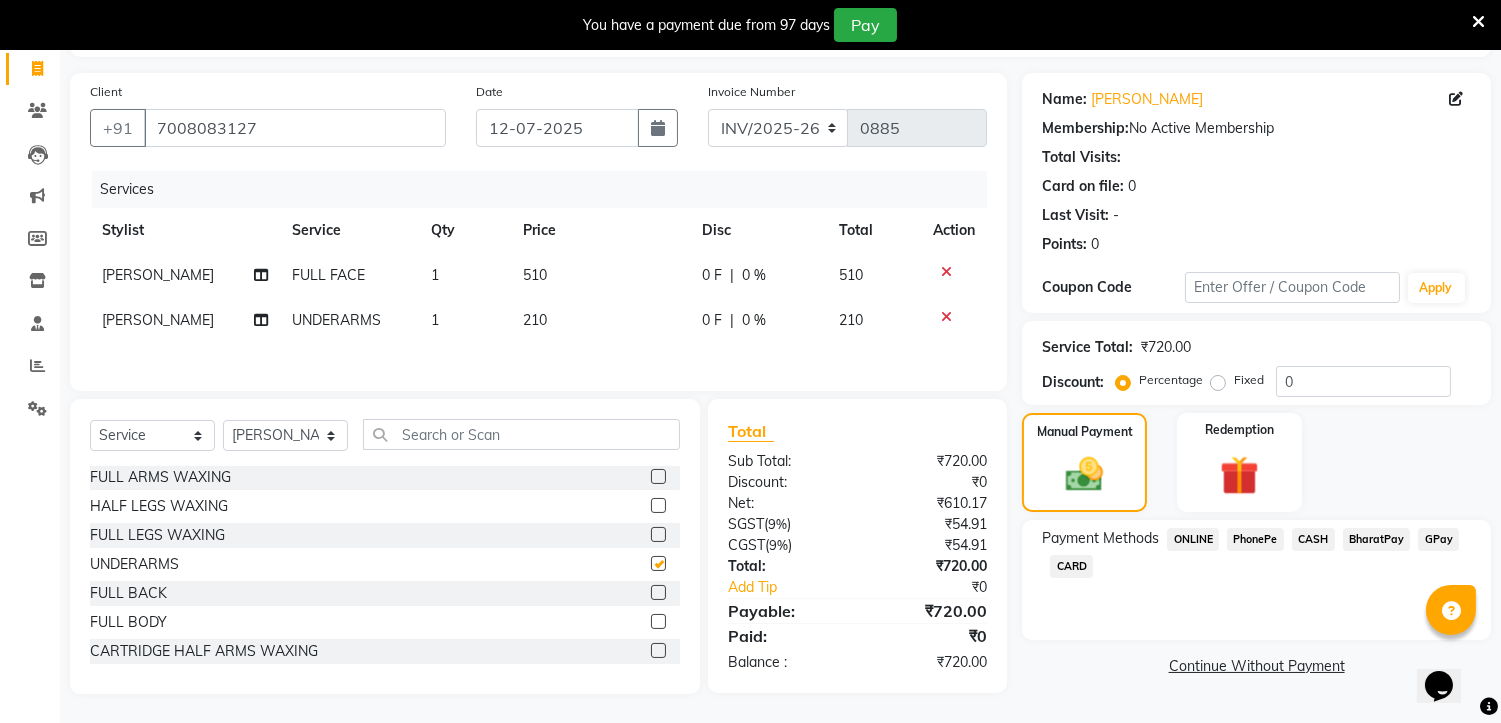 checkbox on "false" 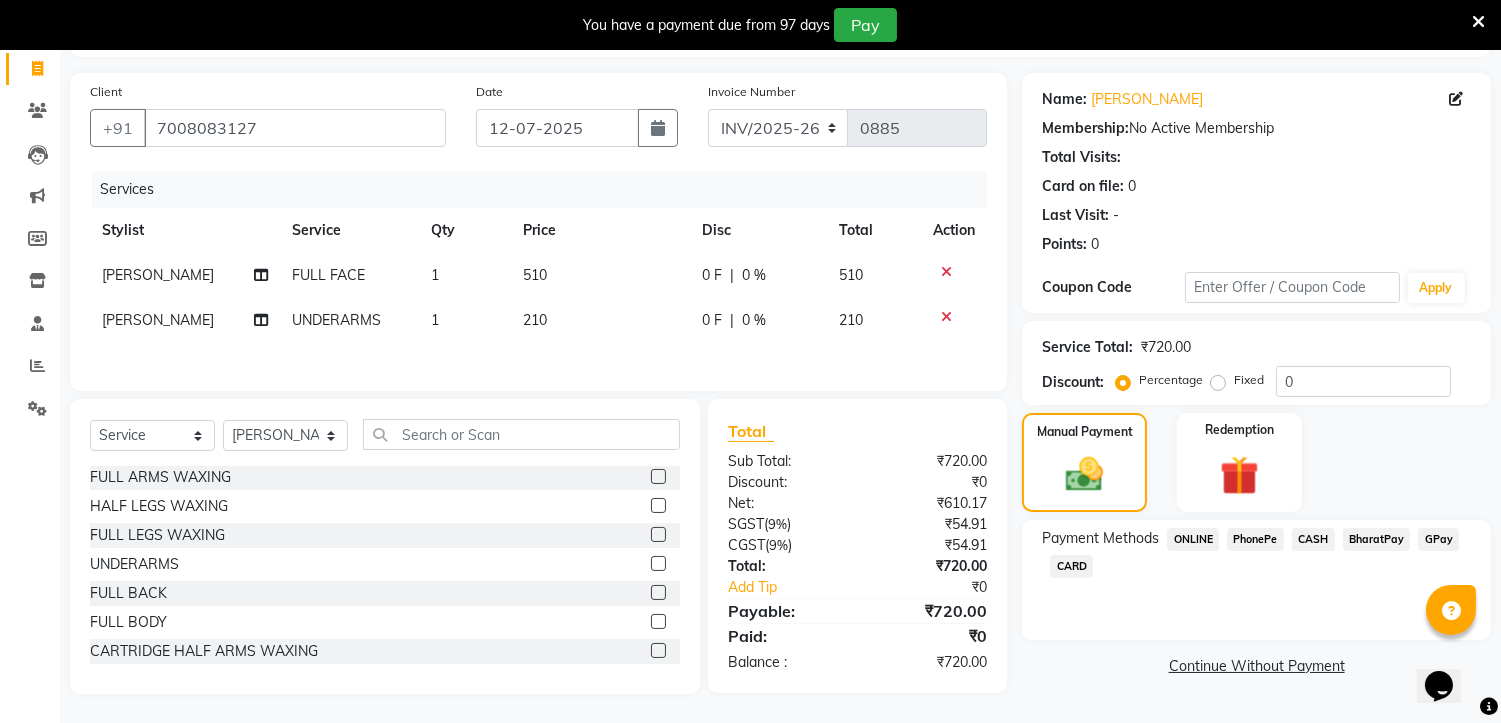 click 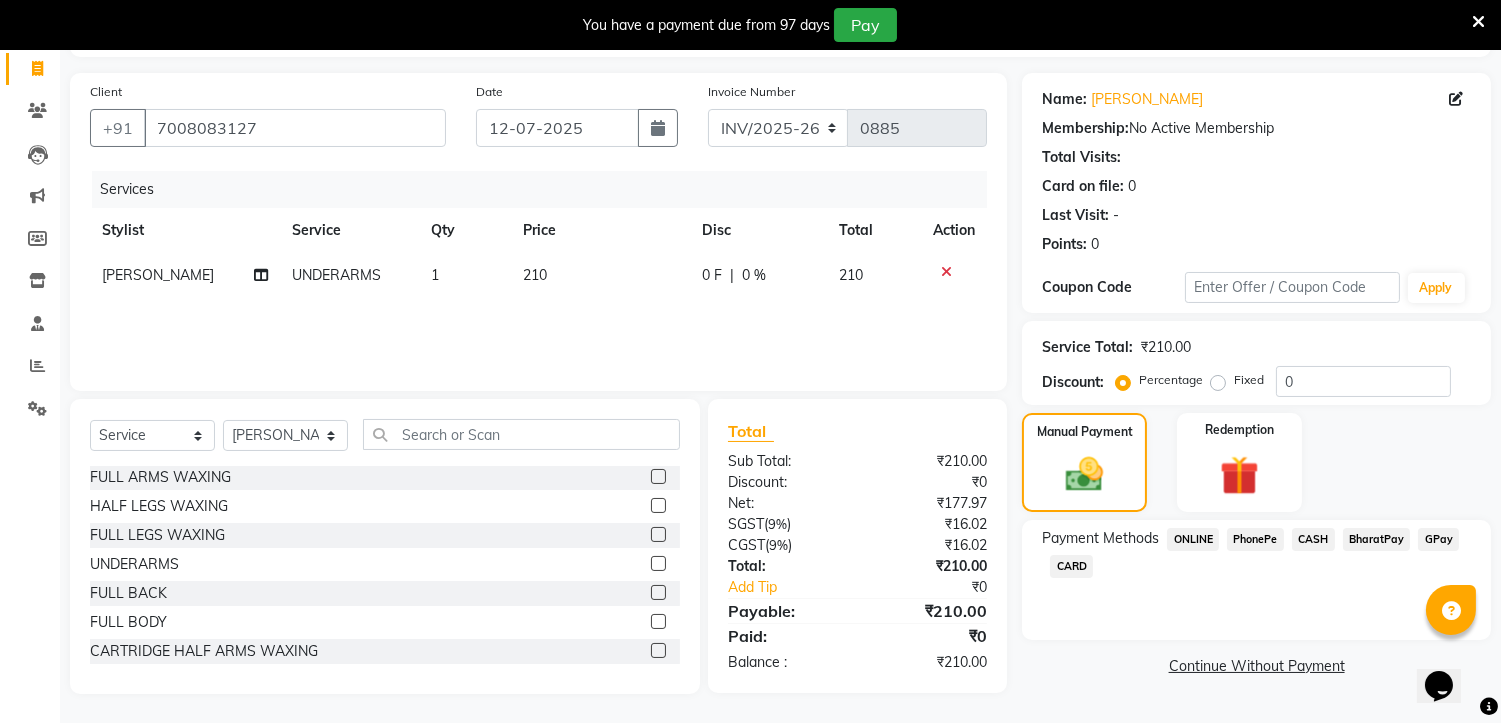 click 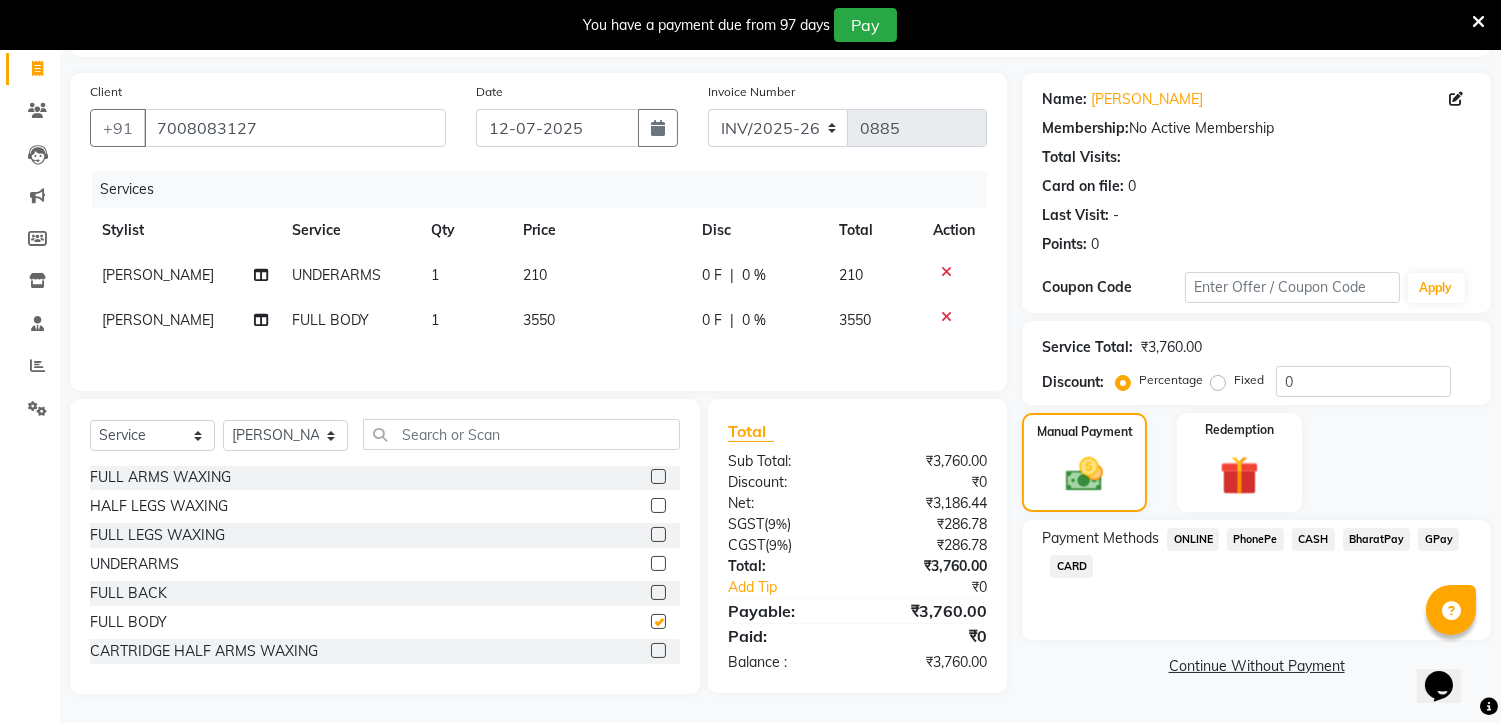 checkbox on "false" 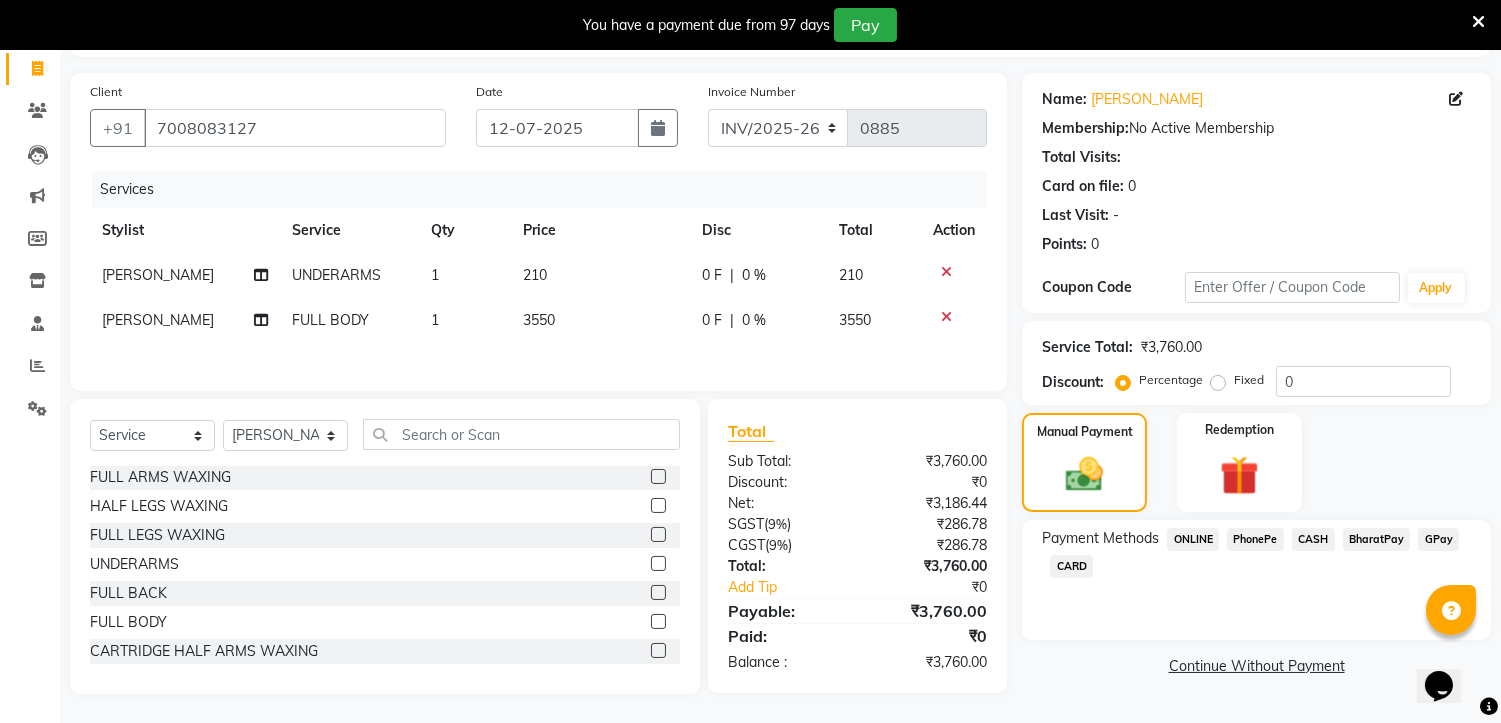 click 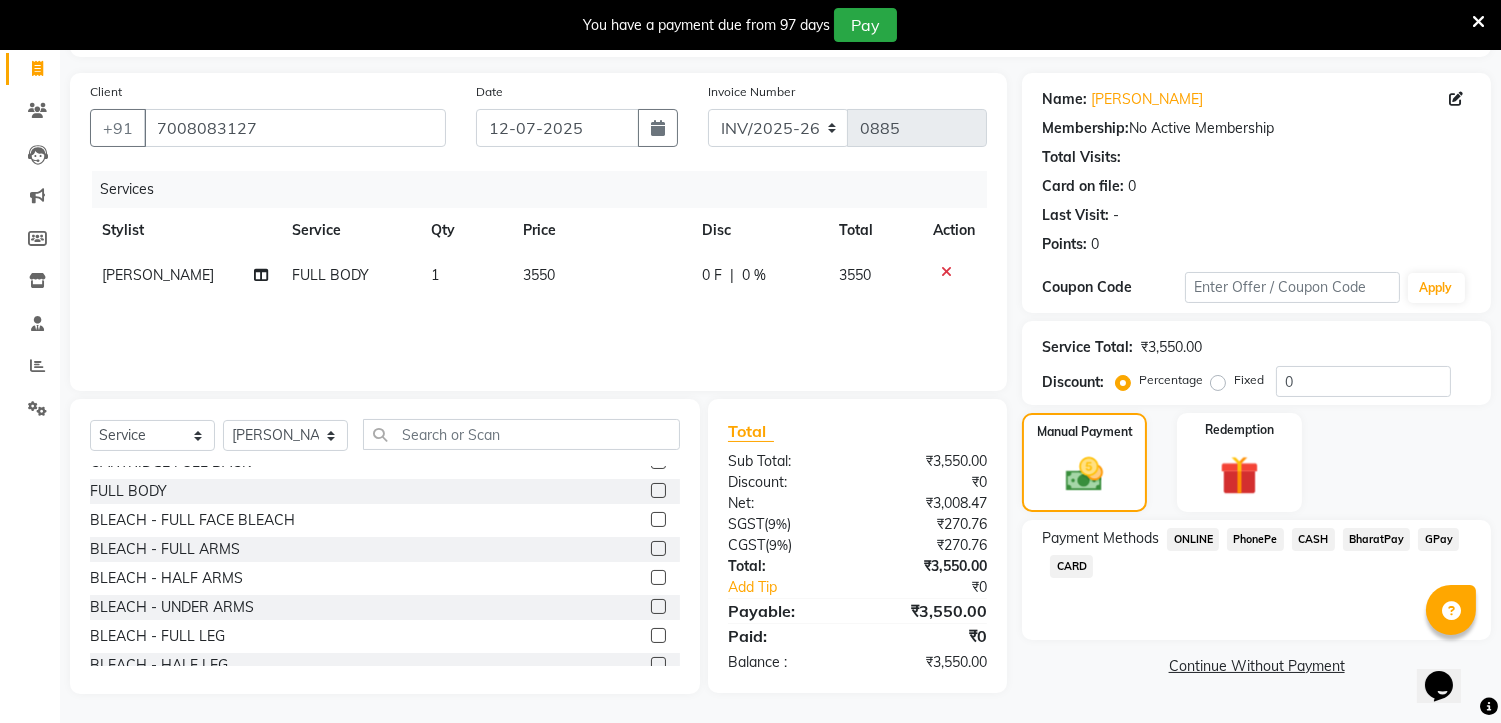 scroll, scrollTop: 1265, scrollLeft: 0, axis: vertical 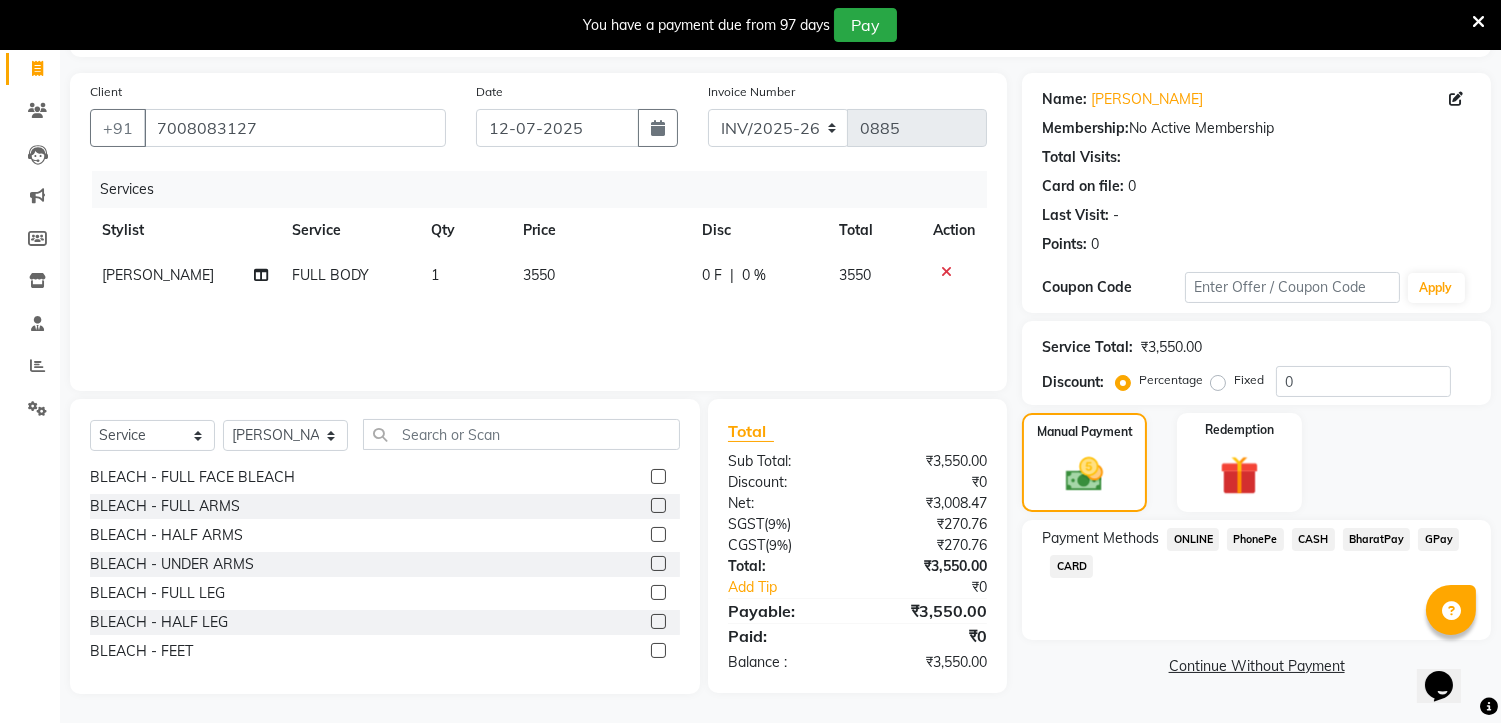 click 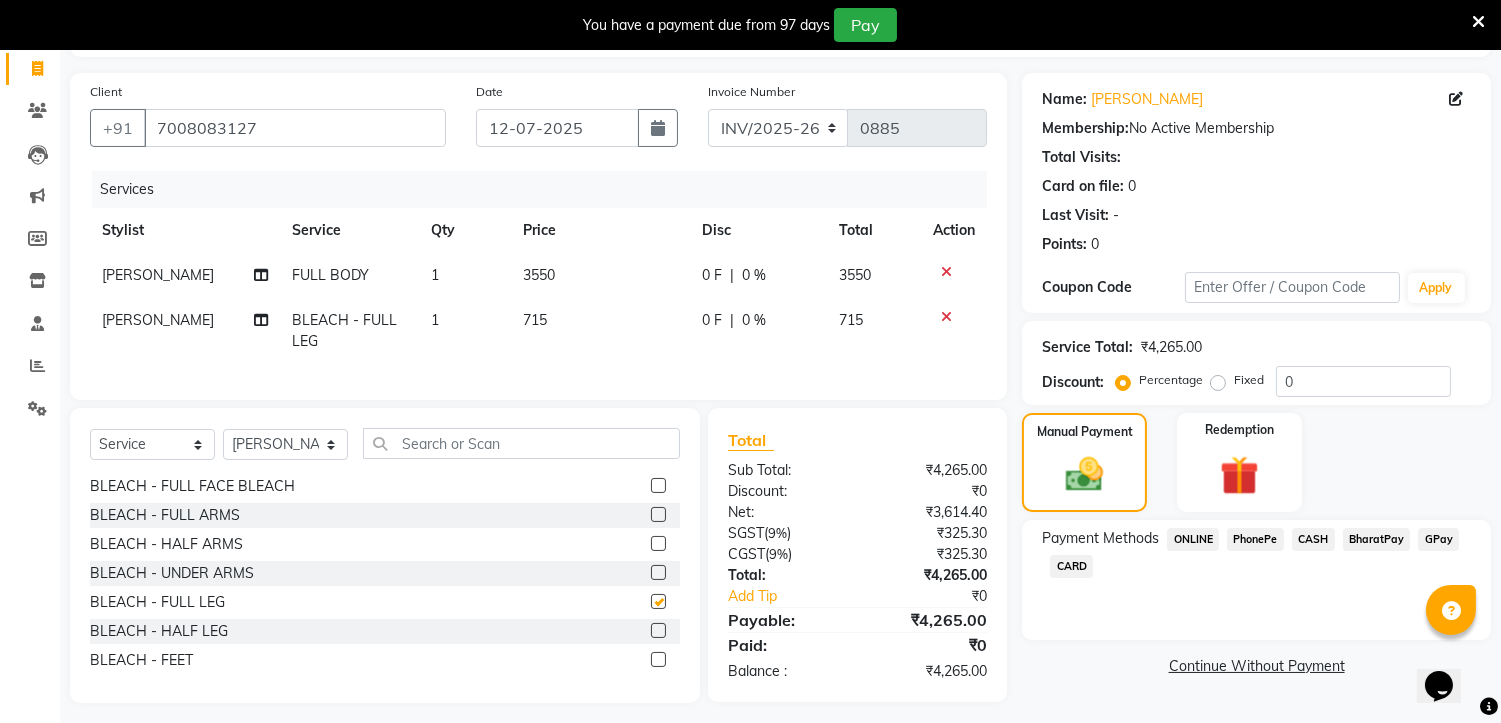 checkbox on "false" 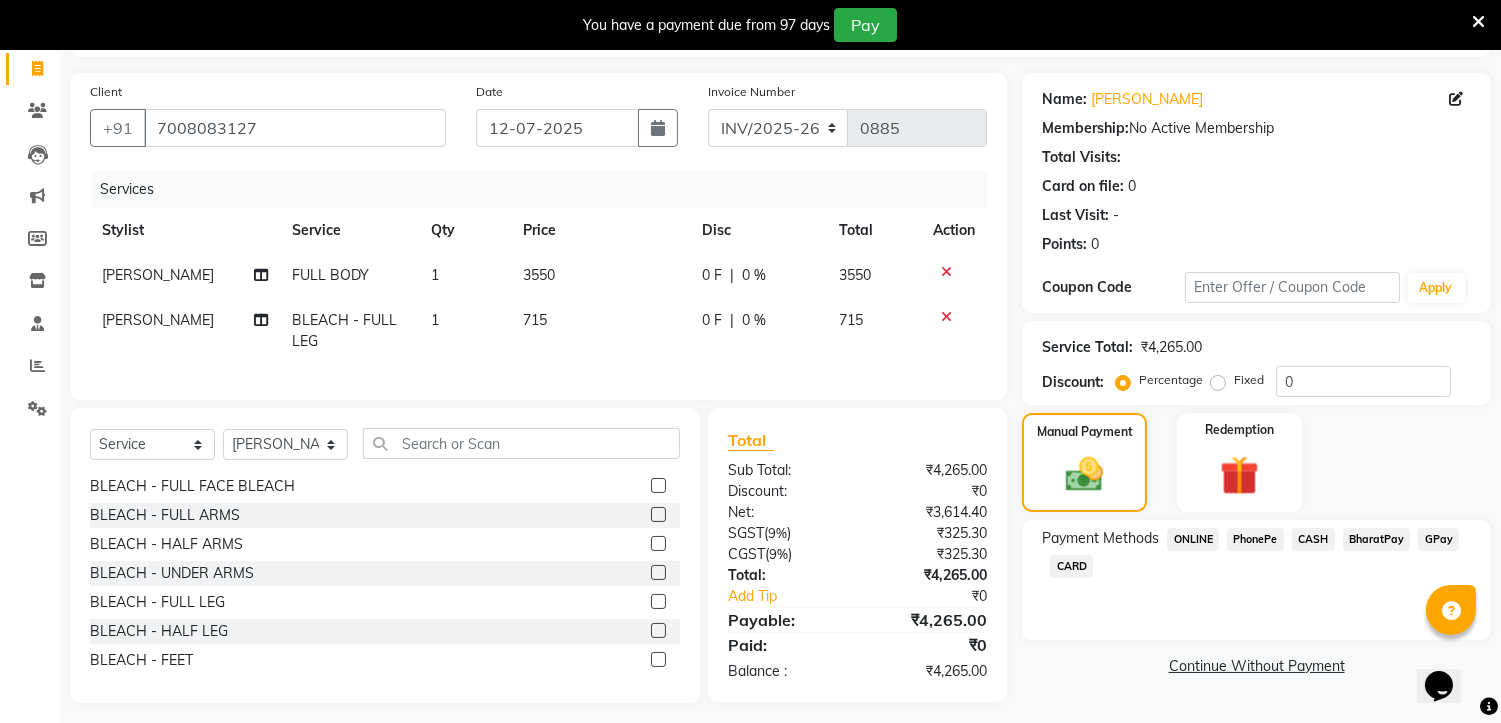 click 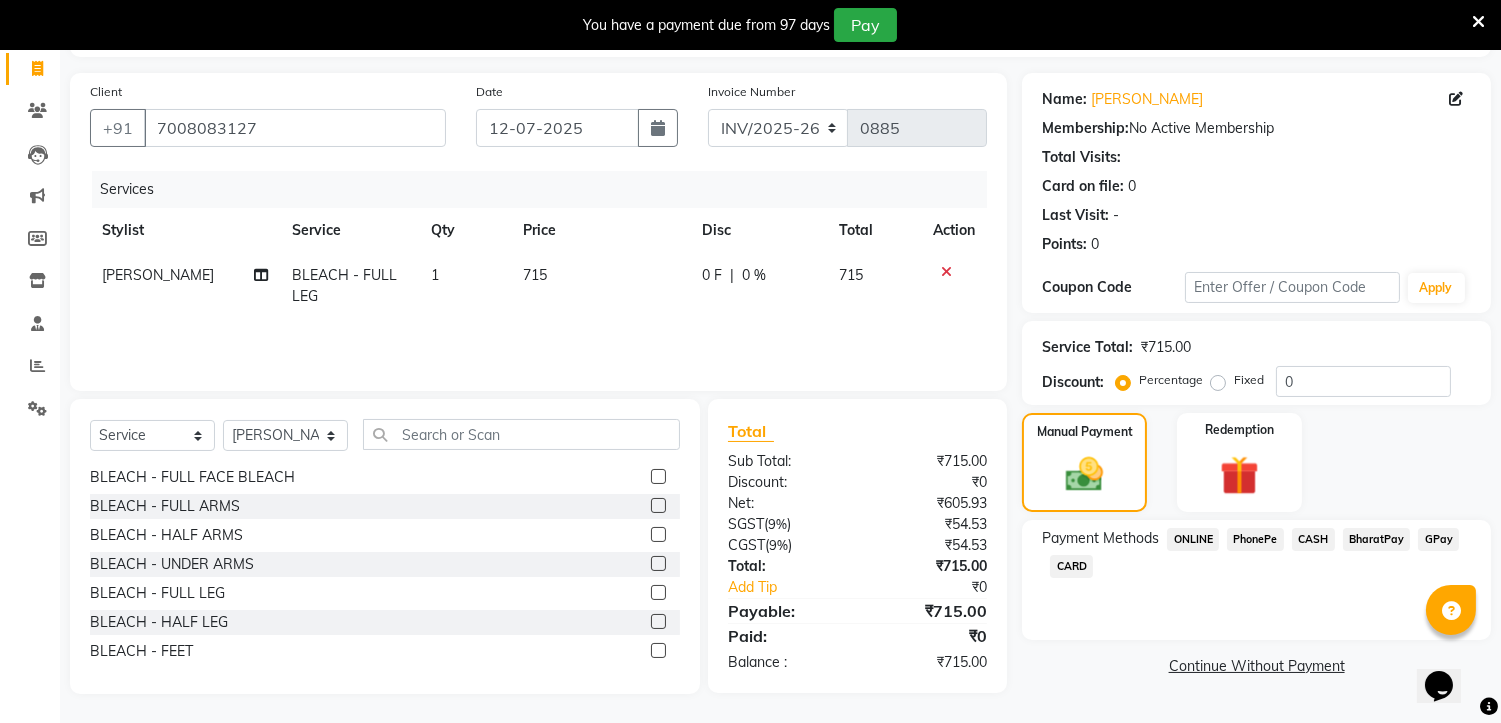 click 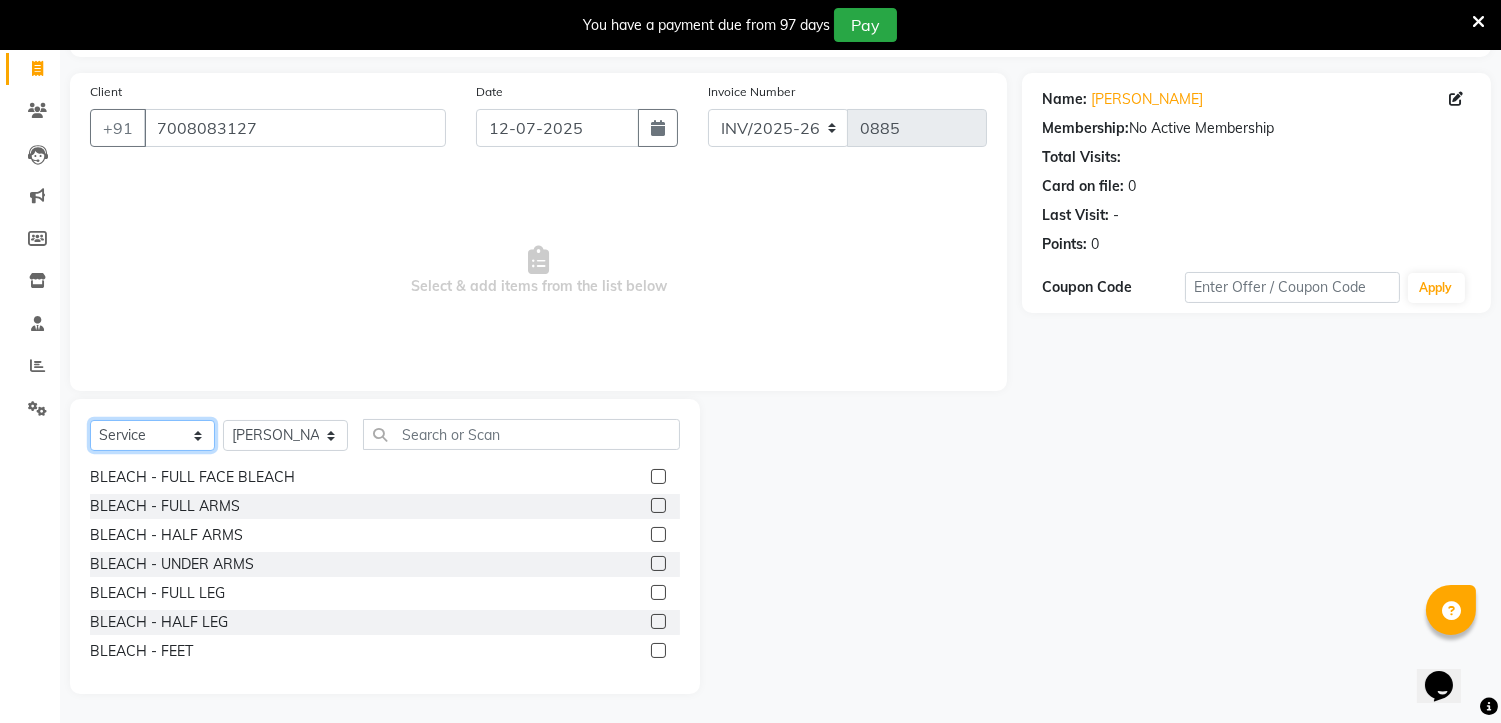 click on "Select  Service  Product  Membership  Package Voucher Prepaid Gift Card" 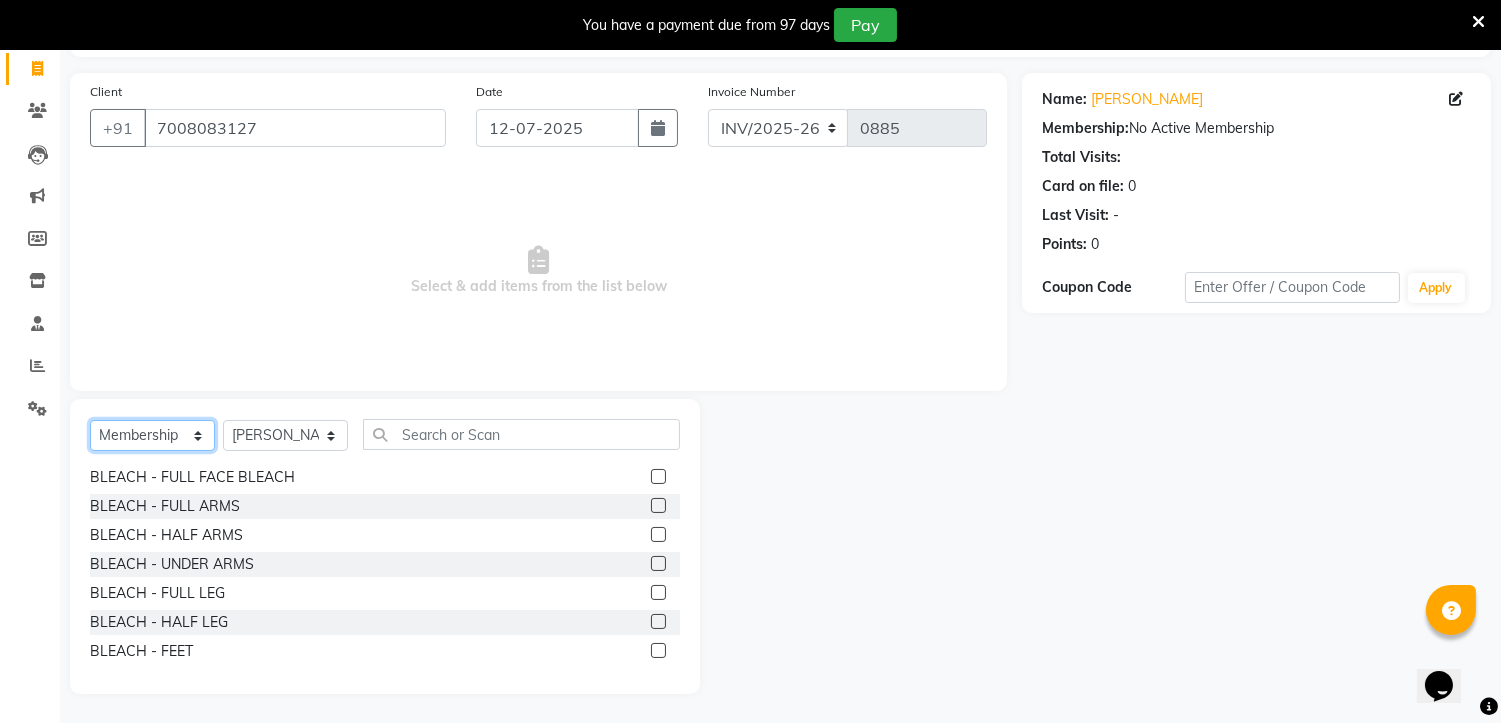 click on "Select  Service  Product  Membership  Package Voucher Prepaid Gift Card" 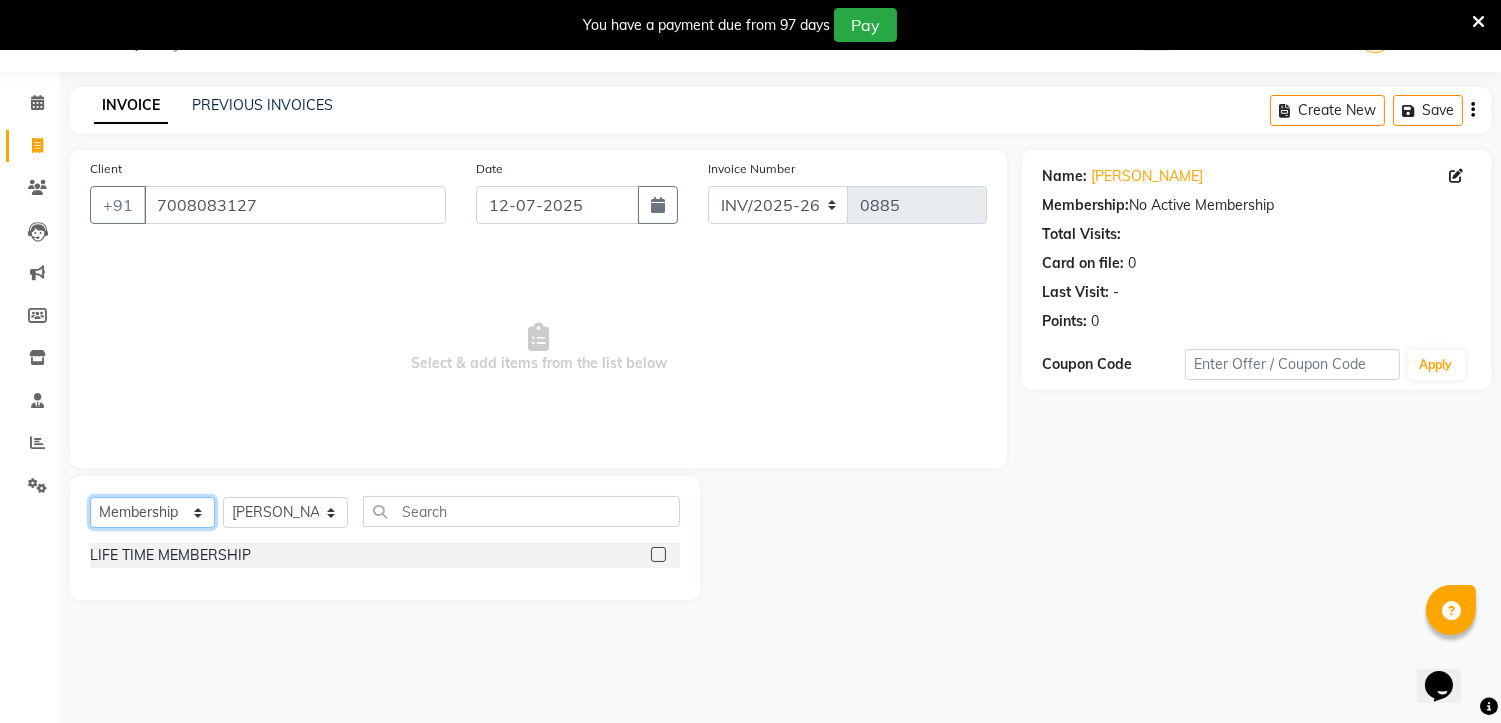 scroll, scrollTop: 0, scrollLeft: 0, axis: both 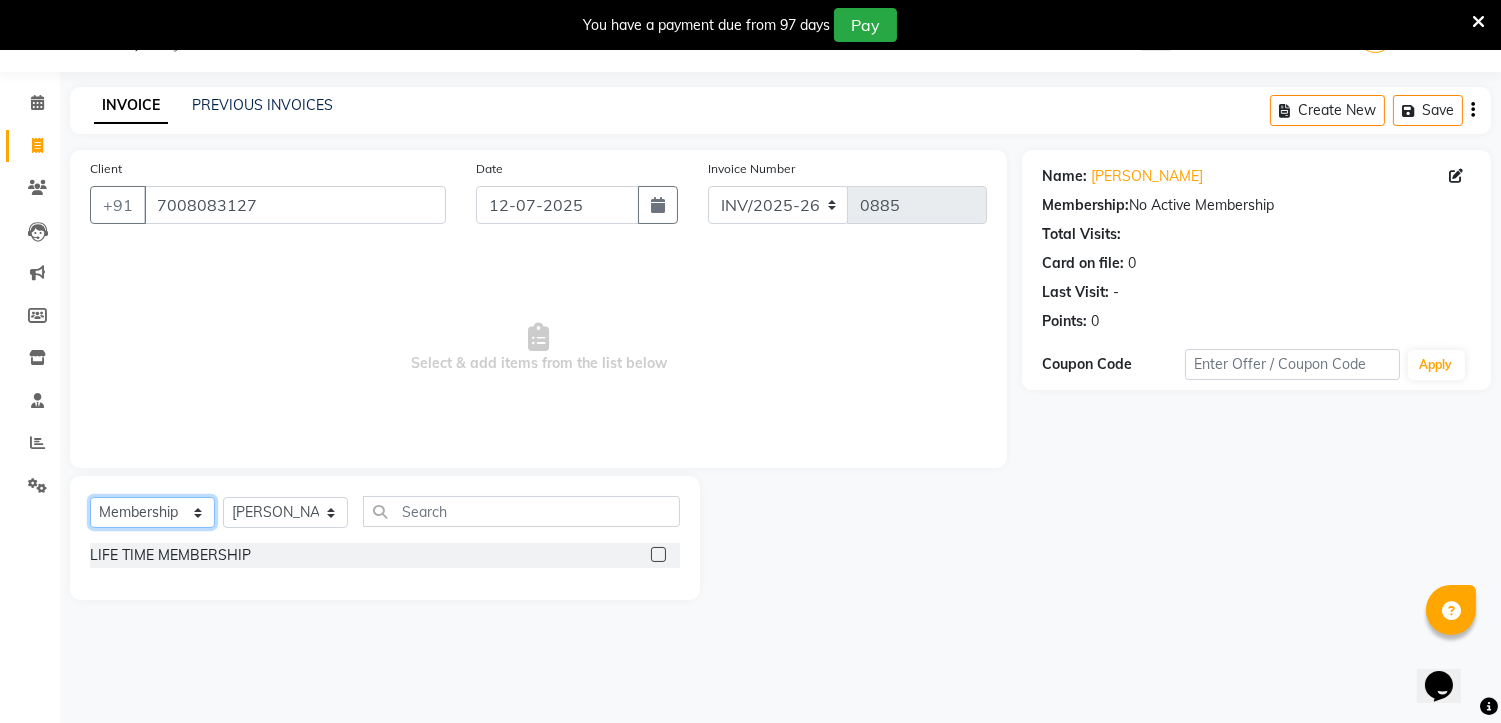 click on "Select  Service  Product  Membership  Package Voucher Prepaid Gift Card" 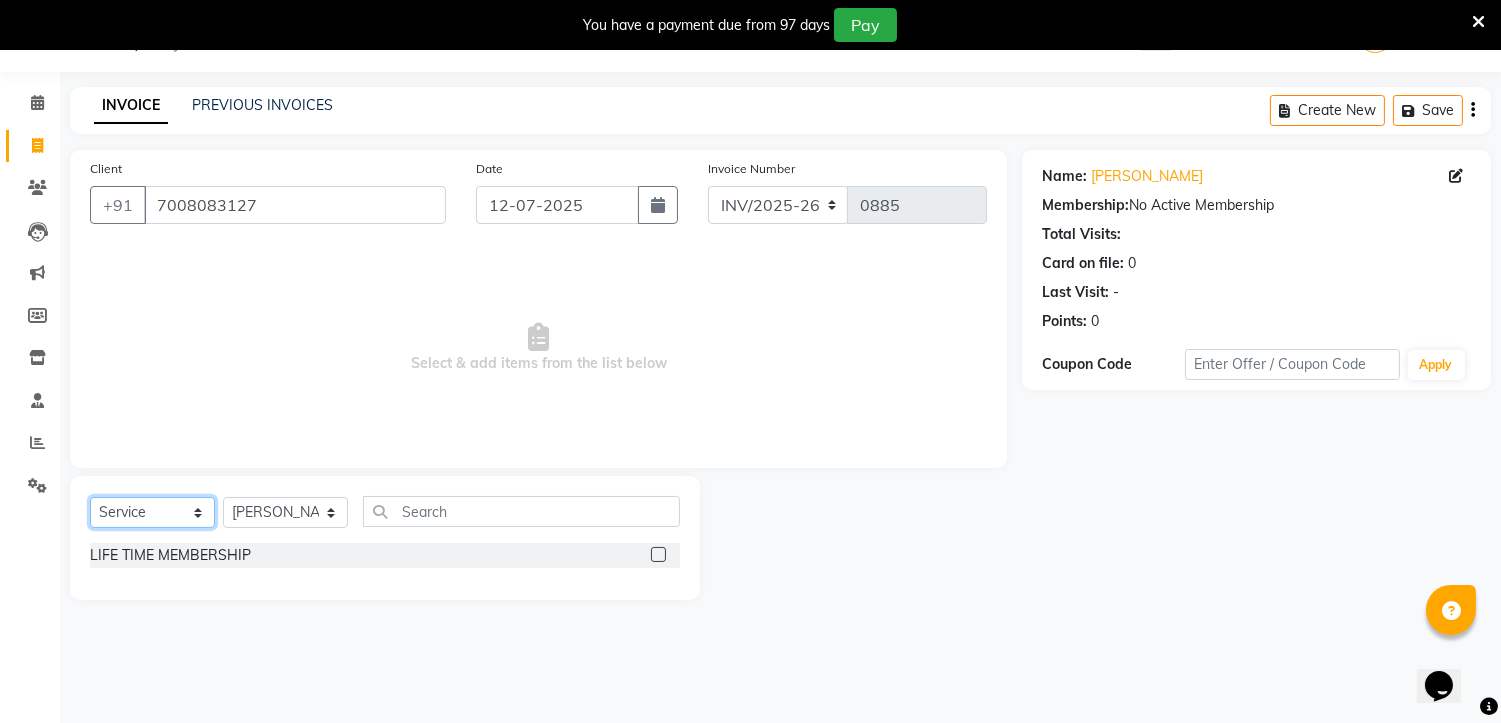 click on "Select  Service  Product  Membership  Package Voucher Prepaid Gift Card" 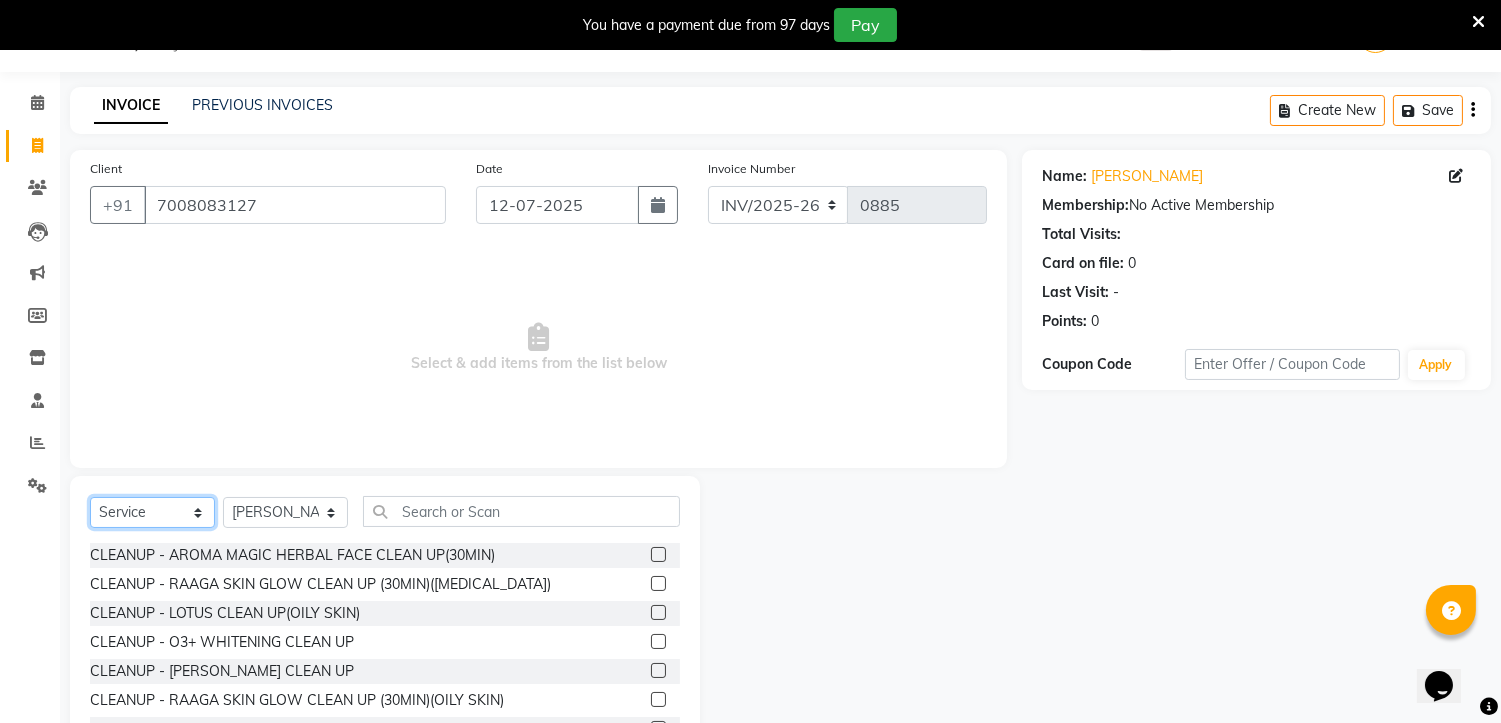 scroll, scrollTop: 127, scrollLeft: 0, axis: vertical 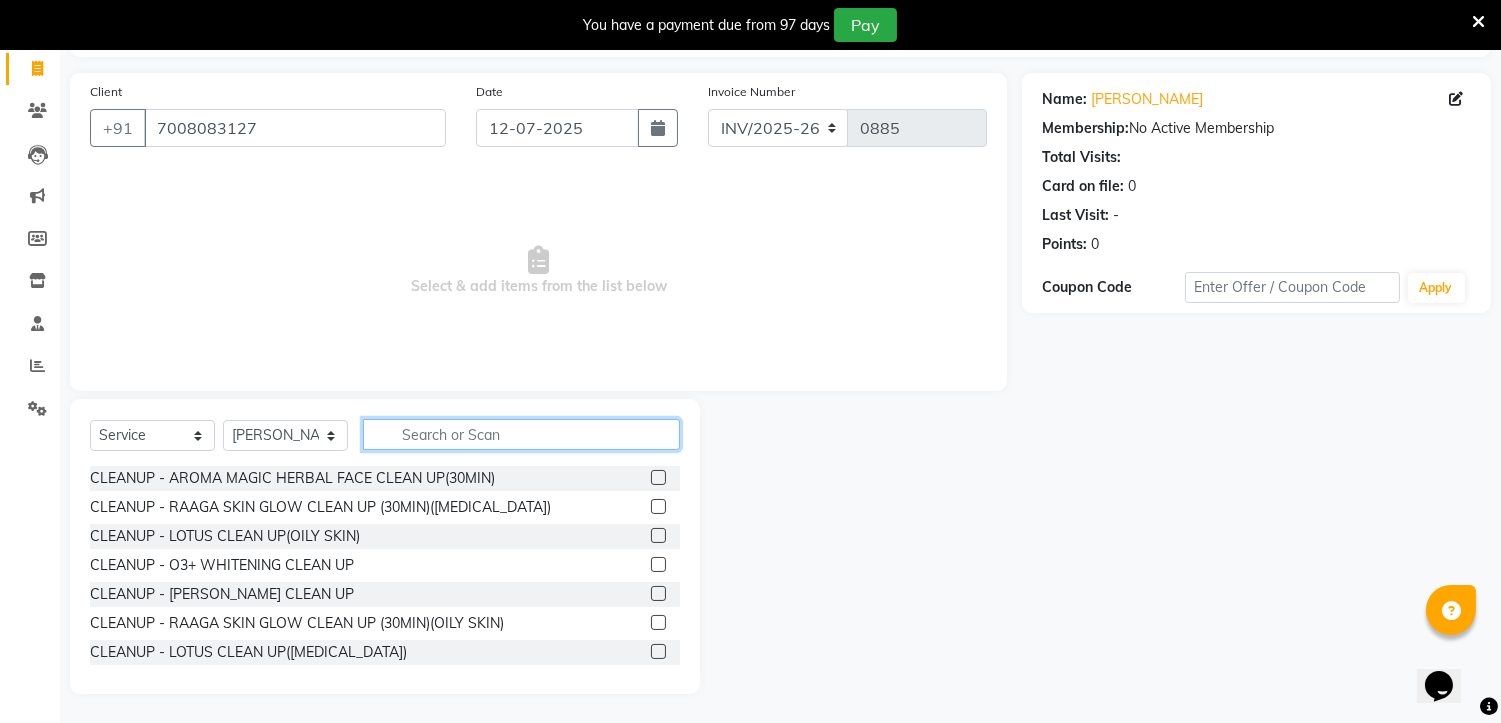 click 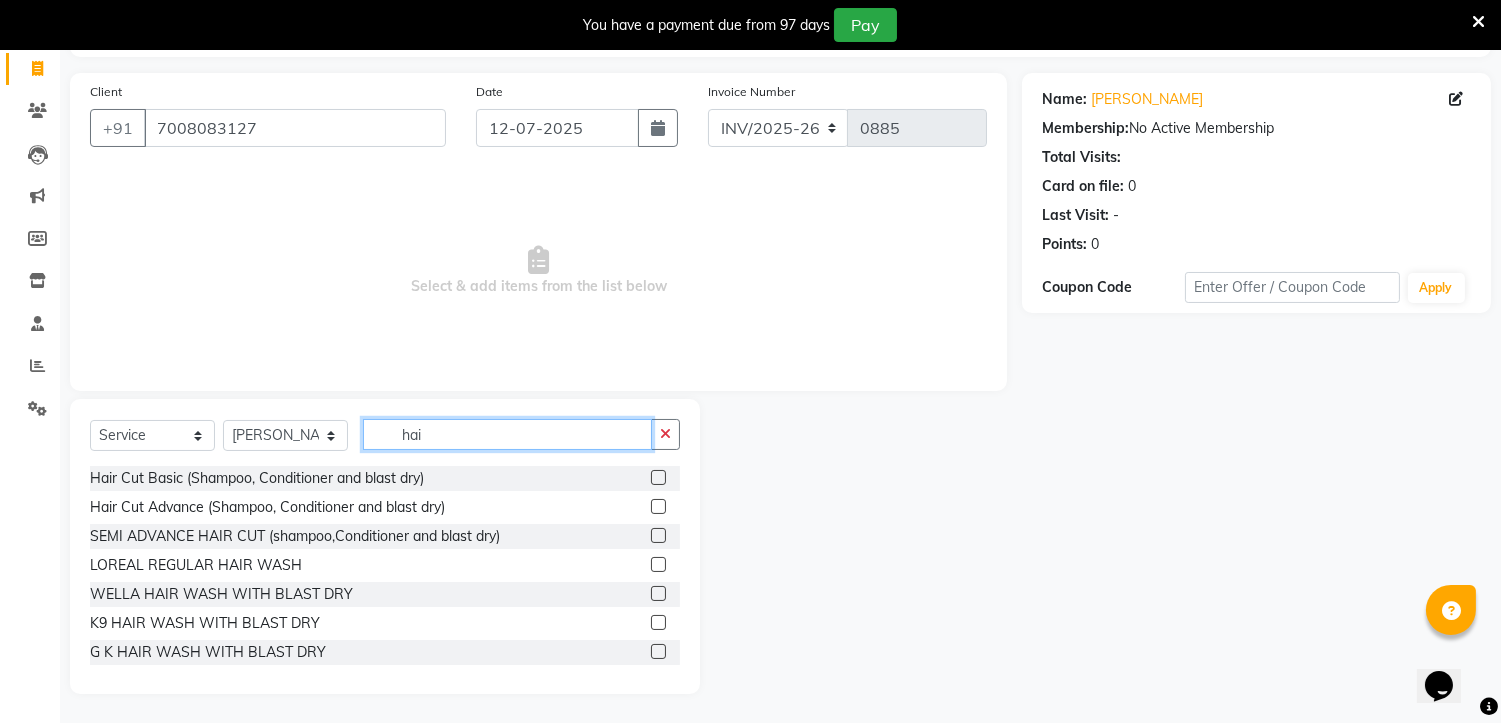 type on "hai" 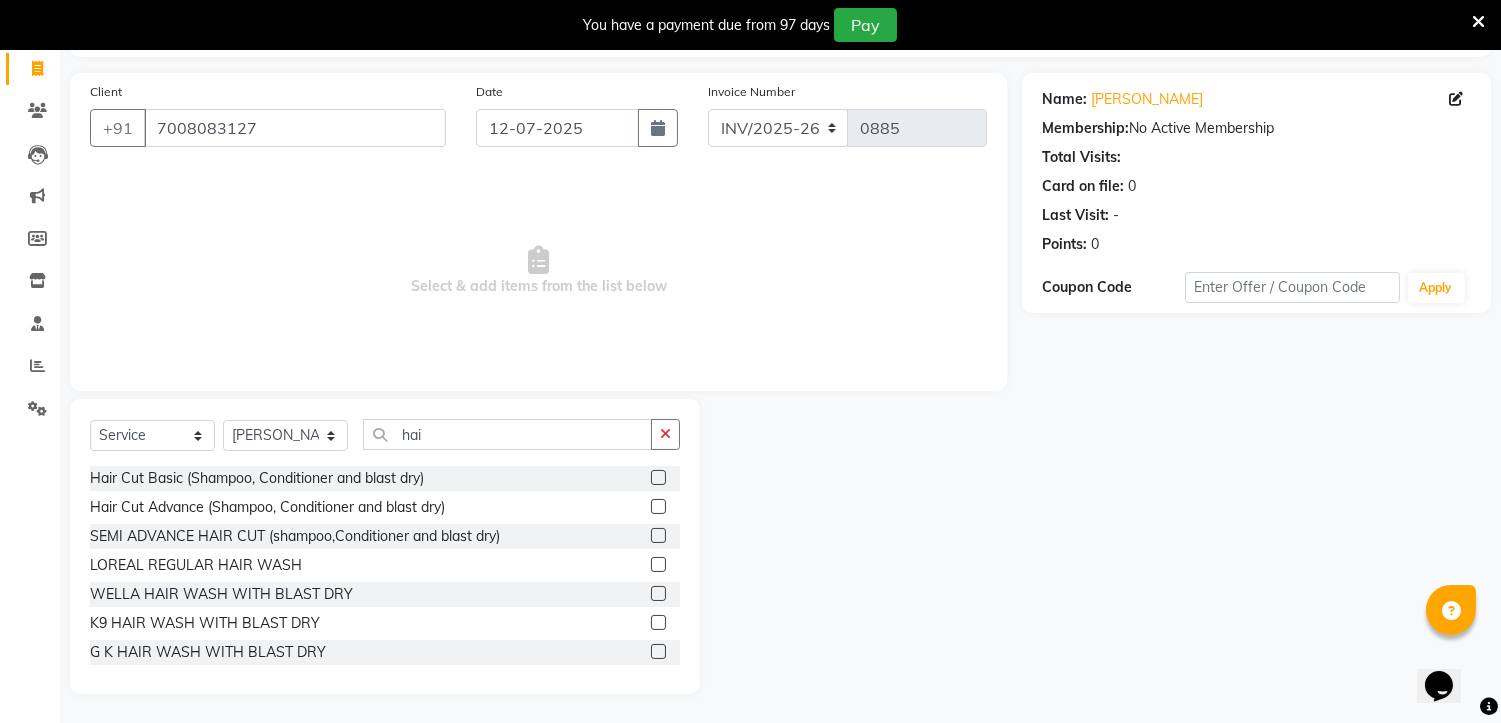 click 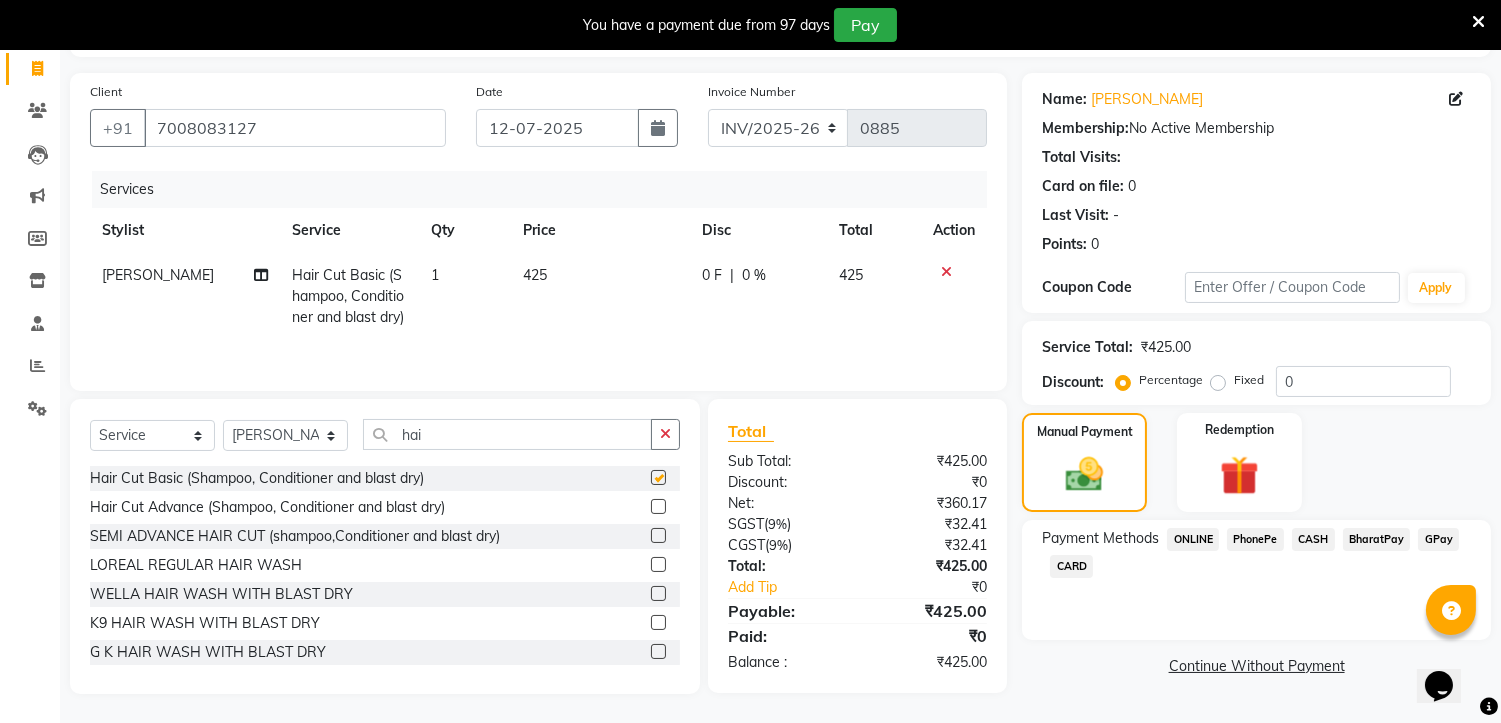 checkbox on "false" 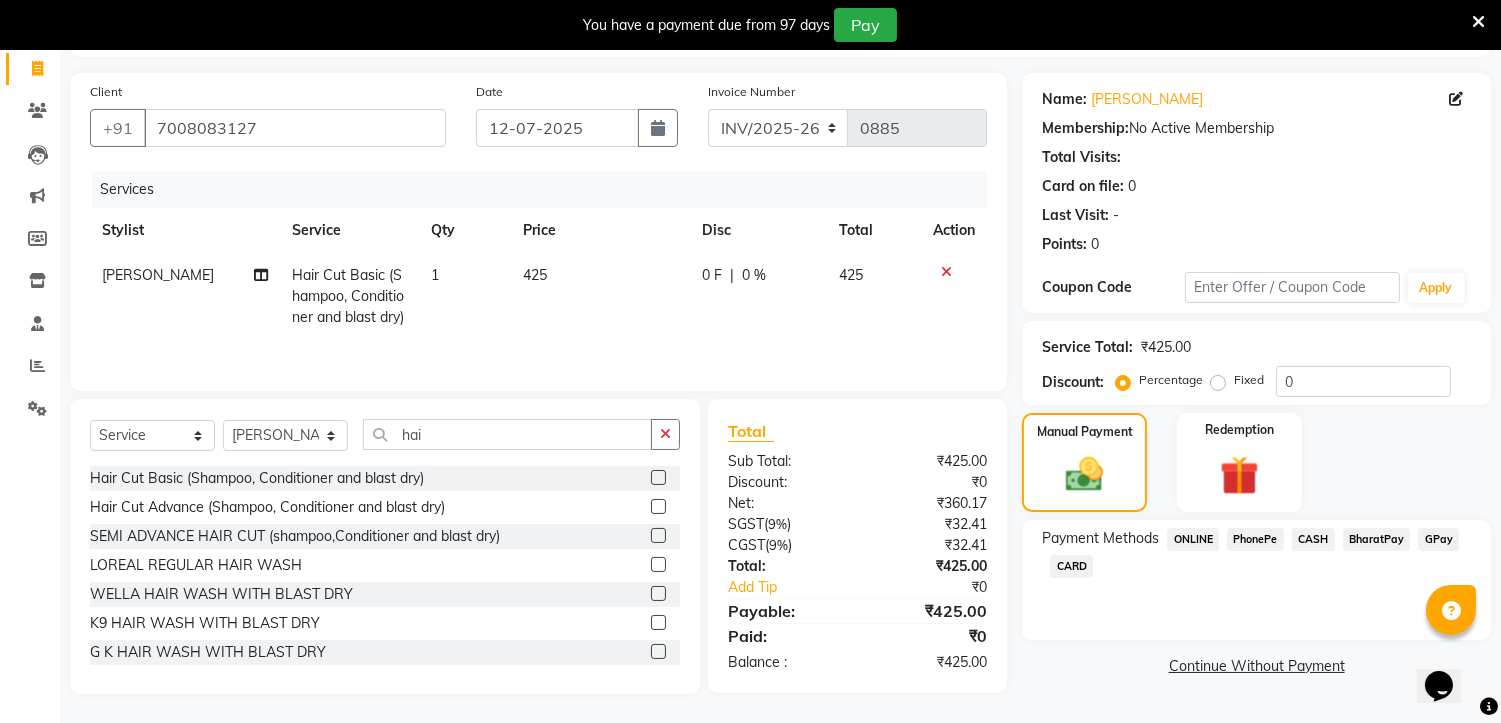 click 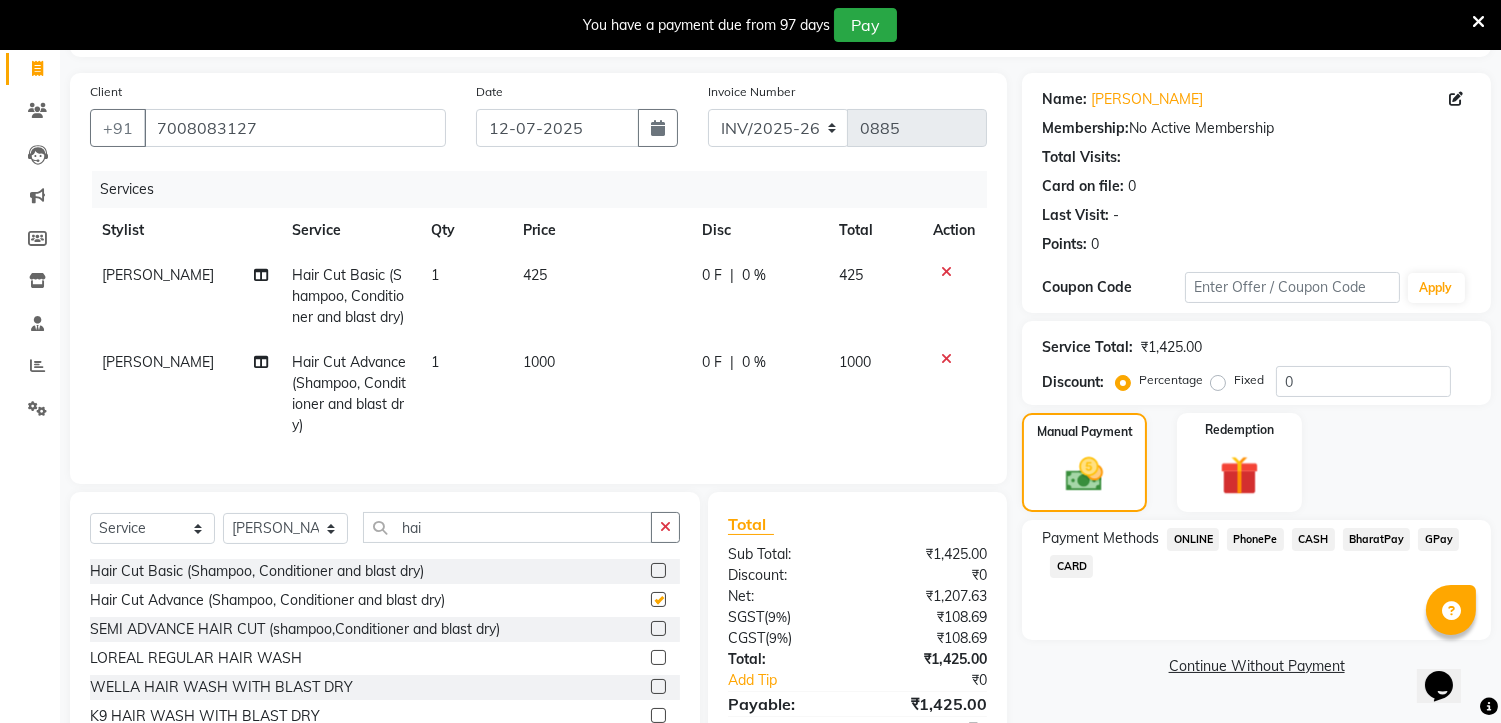 checkbox on "false" 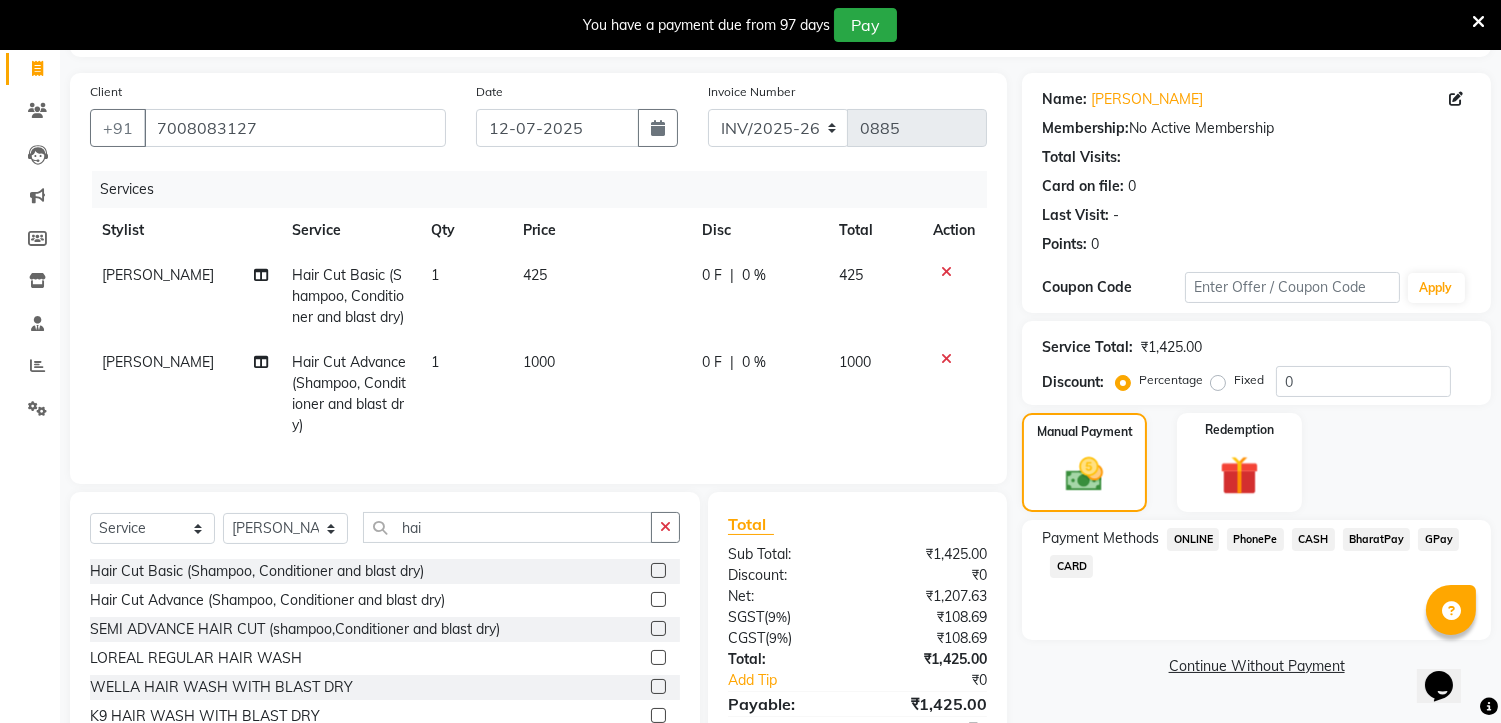 click 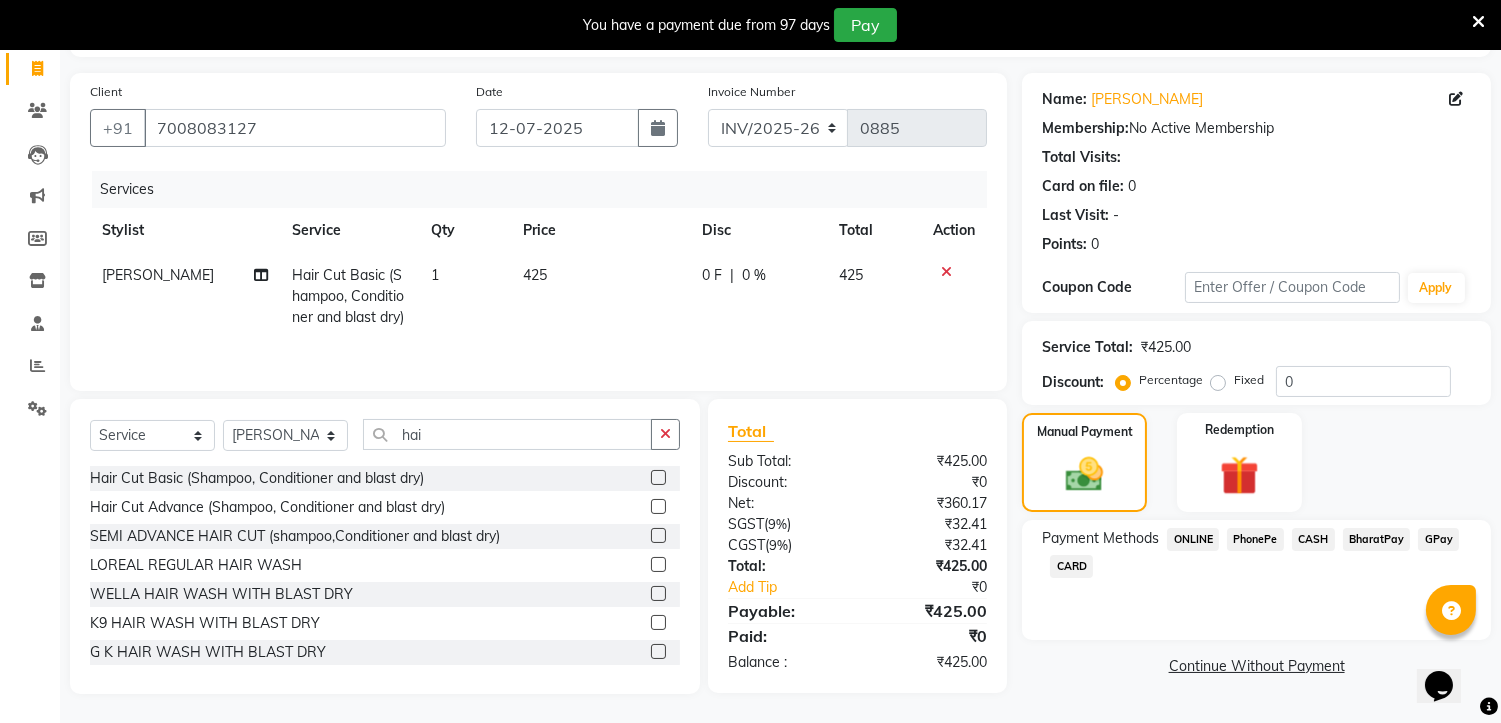 click 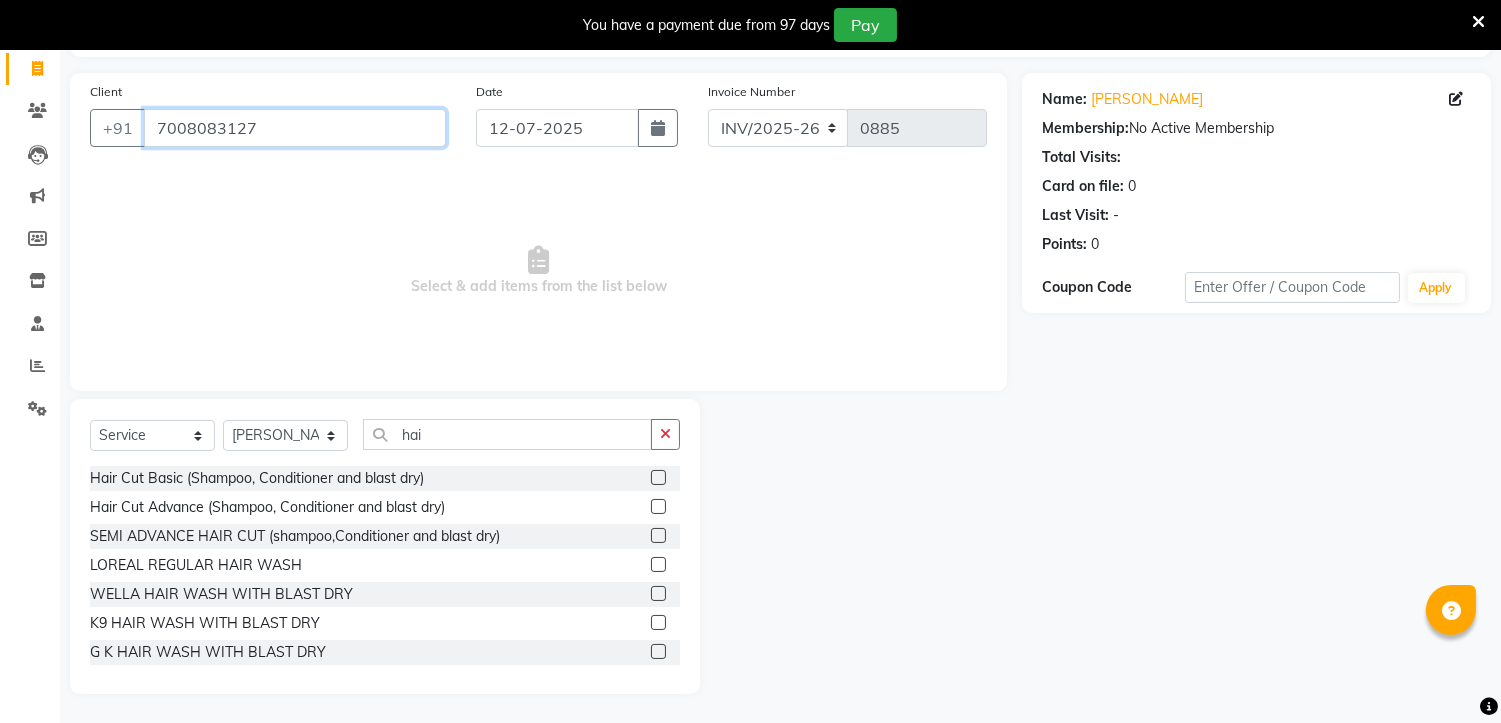 click on "7008083127" at bounding box center (295, 128) 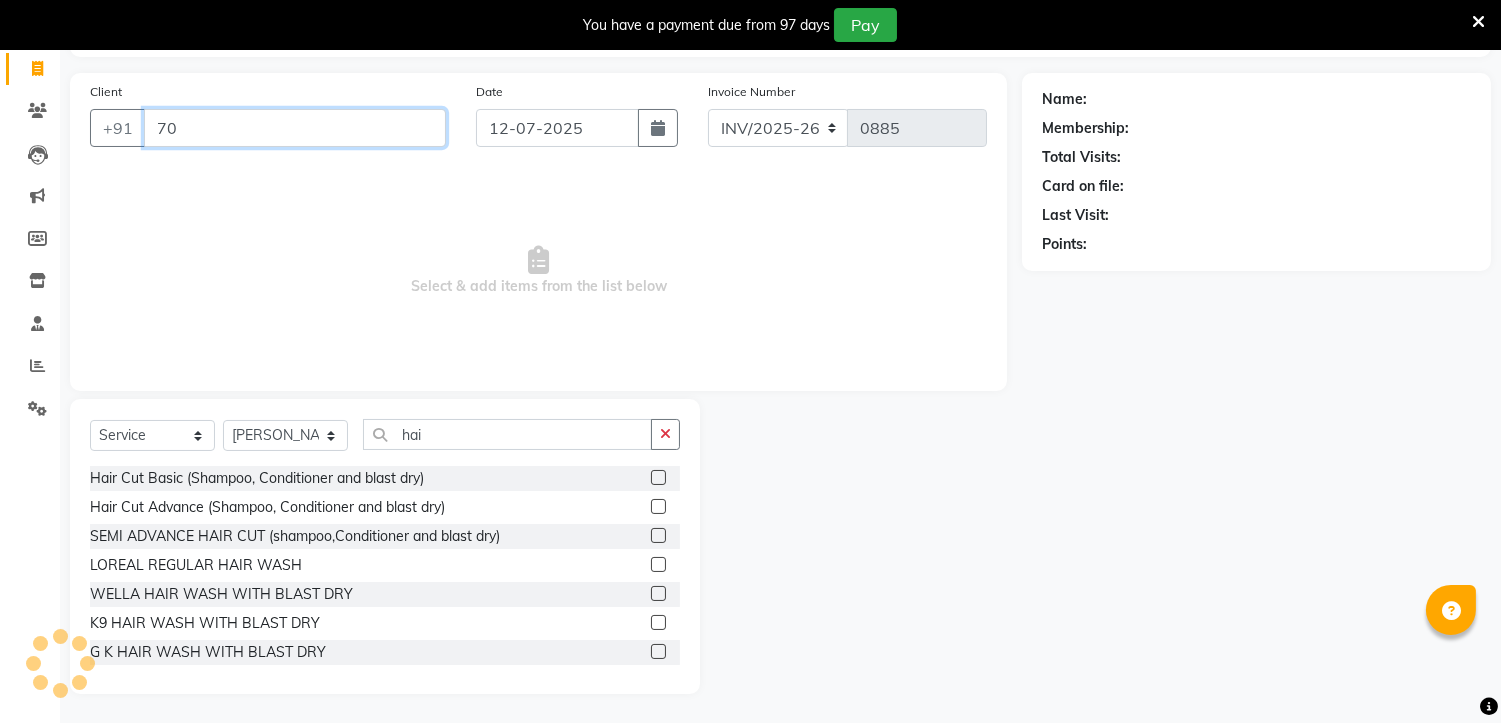 type on "7" 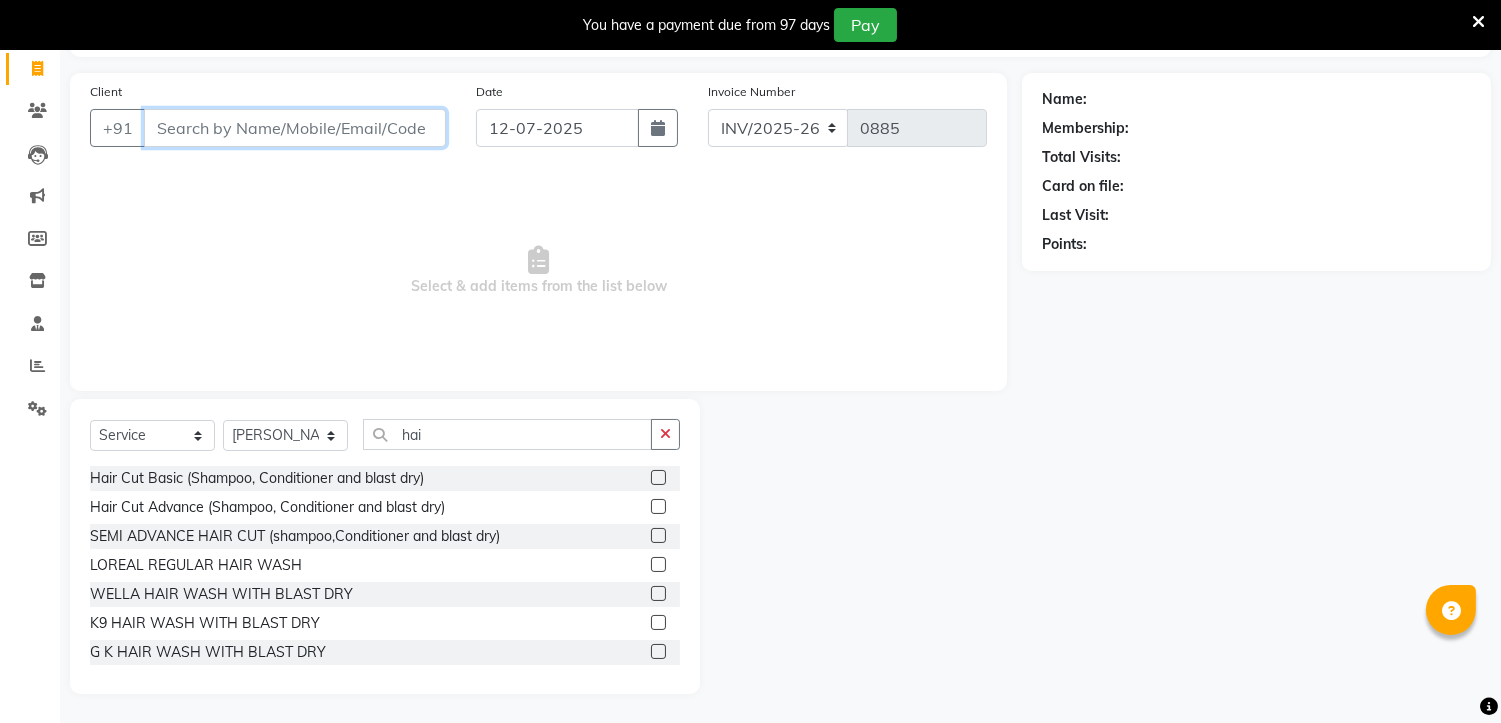 click on "Client" at bounding box center [295, 128] 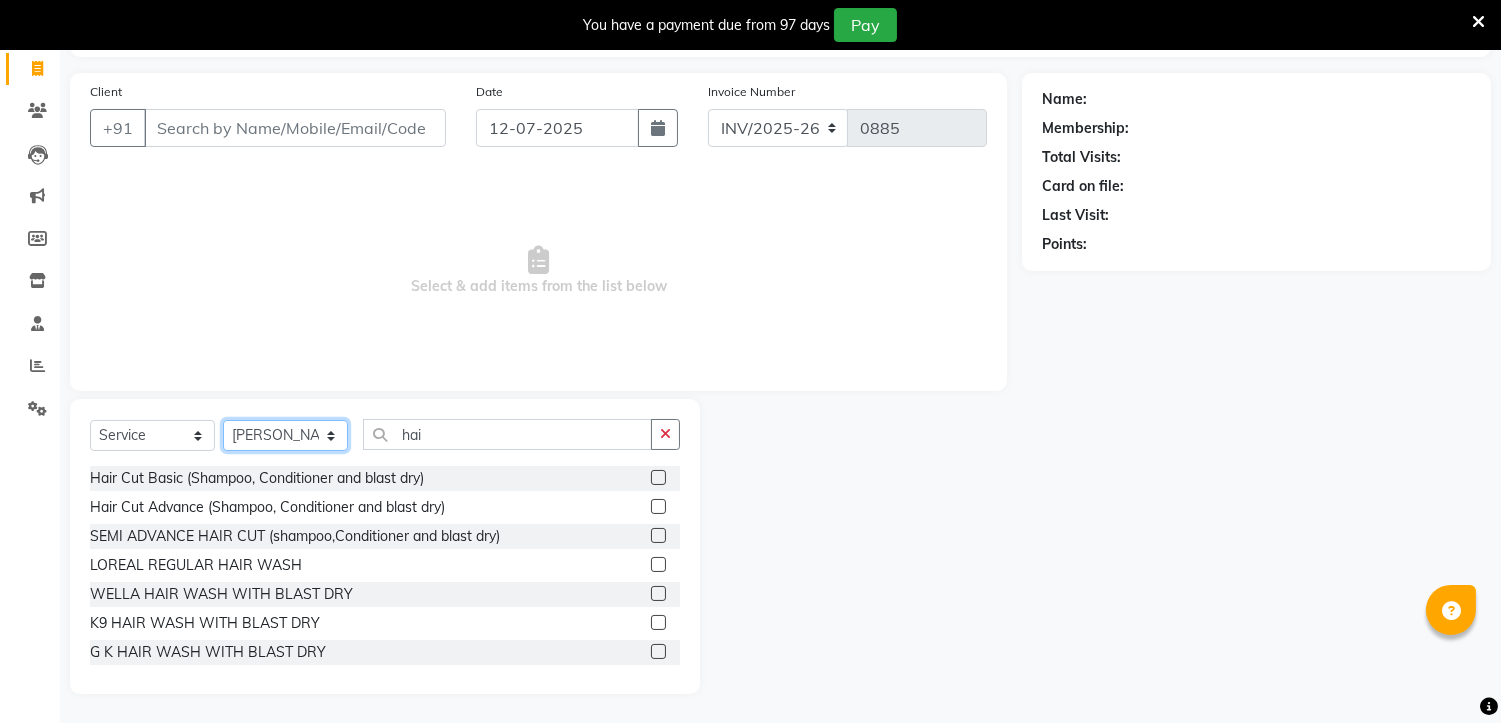 click on "Select Stylist [PERSON_NAME] [PERSON_NAME] [PERSON_NAME] Manager [PERSON_NAME] PRIYANKA HOTA [PERSON_NAME] [PERSON_NAME]" 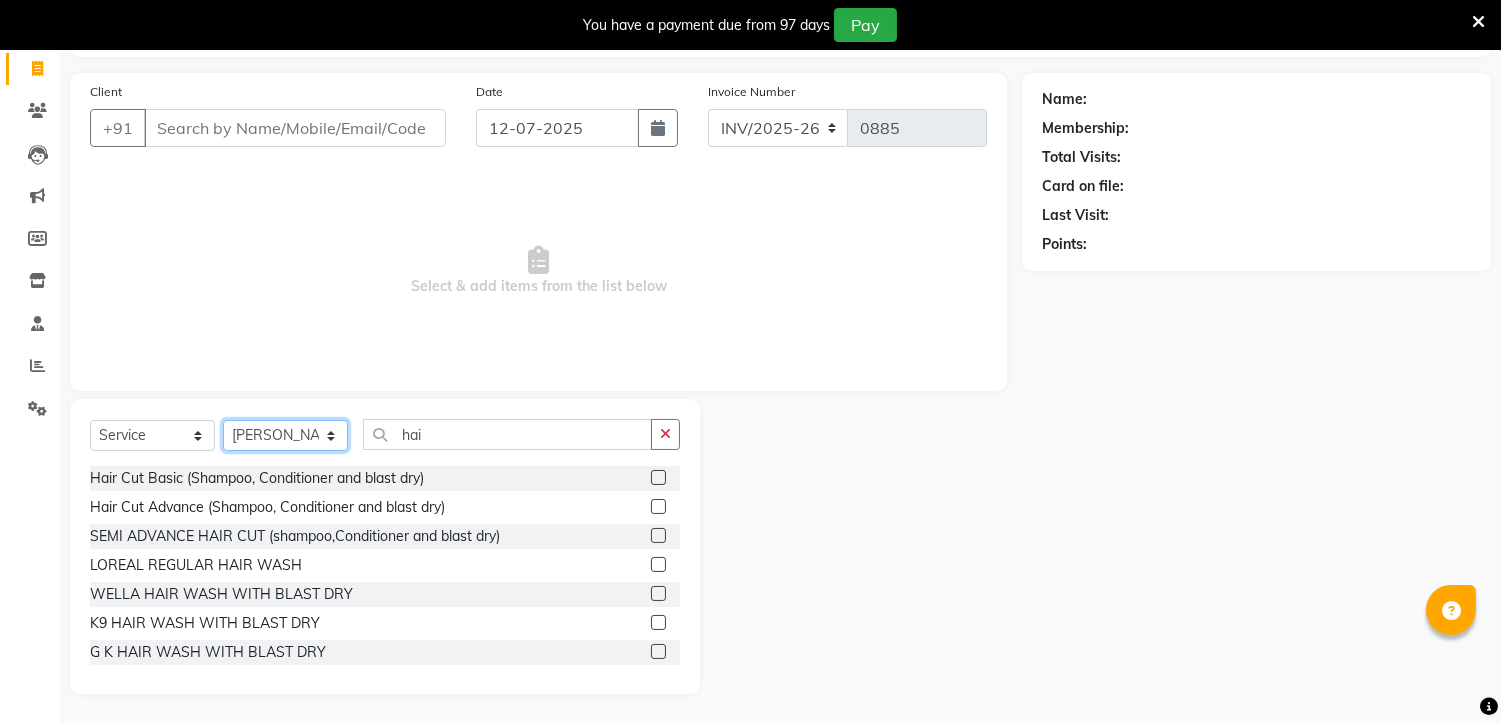 select on "69913" 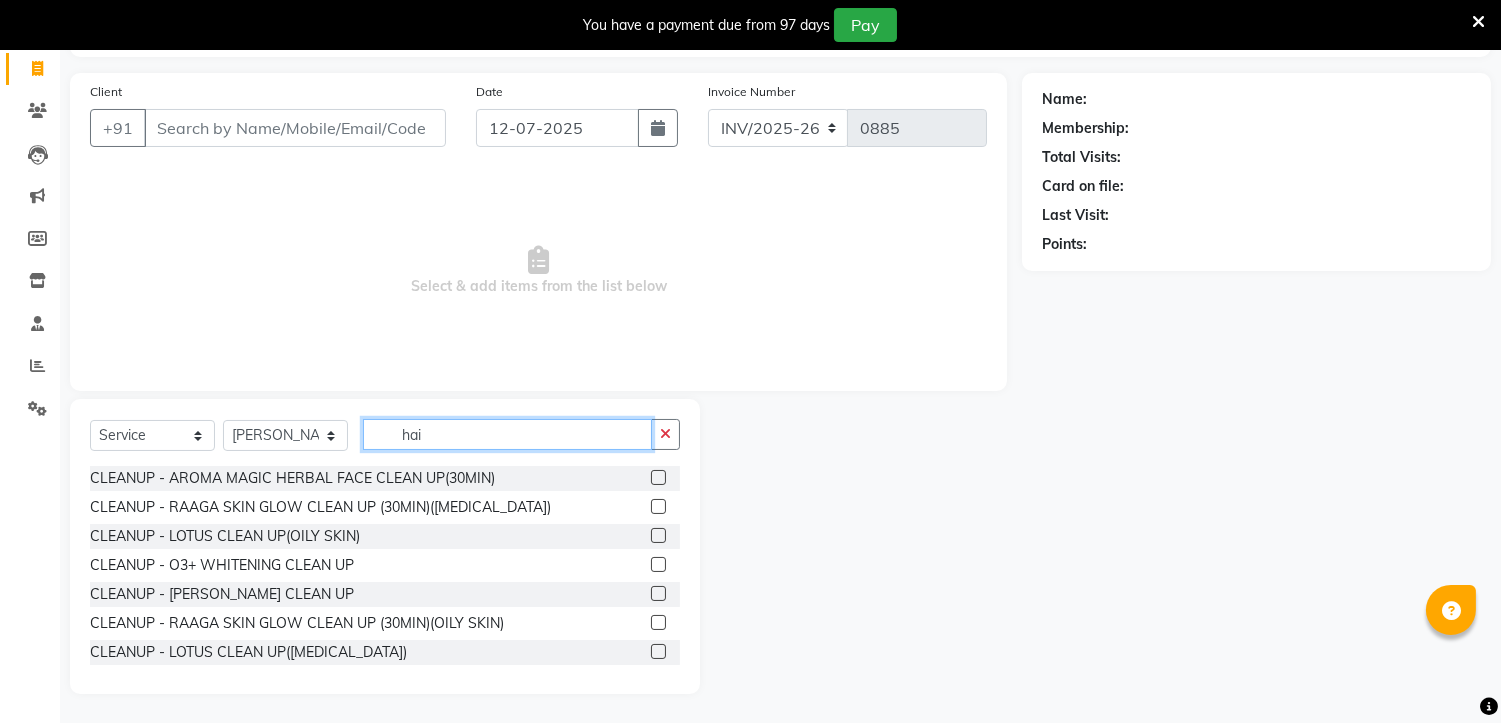 click on "hai" 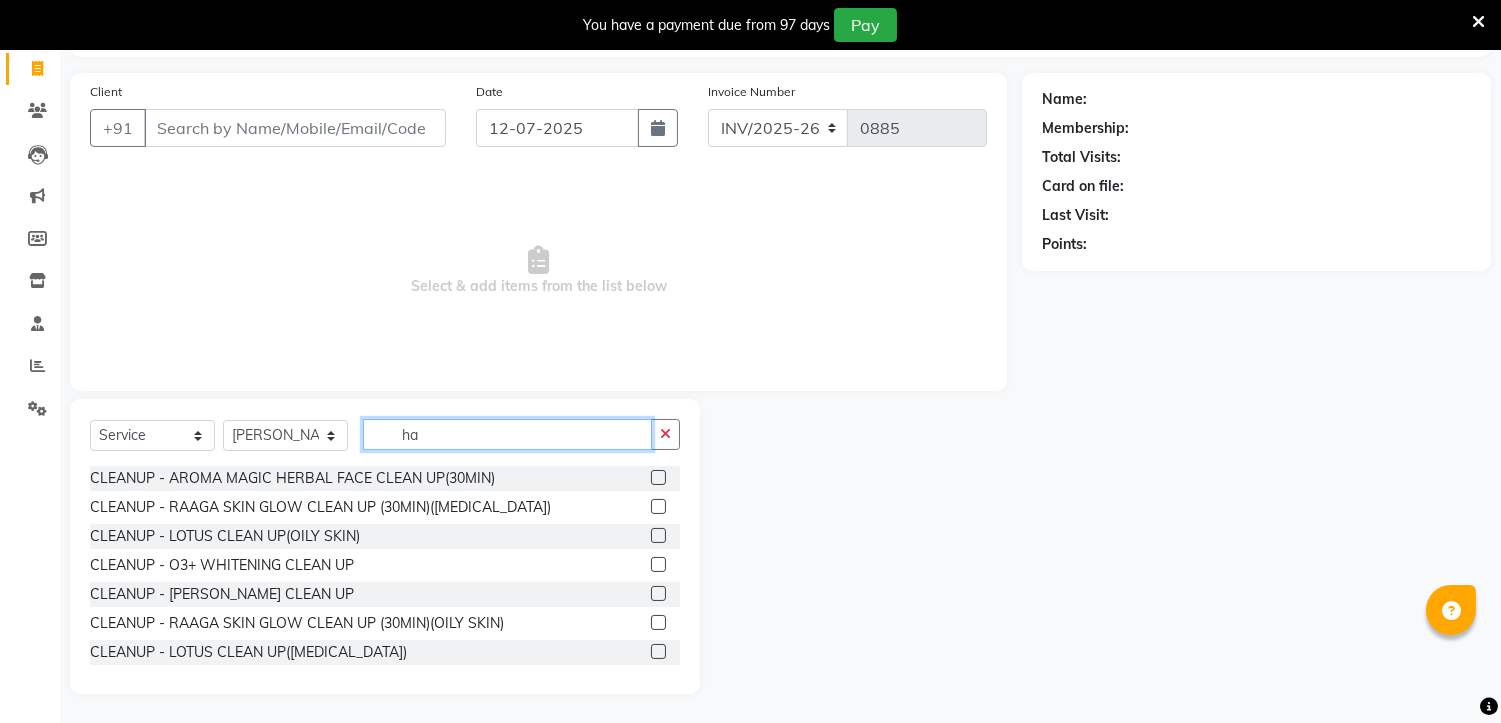 type on "h" 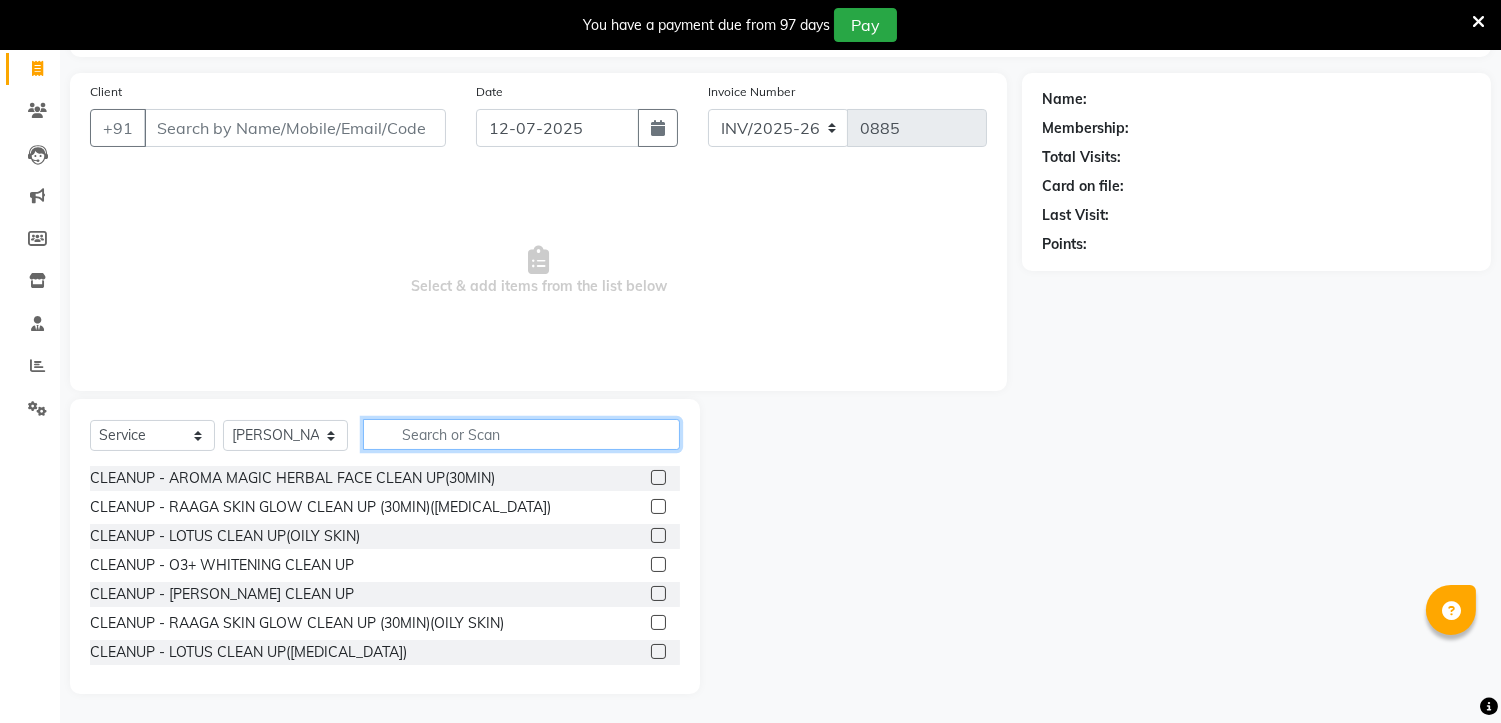 type 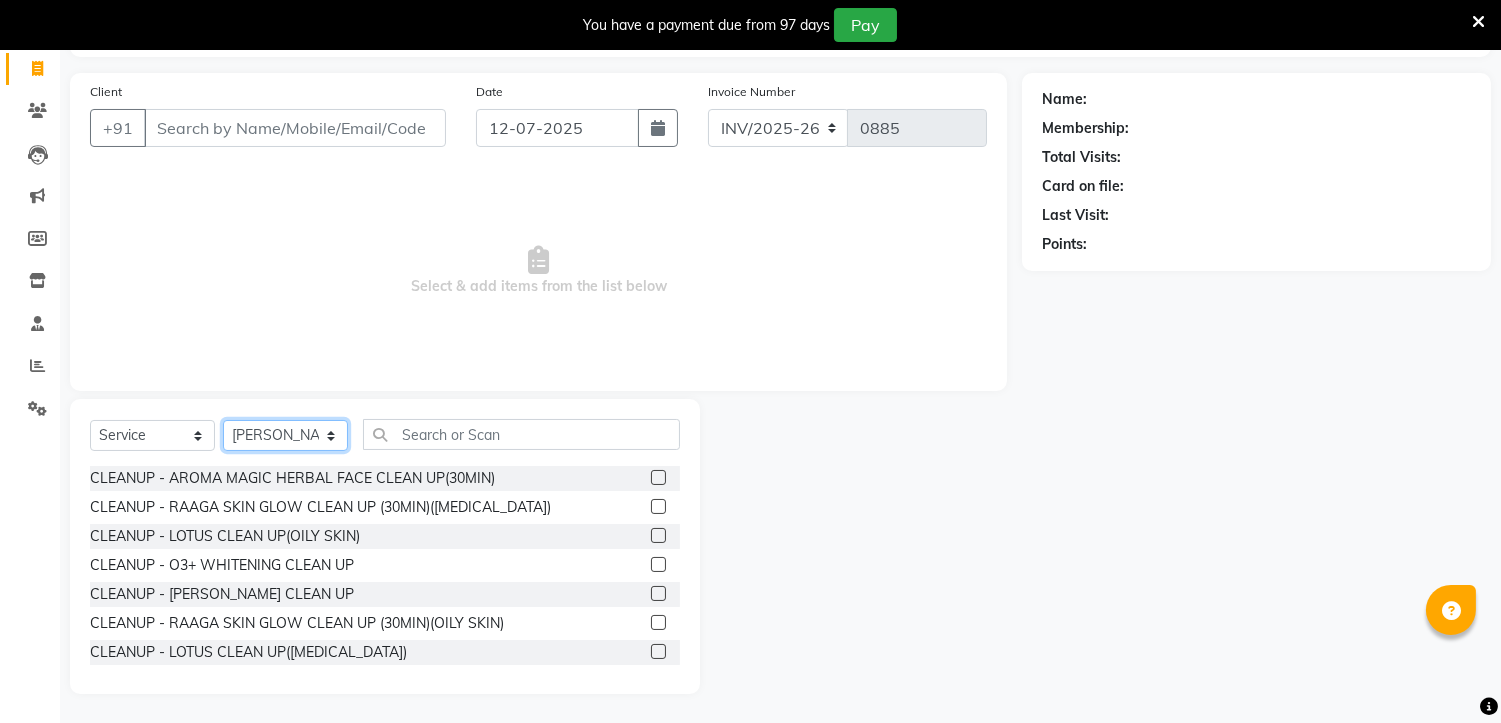 click on "Select Stylist [PERSON_NAME] [PERSON_NAME] [PERSON_NAME] Manager [PERSON_NAME] PRIYANKA HOTA [PERSON_NAME] [PERSON_NAME]" 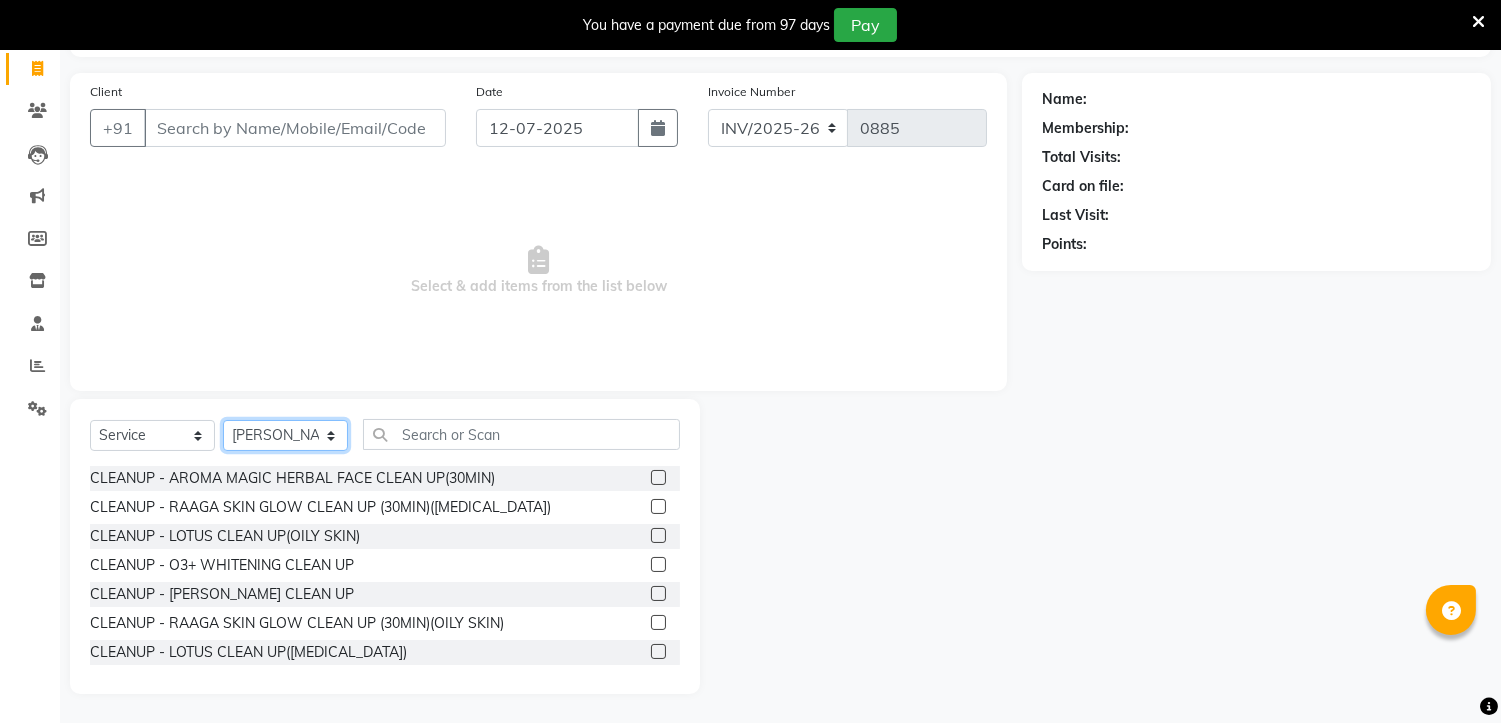 select on "69917" 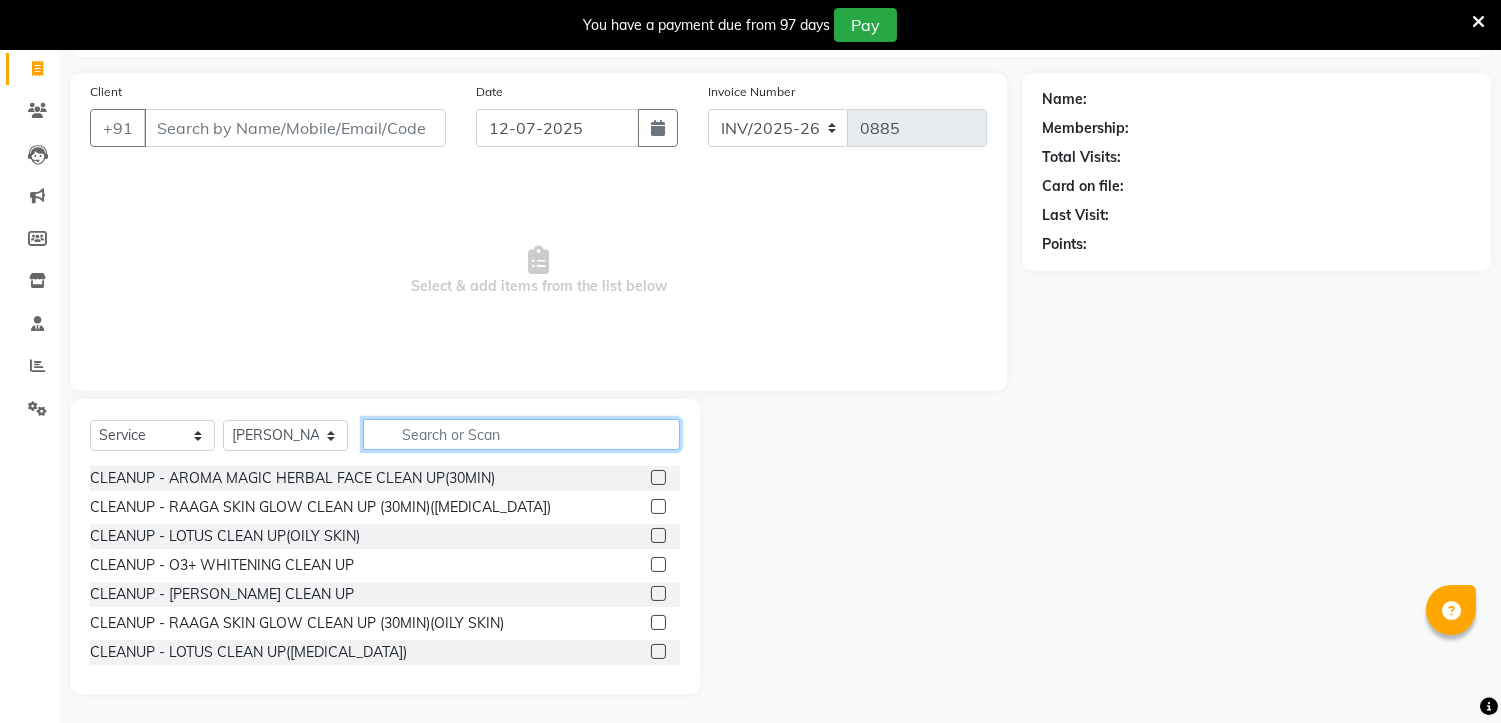 click 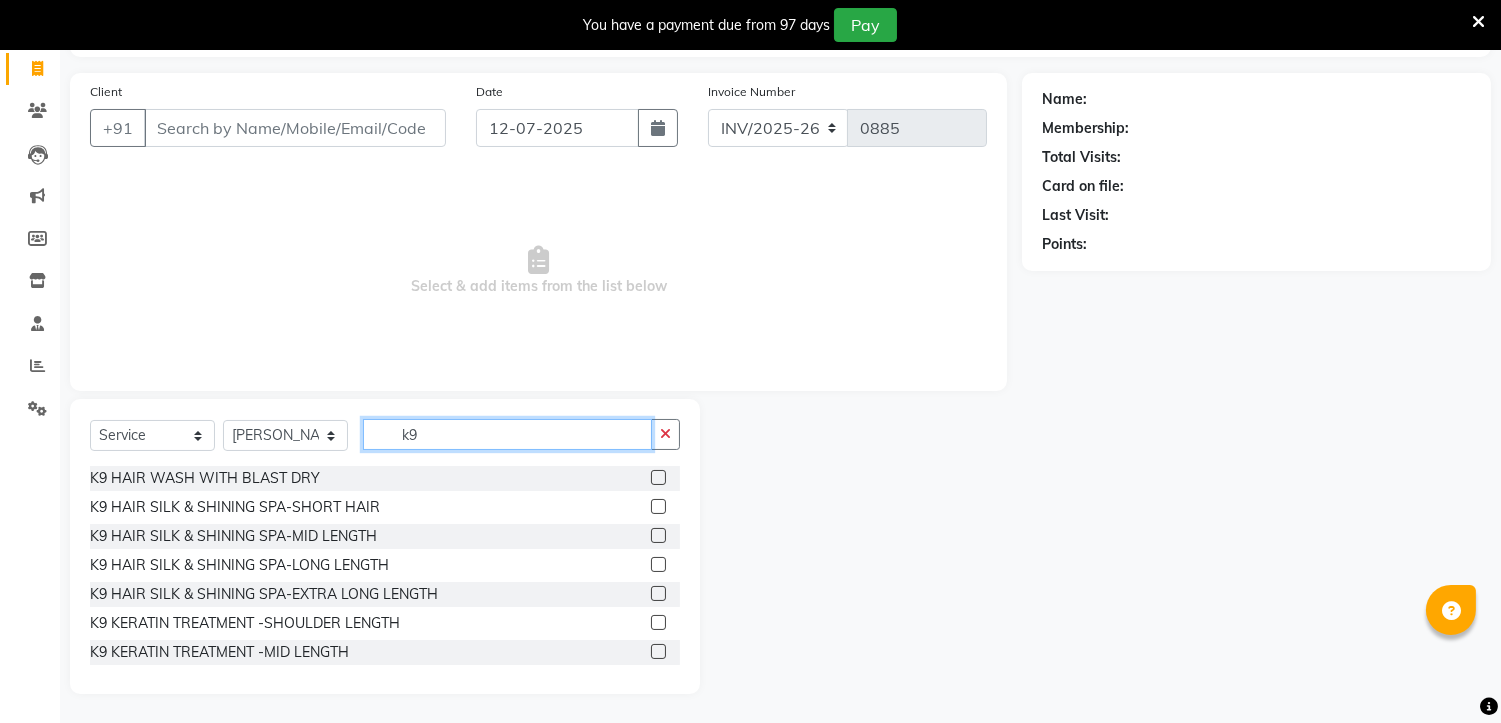 type on "k9" 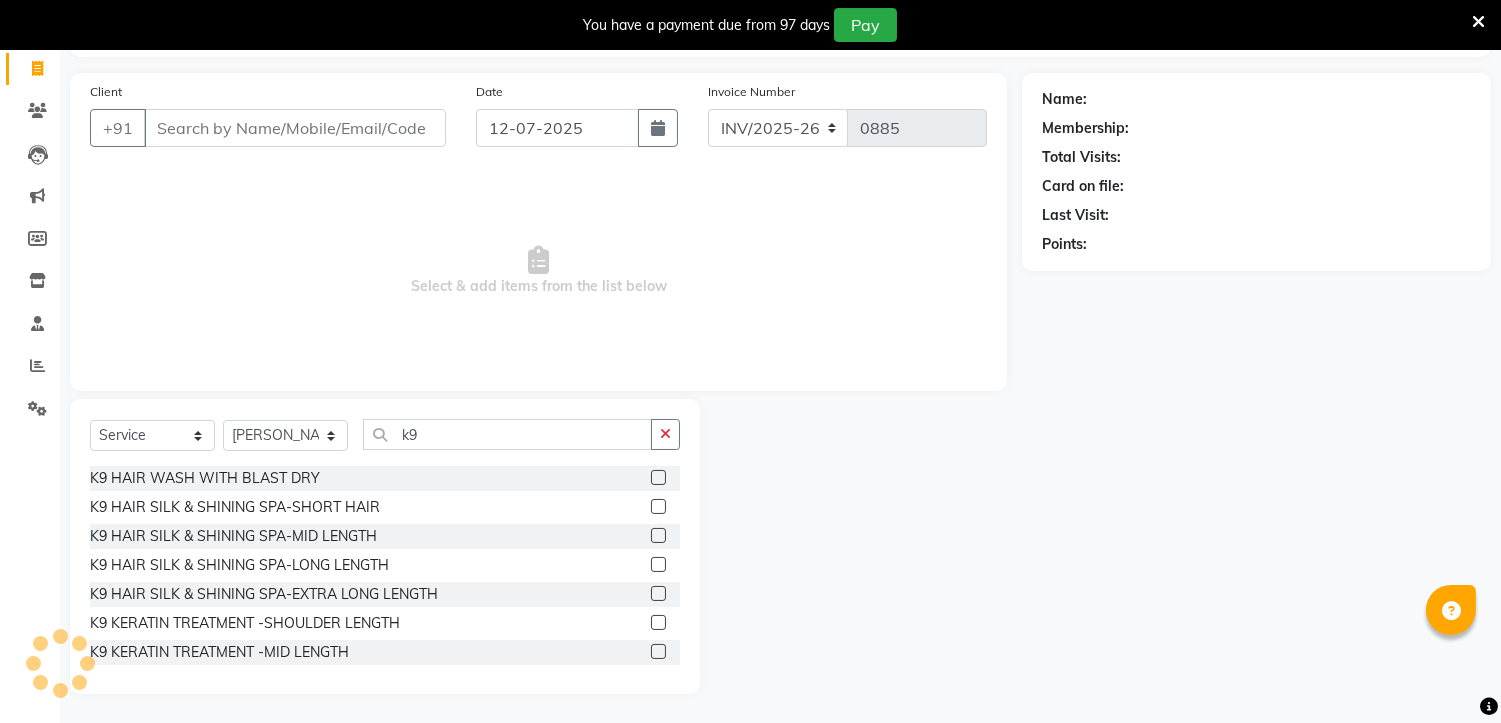 click 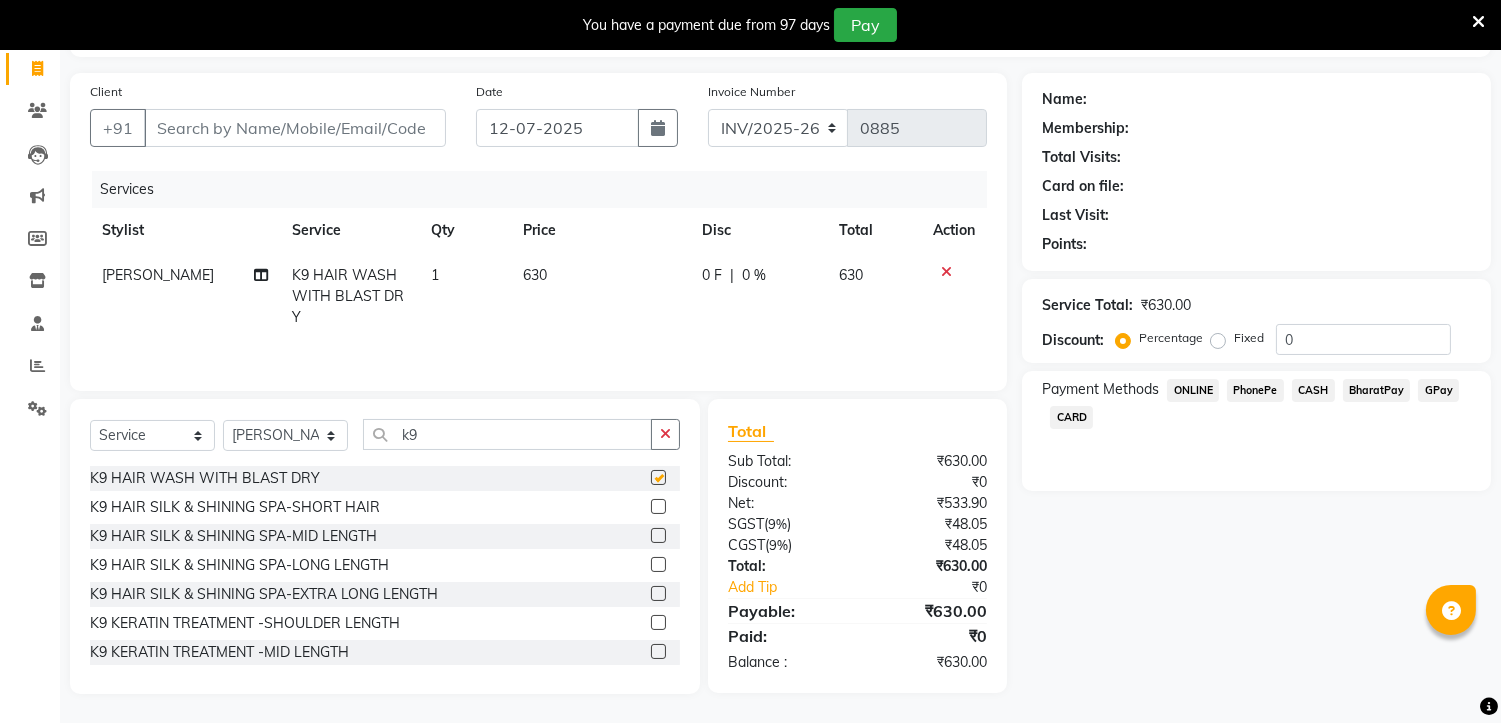 checkbox on "false" 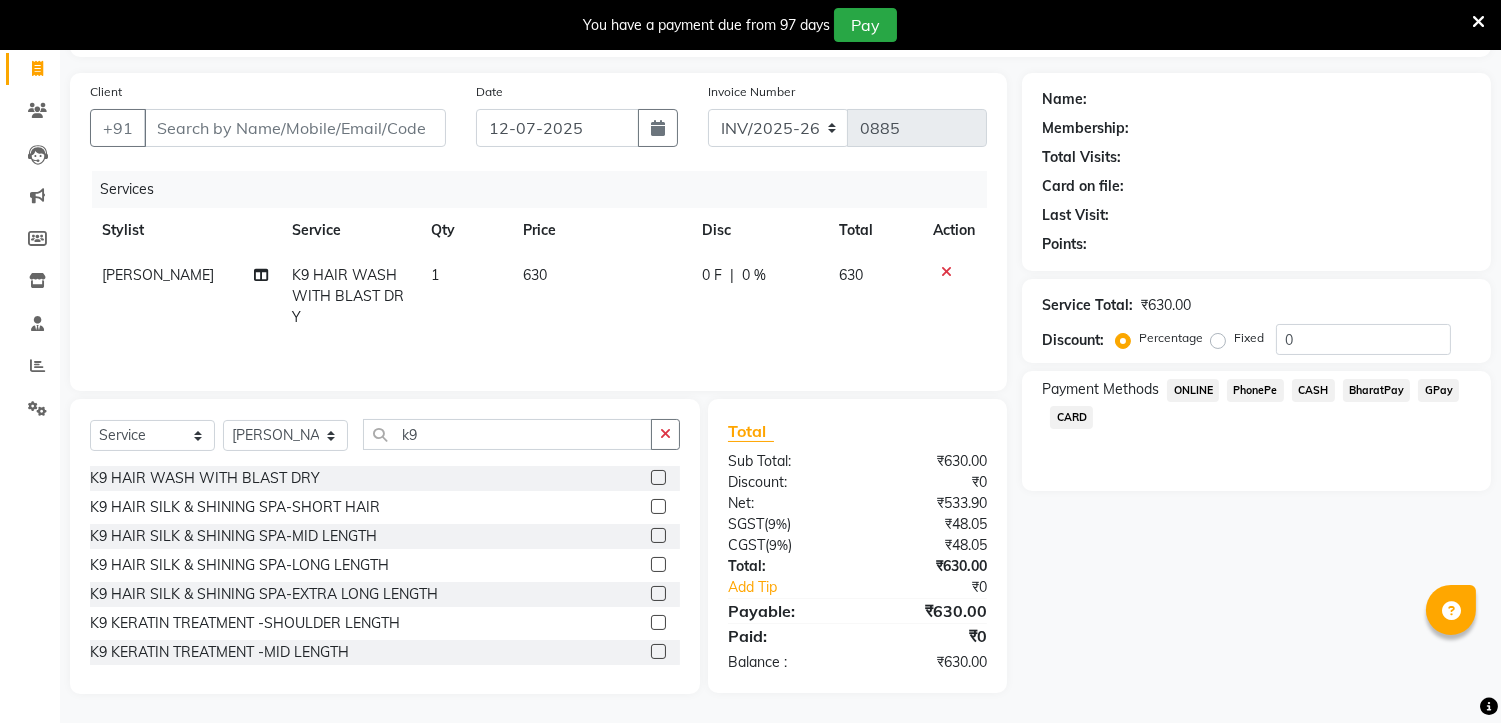 click on "630" 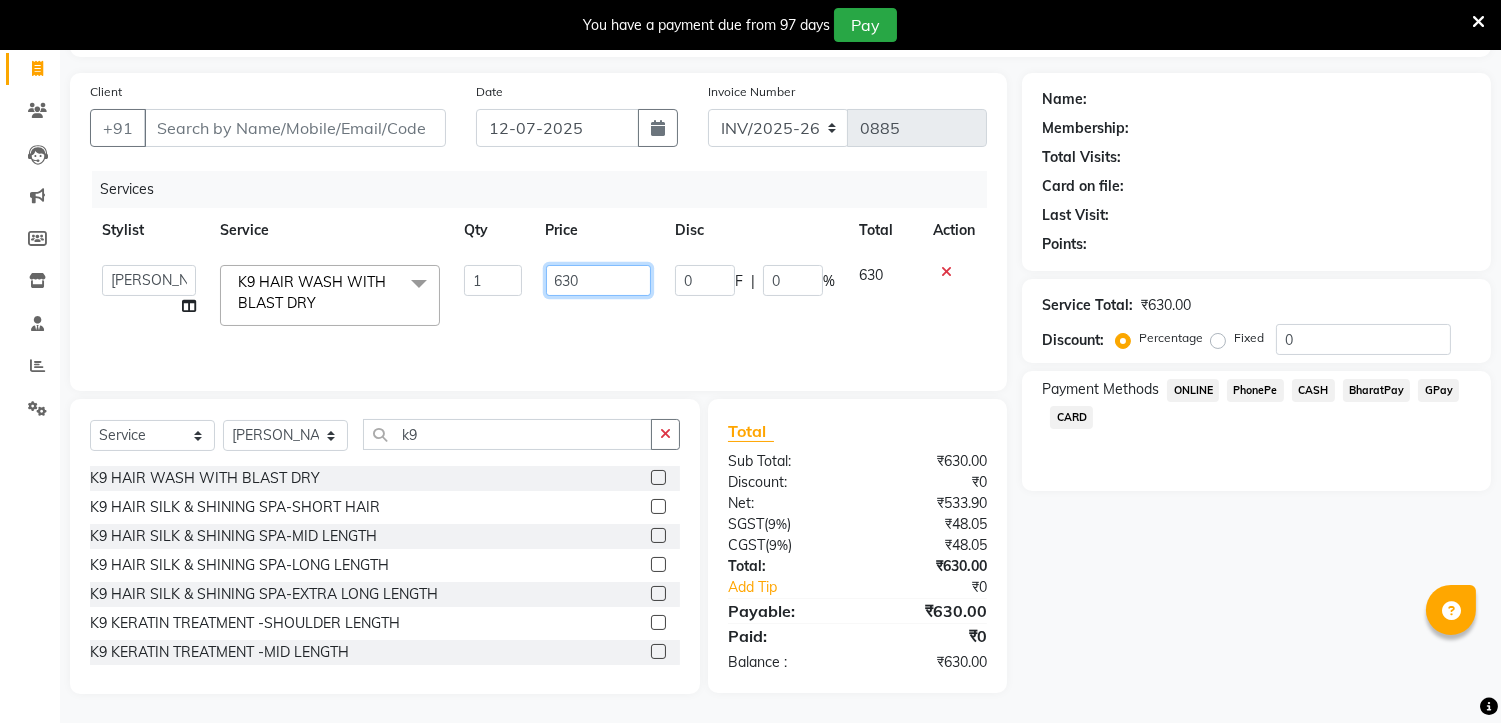 click on "630" 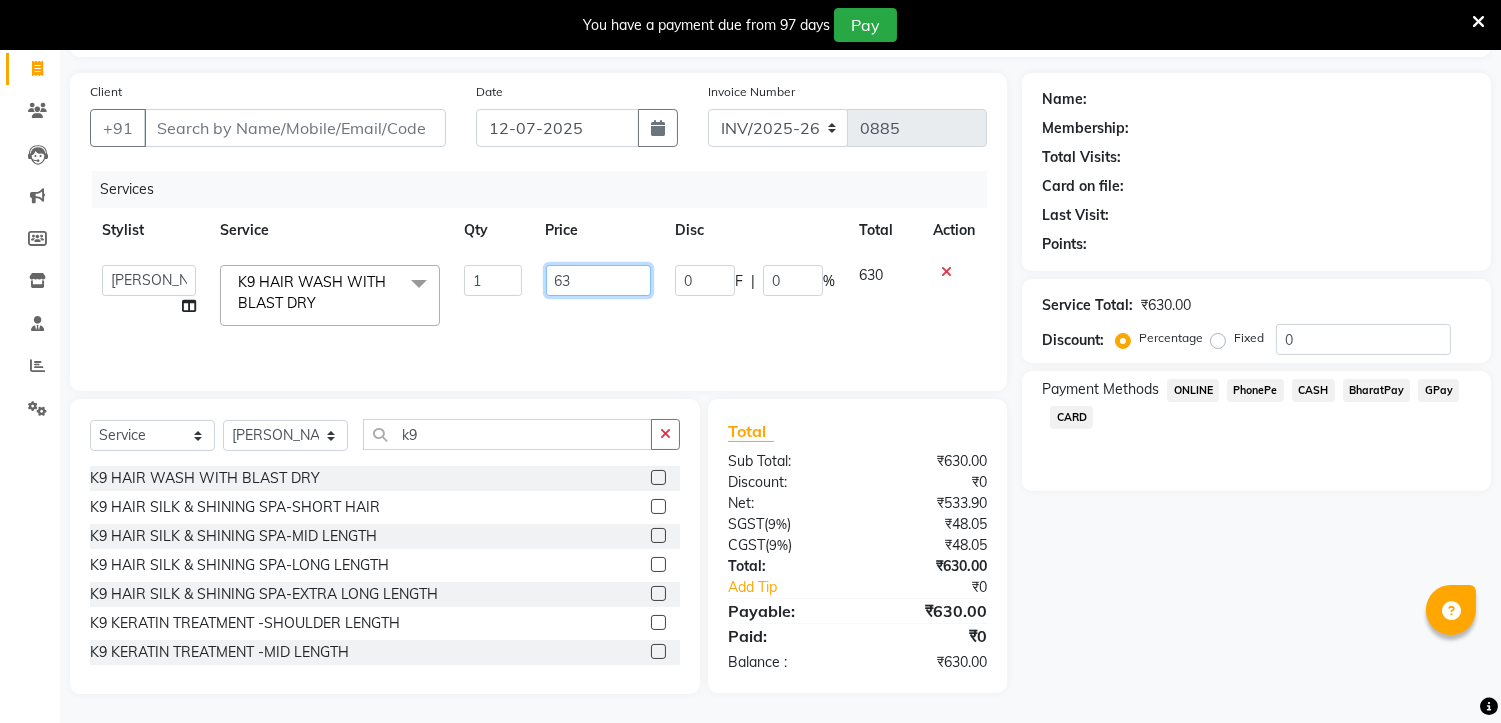 type on "6" 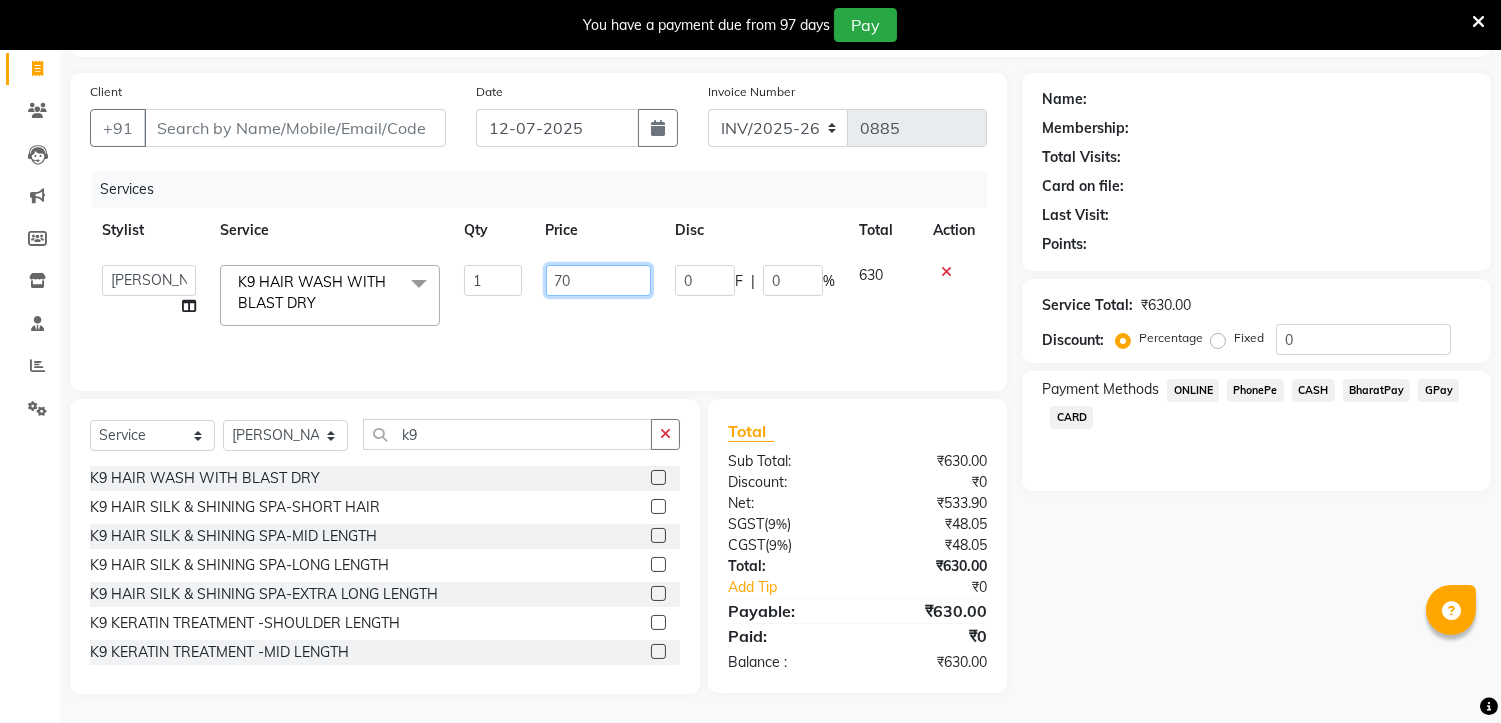 type on "700" 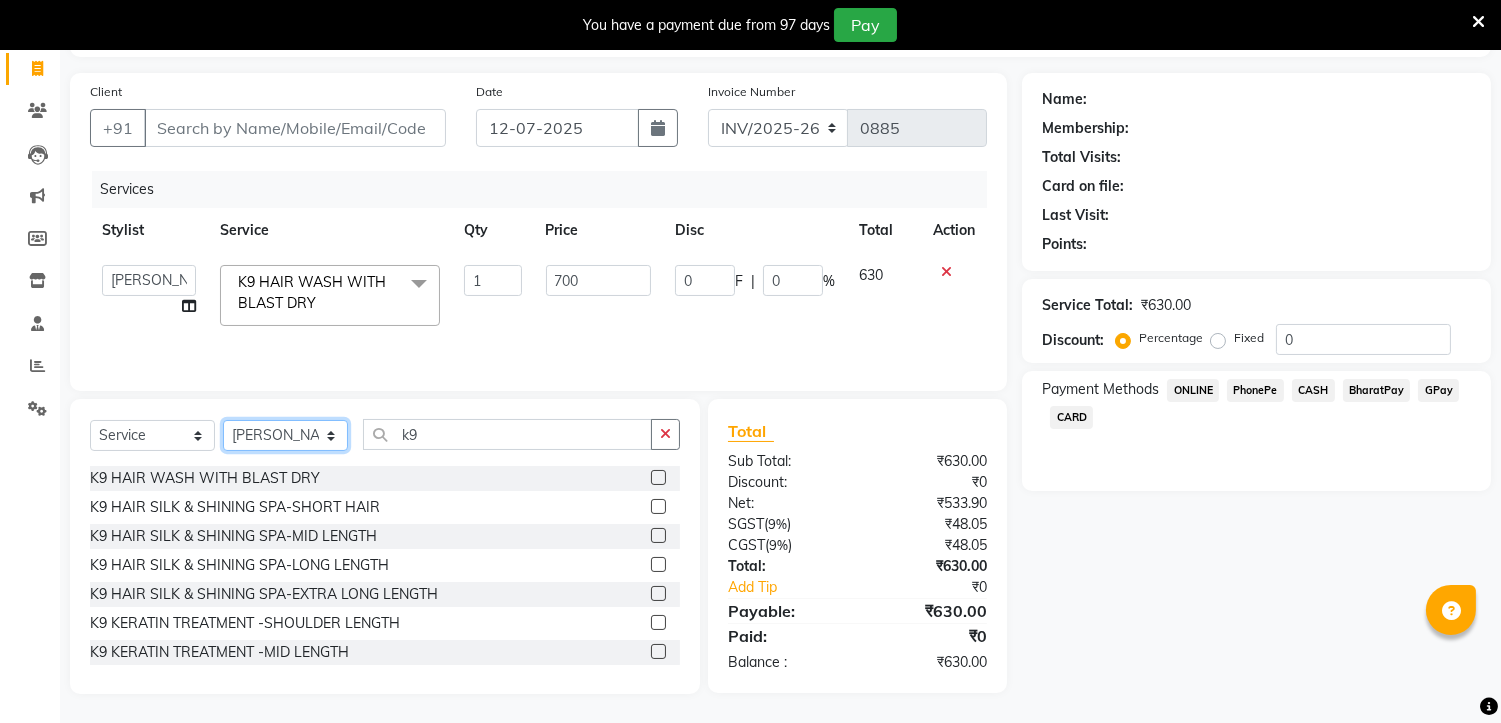 click on "Select Stylist [PERSON_NAME] [PERSON_NAME] [PERSON_NAME] Manager [PERSON_NAME] PRIYANKA HOTA [PERSON_NAME] [PERSON_NAME]" 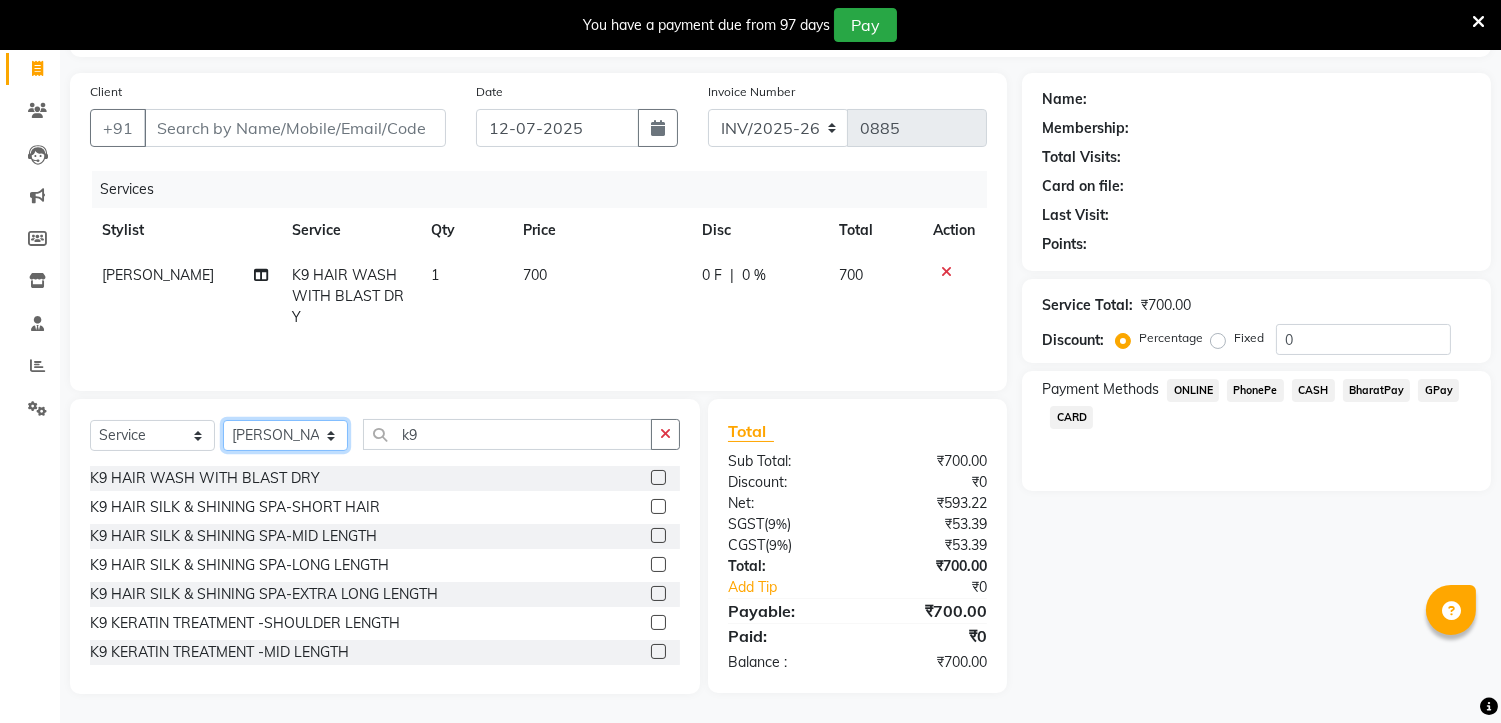 select on "69918" 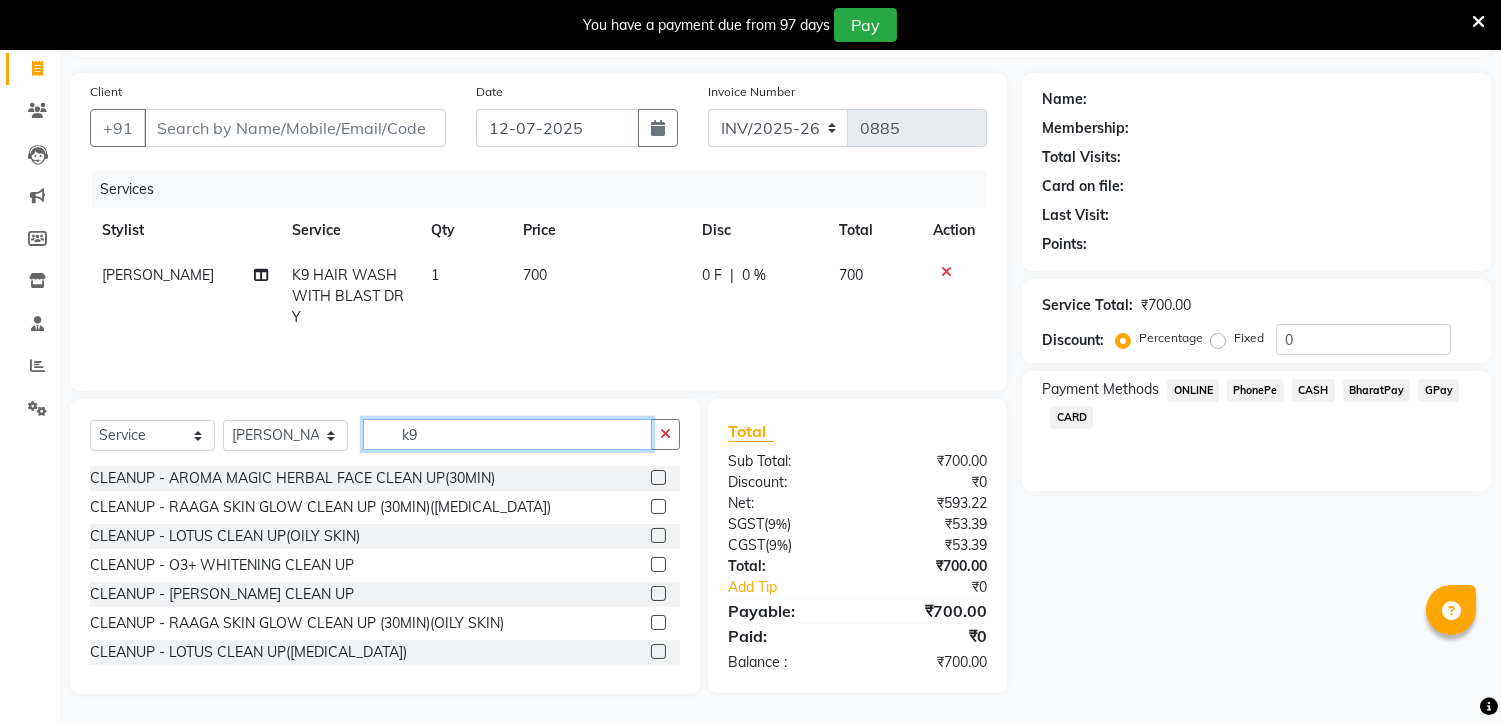 click on "k9" 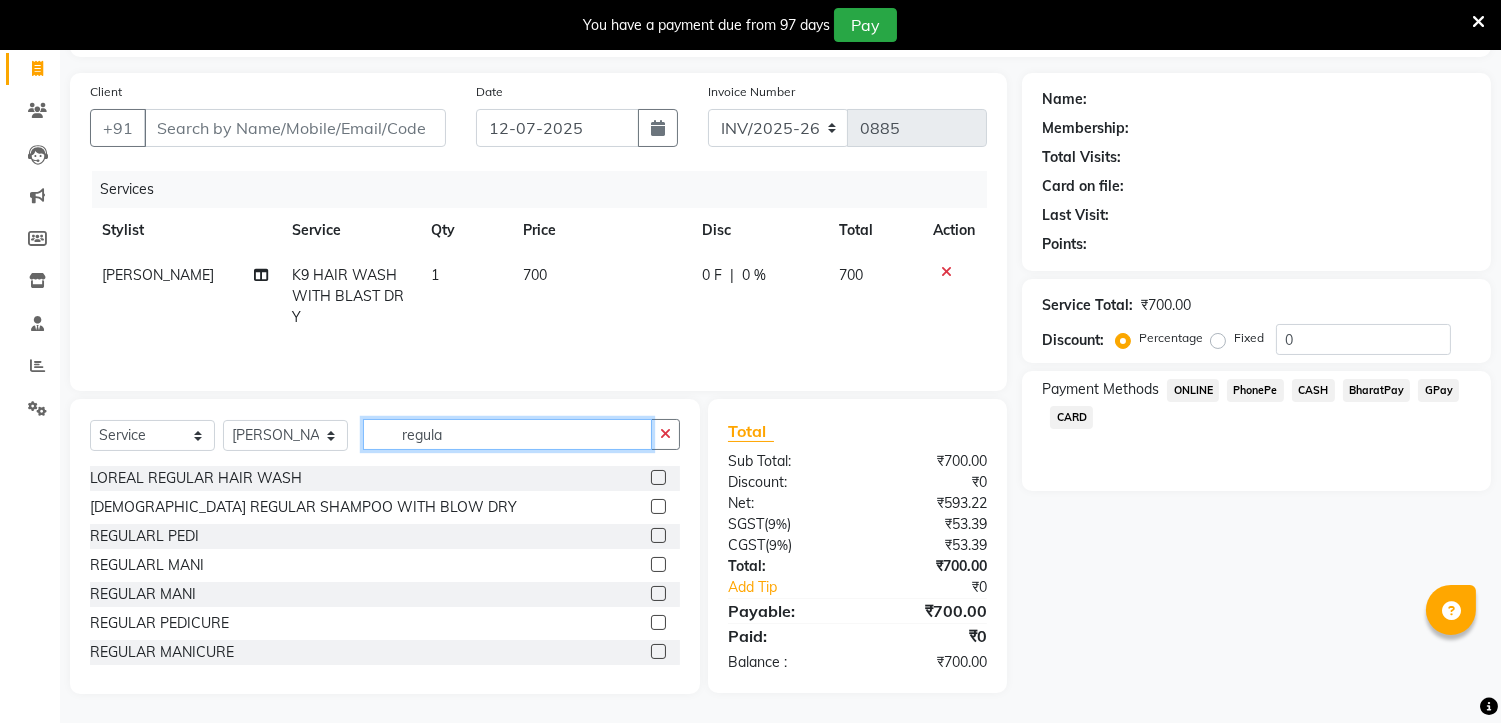 type on "regula" 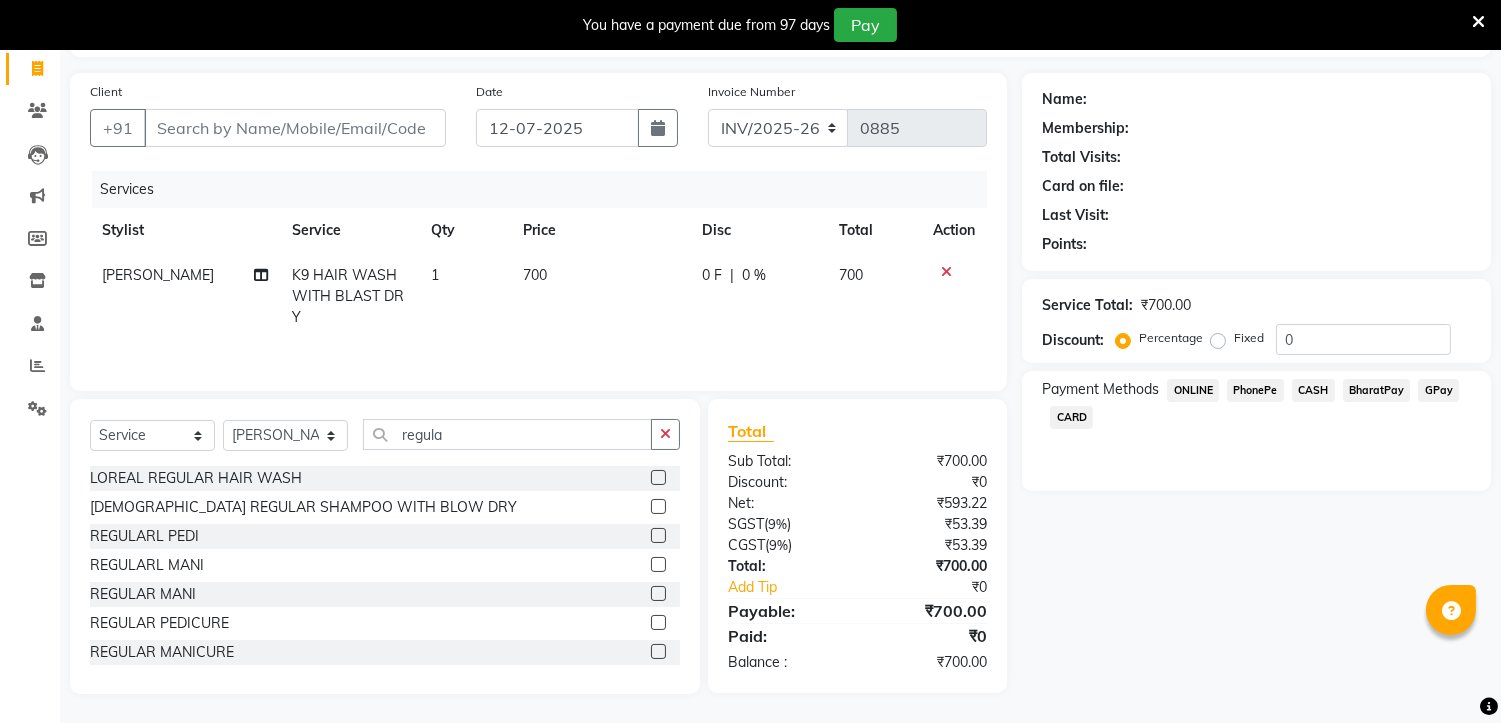 click 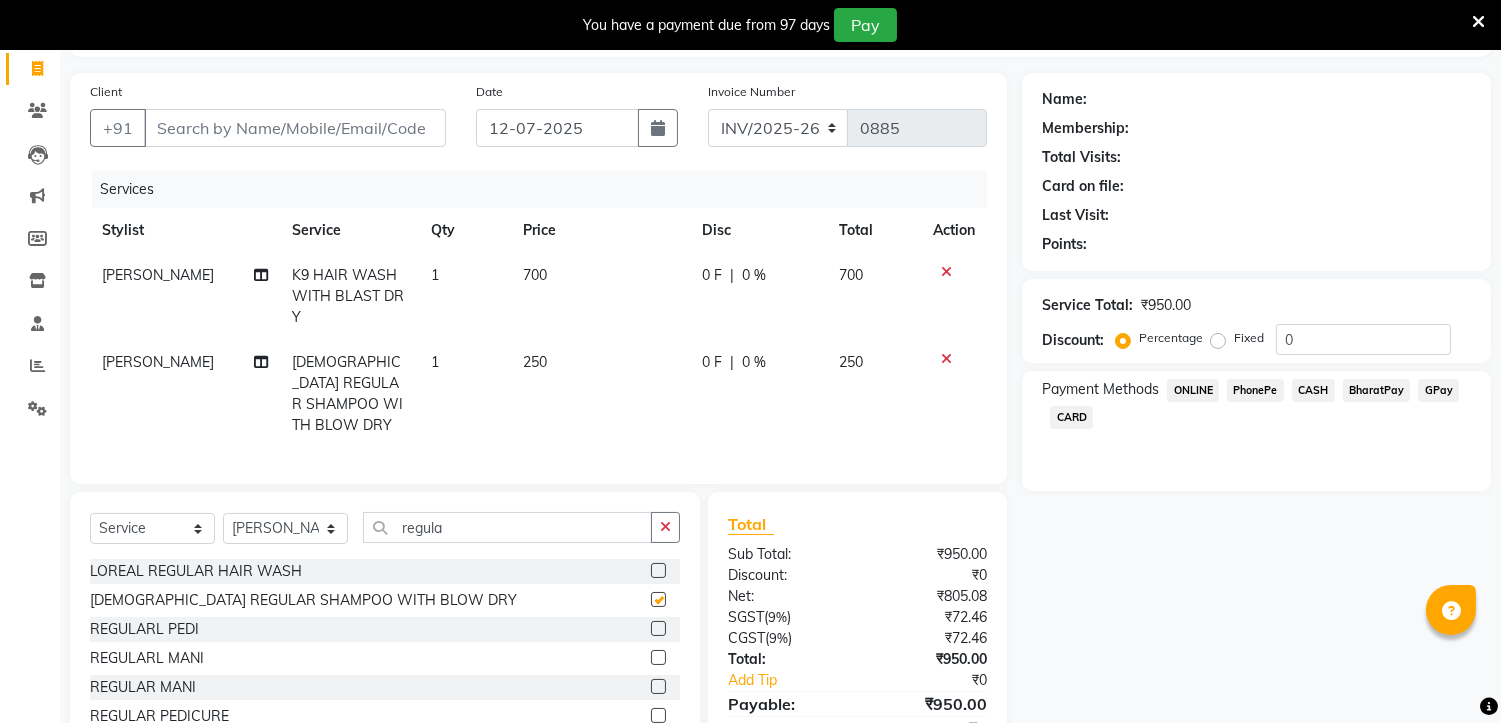 checkbox on "false" 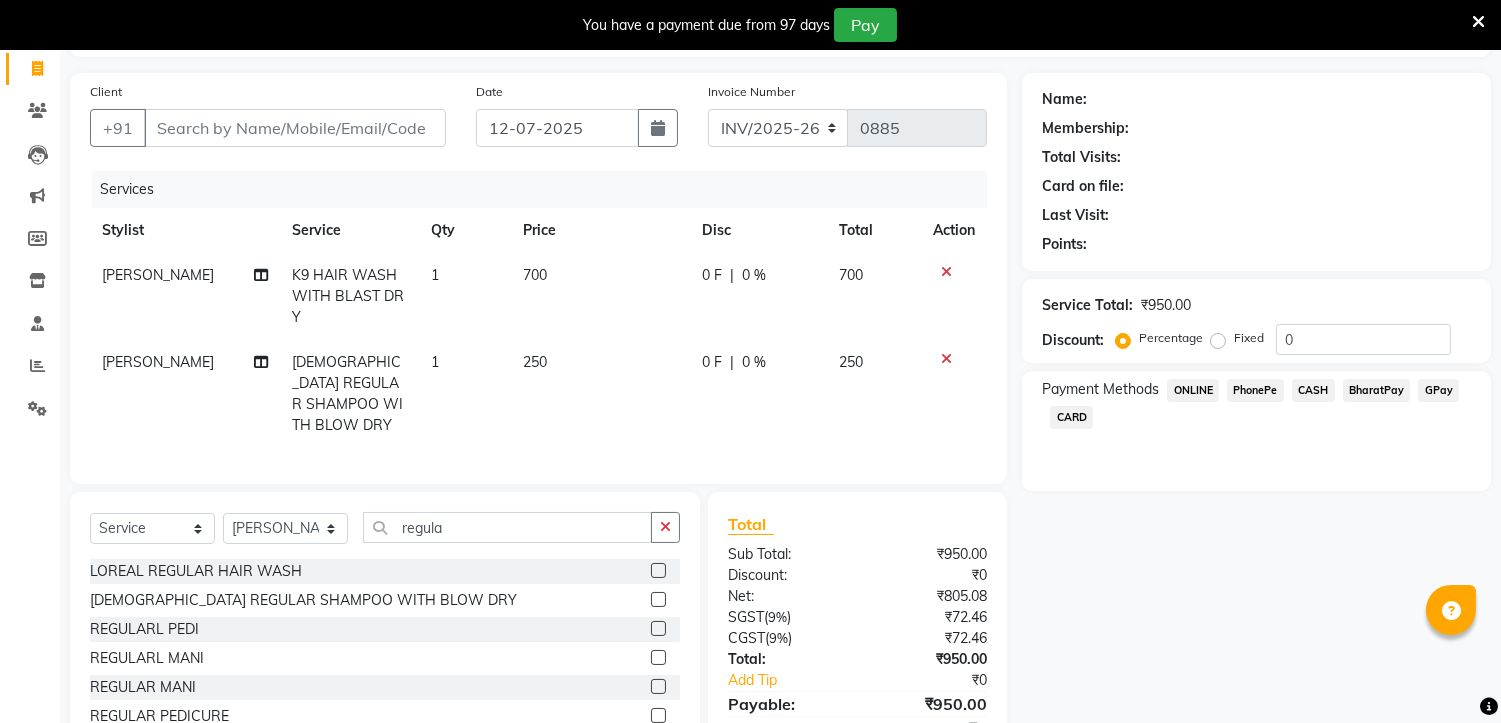 click 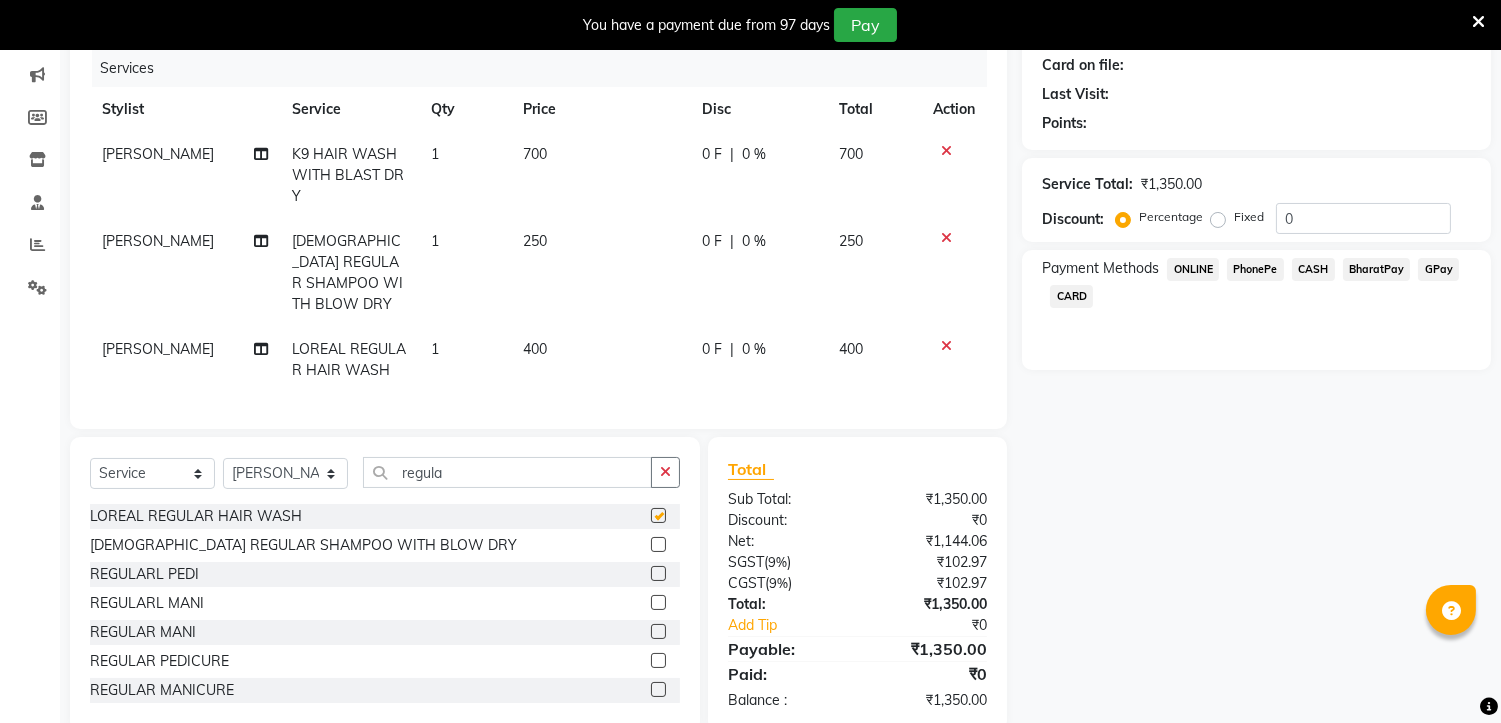 checkbox on "false" 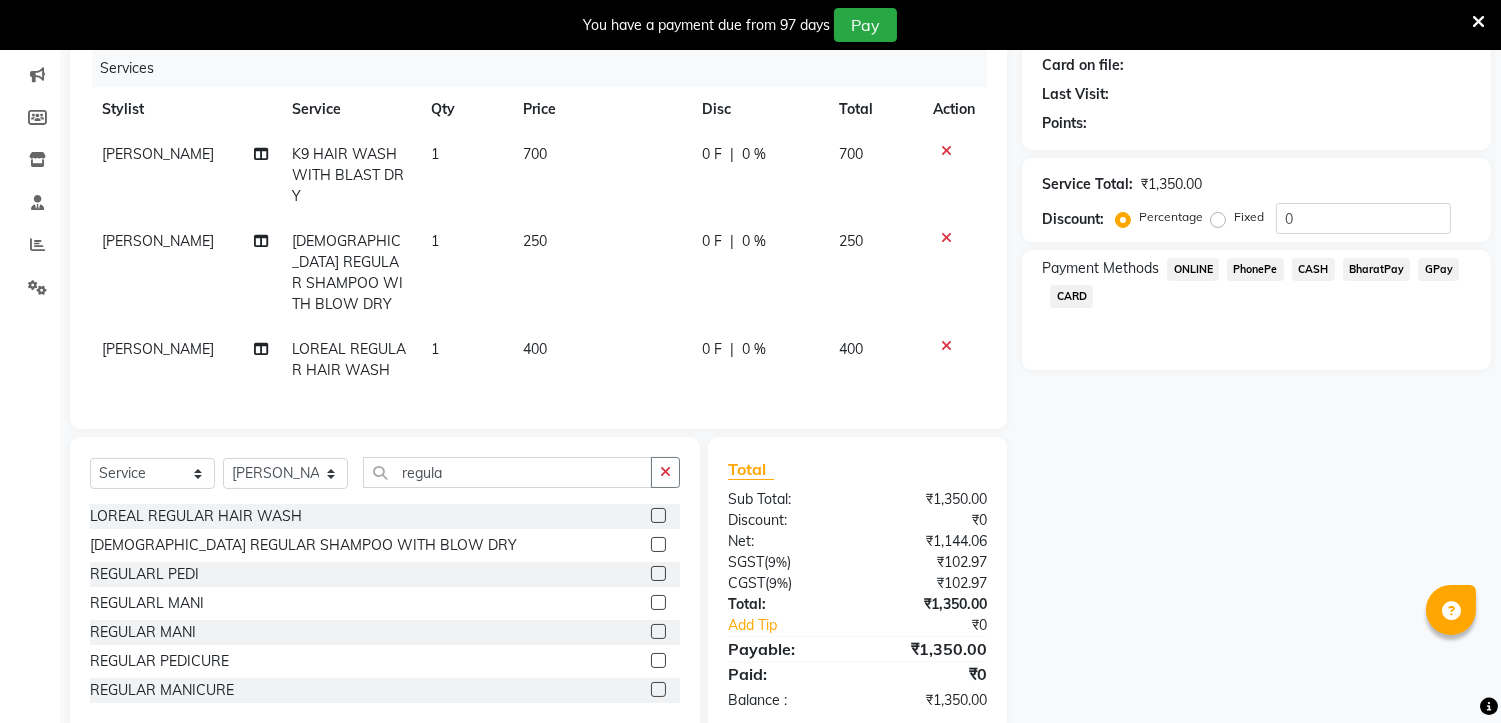 scroll, scrollTop: 282, scrollLeft: 0, axis: vertical 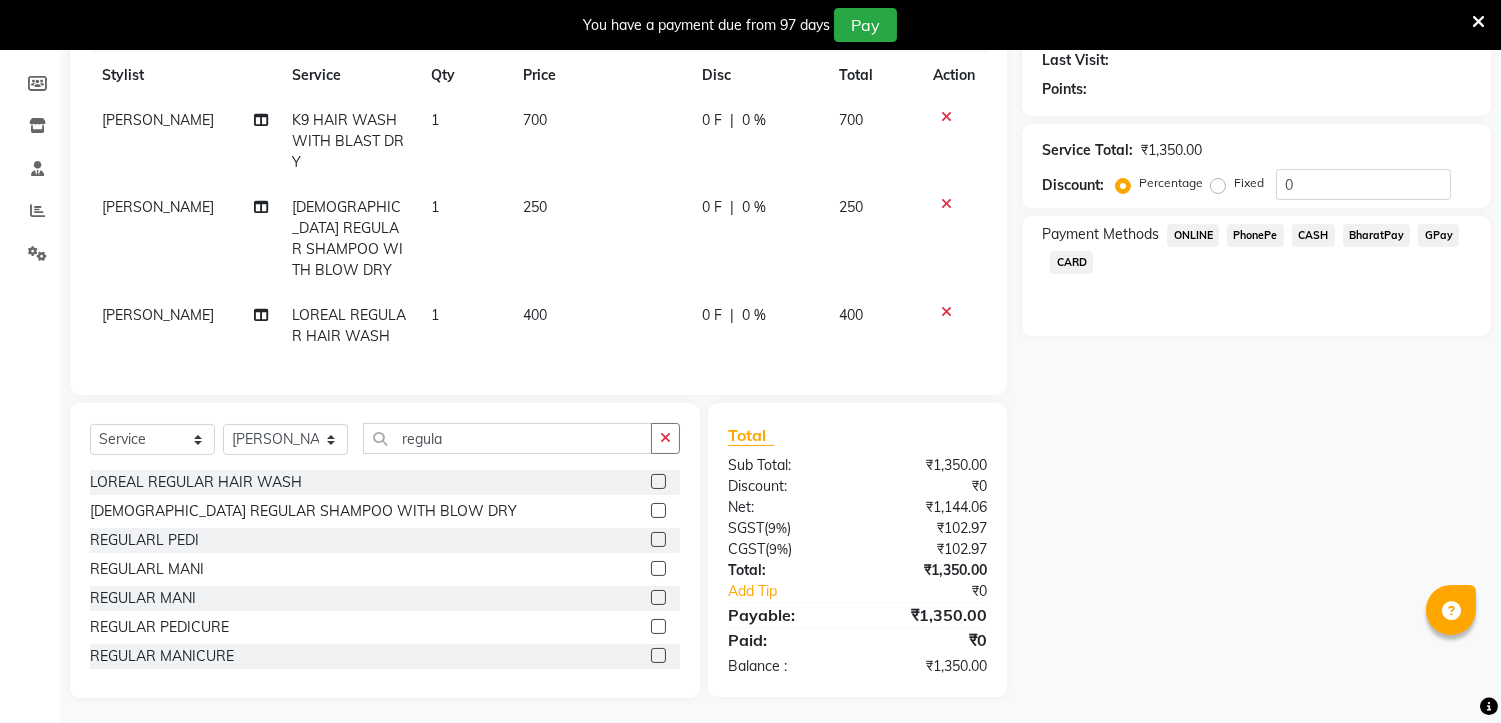 click 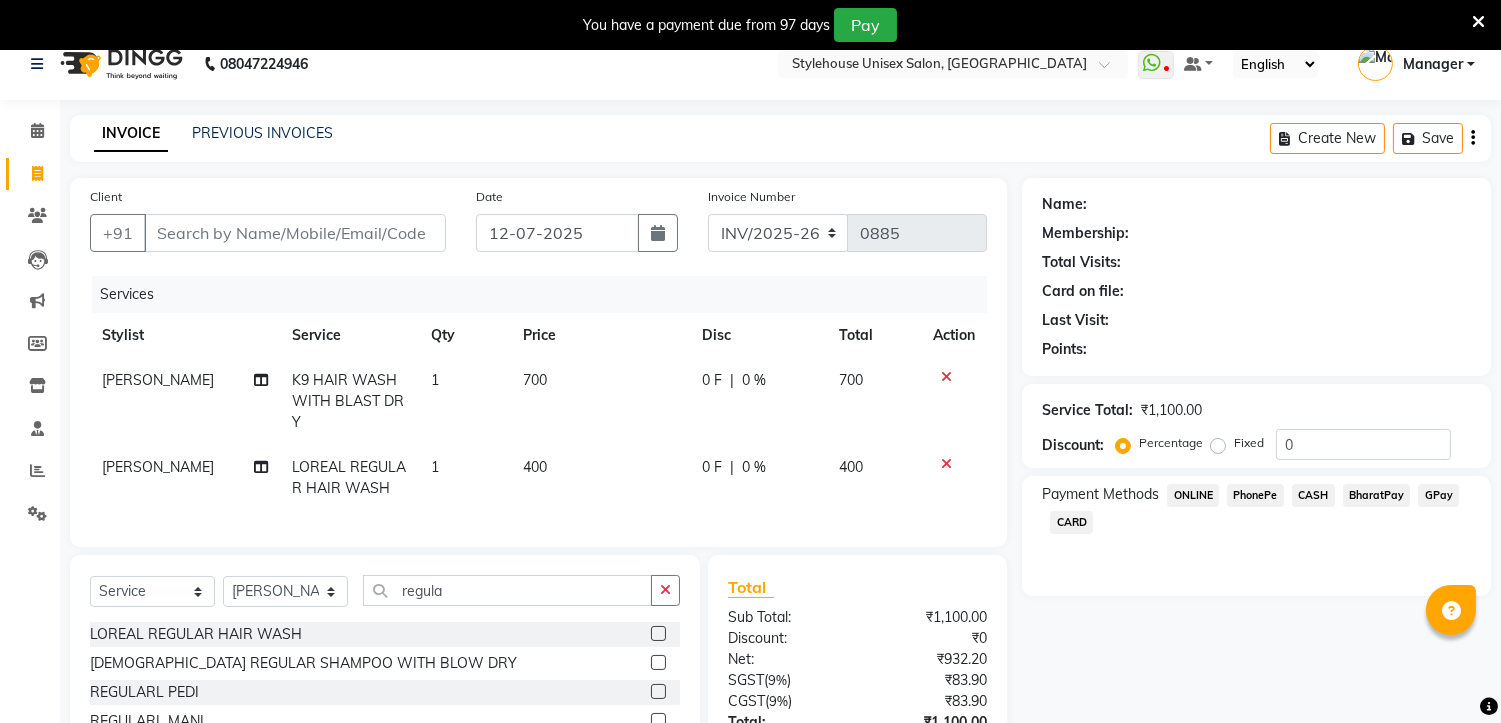 scroll, scrollTop: 0, scrollLeft: 0, axis: both 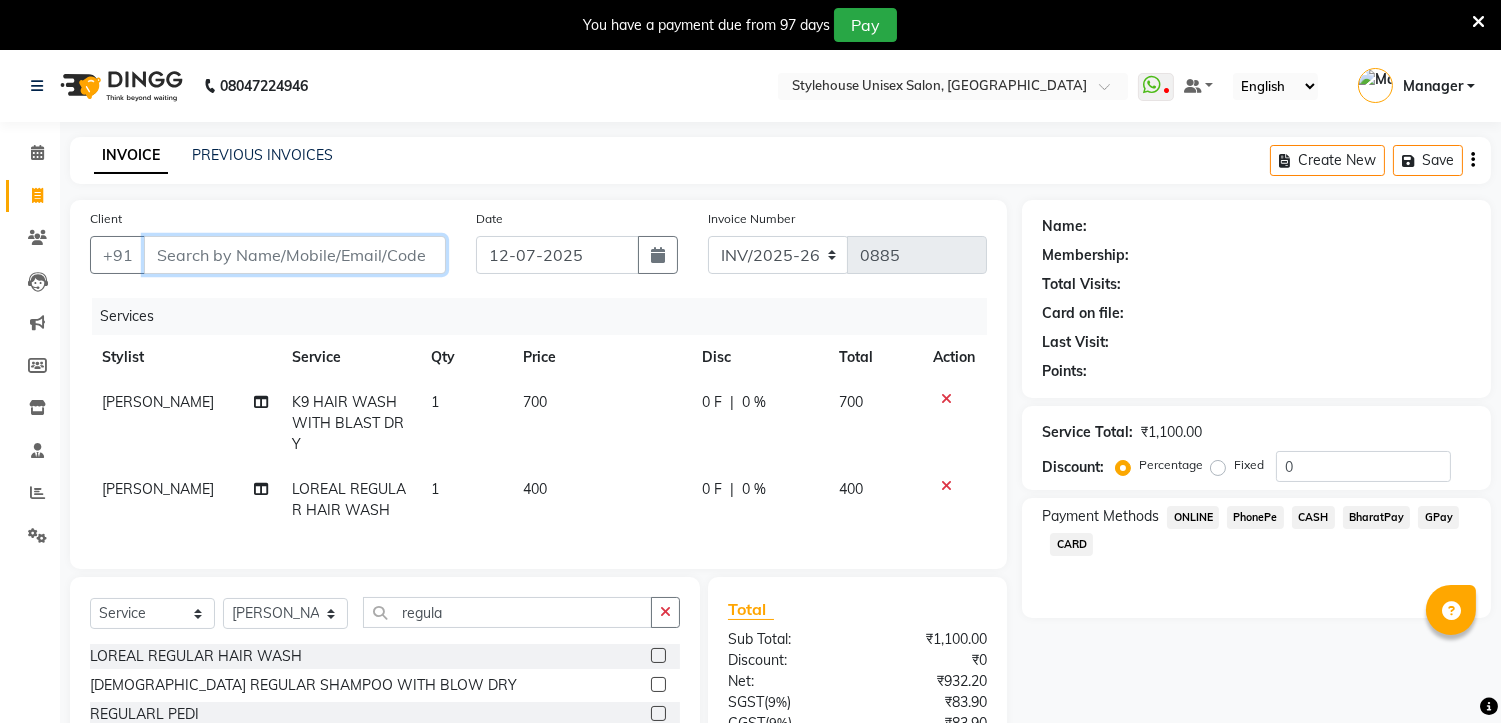 click on "Client" at bounding box center (295, 255) 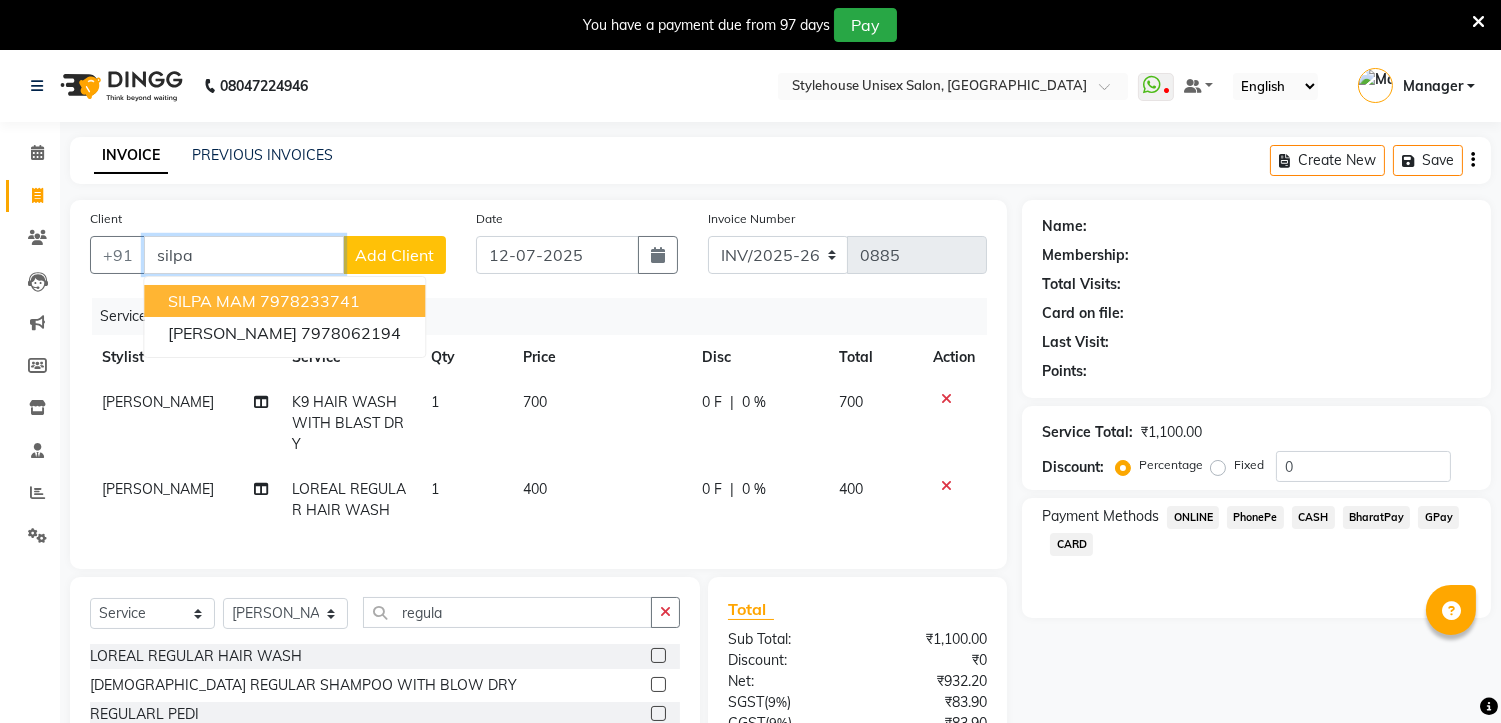 click on "7978233741" at bounding box center (310, 301) 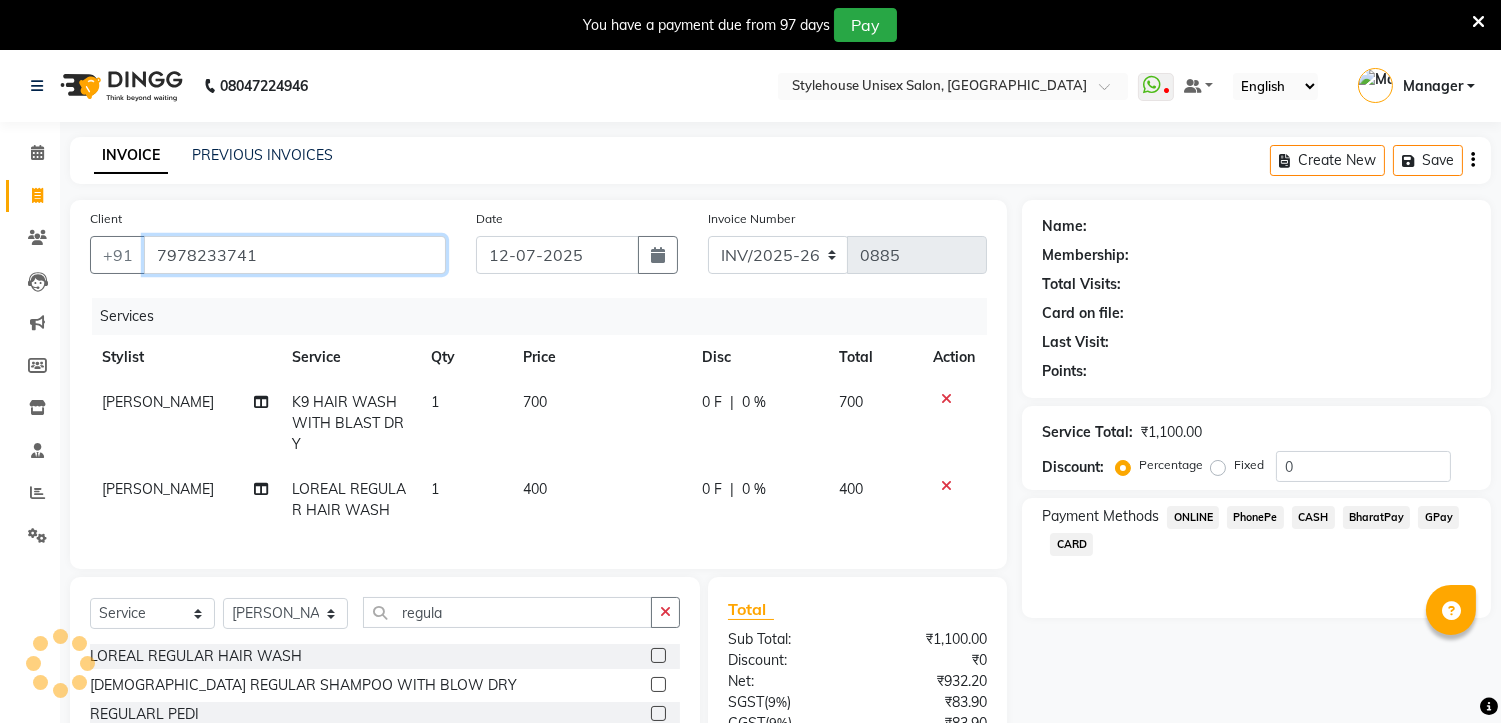 type on "7978233741" 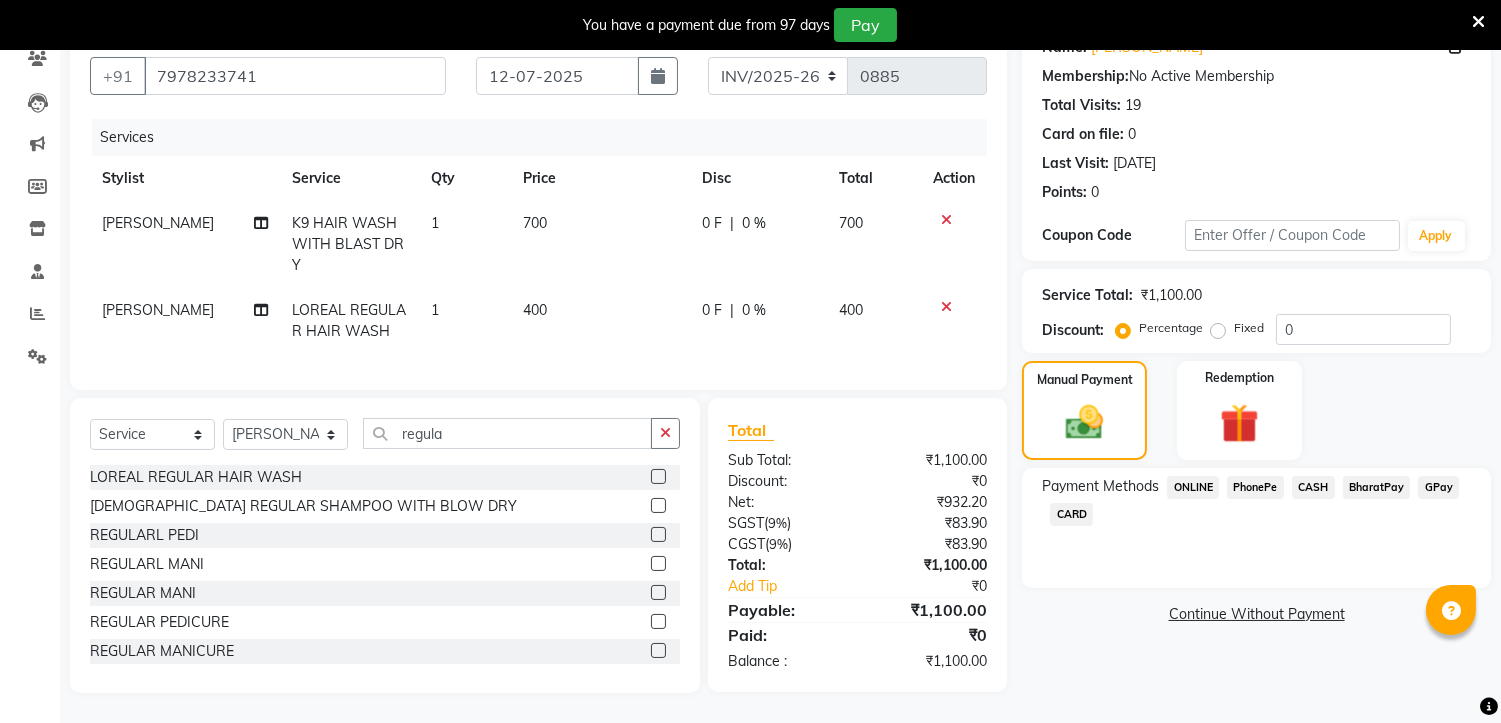 scroll, scrollTop: 195, scrollLeft: 0, axis: vertical 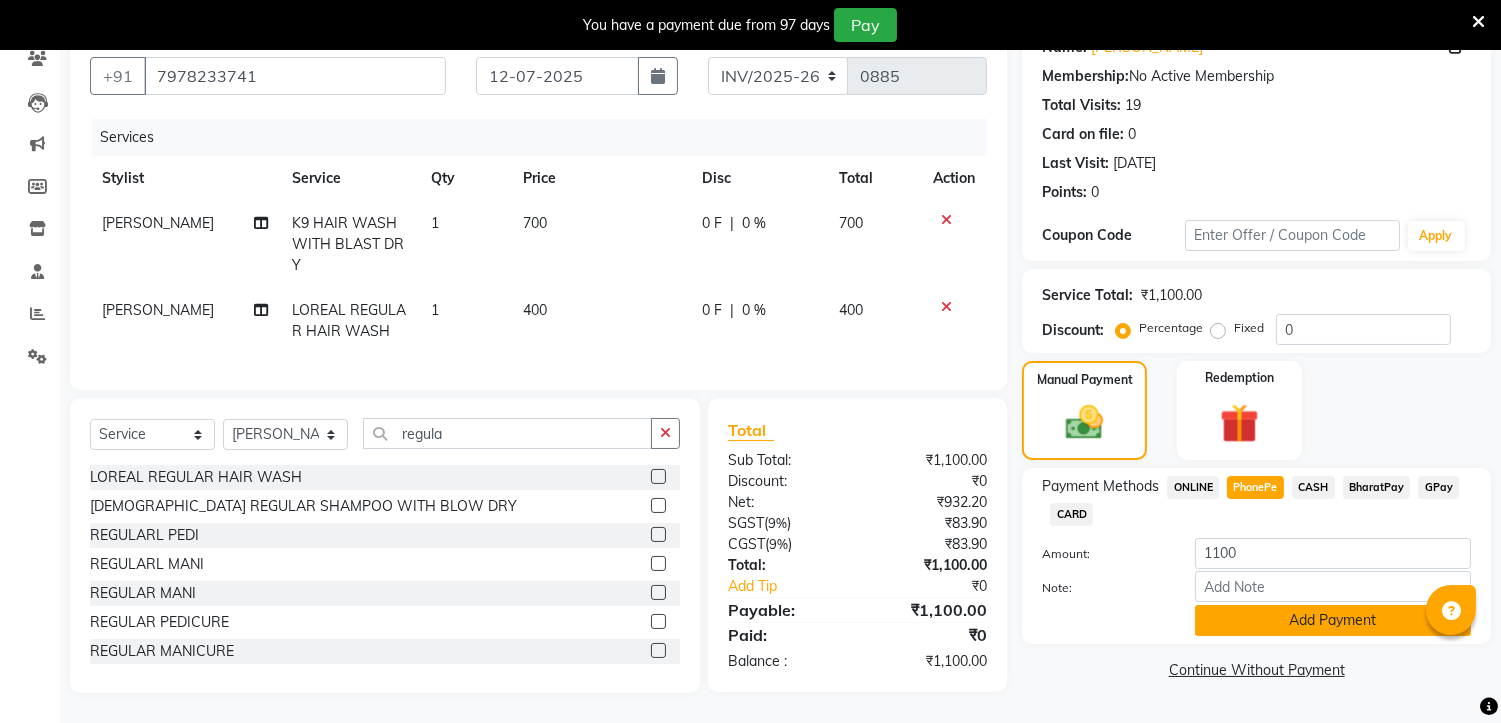 click on "Add Payment" 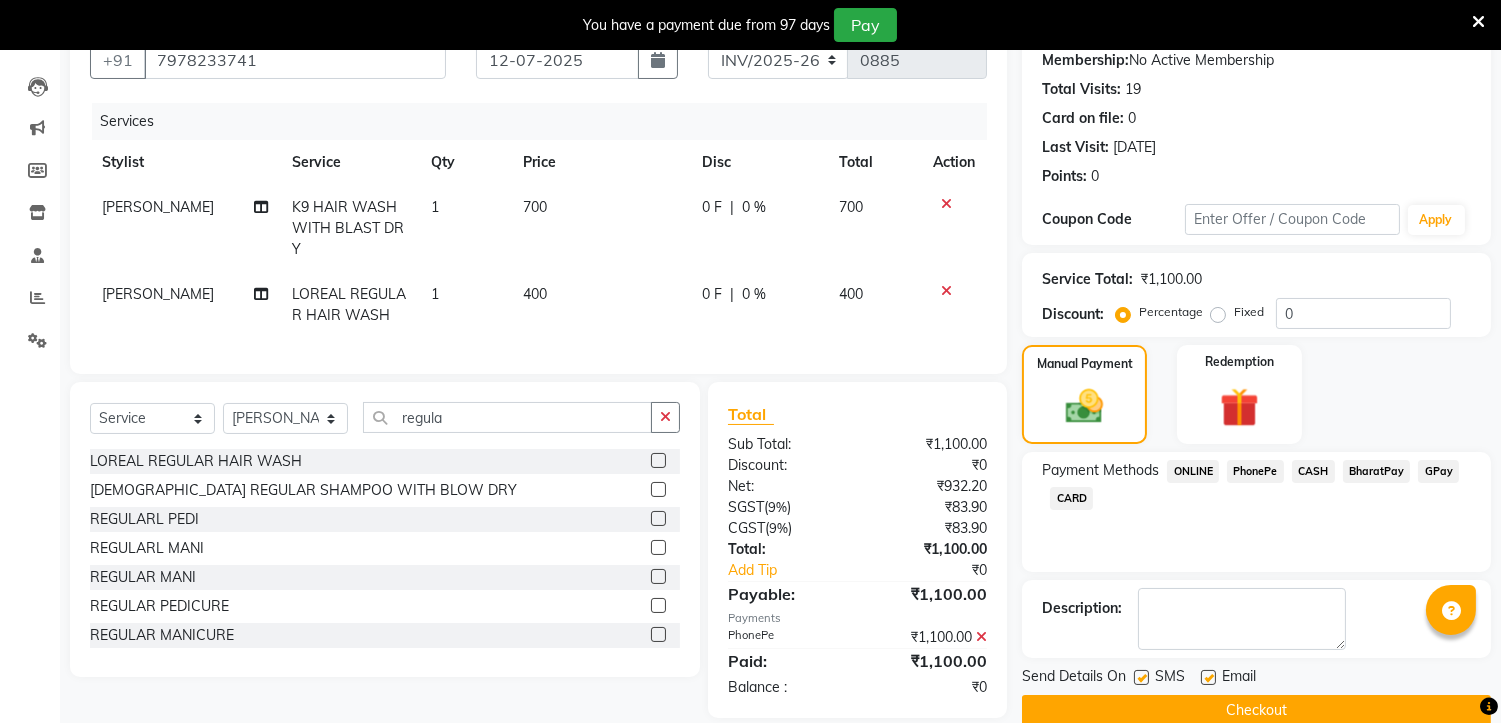 scroll, scrollTop: 236, scrollLeft: 0, axis: vertical 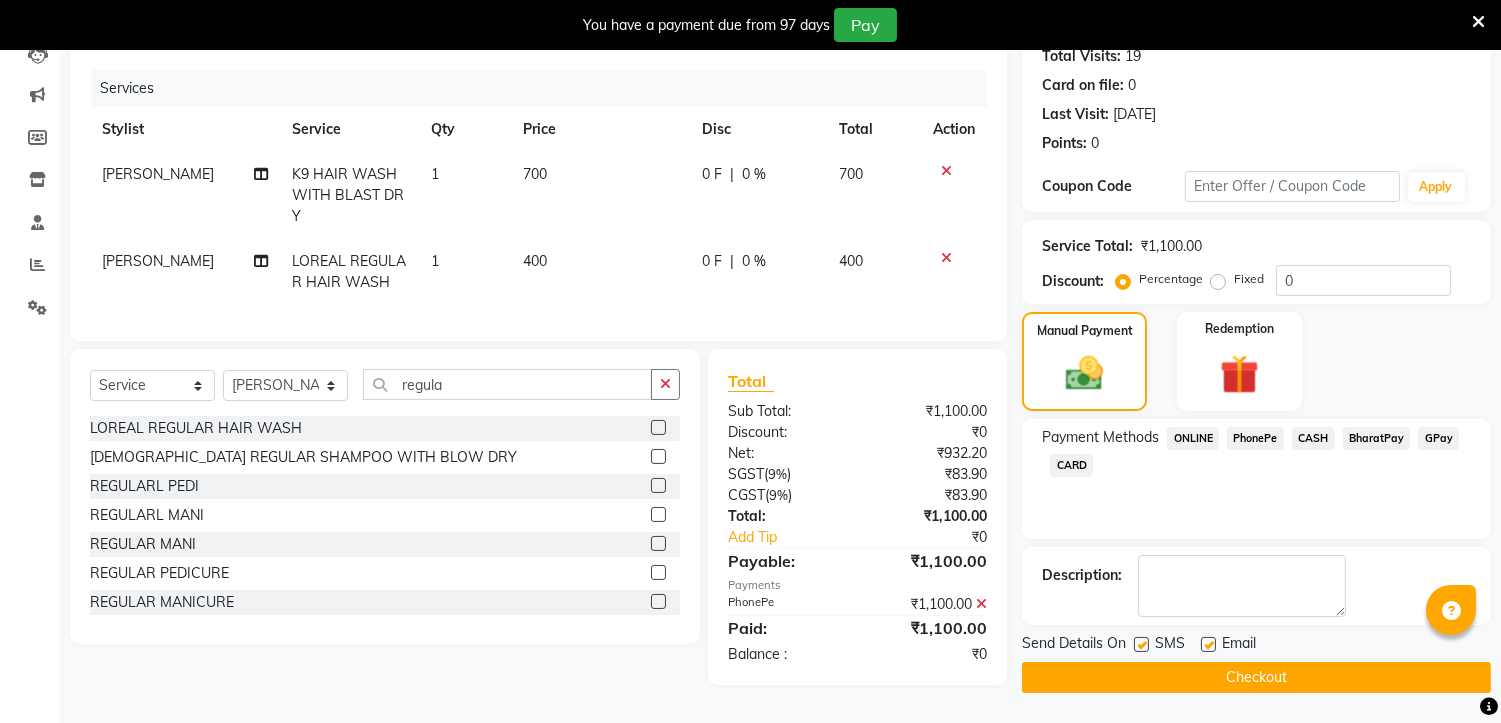 click on "Checkout" 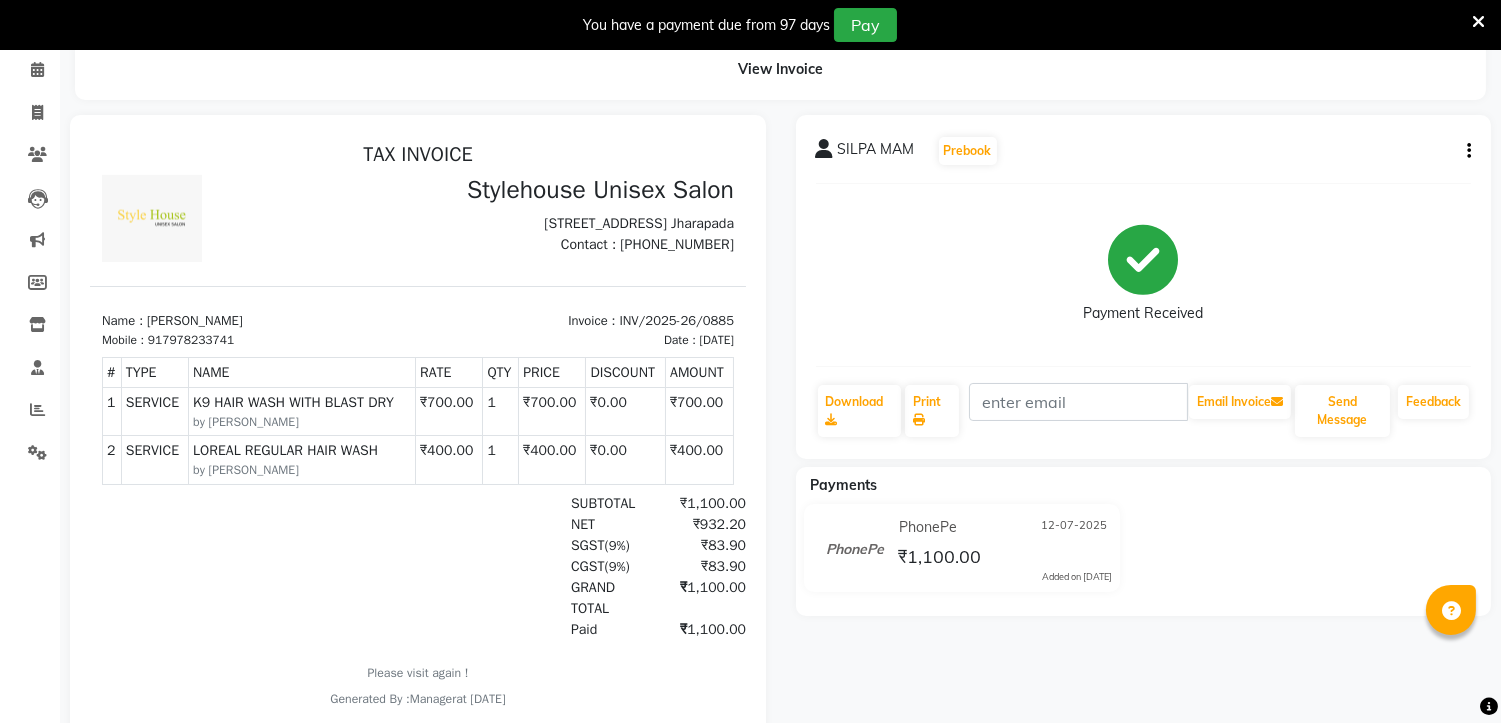 scroll, scrollTop: 0, scrollLeft: 0, axis: both 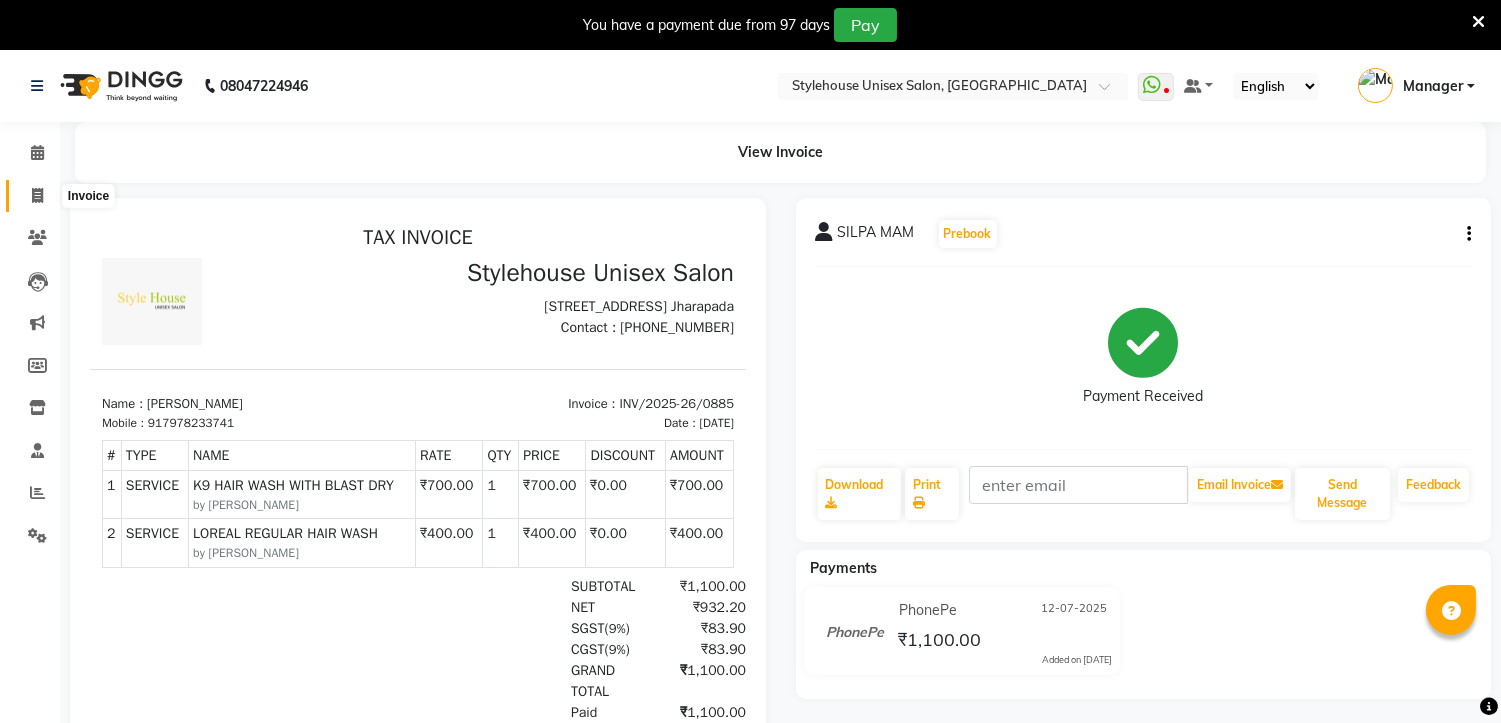 click 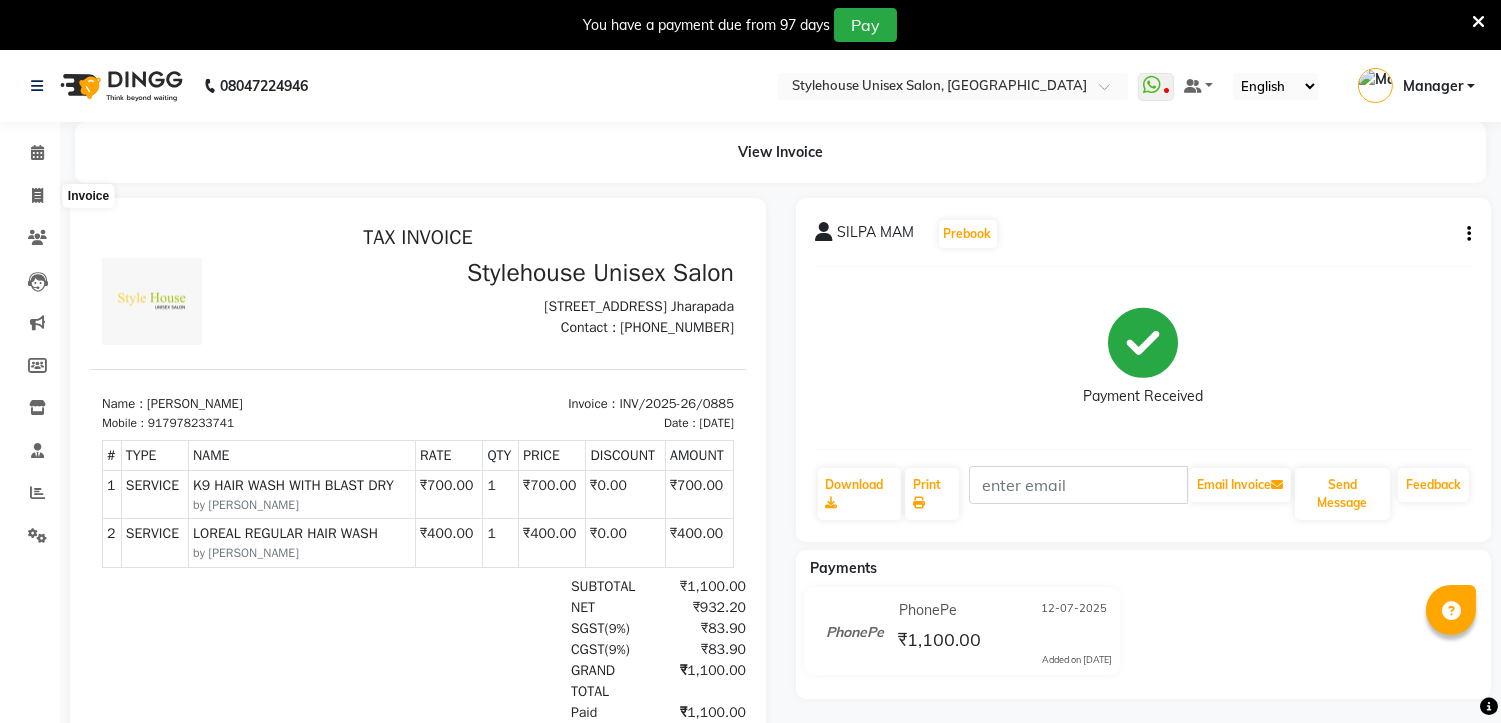 select on "service" 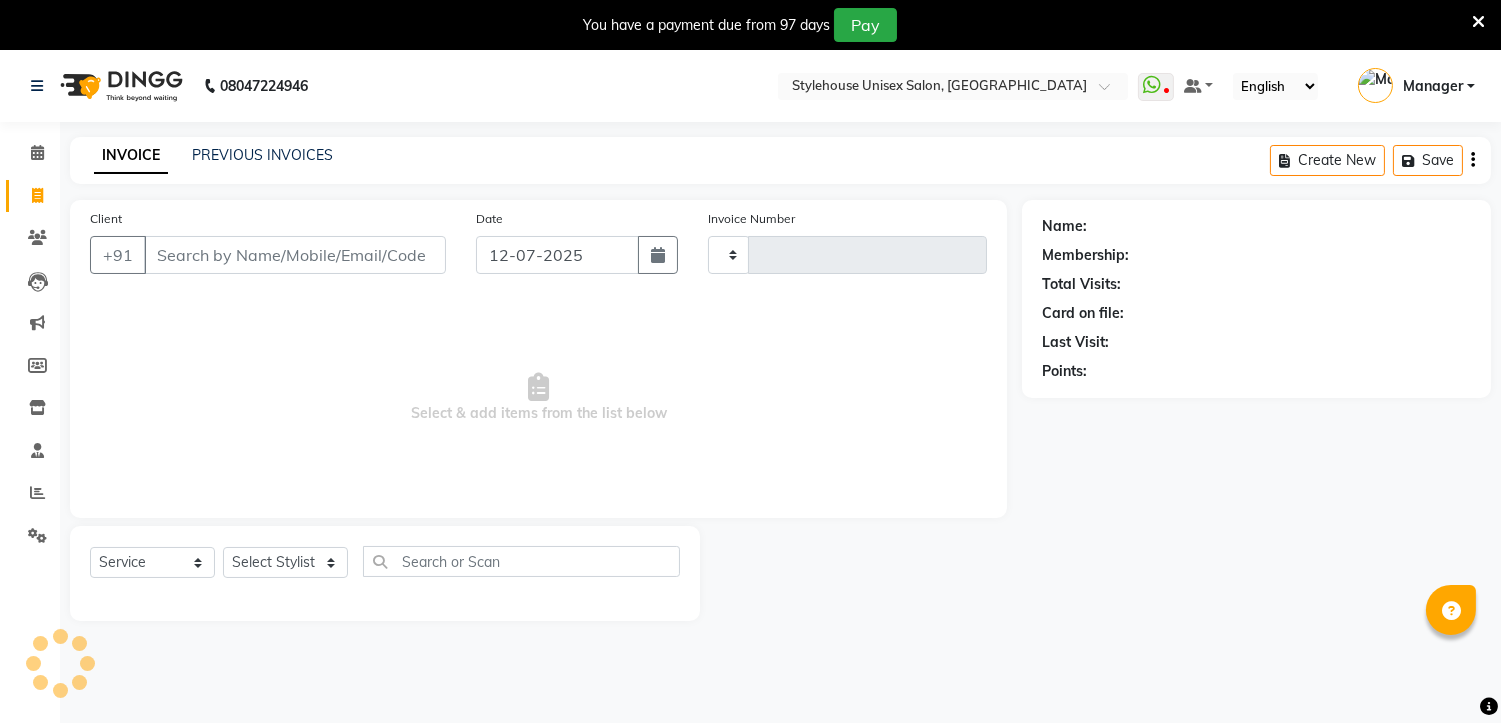 type on "0886" 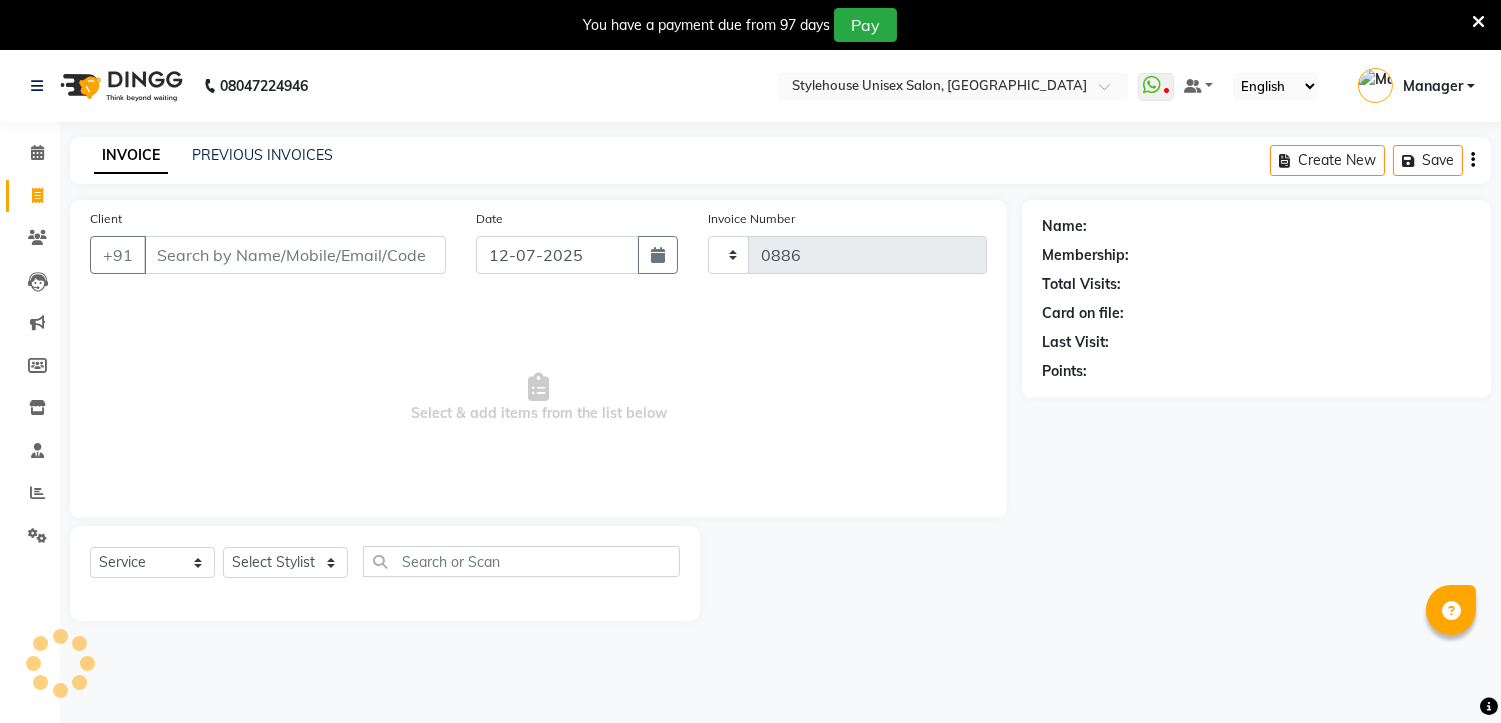 scroll, scrollTop: 50, scrollLeft: 0, axis: vertical 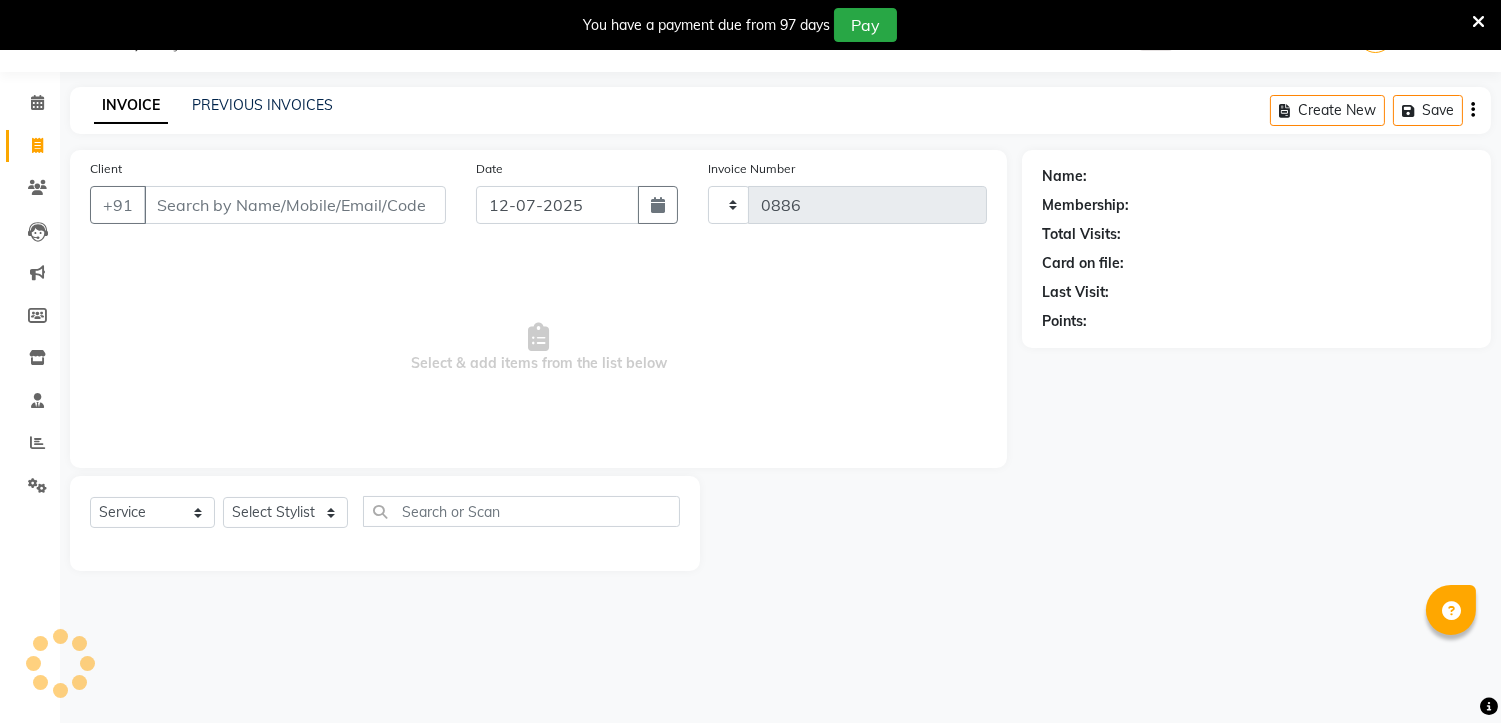 select on "7906" 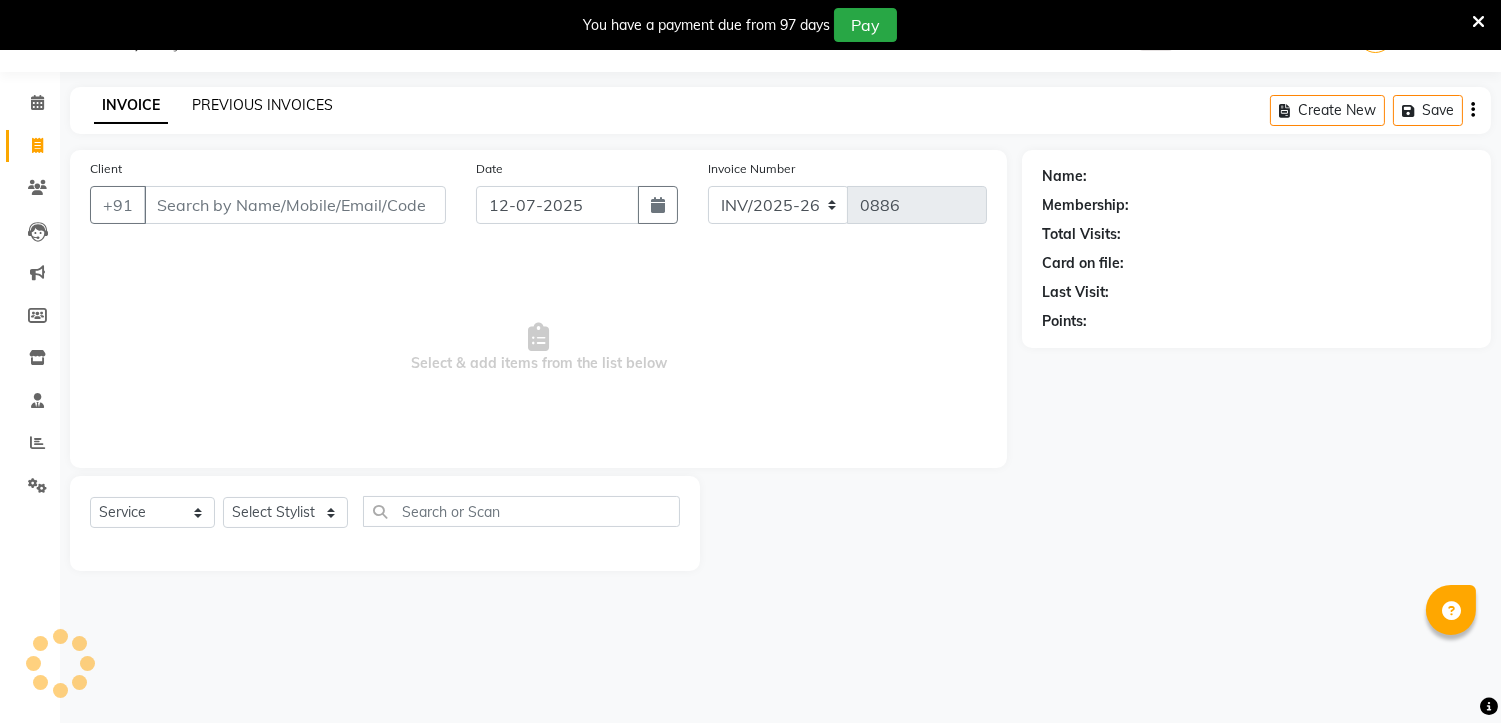 click on "PREVIOUS INVOICES" 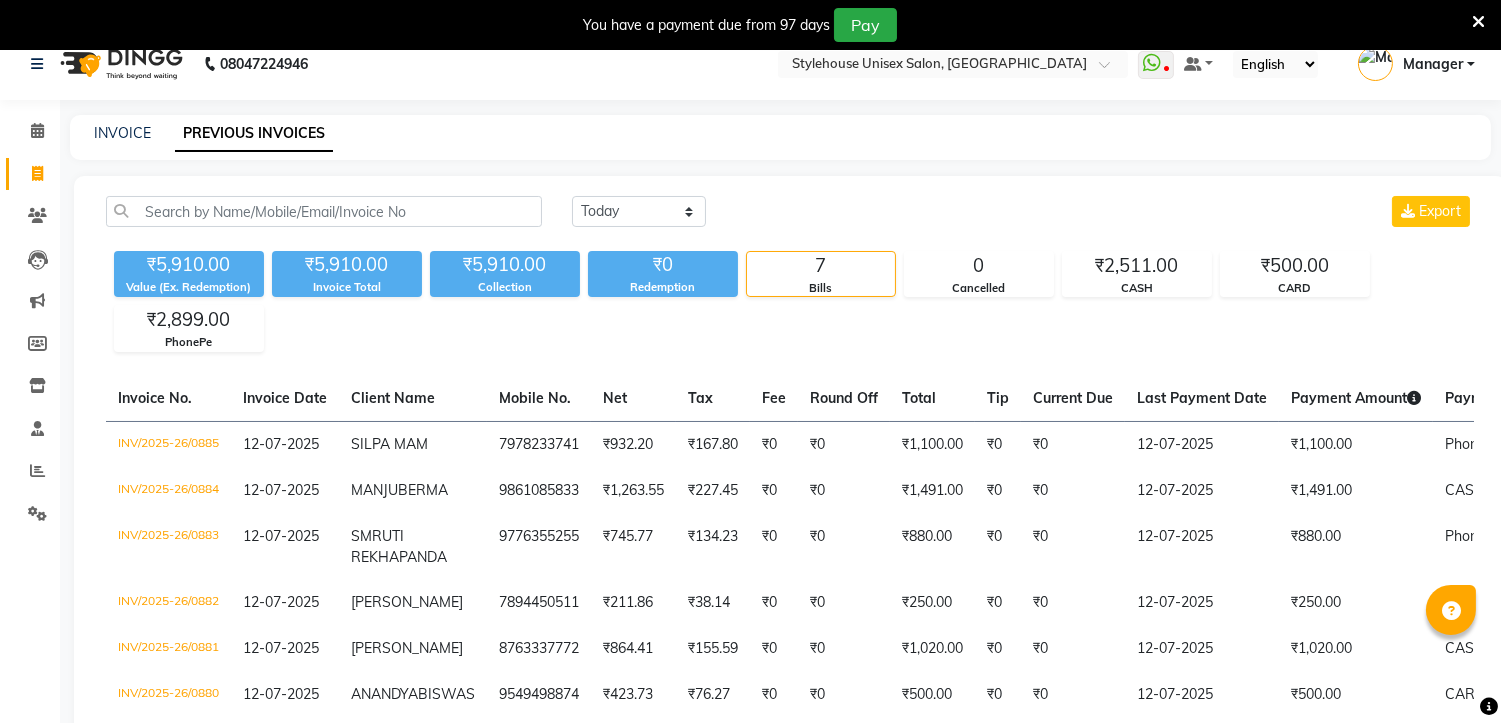 scroll, scrollTop: 0, scrollLeft: 0, axis: both 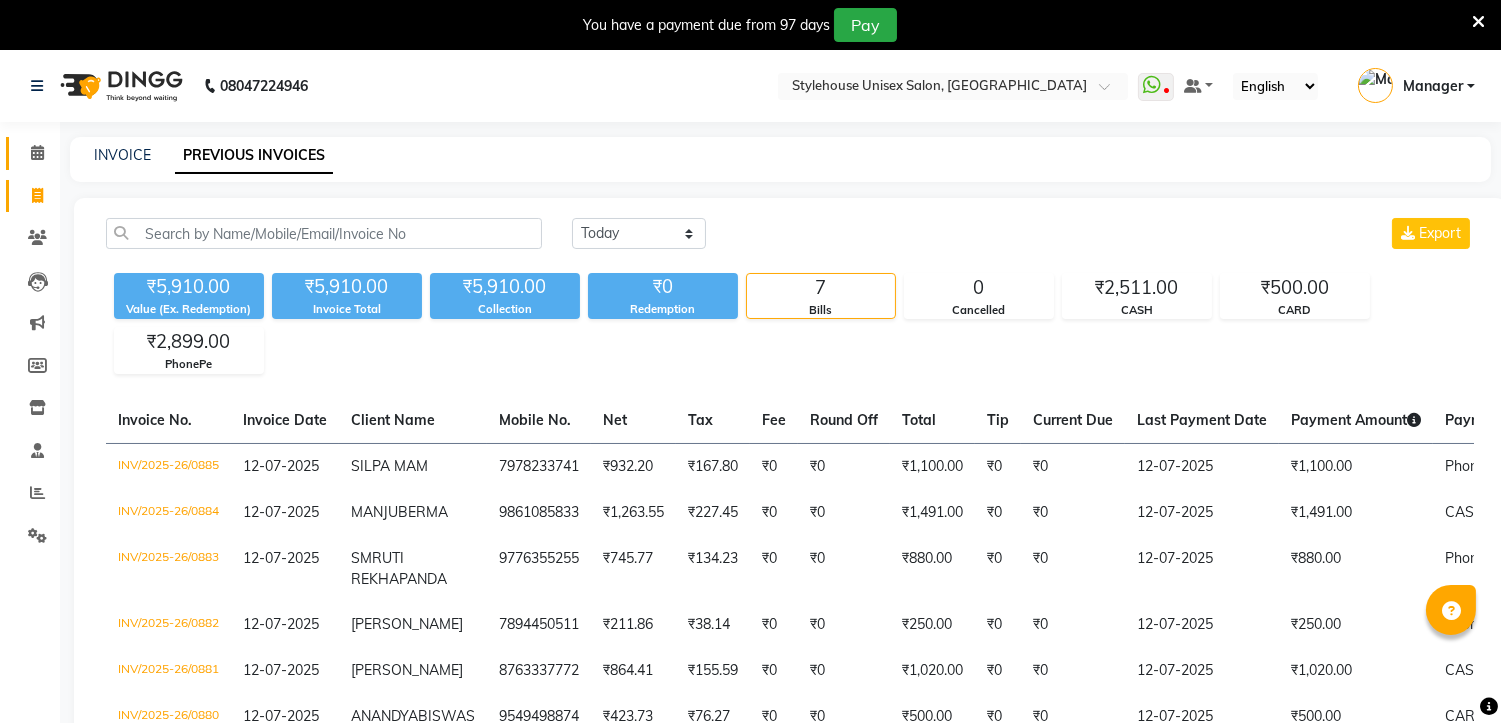 click 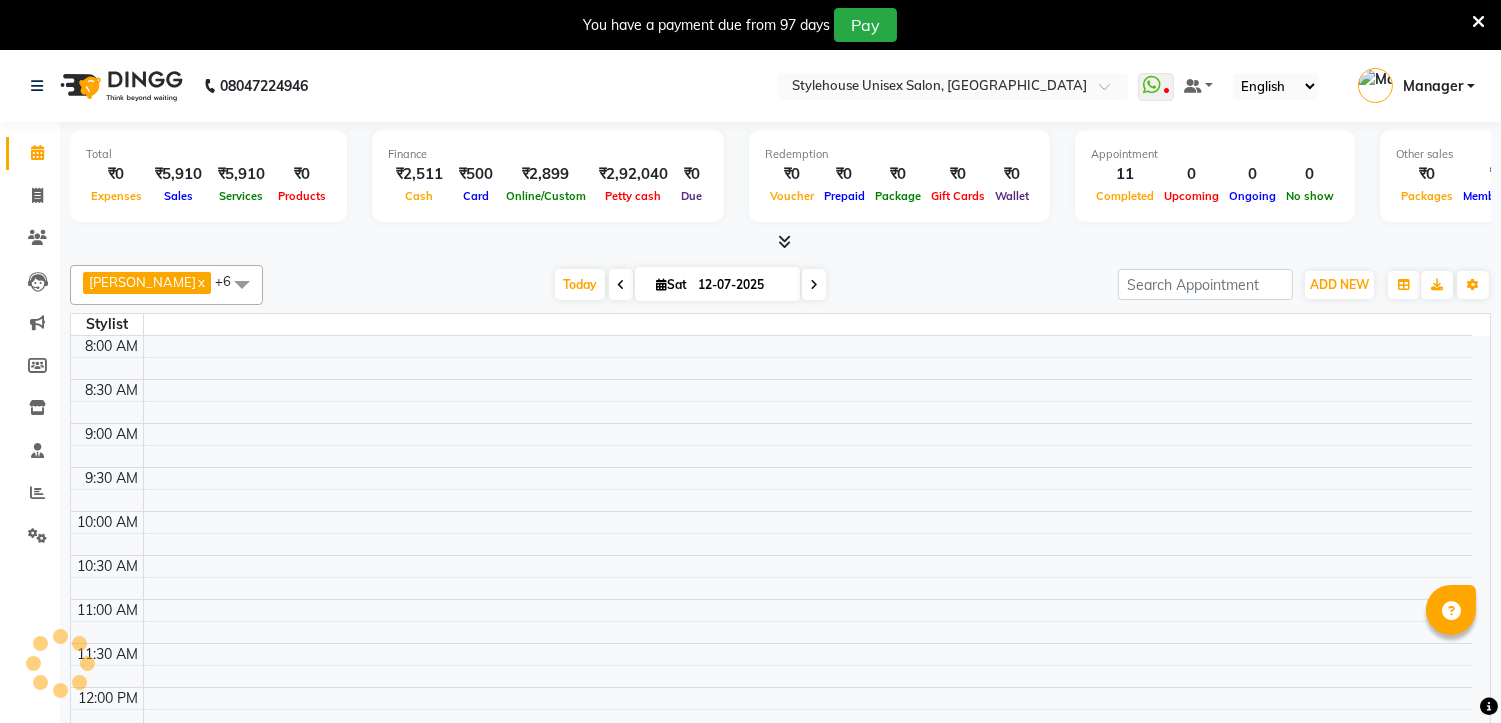 scroll, scrollTop: 0, scrollLeft: 0, axis: both 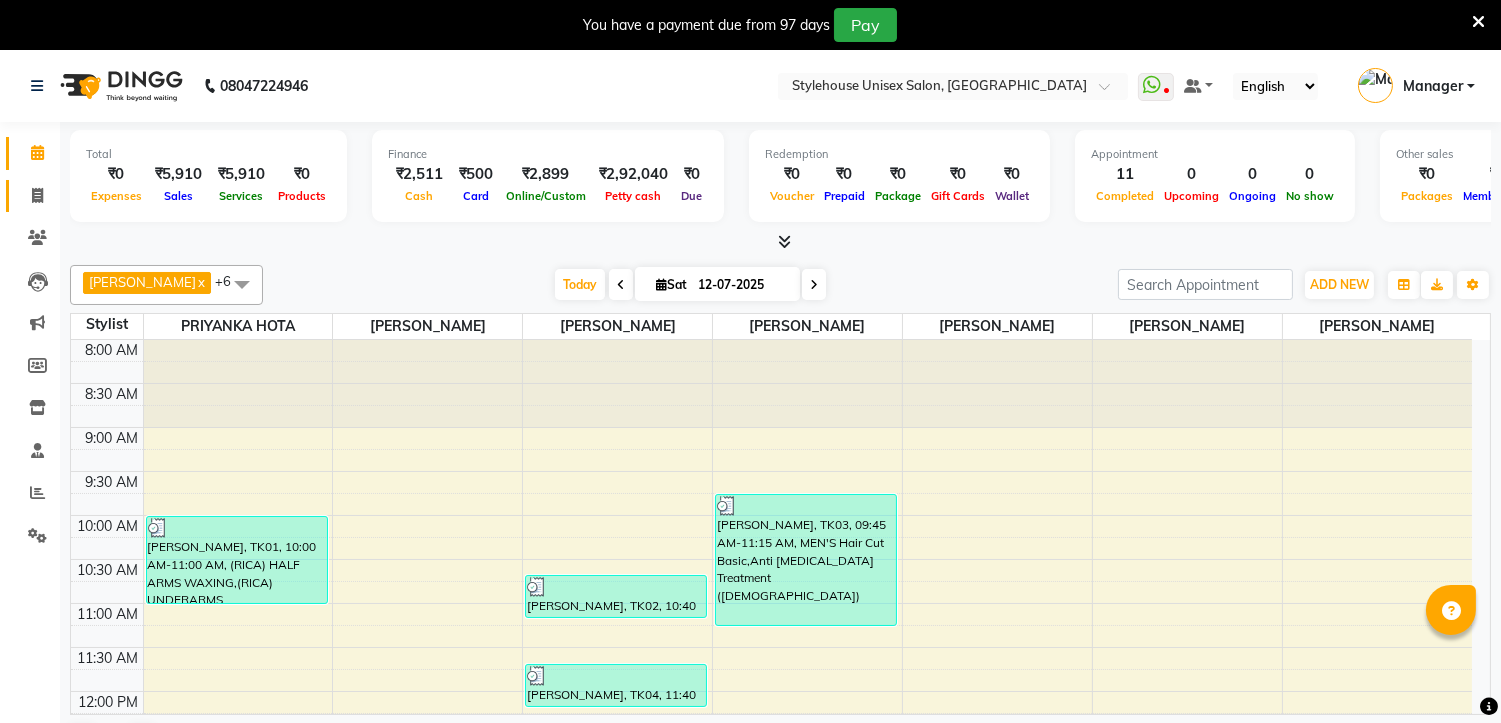 click 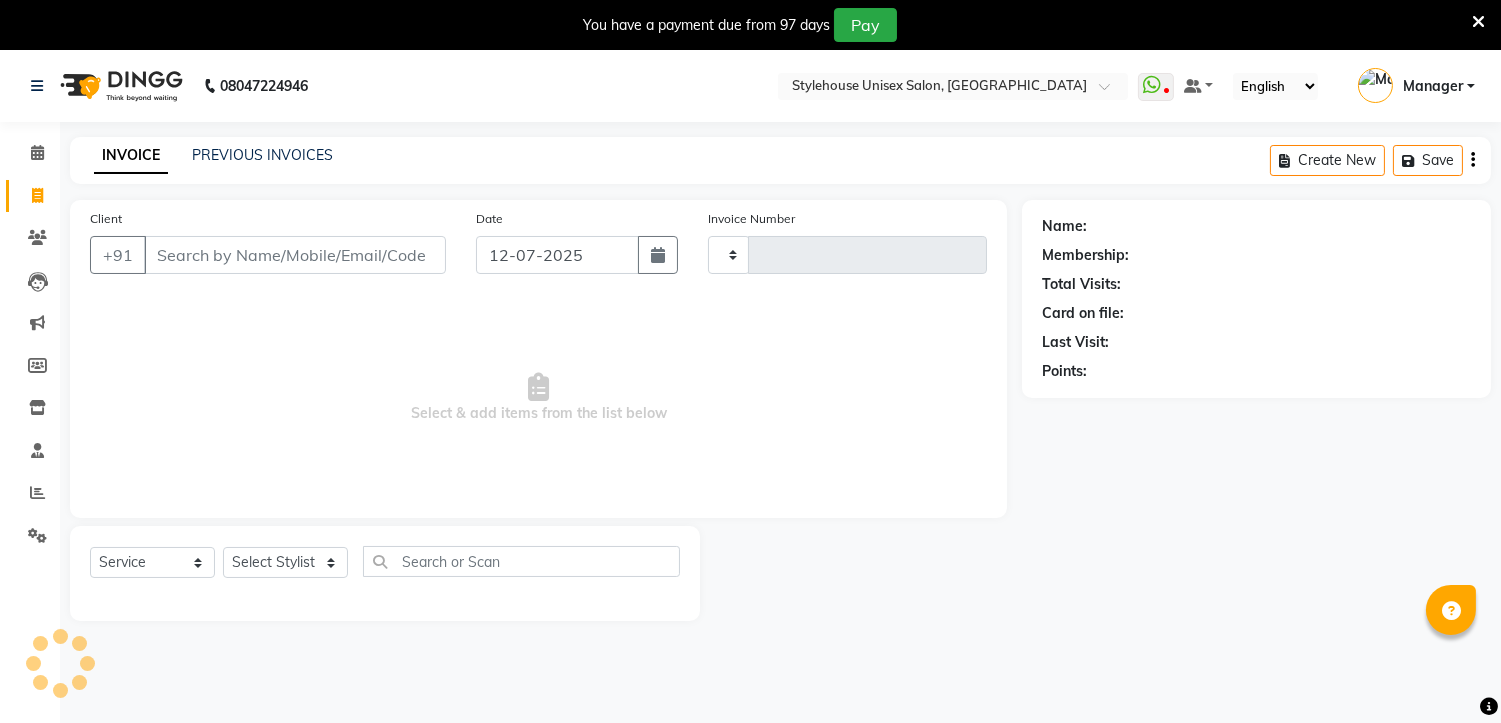 type on "0886" 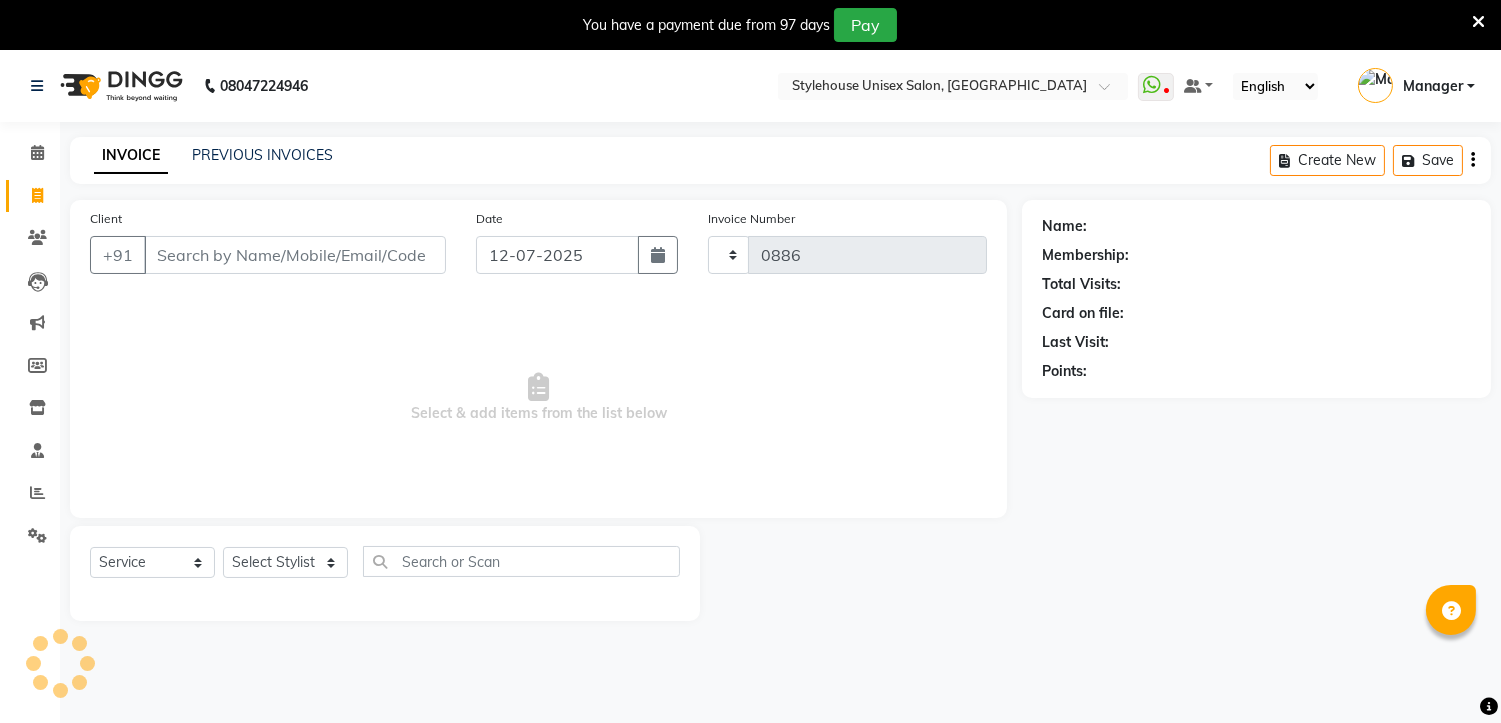 select on "7906" 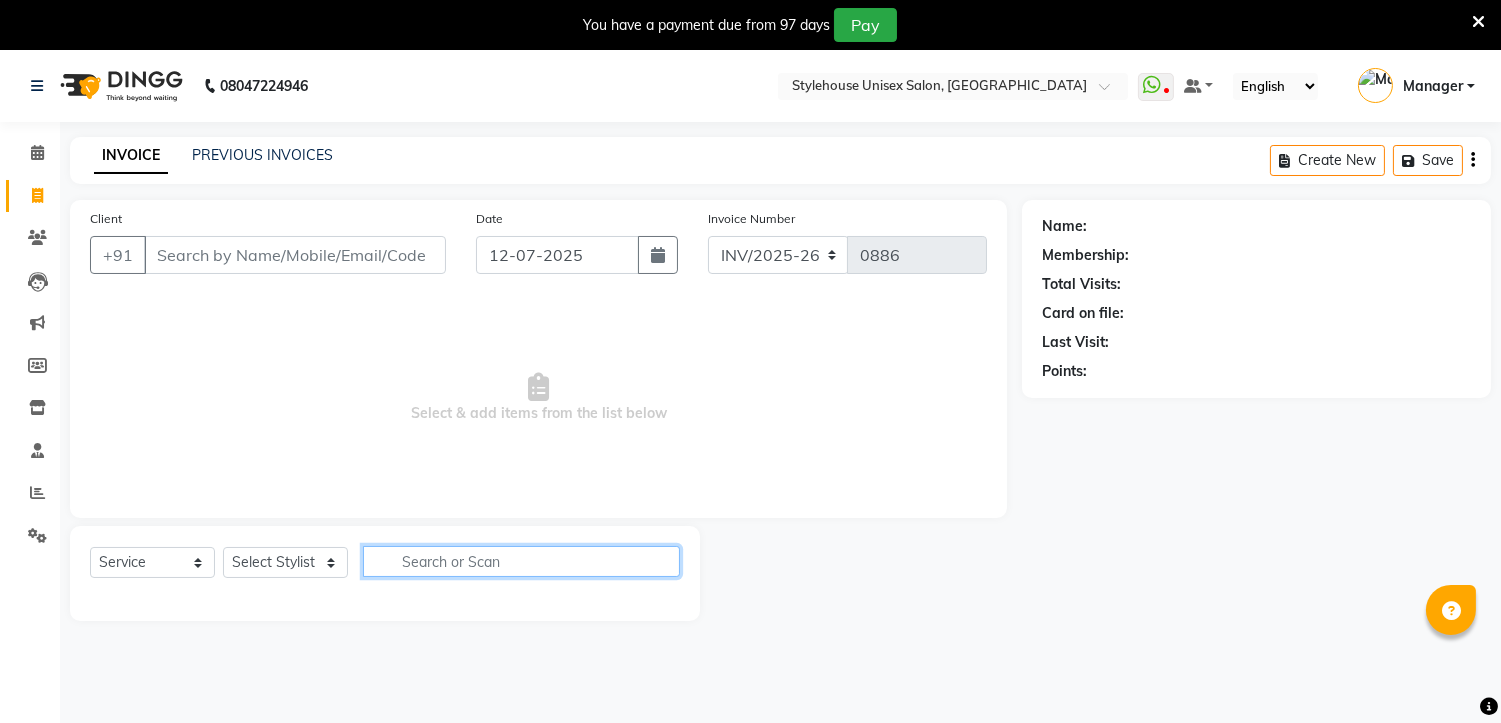 click 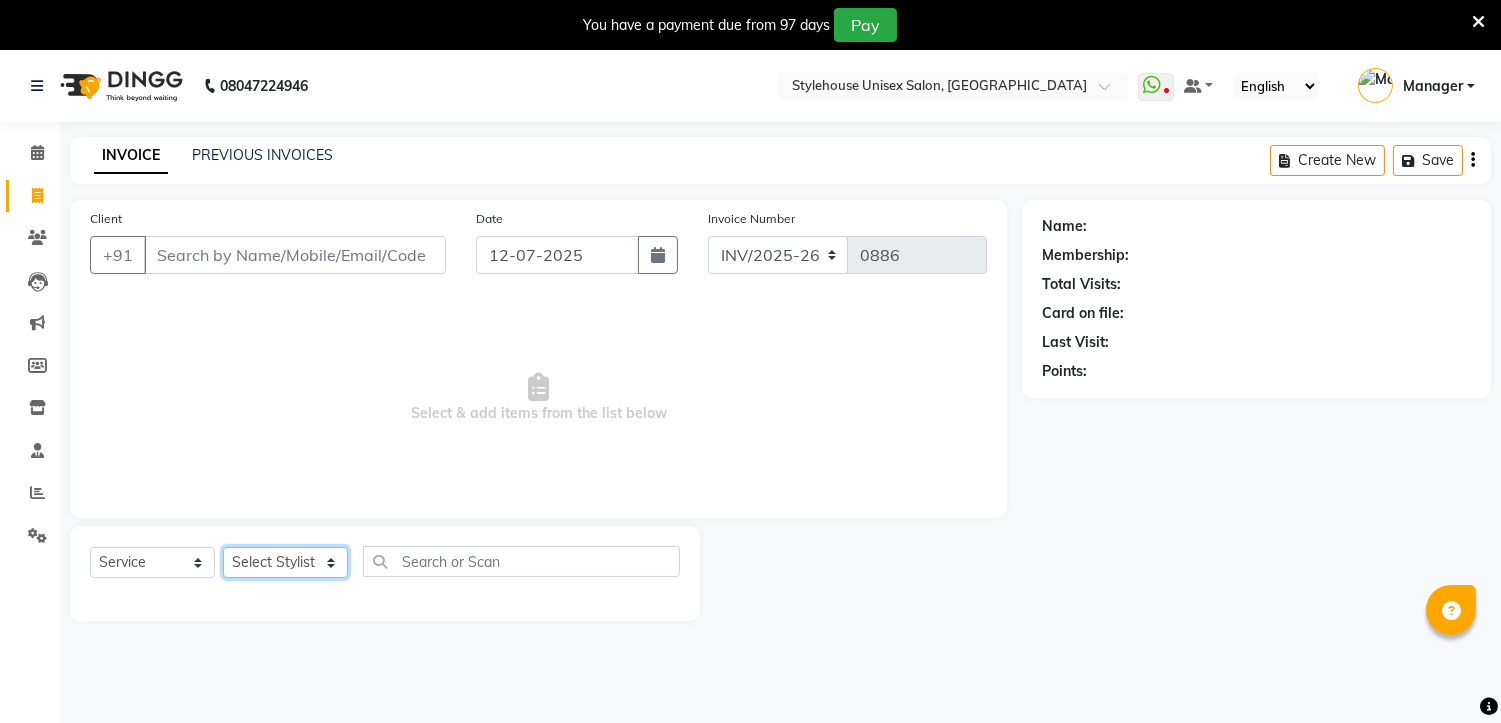 click on "Select Stylist [PERSON_NAME] [PERSON_NAME] [PERSON_NAME] Manager [PERSON_NAME] PRIYANKA HOTA [PERSON_NAME] [PERSON_NAME]" 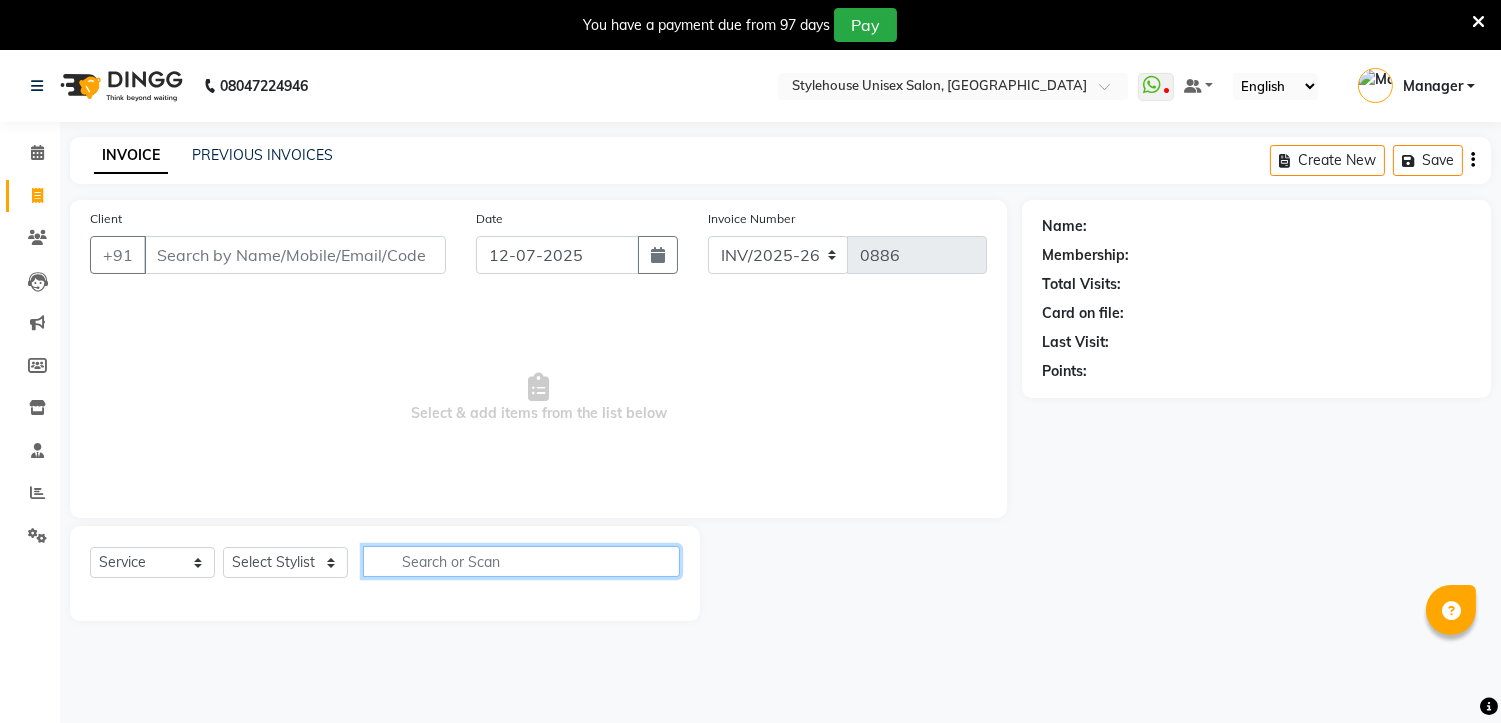 click 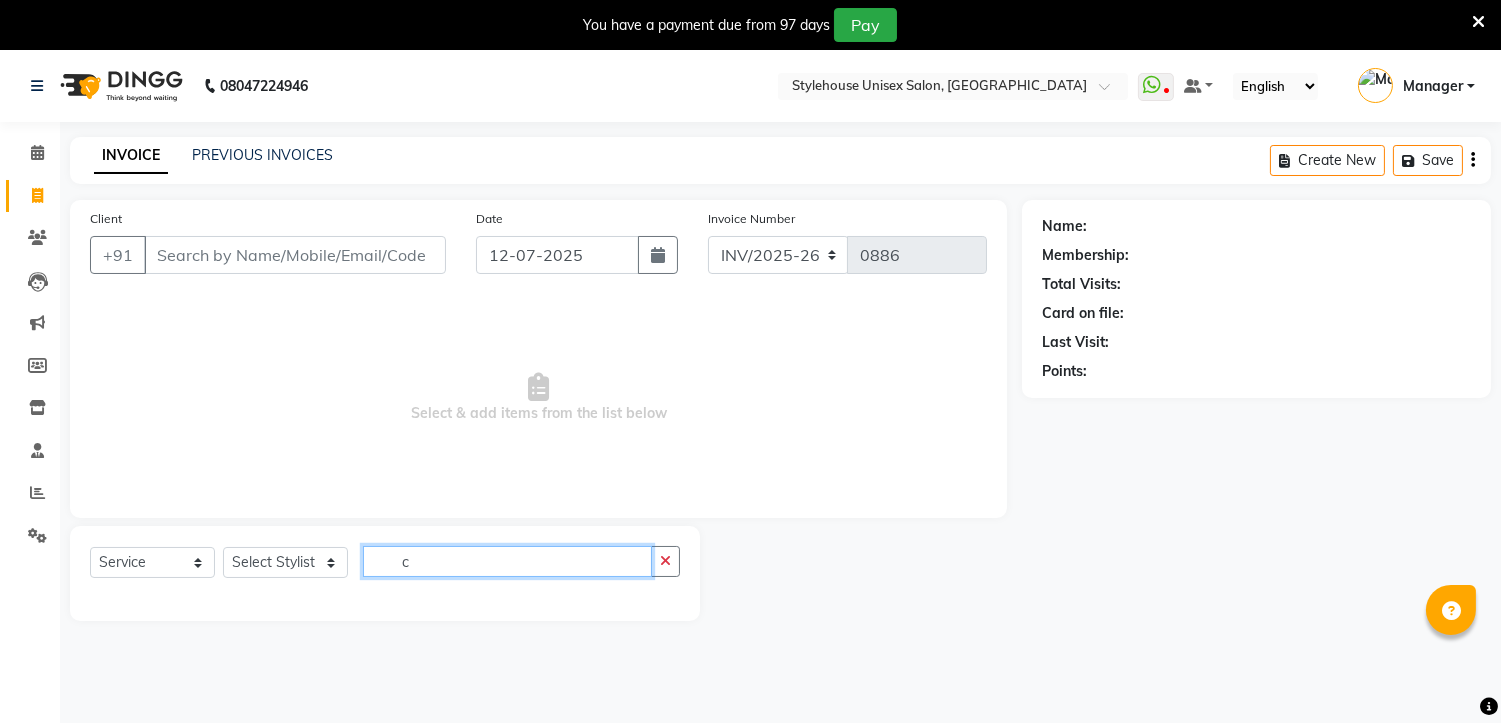 type on "c" 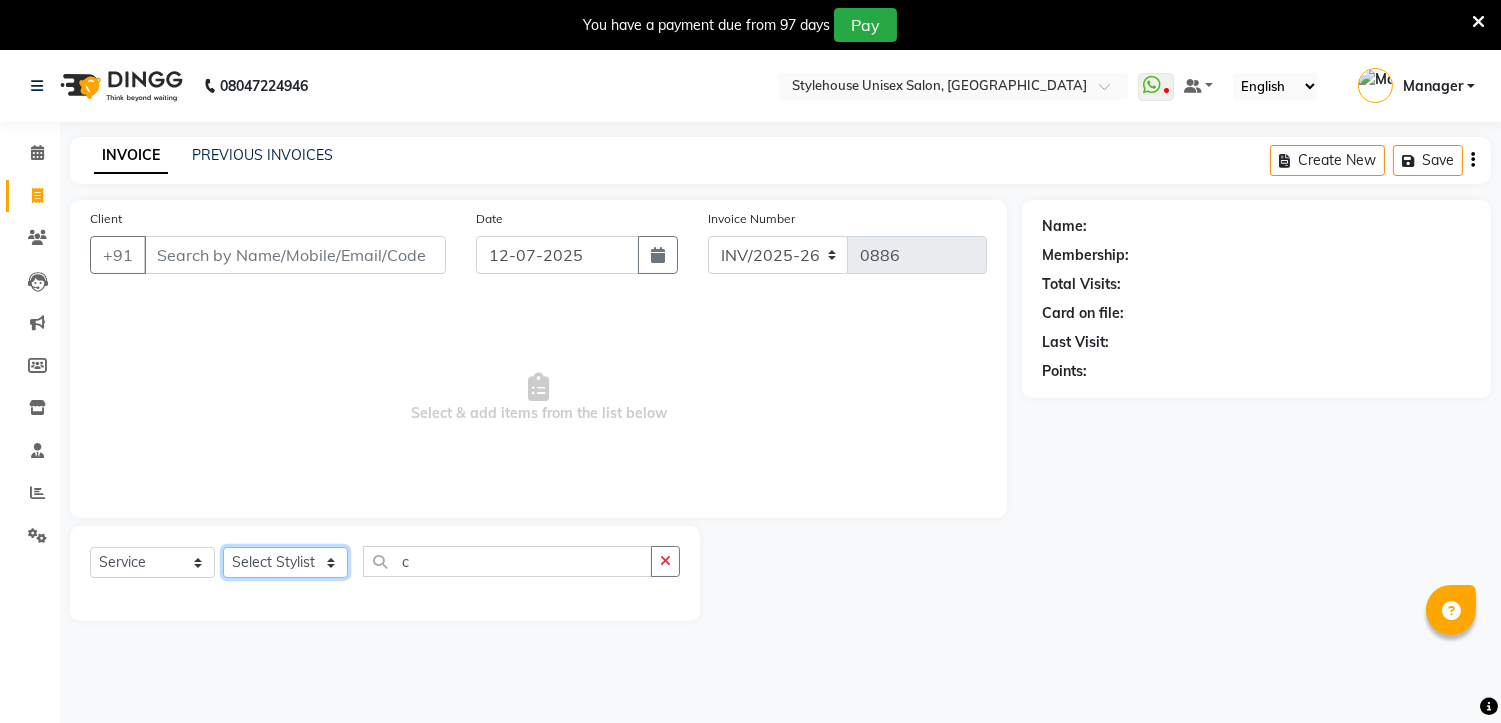 click on "Select Stylist [PERSON_NAME] [PERSON_NAME] [PERSON_NAME] Manager [PERSON_NAME] PRIYANKA HOTA [PERSON_NAME] [PERSON_NAME]" 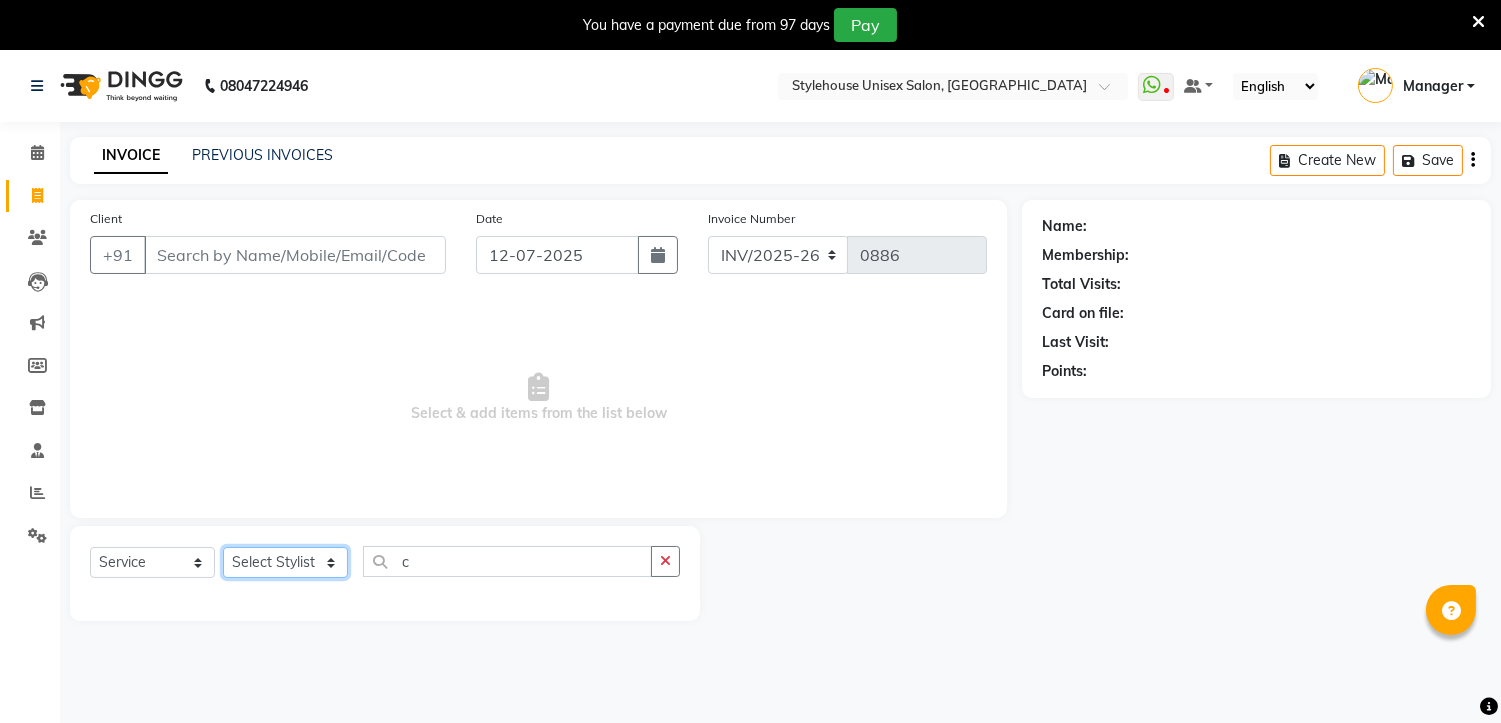 select on "69913" 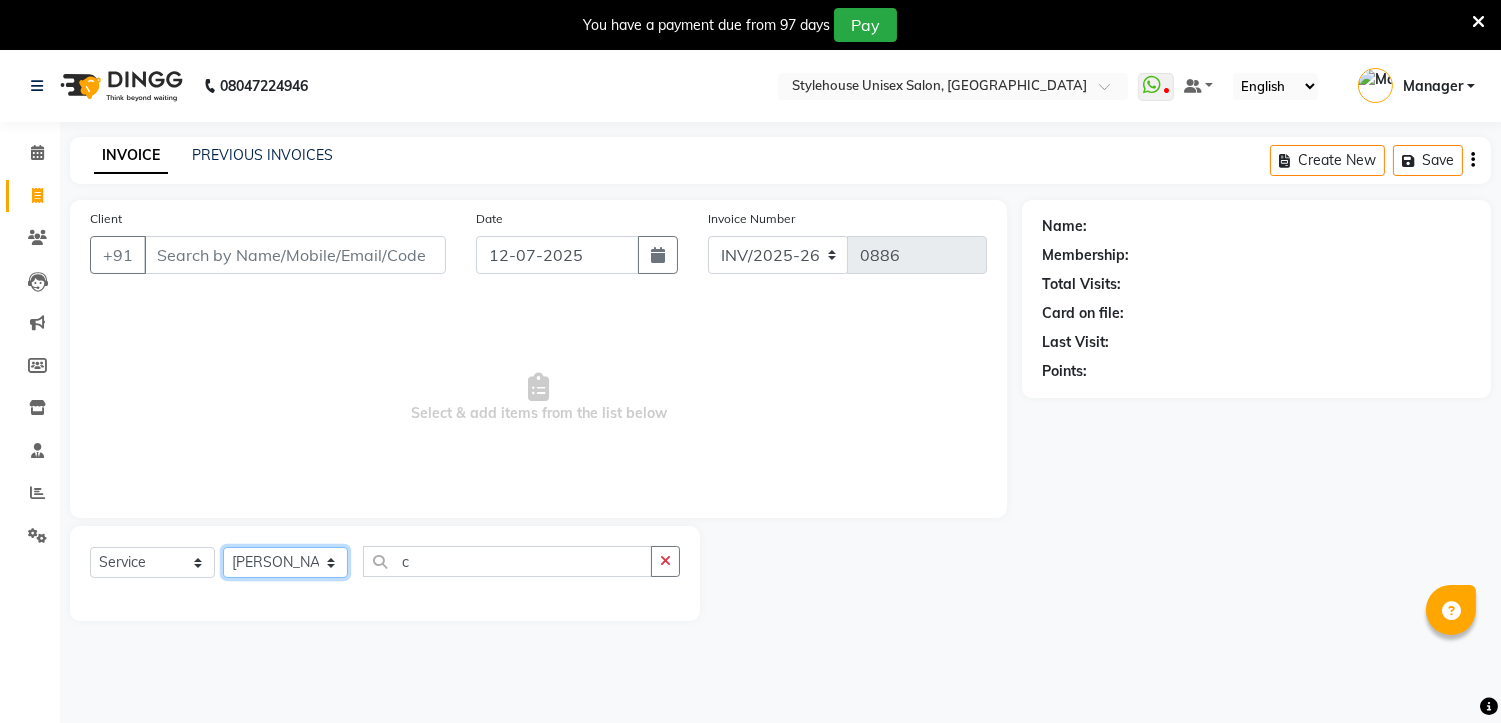 click on "Select Stylist [PERSON_NAME] [PERSON_NAME] [PERSON_NAME] Manager [PERSON_NAME] PRIYANKA HOTA [PERSON_NAME] [PERSON_NAME]" 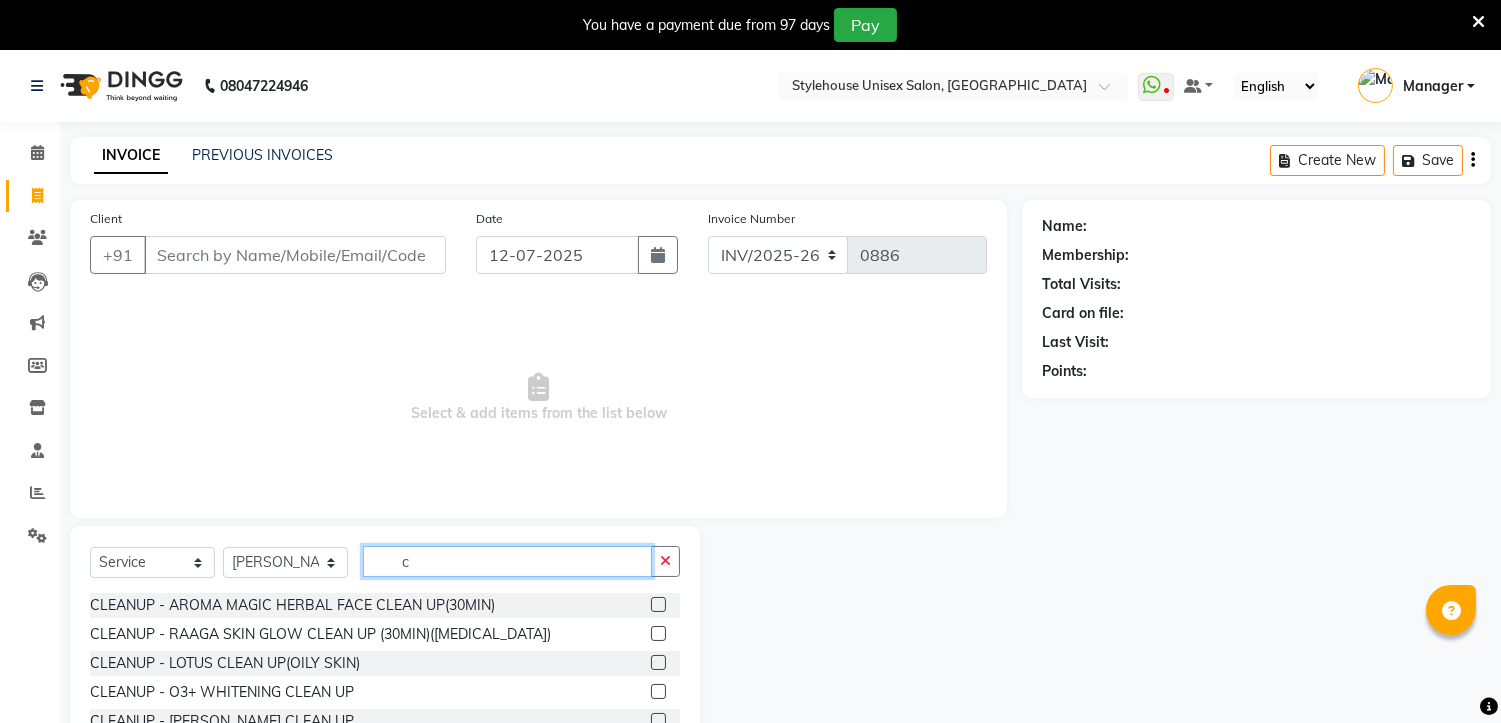 click on "c" 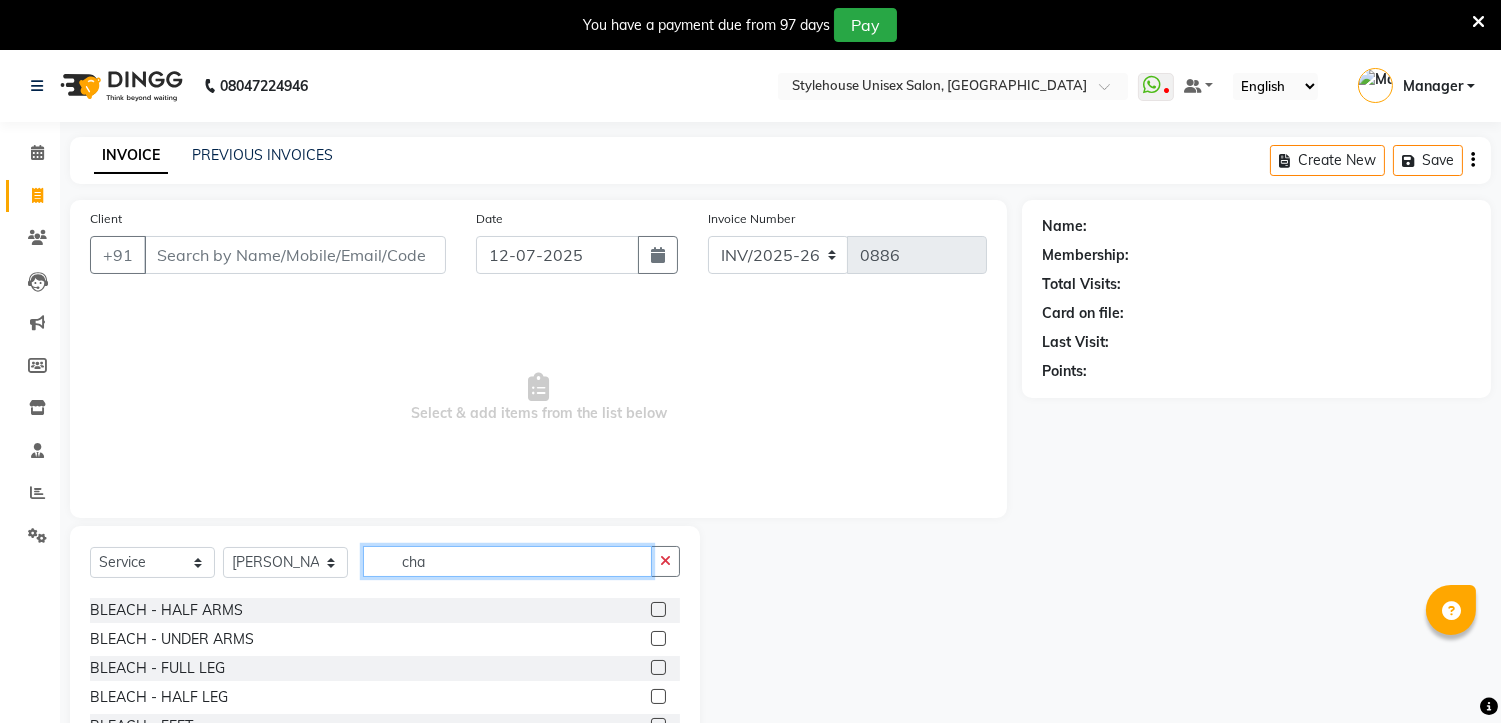 scroll, scrollTop: 0, scrollLeft: 0, axis: both 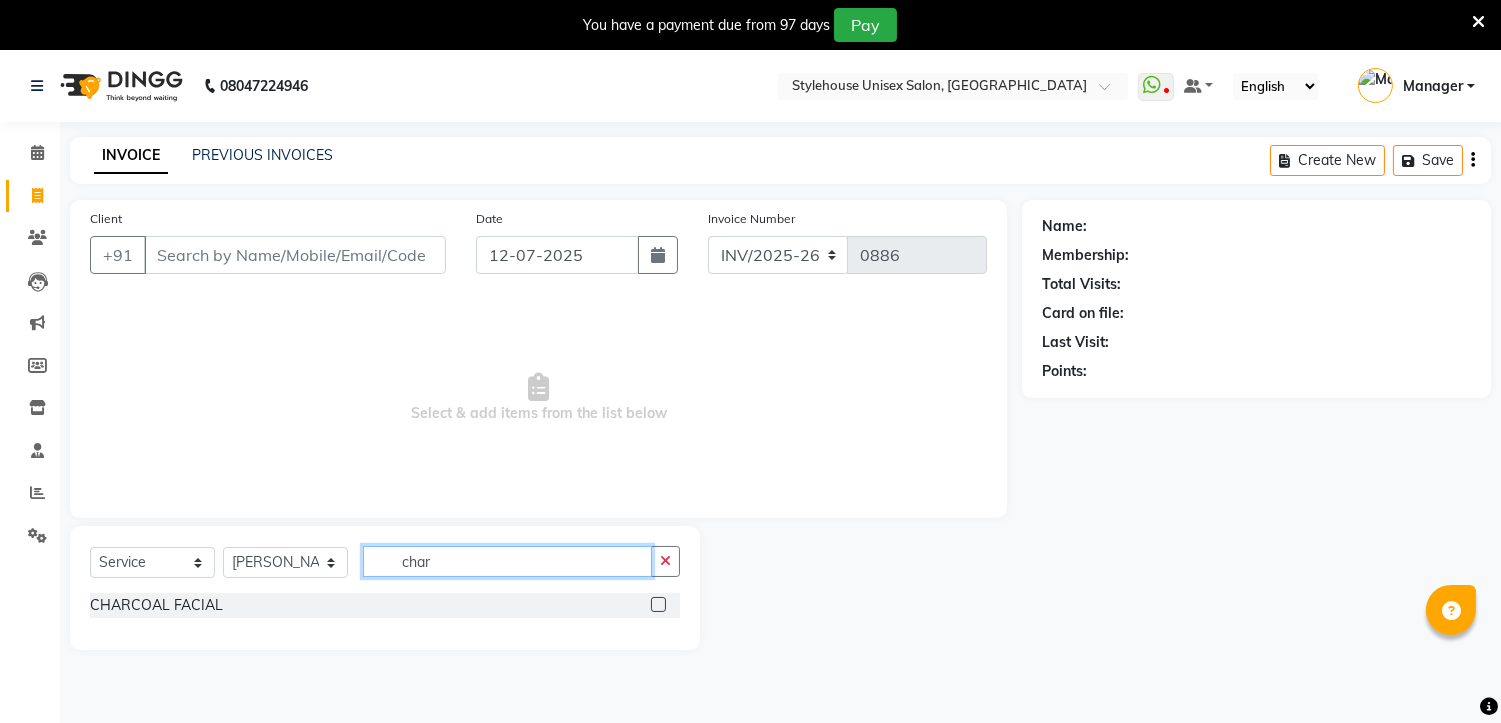 type on "char" 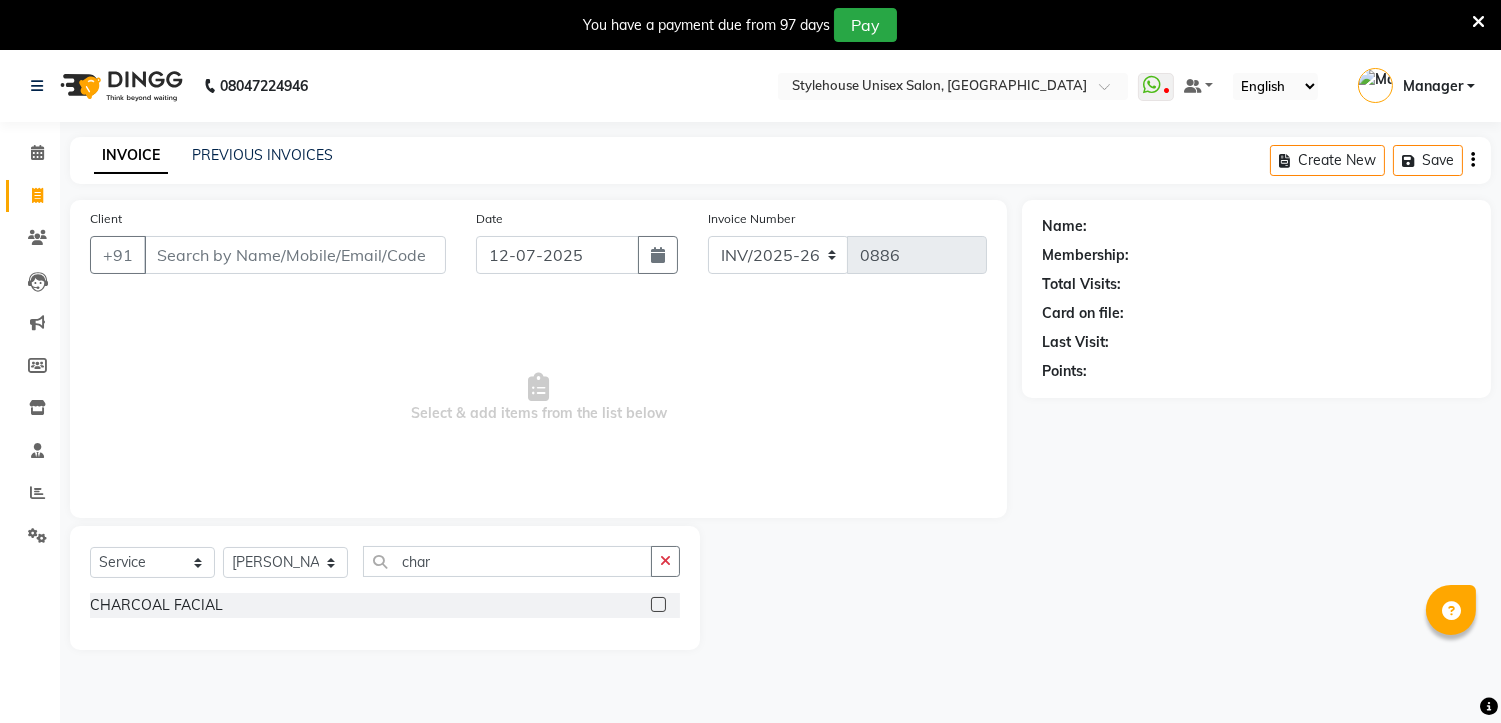 click on "CHARCOAL FACIAL" 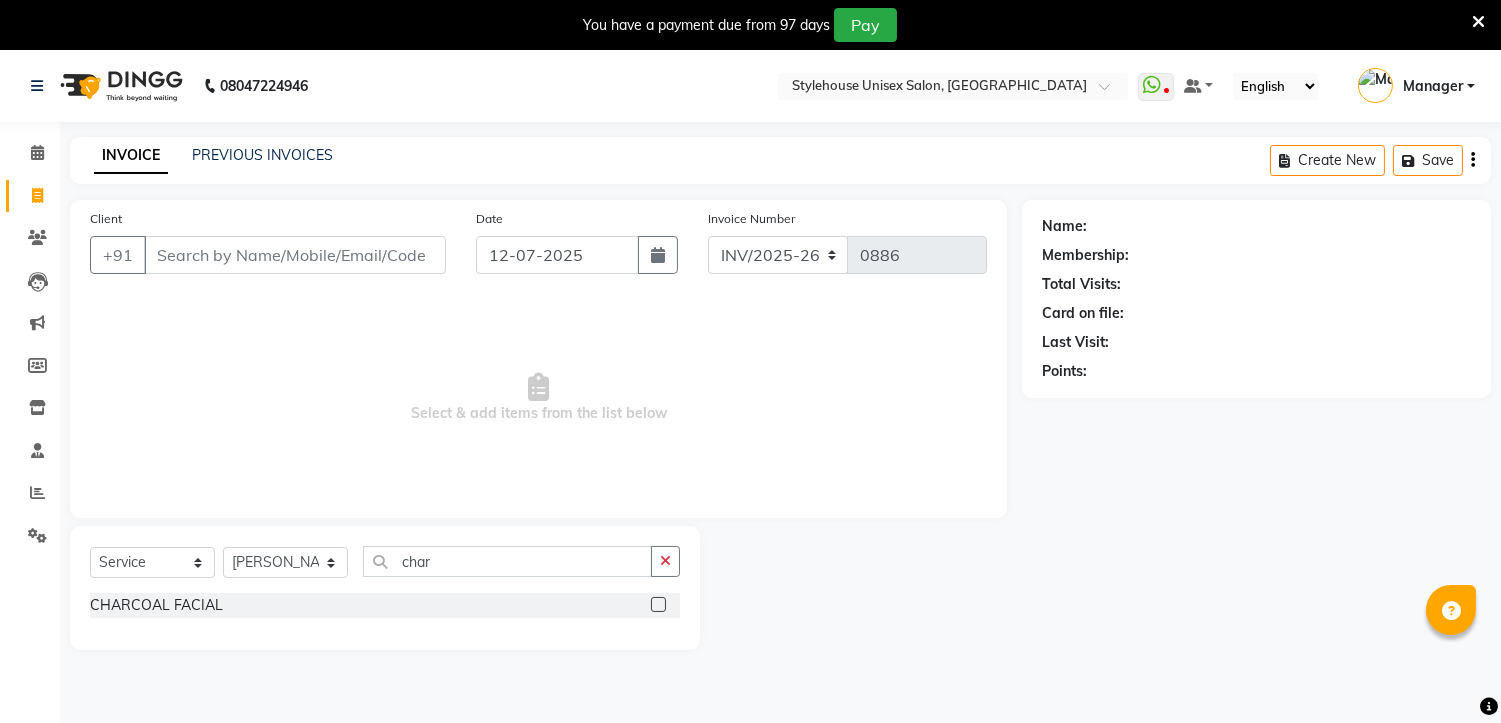 click 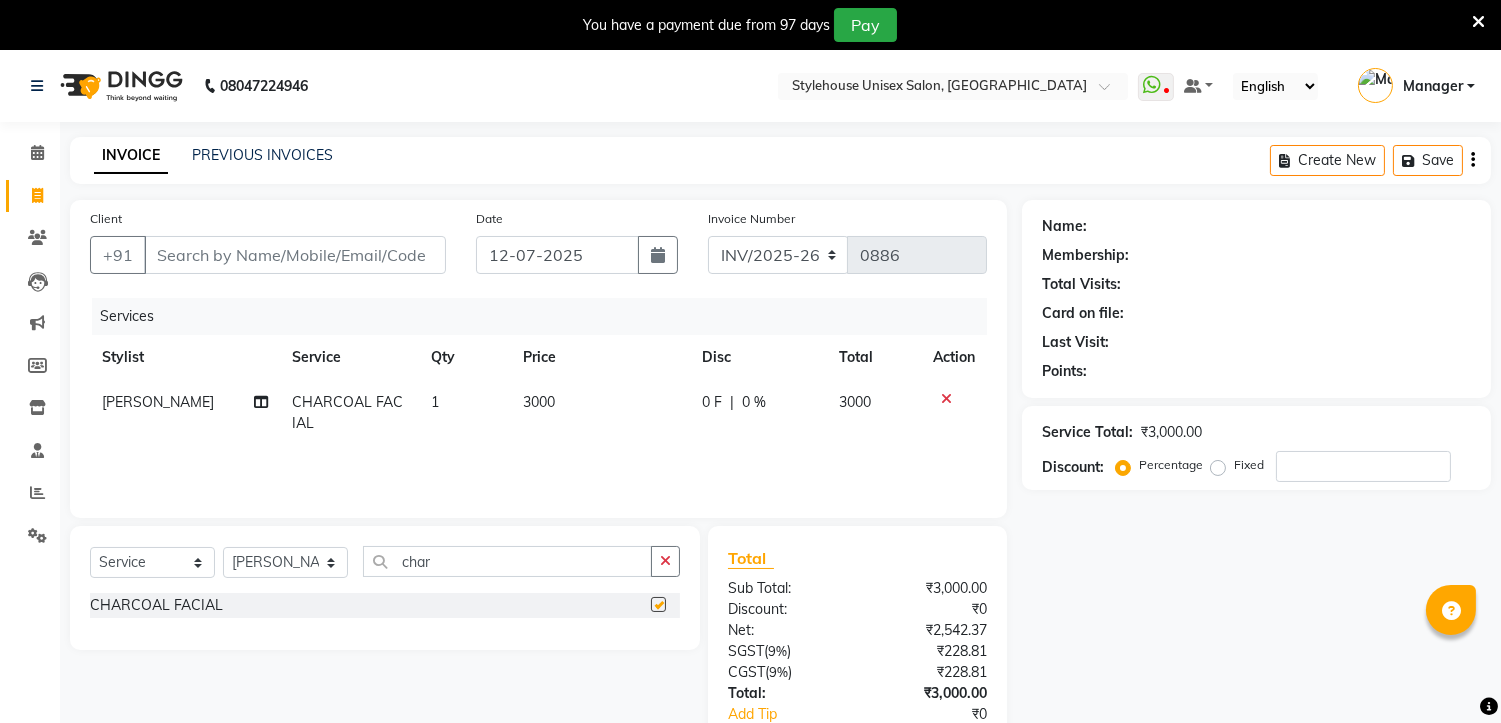 checkbox on "false" 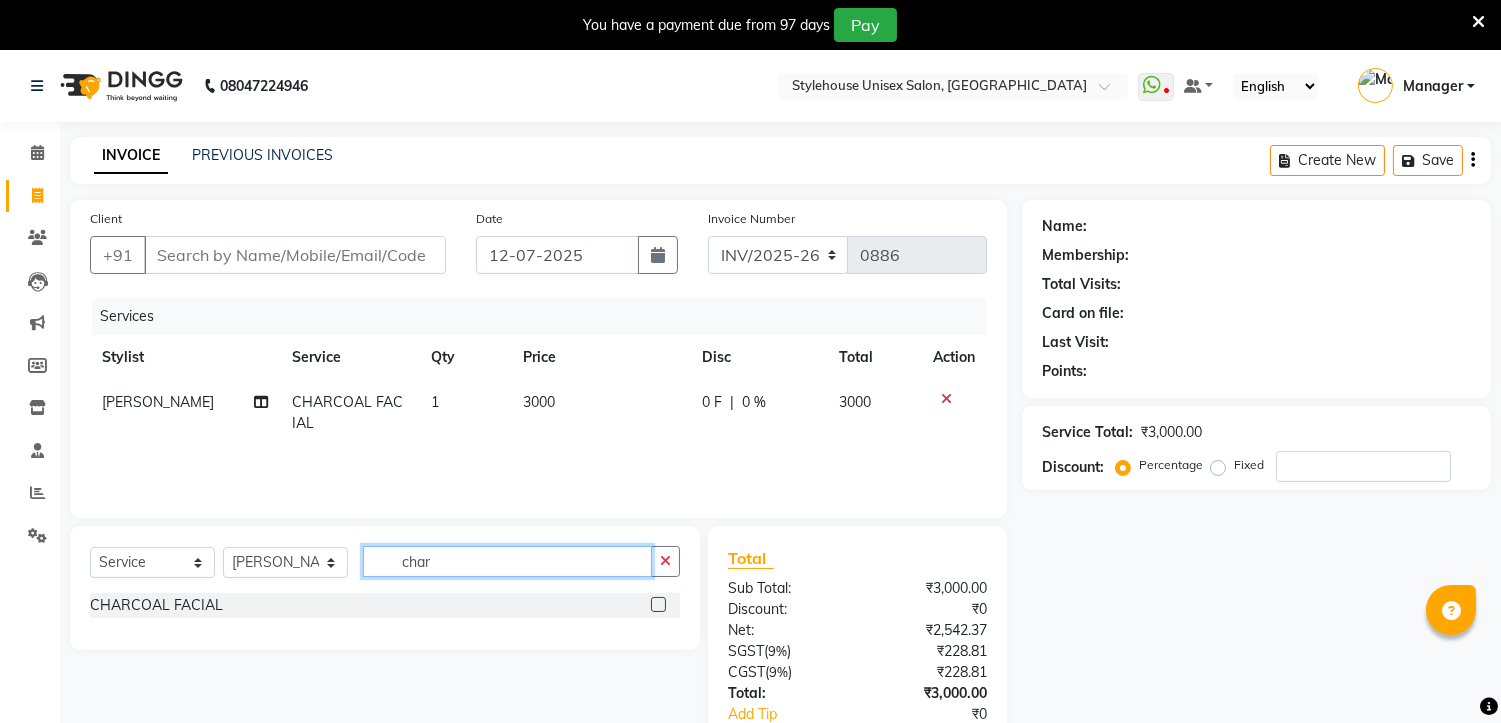 click on "char" 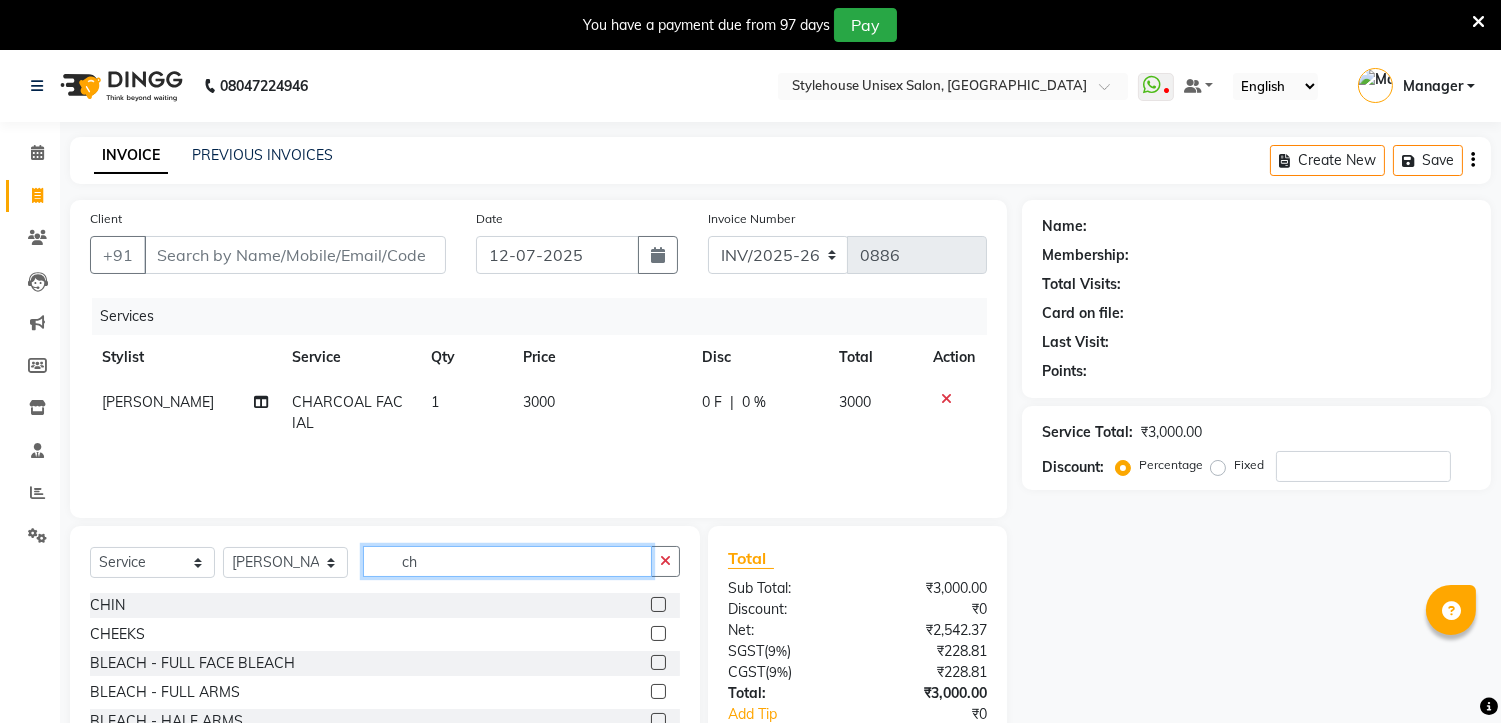 type on "c" 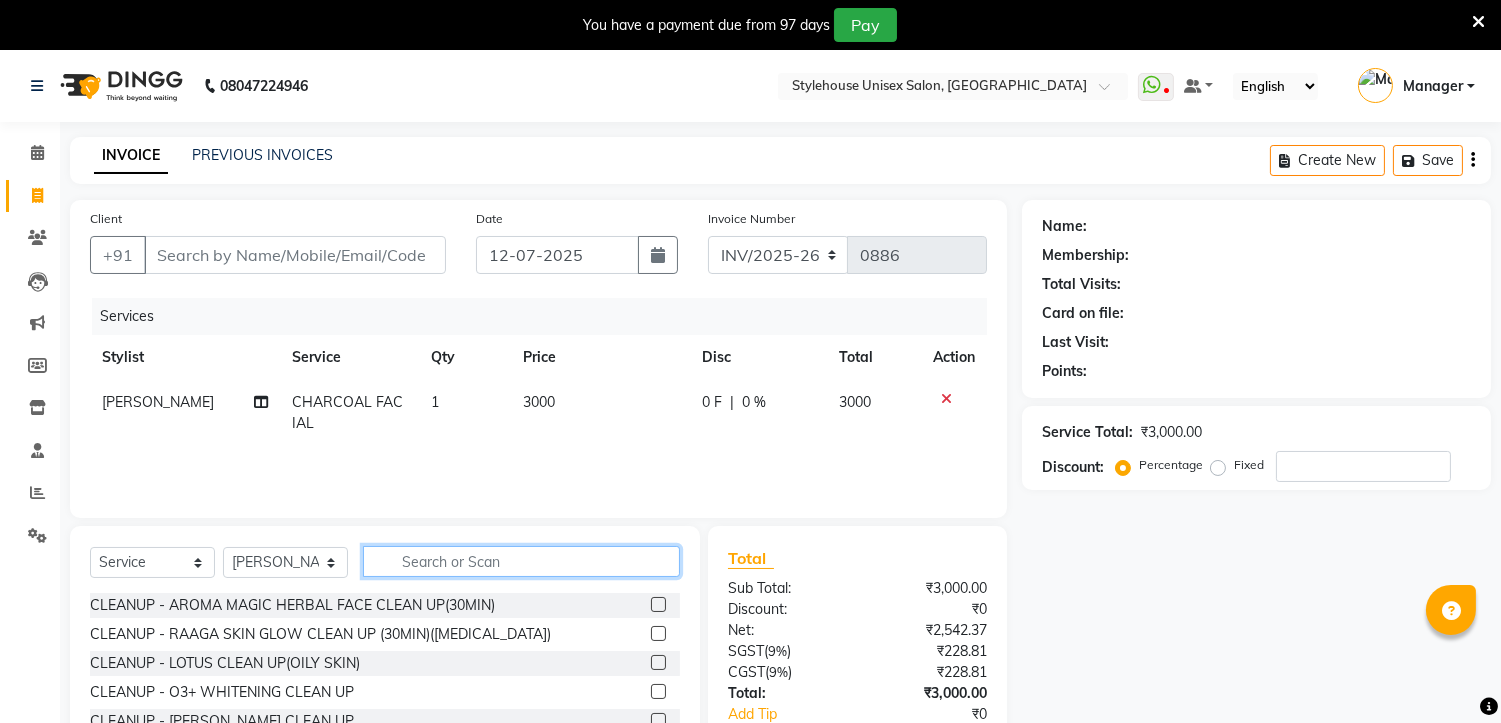 type on "f" 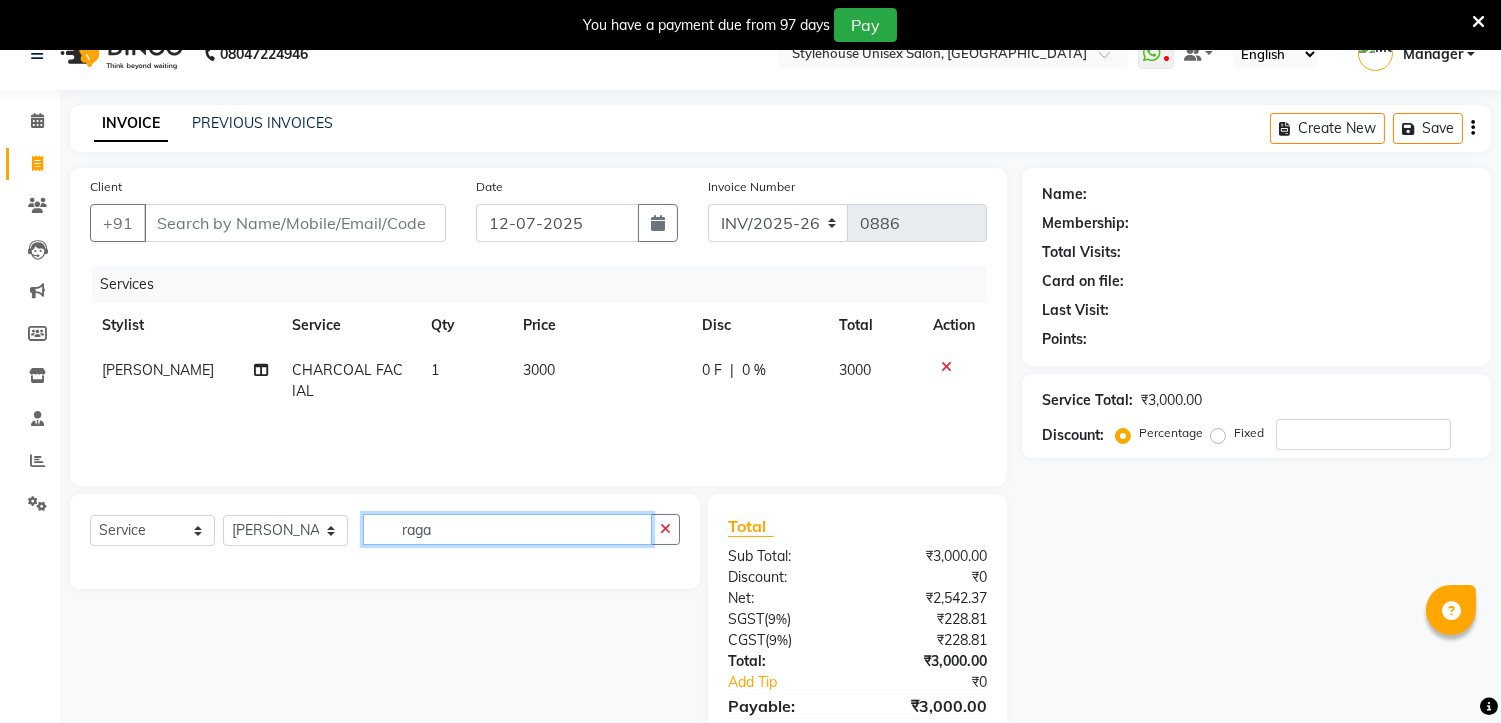 scroll, scrollTop: 0, scrollLeft: 0, axis: both 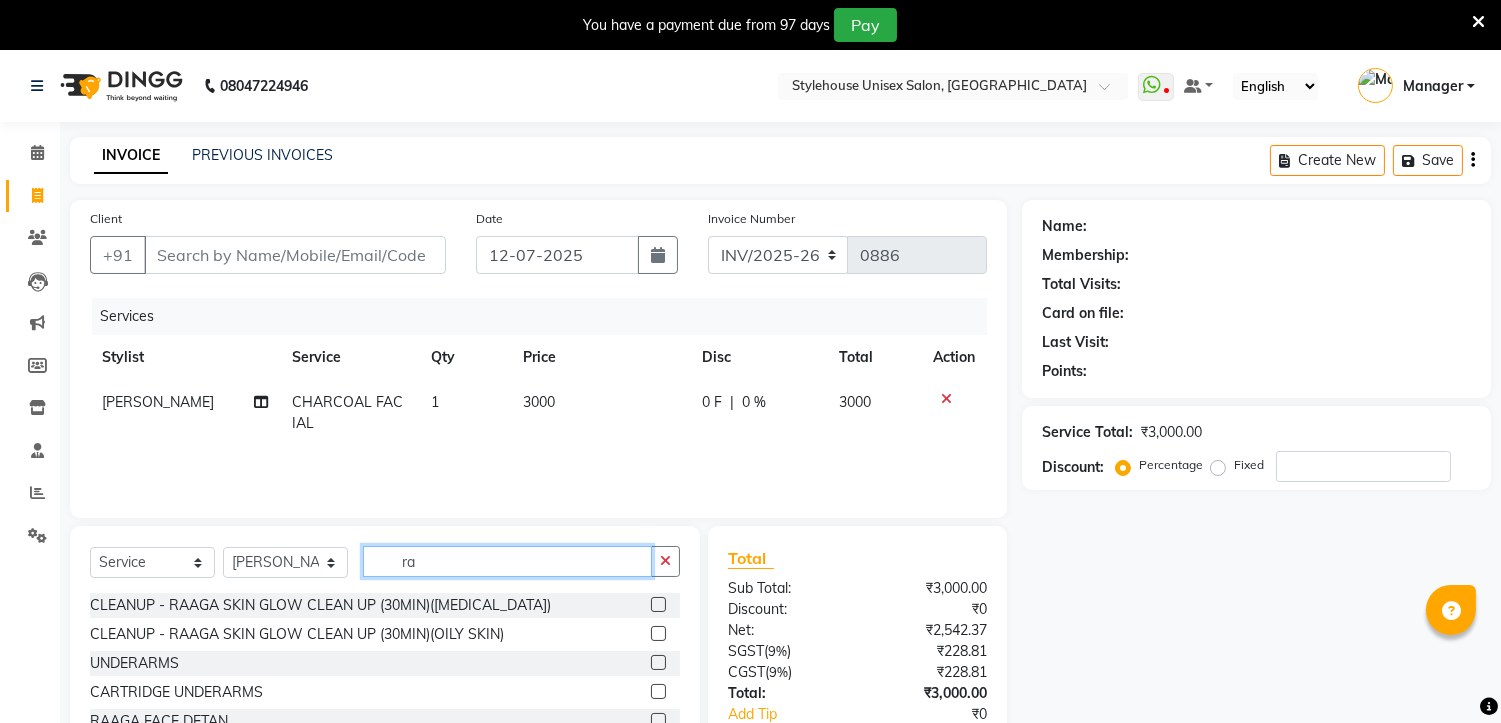 type on "r" 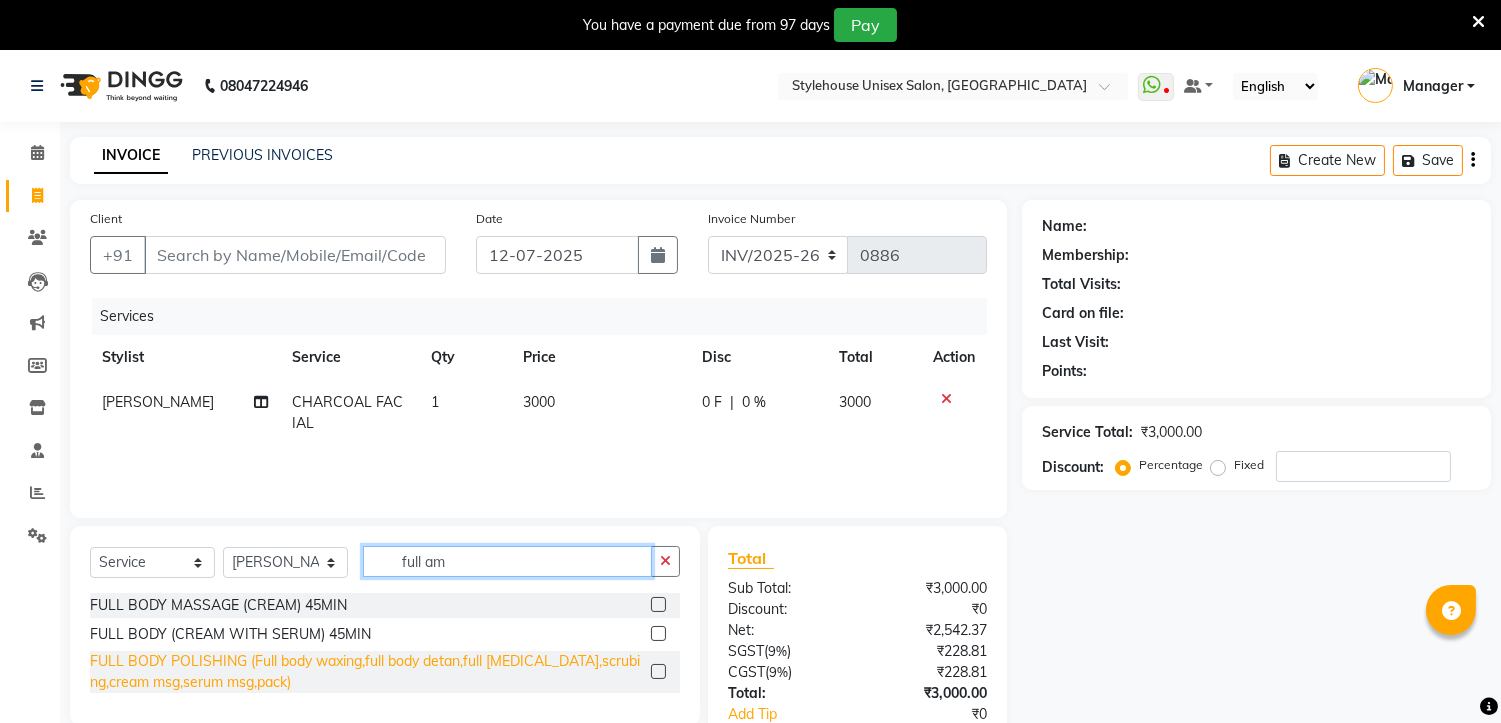 scroll, scrollTop: 111, scrollLeft: 0, axis: vertical 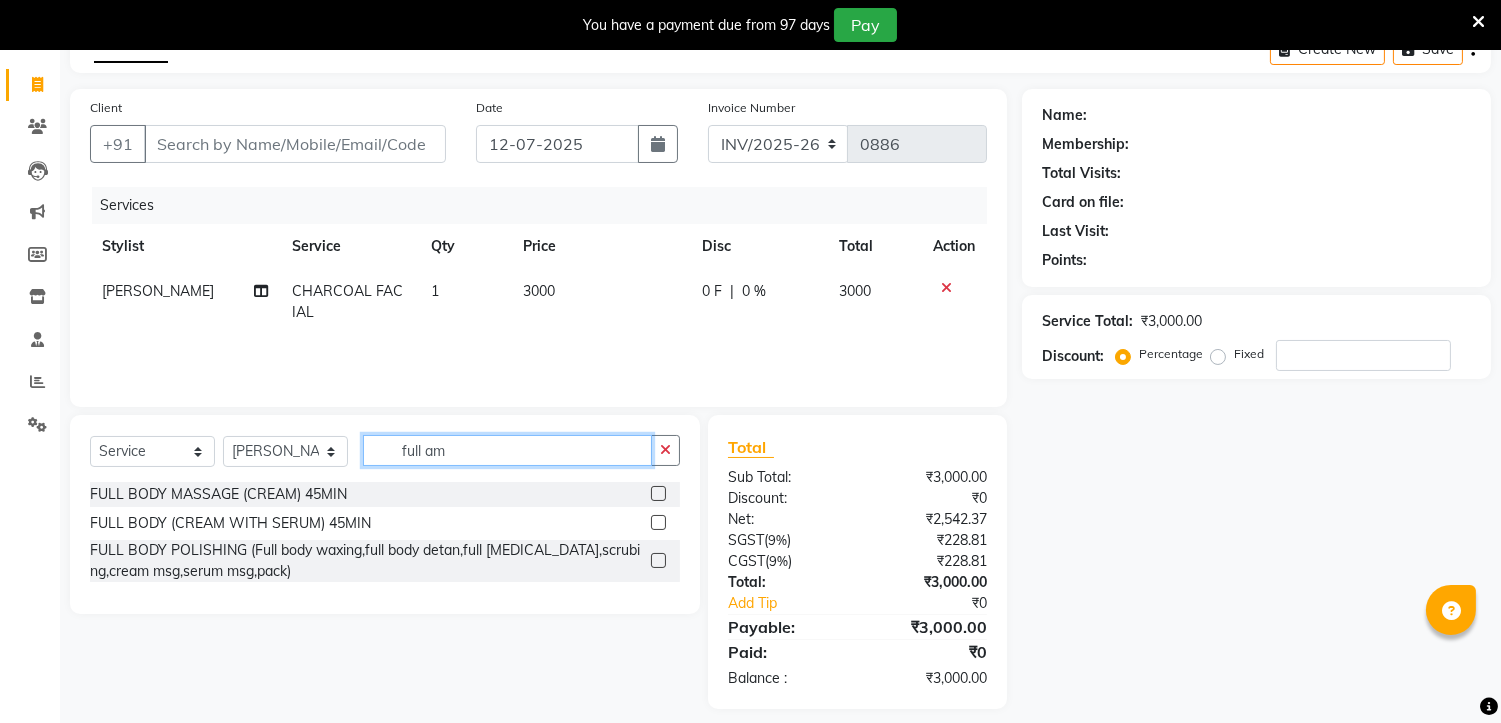 click on "full am" 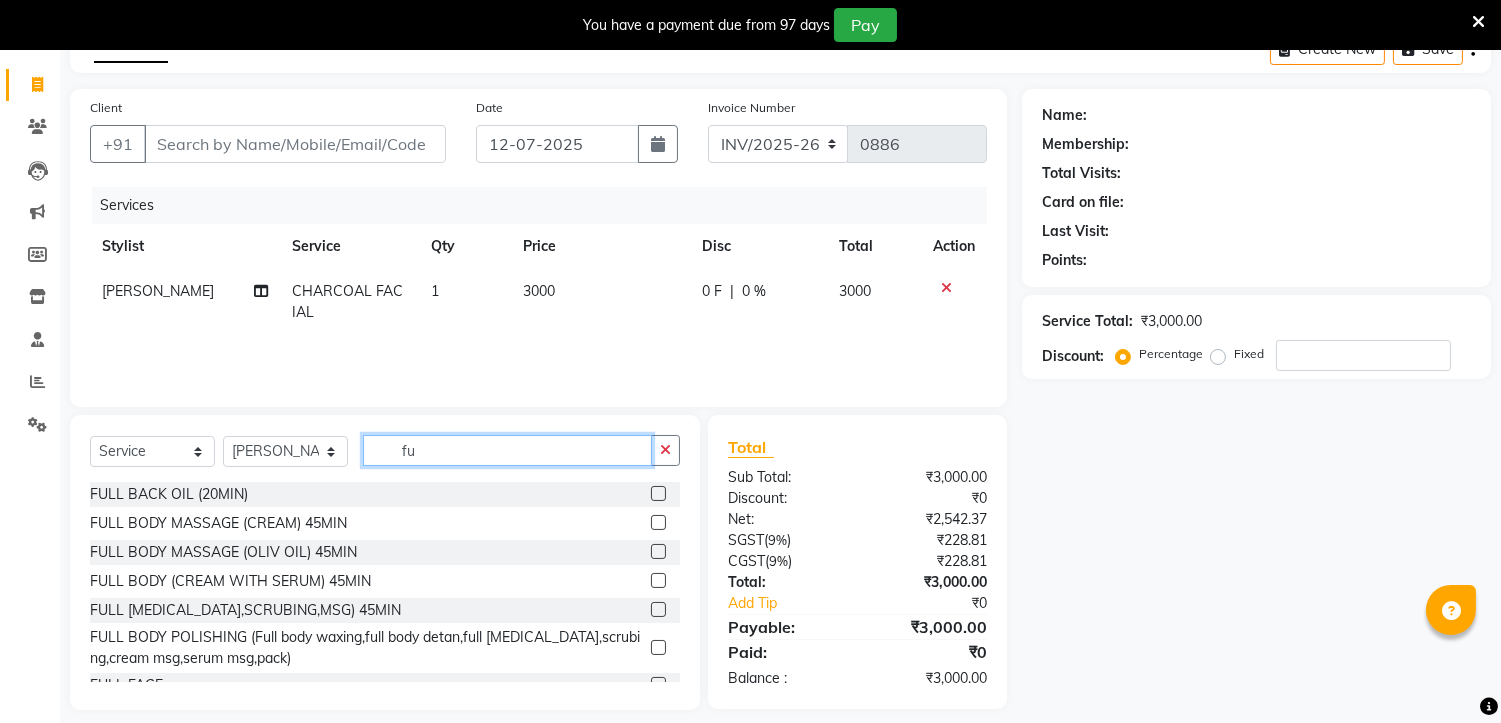 type on "f" 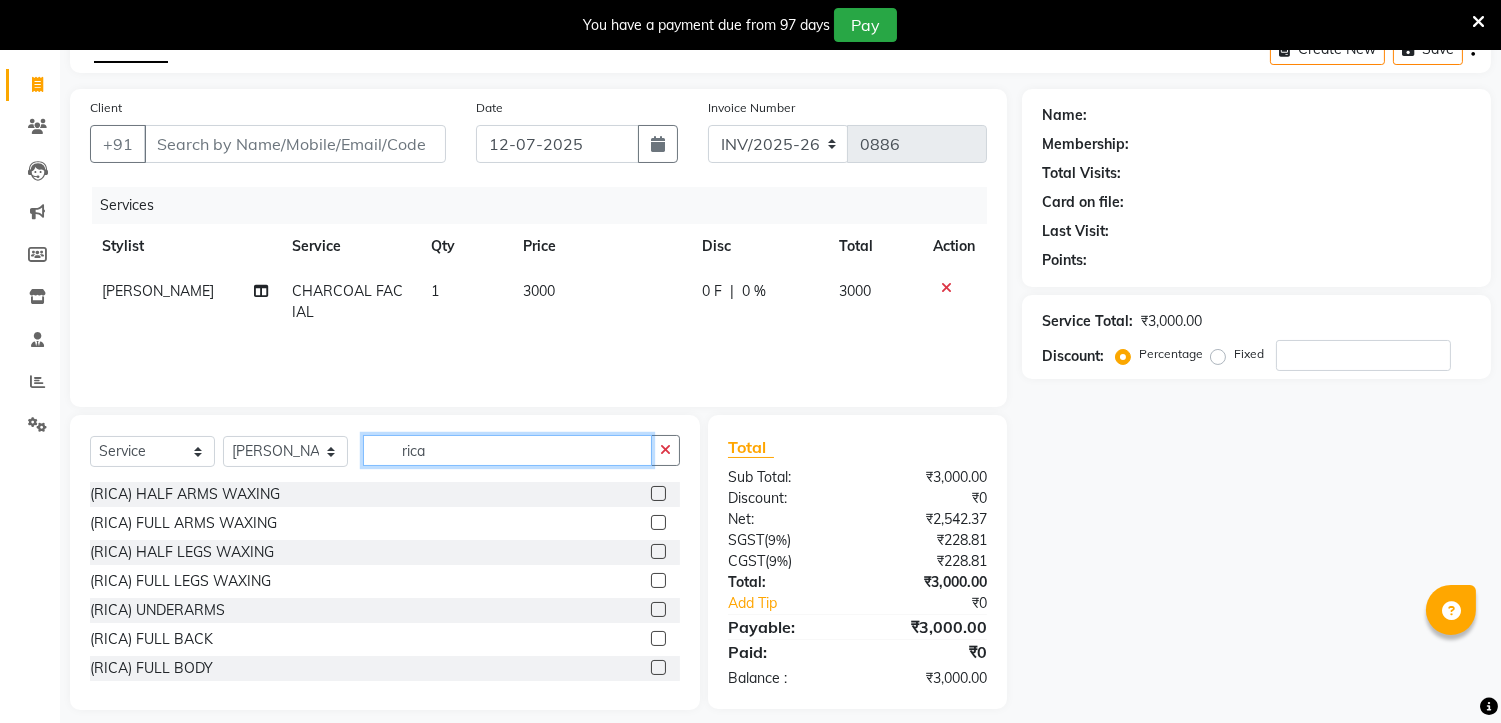 type on "rica" 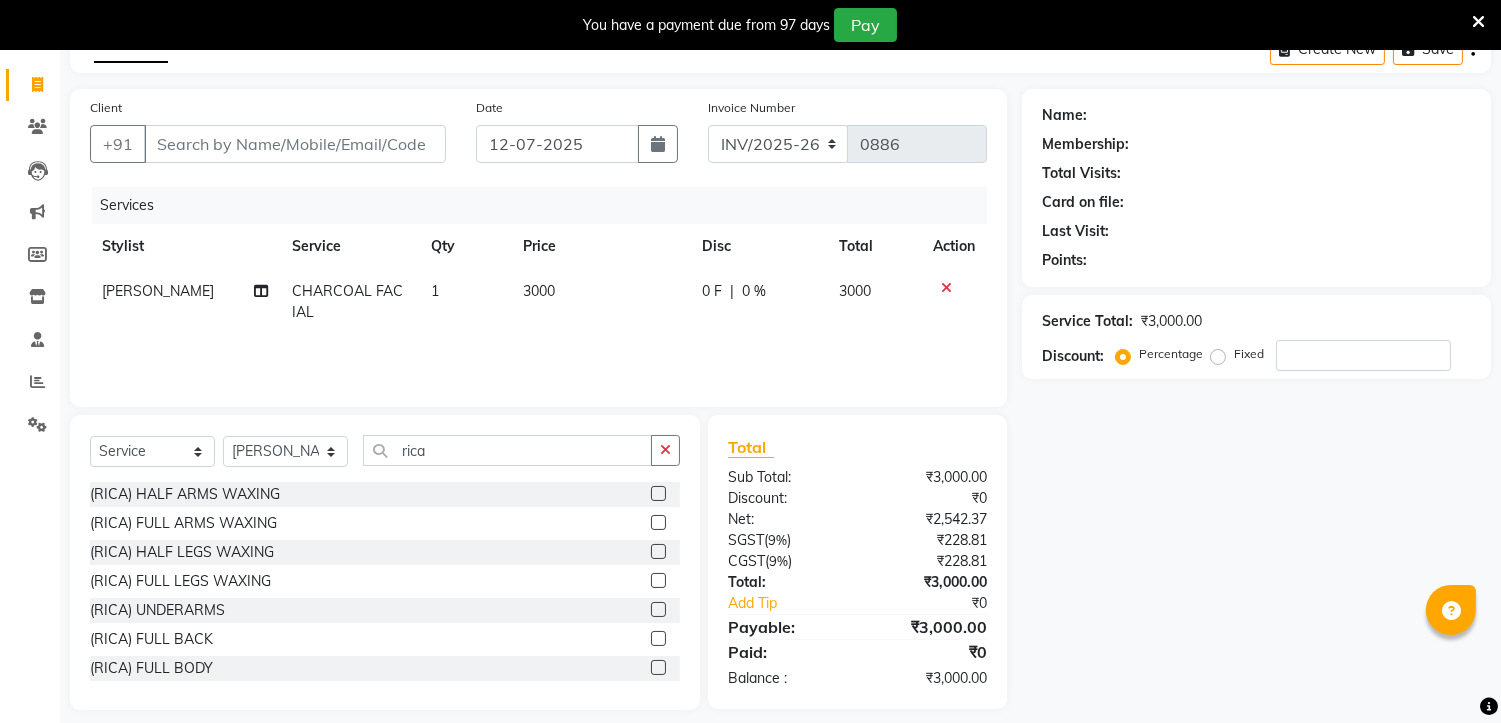 click 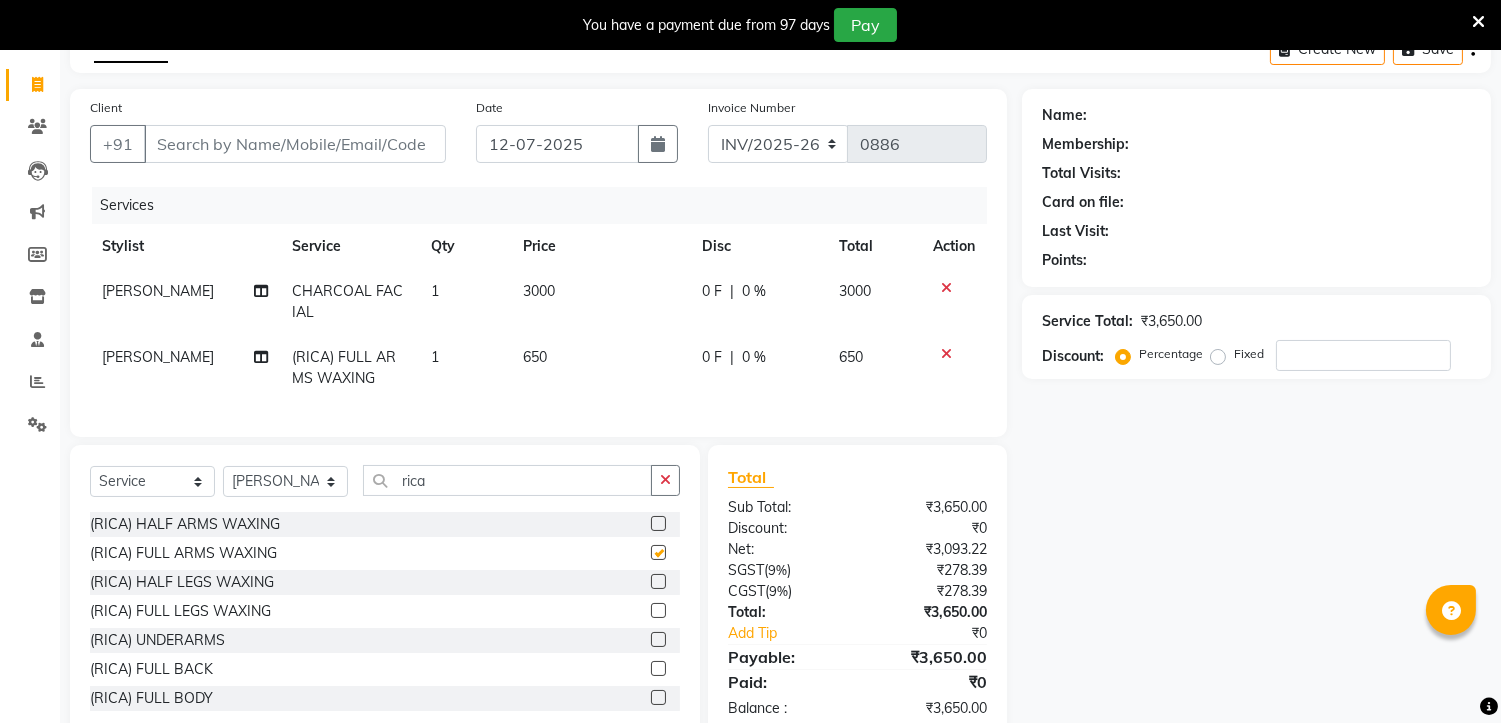 checkbox on "false" 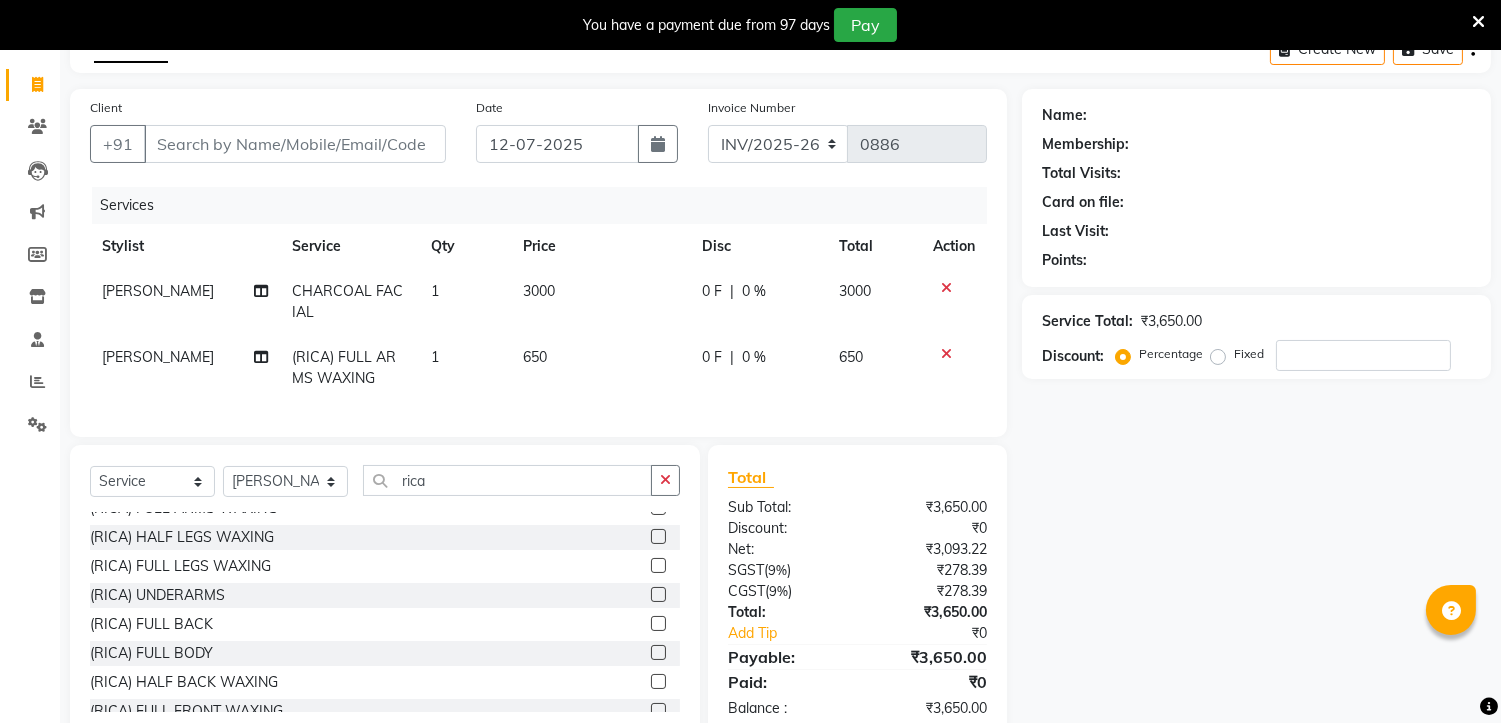 scroll, scrollTop: 90, scrollLeft: 0, axis: vertical 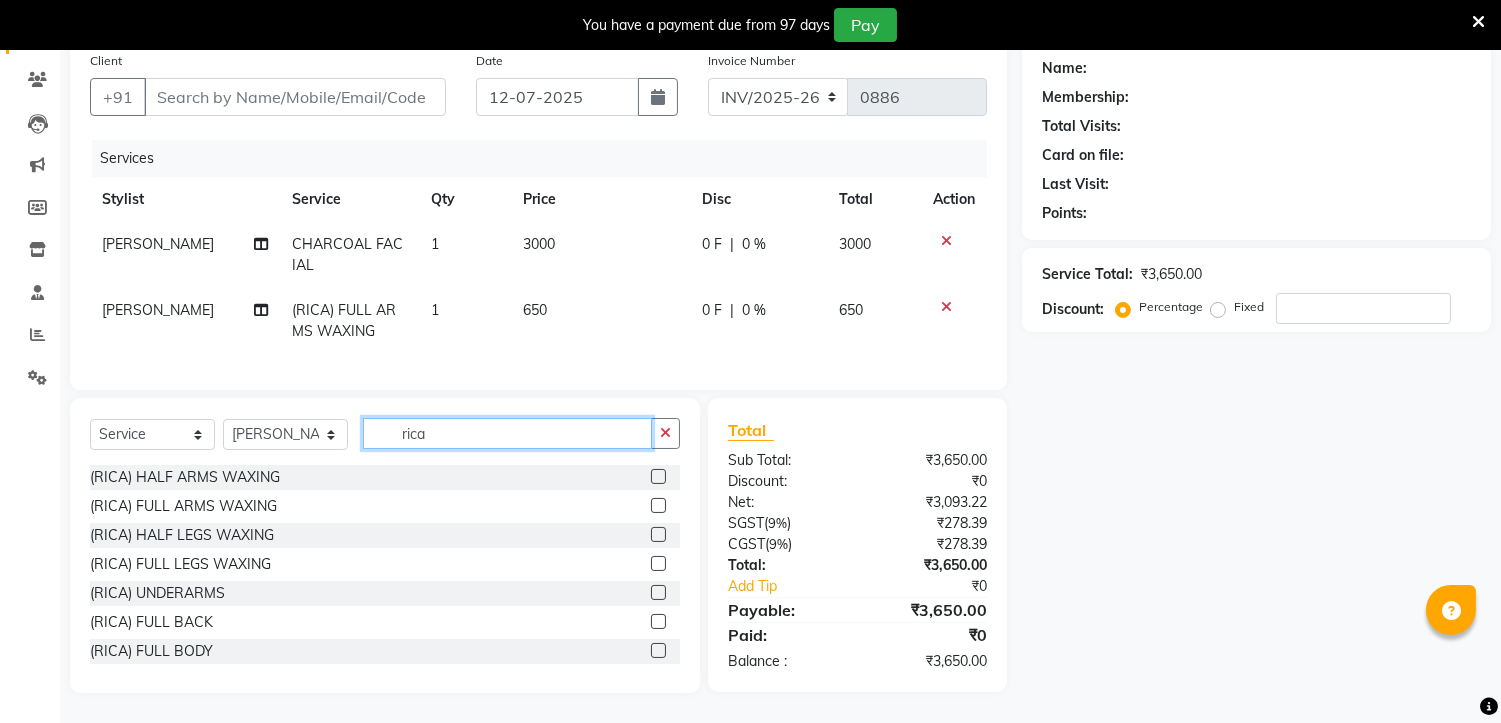 click on "rica" 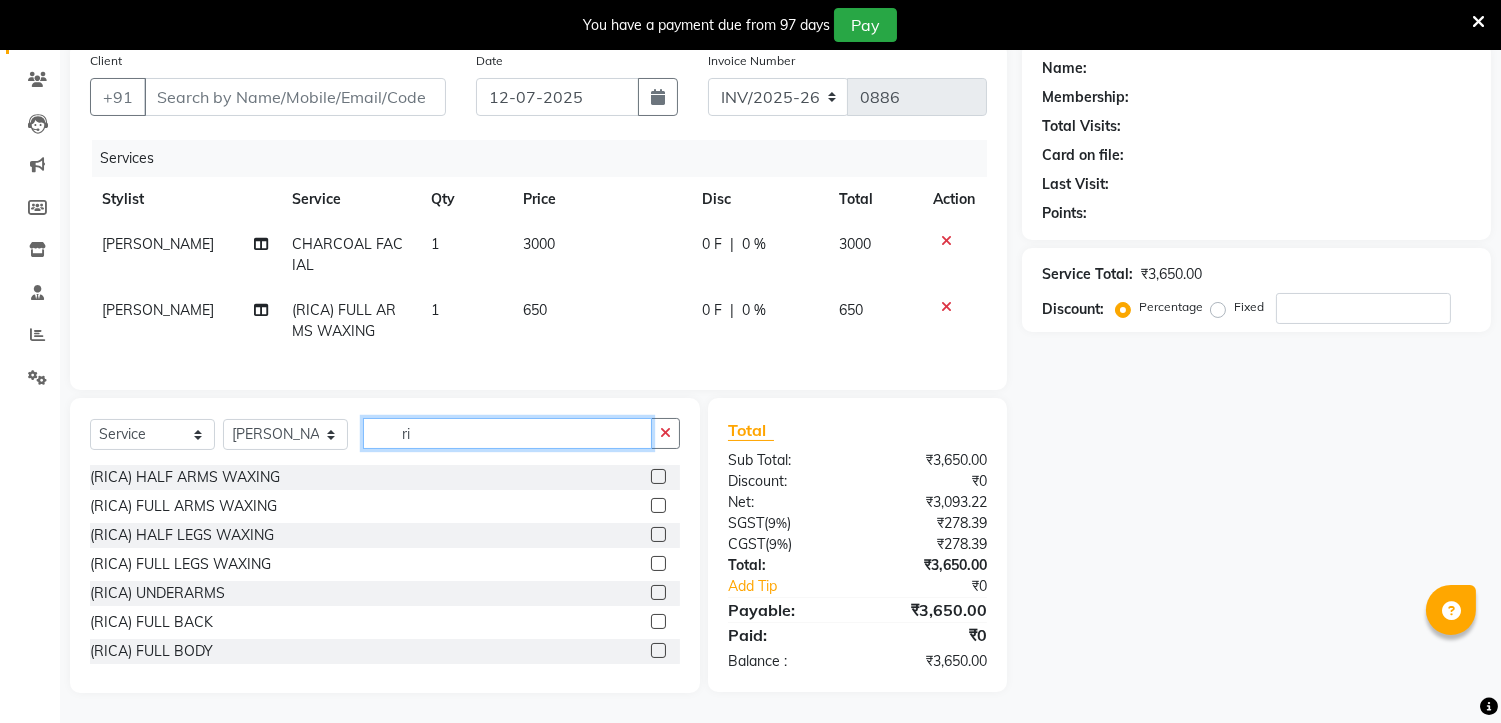 type on "r" 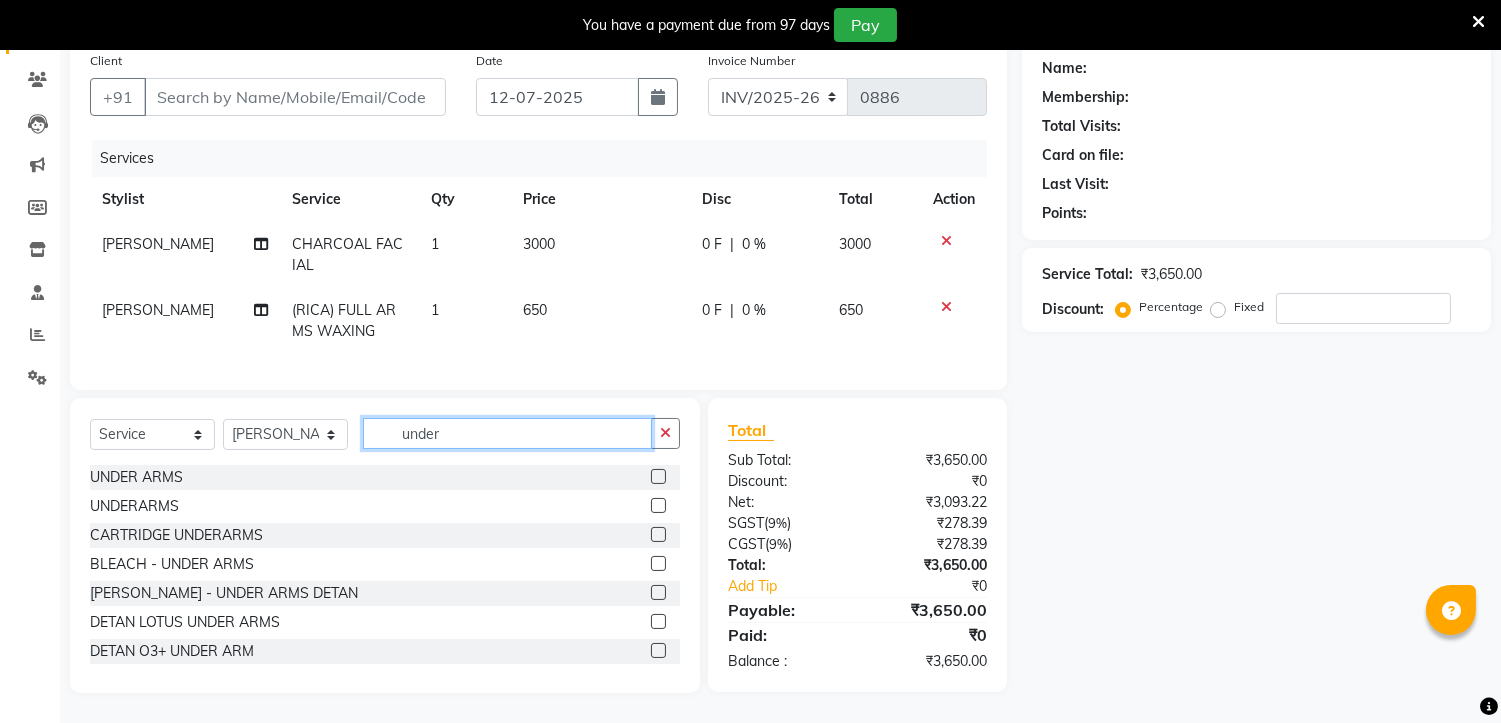 type on "under" 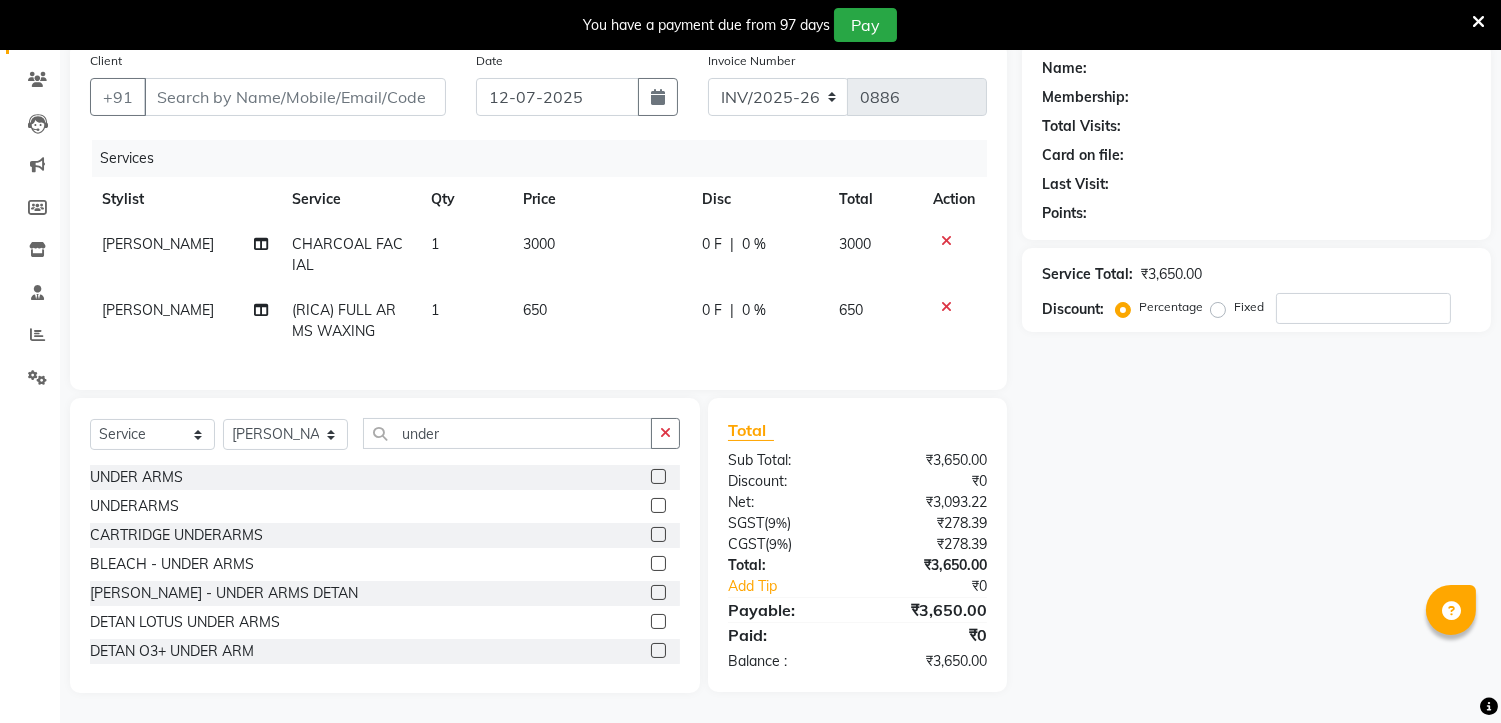 click 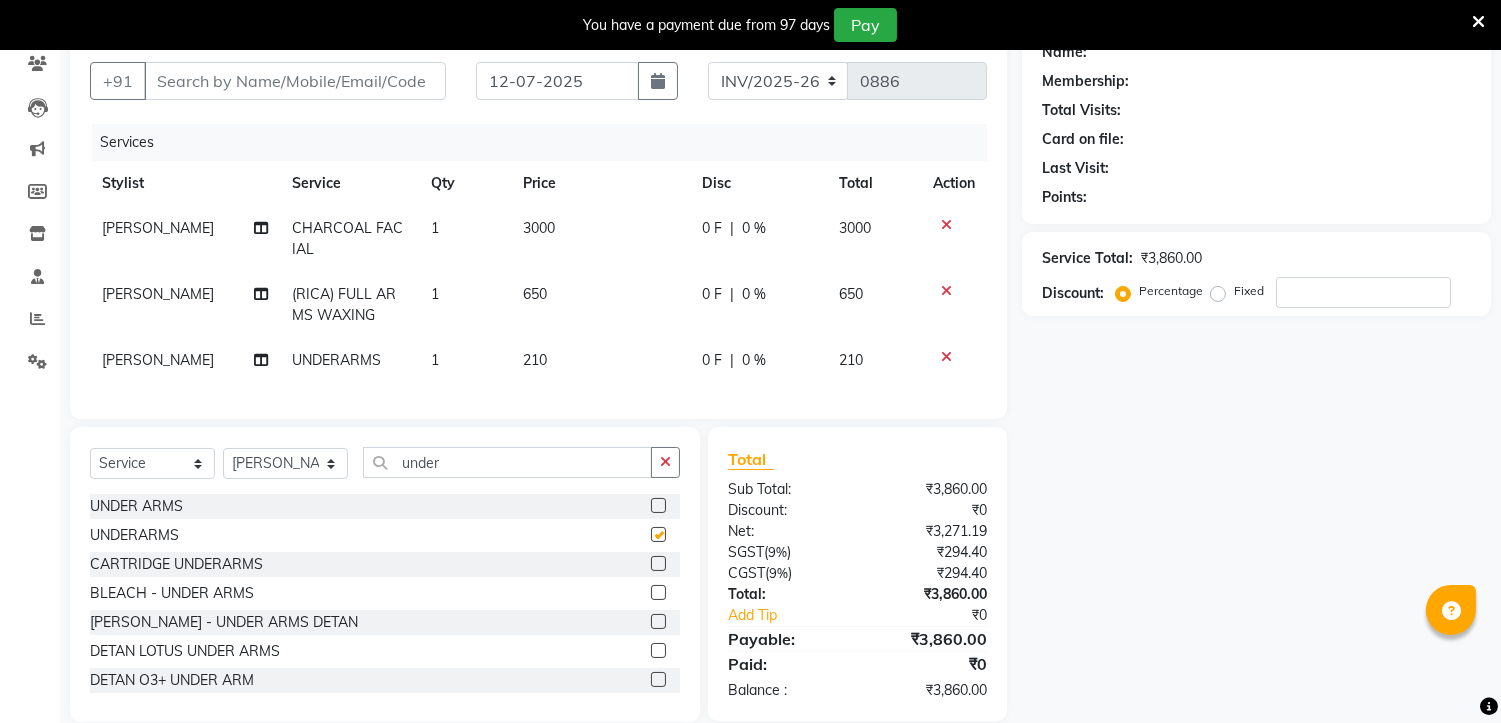 checkbox on "false" 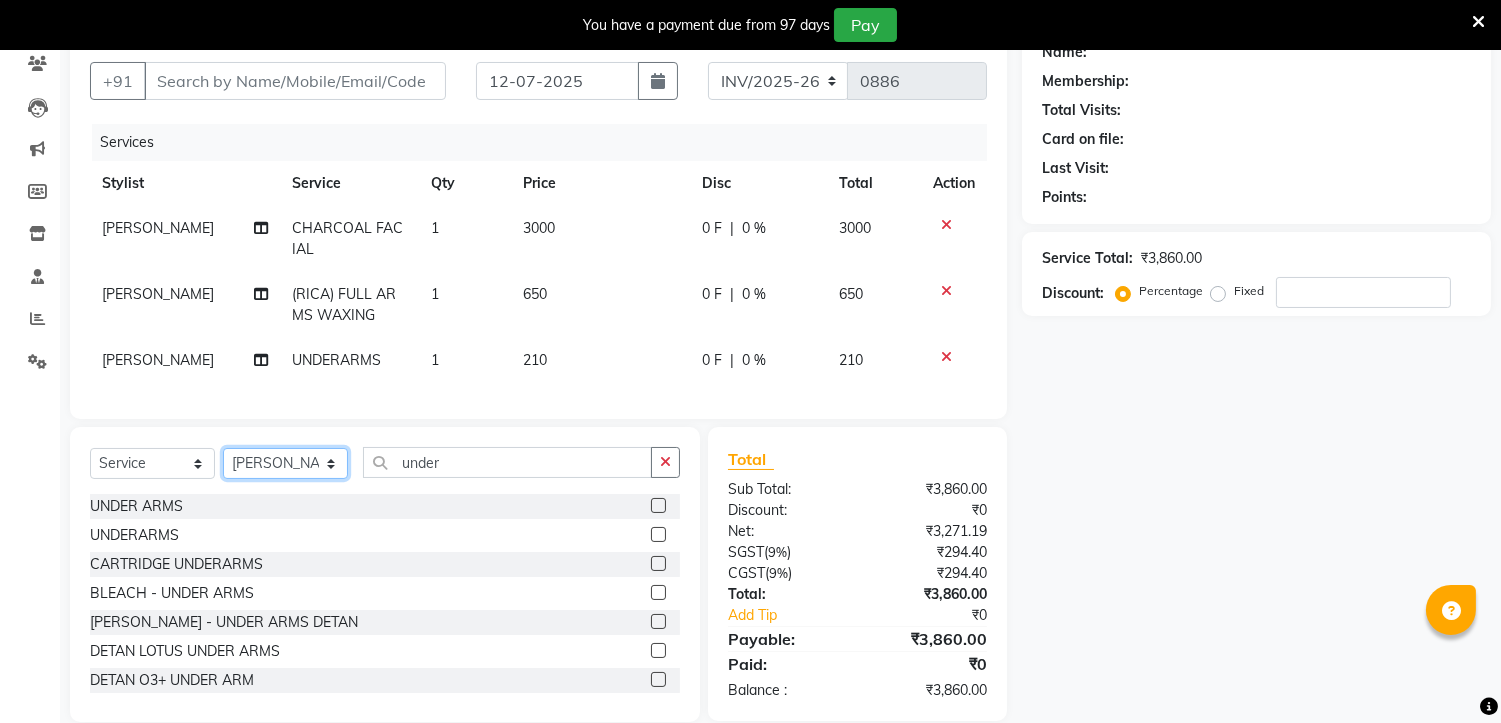 click on "Select Stylist [PERSON_NAME] [PERSON_NAME] [PERSON_NAME] Manager [PERSON_NAME] PRIYANKA HOTA [PERSON_NAME] [PERSON_NAME]" 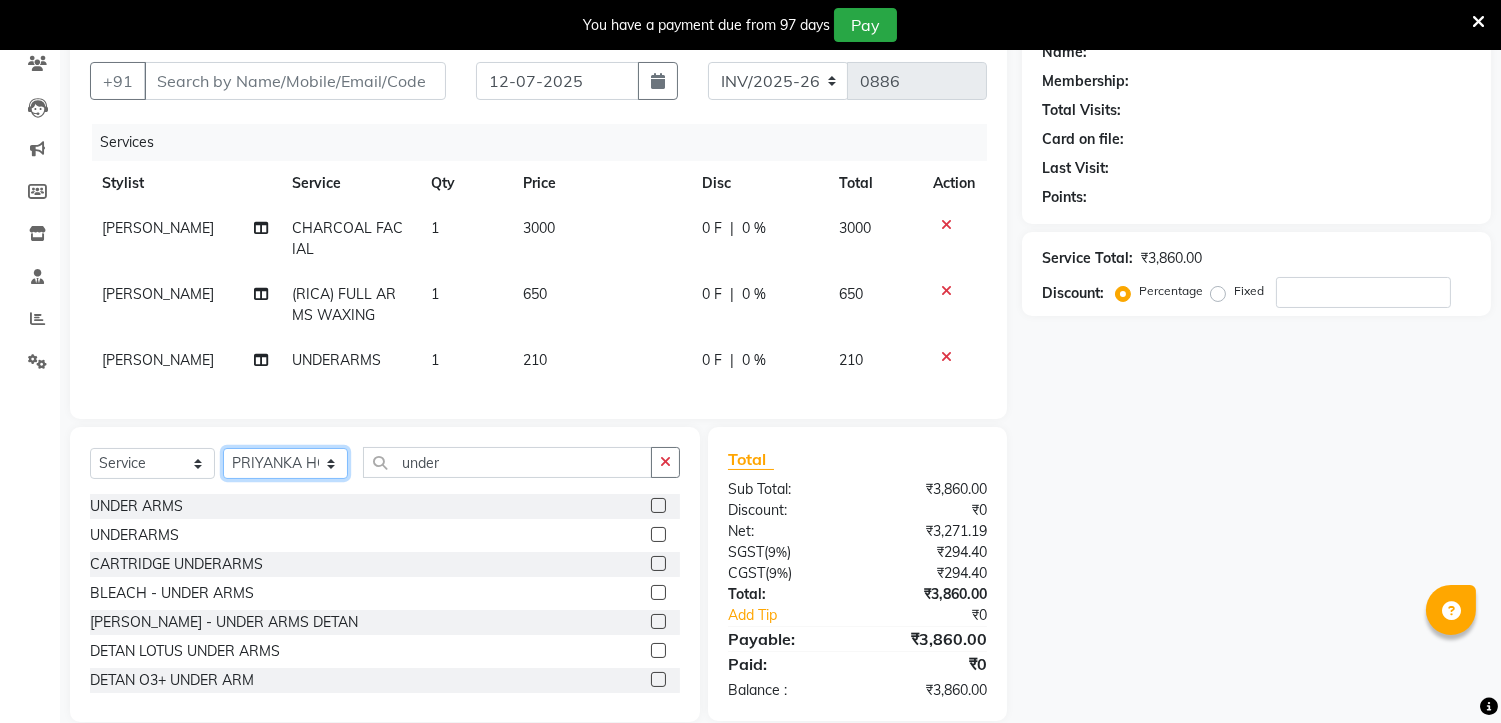 click on "Select Stylist [PERSON_NAME] [PERSON_NAME] [PERSON_NAME] Manager [PERSON_NAME] PRIYANKA HOTA [PERSON_NAME] [PERSON_NAME]" 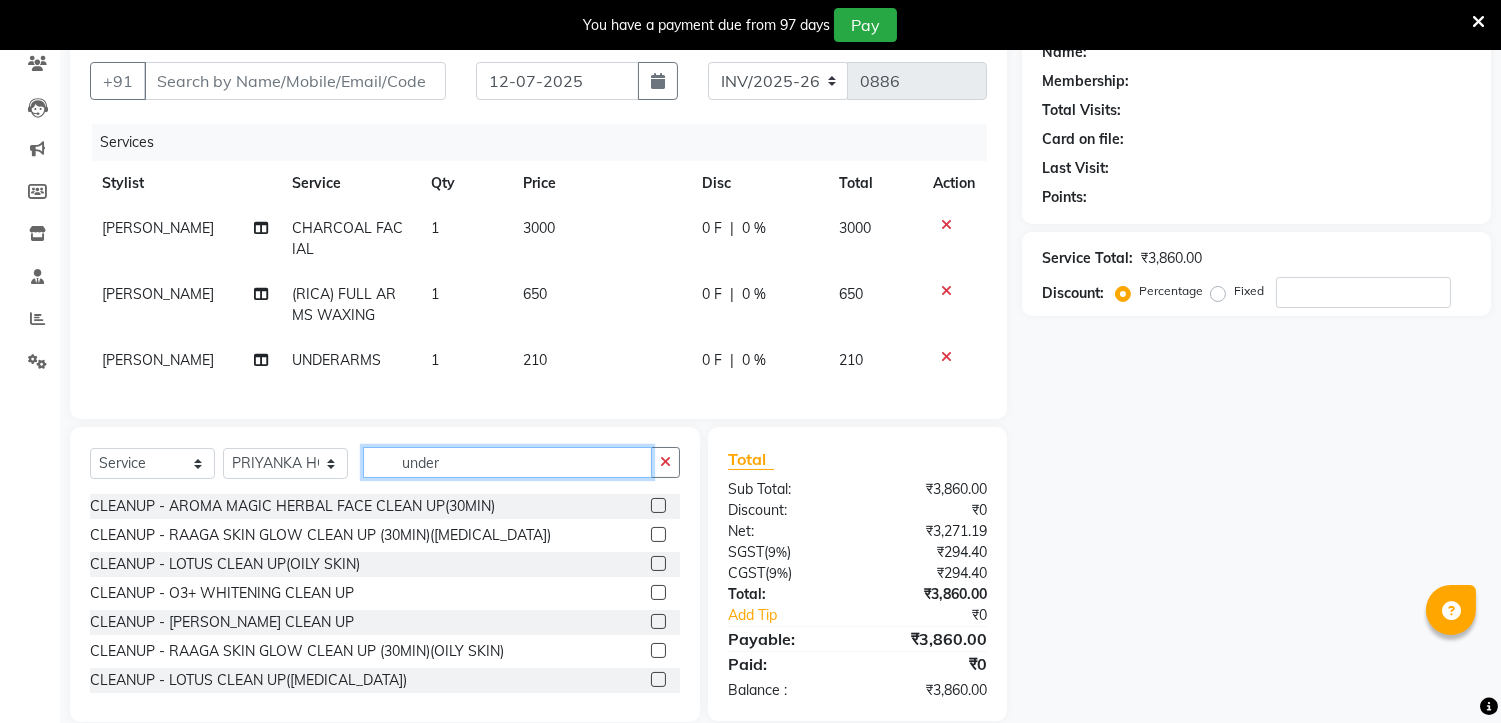 click on "under" 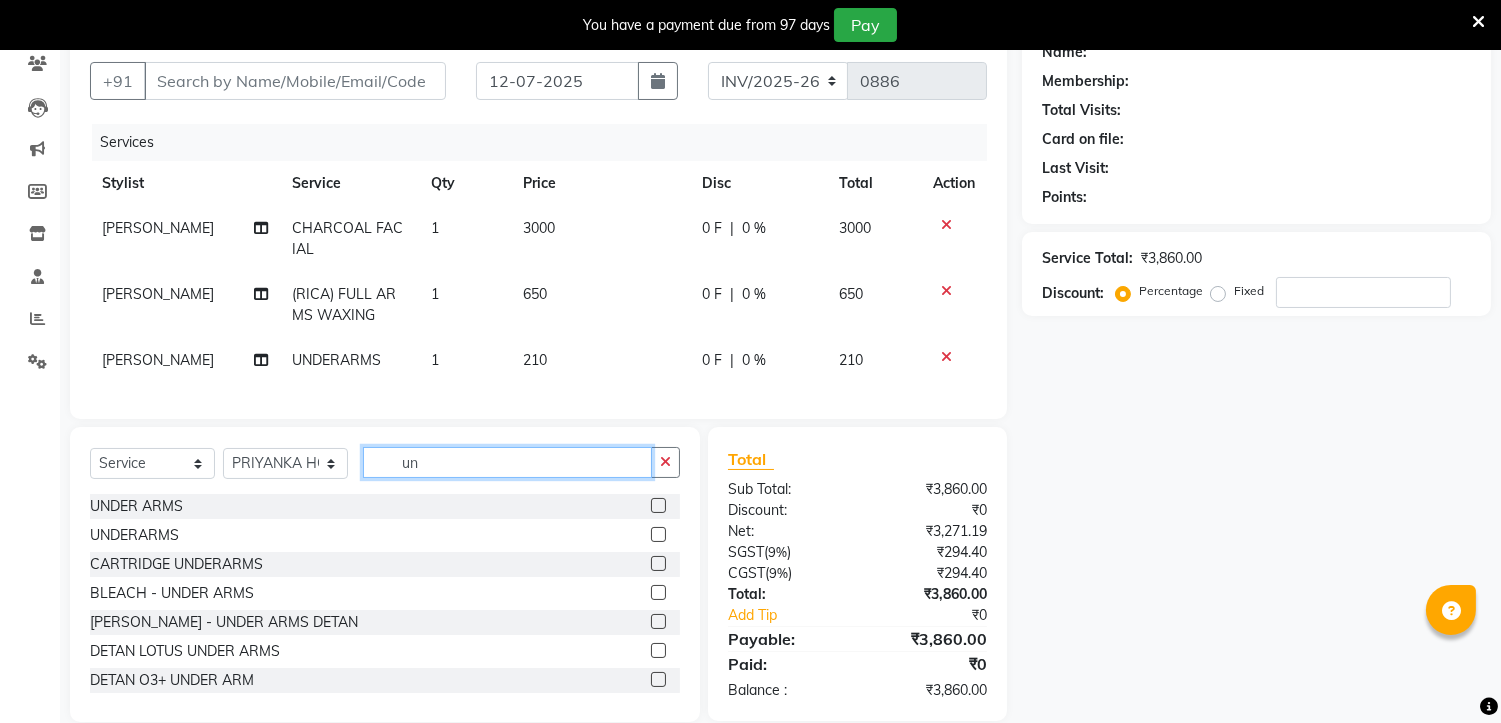 type on "u" 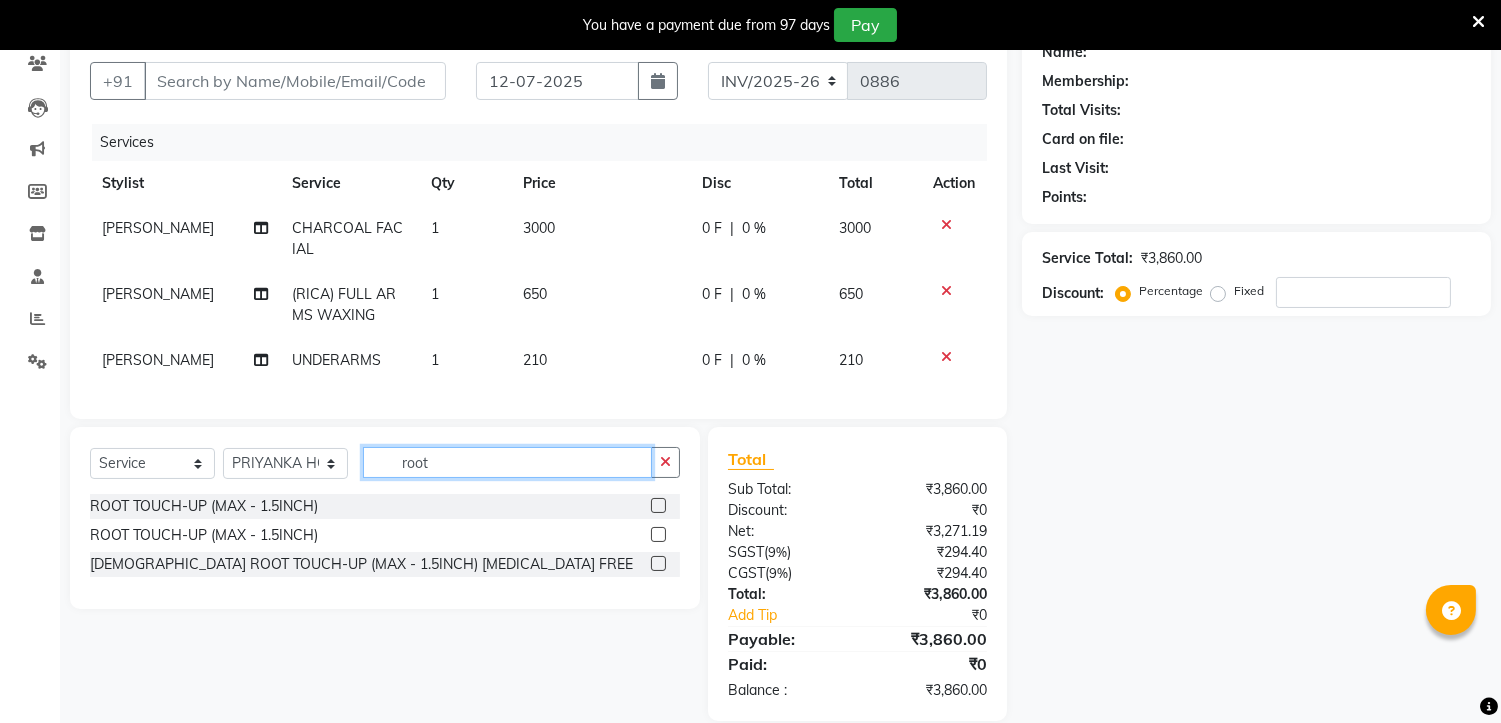 type on "root" 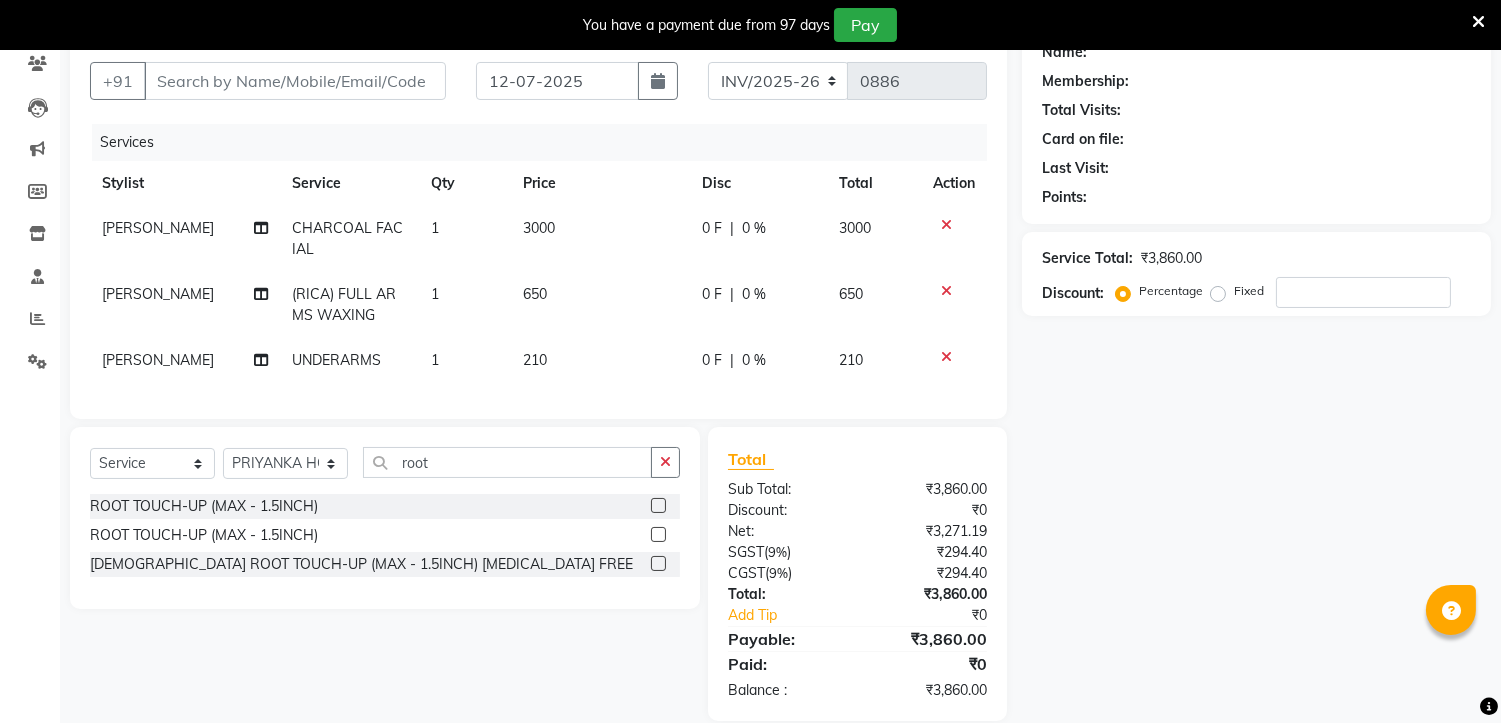 click 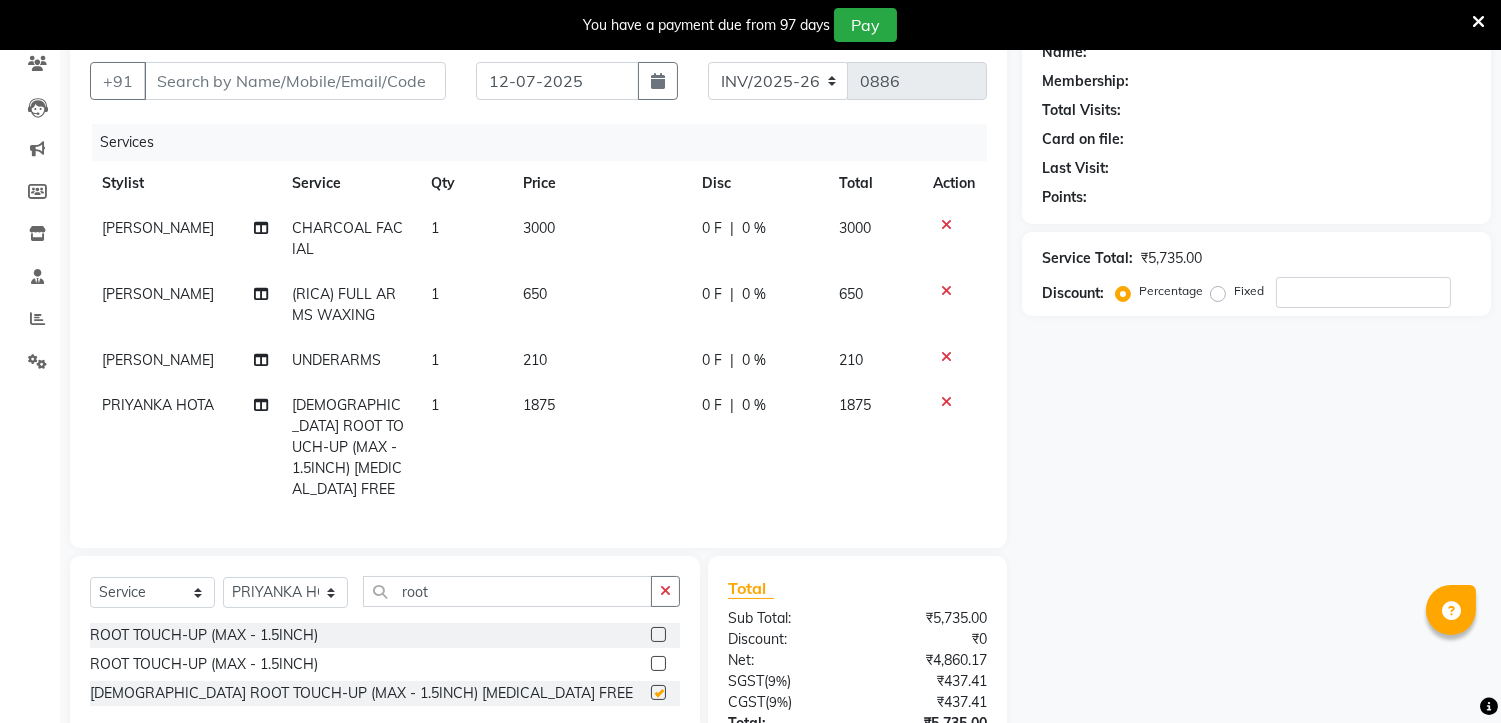 checkbox on "false" 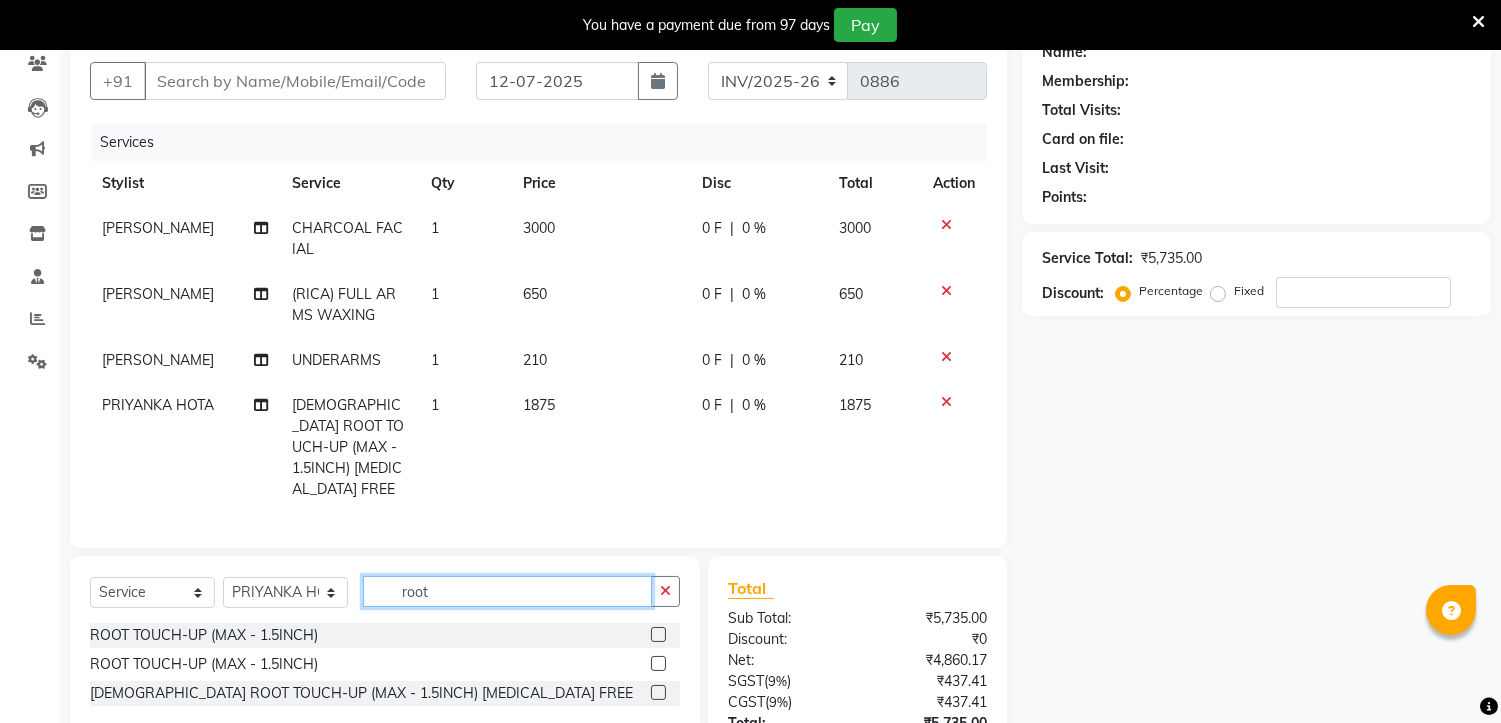 click on "root" 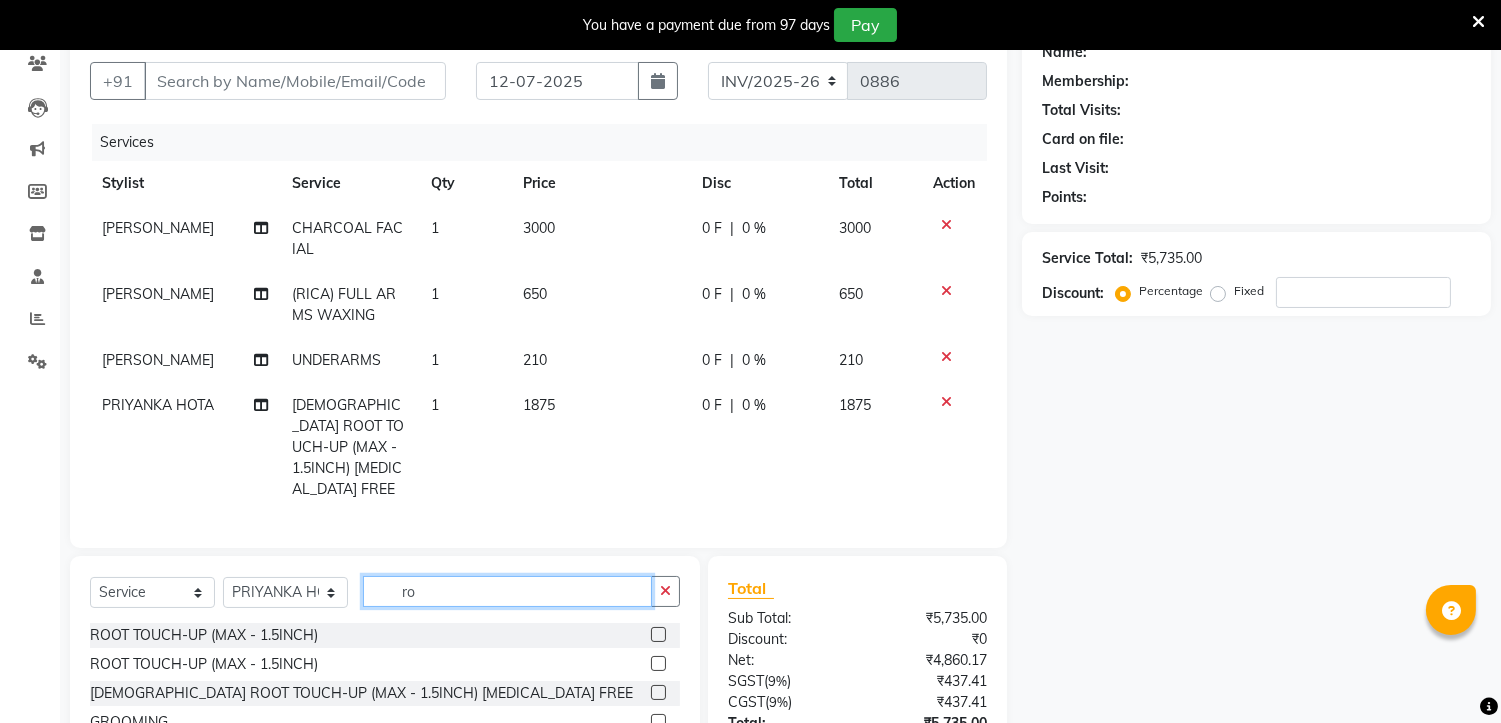 type on "r" 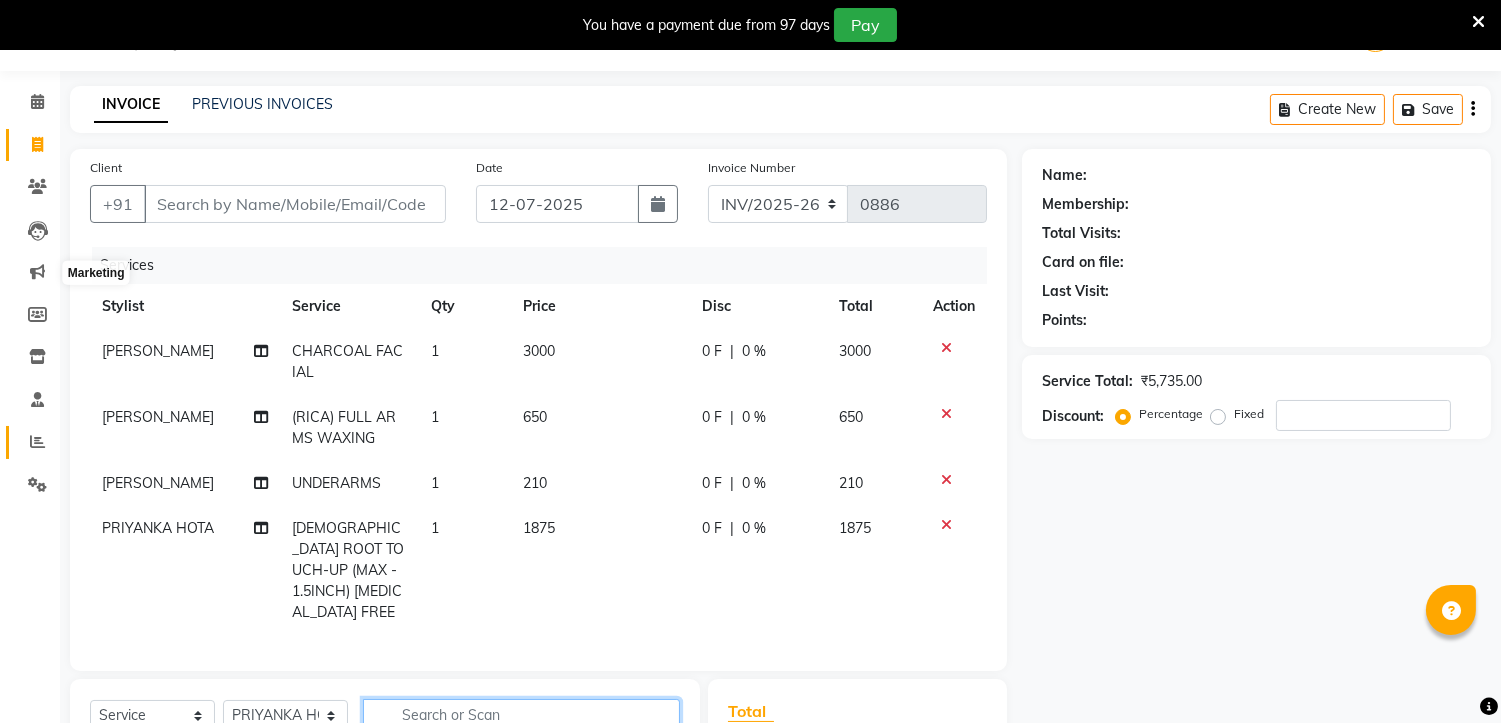 scroll, scrollTop: 0, scrollLeft: 0, axis: both 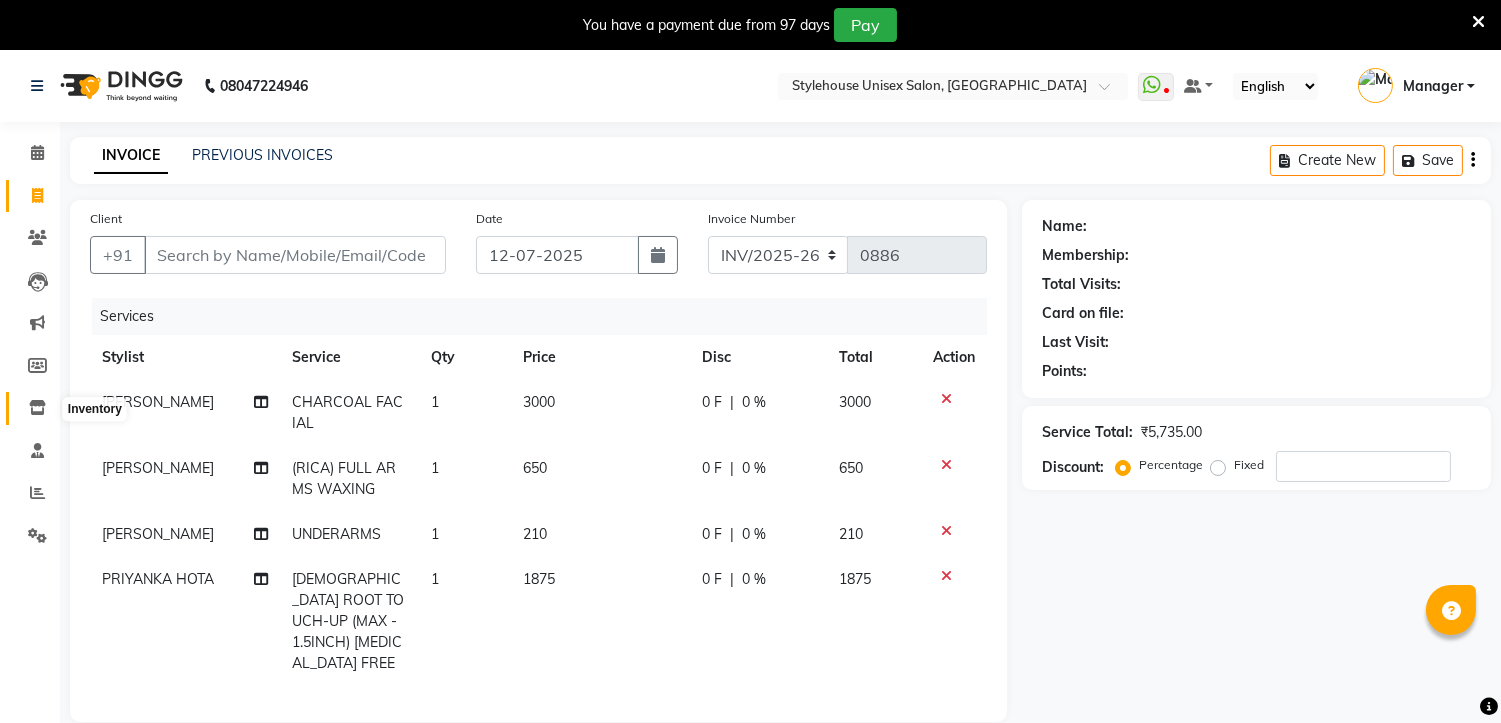type 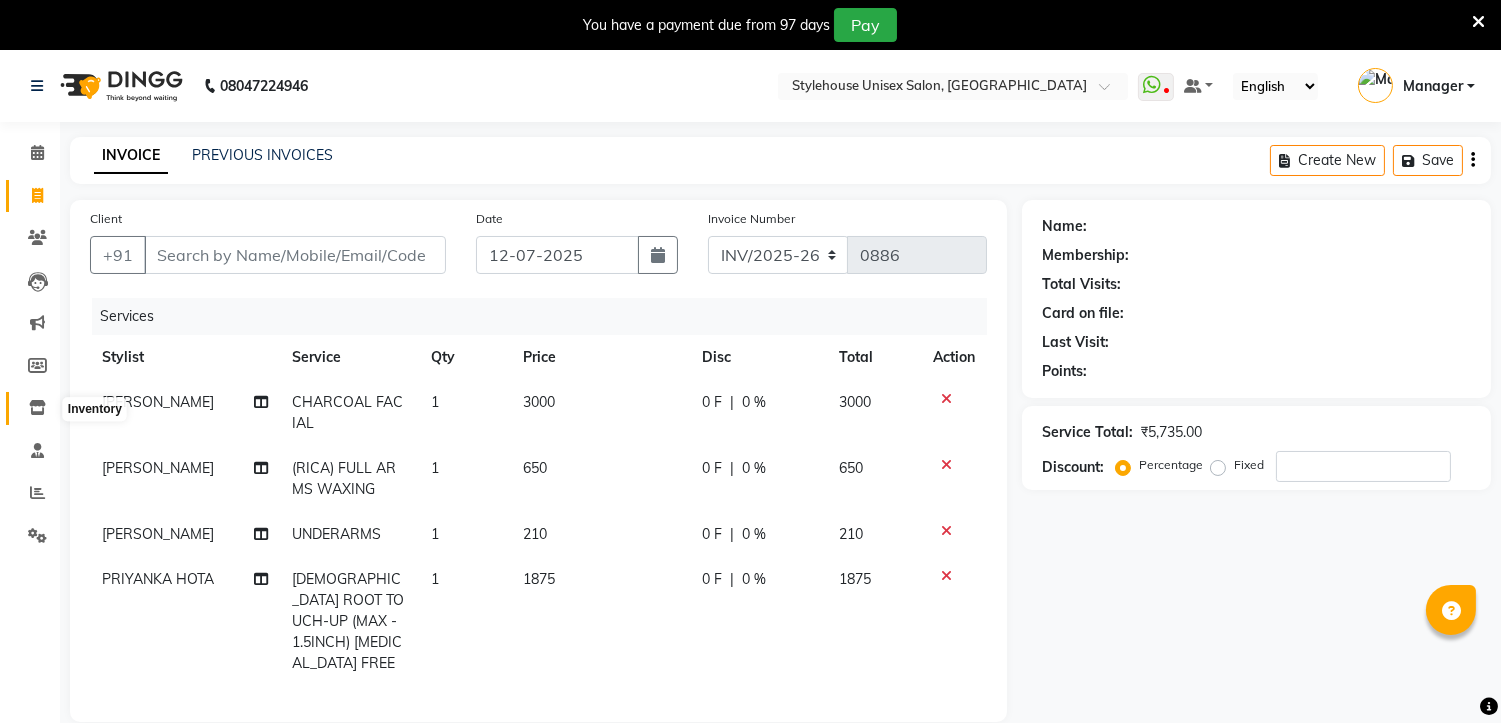 click 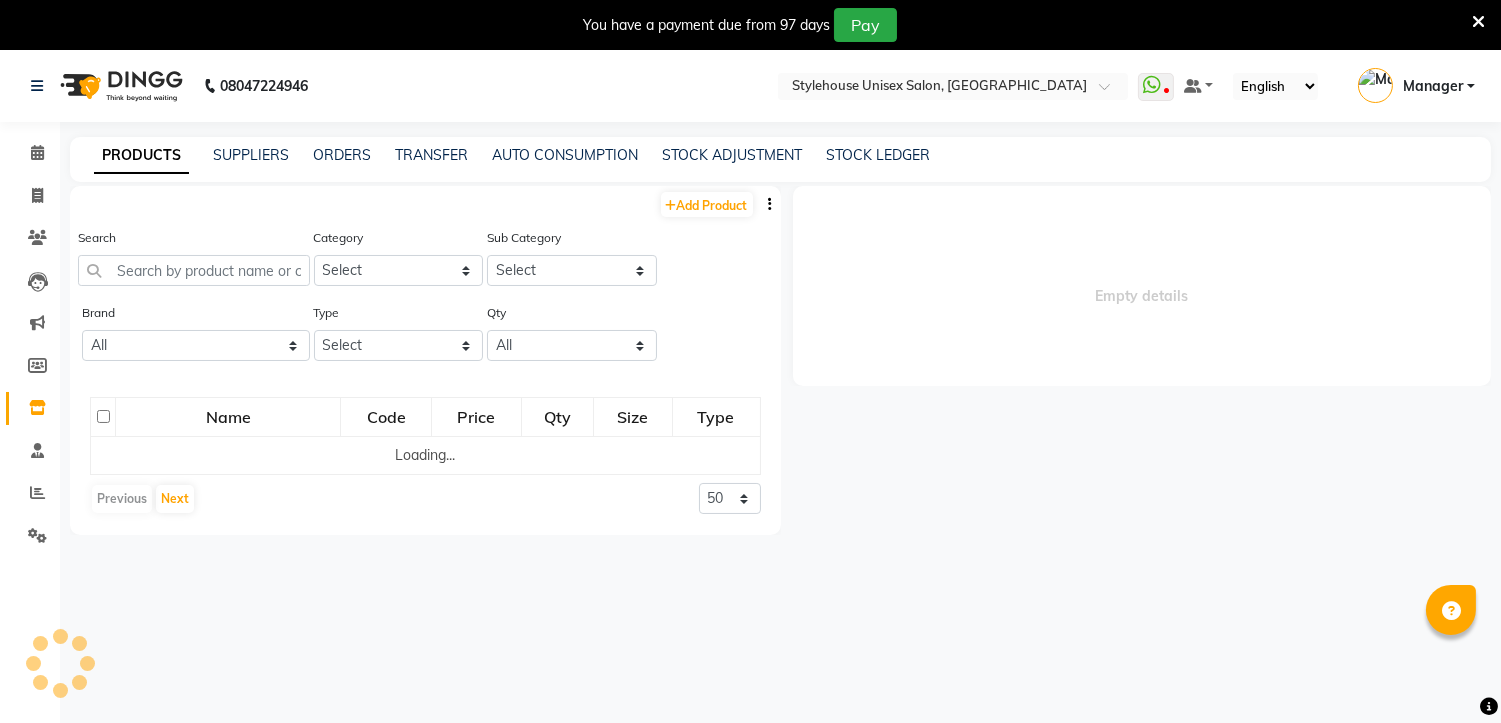 select 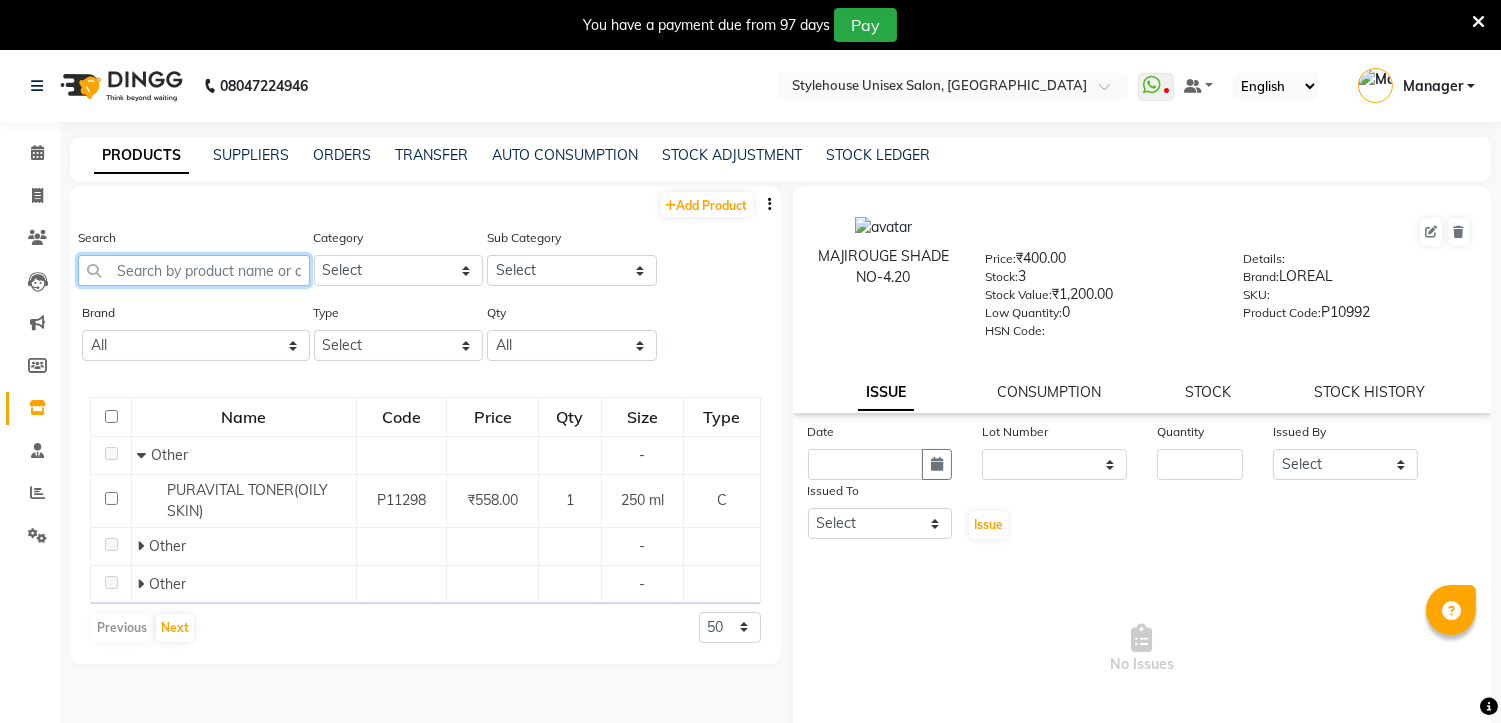 click 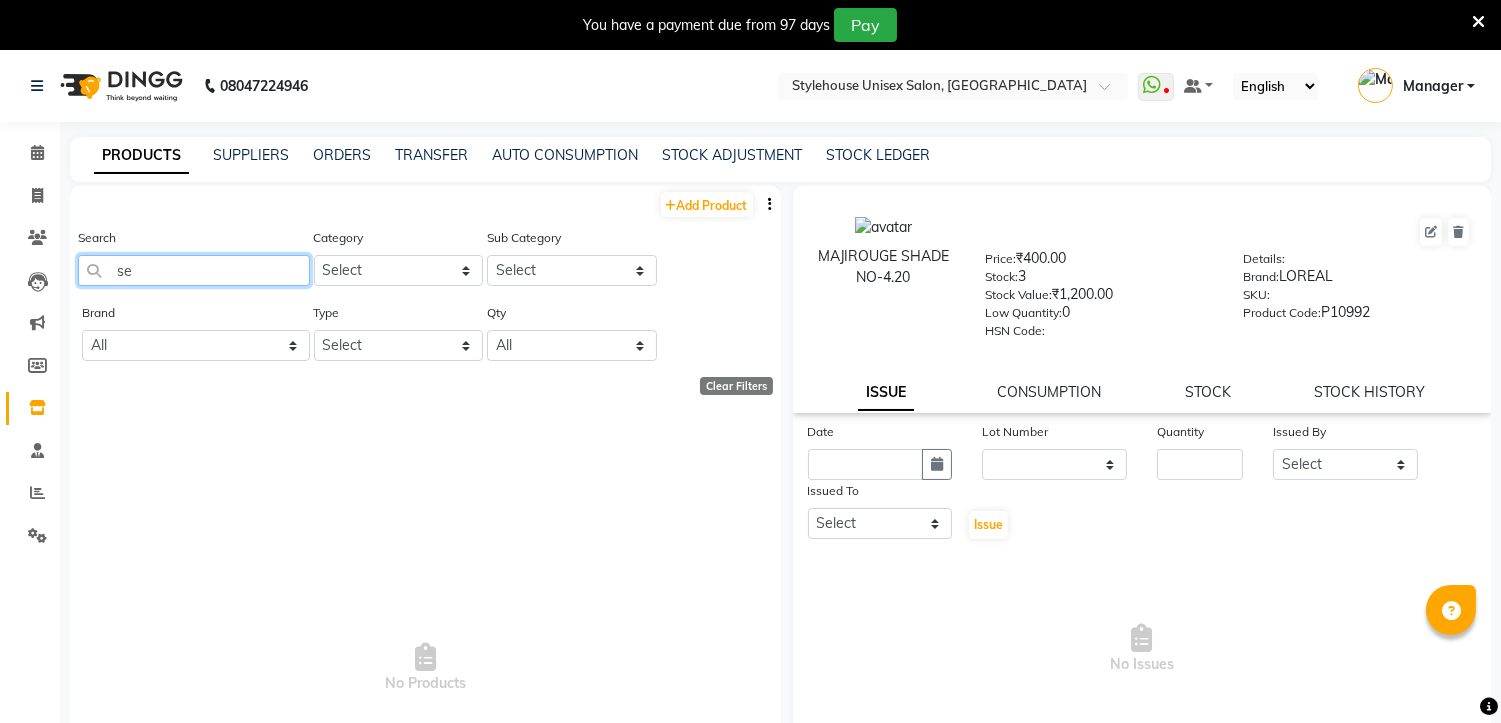 type on "s" 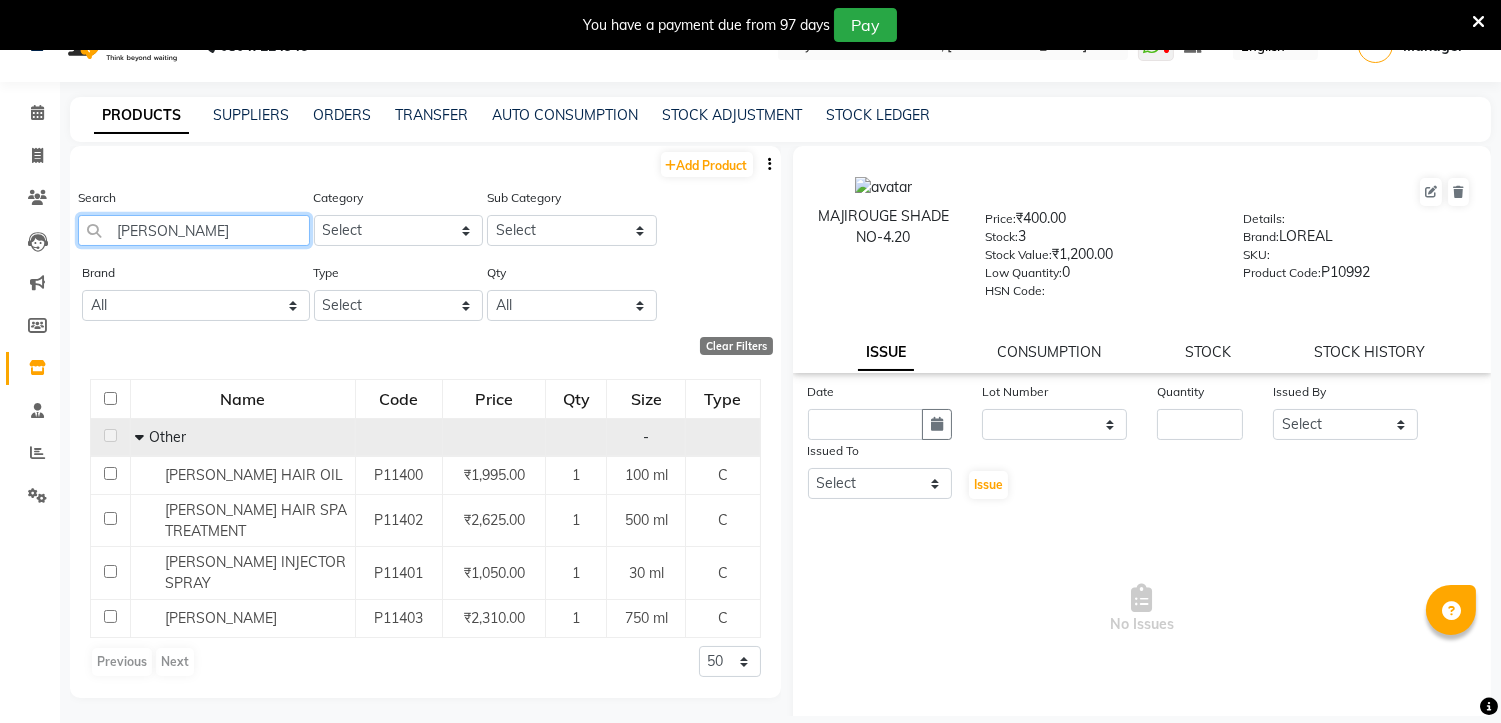 scroll, scrollTop: 62, scrollLeft: 0, axis: vertical 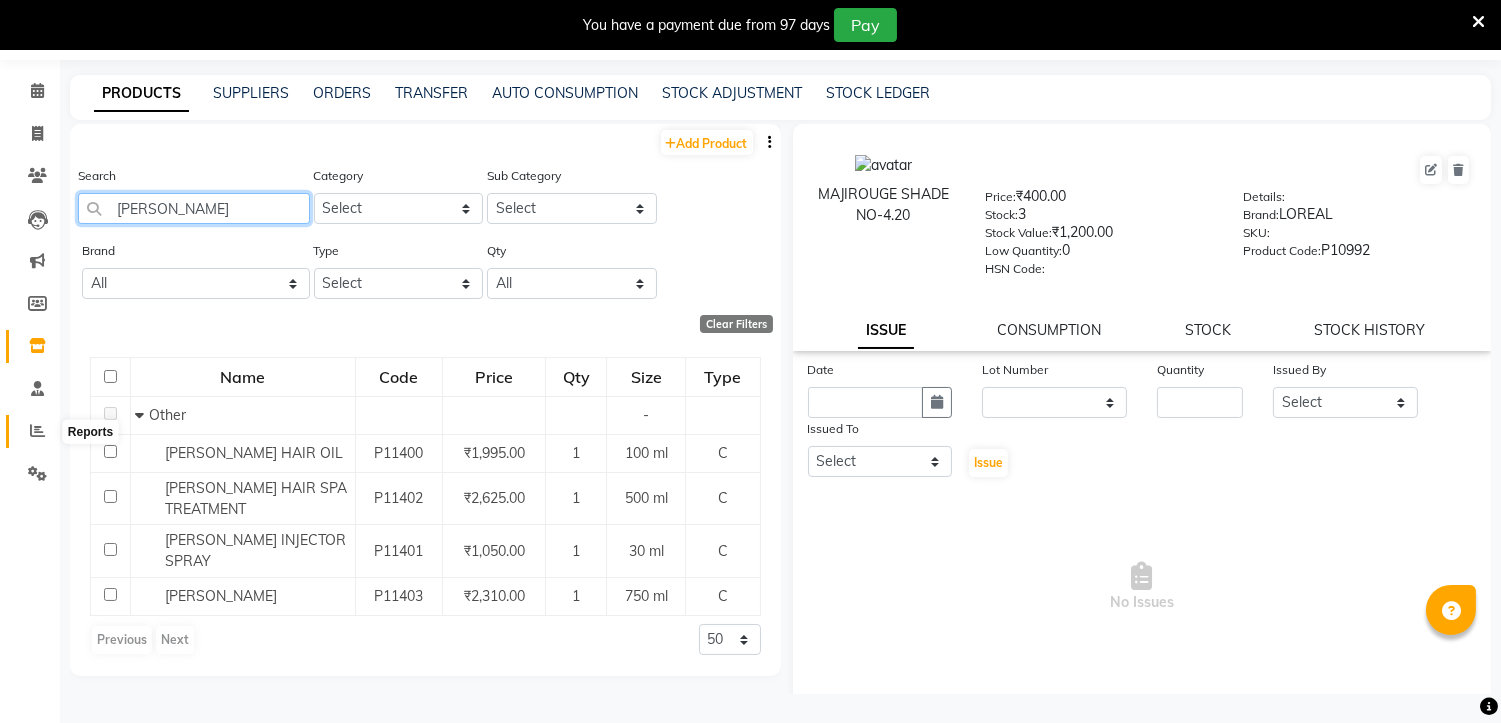 type on "[PERSON_NAME]" 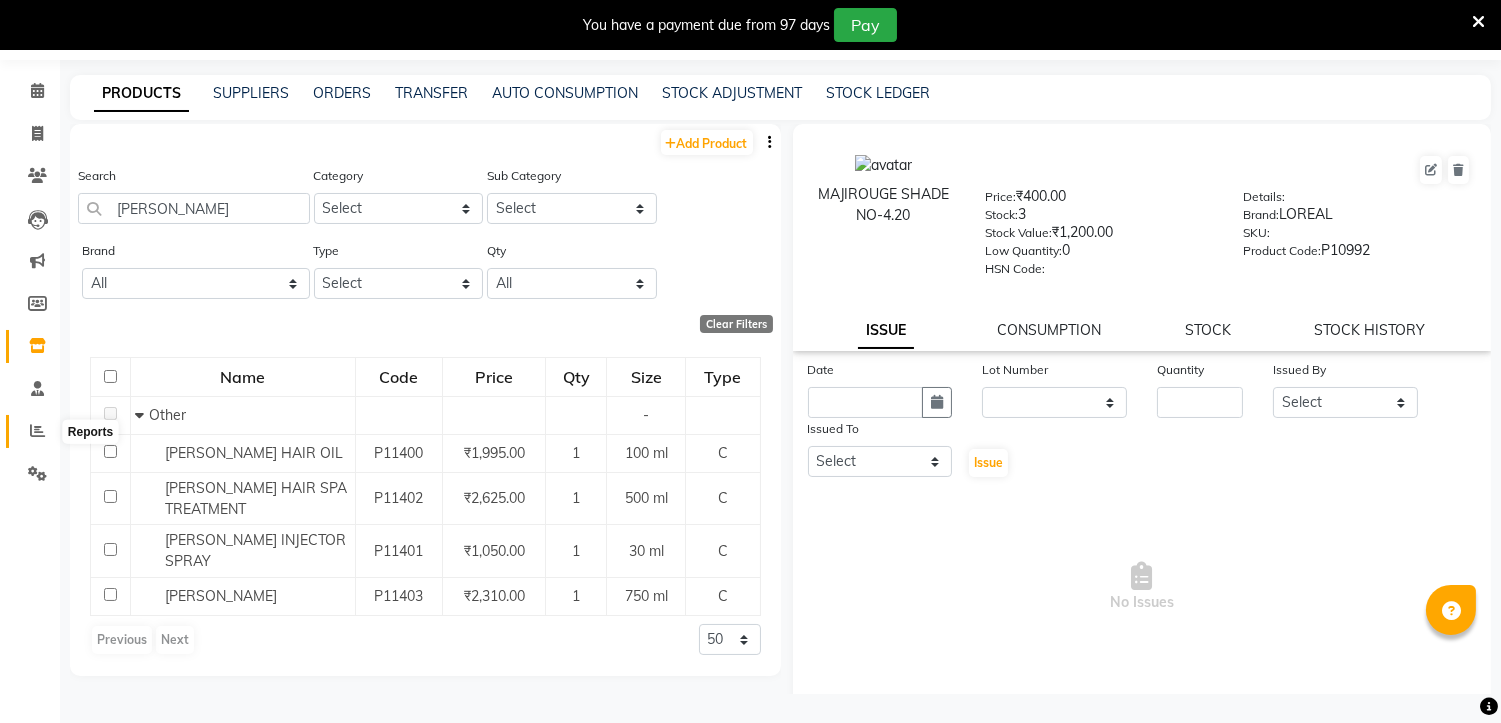 click 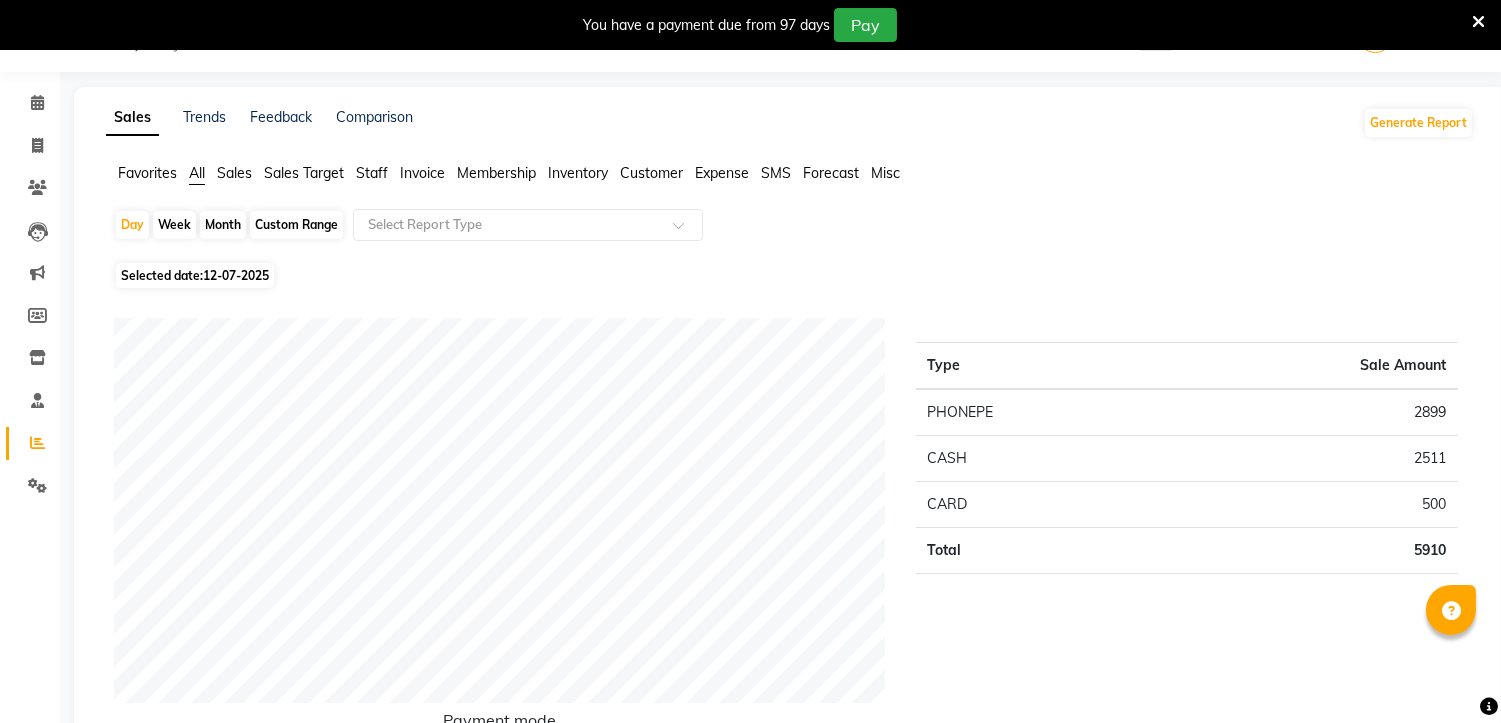 scroll, scrollTop: 62, scrollLeft: 0, axis: vertical 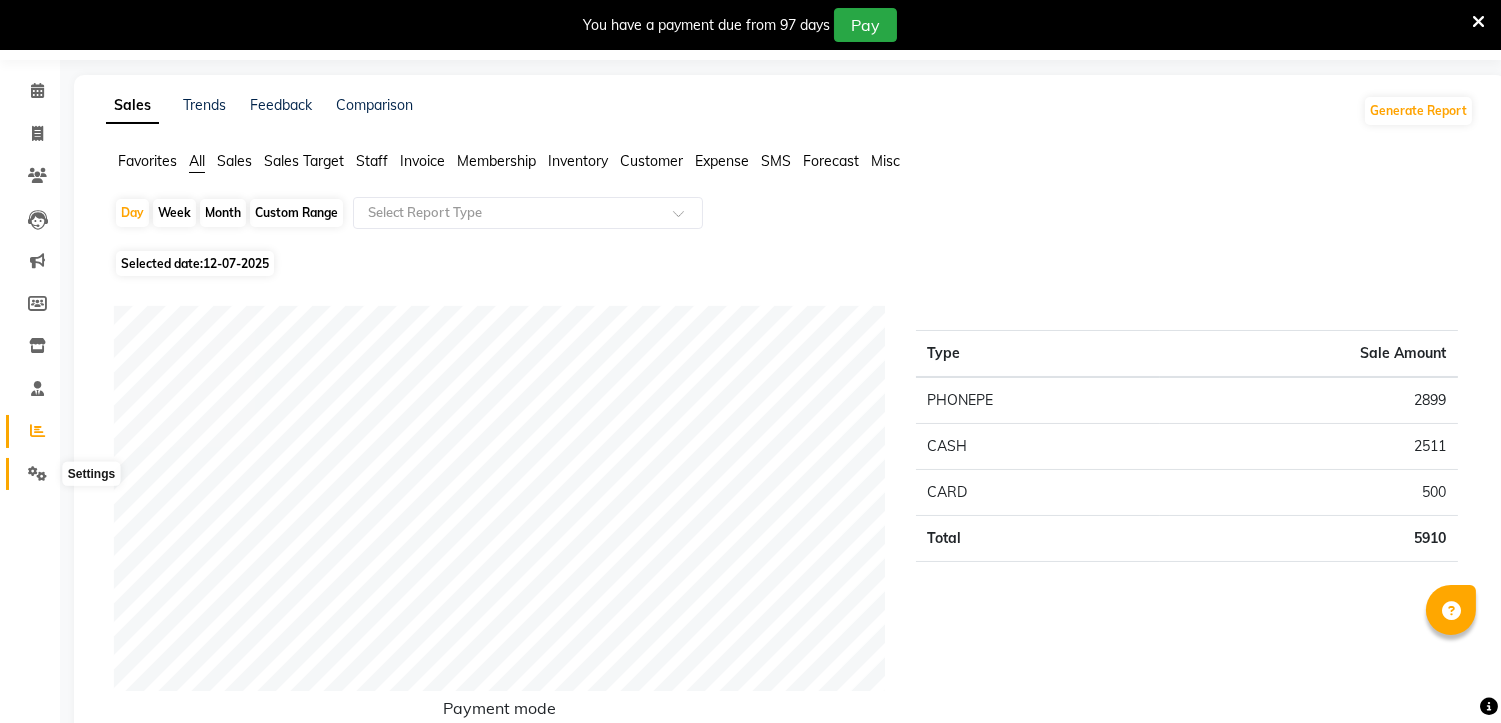 click 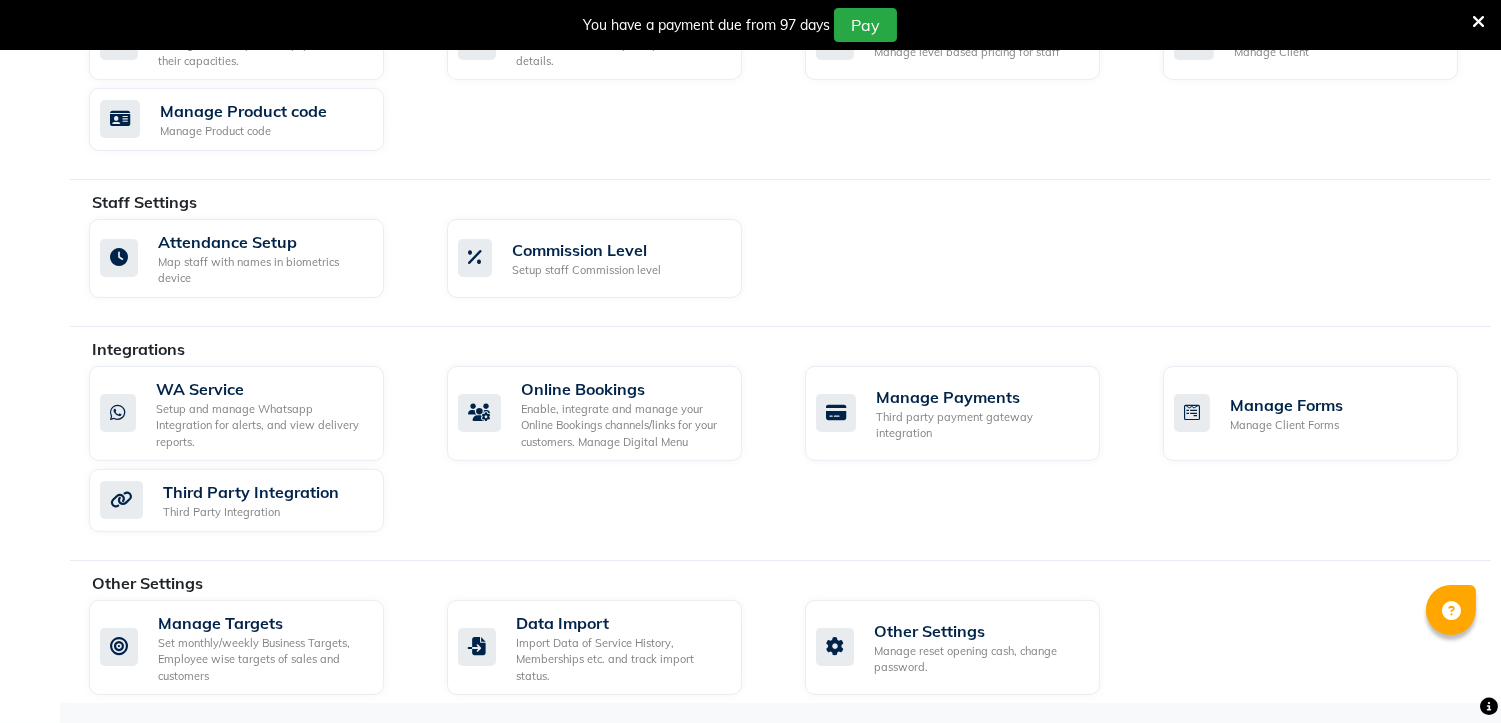 scroll, scrollTop: 530, scrollLeft: 0, axis: vertical 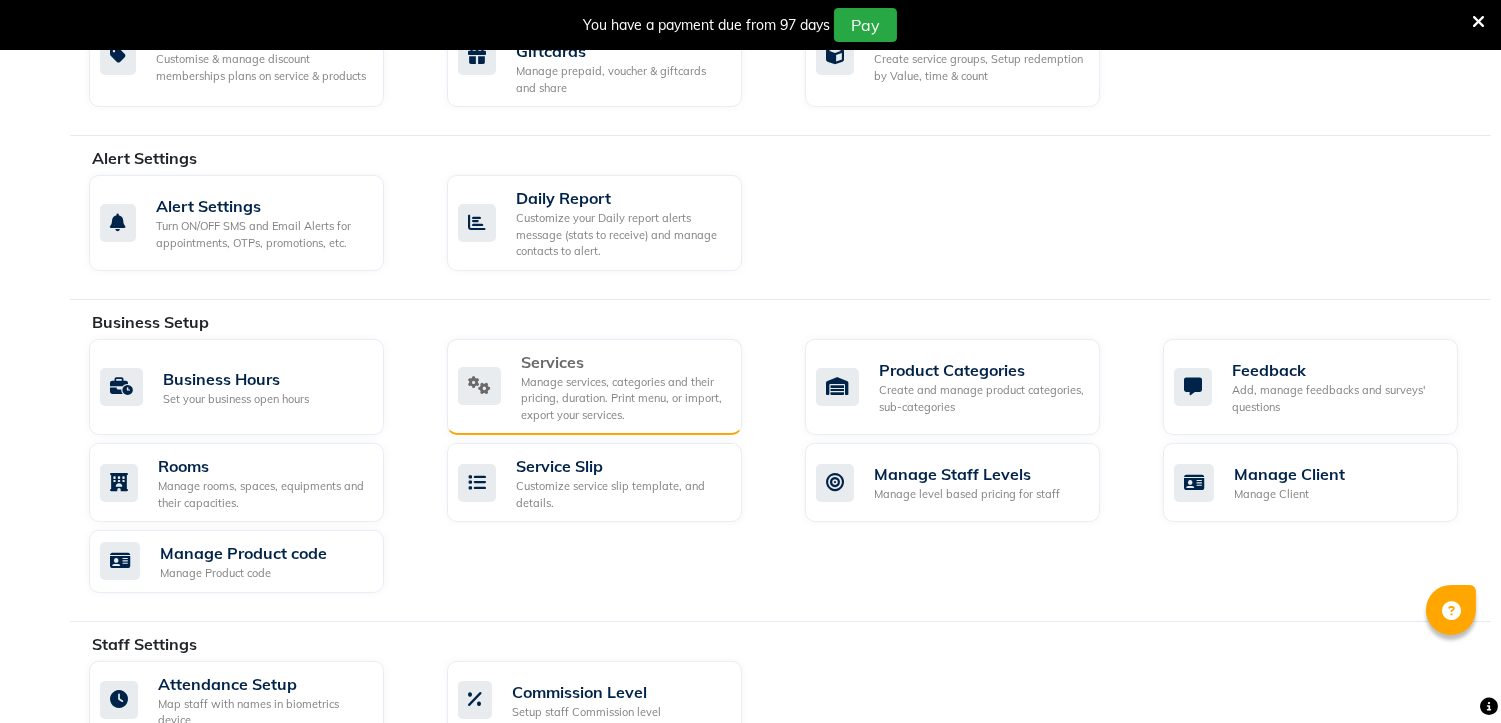 click on "Manage services, categories and their pricing, duration. Print menu, or import, export your services." 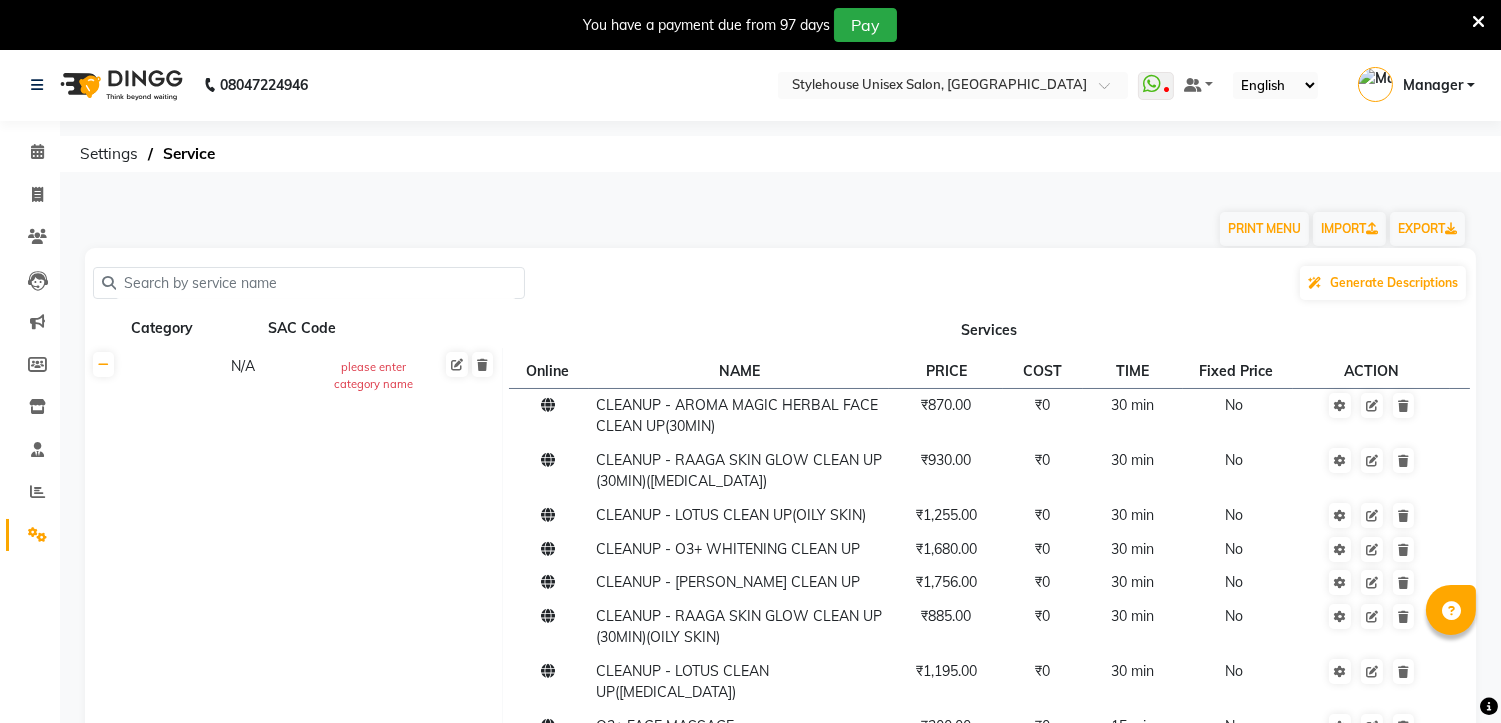 scroll, scrollTop: 0, scrollLeft: 0, axis: both 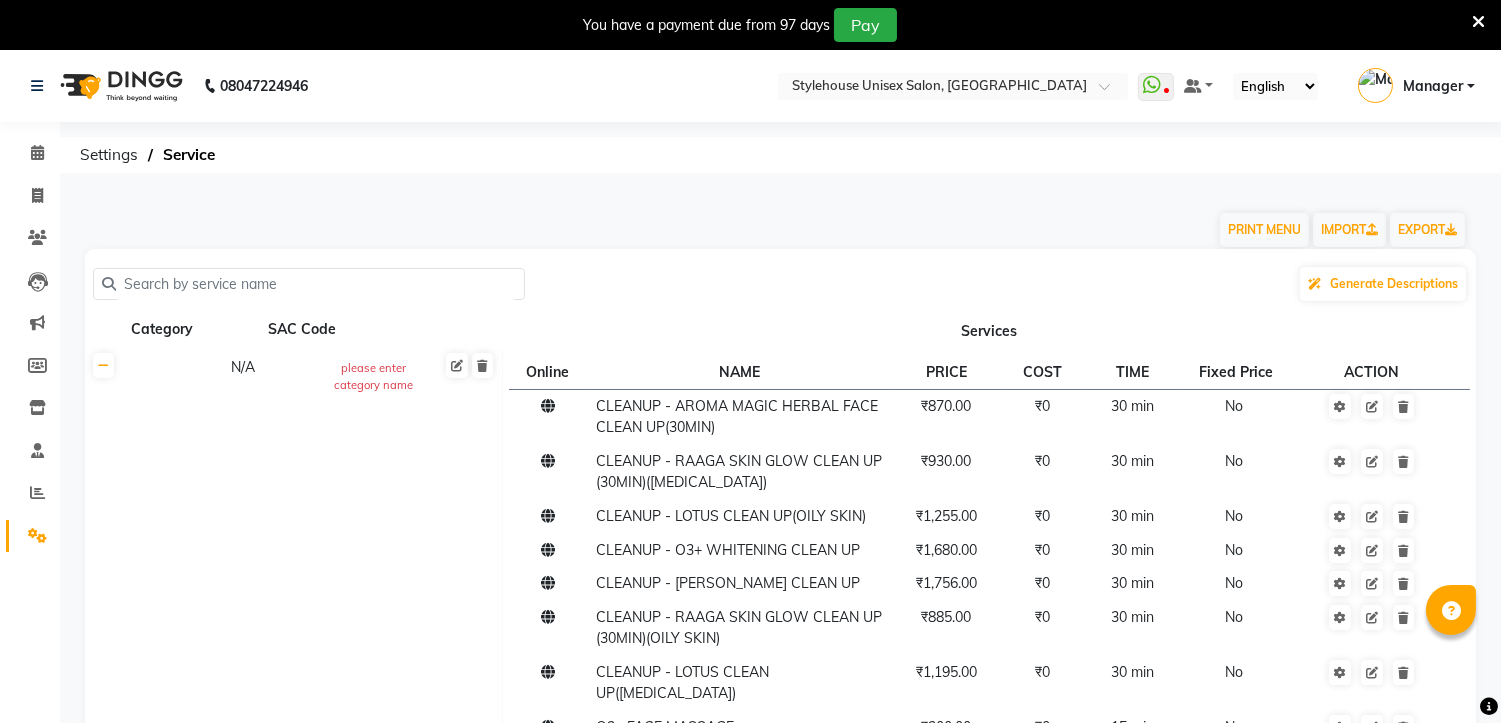 click 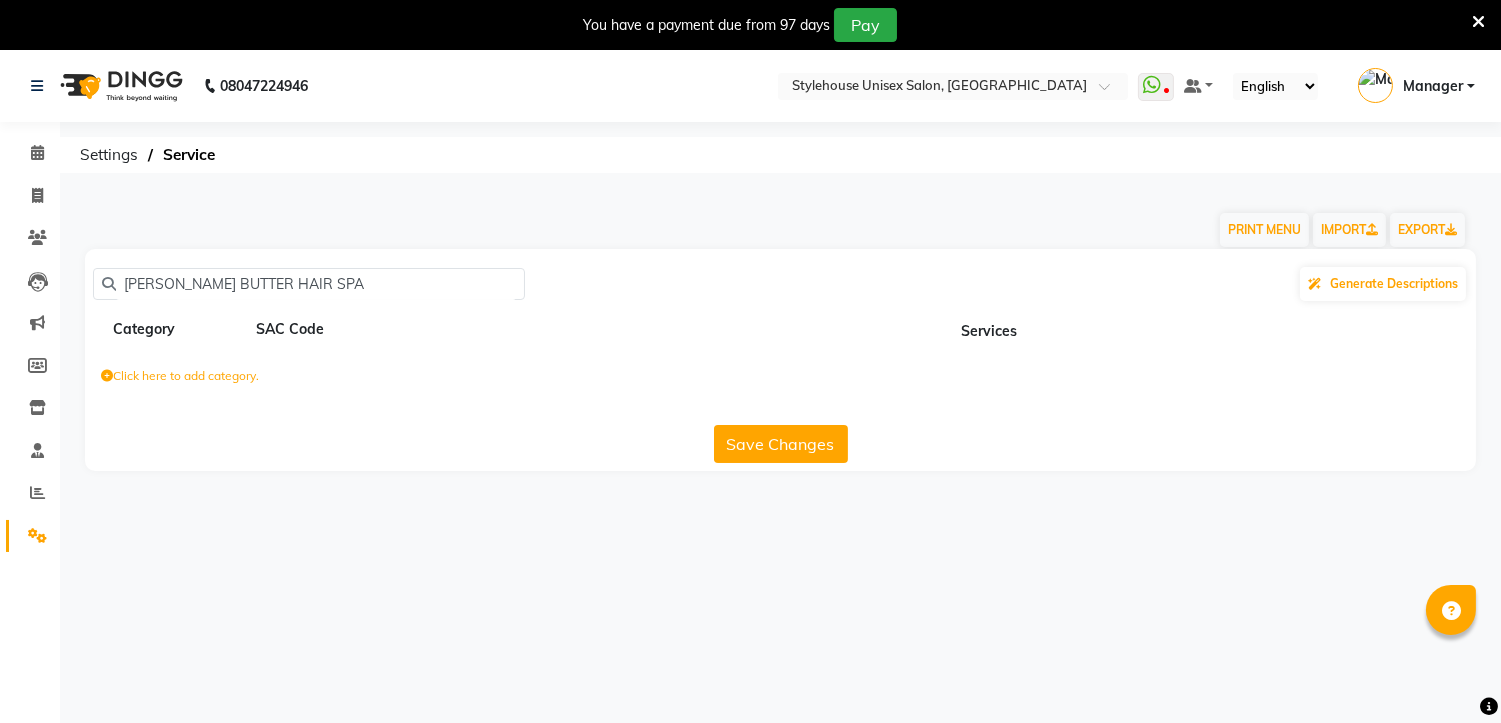 type on "SHEA BUTTER HAIR SPA" 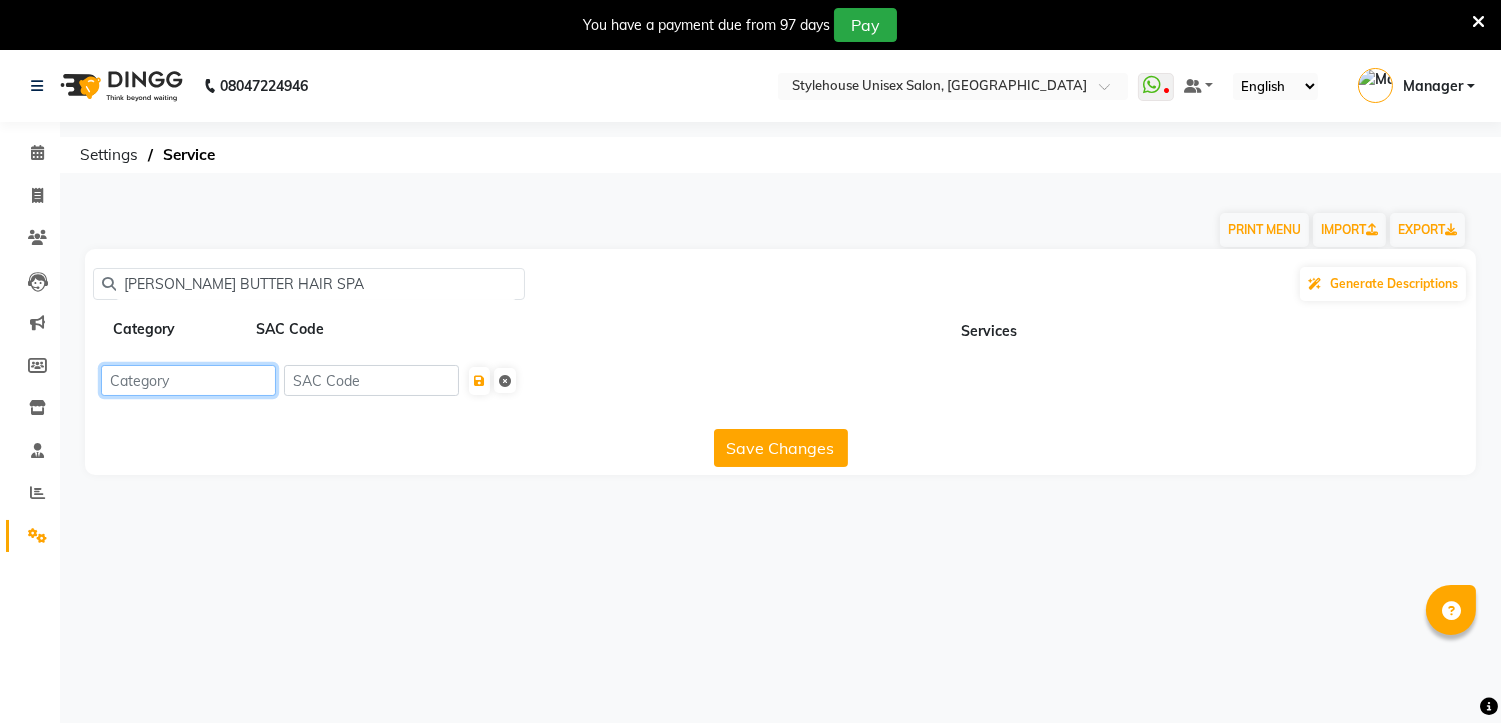 click 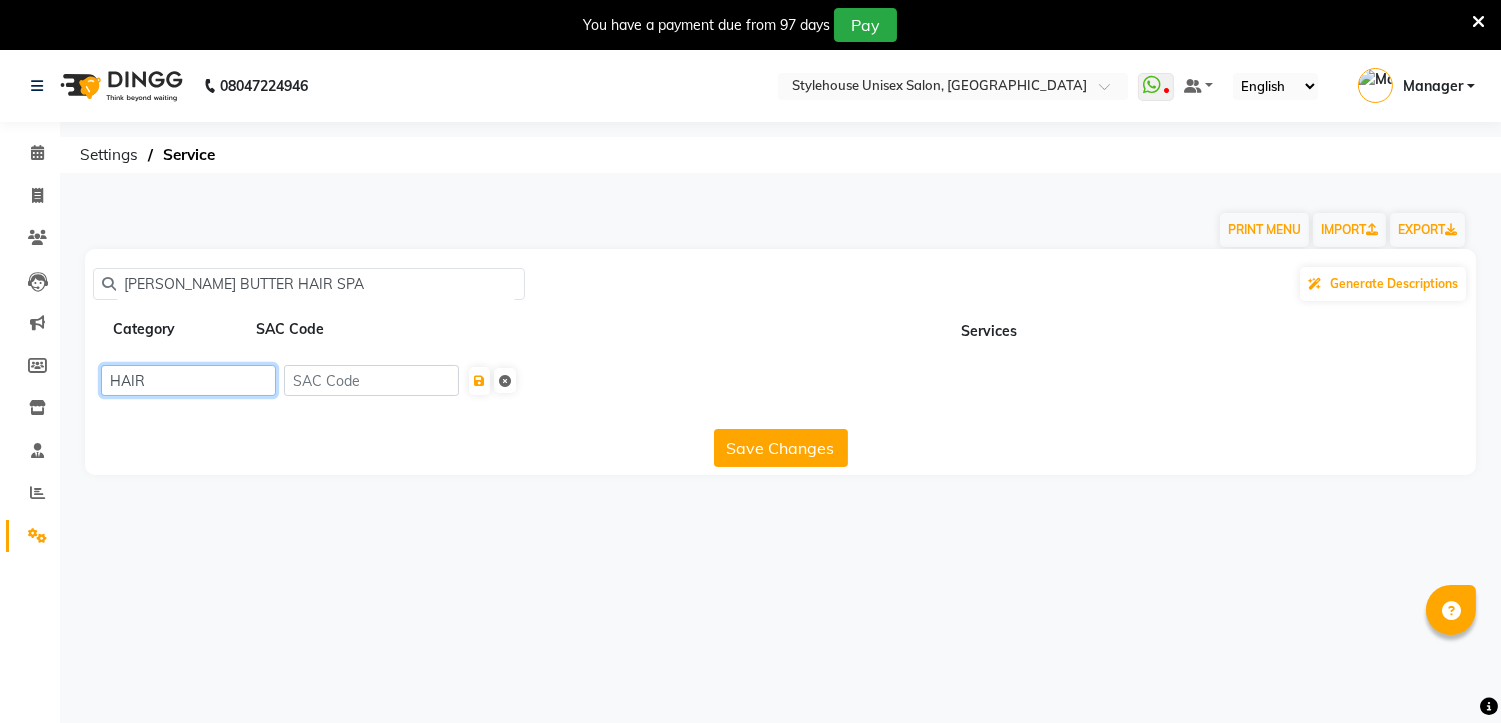 type on "HAIR" 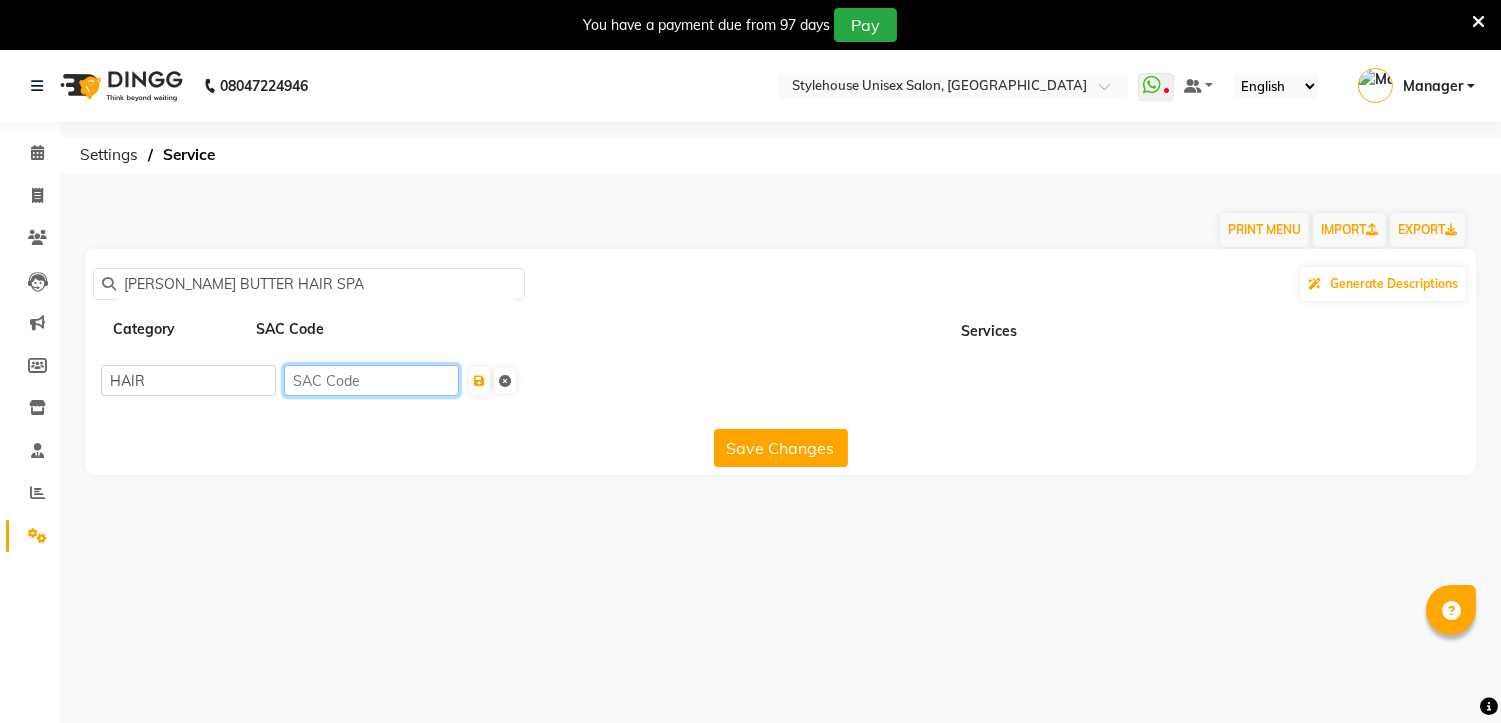 click 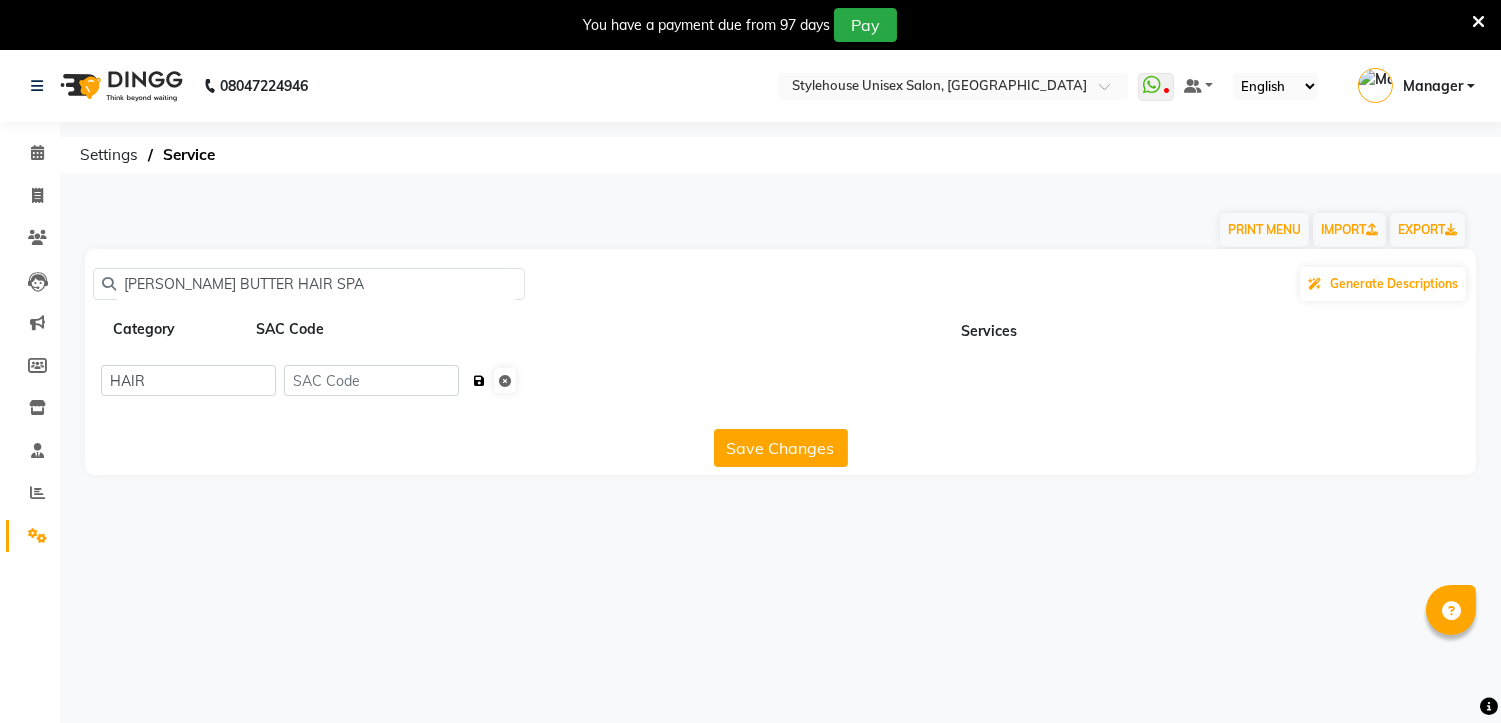 click at bounding box center [479, 381] 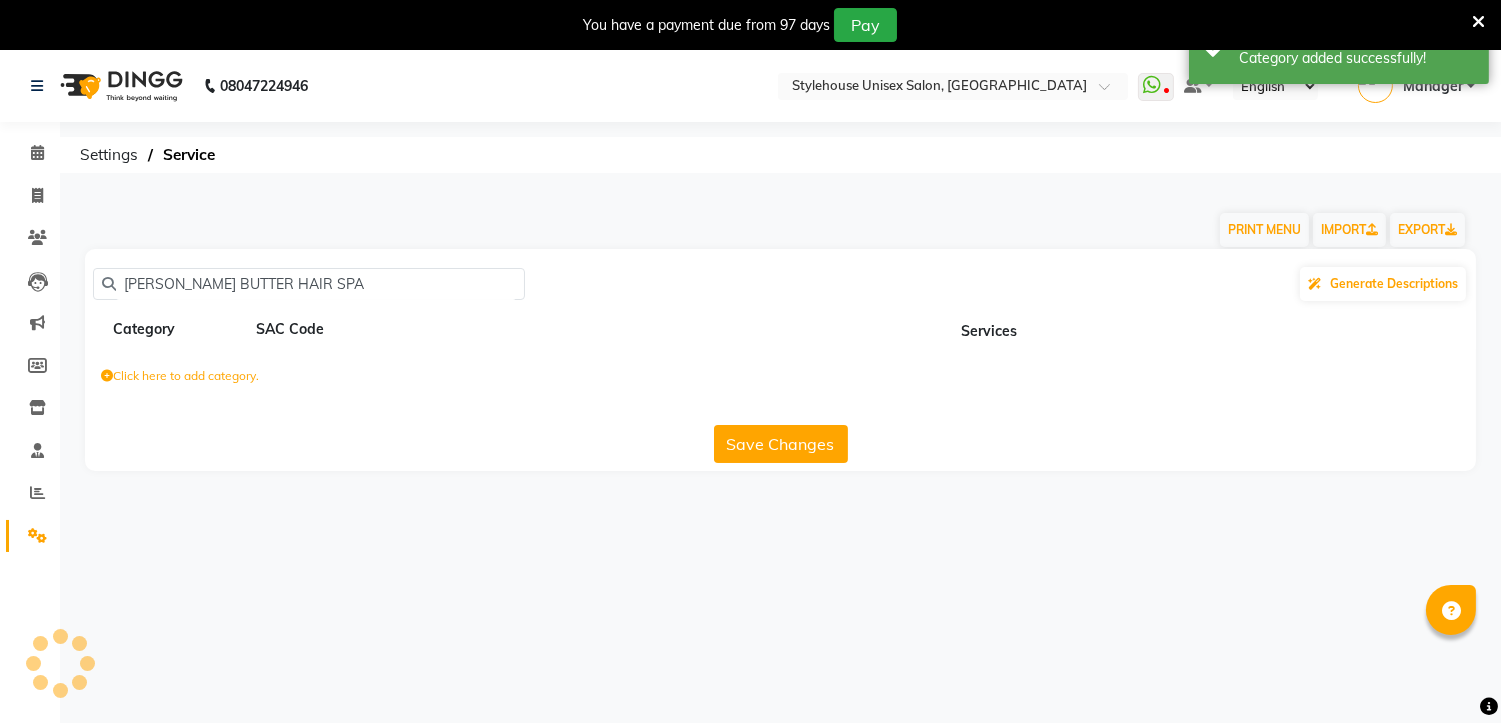 type 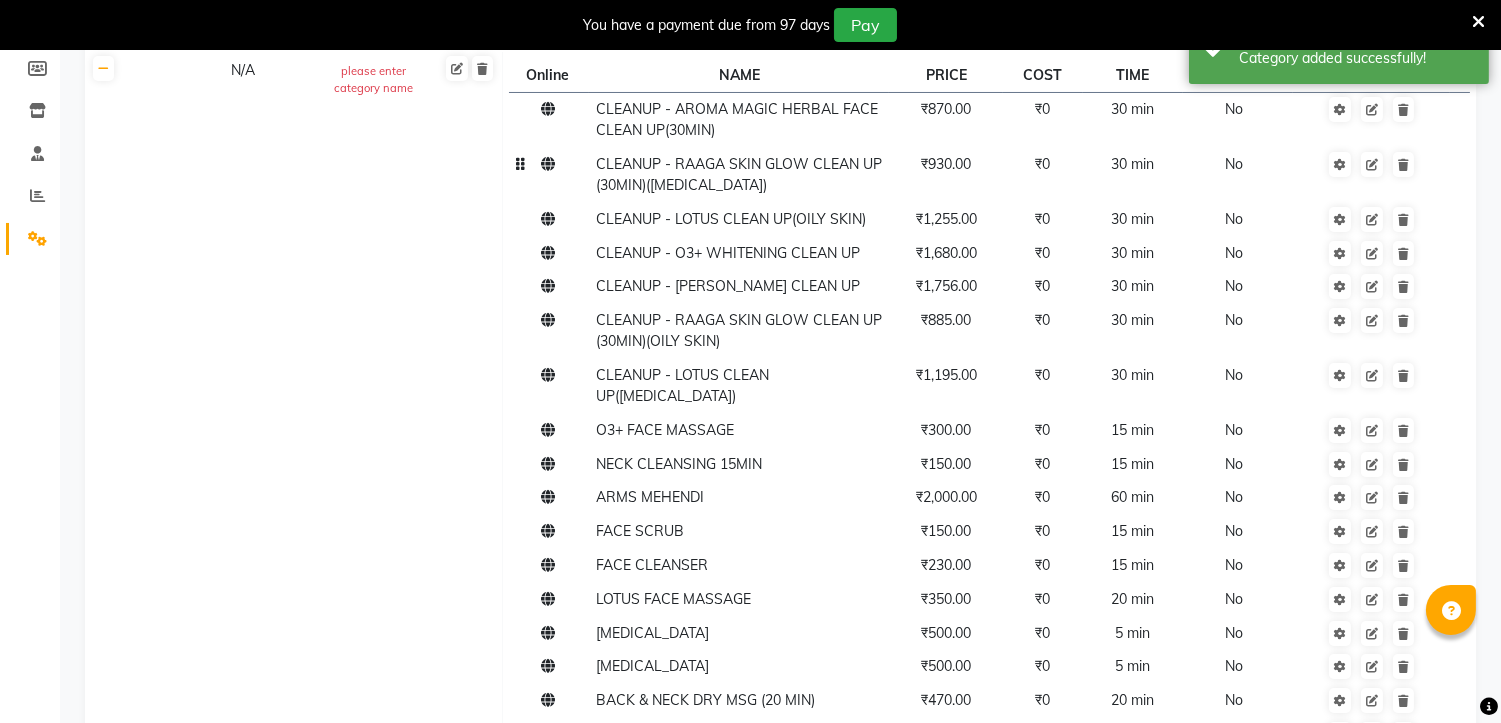 scroll, scrollTop: 0, scrollLeft: 0, axis: both 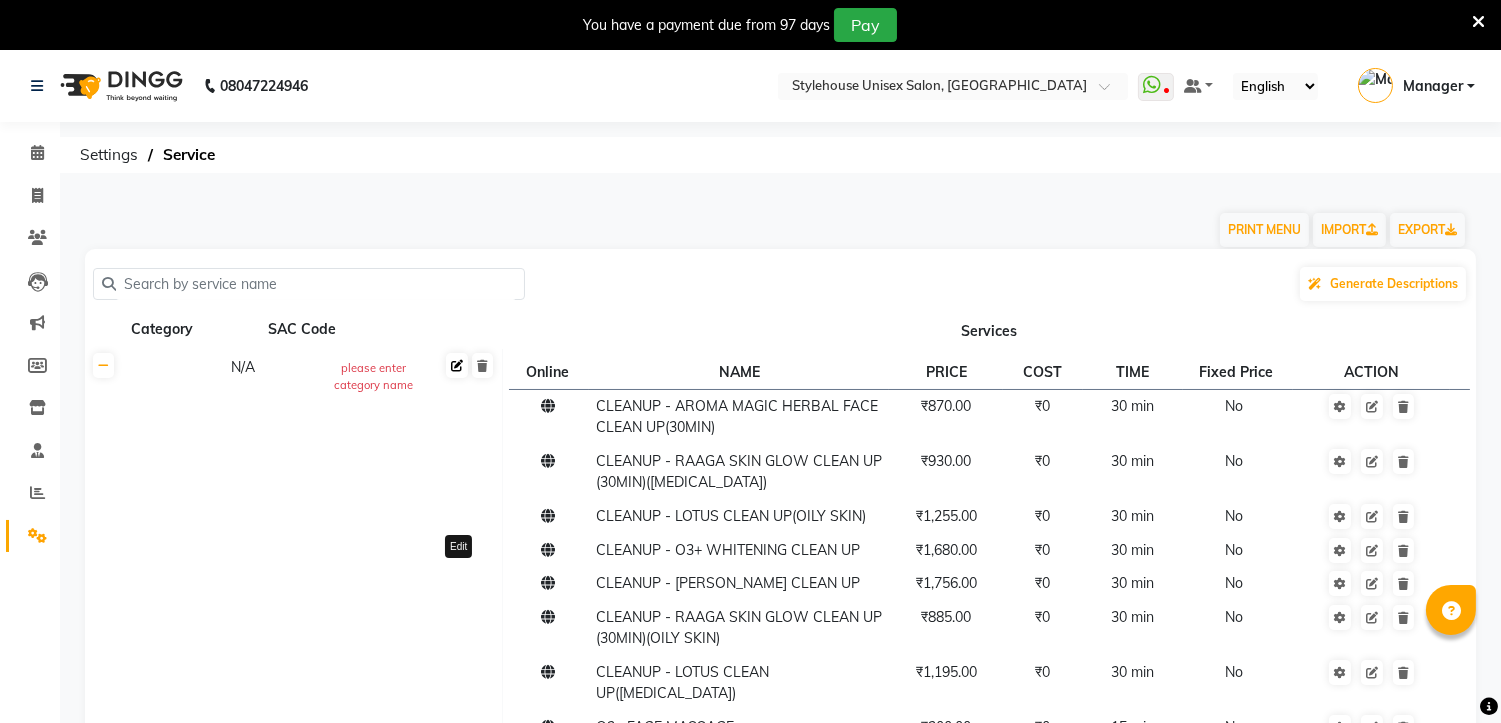 click 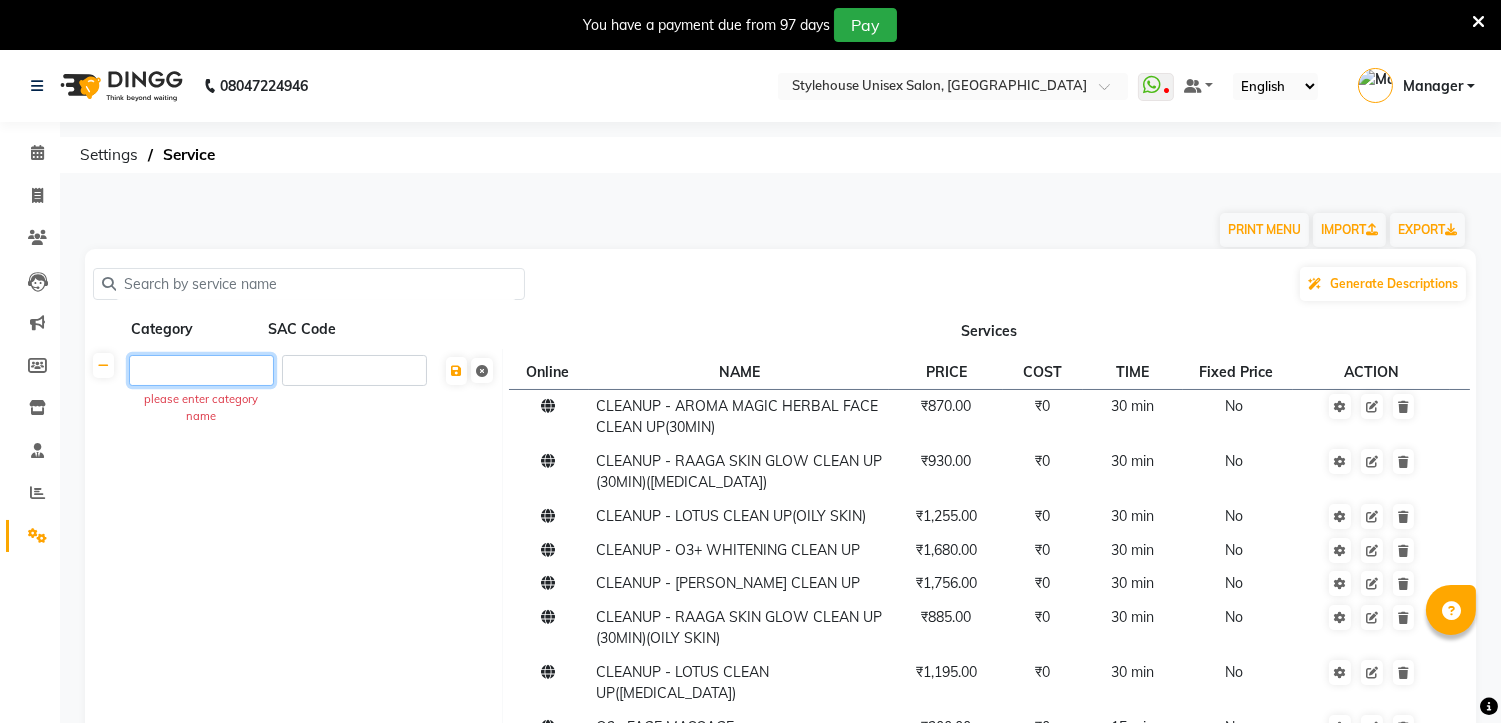 click 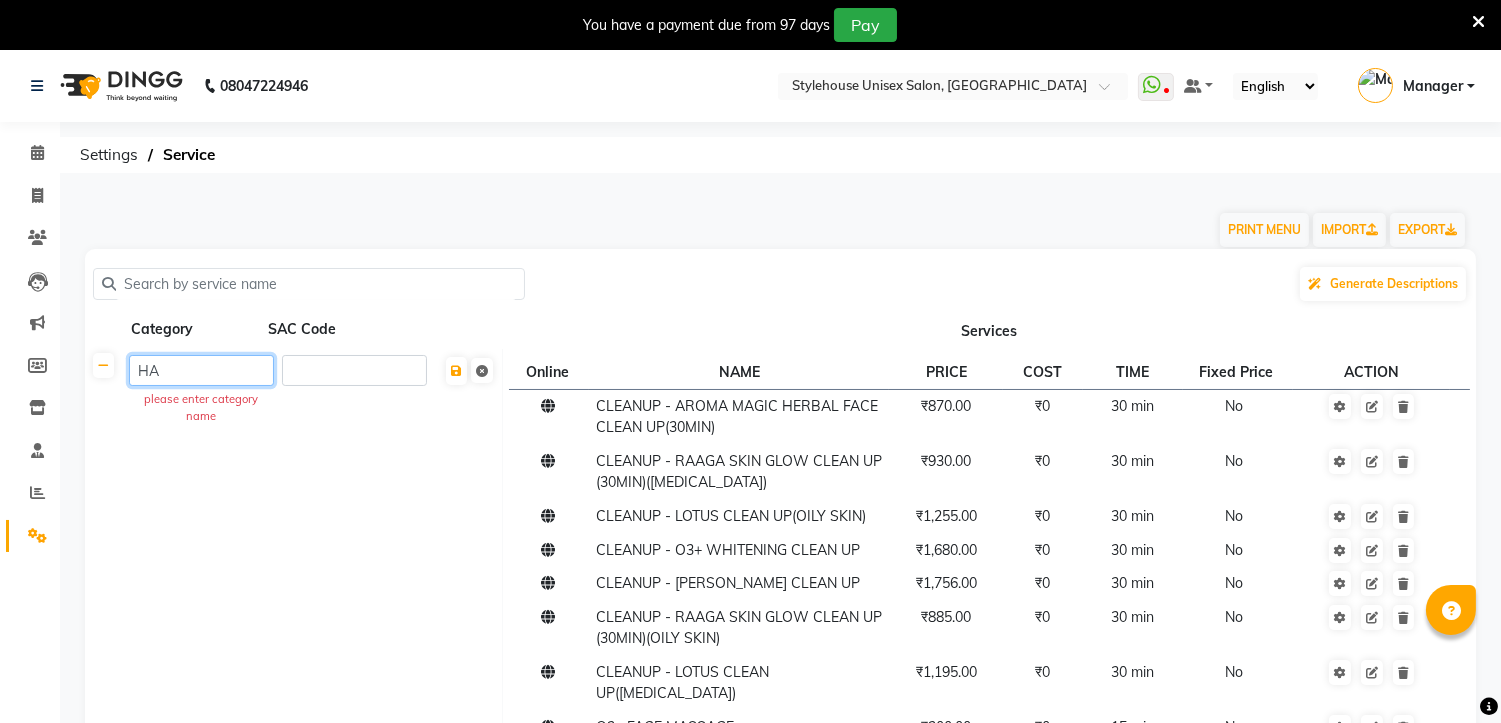 type on "H" 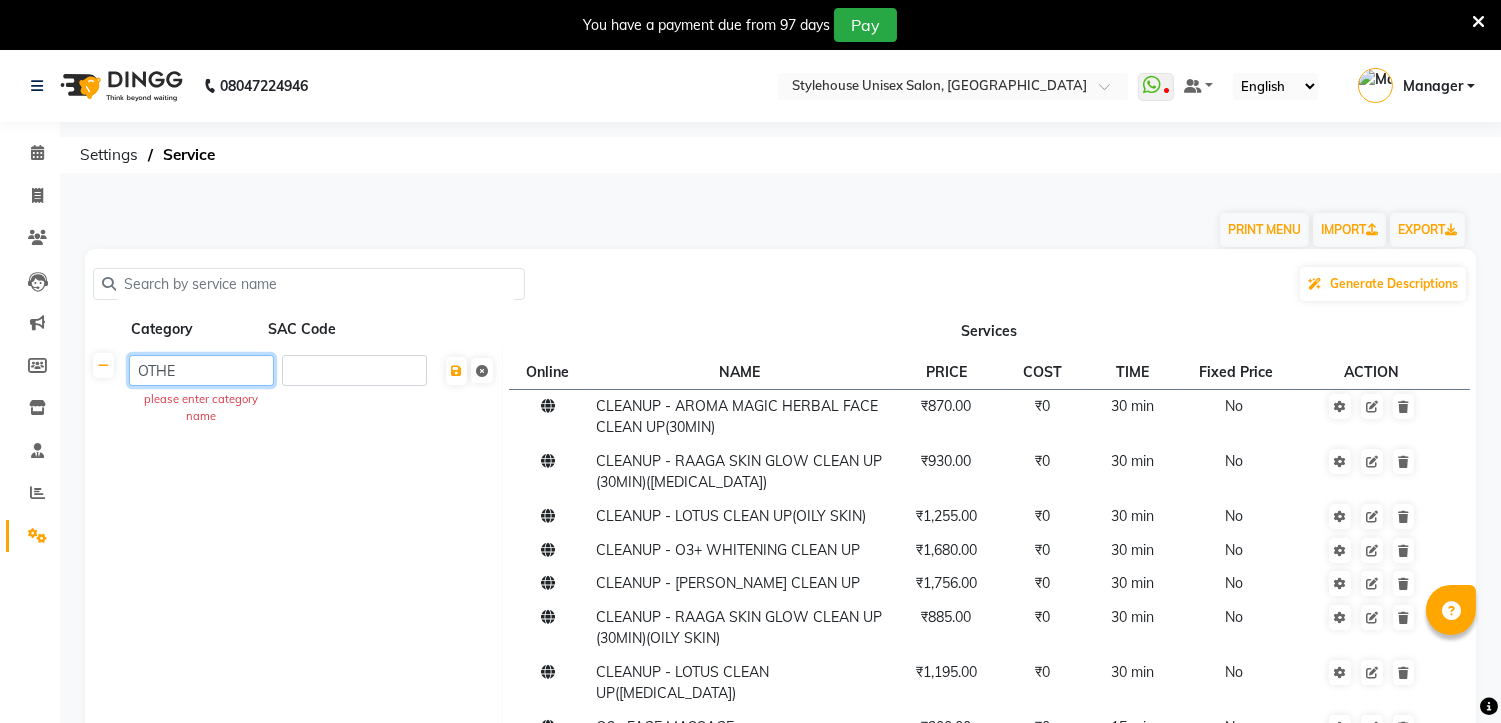 type on "OTHER" 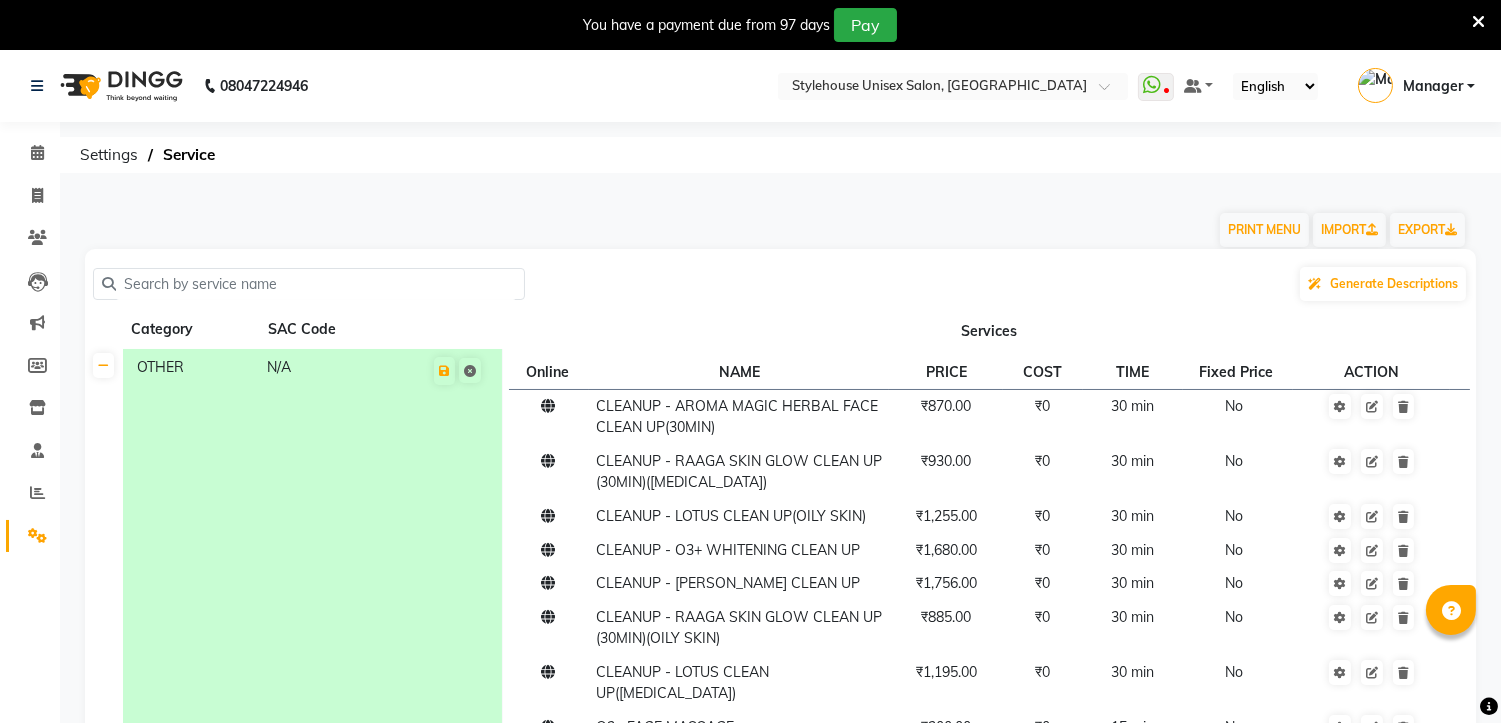 click 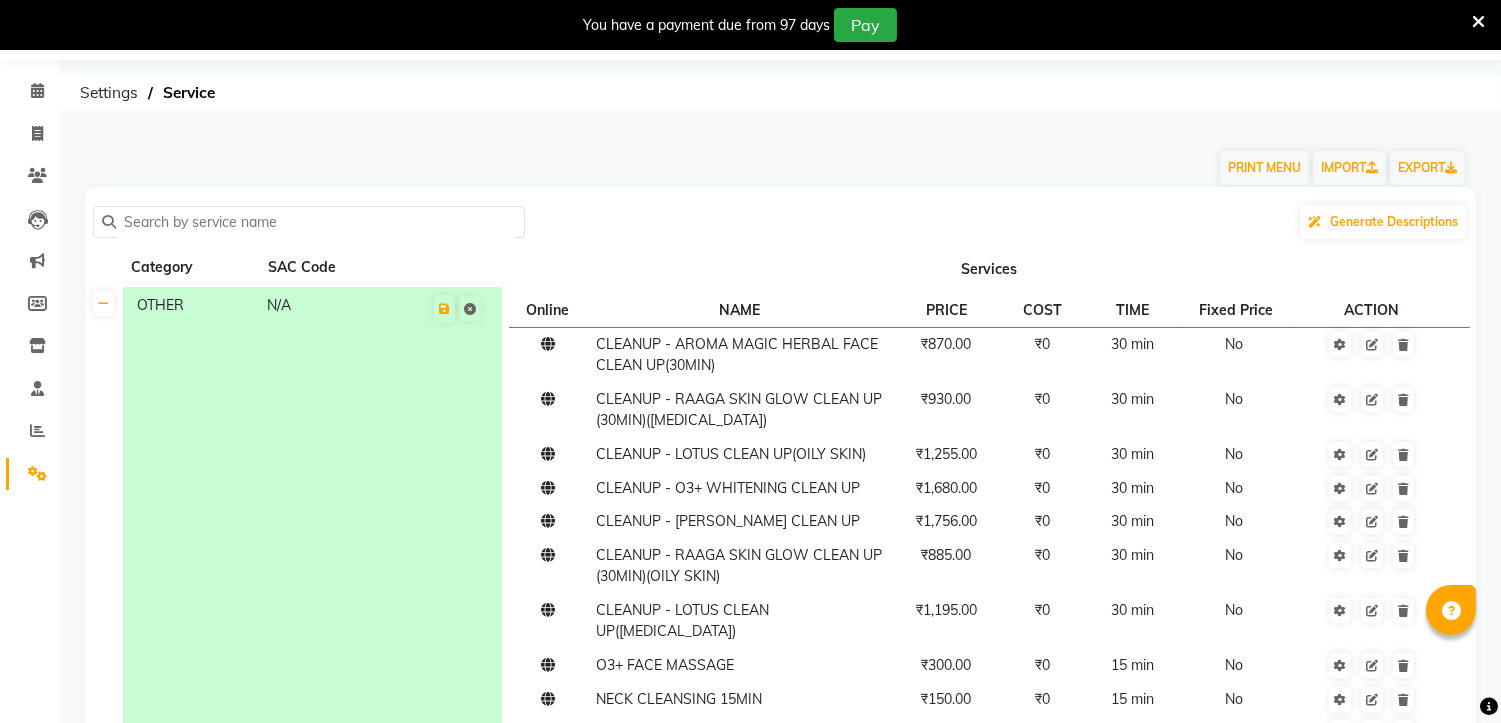 scroll, scrollTop: 0, scrollLeft: 0, axis: both 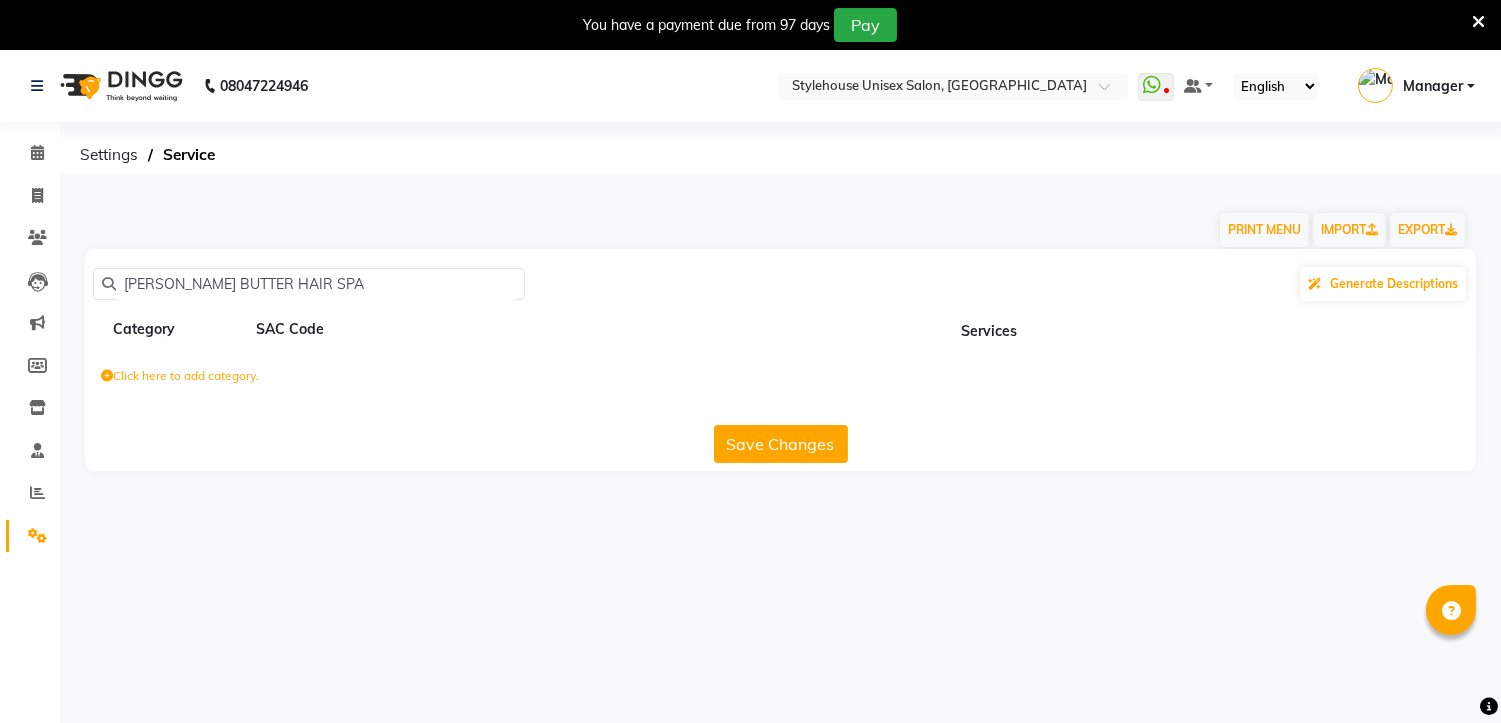 type on "SHEA BUTTER HAIR SPA" 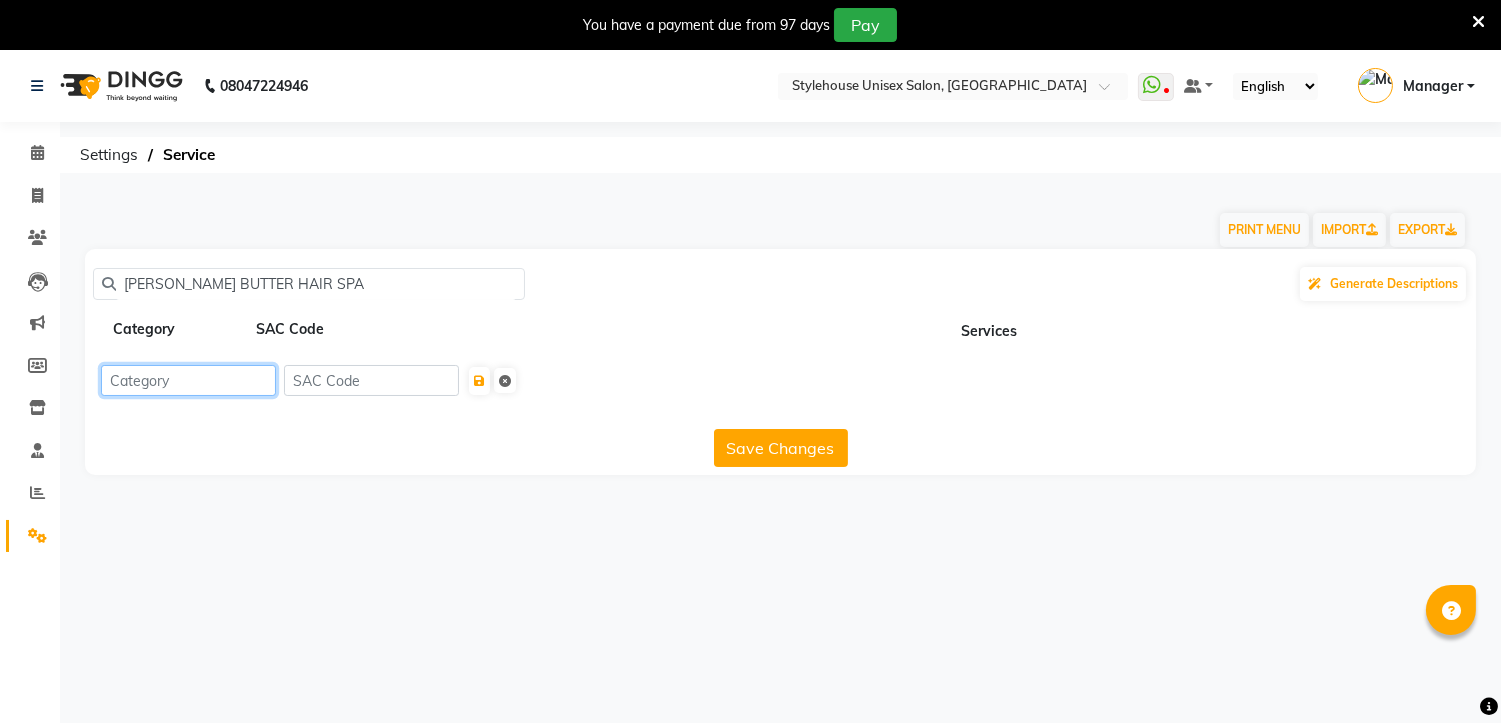 click 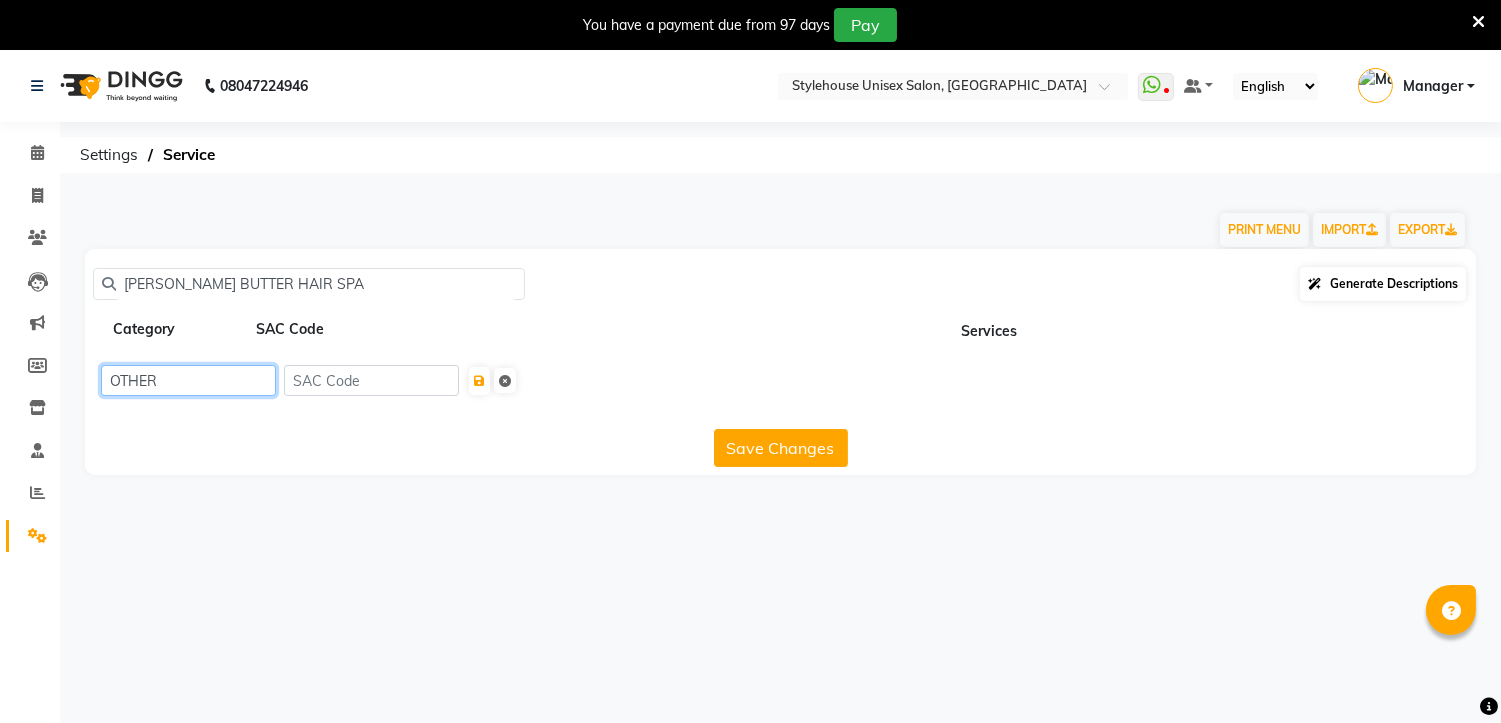 type on "OTHER" 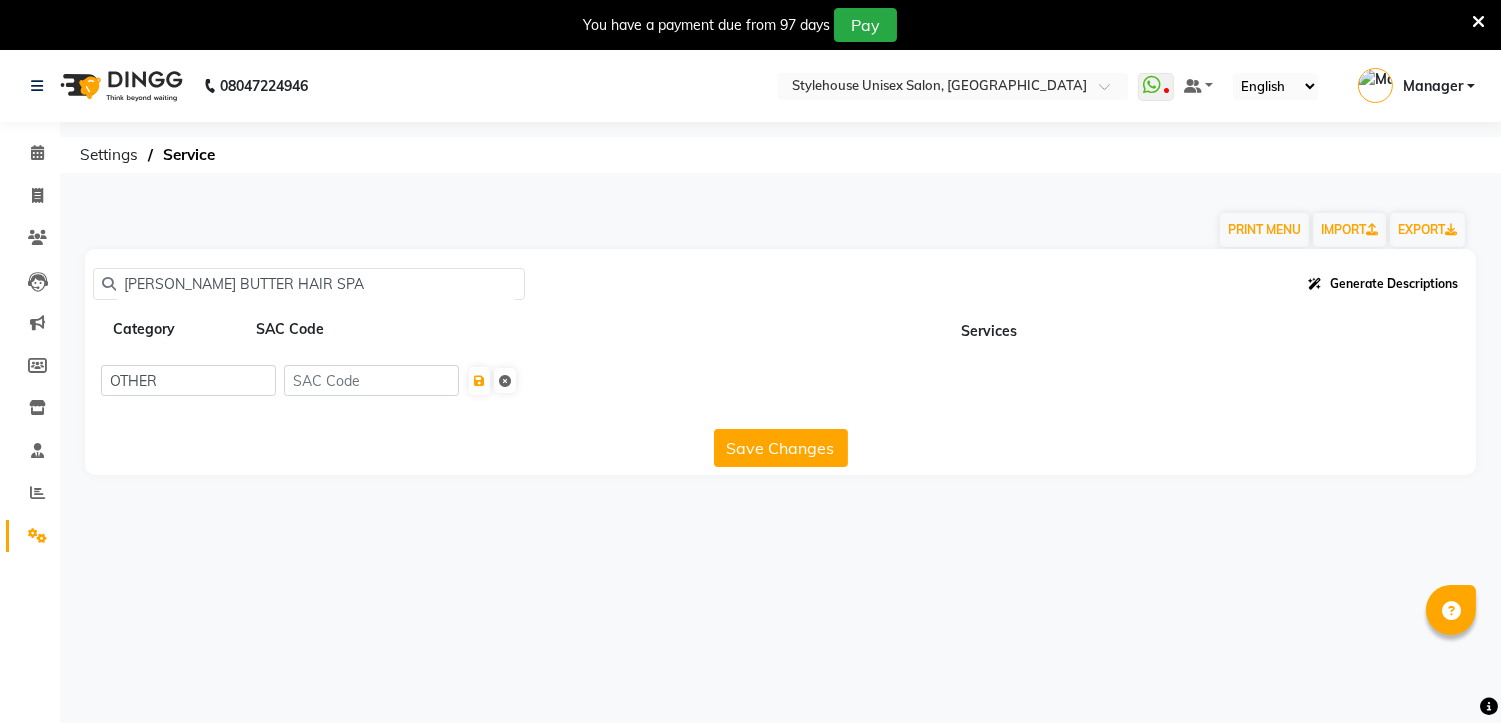 click on "Generate Descriptions" 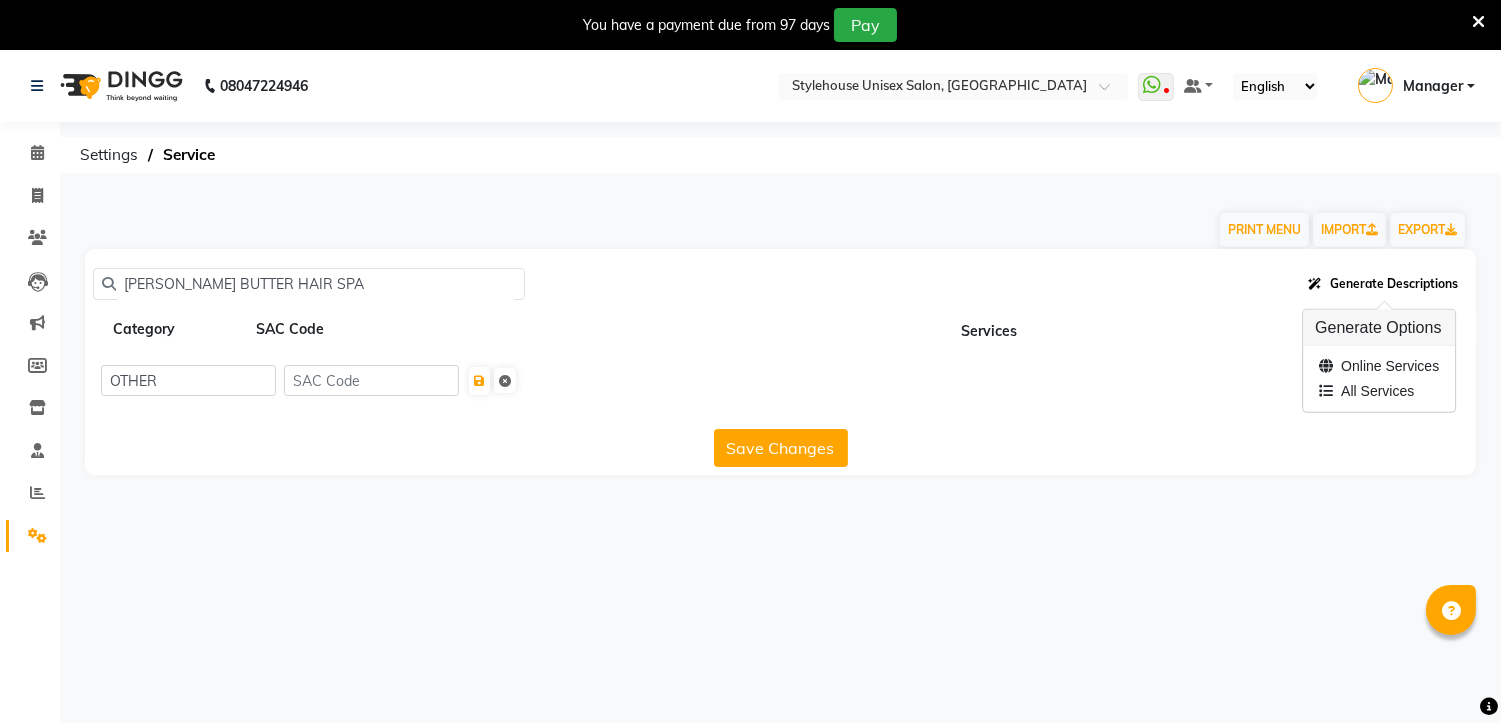 click on "Generate Descriptions" 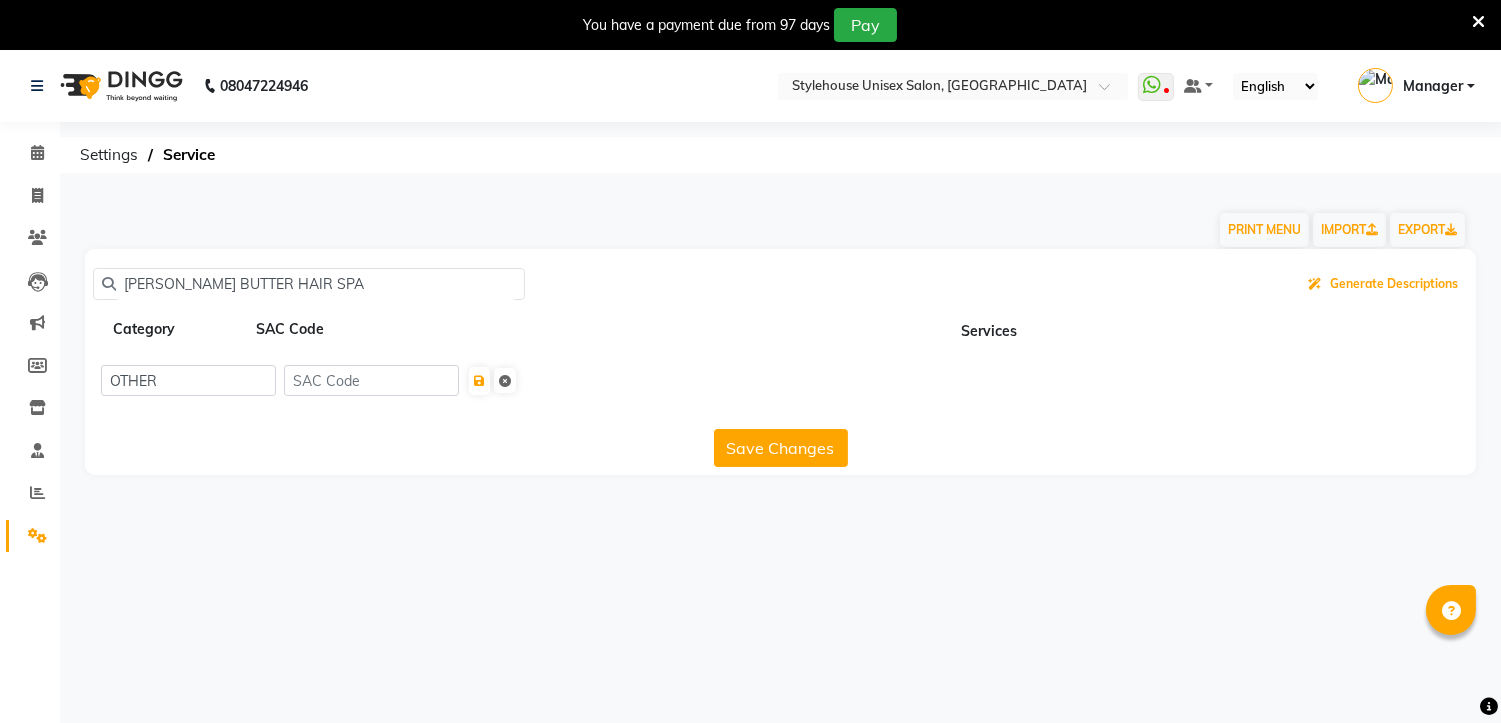 scroll, scrollTop: 50, scrollLeft: 0, axis: vertical 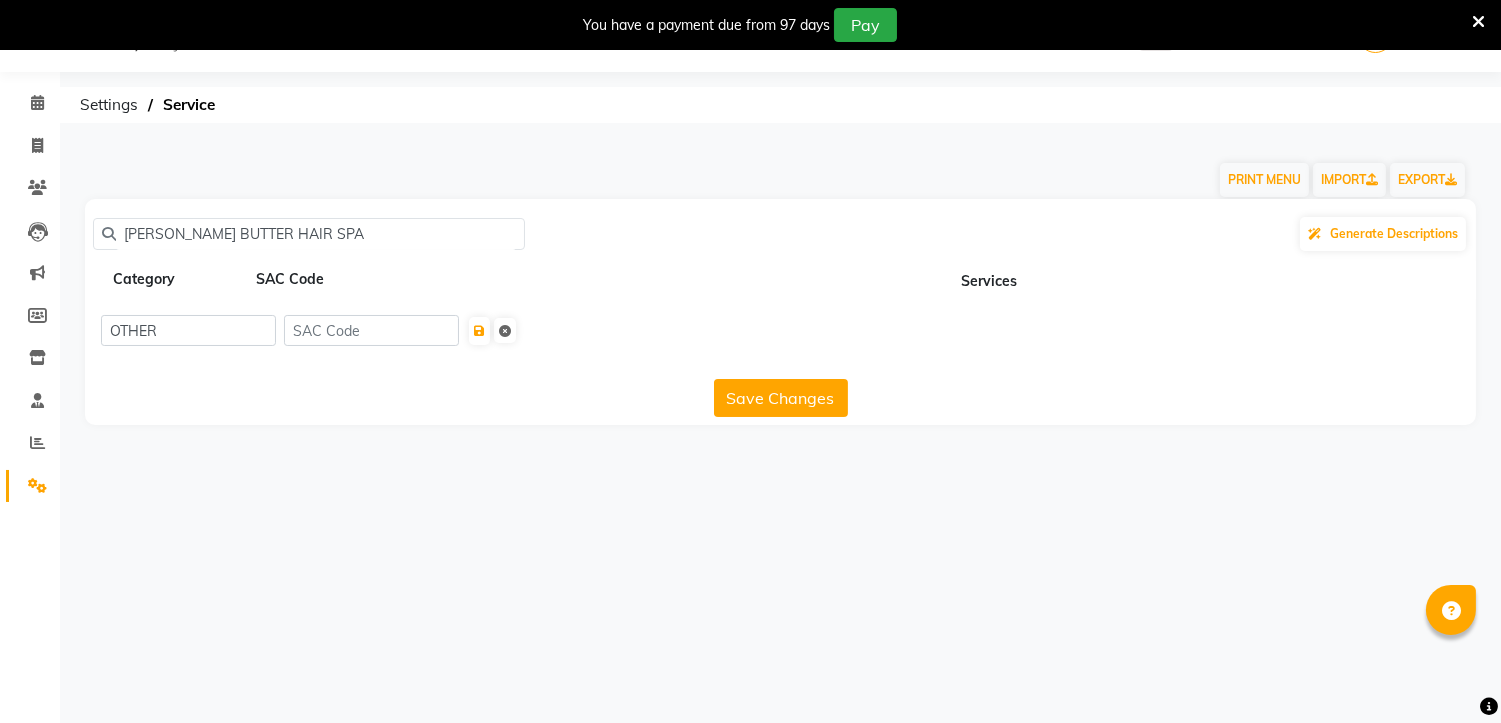 click on "Save Changes" 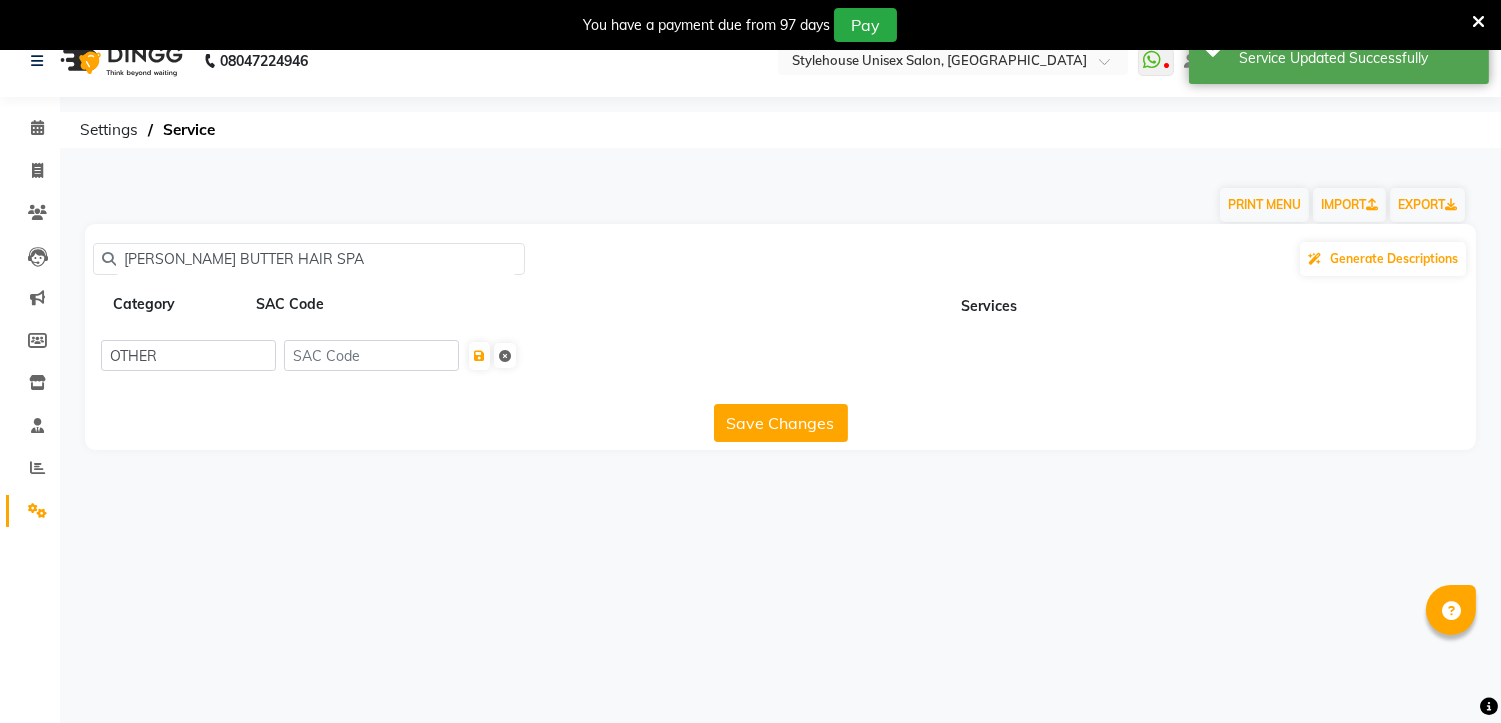 scroll, scrollTop: 50, scrollLeft: 0, axis: vertical 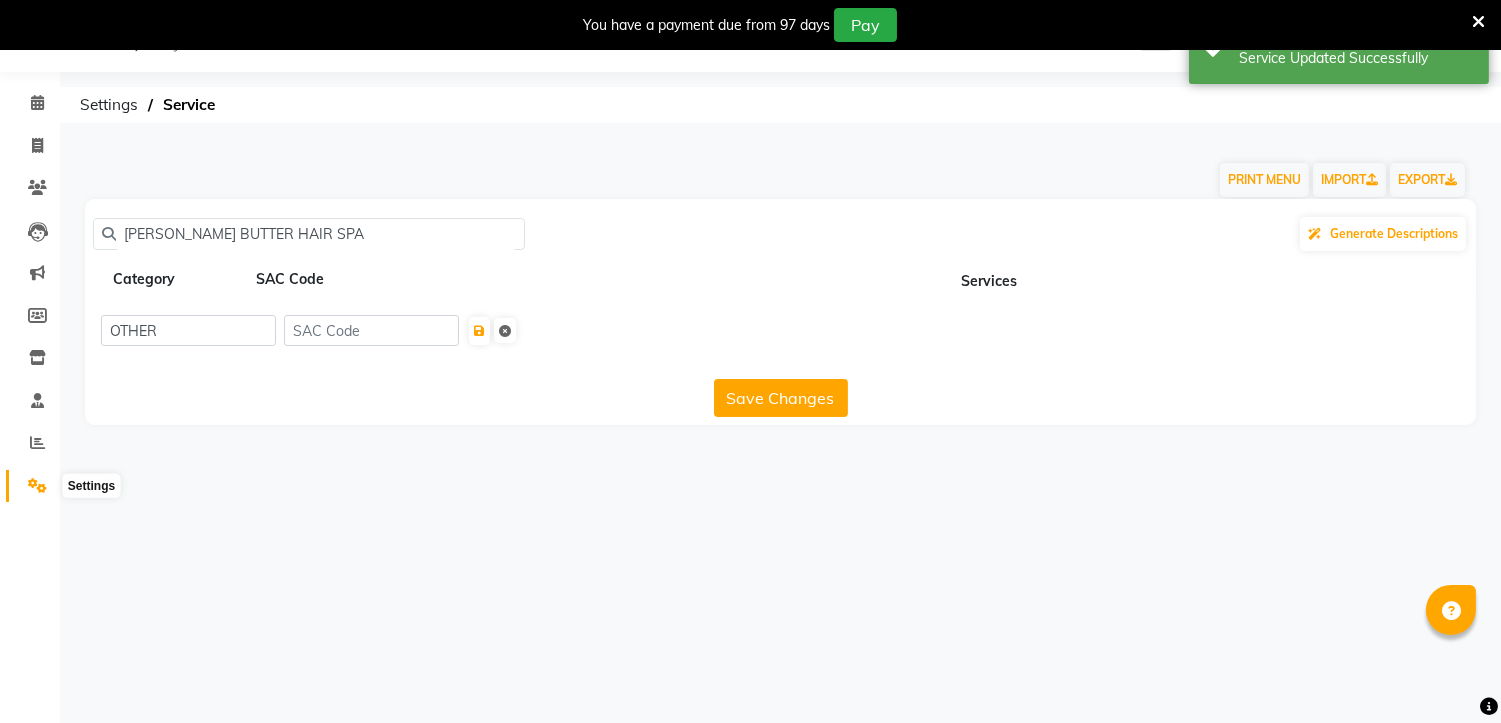 click 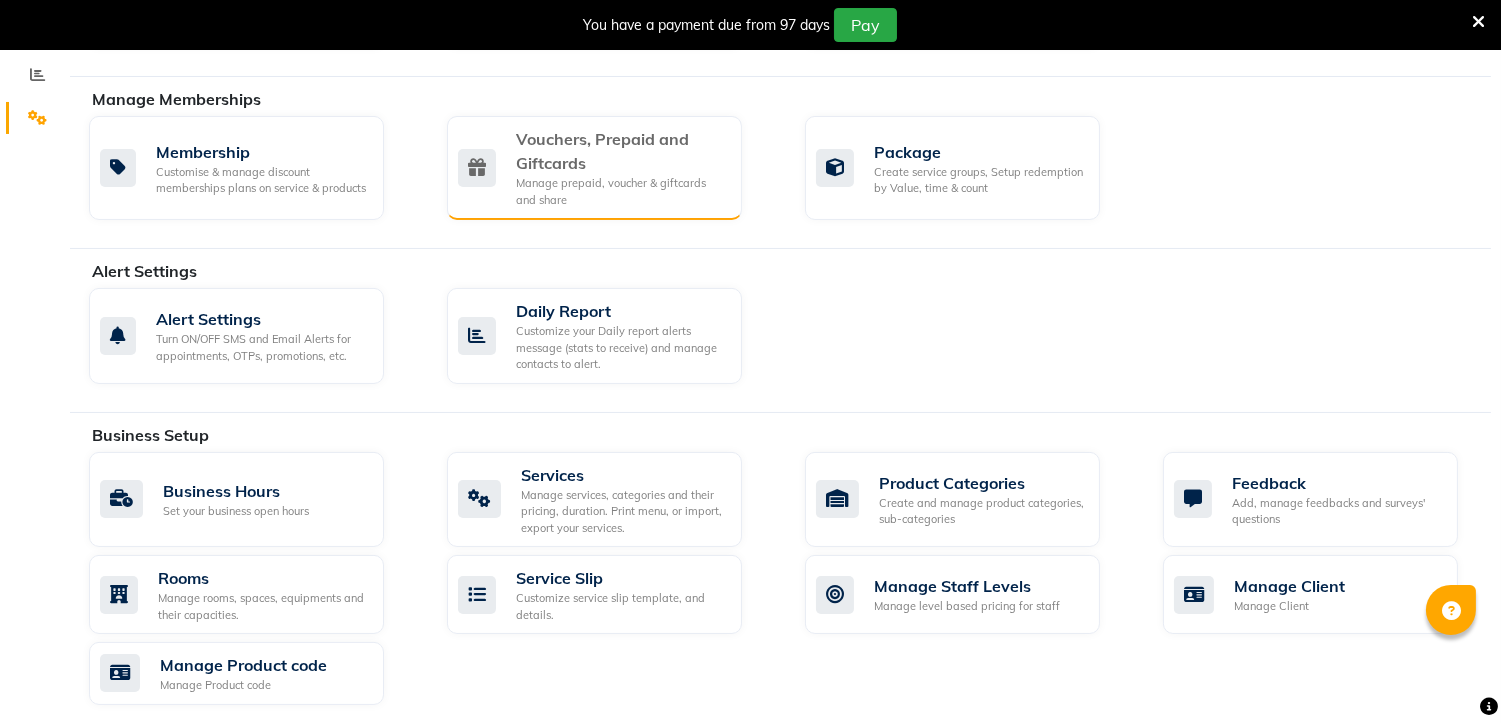 scroll, scrollTop: 0, scrollLeft: 0, axis: both 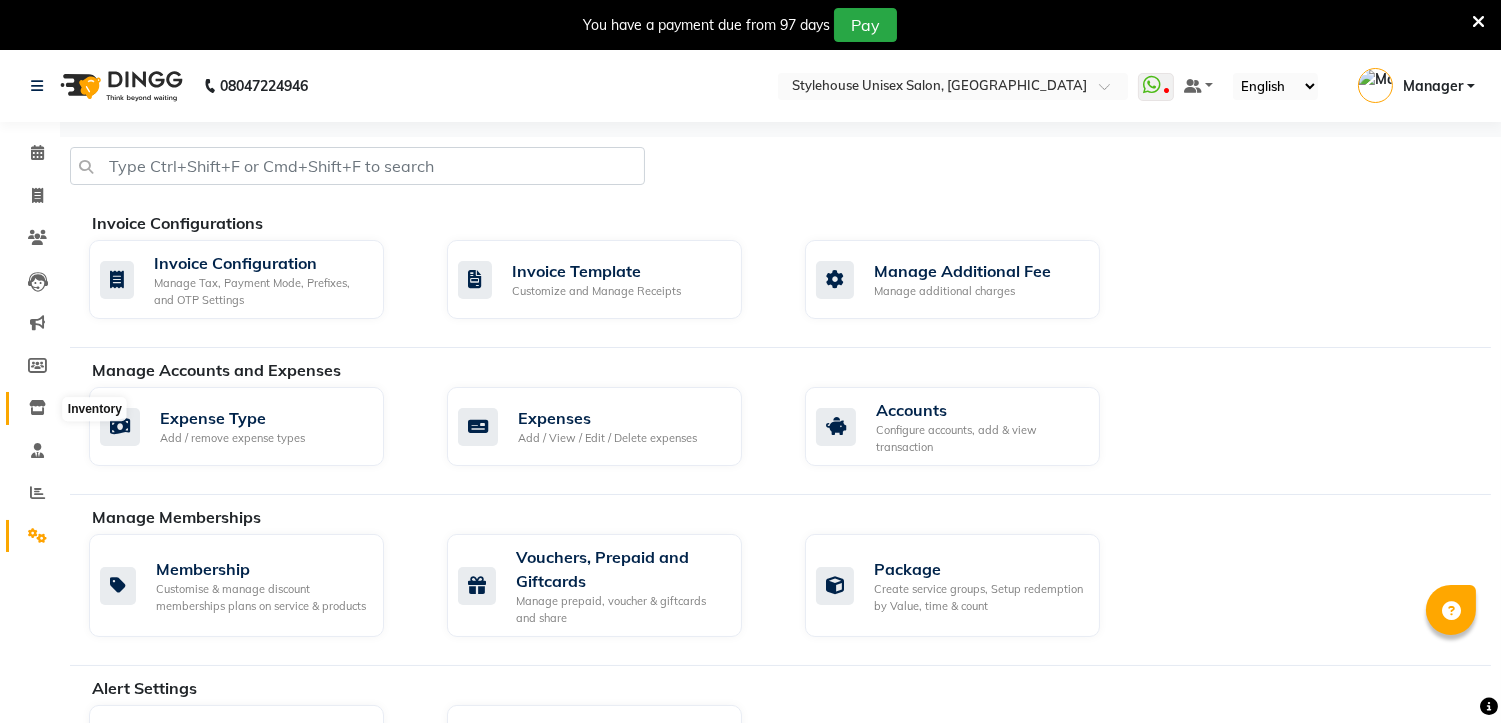 click 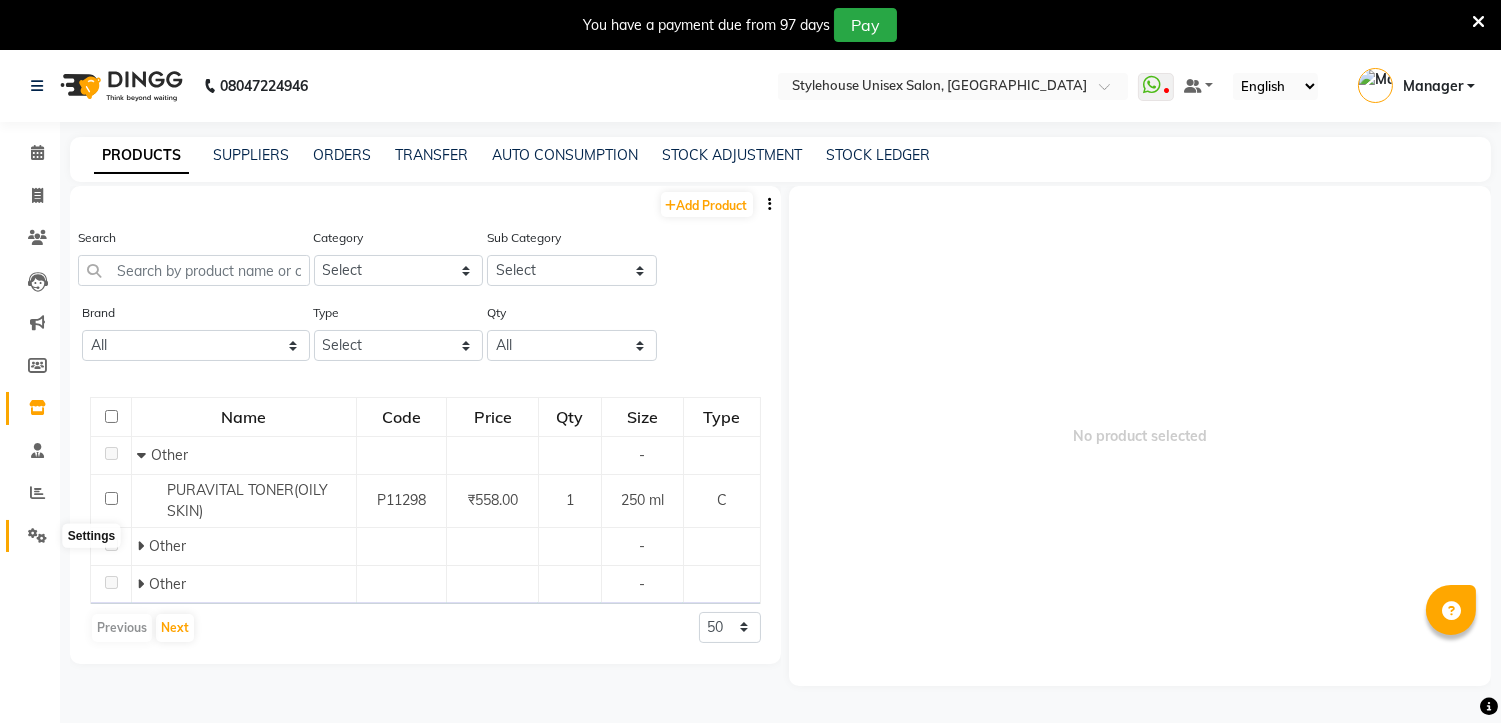 click 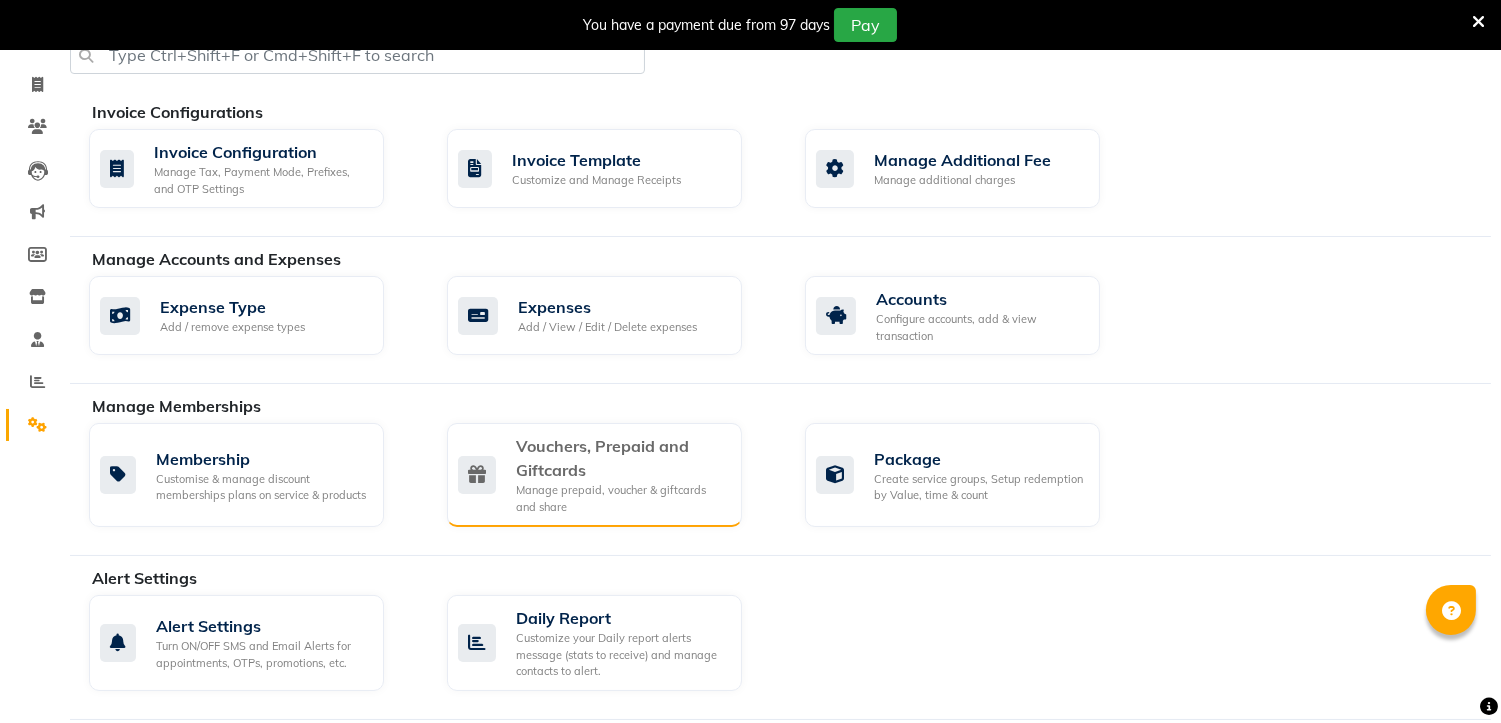 scroll, scrollTop: 444, scrollLeft: 0, axis: vertical 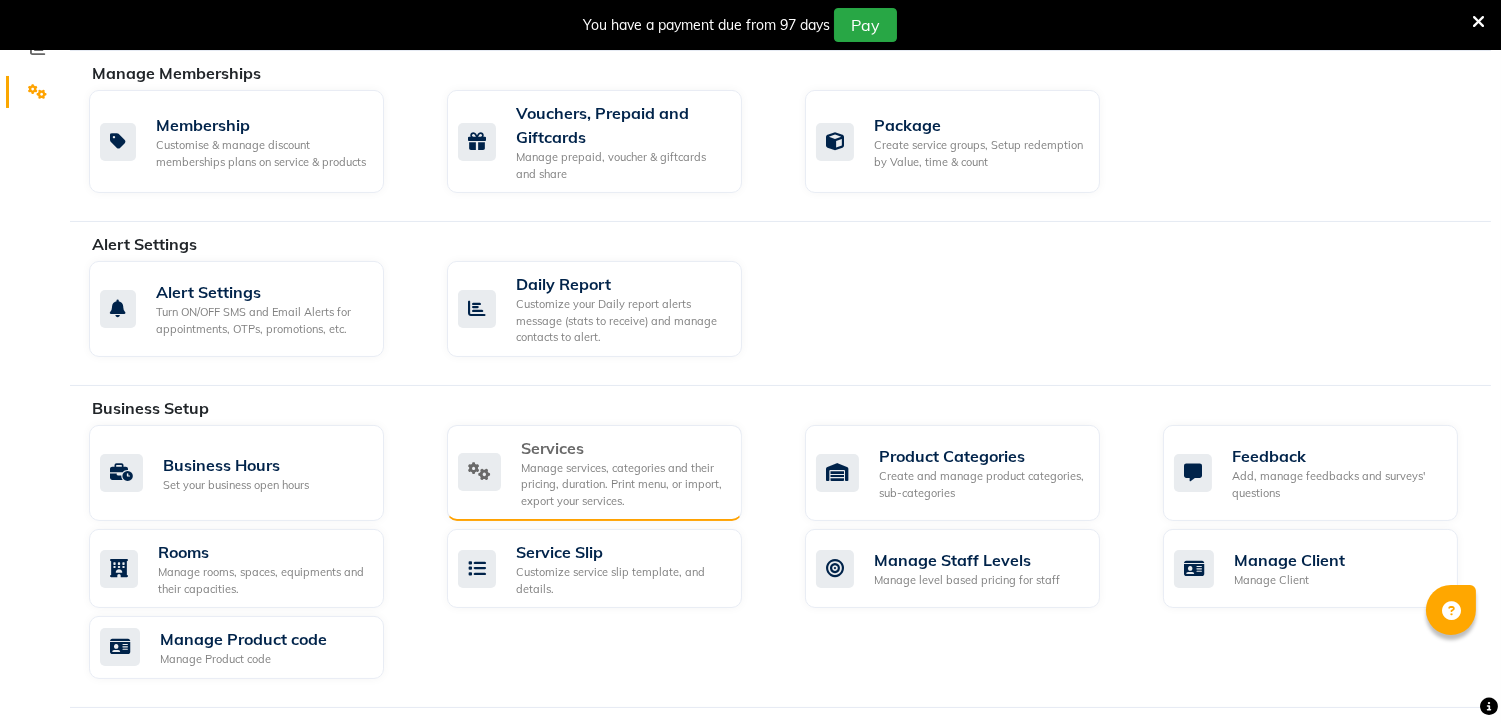 click on "Manage services, categories and their pricing, duration. Print menu, or import, export your services." 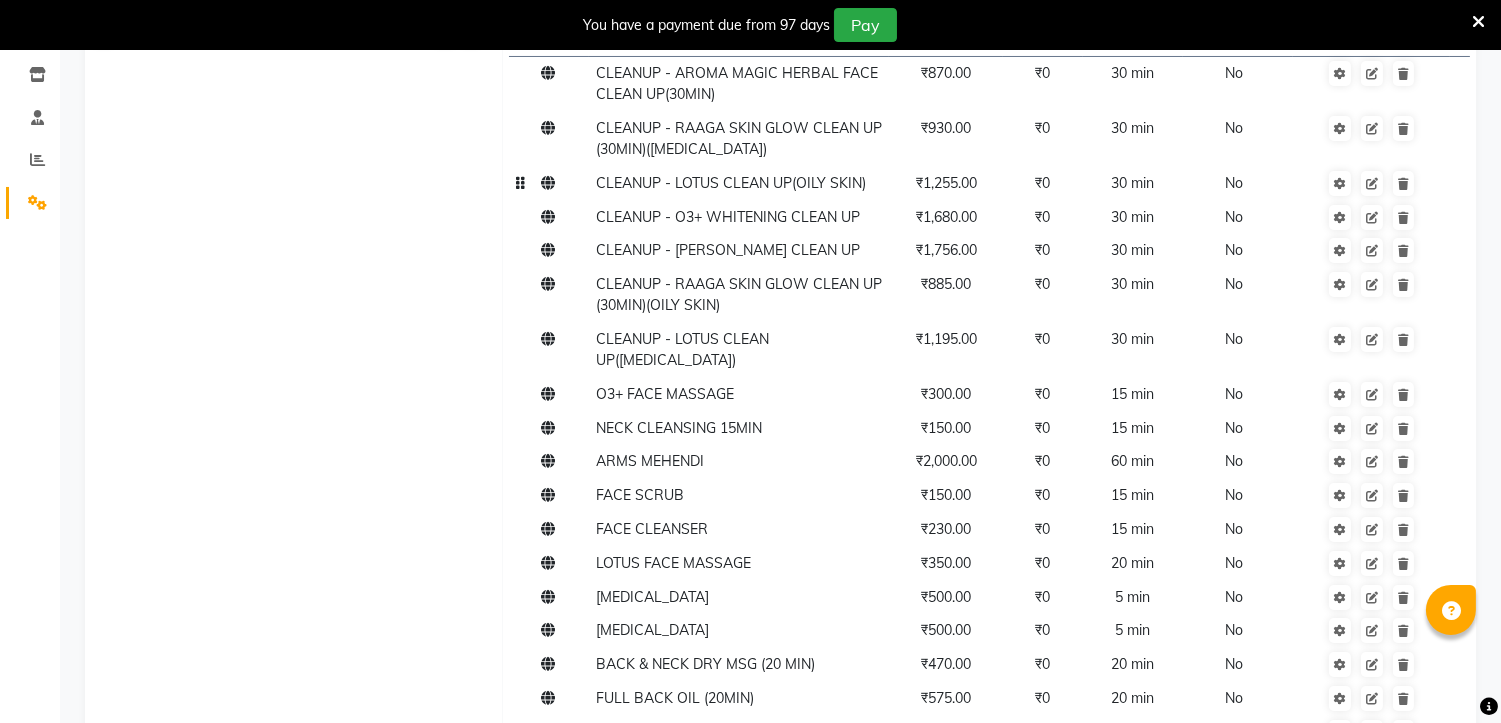 scroll, scrollTop: 0, scrollLeft: 0, axis: both 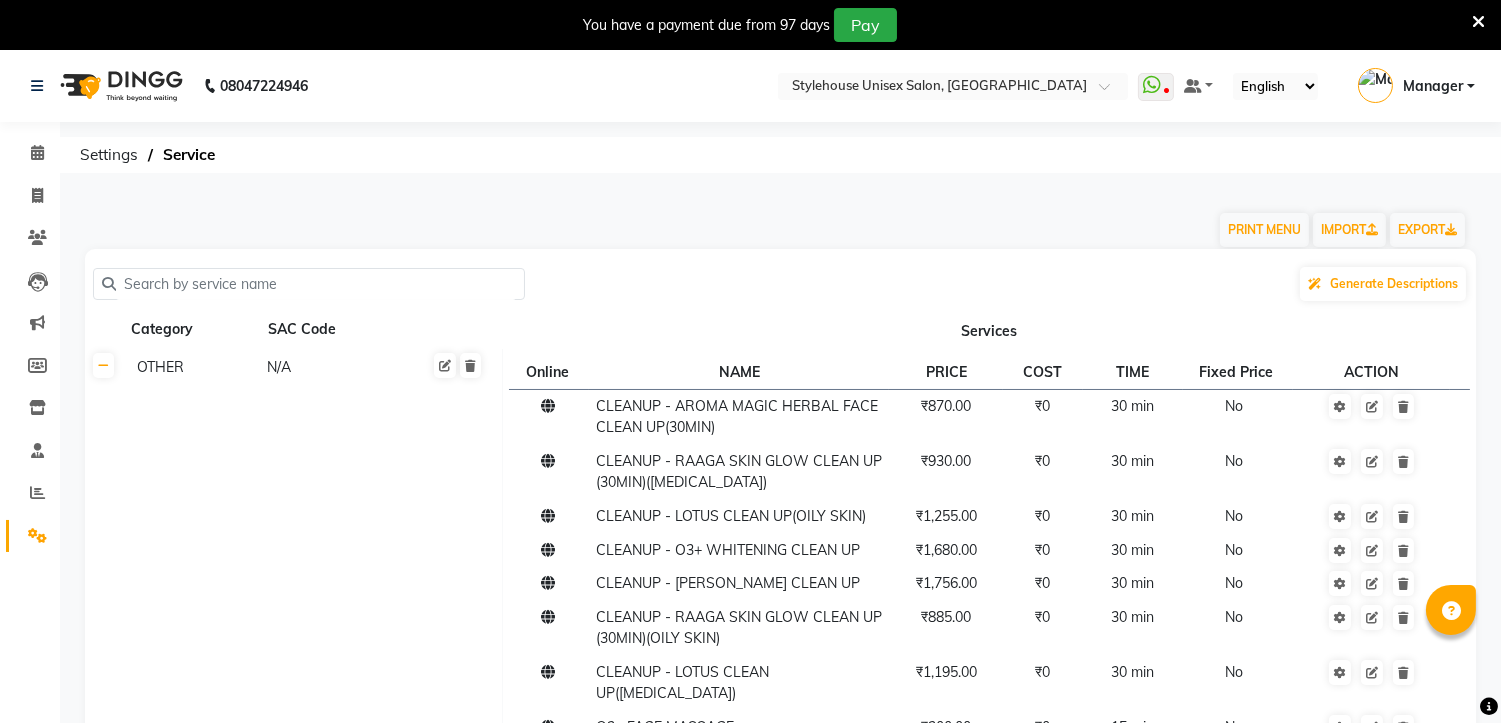 click 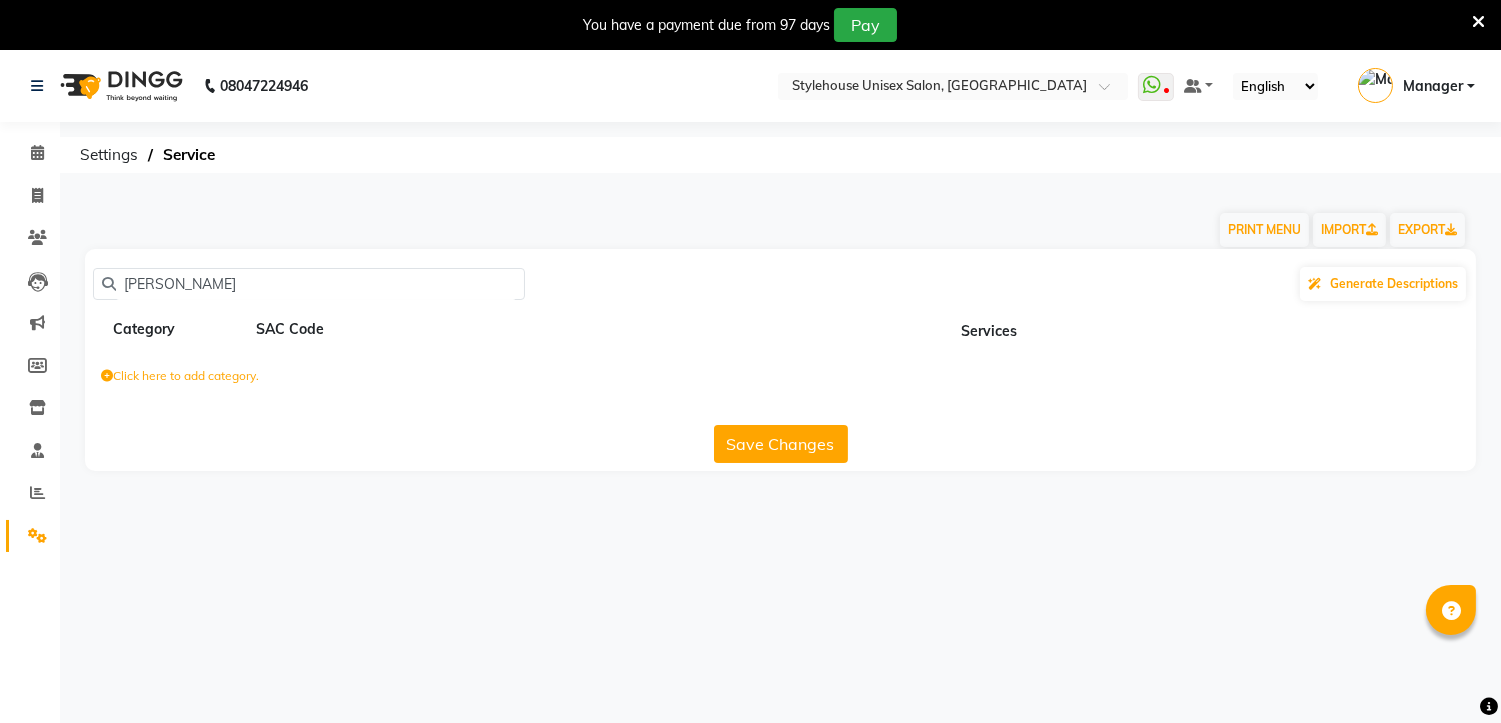 type on "[PERSON_NAME]" 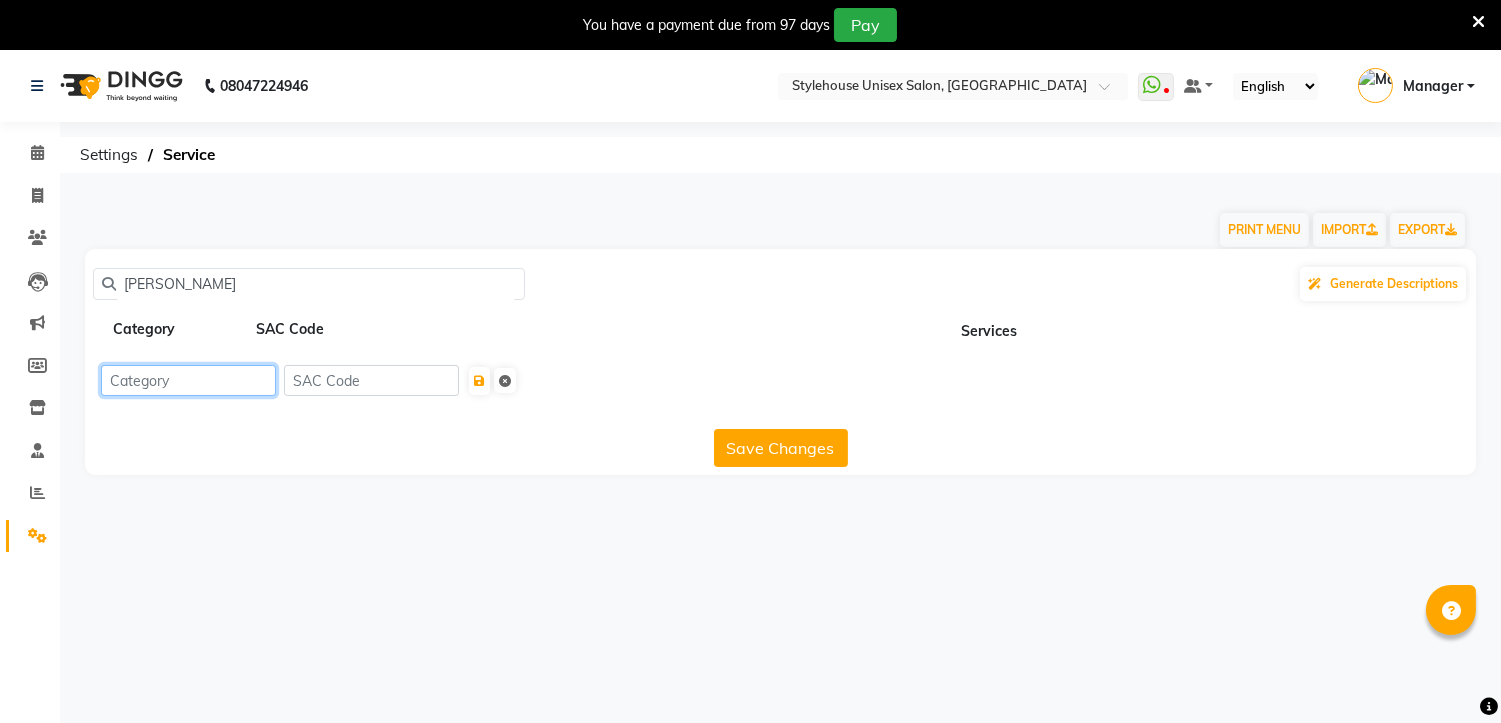 click 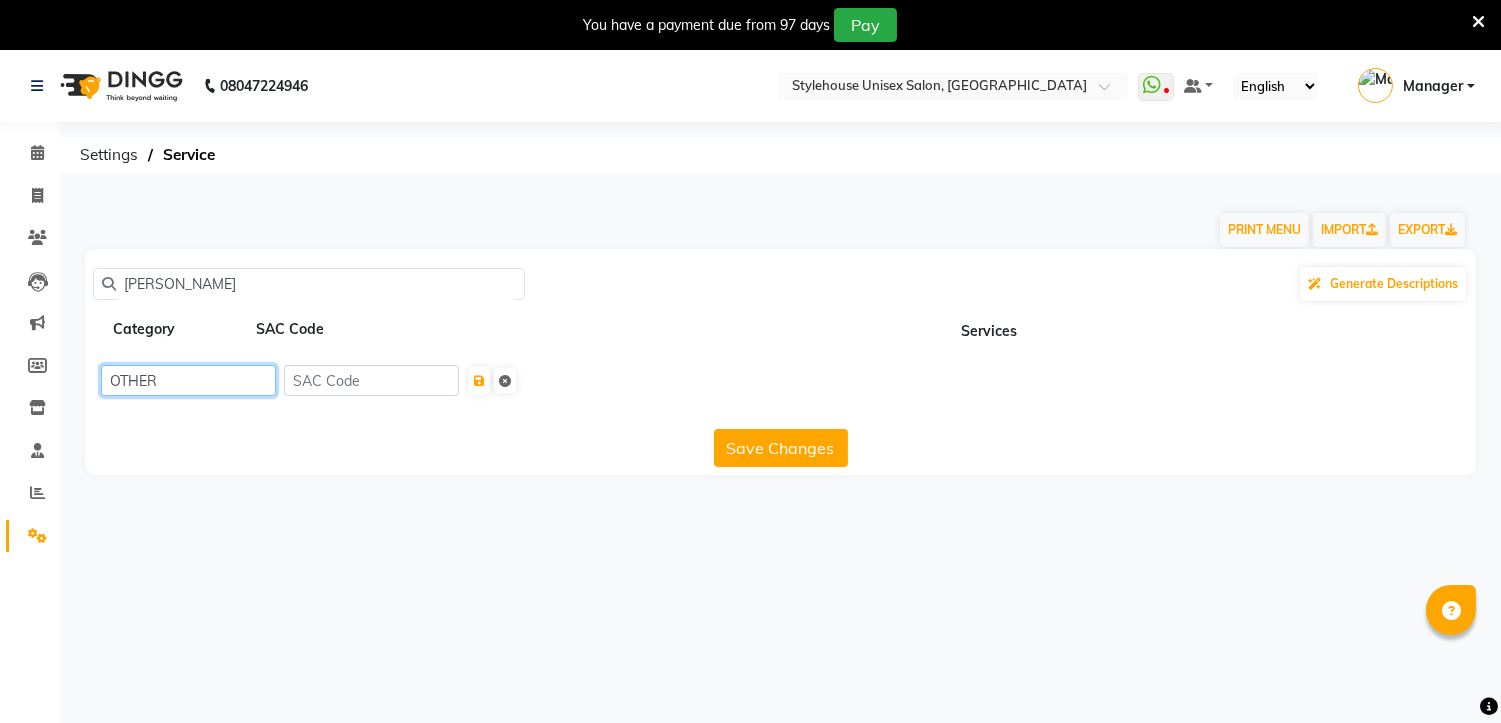 type on "OTHER" 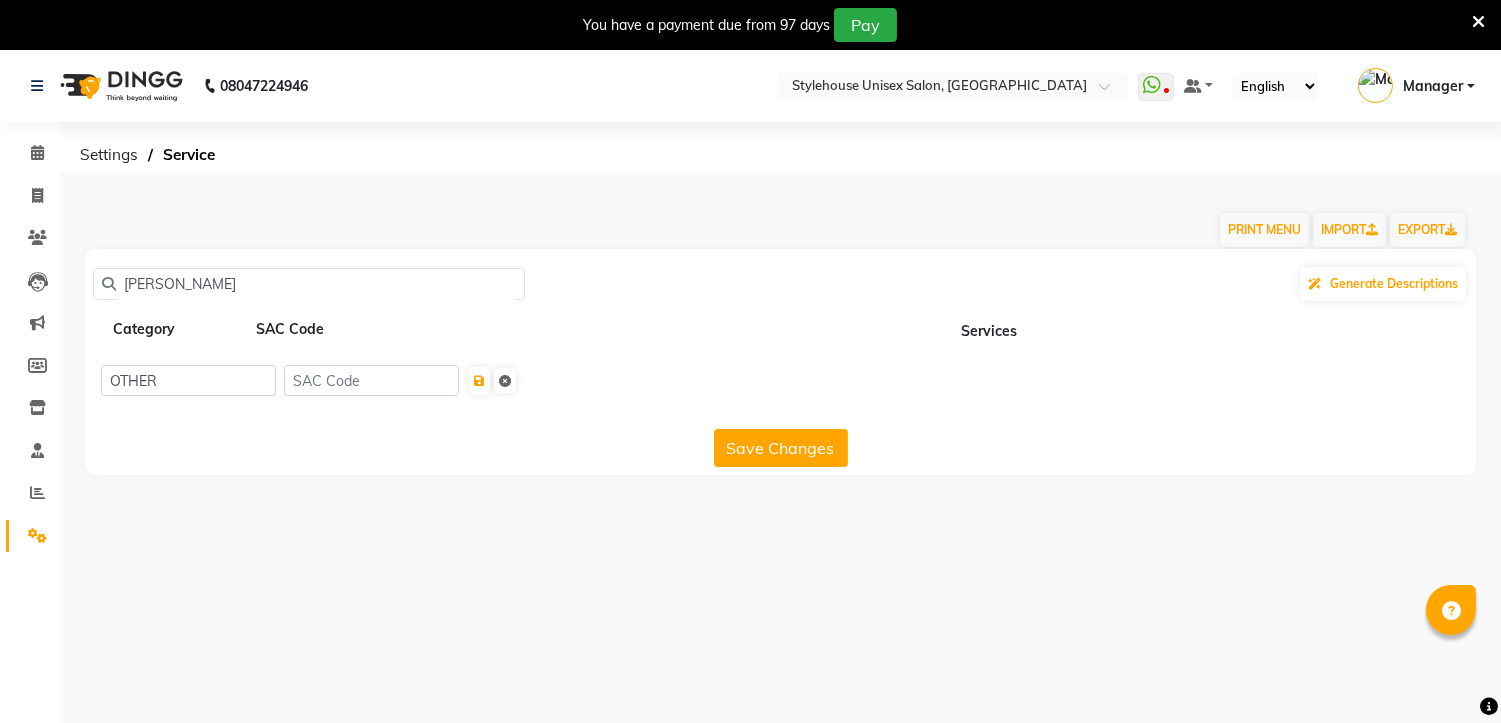 click on "[PERSON_NAME]" 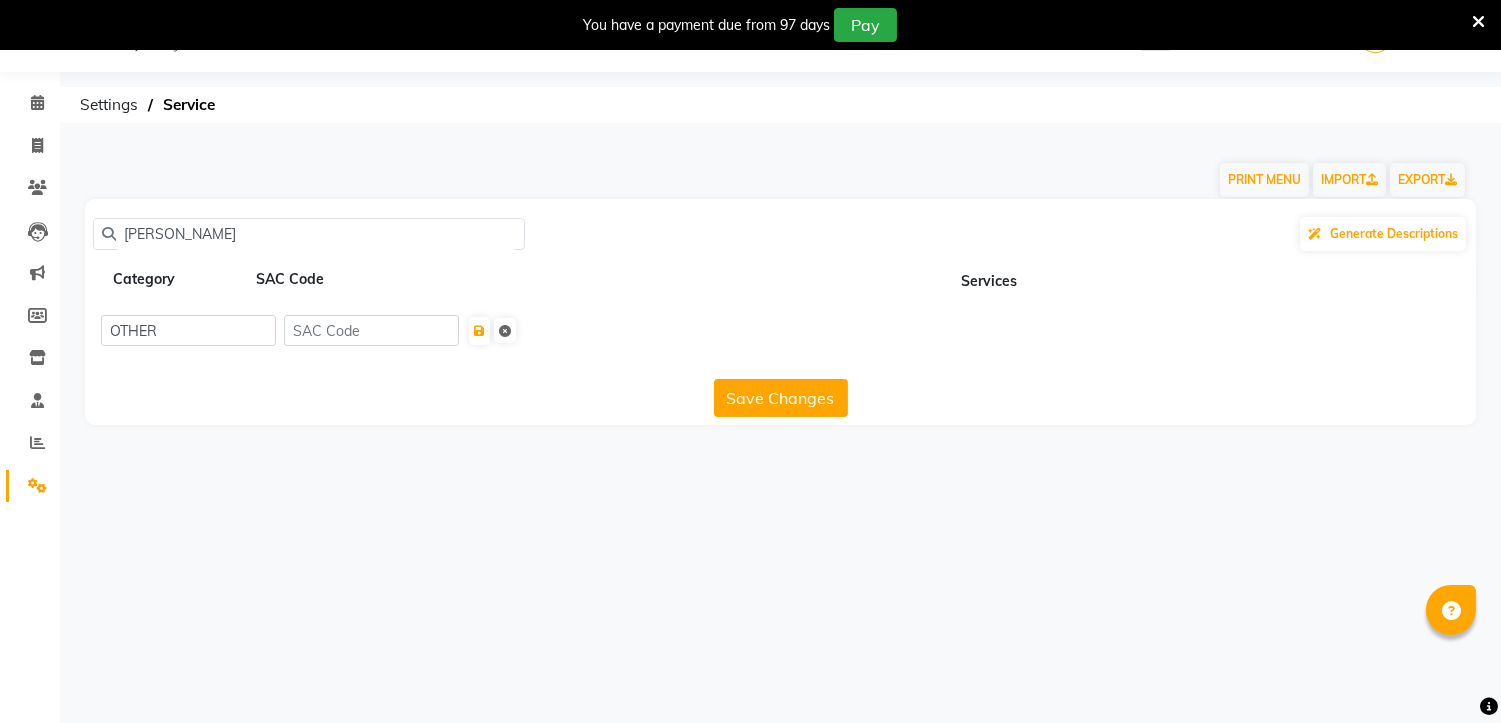 scroll, scrollTop: 0, scrollLeft: 0, axis: both 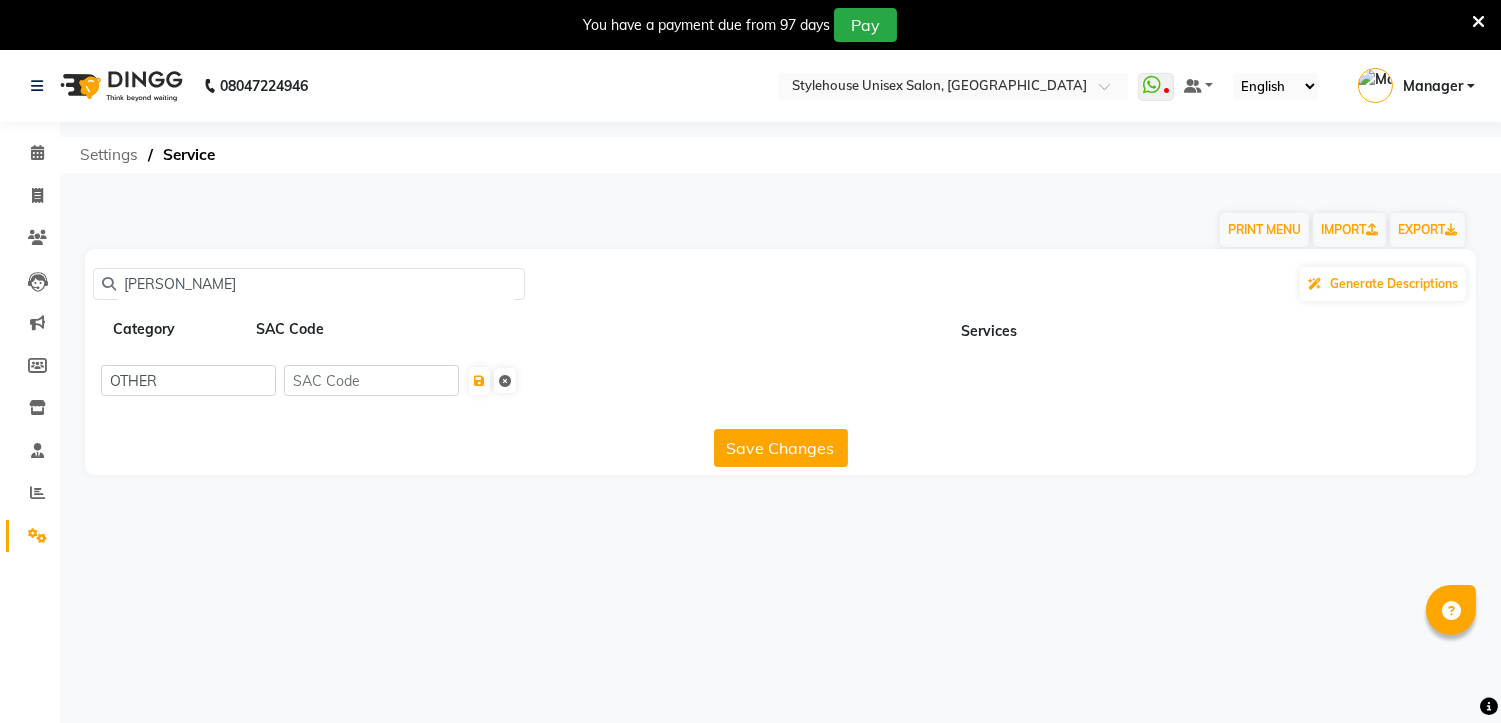 click on "Settings" 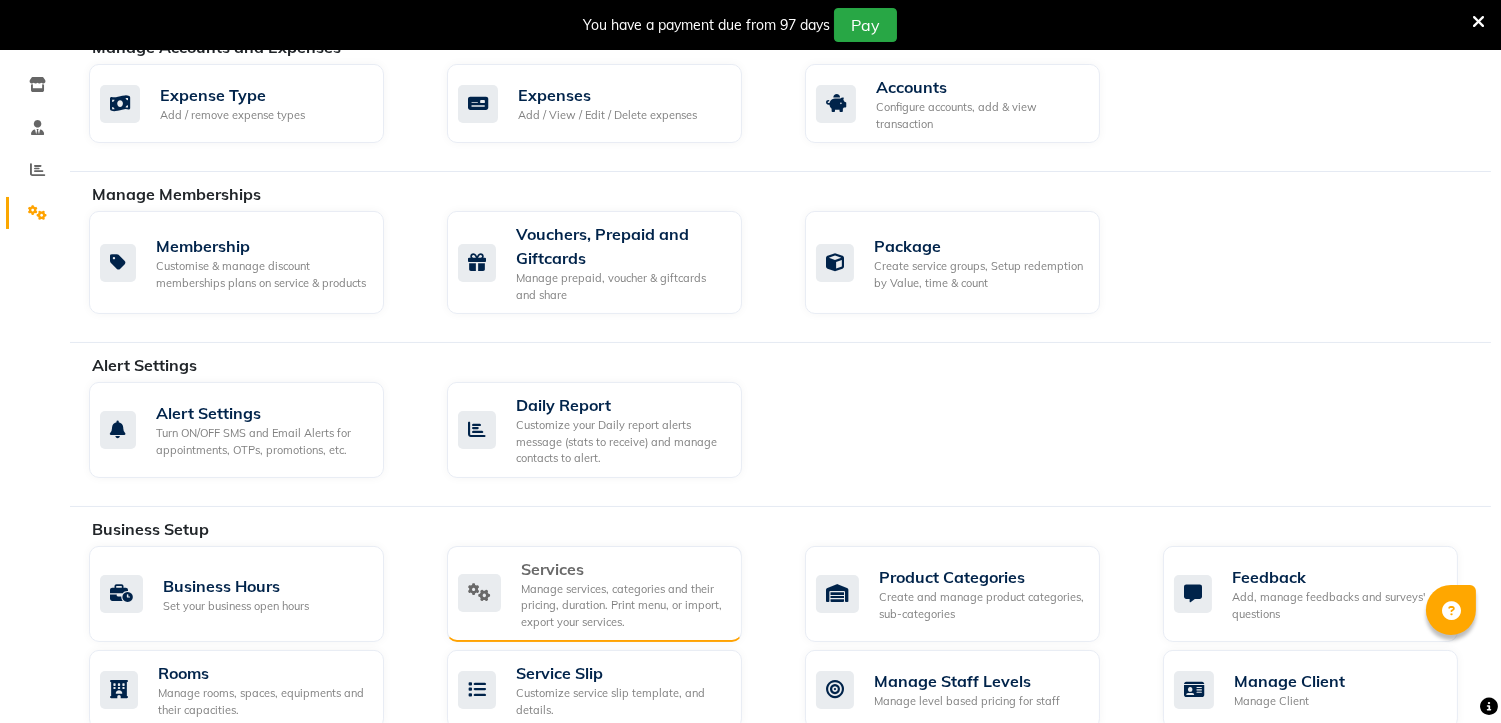 scroll, scrollTop: 555, scrollLeft: 0, axis: vertical 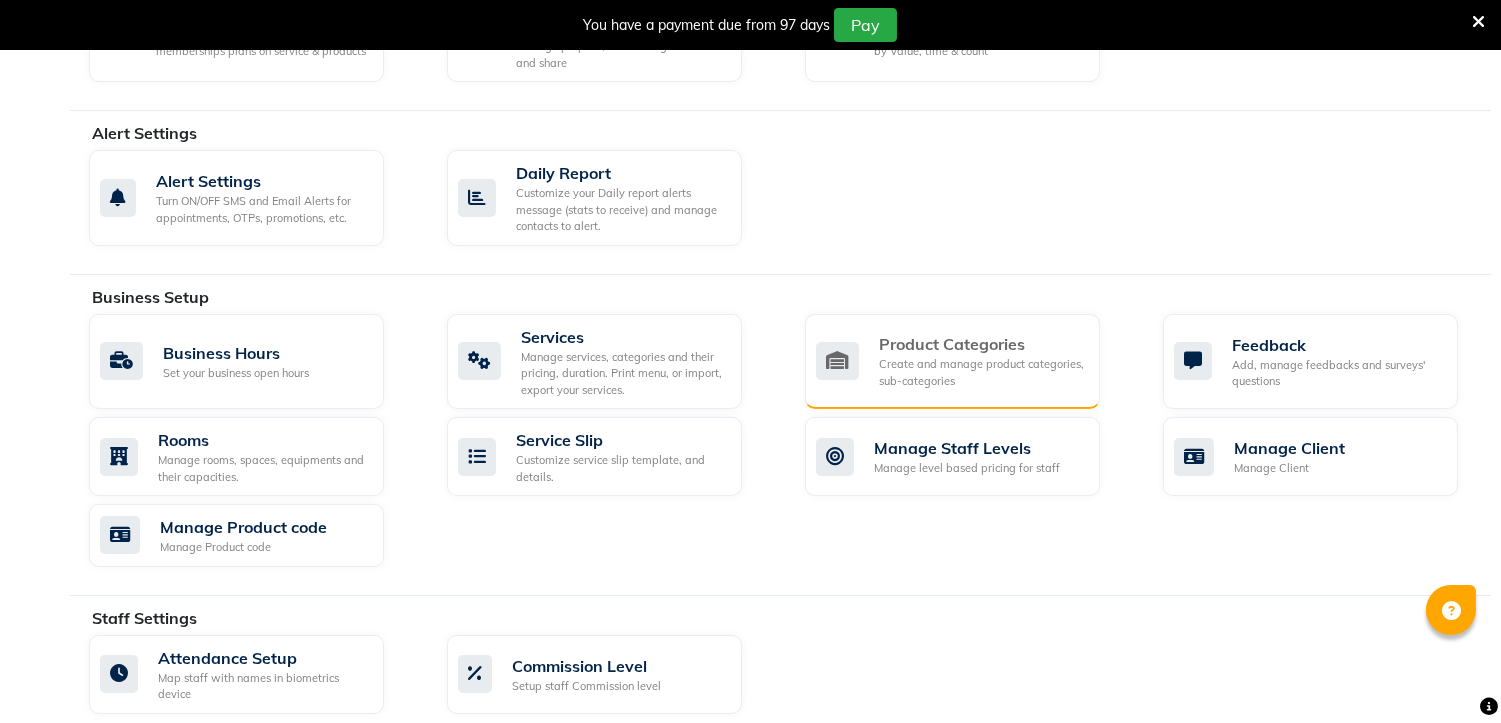 click on "Create and manage product categories, sub-categories" 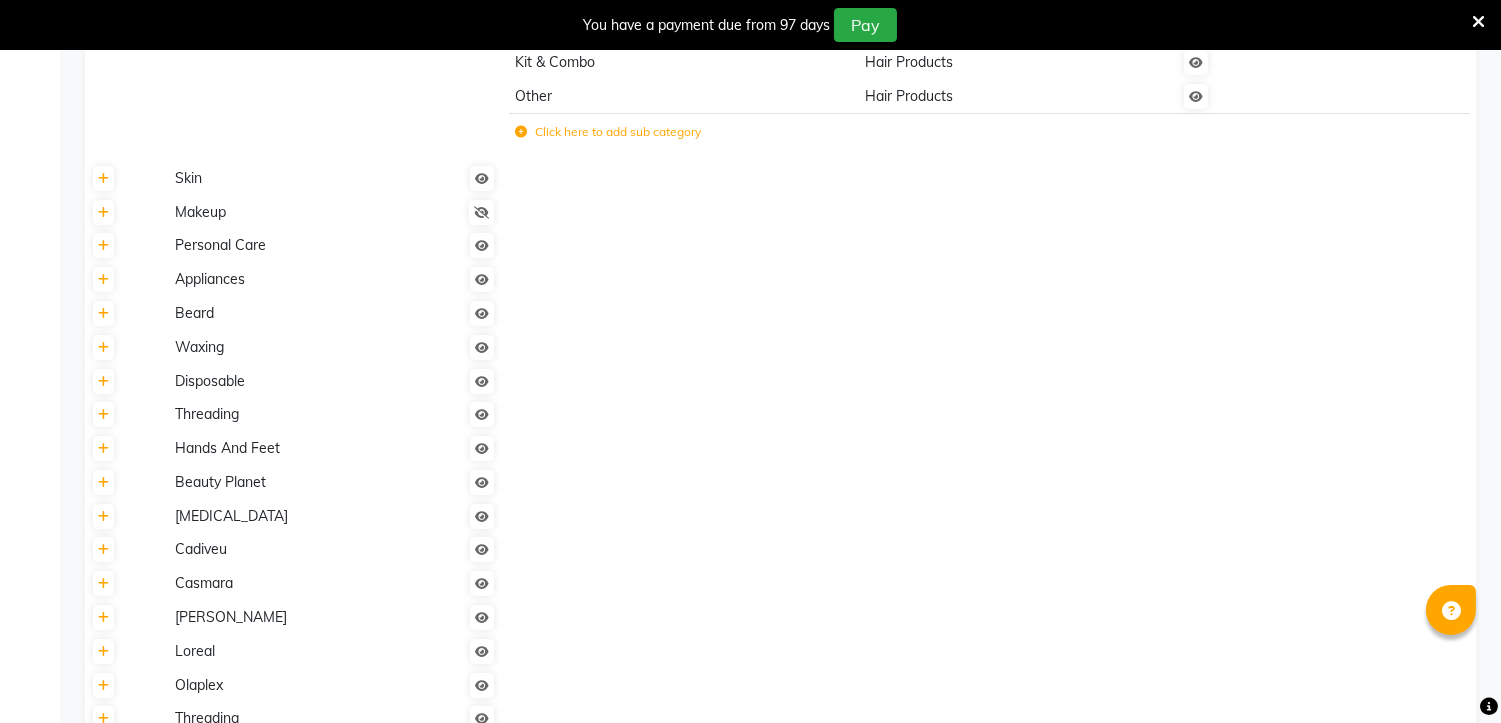 scroll, scrollTop: 721, scrollLeft: 0, axis: vertical 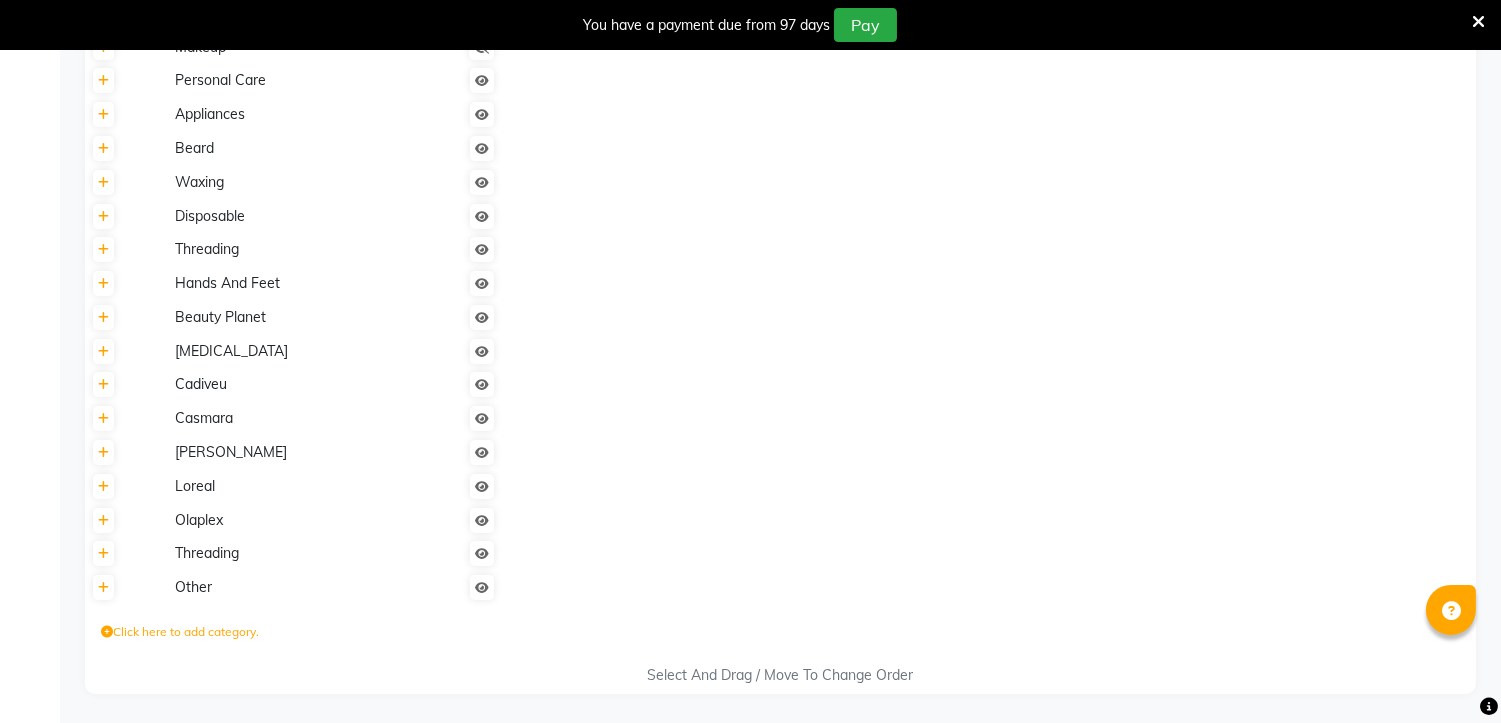 click on "Other" 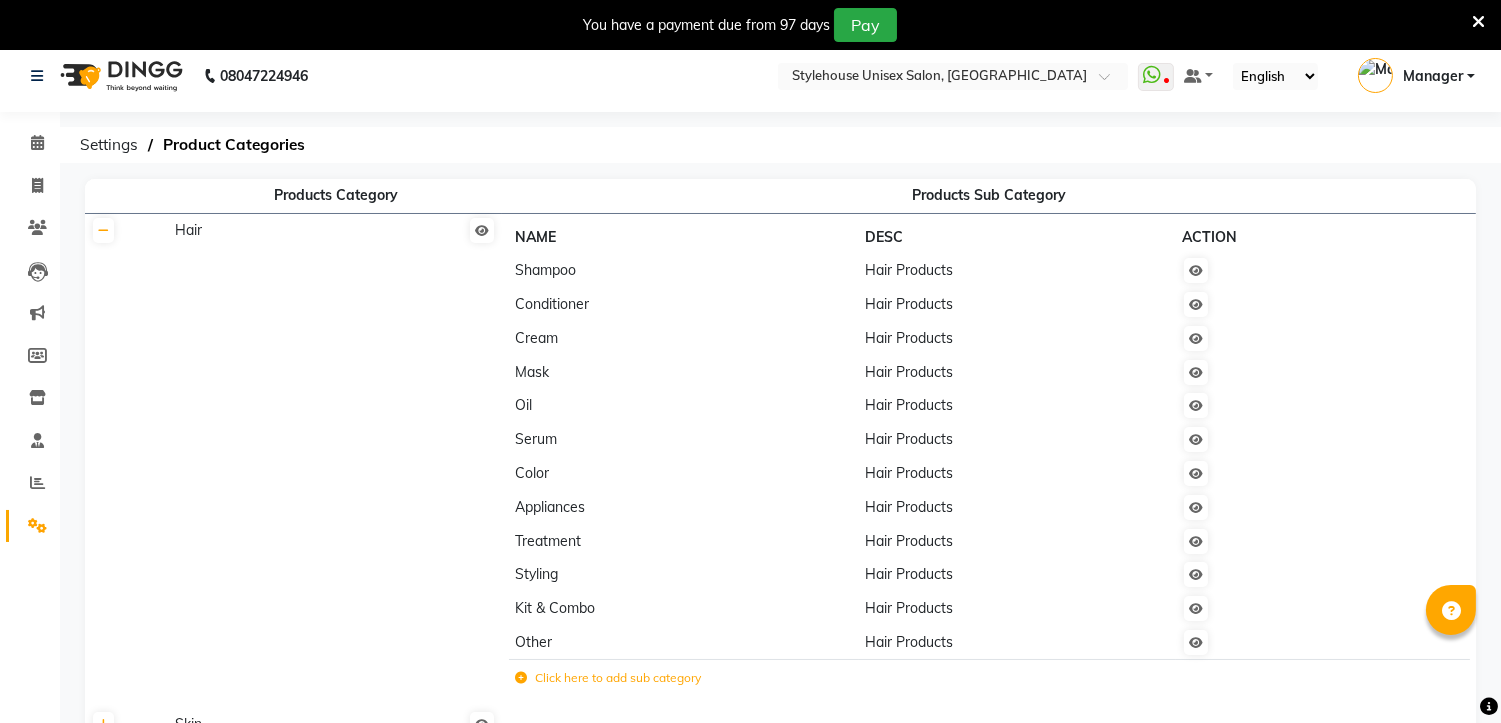 scroll, scrollTop: 0, scrollLeft: 0, axis: both 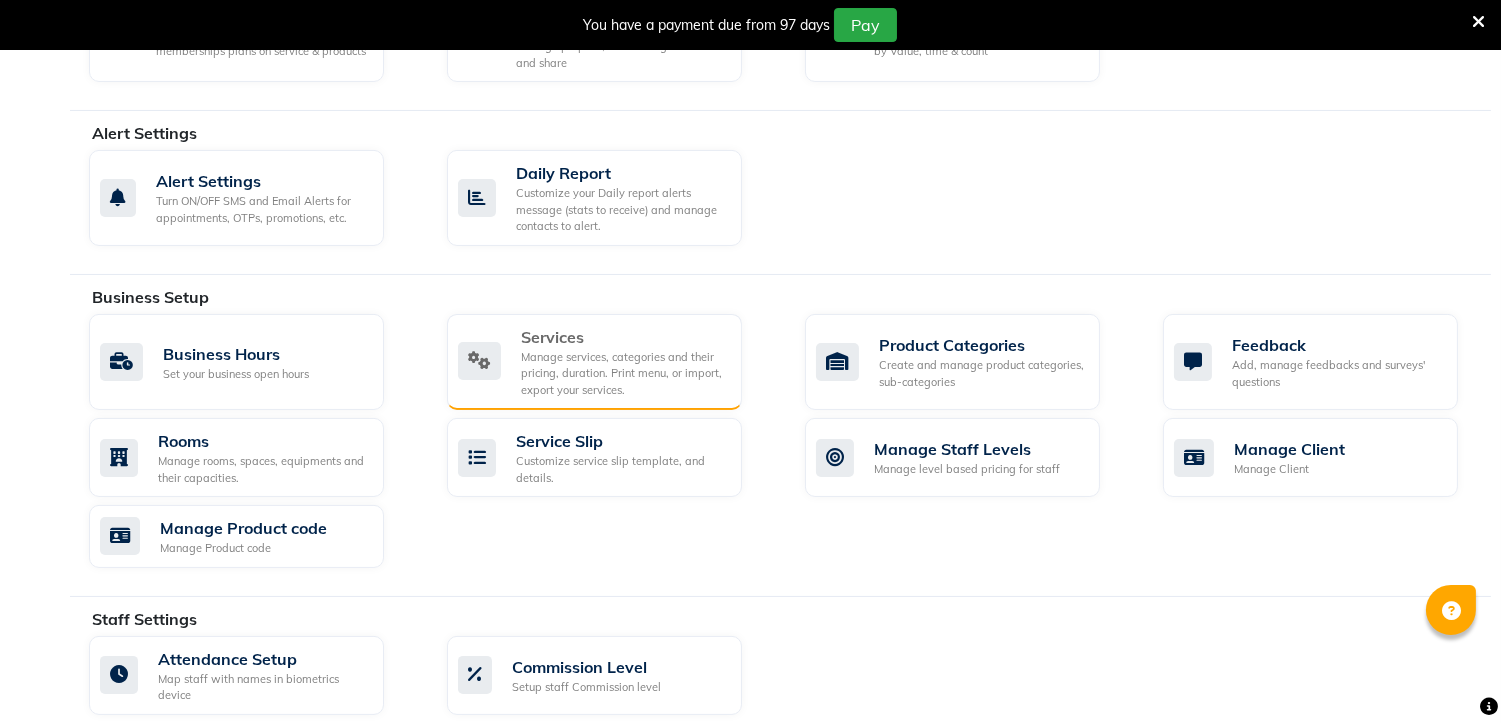 click on "Manage services, categories and their pricing, duration. Print menu, or import, export your services." 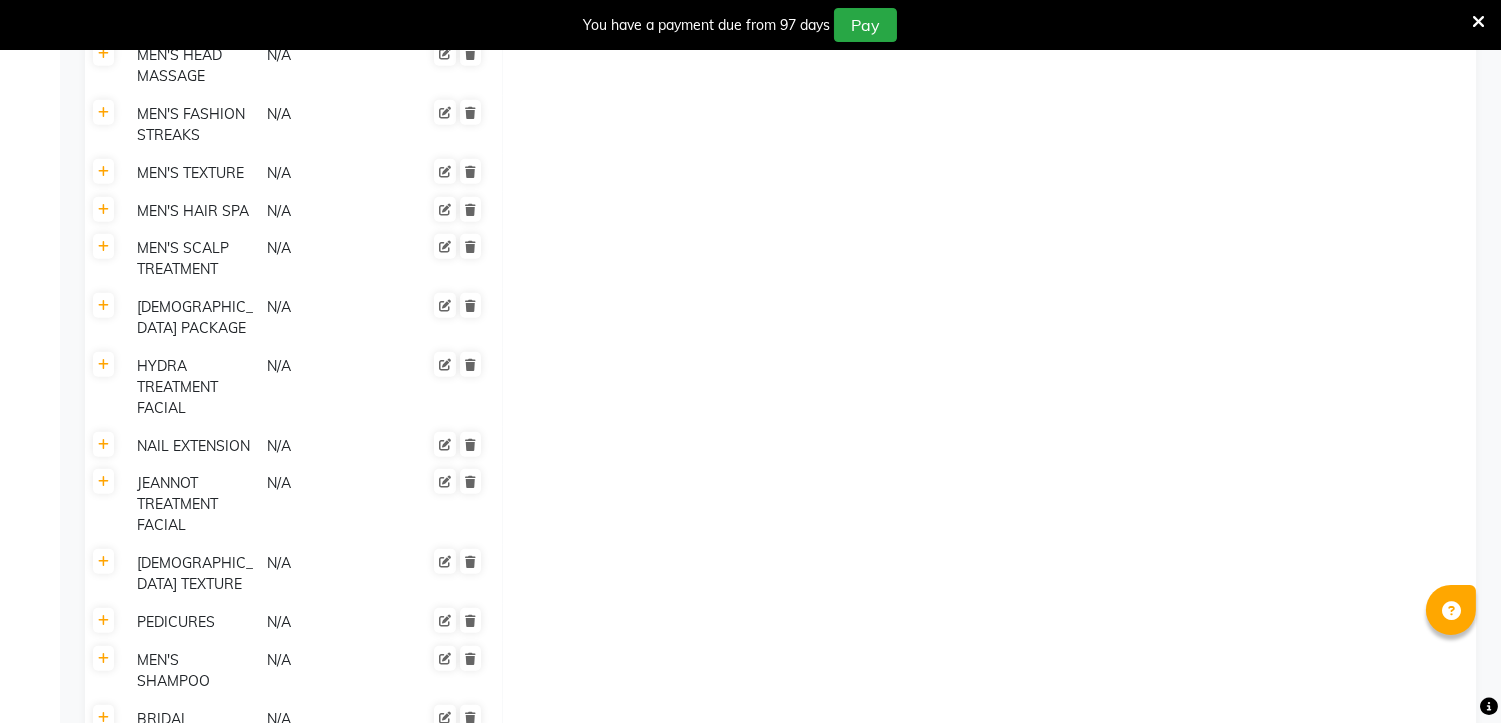 scroll, scrollTop: 3828, scrollLeft: 0, axis: vertical 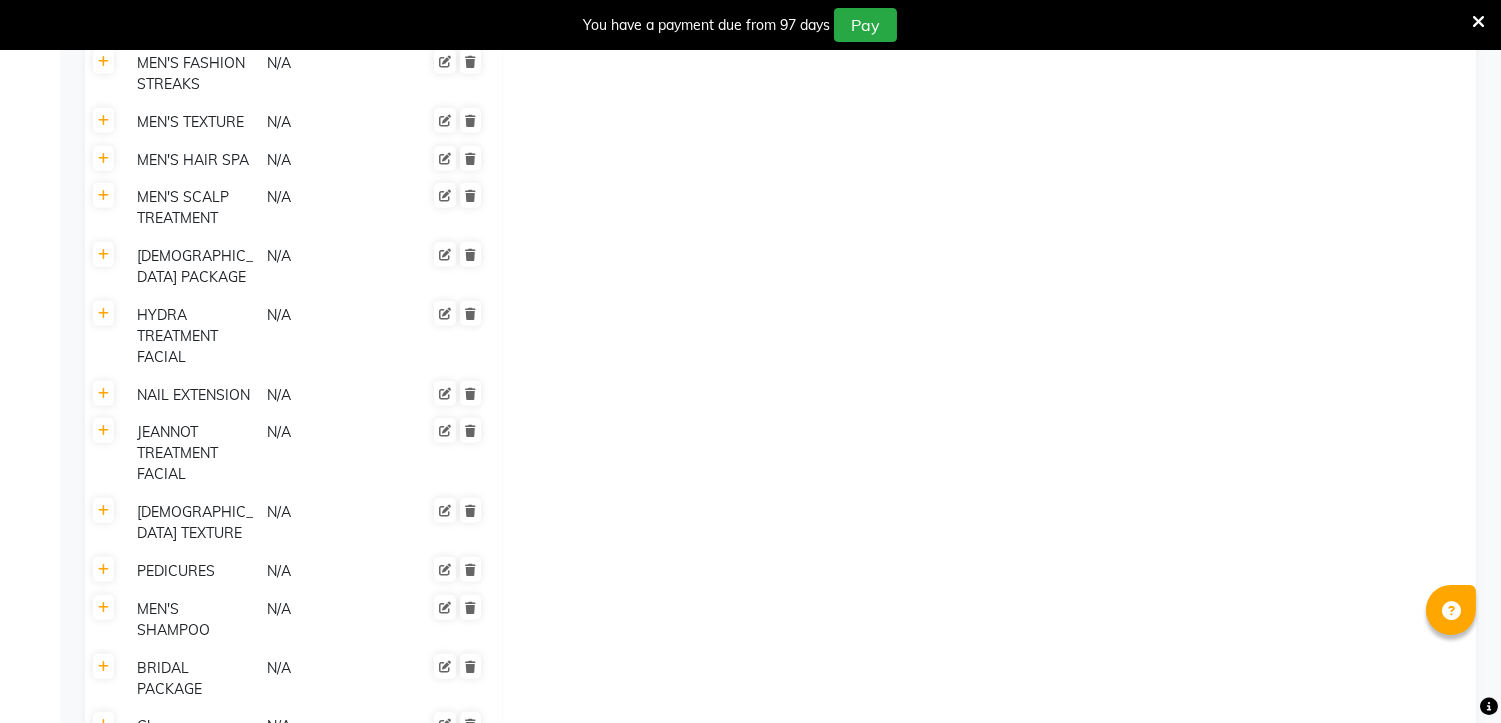 click on "HAIR" 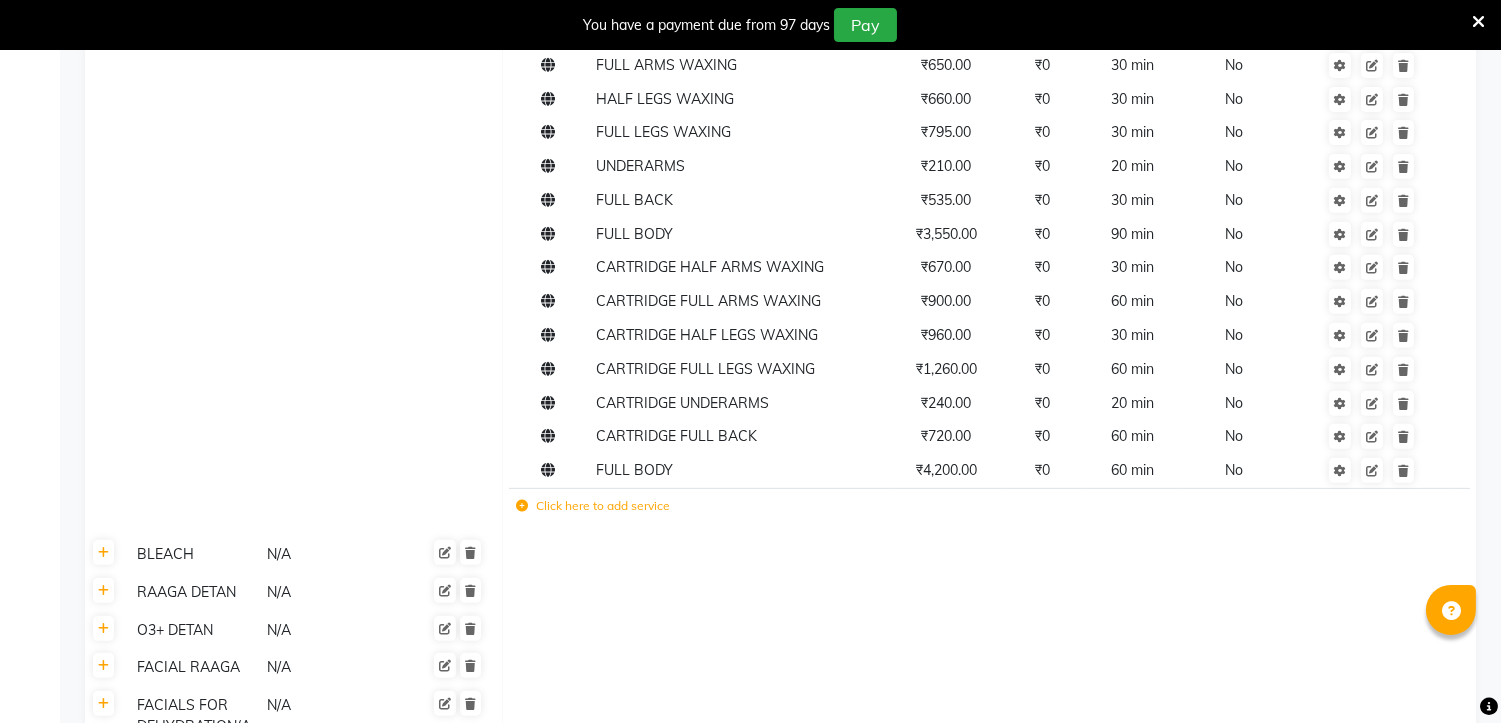 scroll, scrollTop: 1495, scrollLeft: 0, axis: vertical 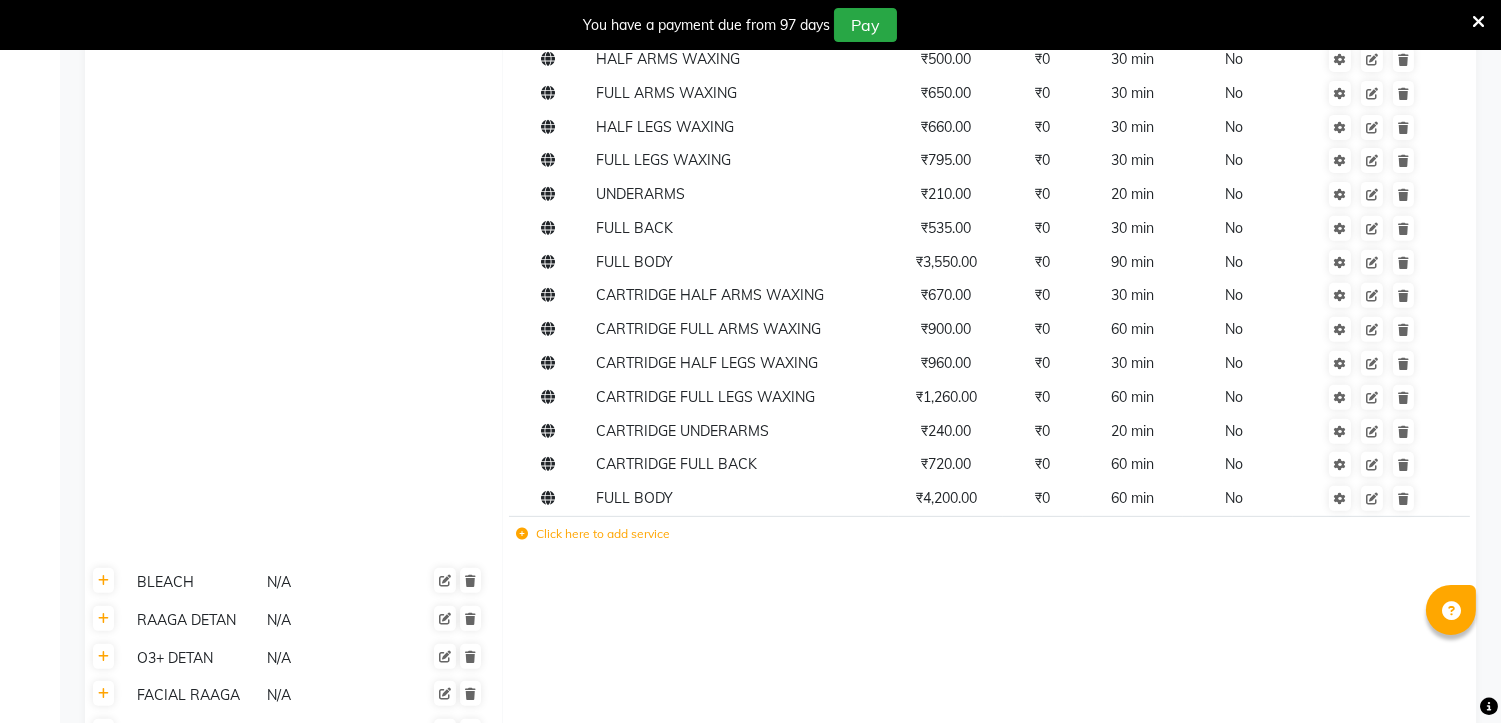 click on "Click here to add service" 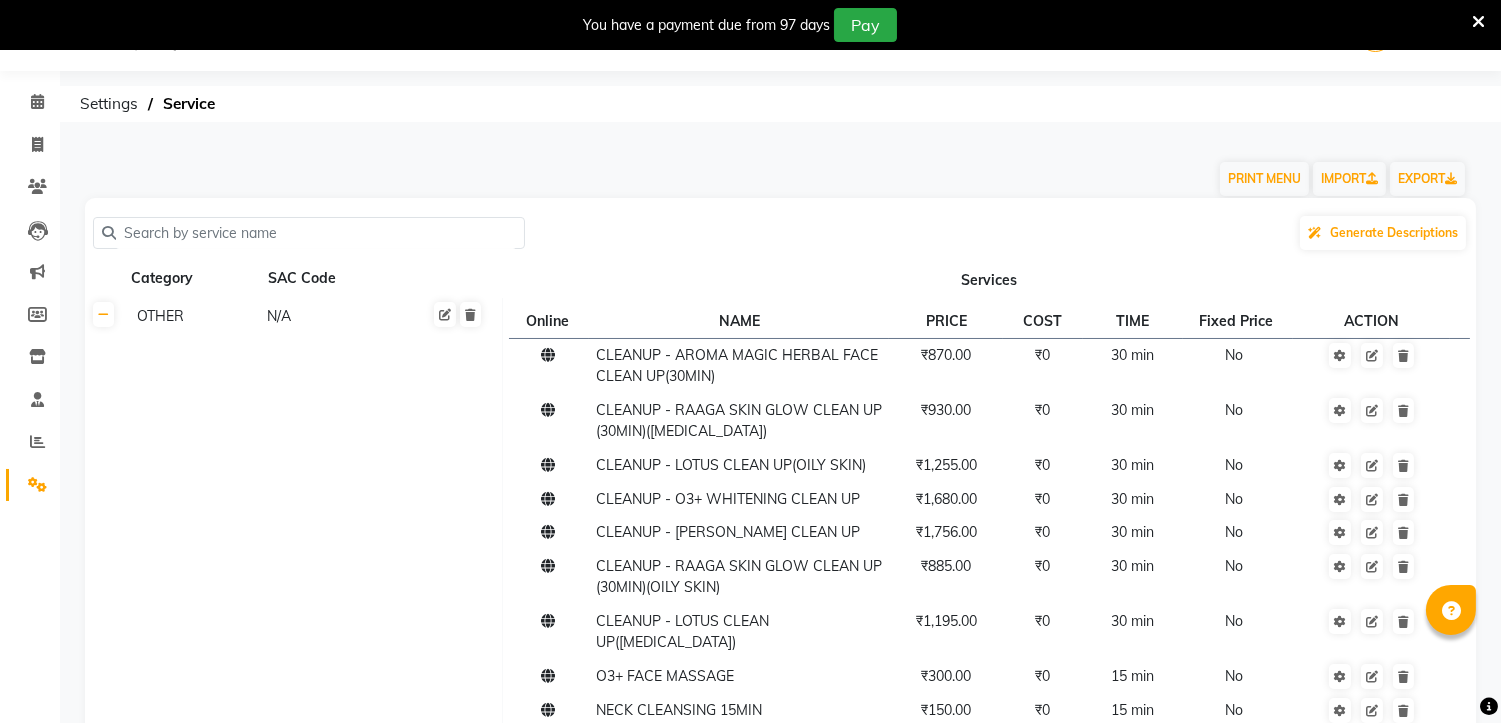 scroll, scrollTop: 0, scrollLeft: 0, axis: both 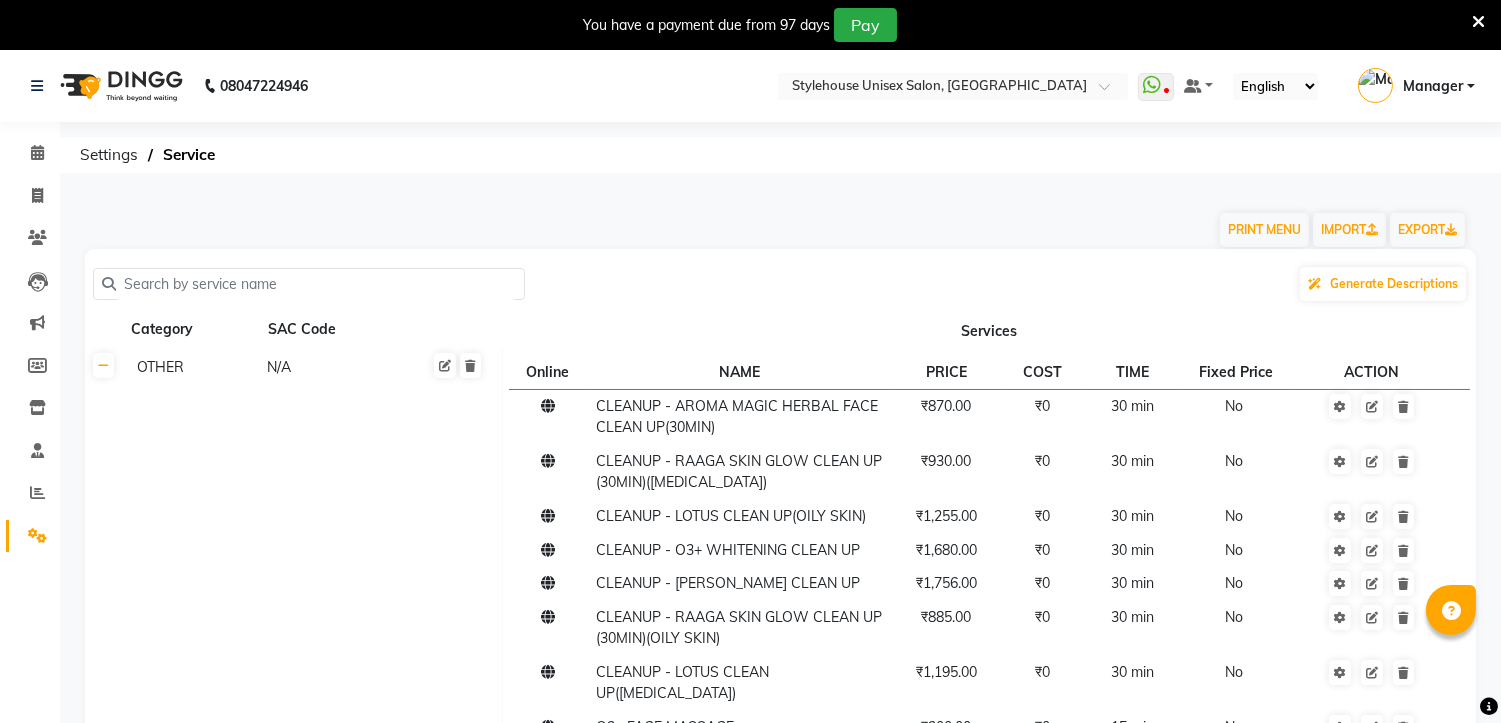 click 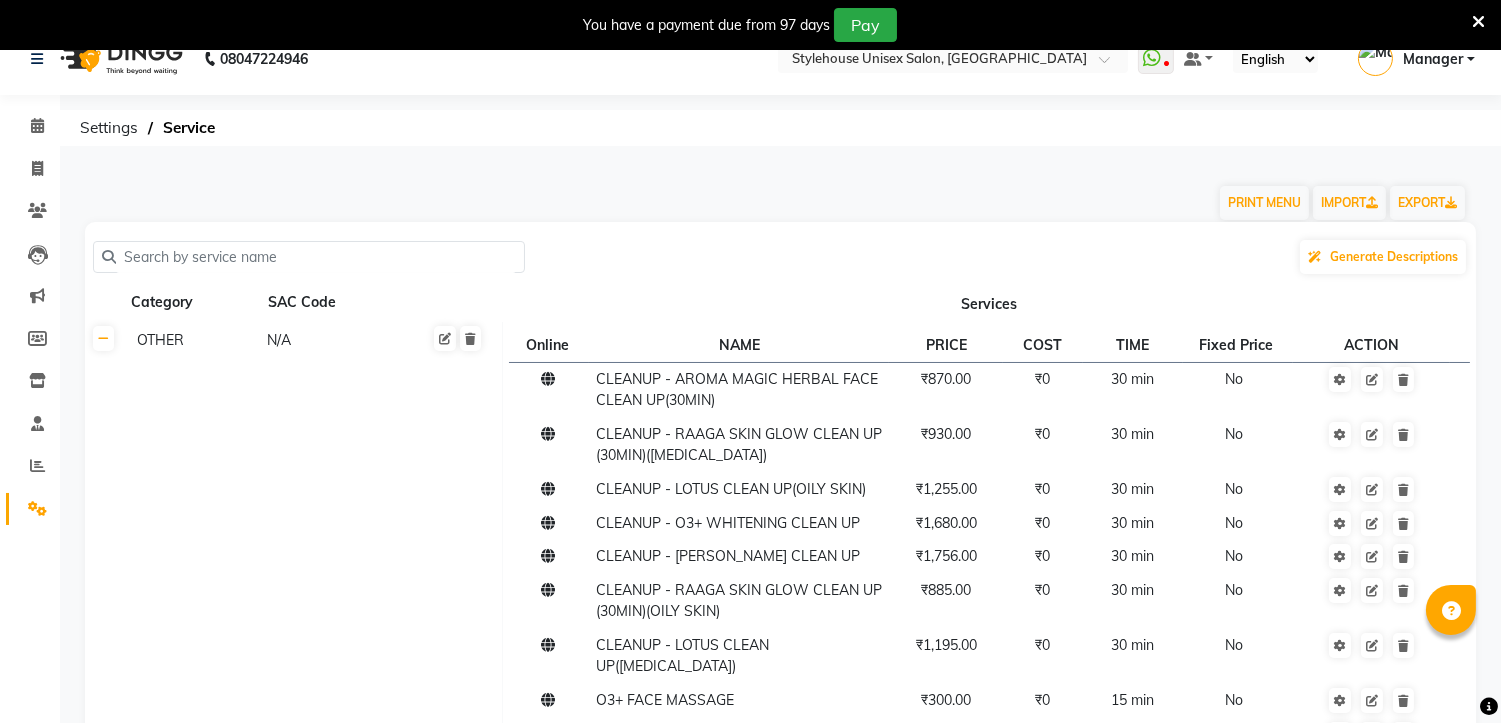 scroll, scrollTop: 0, scrollLeft: 0, axis: both 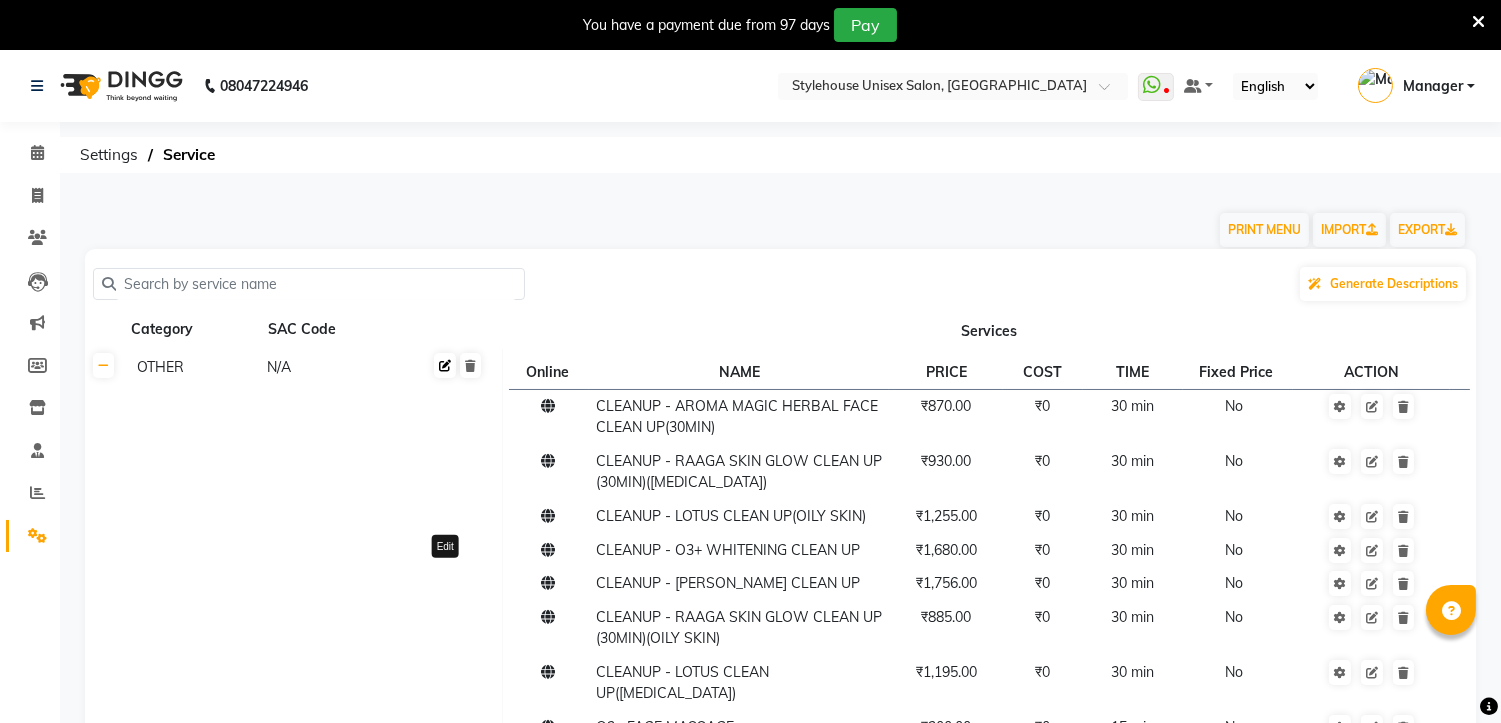 click 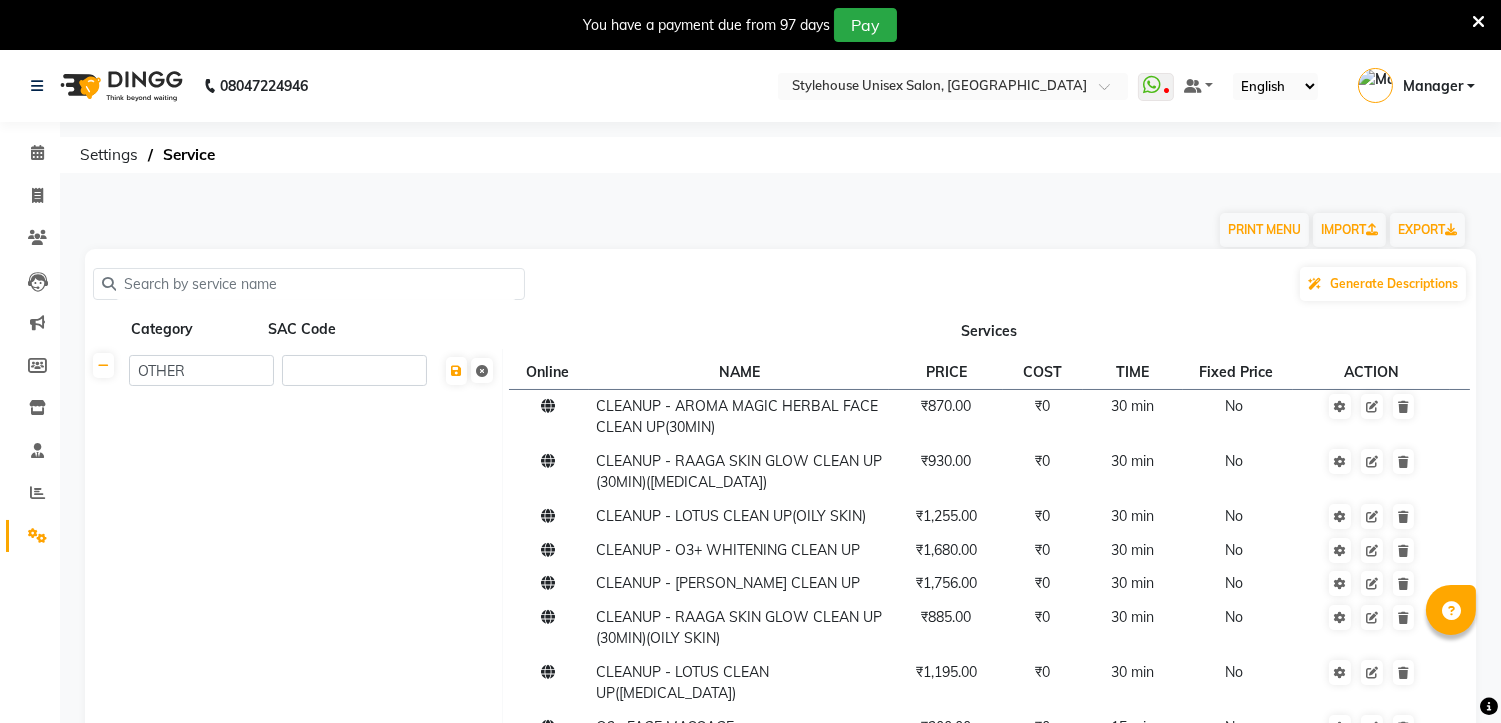 click on "Generate Descriptions" 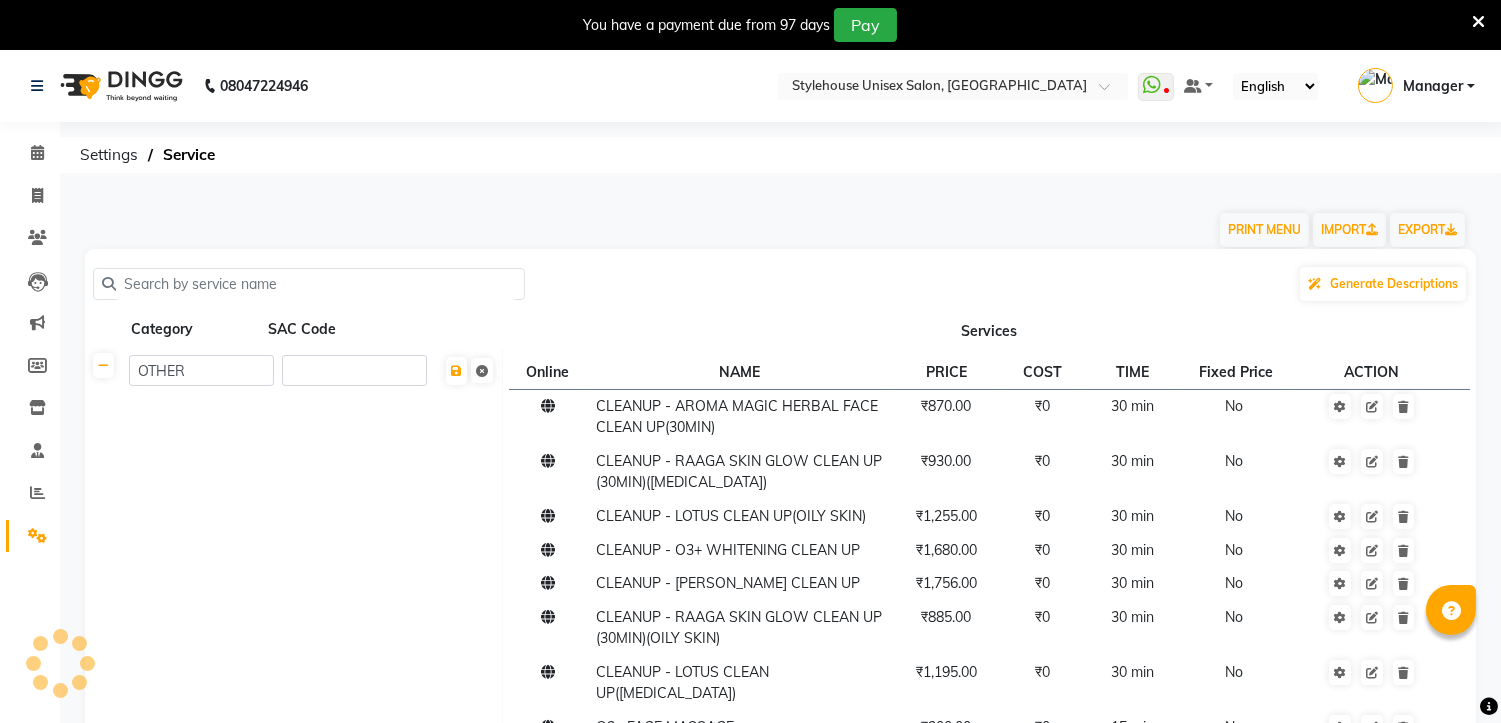 click 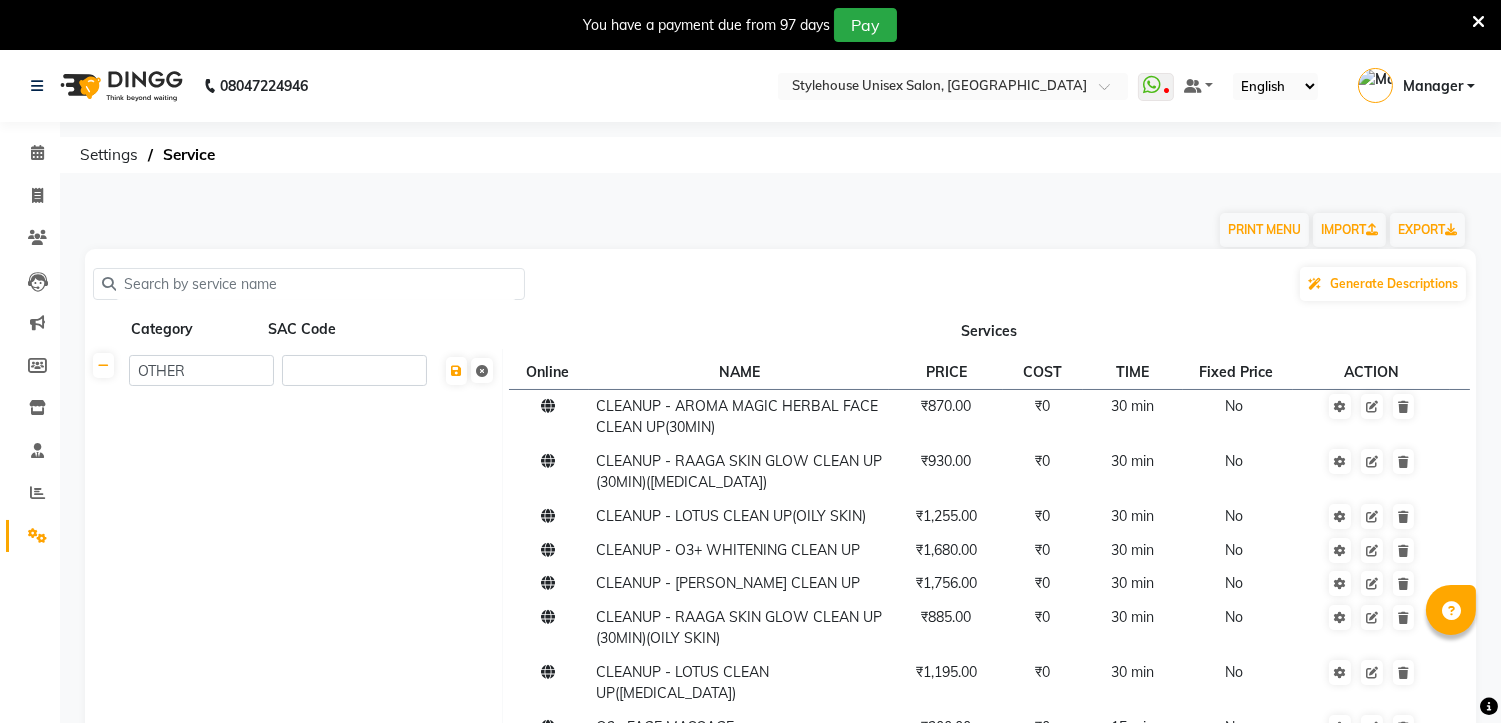 drag, startPoint x: 191, startPoint y: 495, endPoint x: 231, endPoint y: 476, distance: 44.28318 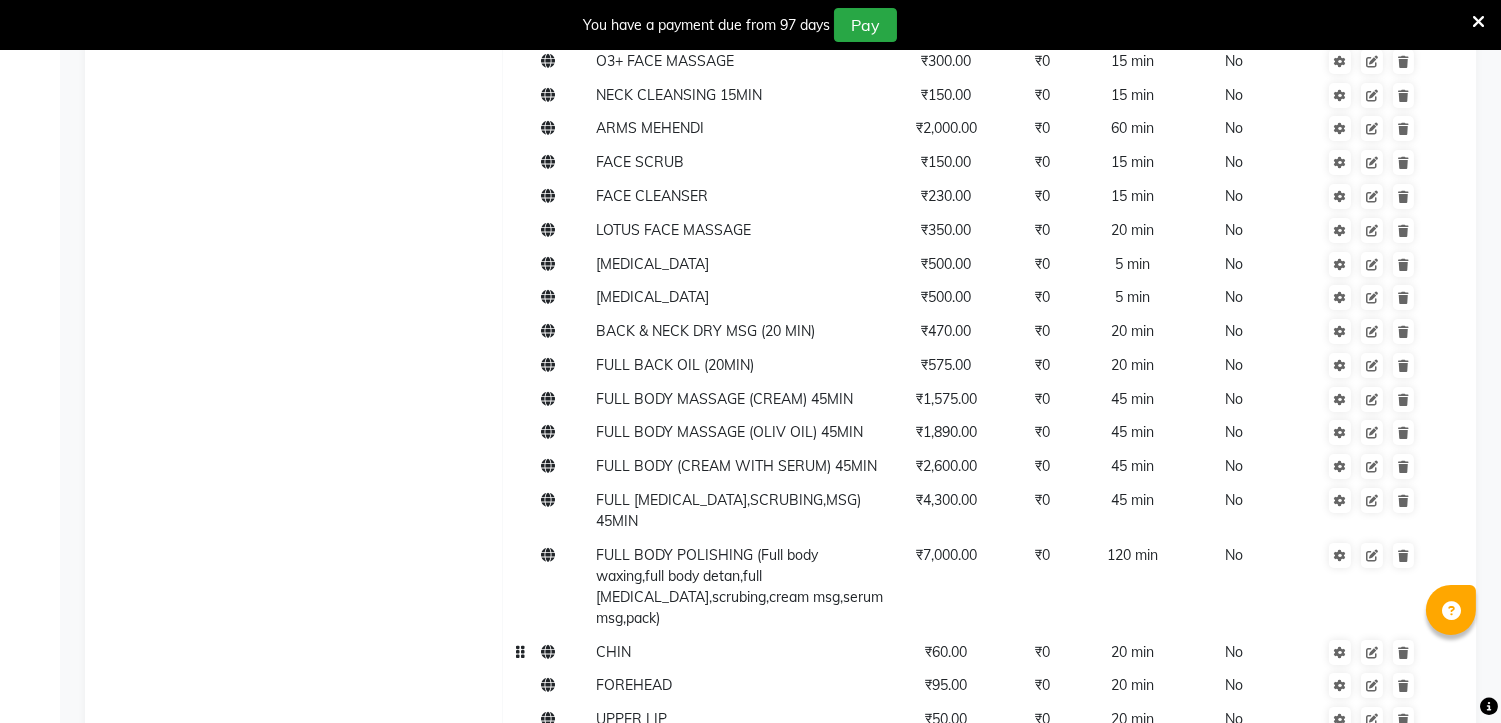 scroll, scrollTop: 0, scrollLeft: 0, axis: both 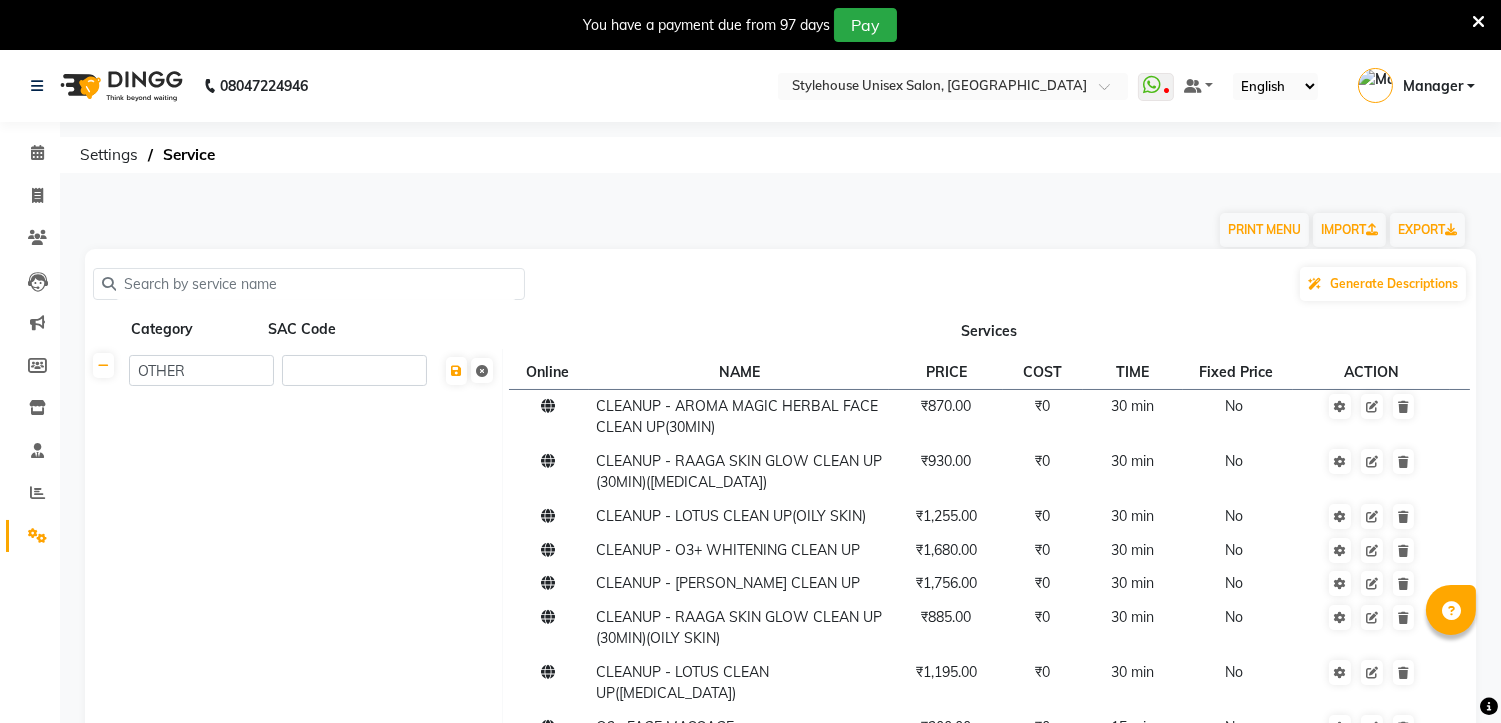 click 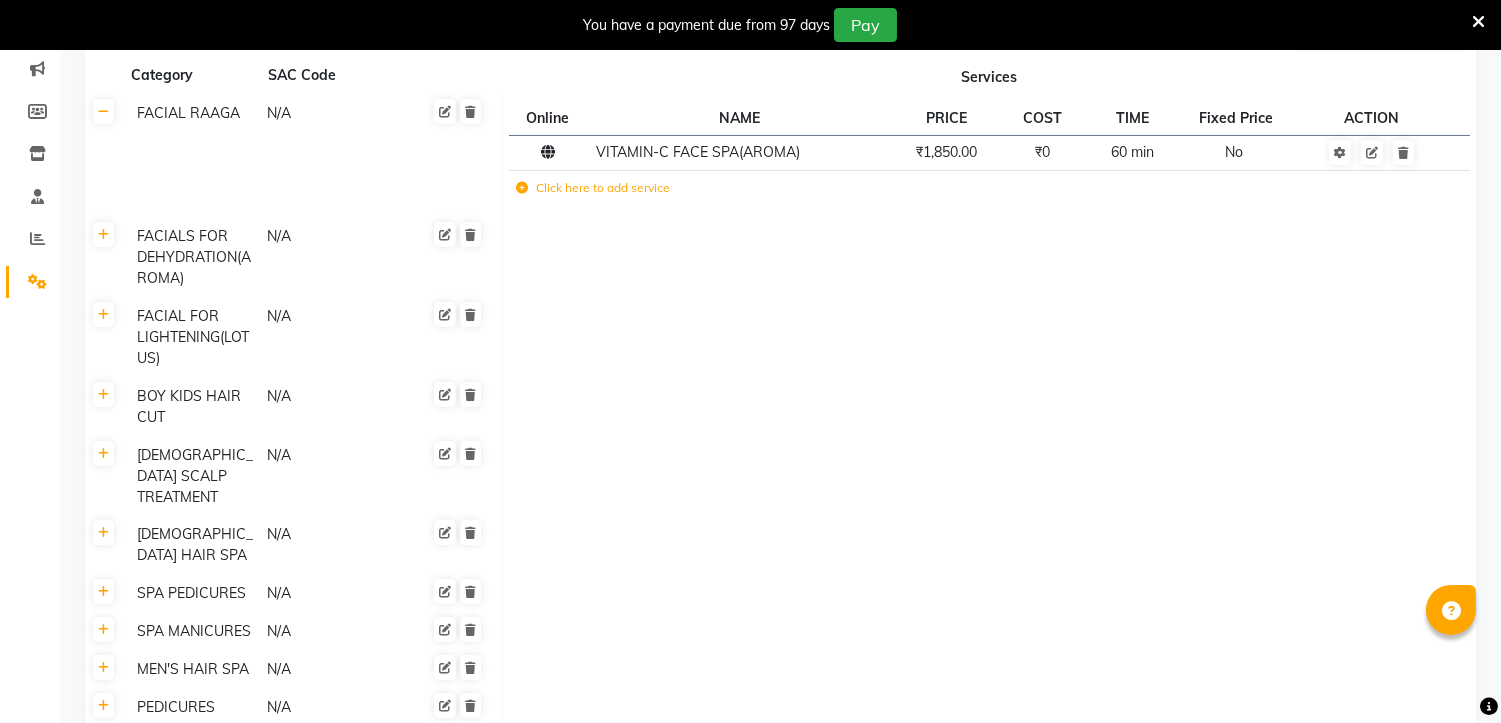 scroll, scrollTop: 0, scrollLeft: 0, axis: both 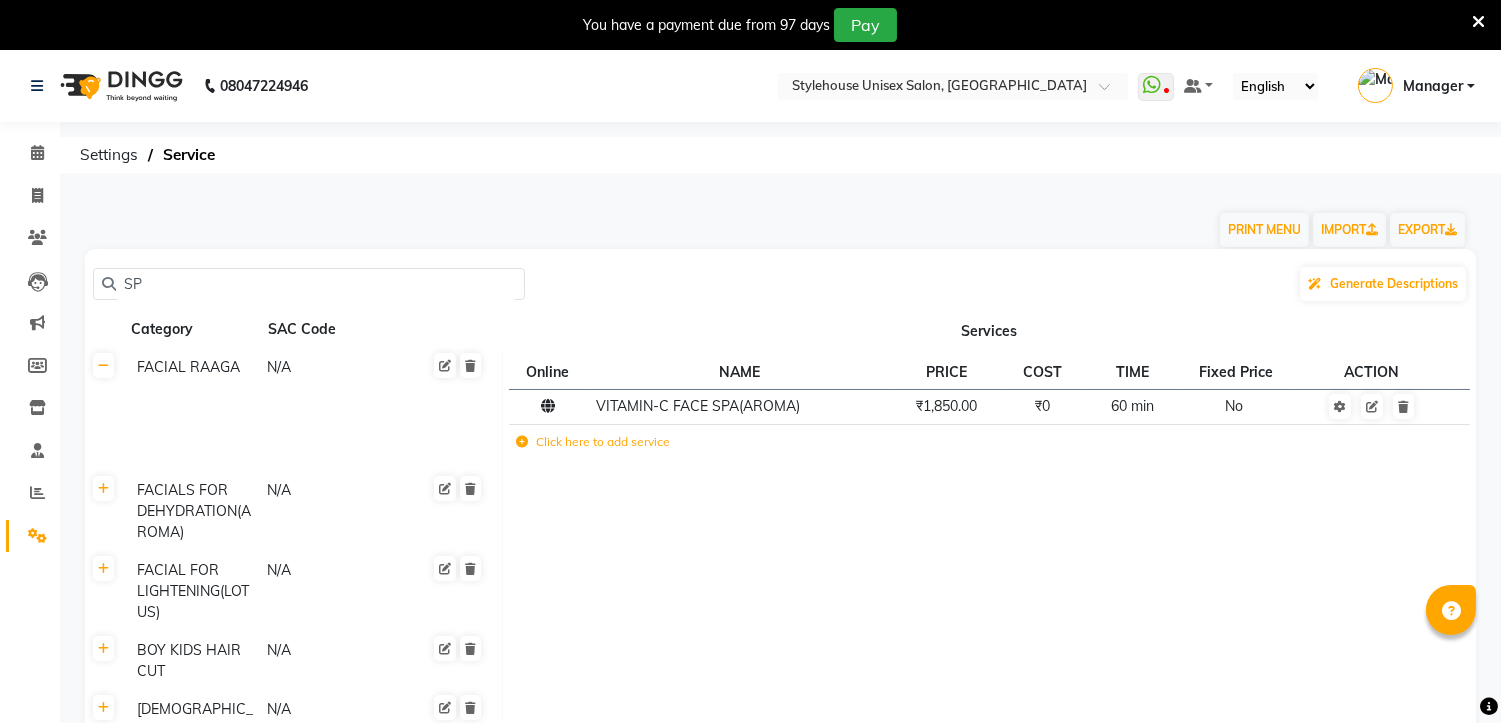 type on "S" 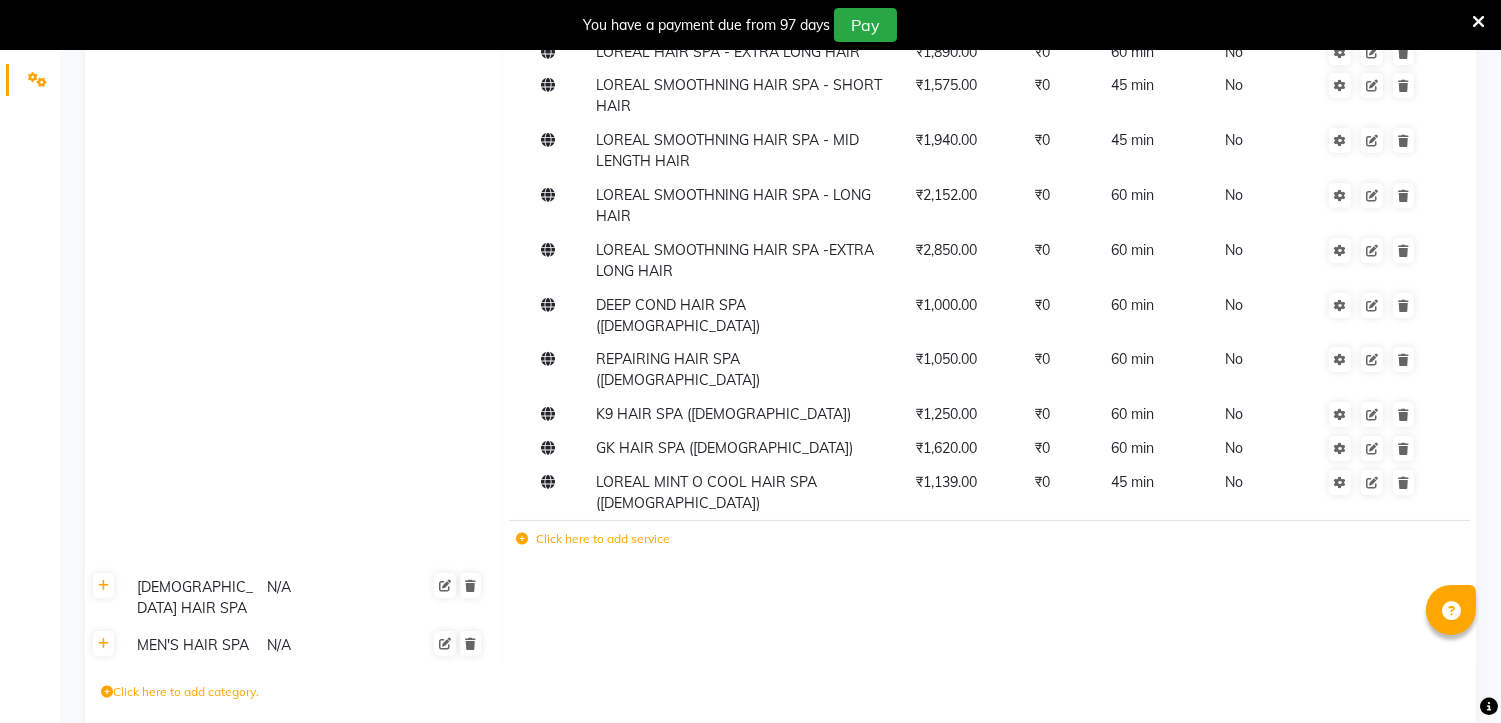 scroll, scrollTop: 465, scrollLeft: 0, axis: vertical 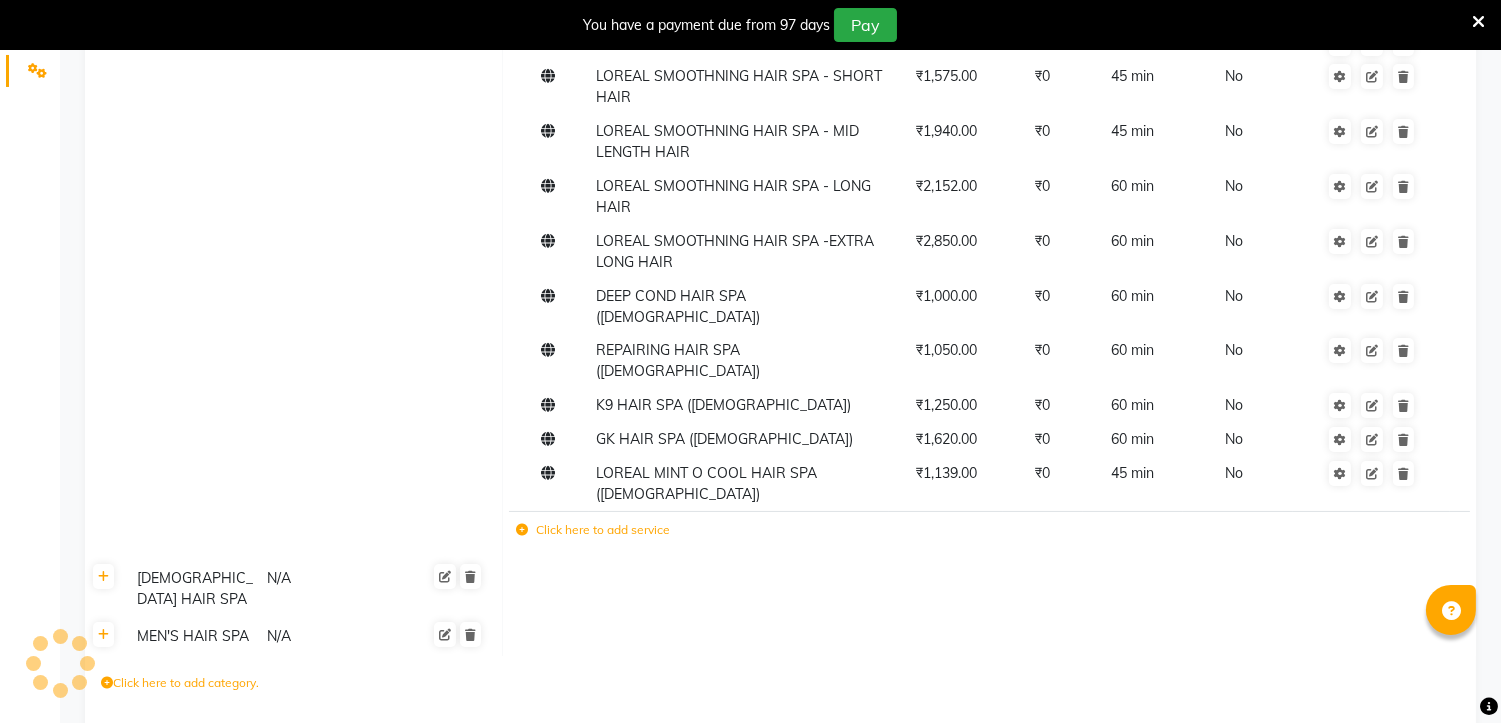 type on "HAIR SPA" 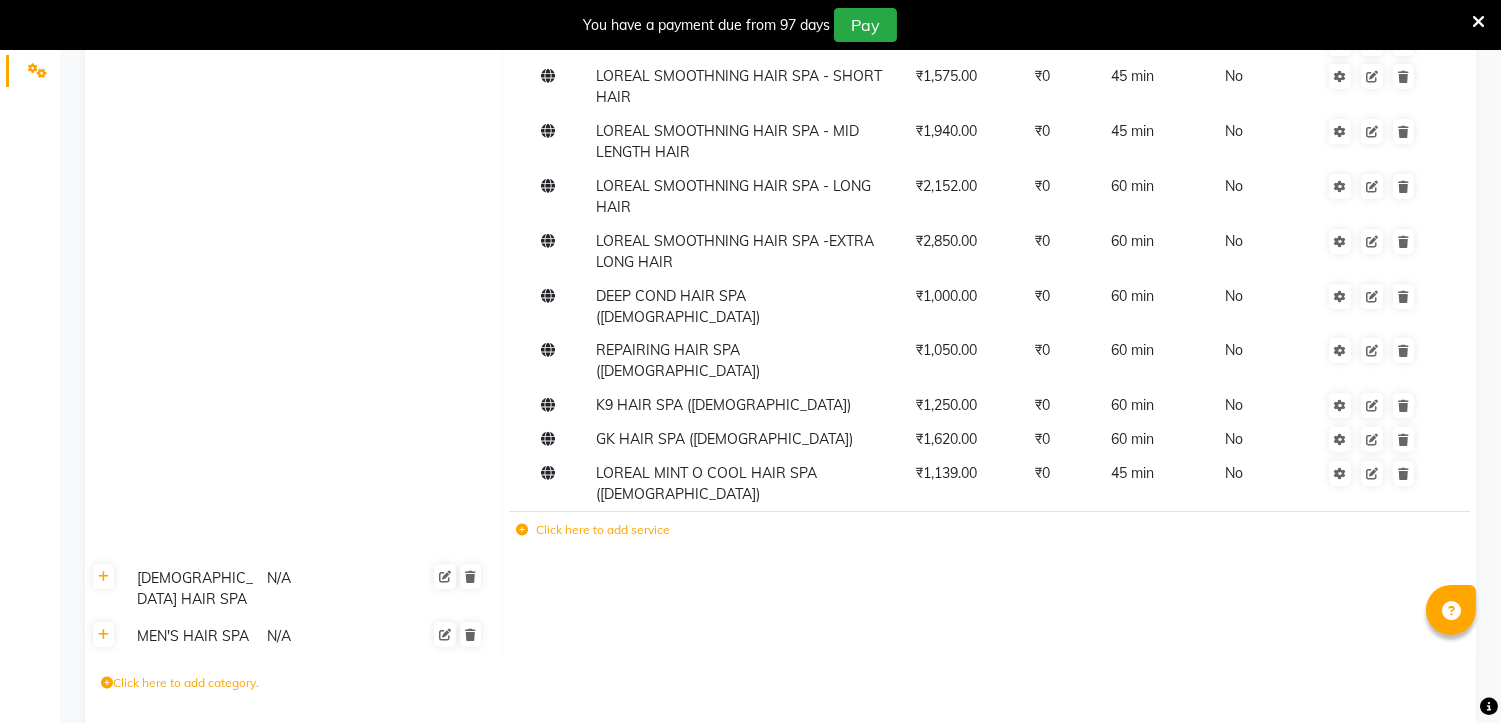click on "LADIES HAIR SPA N/A" 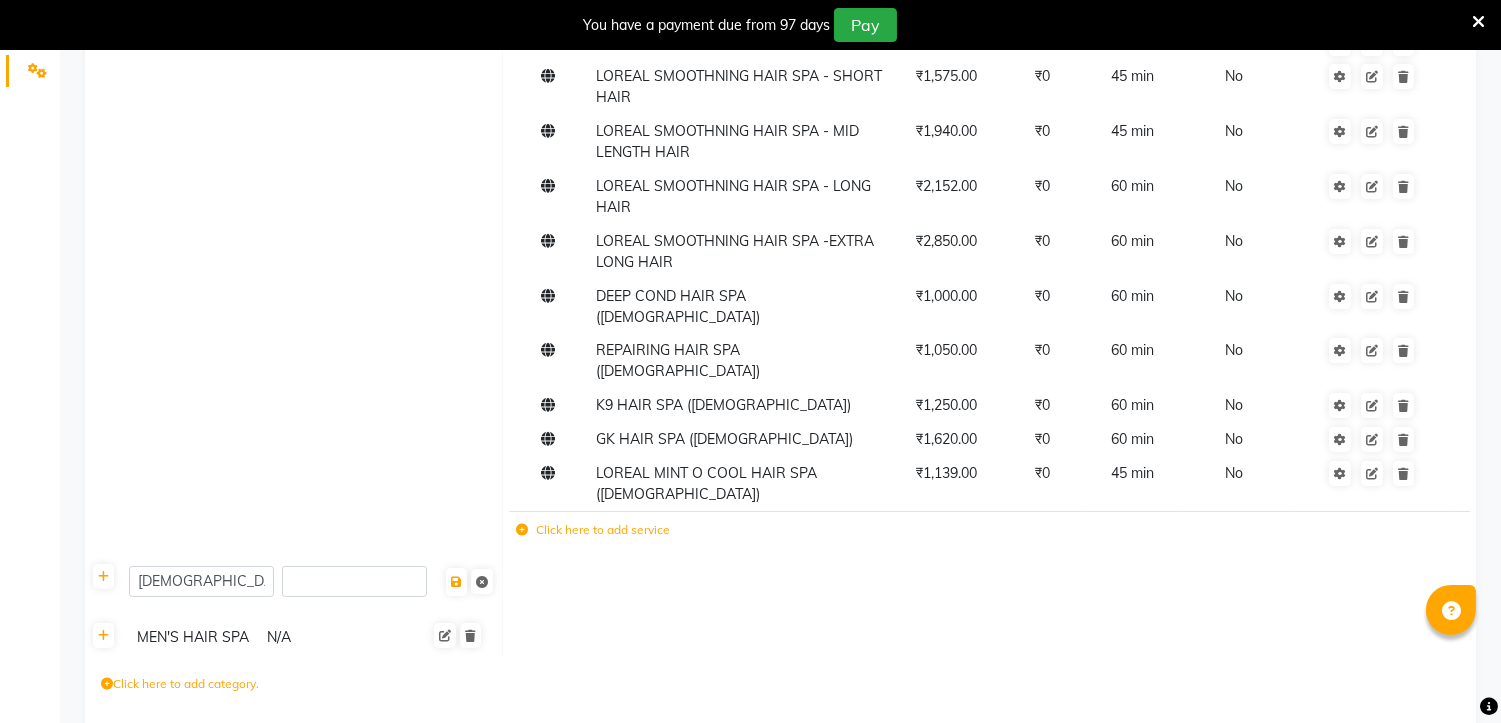 click on "Click here to add service" 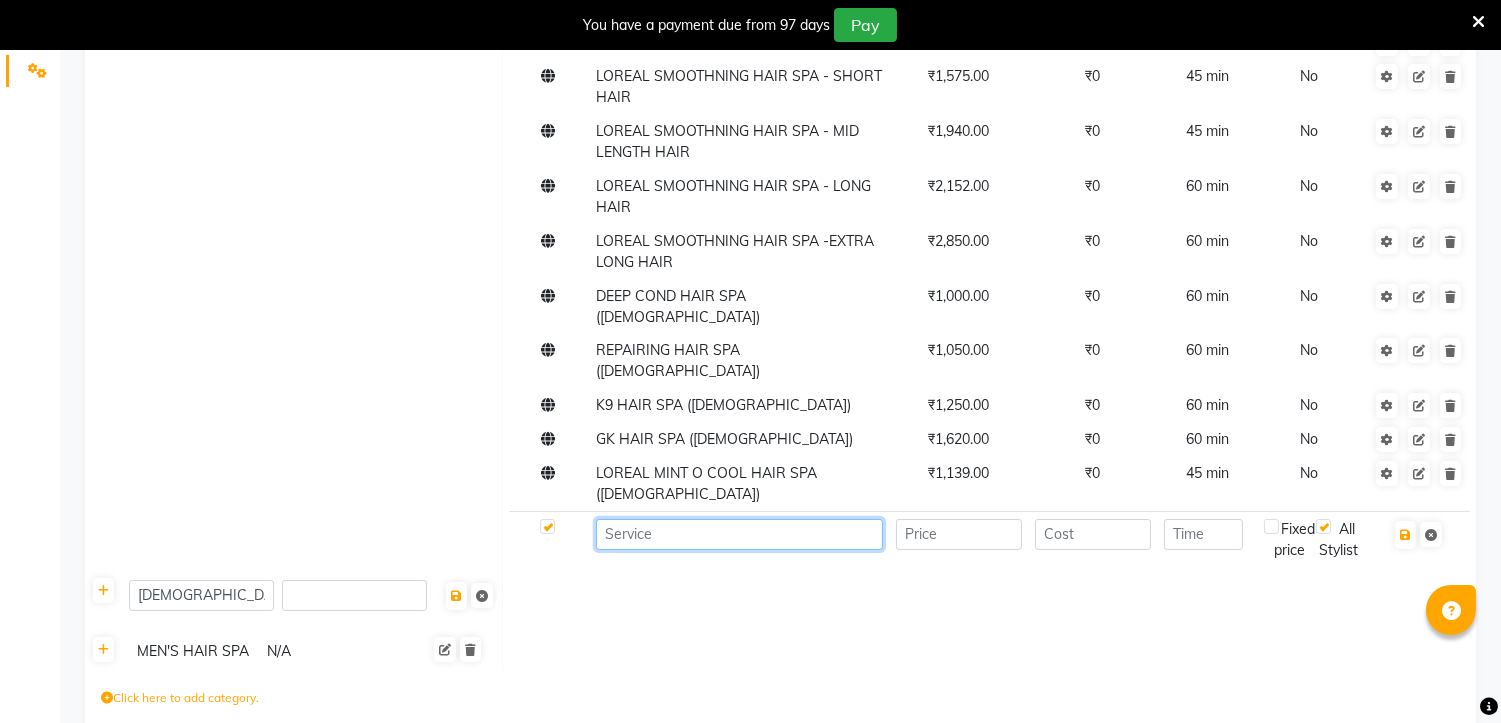 click 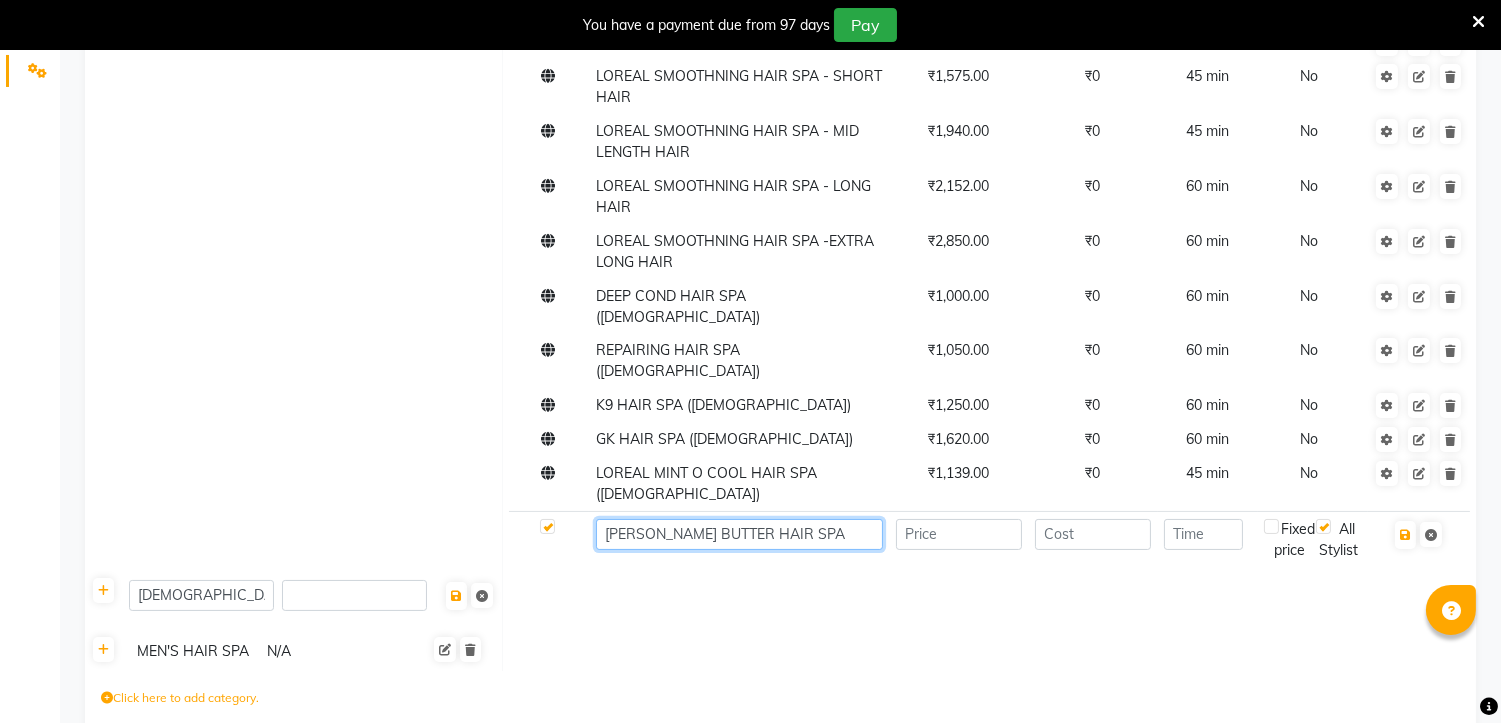 type on "SHEA BUTTER HAIR SPA" 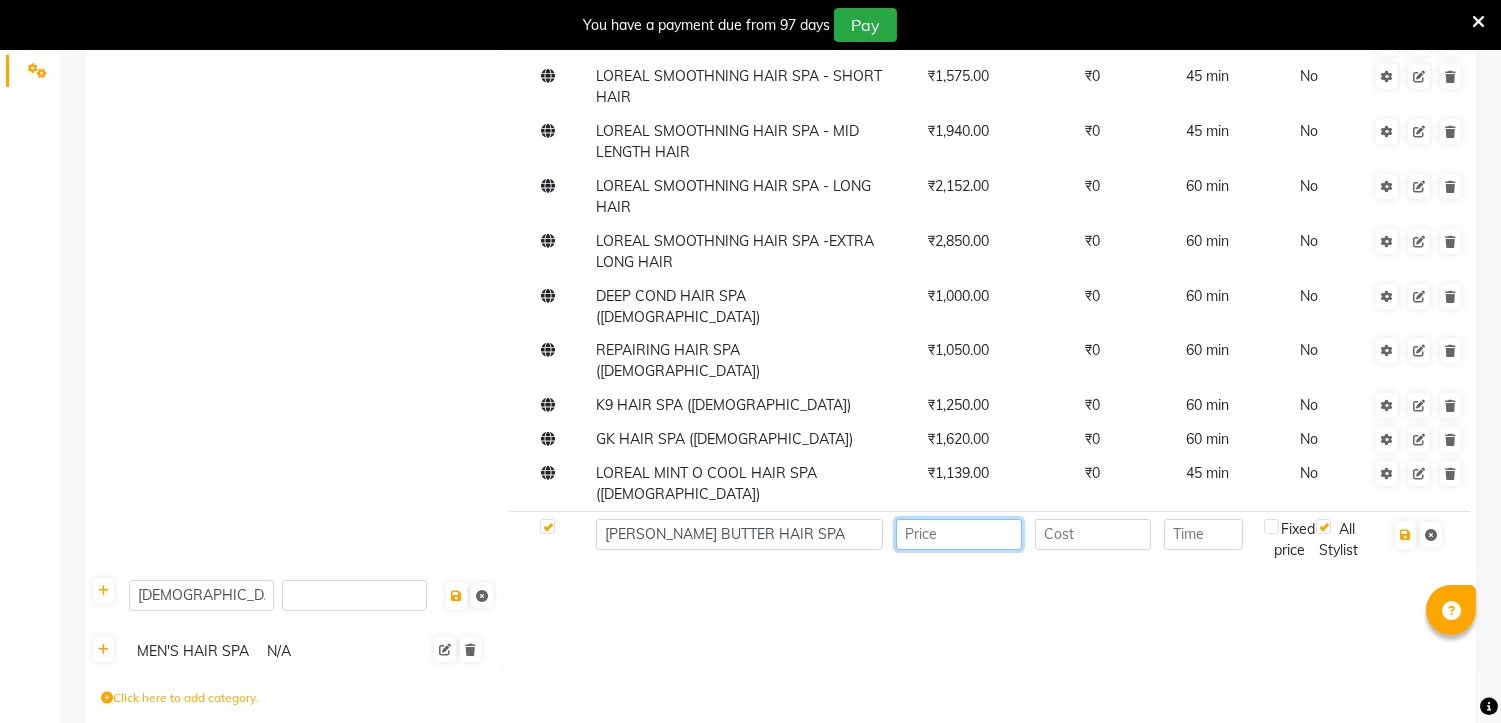 click 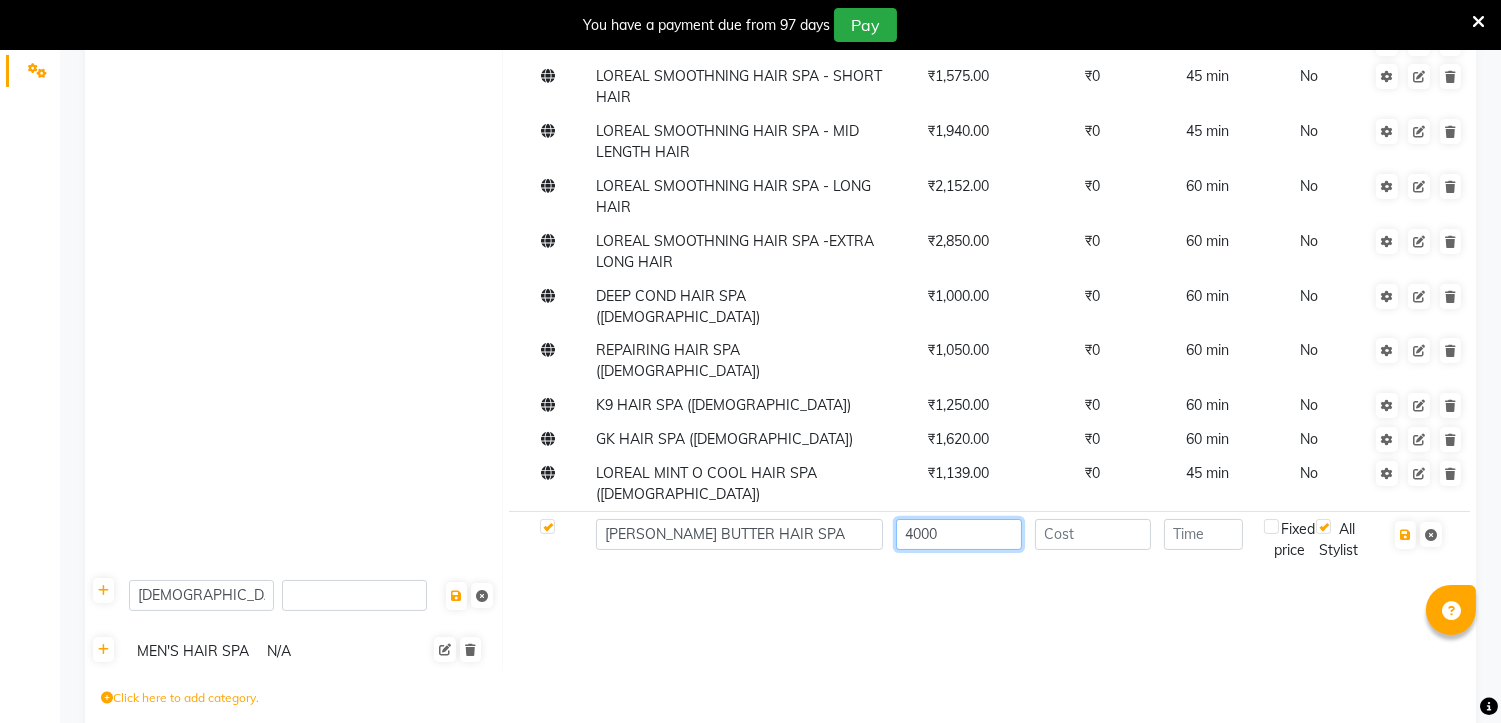 type on "4000" 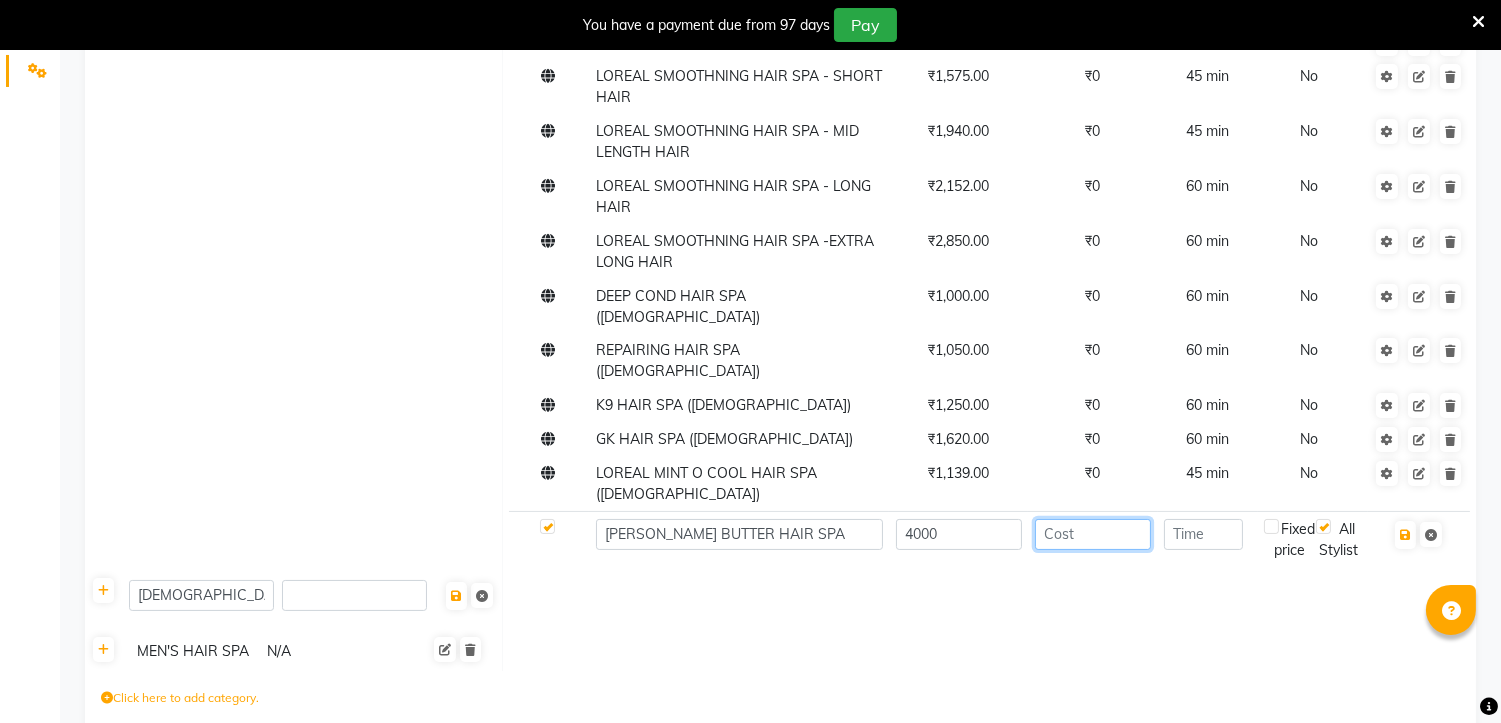 click 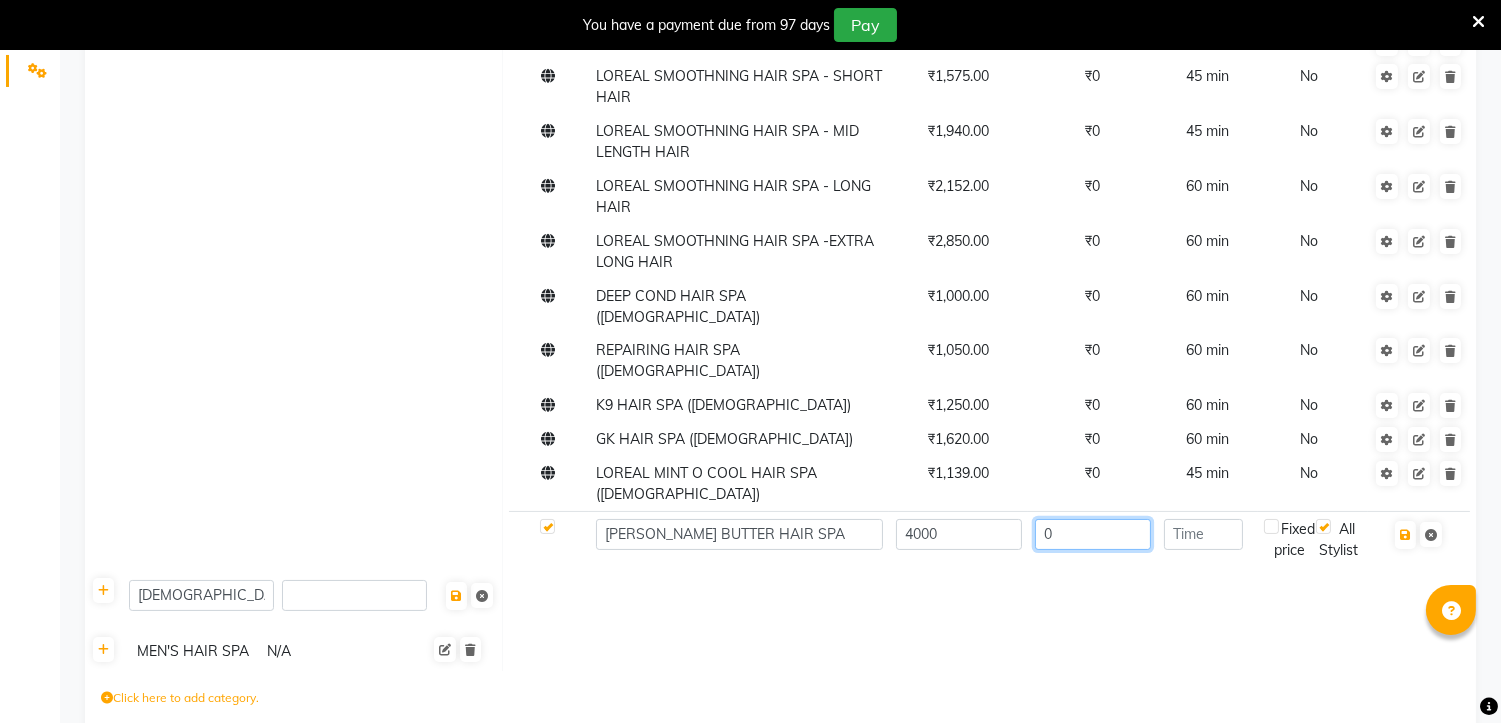 type on "0" 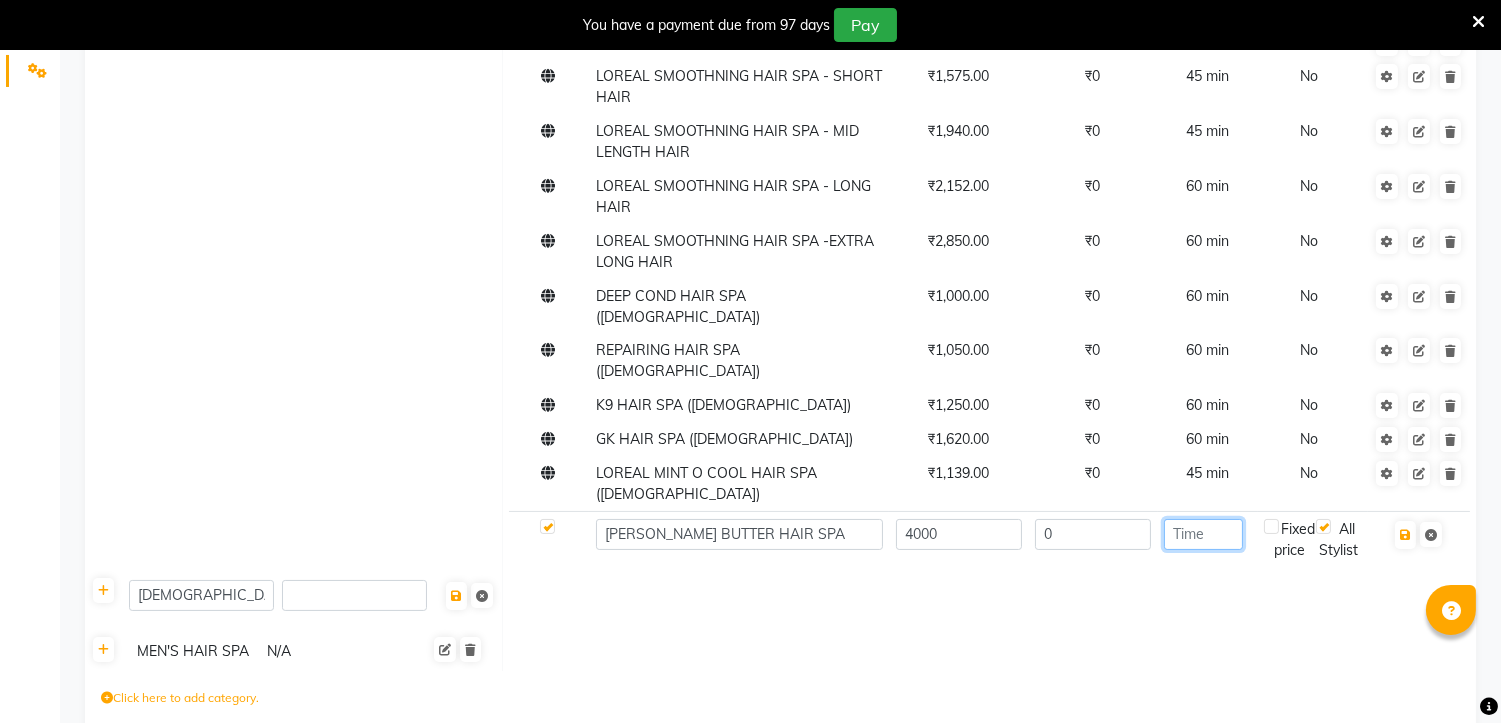 click 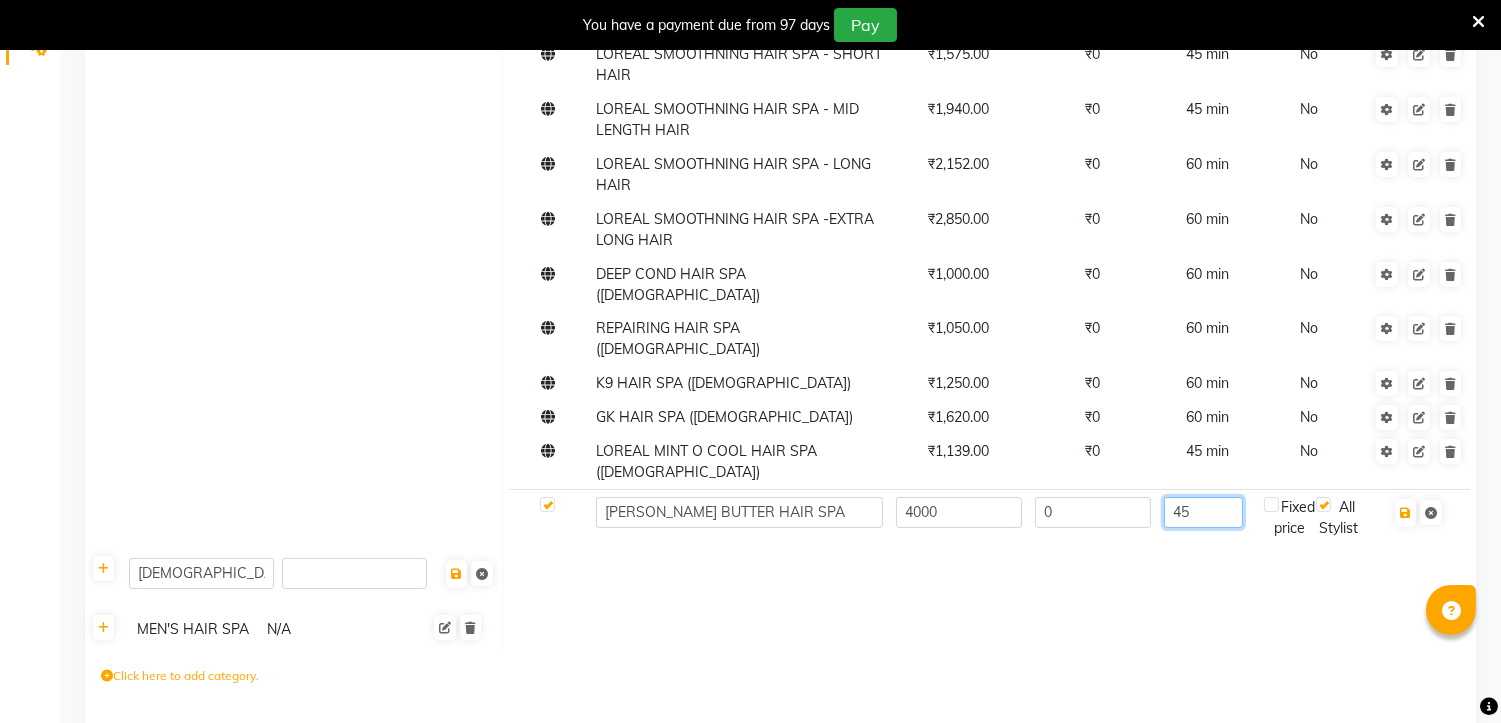 scroll, scrollTop: 522, scrollLeft: 0, axis: vertical 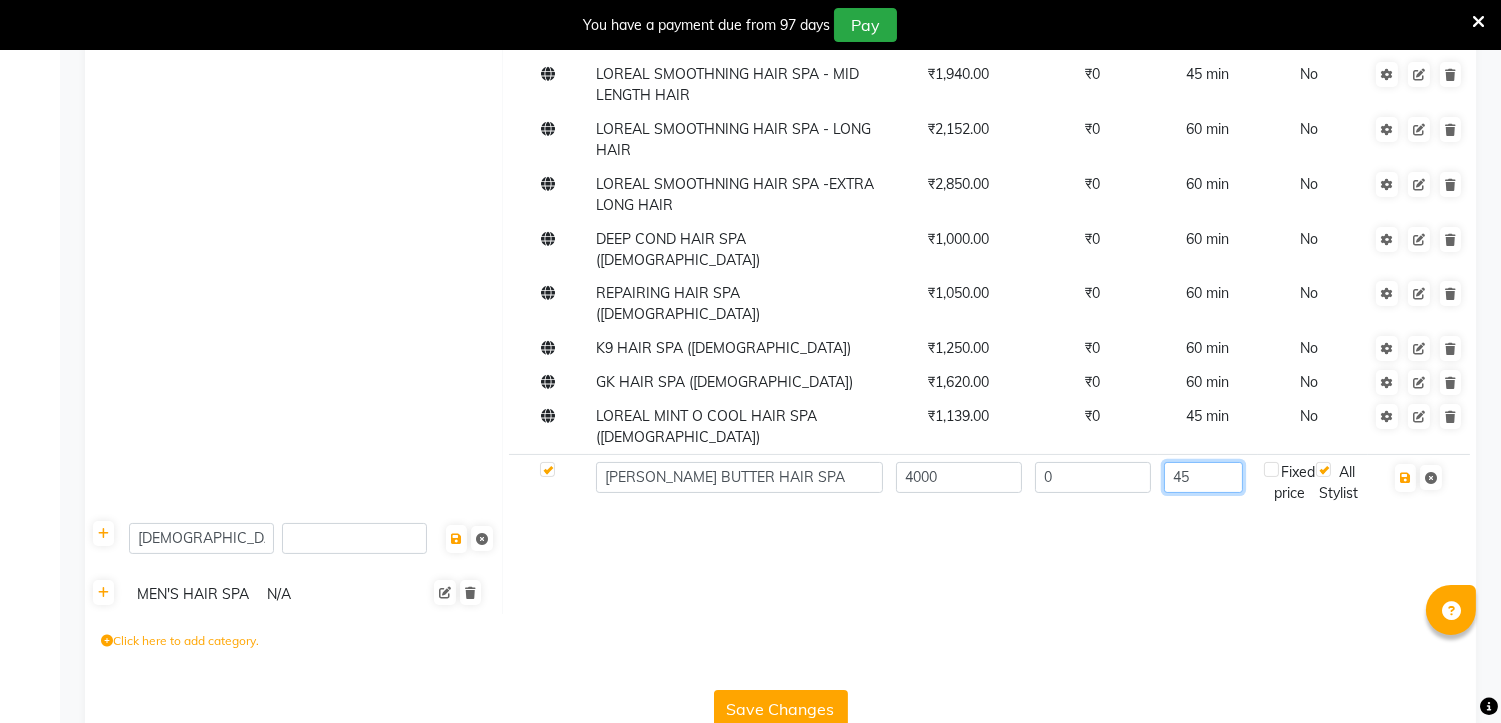 type on "45" 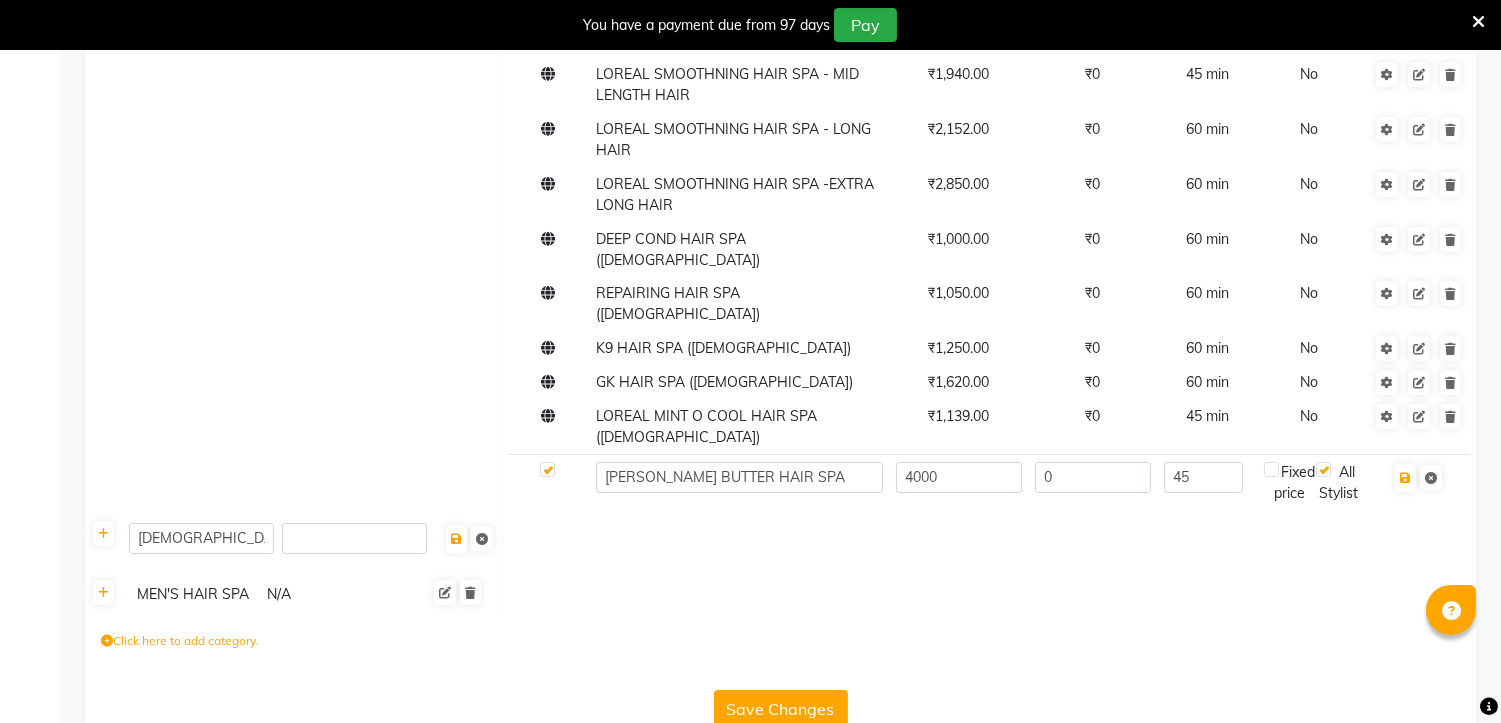 click on "Save Changes" 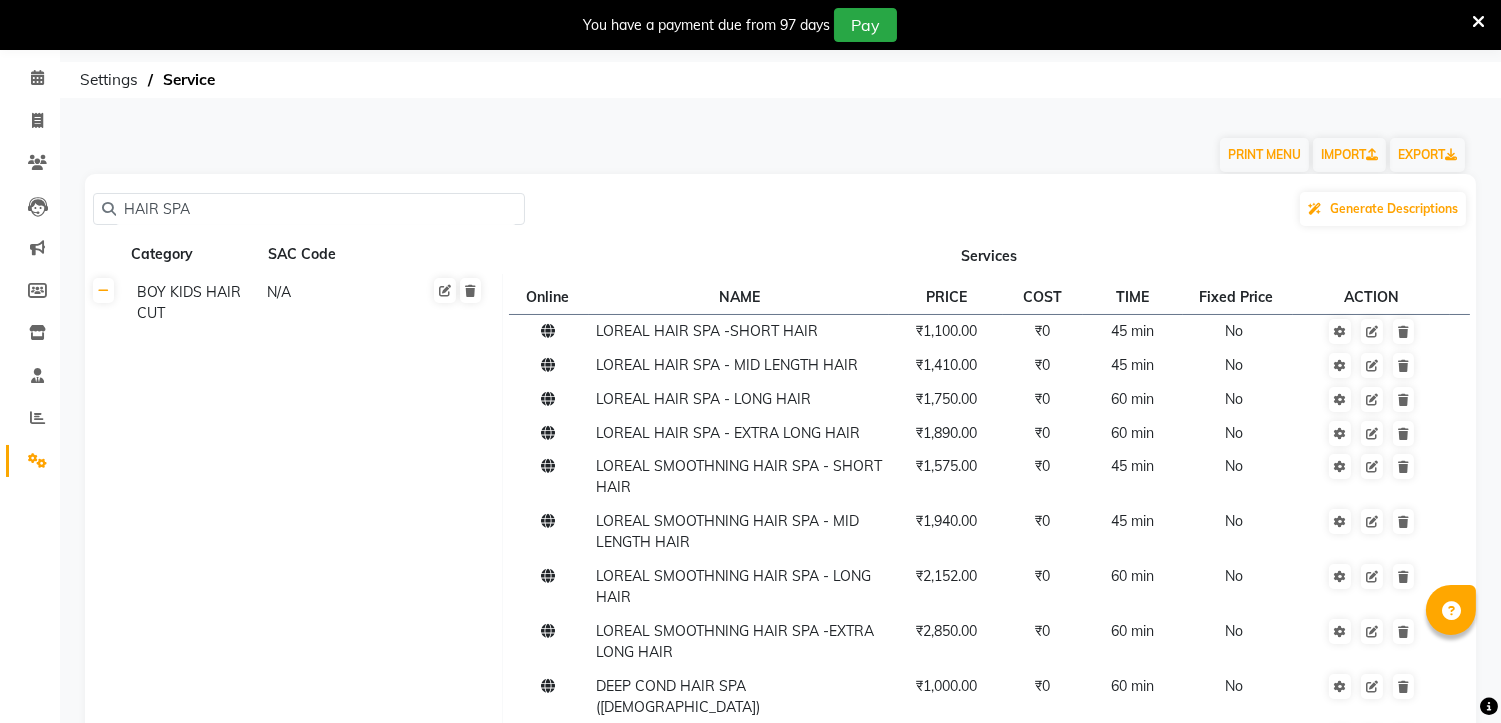 scroll, scrollTop: 0, scrollLeft: 0, axis: both 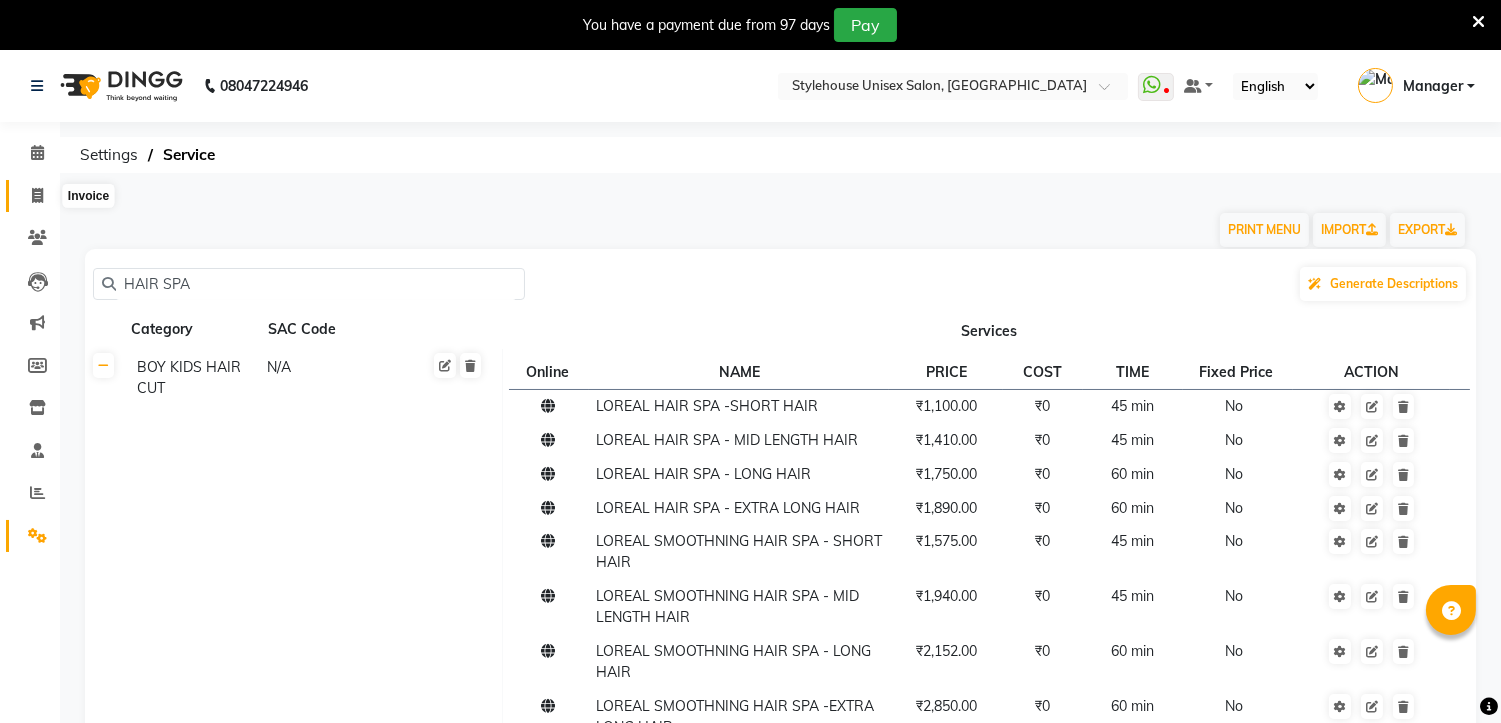 click 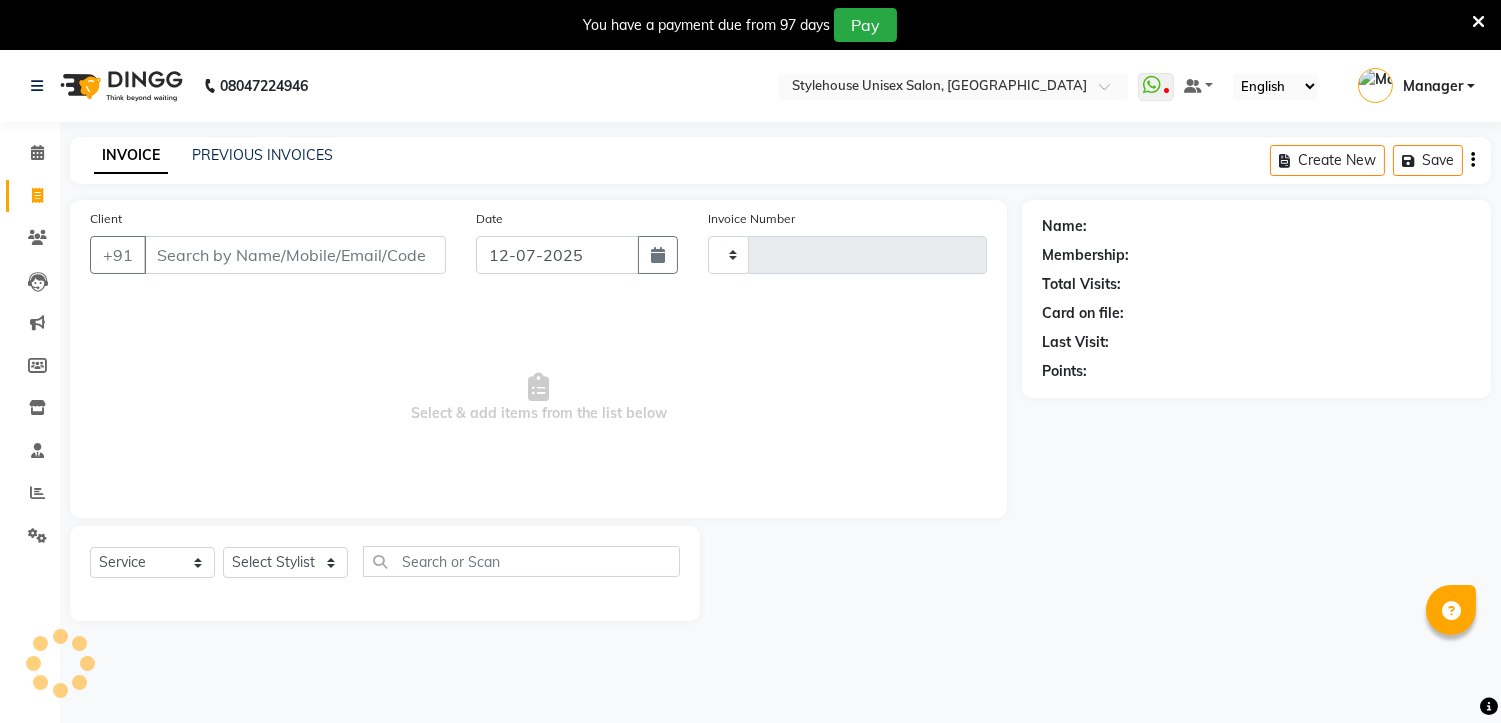 scroll, scrollTop: 50, scrollLeft: 0, axis: vertical 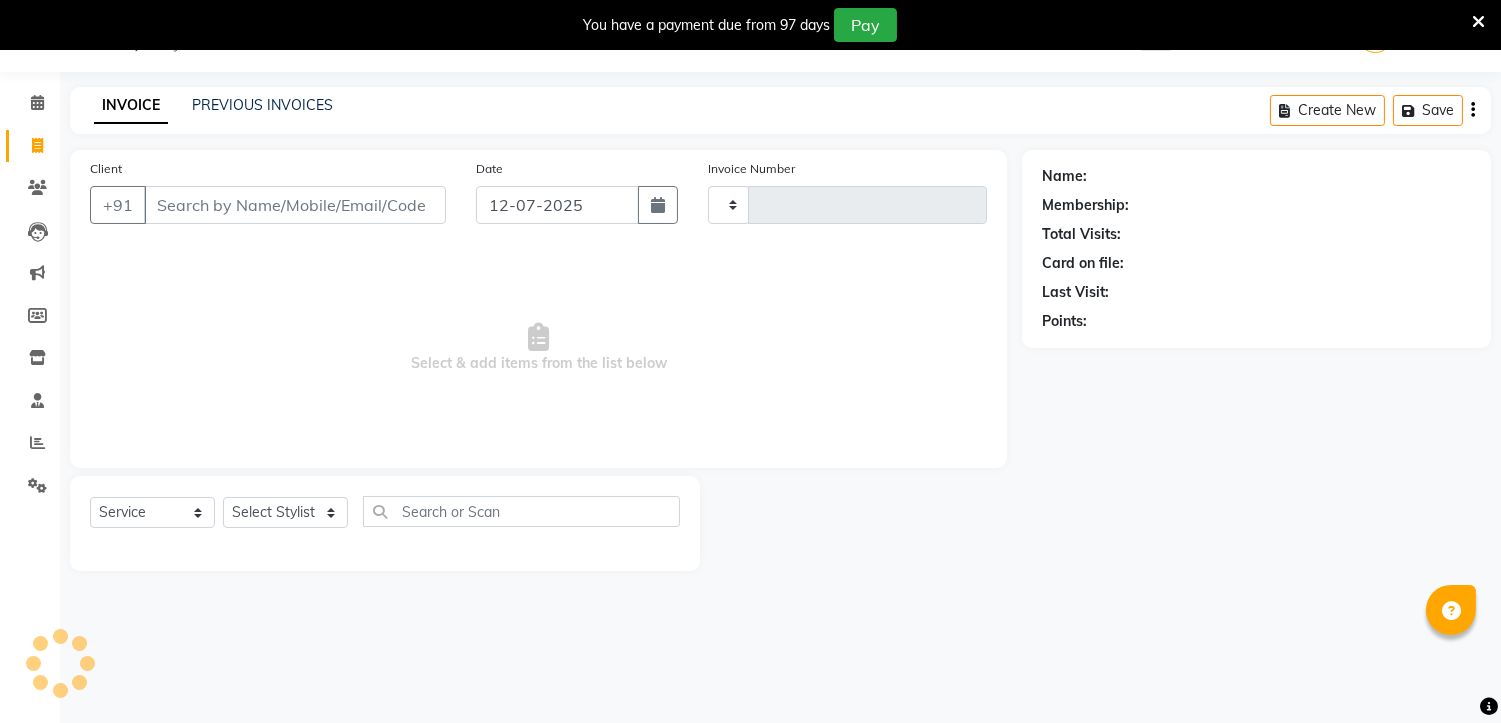 type on "0886" 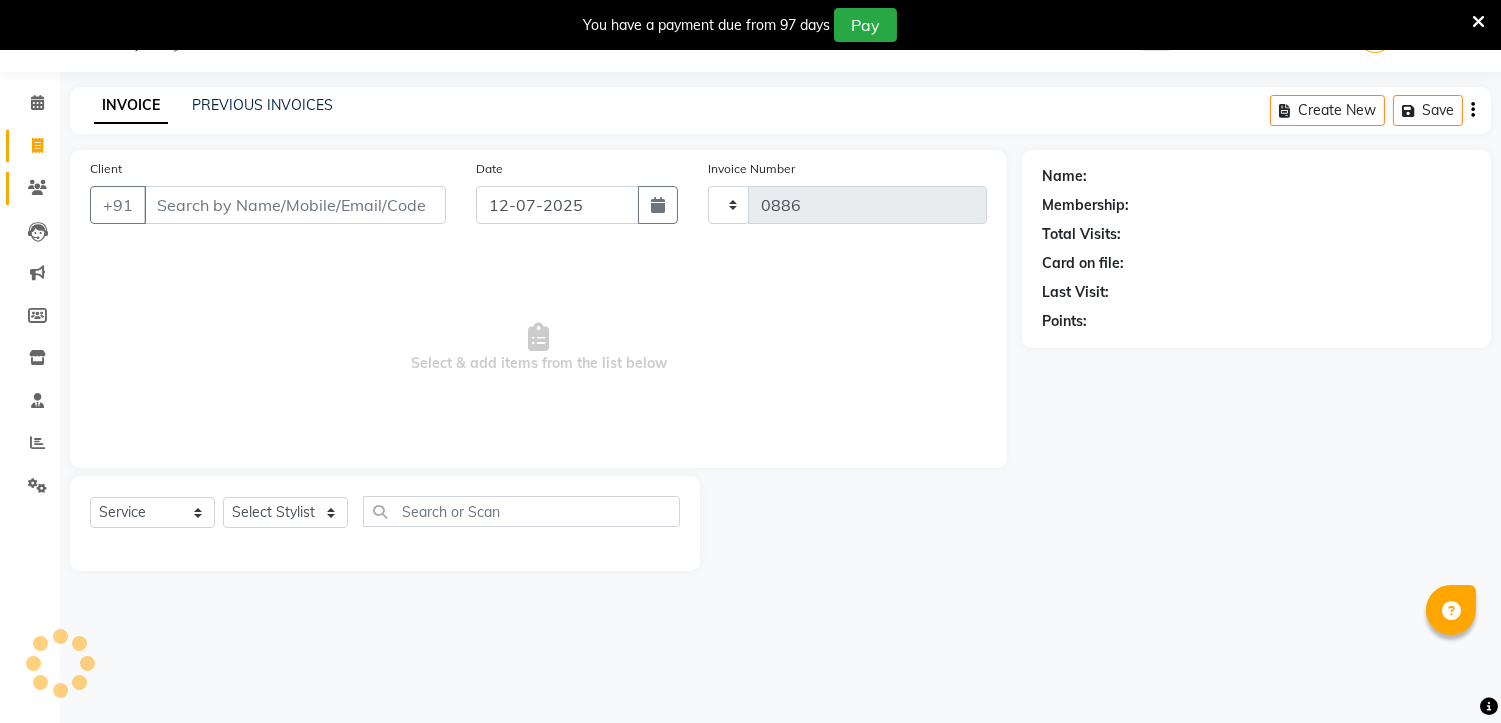 select on "7906" 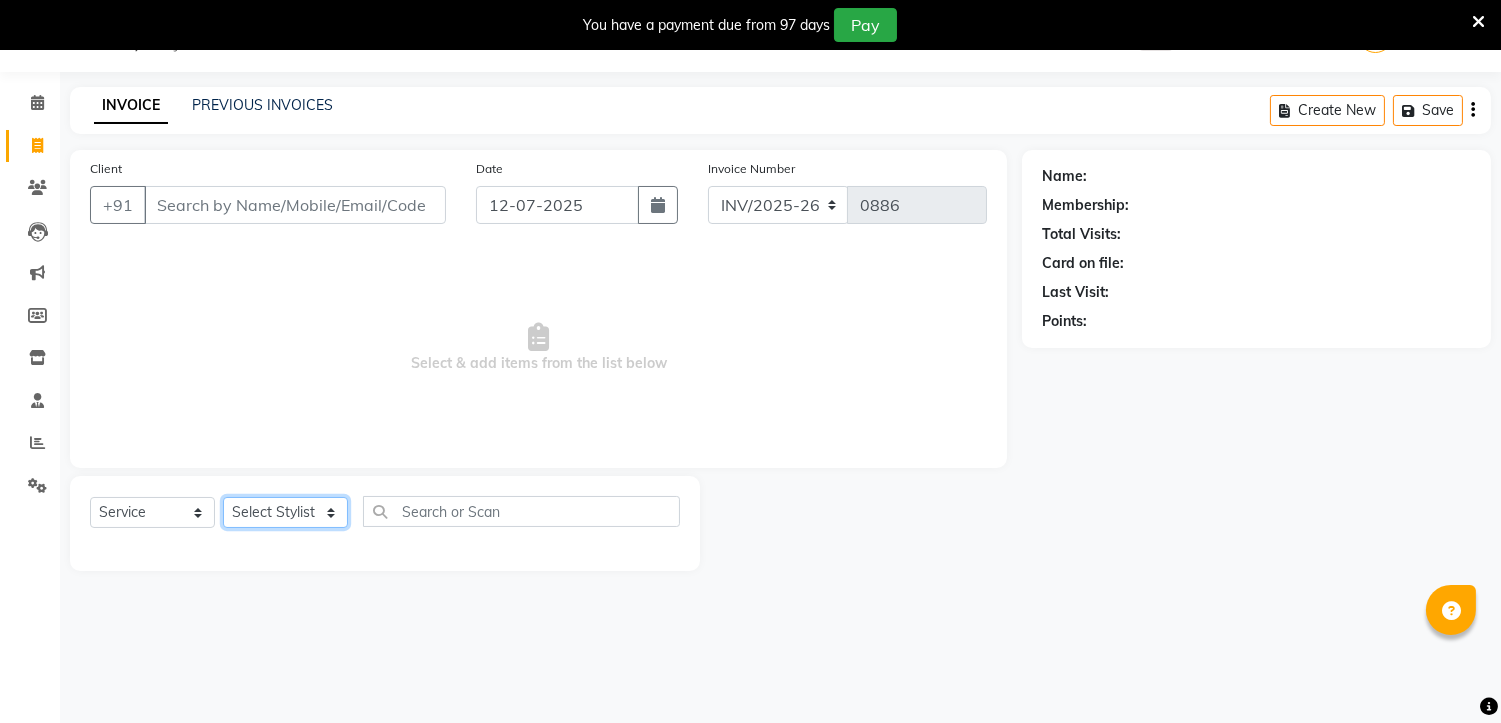 click on "Select Stylist [PERSON_NAME] [PERSON_NAME] [PERSON_NAME] Manager [PERSON_NAME] PRIYANKA HOTA [PERSON_NAME] [PERSON_NAME]" 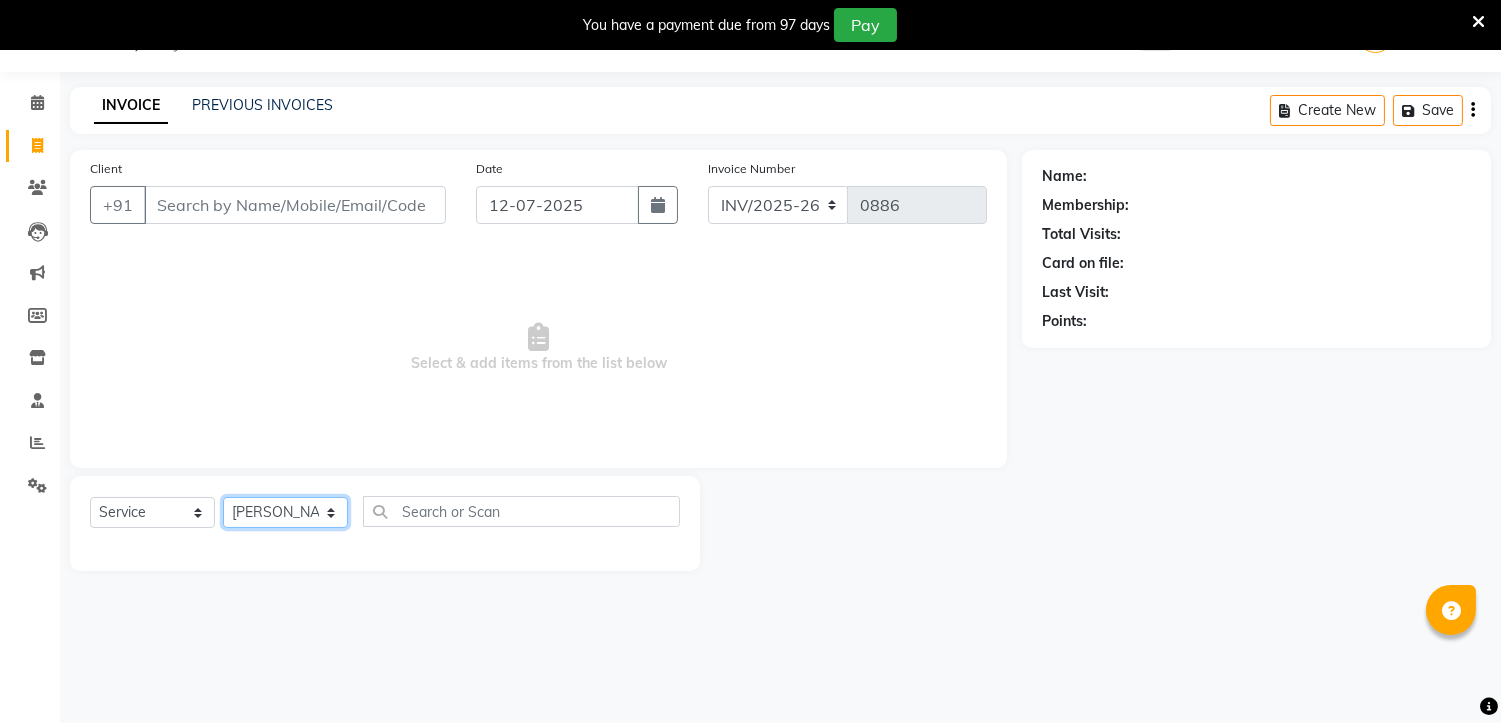 click on "Select Stylist [PERSON_NAME] [PERSON_NAME] [PERSON_NAME] Manager [PERSON_NAME] PRIYANKA HOTA [PERSON_NAME] [PERSON_NAME]" 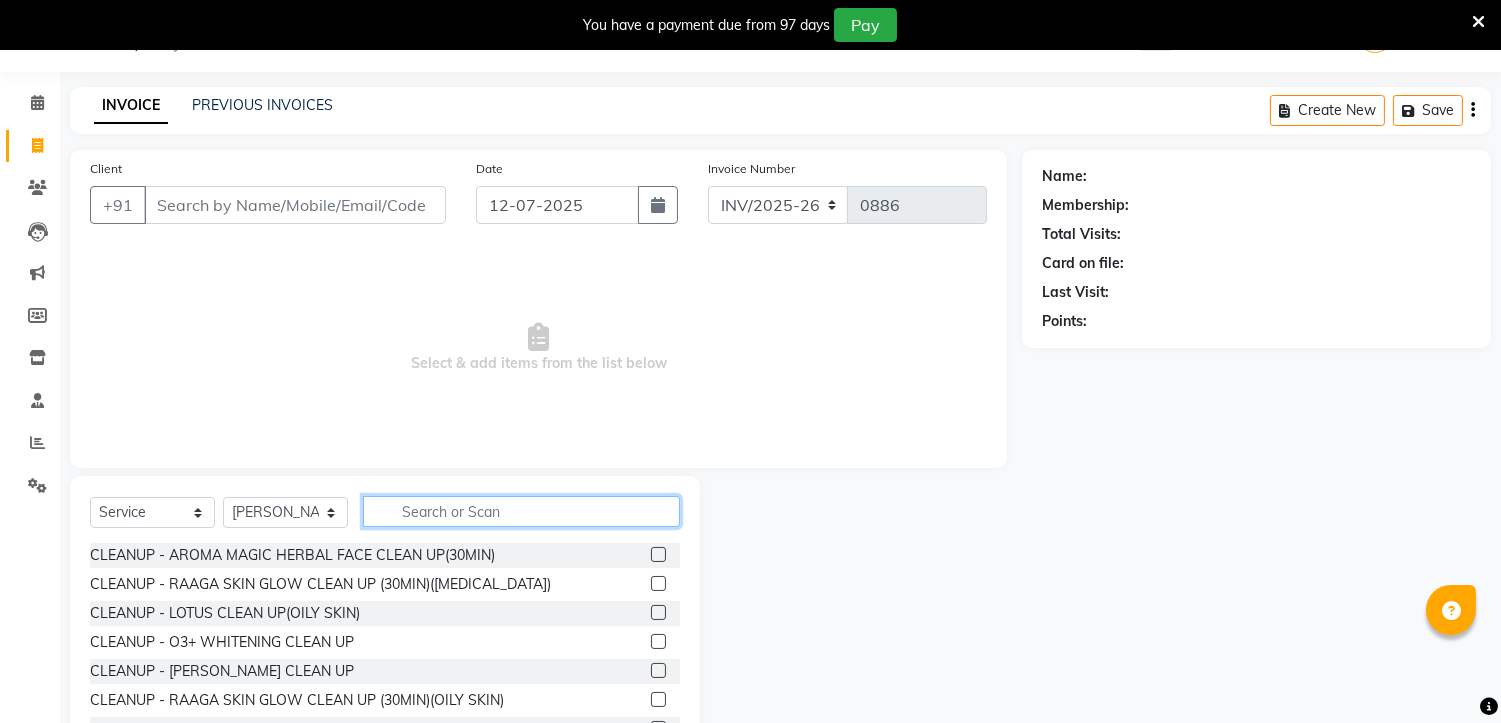 click 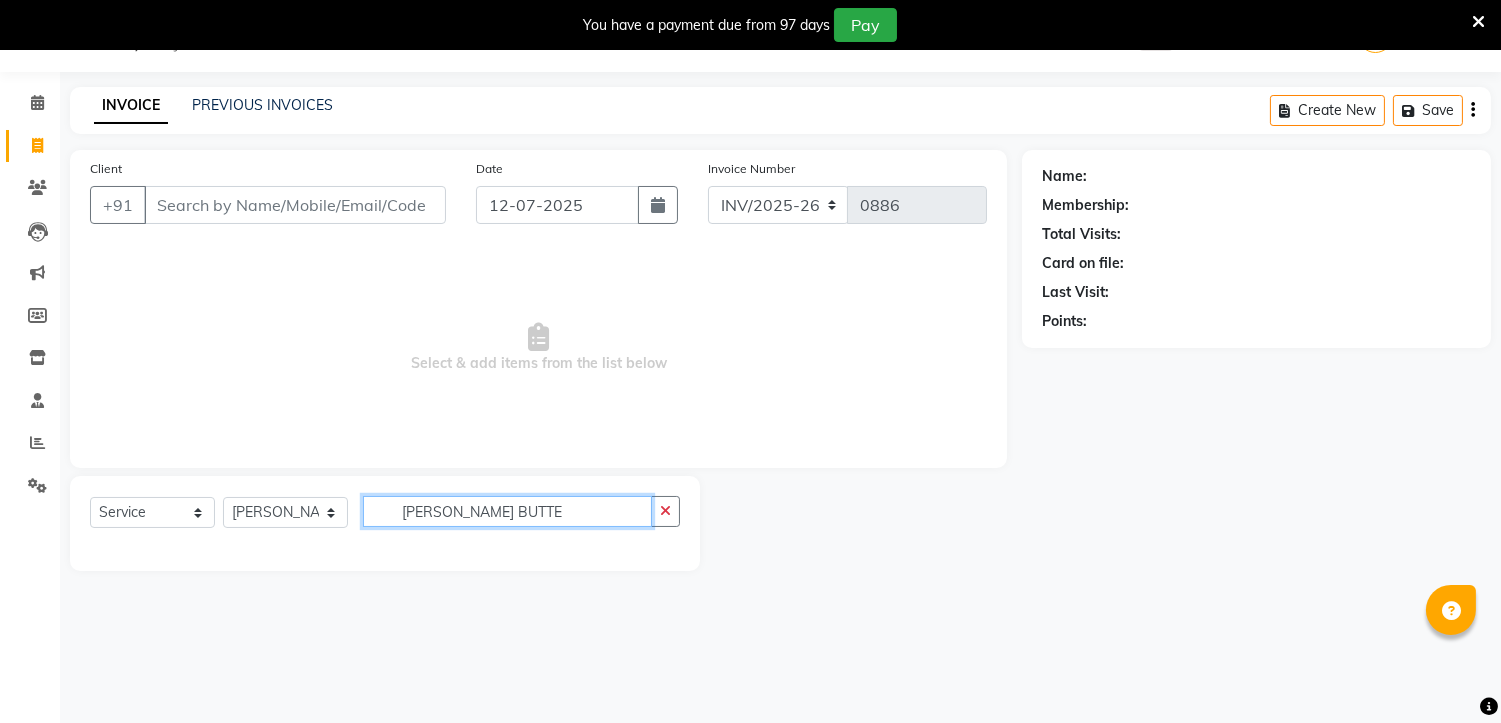 type on "SHEA BUTTER" 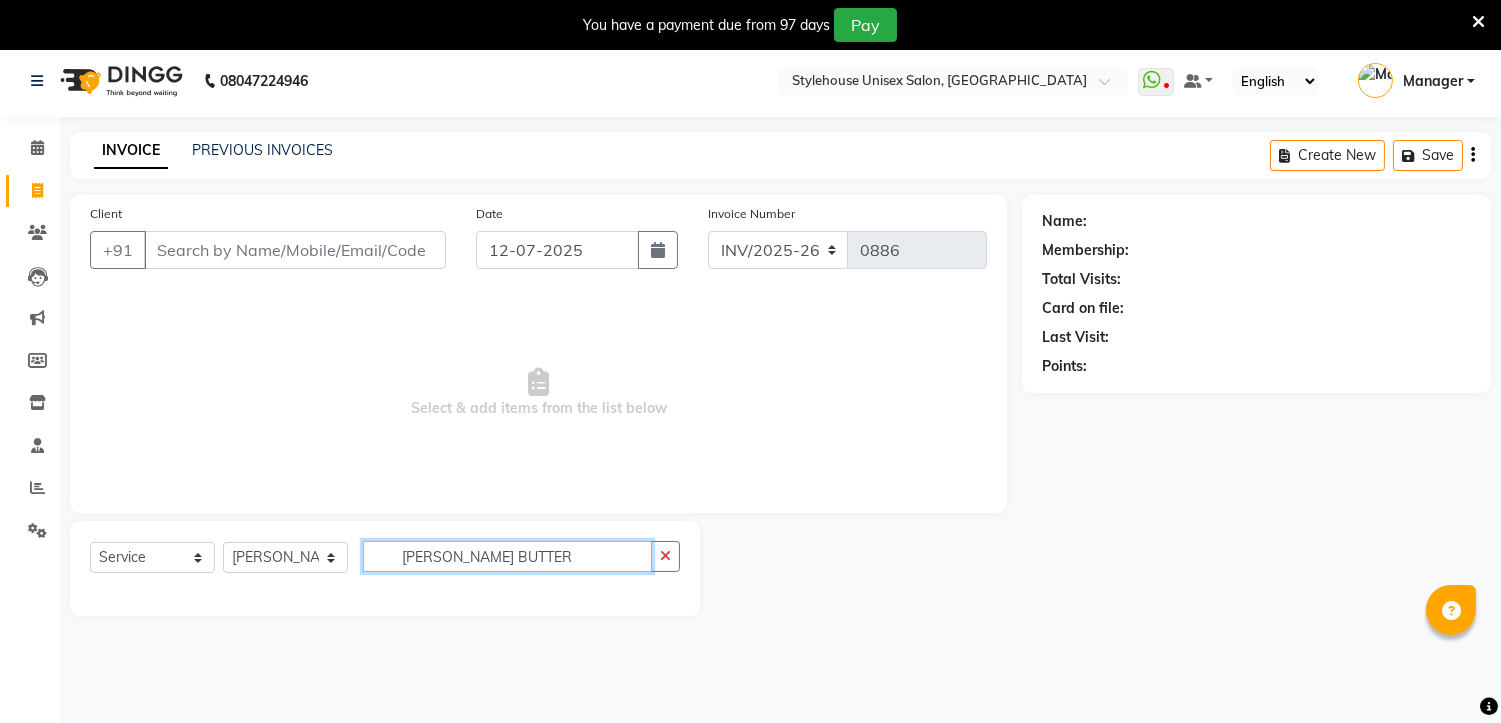 scroll, scrollTop: 0, scrollLeft: 0, axis: both 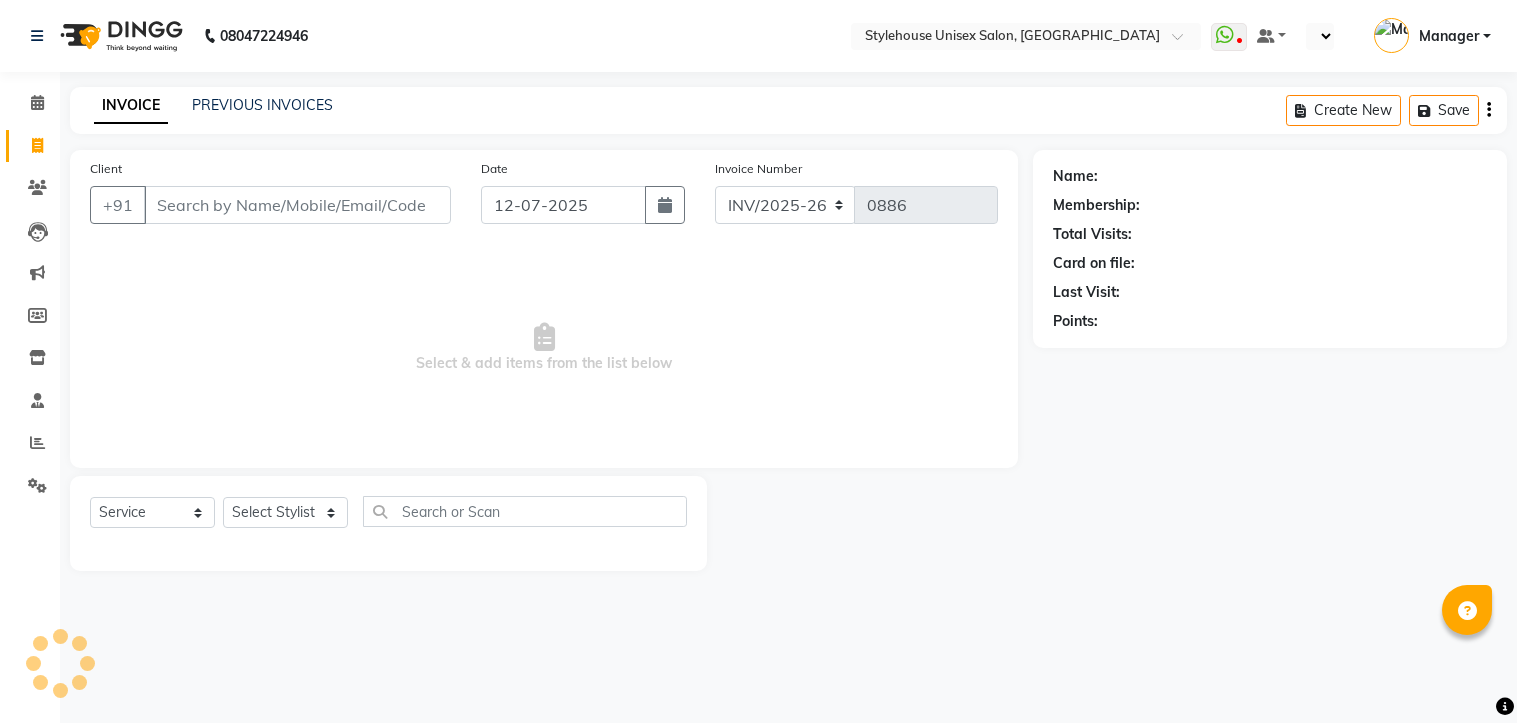 select on "service" 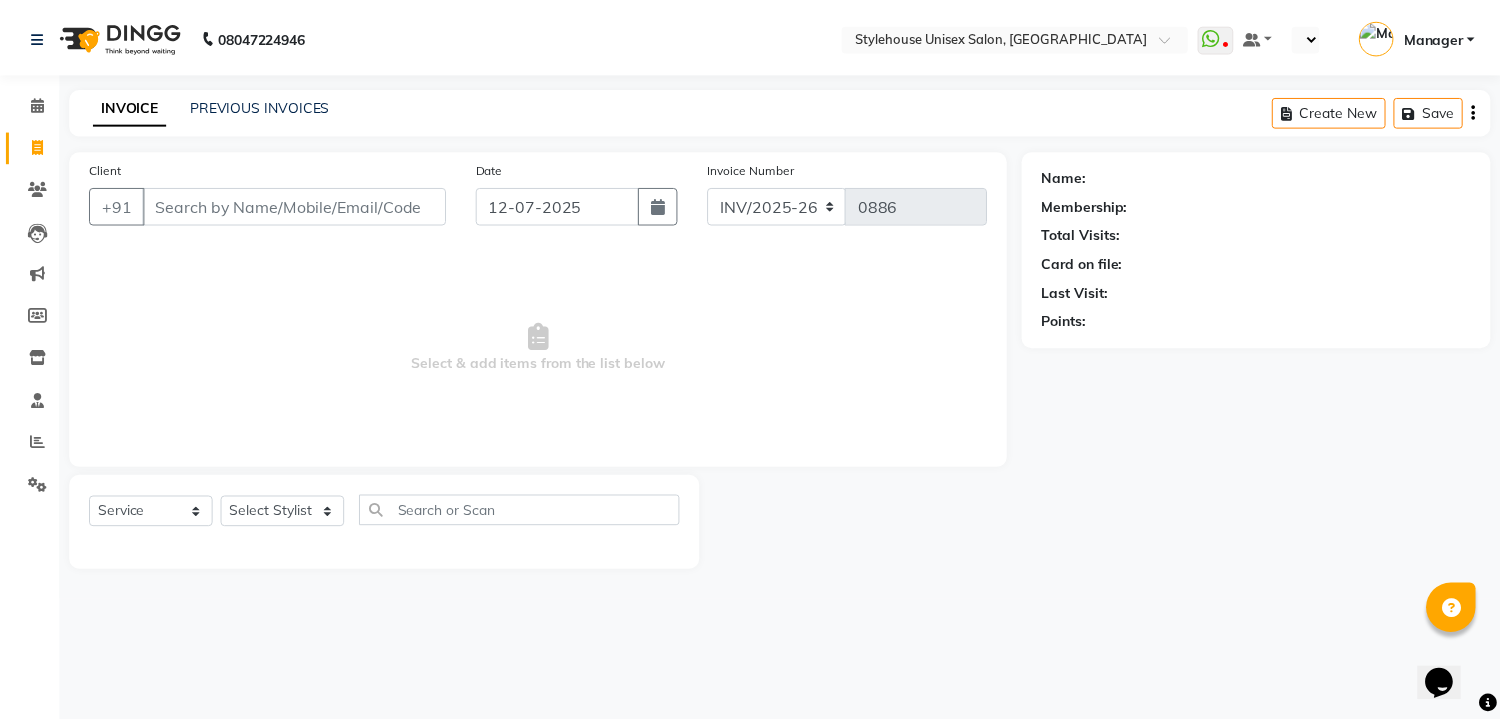 scroll, scrollTop: 0, scrollLeft: 0, axis: both 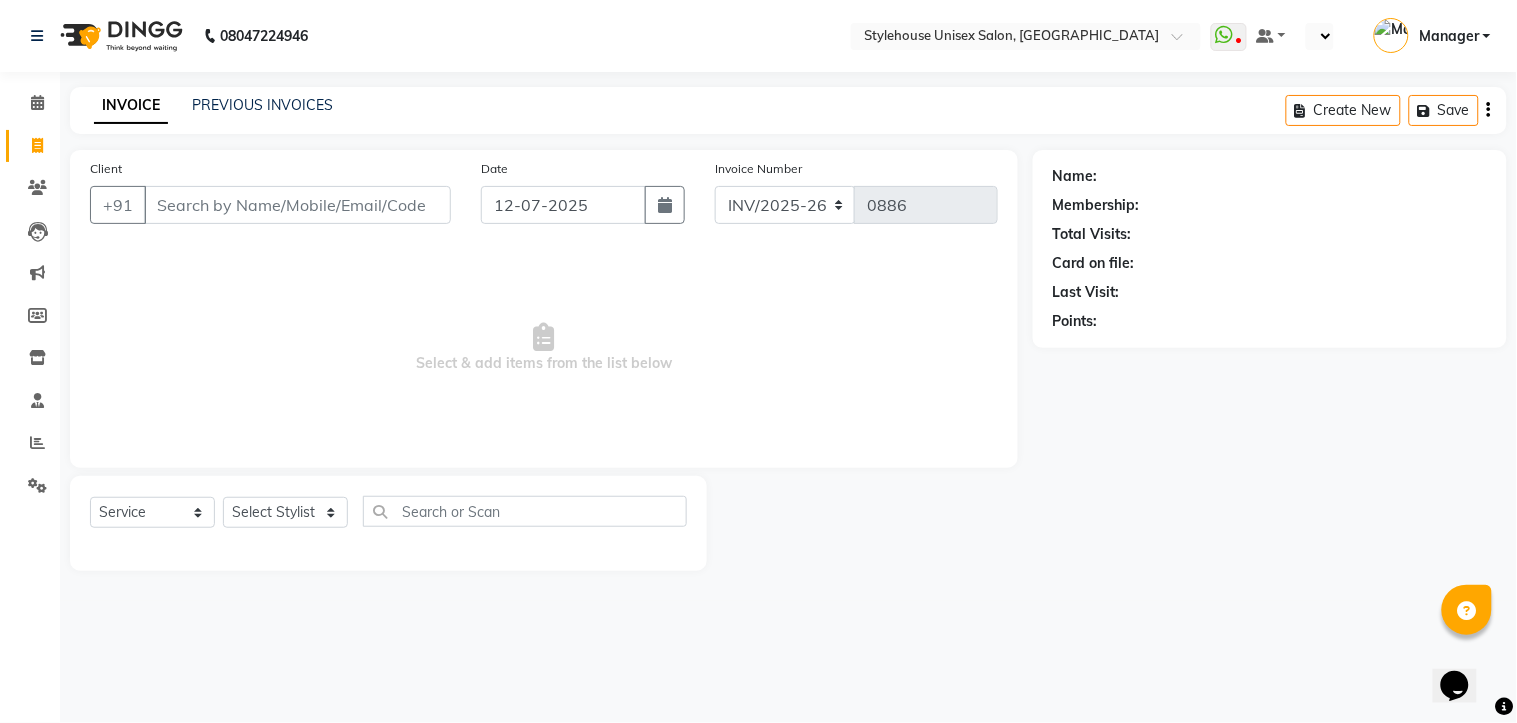 select on "en" 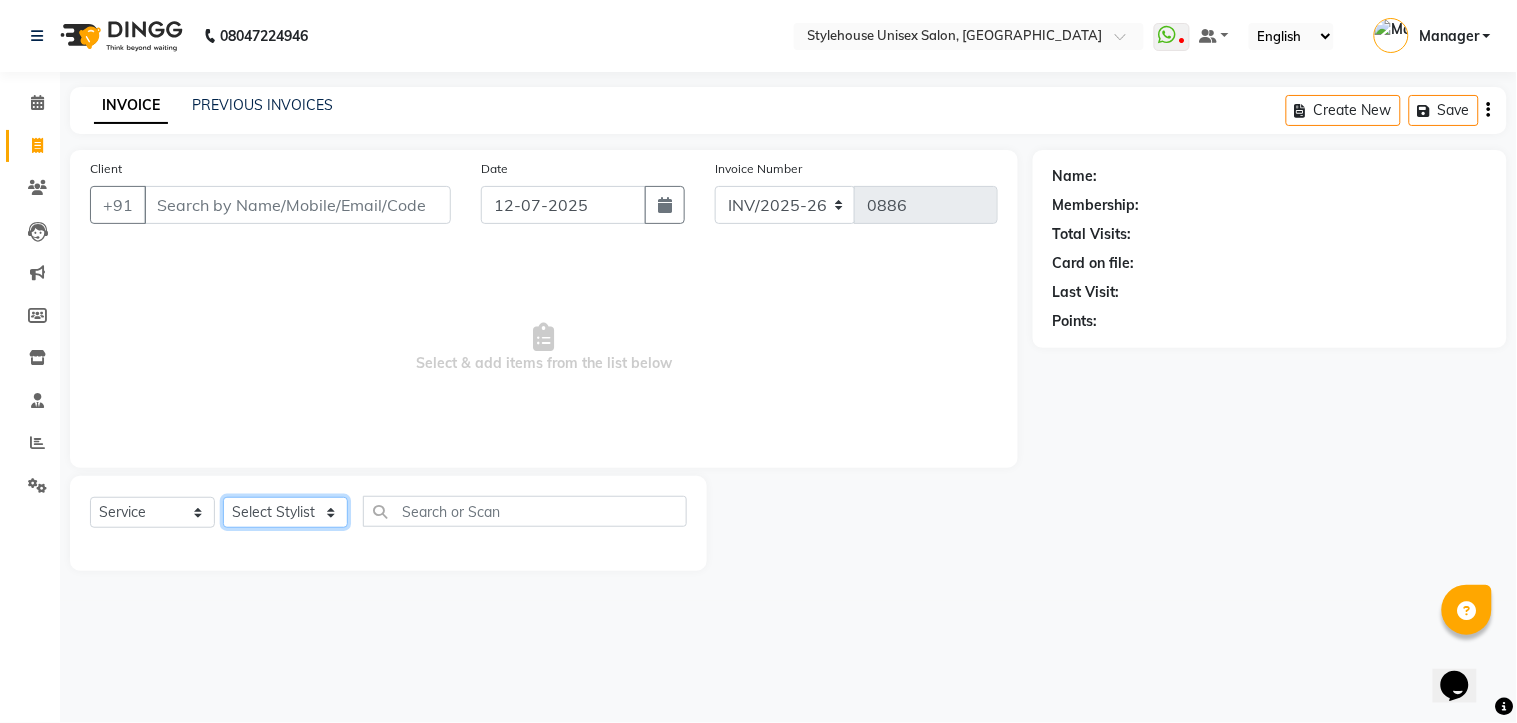click on "Select Stylist ASISH MANTRI BIKASH BARIK DILIP THAKUR Manager NAZNI BEGUM PRIYANKA HOTA RAJENDER BARIK RUPANJALI SAMAL" 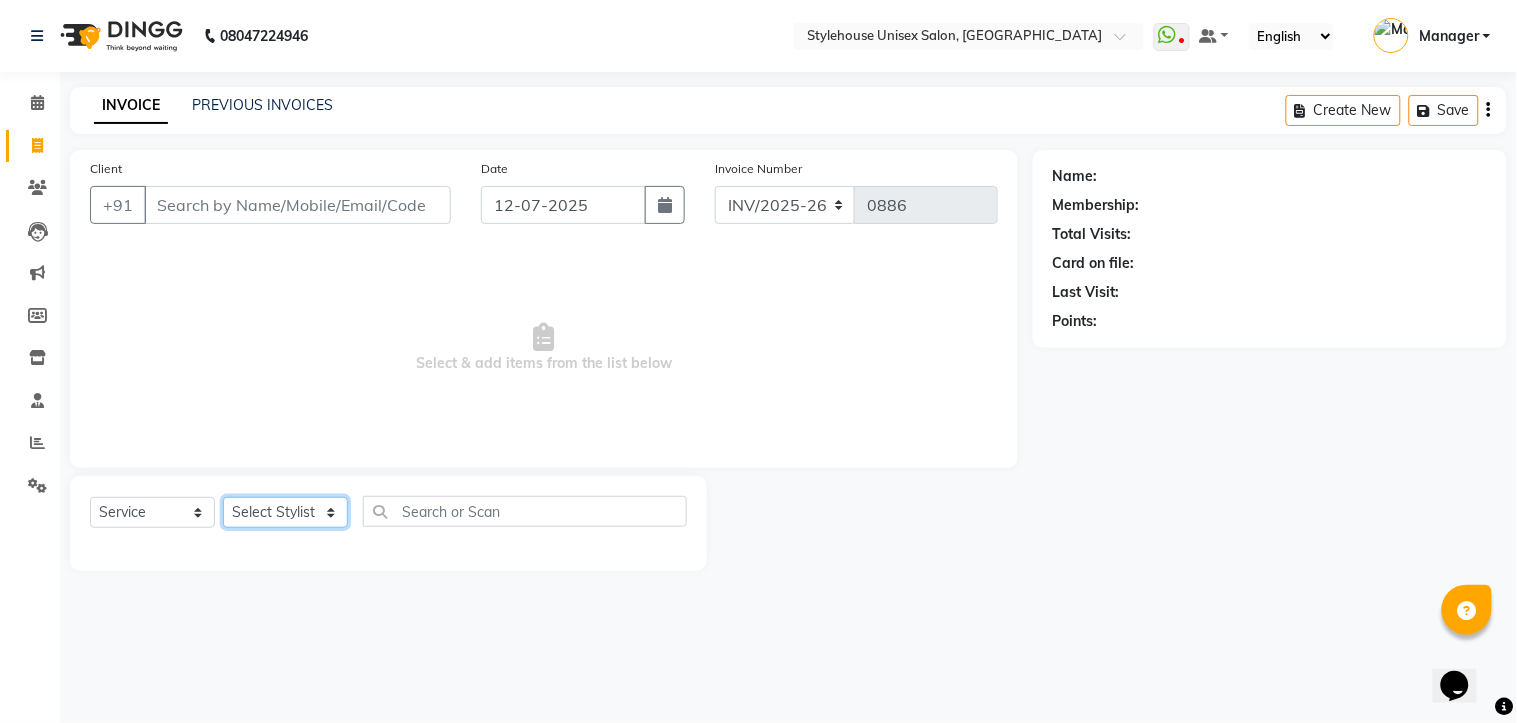 select on "69912" 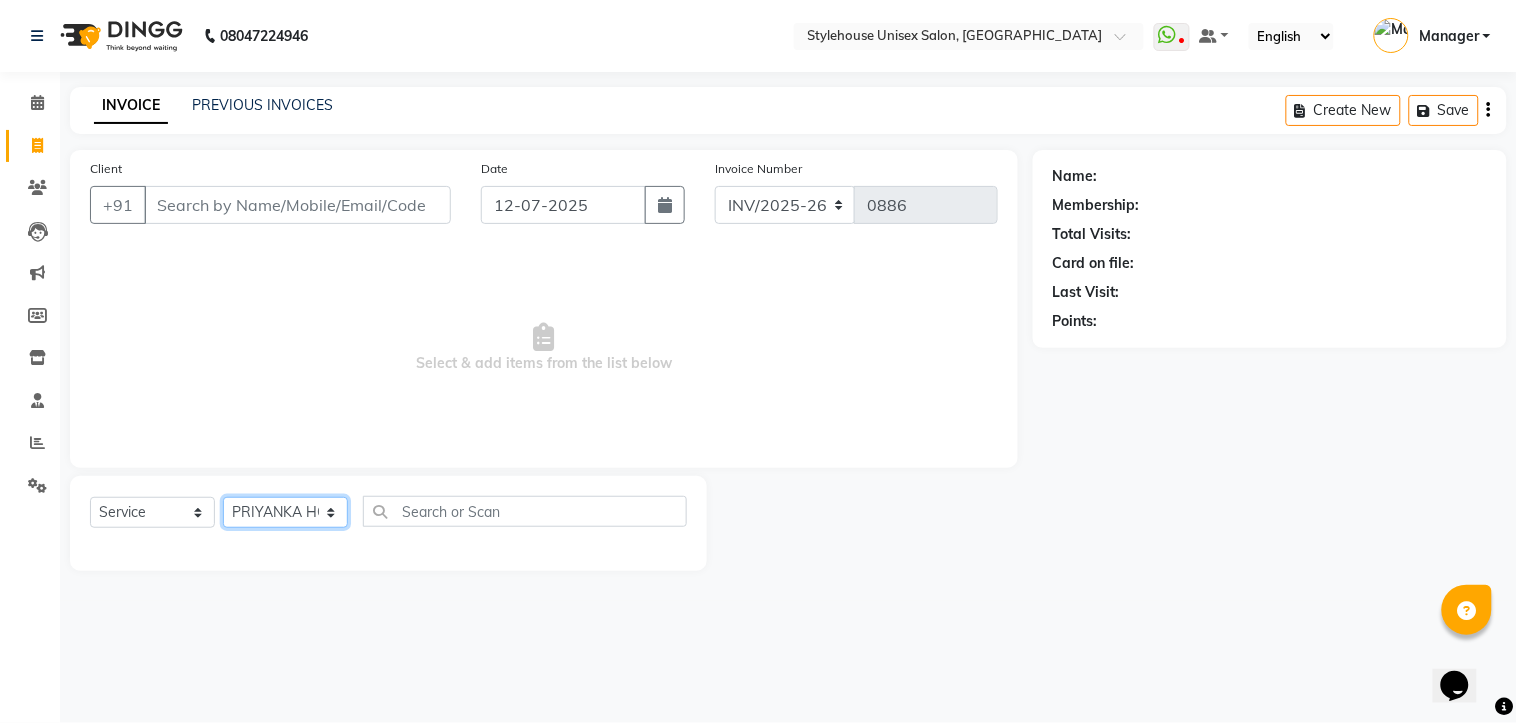 click on "Select Stylist ASISH MANTRI BIKASH BARIK DILIP THAKUR Manager NAZNI BEGUM PRIYANKA HOTA RAJENDER BARIK RUPANJALI SAMAL" 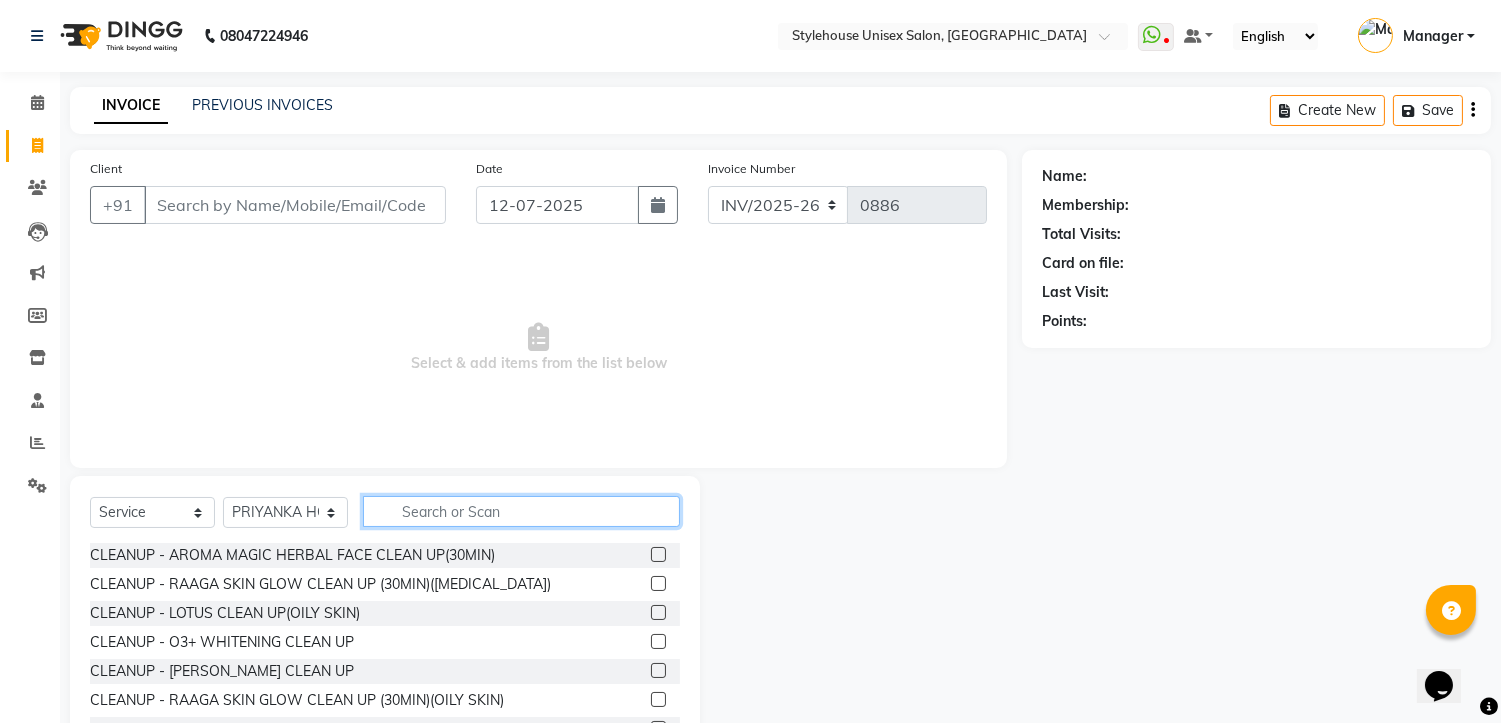 click 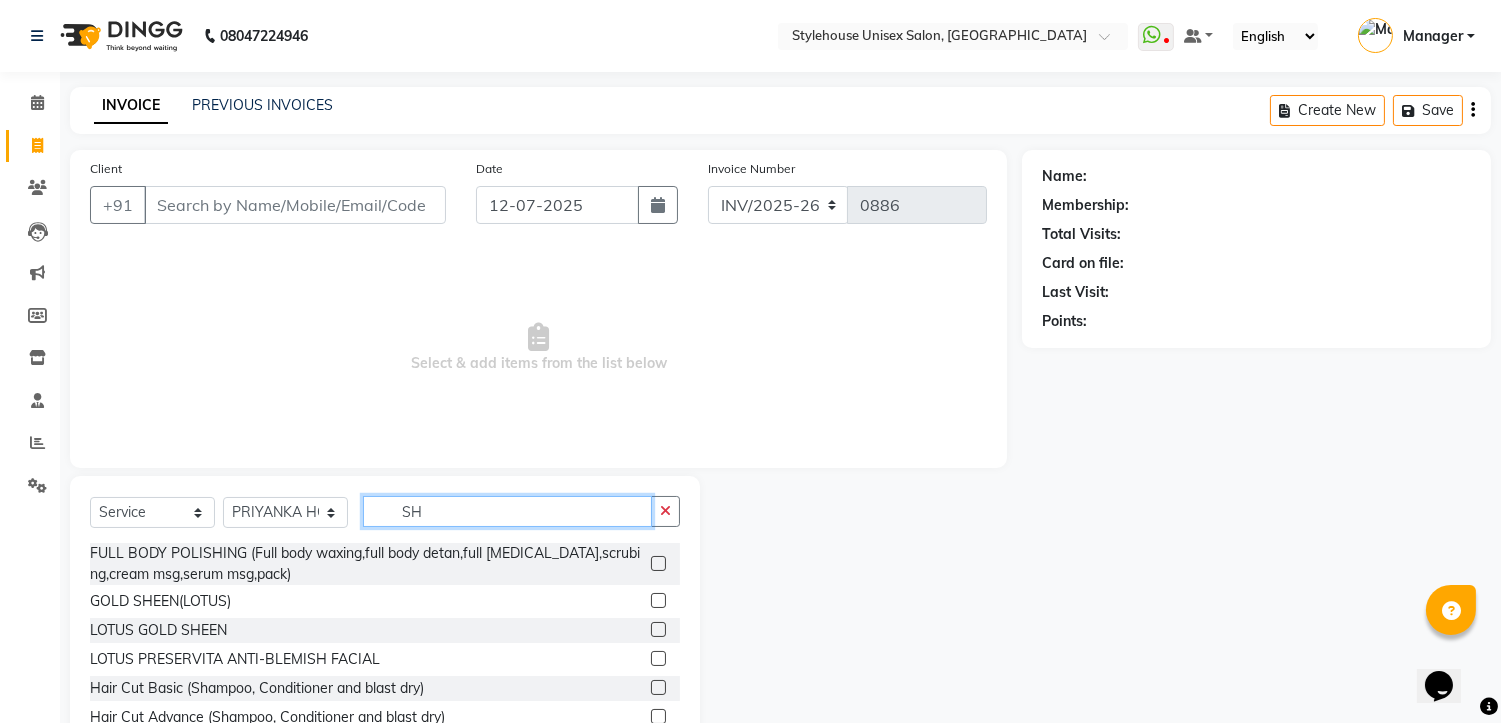 type on "S" 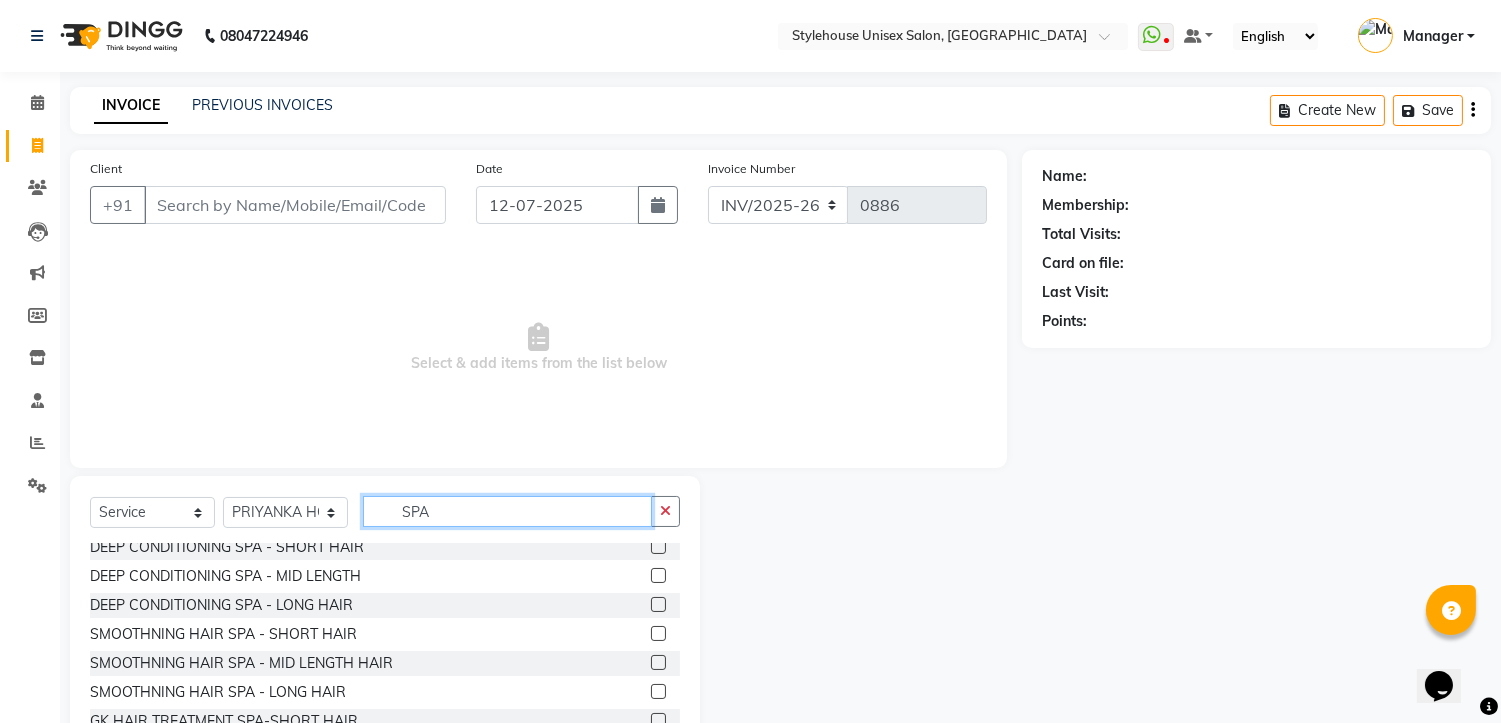 scroll, scrollTop: 1248, scrollLeft: 0, axis: vertical 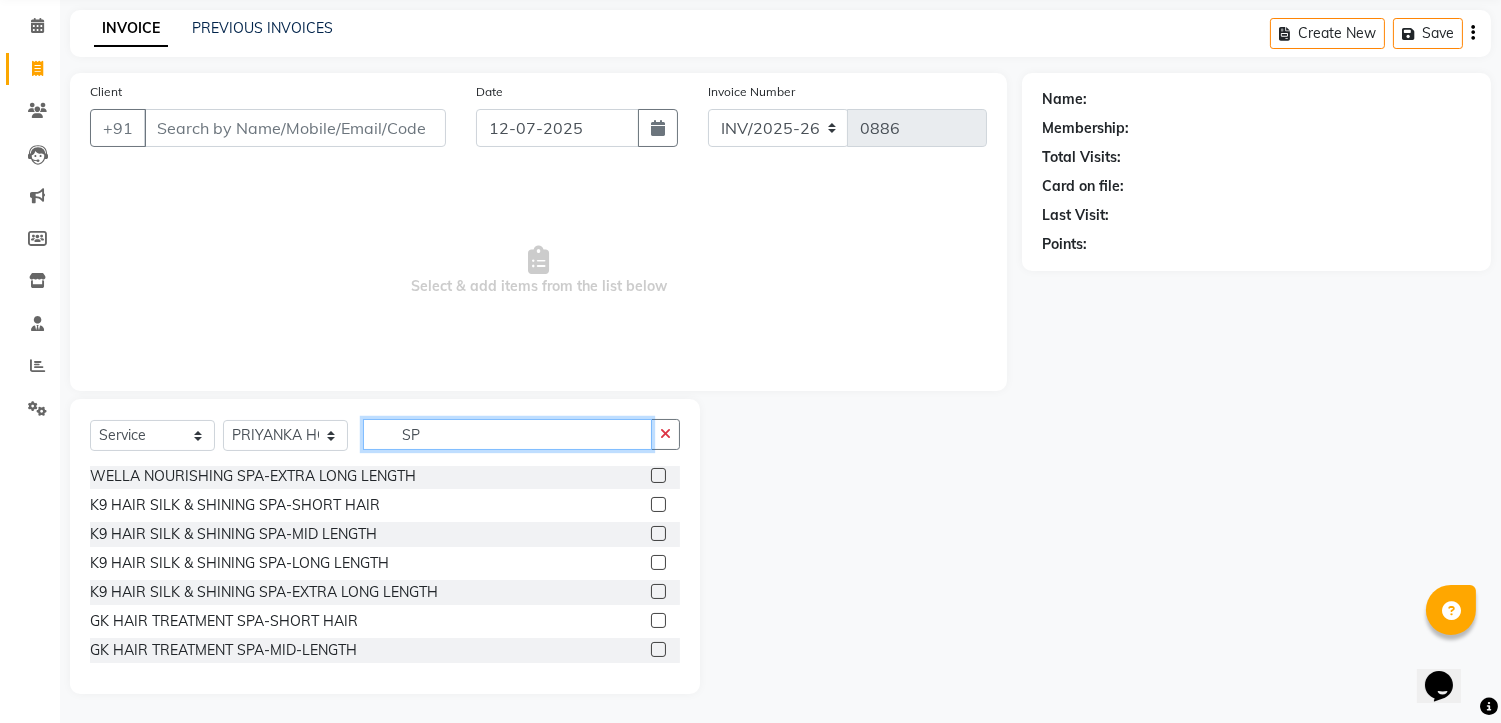 type on "S" 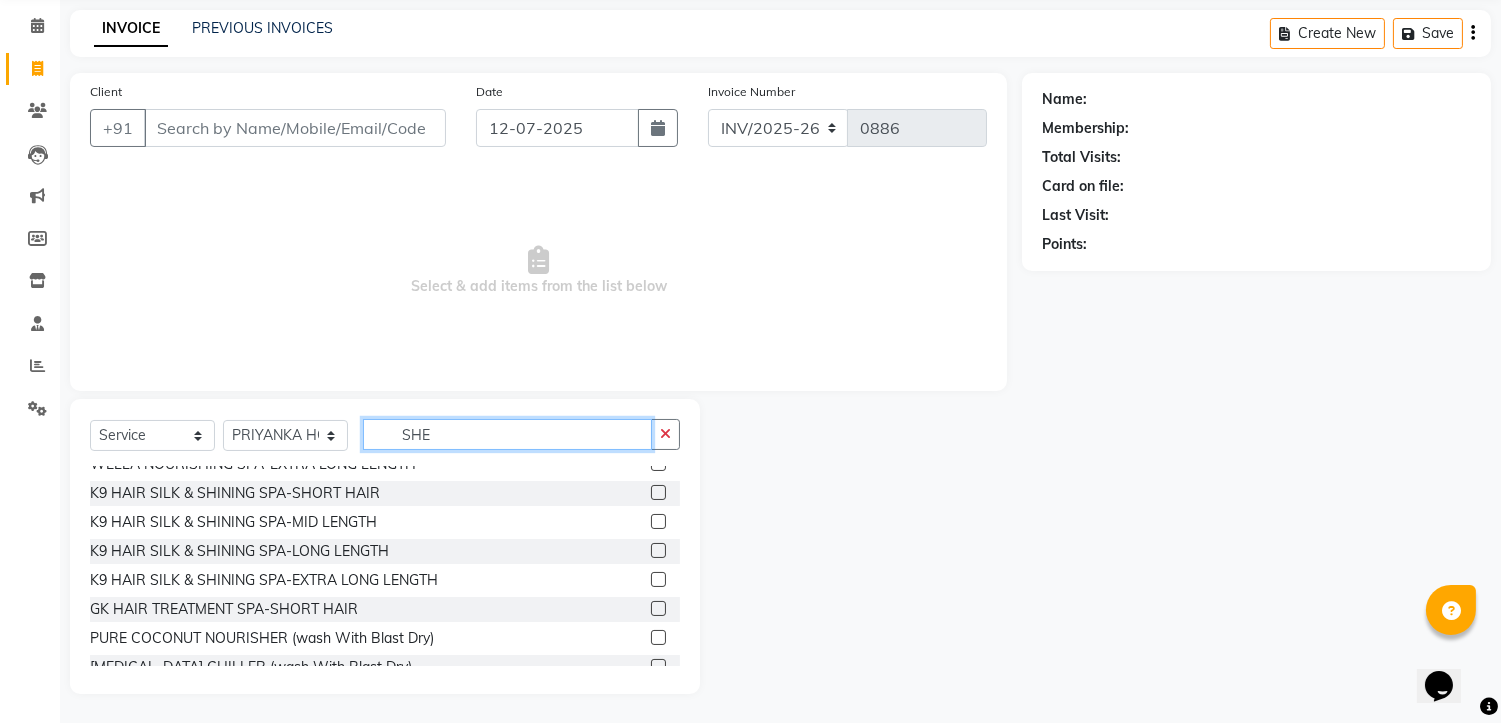 scroll, scrollTop: 0, scrollLeft: 0, axis: both 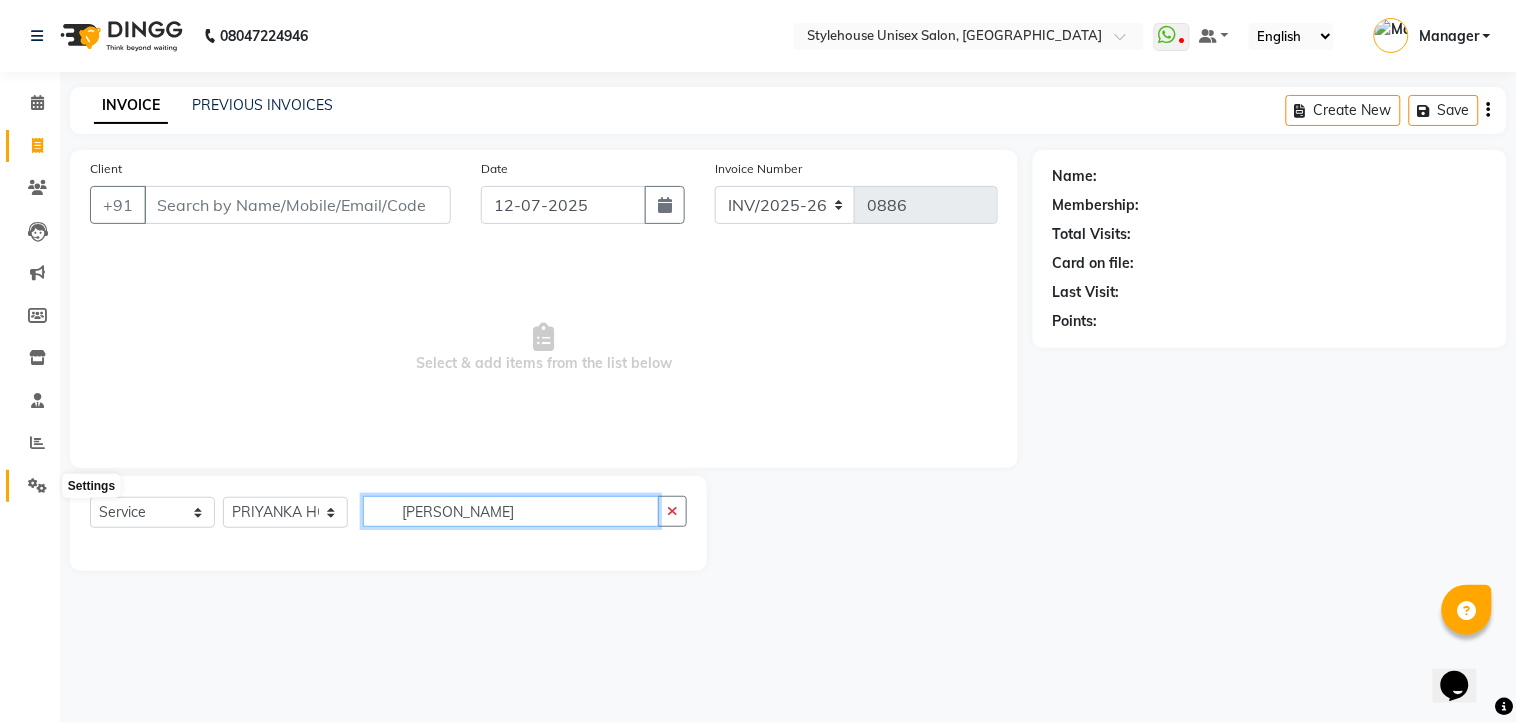 type on "SHEA" 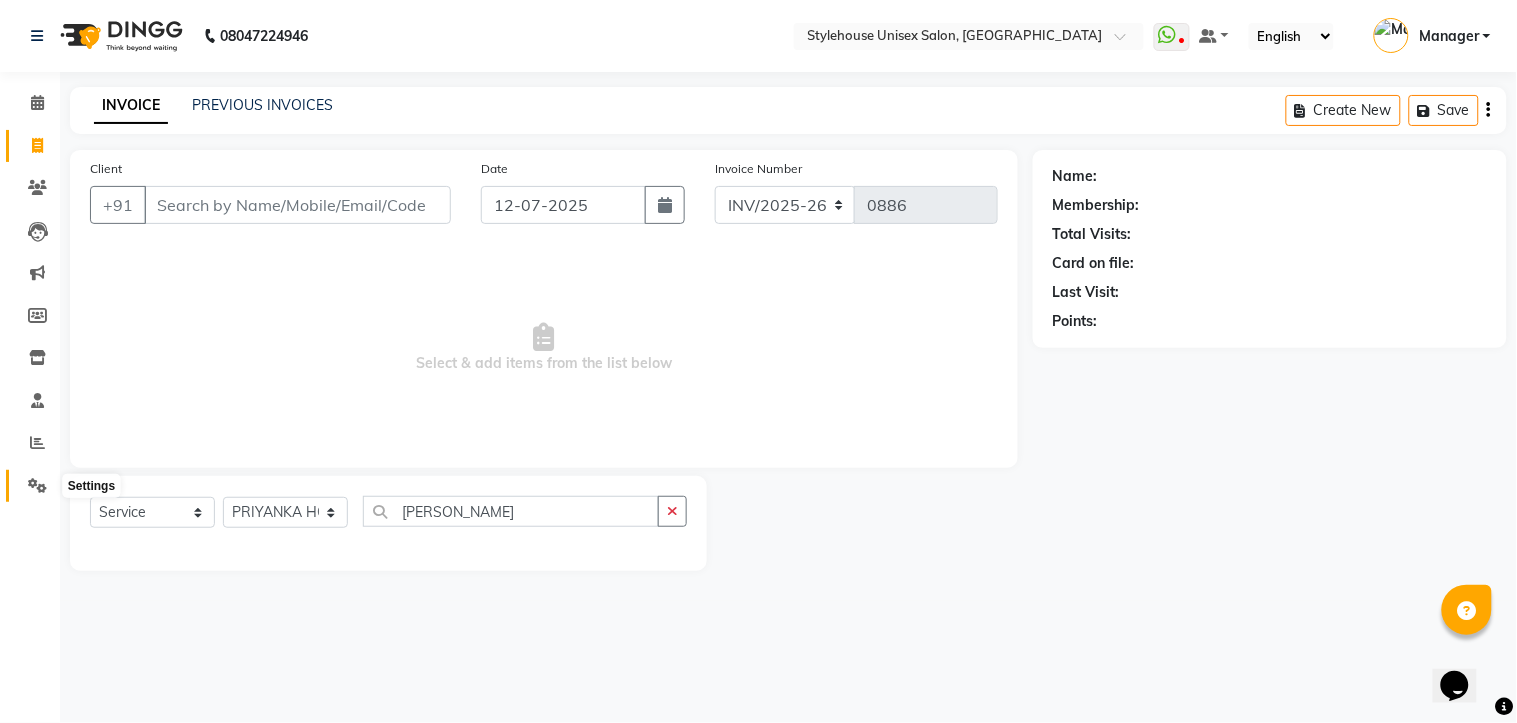click 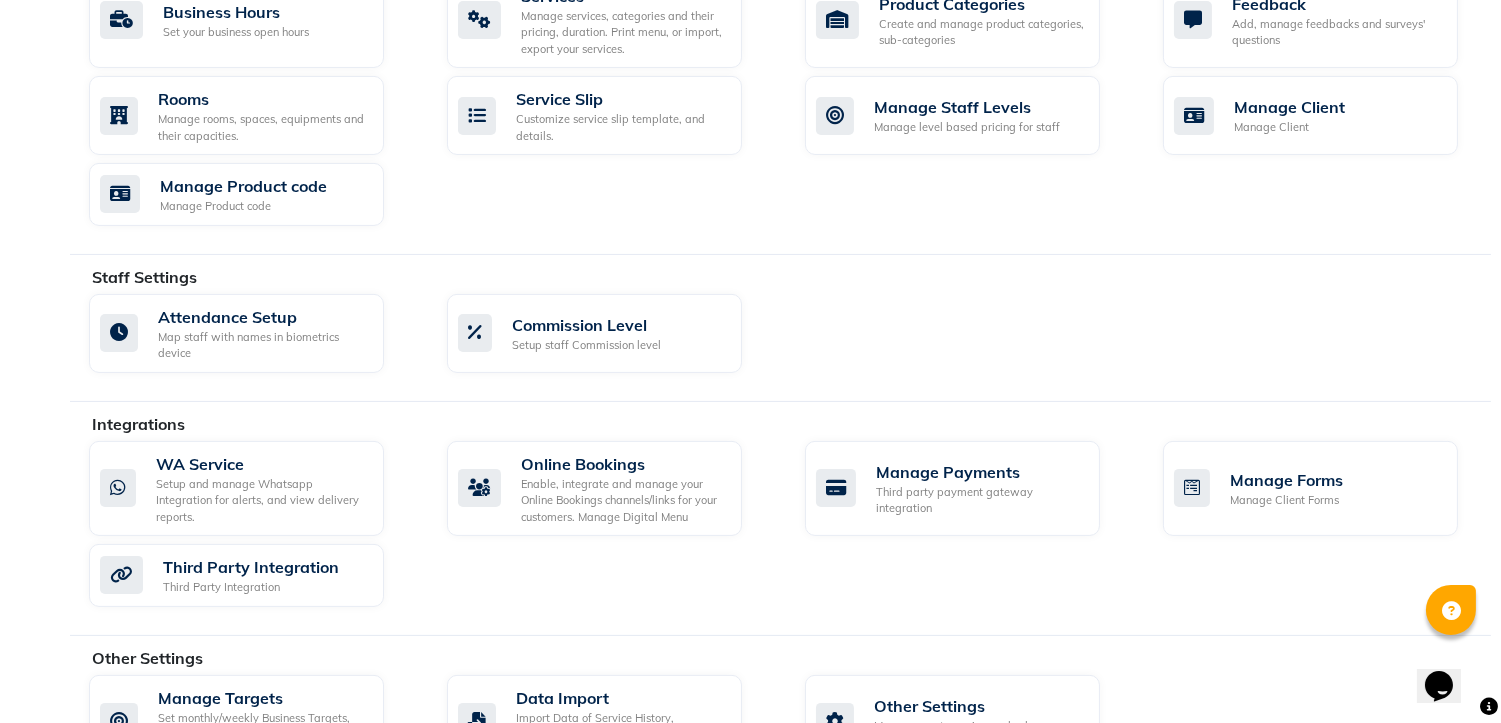 scroll, scrollTop: 591, scrollLeft: 0, axis: vertical 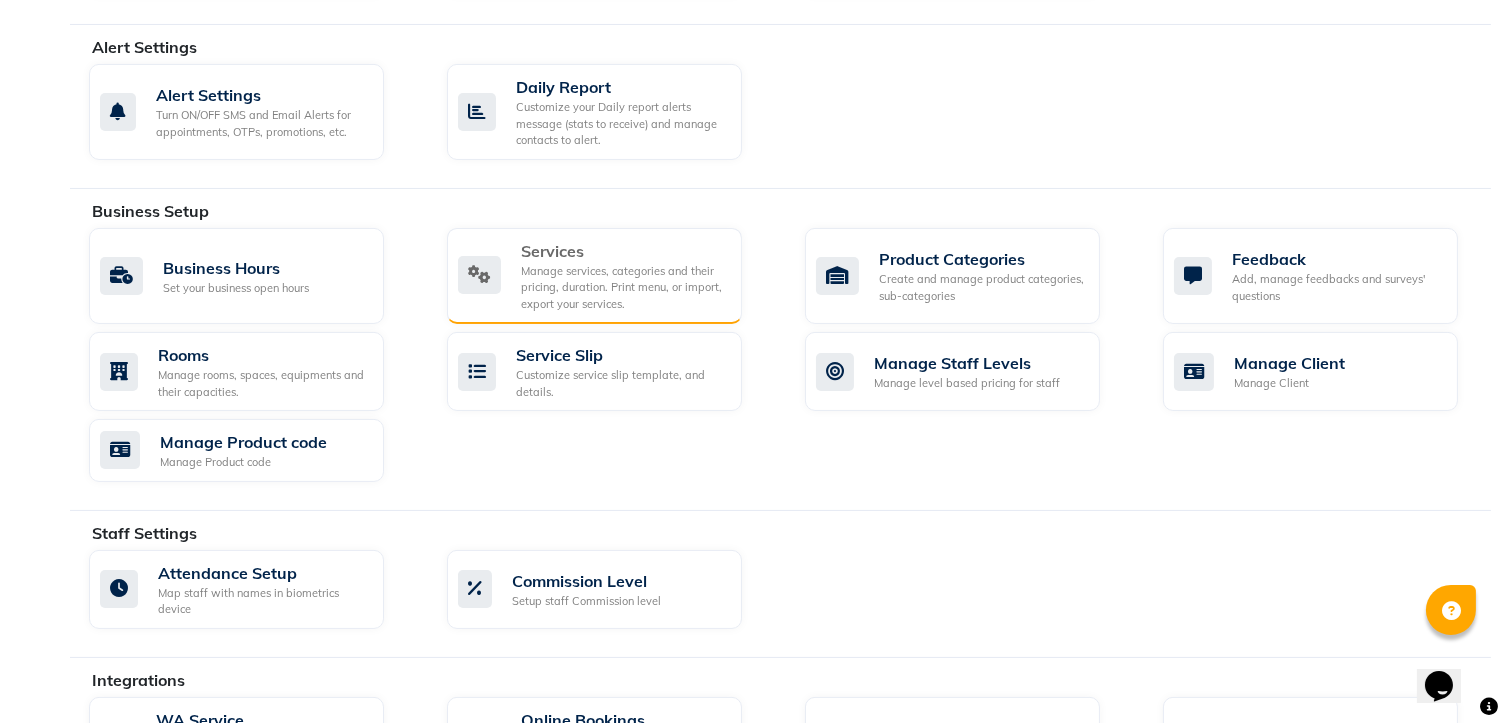 click on "Manage services, categories and their pricing, duration. Print menu, or import, export your services." 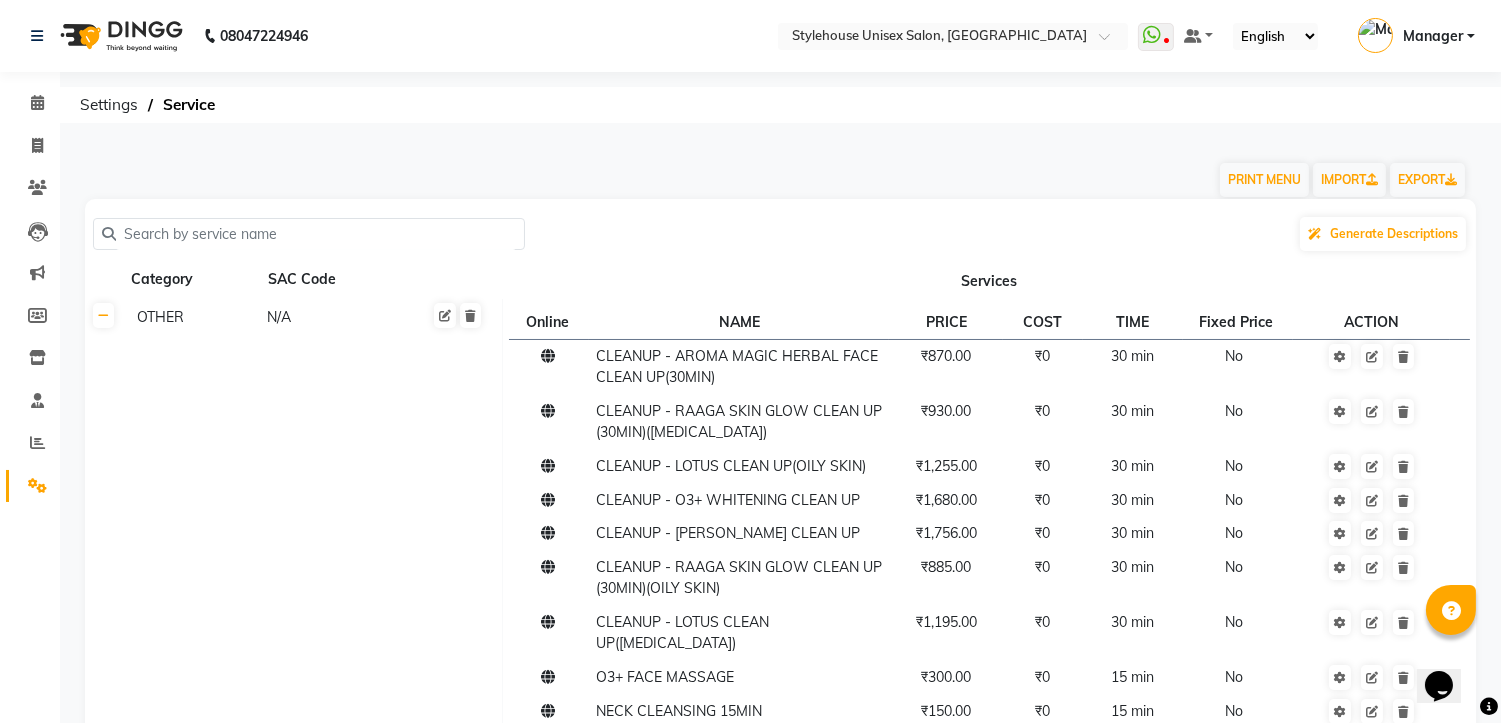 click 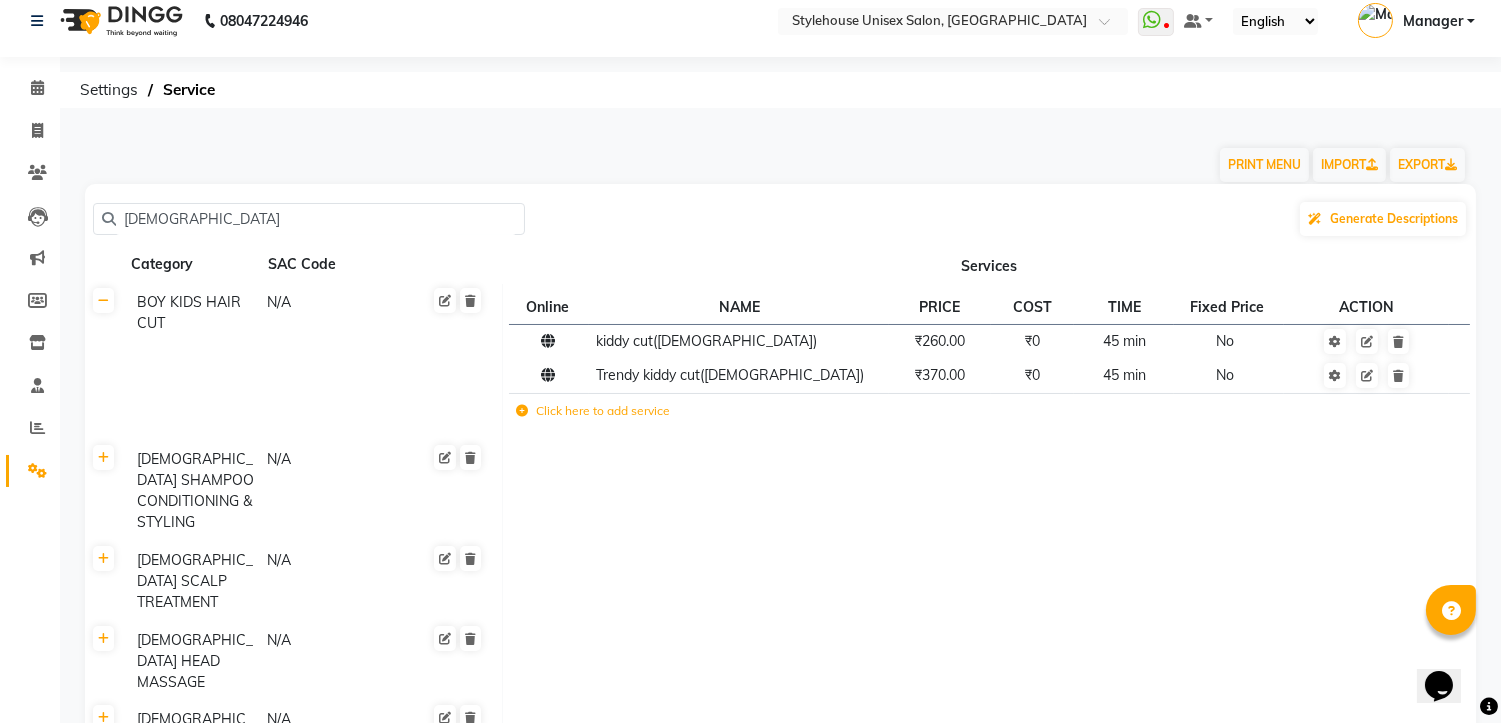 scroll, scrollTop: 0, scrollLeft: 0, axis: both 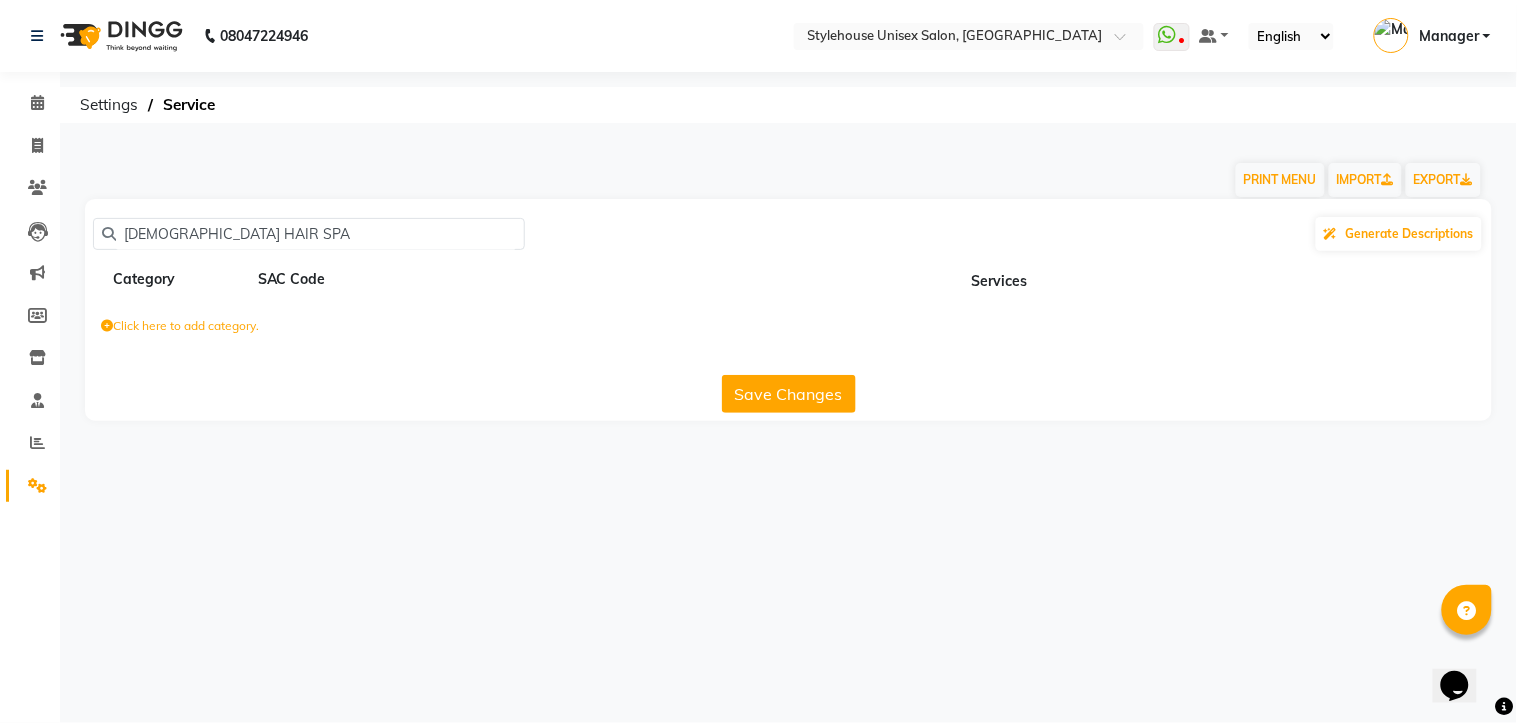 click on "LADIES HAIR SPA" 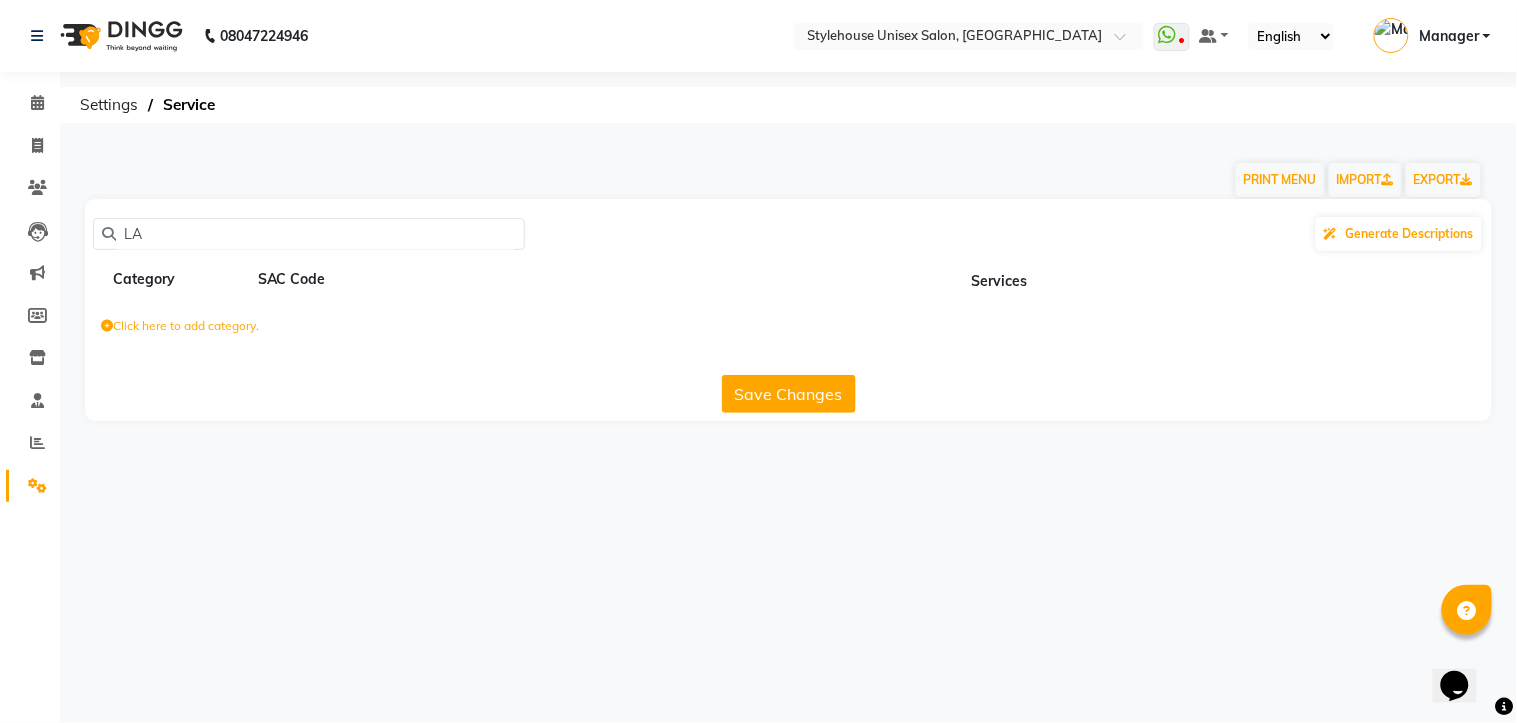 type on "L" 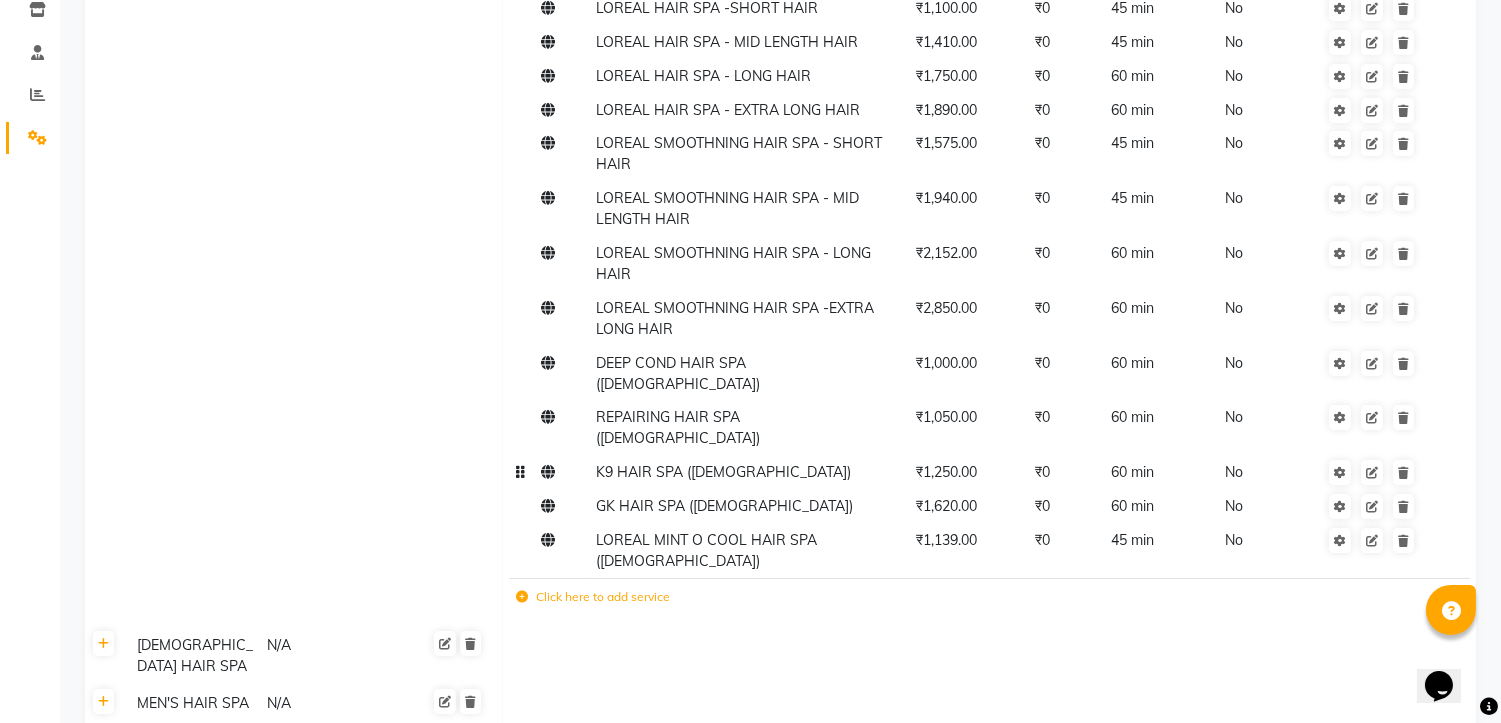 scroll, scrollTop: 415, scrollLeft: 0, axis: vertical 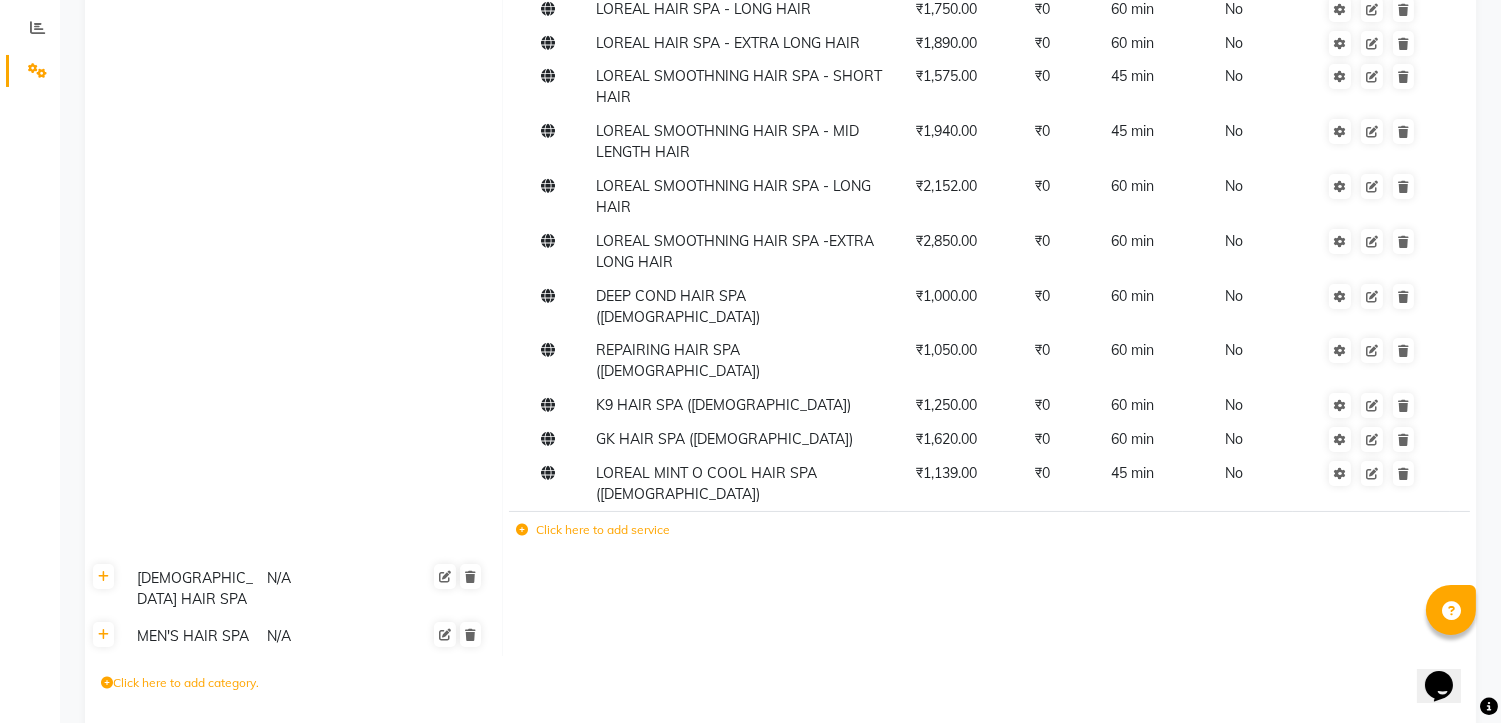 type on "HAIR SPA" 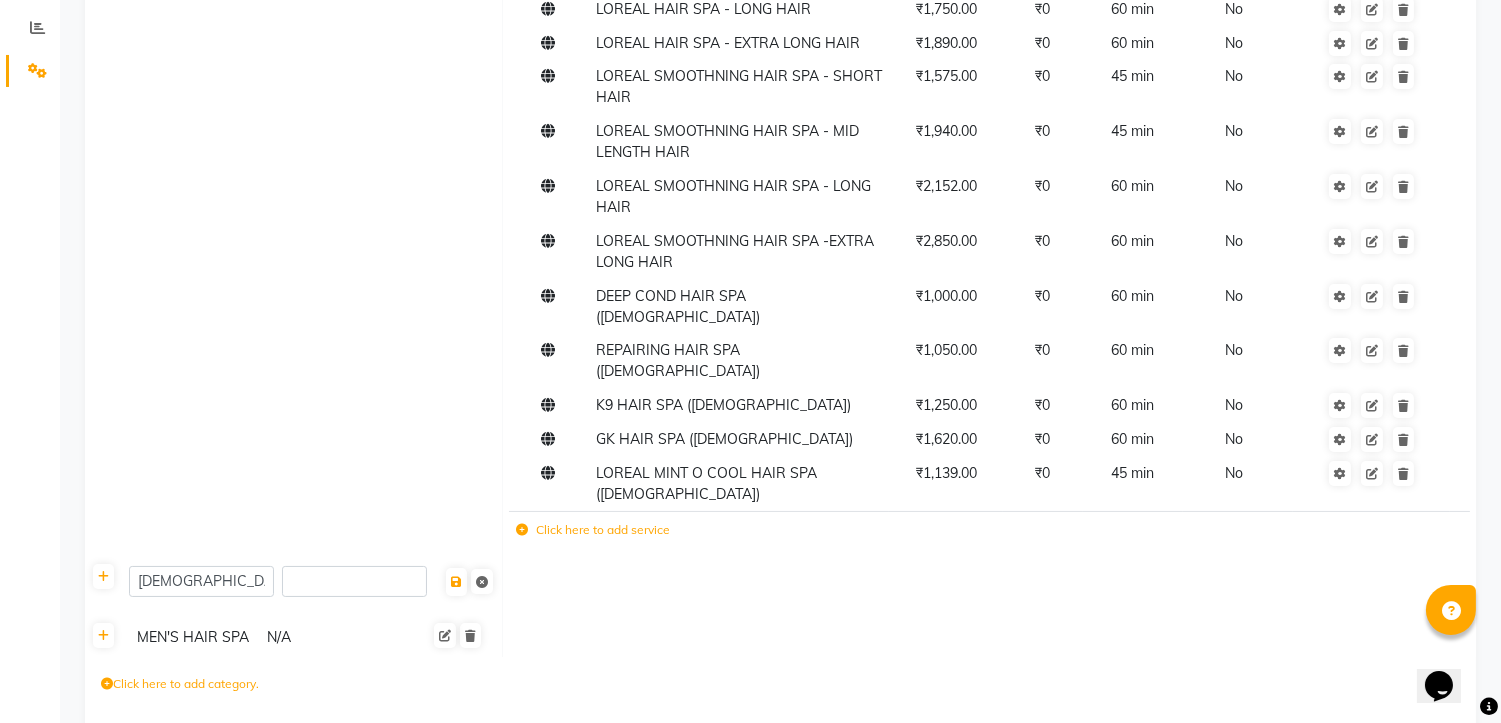 click 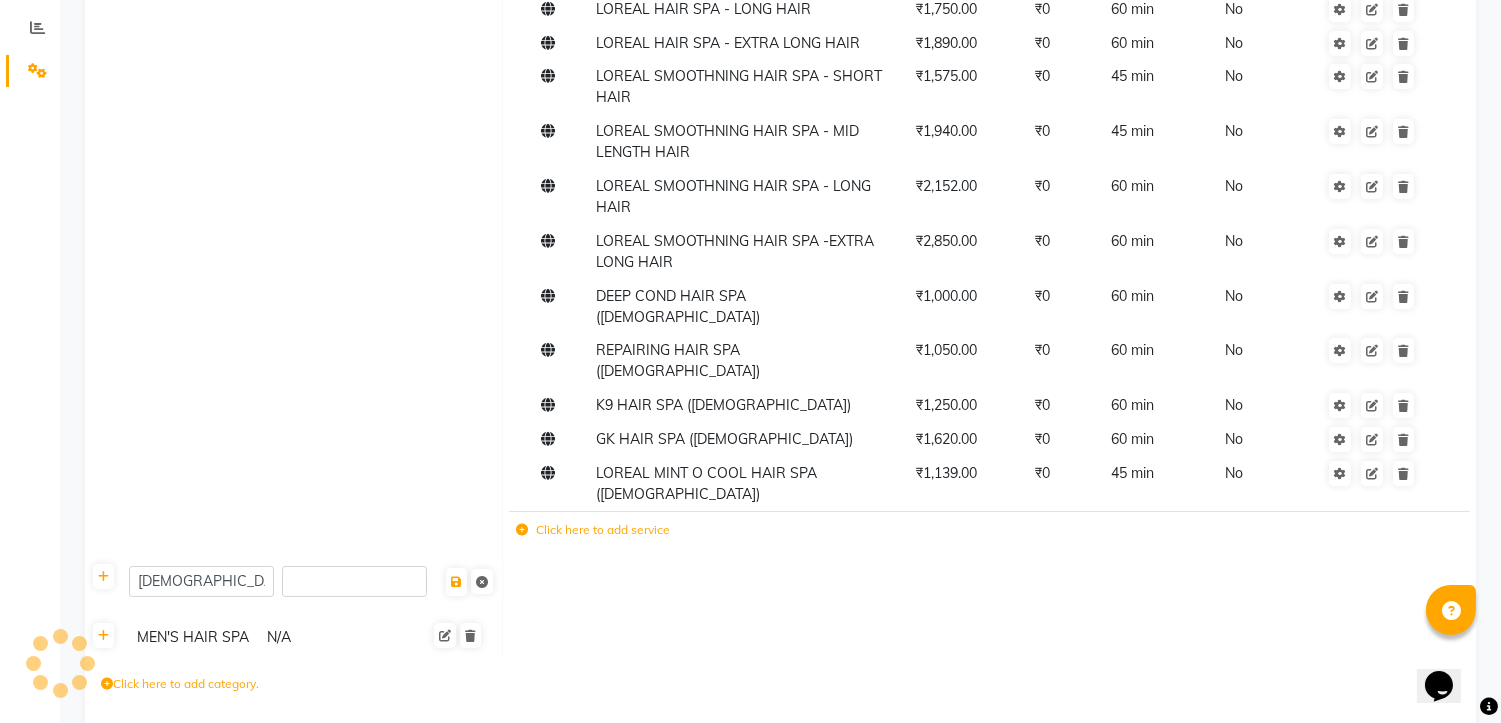 click on "Click here to add service" 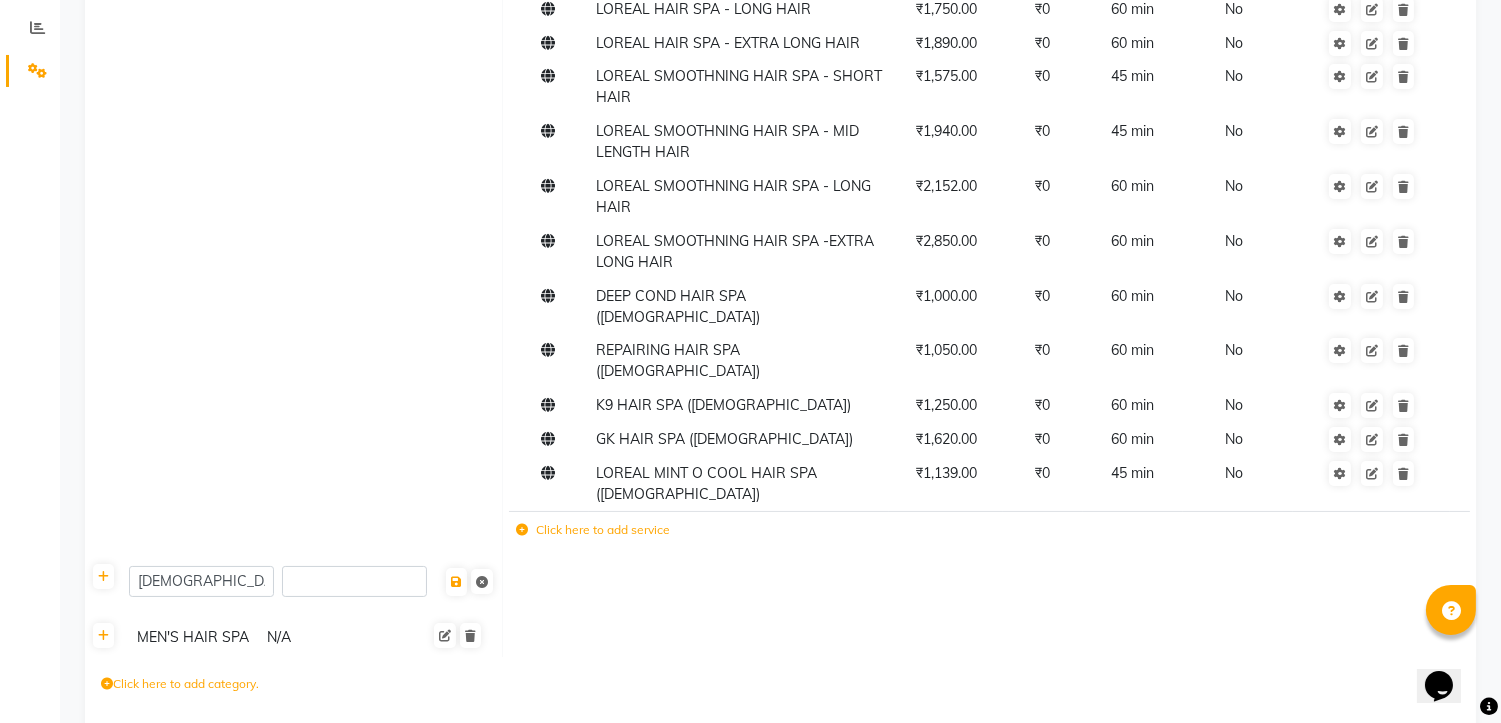 click 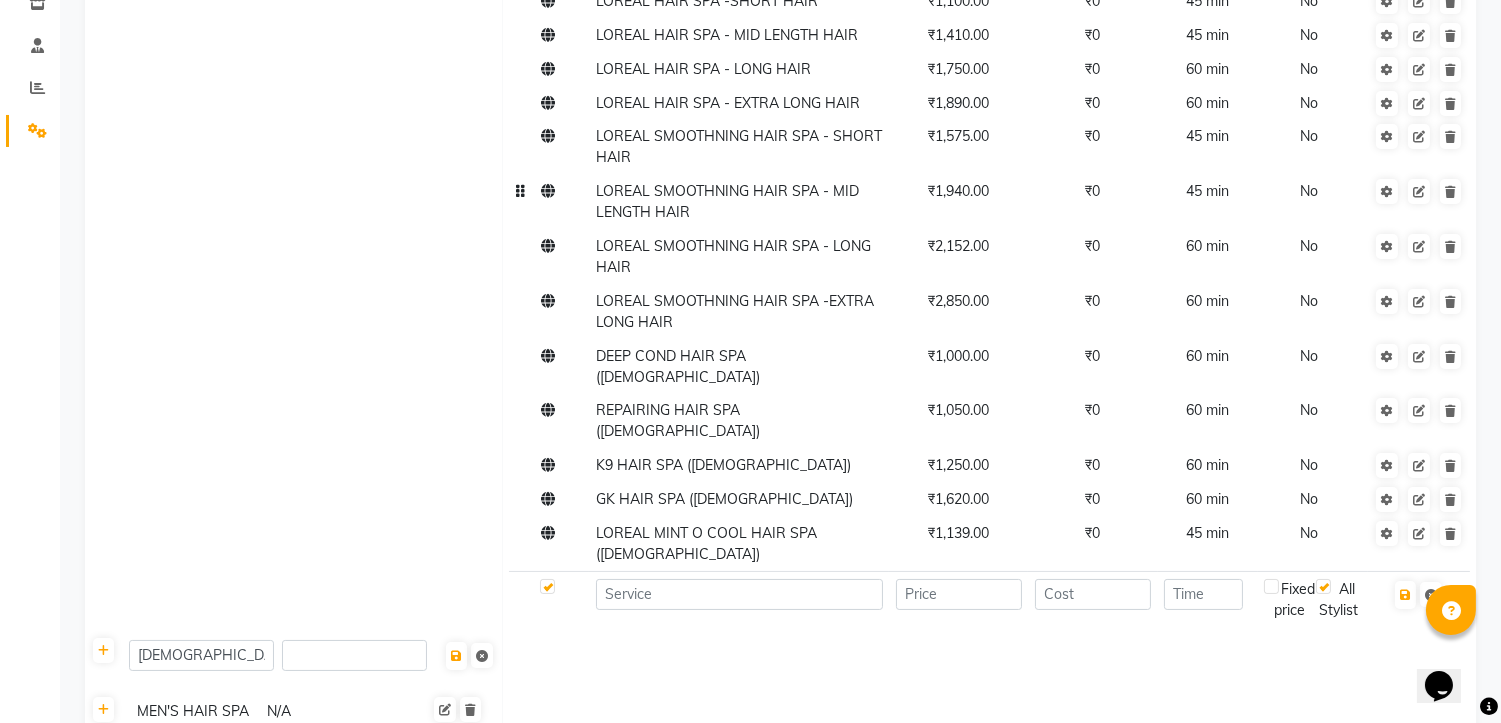 scroll, scrollTop: 472, scrollLeft: 0, axis: vertical 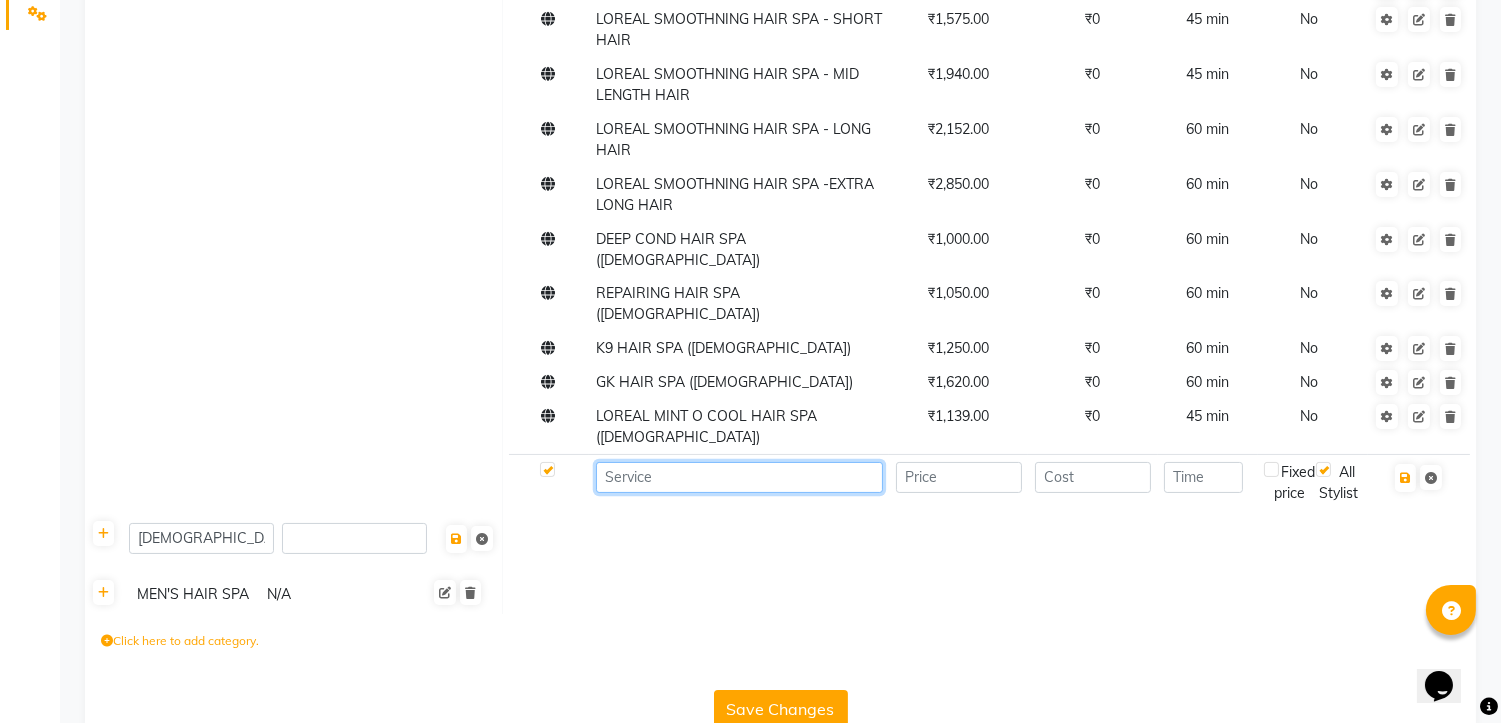 click 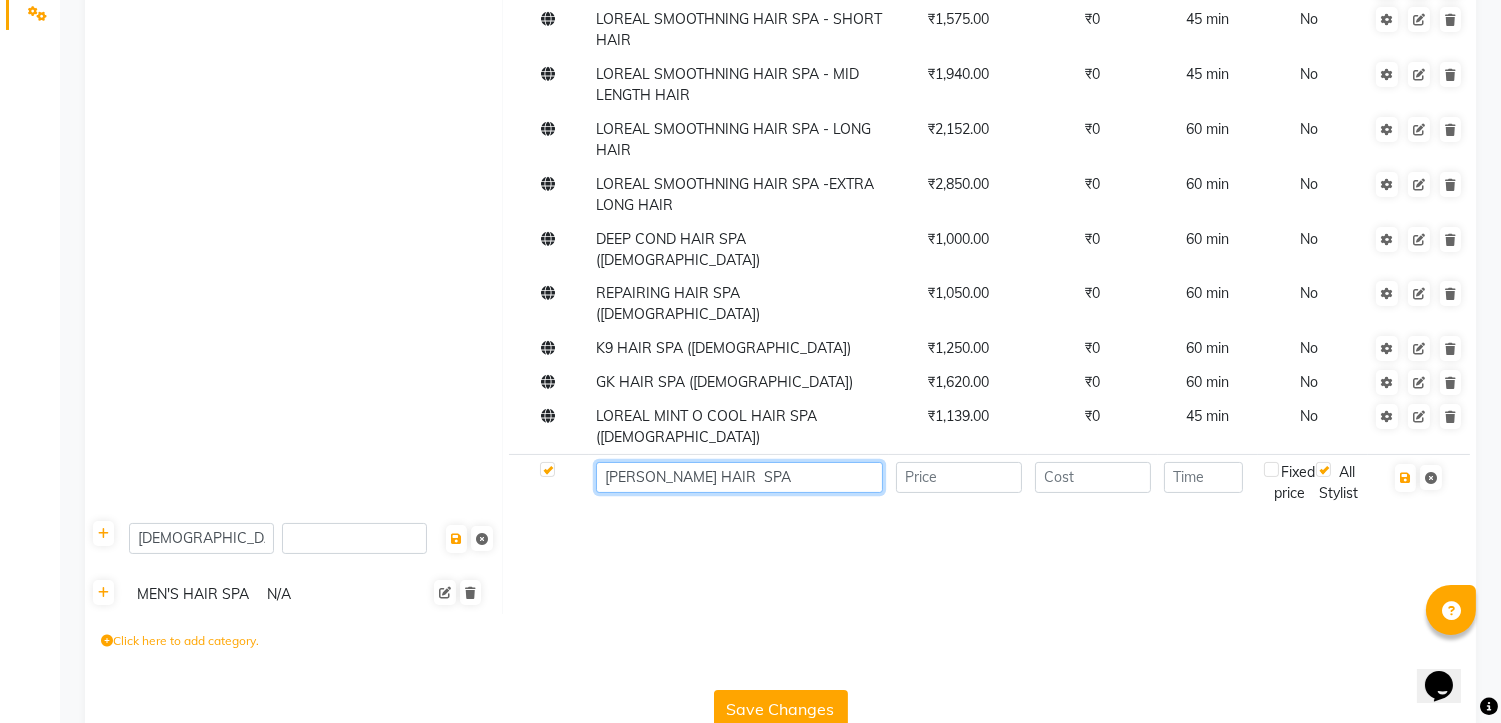 type on "[PERSON_NAME] HAIR  SPA" 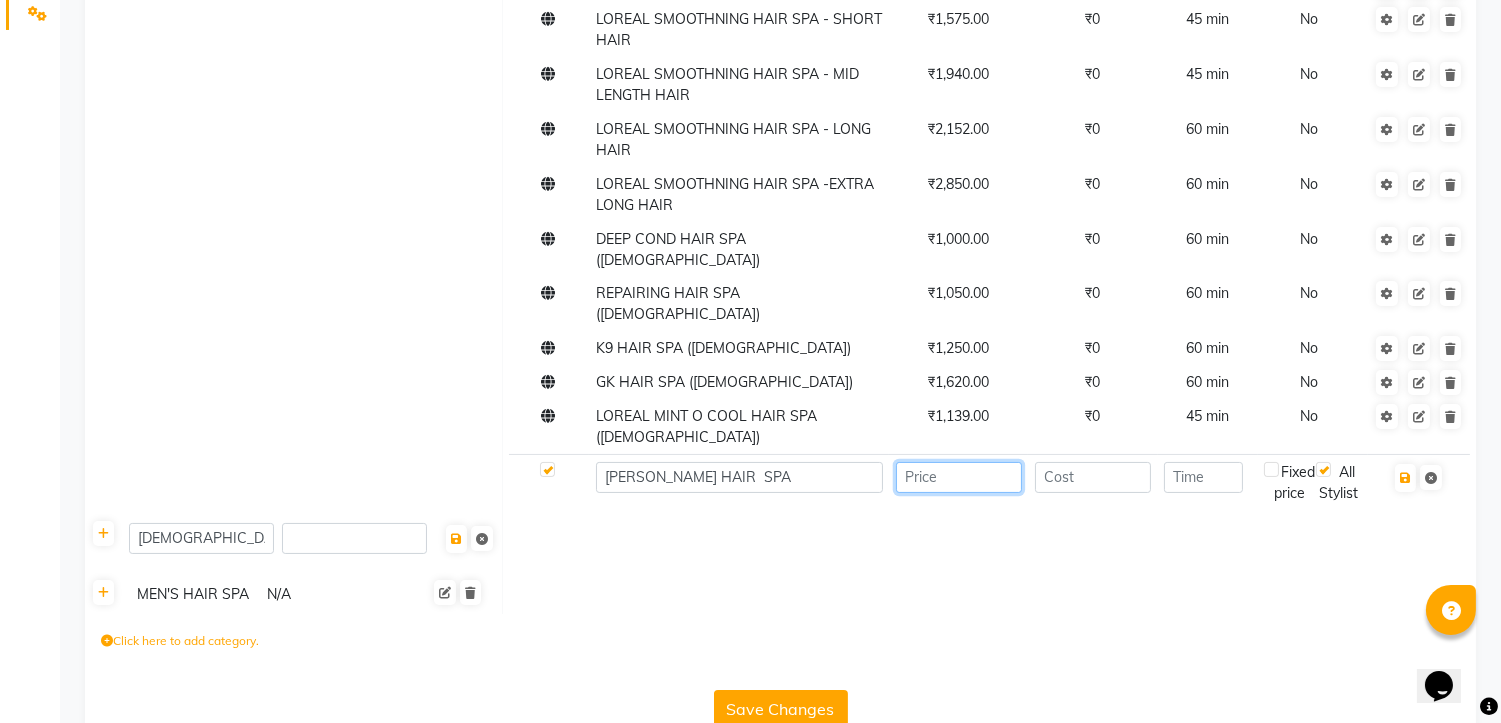 click 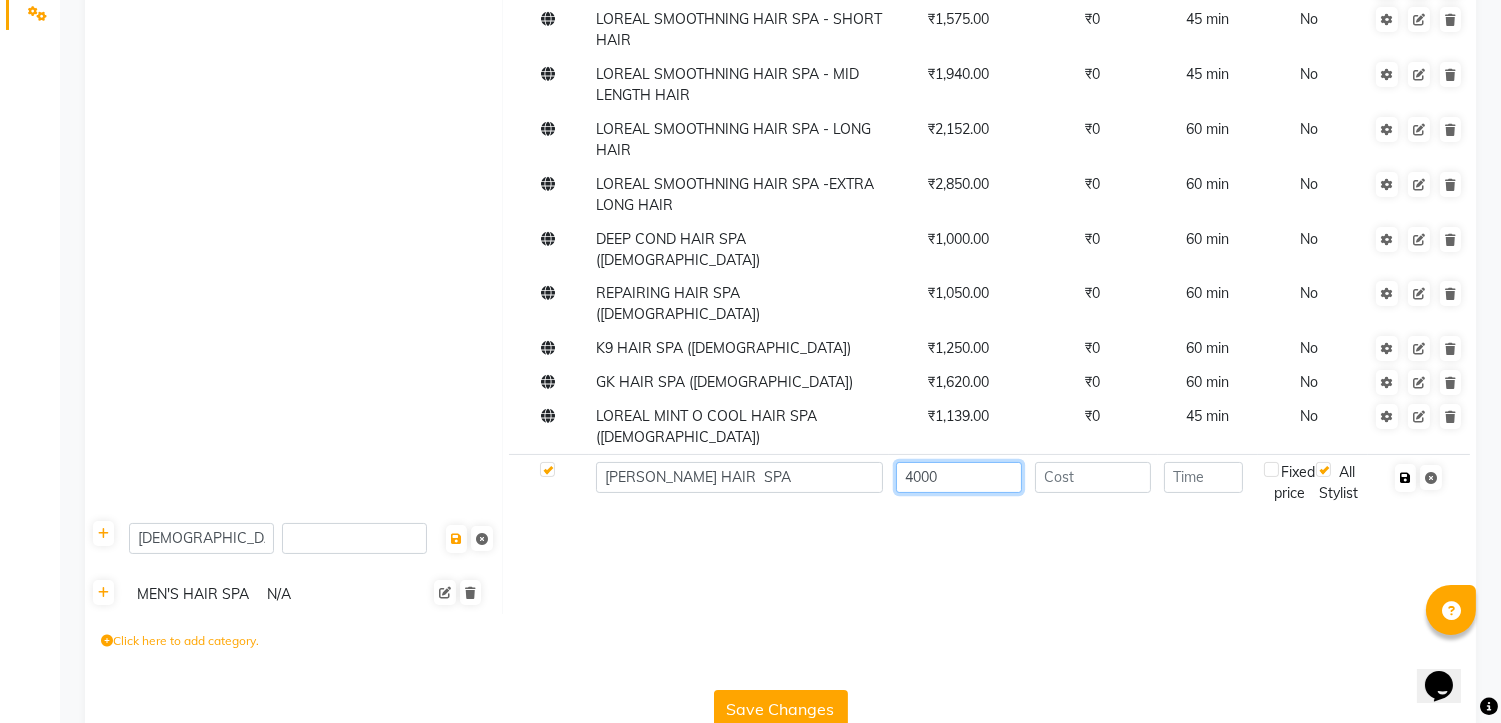 type on "4000" 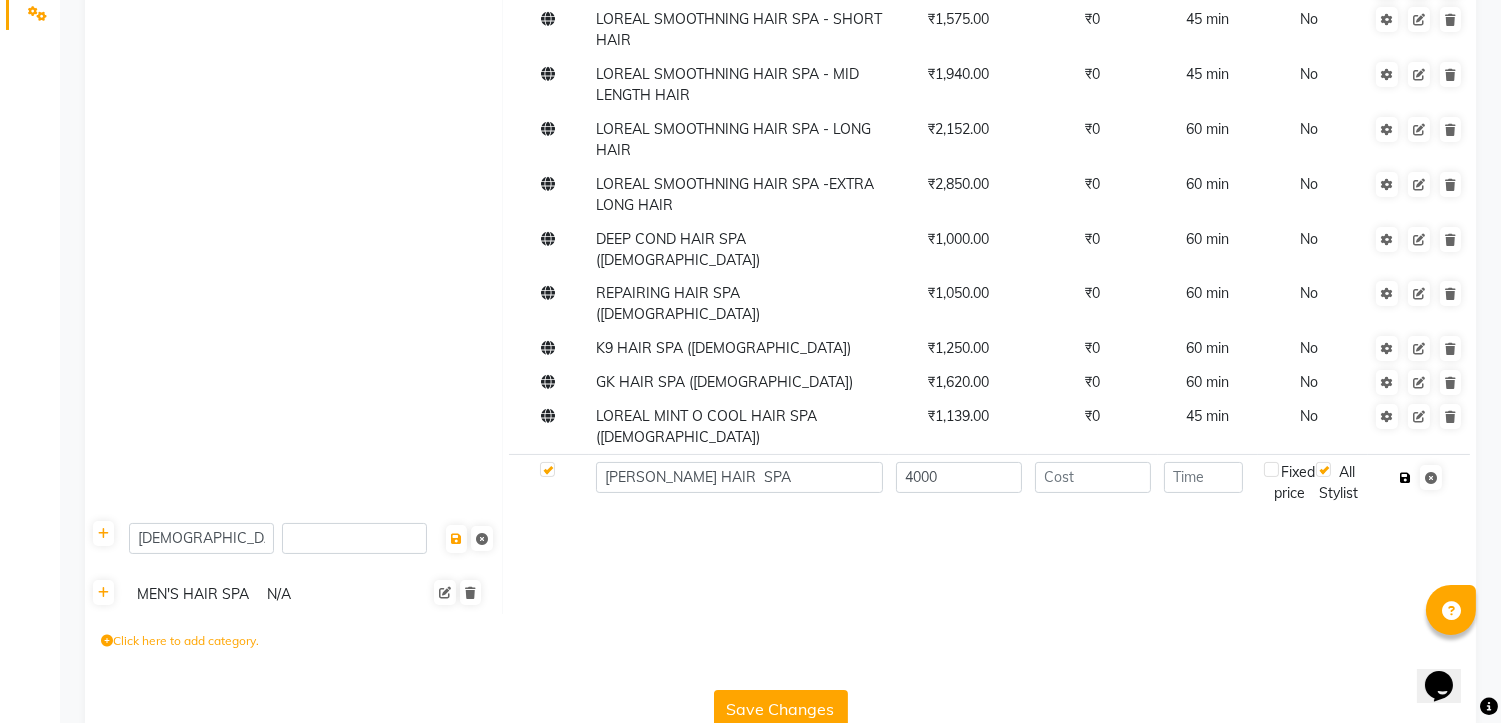 click at bounding box center (1405, 478) 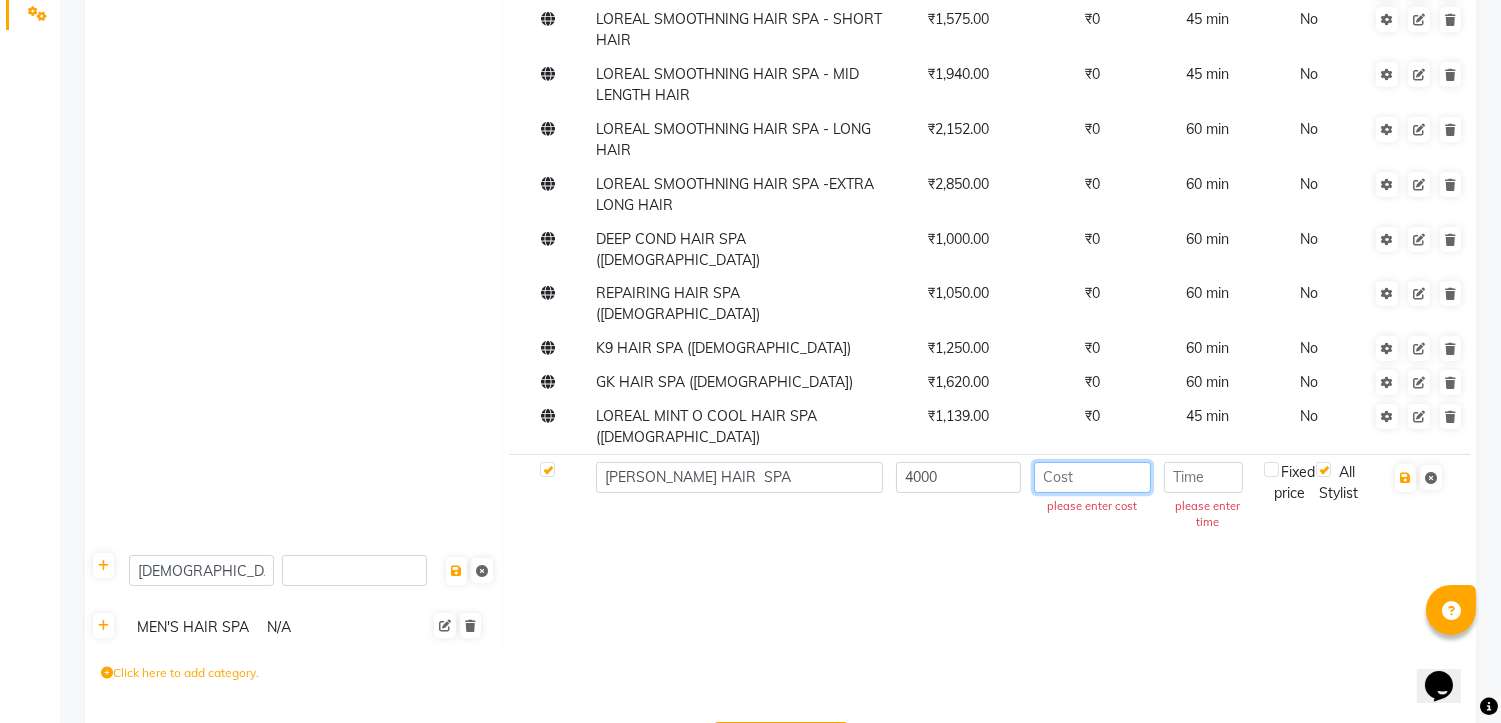 click 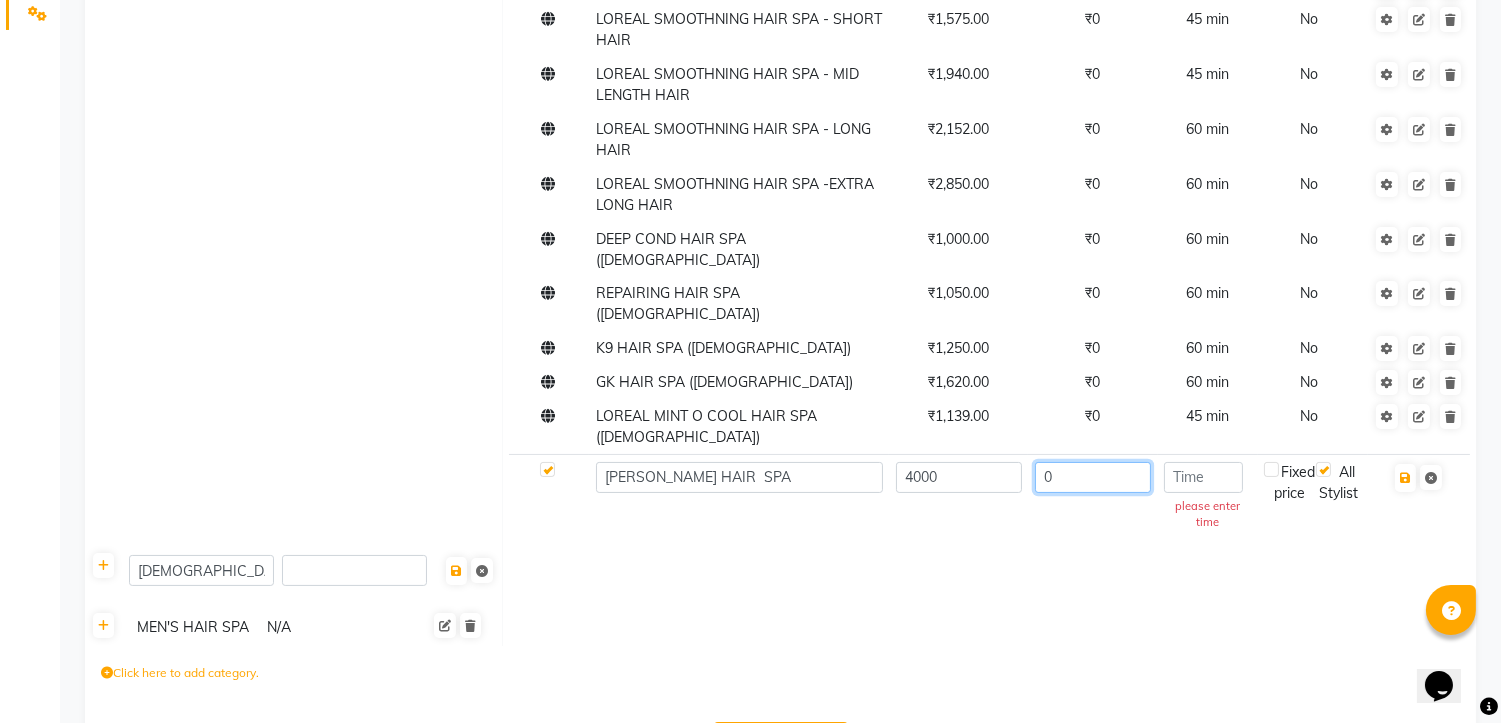 type on "0" 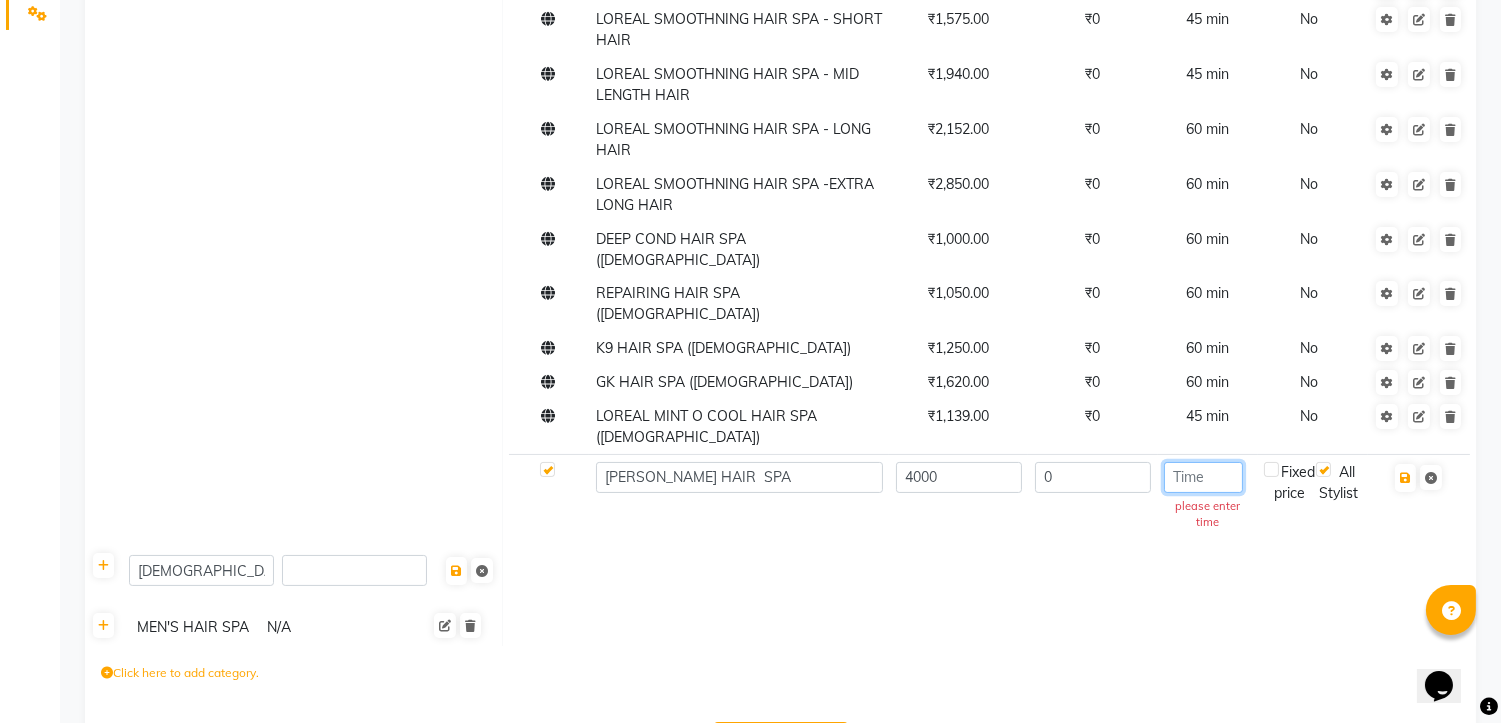 click 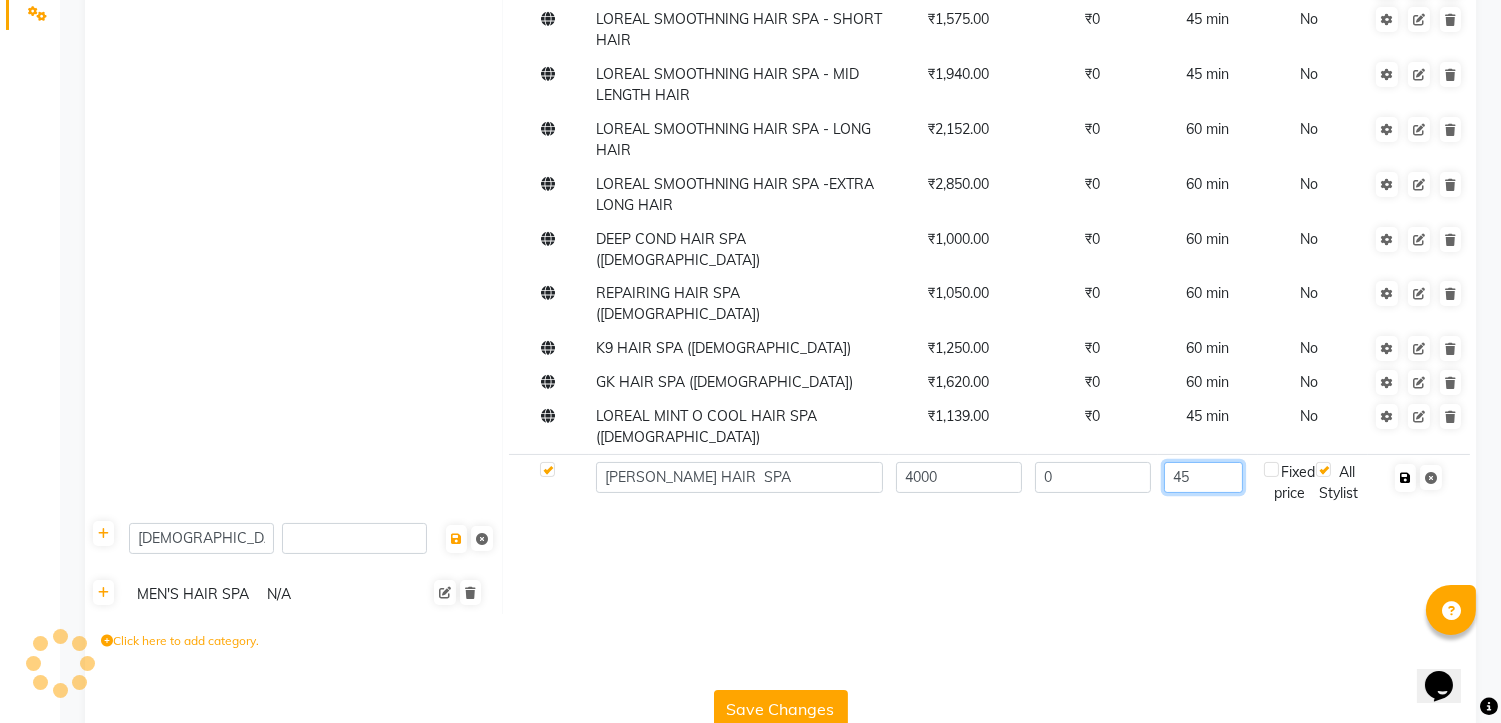 type on "45" 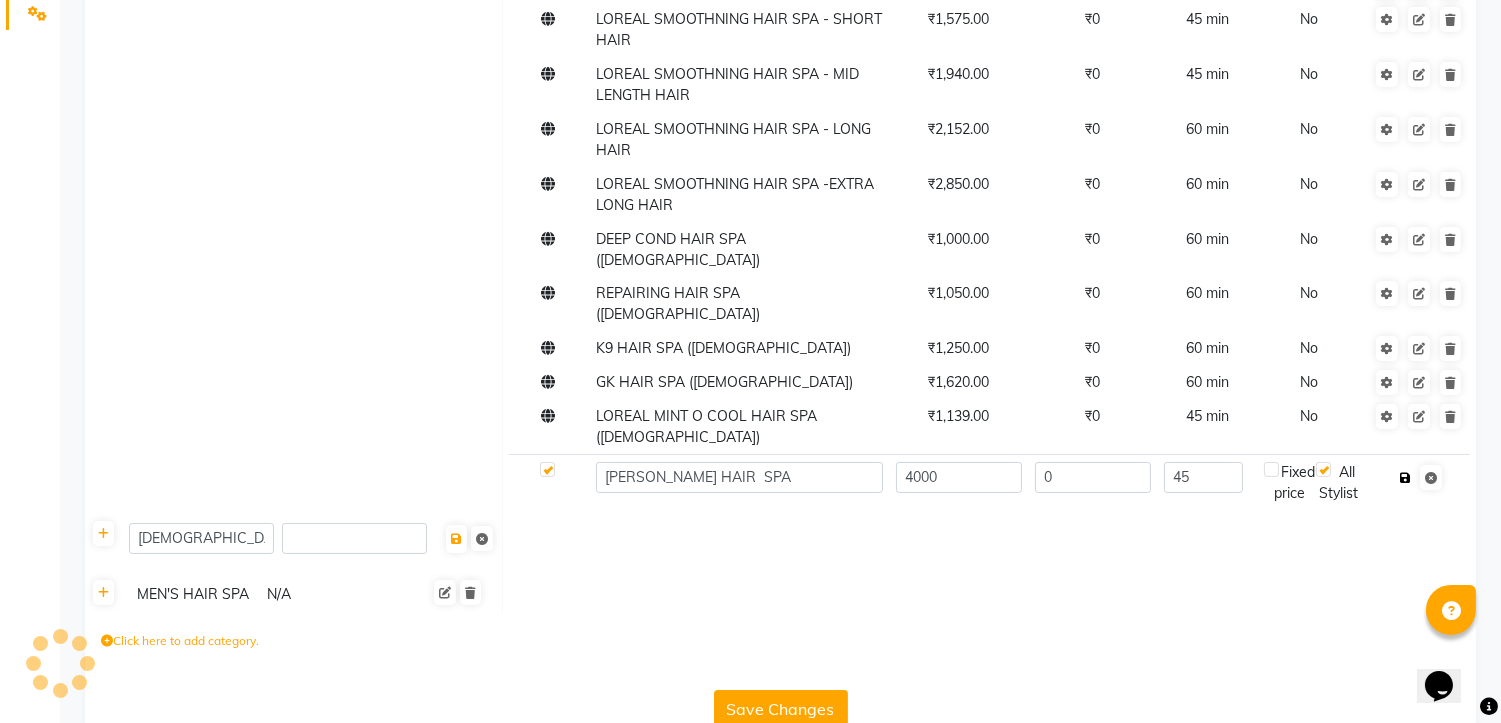 click at bounding box center (1405, 478) 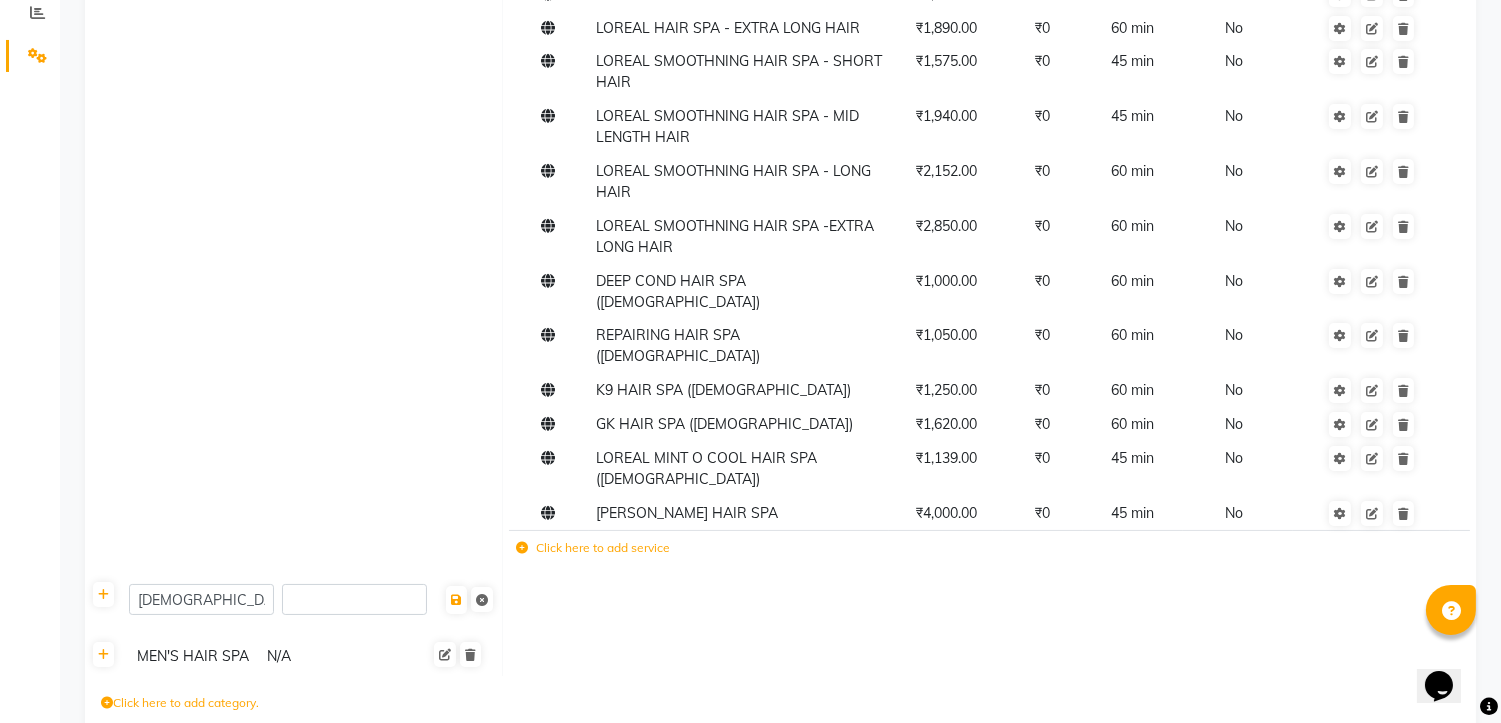 scroll, scrollTop: 471, scrollLeft: 0, axis: vertical 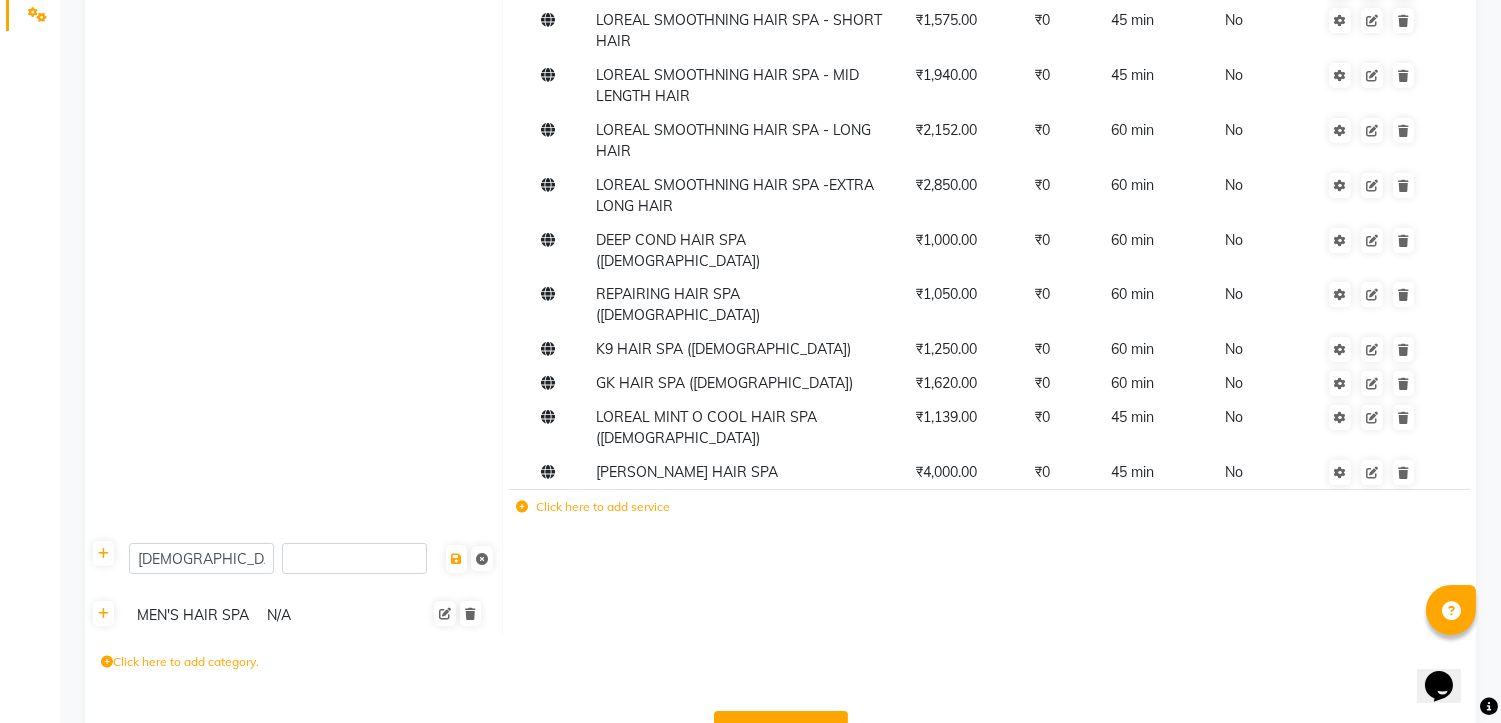 click on "Save Changes" 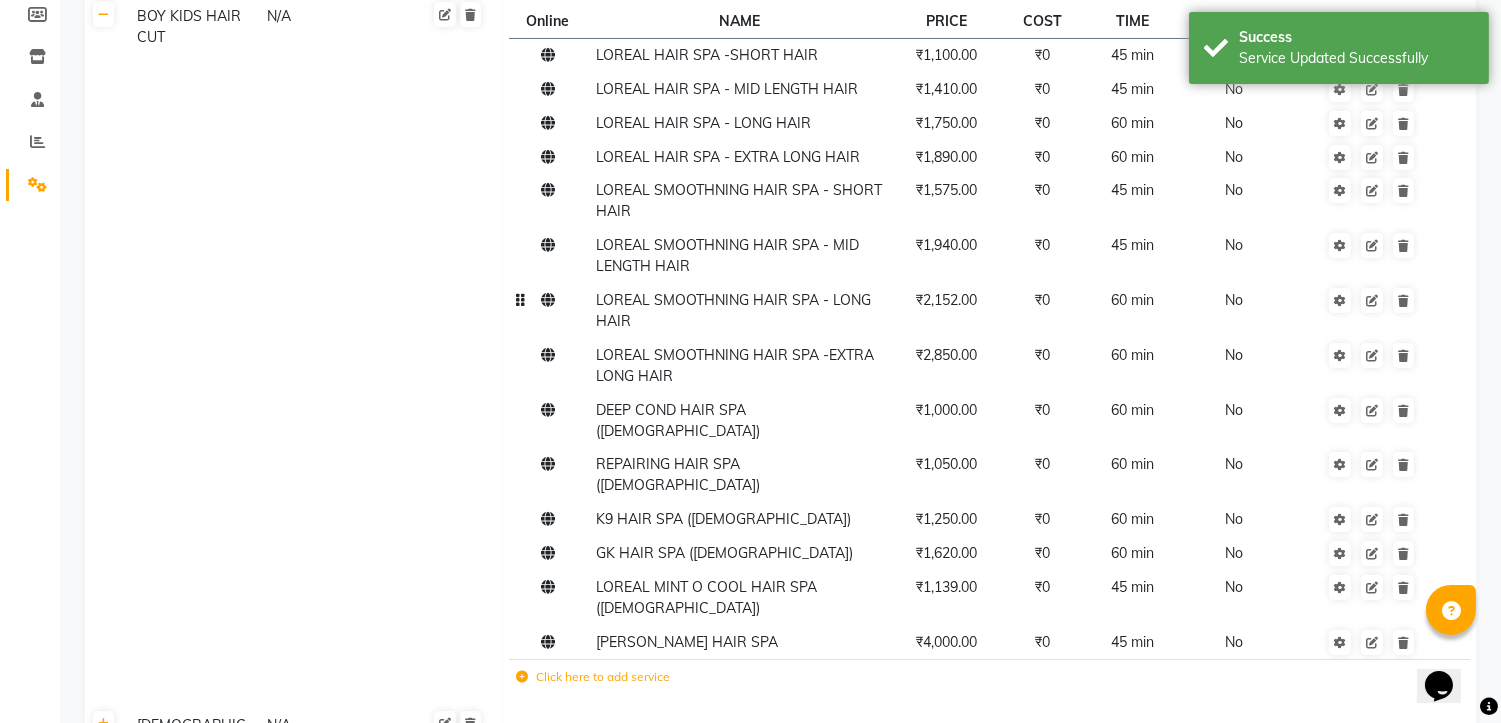 scroll, scrollTop: 5, scrollLeft: 0, axis: vertical 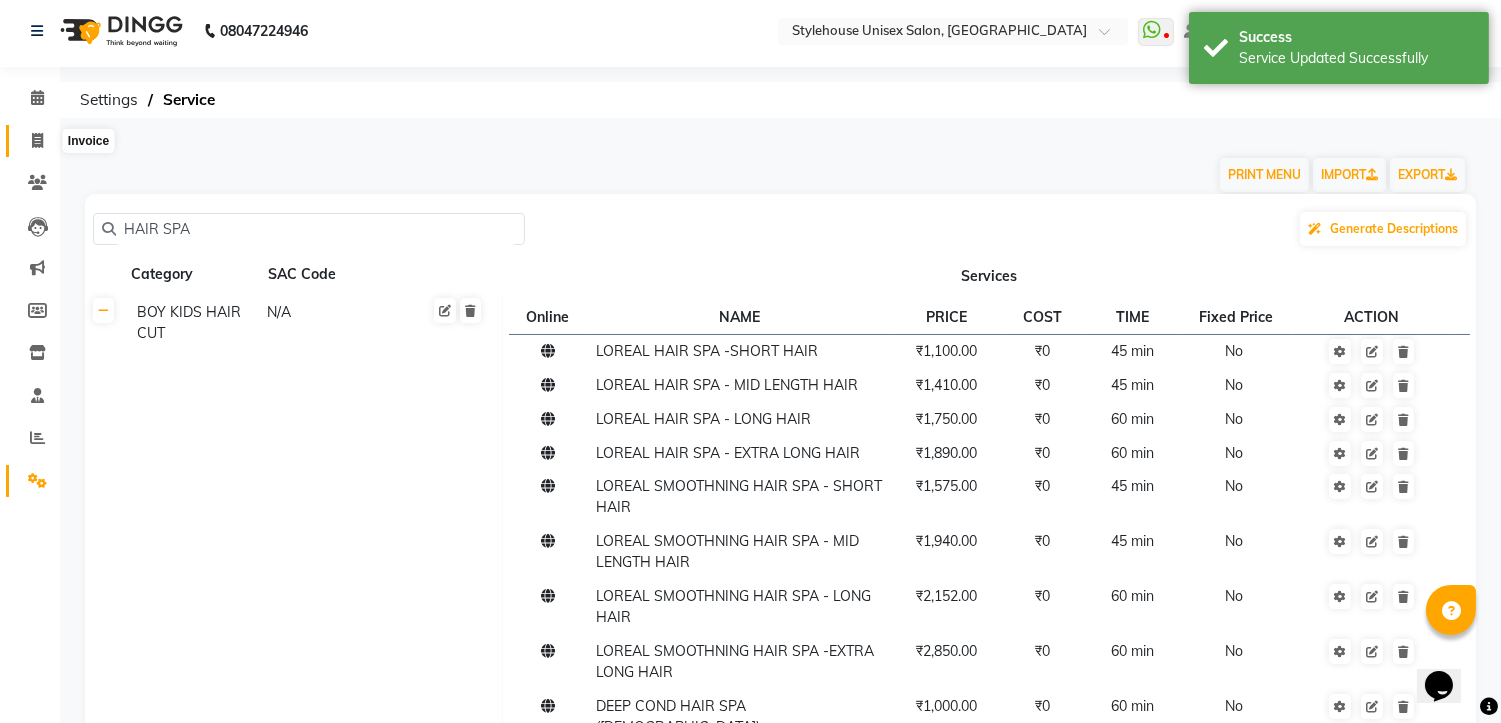 click 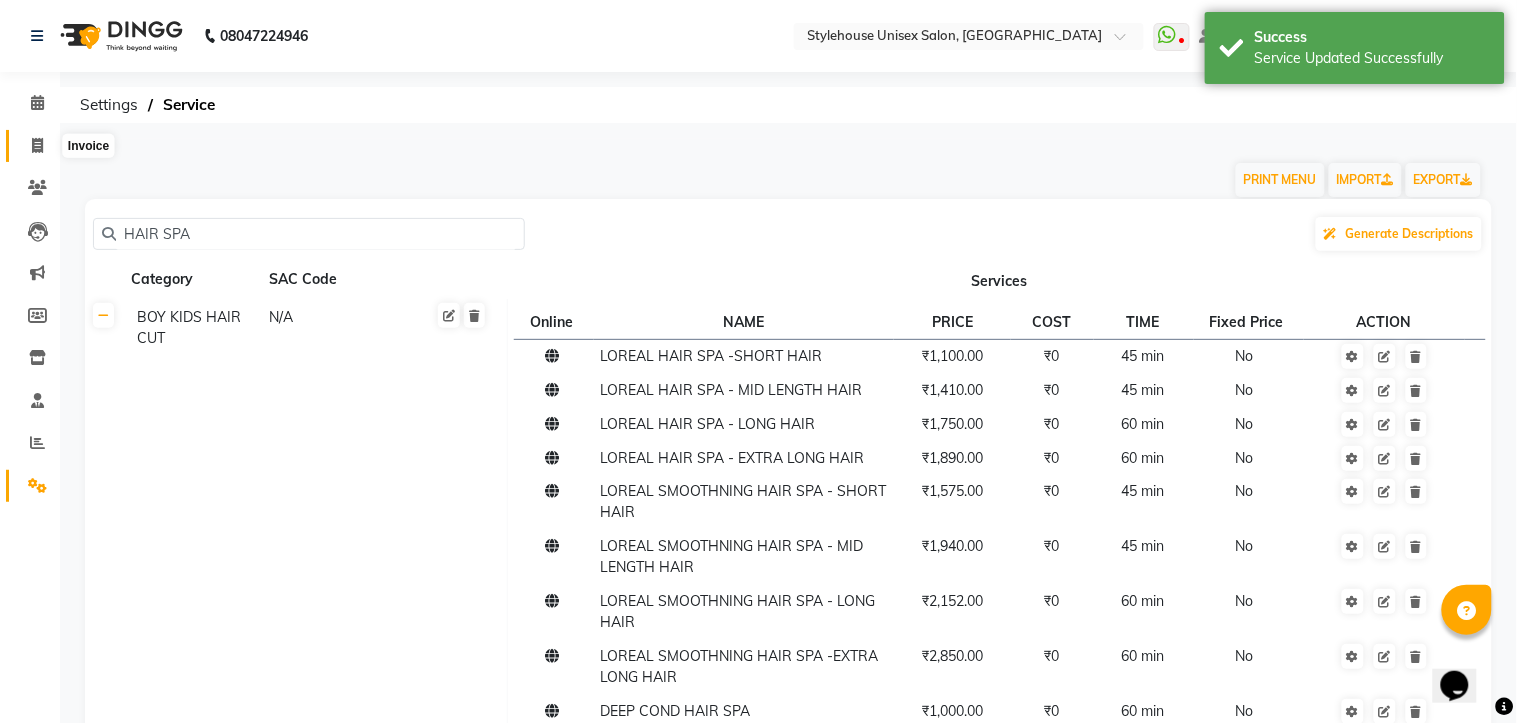 select on "service" 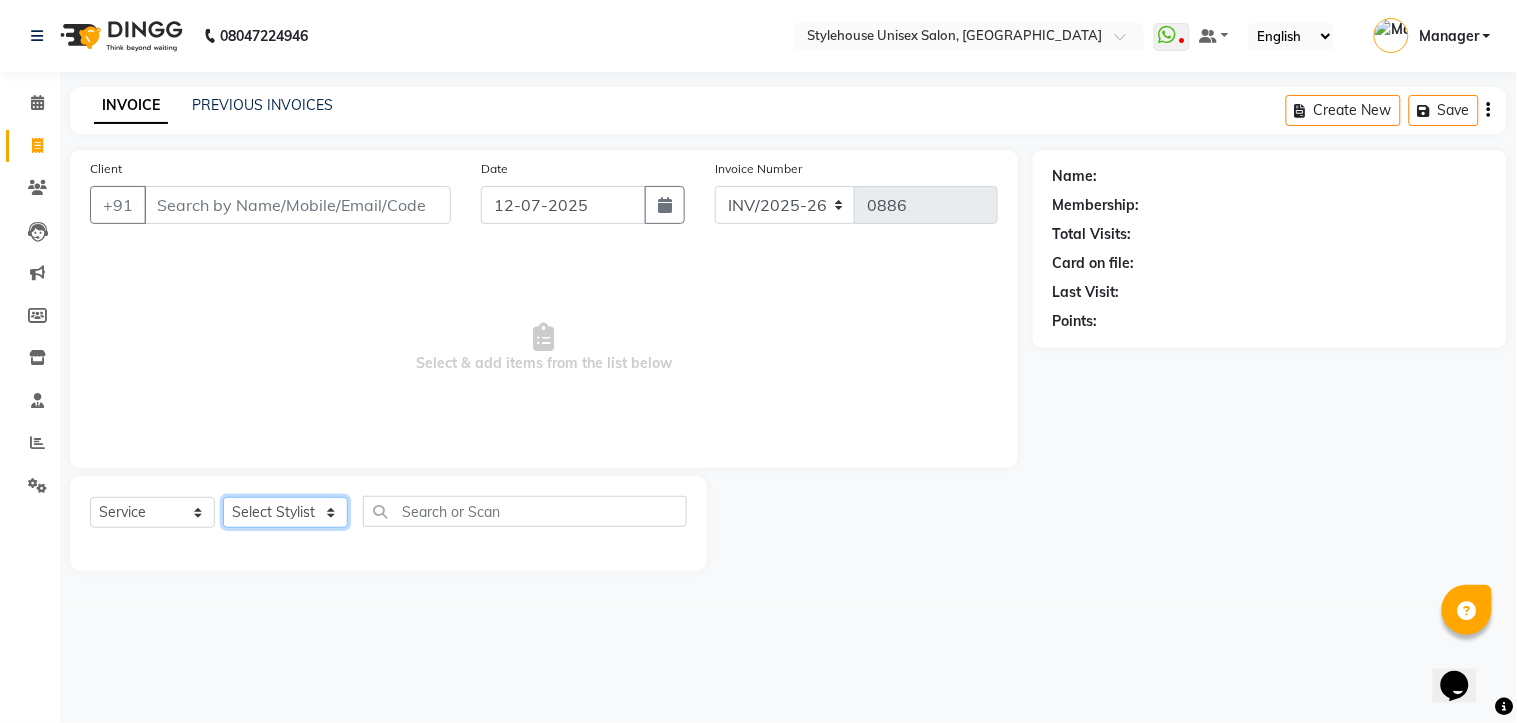 click on "Select Stylist ASISH MANTRI BIKASH BARIK DILIP THAKUR Manager NAZNI BEGUM PRIYANKA HOTA RAJENDER BARIK RUPANJALI SAMAL" 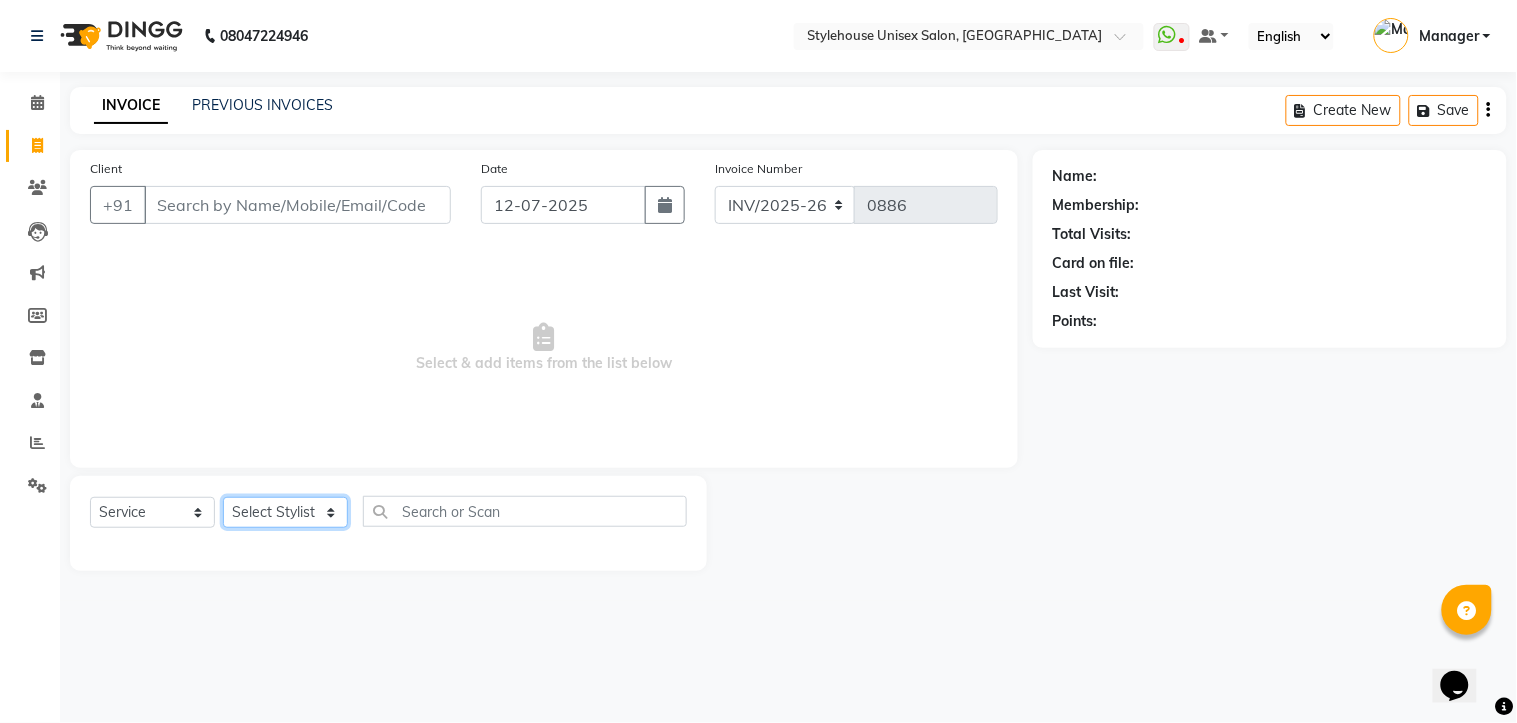 select on "69912" 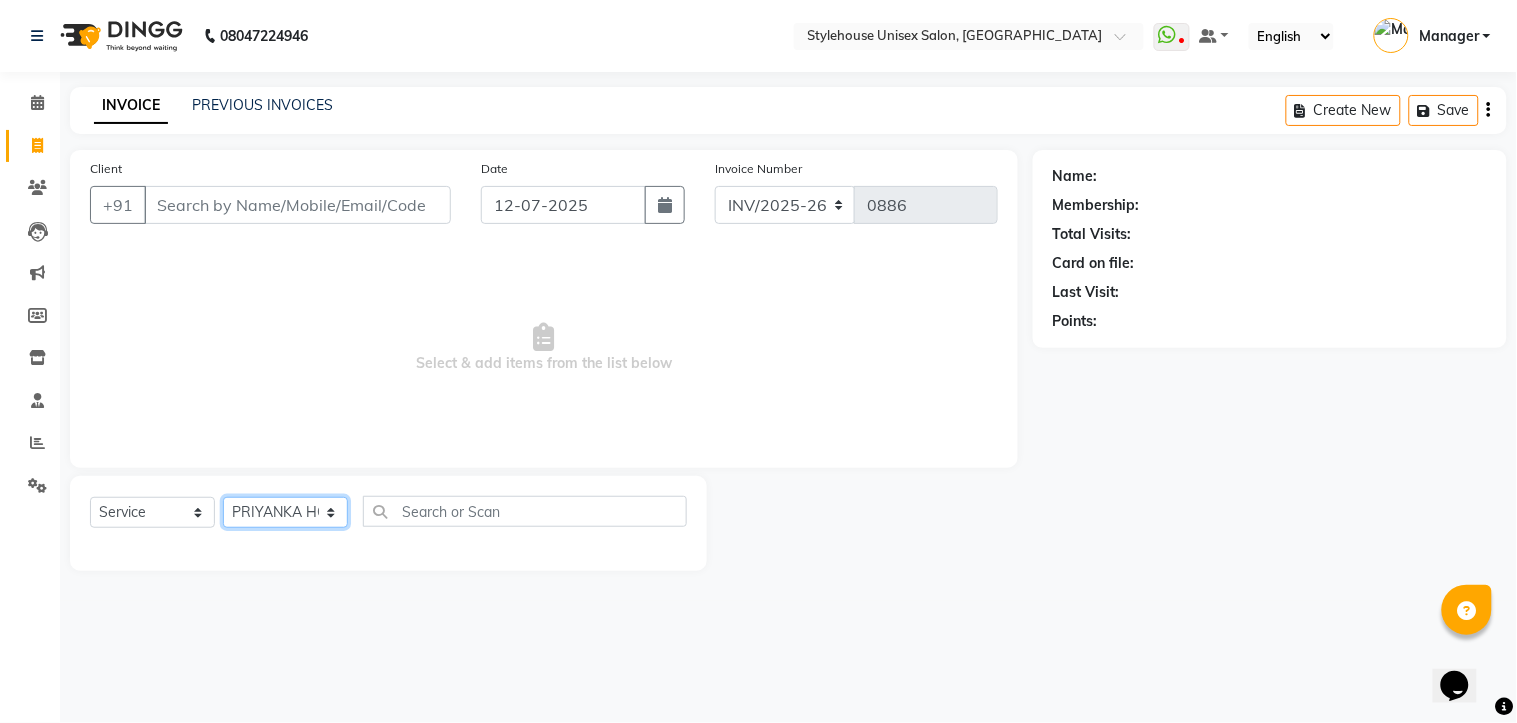 click on "Select Stylist ASISH MANTRI BIKASH BARIK DILIP THAKUR Manager NAZNI BEGUM PRIYANKA HOTA RAJENDER BARIK RUPANJALI SAMAL" 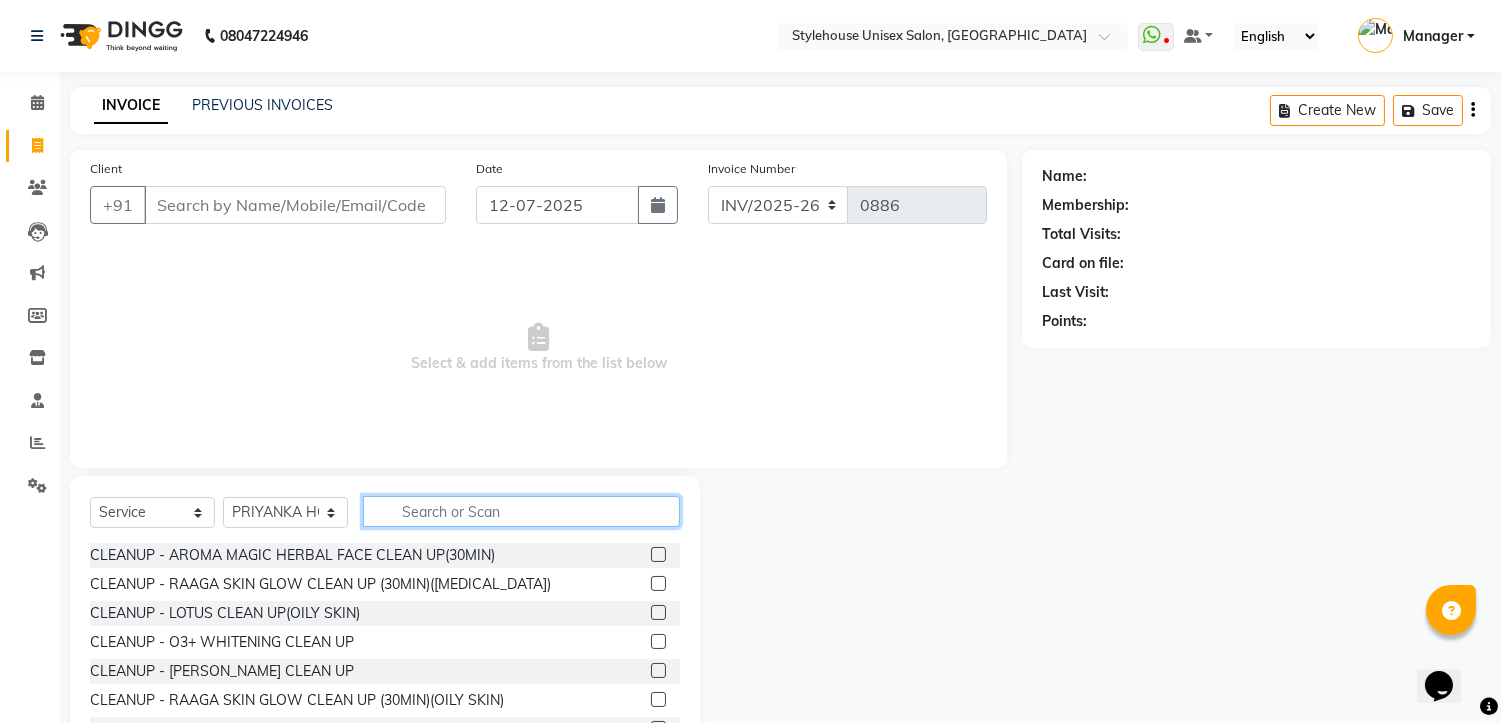click 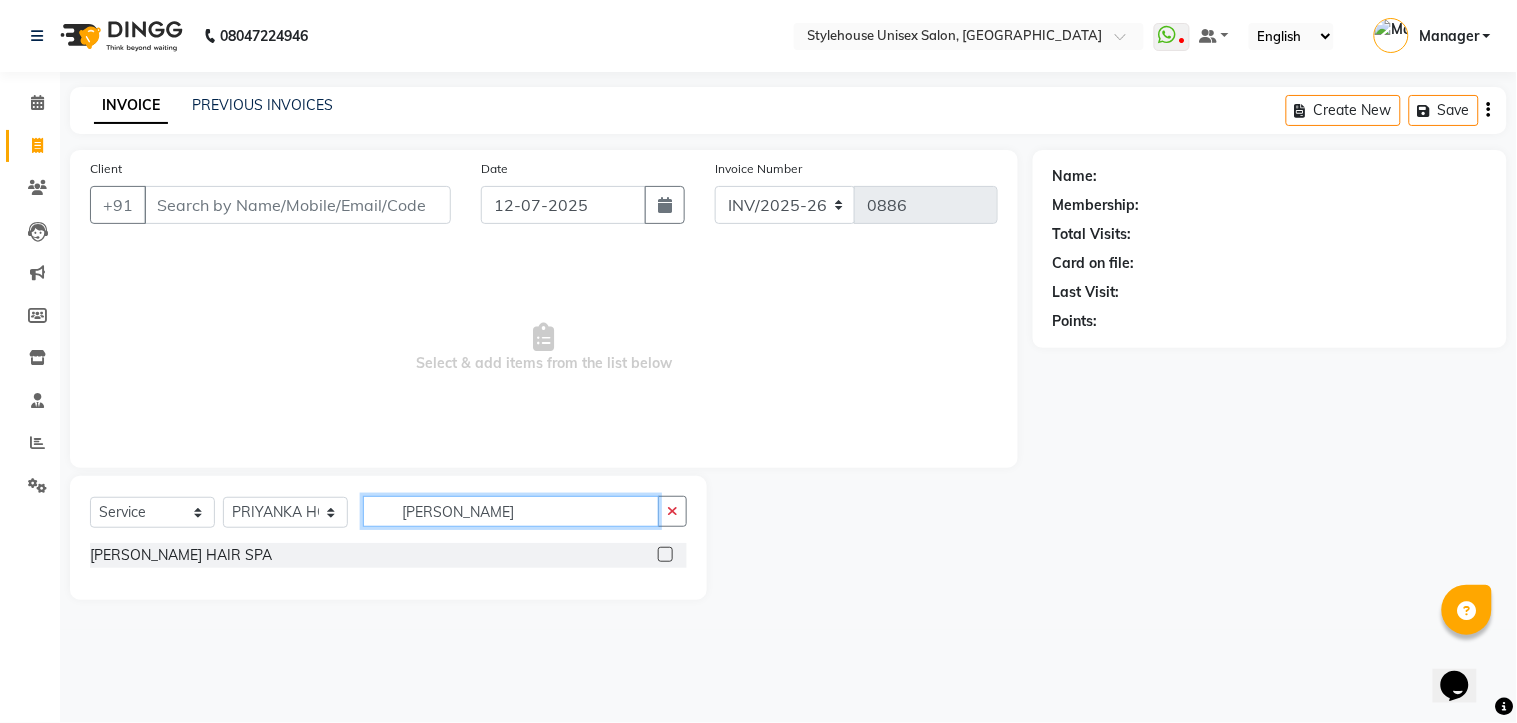 type on "SHEA" 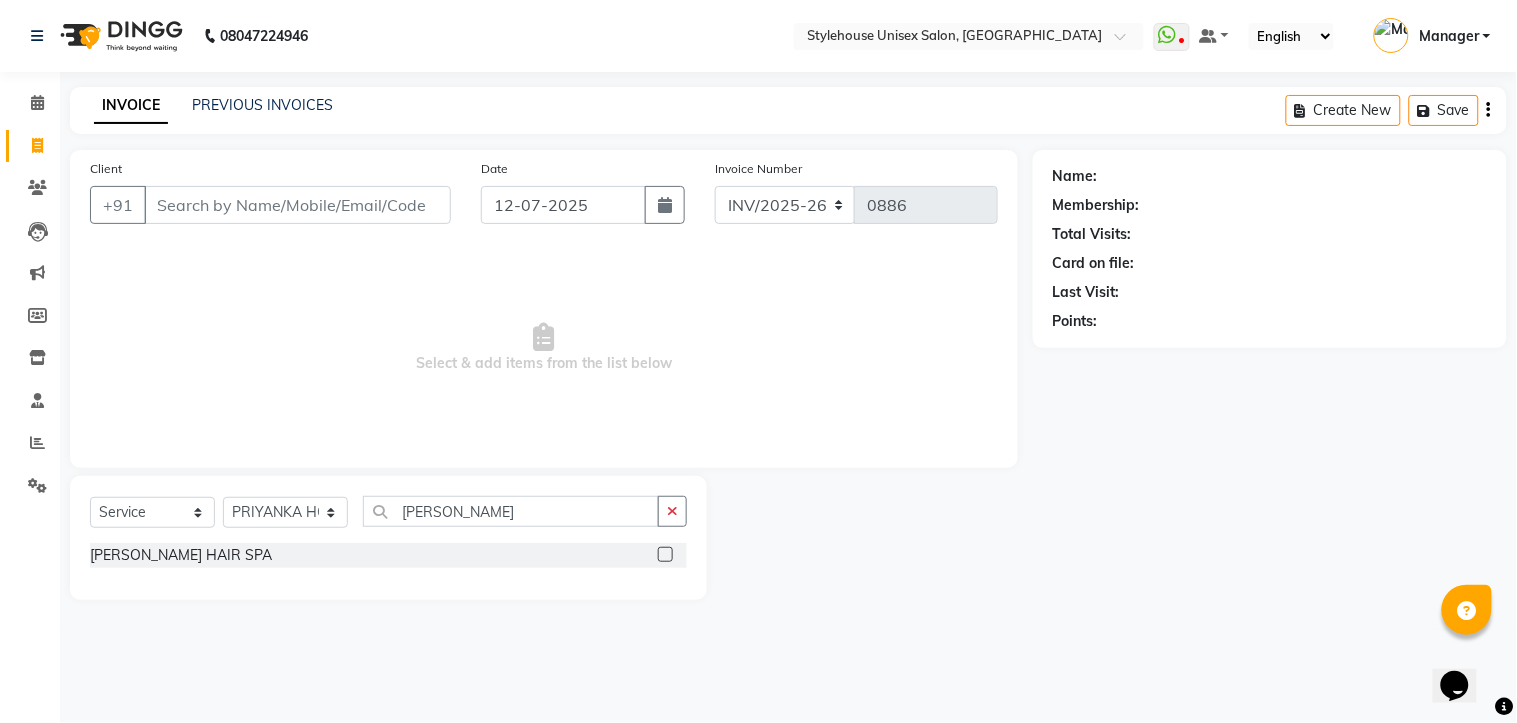 drag, startPoint x: 666, startPoint y: 551, endPoint x: 656, endPoint y: 547, distance: 10.770329 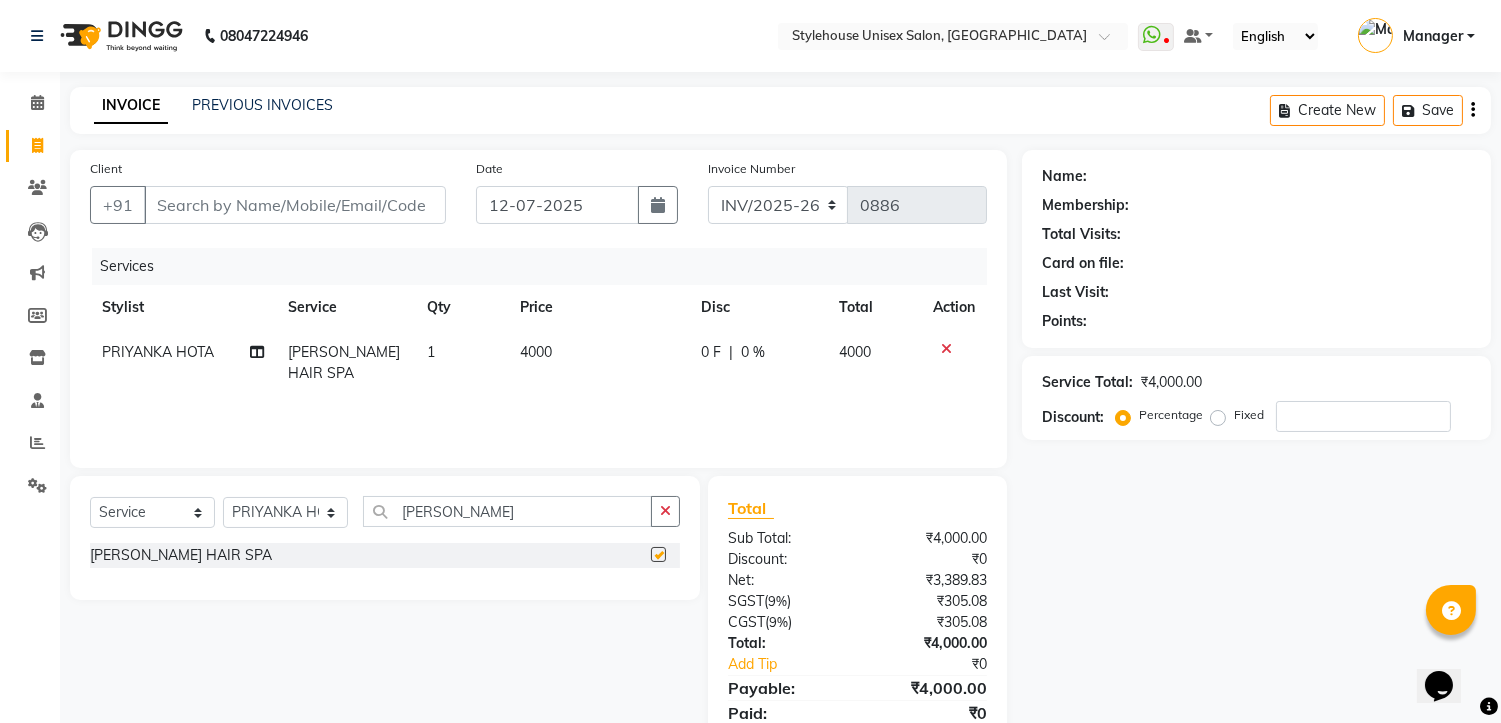 checkbox on "false" 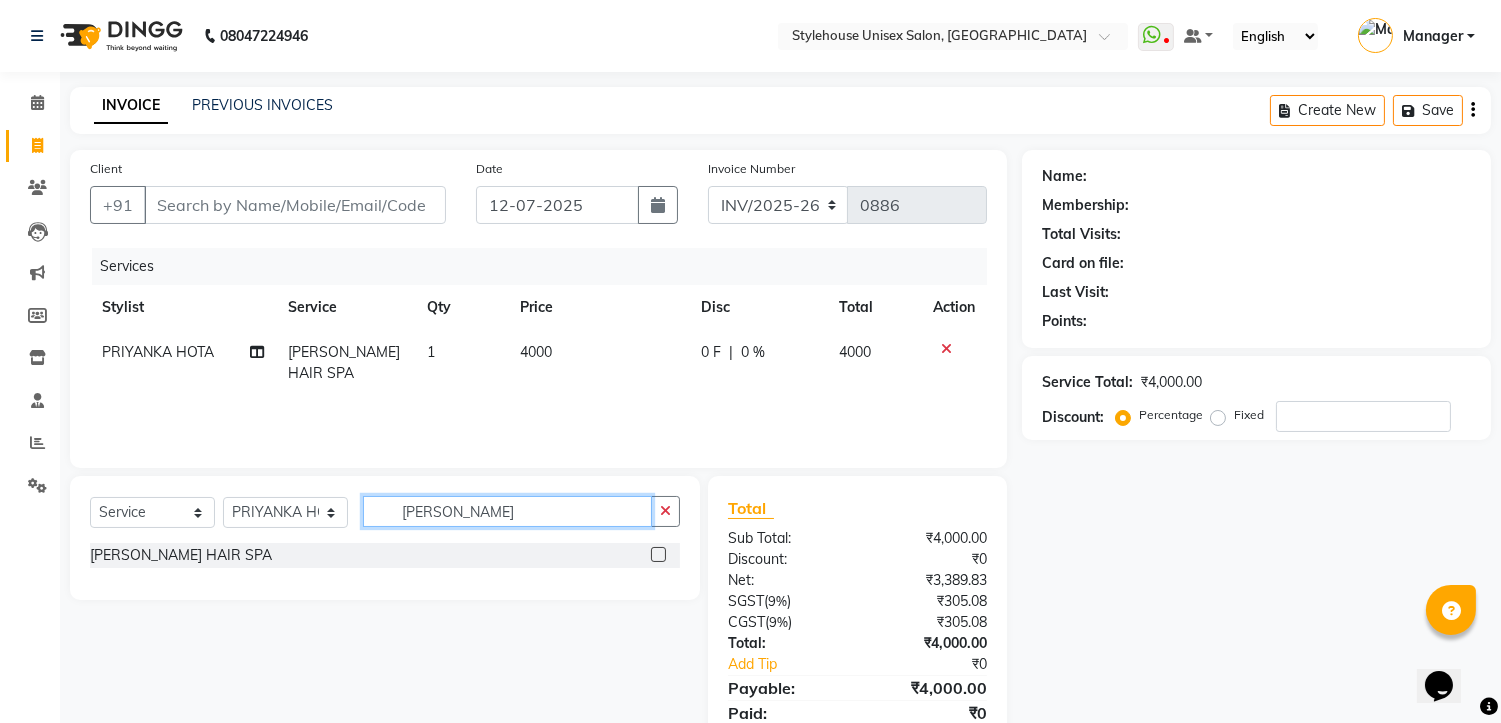 click on "SHEA" 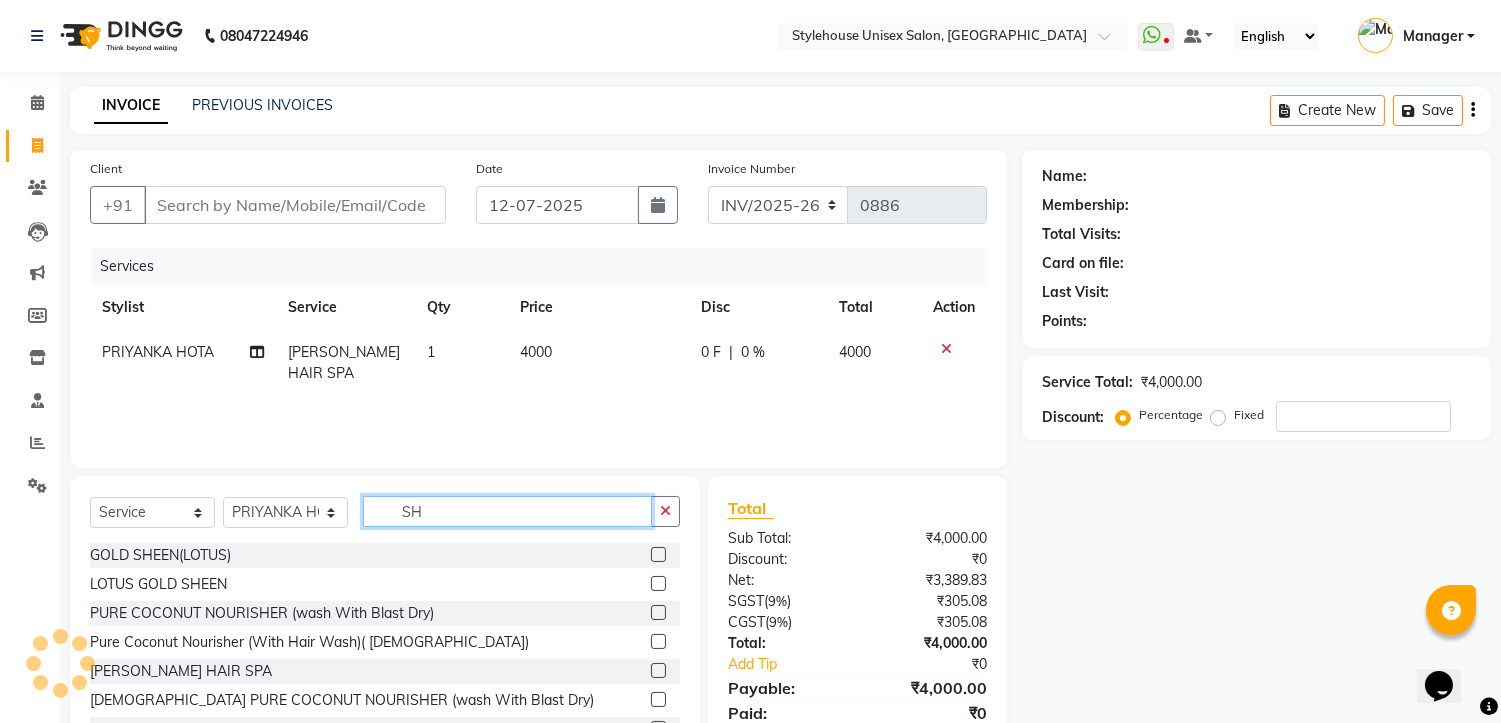 type on "S" 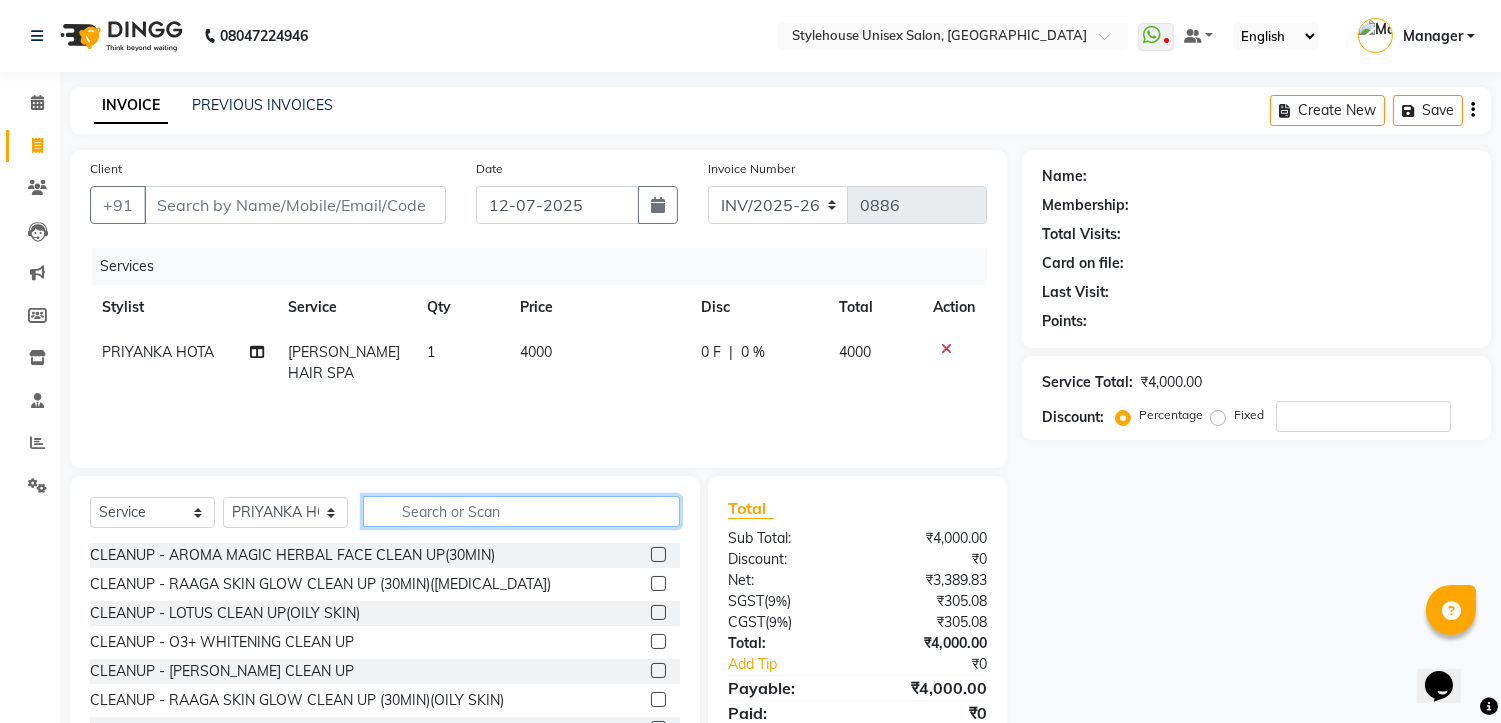 type 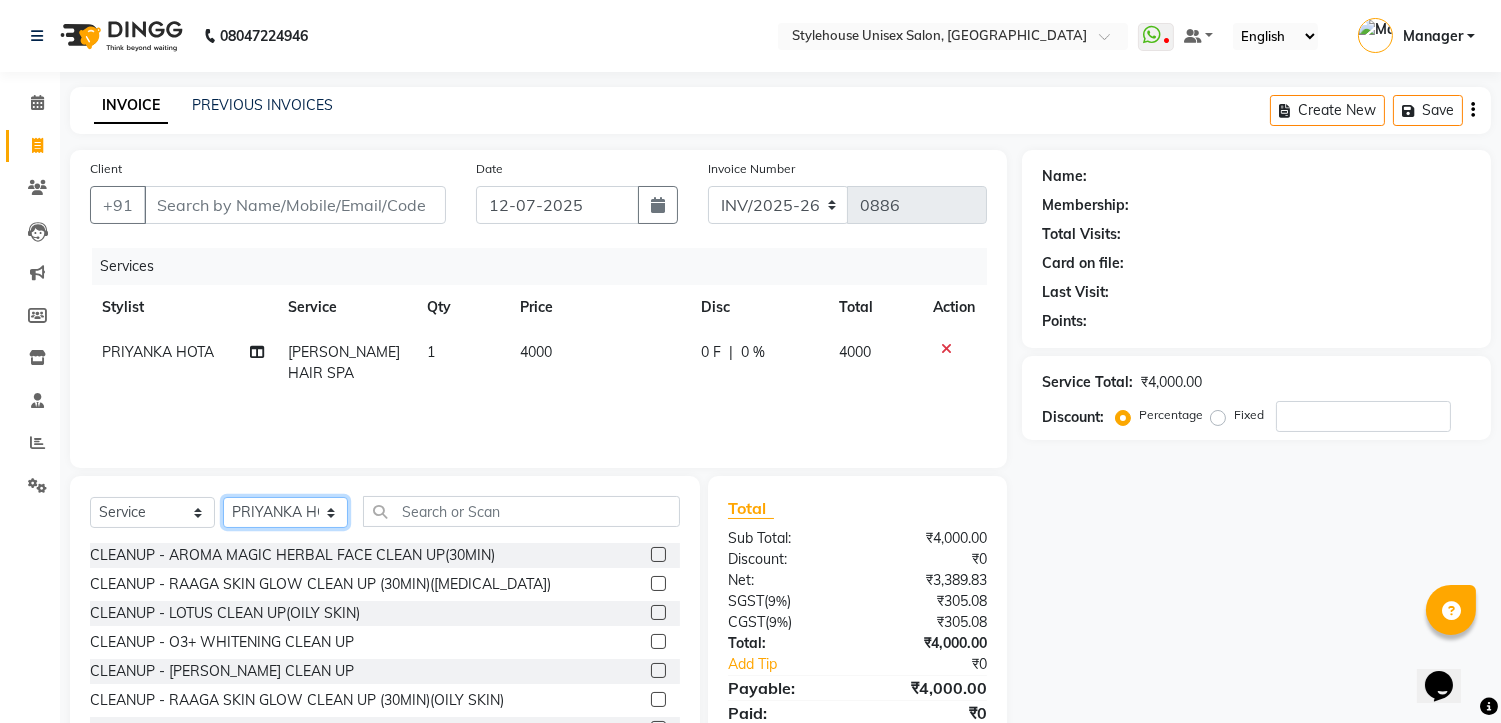 click on "Select Stylist [PERSON_NAME] [PERSON_NAME] [PERSON_NAME] Manager [PERSON_NAME] PRIYANKA HOTA [PERSON_NAME] [PERSON_NAME]" 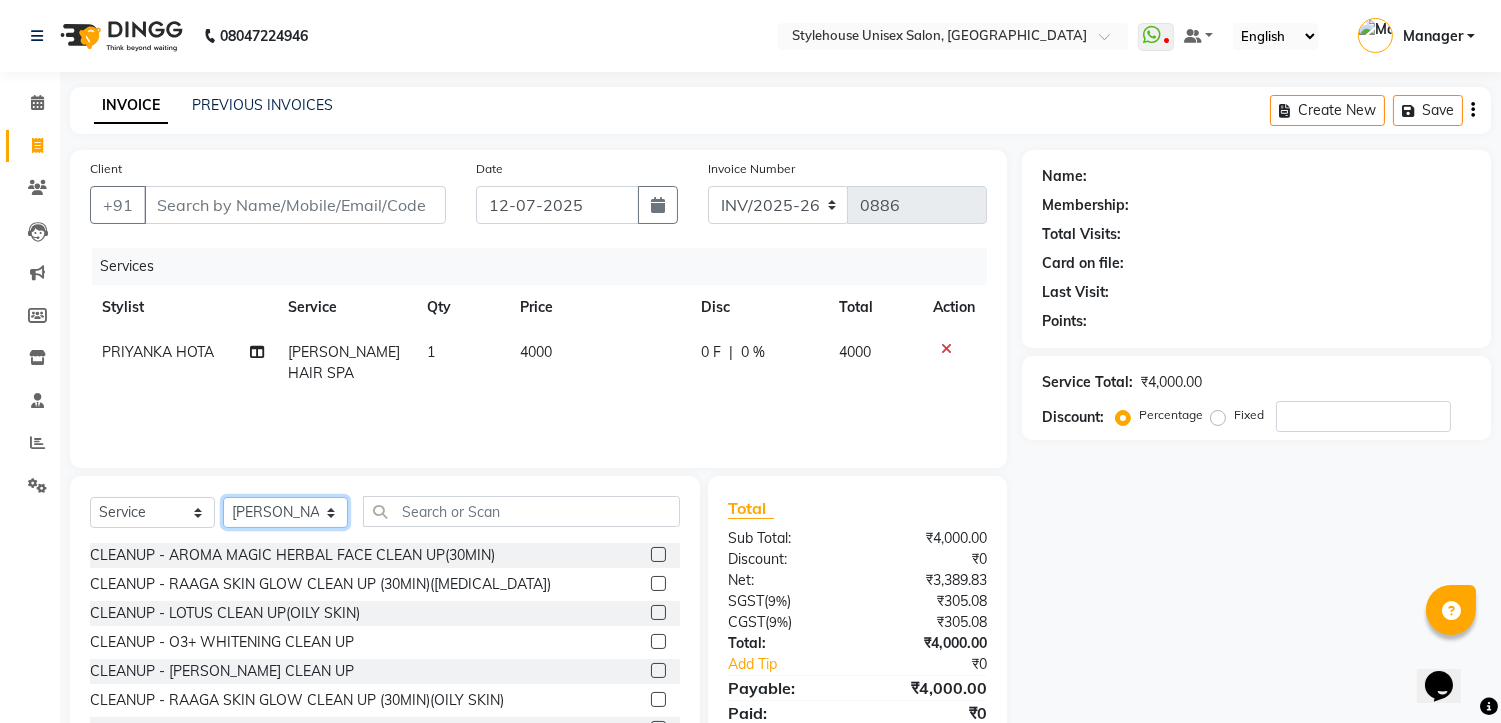 click on "Select Stylist [PERSON_NAME] [PERSON_NAME] [PERSON_NAME] Manager [PERSON_NAME] PRIYANKA HOTA [PERSON_NAME] [PERSON_NAME]" 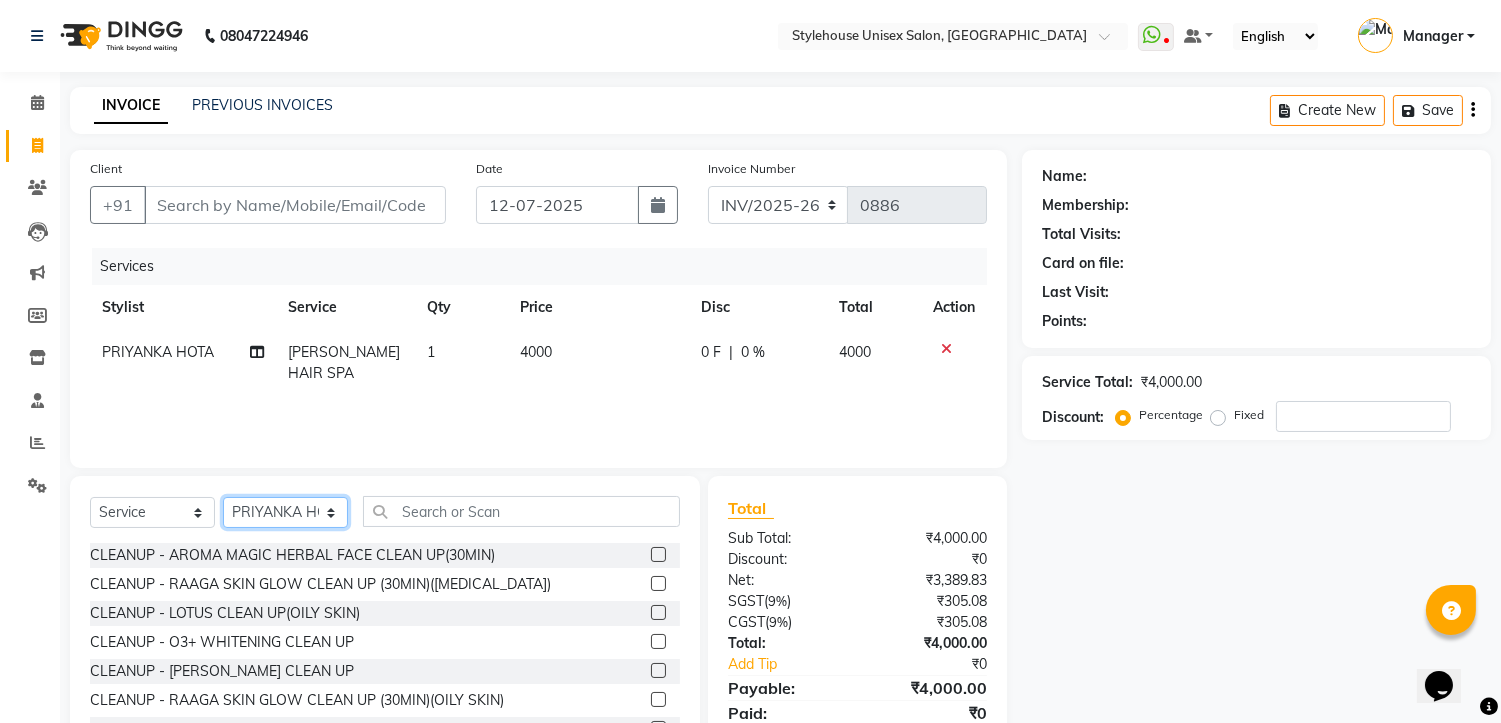 click on "Select Stylist [PERSON_NAME] [PERSON_NAME] [PERSON_NAME] Manager [PERSON_NAME] PRIYANKA HOTA [PERSON_NAME] [PERSON_NAME]" 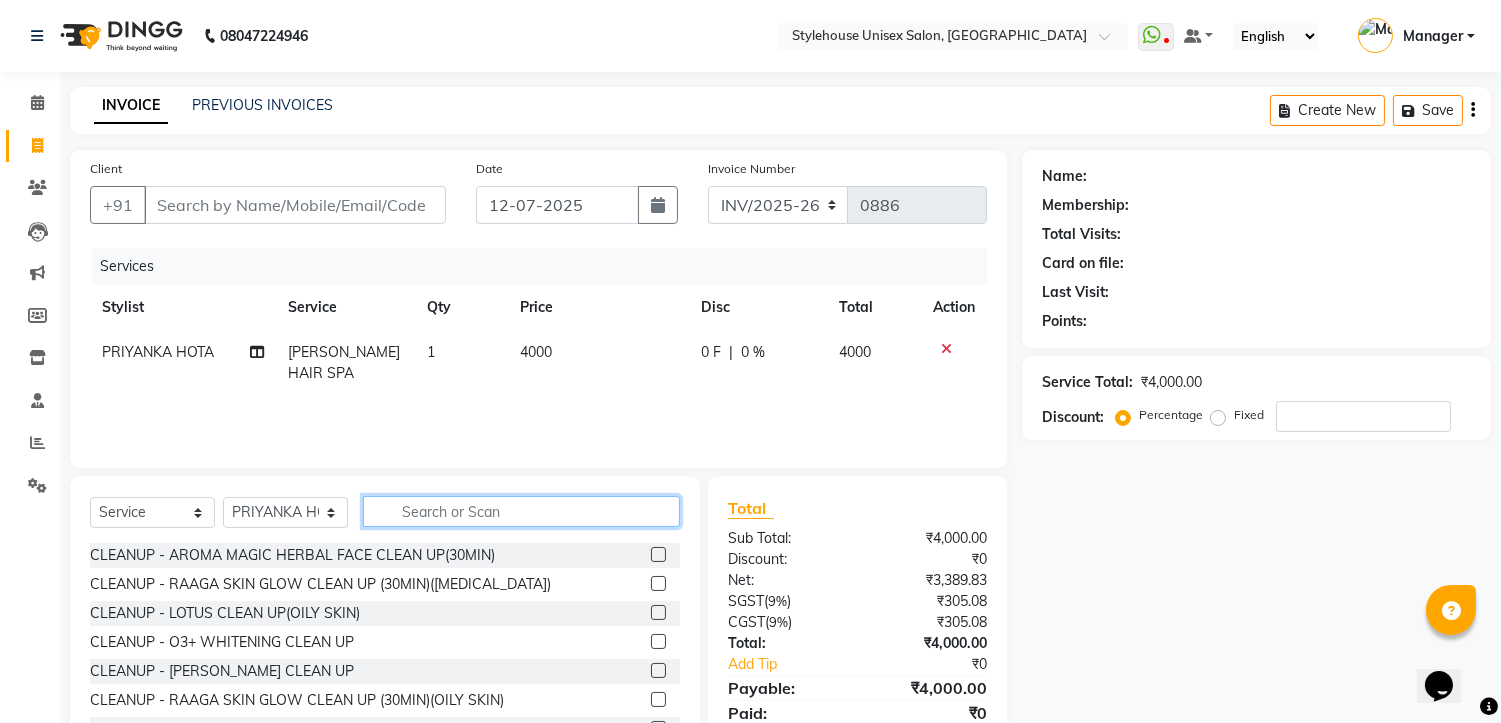 click 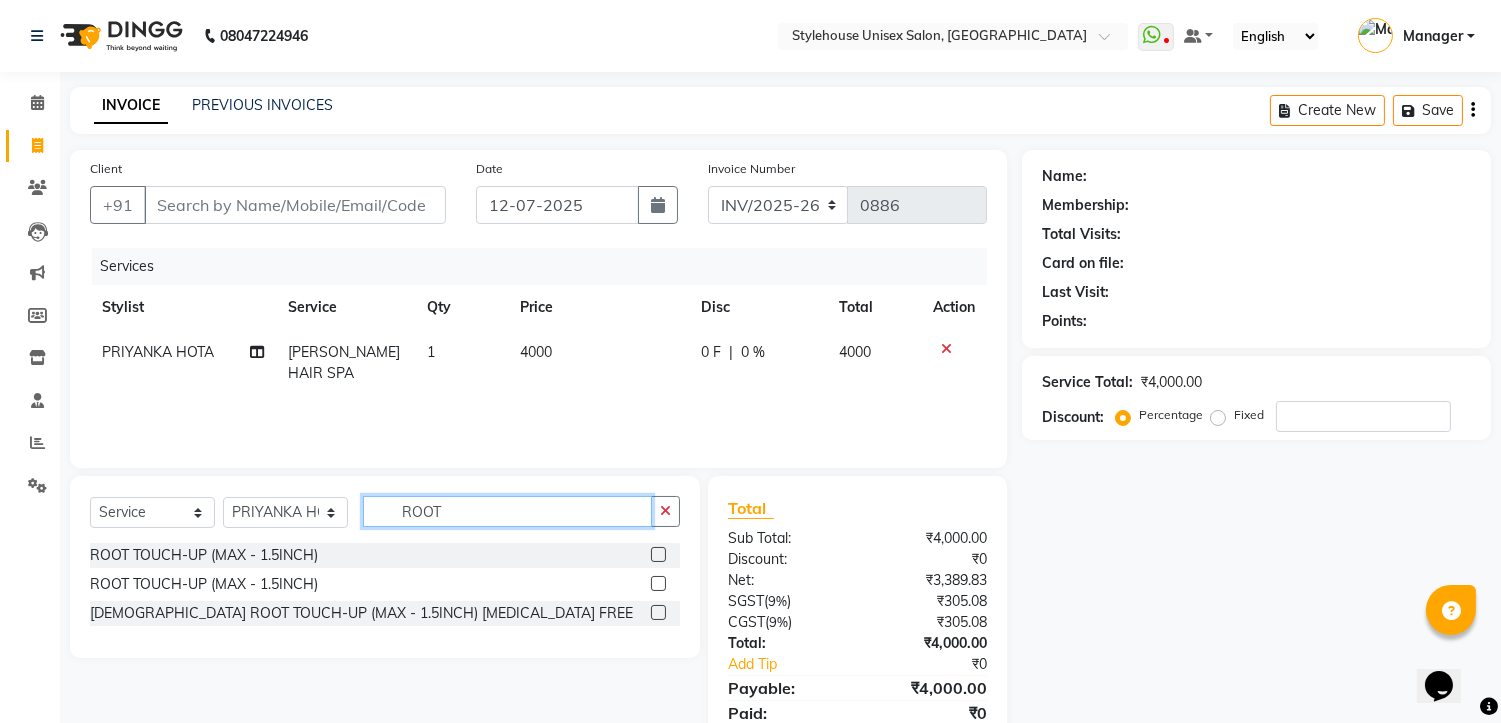 type on "ROOT" 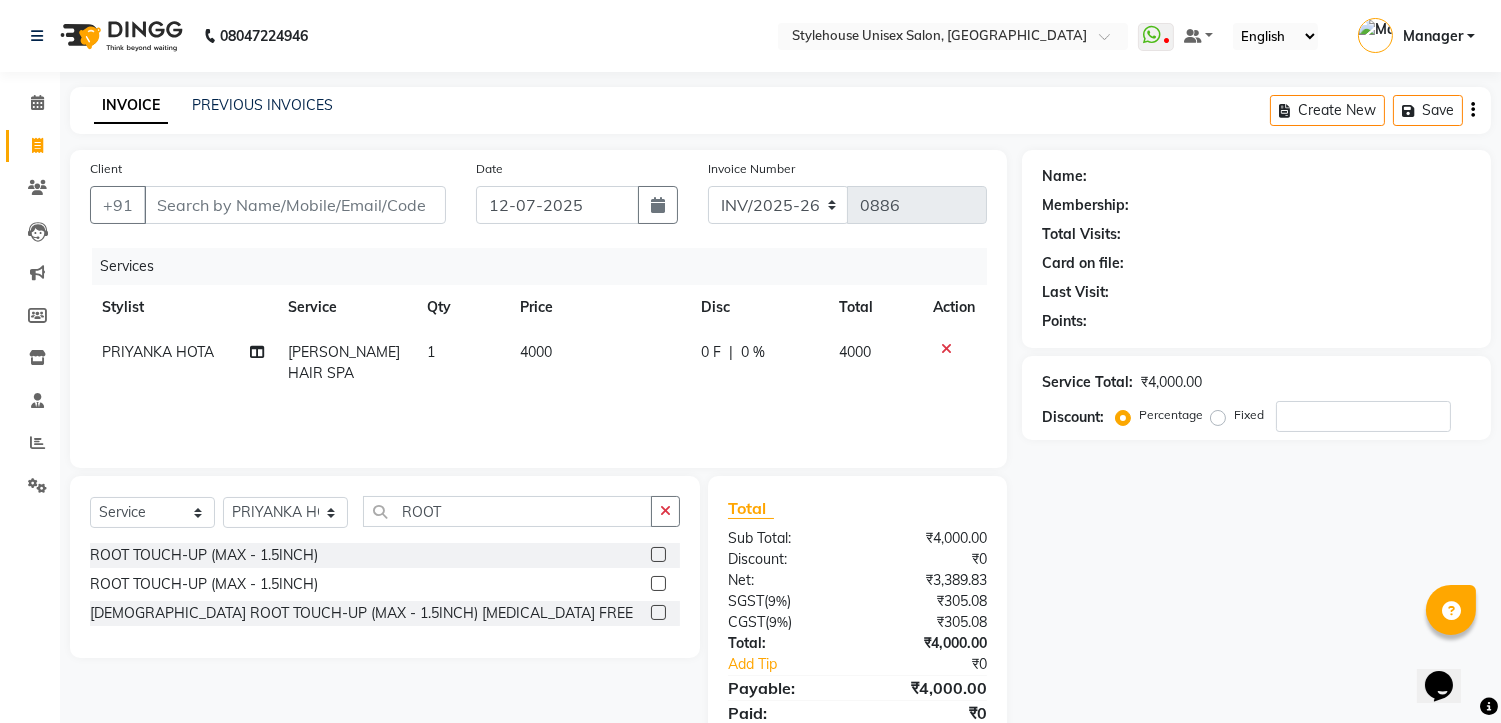 click 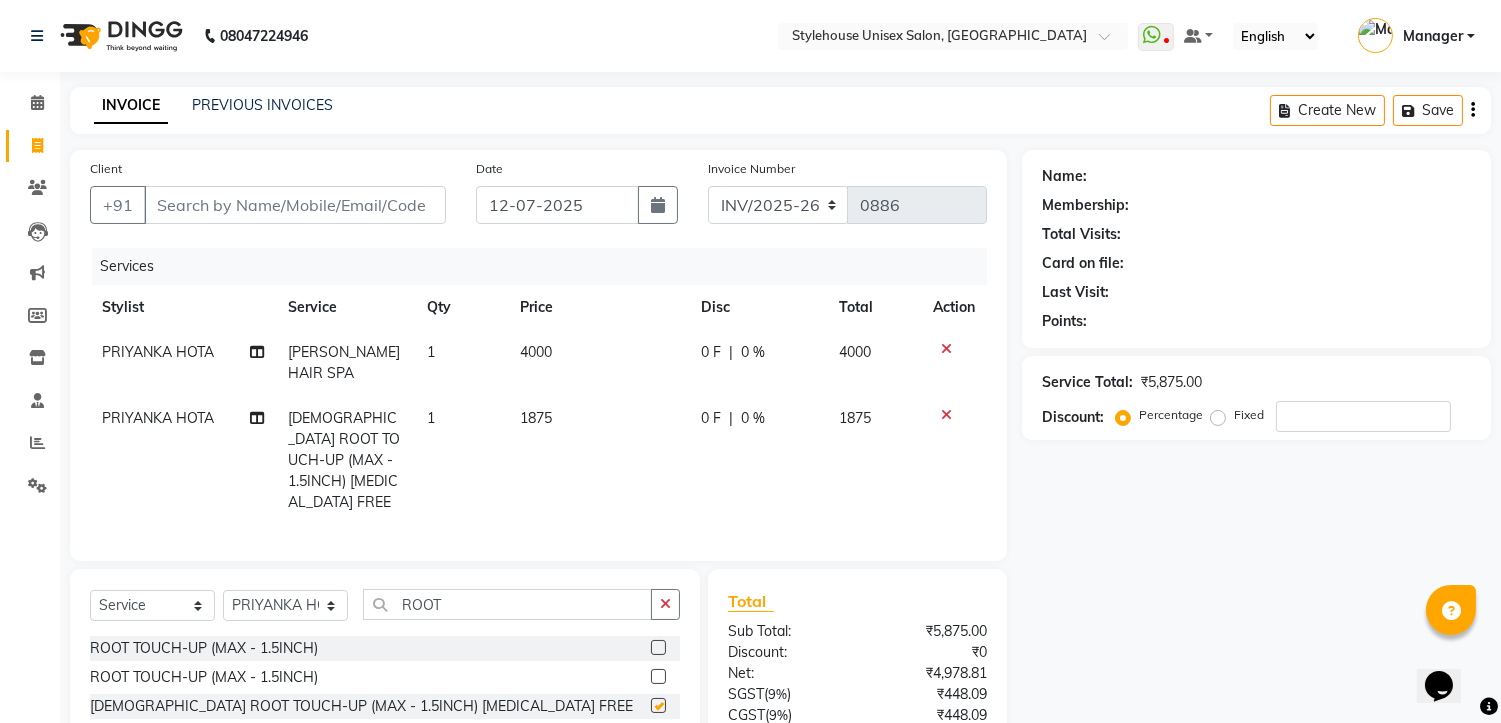 checkbox on "false" 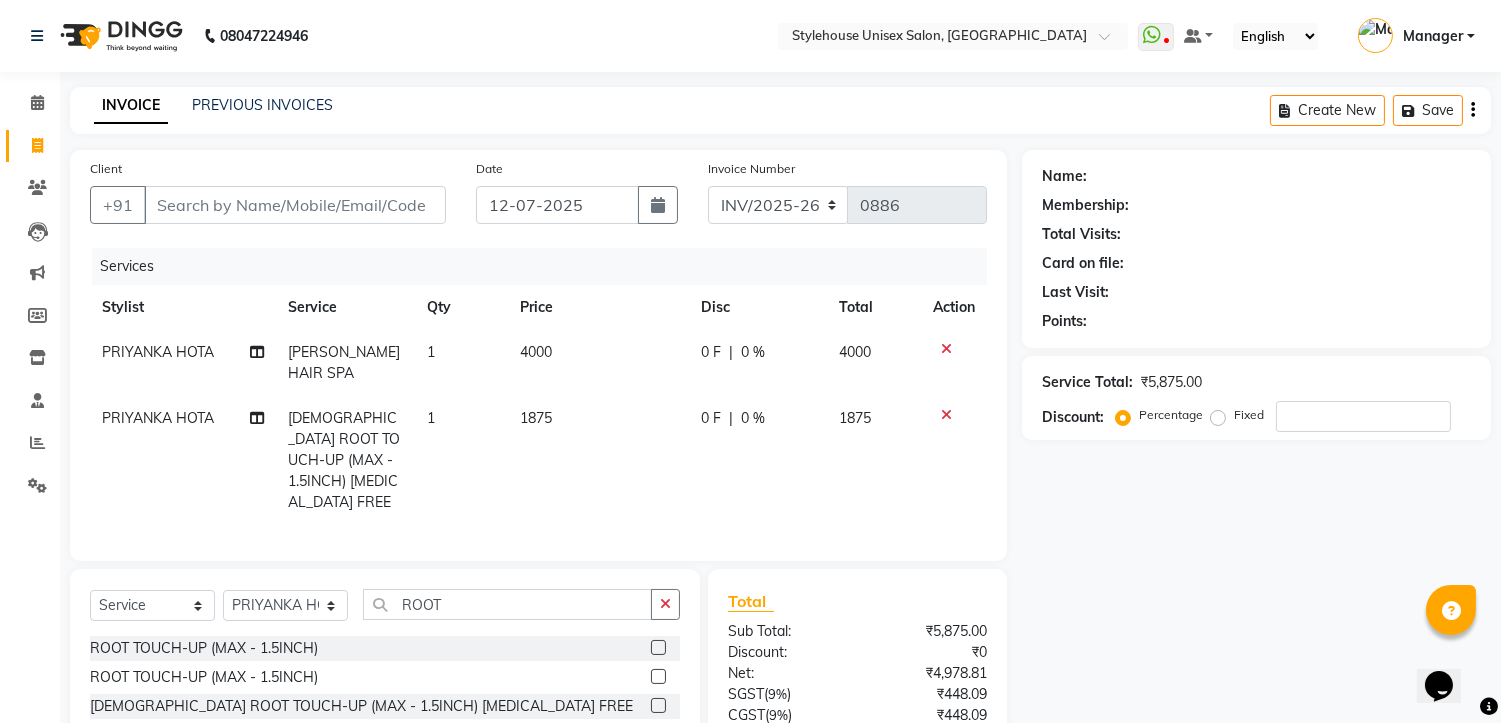 drag, startPoint x: 556, startPoint y: 396, endPoint x: 576, endPoint y: 404, distance: 21.540659 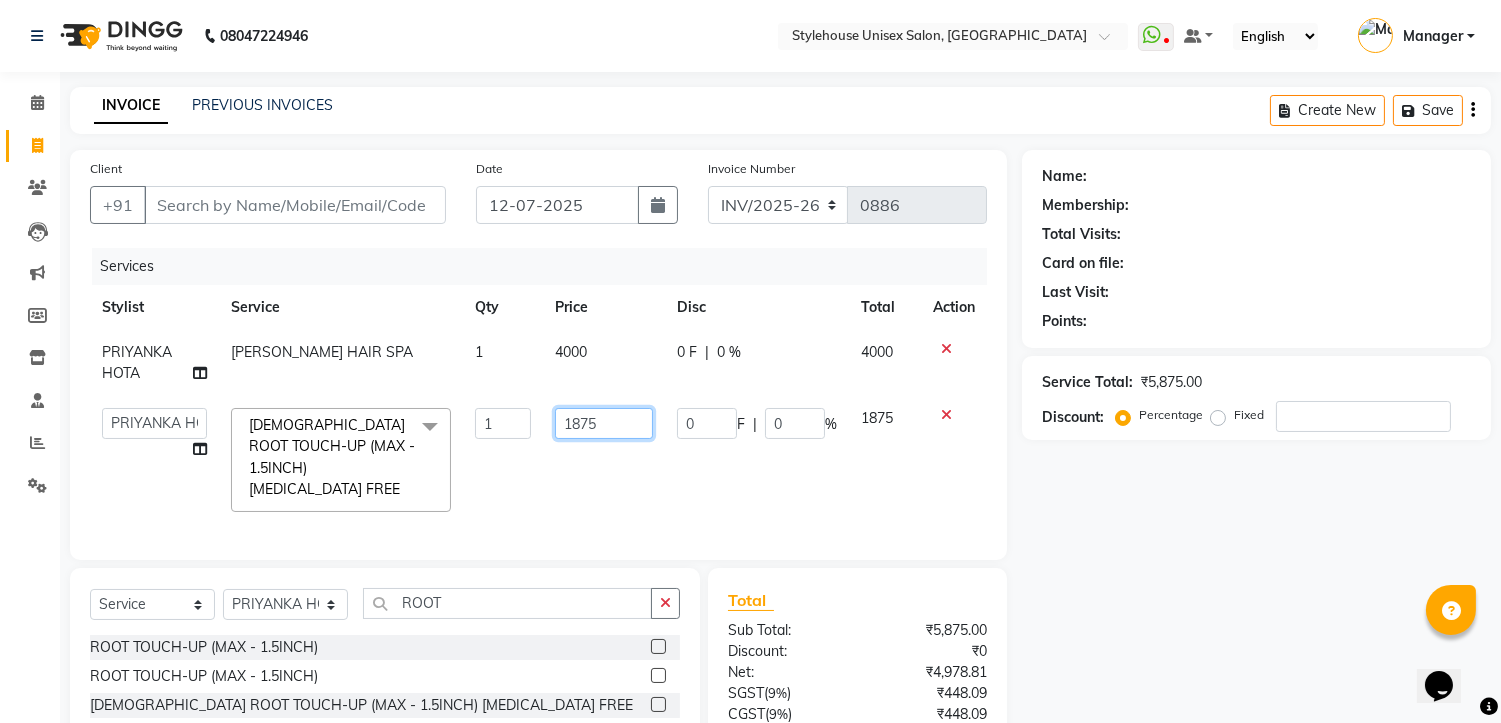 click on "1875" 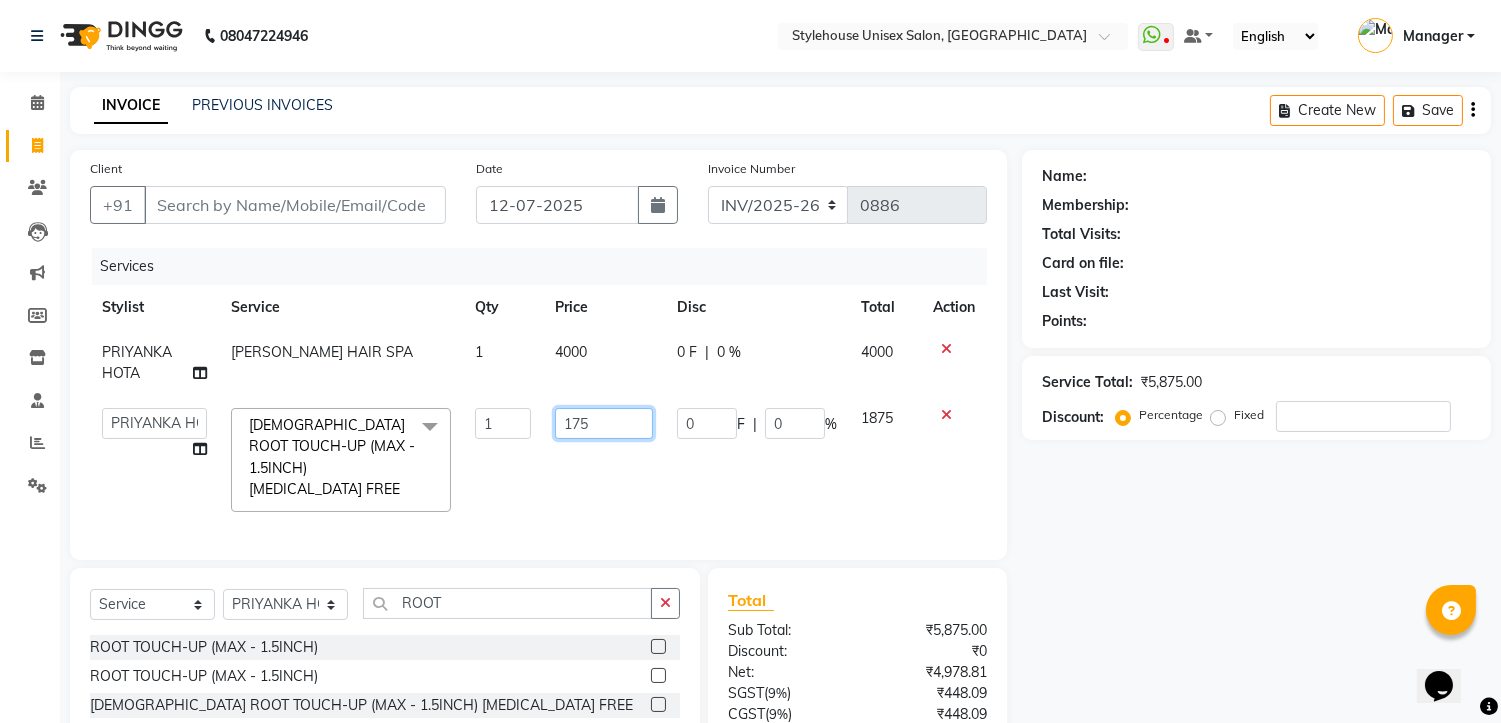 type on "1750" 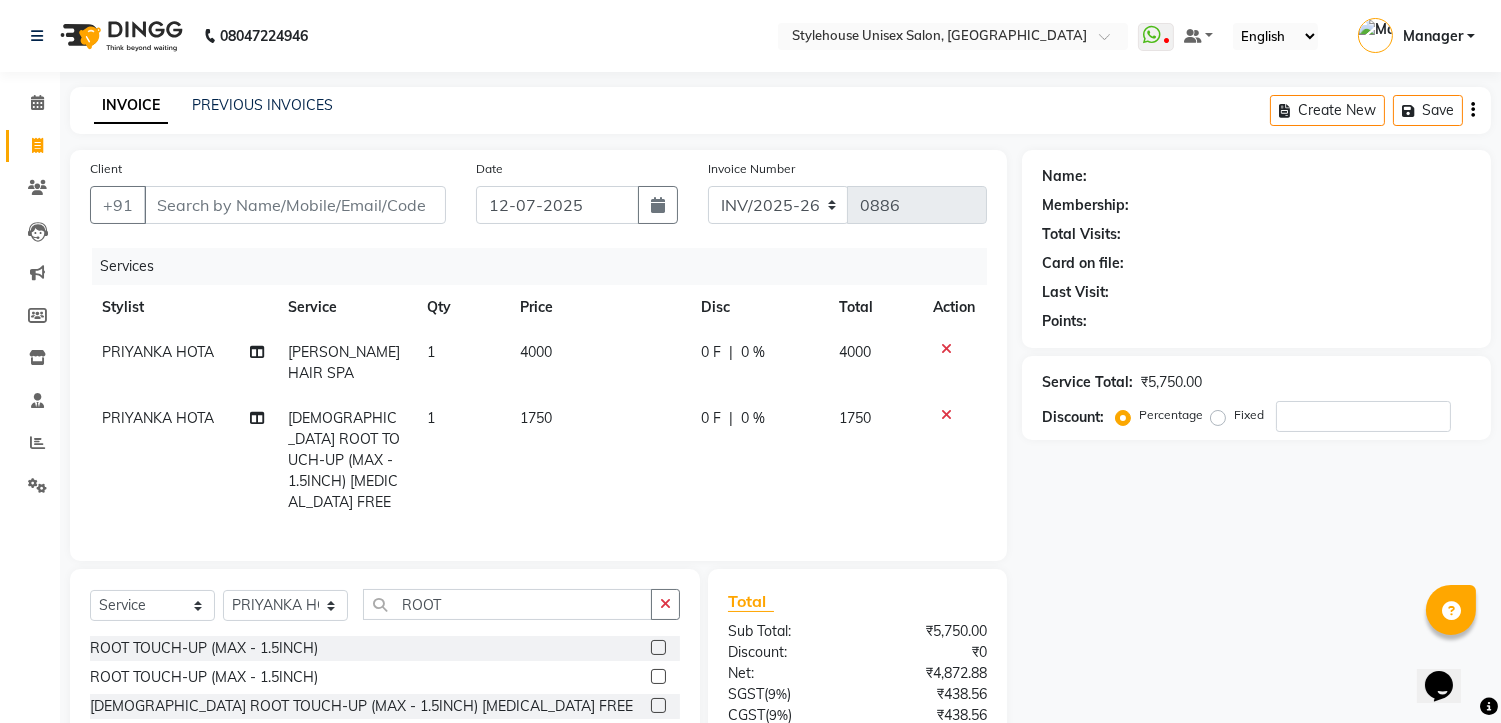 click on "Name: Membership: Total Visits: Card on file: Last Visit:  Points:  Service Total:  ₹5,750.00  Discount:  Percentage   Fixed" 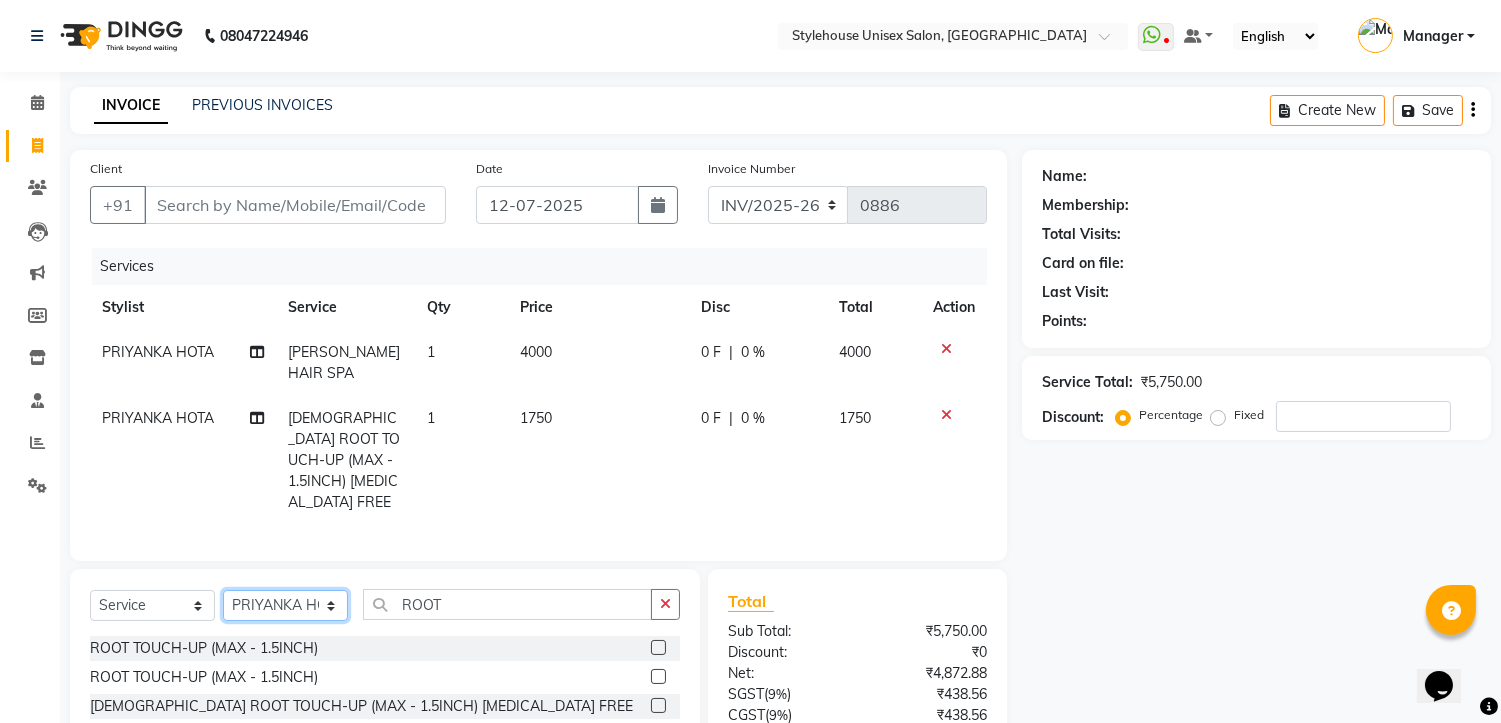 click on "Select Stylist [PERSON_NAME] [PERSON_NAME] [PERSON_NAME] Manager [PERSON_NAME] PRIYANKA HOTA [PERSON_NAME] [PERSON_NAME]" 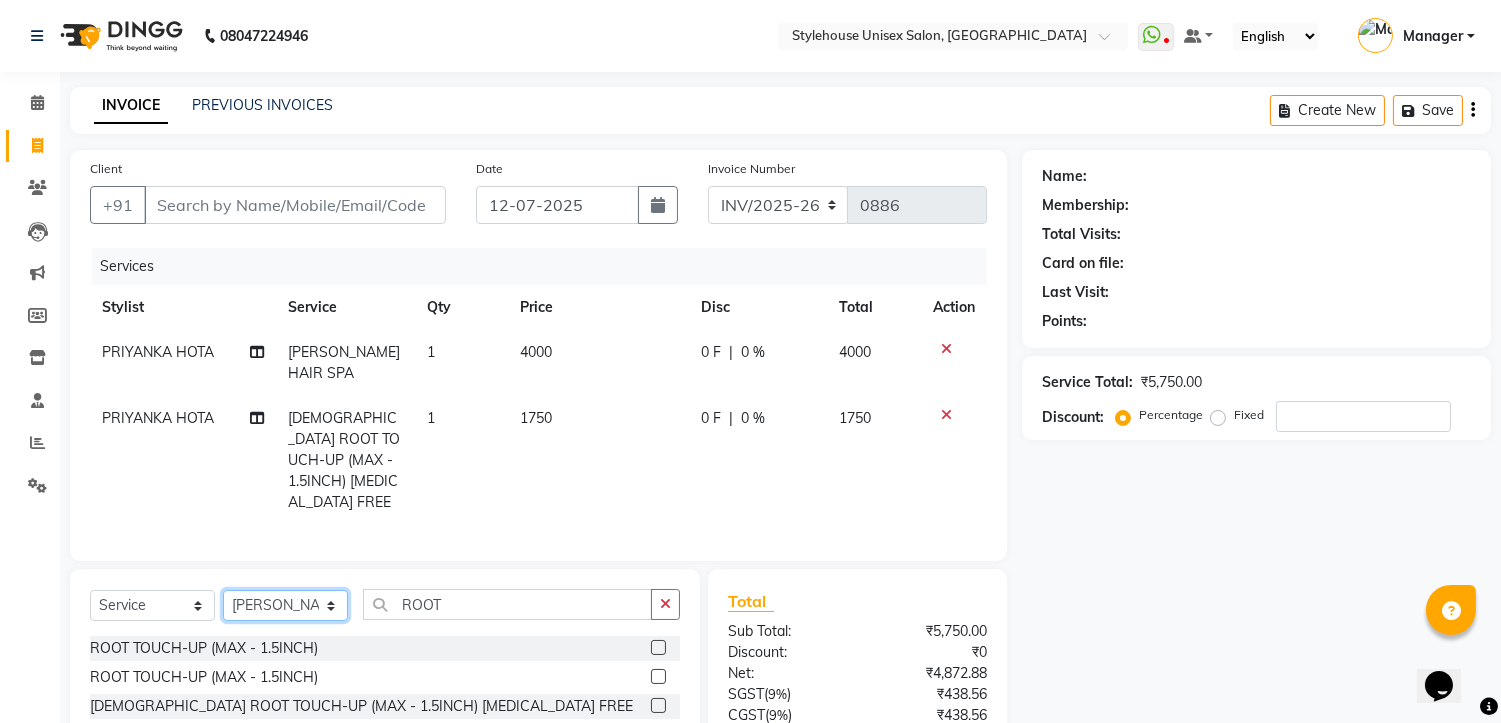 click on "Select Stylist [PERSON_NAME] [PERSON_NAME] [PERSON_NAME] Manager [PERSON_NAME] PRIYANKA HOTA [PERSON_NAME] [PERSON_NAME]" 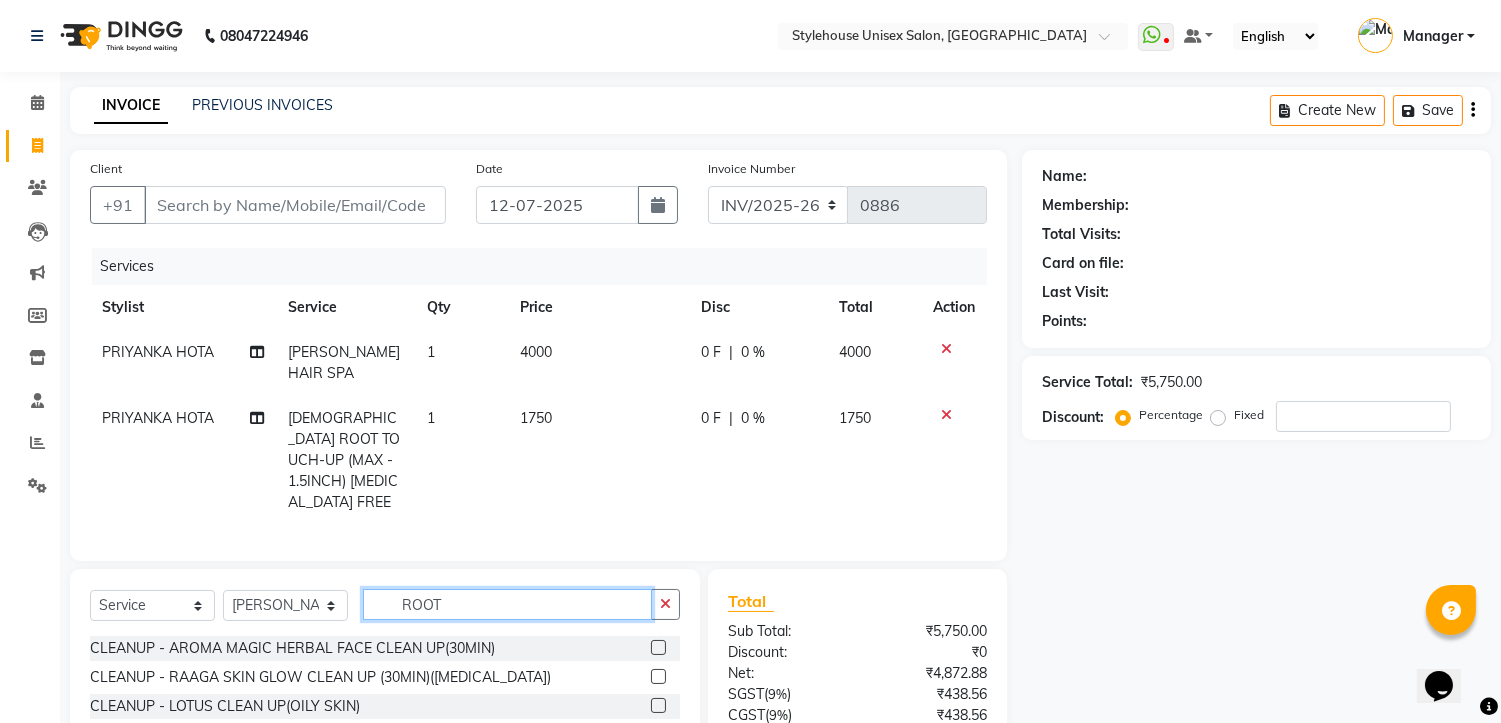 click on "ROOT" 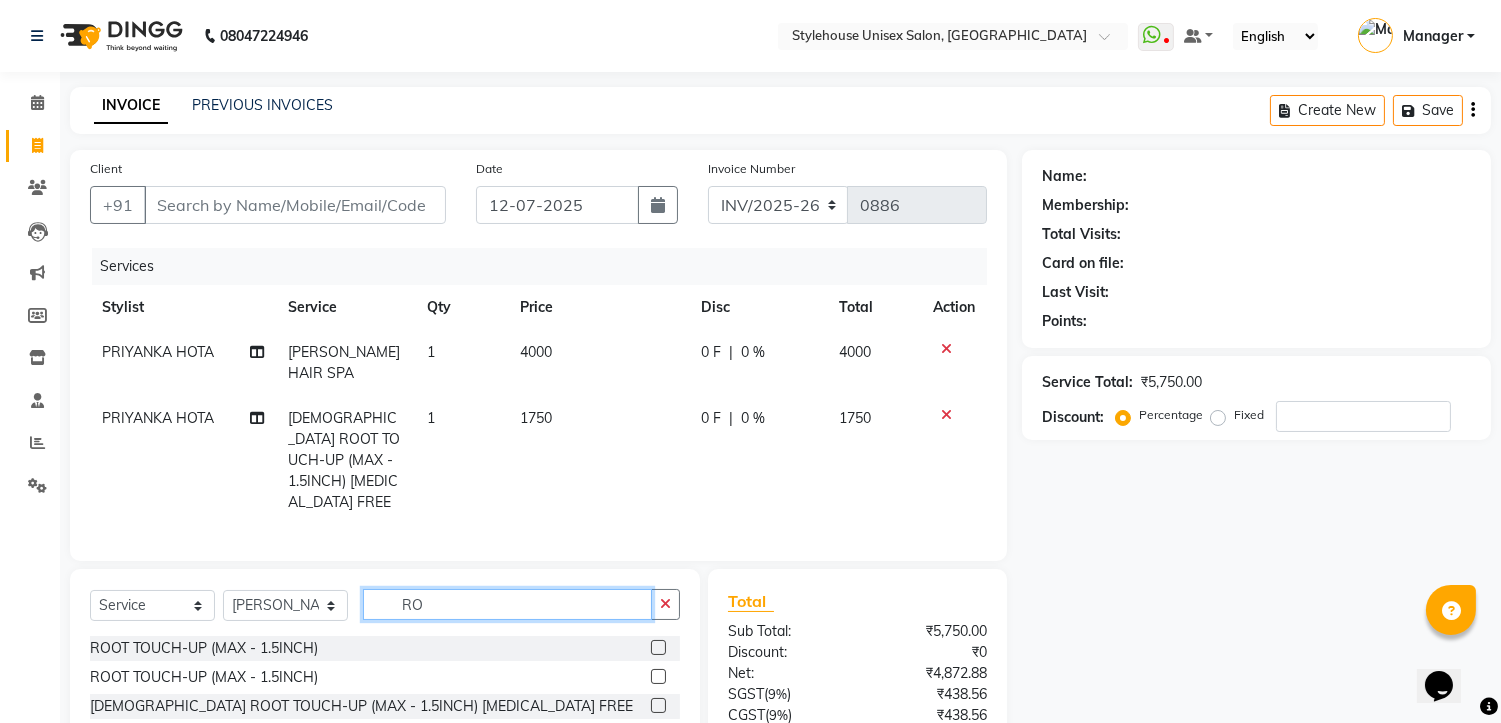 type on "R" 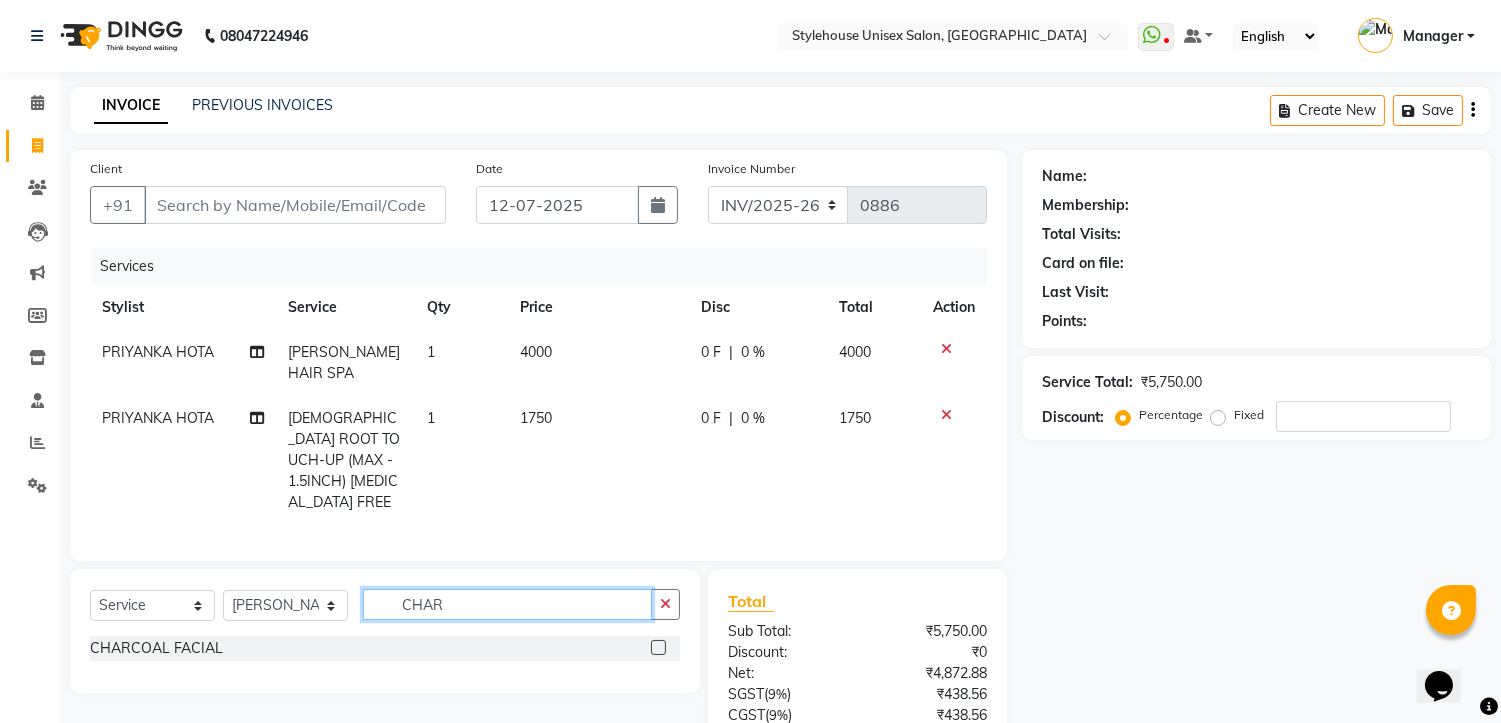 type on "CHAR" 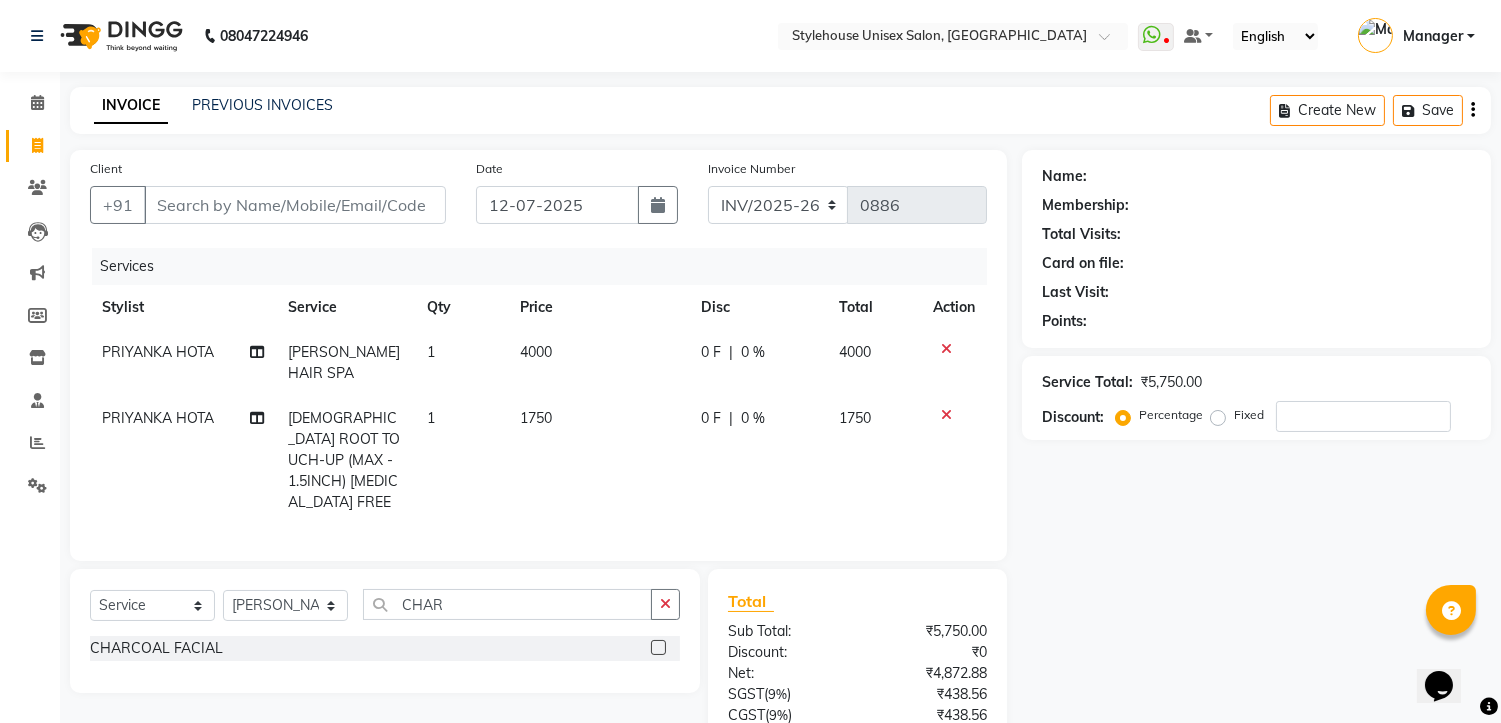 click 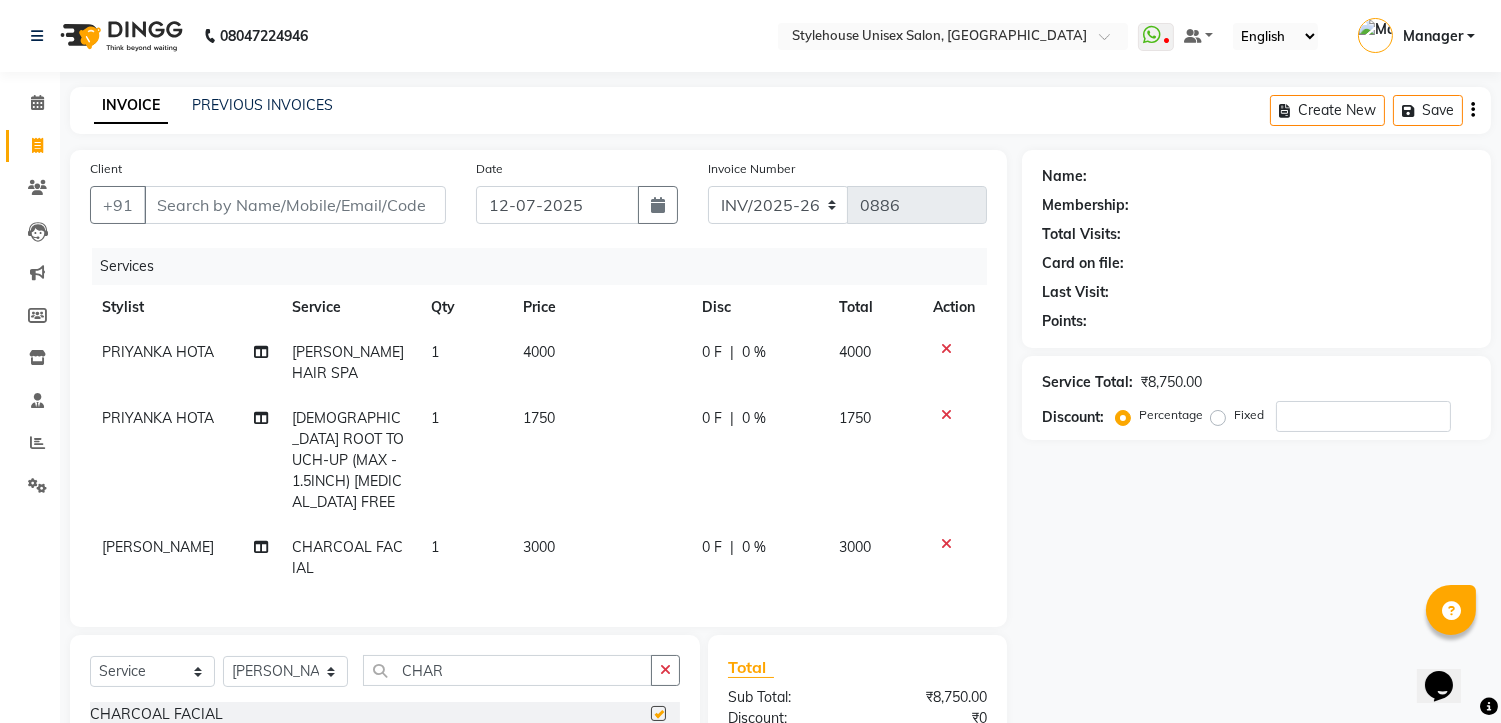 checkbox on "false" 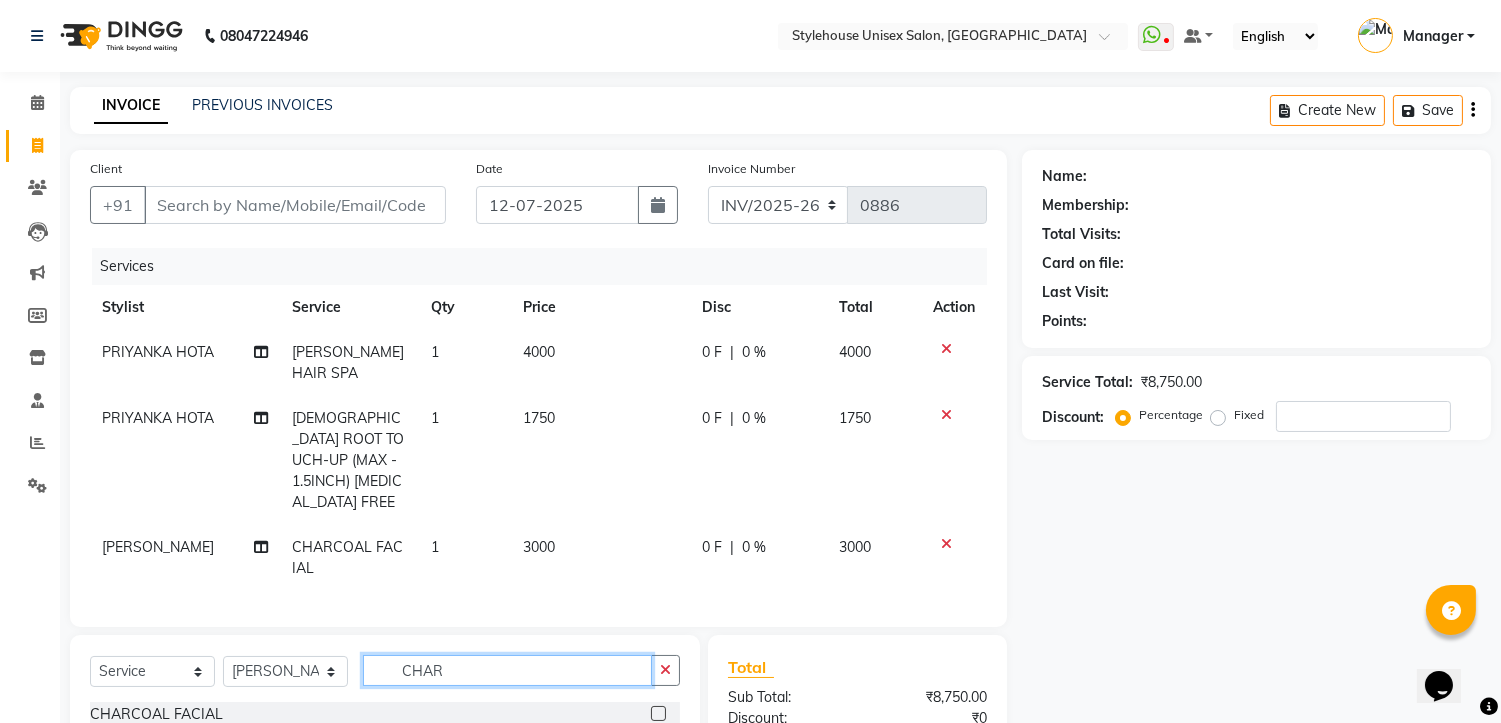 drag, startPoint x: 481, startPoint y: 641, endPoint x: 473, endPoint y: 650, distance: 12.0415945 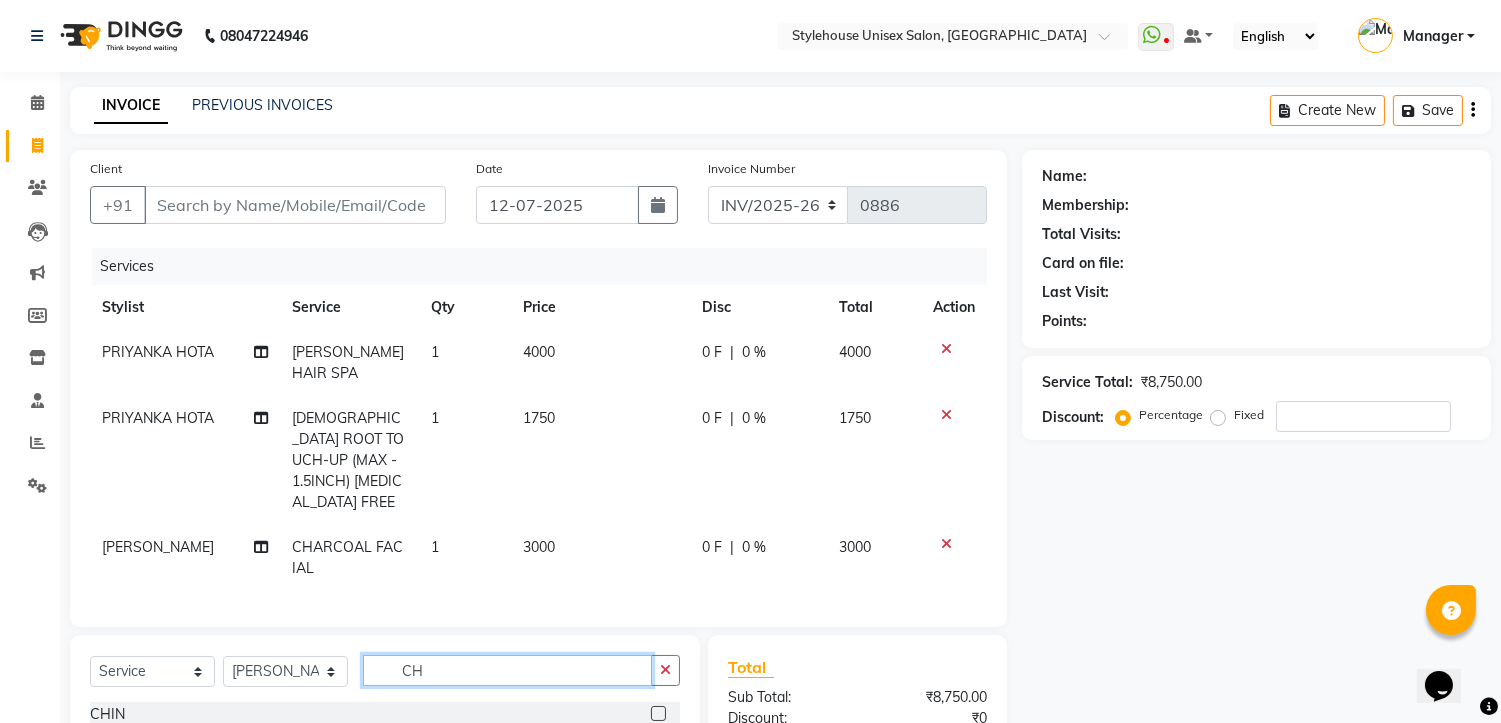 type on "C" 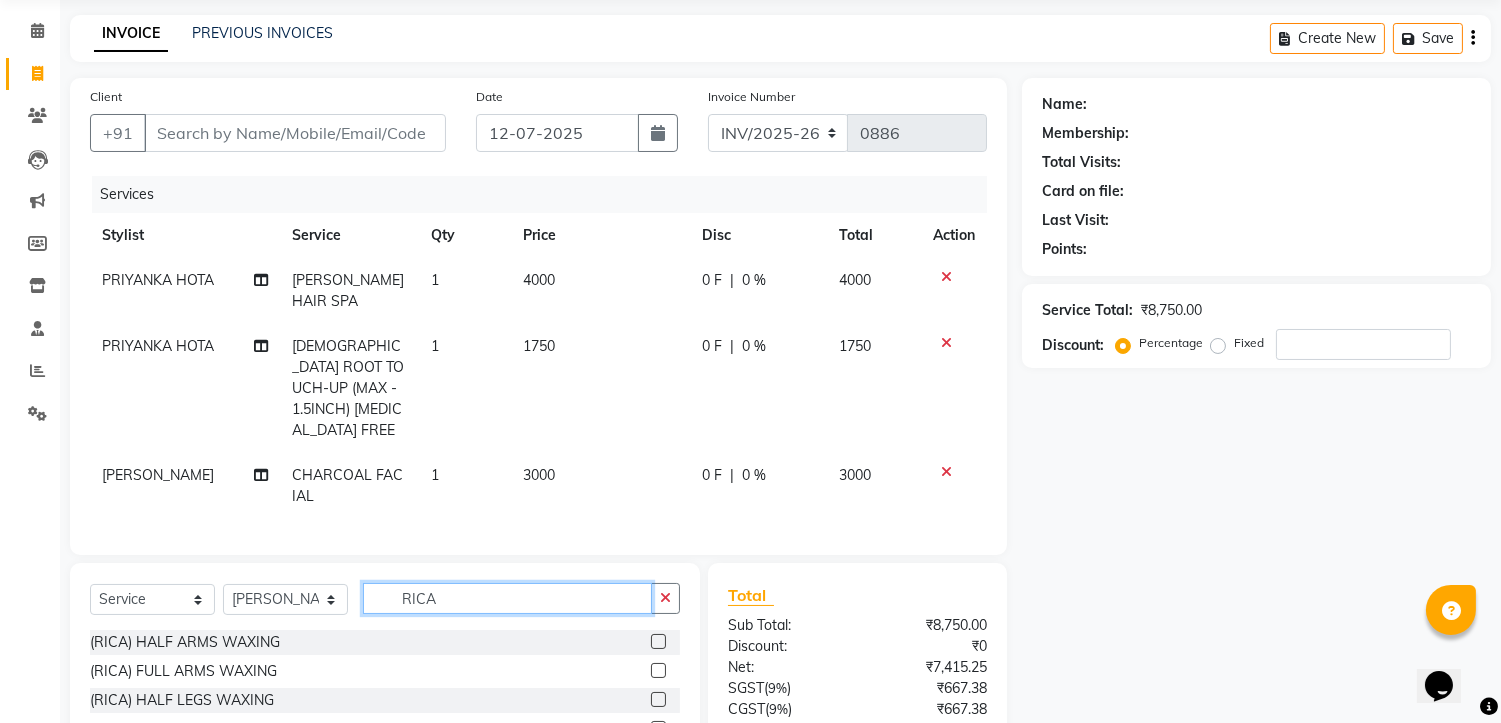 scroll, scrollTop: 111, scrollLeft: 0, axis: vertical 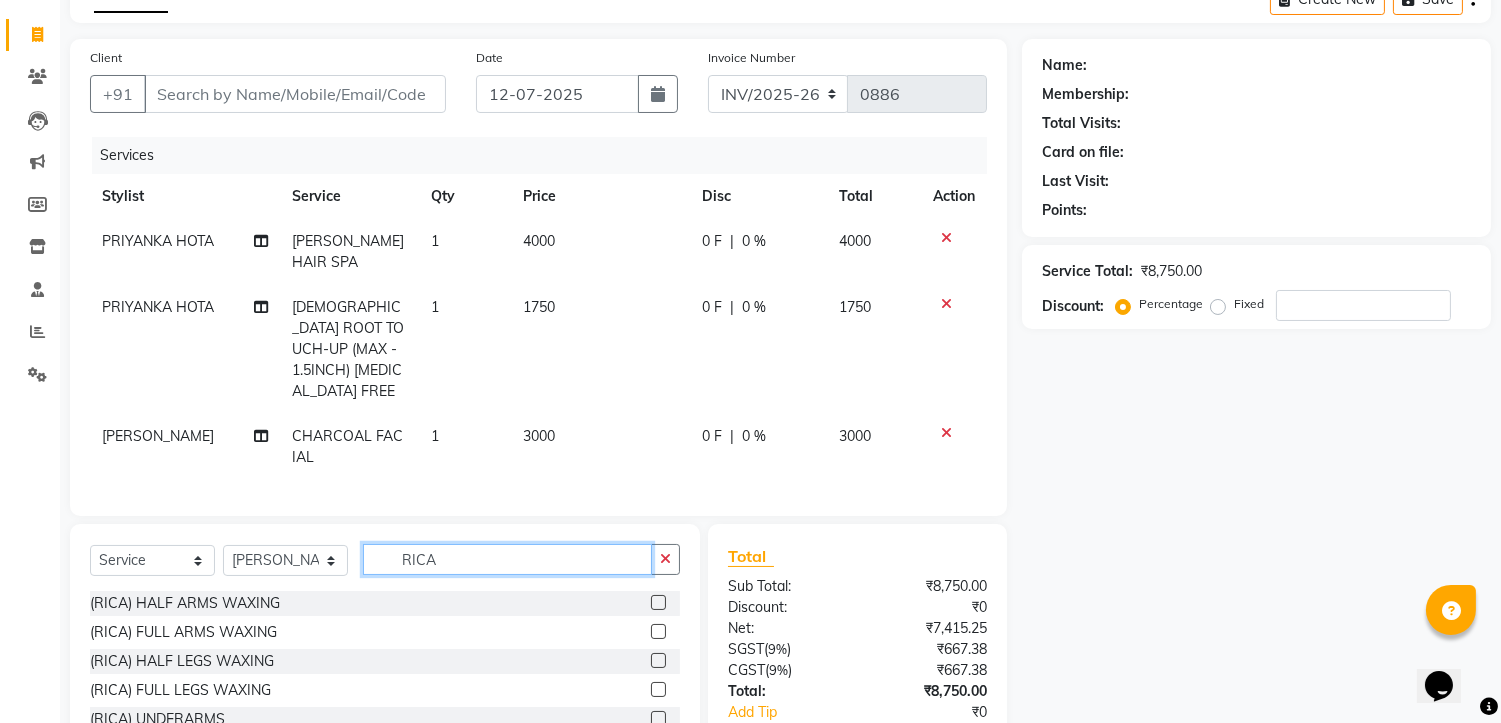 type on "RICA" 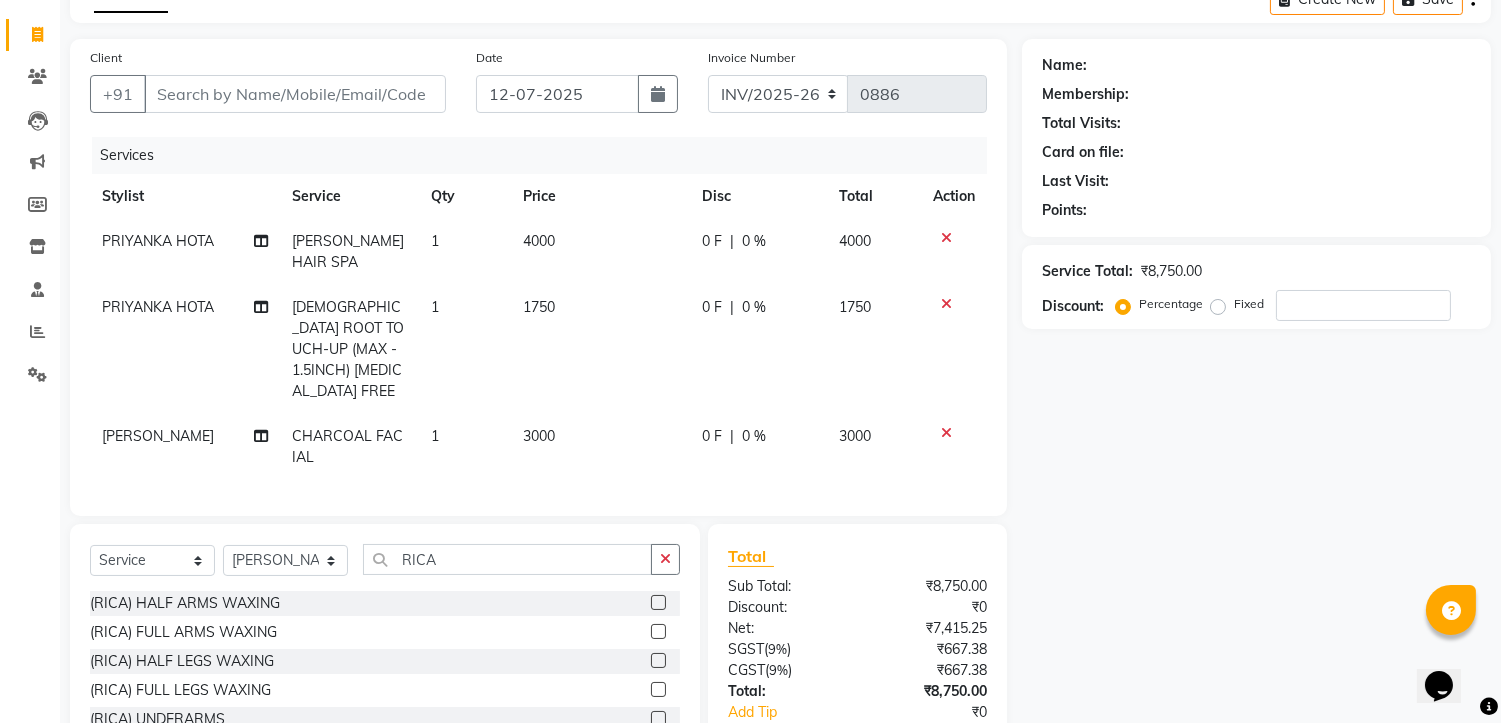 click 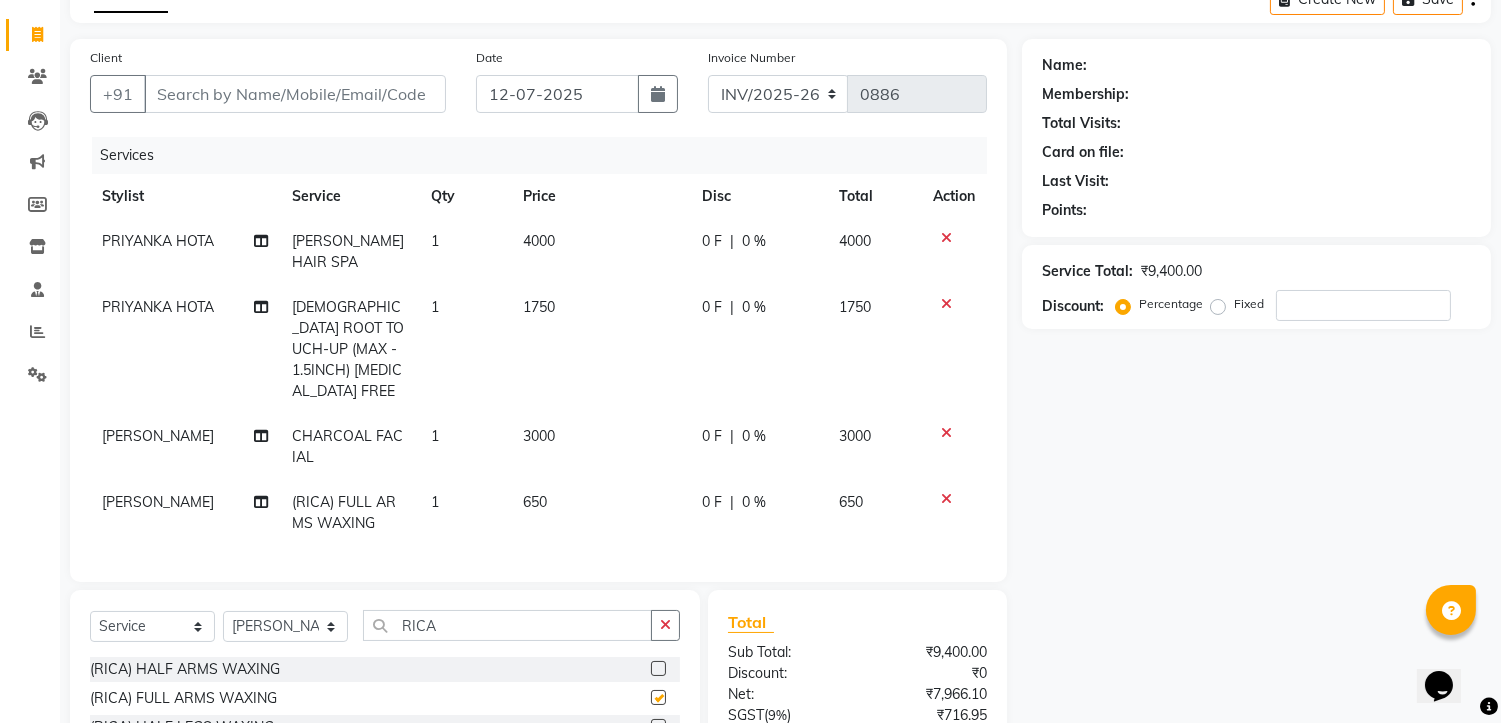 checkbox on "false" 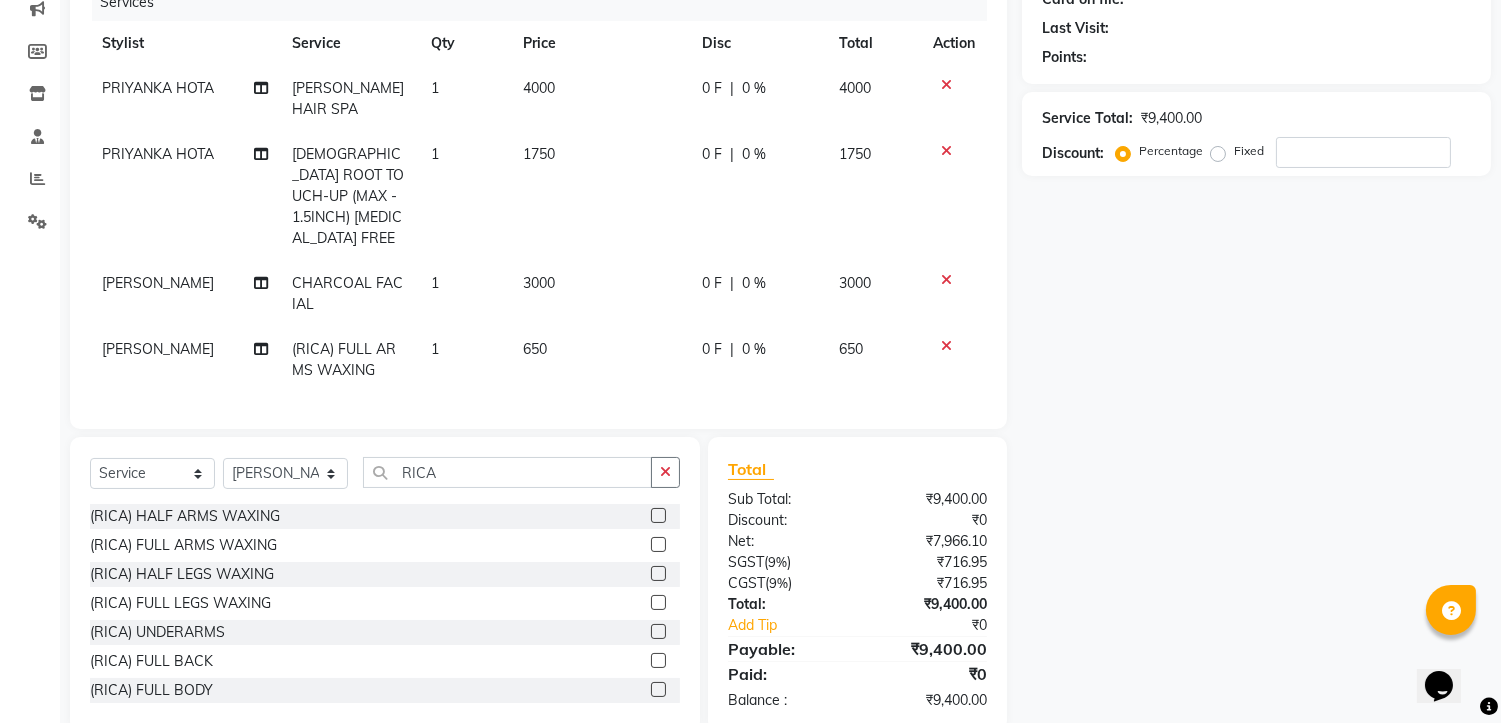 scroll, scrollTop: 277, scrollLeft: 0, axis: vertical 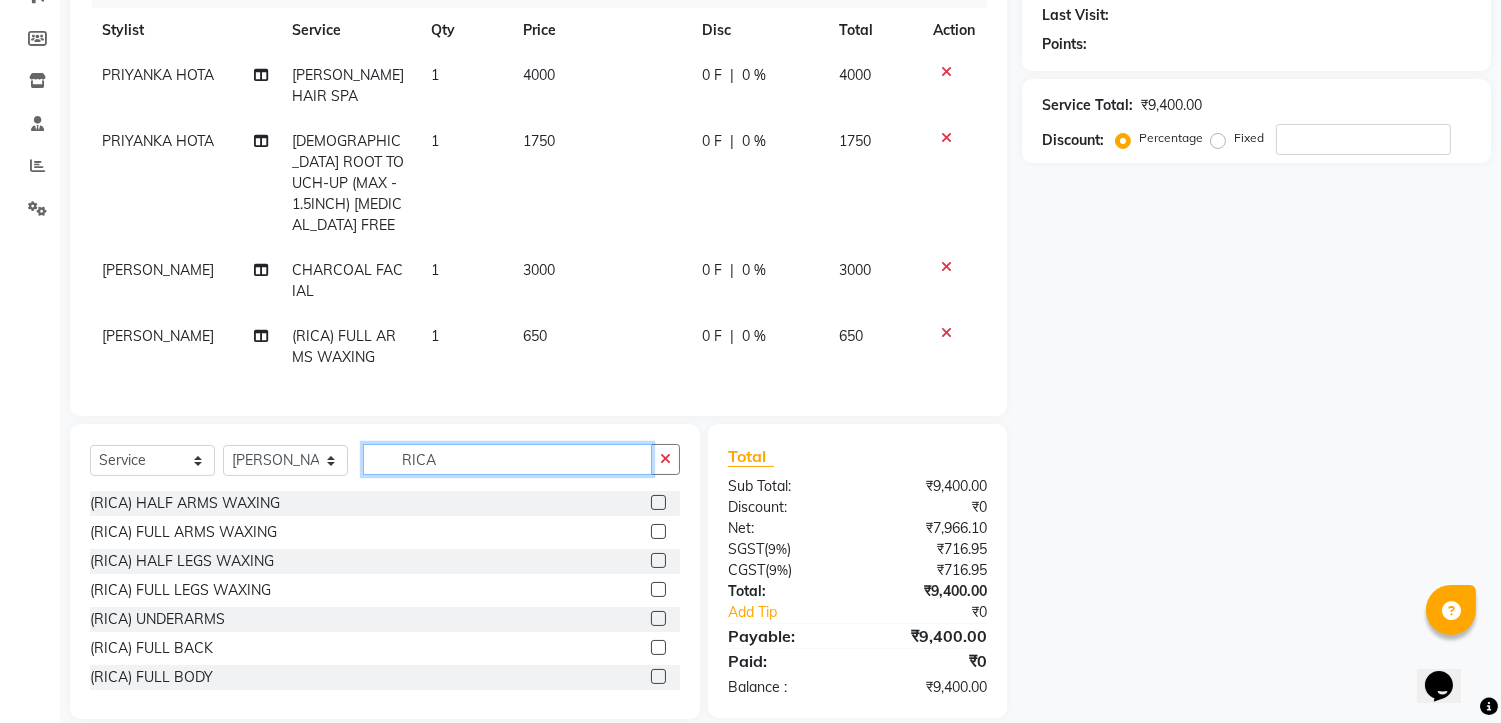 click on "RICA" 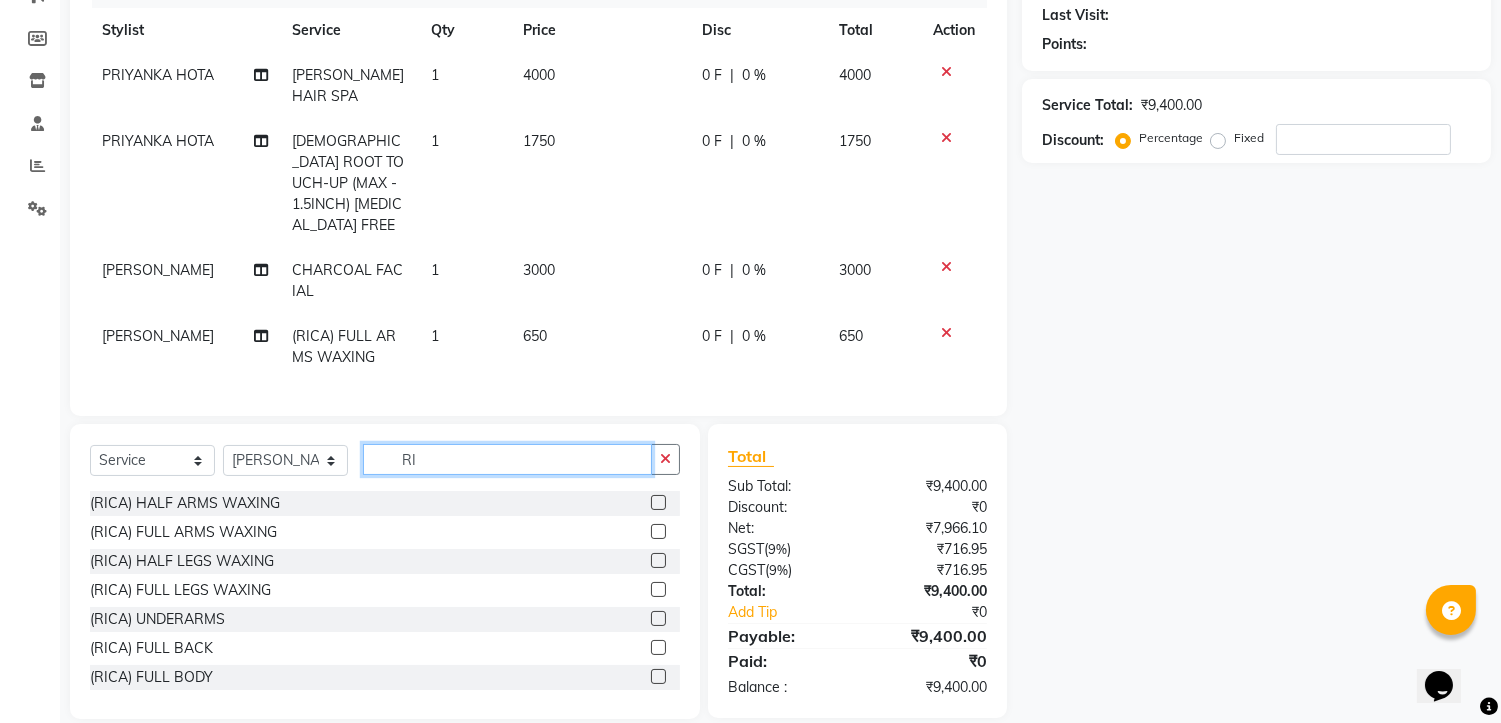 type on "R" 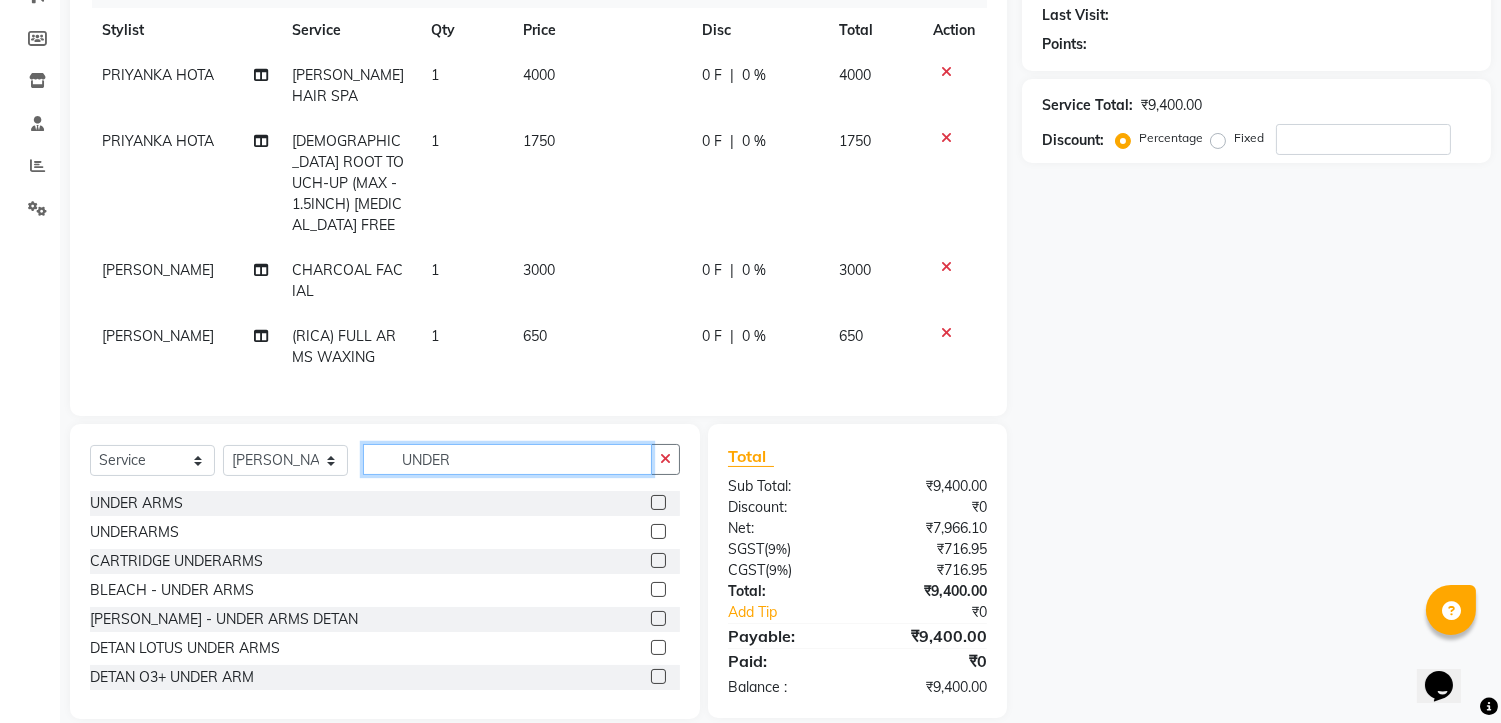 type on "UNDER" 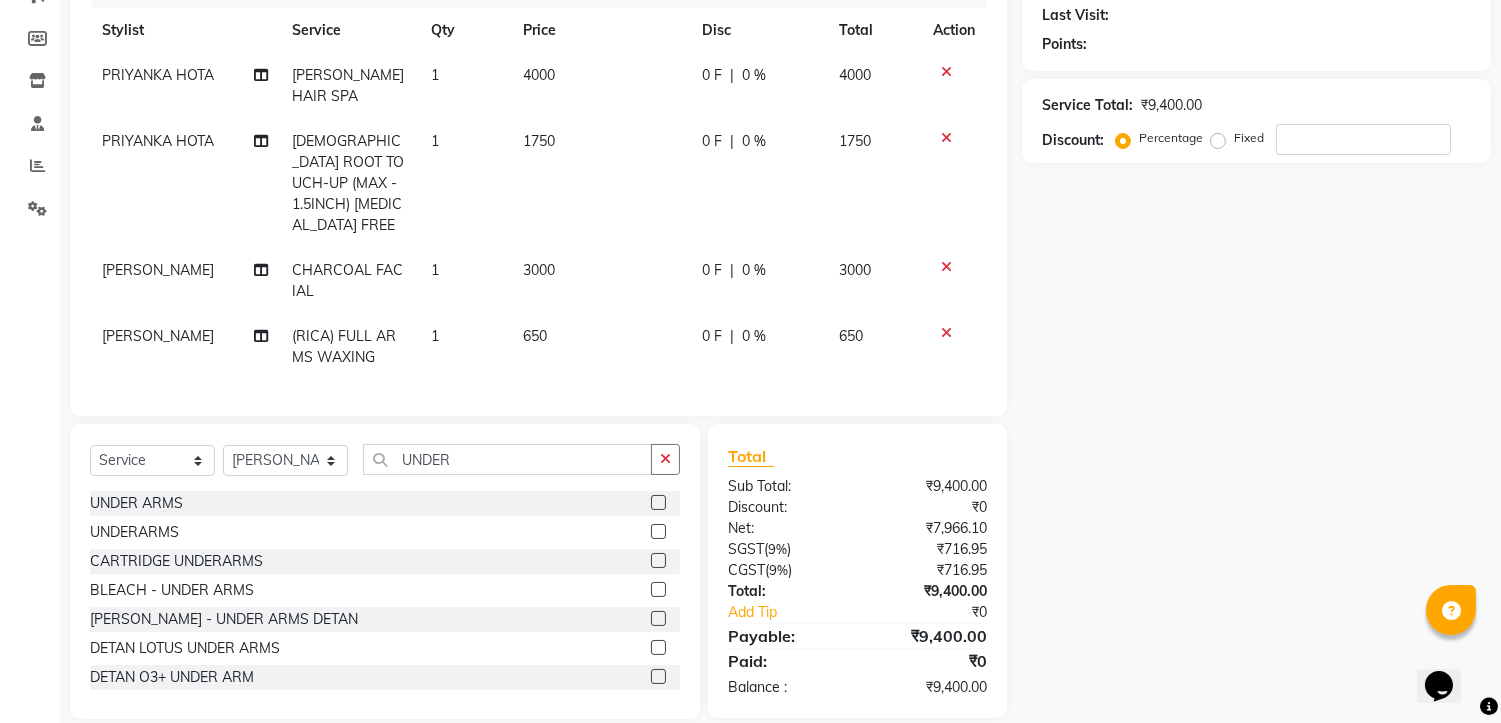 click 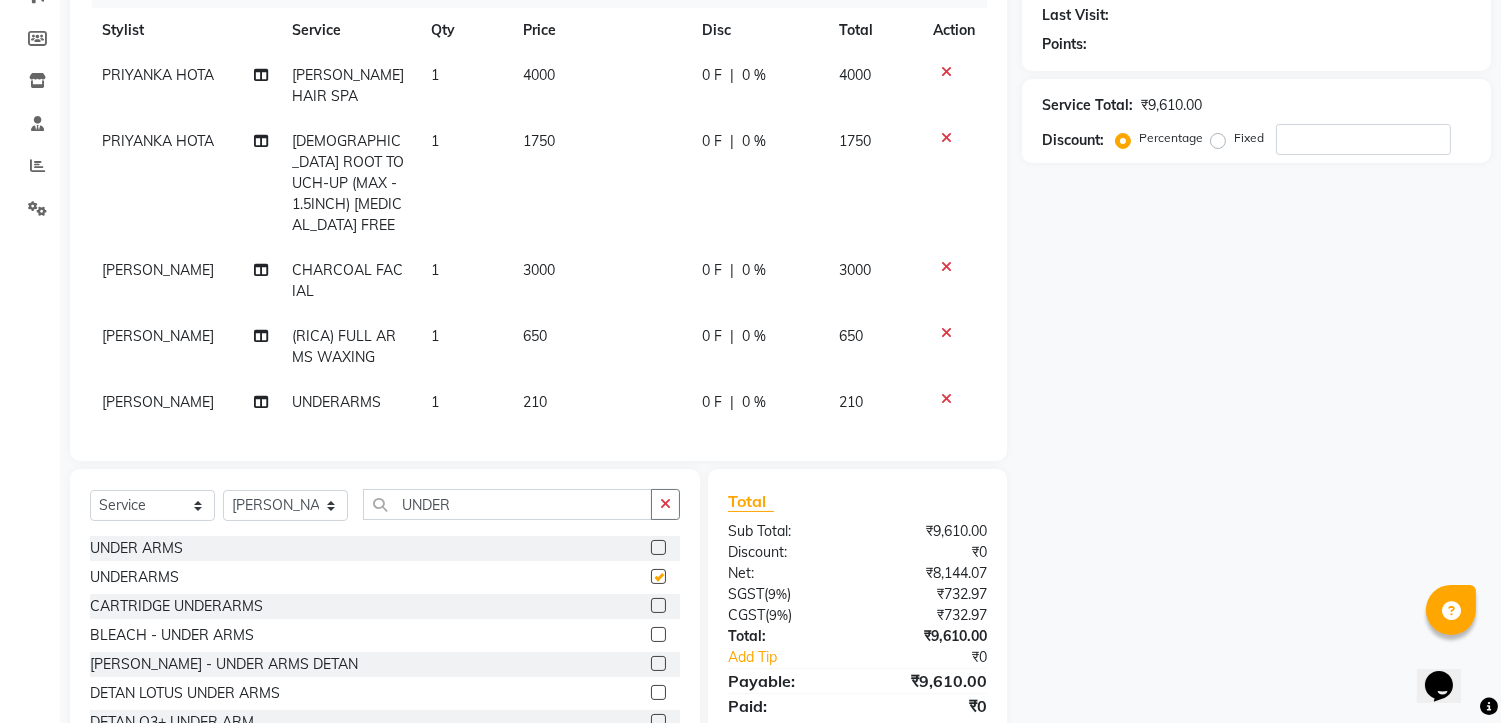 checkbox on "false" 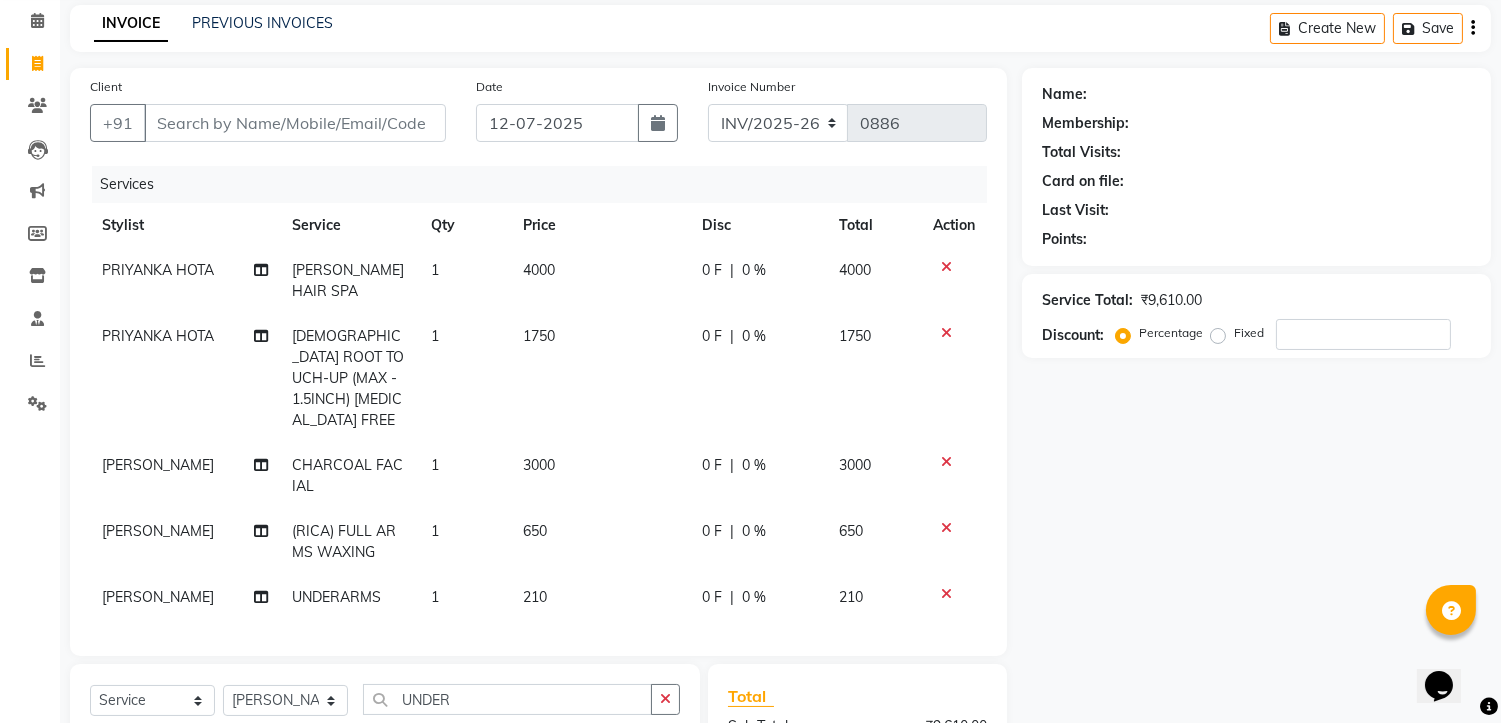 scroll, scrollTop: 55, scrollLeft: 0, axis: vertical 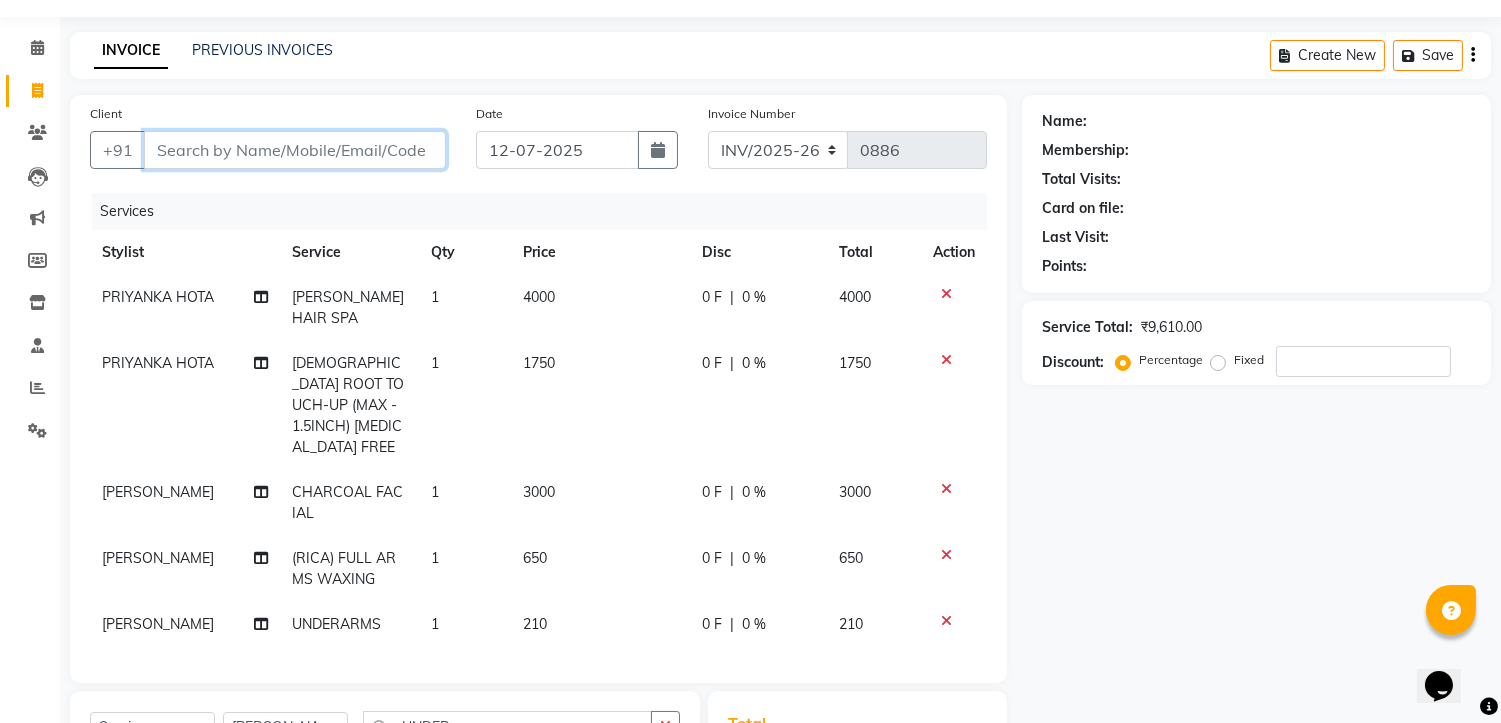 click on "Client" at bounding box center [295, 150] 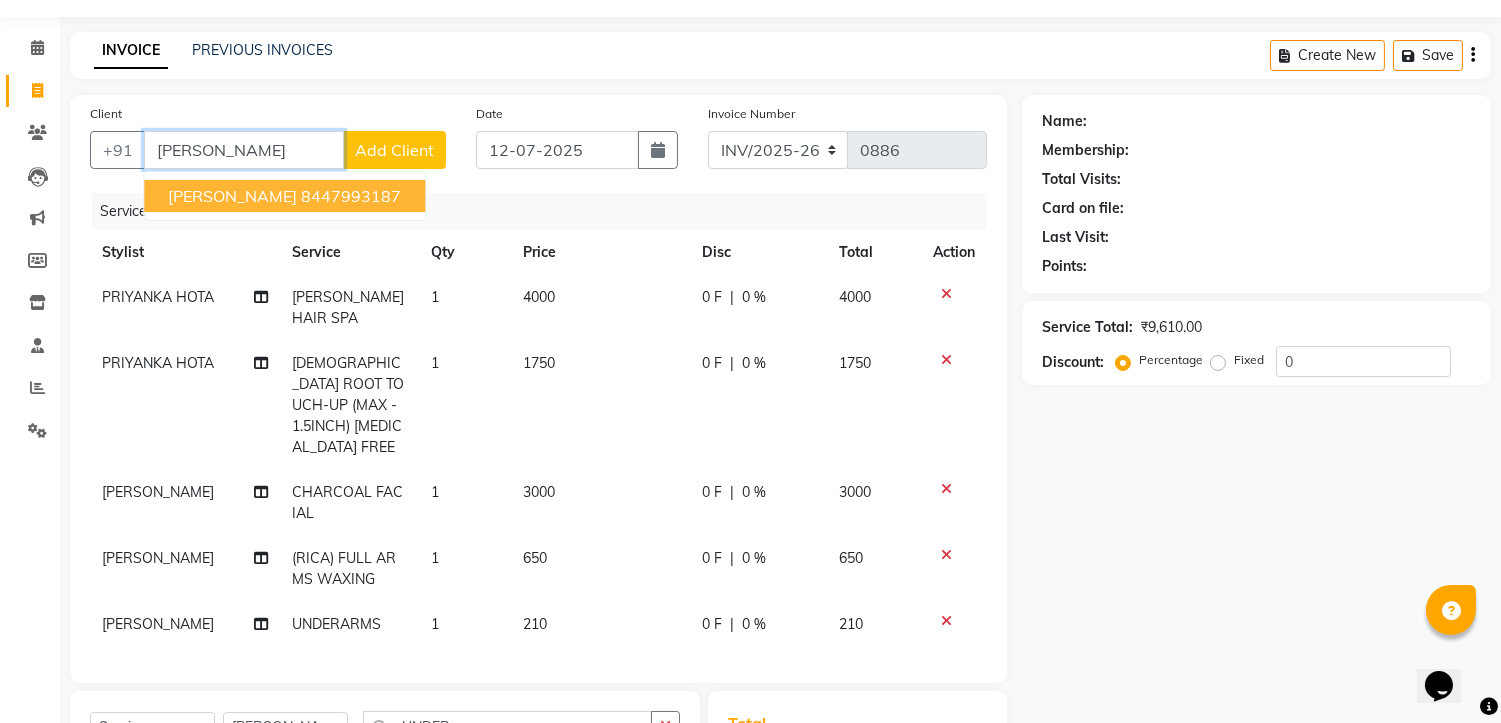 click on "8447993187" at bounding box center (351, 196) 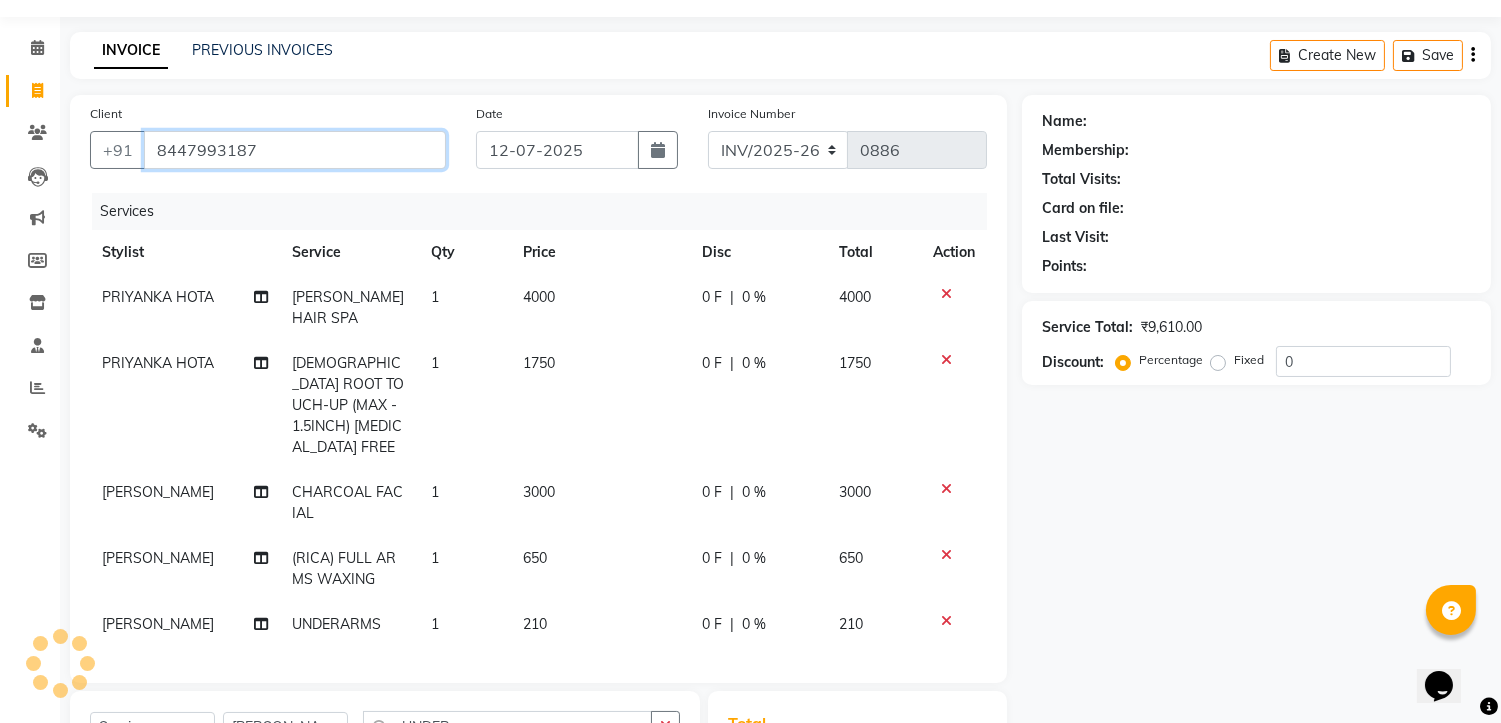 type on "8447993187" 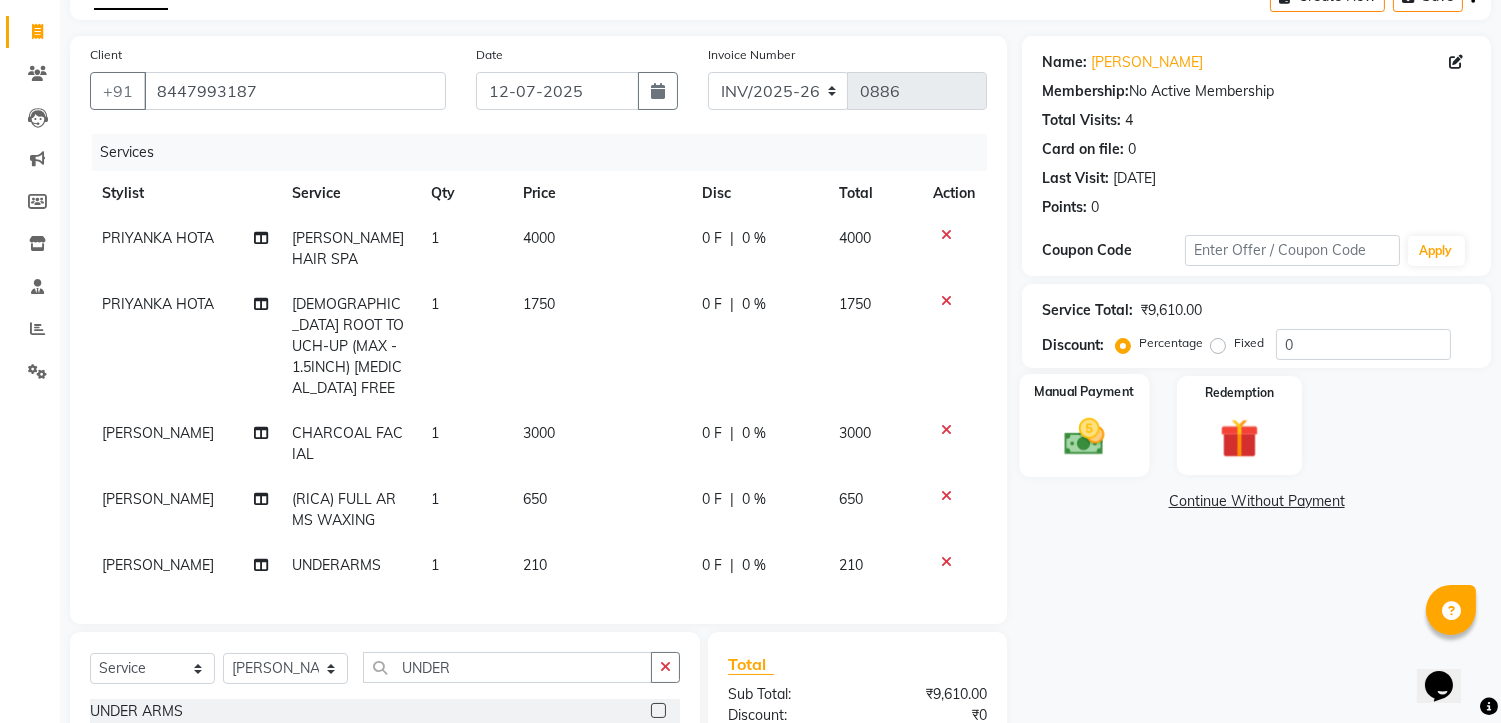 scroll, scrollTop: 166, scrollLeft: 0, axis: vertical 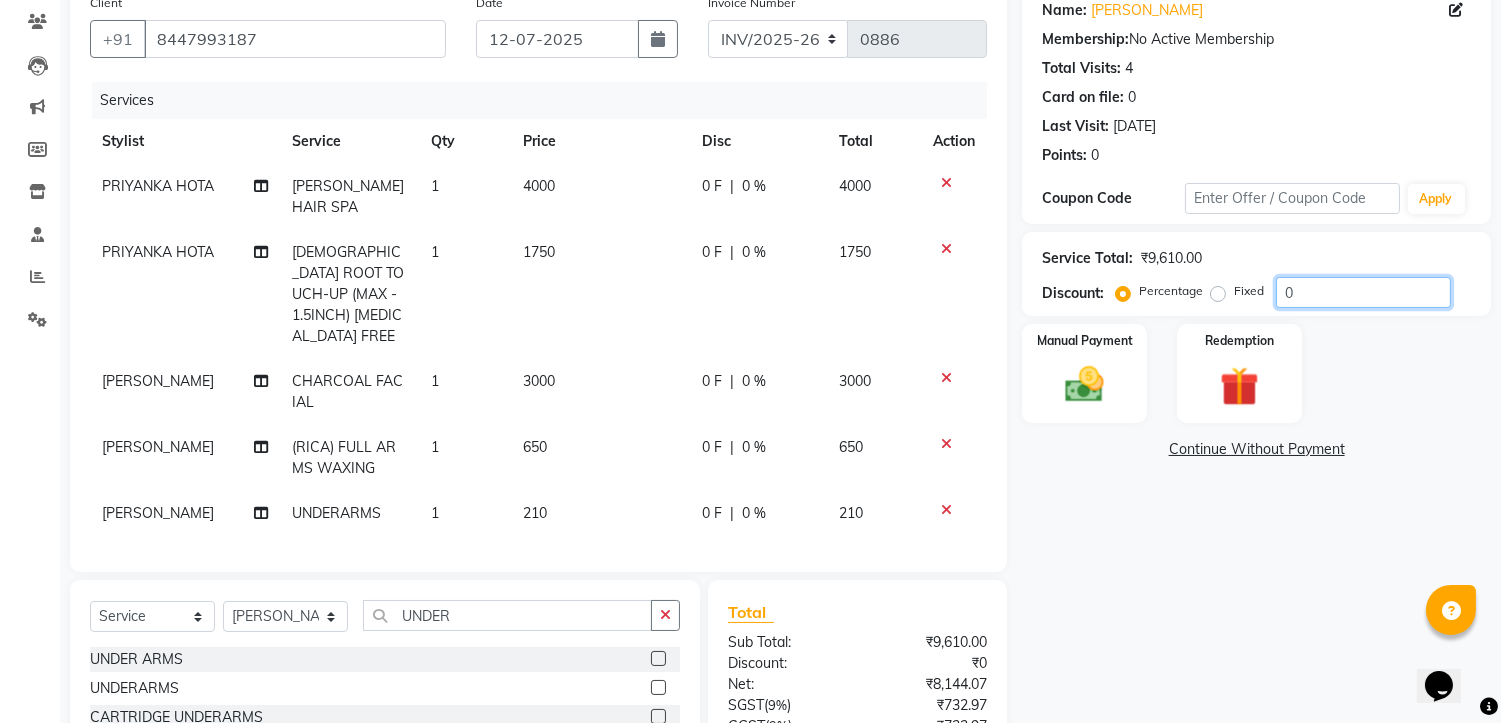 click on "0" 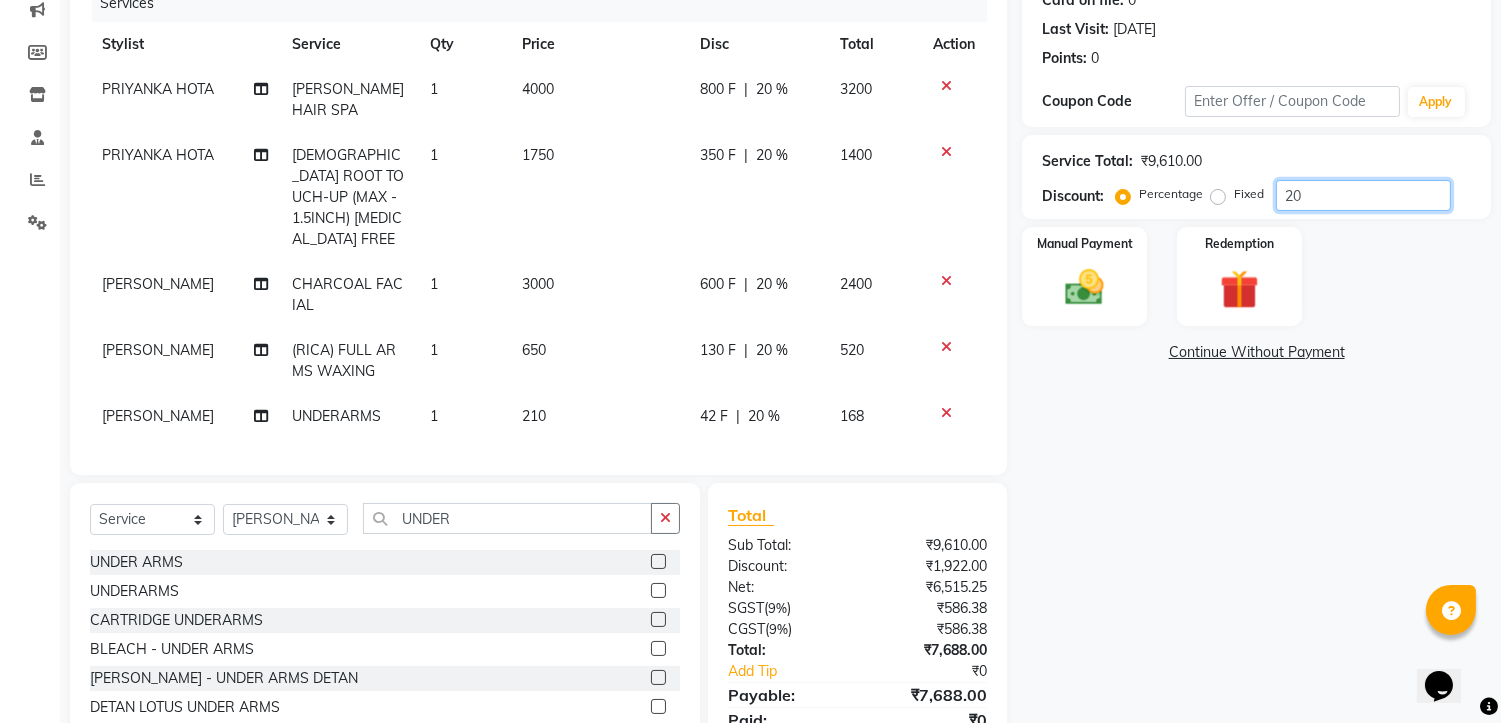 scroll, scrollTop: 211, scrollLeft: 0, axis: vertical 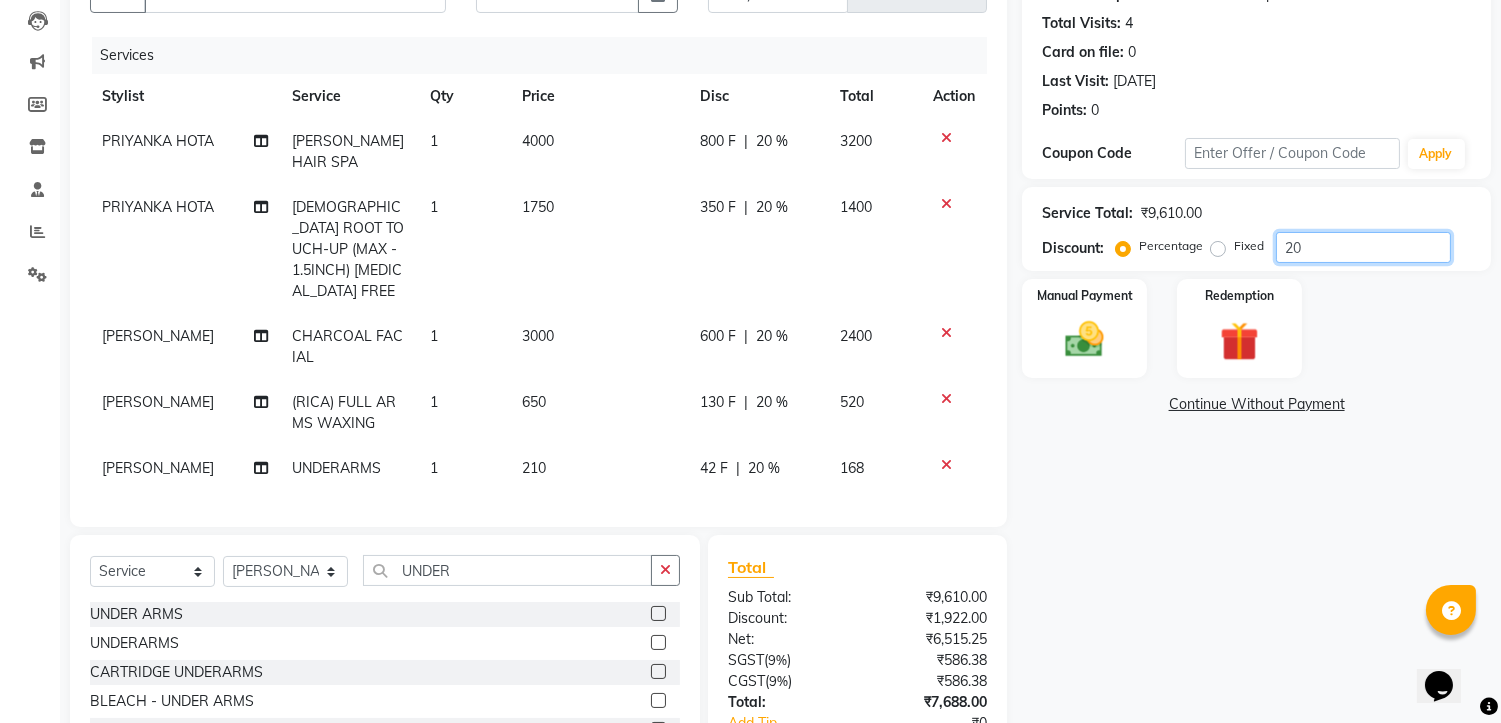 type on "20" 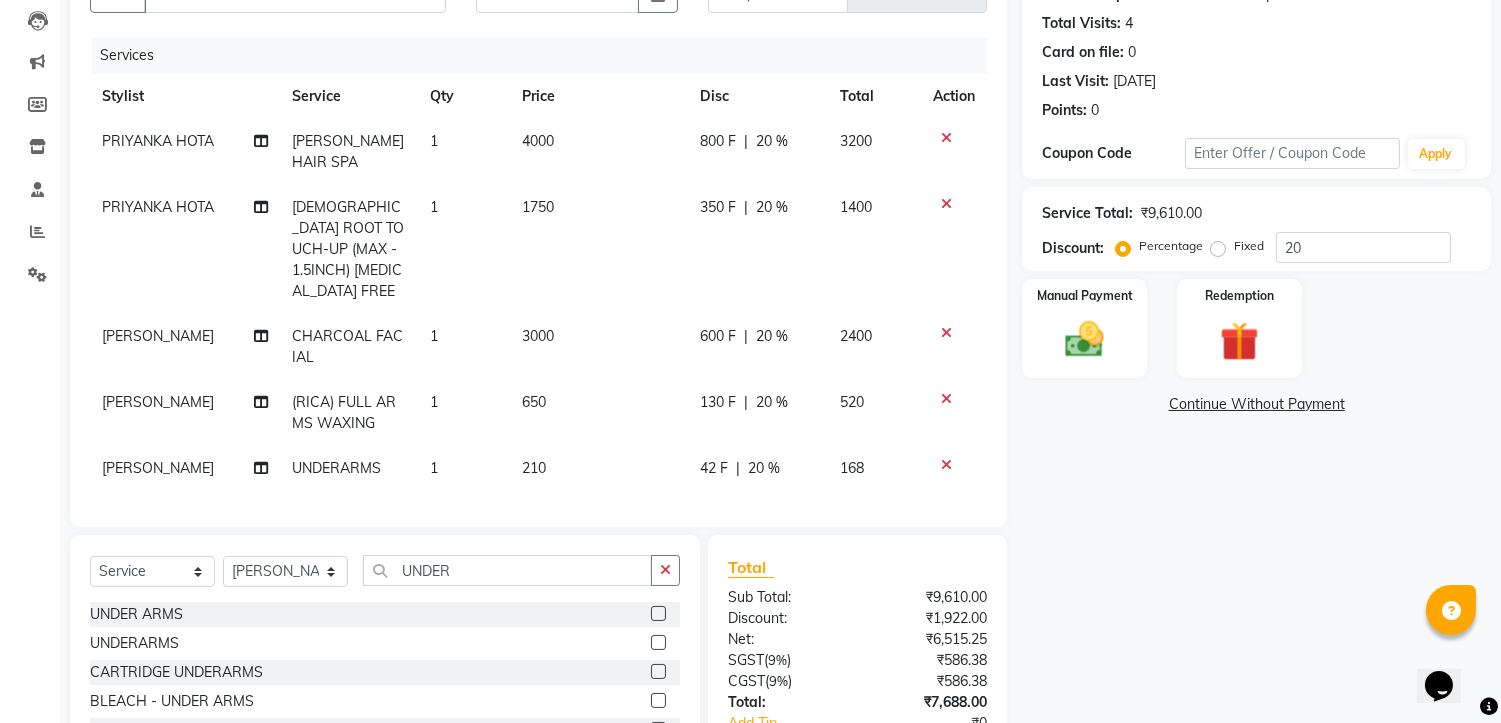 click on "800 F" 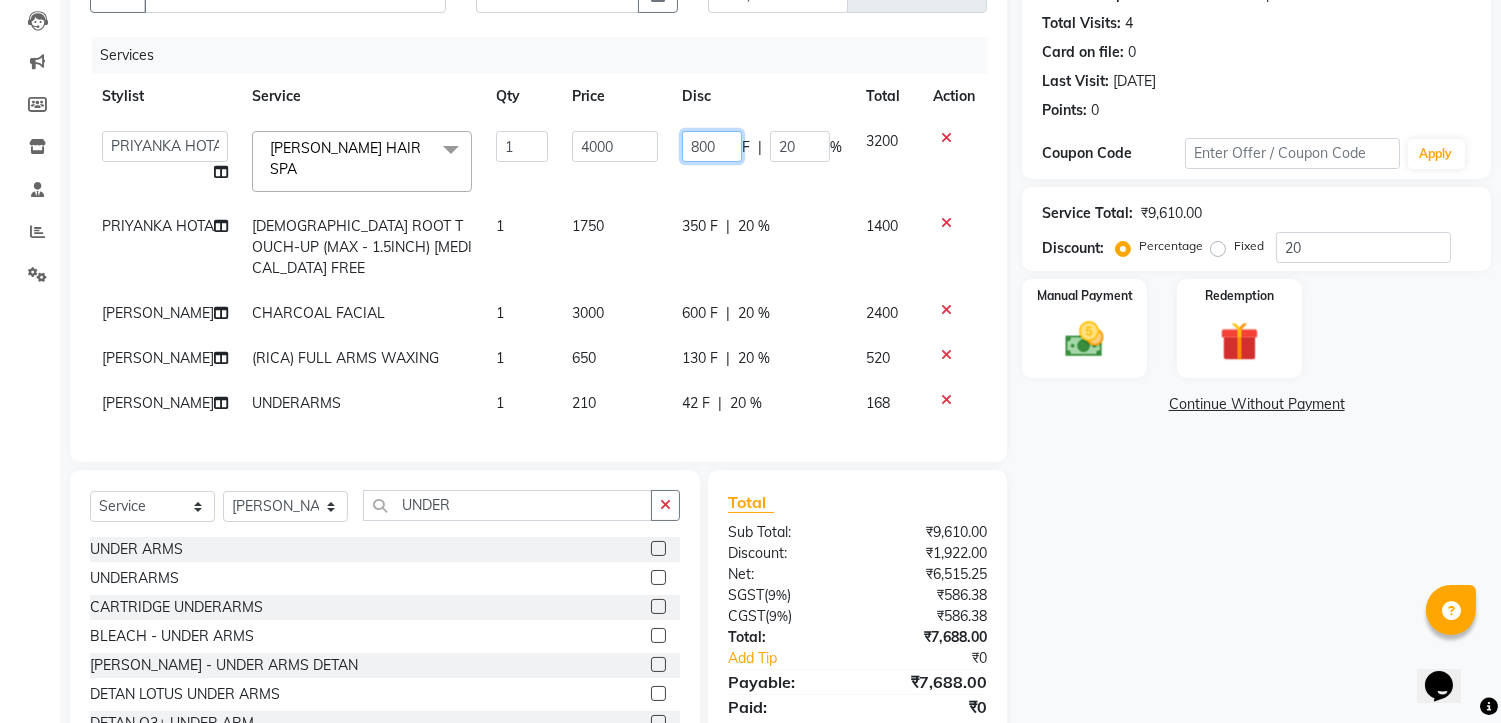 click on "800" 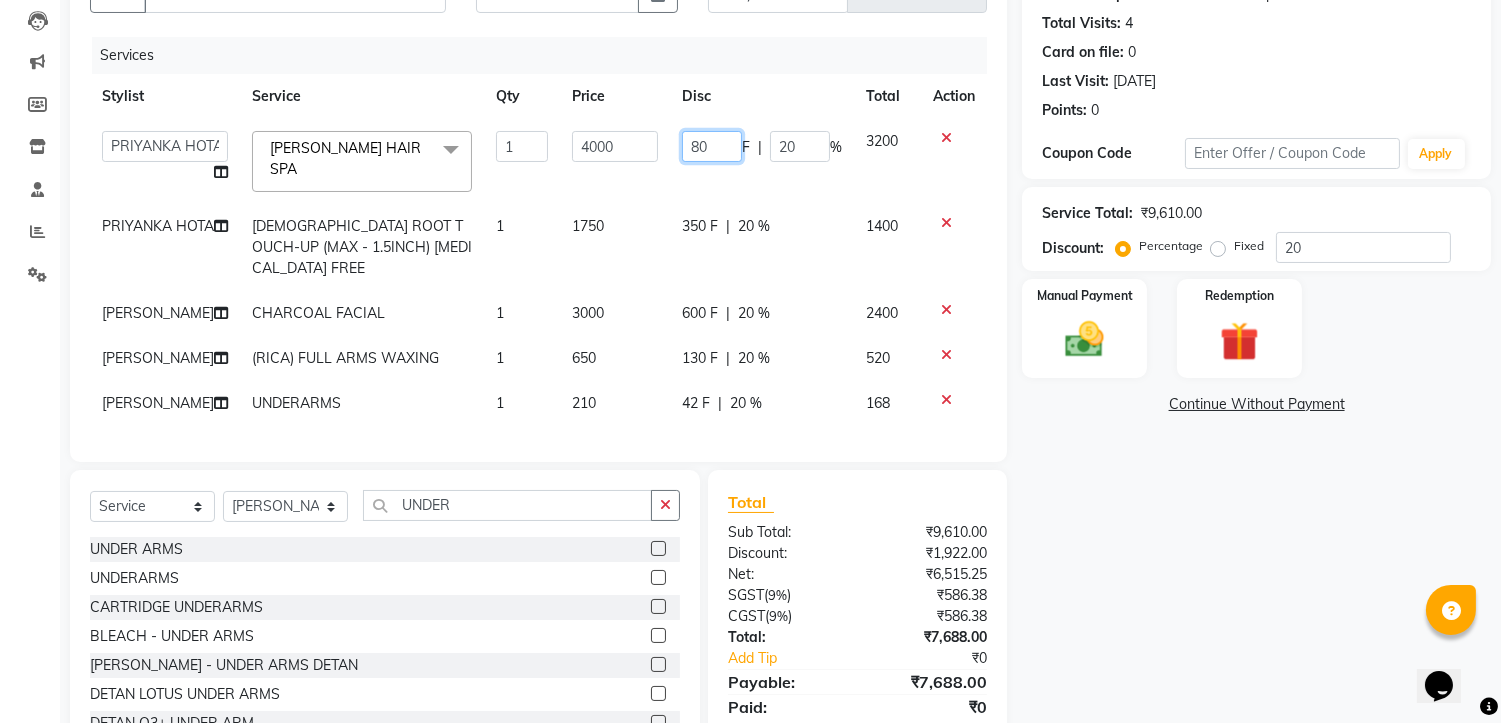 type on "8" 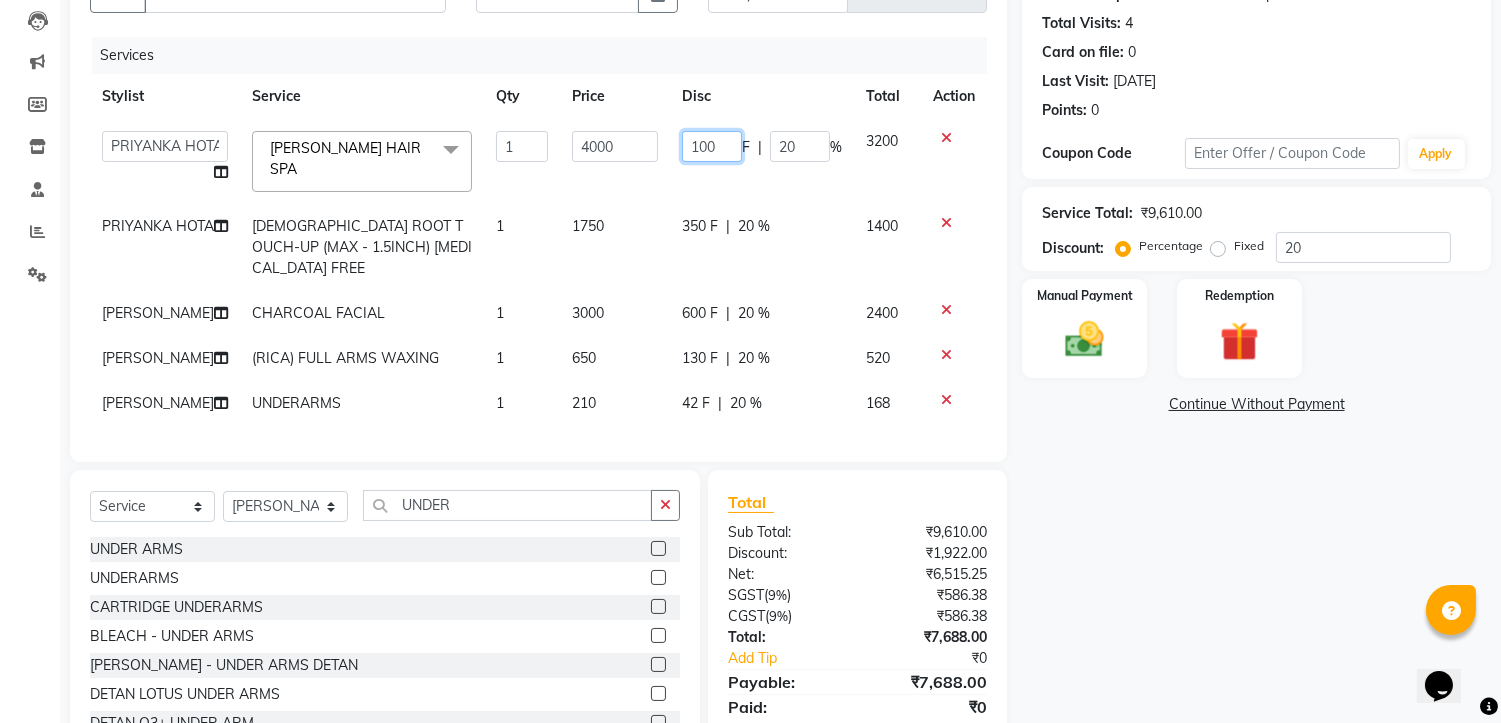 type on "1000" 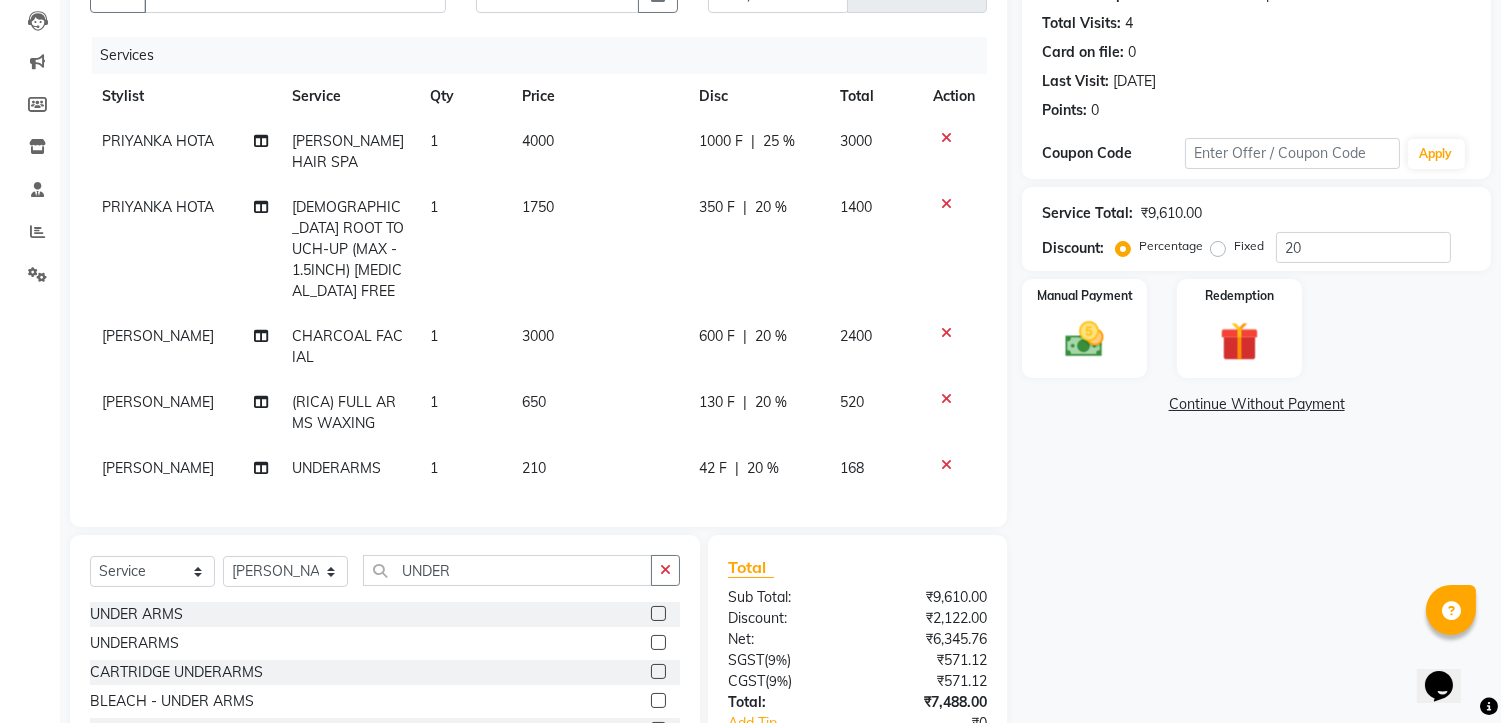 click on "Name: Bobby Mam  Membership:  No Active Membership  Total Visits:  4 Card on file:  0 Last Visit:   20-06-2025 Points:   0  Coupon Code Apply Service Total:  ₹9,610.00  Discount:  Percentage   Fixed  20 Manual Payment Redemption  Continue Without Payment" 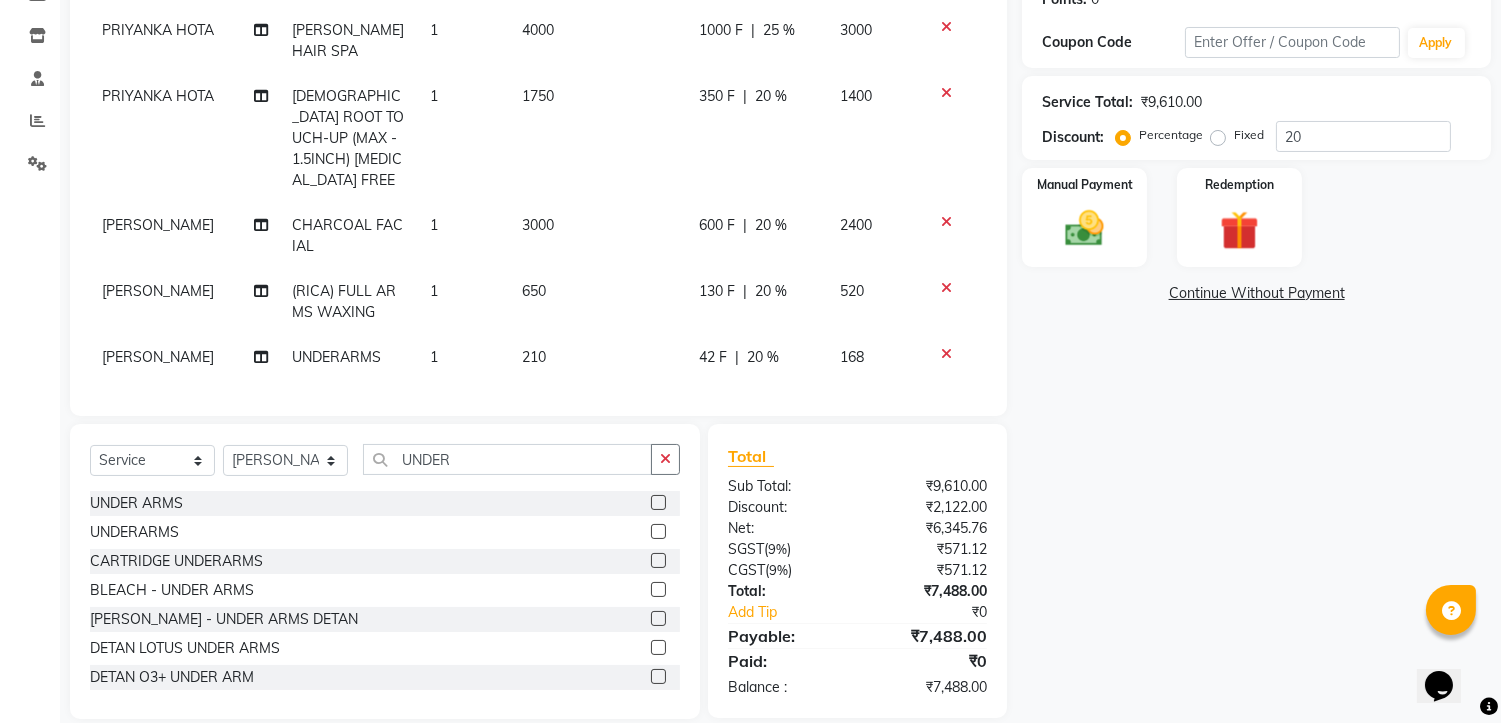 scroll, scrollTop: 211, scrollLeft: 0, axis: vertical 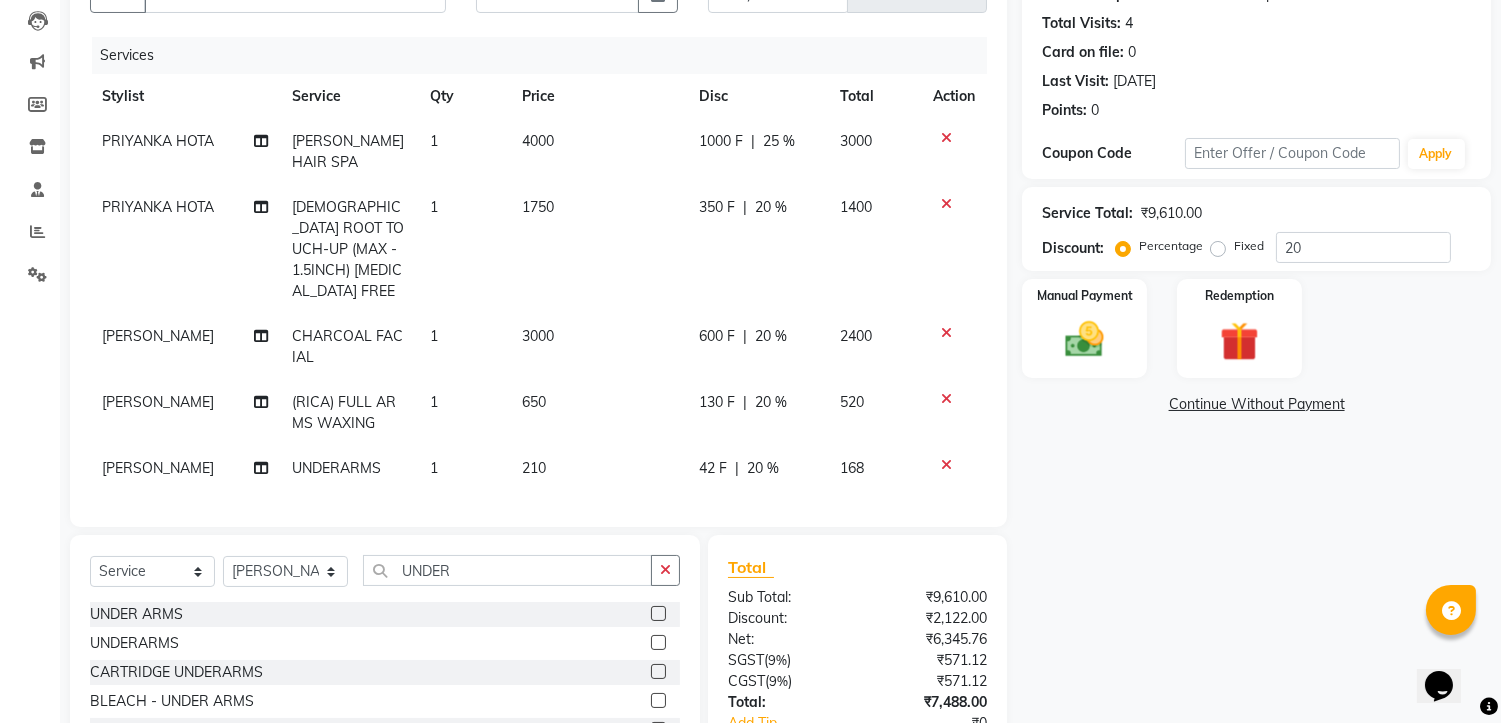 click on "4000" 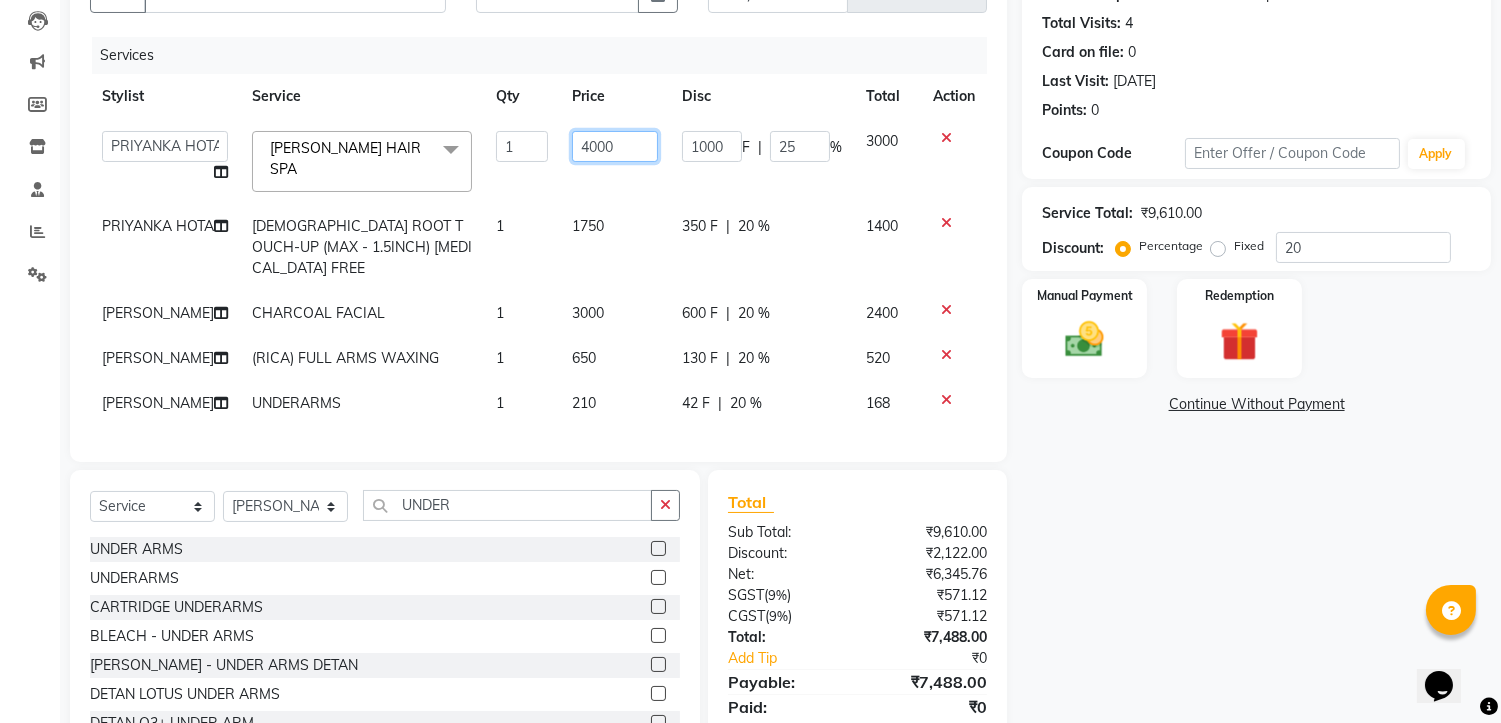 click on "4000" 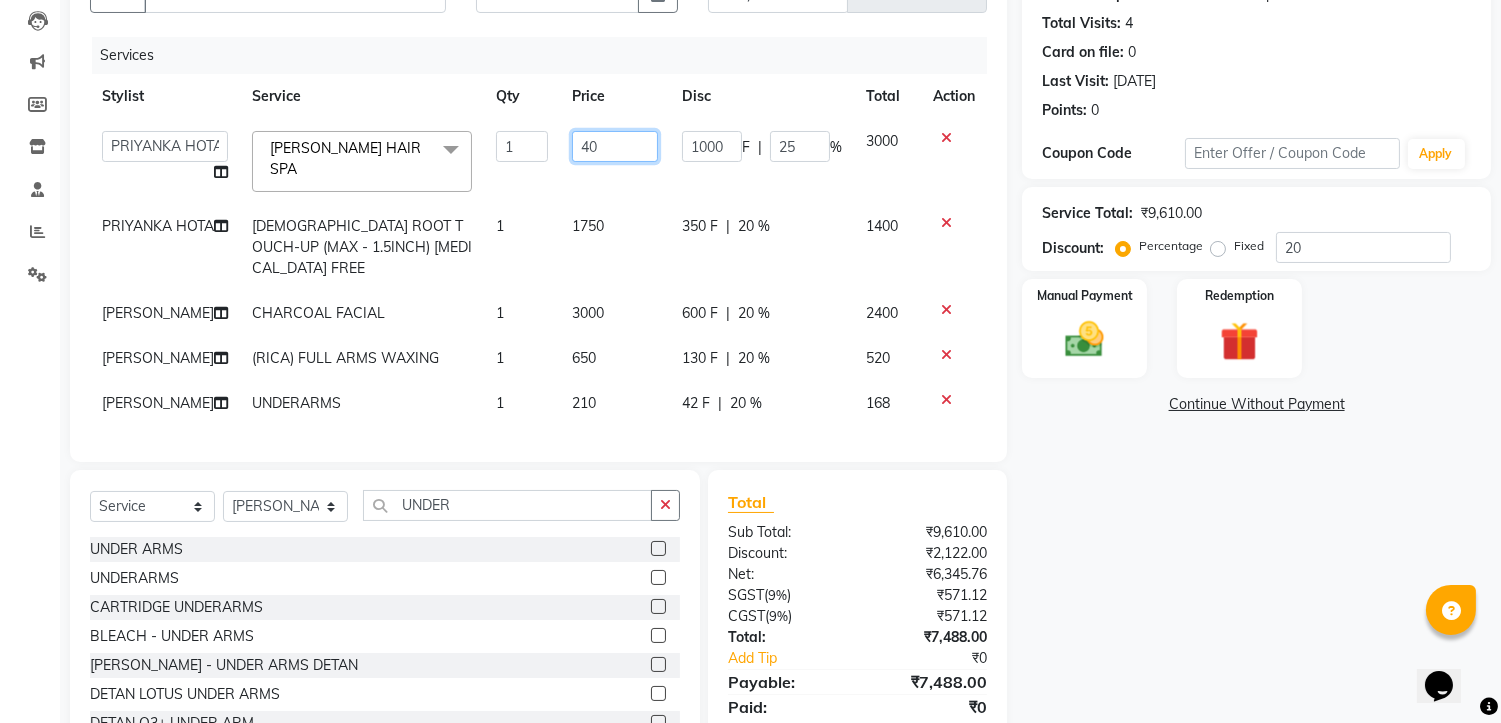 type on "4" 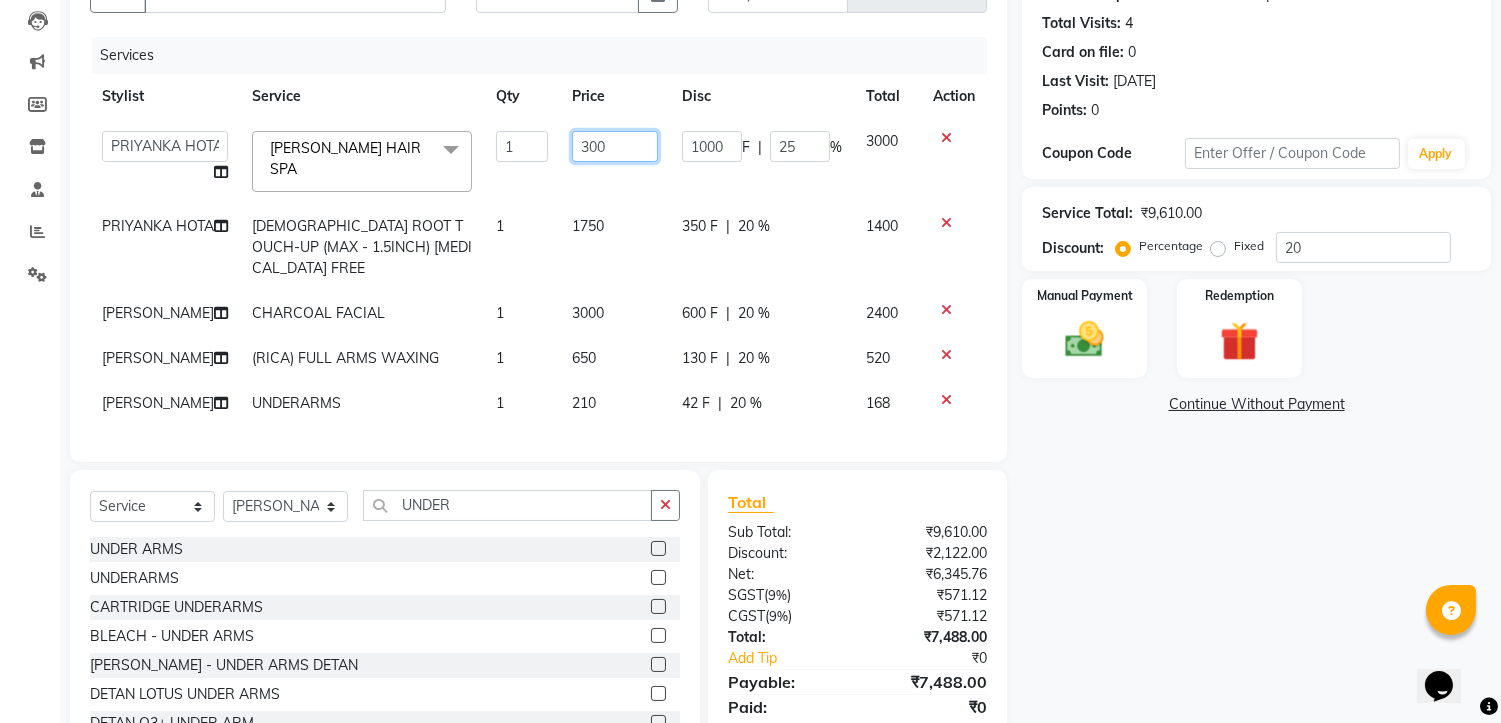 type on "3000" 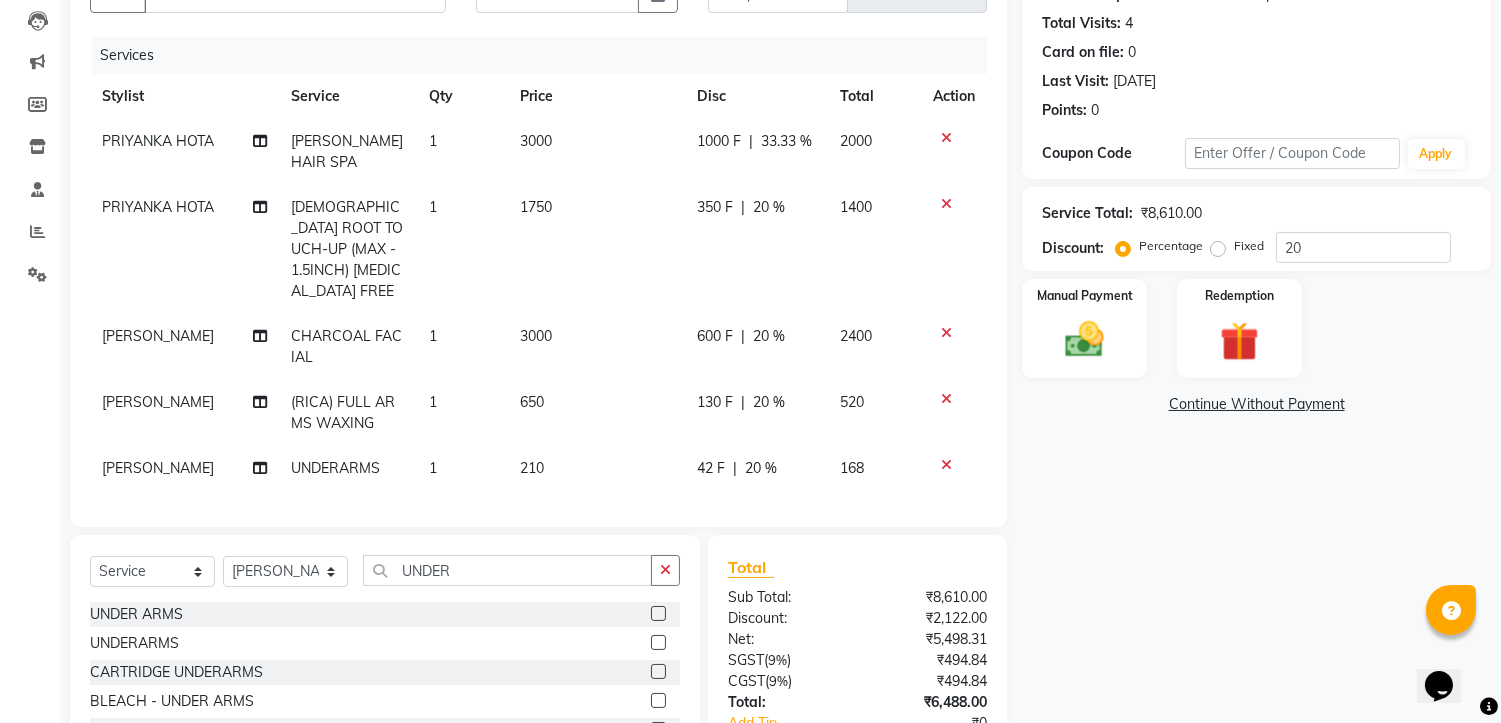 click on "Name: Bobby Mam  Membership:  No Active Membership  Total Visits:  4 Card on file:  0 Last Visit:   20-06-2025 Points:   0  Coupon Code Apply Service Total:  ₹8,610.00  Discount:  Percentage   Fixed  20 Manual Payment Redemption  Continue Without Payment" 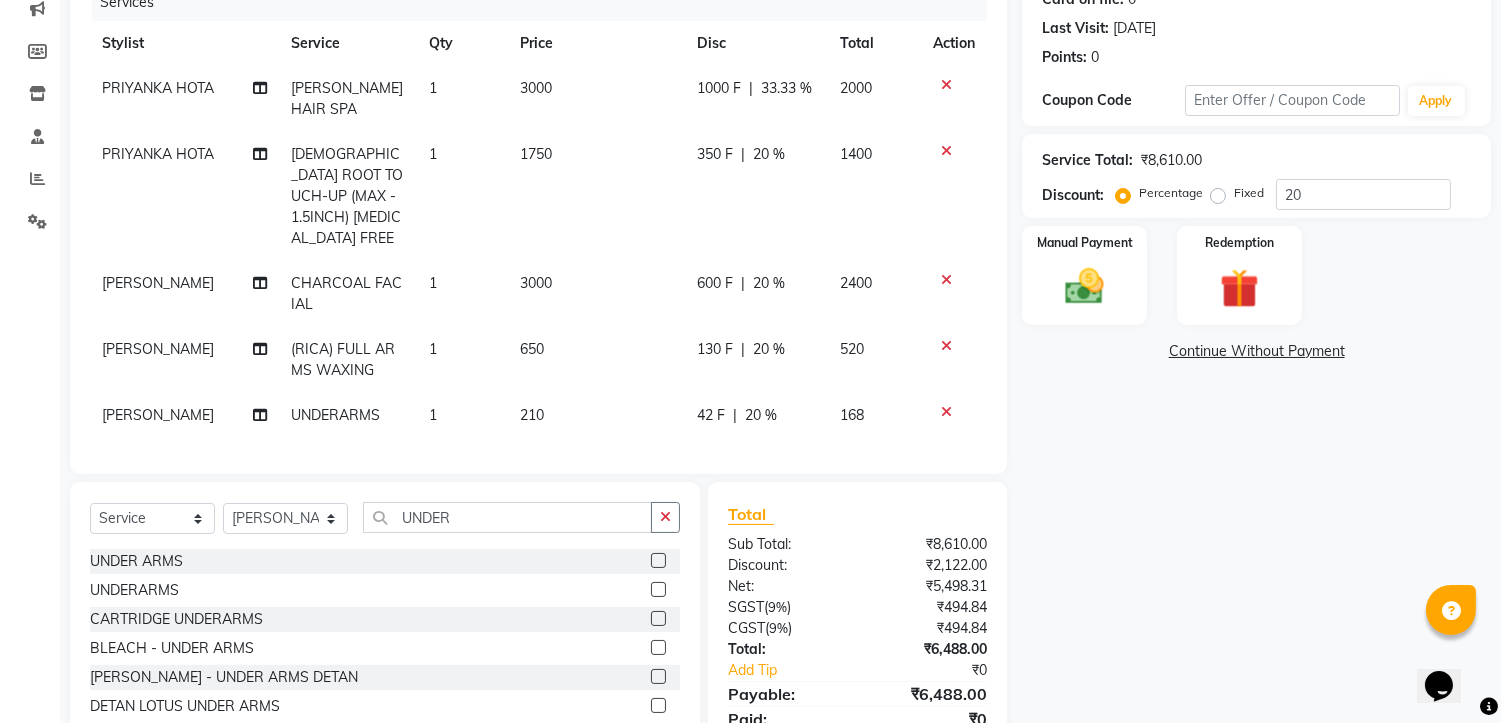 scroll, scrollTop: 211, scrollLeft: 0, axis: vertical 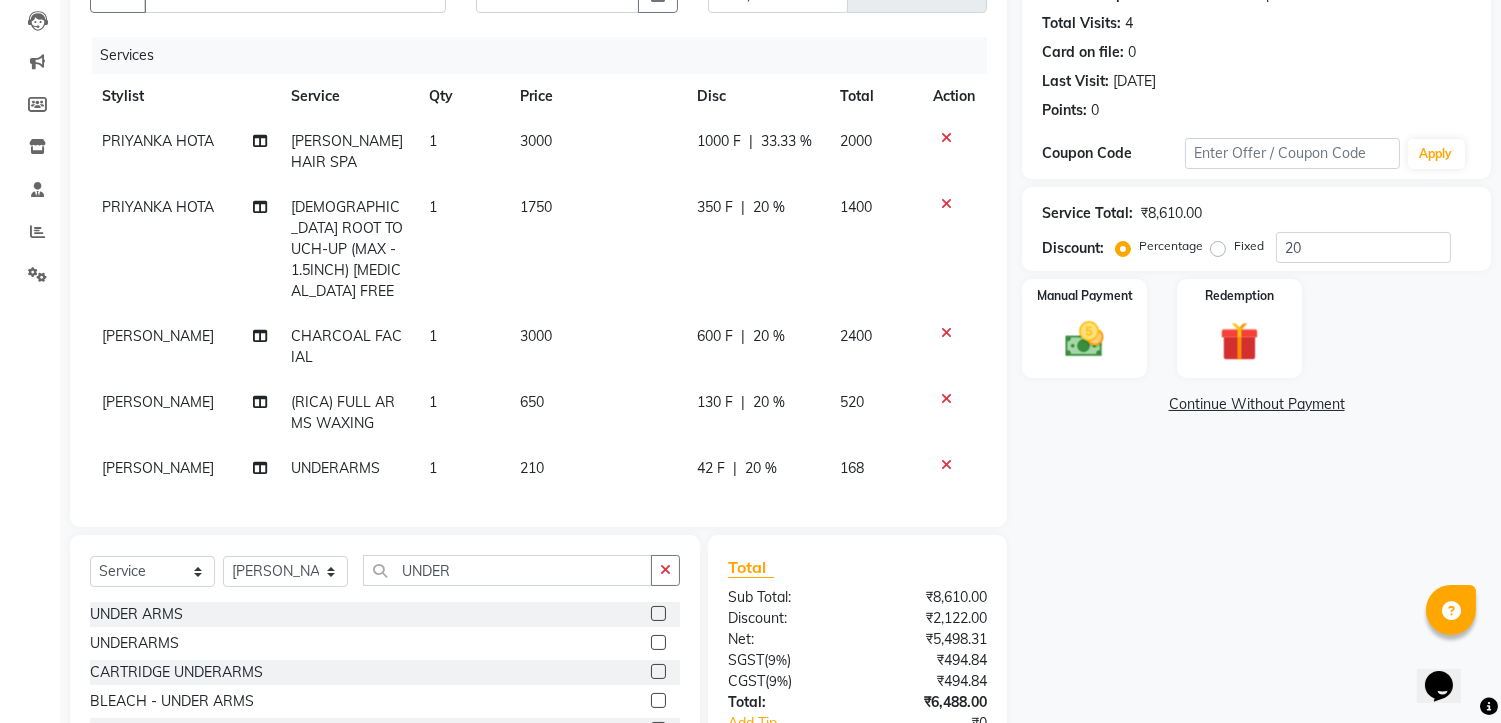 click on "33.33 %" 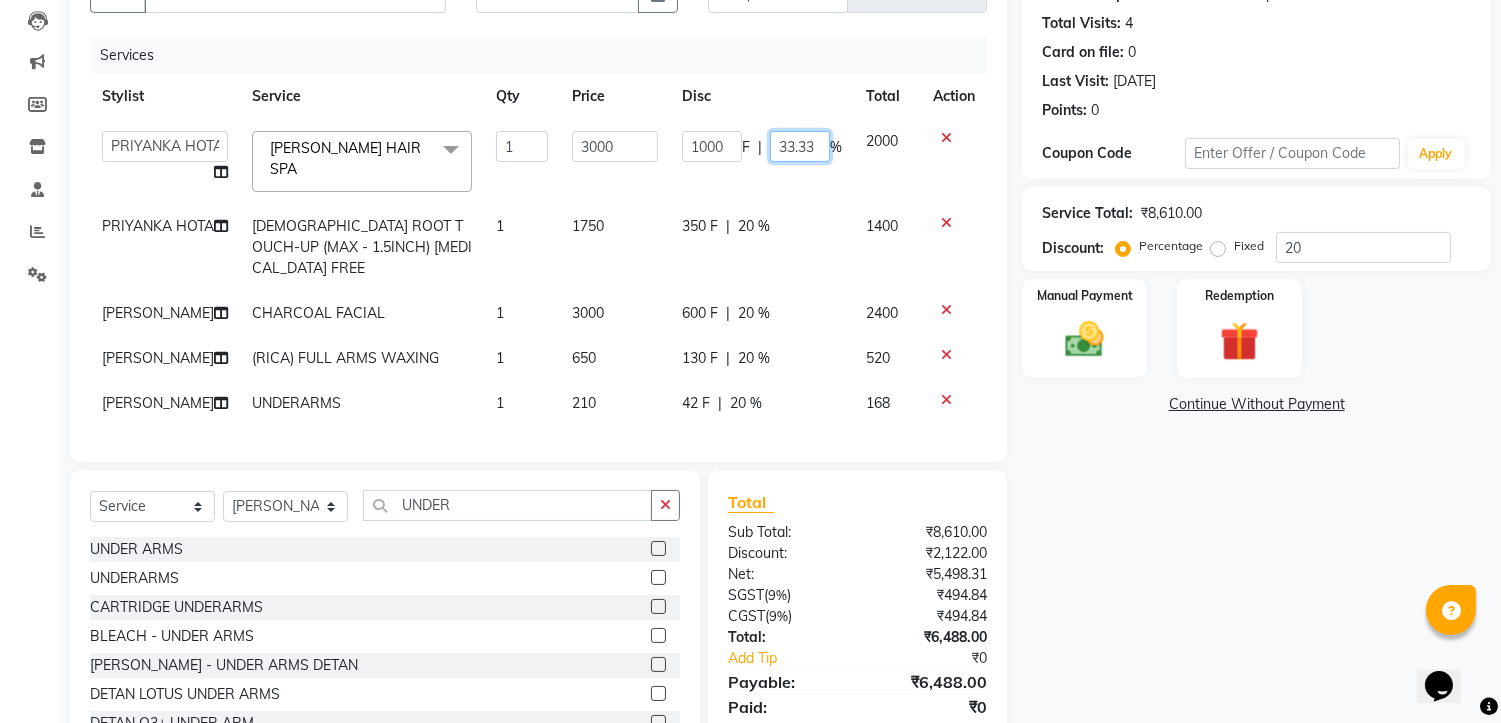 click on "33.33" 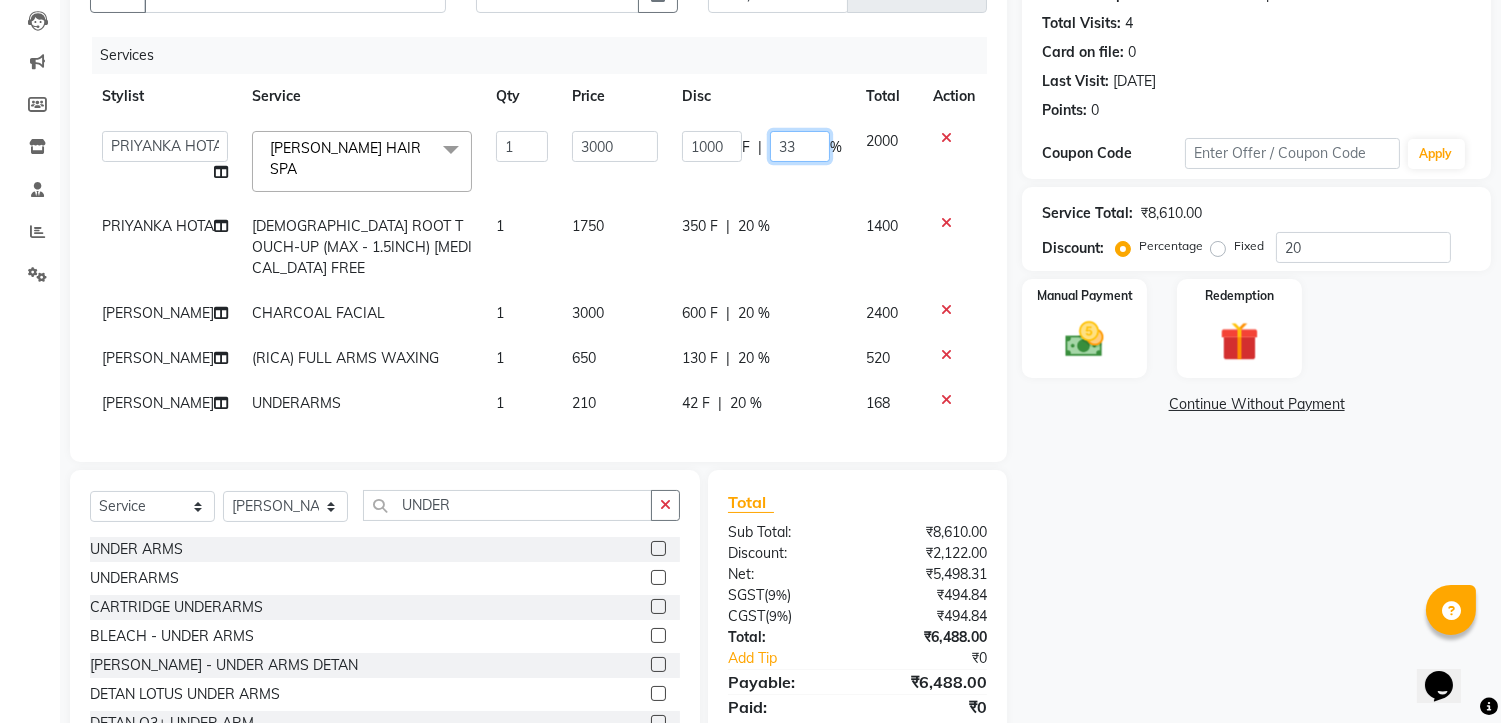 type on "3" 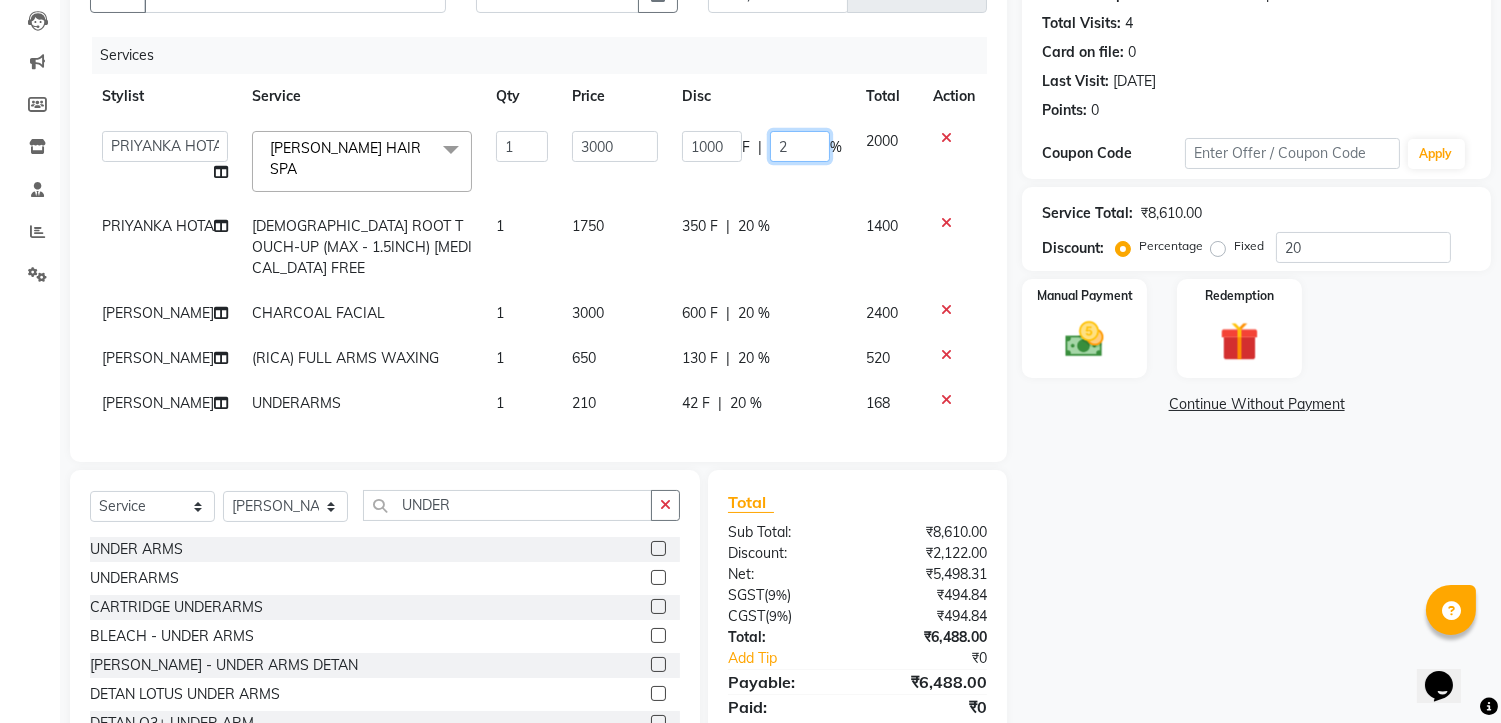 type on "20" 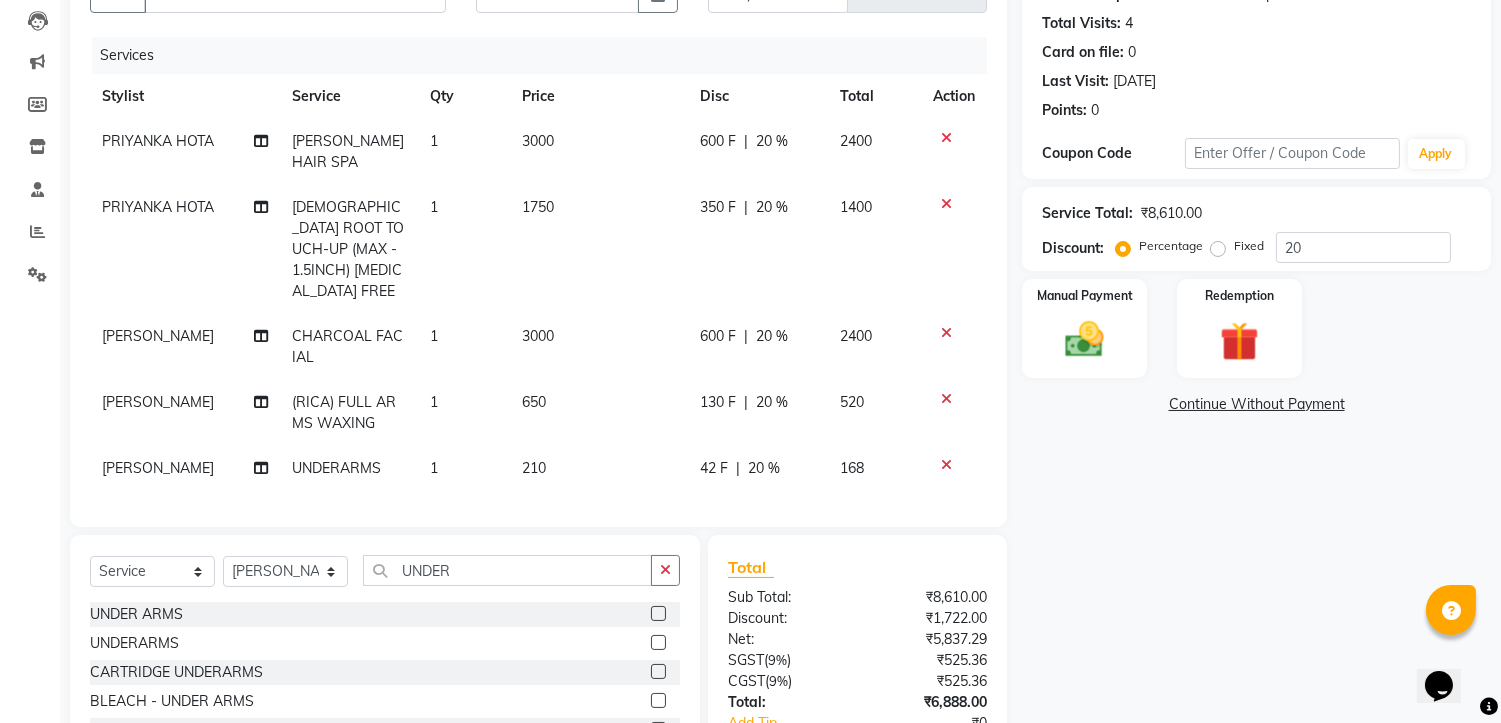click on "Name: Bobby Mam  Membership:  No Active Membership  Total Visits:  4 Card on file:  0 Last Visit:   20-06-2025 Points:   0  Coupon Code Apply Service Total:  ₹8,610.00  Discount:  Percentage   Fixed  20 Manual Payment Redemption  Continue Without Payment" 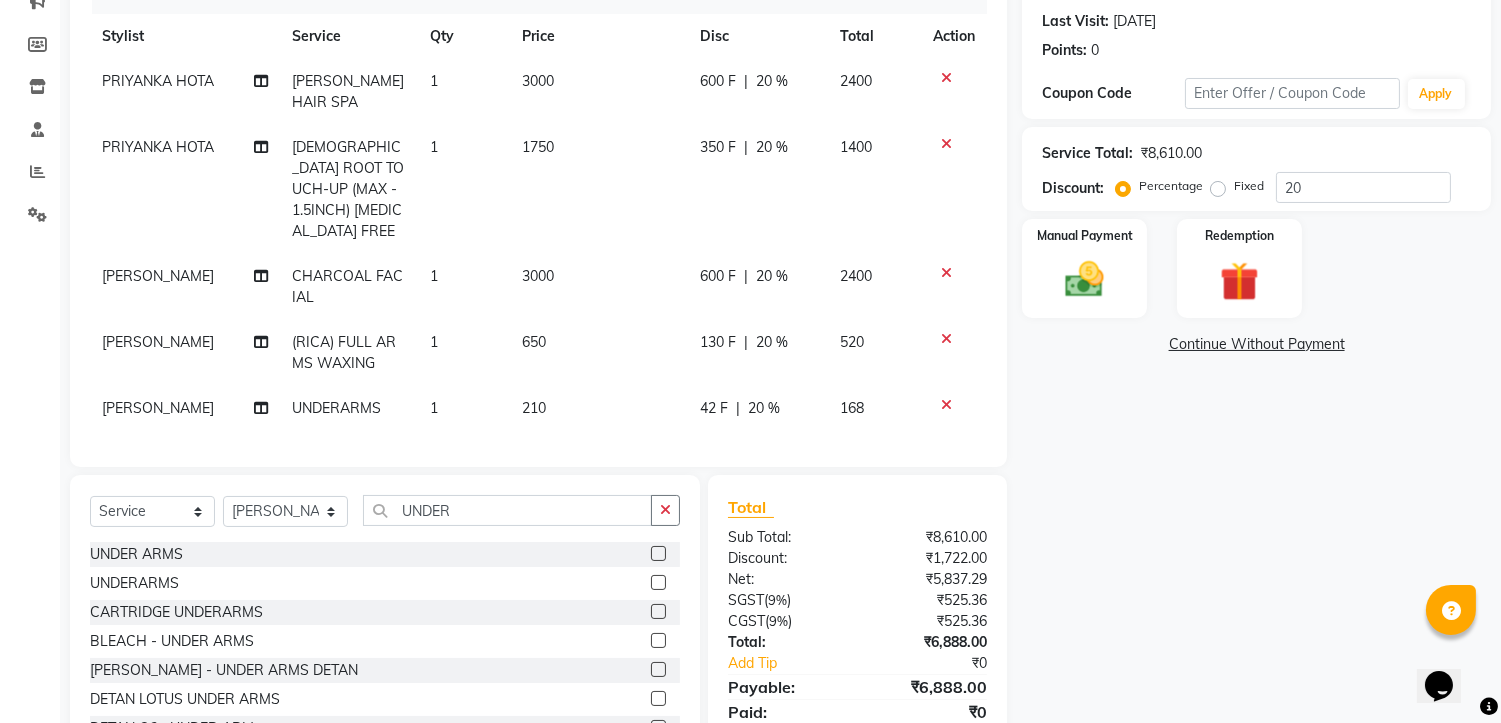 scroll, scrollTop: 322, scrollLeft: 0, axis: vertical 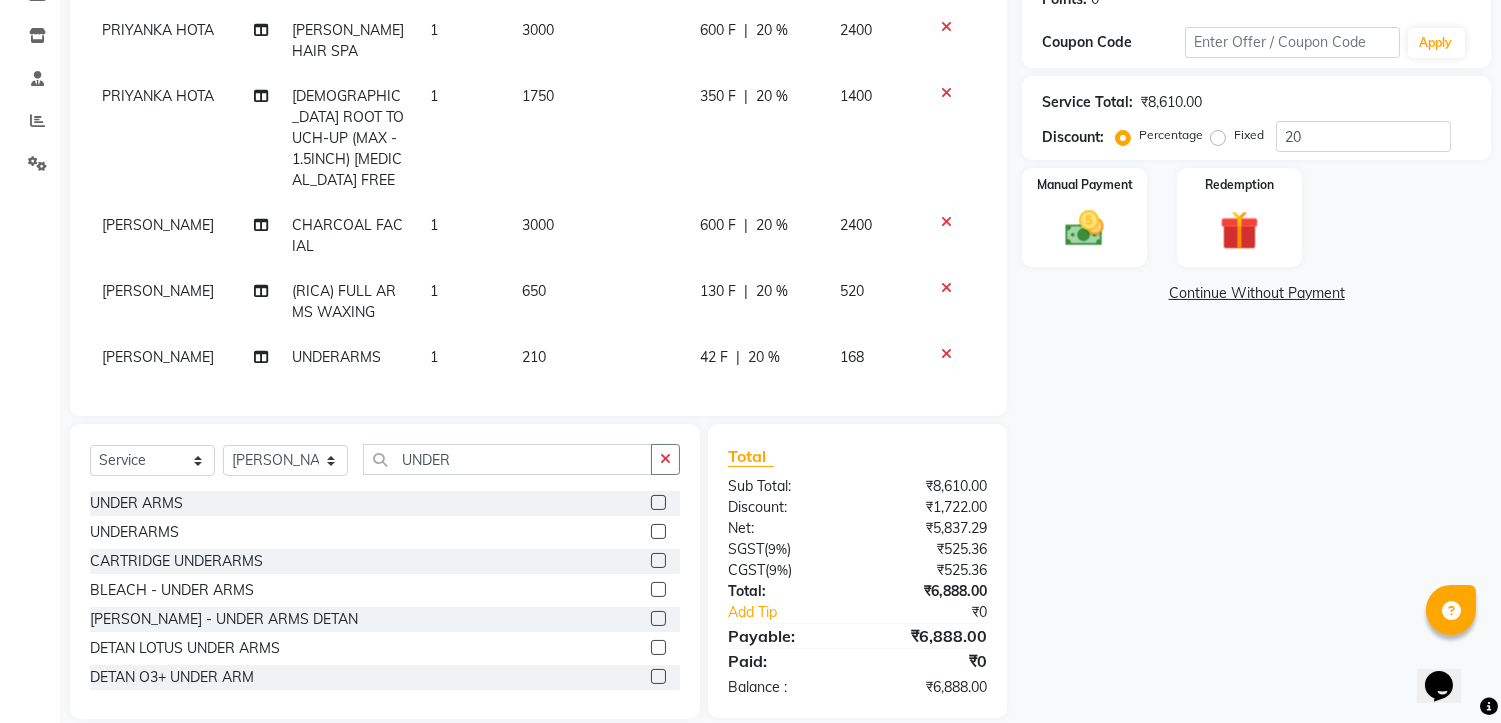 click on "600 F" 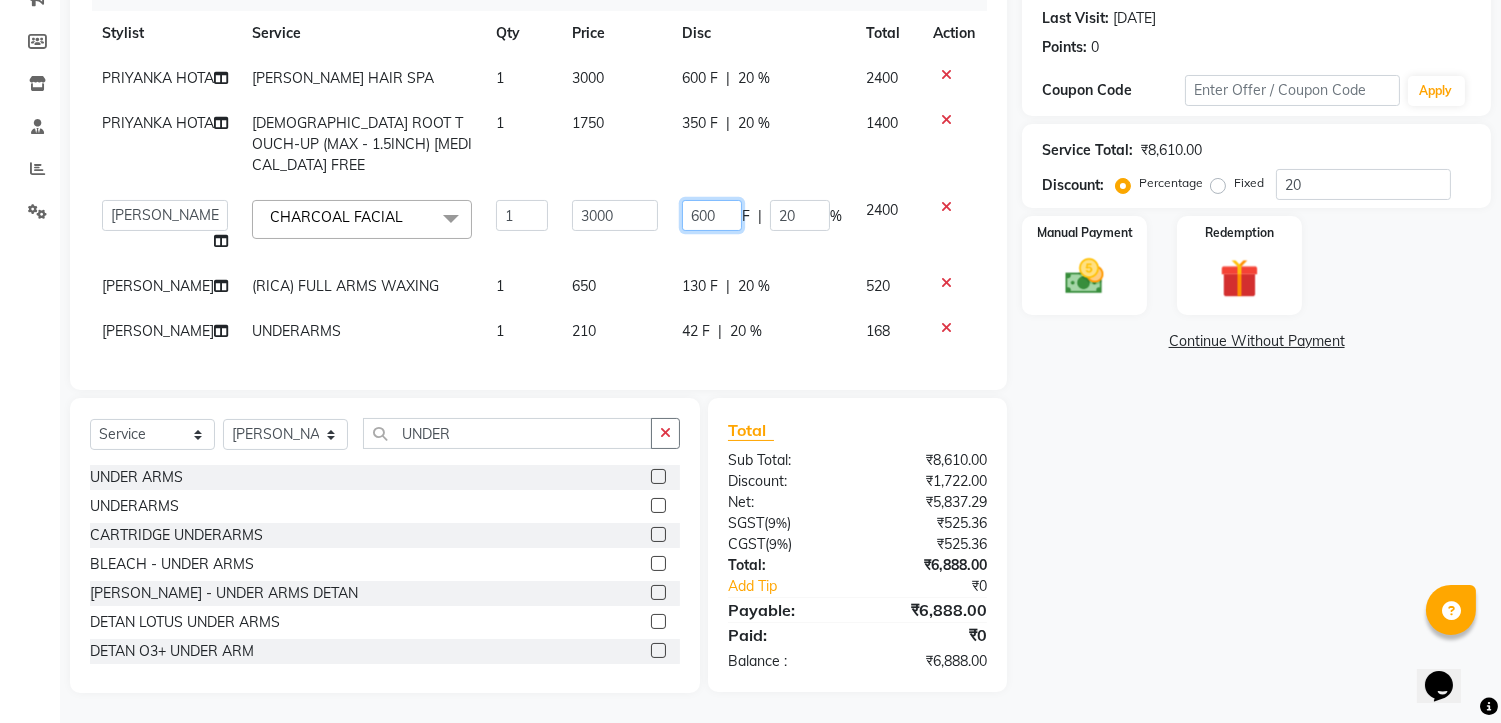 click on "600" 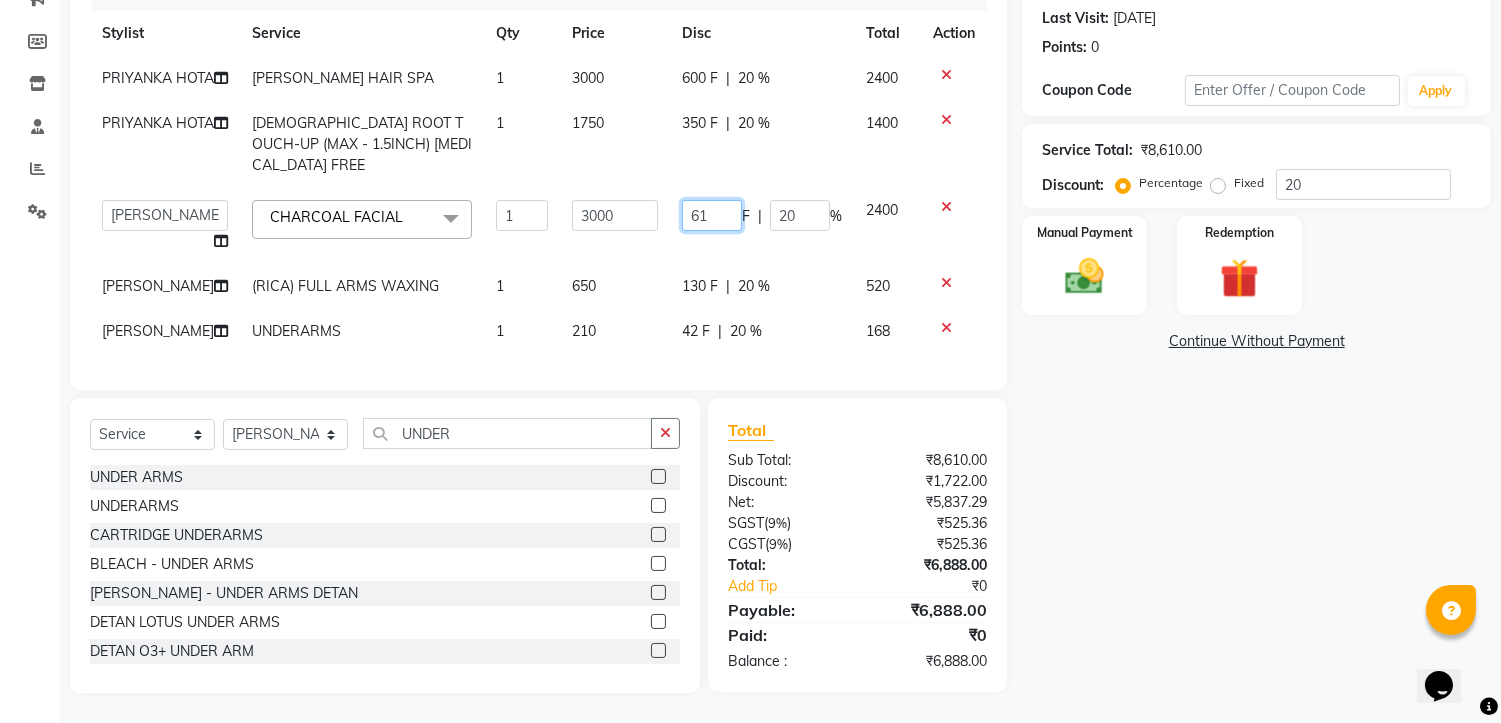 type on "612" 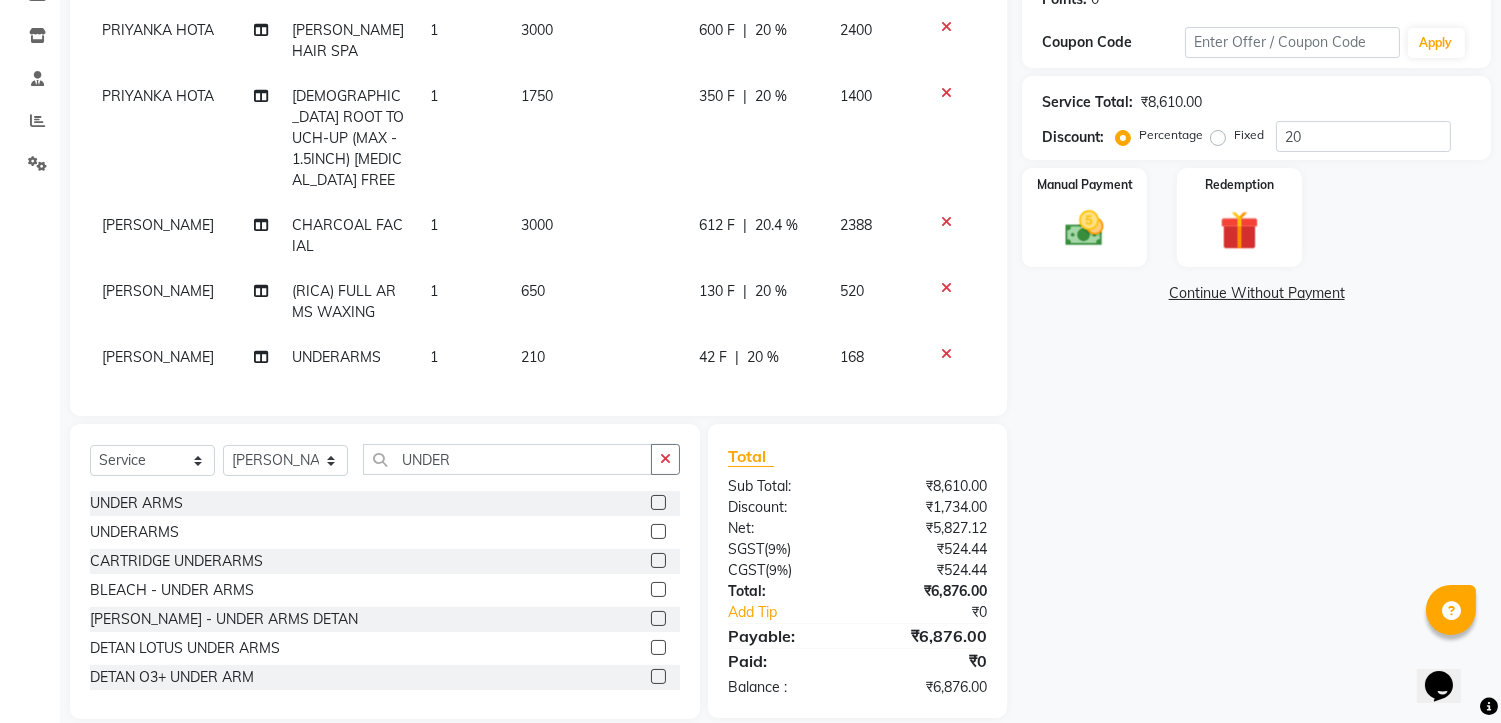 click on "Name: Bobby Mam  Membership:  No Active Membership  Total Visits:  4 Card on file:  0 Last Visit:   20-06-2025 Points:   0  Coupon Code Apply Service Total:  ₹8,610.00  Discount:  Percentage   Fixed  20 Manual Payment Redemption  Continue Without Payment" 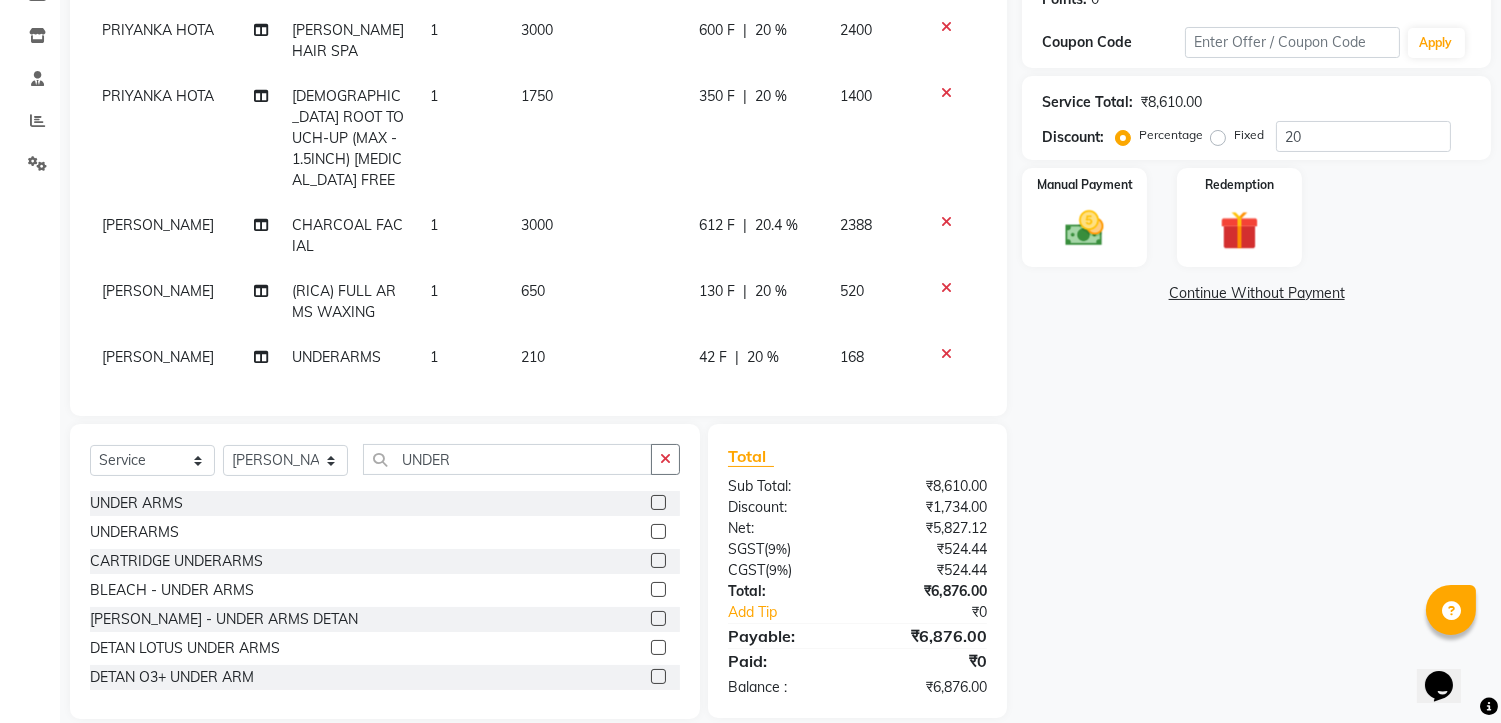 click on "612 F" 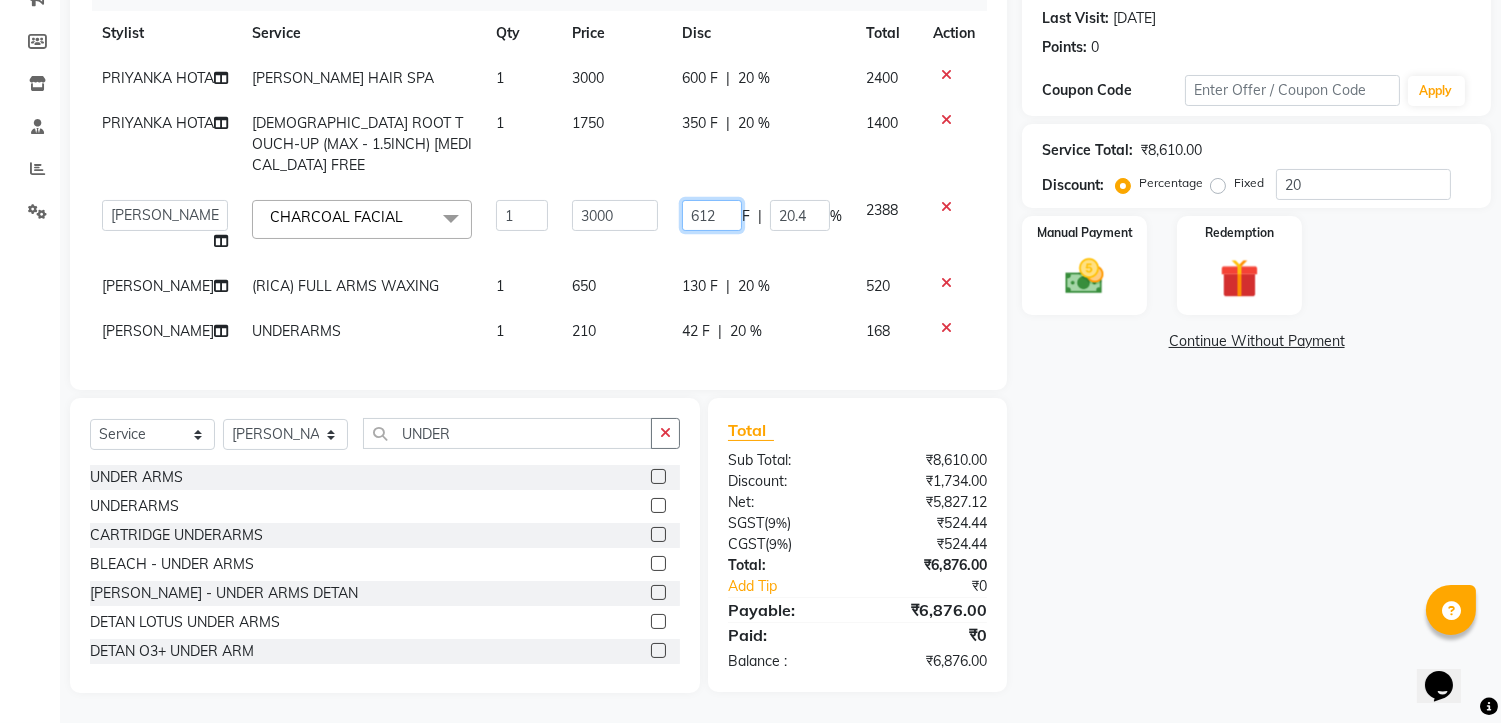 click on "612" 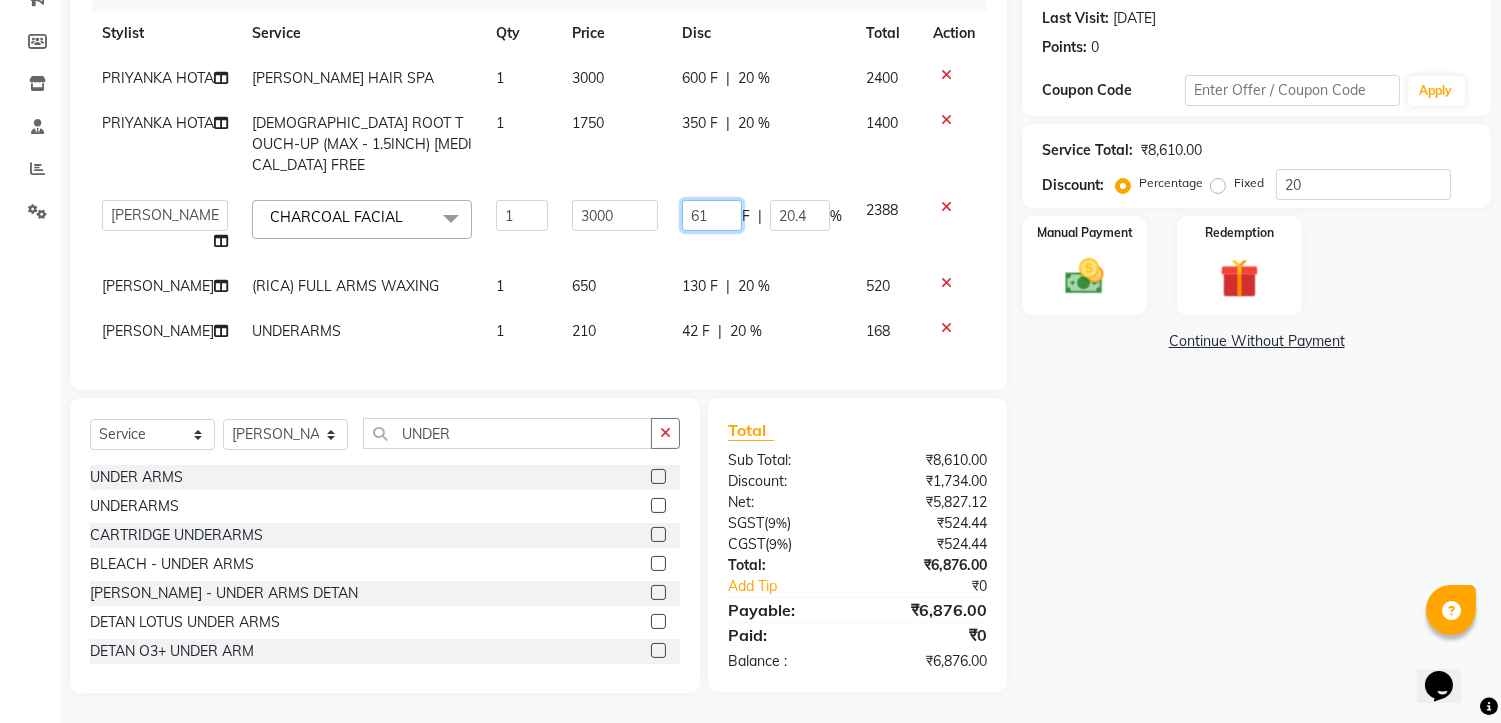 type on "6" 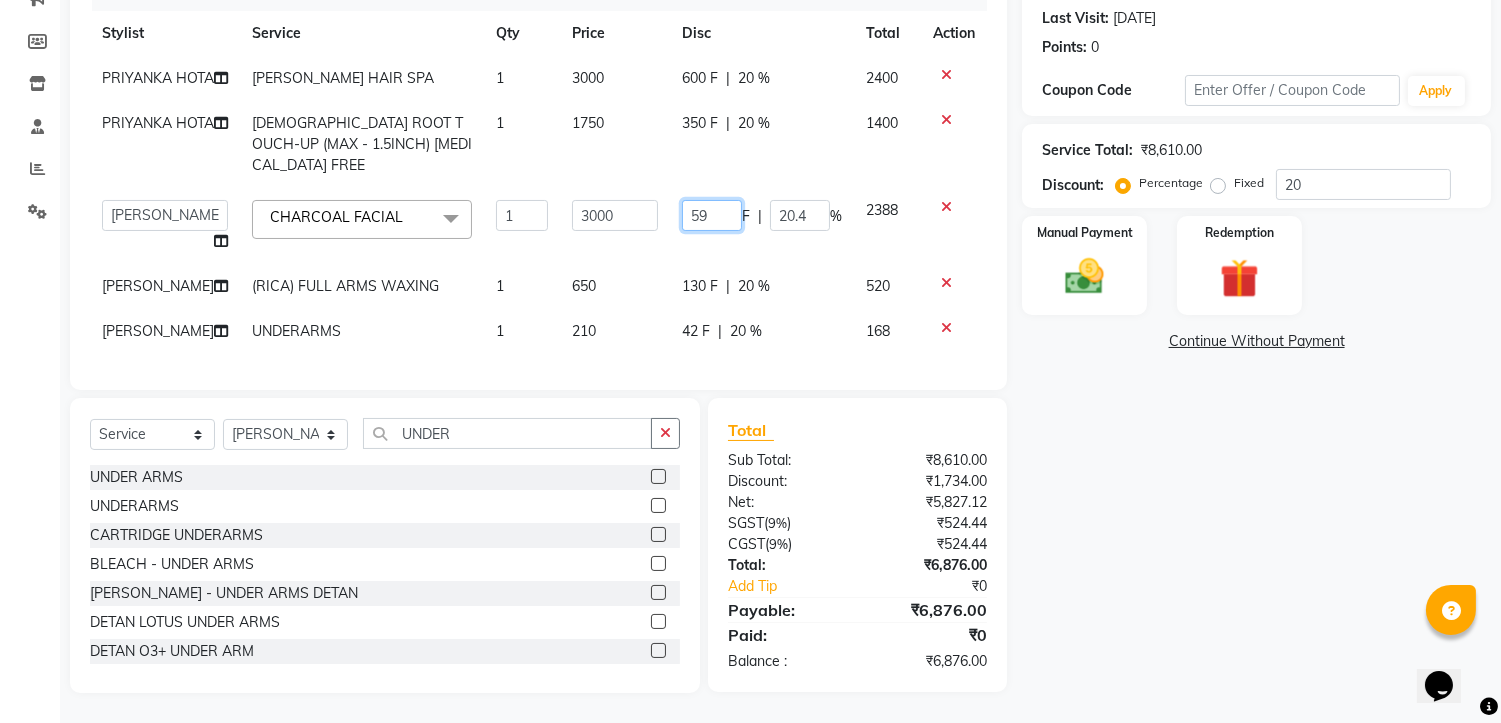 type on "590" 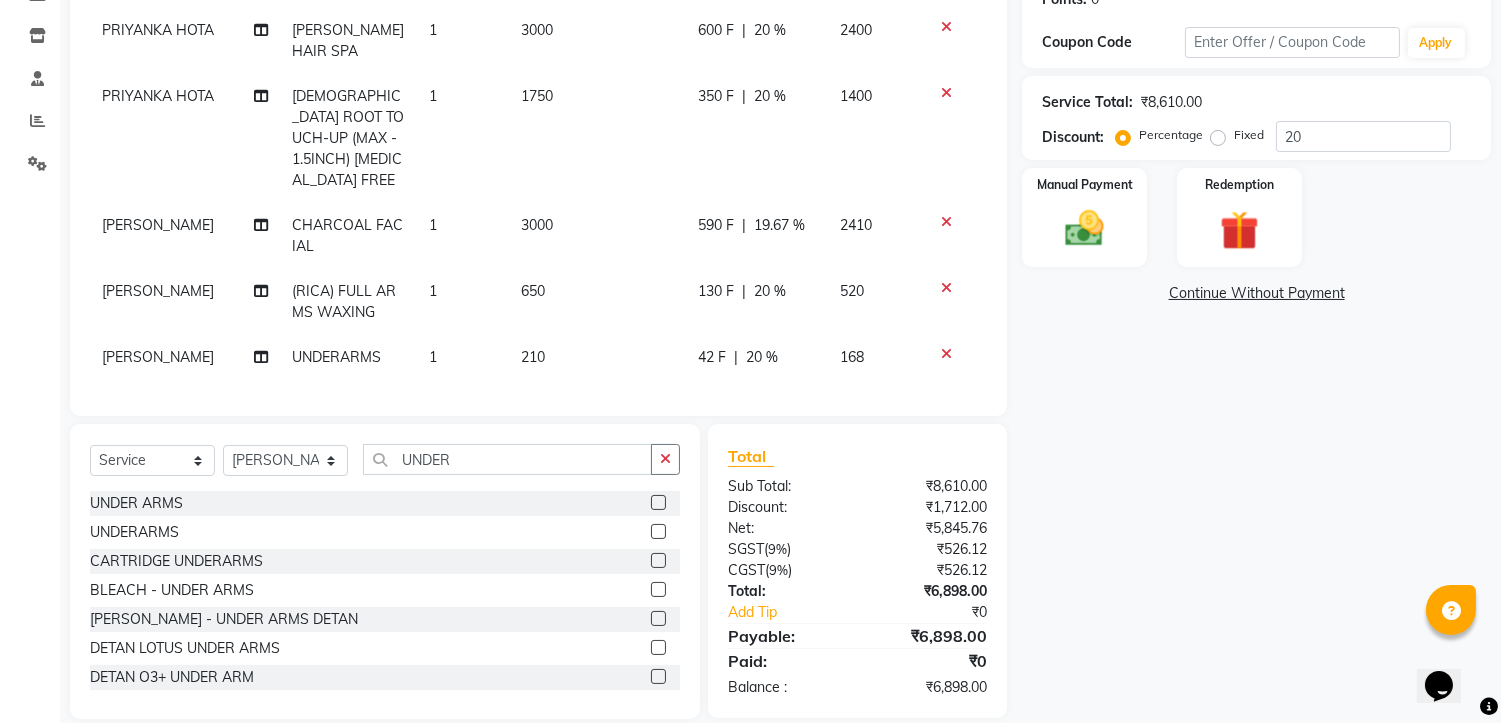 click on "Name: Bobby Mam  Membership:  No Active Membership  Total Visits:  4 Card on file:  0 Last Visit:   20-06-2025 Points:   0  Coupon Code Apply Service Total:  ₹8,610.00  Discount:  Percentage   Fixed  20 Manual Payment Redemption  Continue Without Payment" 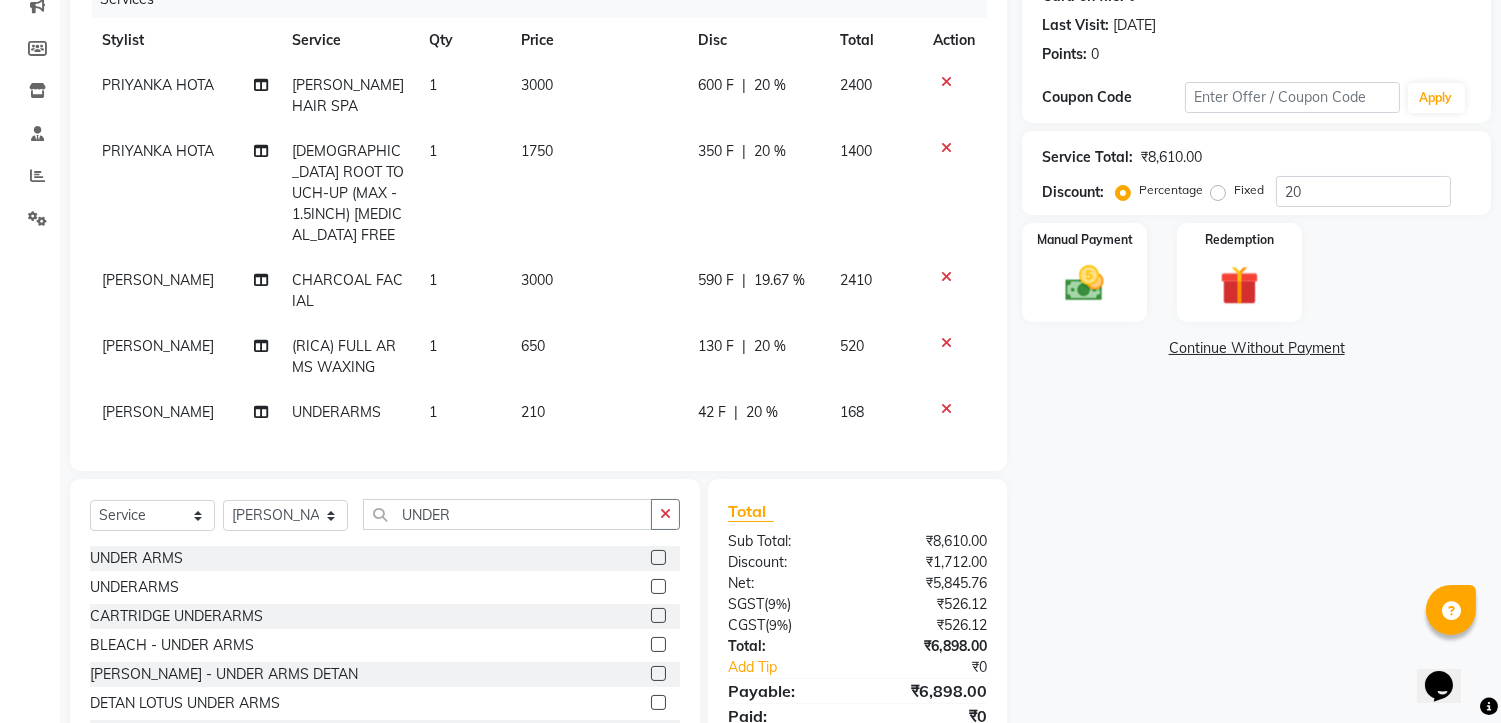 scroll, scrollTop: 322, scrollLeft: 0, axis: vertical 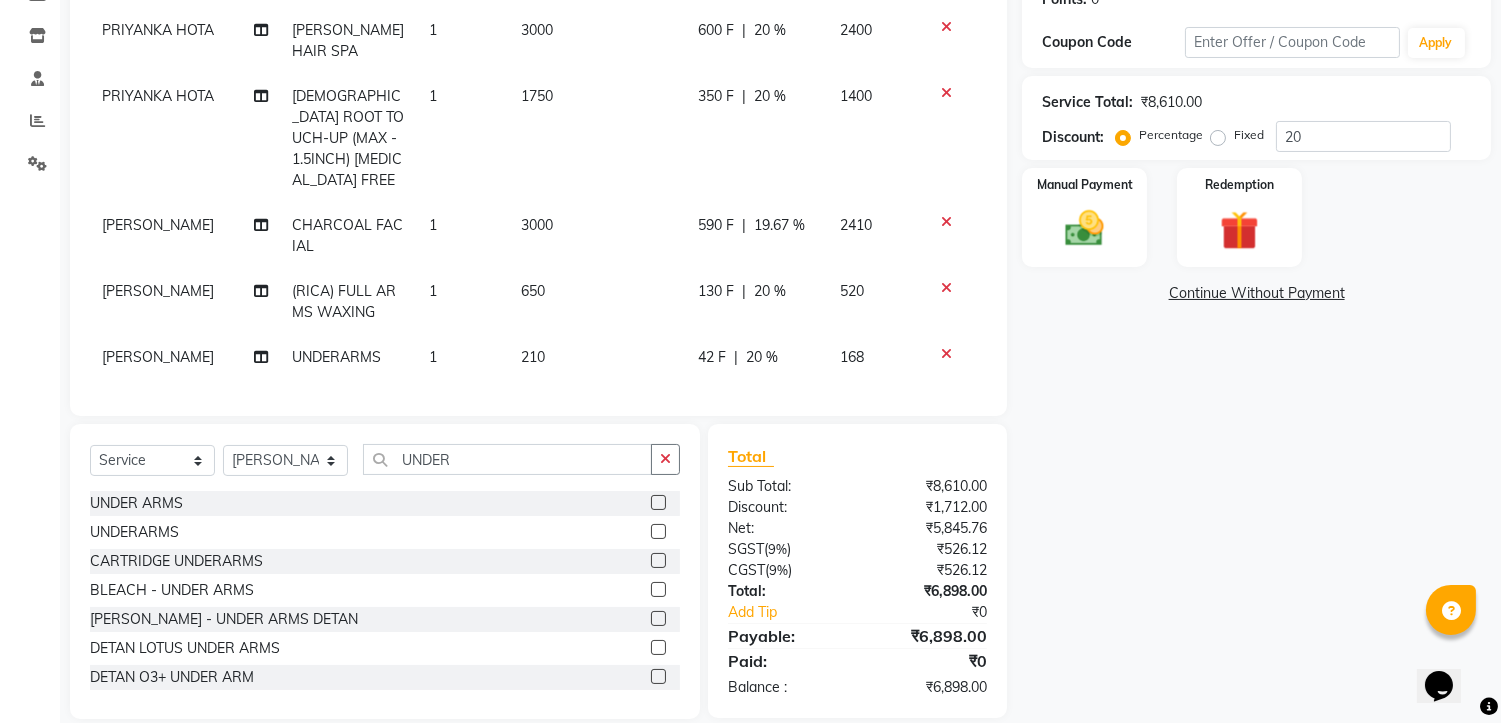 click on "350 F" 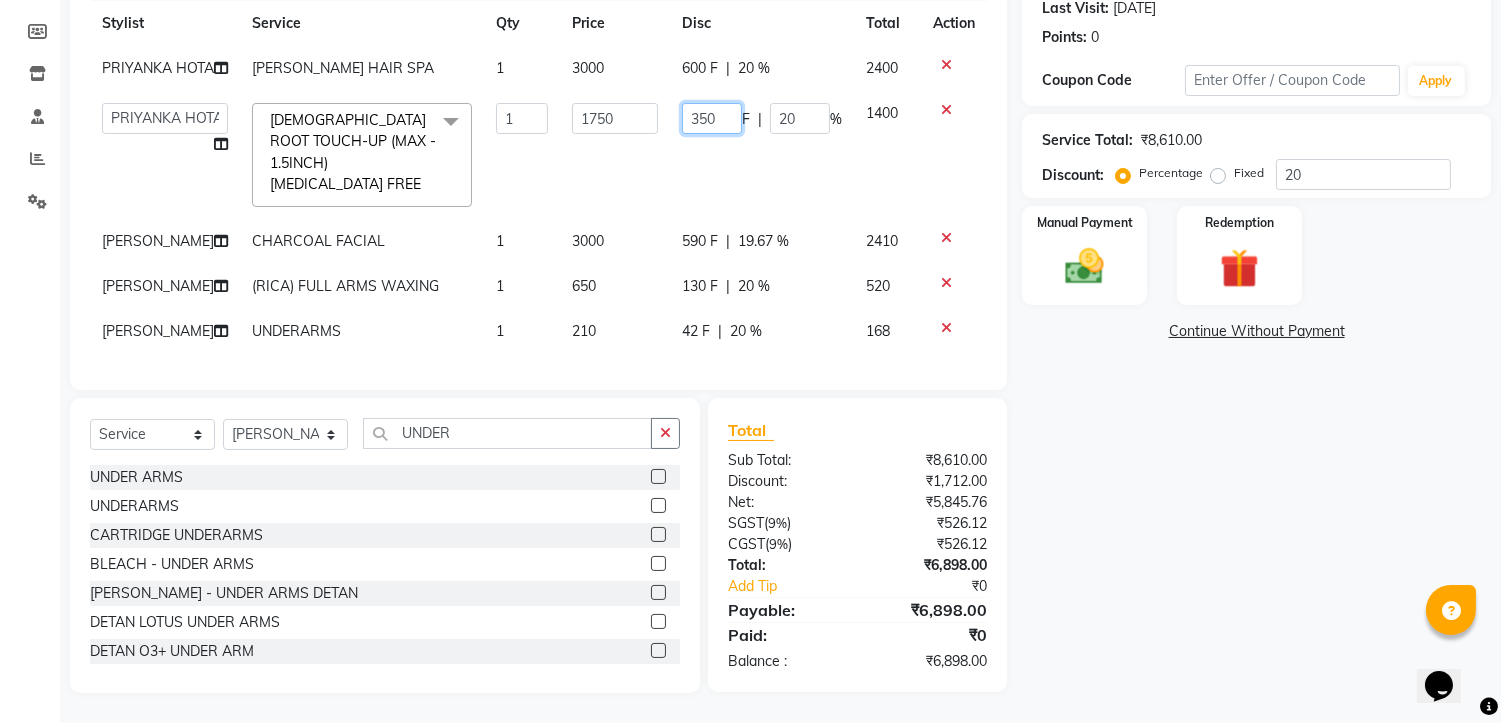 click on "350" 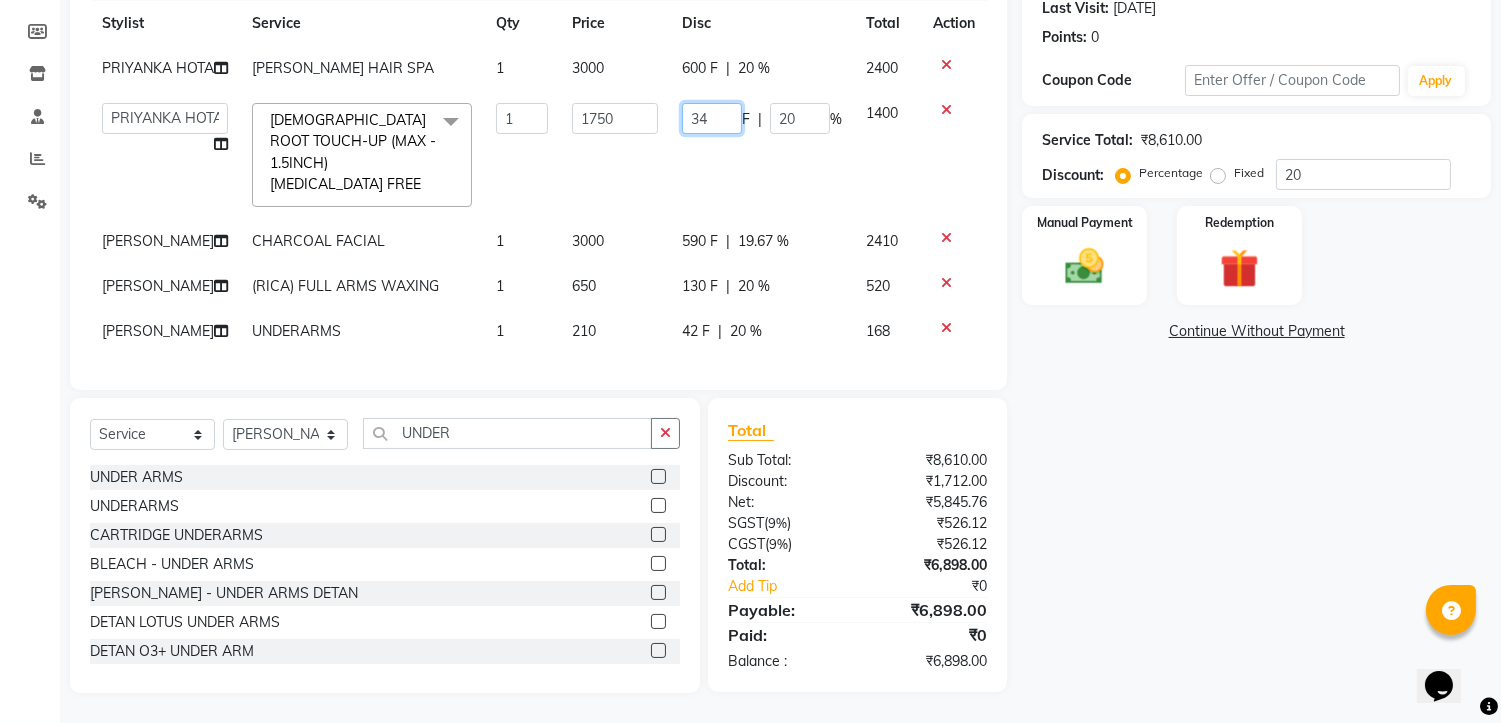 type on "348" 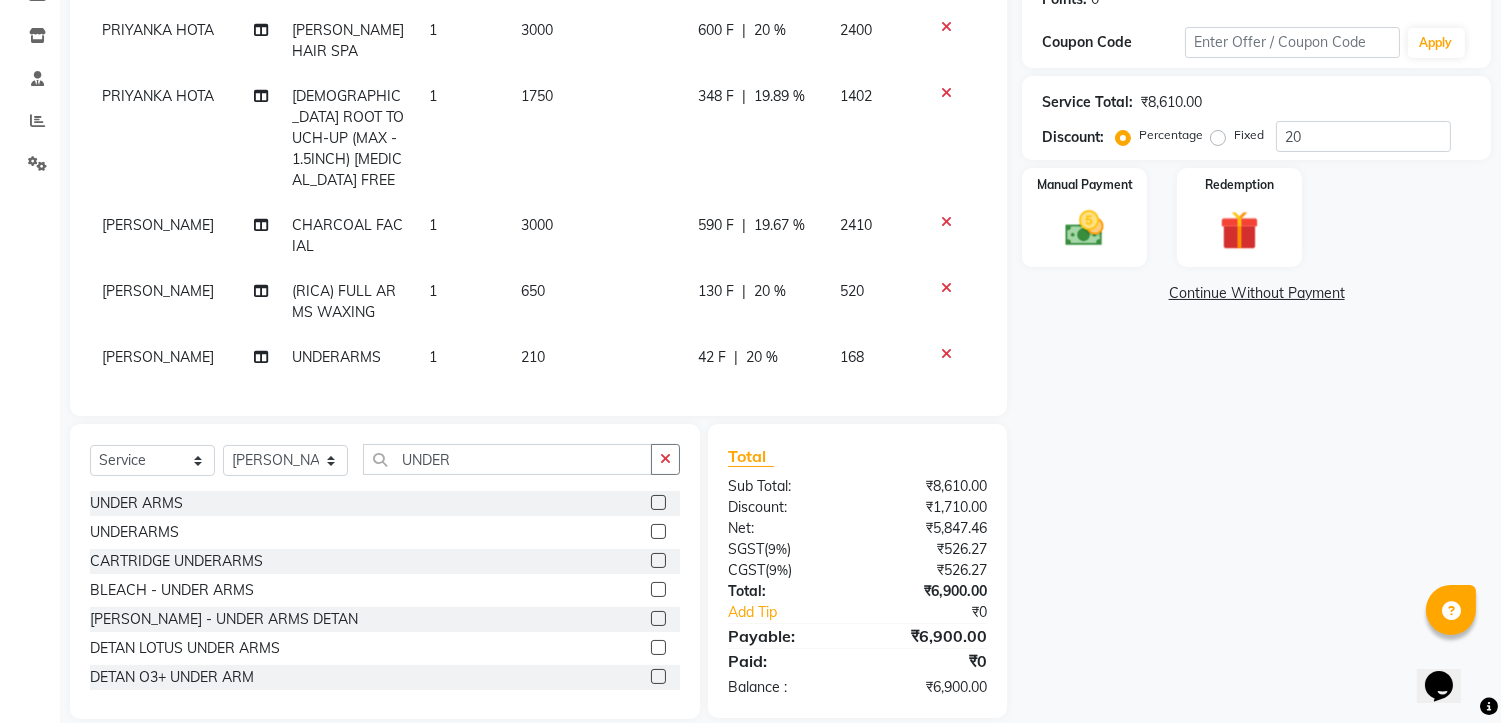 click on "Name: Bobby Mam  Membership:  No Active Membership  Total Visits:  4 Card on file:  0 Last Visit:   20-06-2025 Points:   0  Coupon Code Apply Service Total:  ₹8,610.00  Discount:  Percentage   Fixed  20 Manual Payment Redemption  Continue Without Payment" 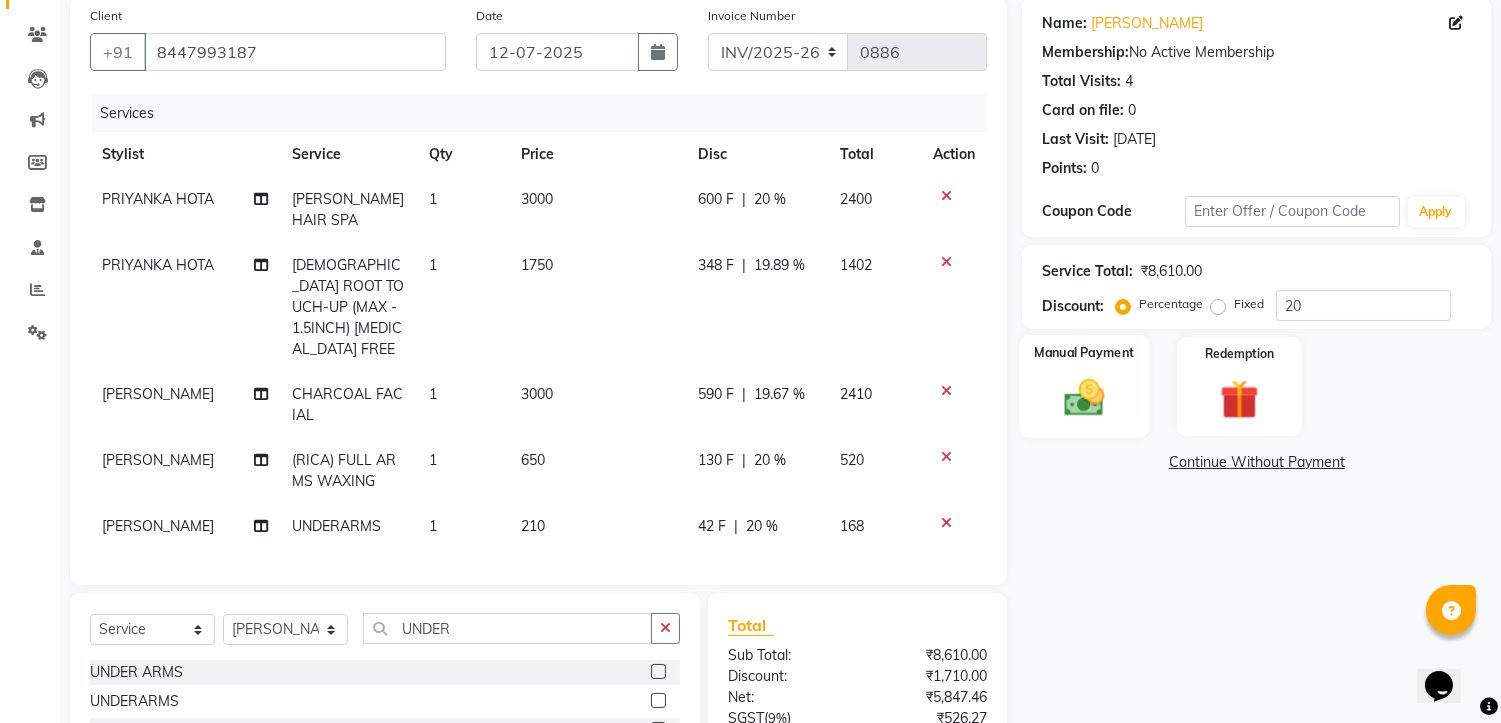 scroll, scrollTop: 100, scrollLeft: 0, axis: vertical 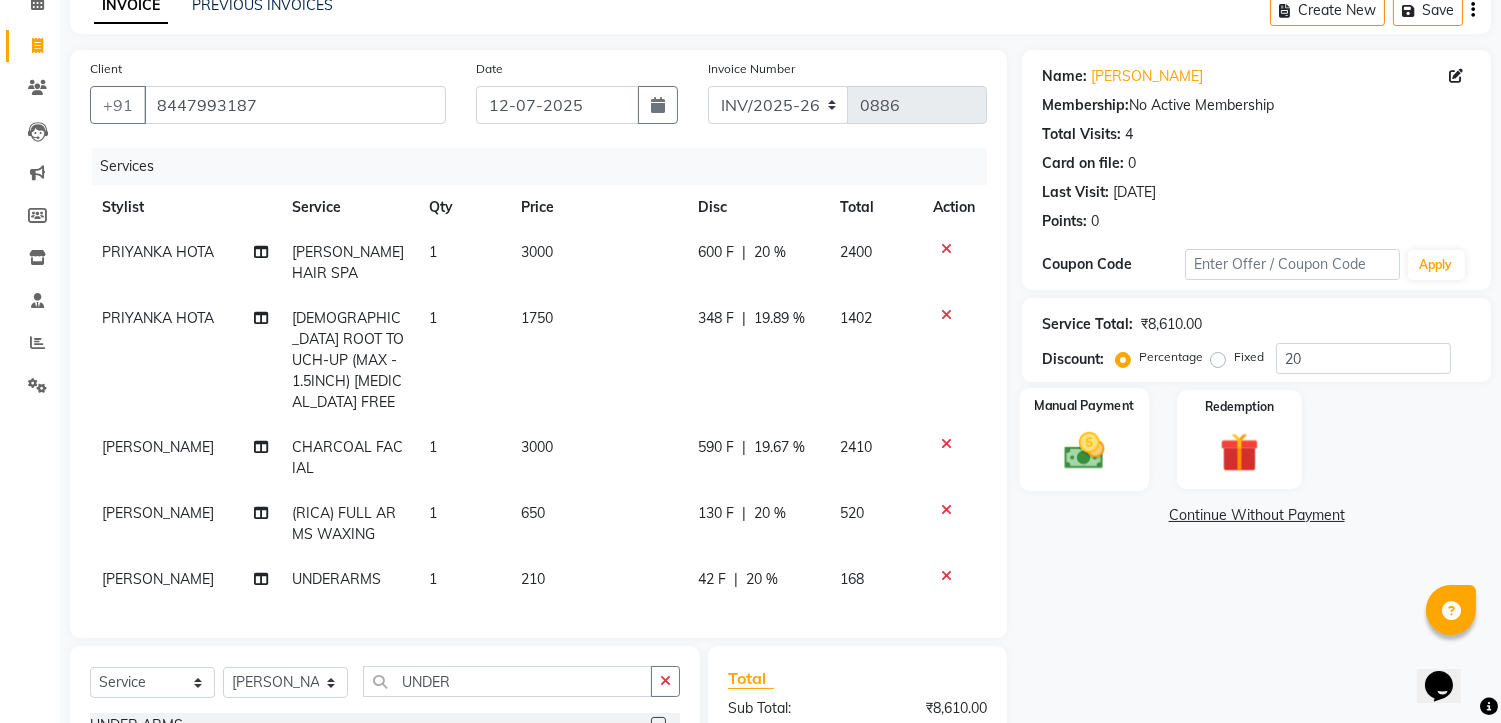 click 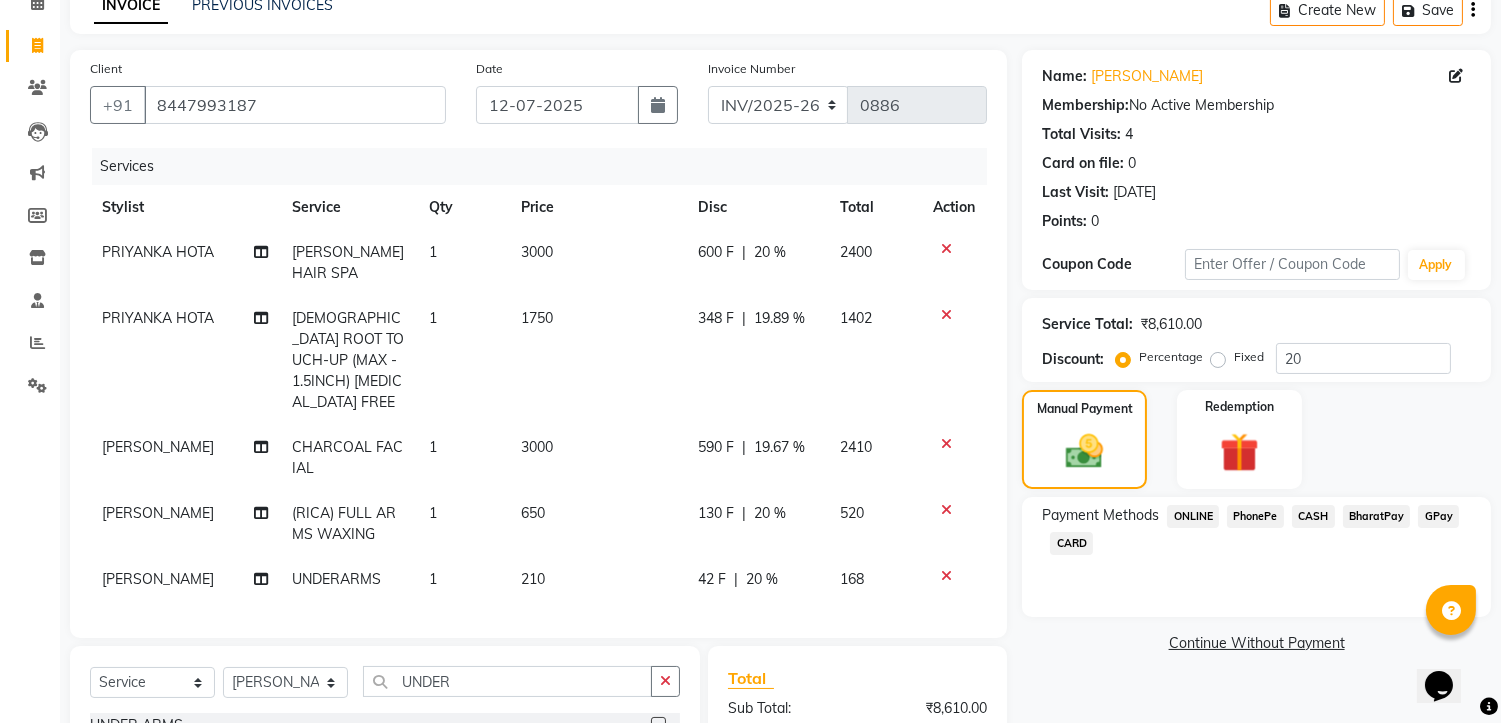 click on "PhonePe" 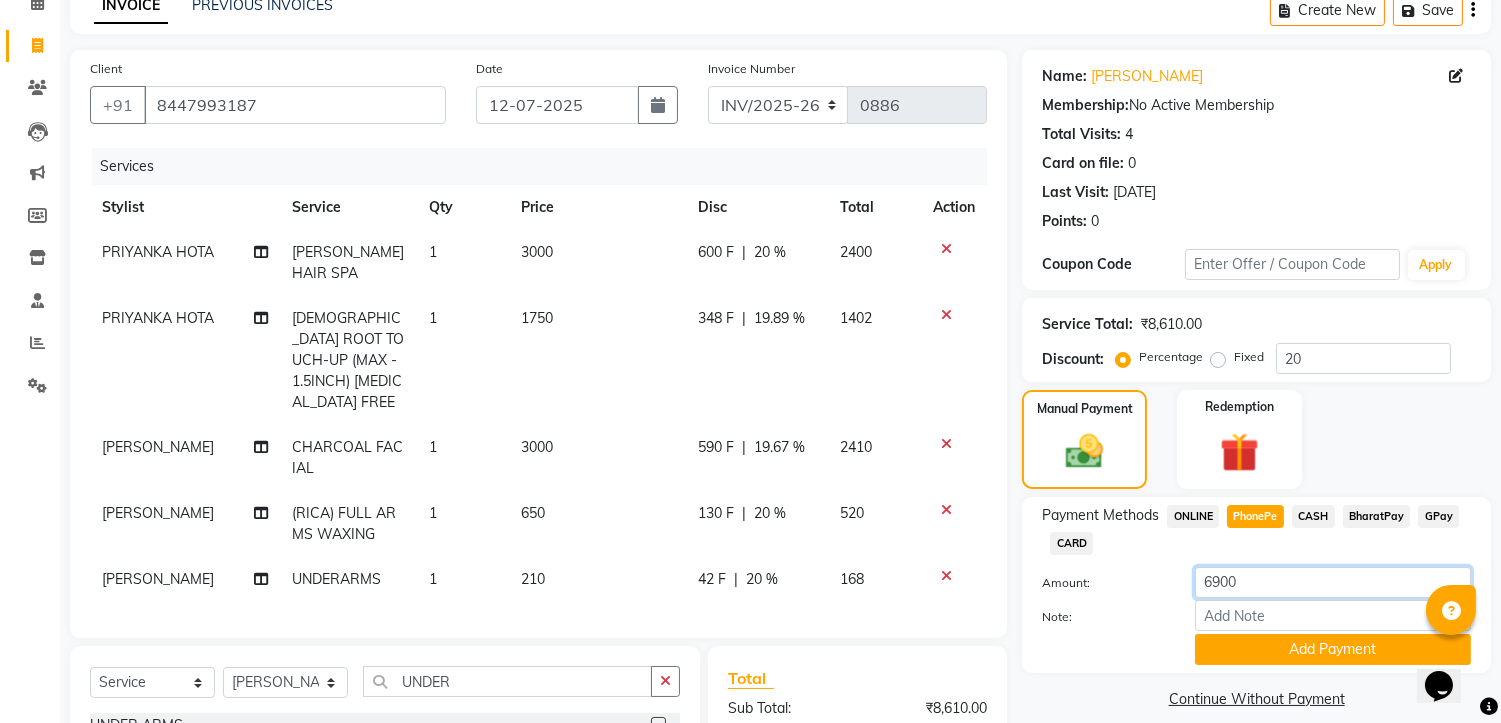 click on "6900" 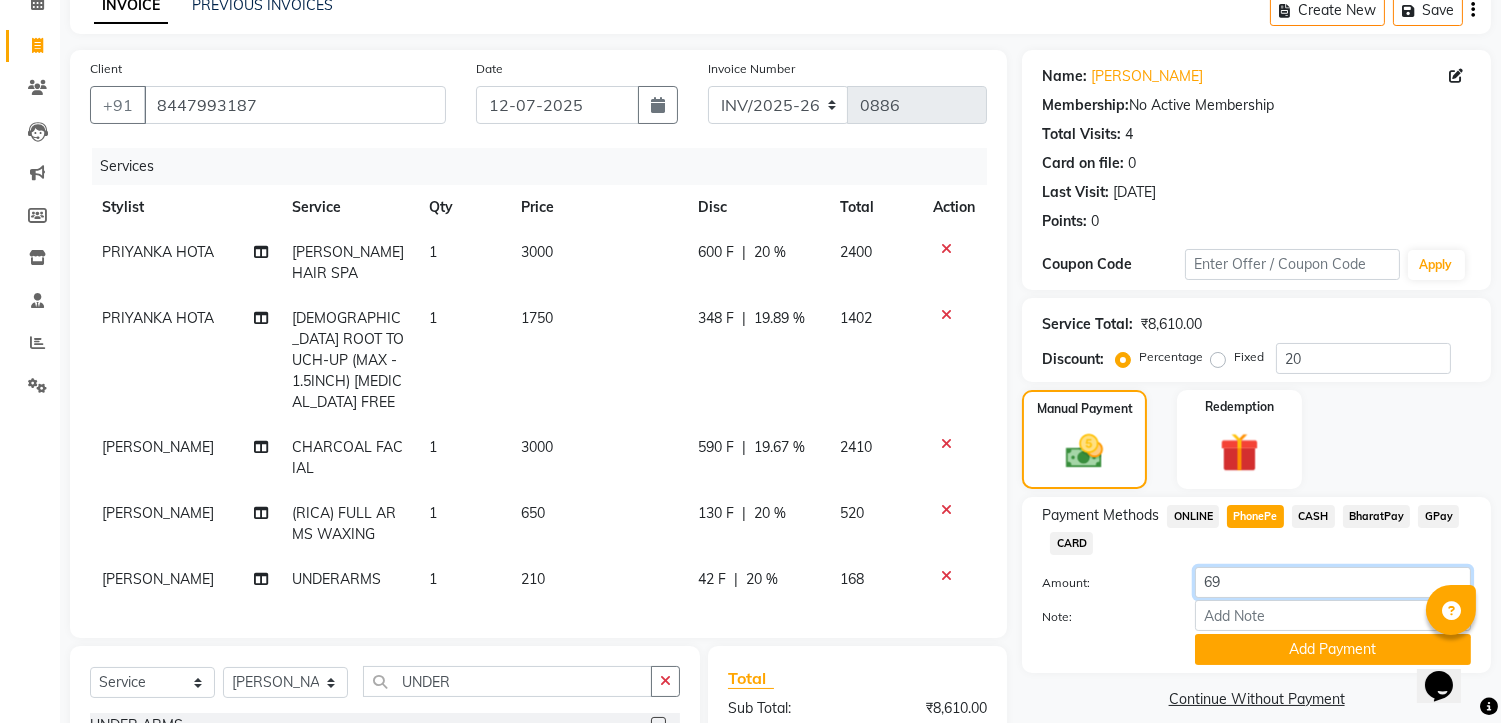 type on "6" 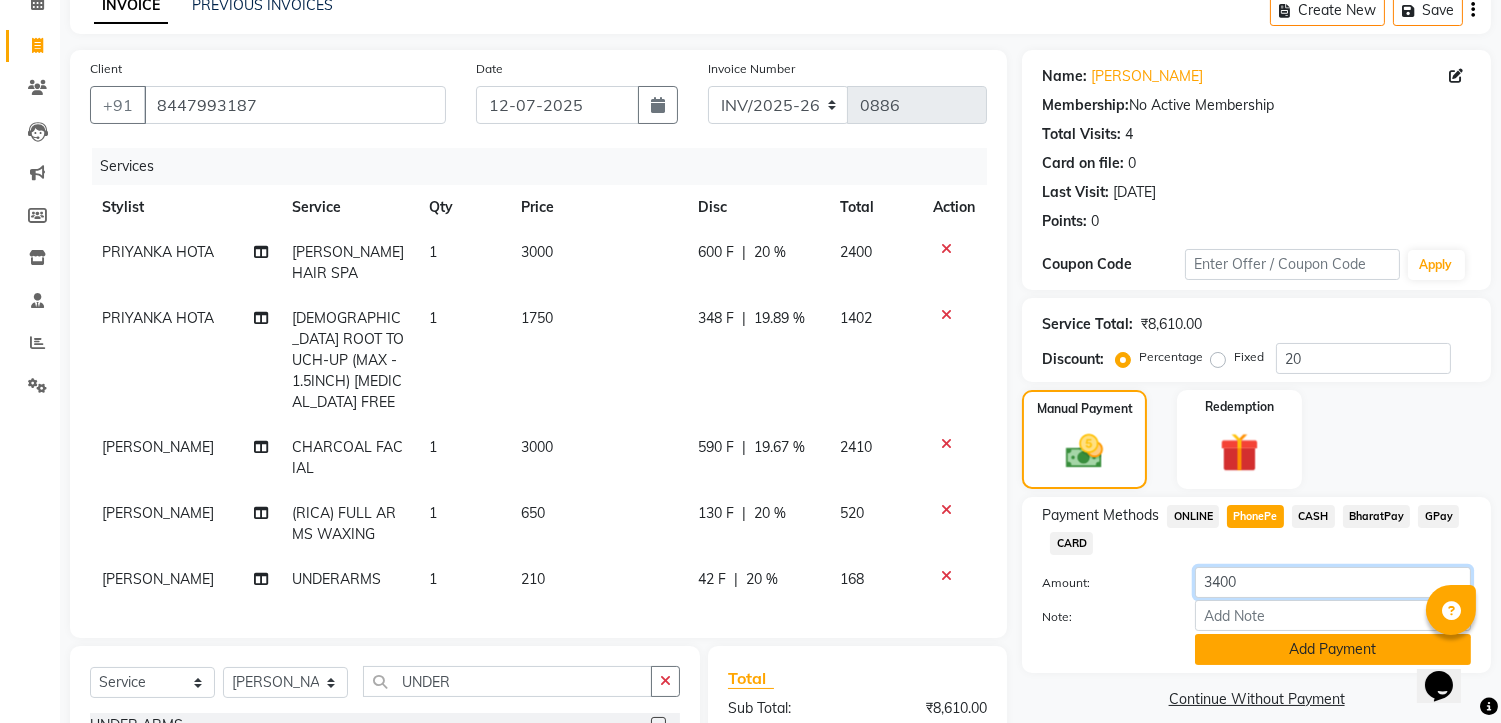 type on "3400" 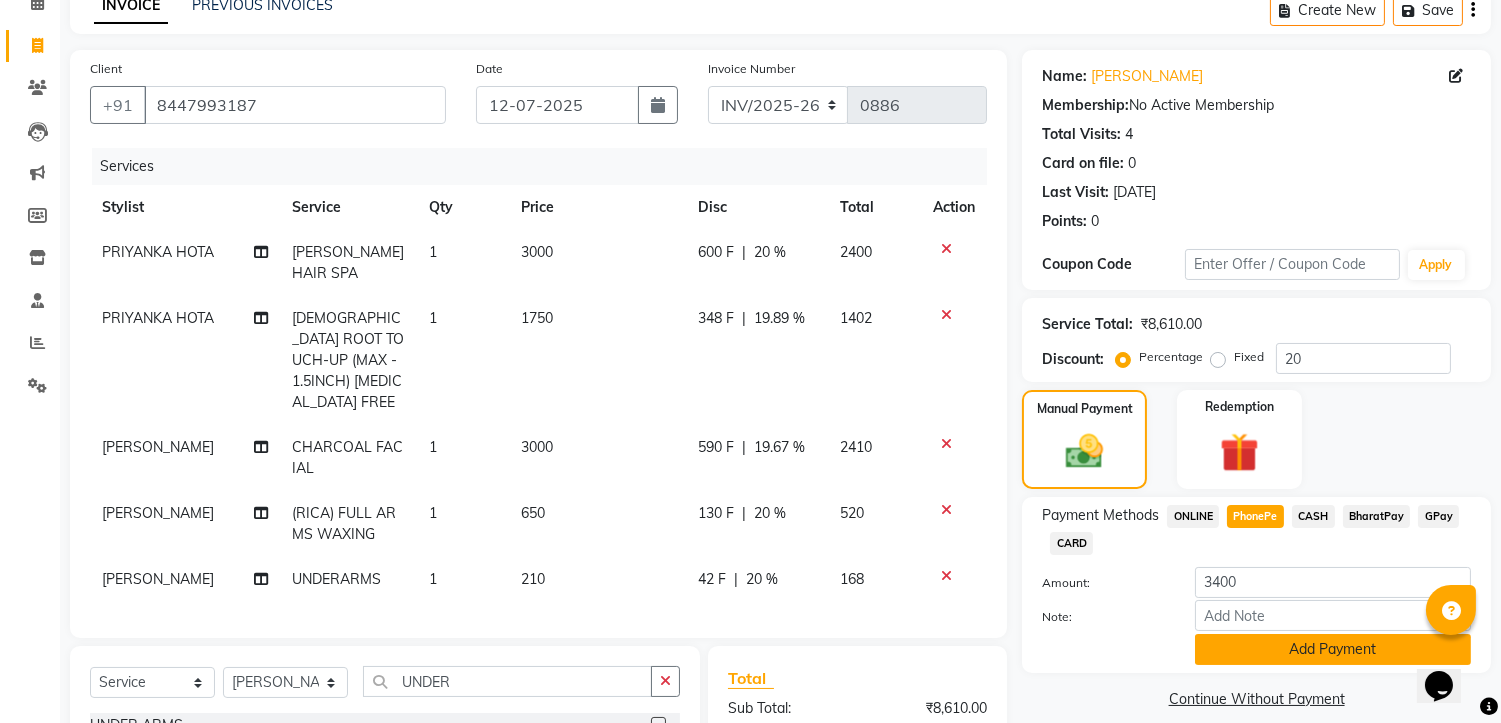 click on "Add Payment" 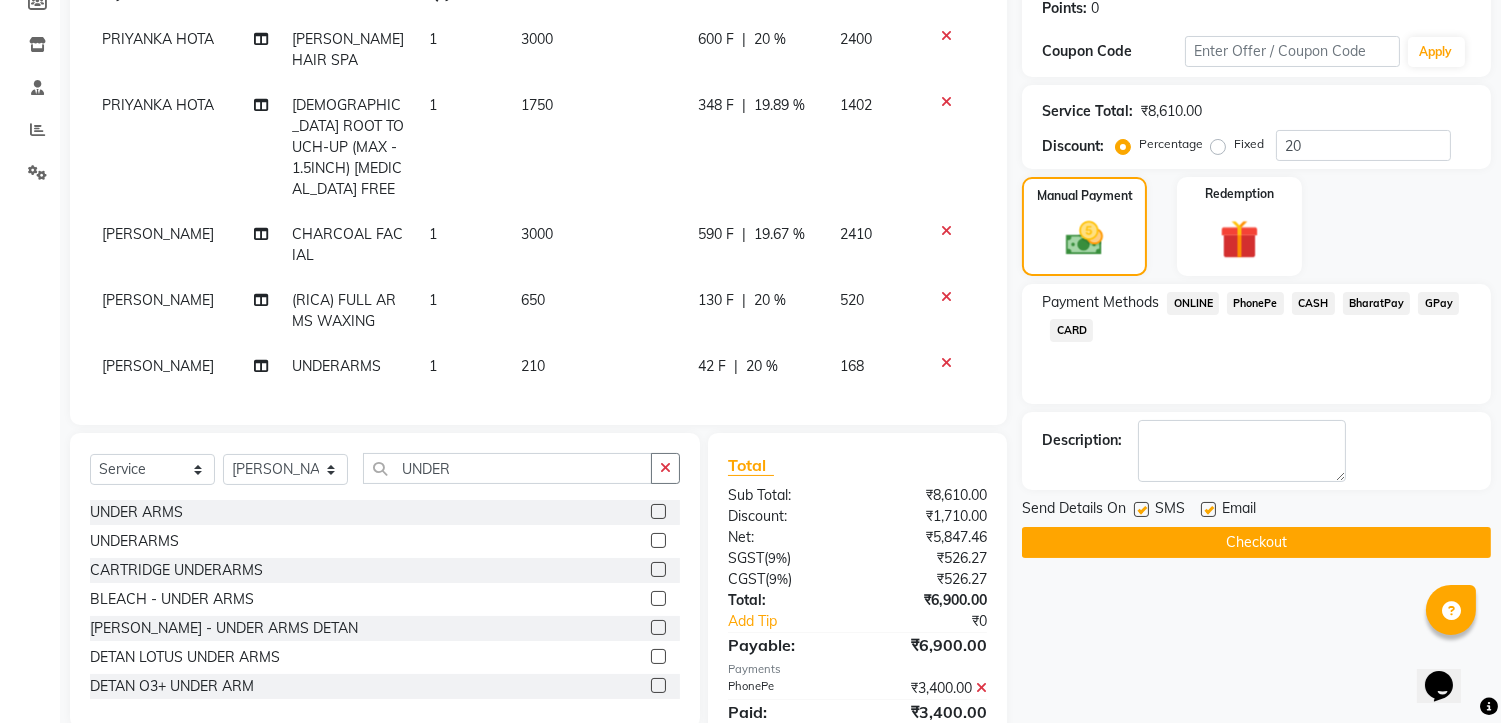 scroll, scrollTop: 322, scrollLeft: 0, axis: vertical 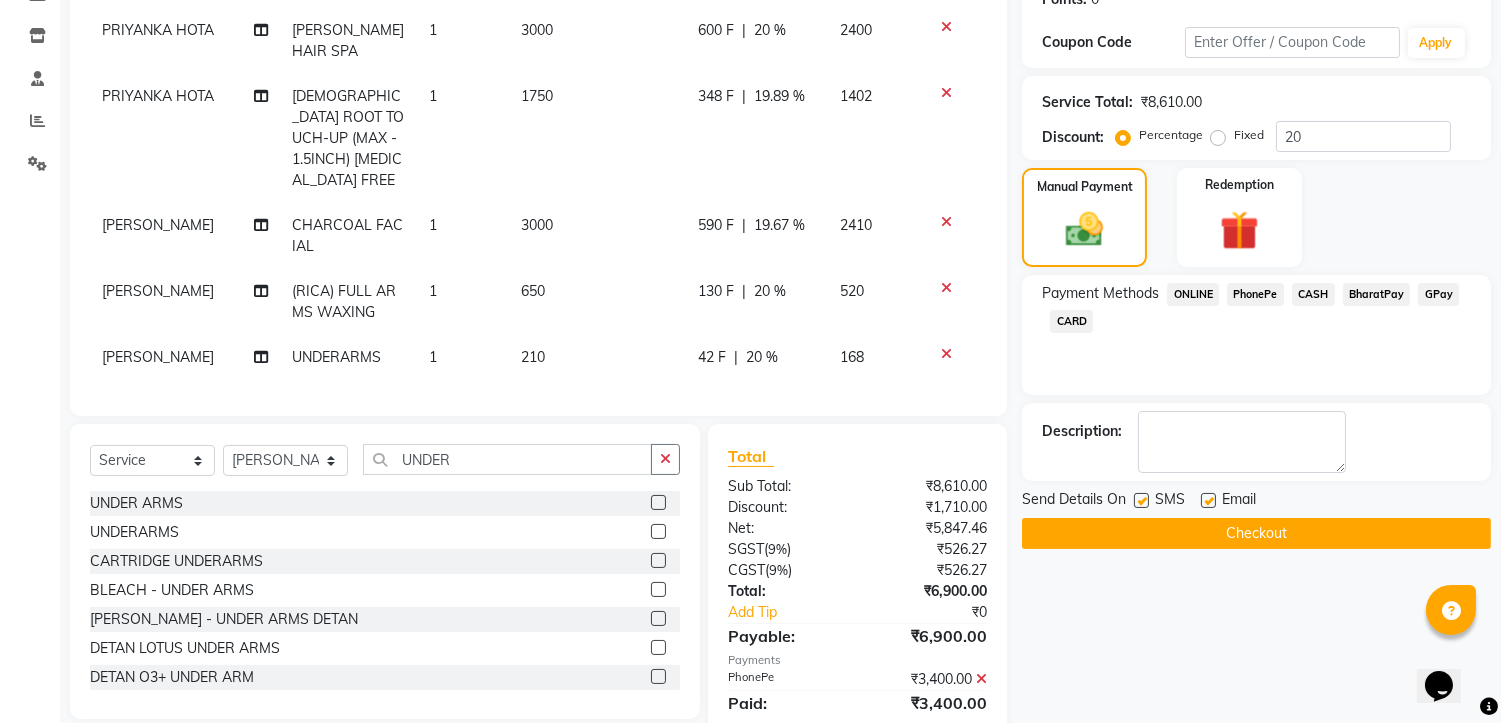 click on "CASH" 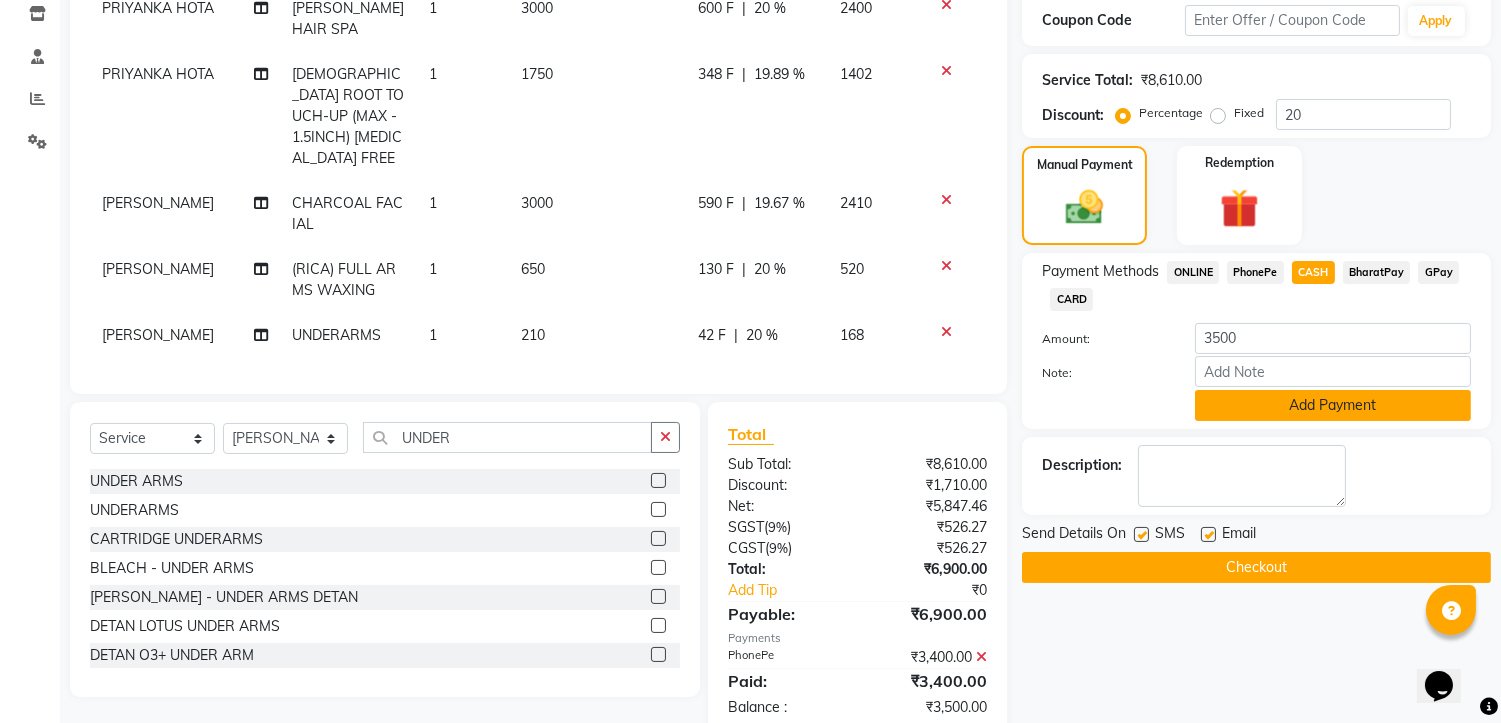 scroll, scrollTop: 363, scrollLeft: 0, axis: vertical 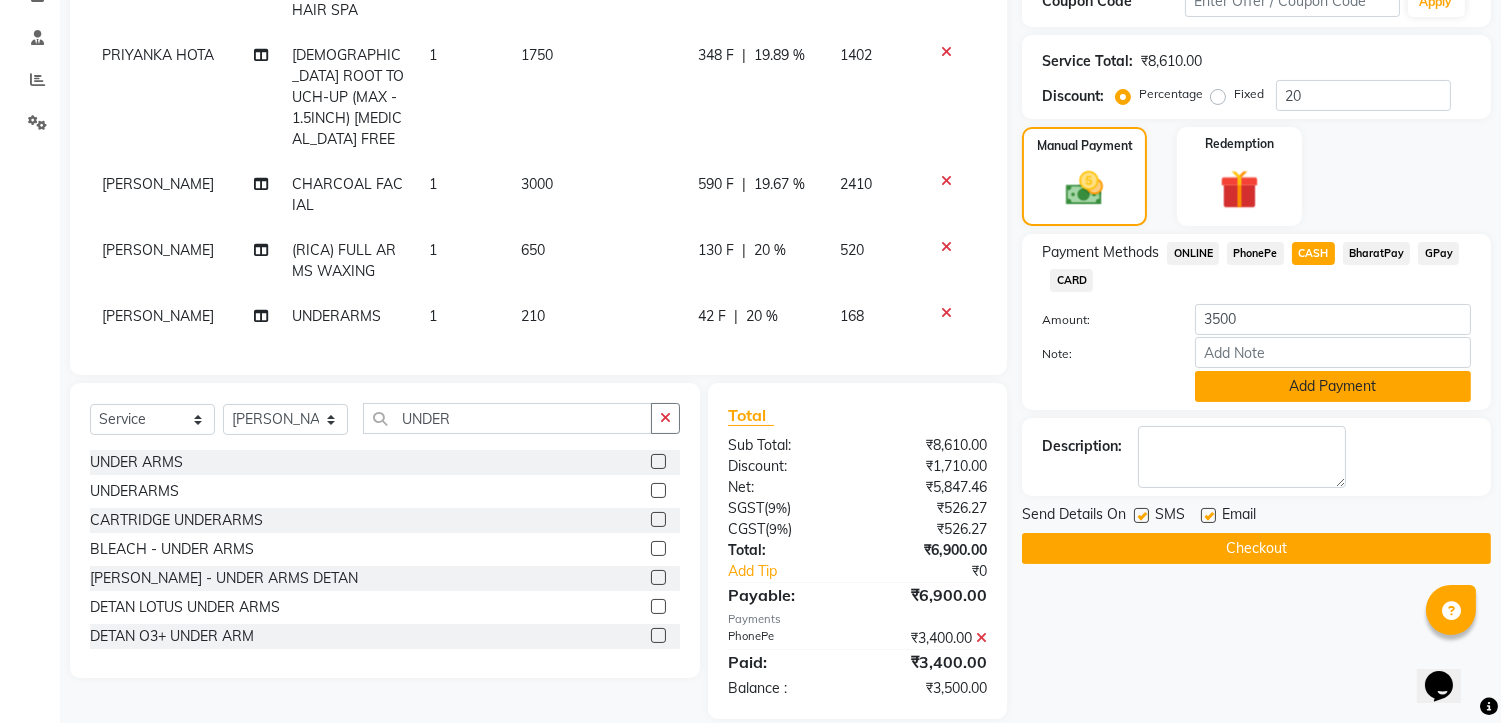 click on "Add Payment" 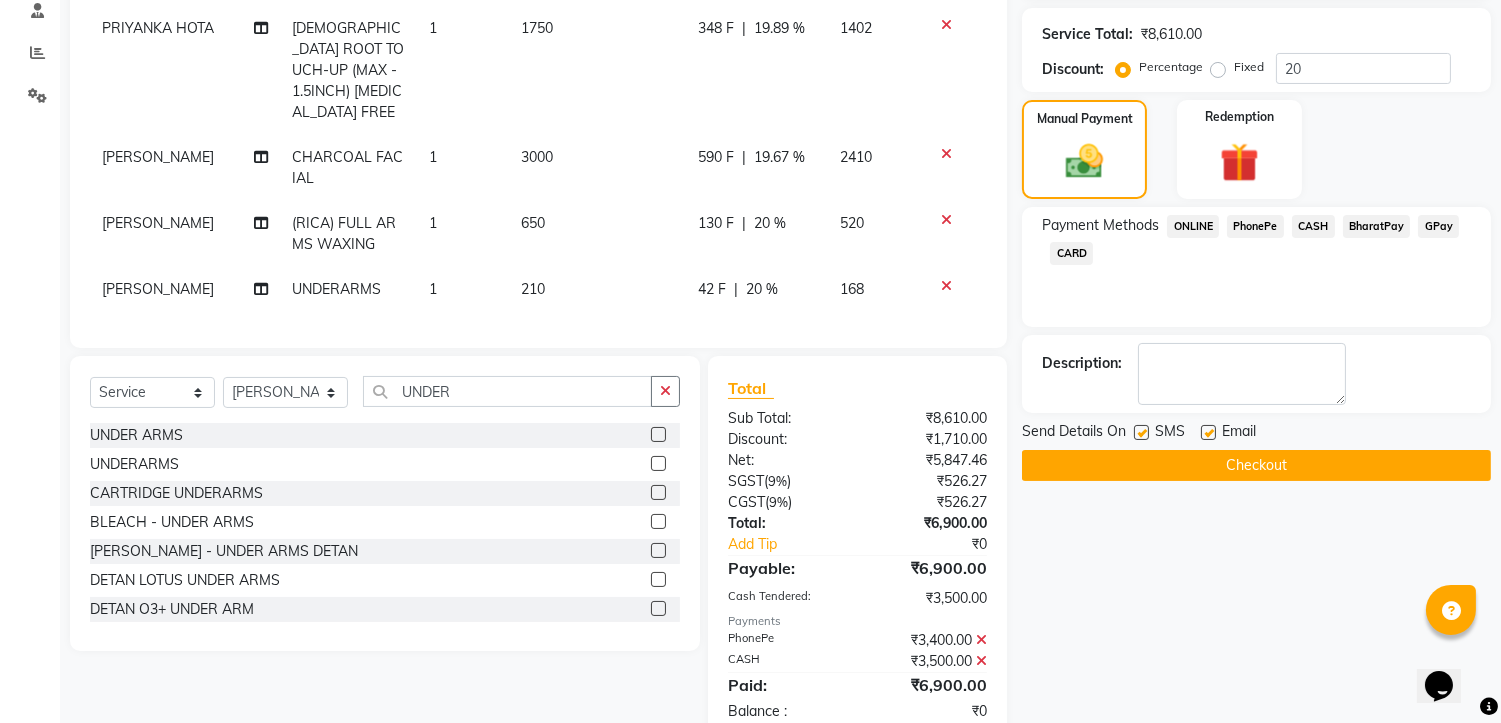 scroll, scrollTop: 413, scrollLeft: 0, axis: vertical 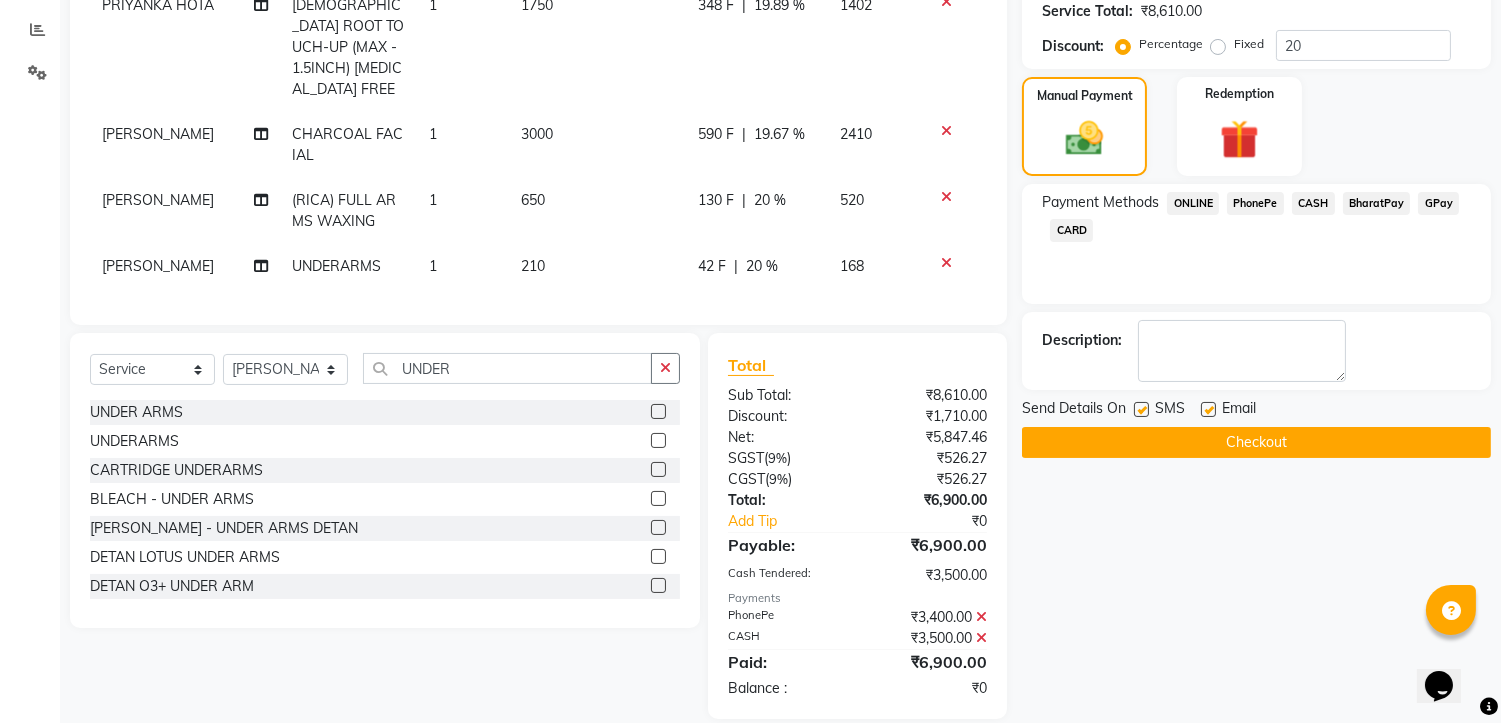 click on "Checkout" 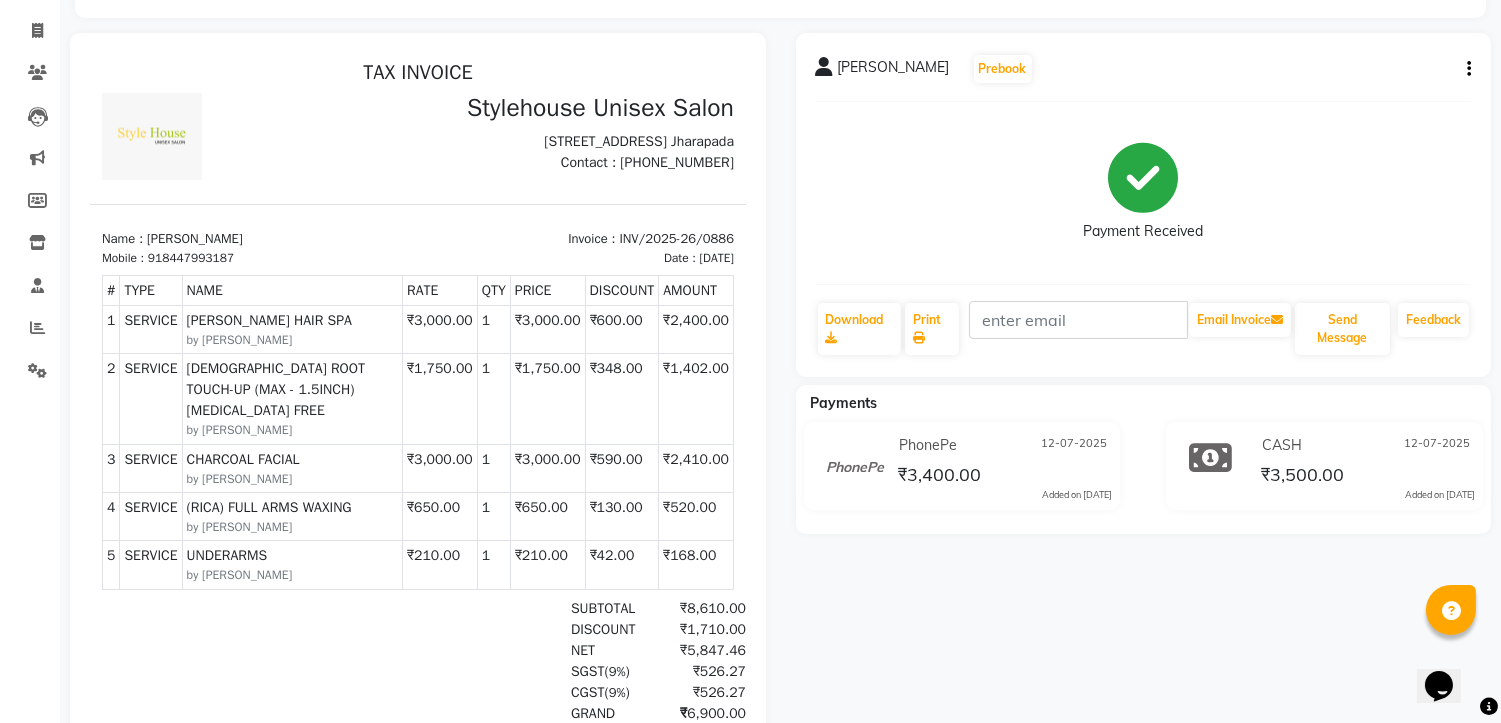 scroll, scrollTop: 0, scrollLeft: 0, axis: both 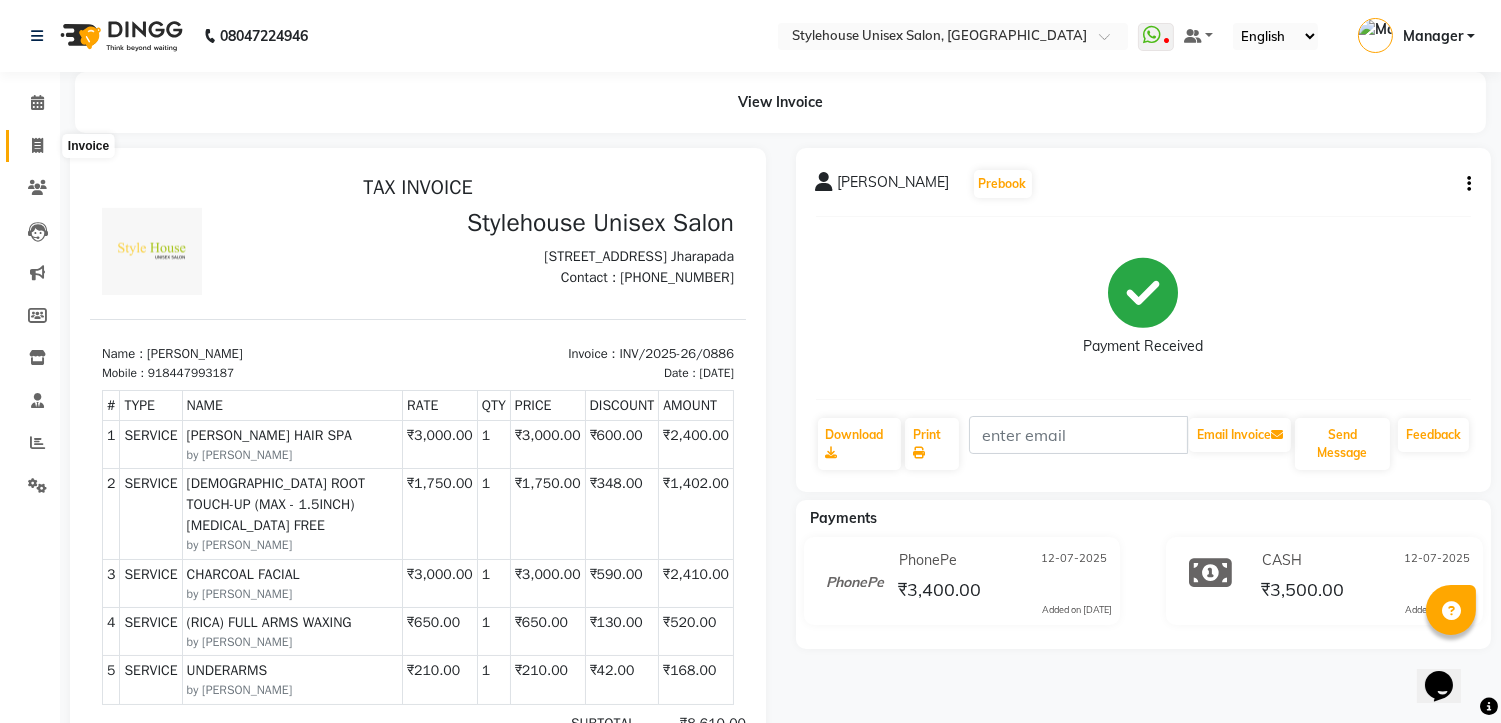 click 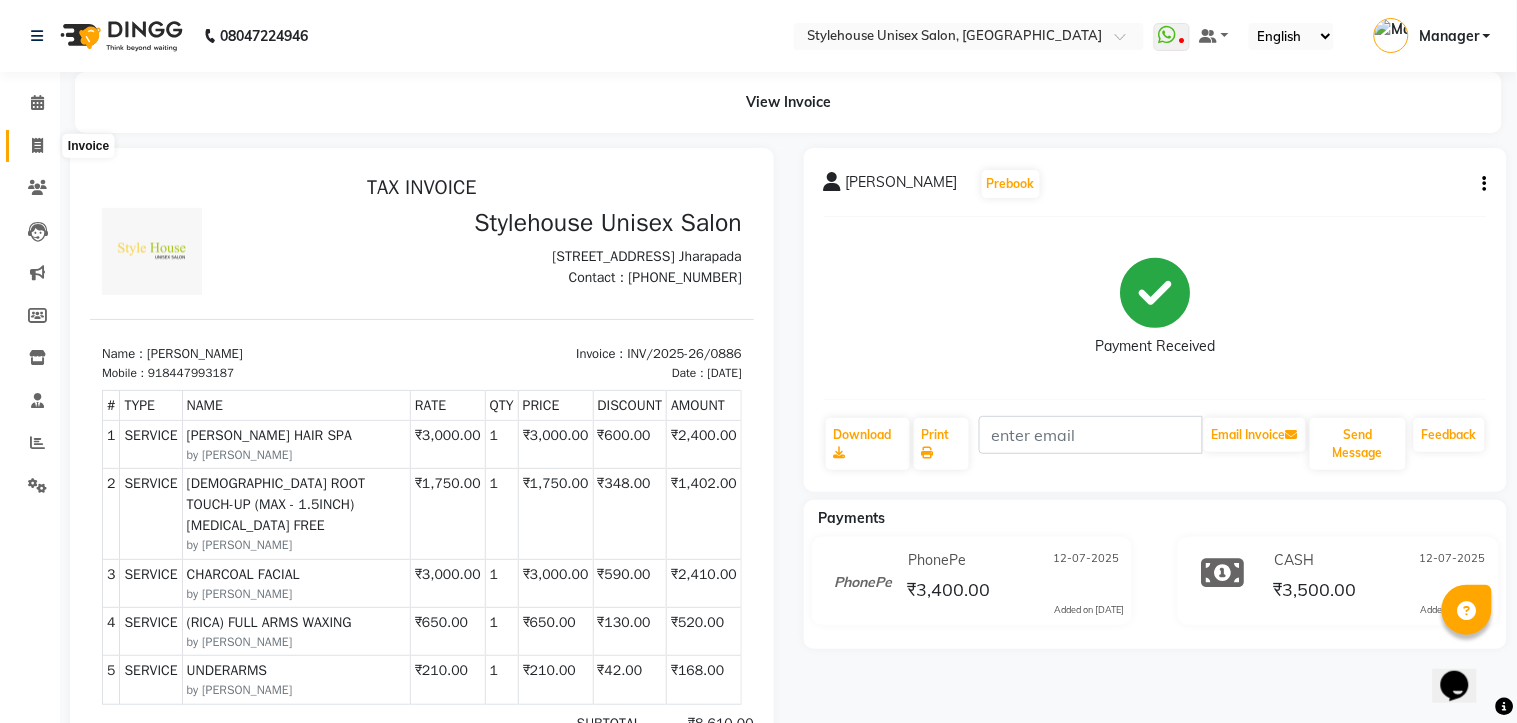 select on "service" 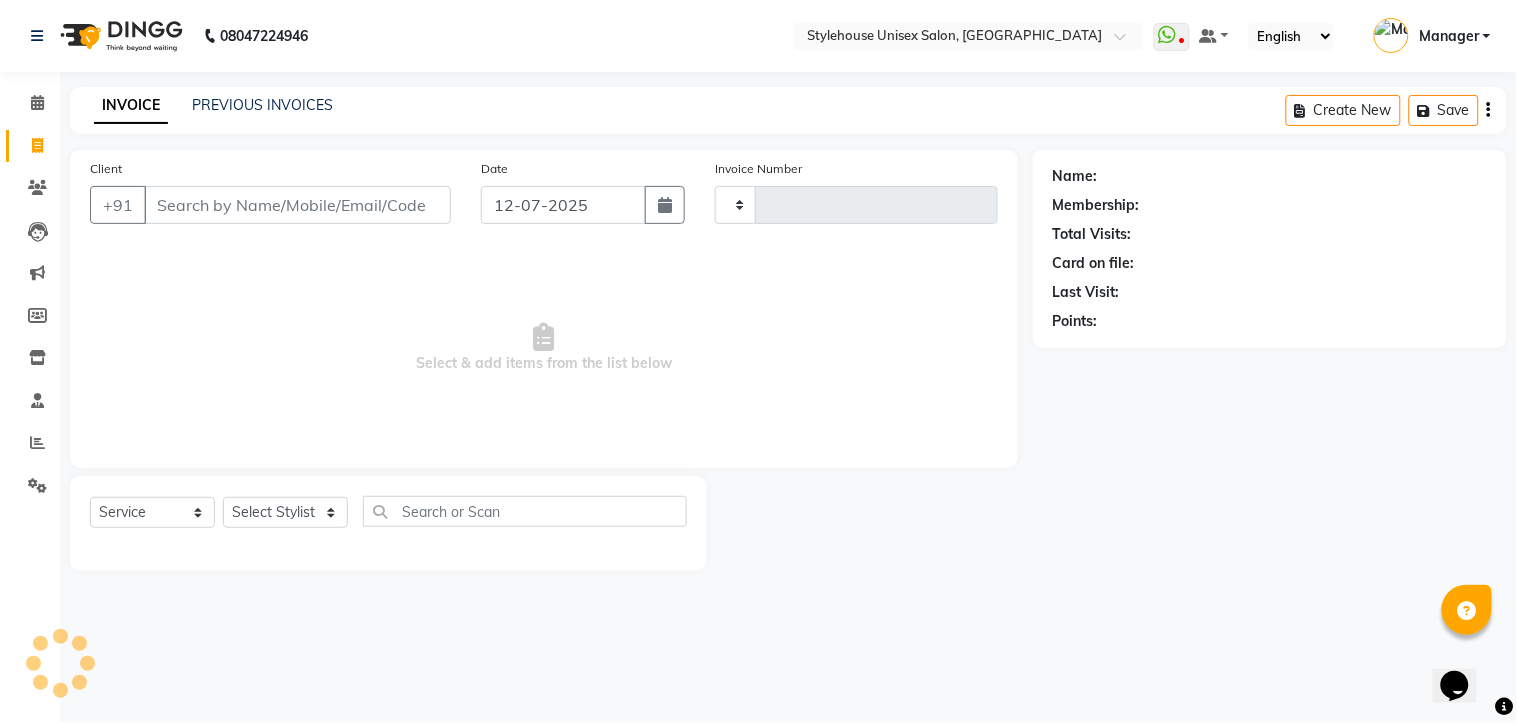 type on "0887" 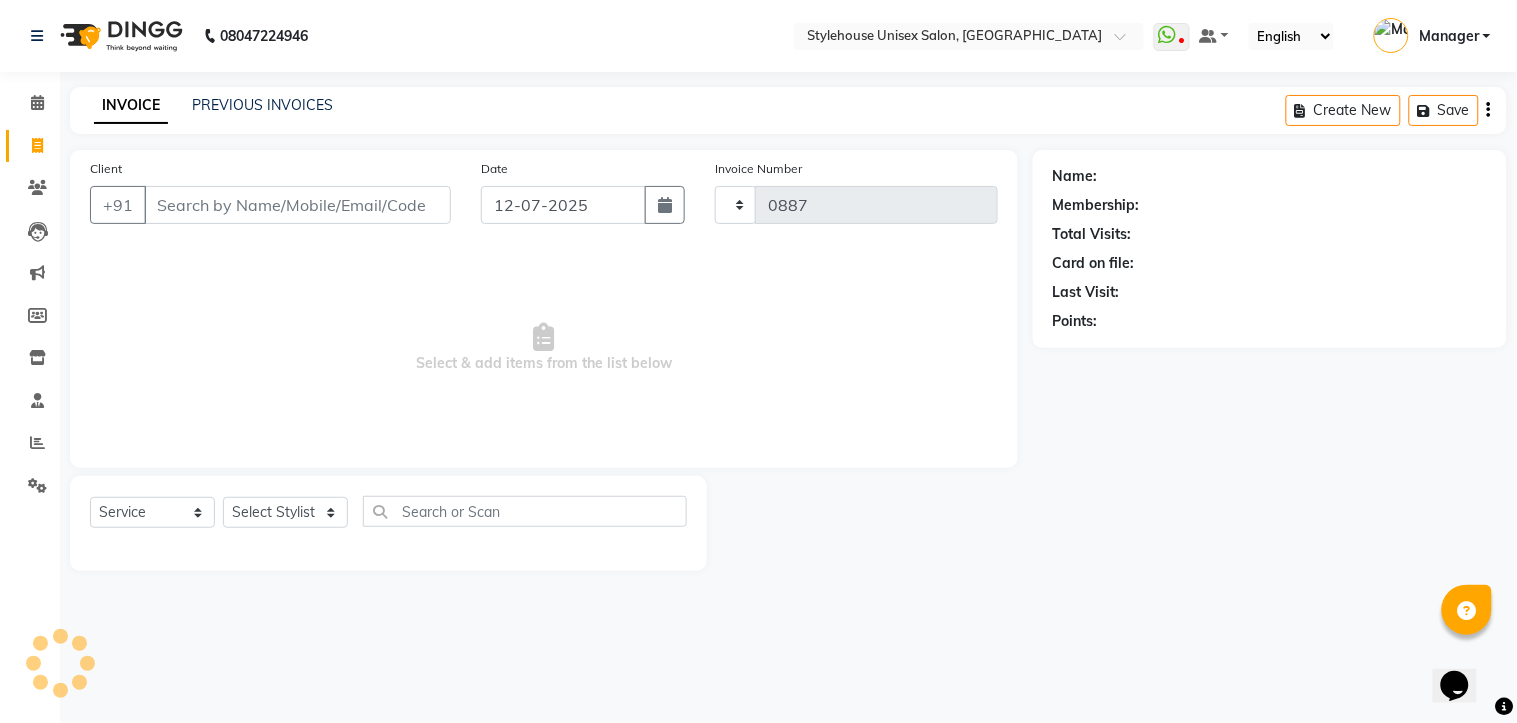select on "7906" 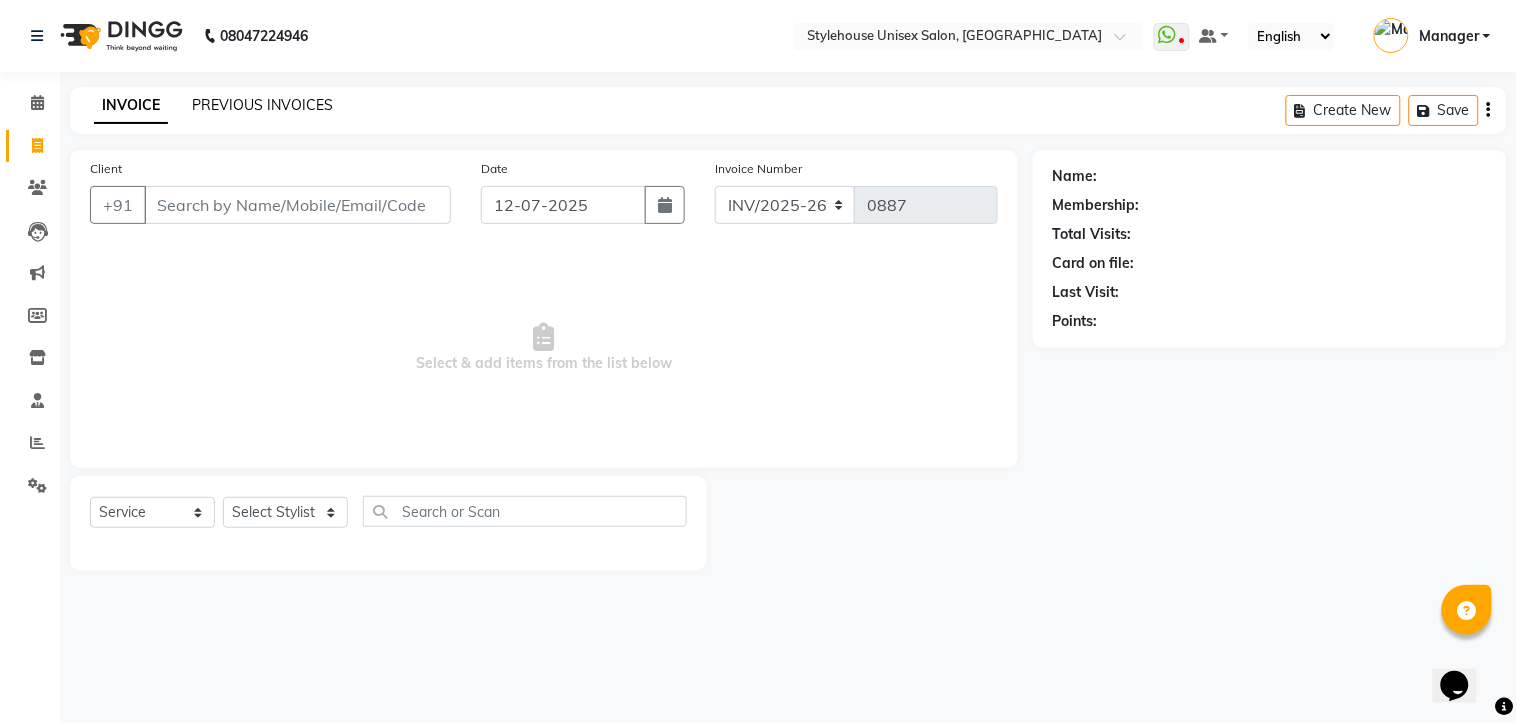 click on "PREVIOUS INVOICES" 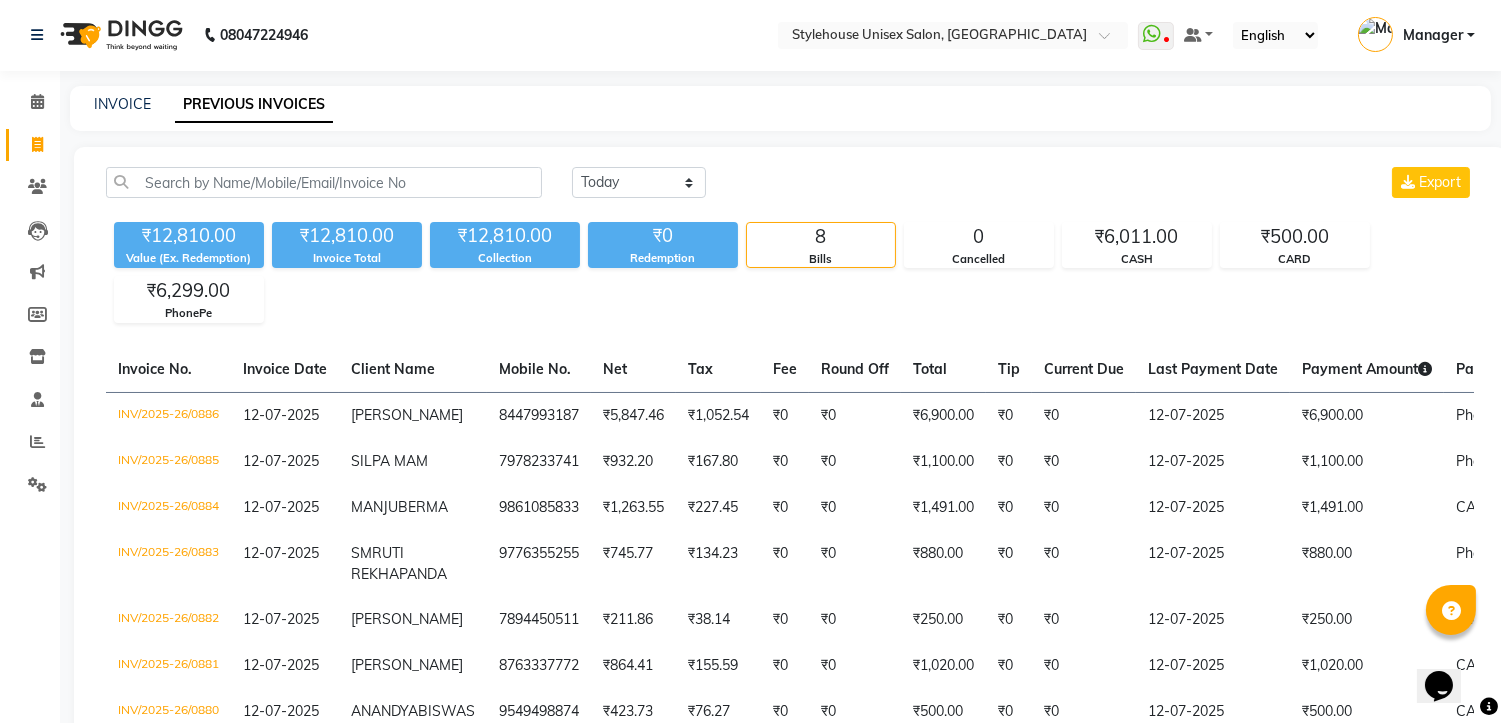 scroll, scrollTop: 0, scrollLeft: 0, axis: both 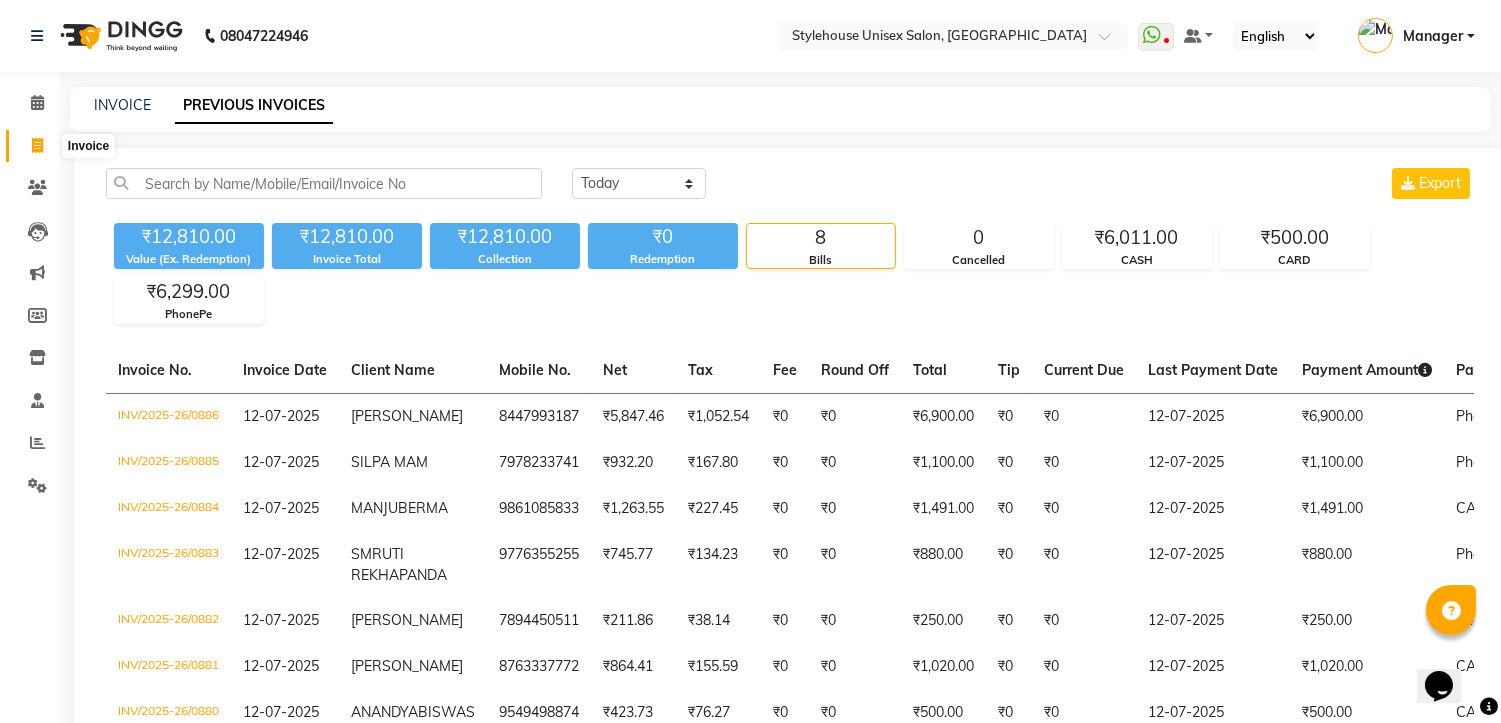 click 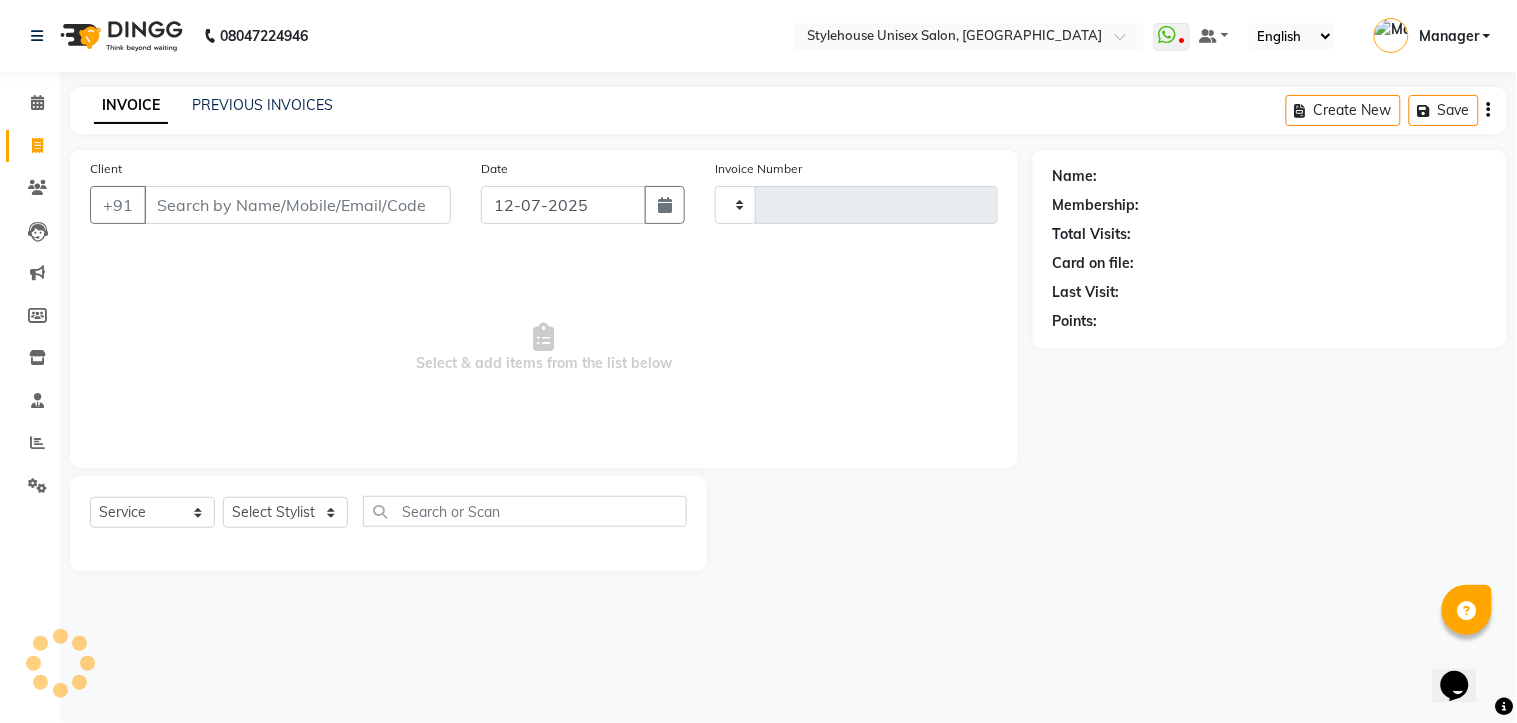 type on "0887" 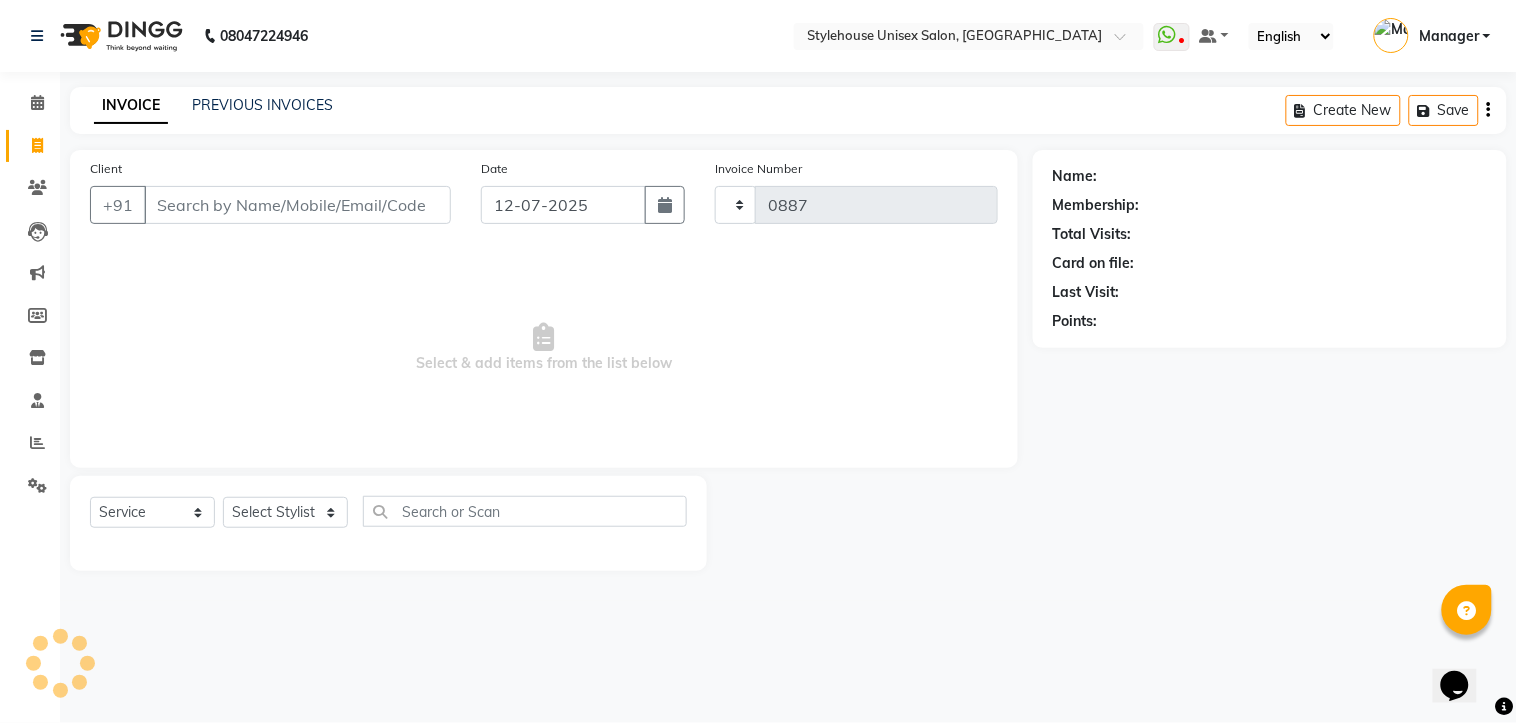 select on "7906" 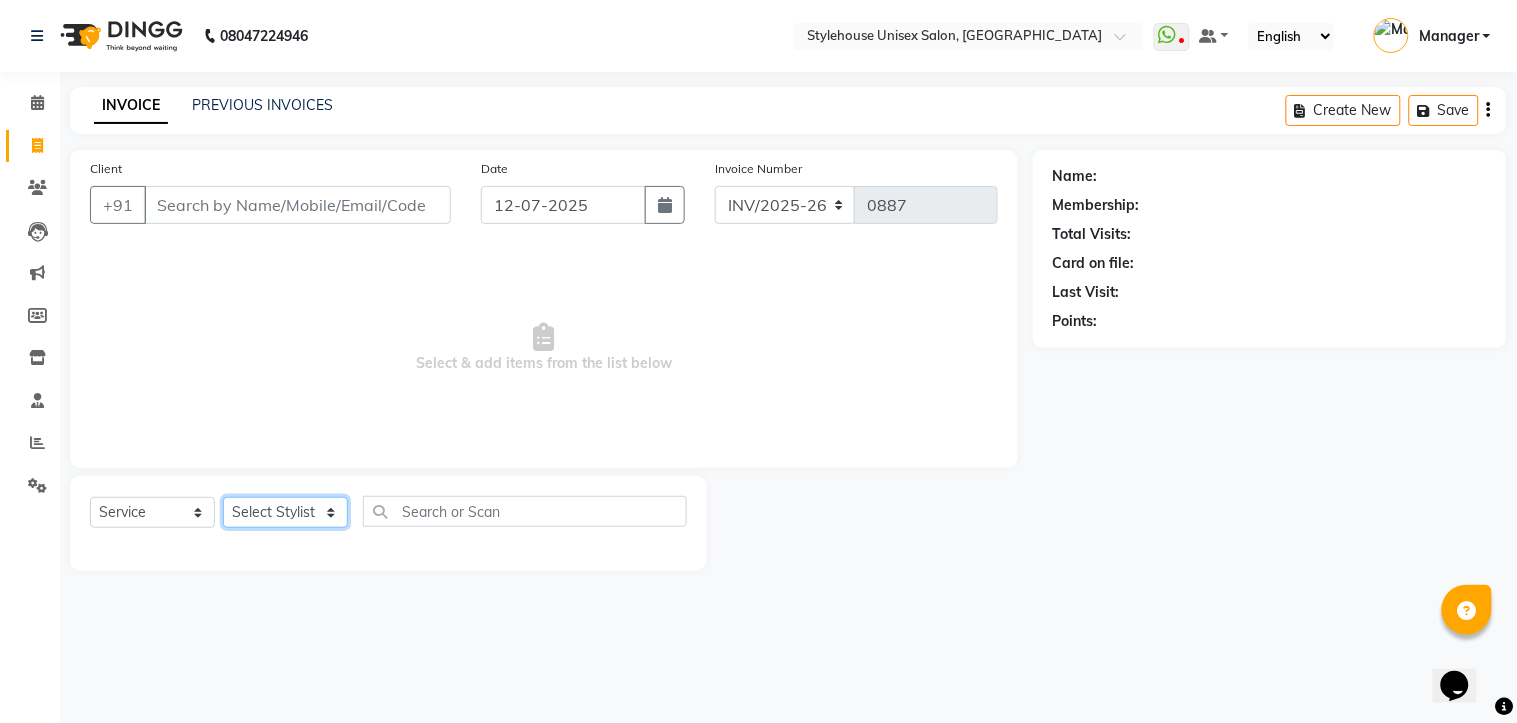 click on "Select Stylist [PERSON_NAME] [PERSON_NAME] [PERSON_NAME] Manager [PERSON_NAME] PRIYANKA HOTA [PERSON_NAME] [PERSON_NAME]" 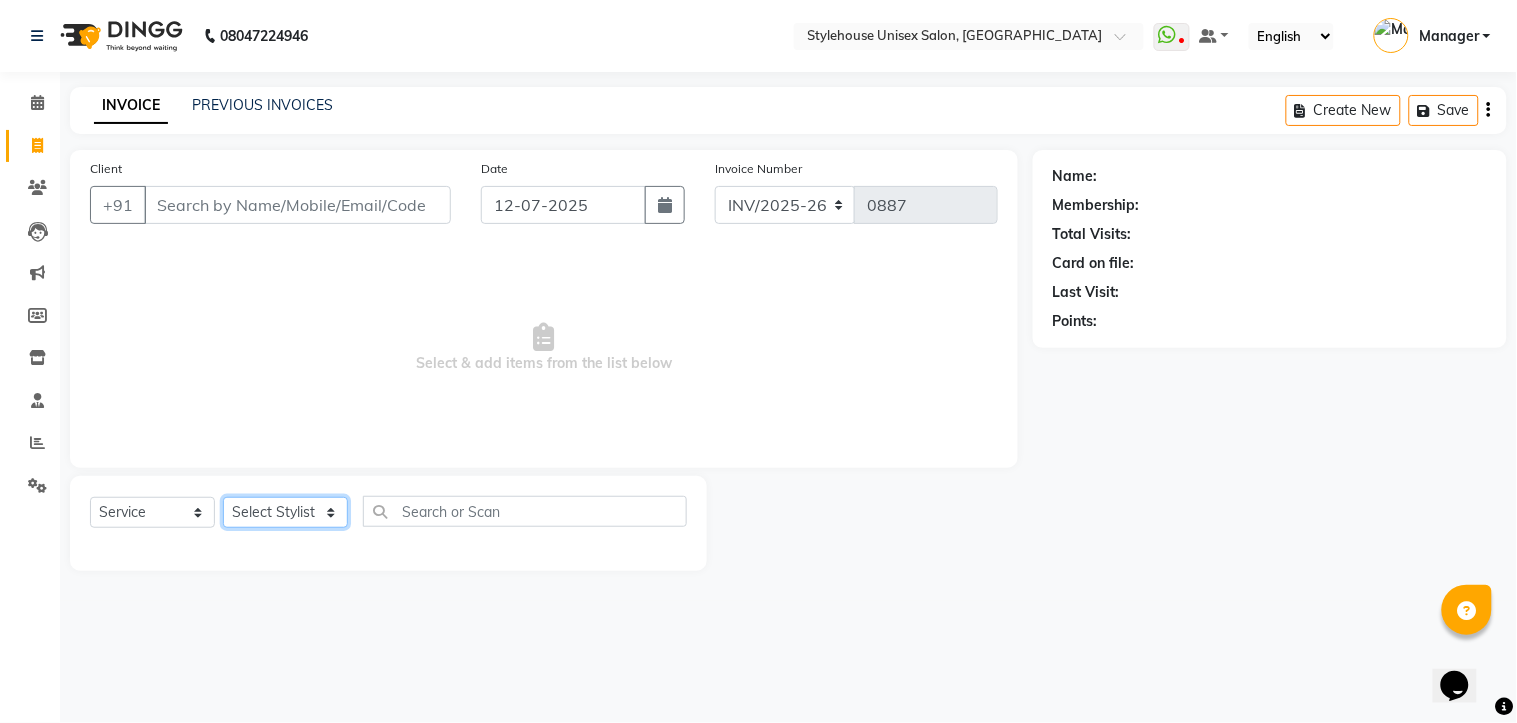 select on "69919" 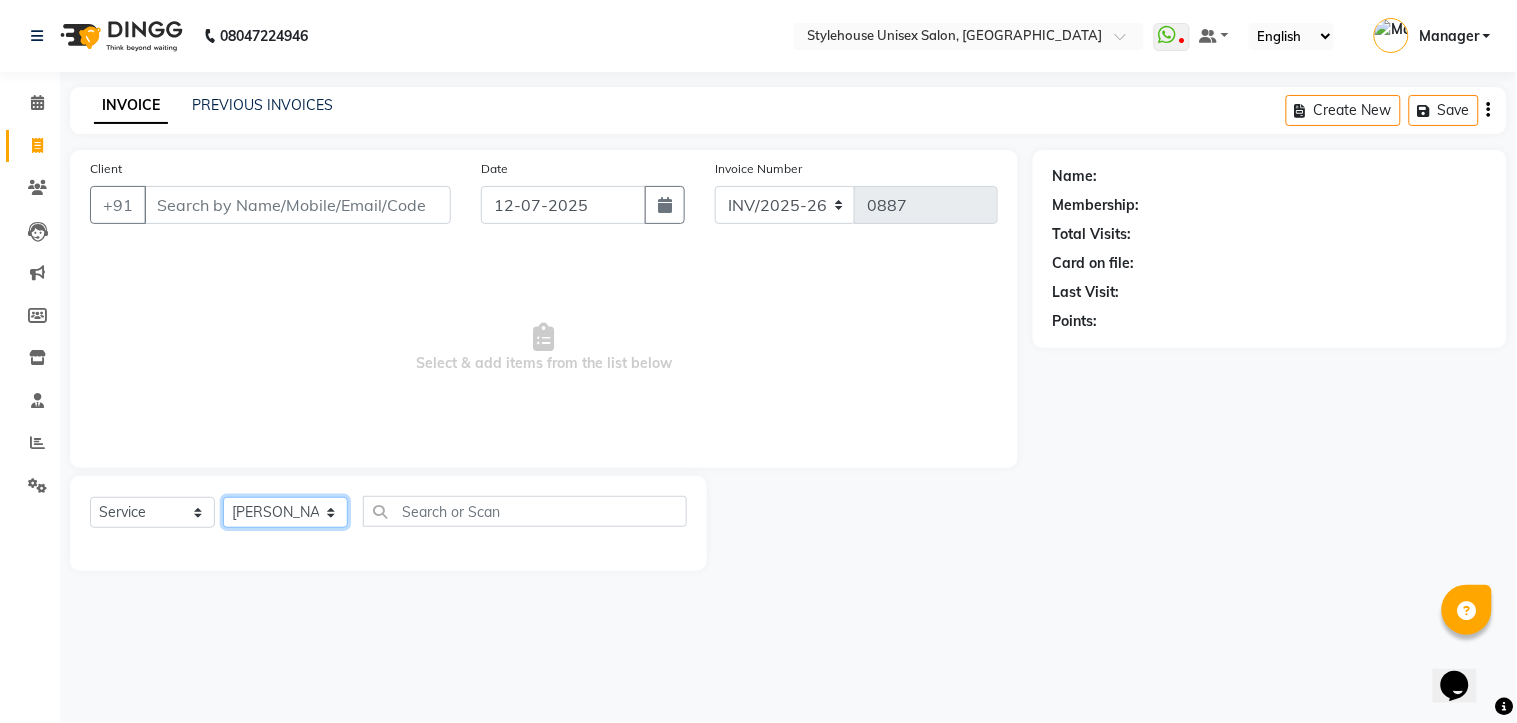 click on "Select Stylist [PERSON_NAME] [PERSON_NAME] [PERSON_NAME] Manager [PERSON_NAME] PRIYANKA HOTA [PERSON_NAME] [PERSON_NAME]" 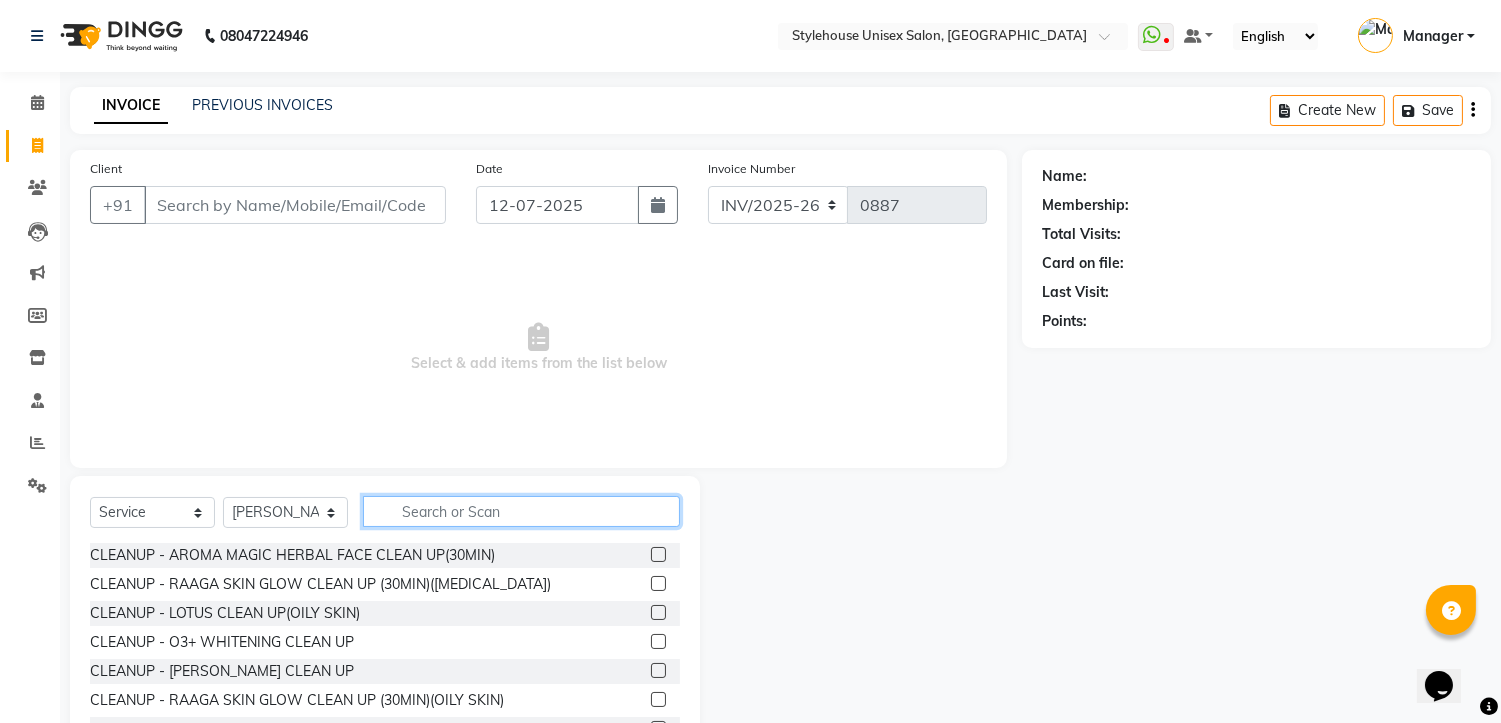 click 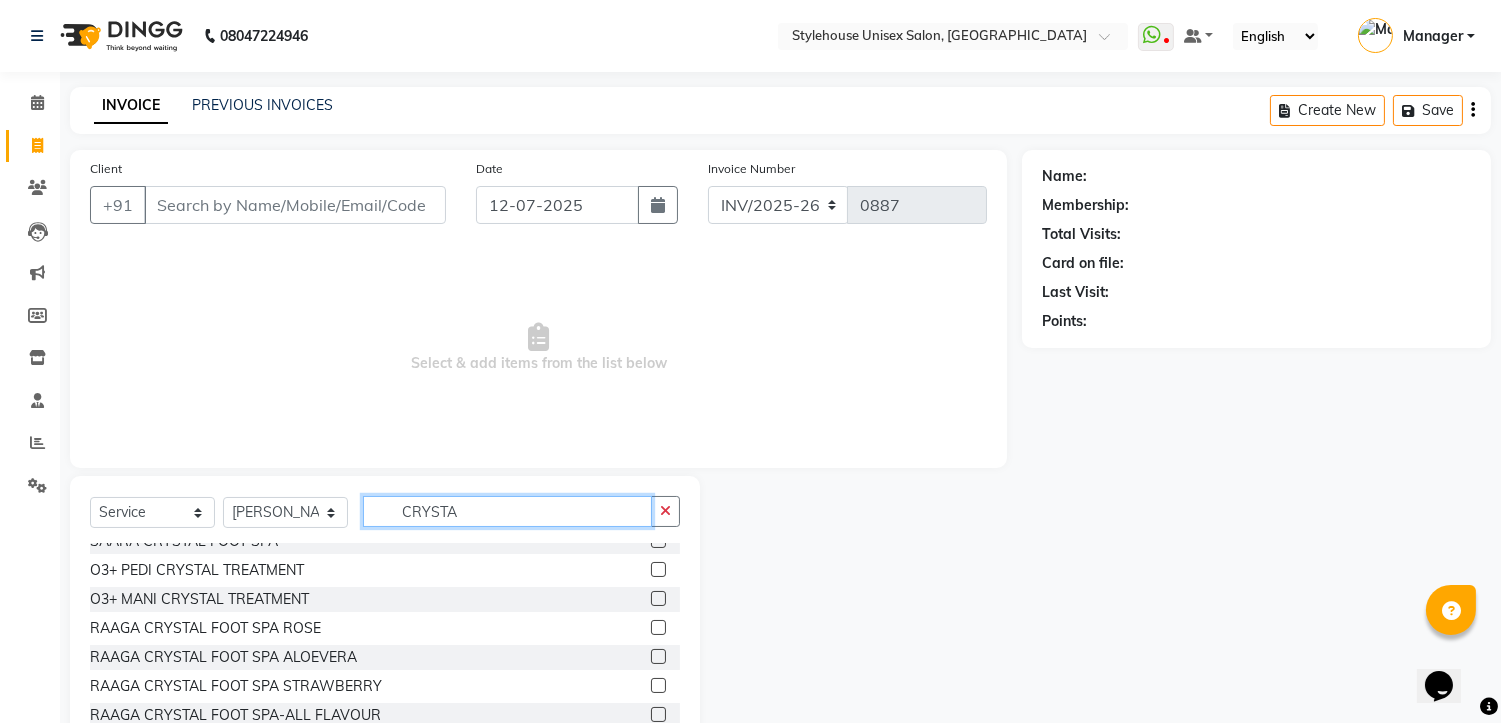 scroll, scrollTop: 111, scrollLeft: 0, axis: vertical 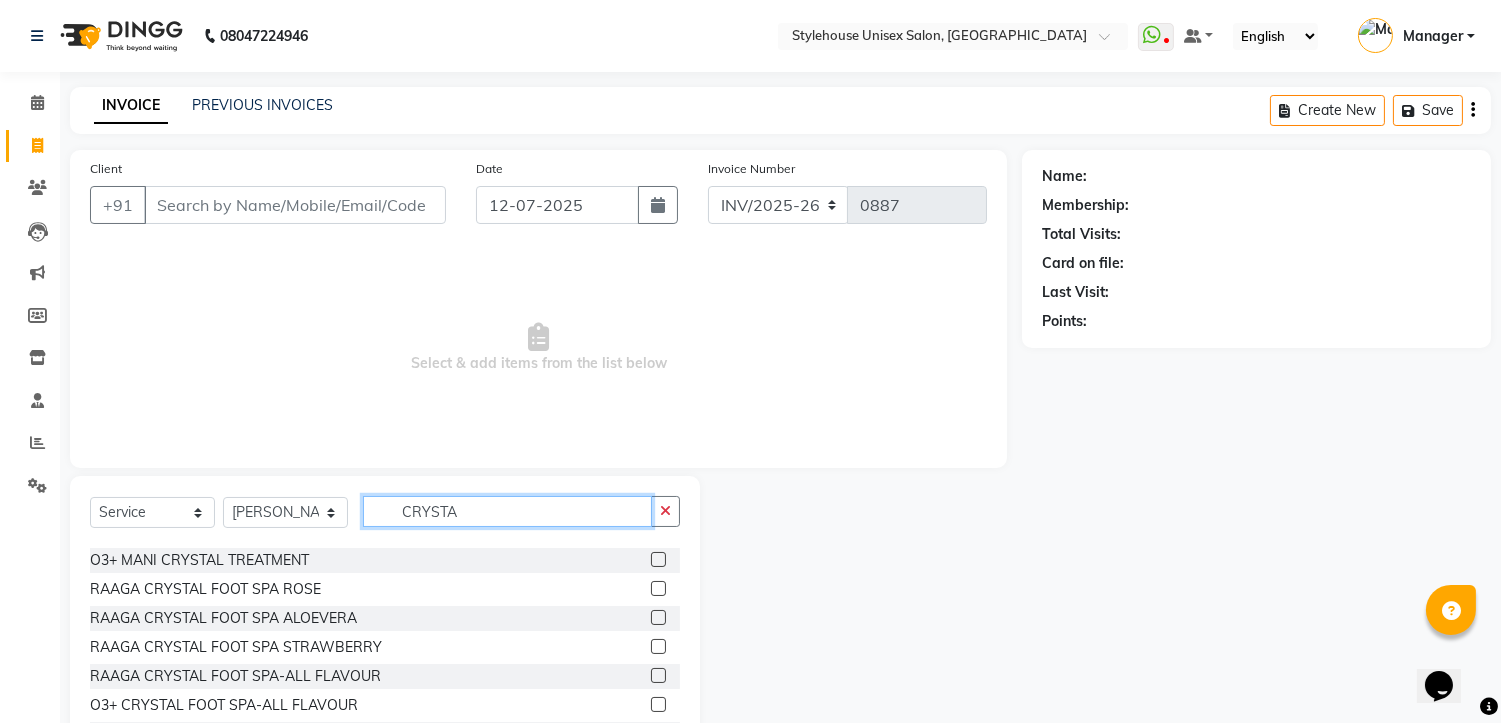 type on "CRYSTA" 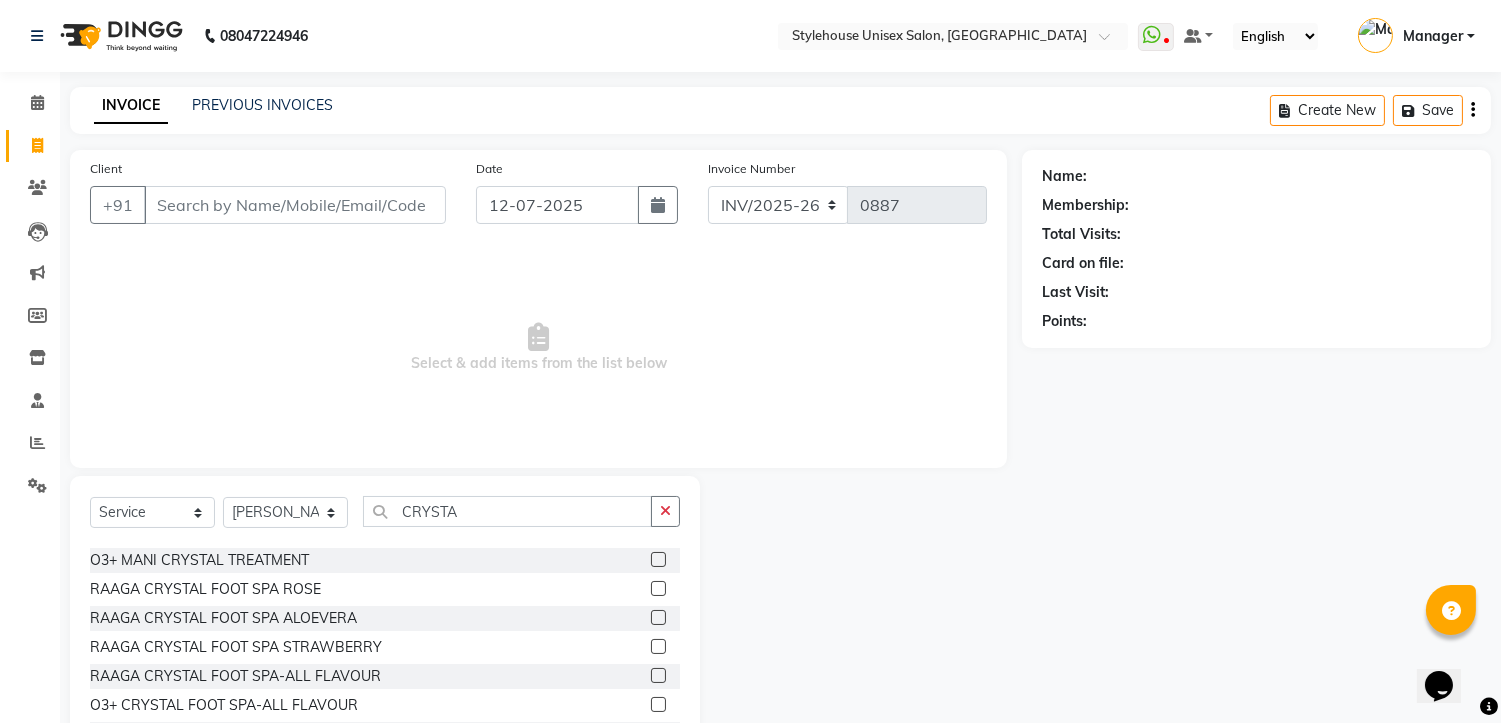click 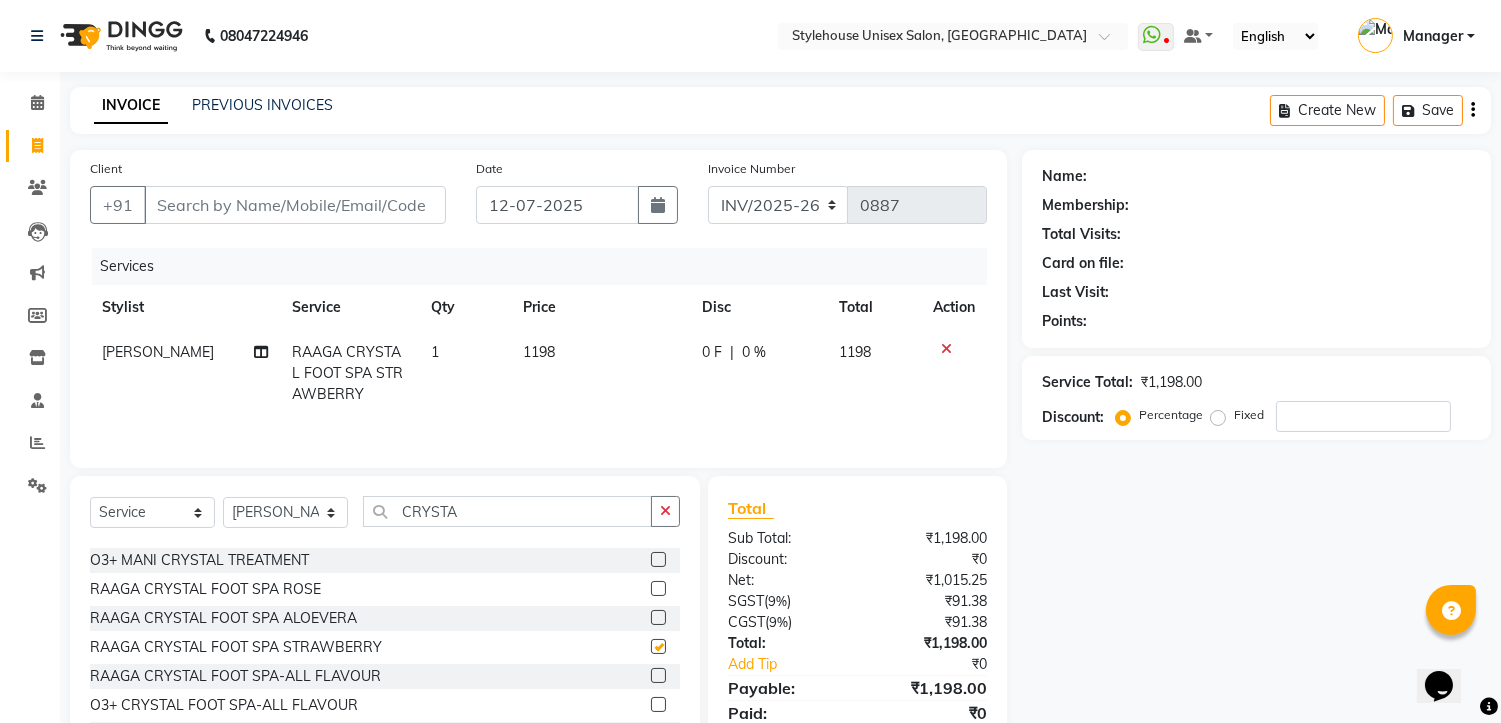 checkbox on "false" 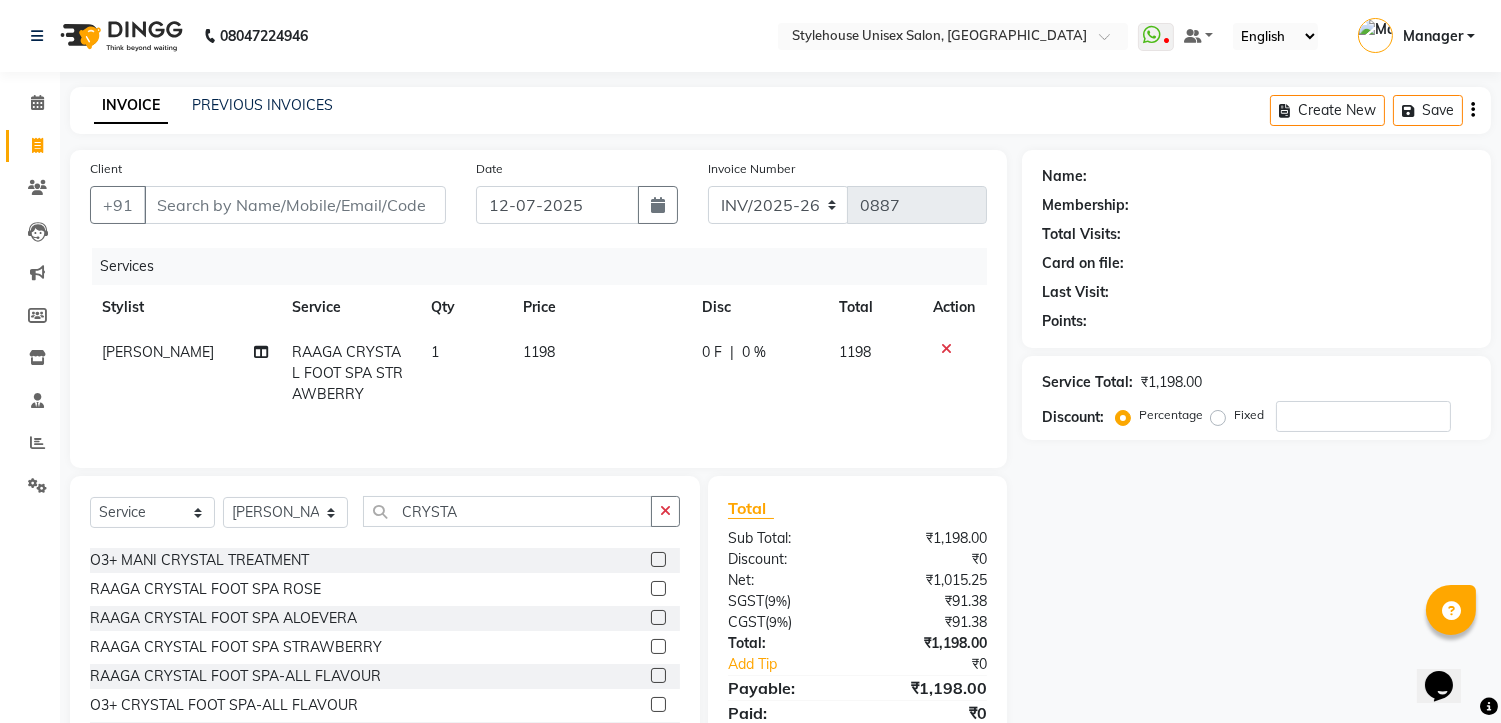 click on "1198" 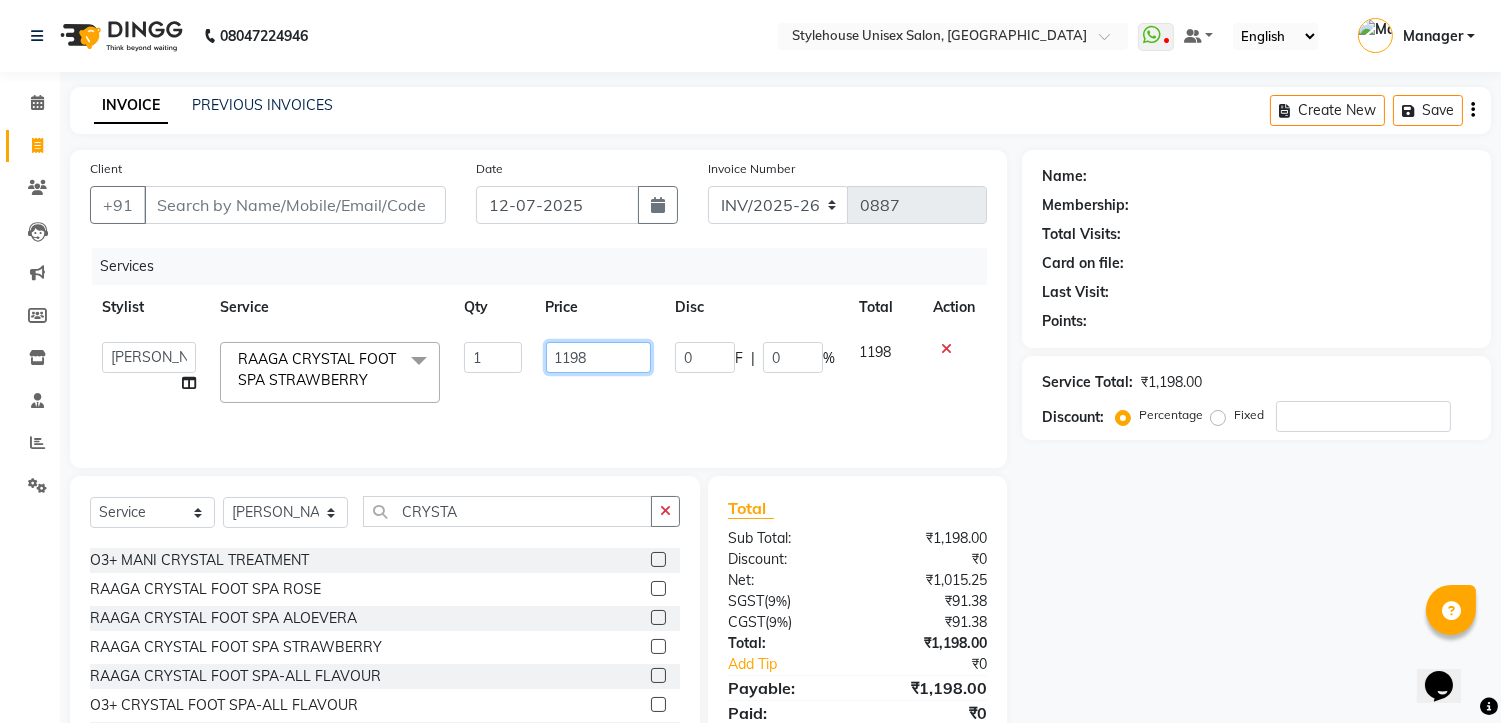click on "1198" 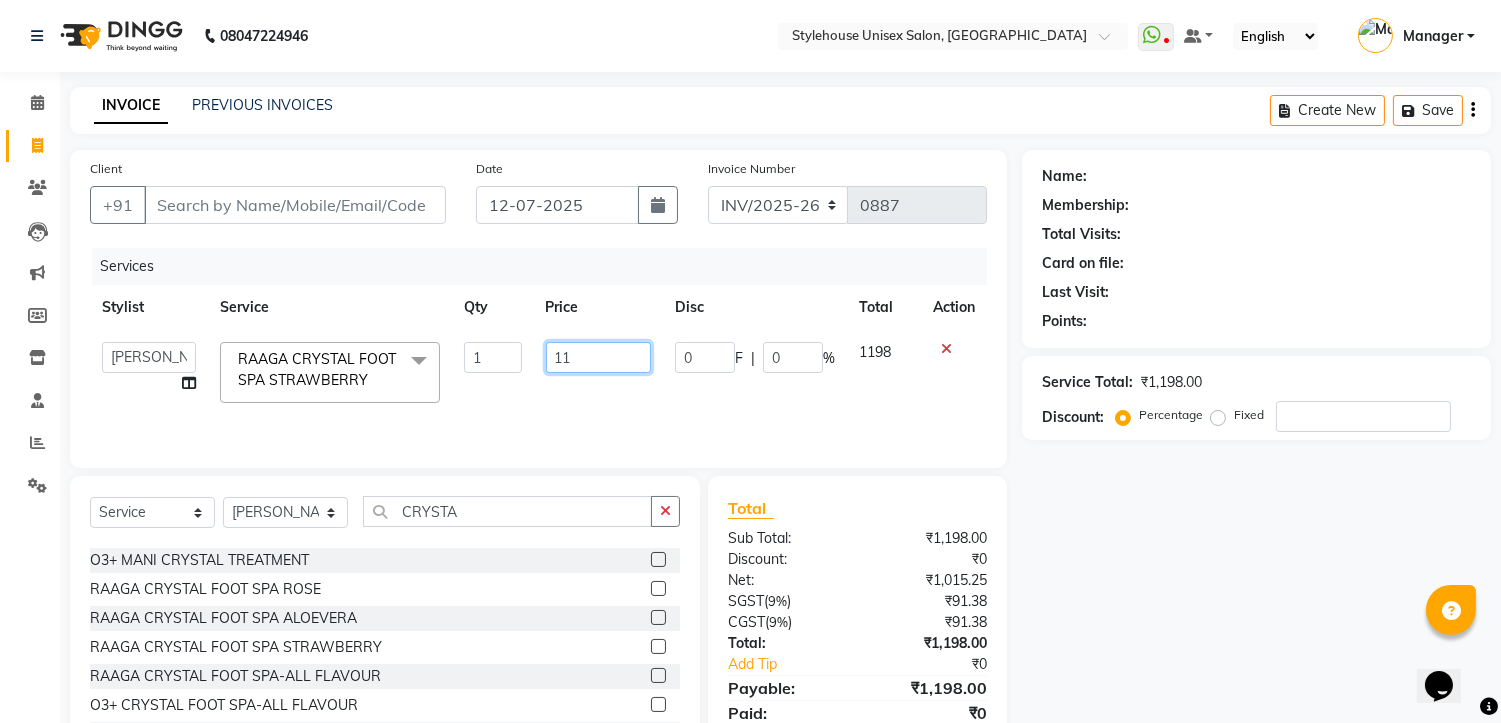 type on "1" 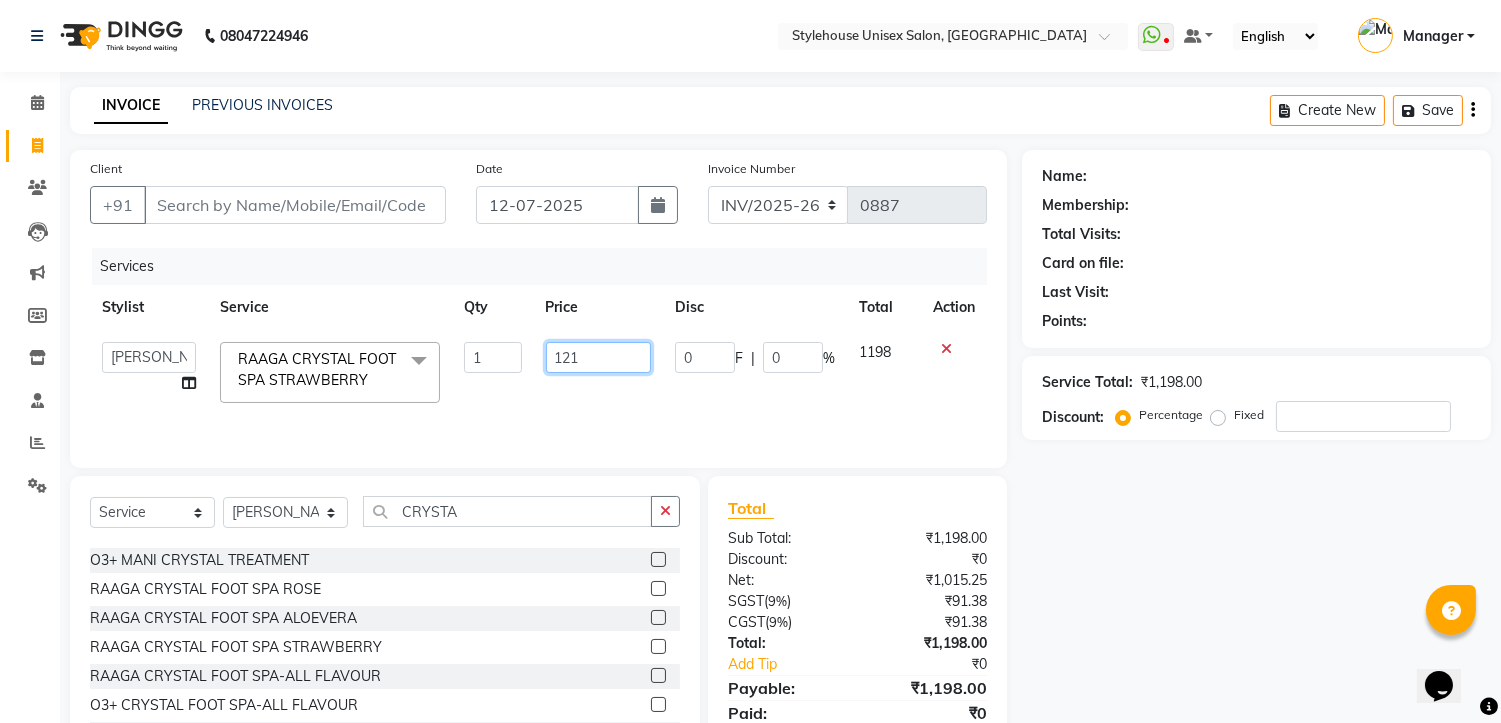 type on "1210" 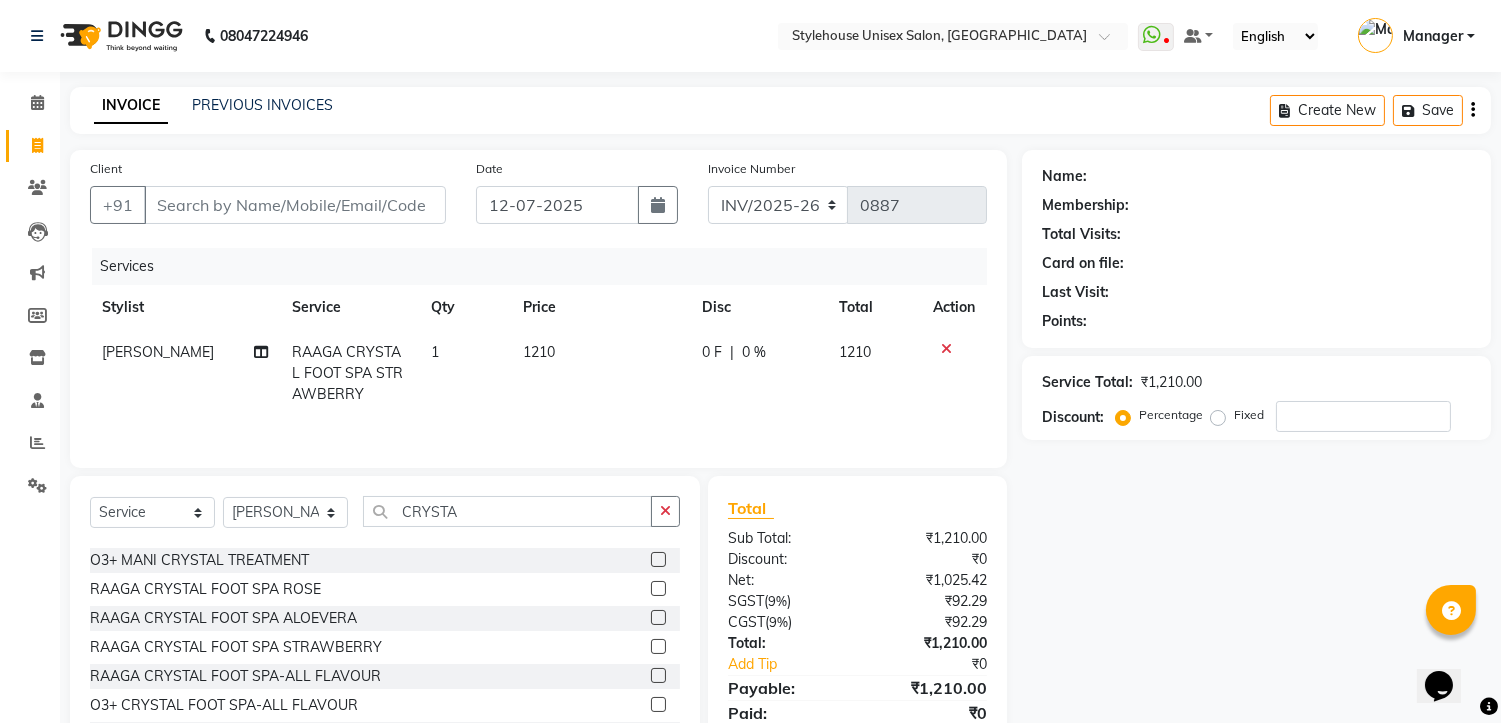 click on "Name: Membership: Total Visits: Card on file: Last Visit:  Points:  Service Total:  ₹1,210.00  Discount:  Percentage   Fixed" 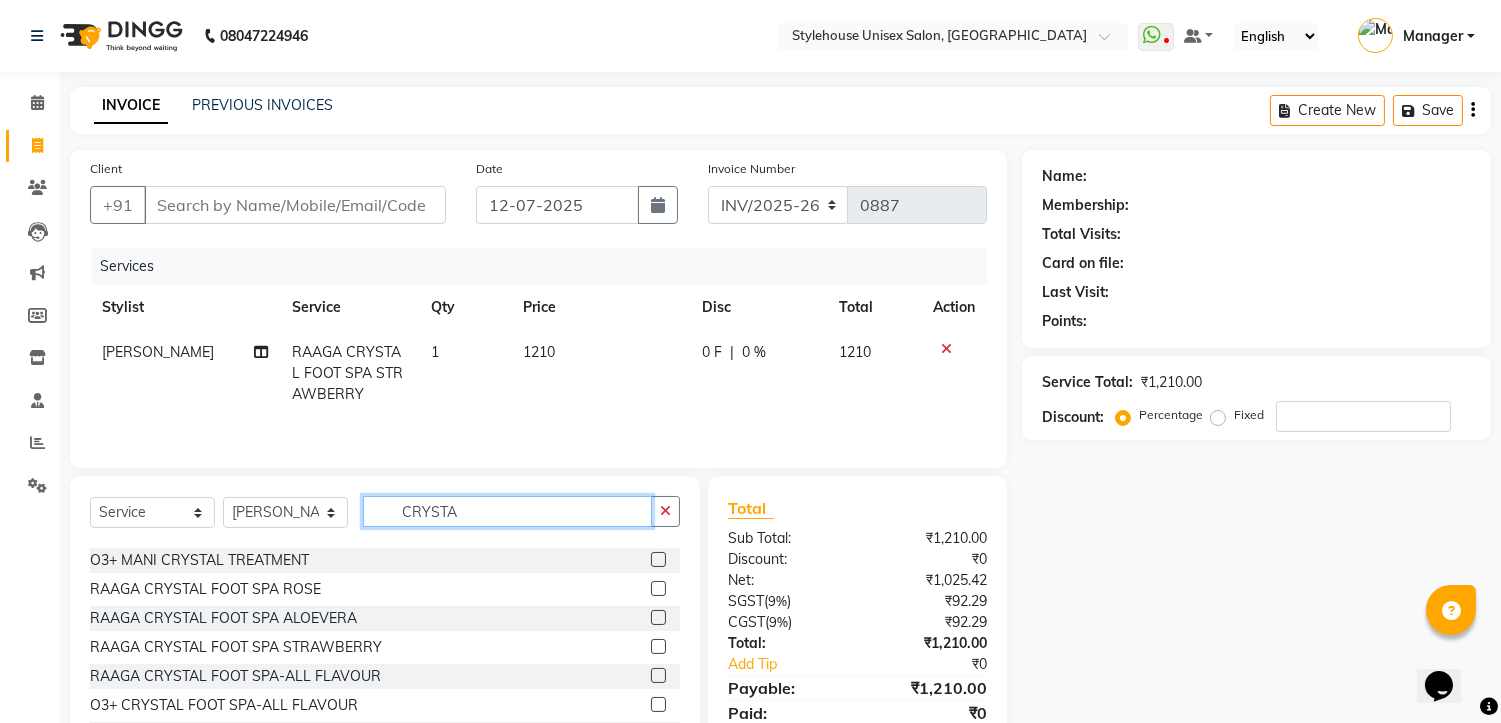 click on "CRYSTA" 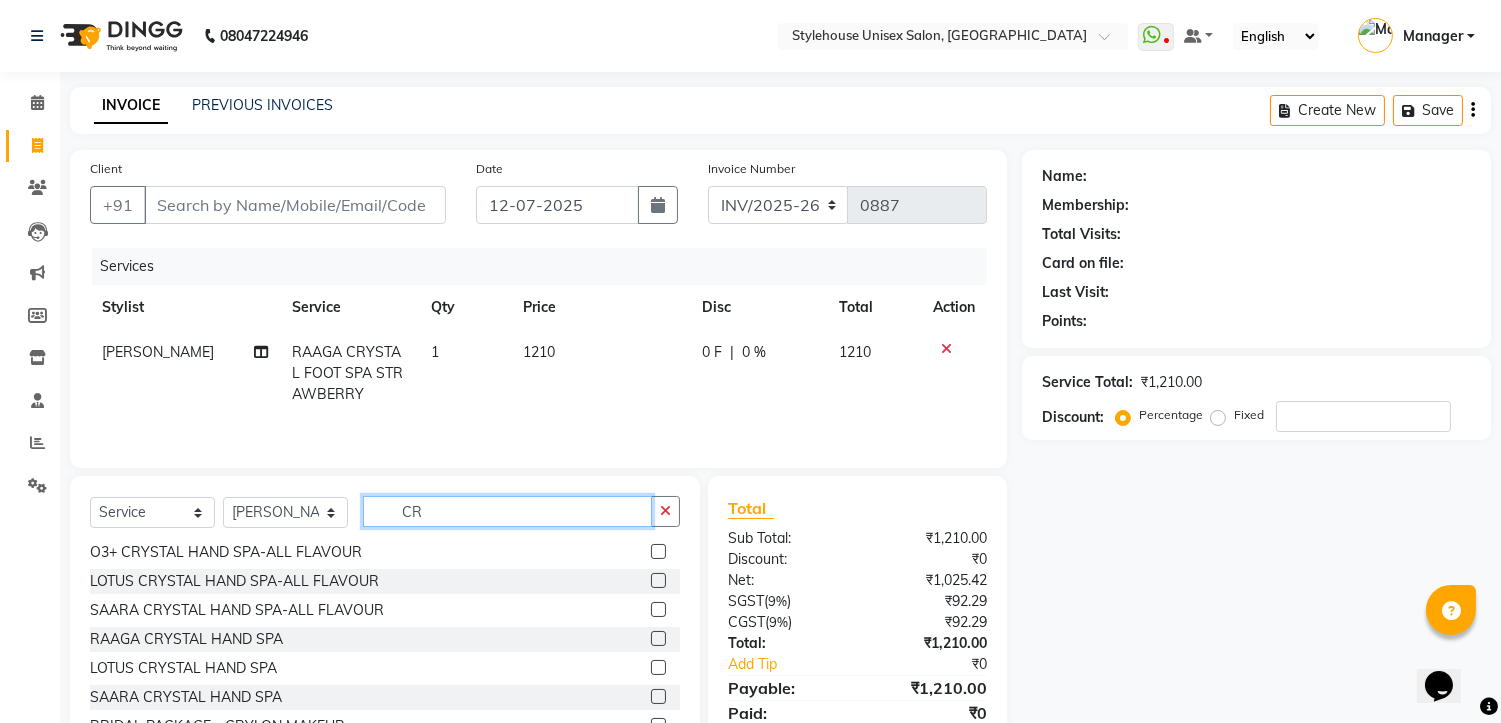 type on "C" 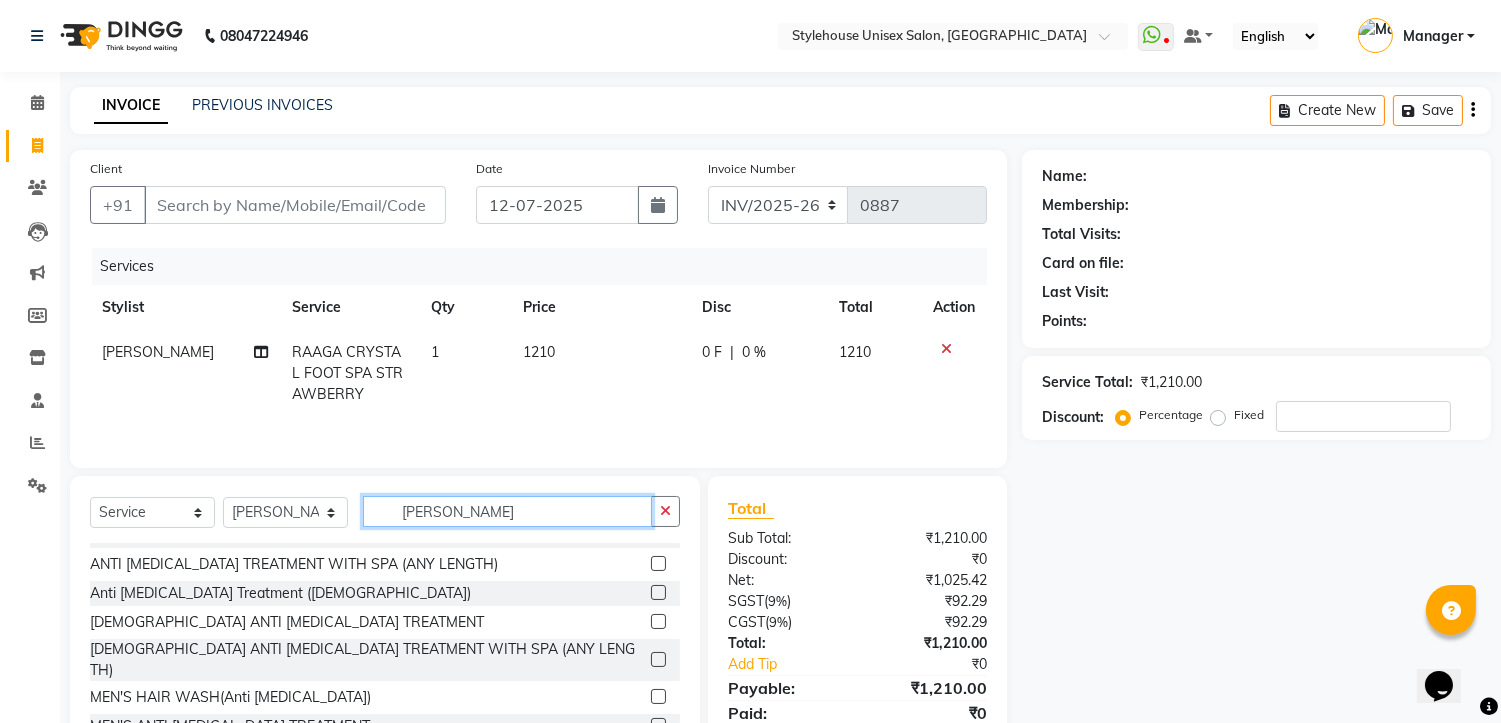 scroll, scrollTop: 3, scrollLeft: 0, axis: vertical 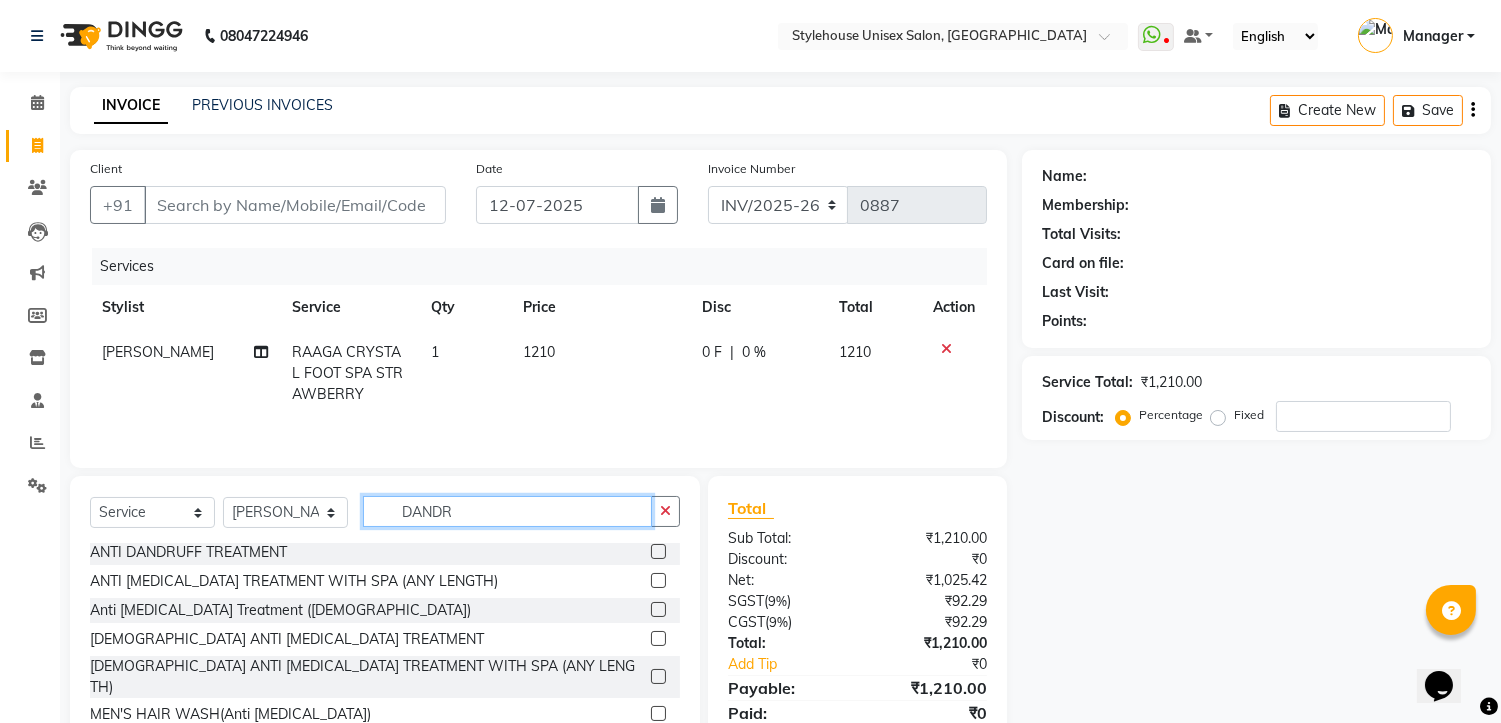 type on "DANDR" 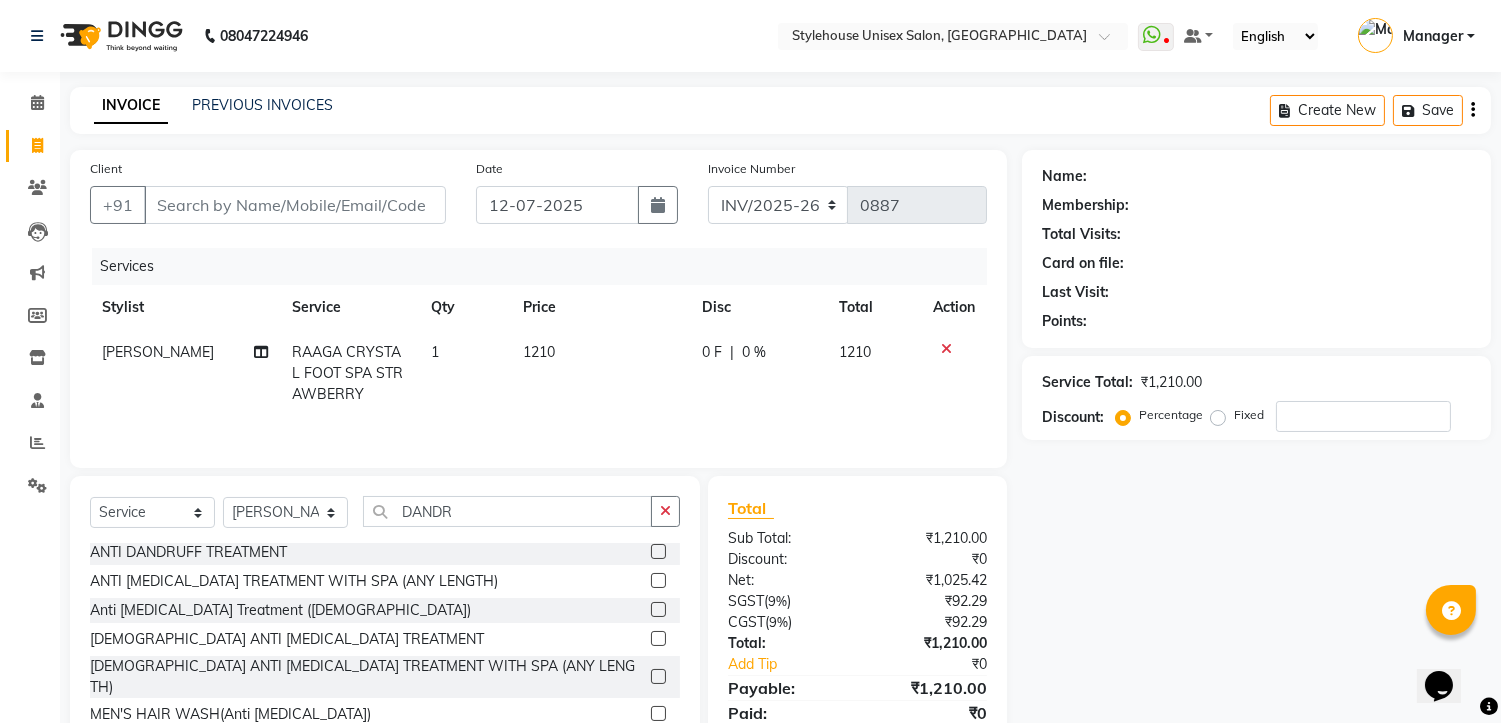 click 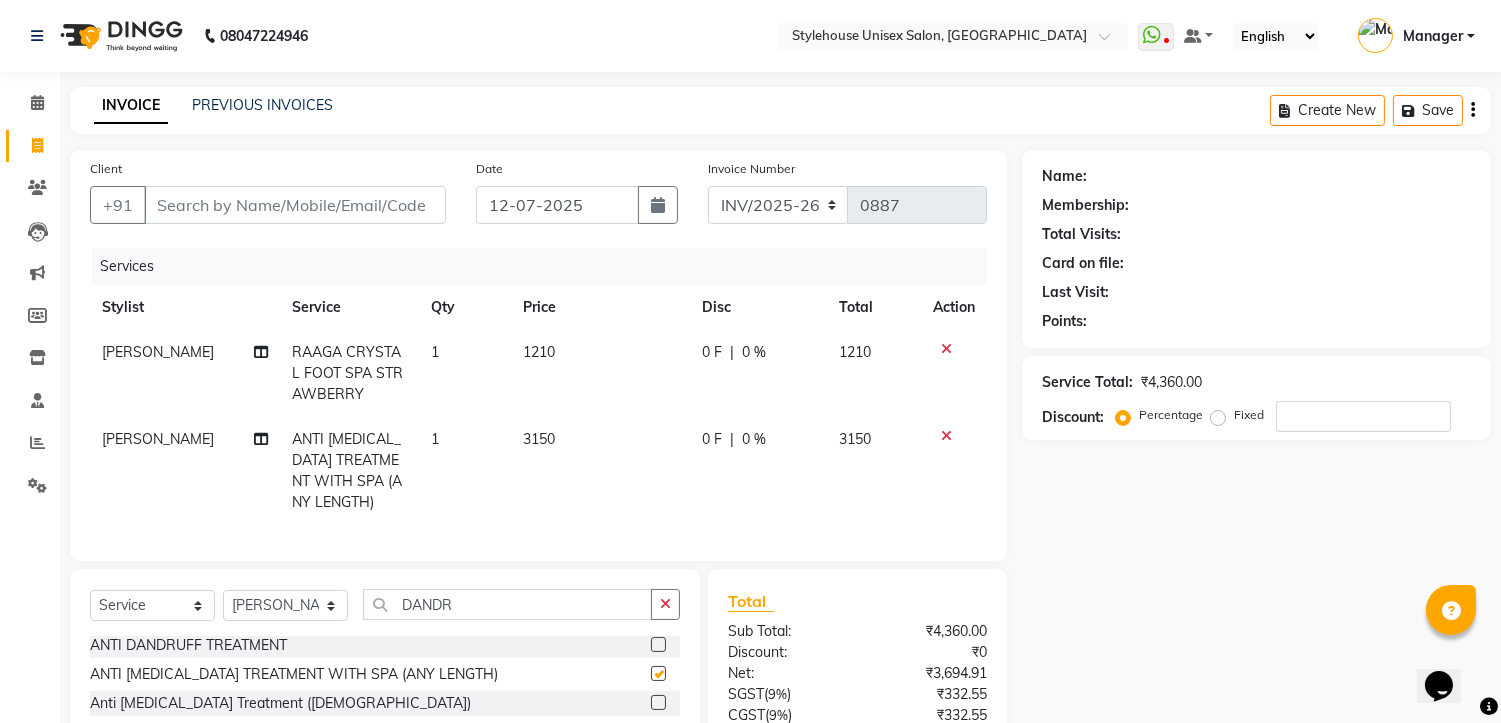 checkbox on "false" 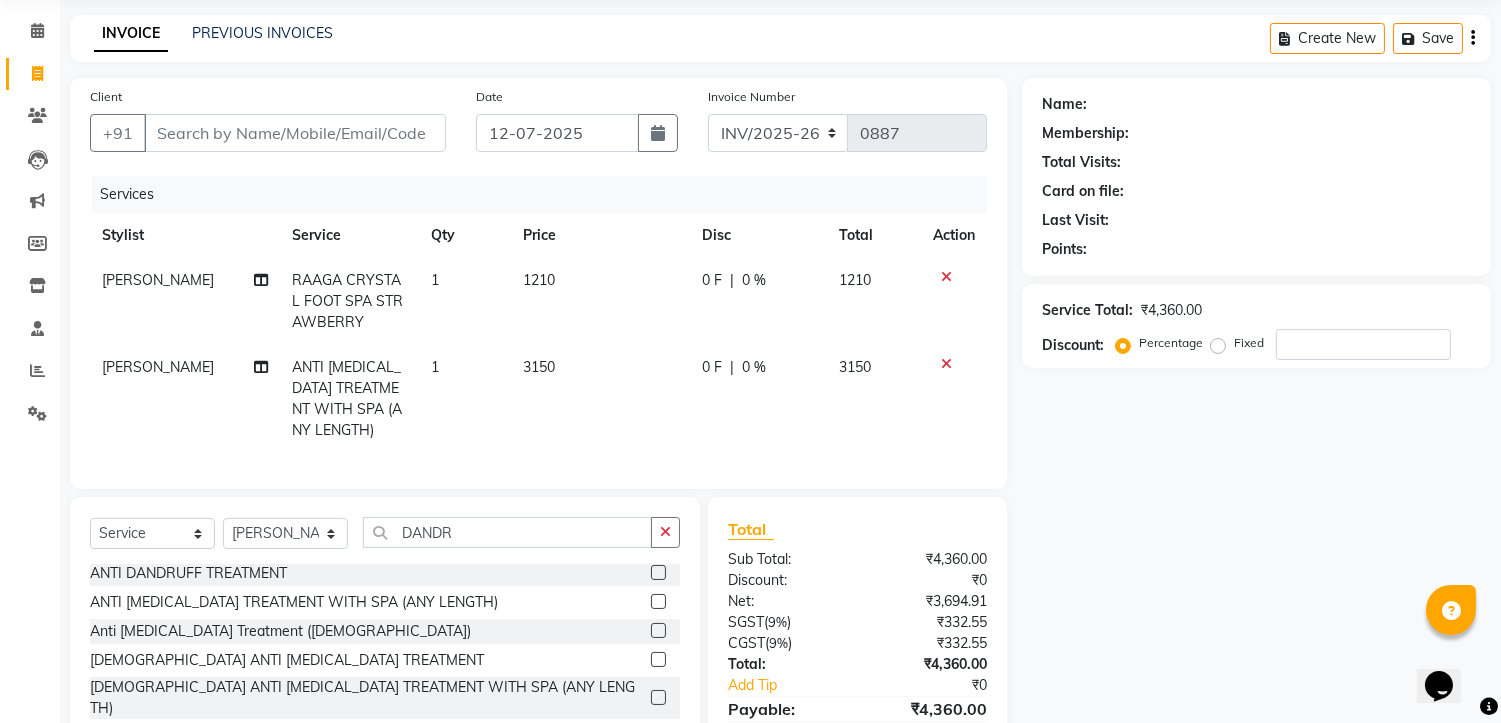 scroll, scrollTop: 111, scrollLeft: 0, axis: vertical 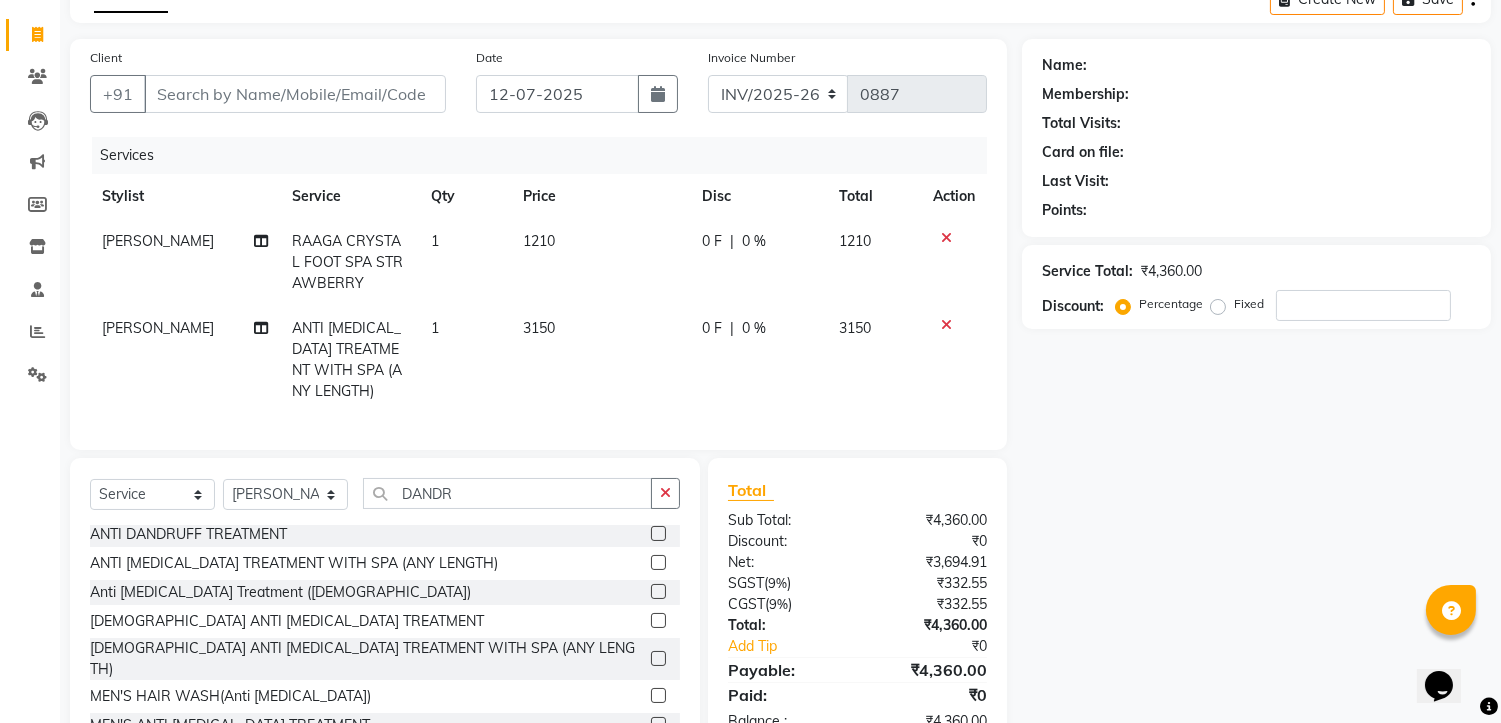 click 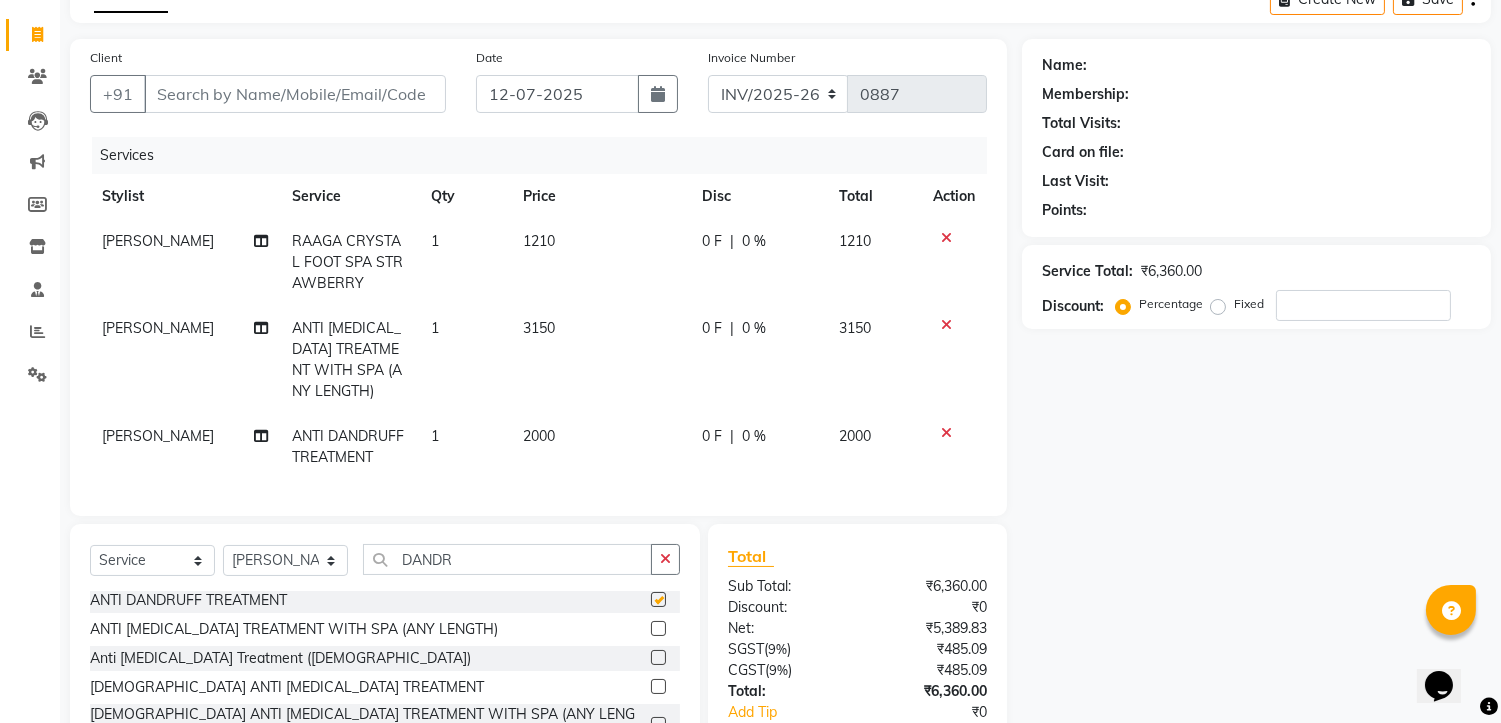 checkbox on "false" 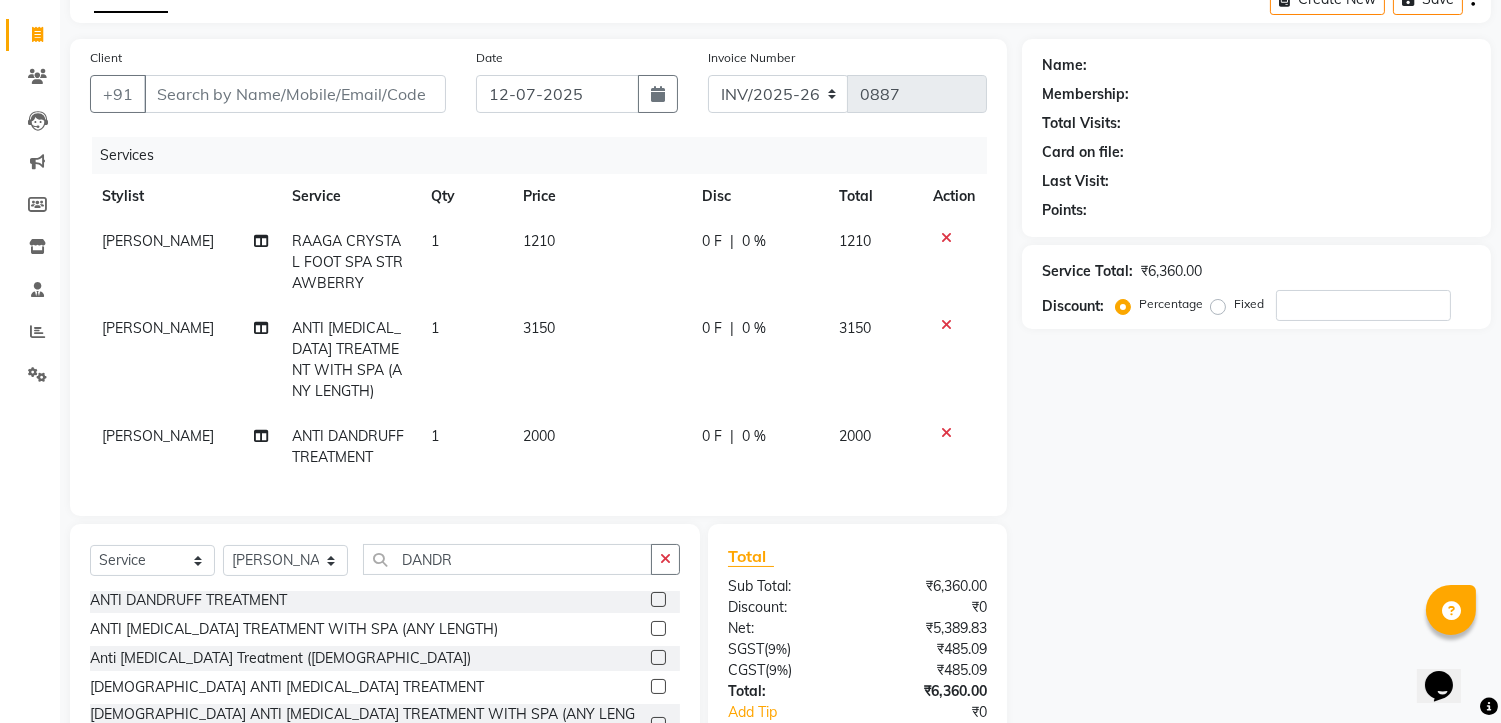 click 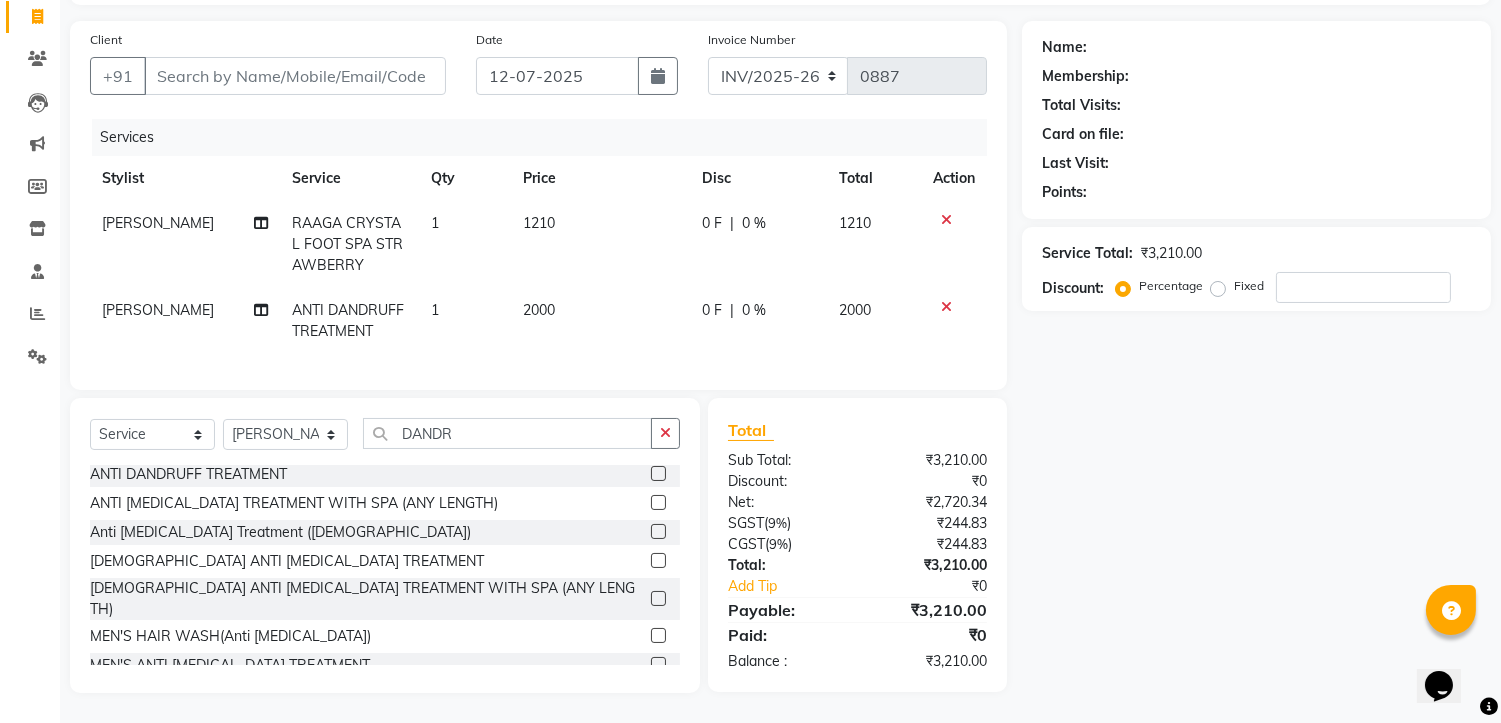 scroll, scrollTop: 145, scrollLeft: 0, axis: vertical 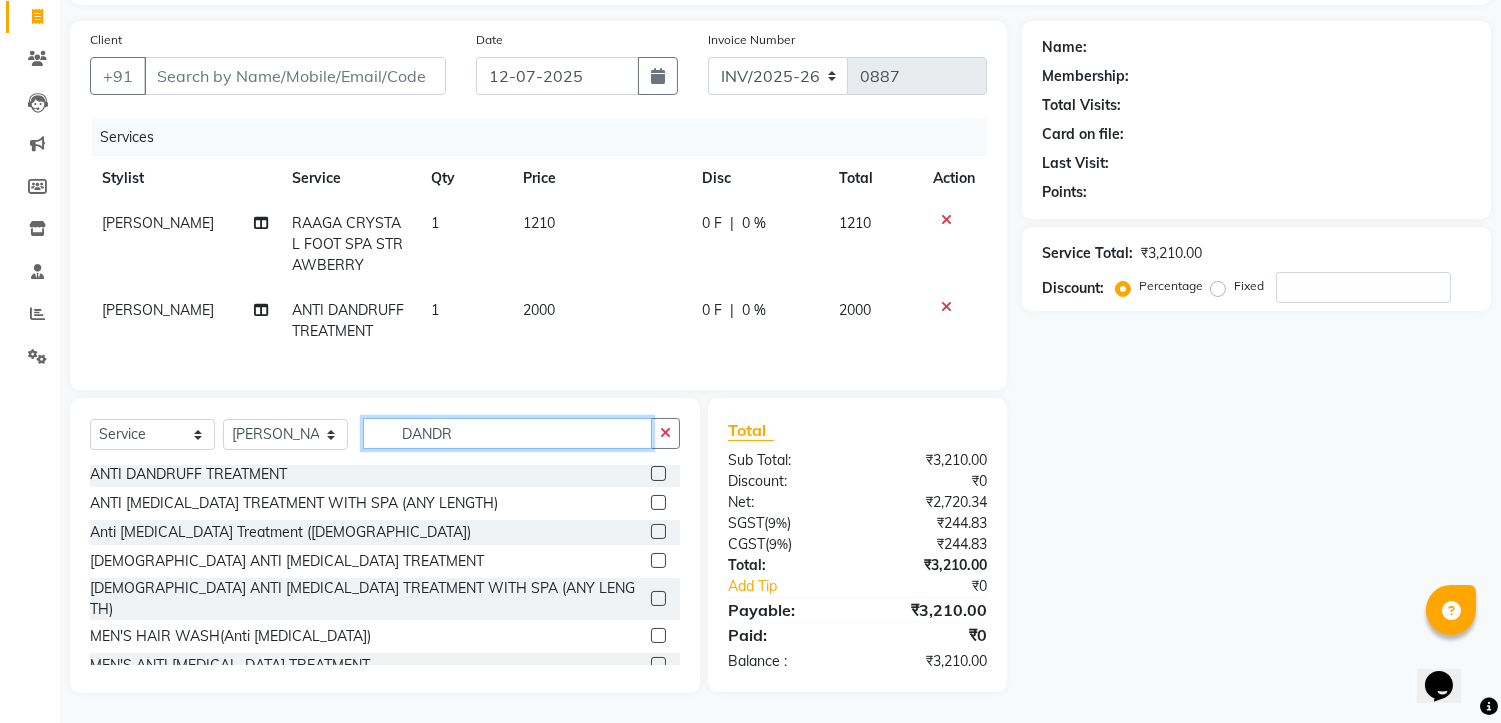 click on "DANDR" 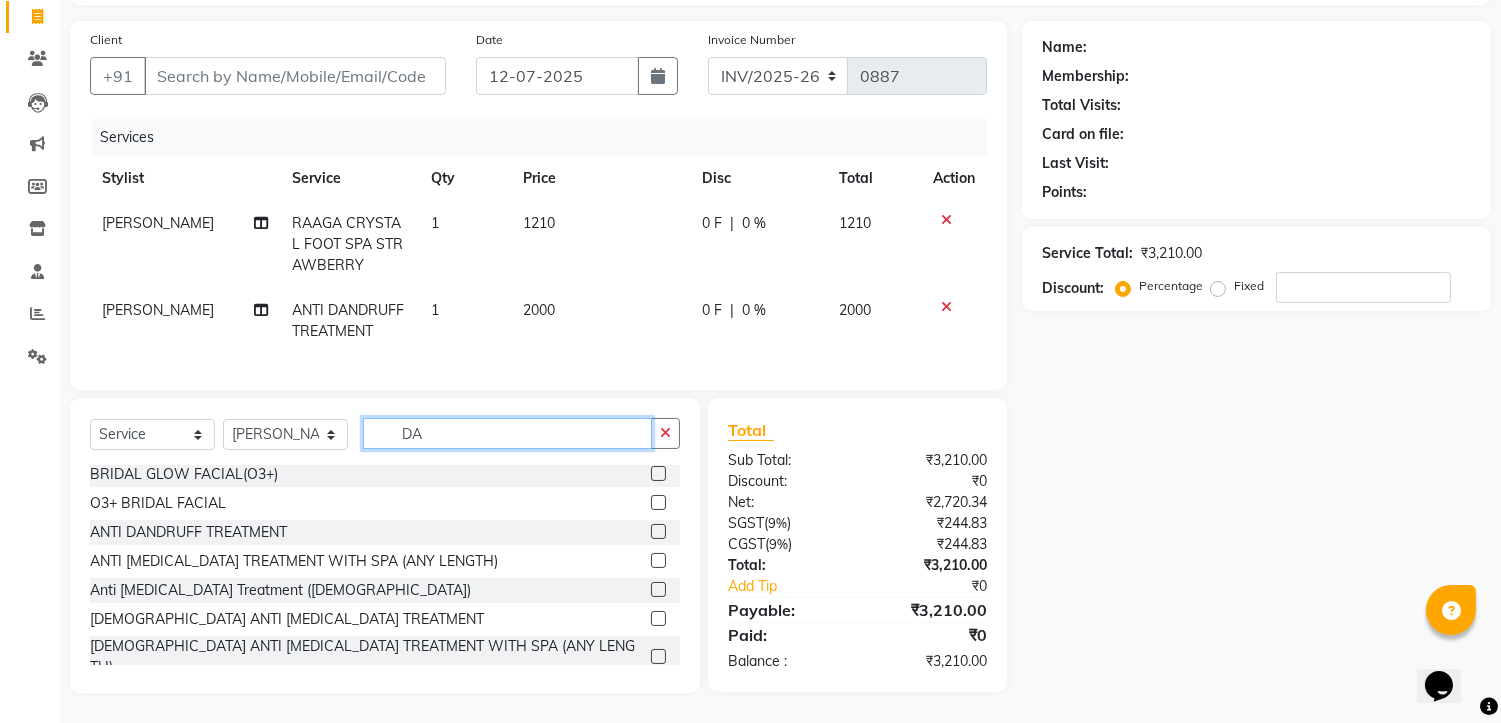 type on "D" 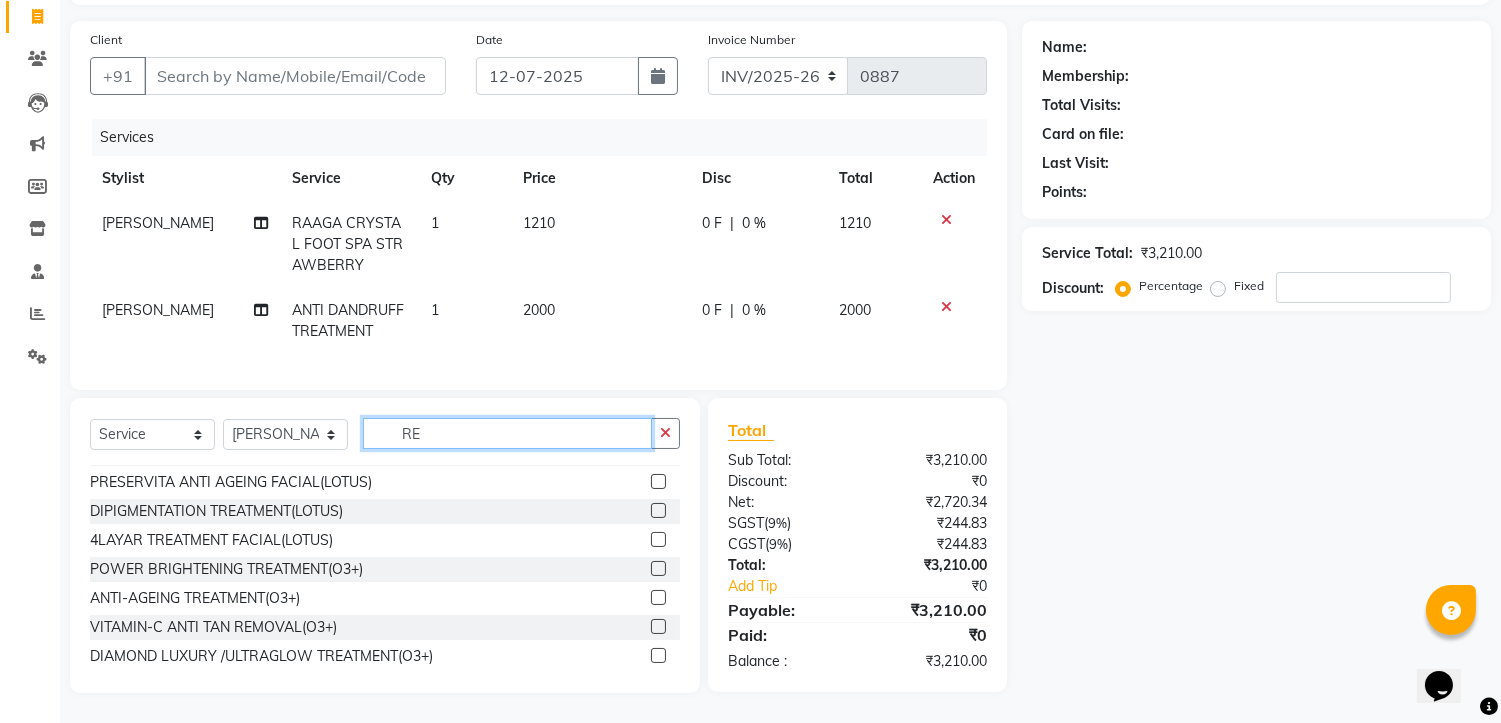 scroll, scrollTop: 0, scrollLeft: 0, axis: both 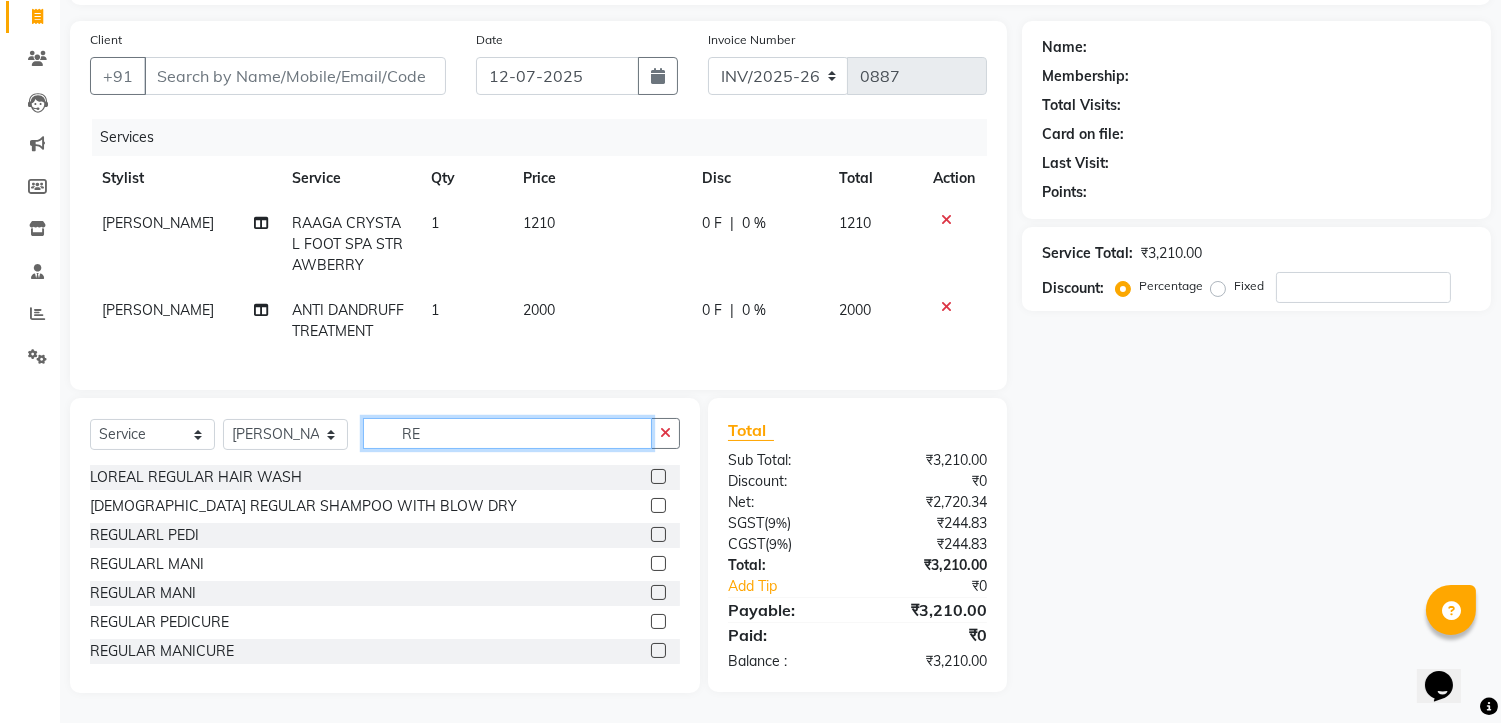 type on "R" 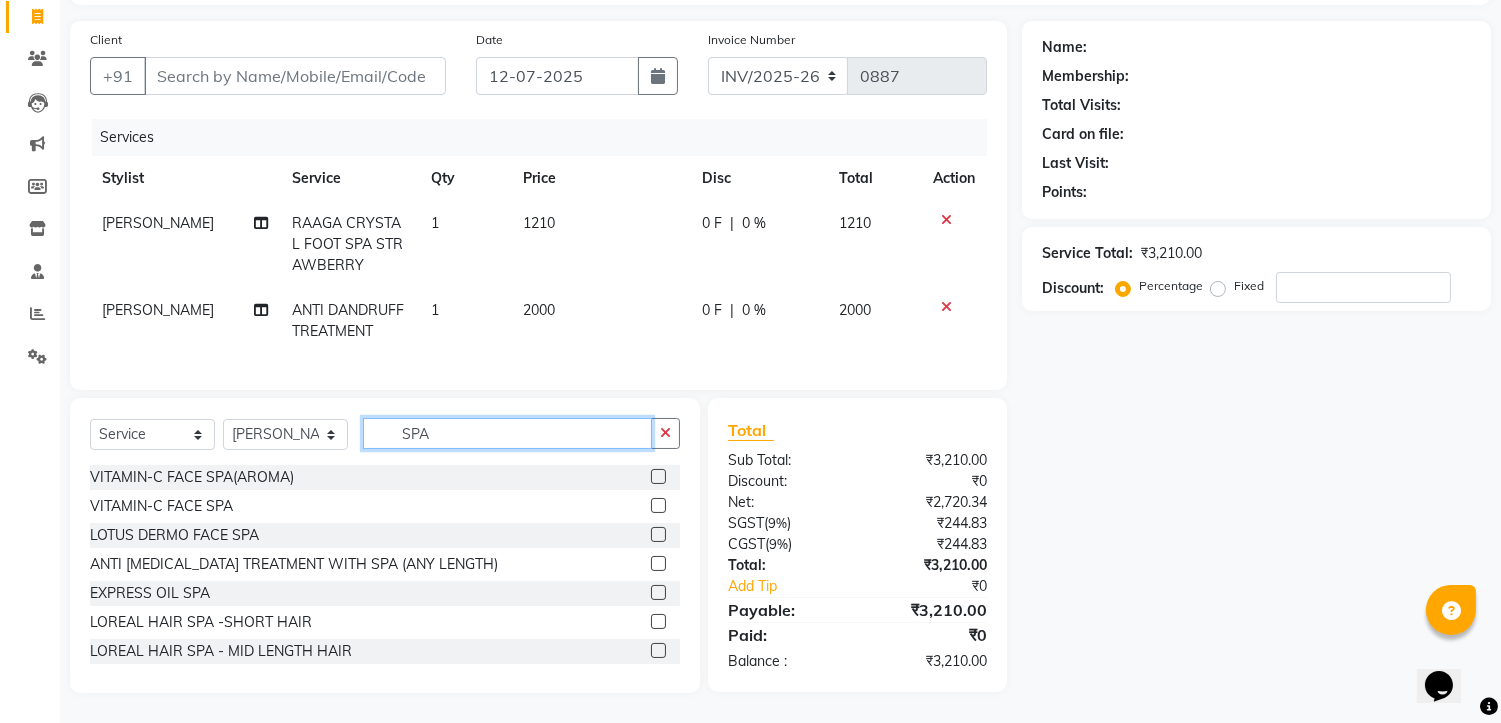 scroll, scrollTop: 111, scrollLeft: 0, axis: vertical 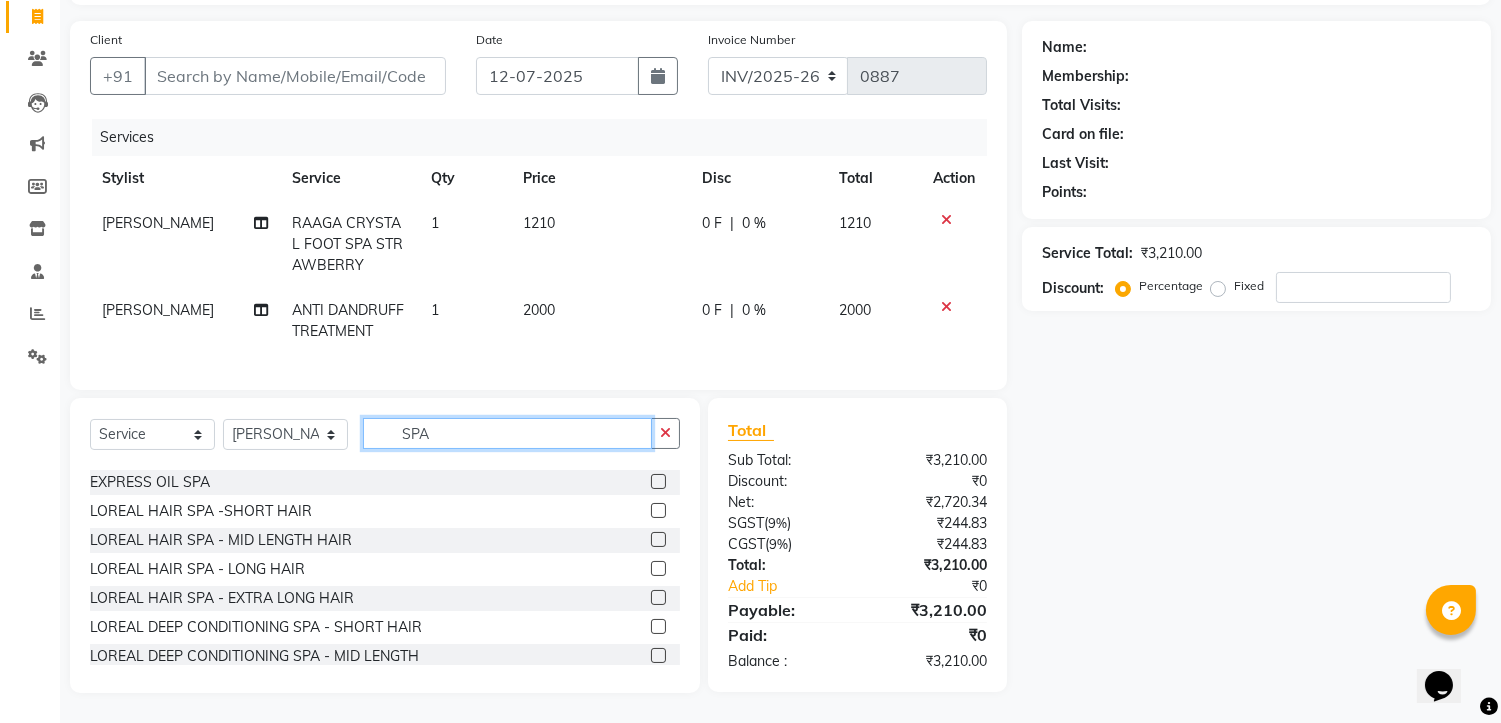 type on "SPA" 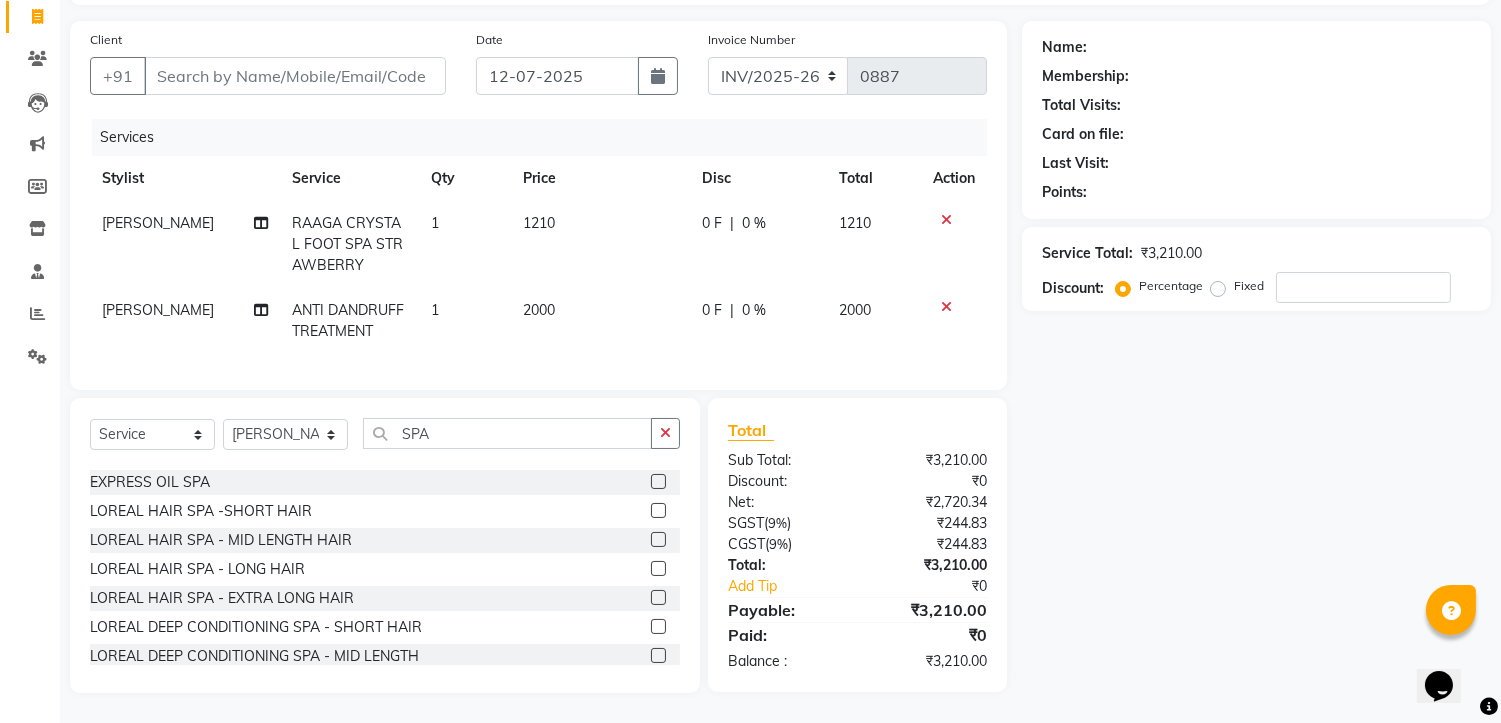 click 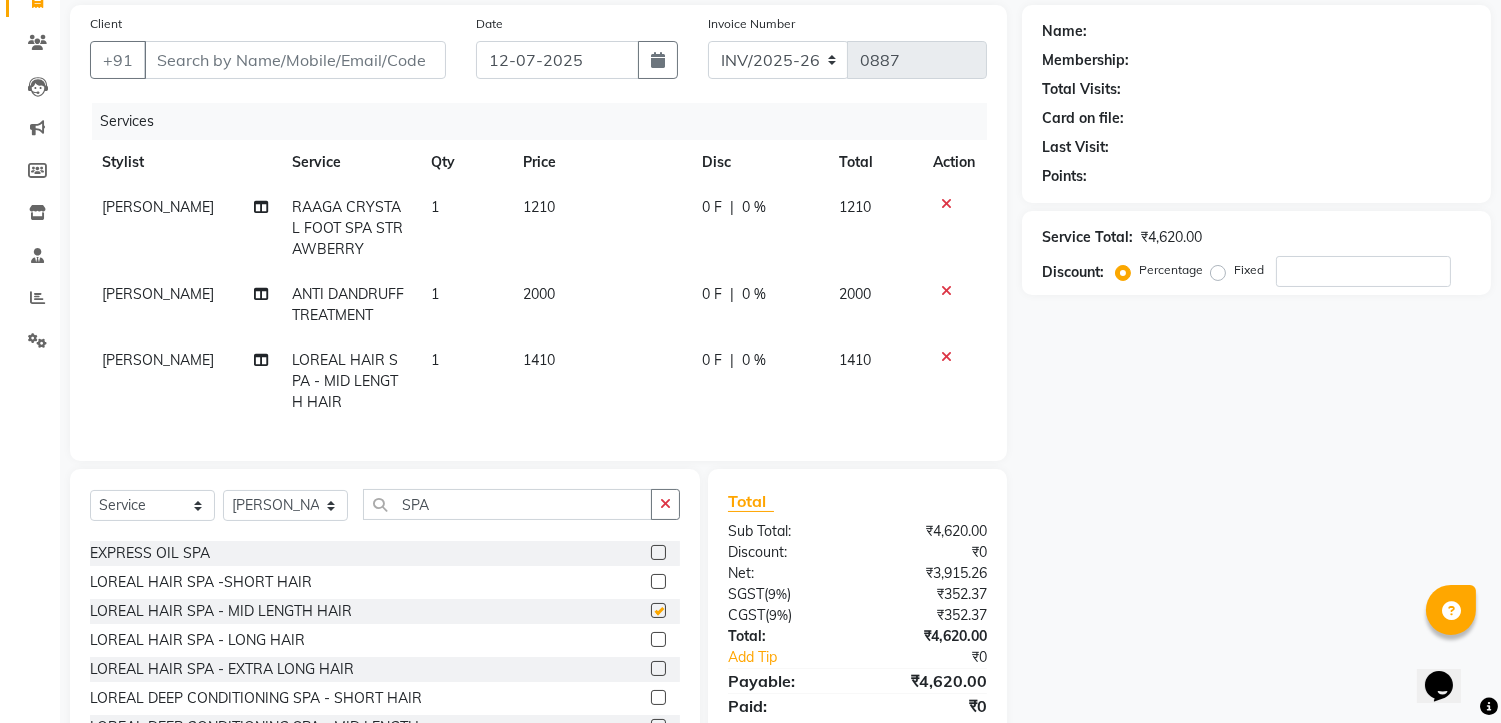 checkbox on "false" 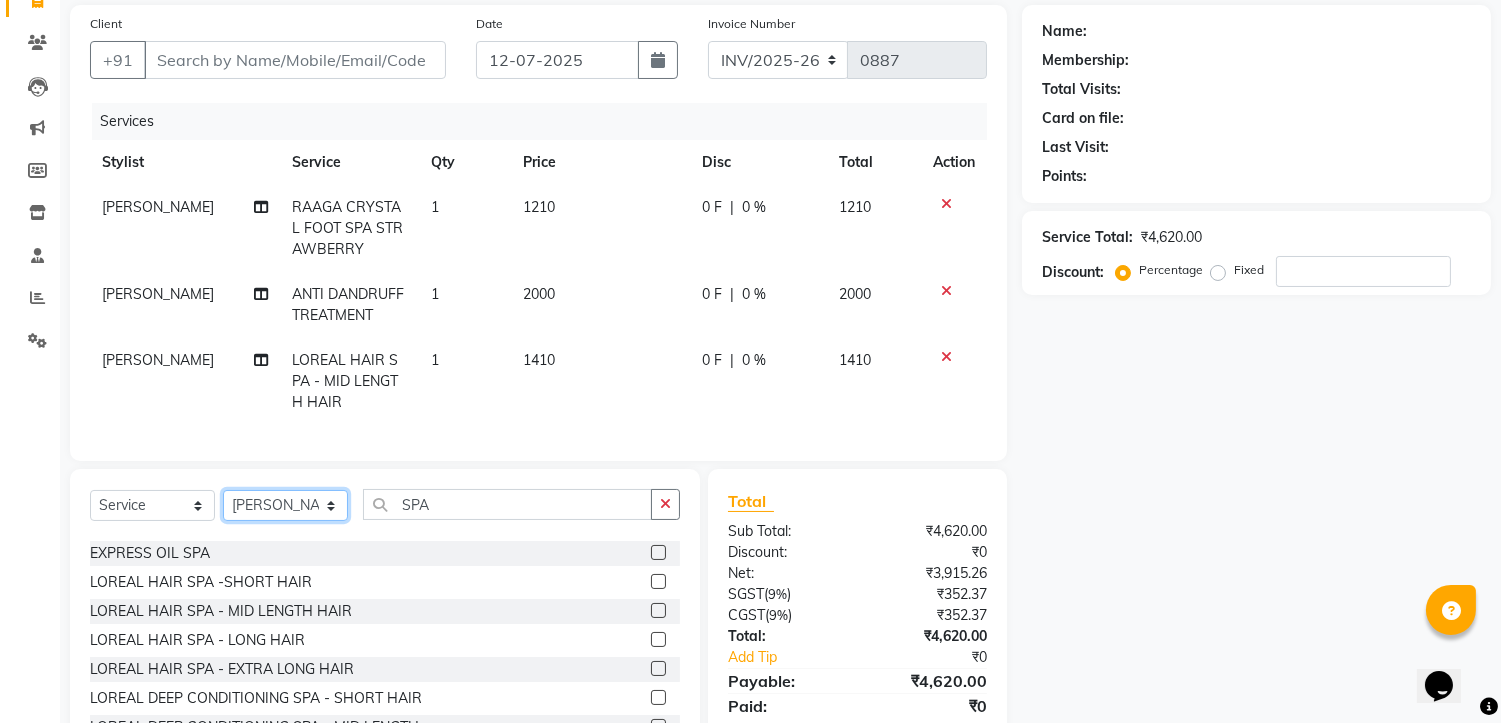 click on "Select Stylist [PERSON_NAME] [PERSON_NAME] [PERSON_NAME] Manager [PERSON_NAME] PRIYANKA HOTA [PERSON_NAME] [PERSON_NAME]" 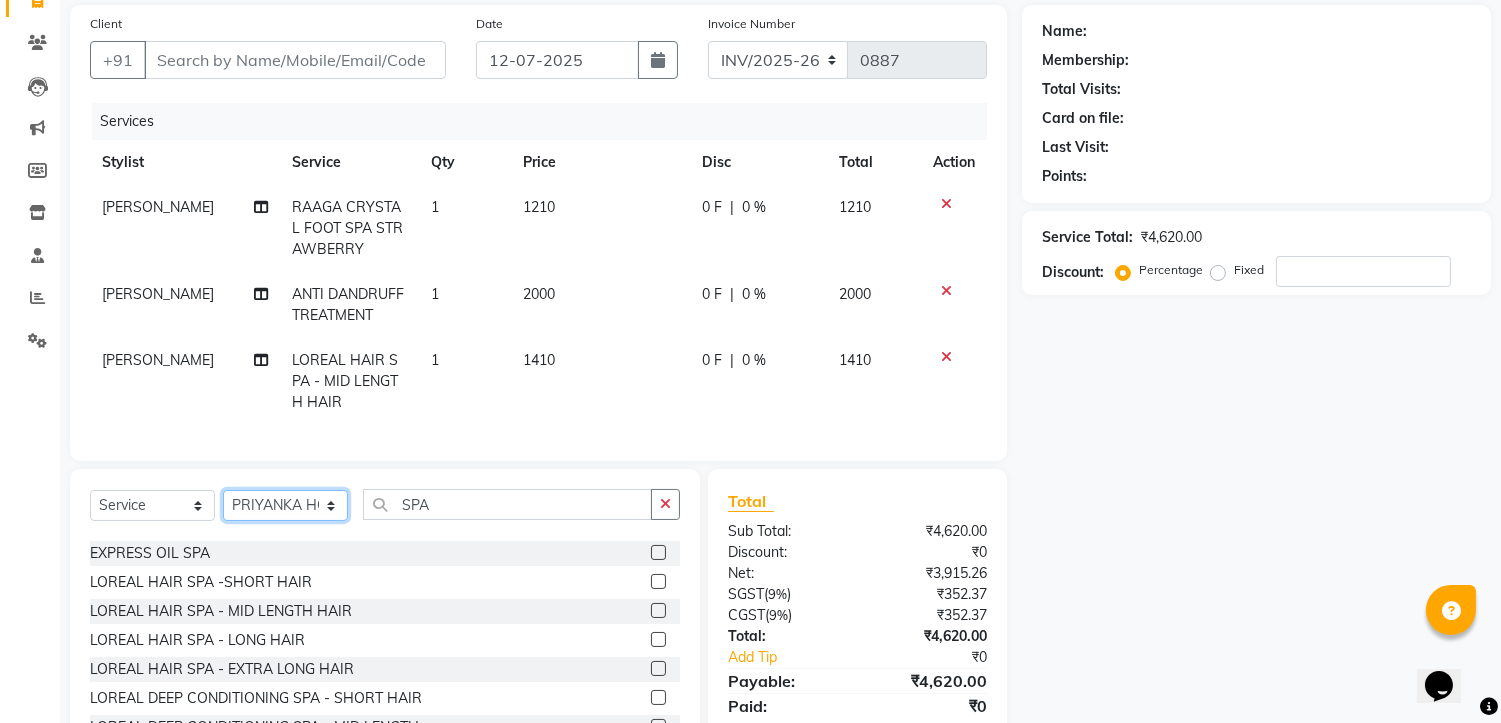 click on "Select Stylist [PERSON_NAME] [PERSON_NAME] [PERSON_NAME] Manager [PERSON_NAME] PRIYANKA HOTA [PERSON_NAME] [PERSON_NAME]" 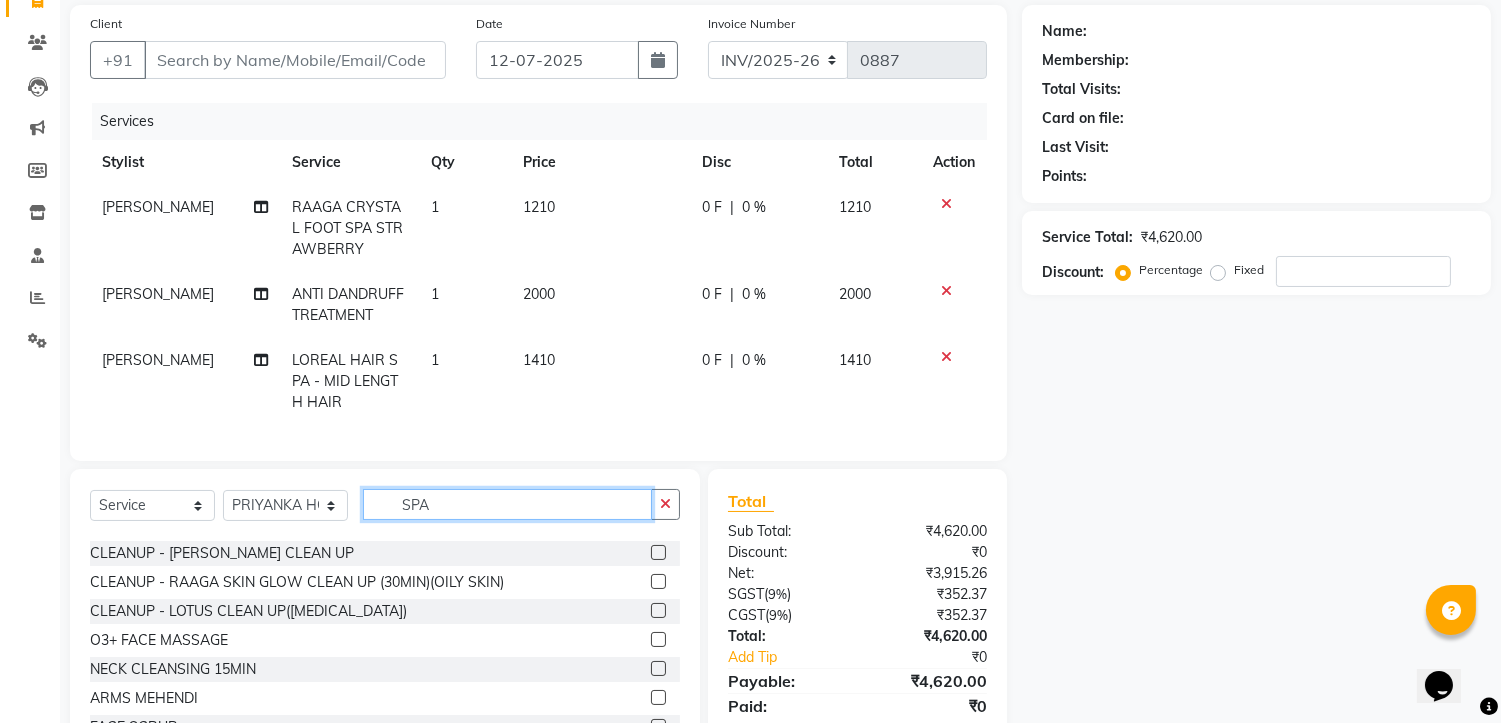 click on "SPA" 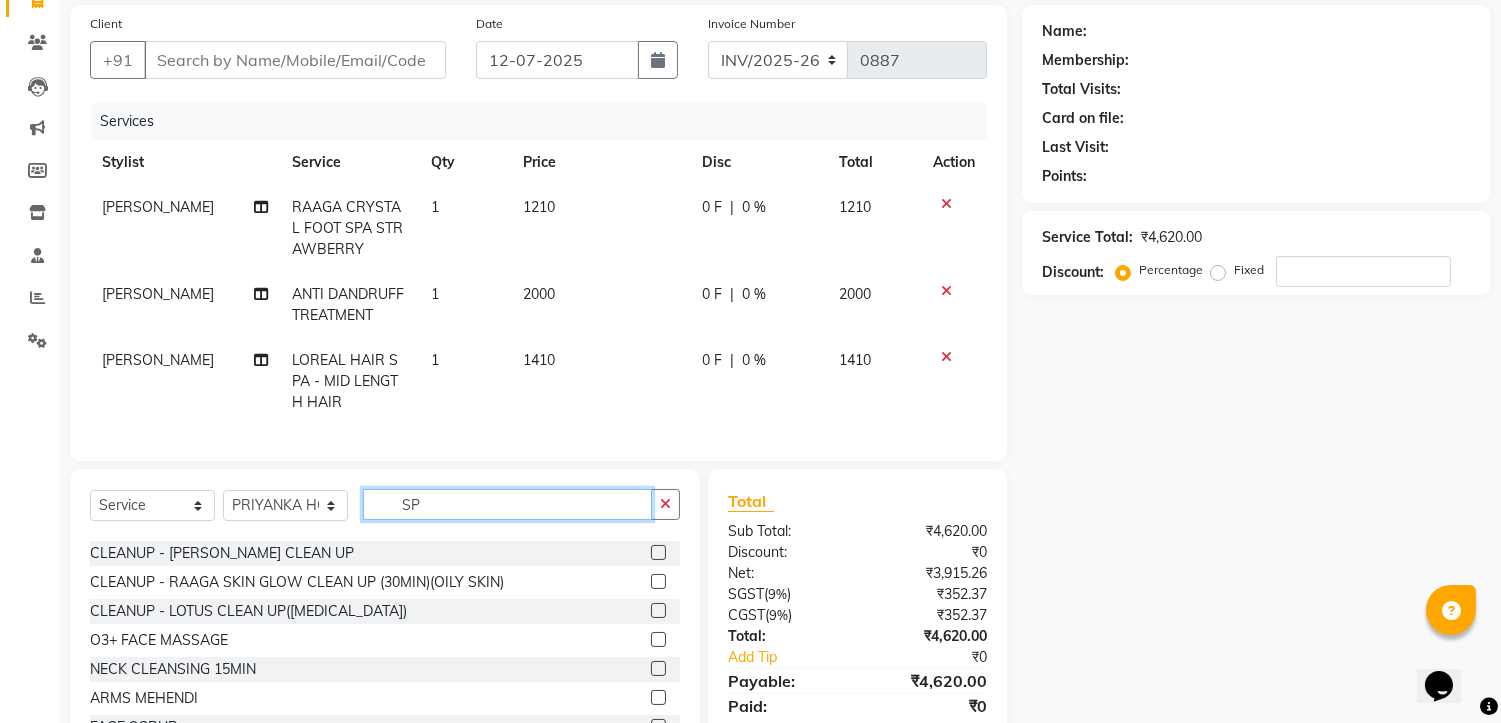 type on "S" 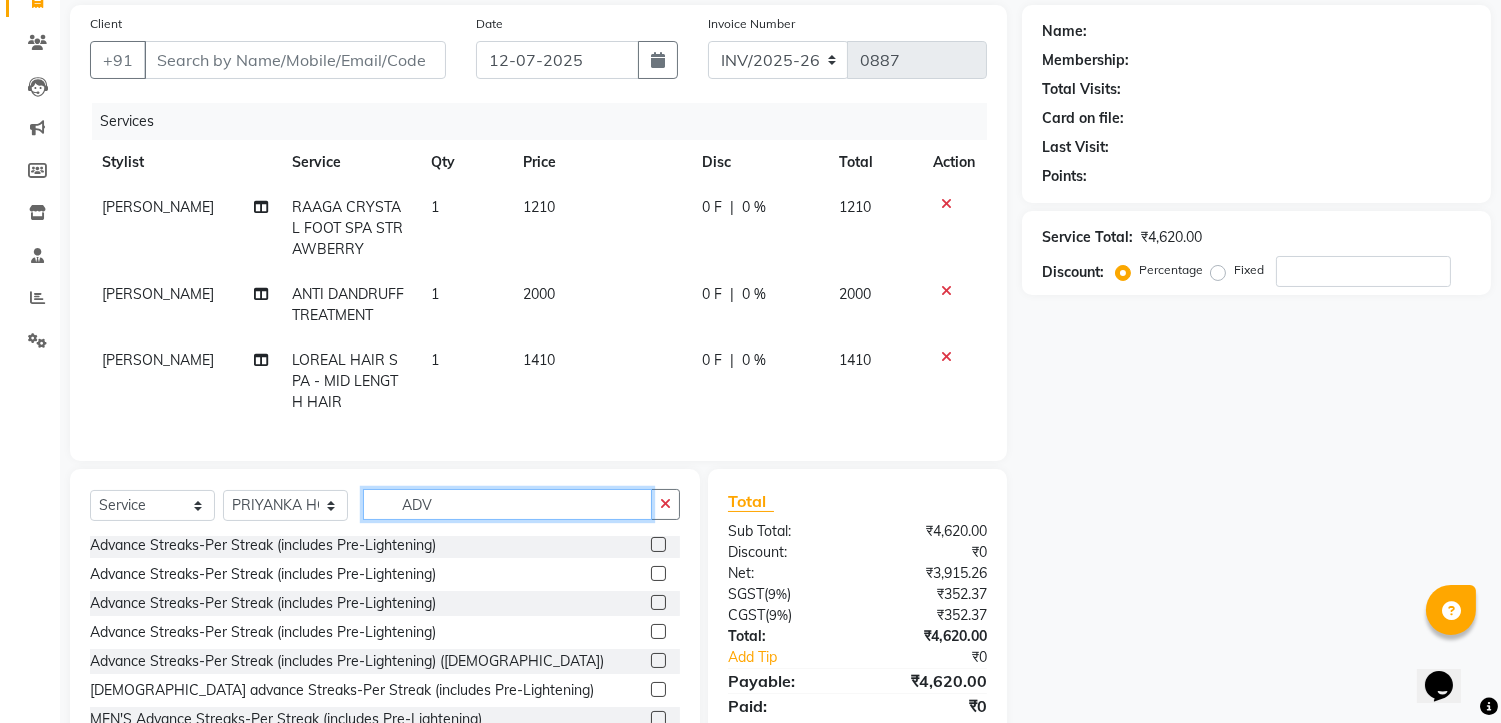 scroll, scrollTop: 52, scrollLeft: 0, axis: vertical 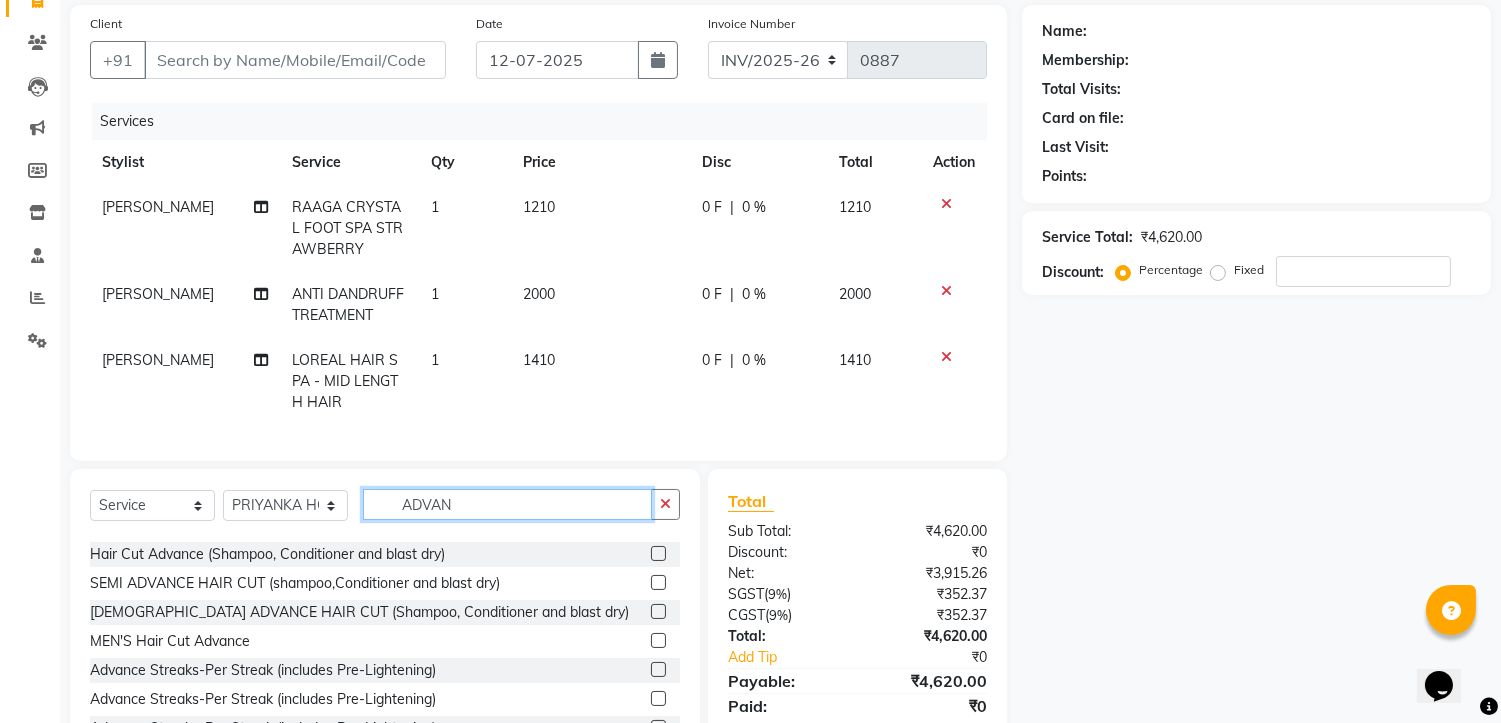 type on "ADVAN" 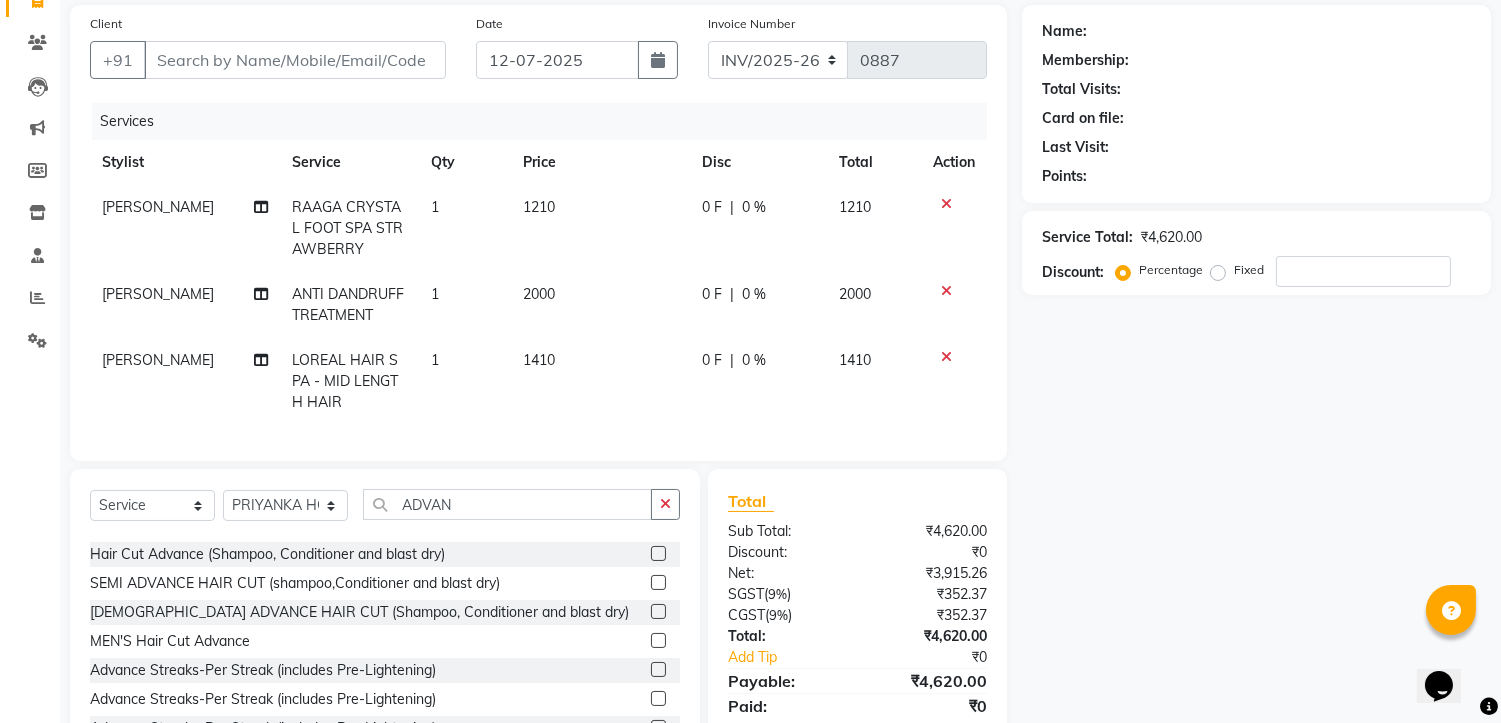 click 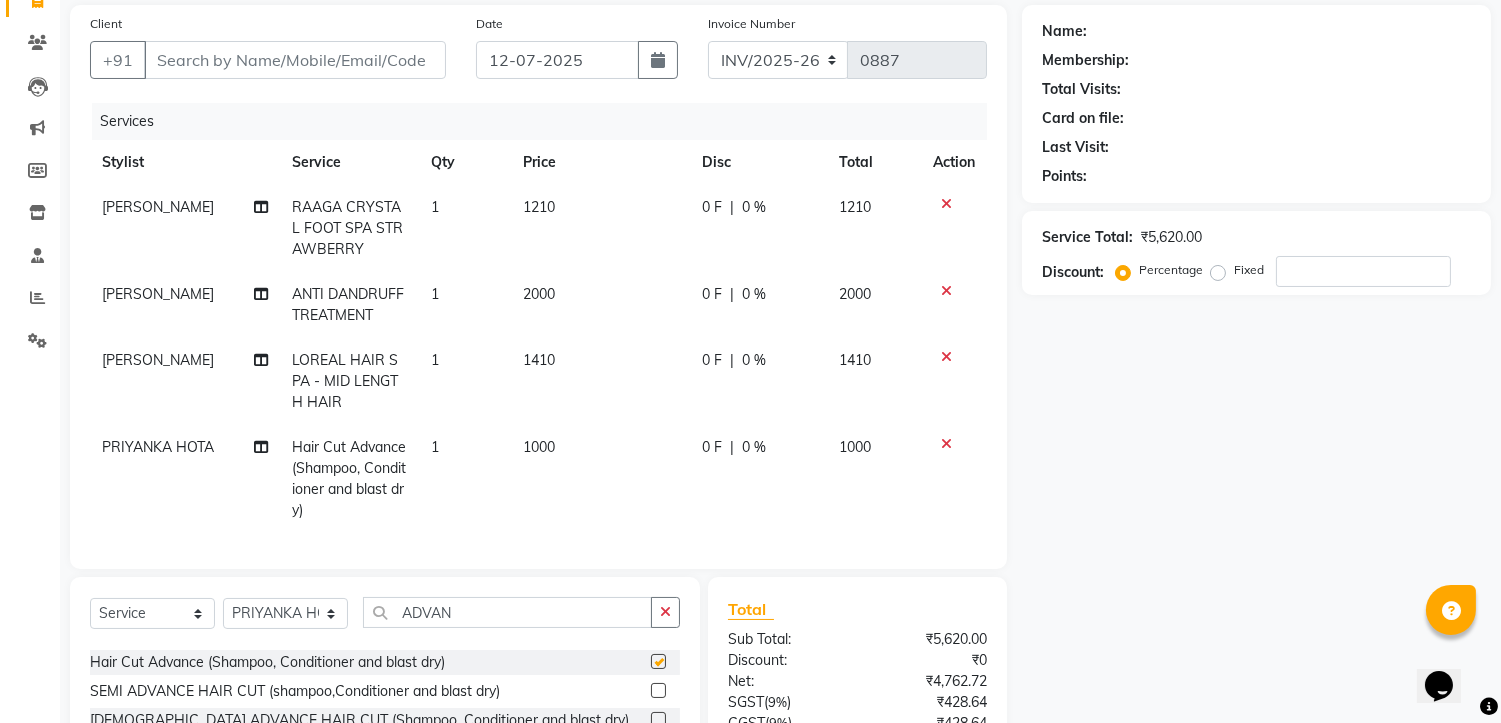 checkbox on "false" 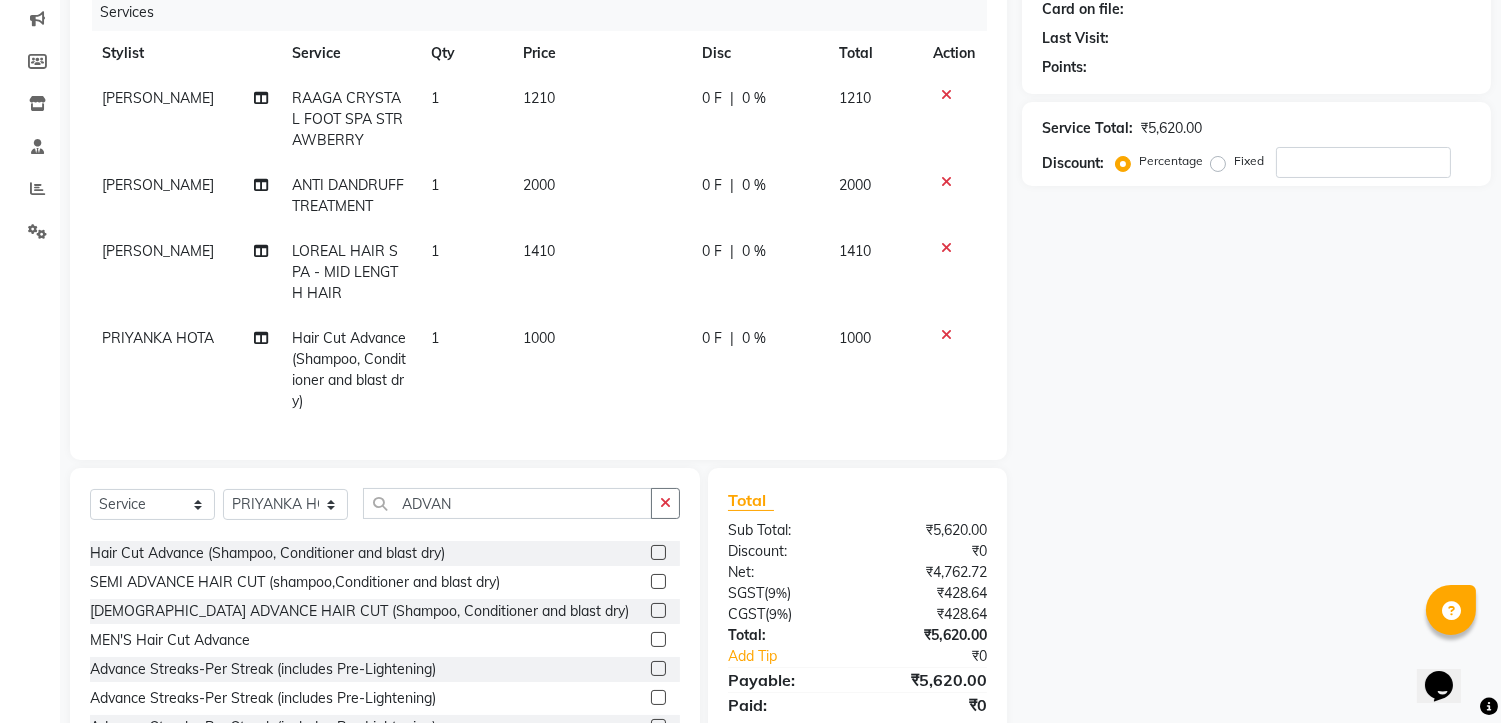 scroll, scrollTop: 340, scrollLeft: 0, axis: vertical 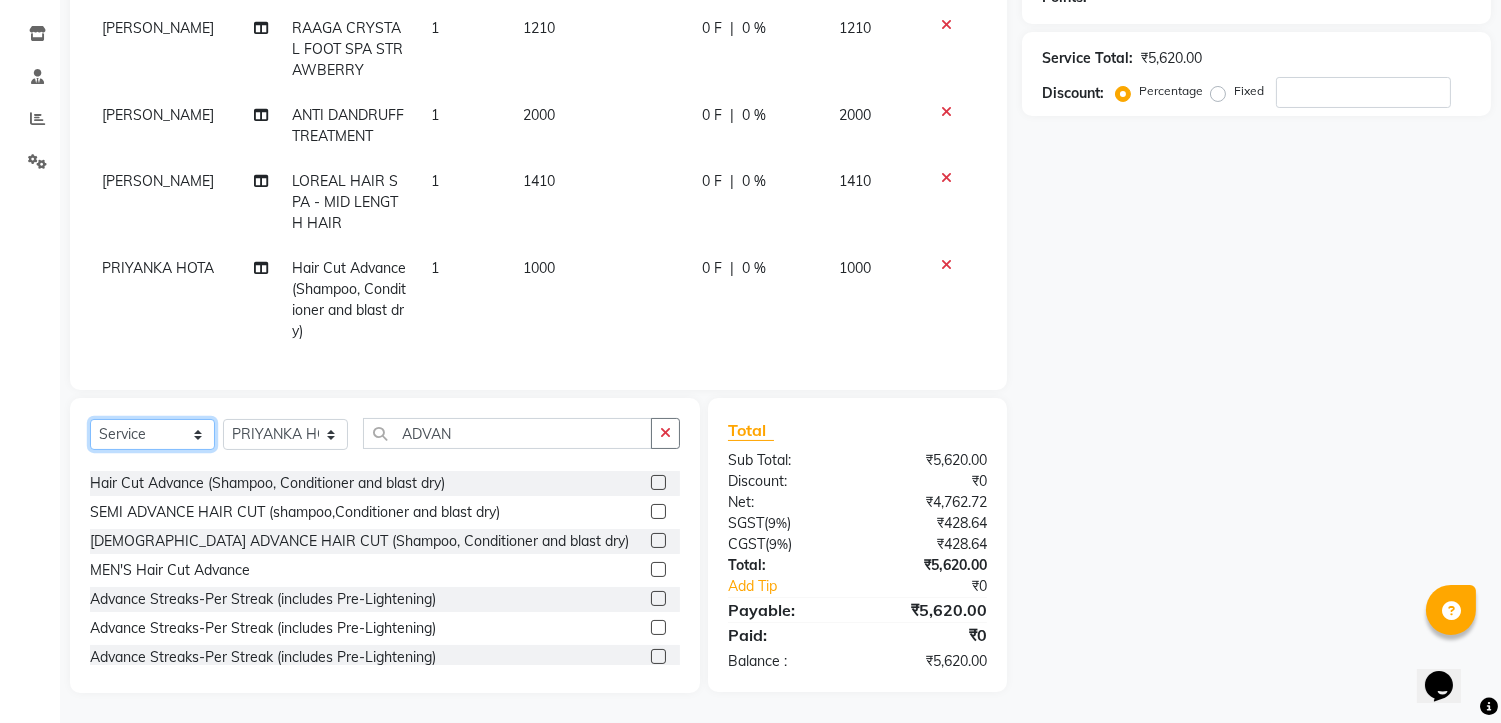 click on "Select  Service  Product  Membership  Package Voucher Prepaid Gift Card" 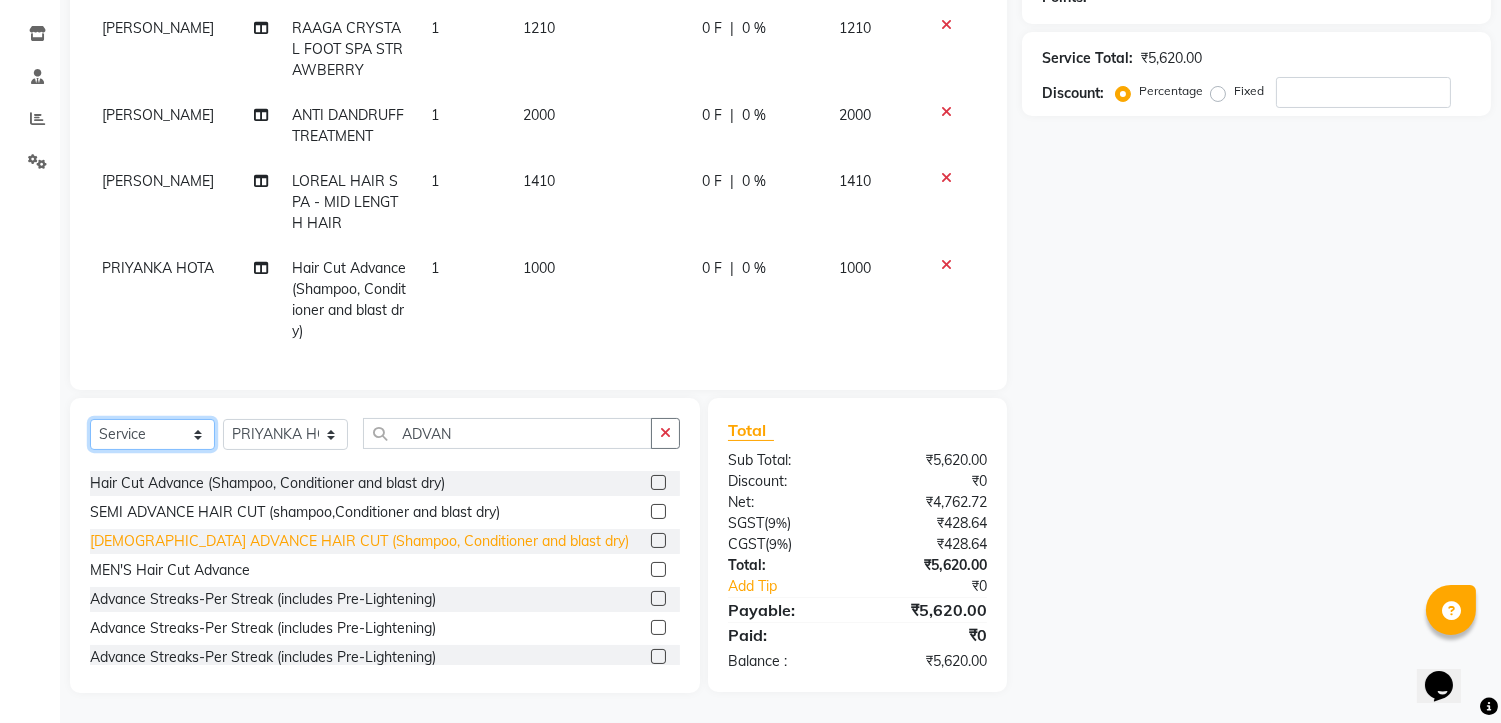 select on "product" 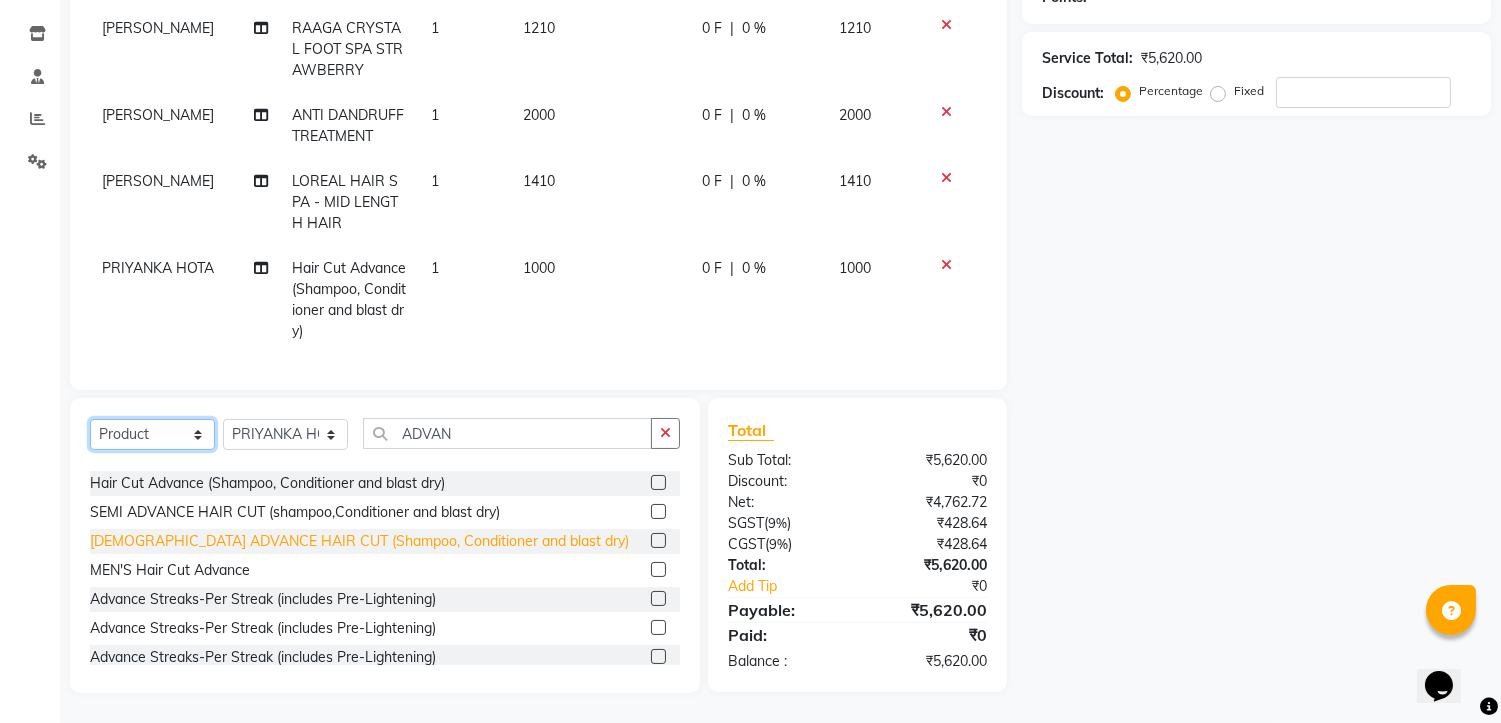 click on "Select  Service  Product  Membership  Package Voucher Prepaid Gift Card" 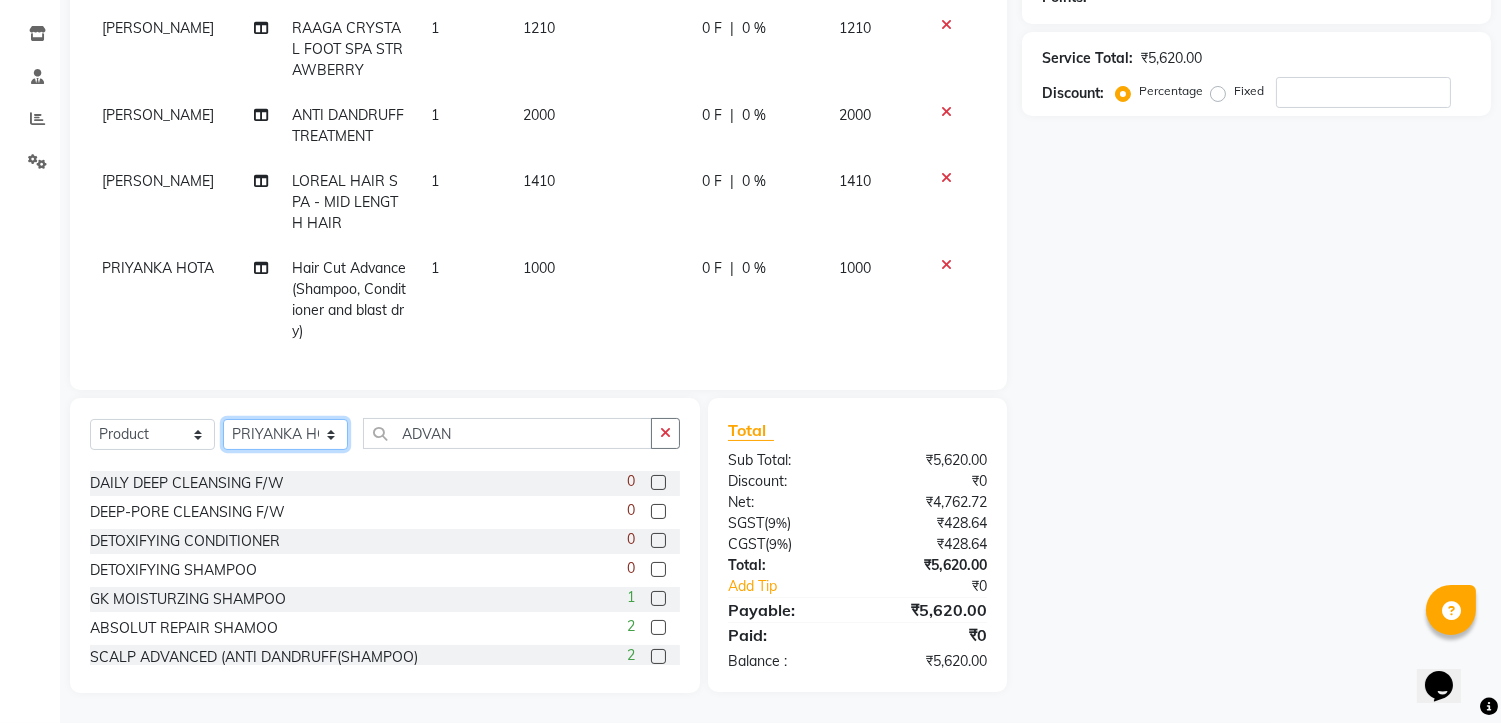 click on "Select Stylist [PERSON_NAME] [PERSON_NAME] [PERSON_NAME] Manager [PERSON_NAME] PRIYANKA HOTA [PERSON_NAME] [PERSON_NAME]" 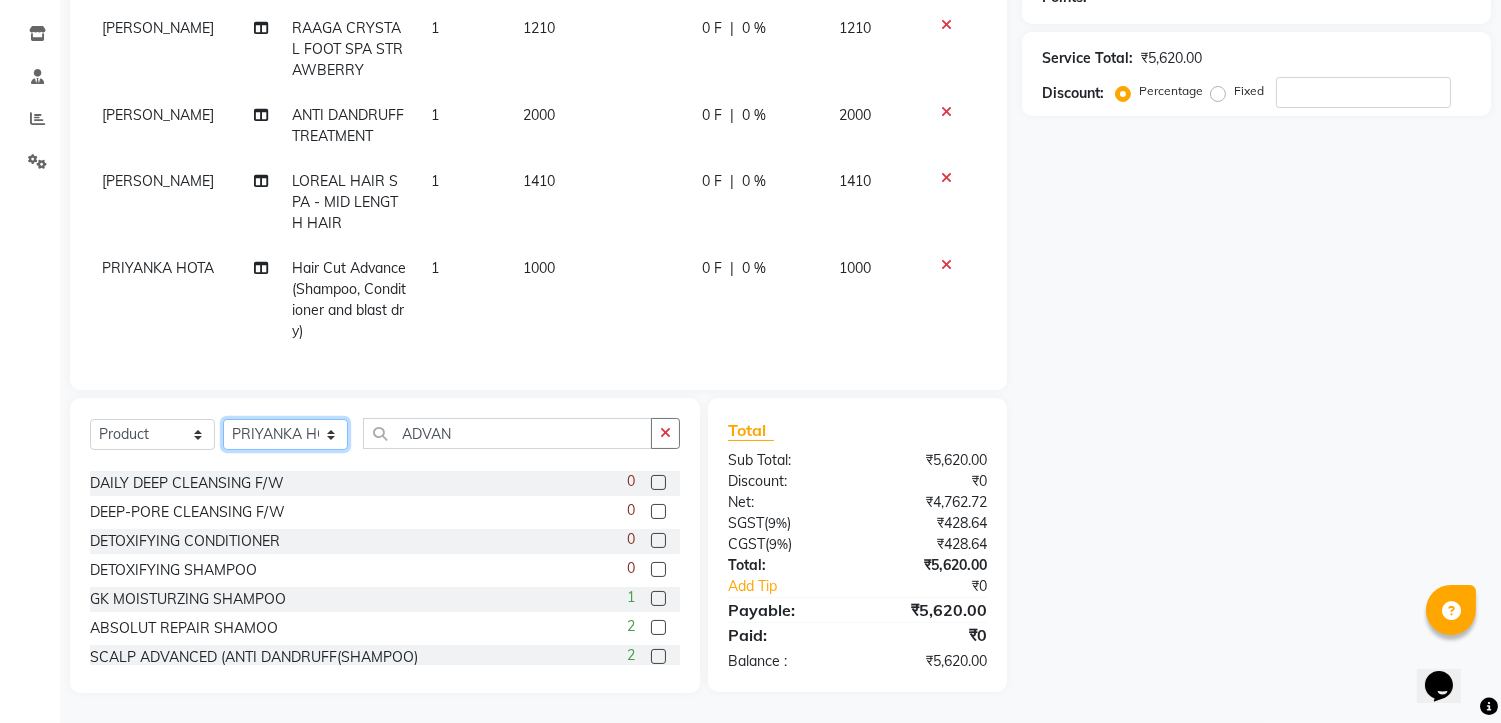 select on "69919" 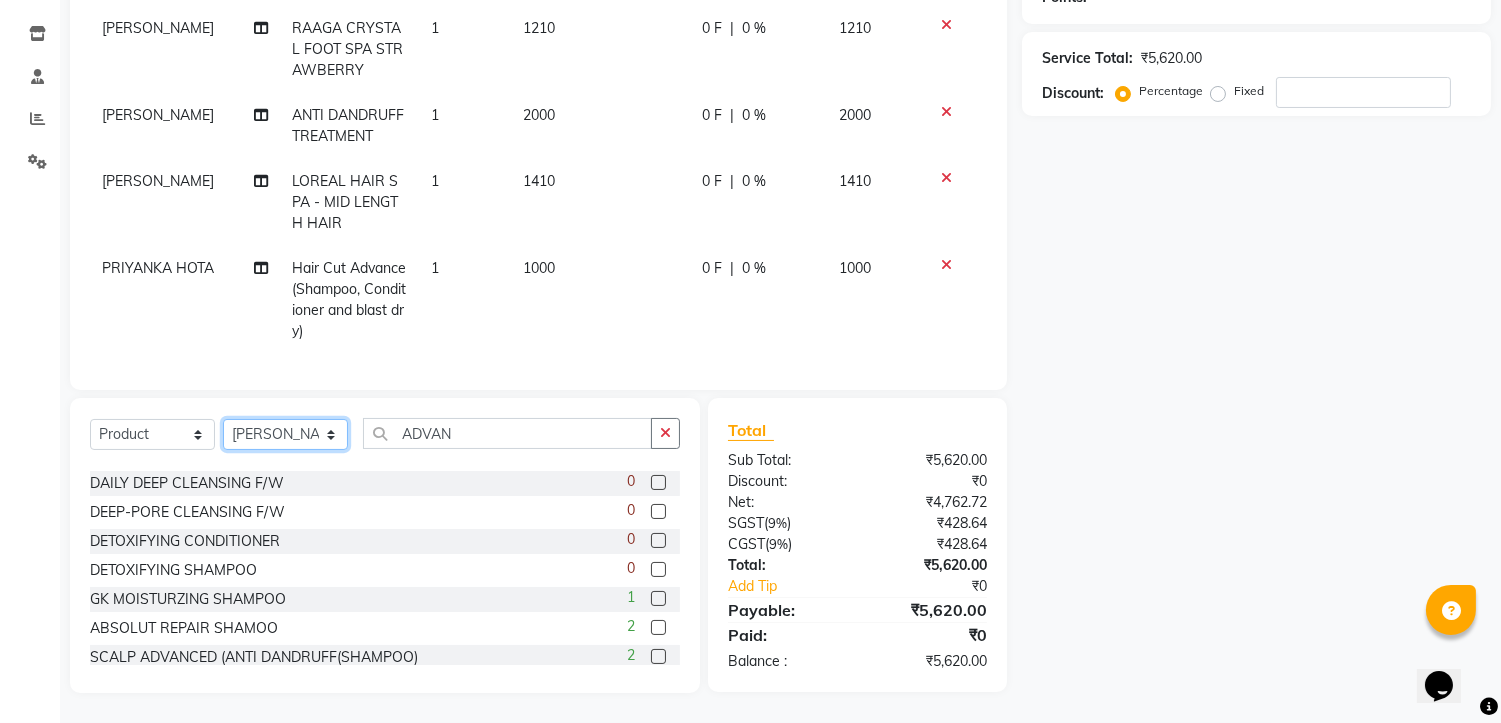 click on "Select Stylist [PERSON_NAME] [PERSON_NAME] [PERSON_NAME] Manager [PERSON_NAME] PRIYANKA HOTA [PERSON_NAME] [PERSON_NAME]" 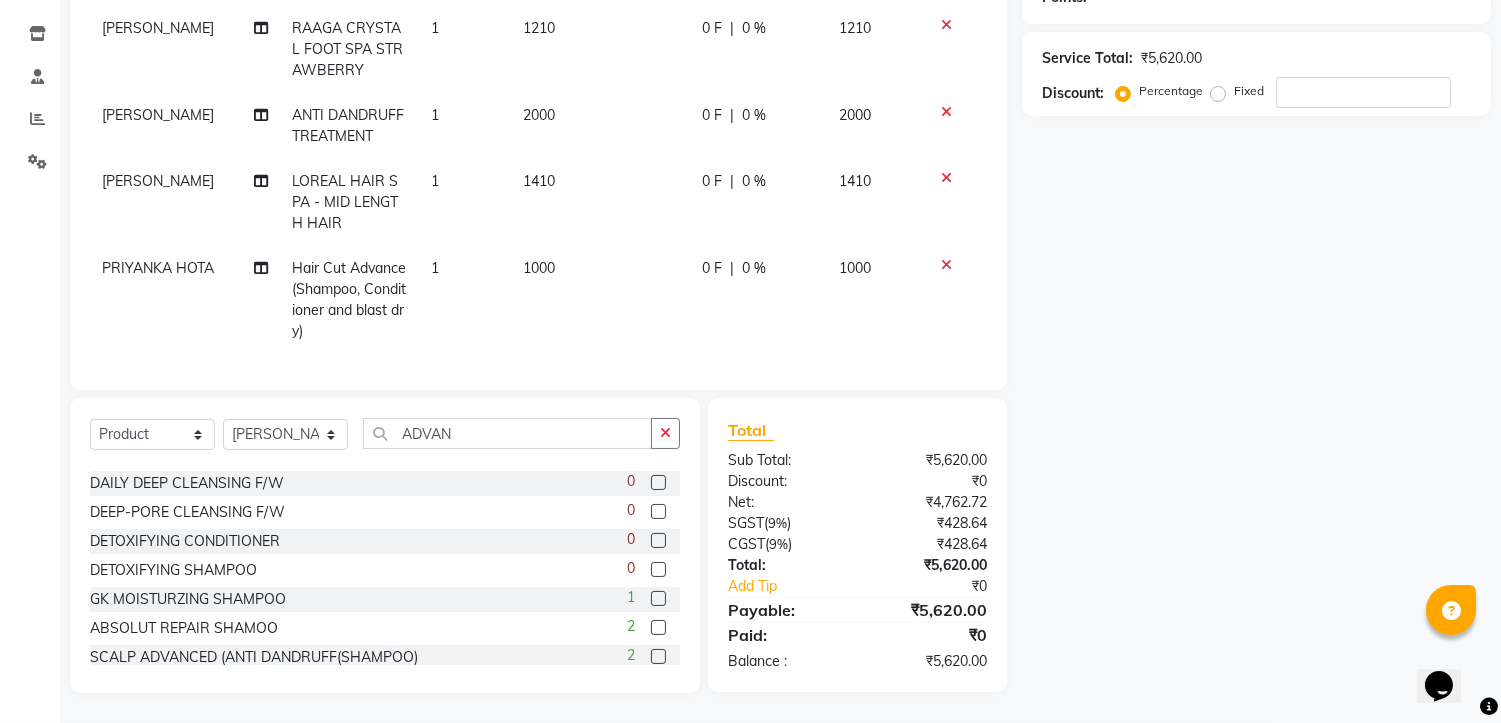 click 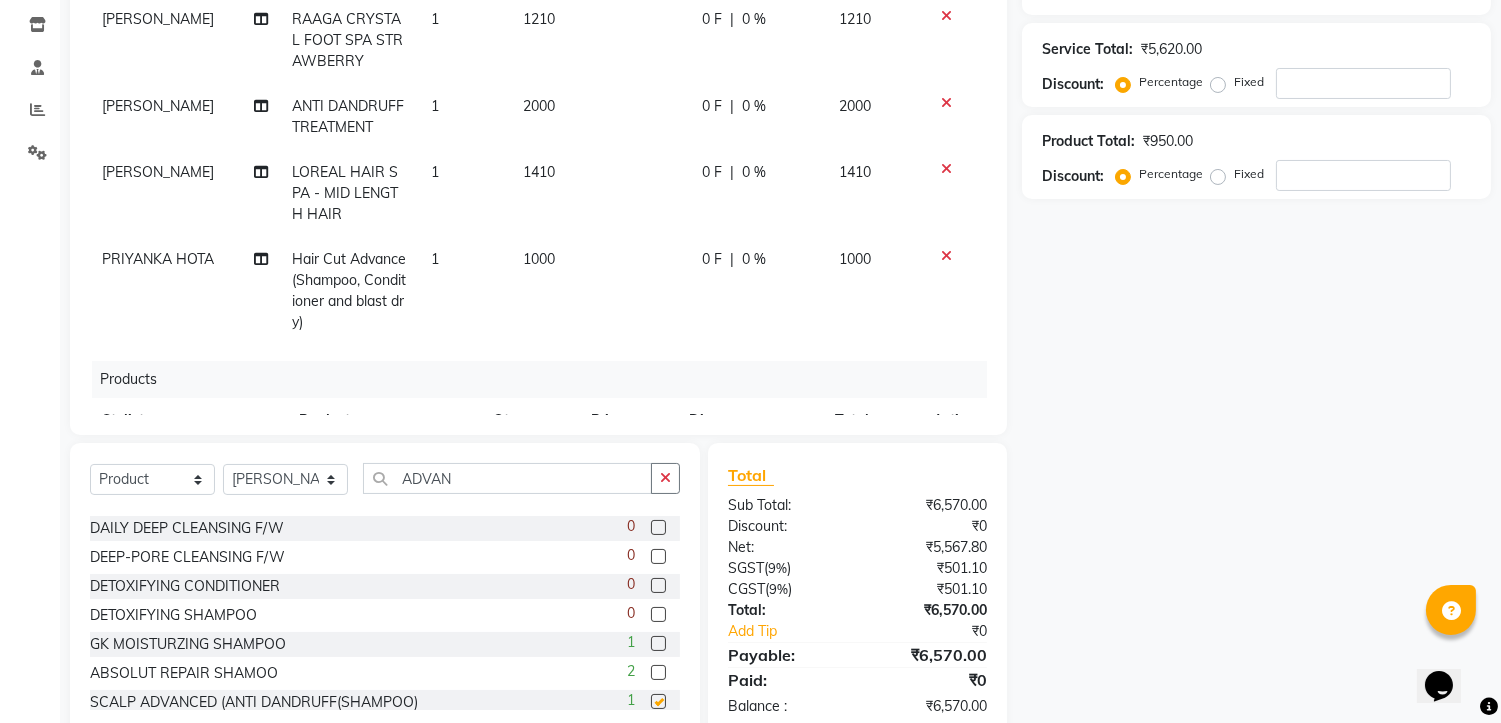 checkbox on "false" 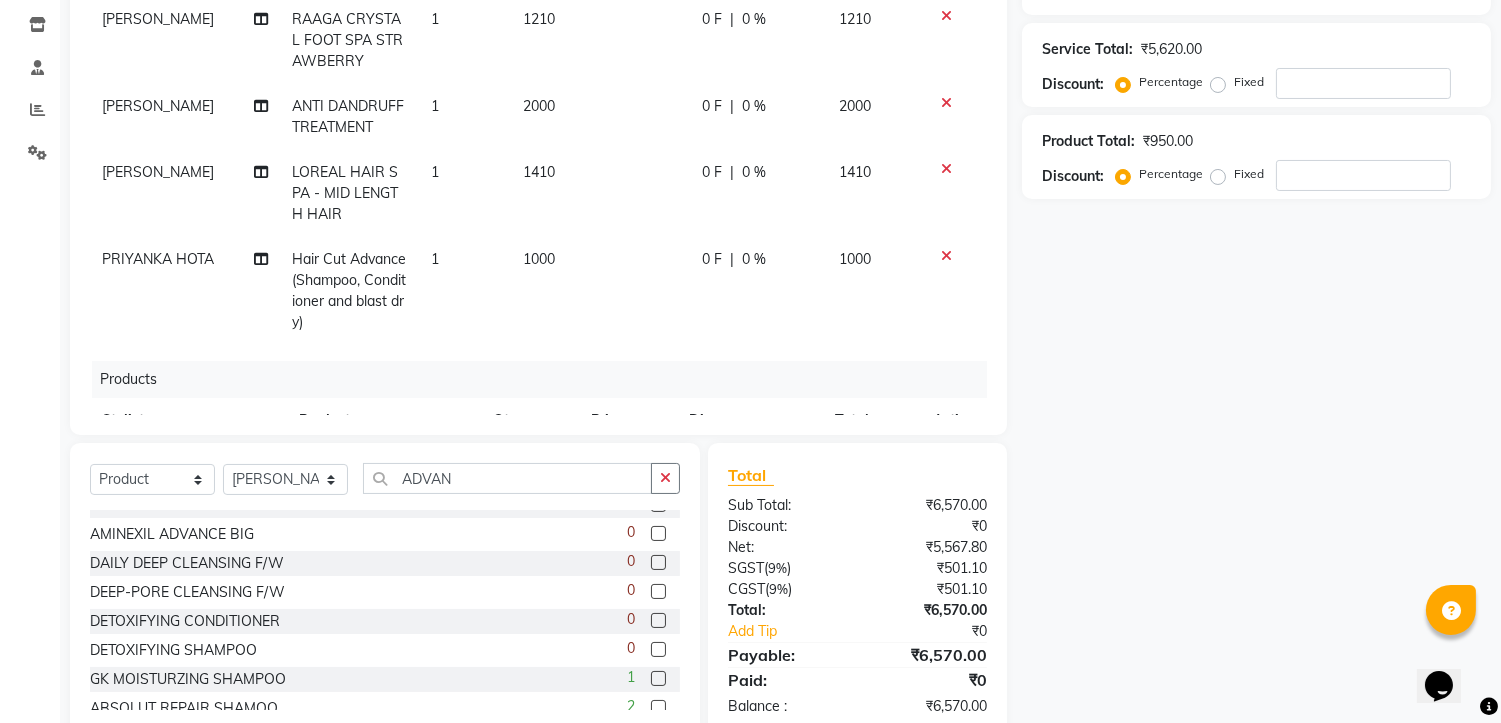 scroll, scrollTop: 0, scrollLeft: 0, axis: both 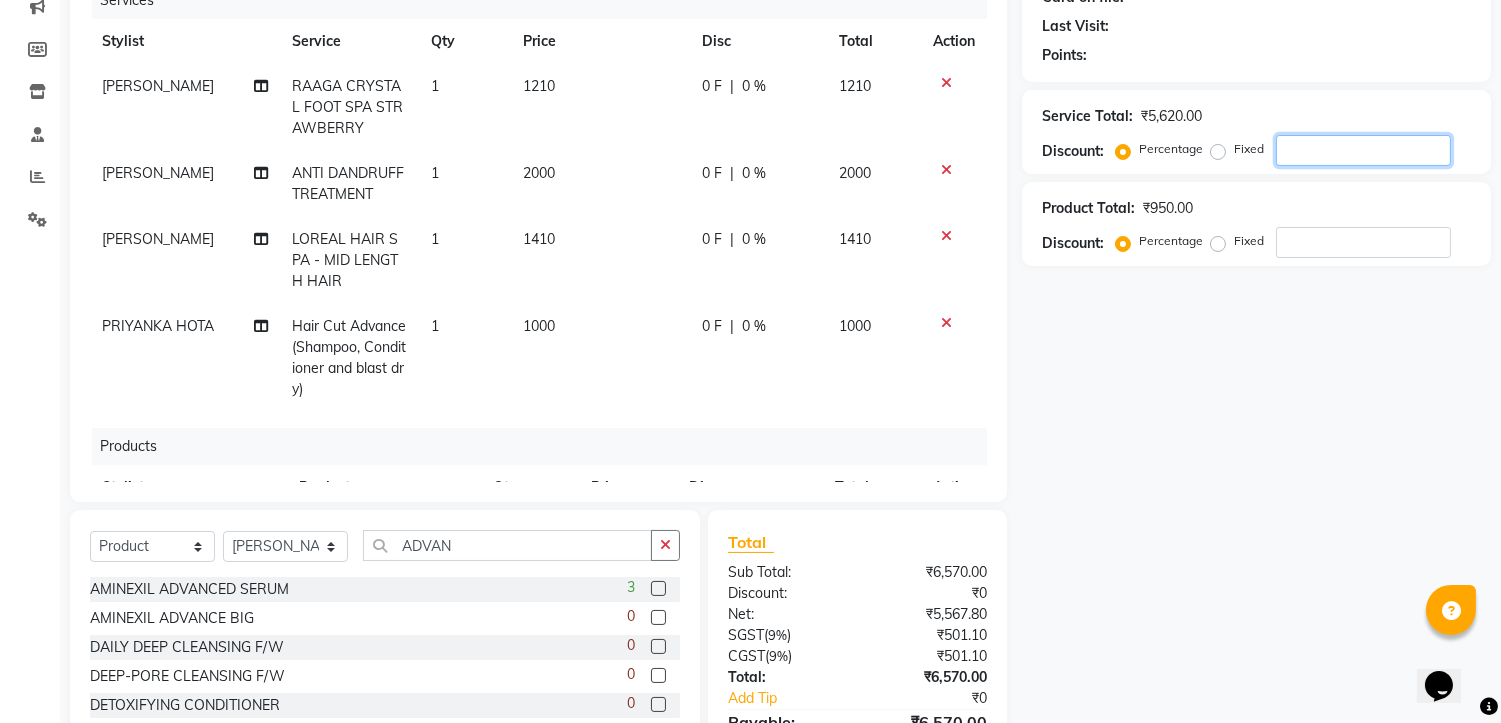 click 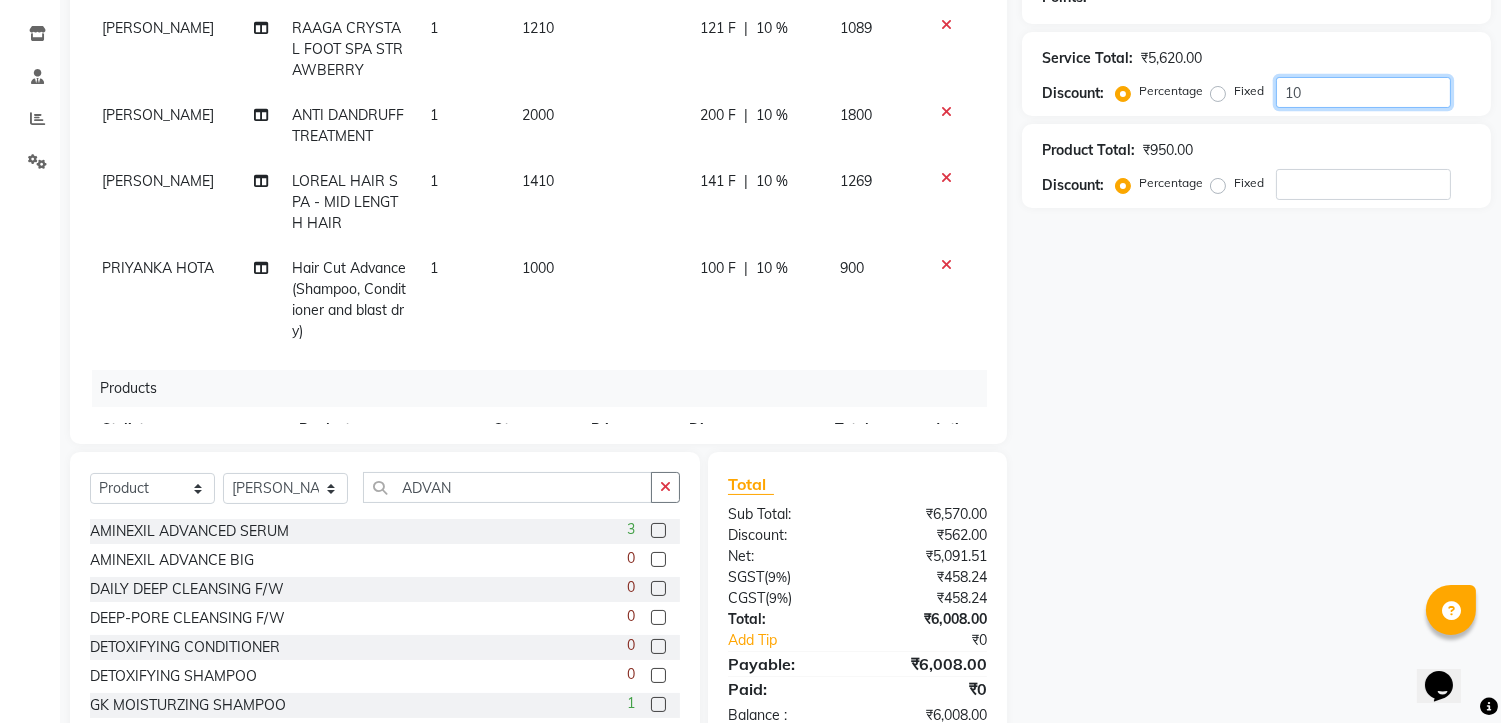 scroll, scrollTop: 377, scrollLeft: 0, axis: vertical 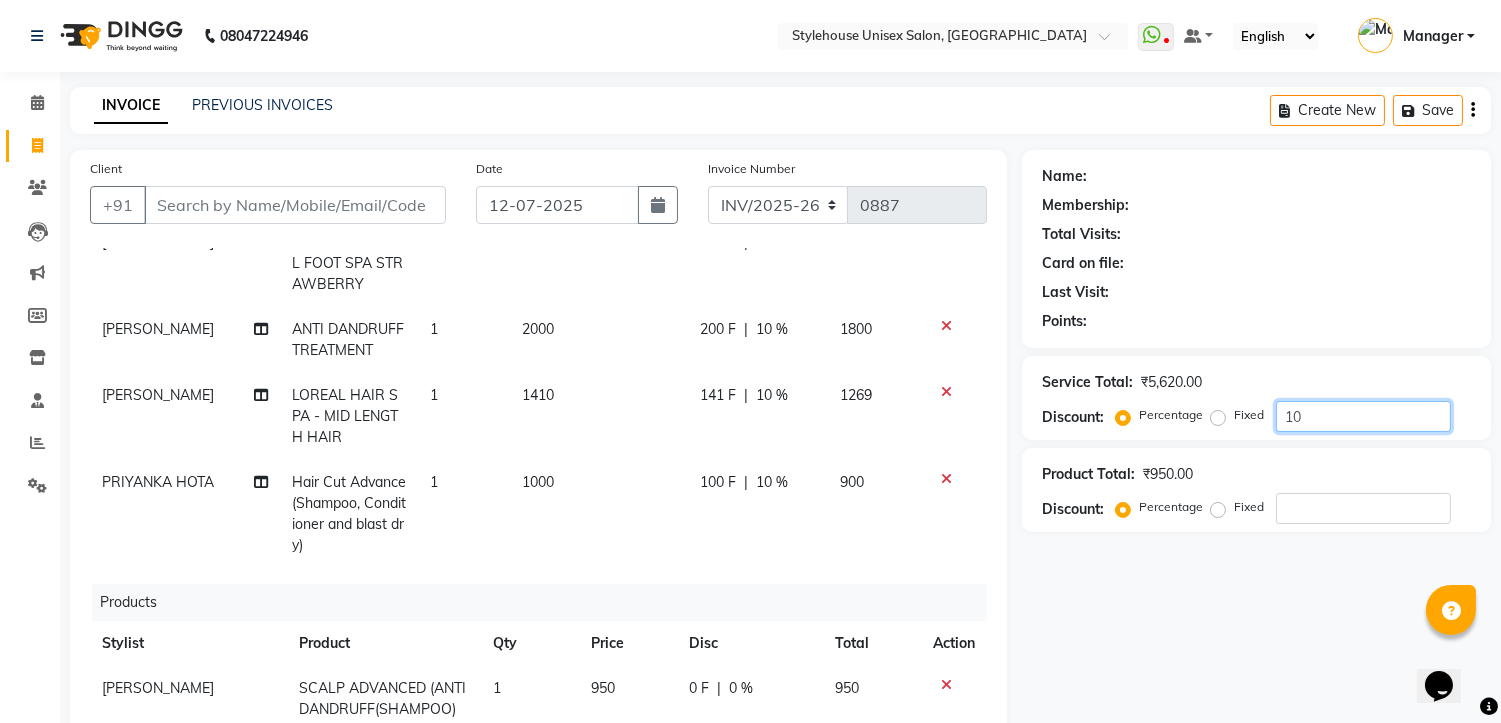 type on "10" 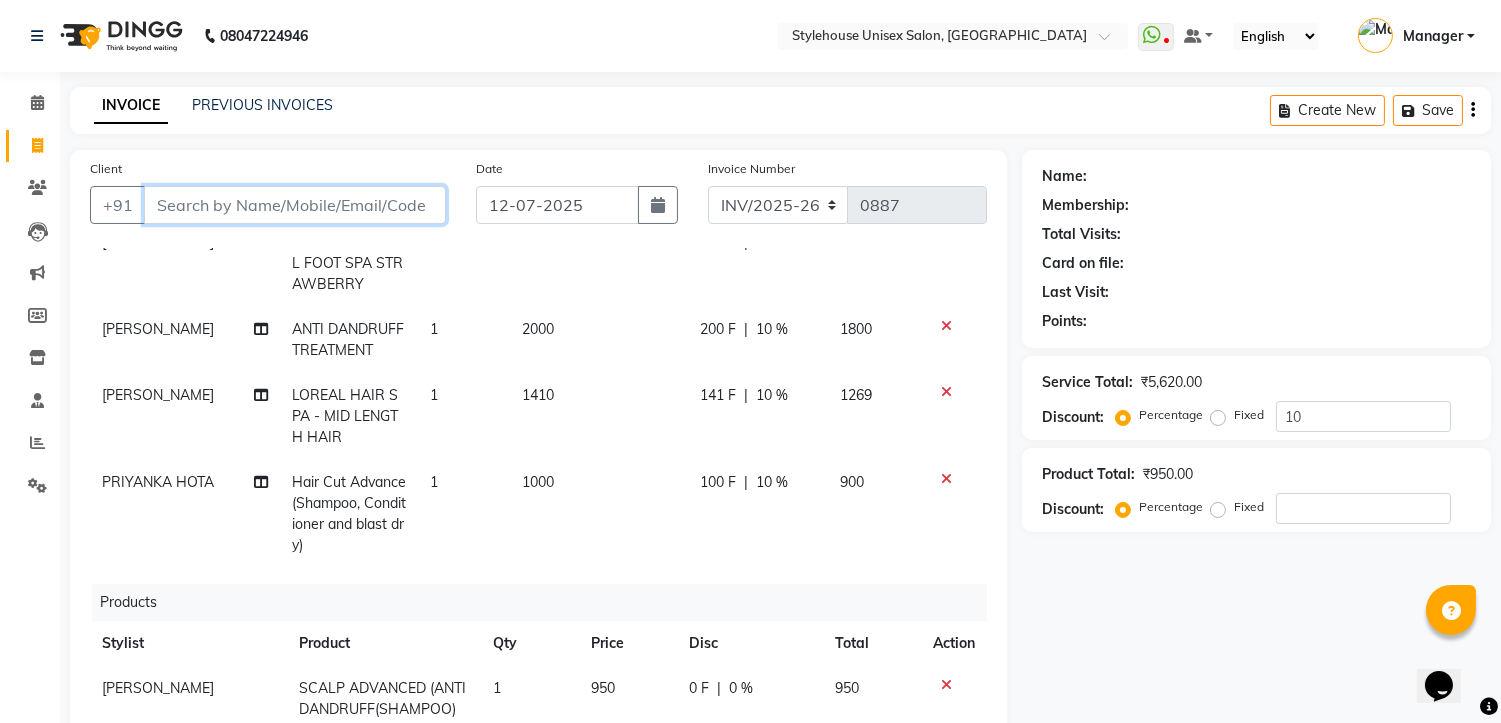 click on "Client" at bounding box center (295, 205) 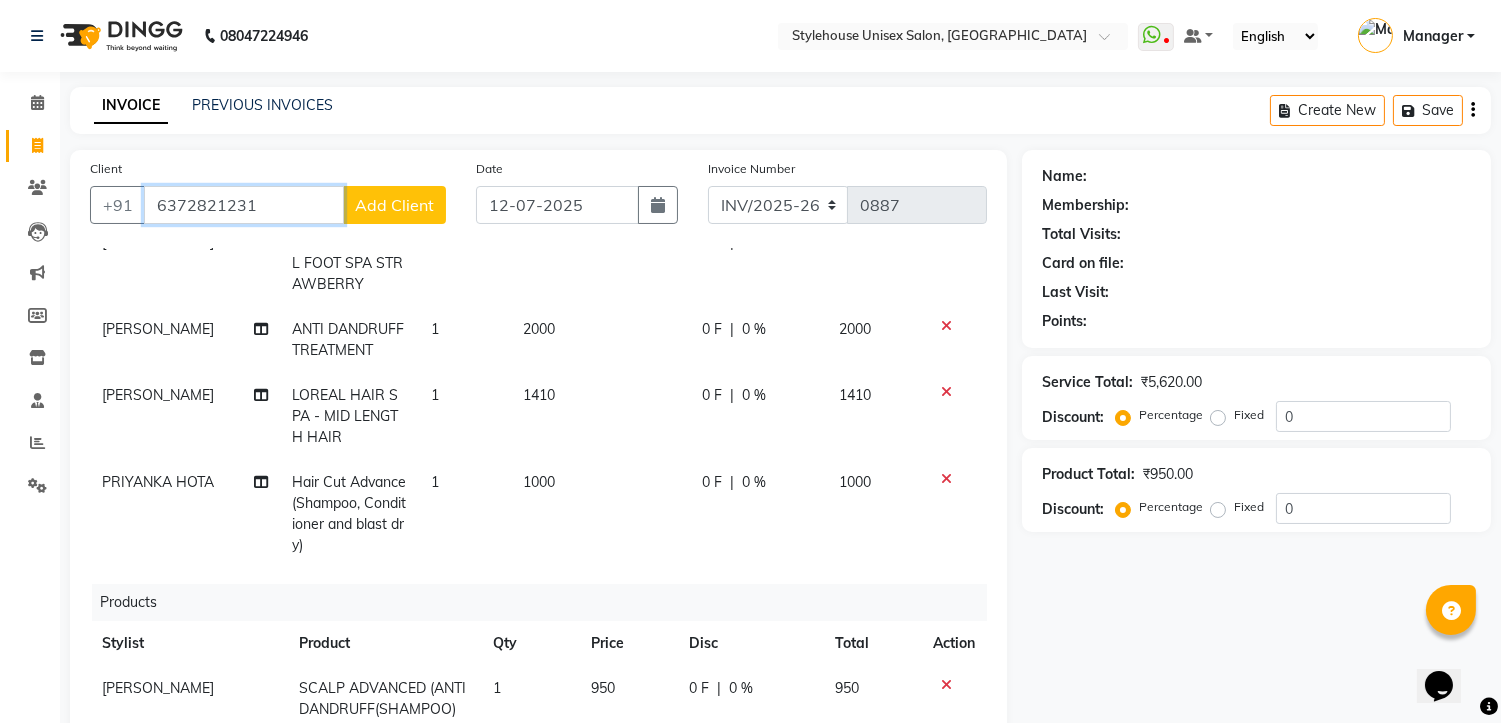 type on "6372821231" 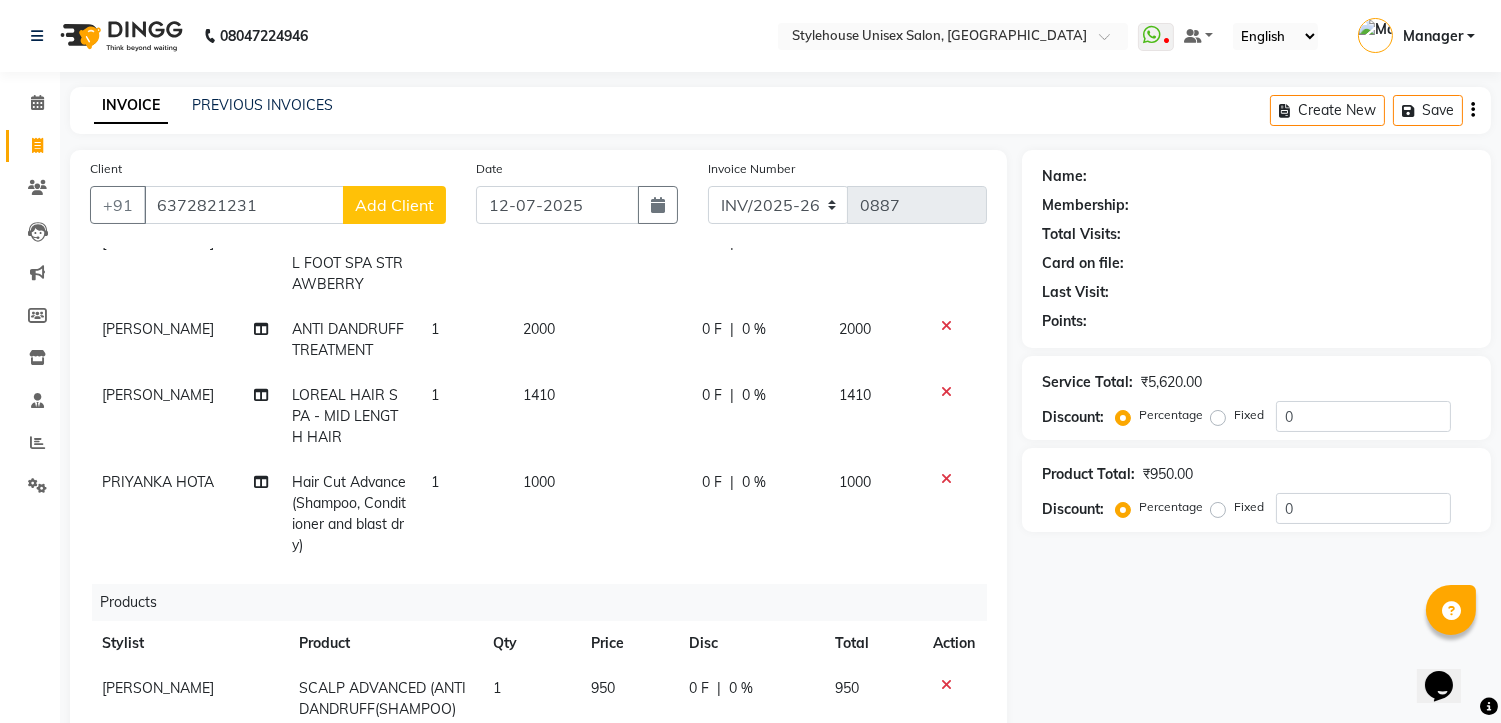 click on "Add Client" 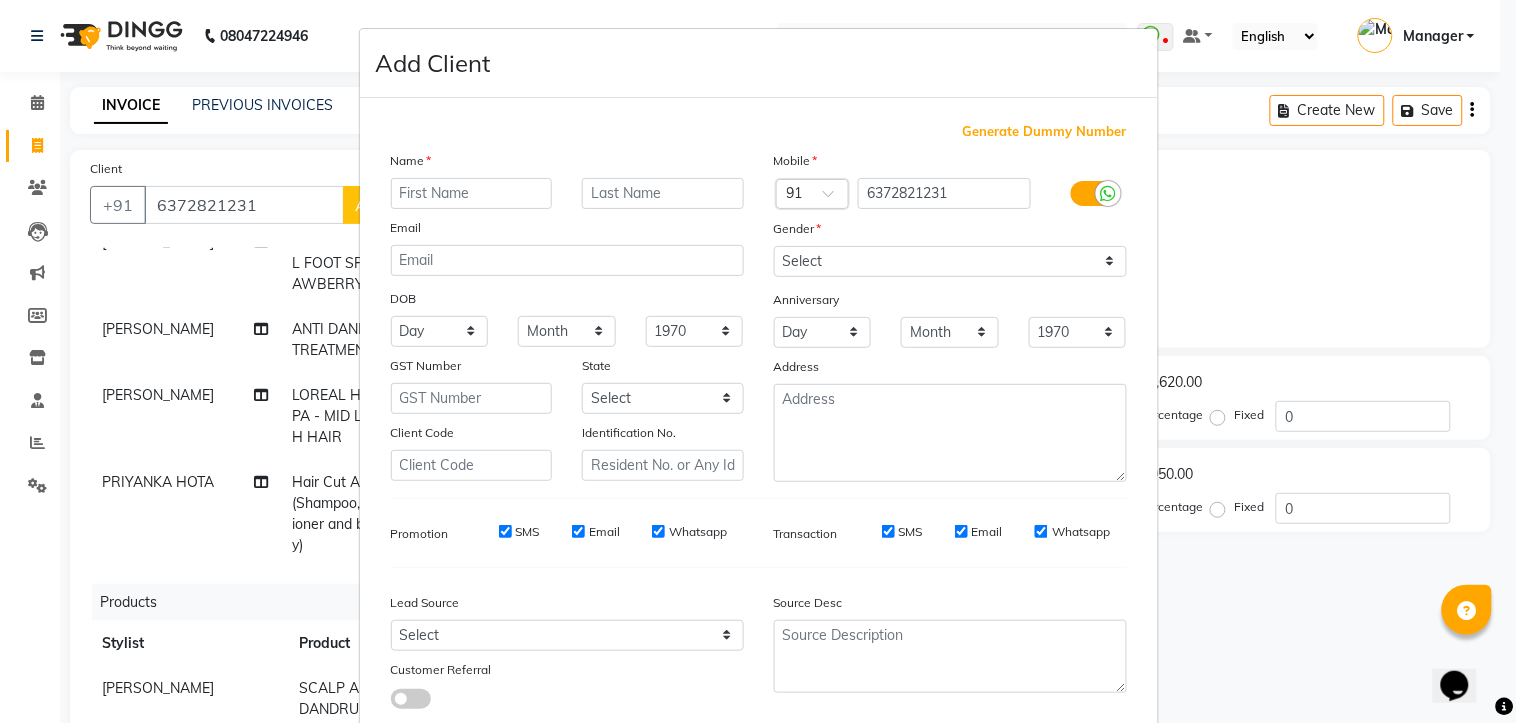 click at bounding box center [472, 193] 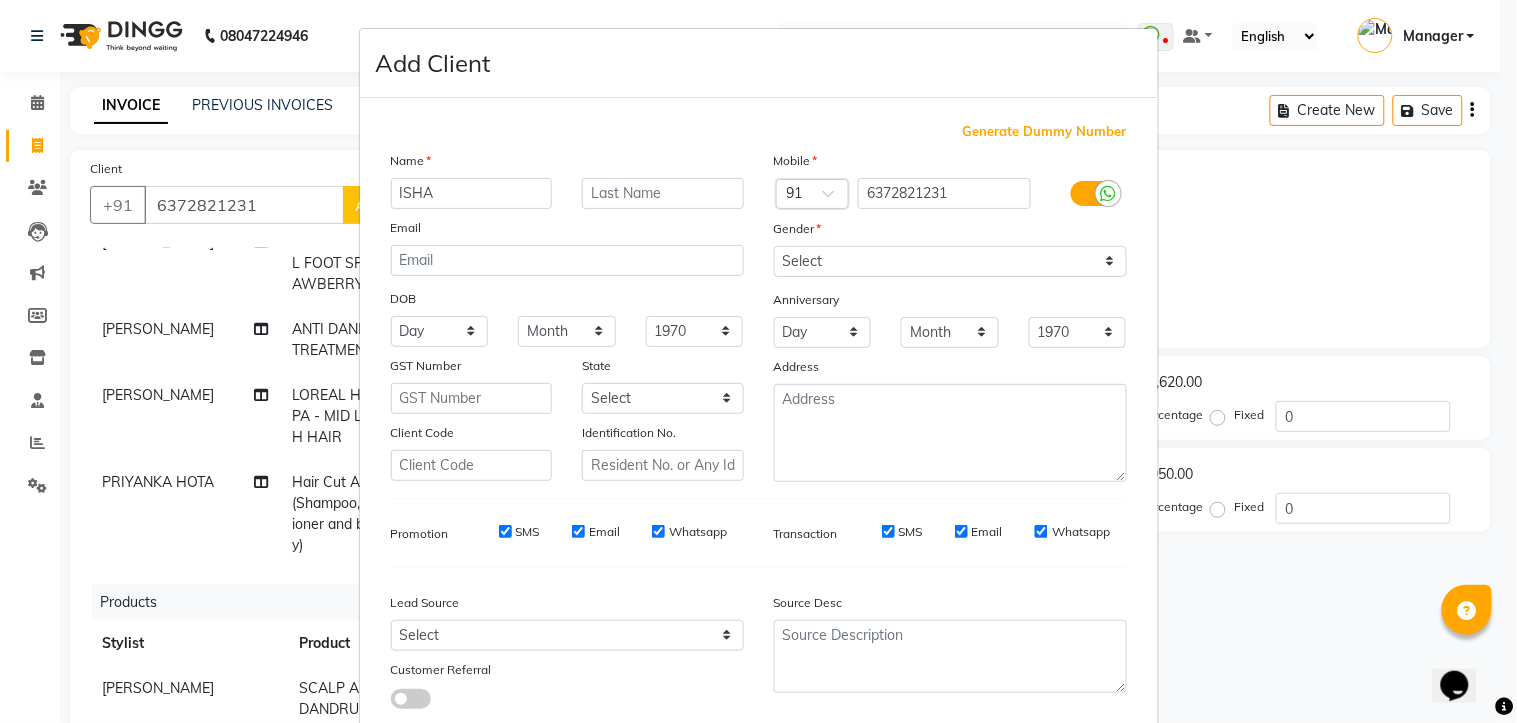 type on "ISHA" 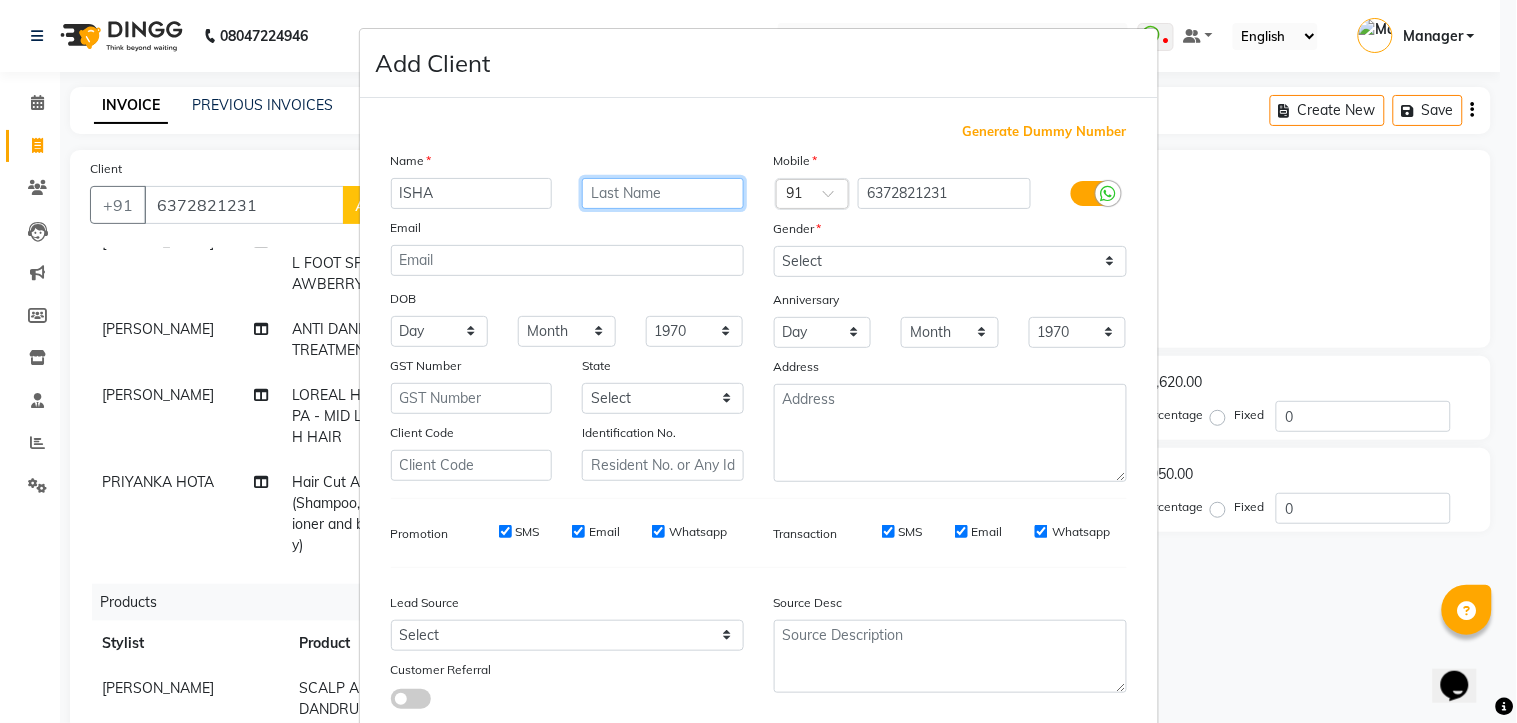 click at bounding box center (663, 193) 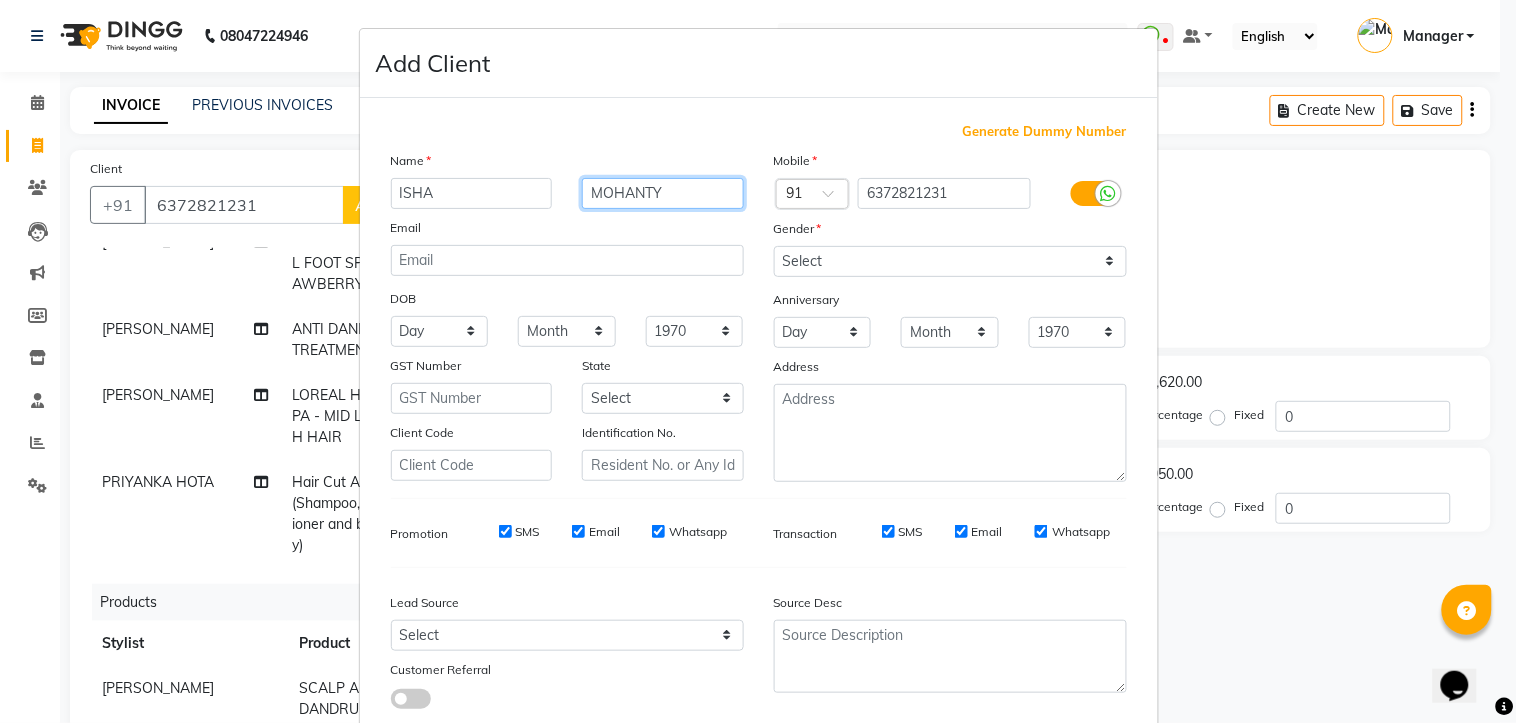 type on "MOHANTY" 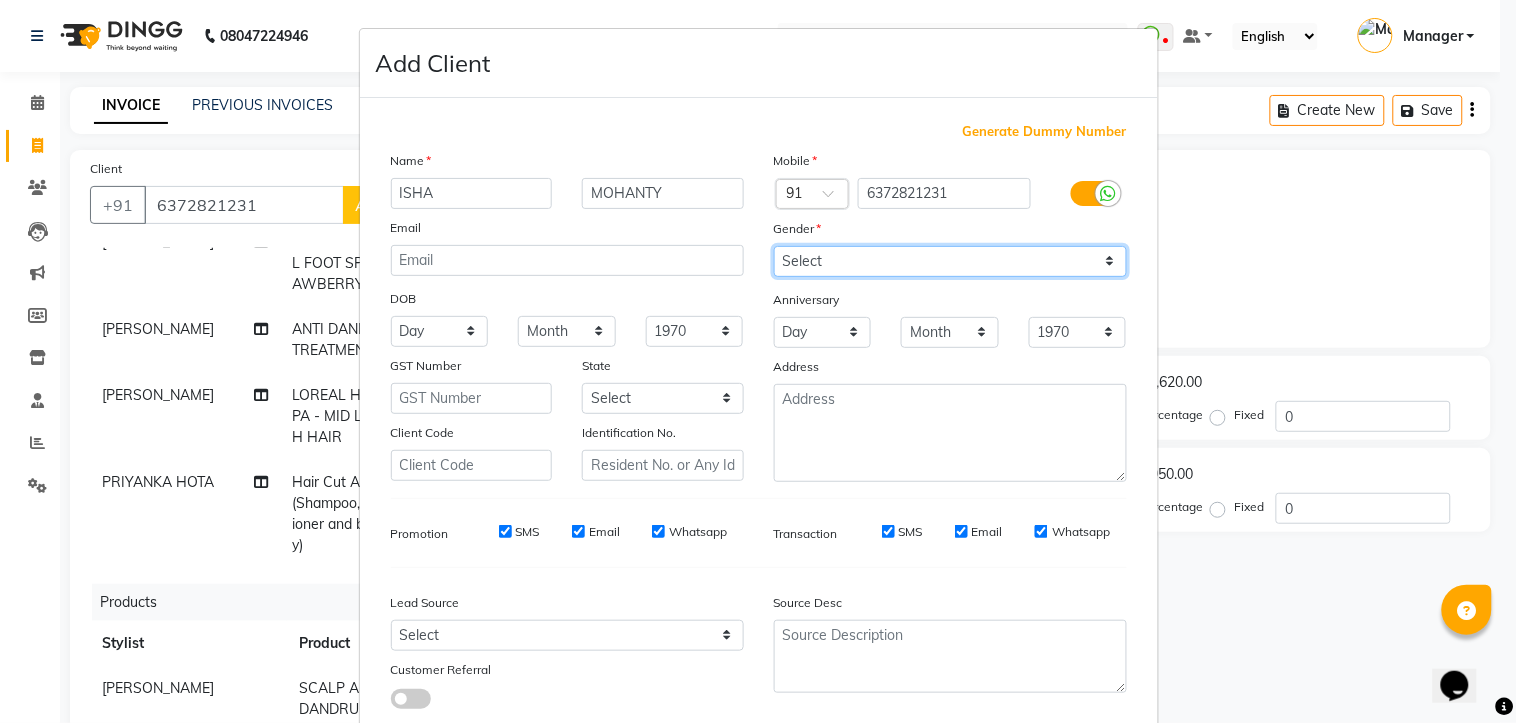 click on "Select [DEMOGRAPHIC_DATA] [DEMOGRAPHIC_DATA] Other Prefer Not To Say" at bounding box center (950, 261) 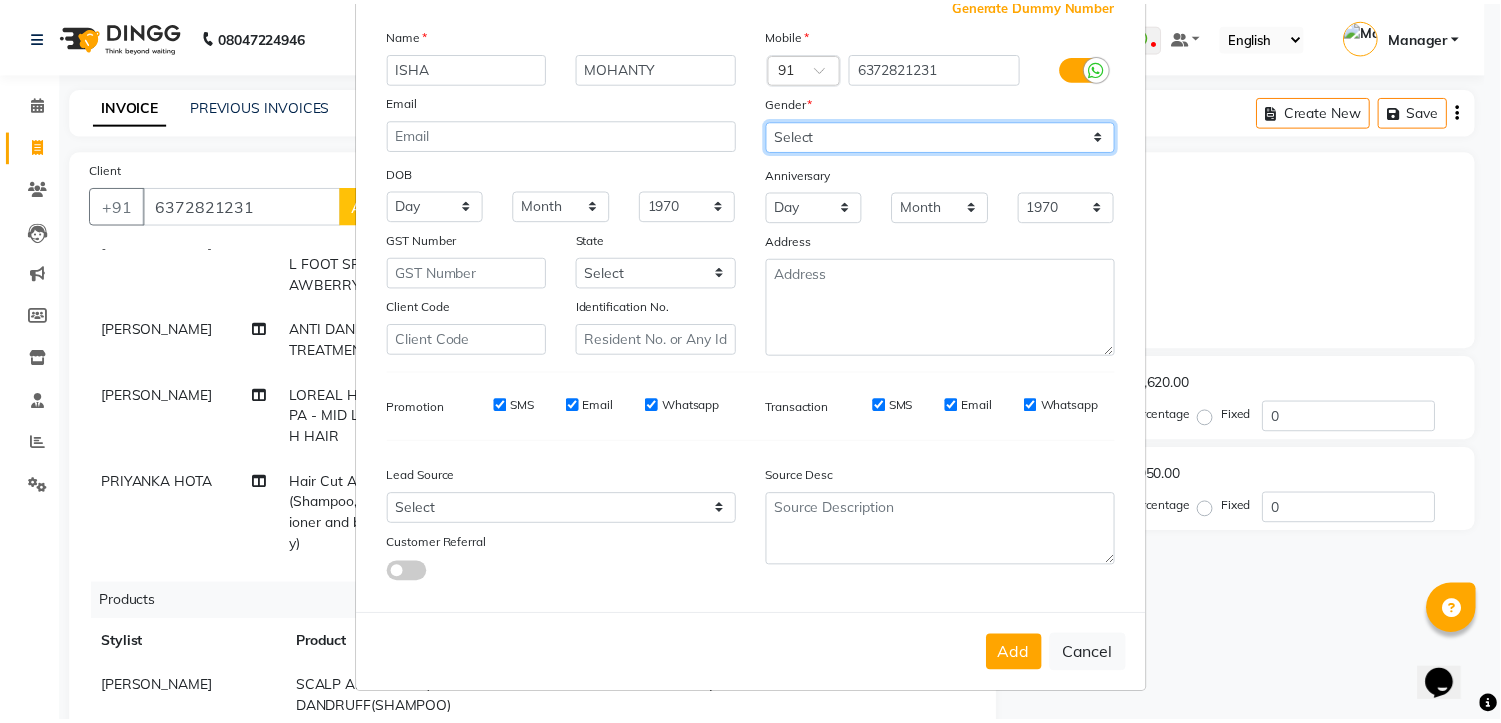 scroll, scrollTop: 127, scrollLeft: 0, axis: vertical 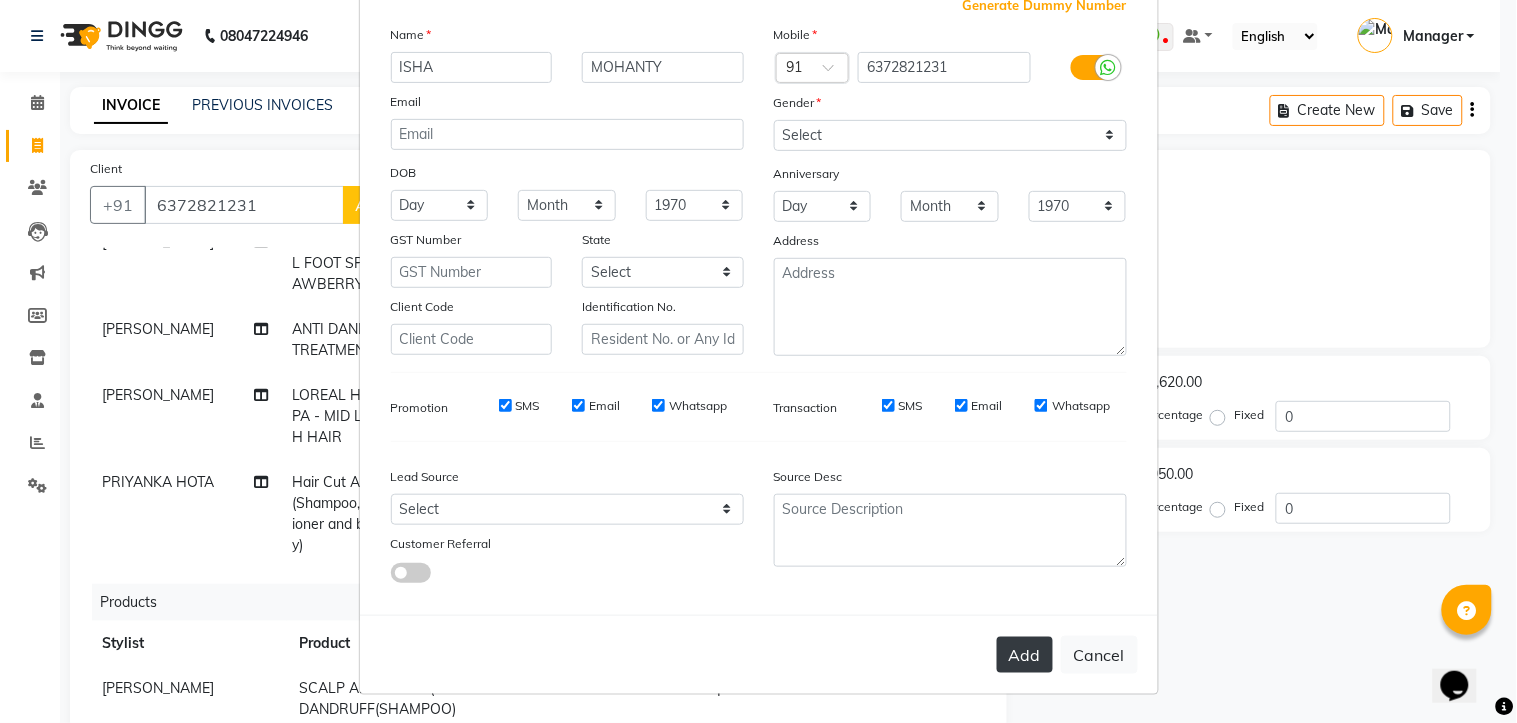 click on "Add" at bounding box center (1025, 655) 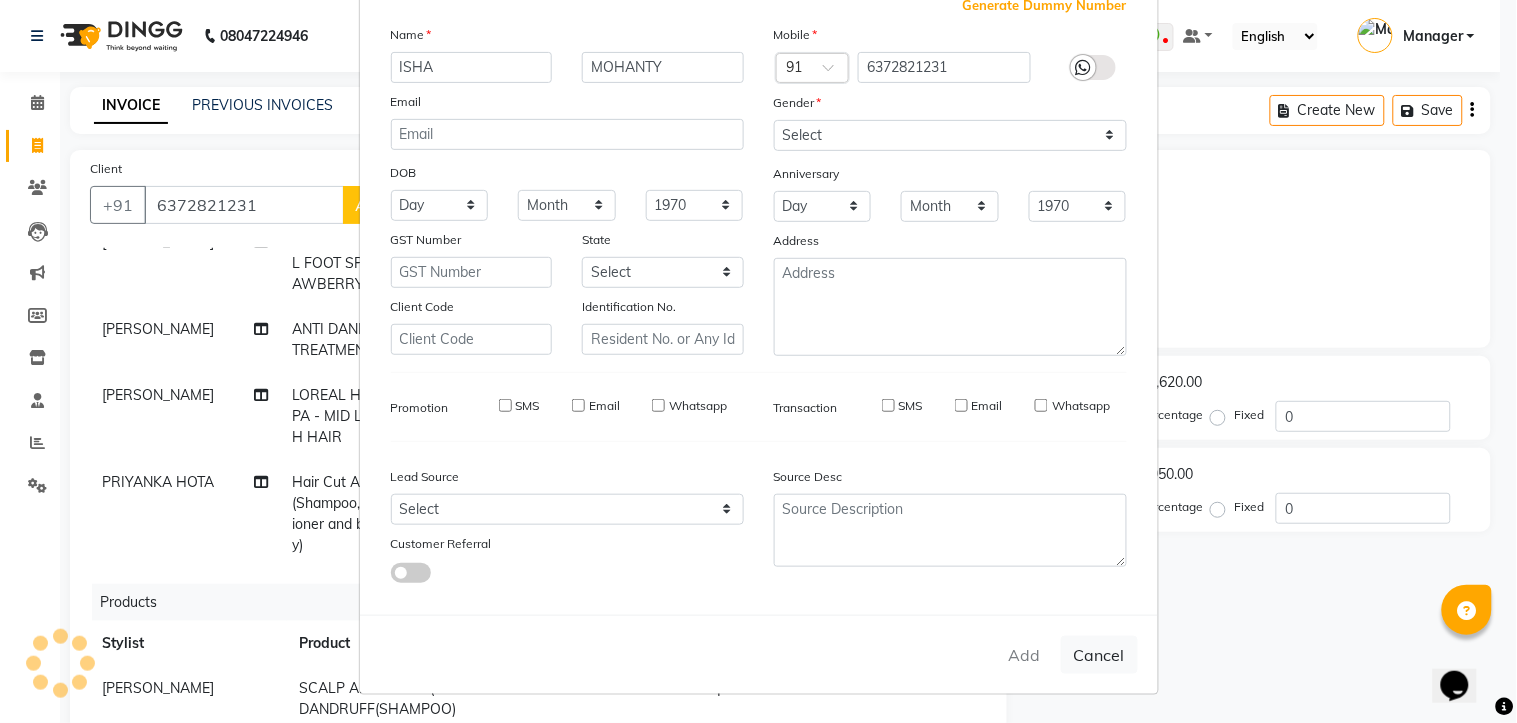 type 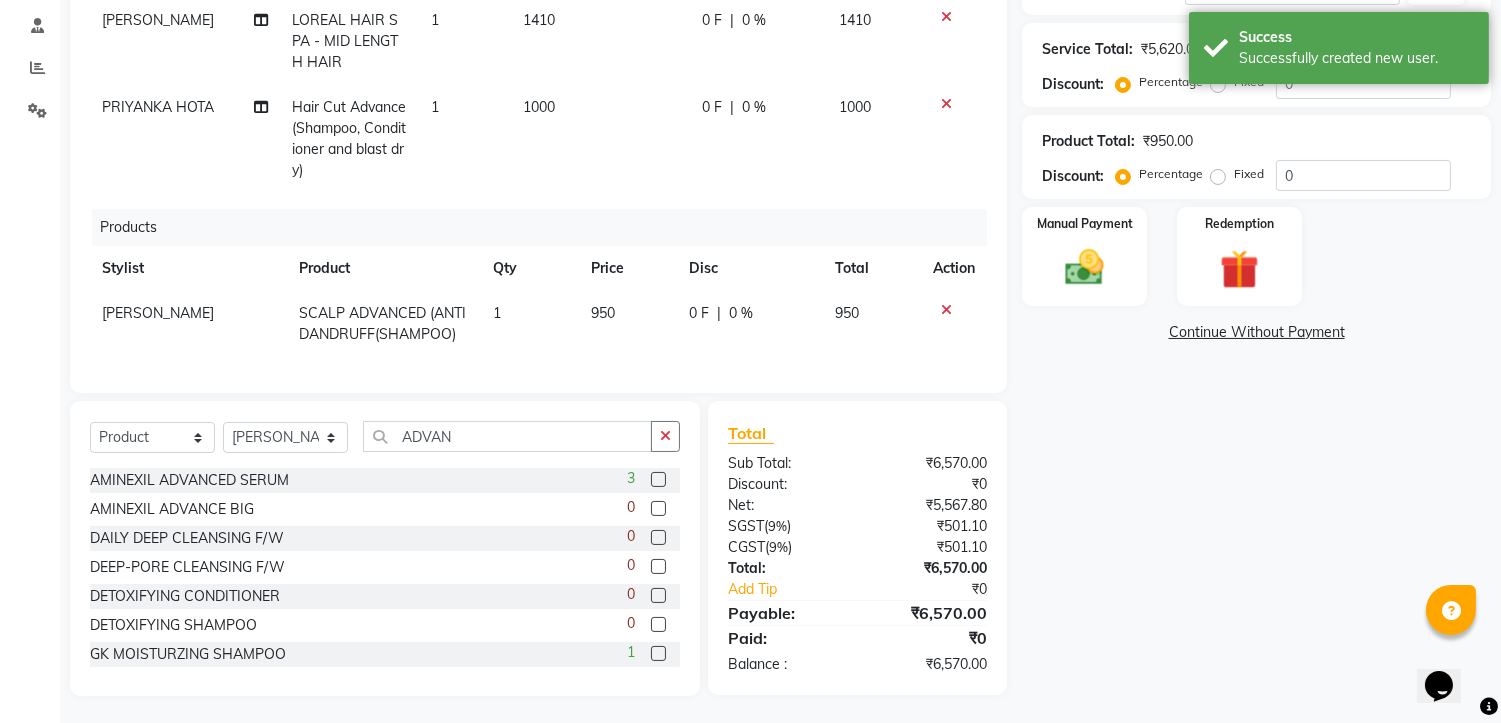 scroll, scrollTop: 377, scrollLeft: 0, axis: vertical 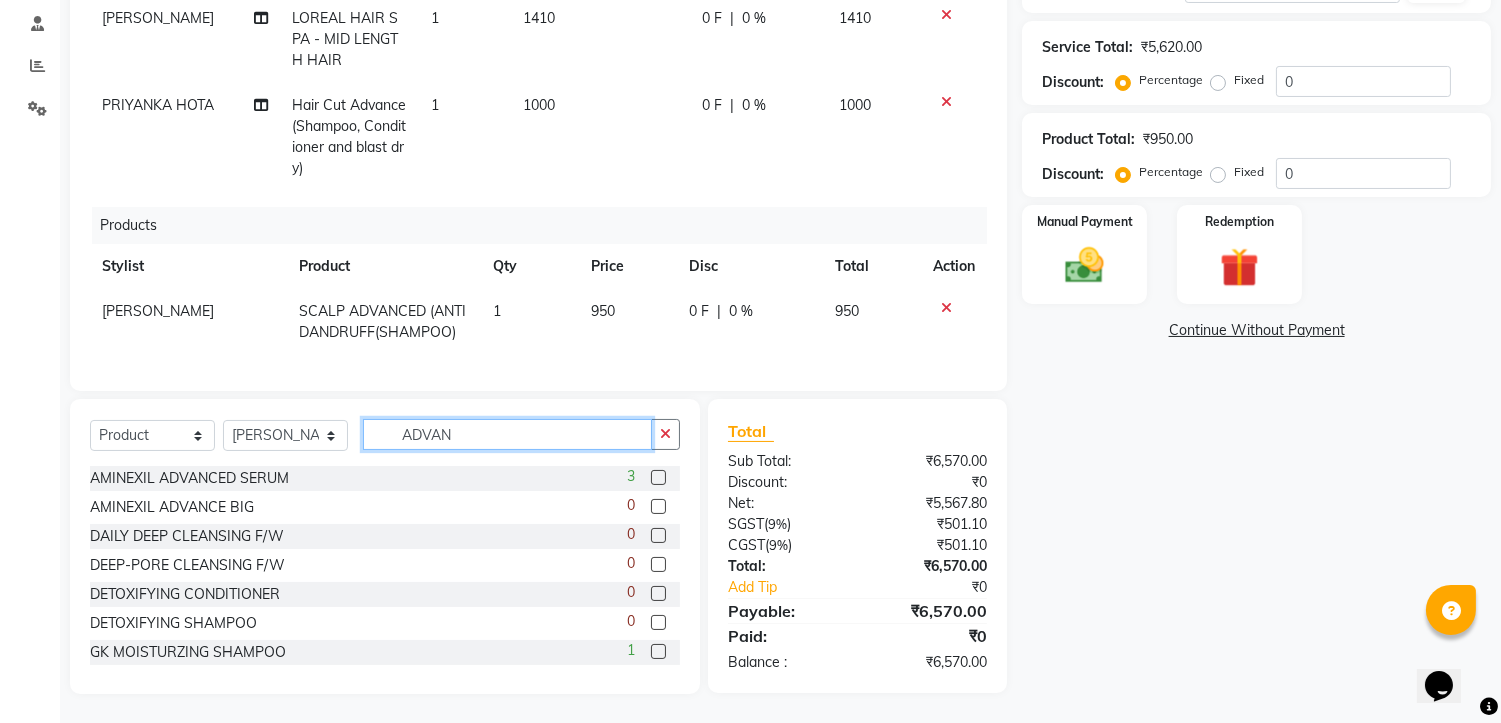 click on "ADVAN" 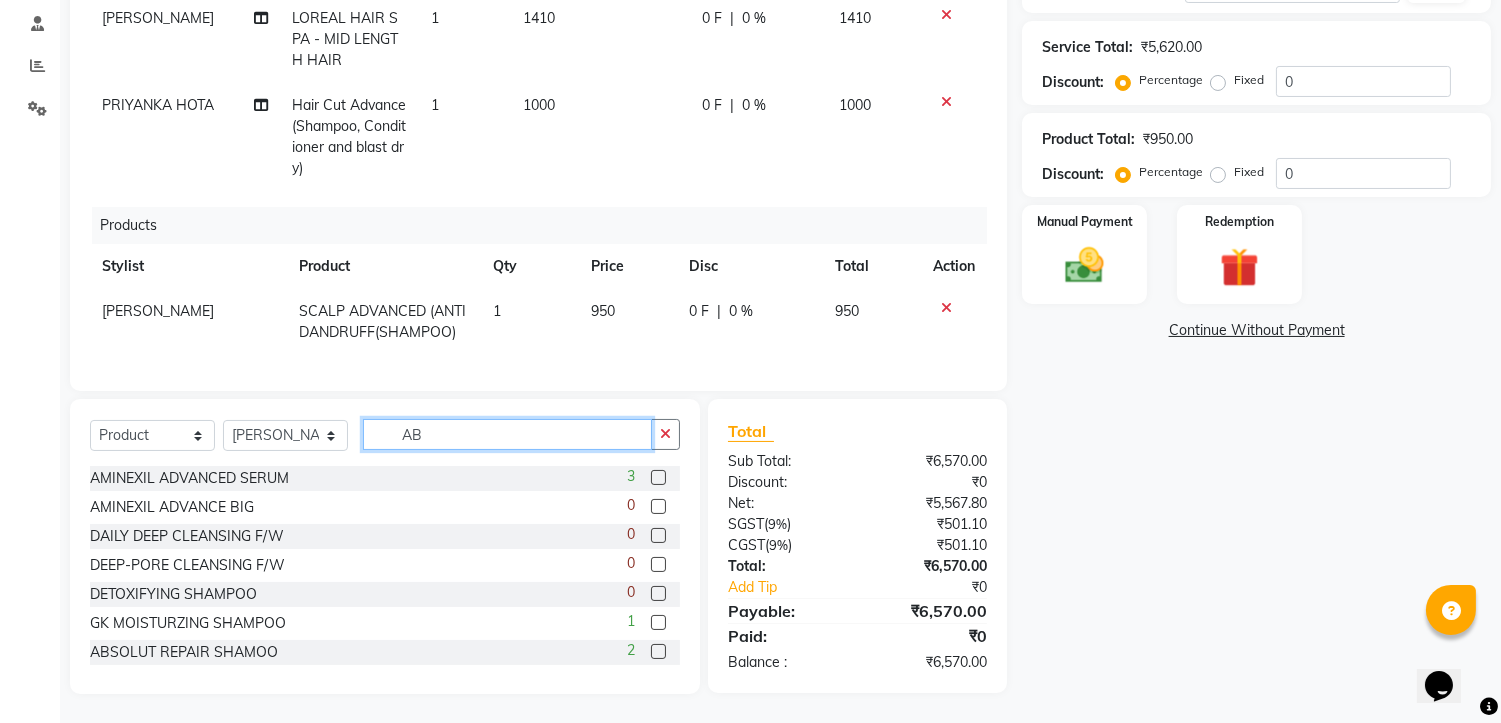 scroll, scrollTop: 376, scrollLeft: 0, axis: vertical 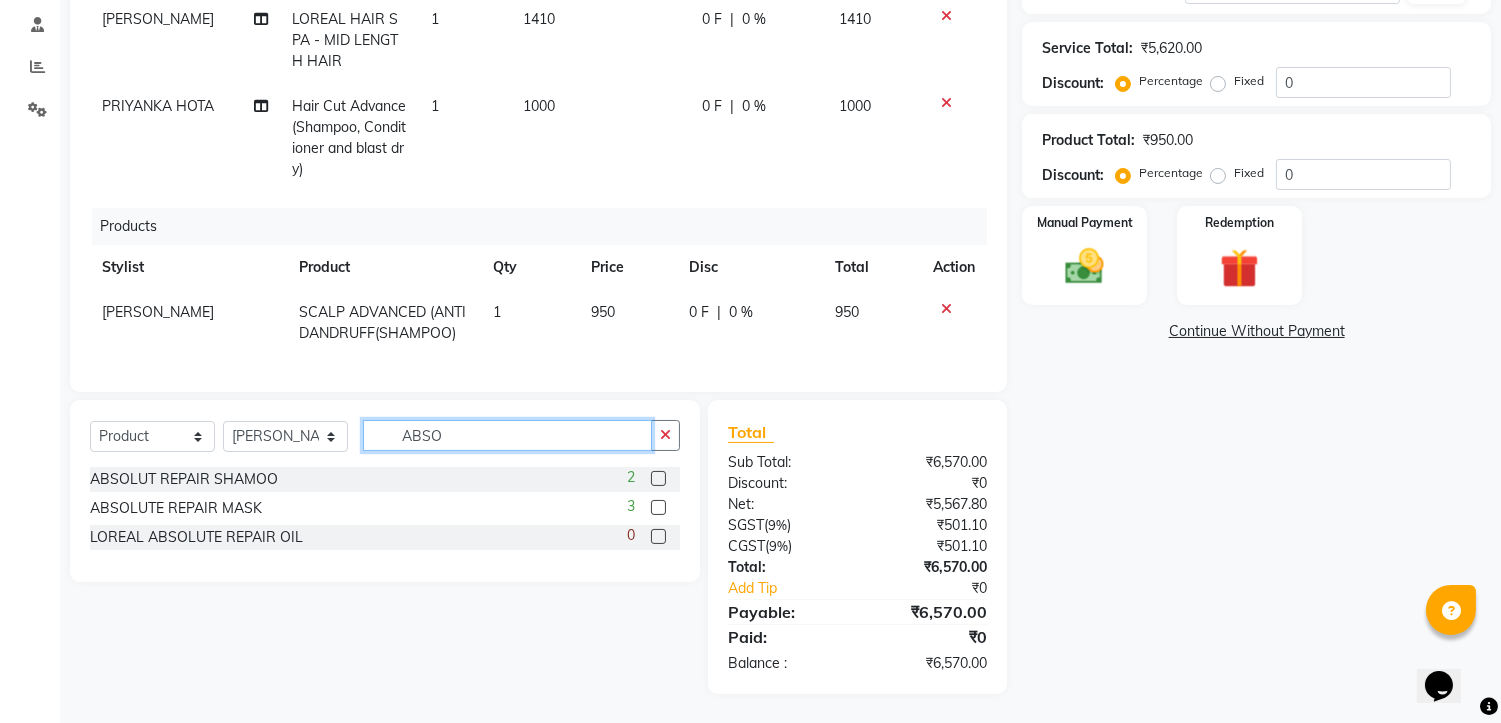type on "ABSO" 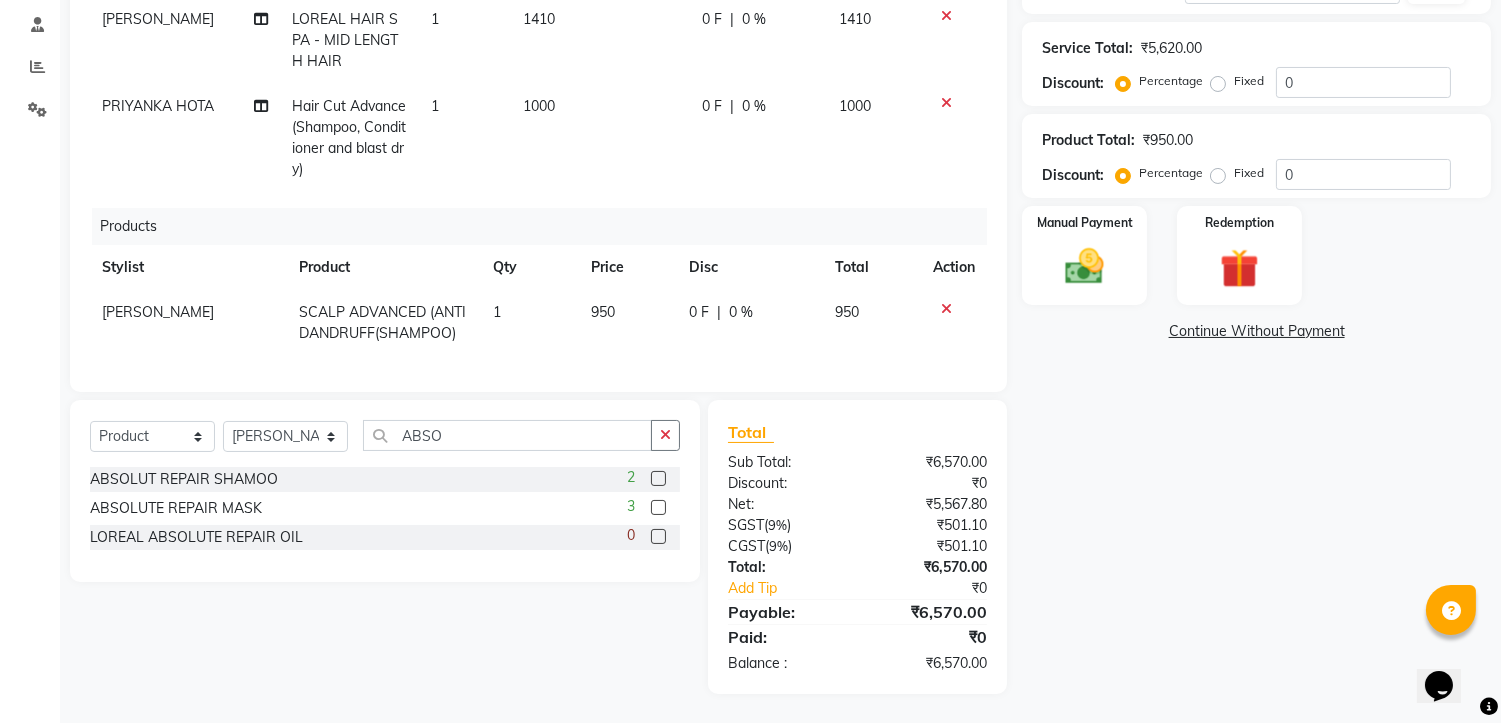 click 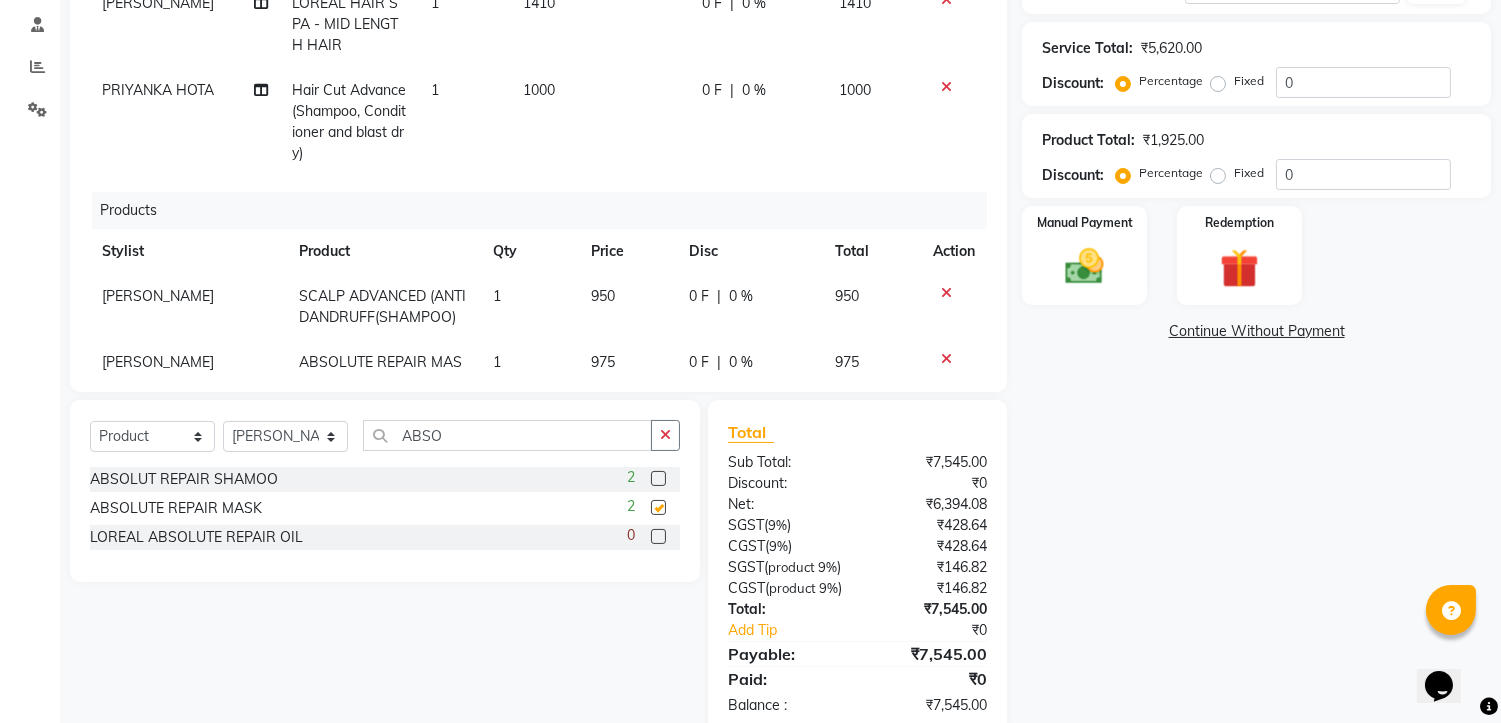 checkbox on "false" 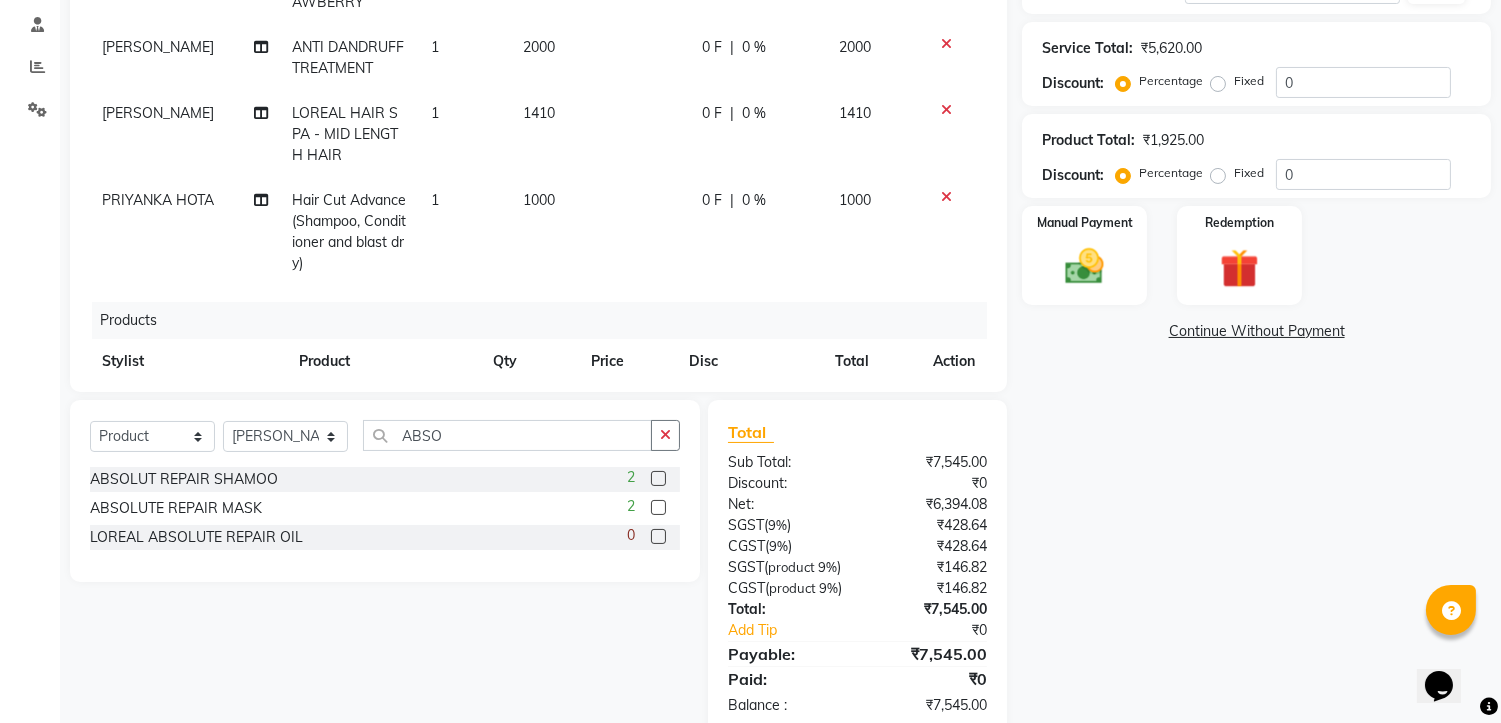 scroll, scrollTop: 0, scrollLeft: 0, axis: both 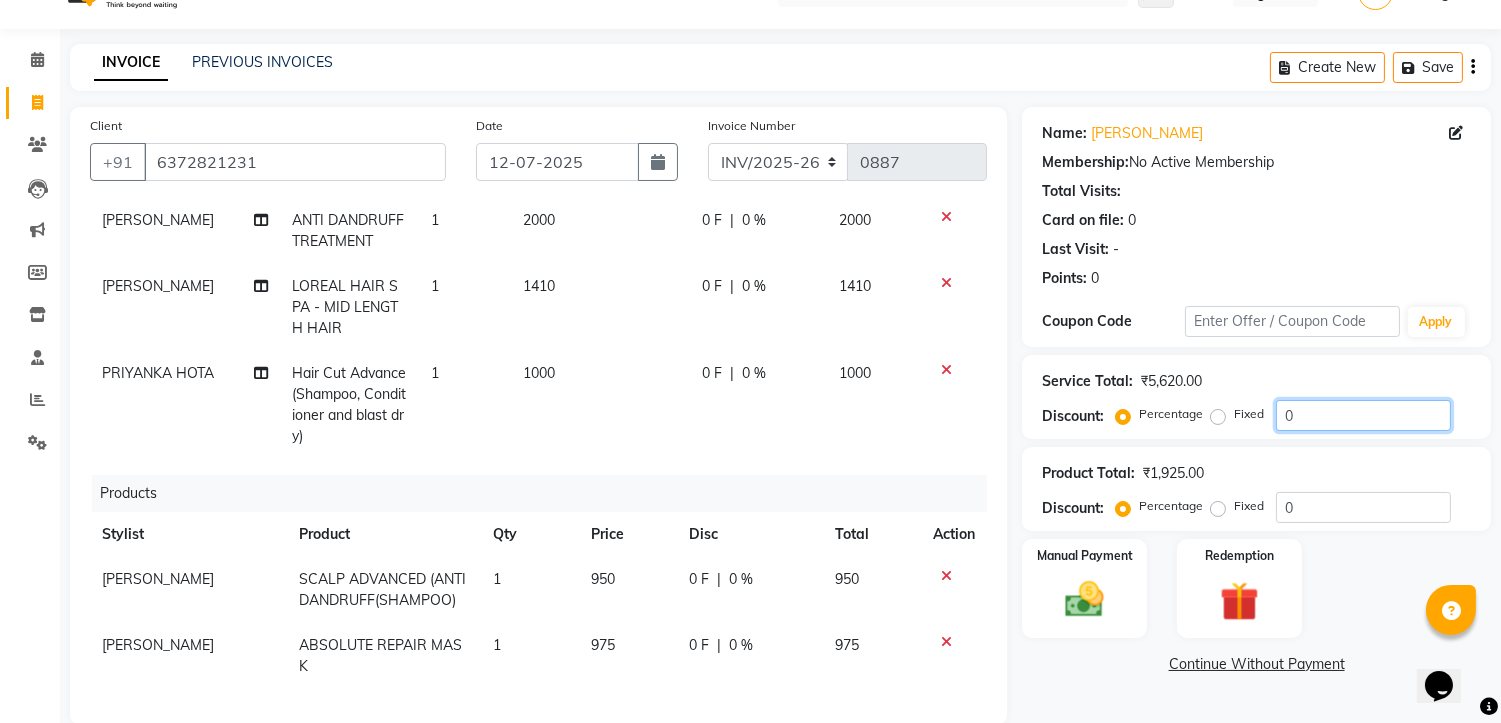 click on "0" 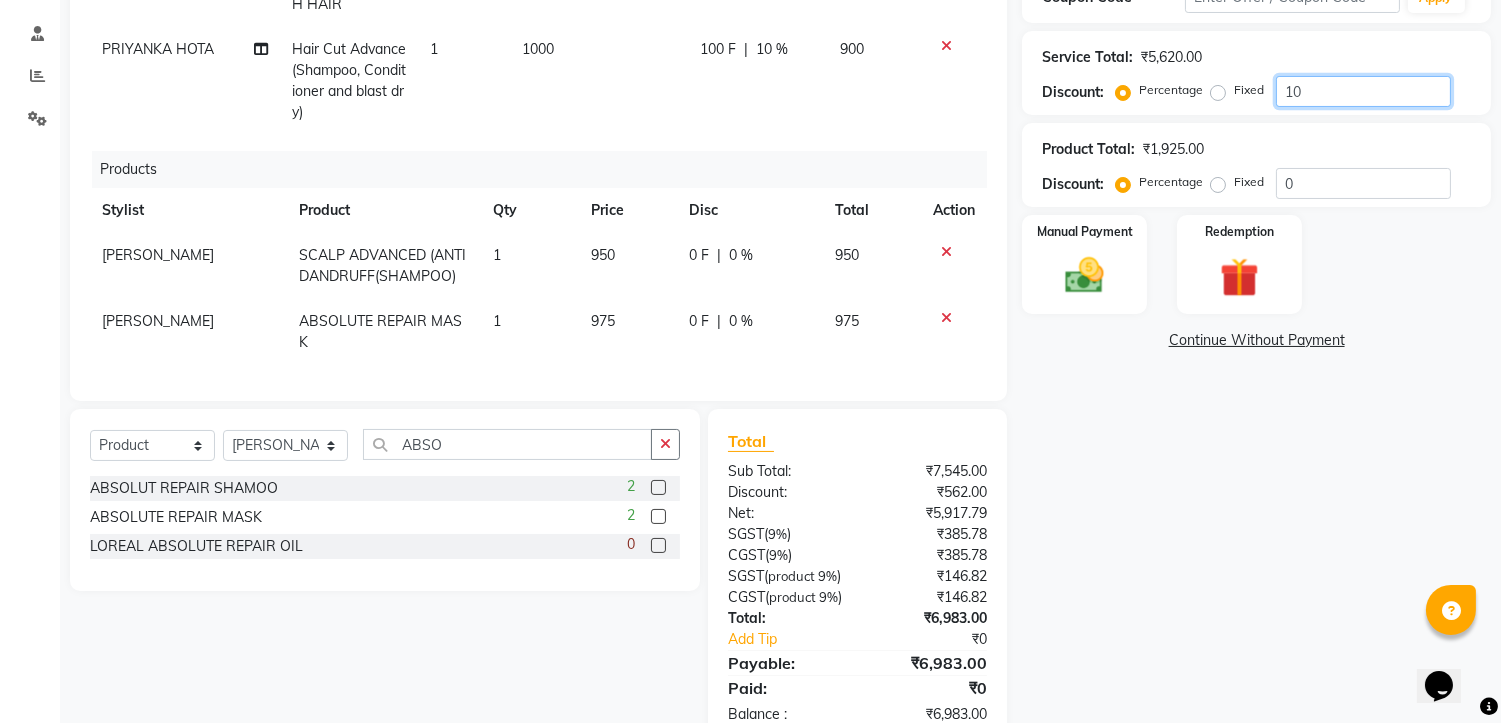 scroll, scrollTop: 376, scrollLeft: 0, axis: vertical 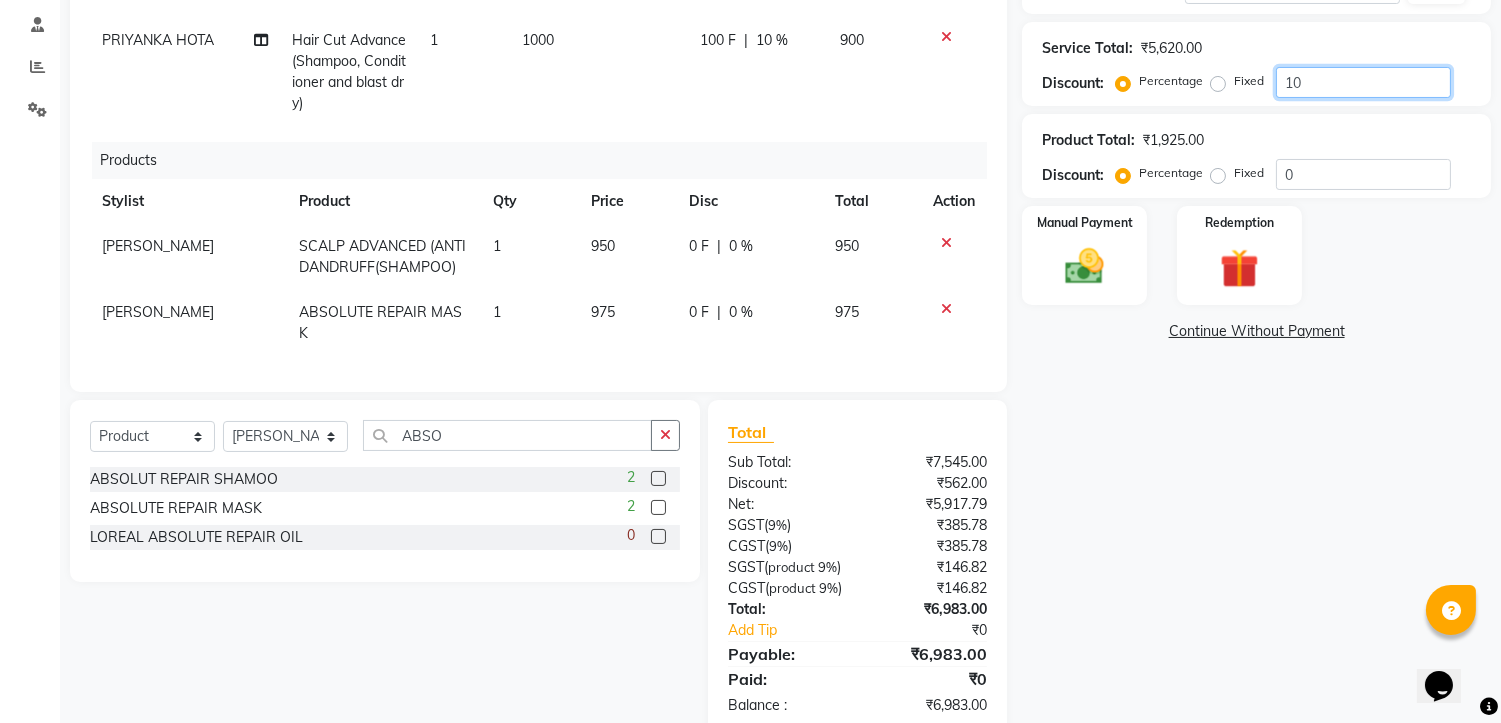 type on "10" 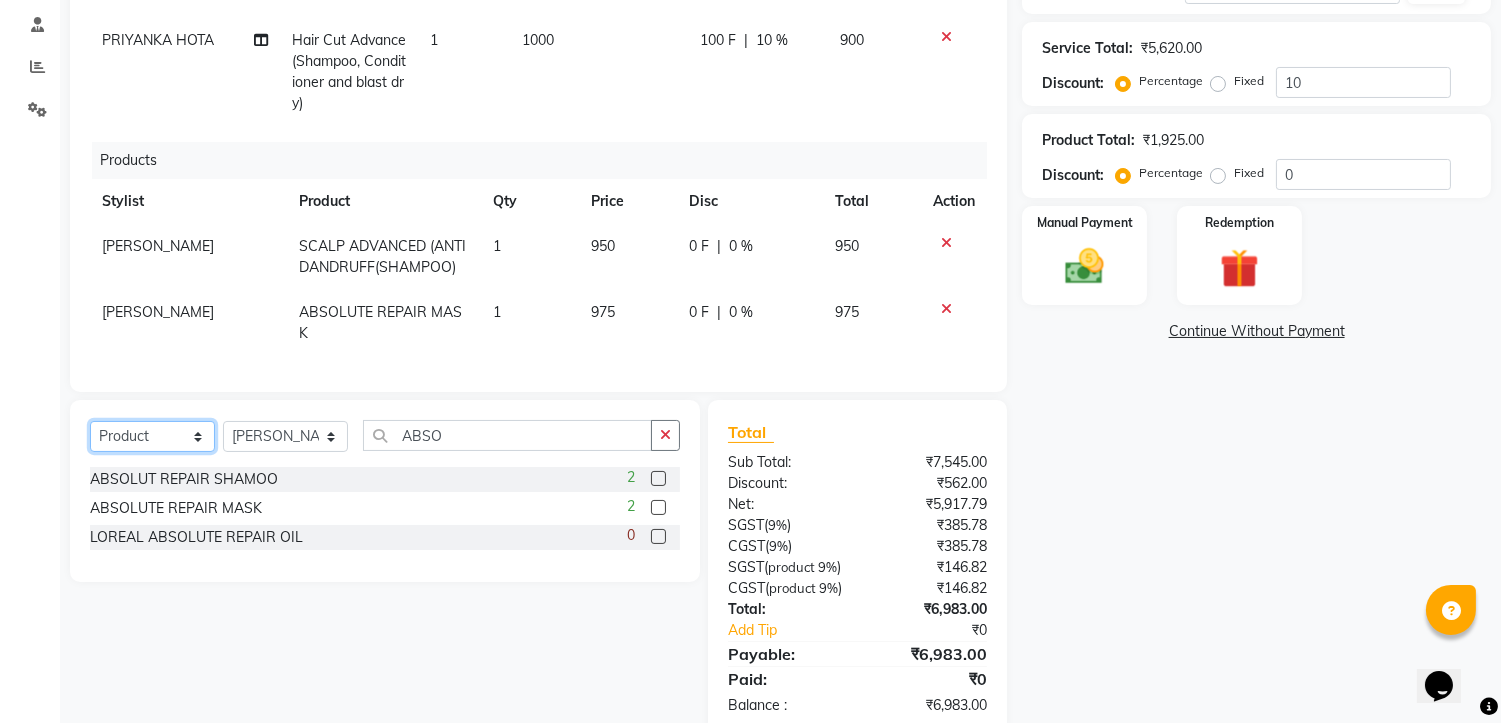 click on "Select  Service  Product  Membership  Package Voucher Prepaid Gift Card" 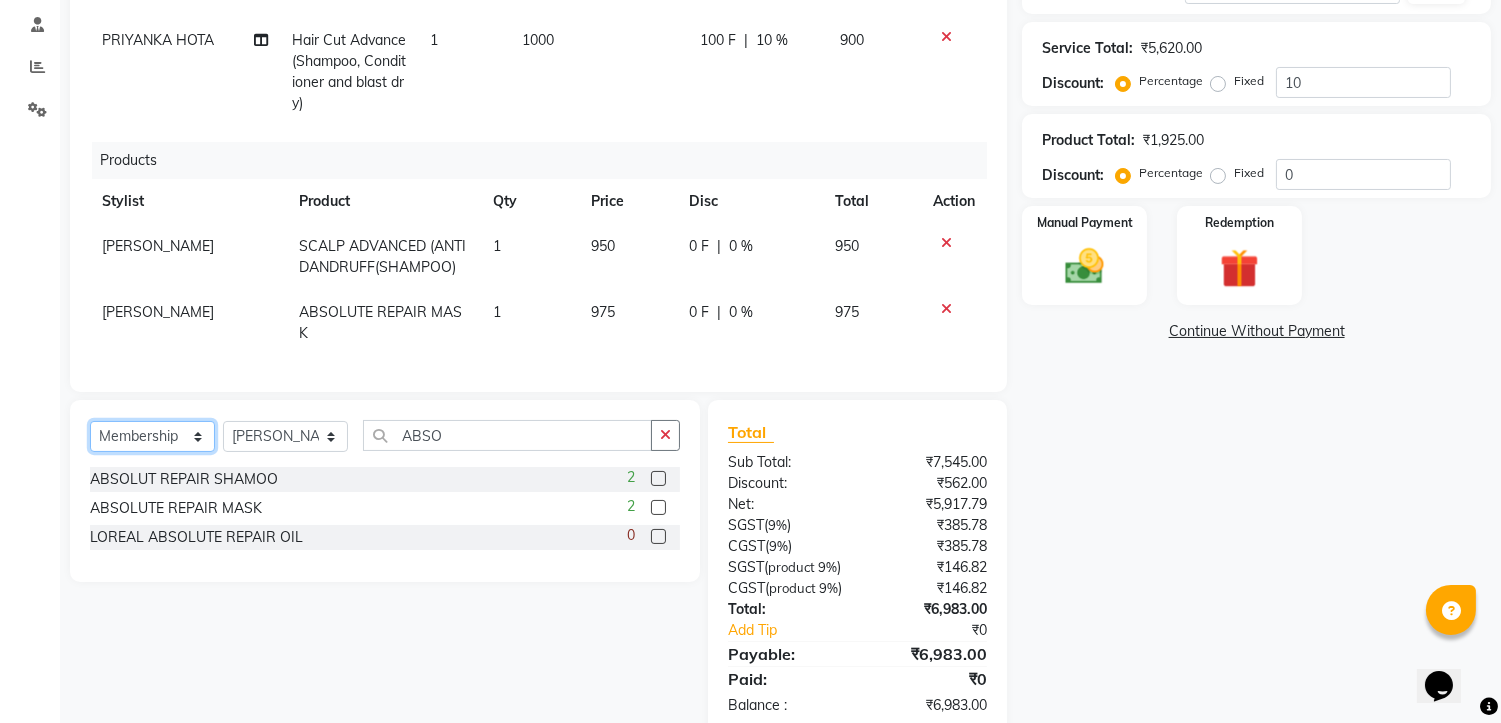 click on "Select  Service  Product  Membership  Package Voucher Prepaid Gift Card" 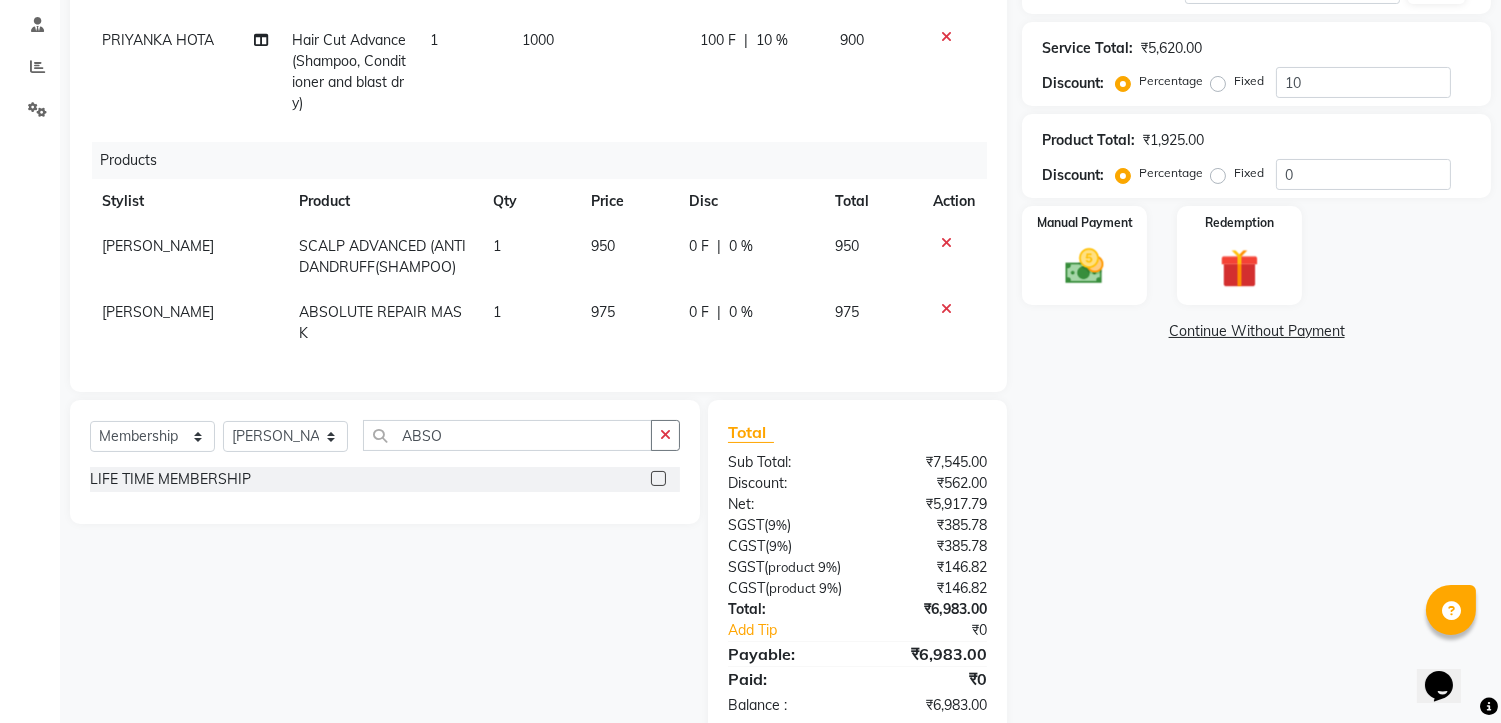 click 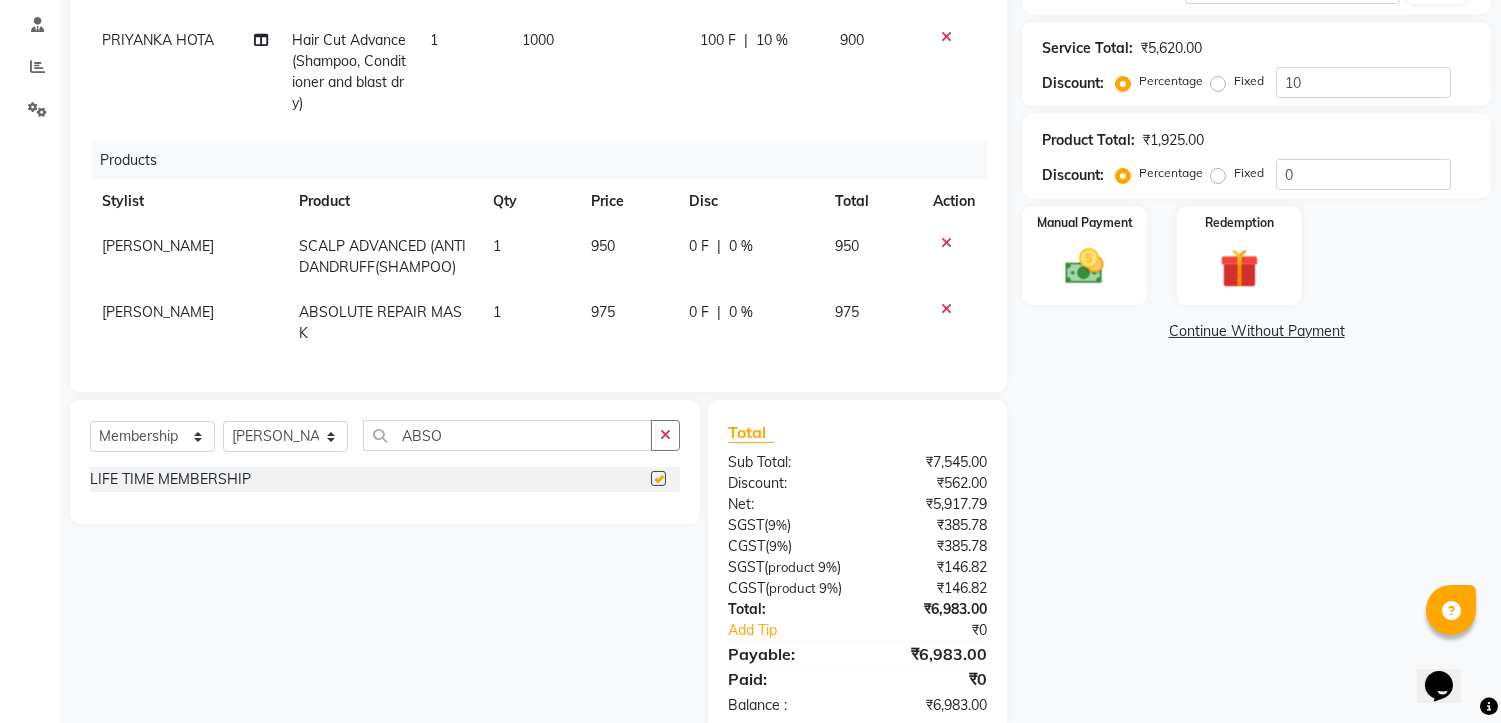 select on "select" 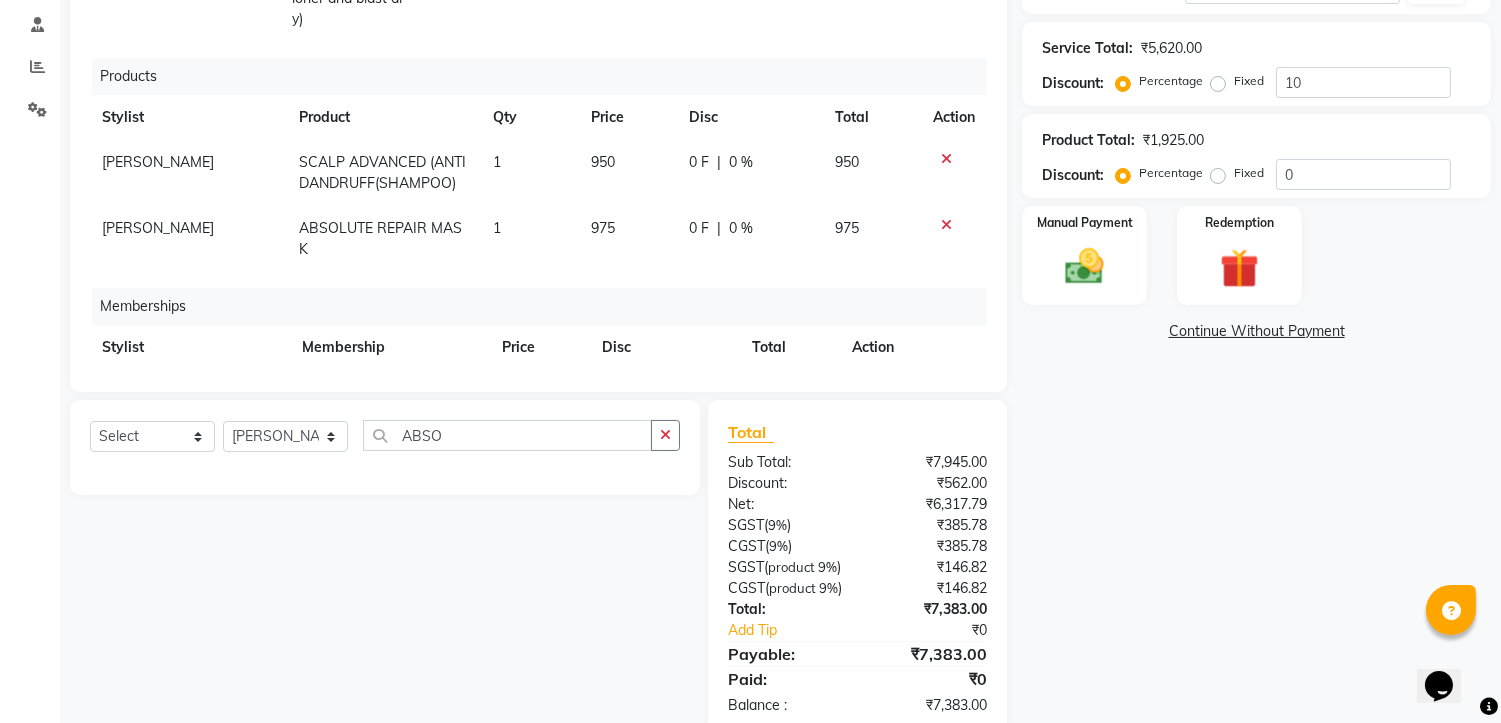 scroll, scrollTop: 335, scrollLeft: 0, axis: vertical 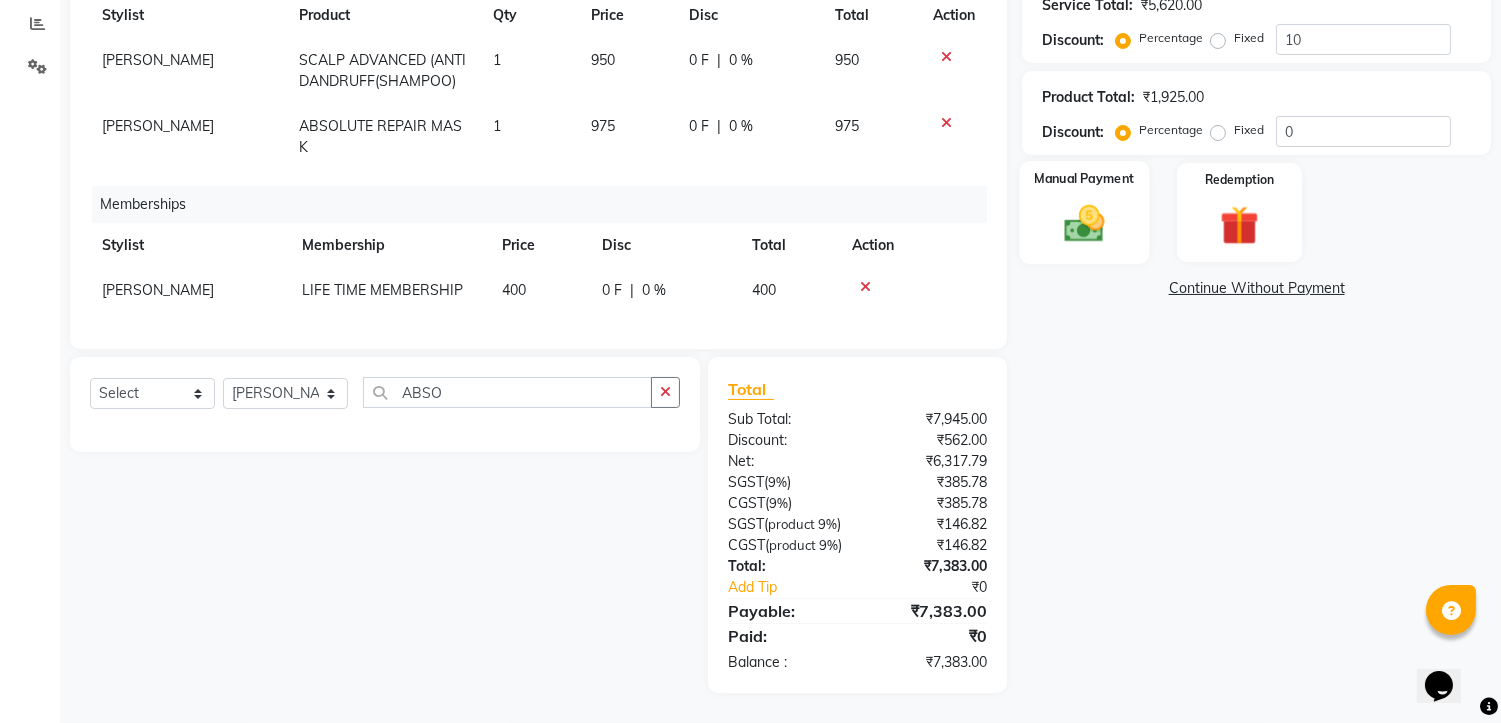 click 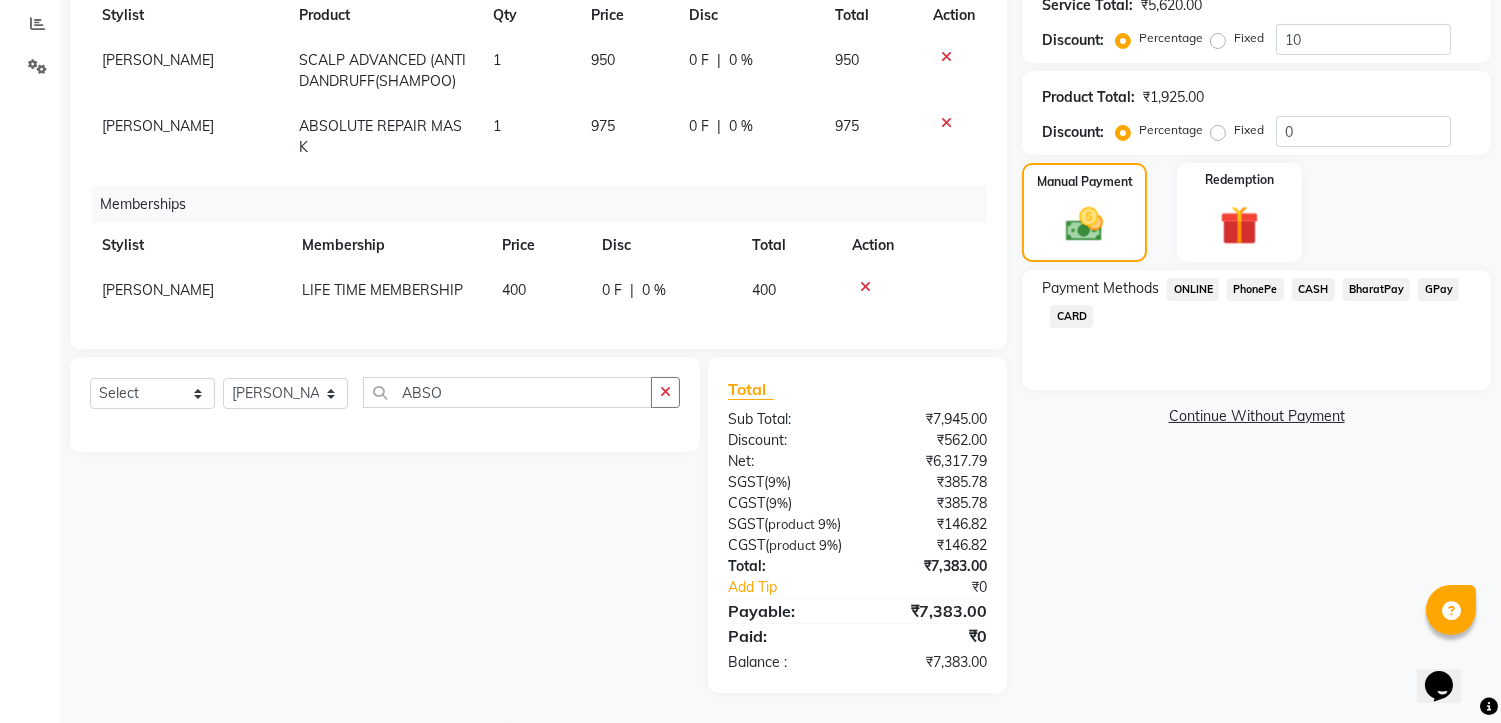 click on "CARD" 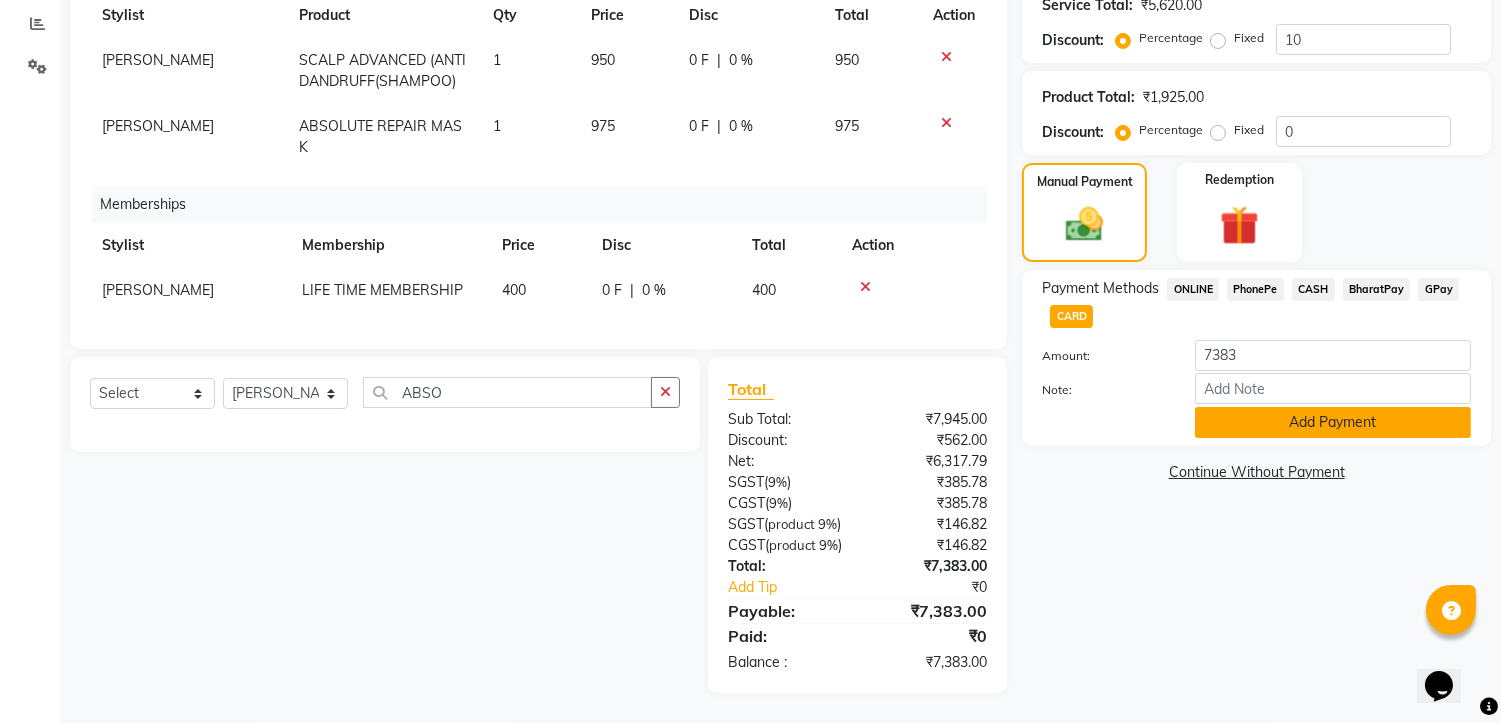 click on "Add Payment" 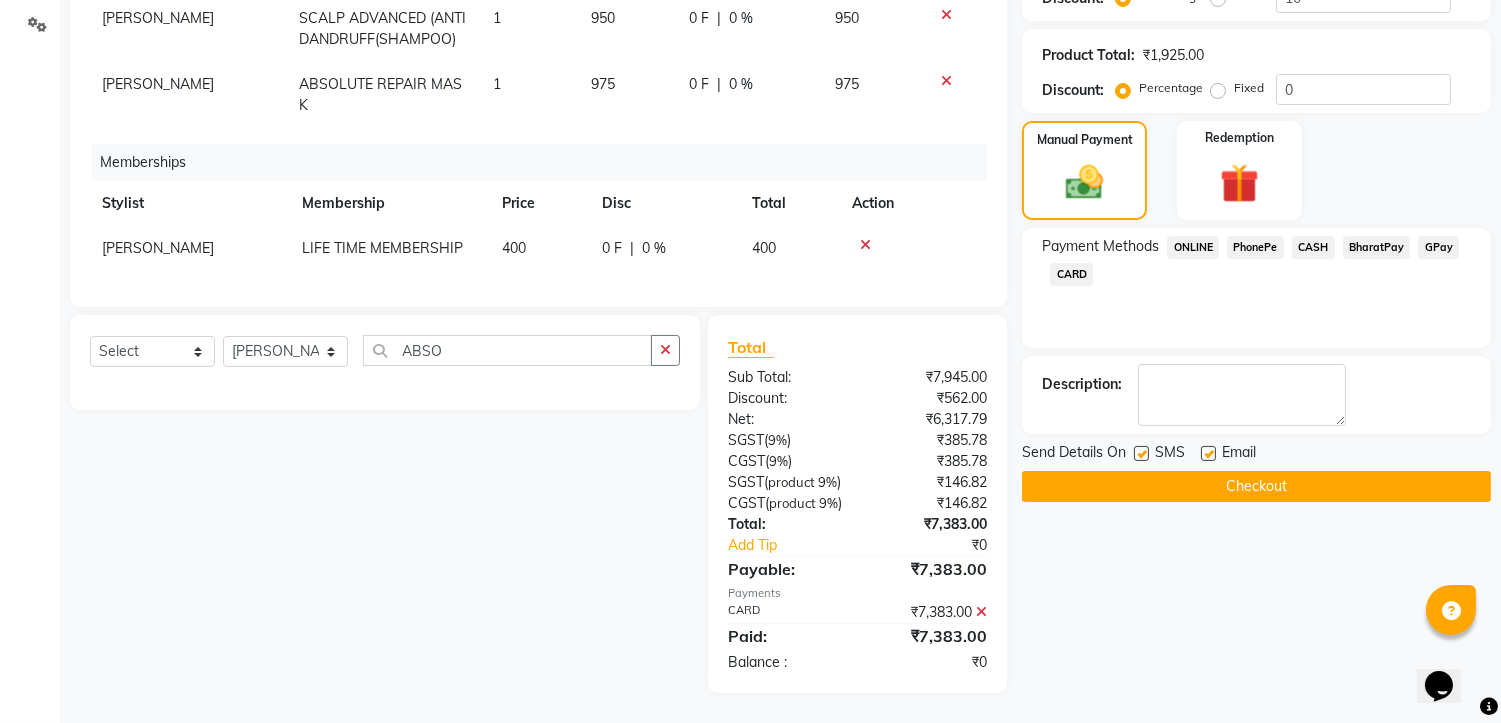 scroll, scrollTop: 503, scrollLeft: 0, axis: vertical 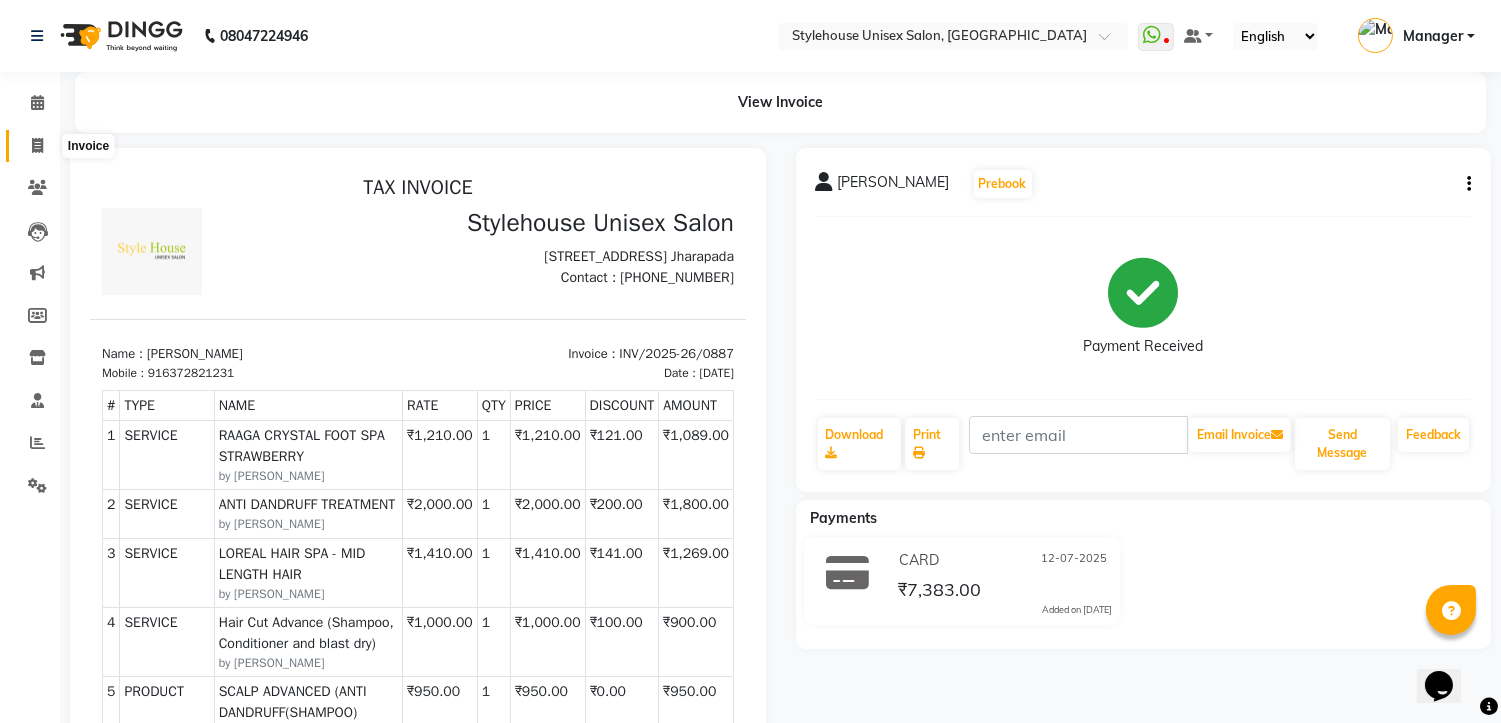 click 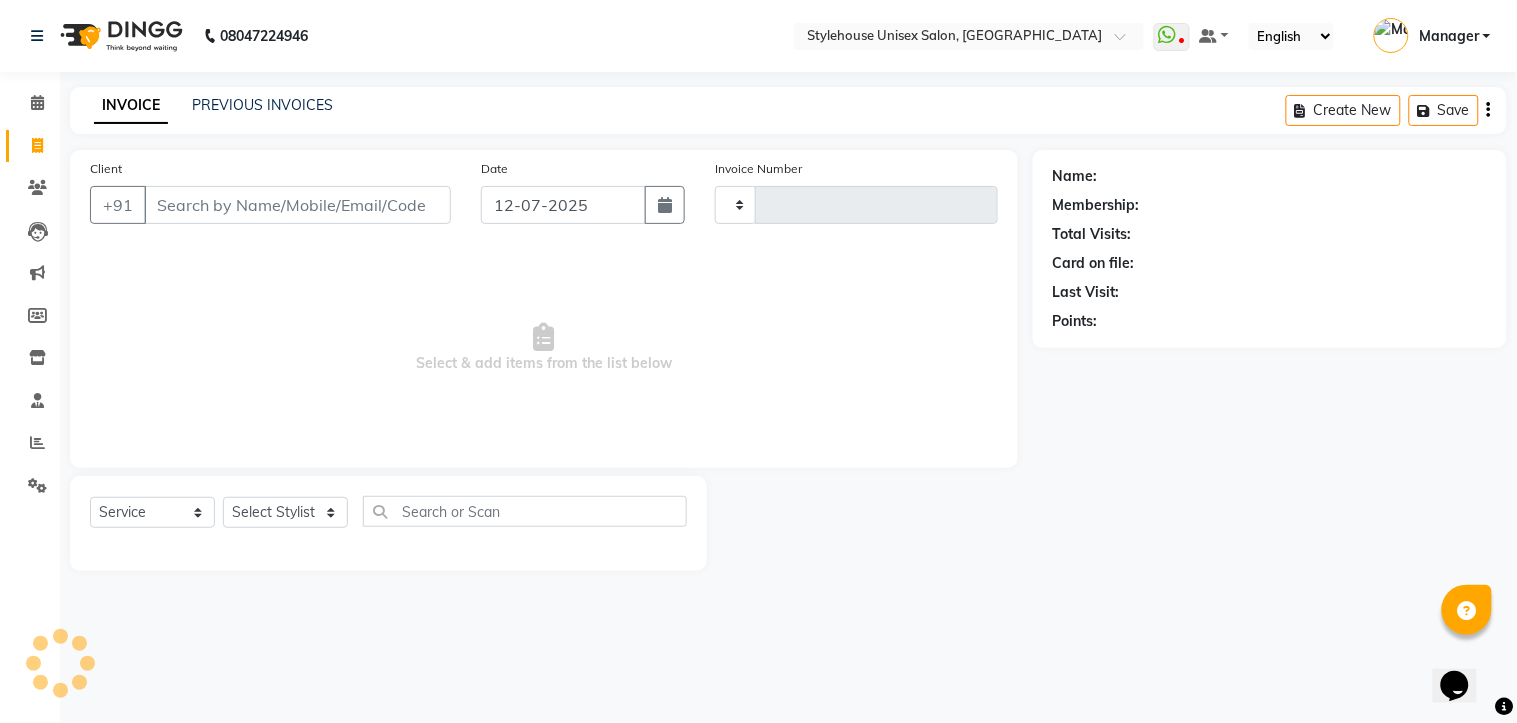 type on "0888" 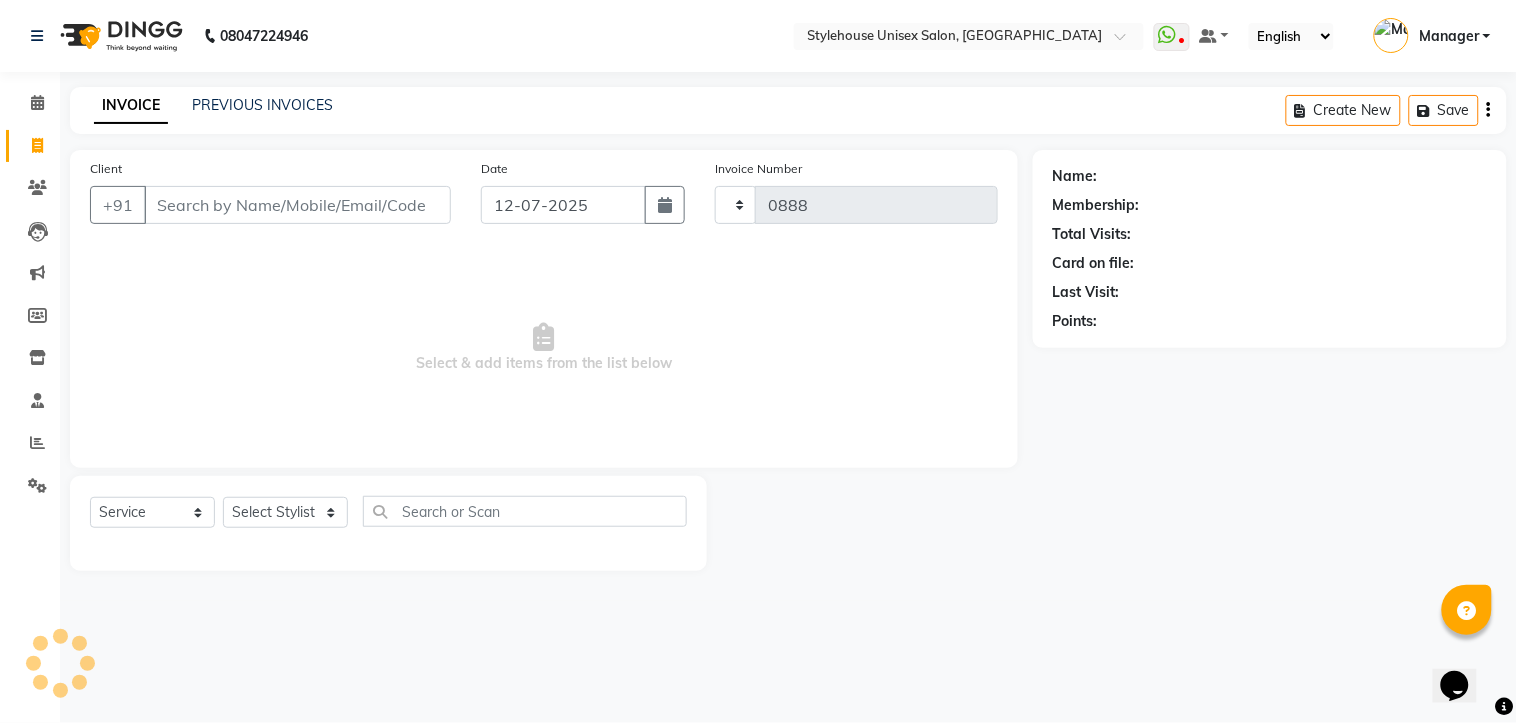 select on "7906" 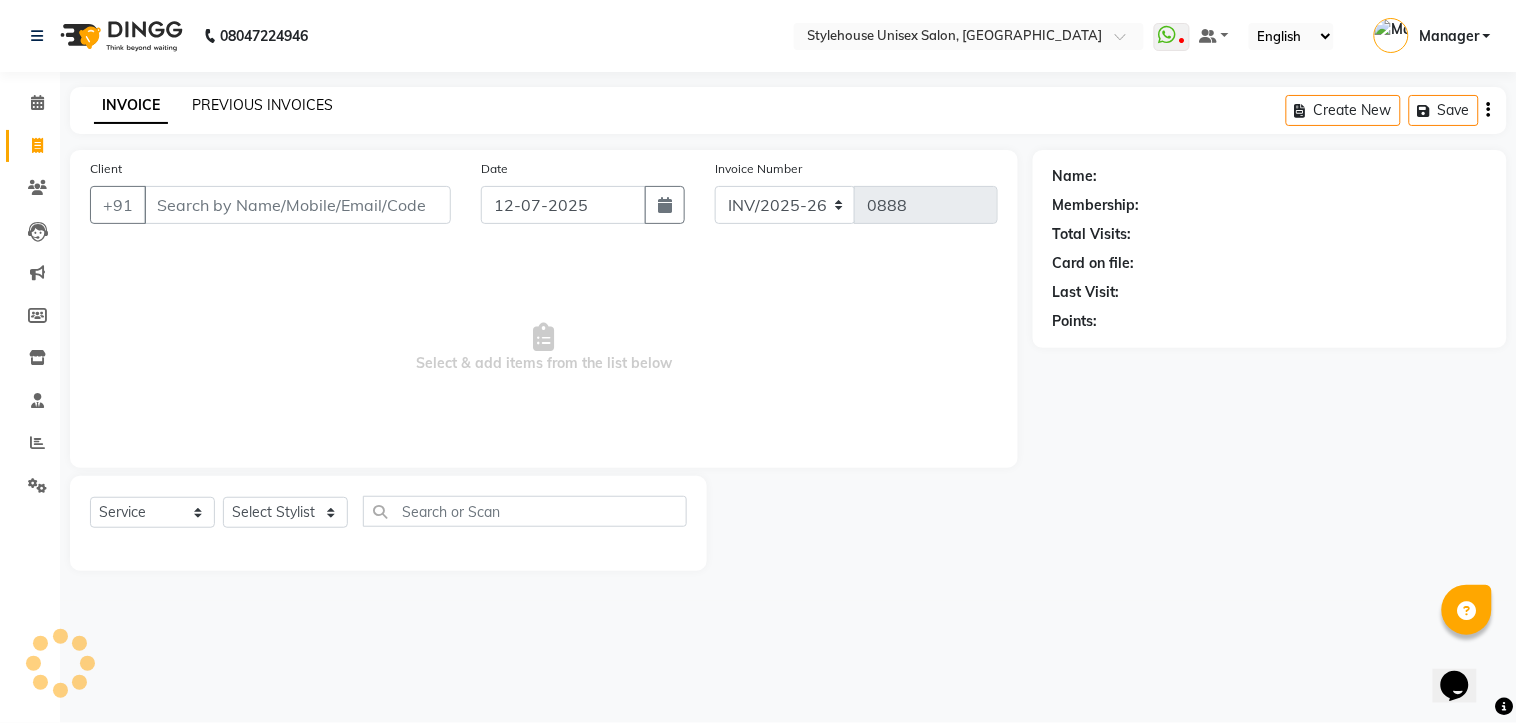 click on "PREVIOUS INVOICES" 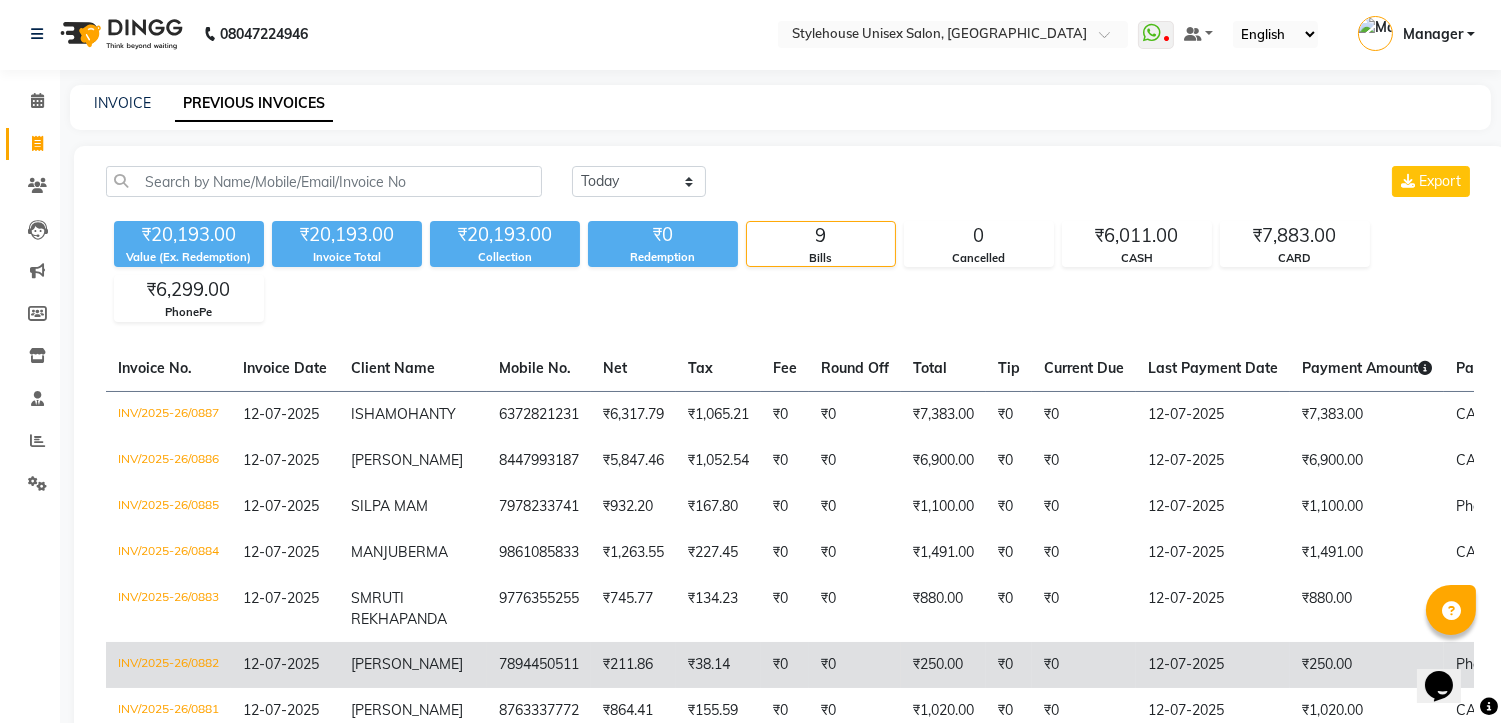 scroll, scrollTop: 0, scrollLeft: 0, axis: both 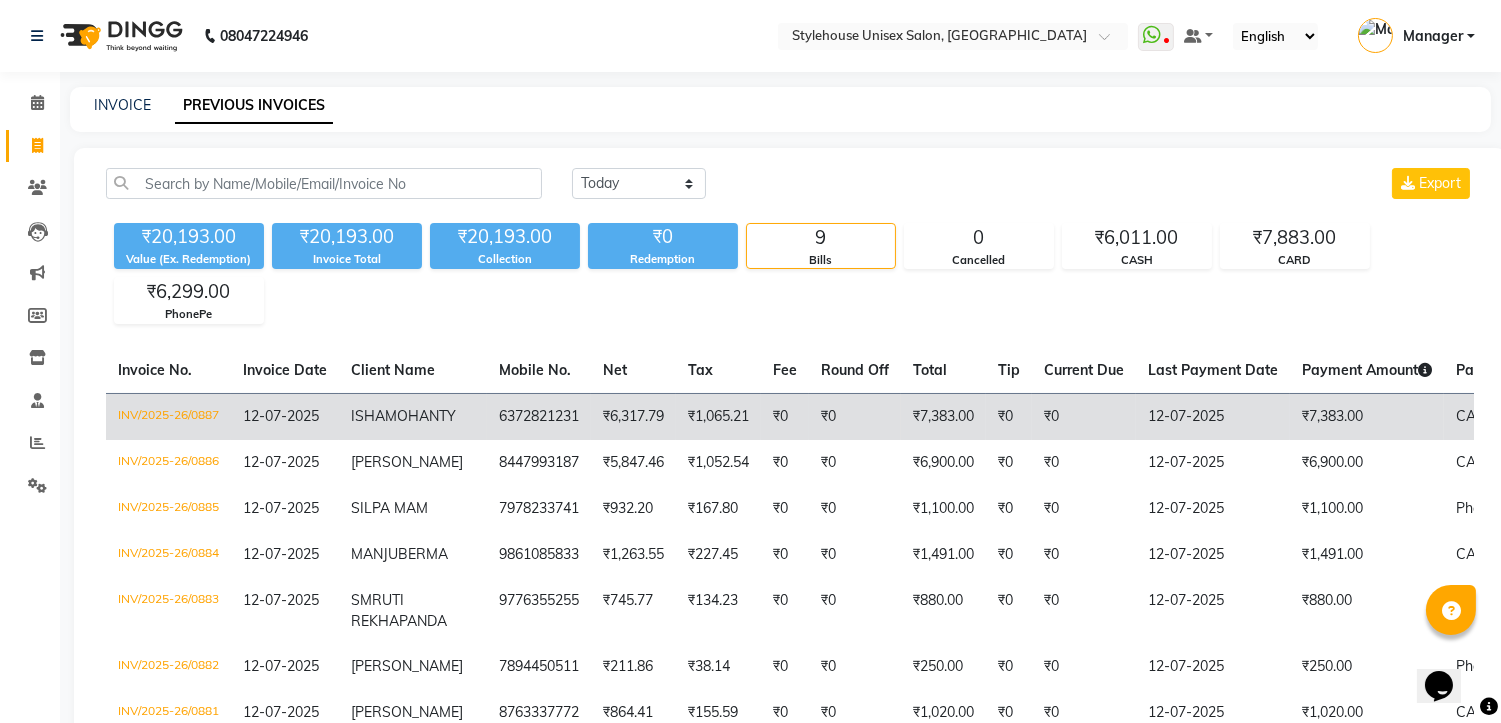 click on "6372821231" 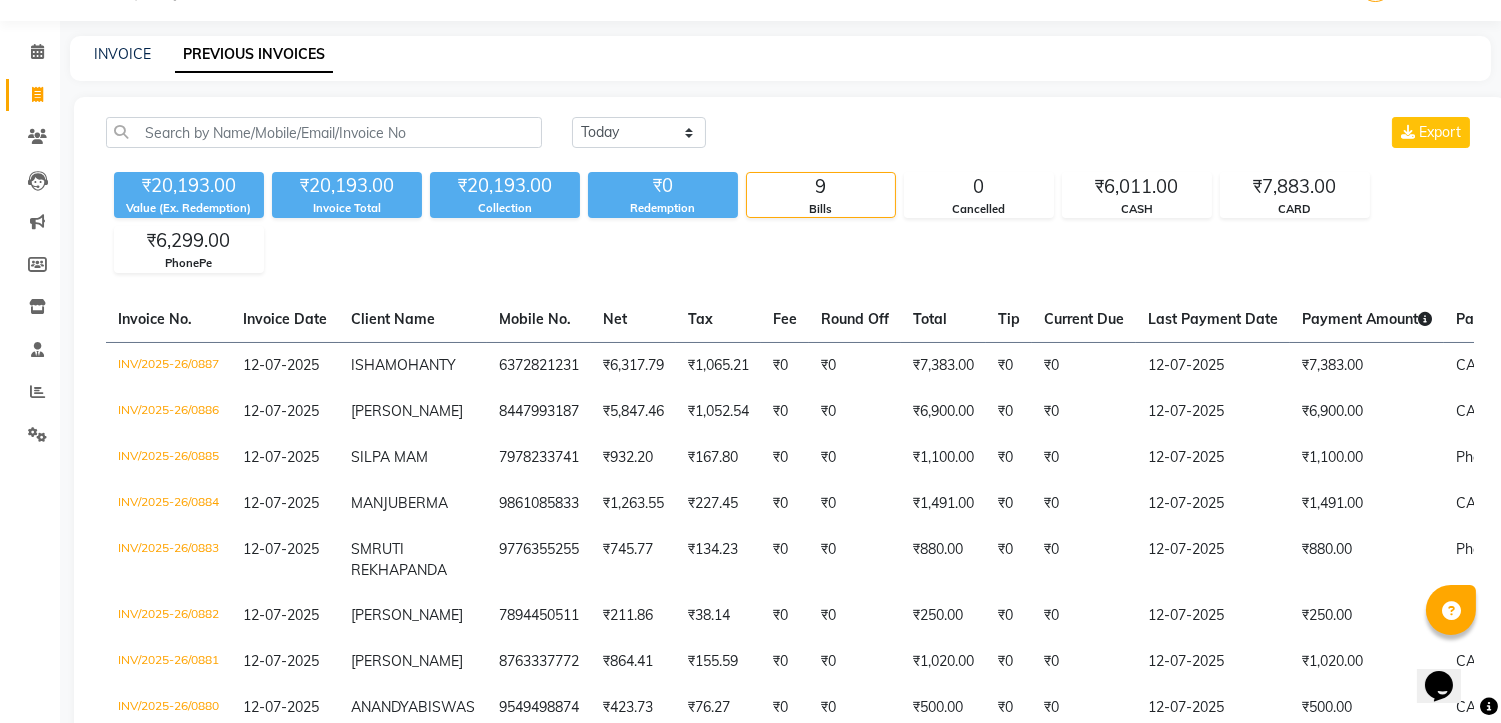 scroll, scrollTop: 0, scrollLeft: 0, axis: both 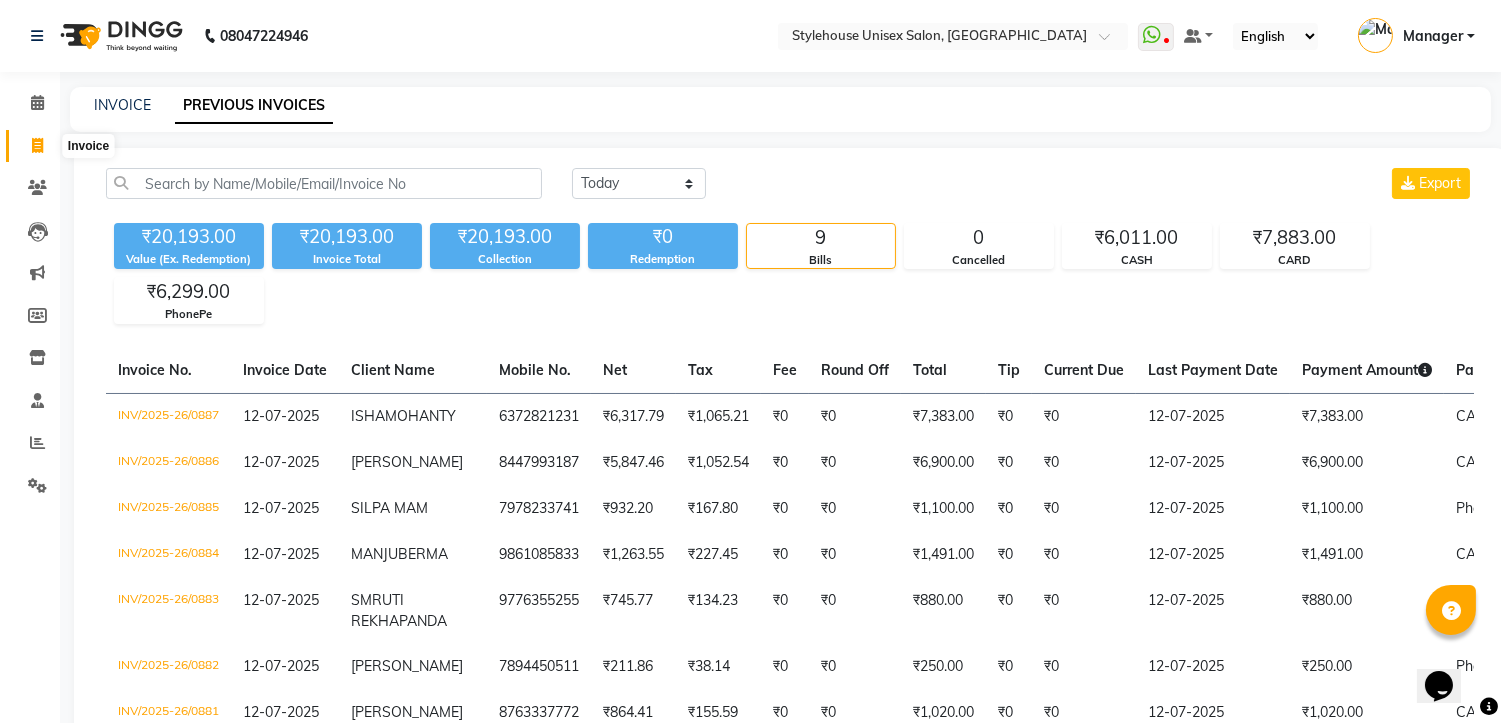 click 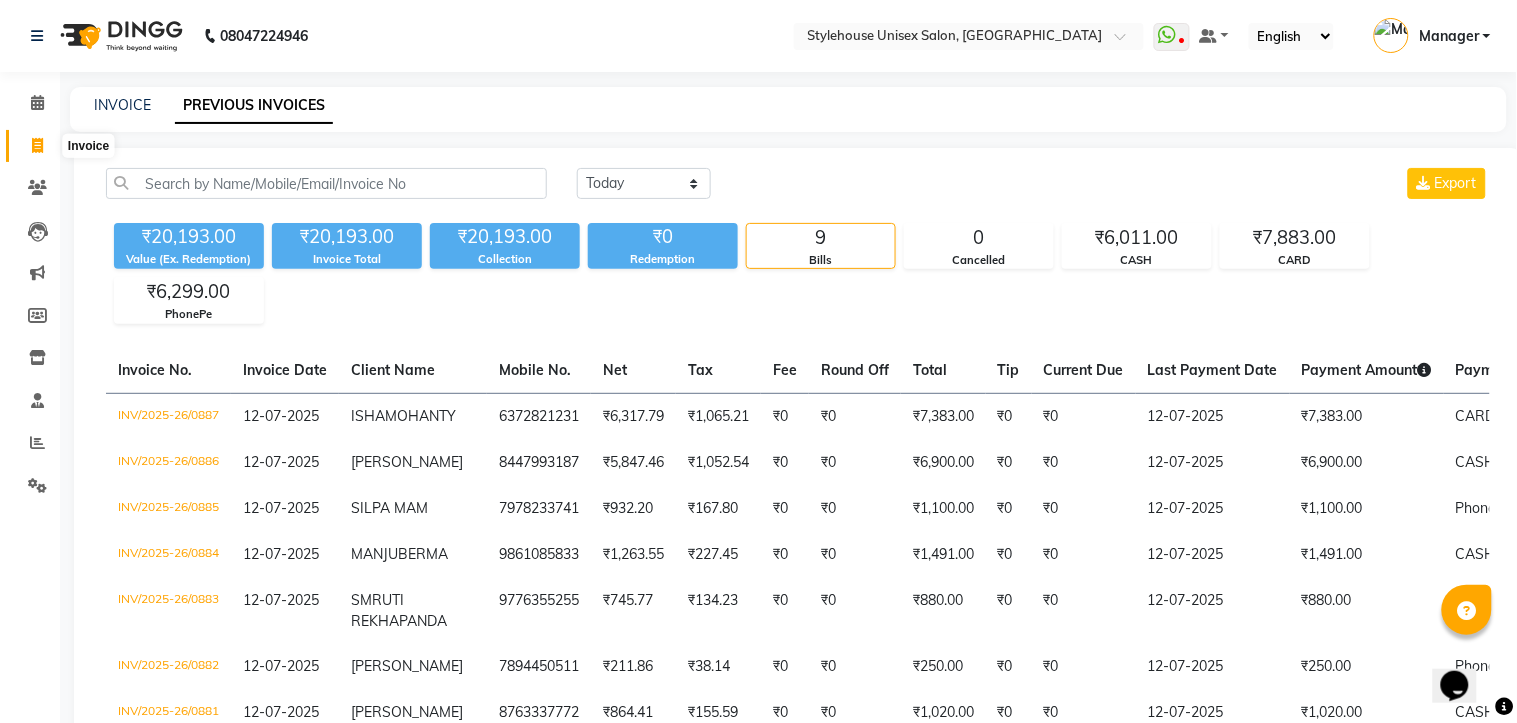 select on "service" 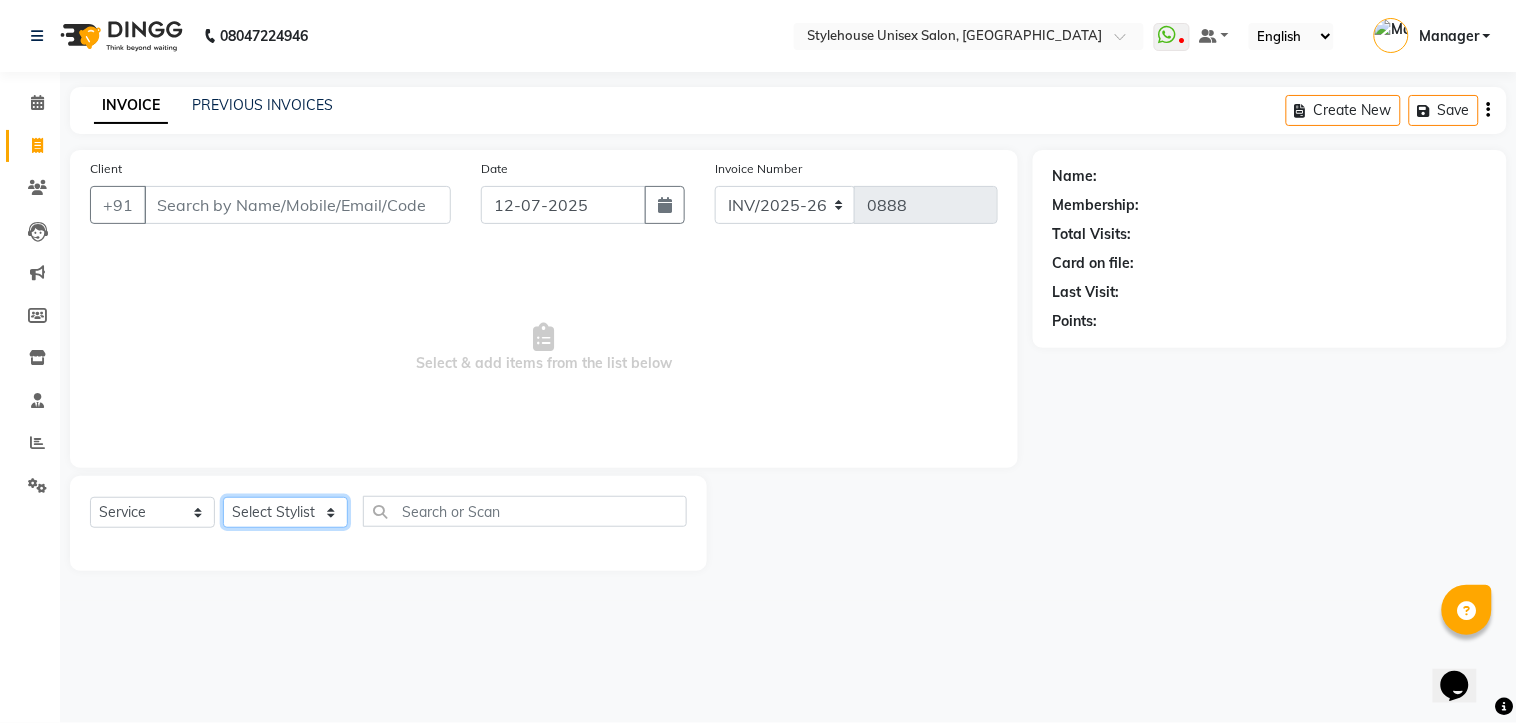 click on "Select Stylist [PERSON_NAME] [PERSON_NAME] [PERSON_NAME] Manager [PERSON_NAME] PRIYANKA HOTA [PERSON_NAME] [PERSON_NAME]" 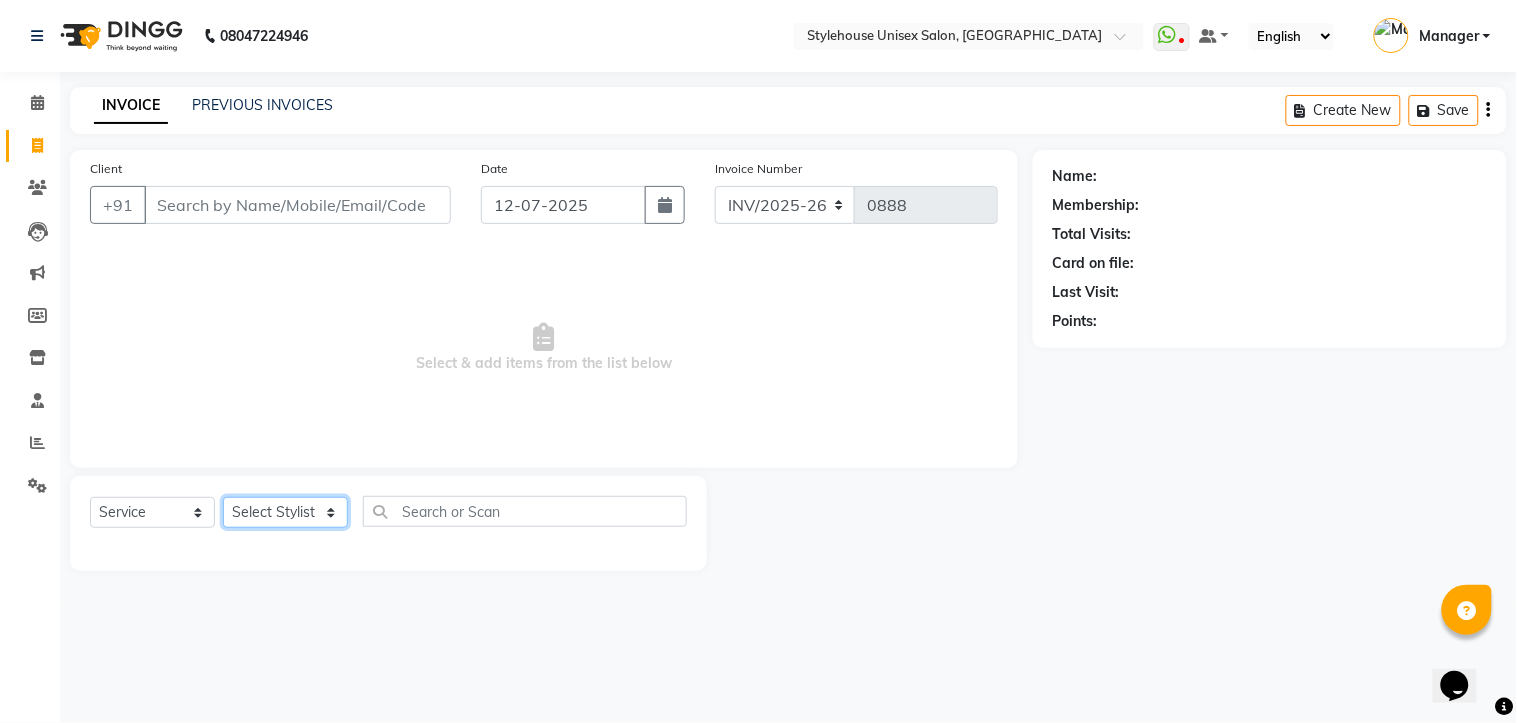 select on "69919" 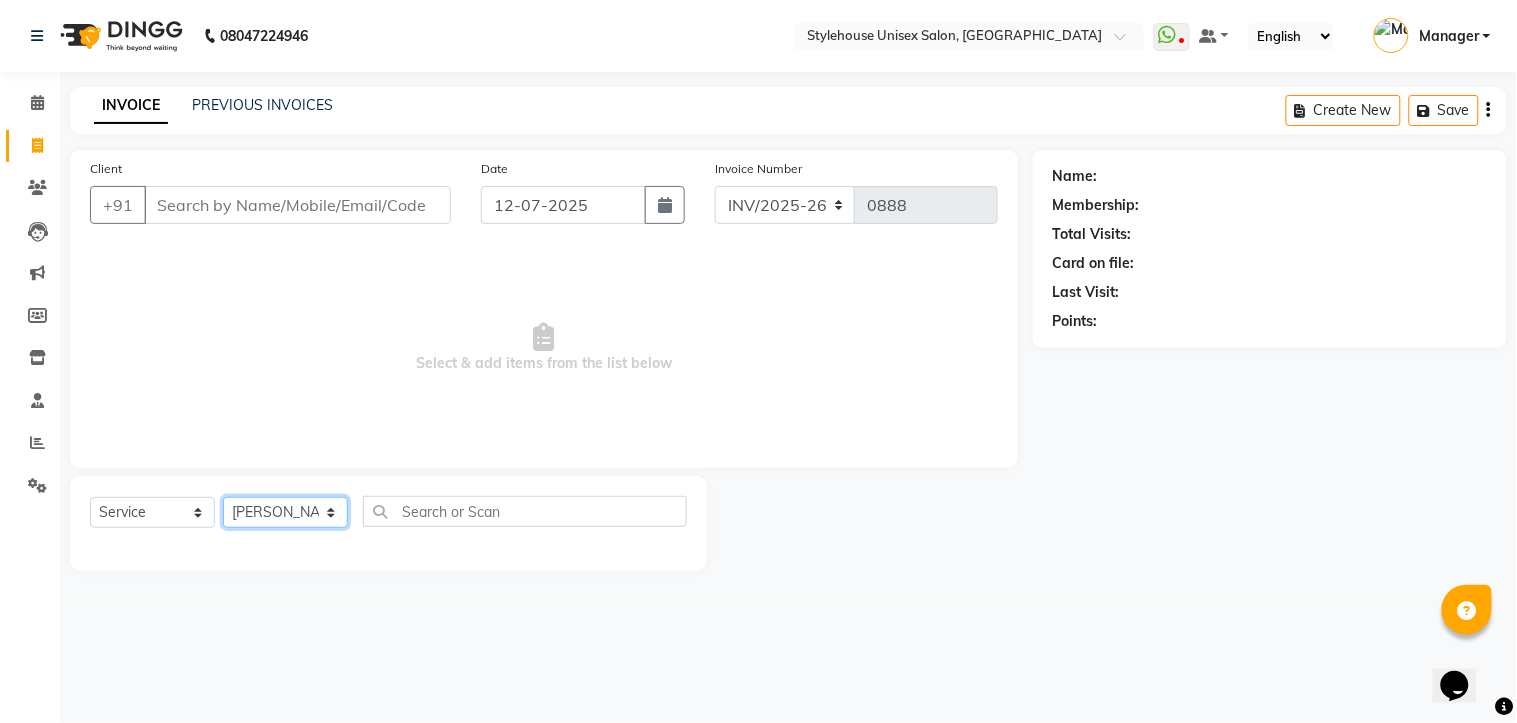 click on "Select Stylist [PERSON_NAME] [PERSON_NAME] [PERSON_NAME] Manager [PERSON_NAME] PRIYANKA HOTA [PERSON_NAME] [PERSON_NAME]" 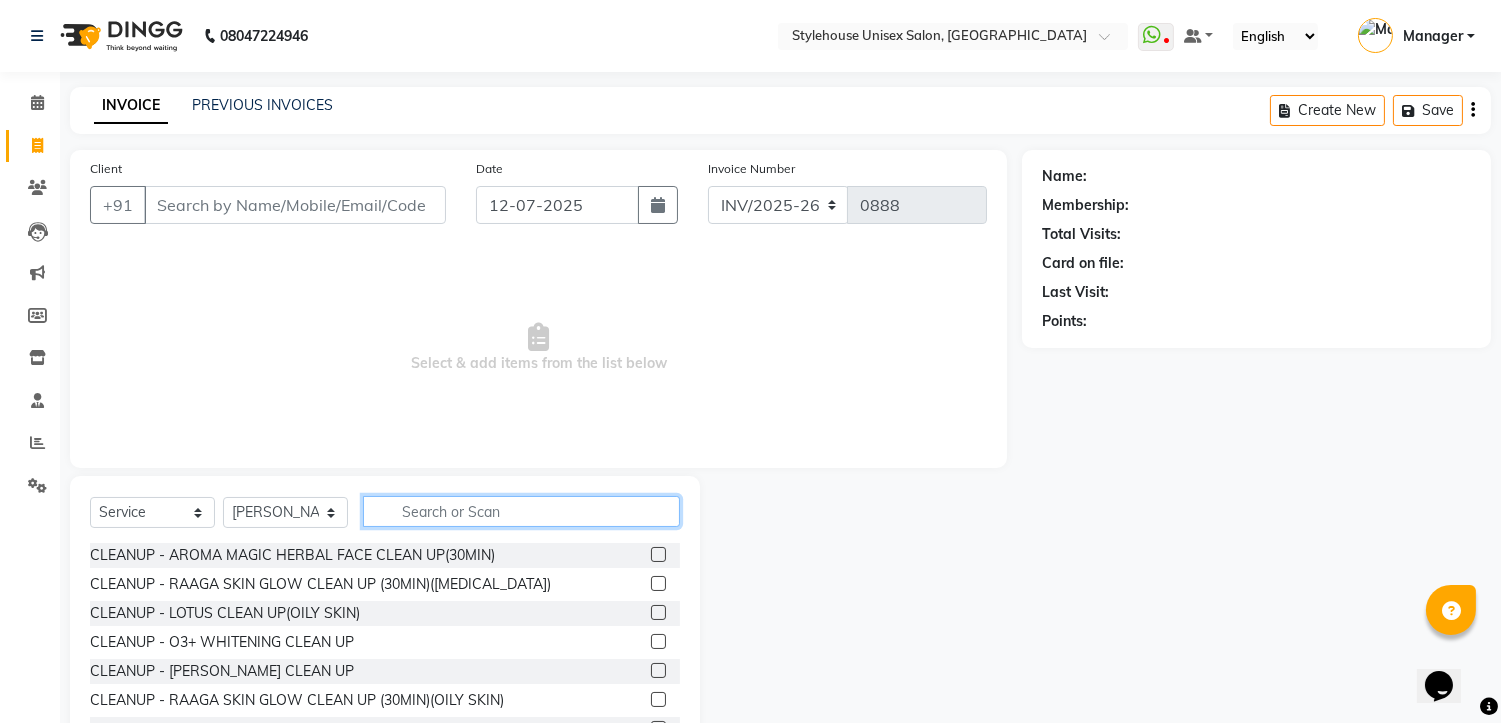 click 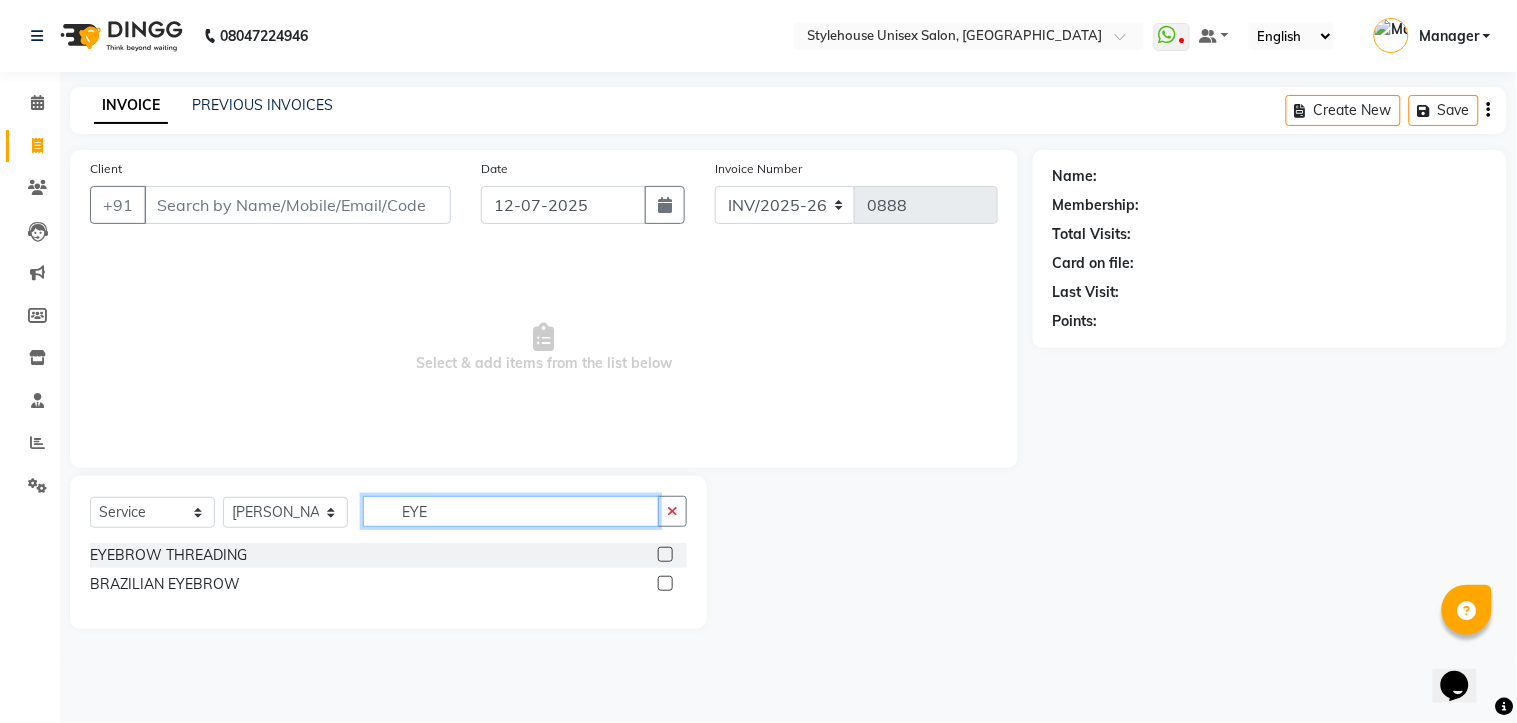 type on "EYE" 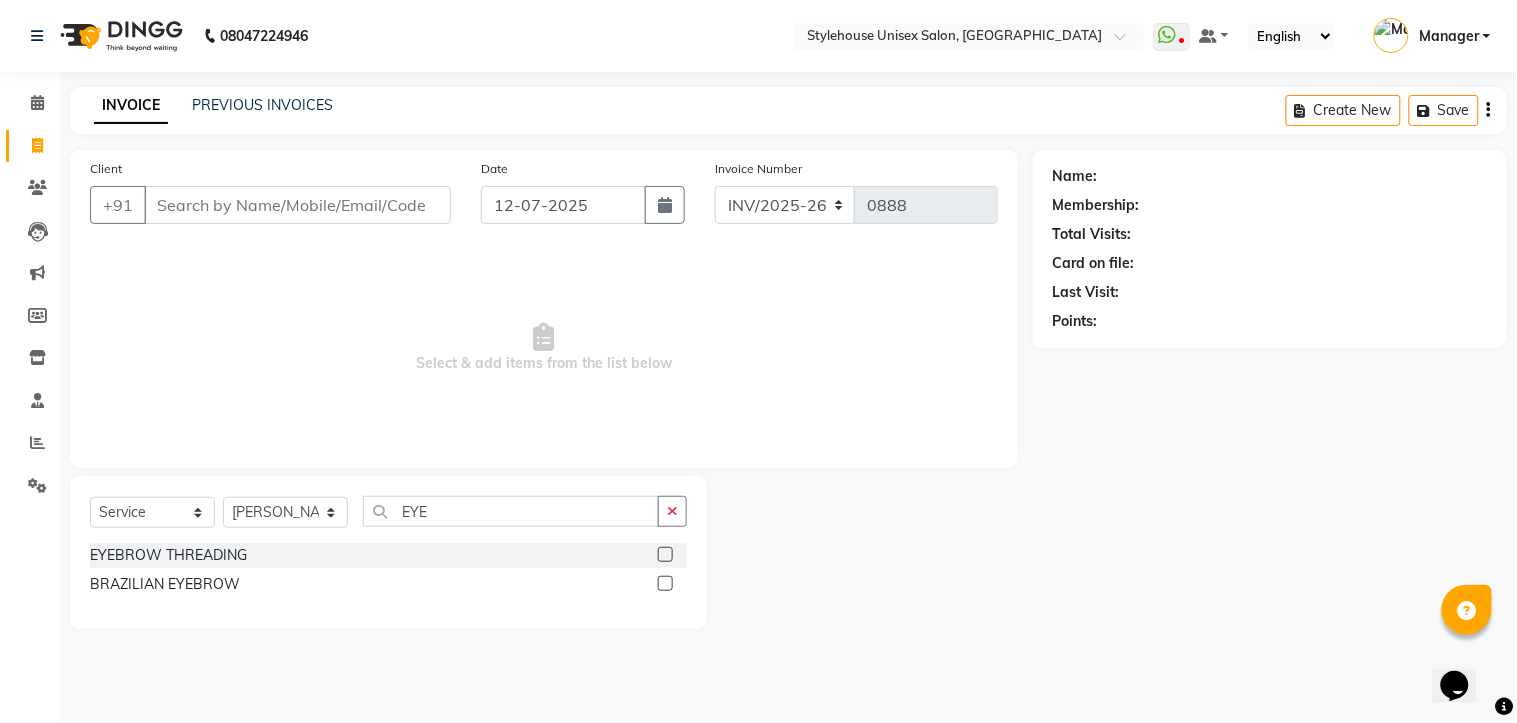 click 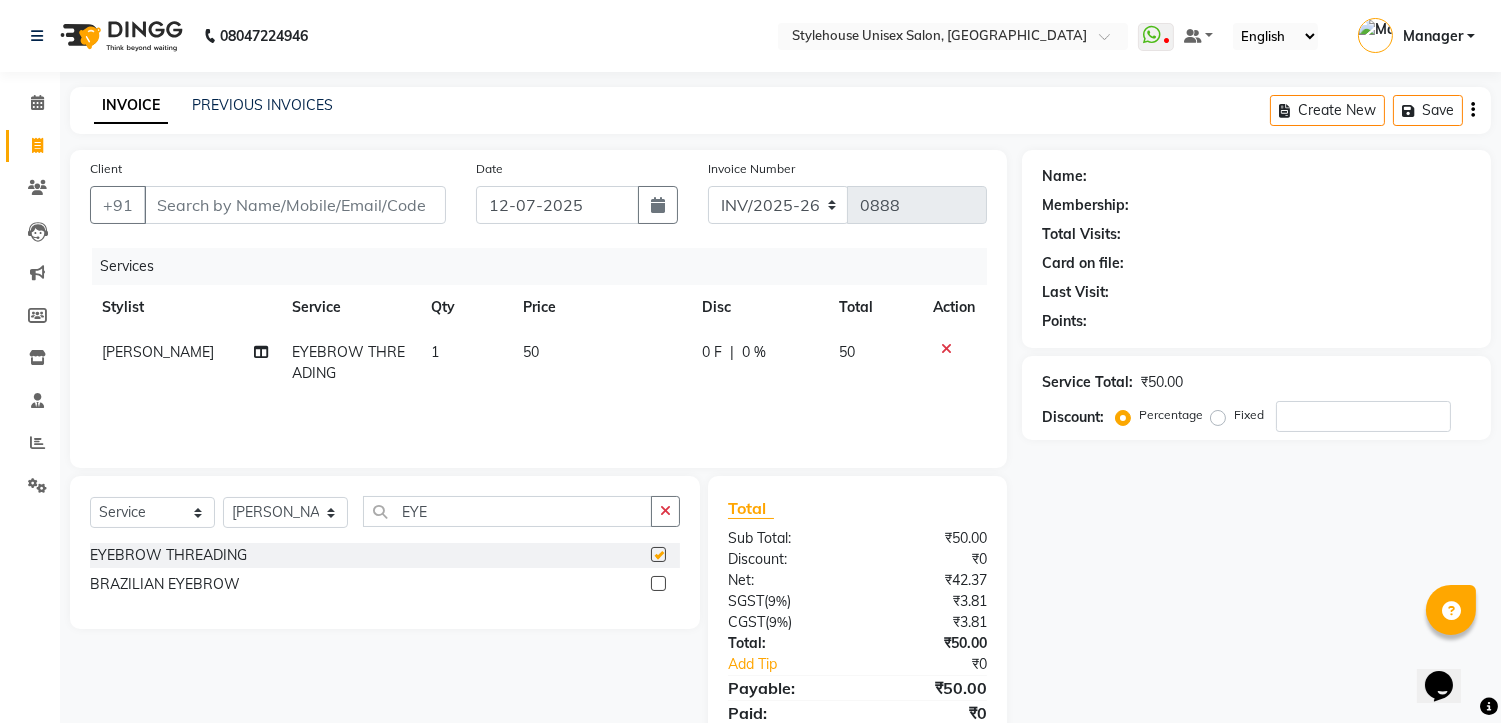 checkbox on "false" 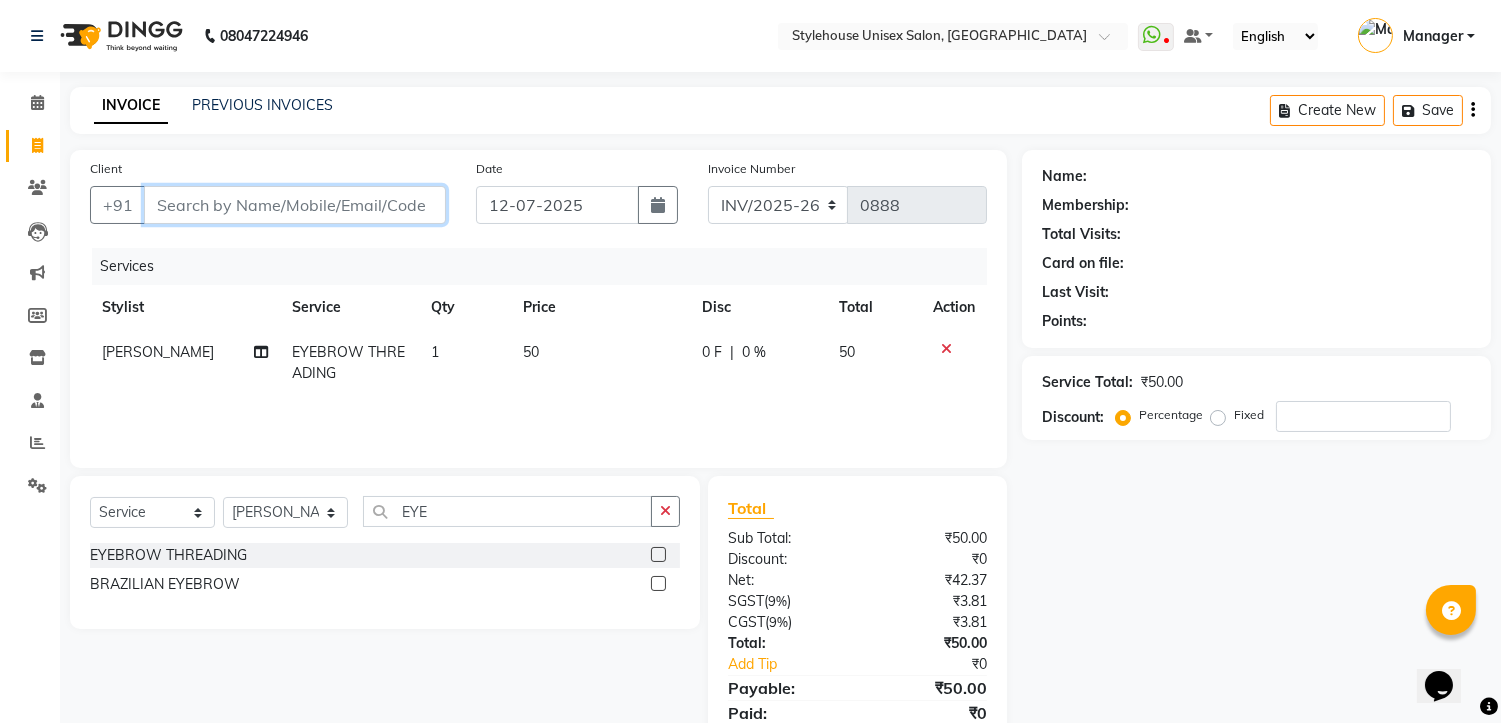click on "Client" at bounding box center [295, 205] 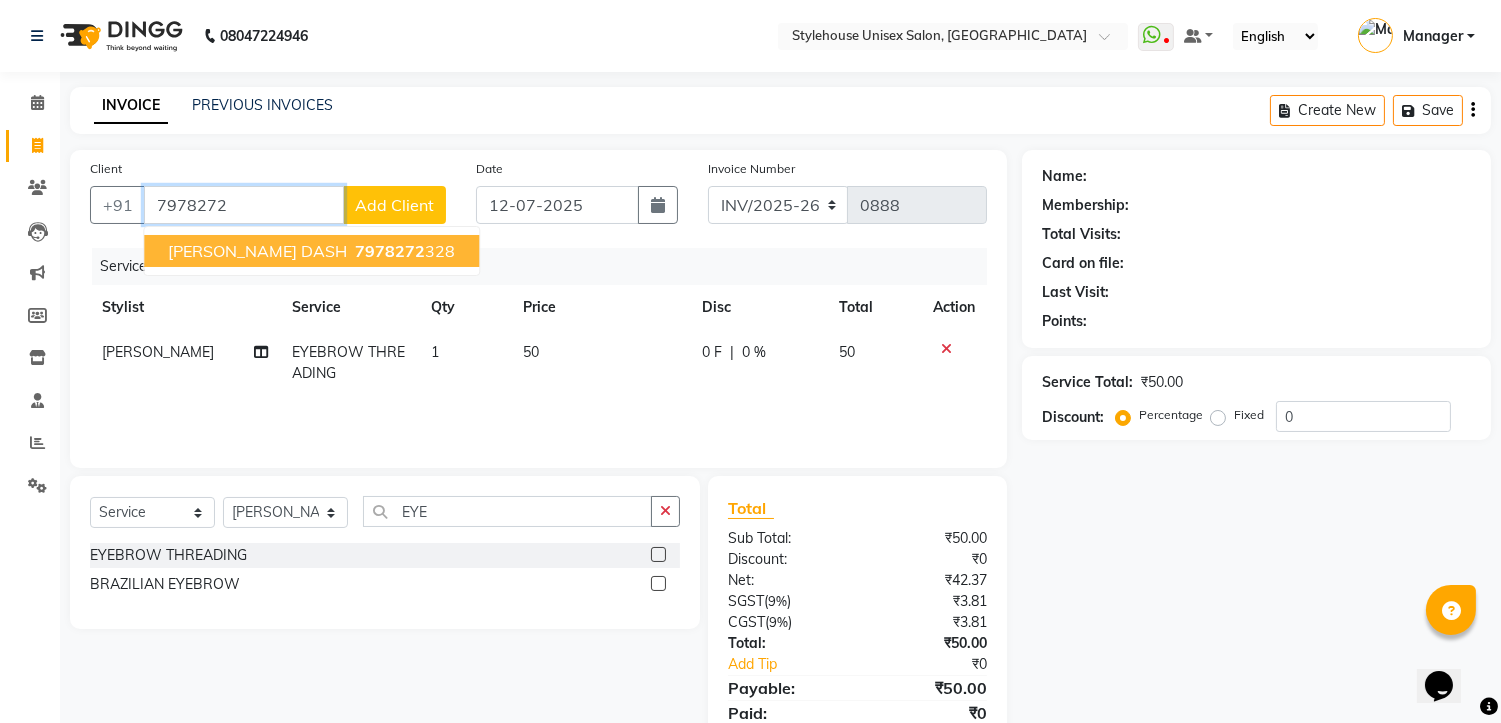 click on "7978272" at bounding box center [390, 251] 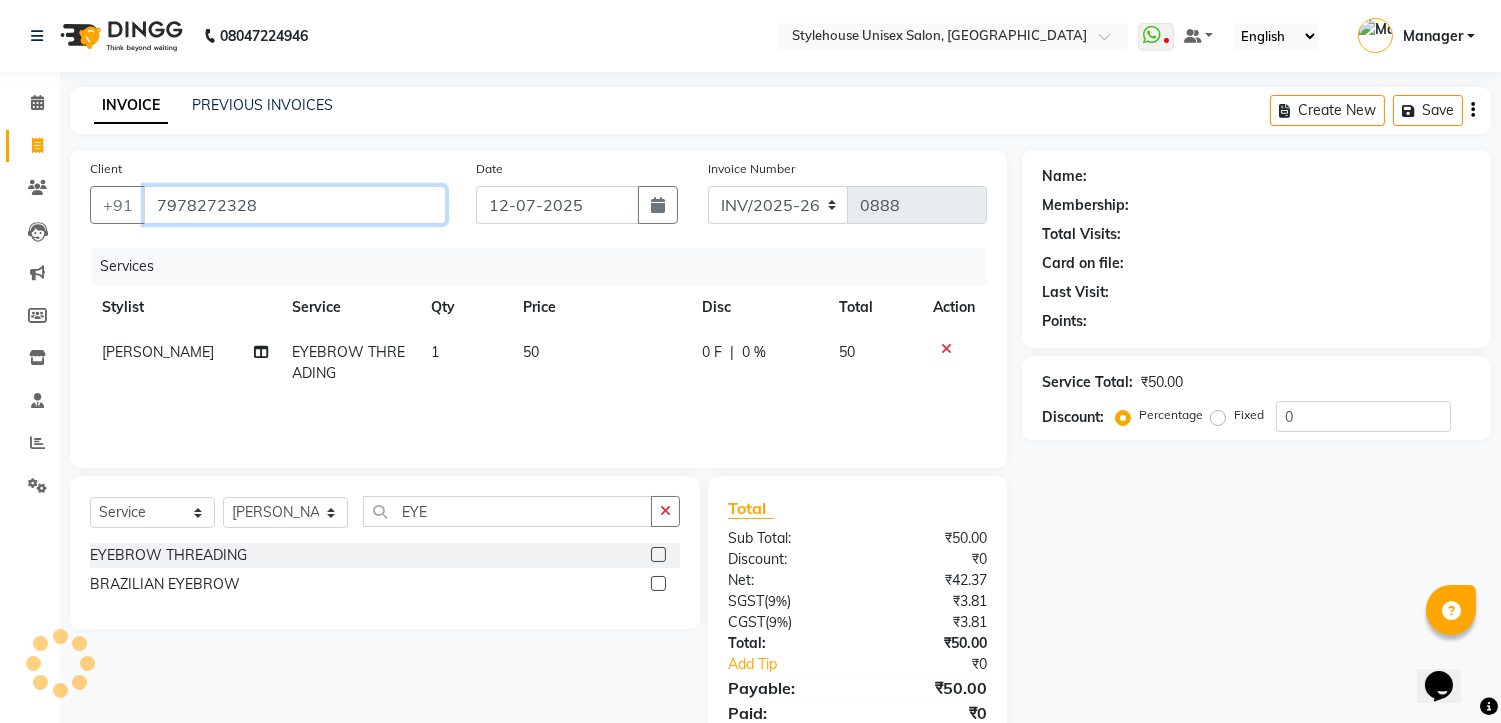 type on "7978272328" 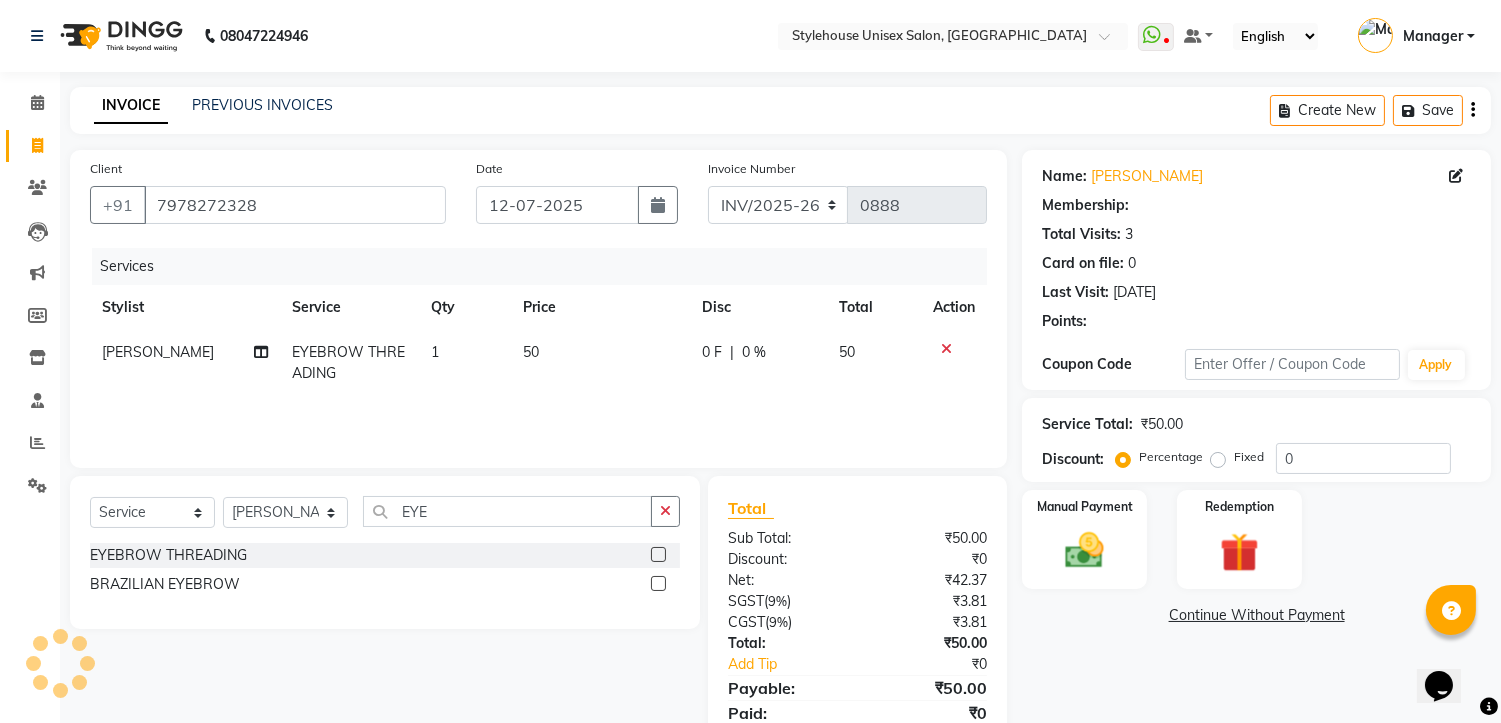 type on "20" 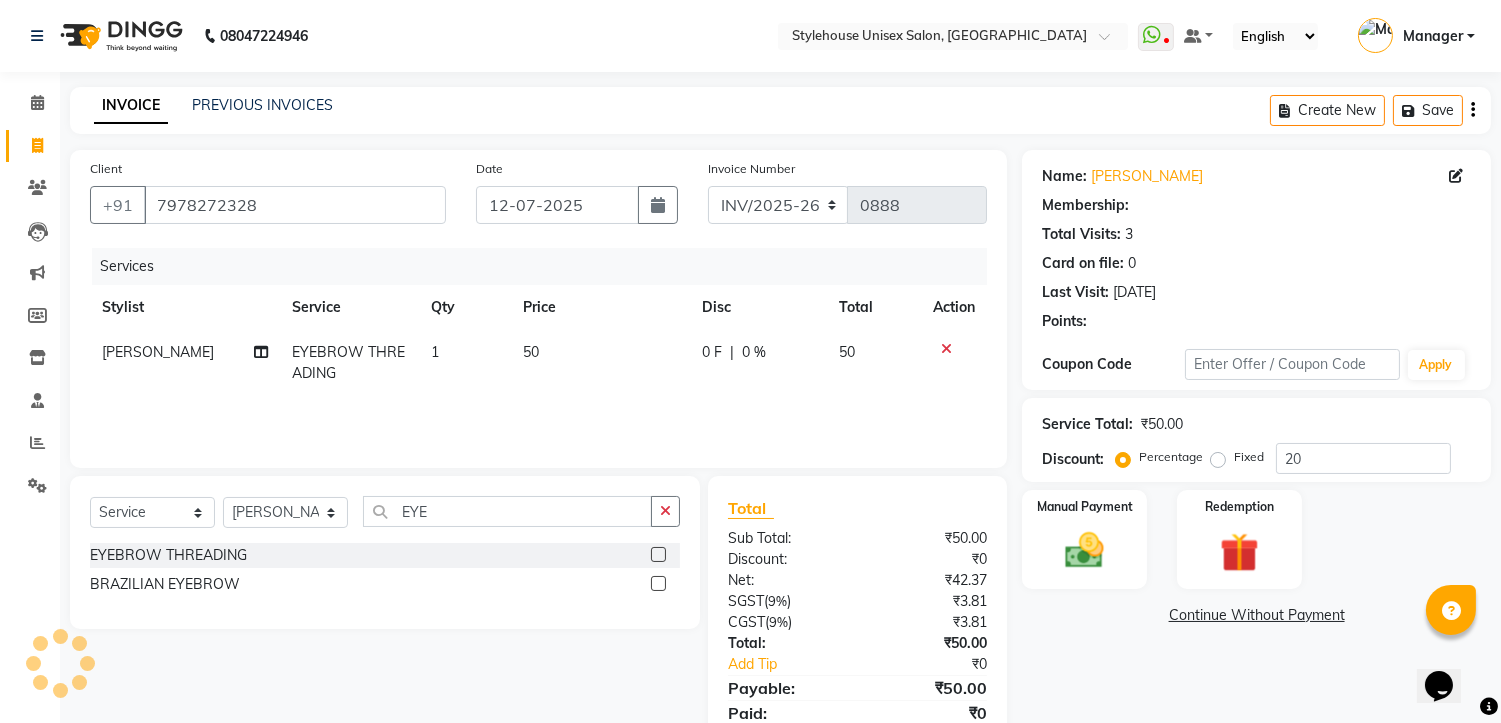 select on "1: Object" 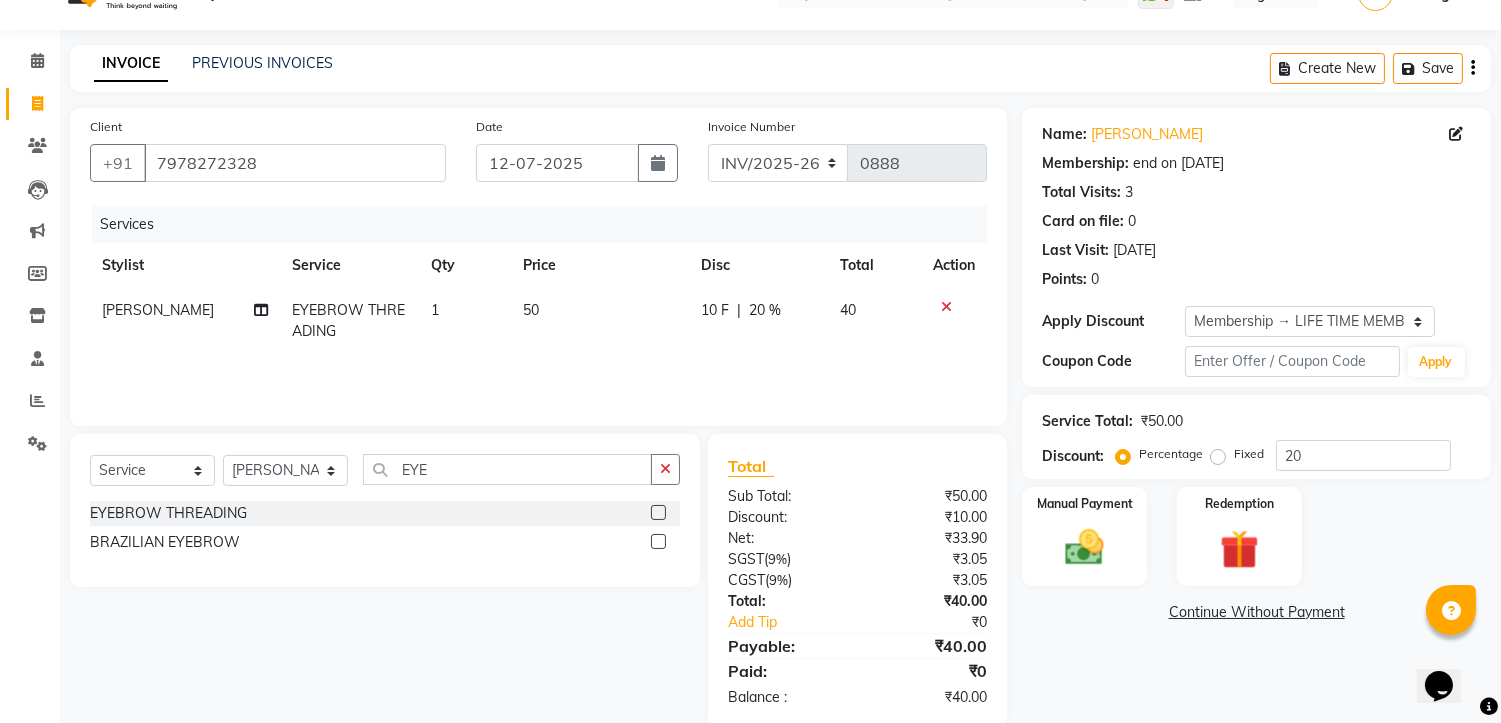 scroll, scrollTop: 76, scrollLeft: 0, axis: vertical 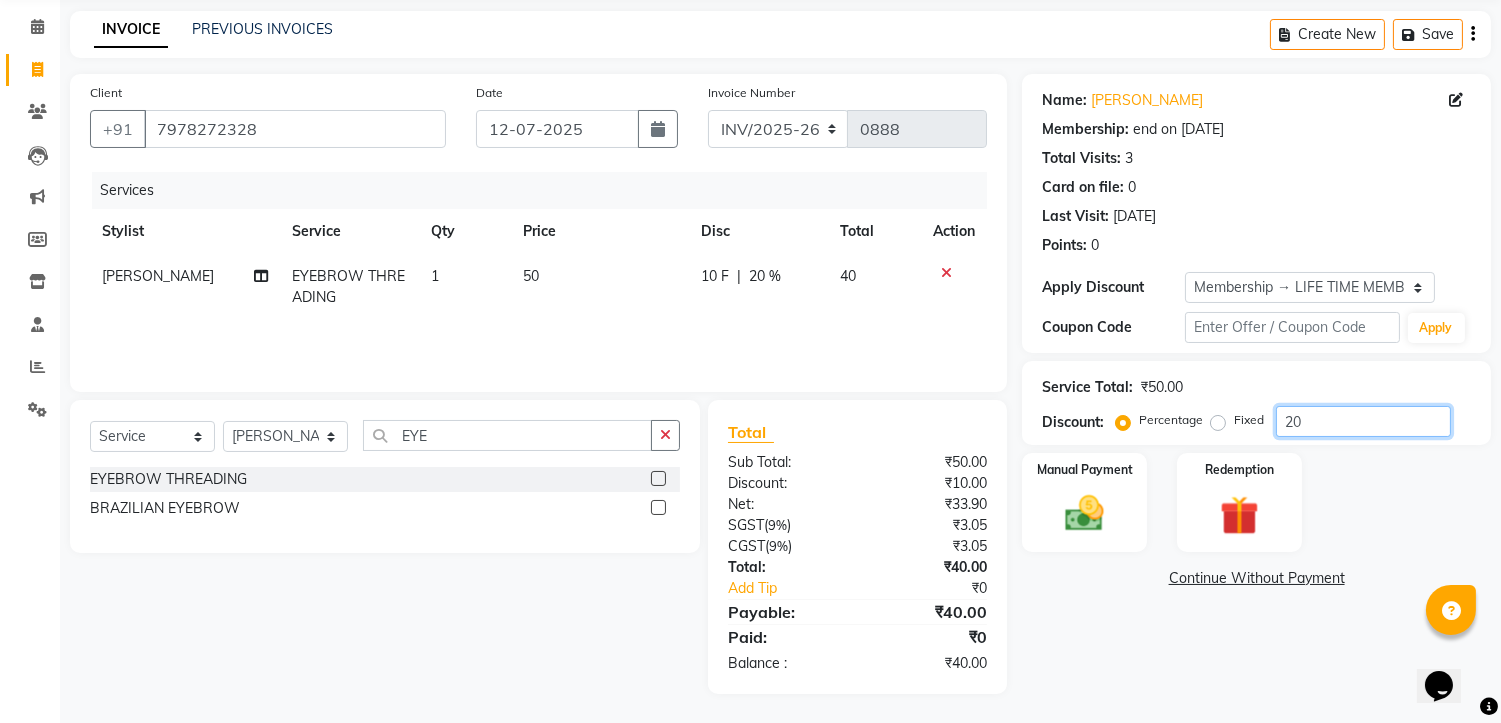 click on "20" 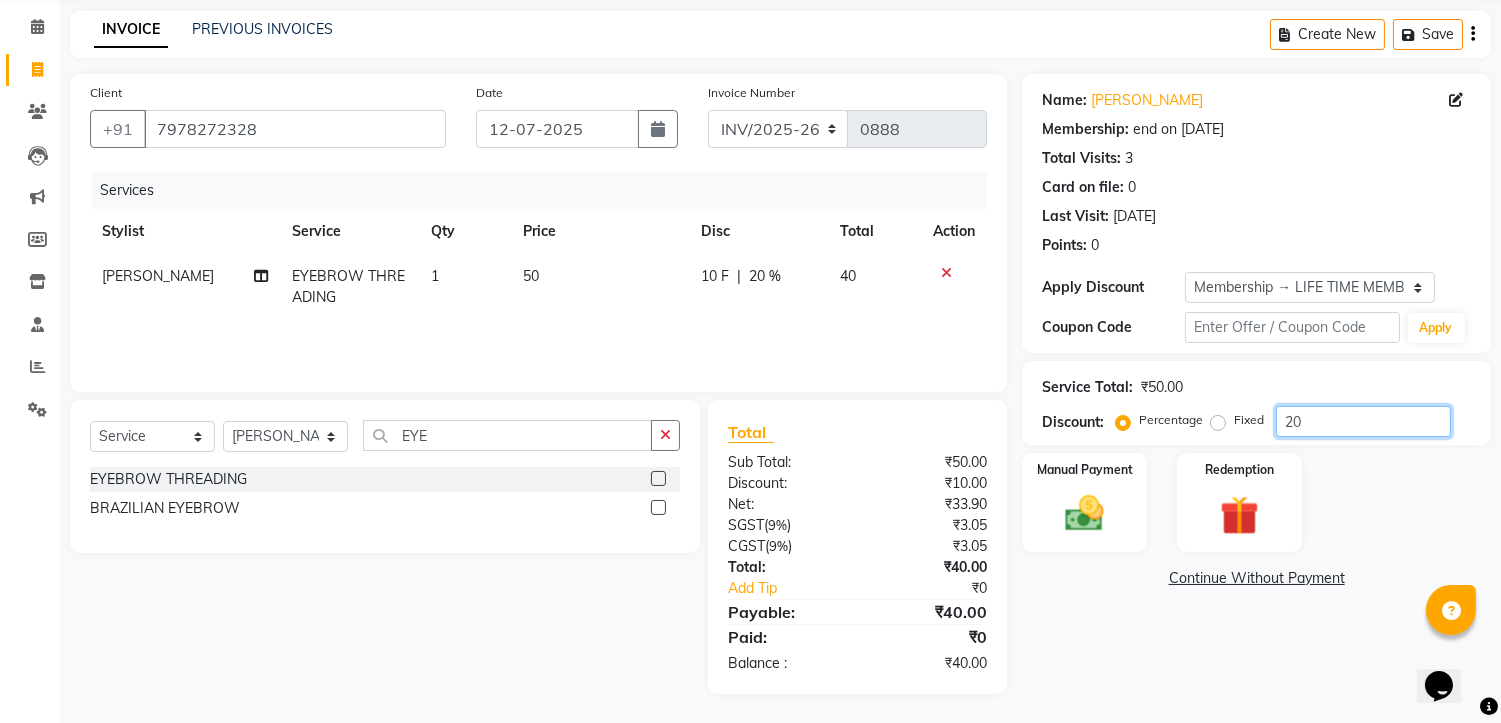 type on "2" 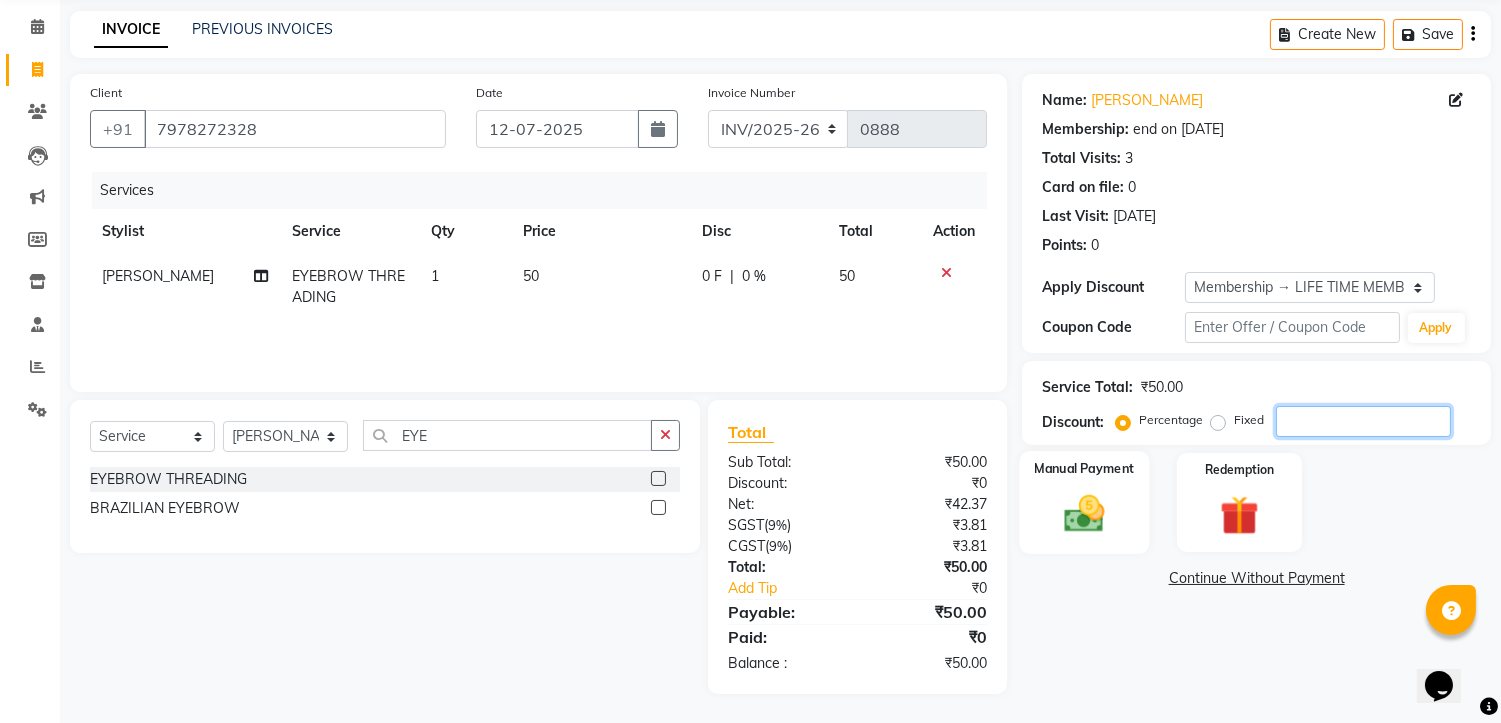 type 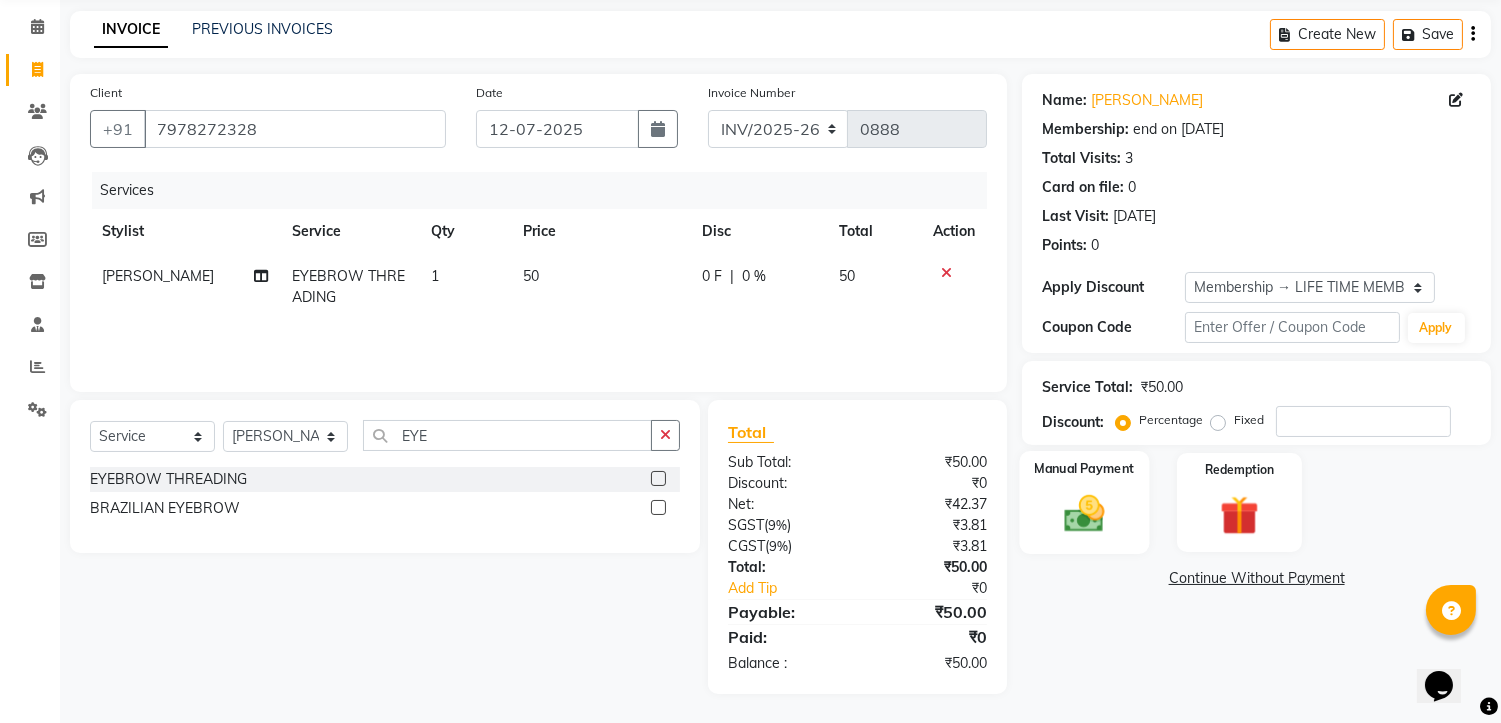 click 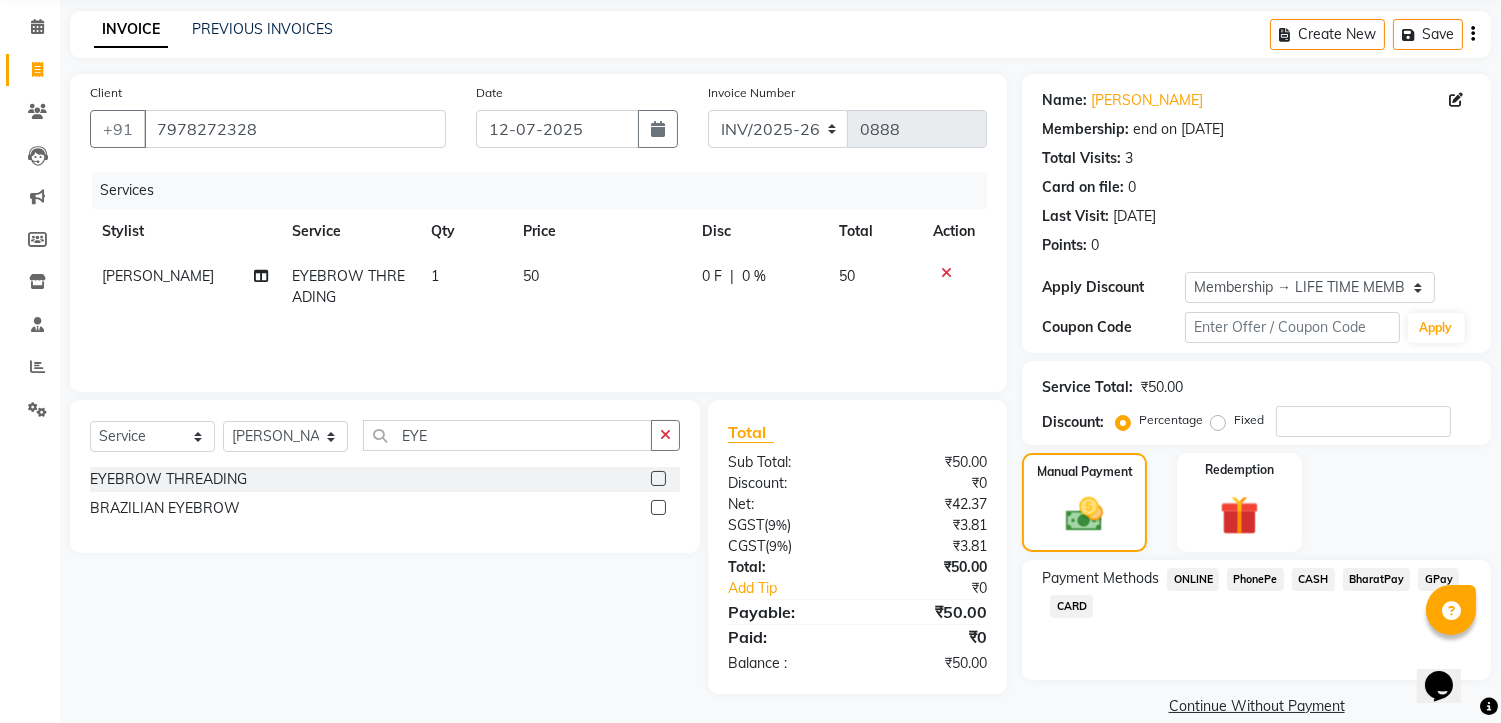 click on "PhonePe" 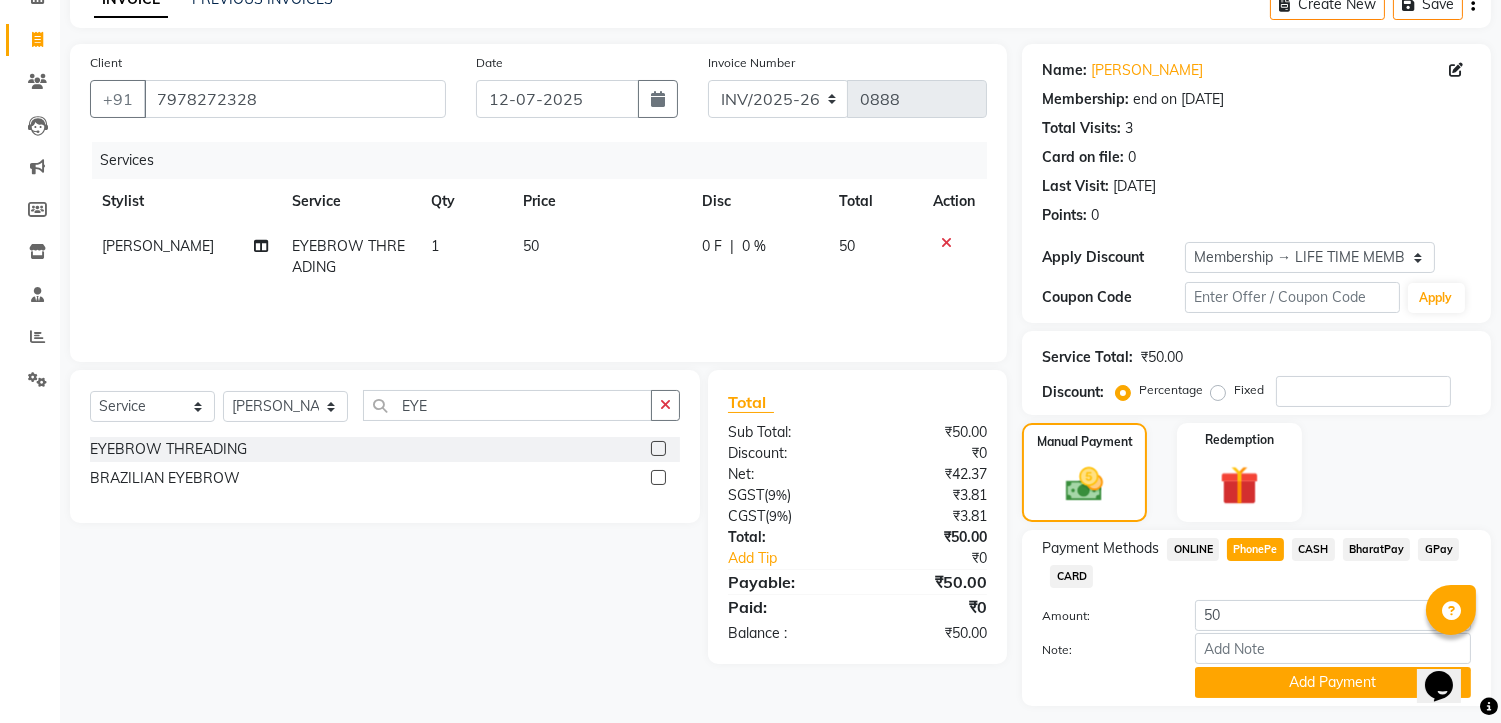 scroll, scrollTop: 160, scrollLeft: 0, axis: vertical 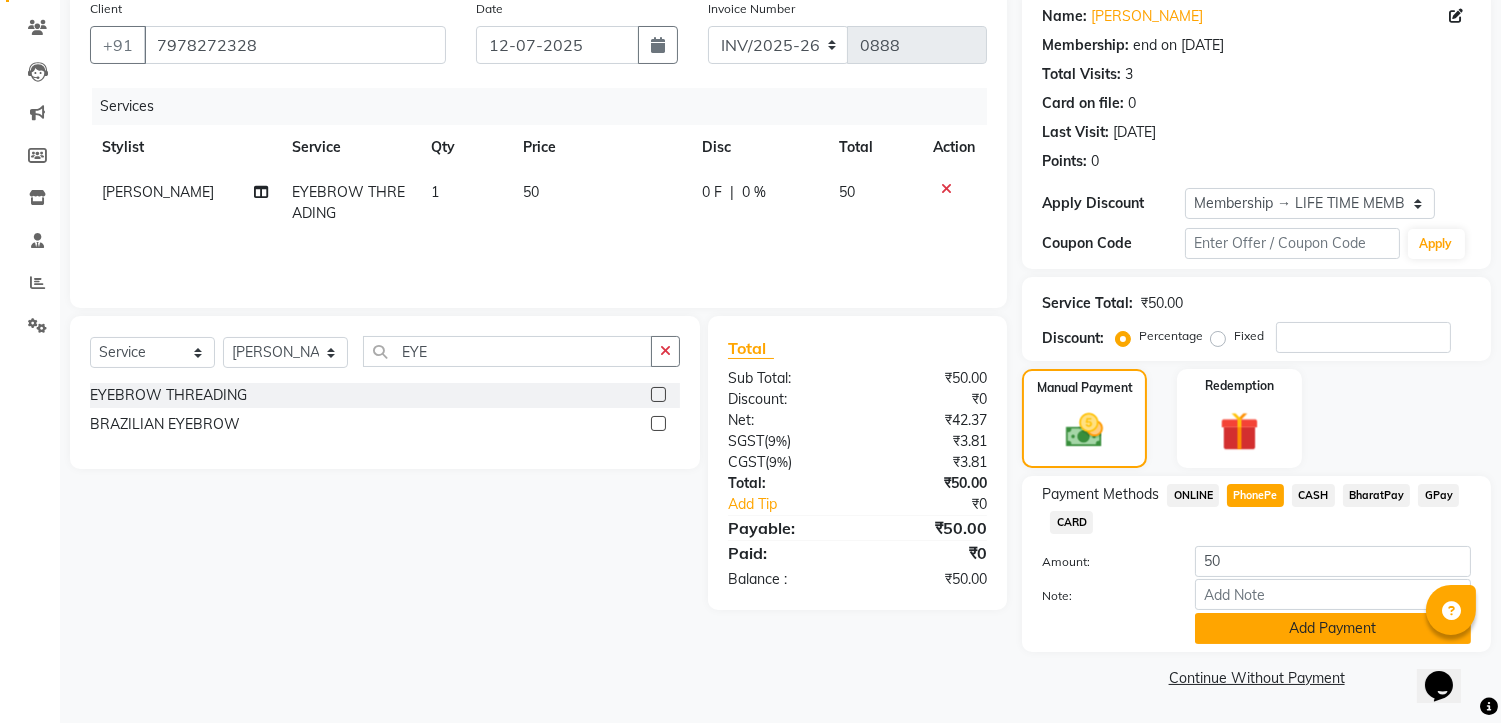 click on "Add Payment" 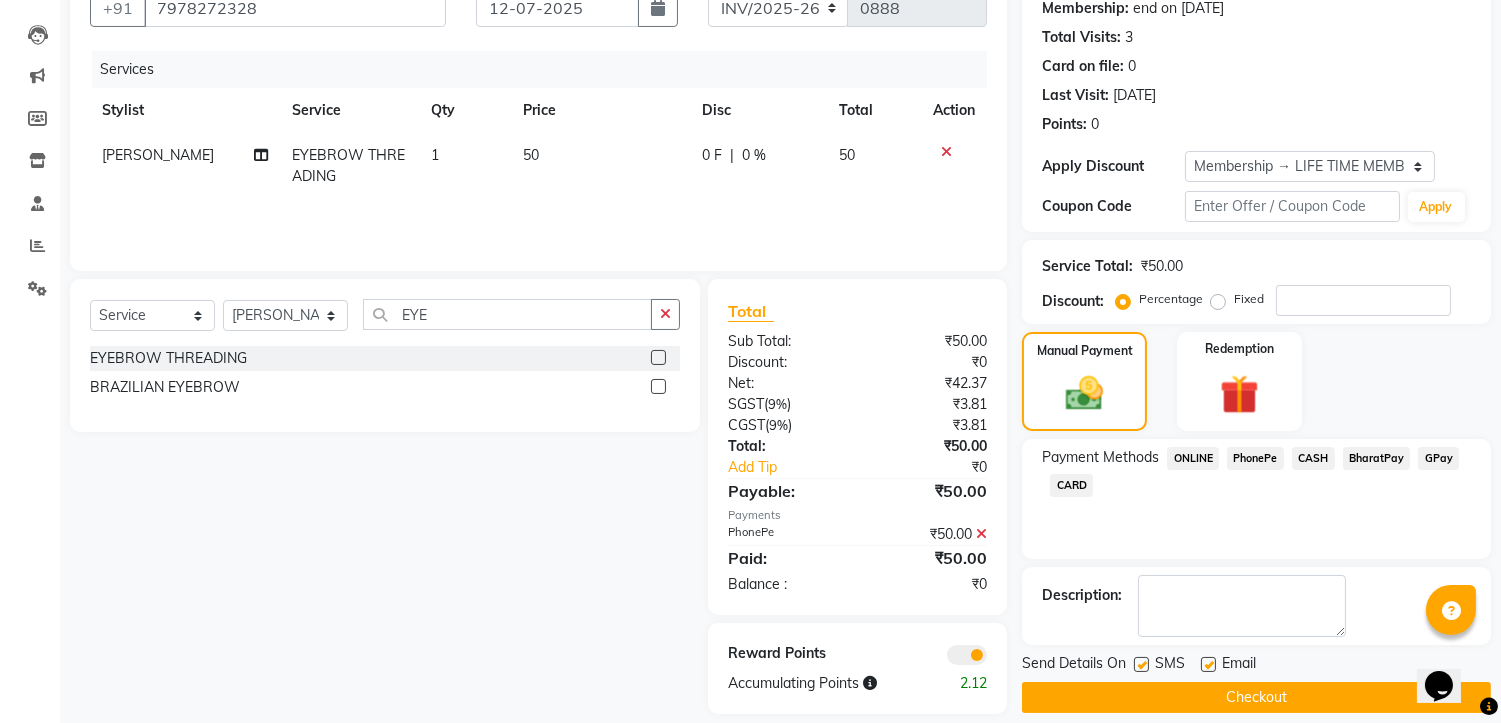 scroll, scrollTop: 217, scrollLeft: 0, axis: vertical 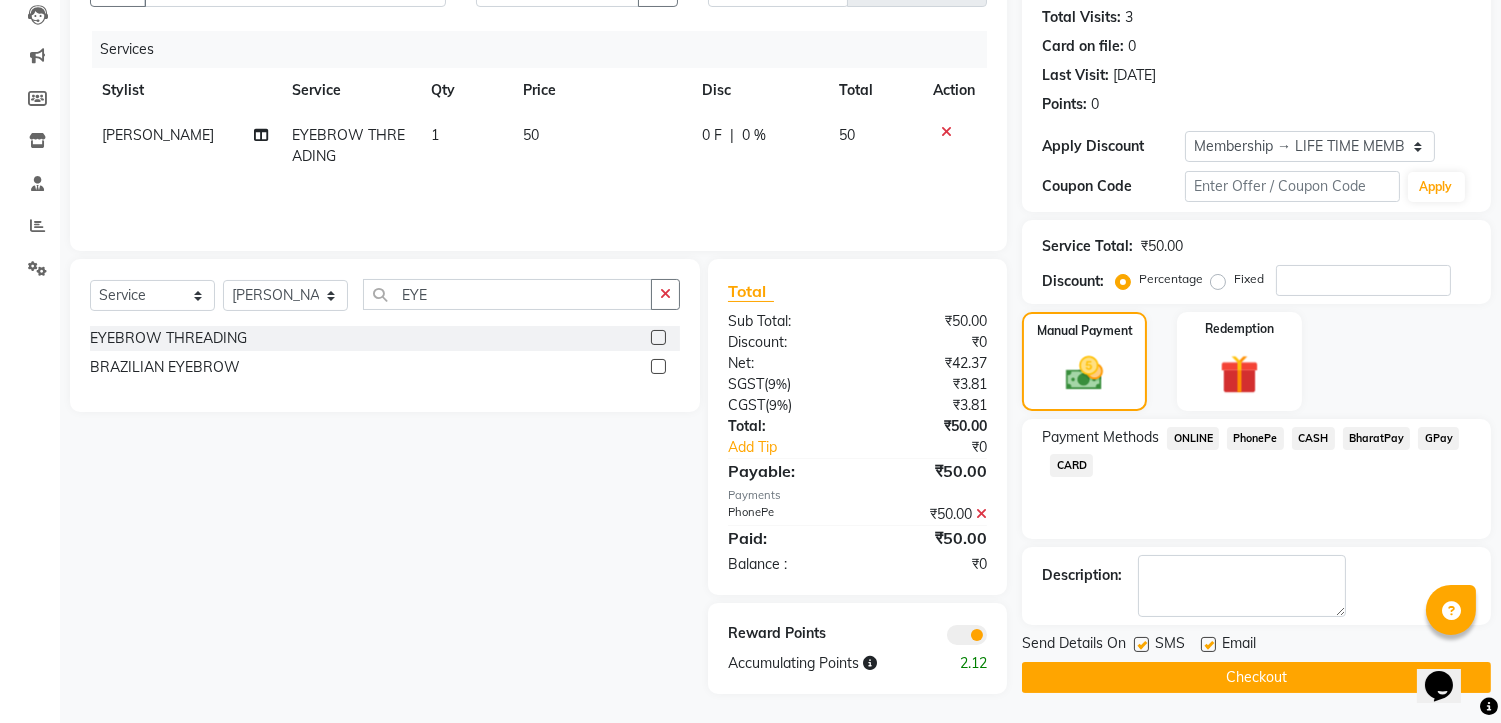 click on "Checkout" 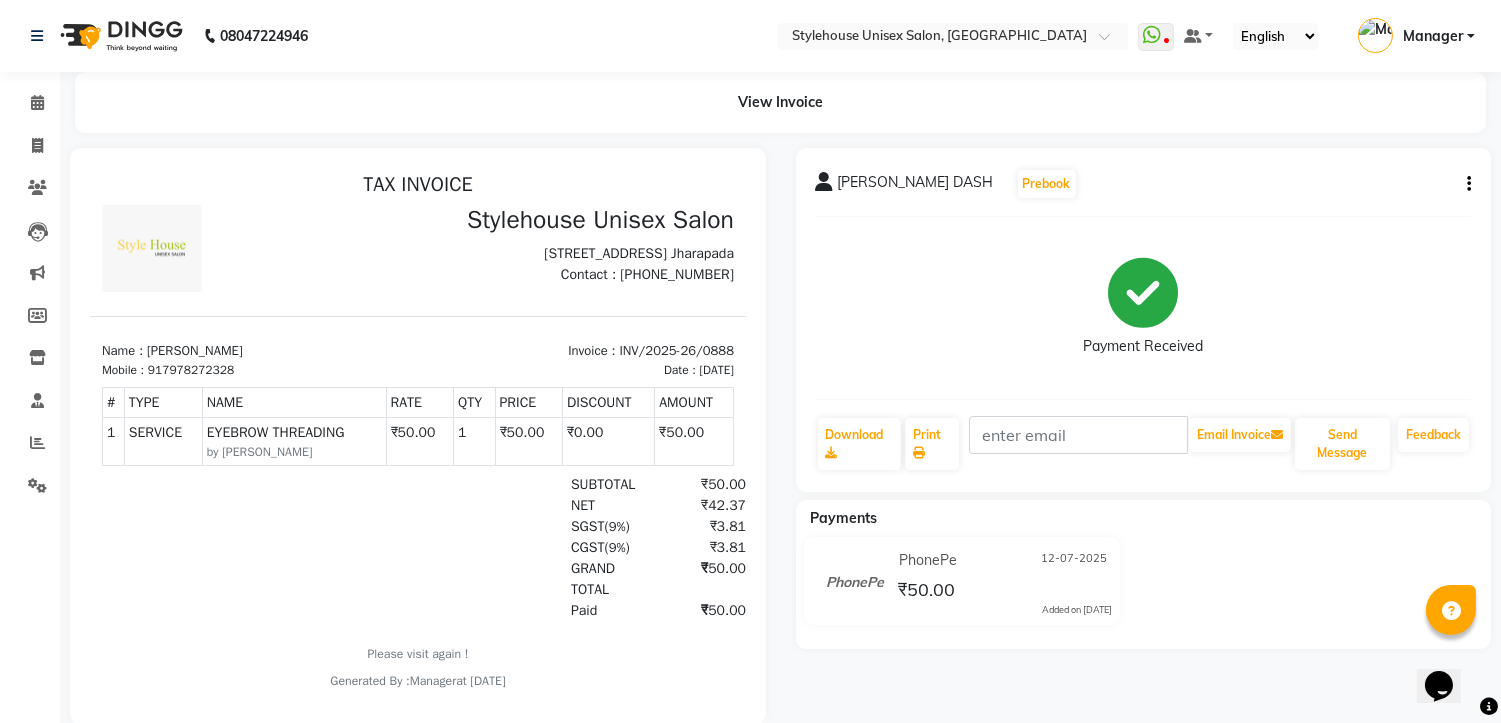 scroll, scrollTop: 16, scrollLeft: 0, axis: vertical 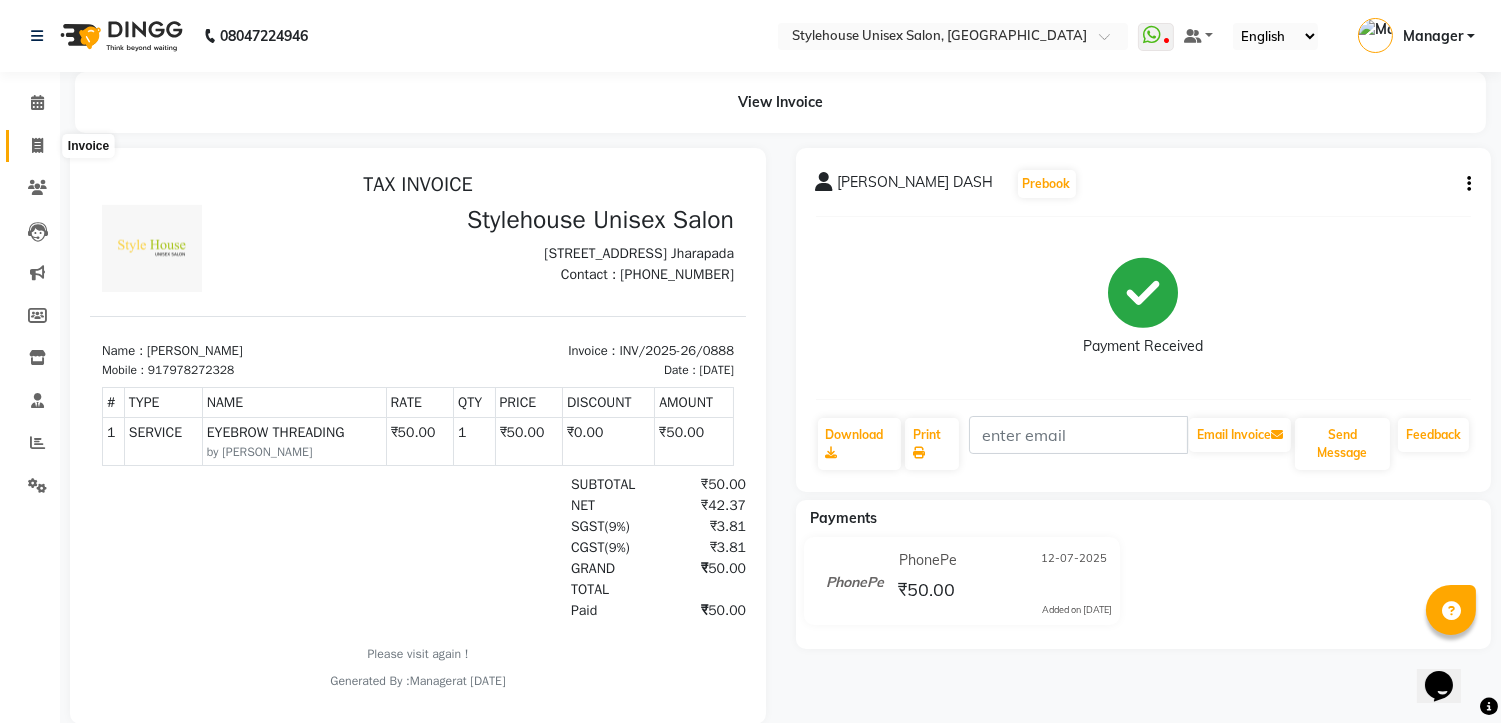 click 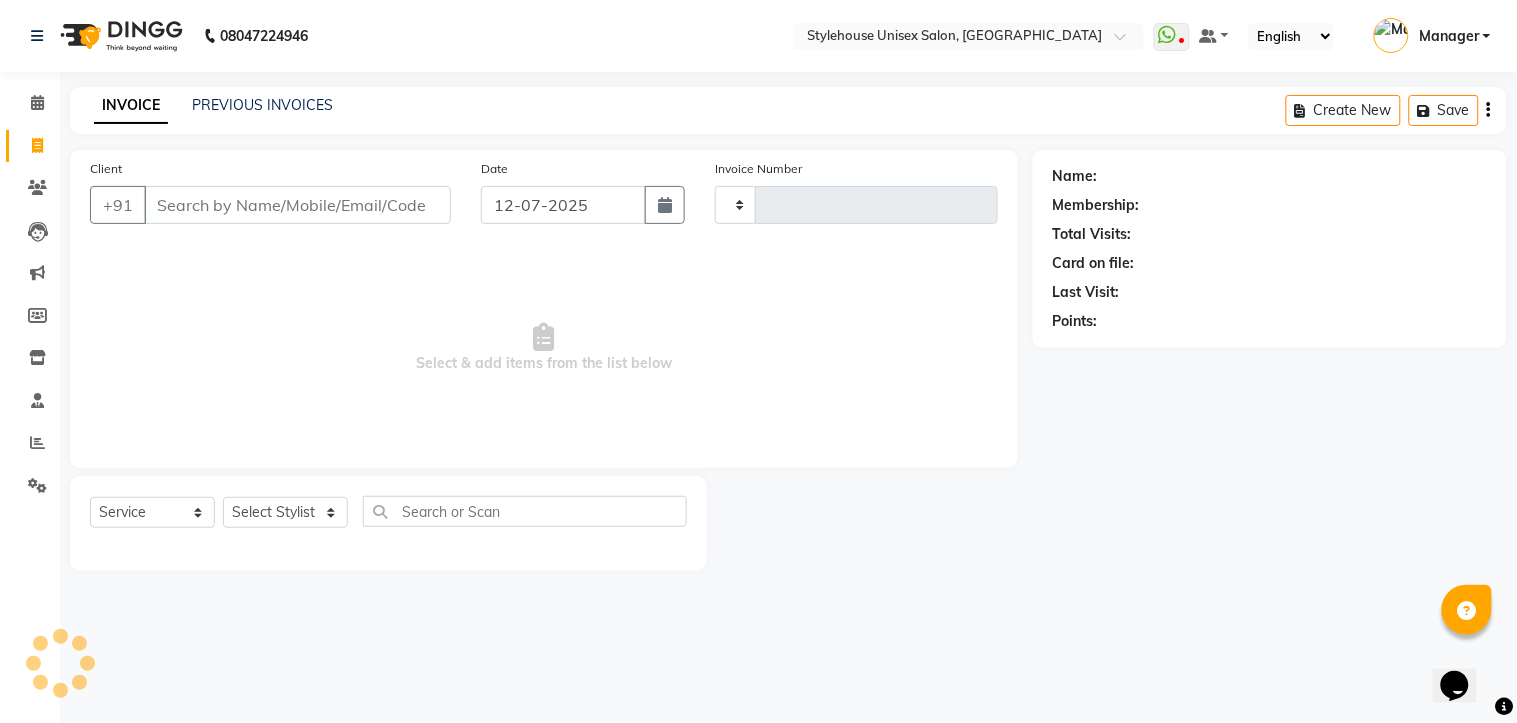 type on "0889" 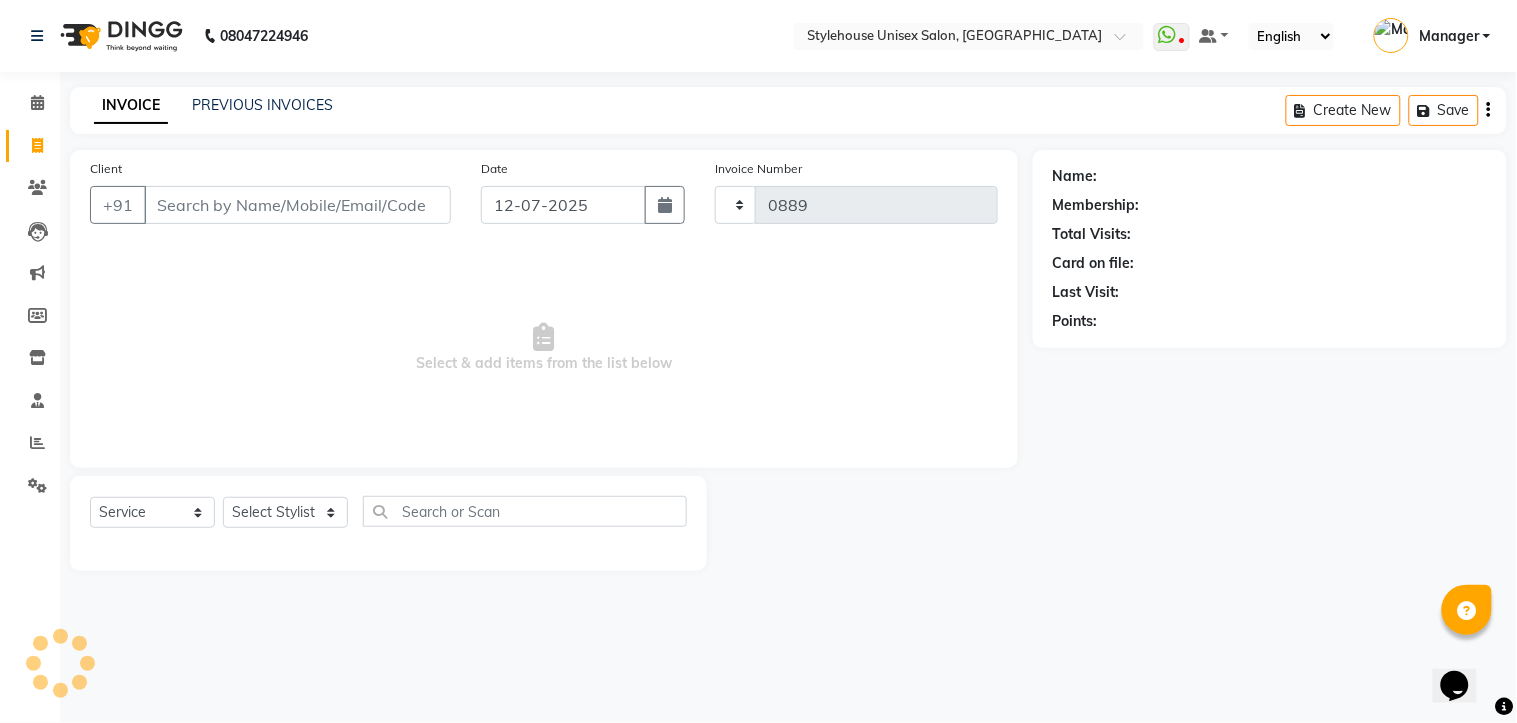 select on "7906" 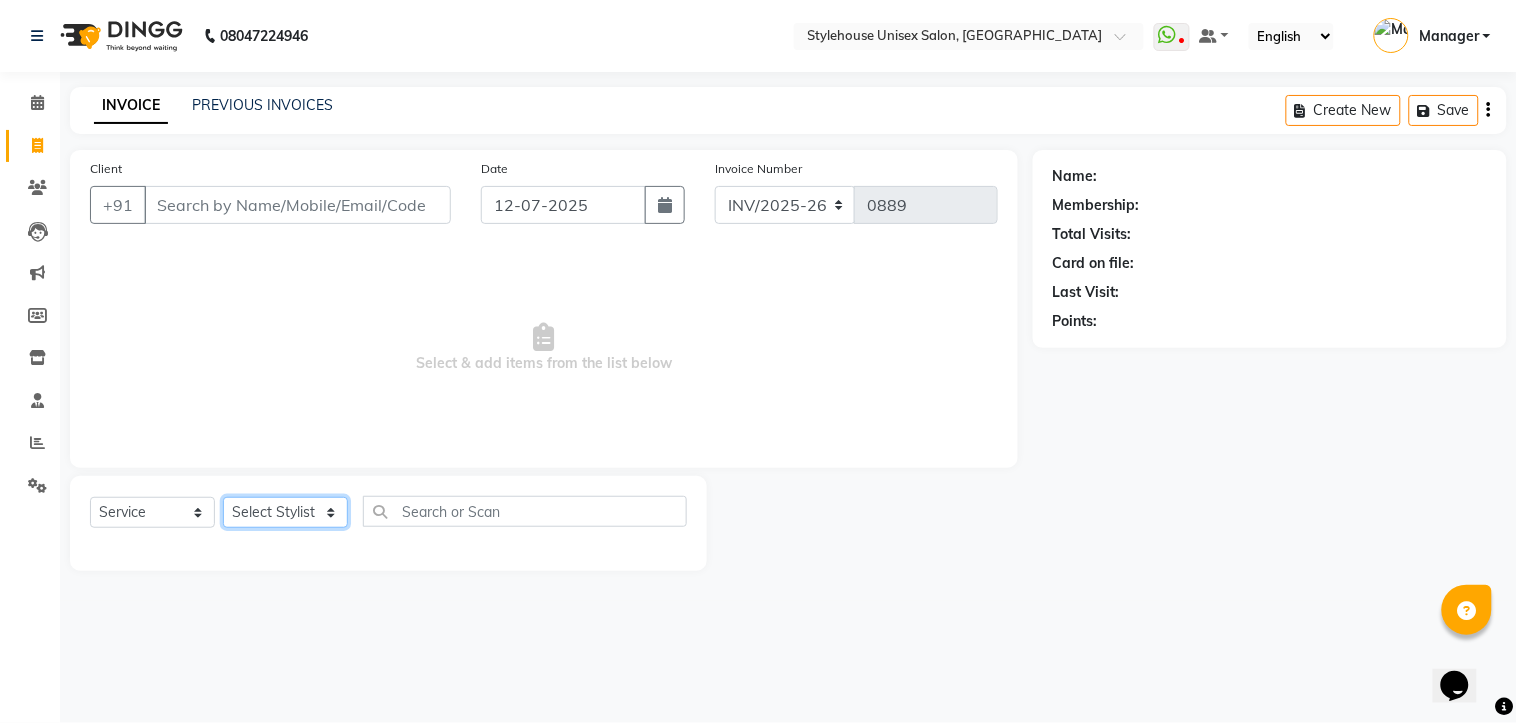click on "Select Stylist [PERSON_NAME] [PERSON_NAME] [PERSON_NAME] Manager [PERSON_NAME] PRIYANKA HOTA [PERSON_NAME] [PERSON_NAME]" 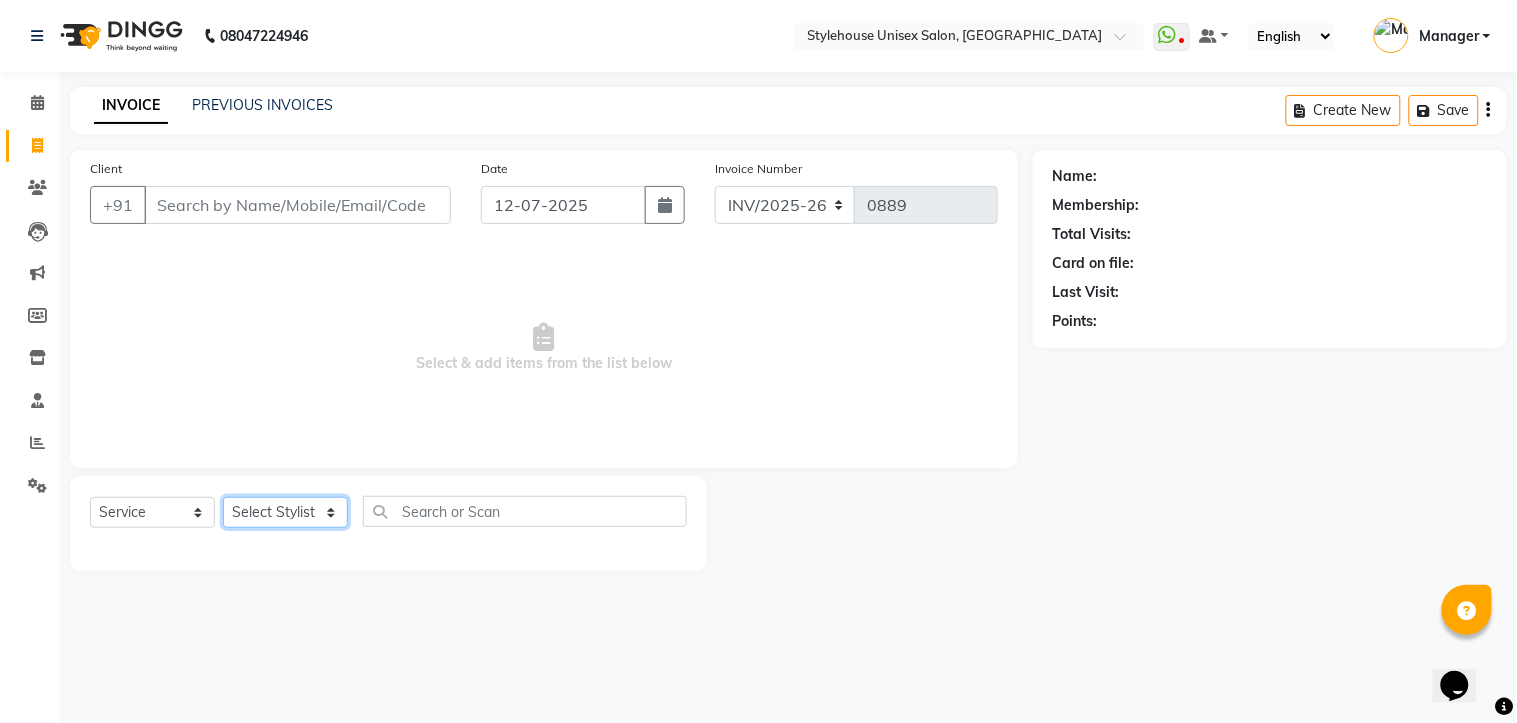 select on "69918" 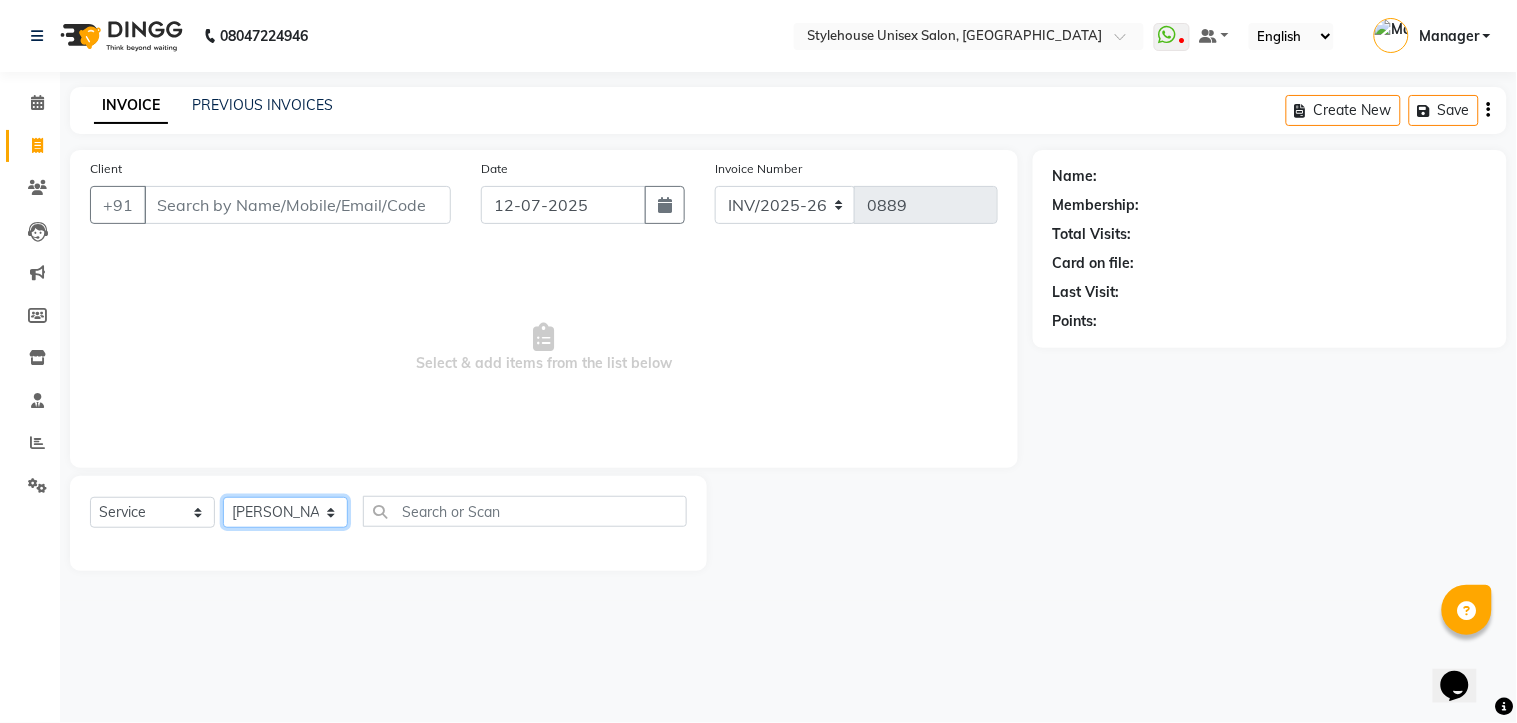 click on "Select Stylist [PERSON_NAME] [PERSON_NAME] [PERSON_NAME] Manager [PERSON_NAME] PRIYANKA HOTA [PERSON_NAME] [PERSON_NAME]" 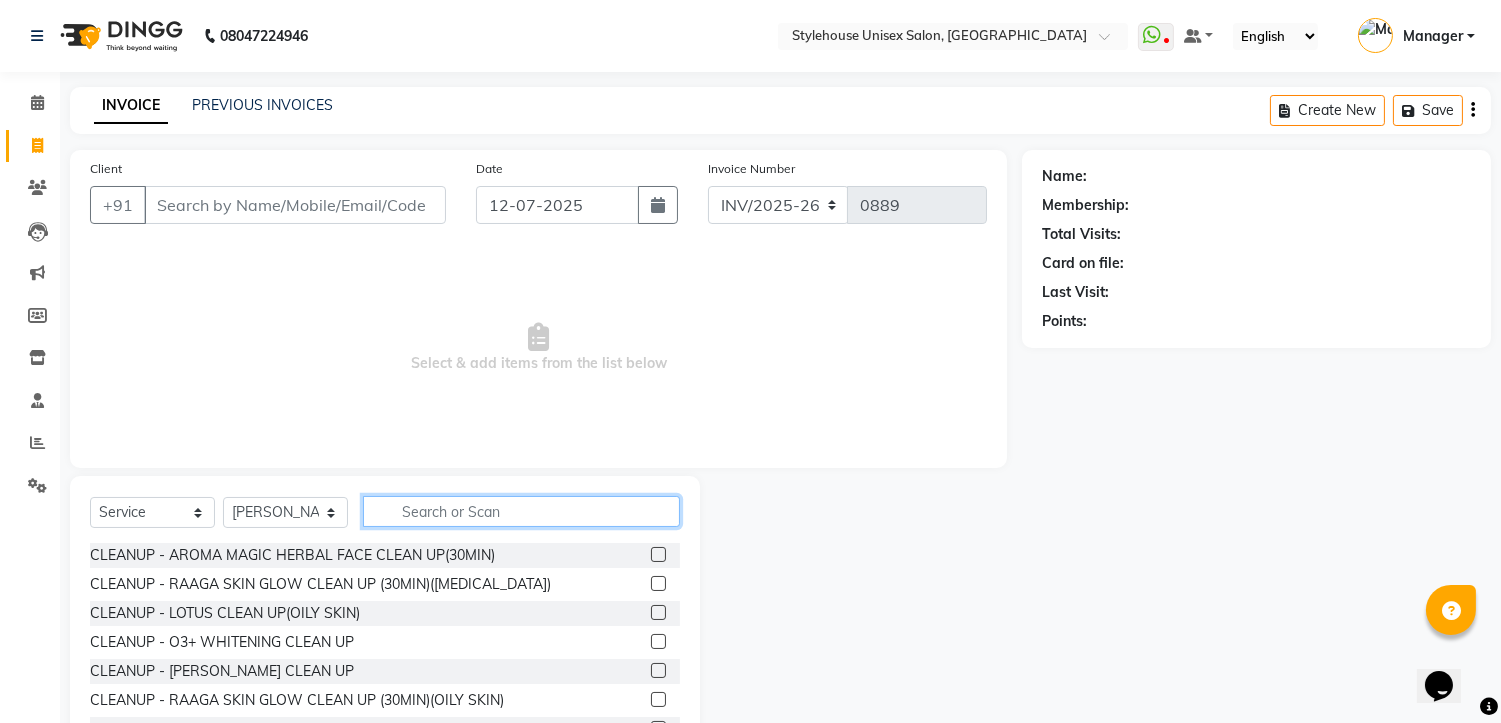 click 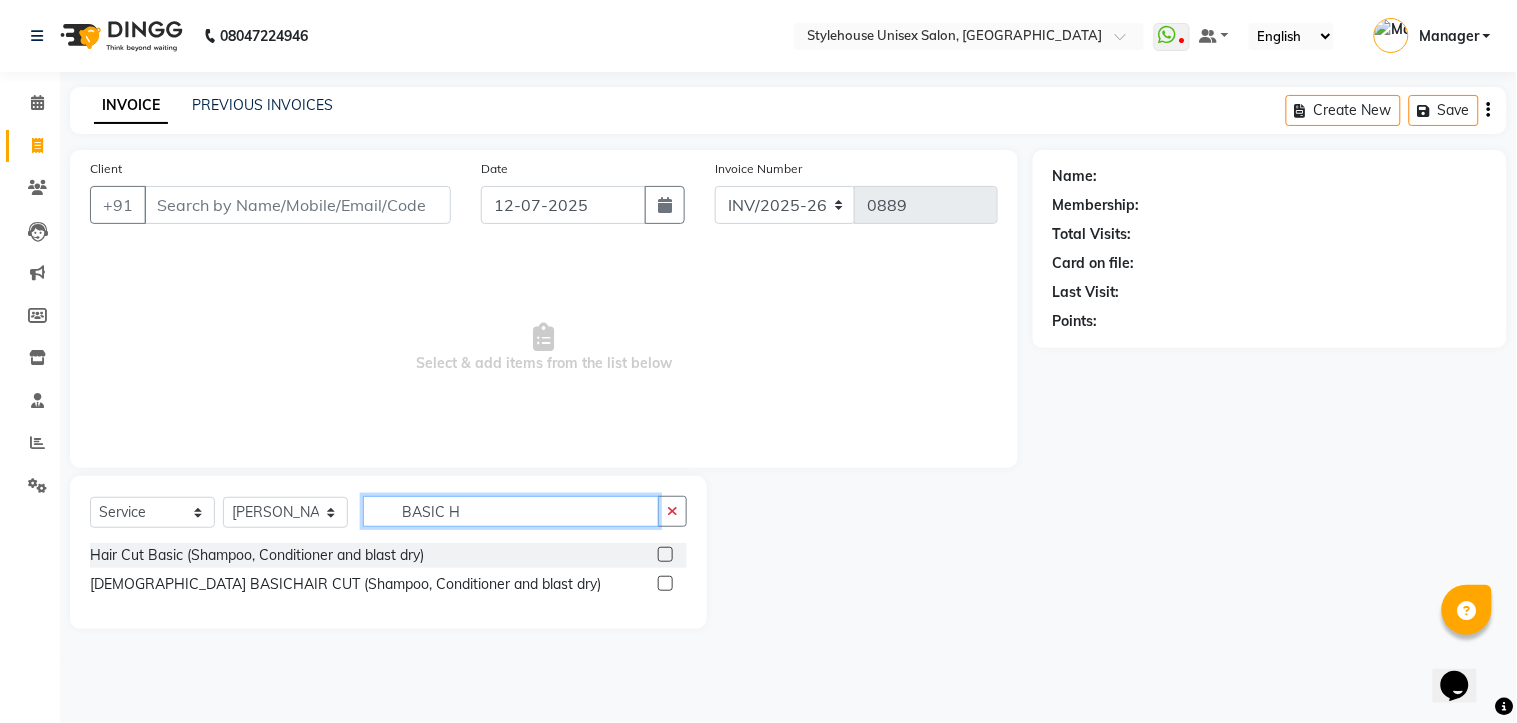 type on "BASIC H" 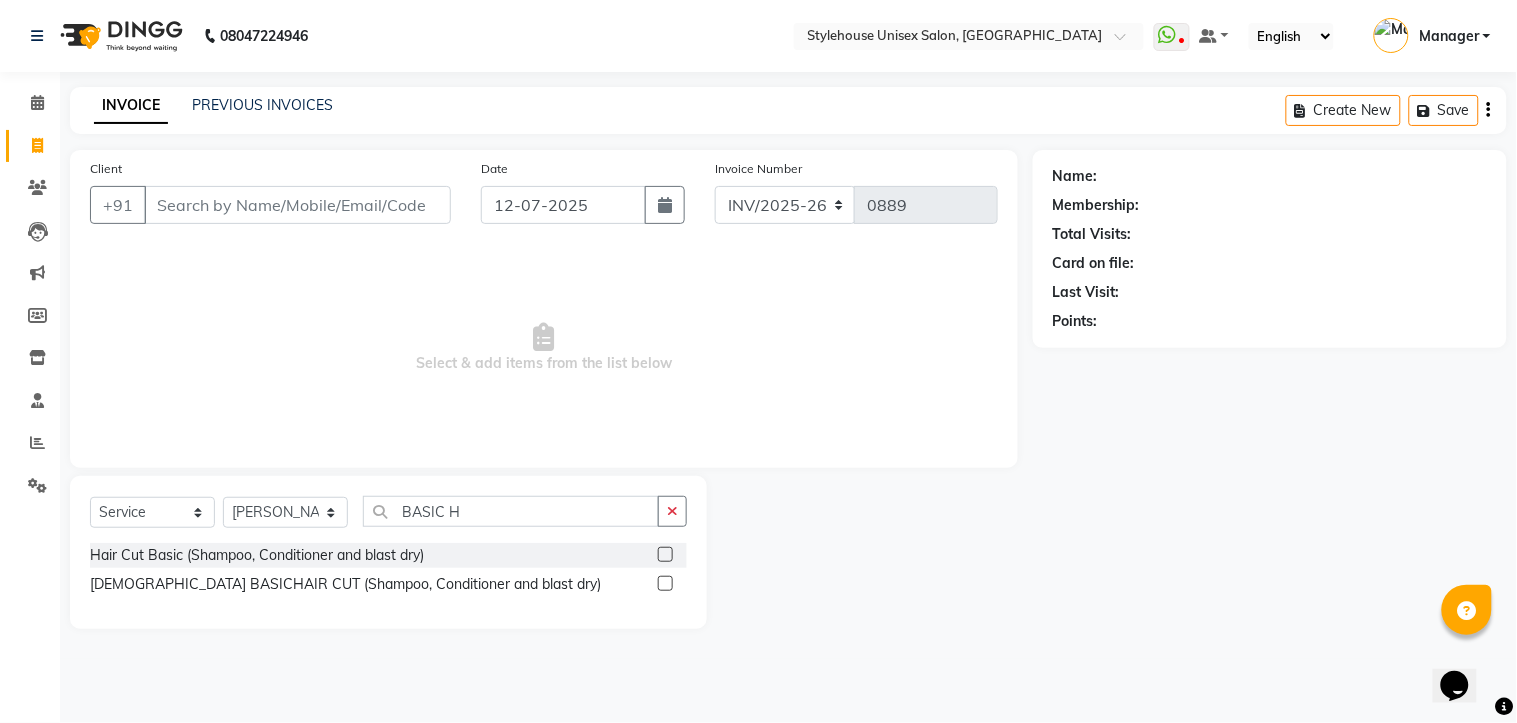 click 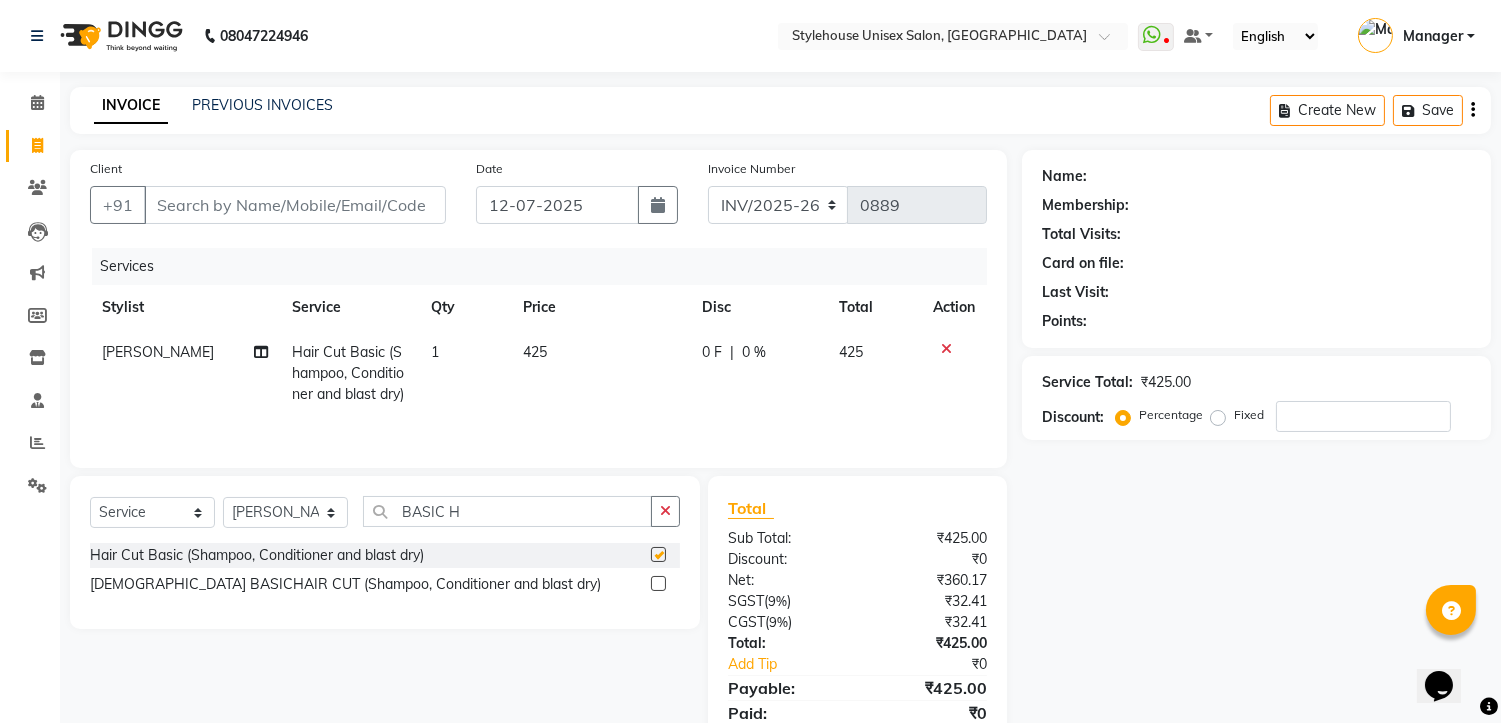 checkbox on "false" 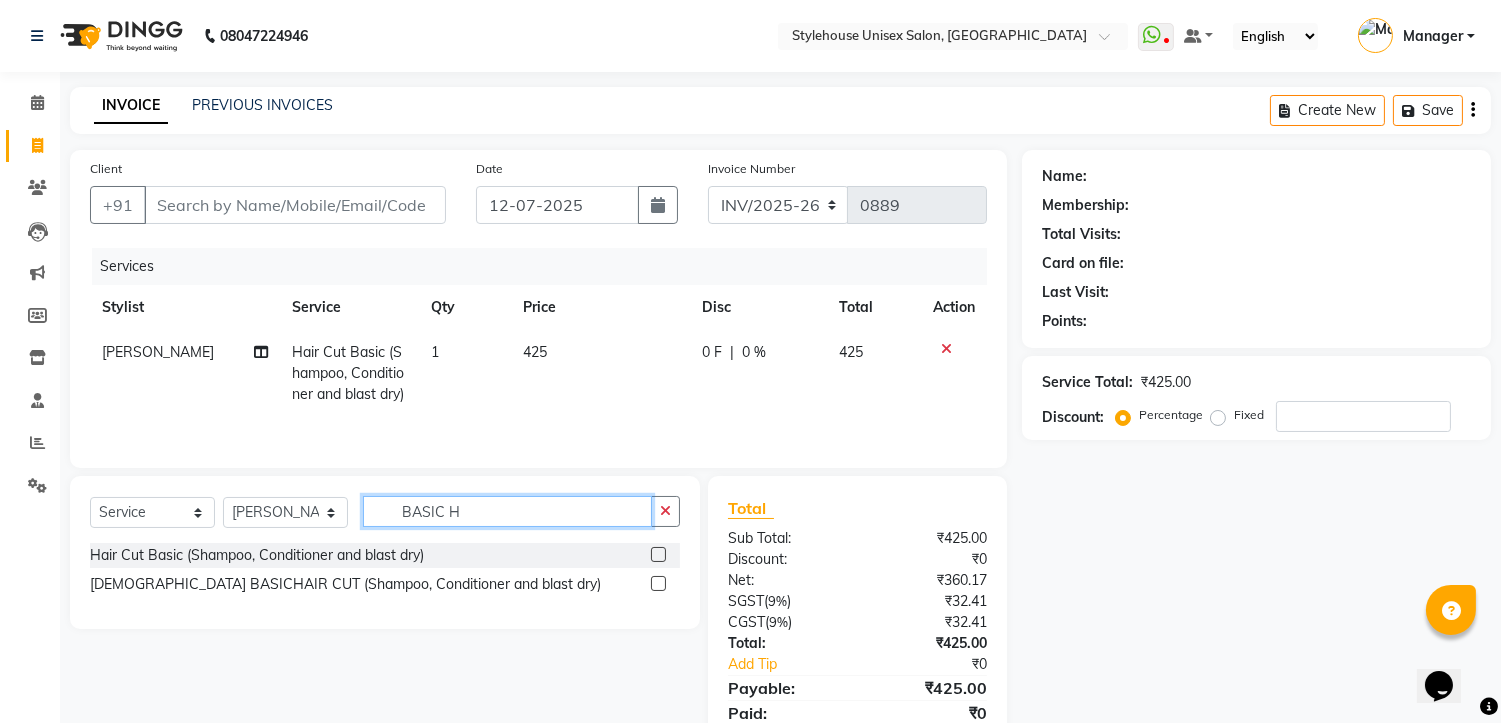 click on "BASIC H" 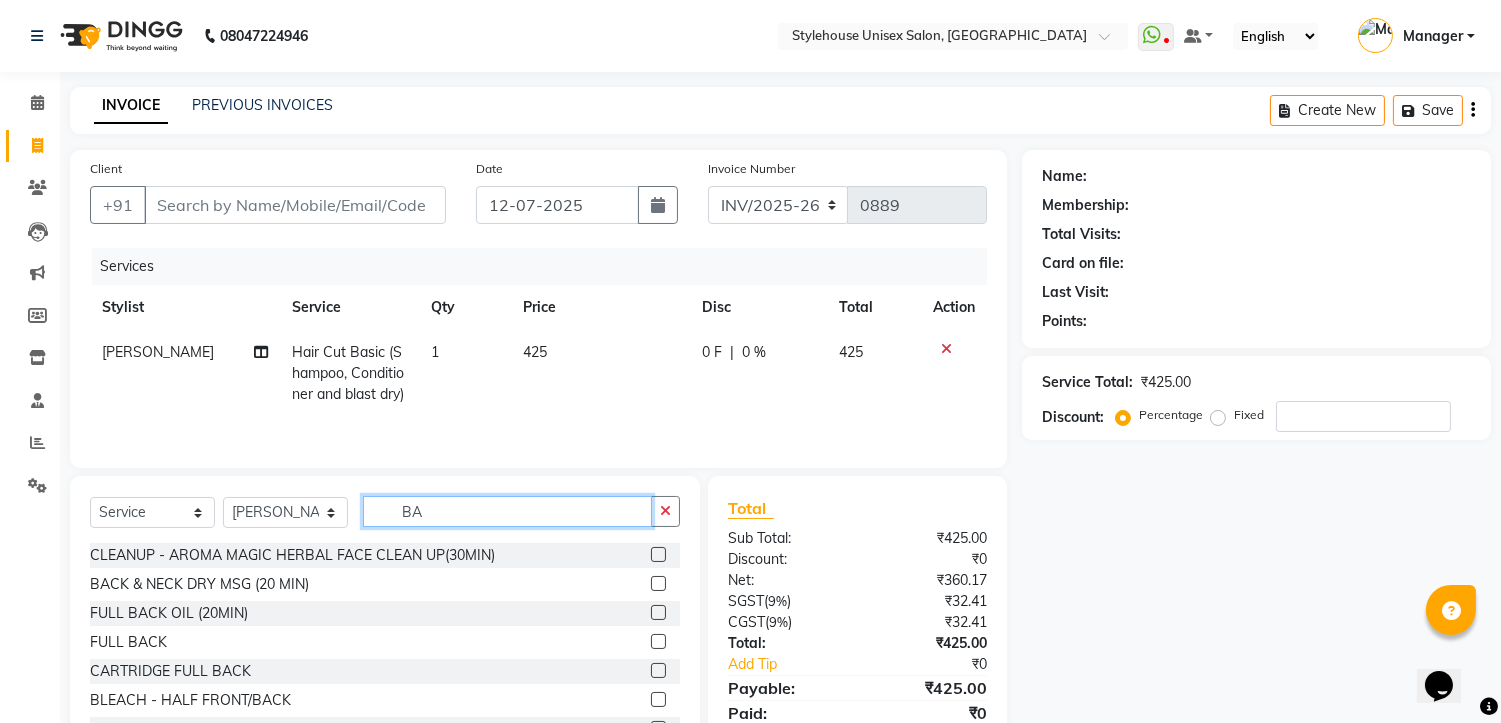 type on "B" 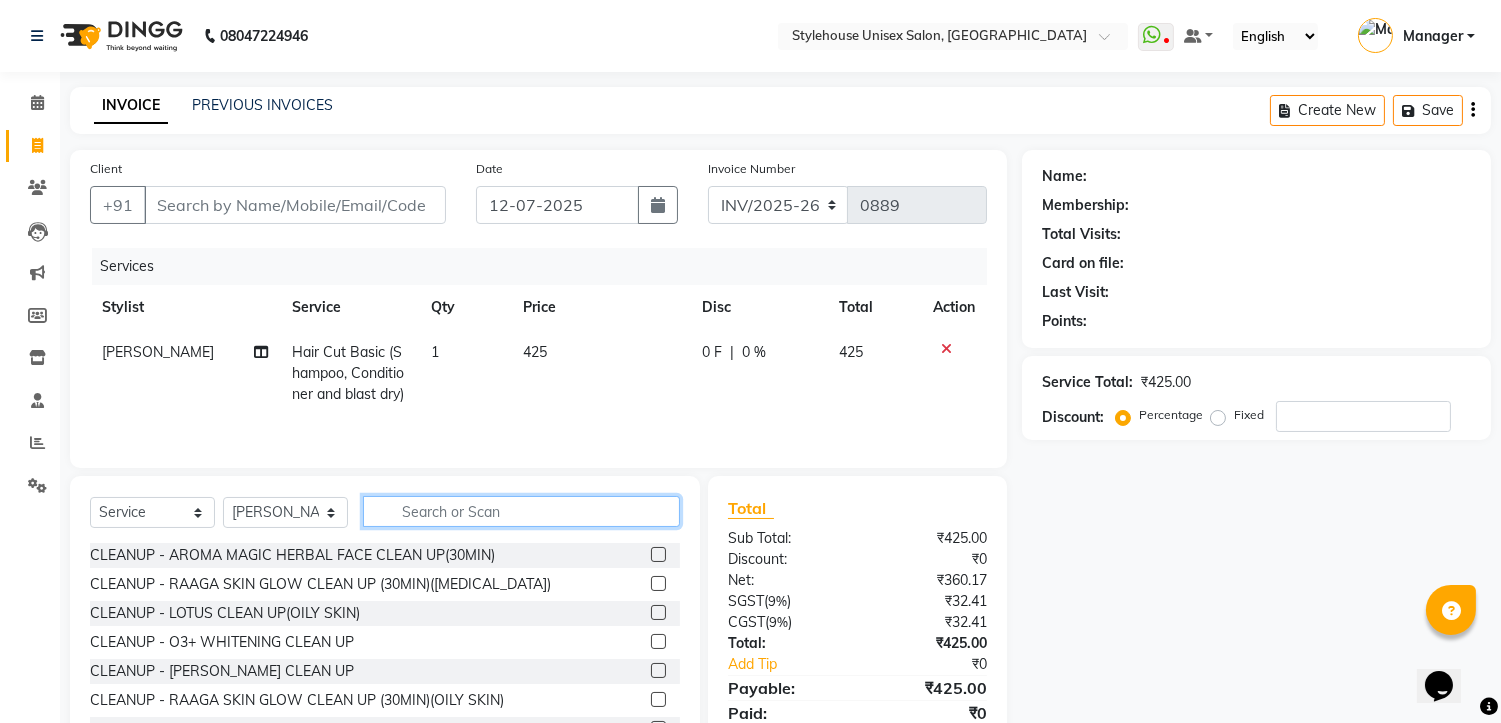 type 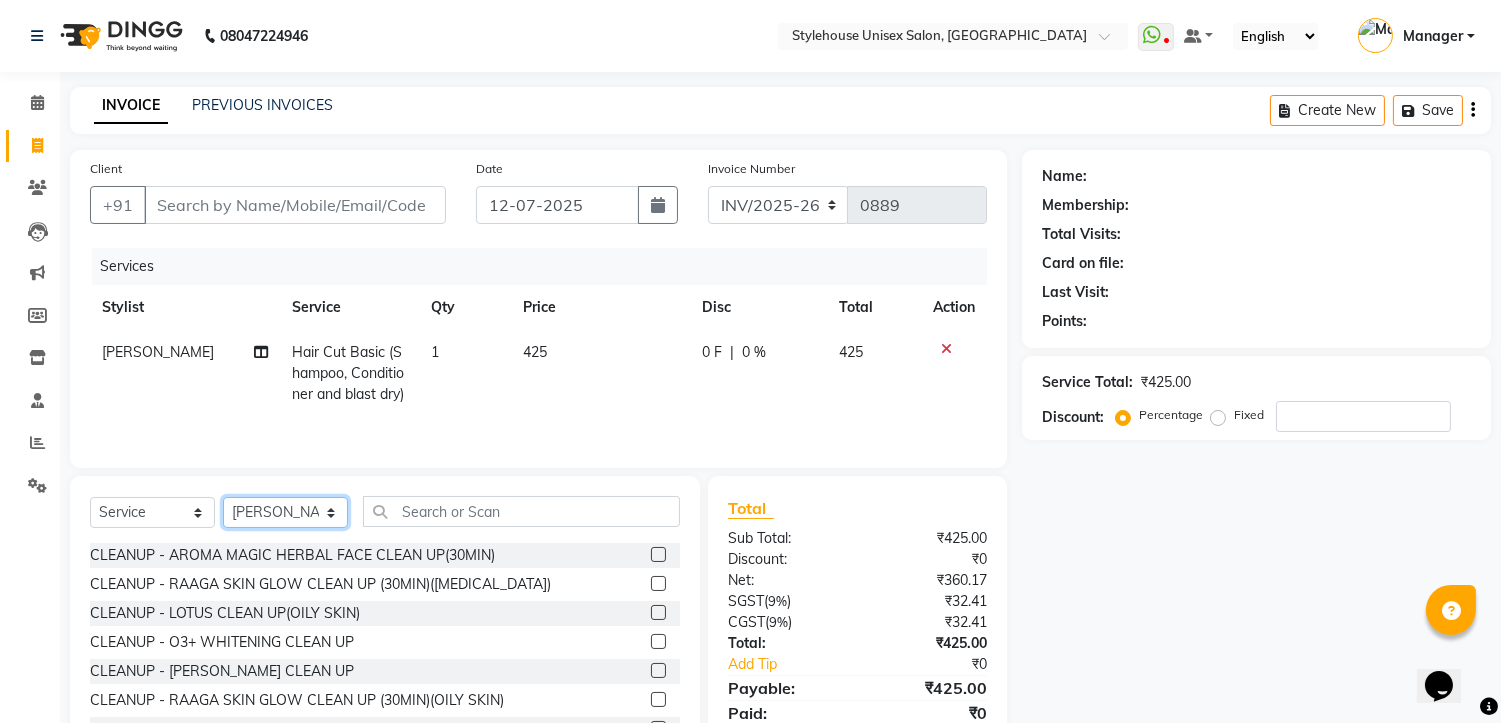 click on "Select Stylist [PERSON_NAME] [PERSON_NAME] [PERSON_NAME] Manager [PERSON_NAME] PRIYANKA HOTA [PERSON_NAME] [PERSON_NAME]" 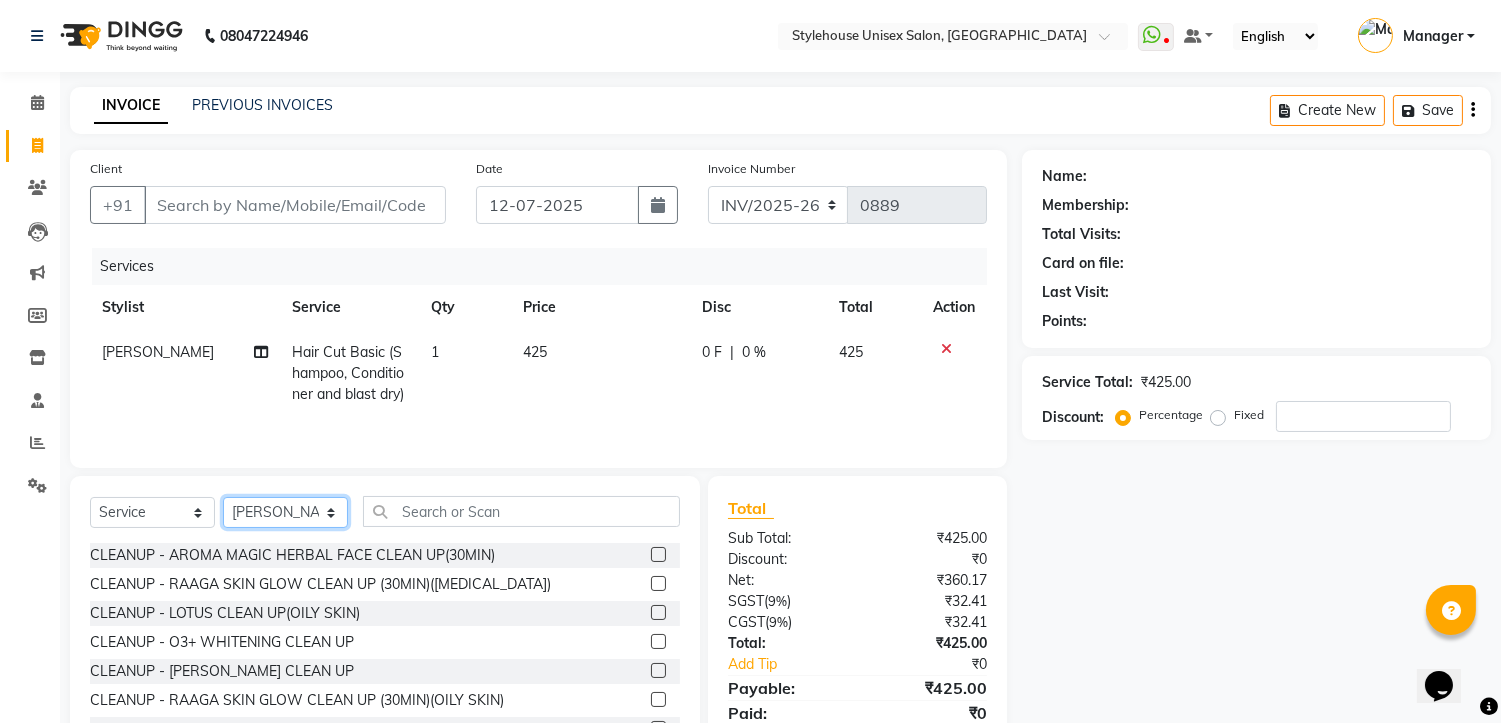 select on "69917" 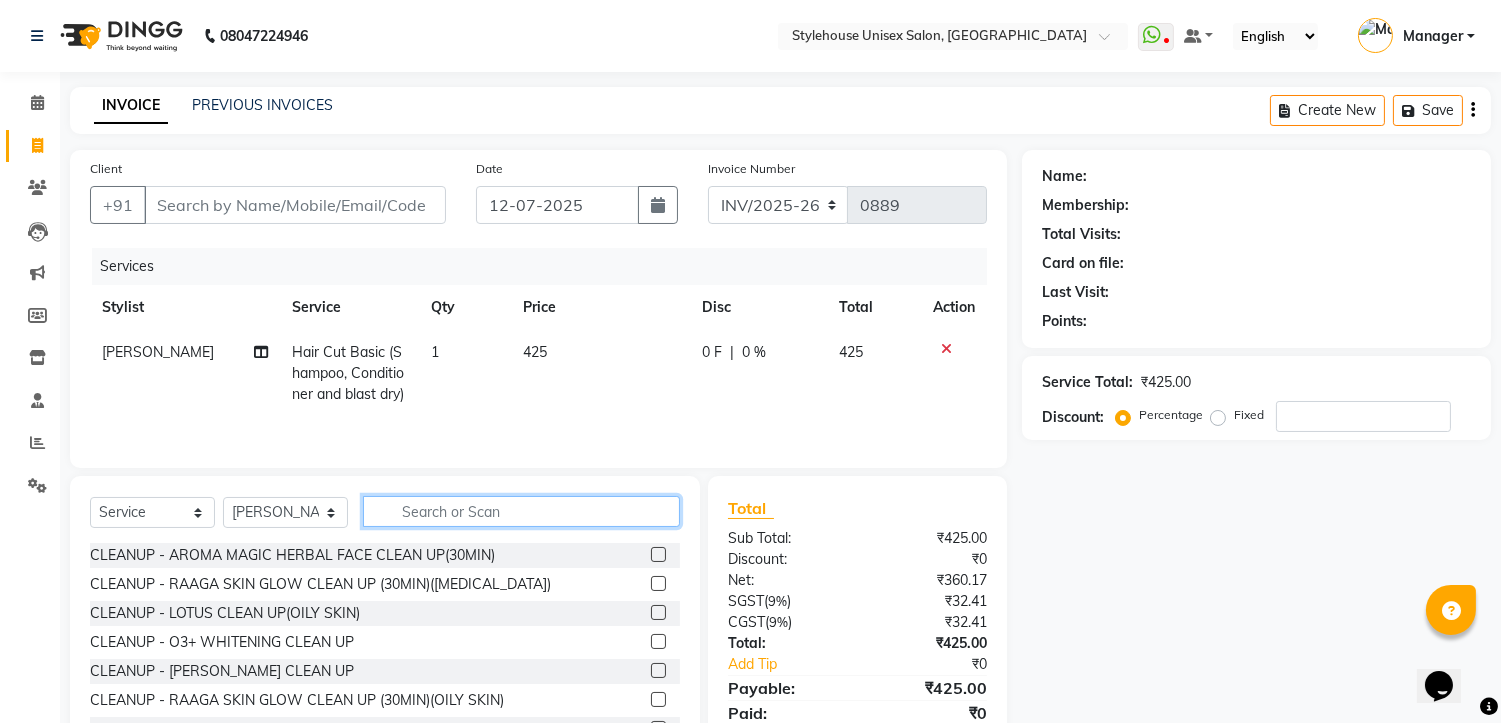 click 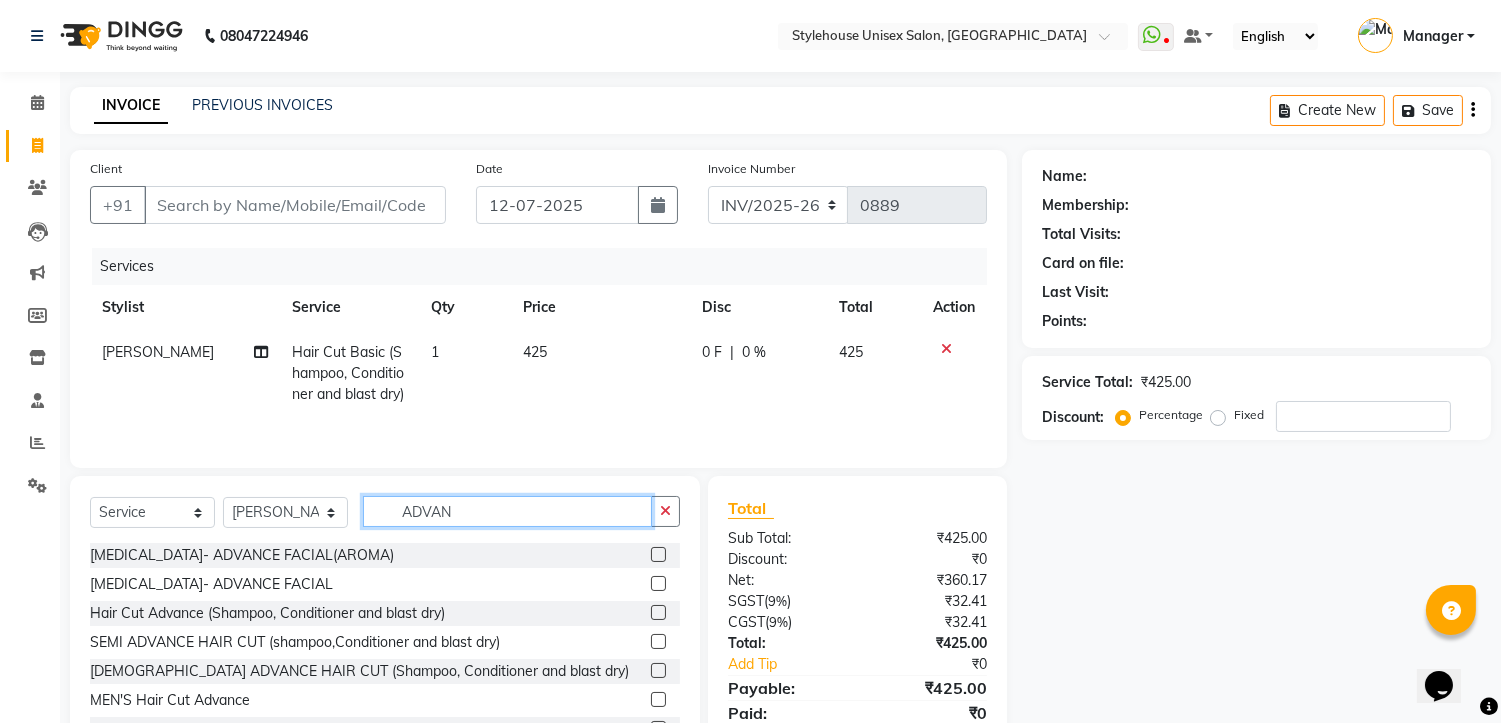 type on "ADVAN" 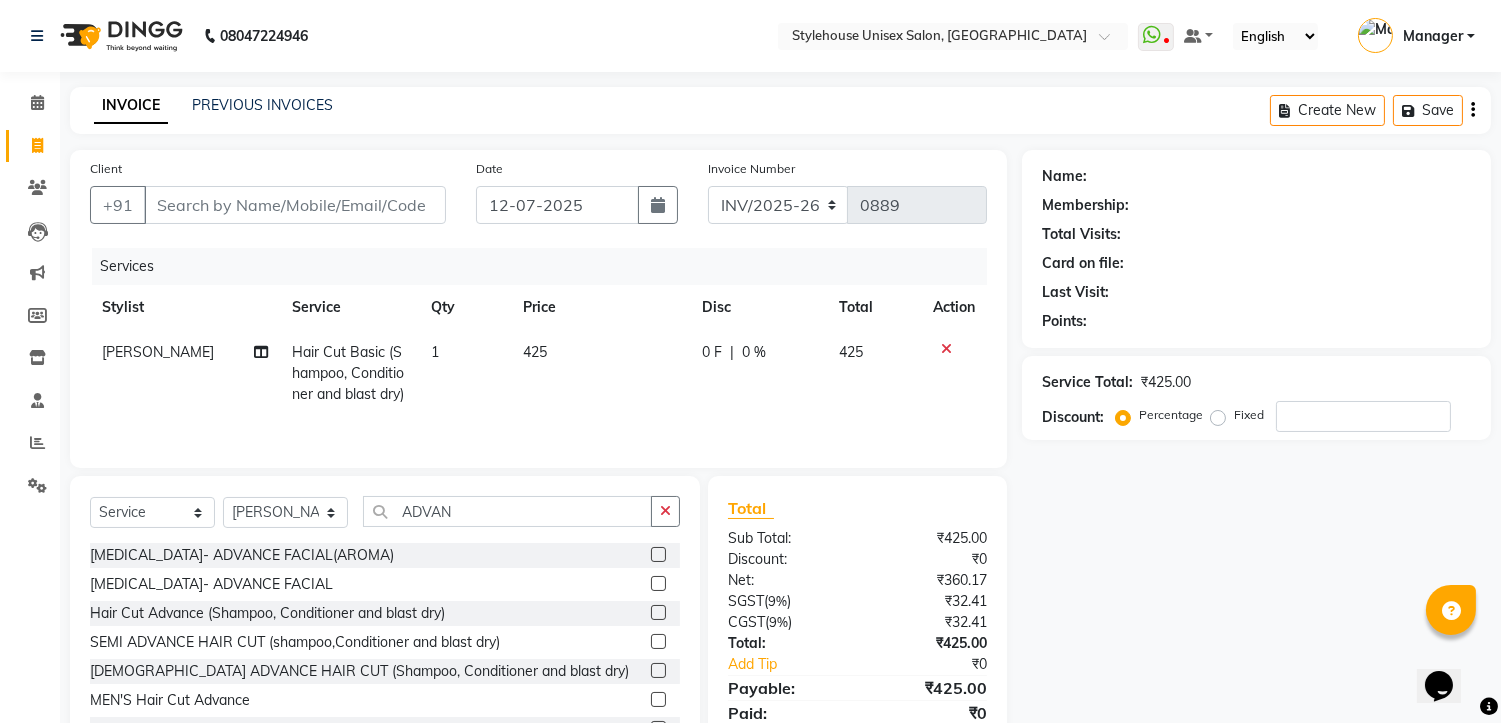 click 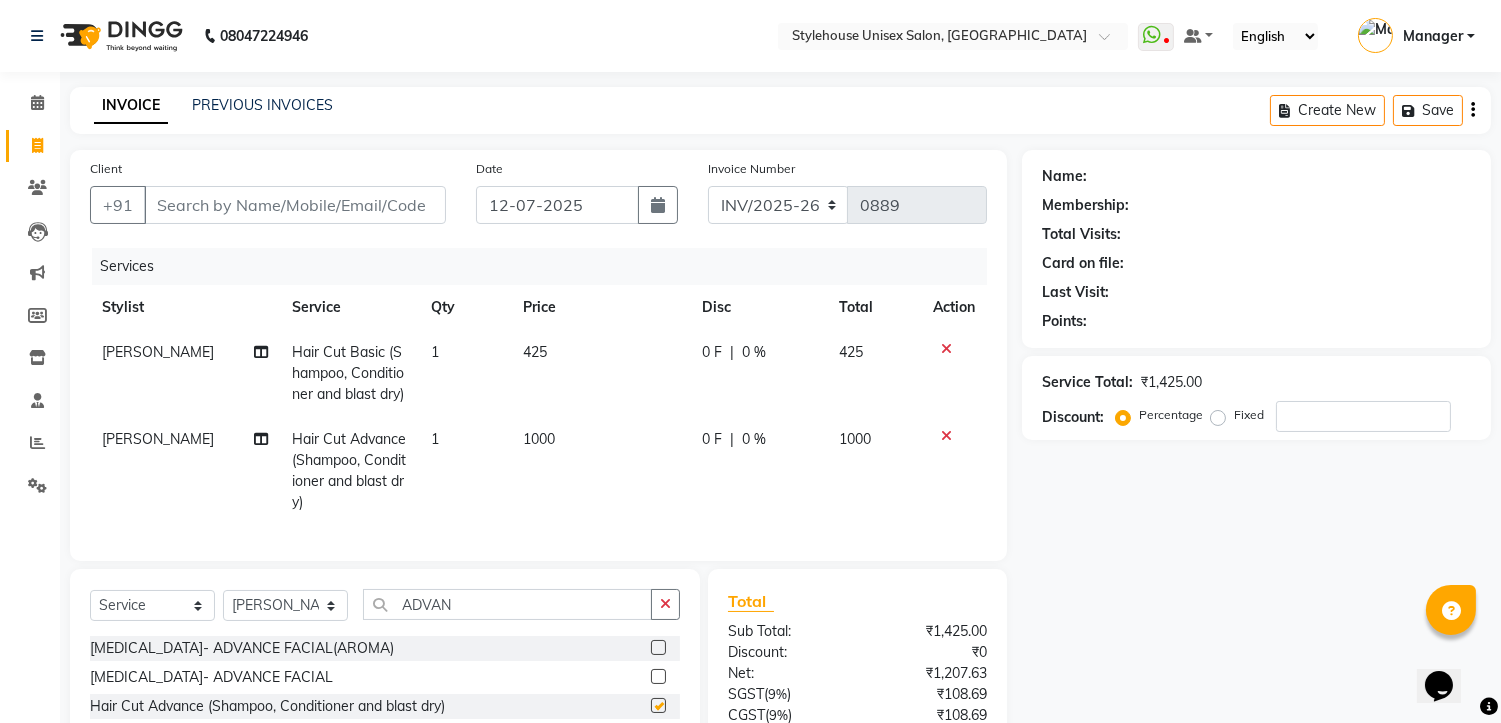 checkbox on "false" 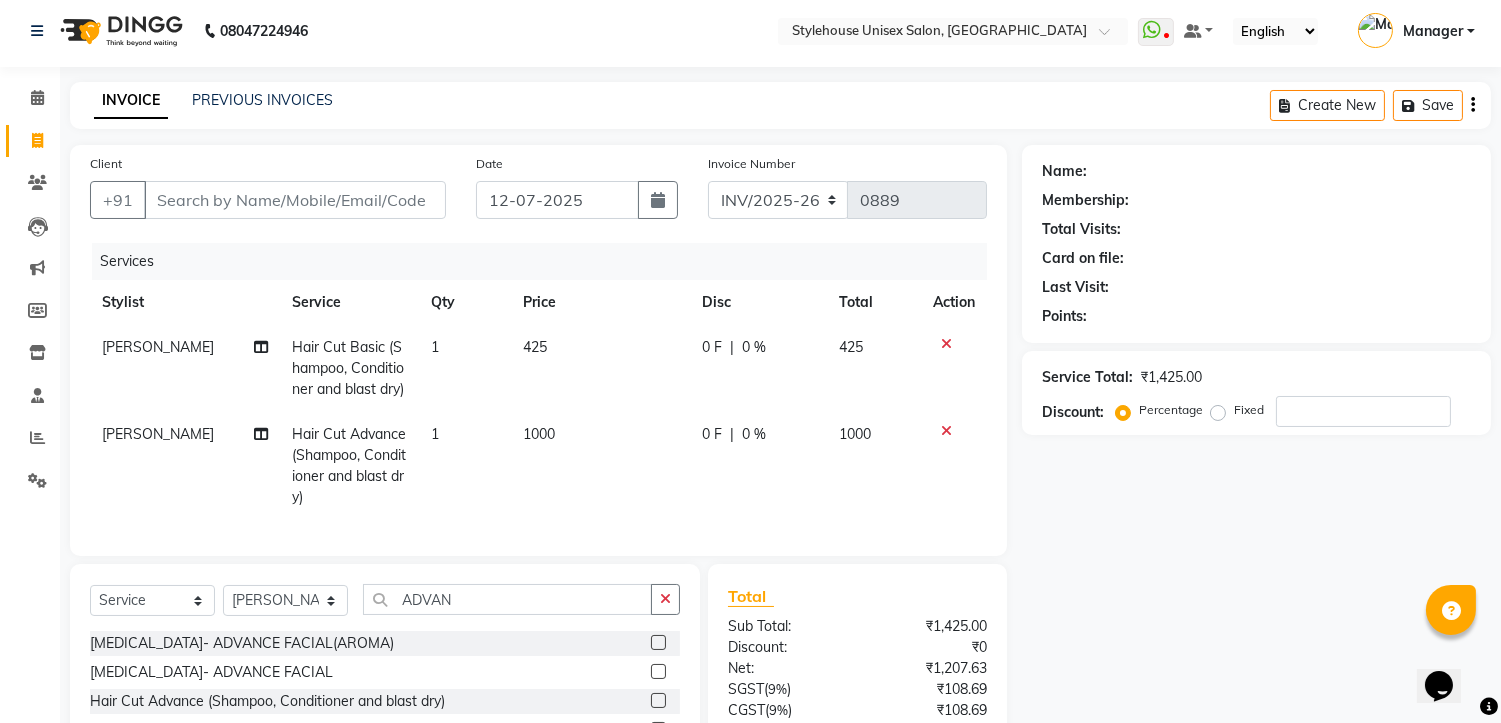 scroll, scrollTop: 0, scrollLeft: 0, axis: both 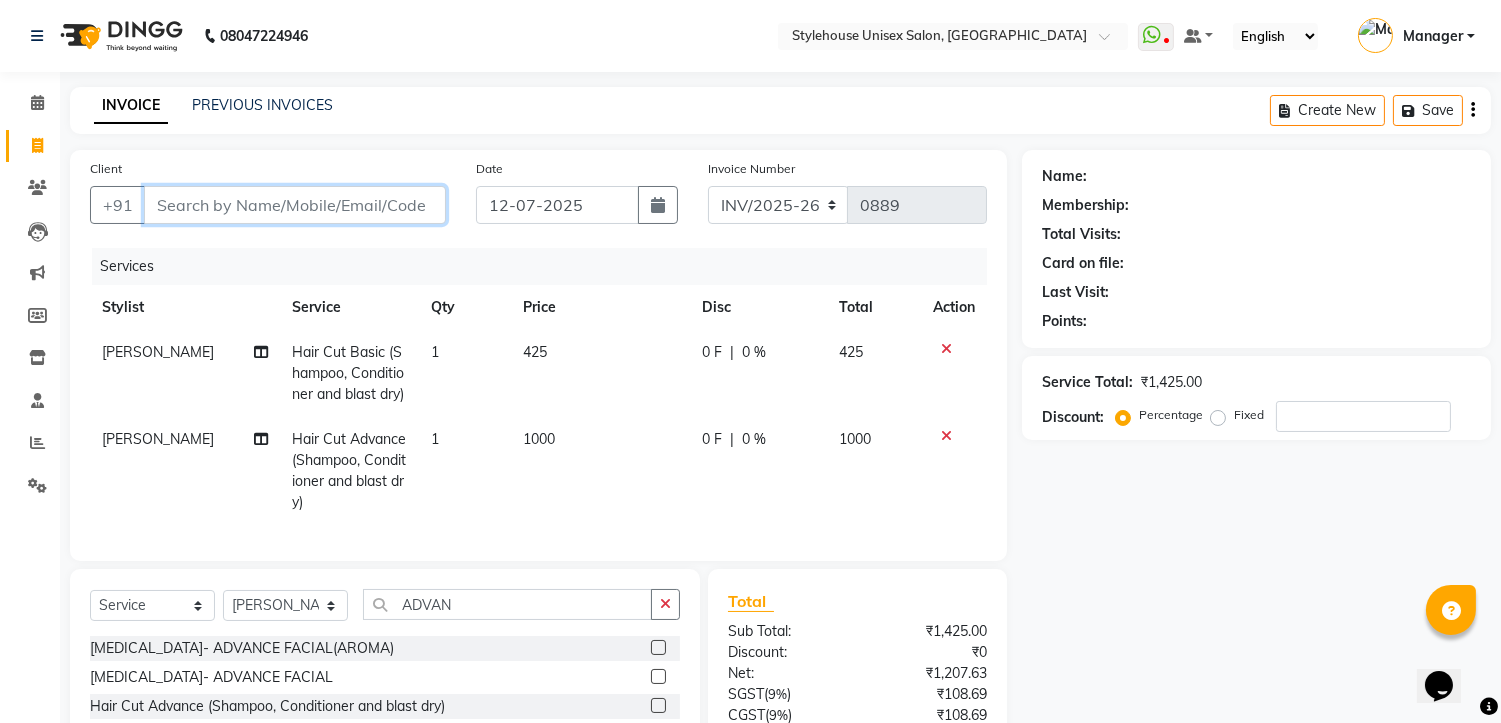 click on "Client" at bounding box center [295, 205] 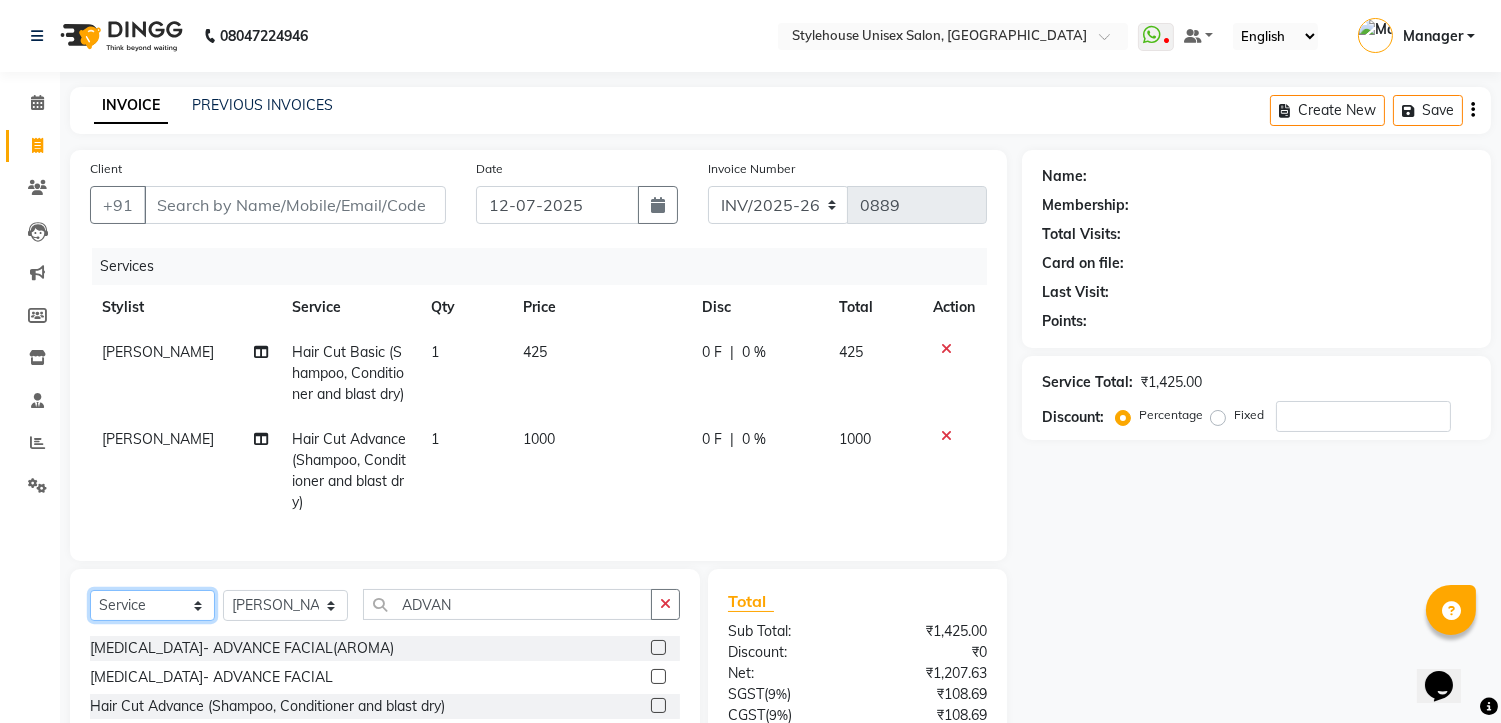 click on "Select  Service  Product  Membership  Package Voucher Prepaid Gift Card" 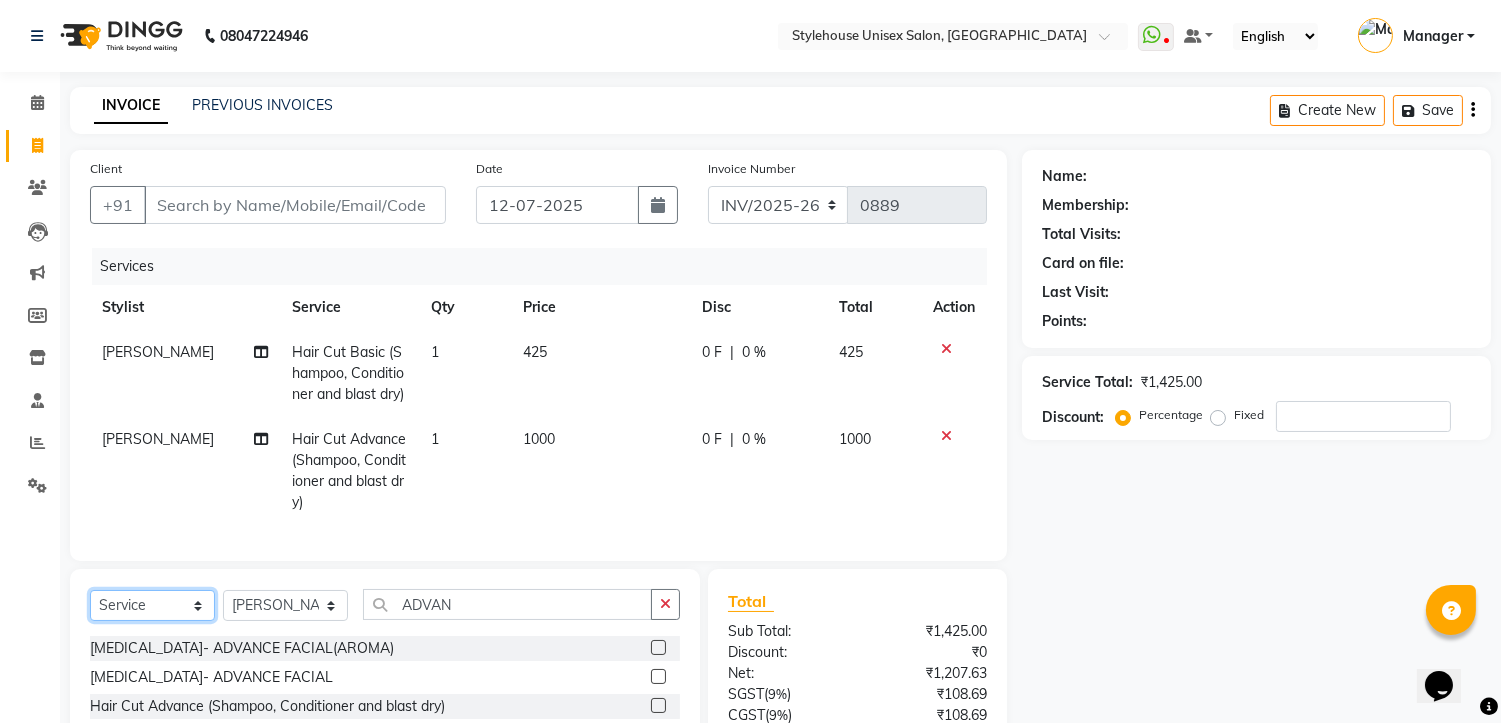 select on "product" 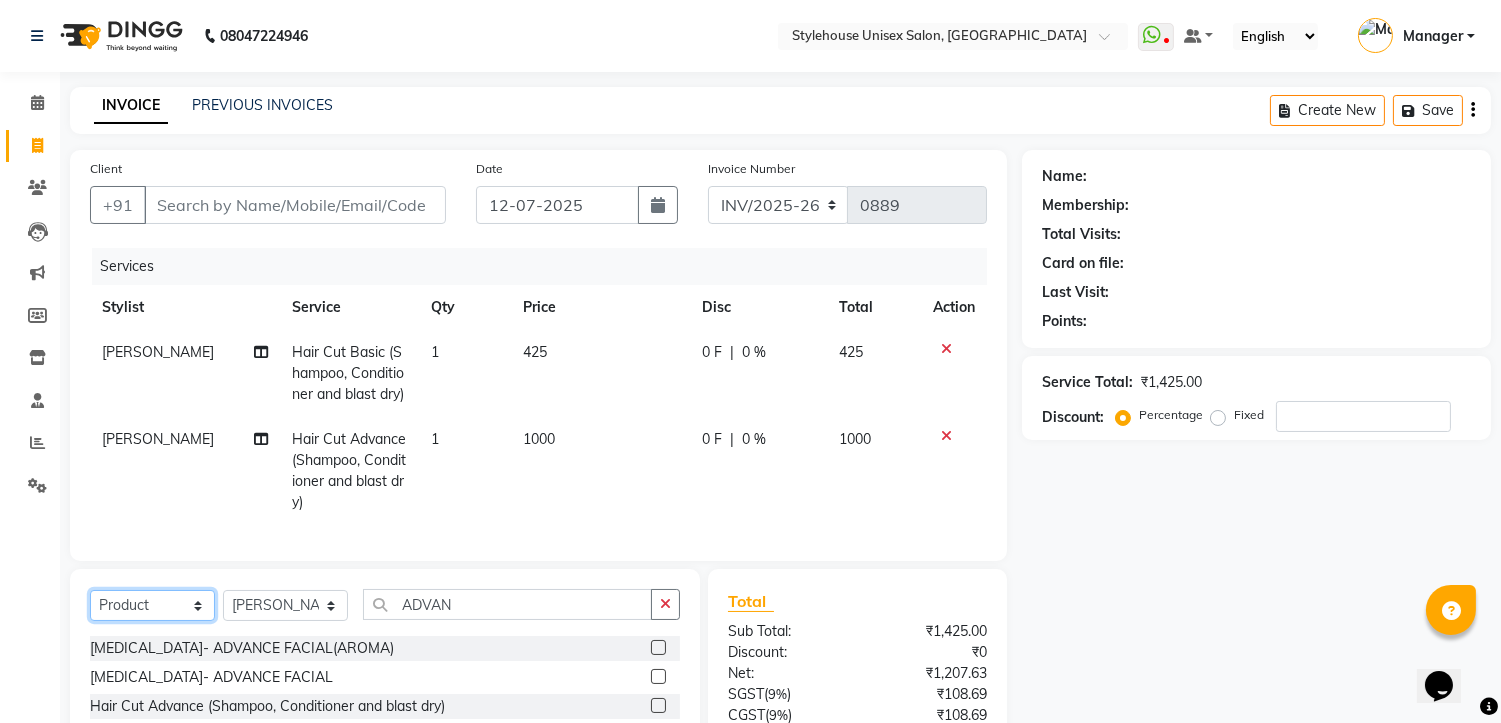 click on "Select  Service  Product  Membership  Package Voucher Prepaid Gift Card" 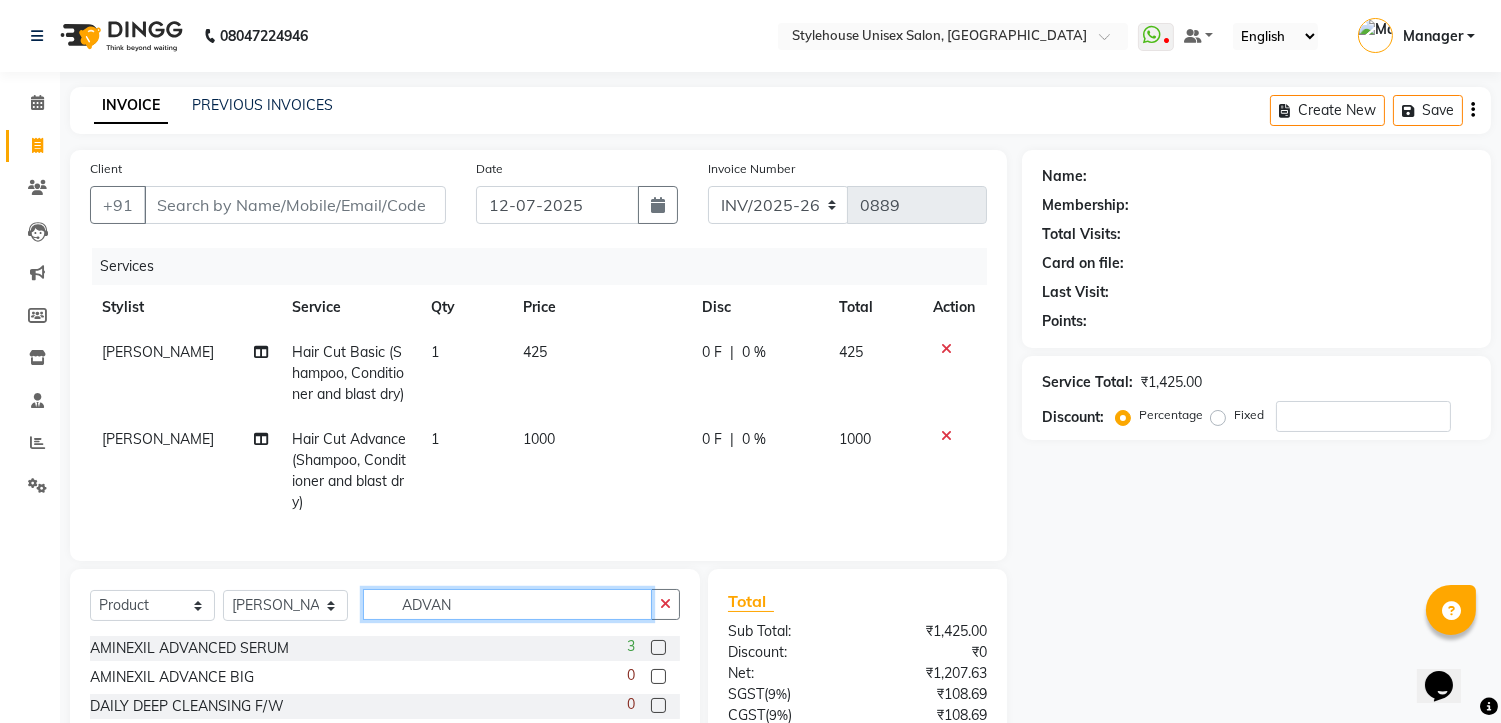 click on "ADVAN" 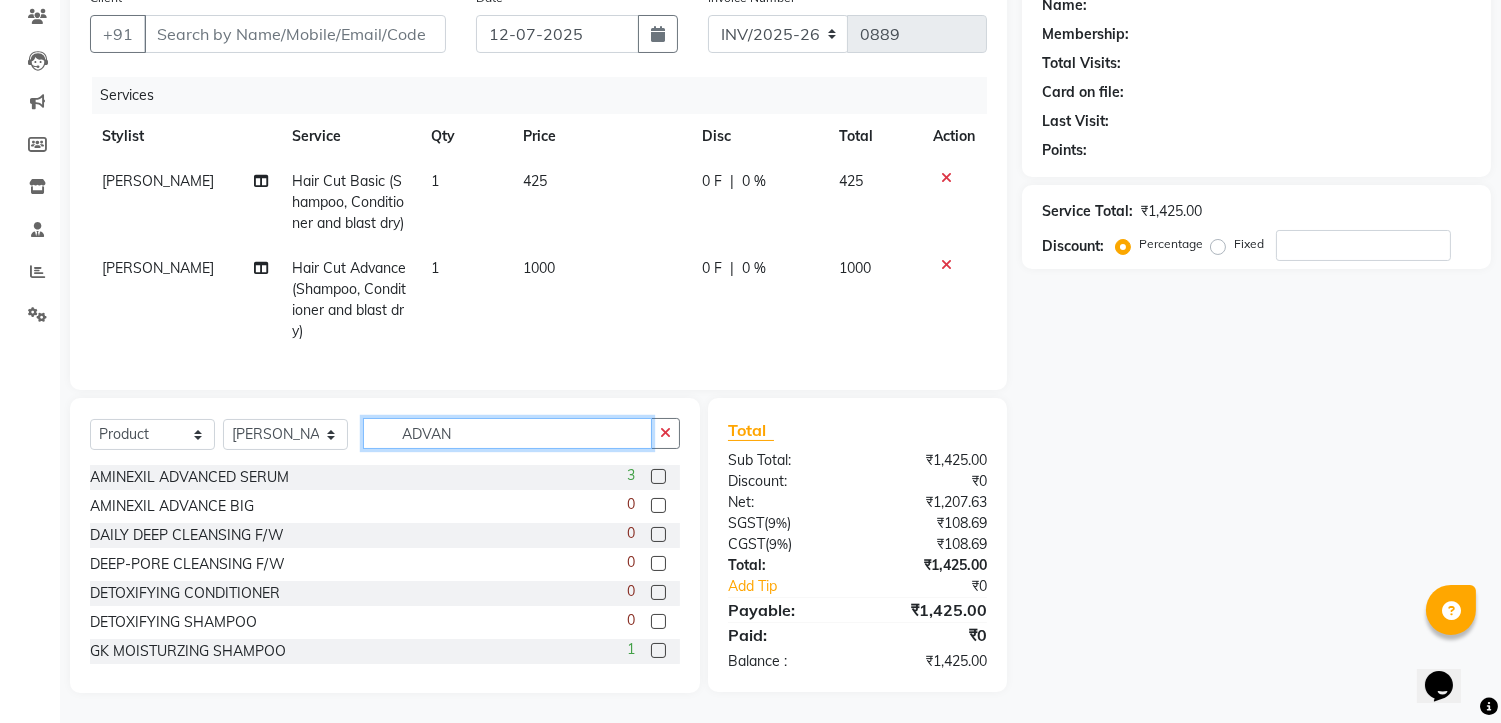 scroll, scrollTop: 187, scrollLeft: 0, axis: vertical 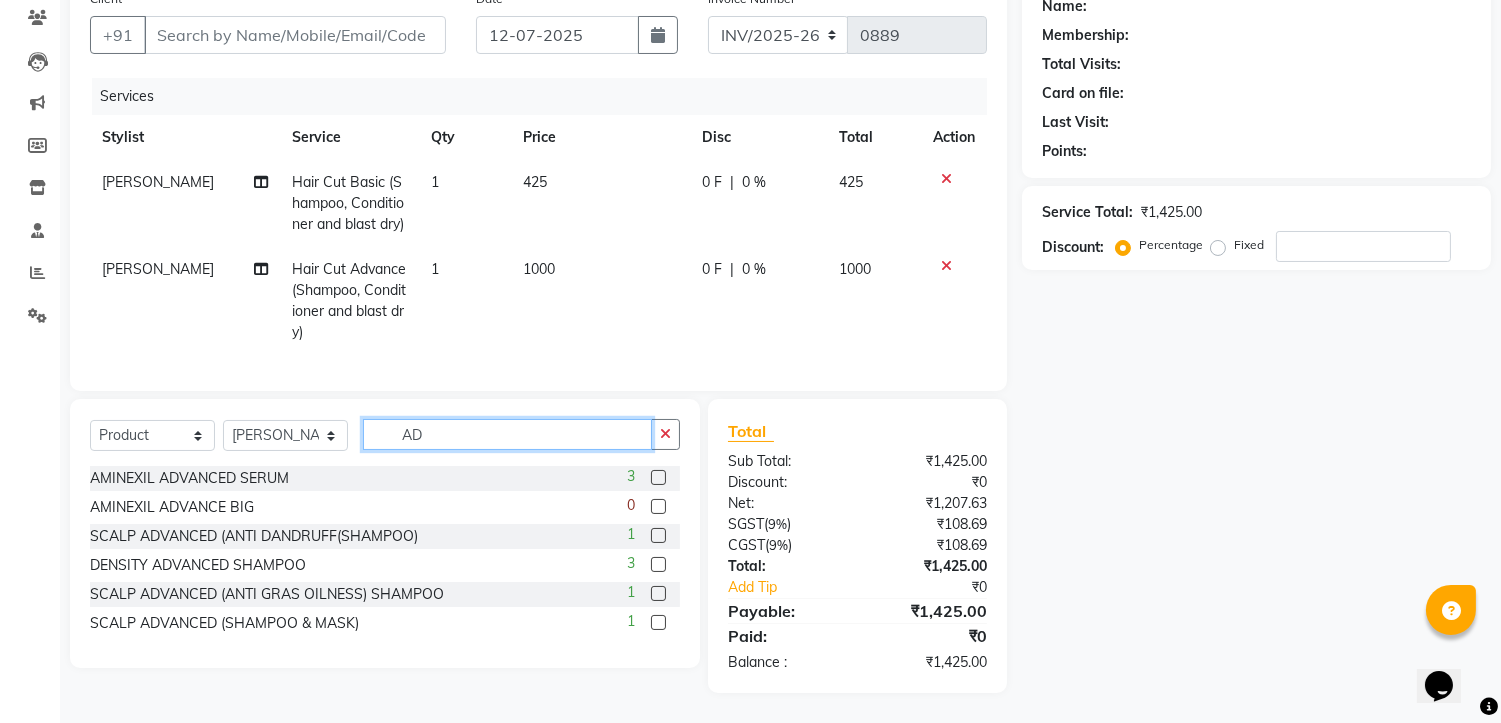 type on "A" 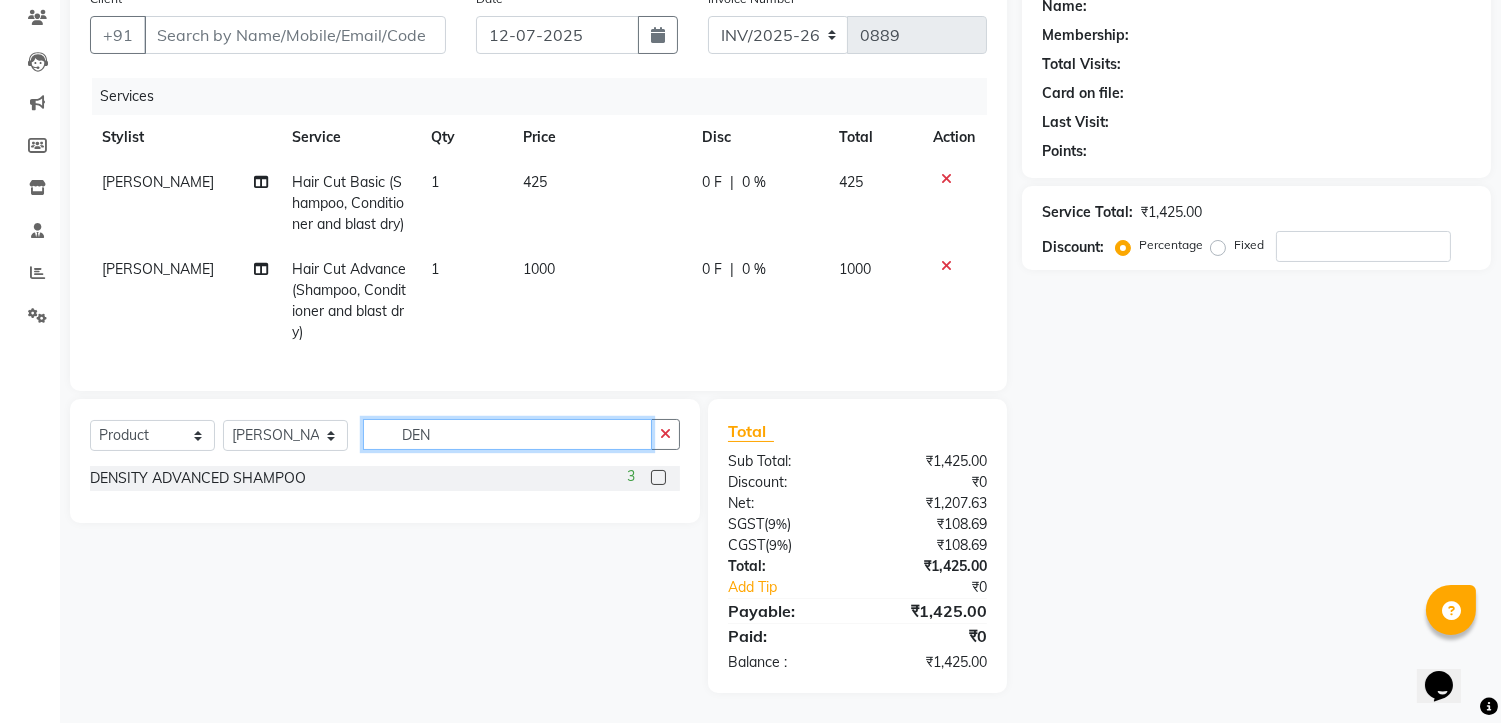 scroll, scrollTop: 186, scrollLeft: 0, axis: vertical 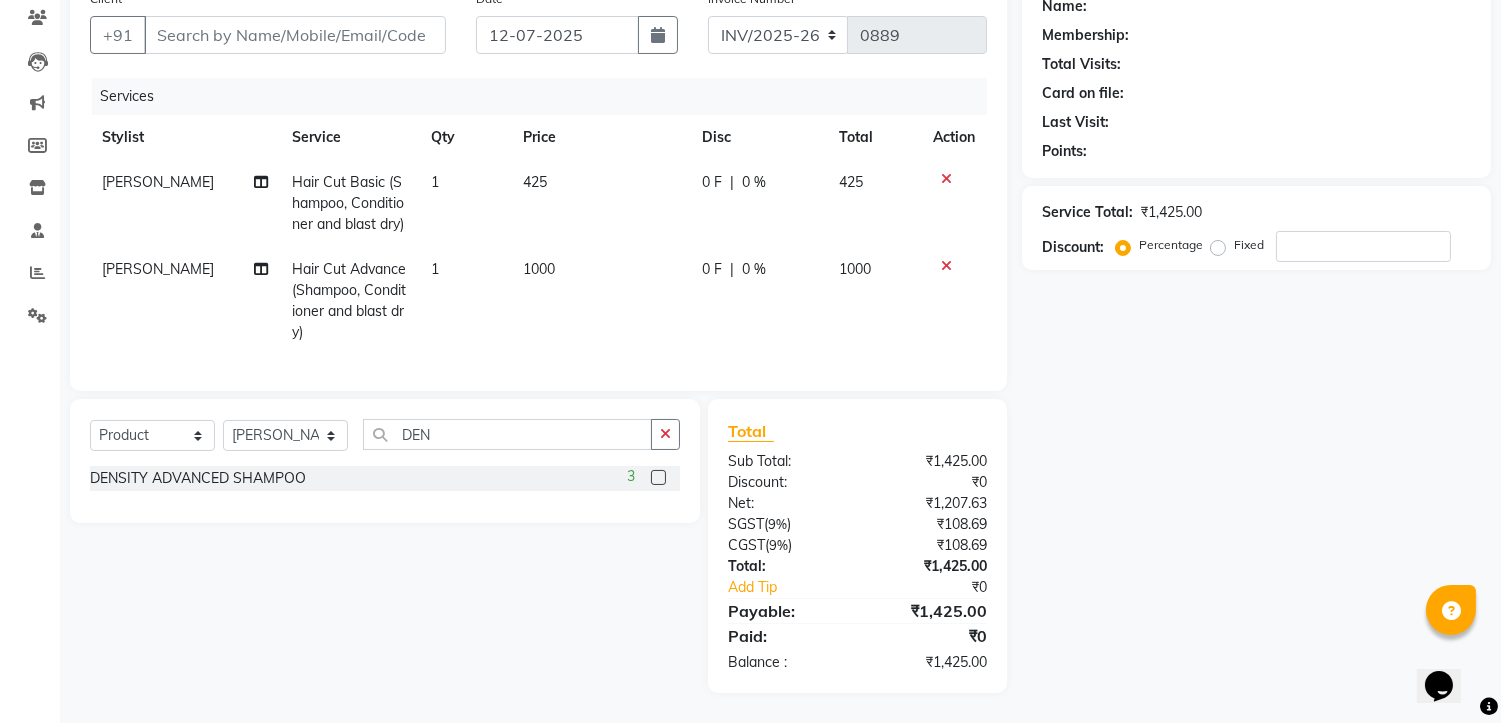 click 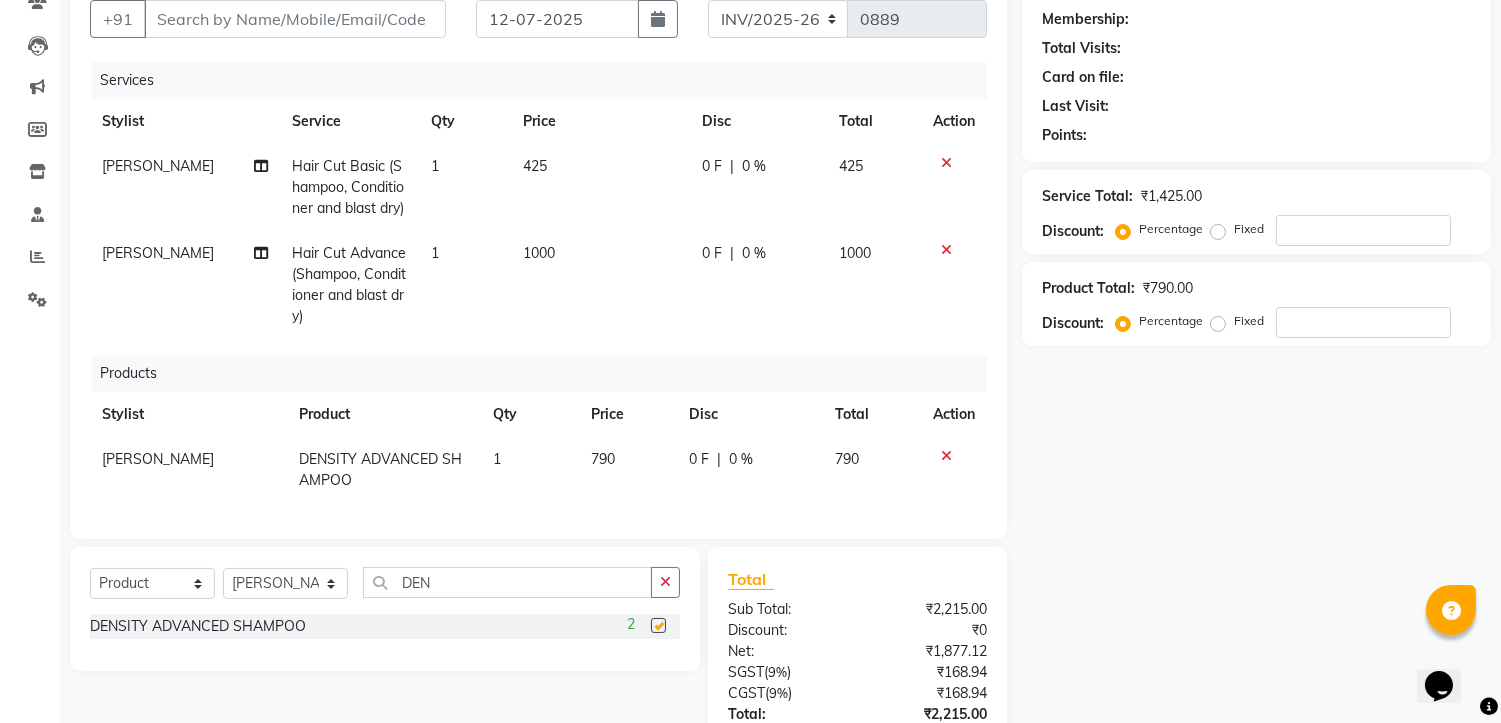 checkbox on "false" 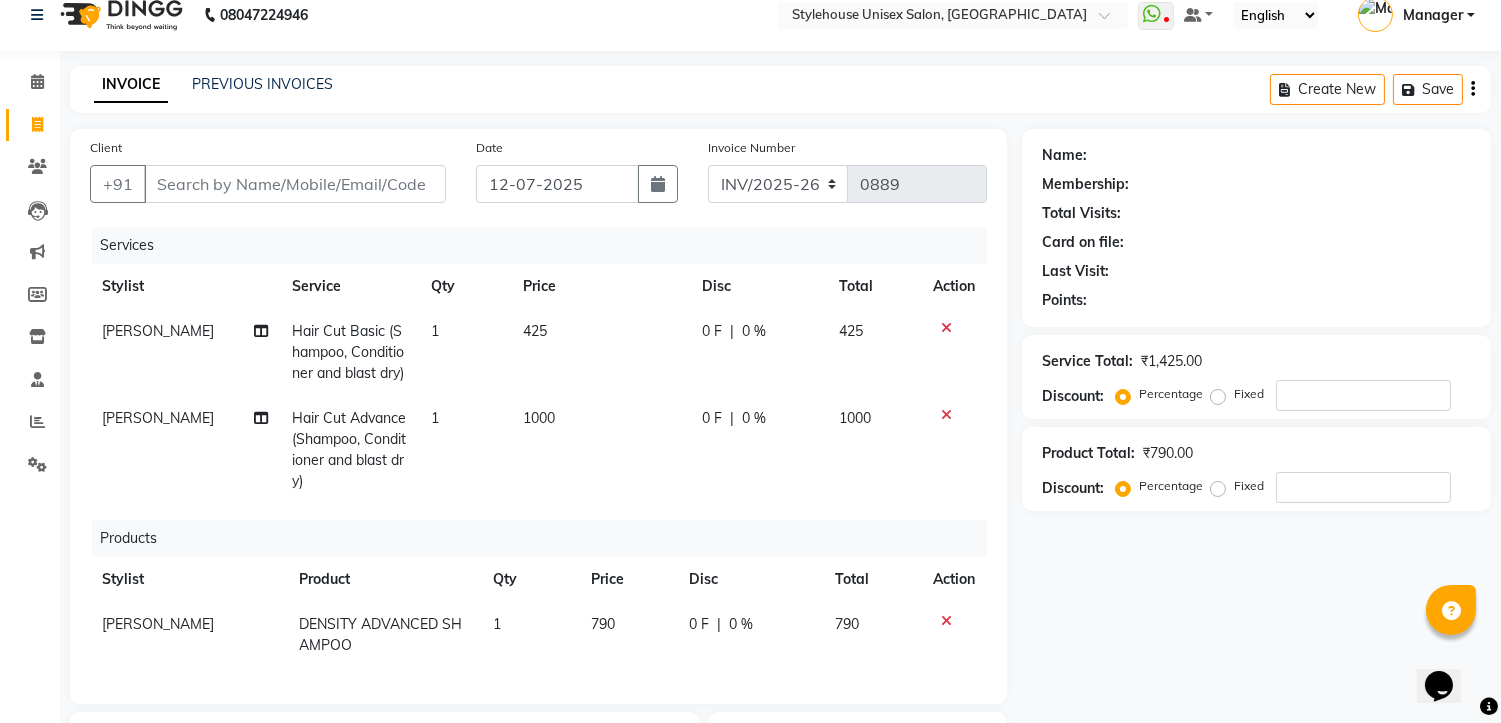 scroll, scrollTop: 16, scrollLeft: 0, axis: vertical 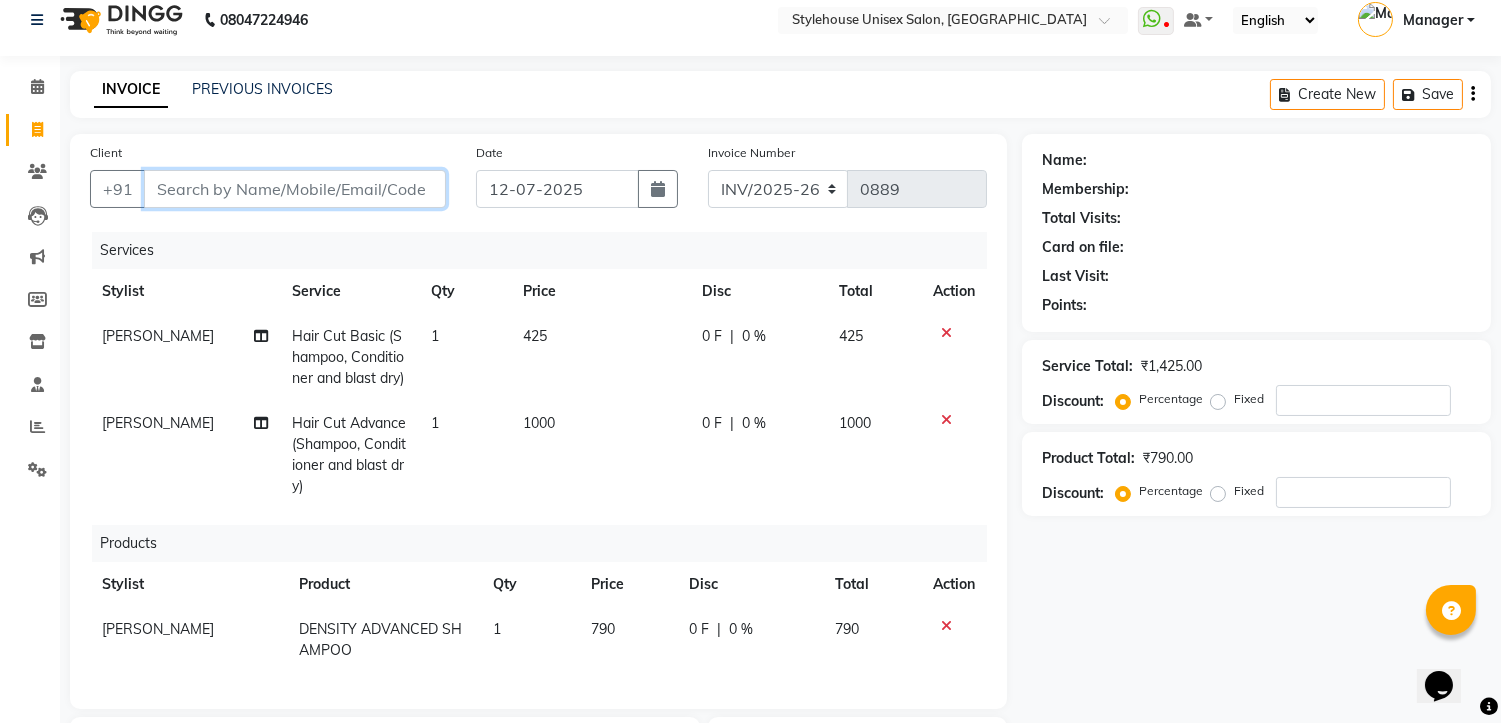 click on "Client" at bounding box center (295, 189) 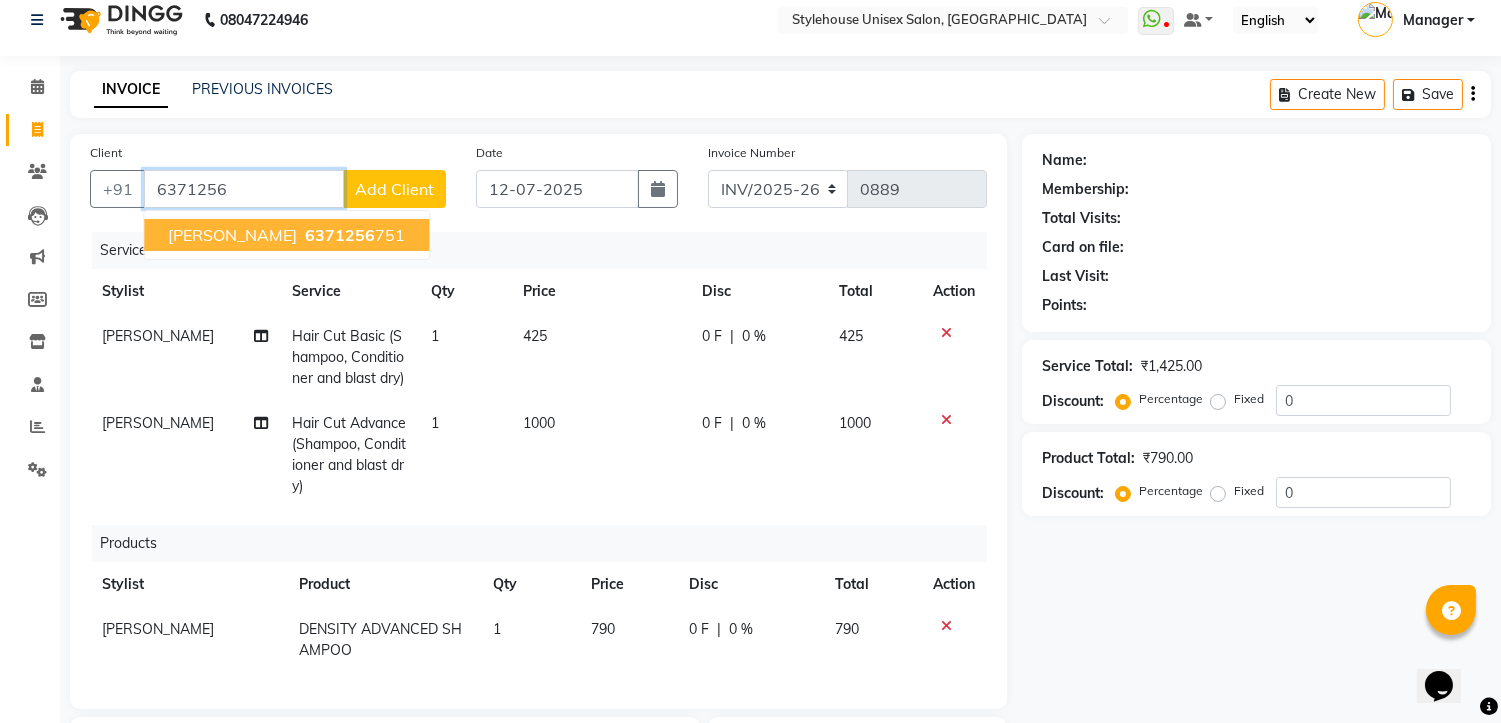 click on "SILU GHADEI" at bounding box center [232, 235] 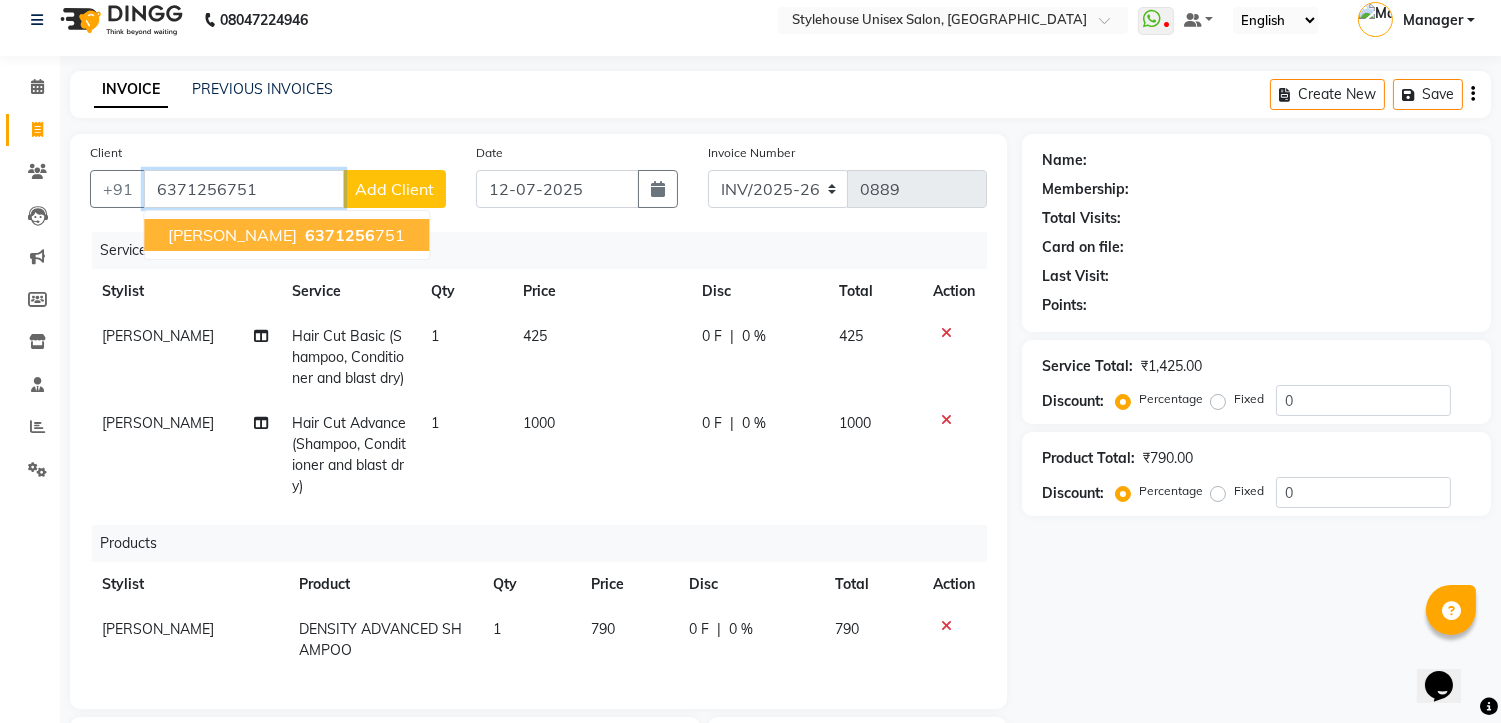 type on "6371256751" 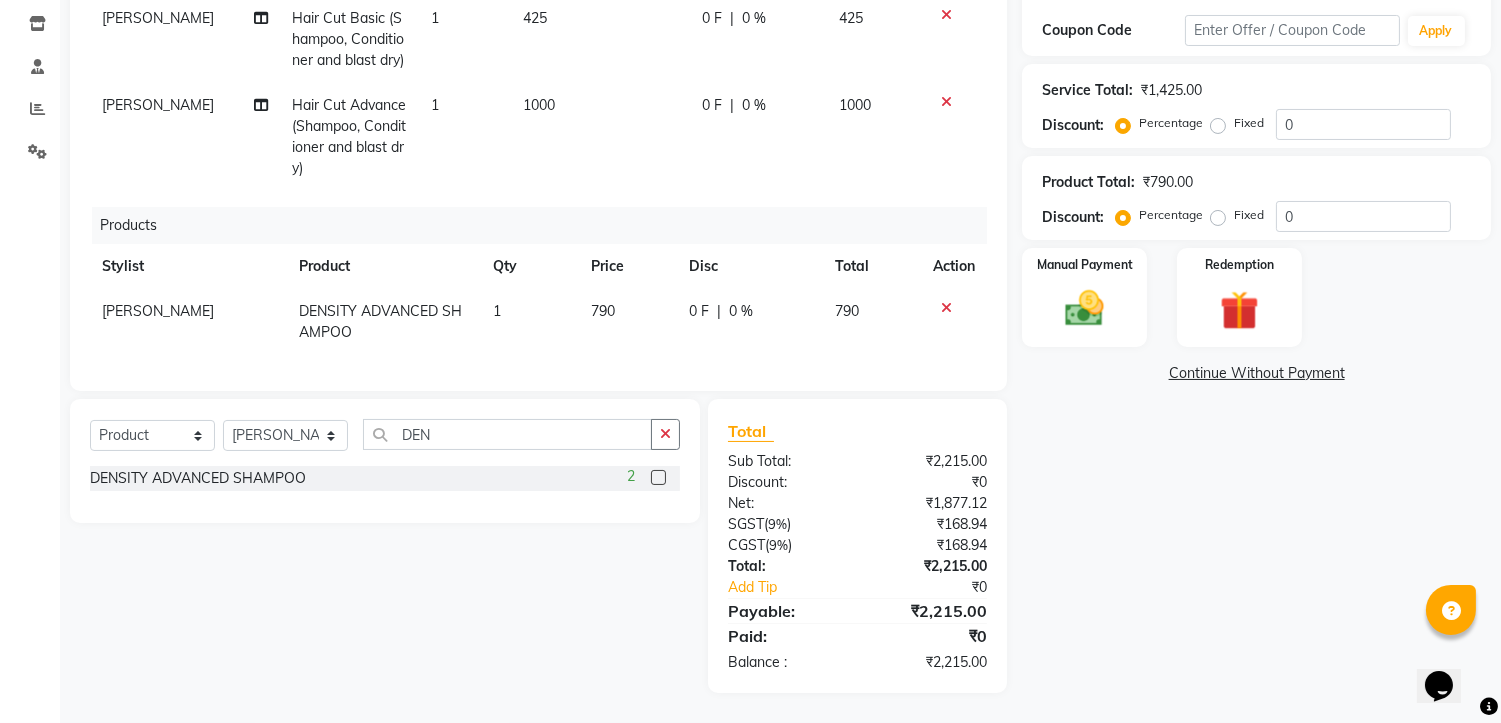 scroll, scrollTop: 350, scrollLeft: 0, axis: vertical 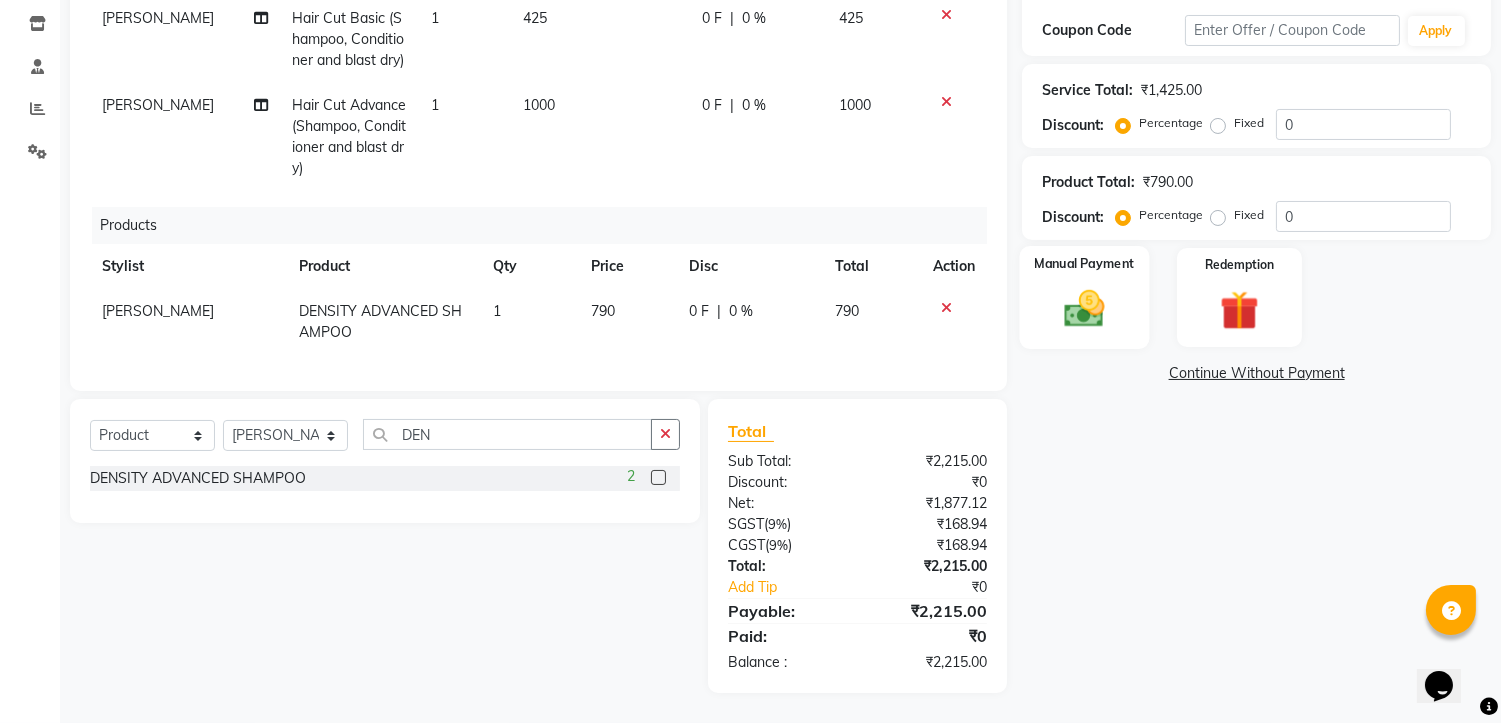 click 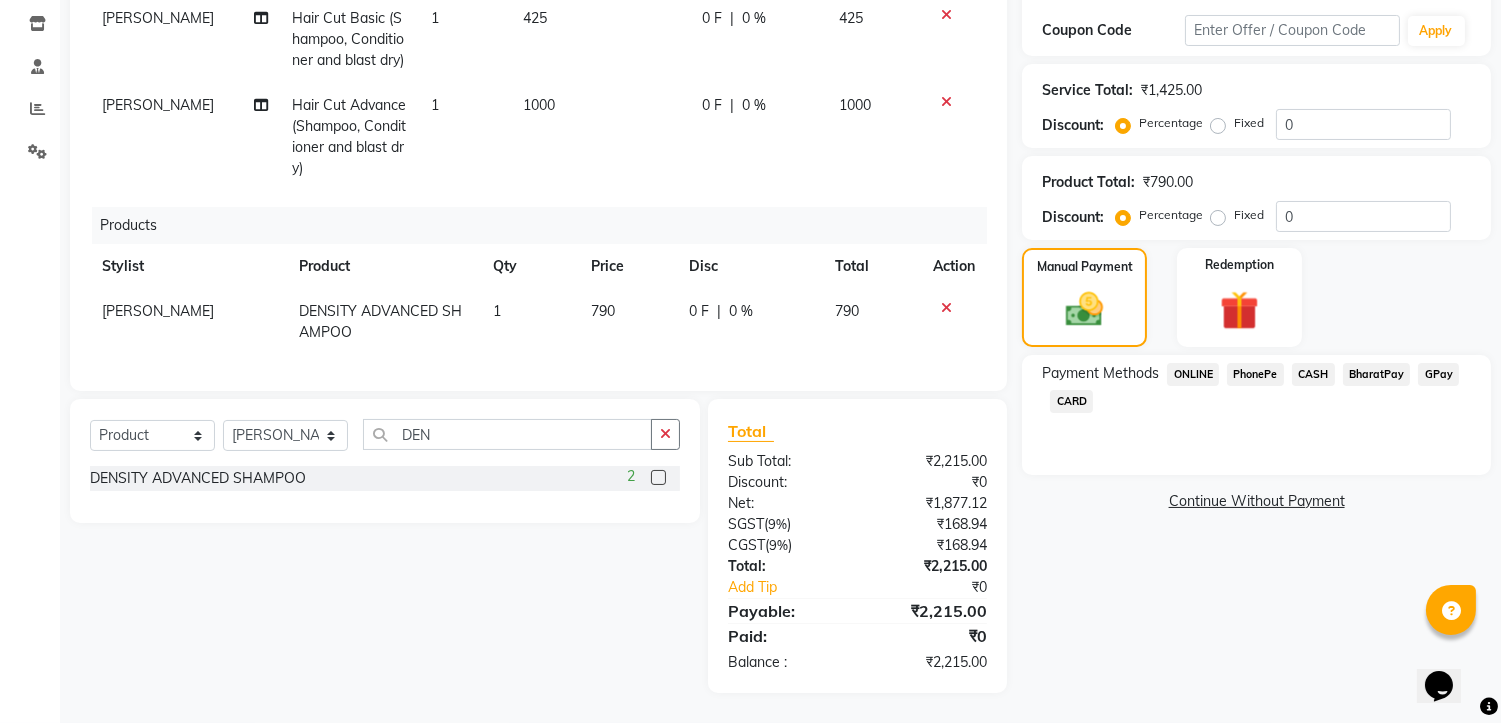 click on "PhonePe" 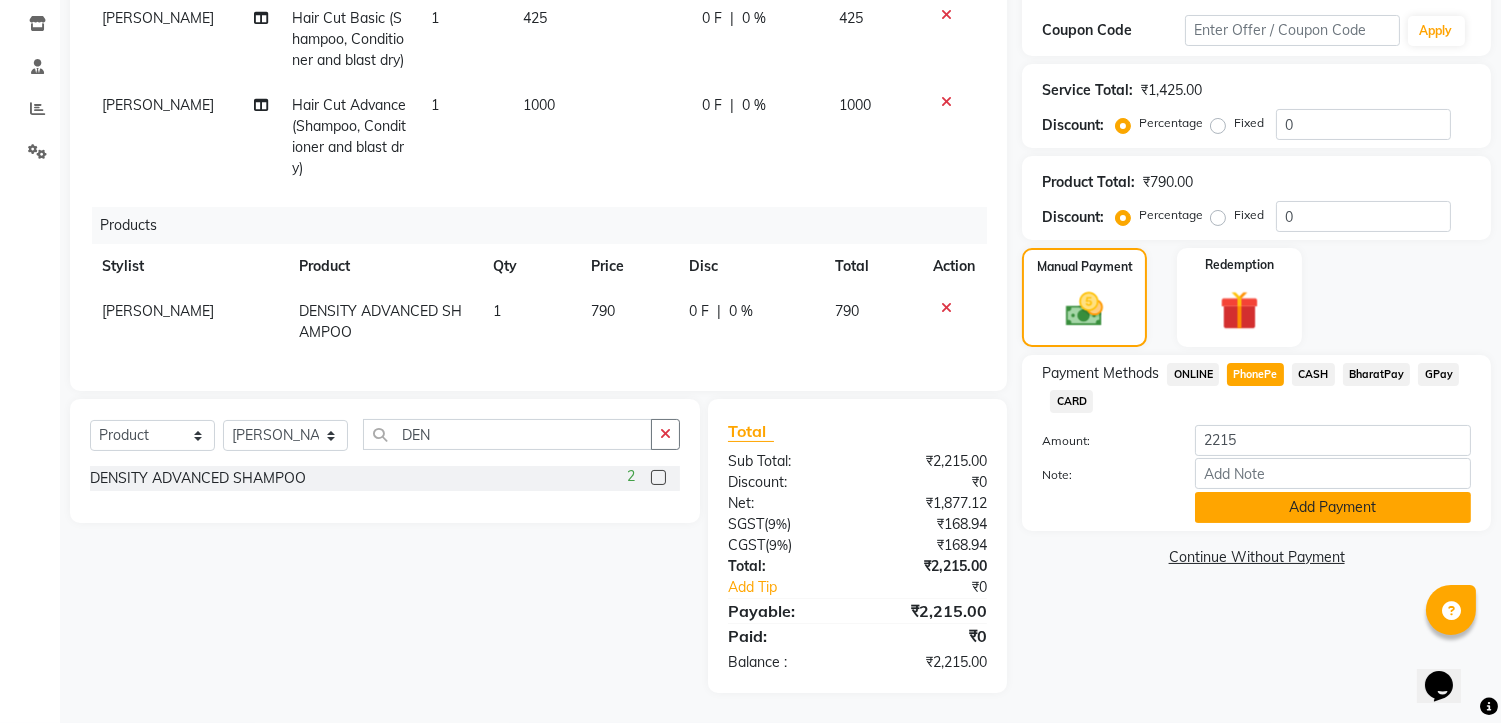 click on "Add Payment" 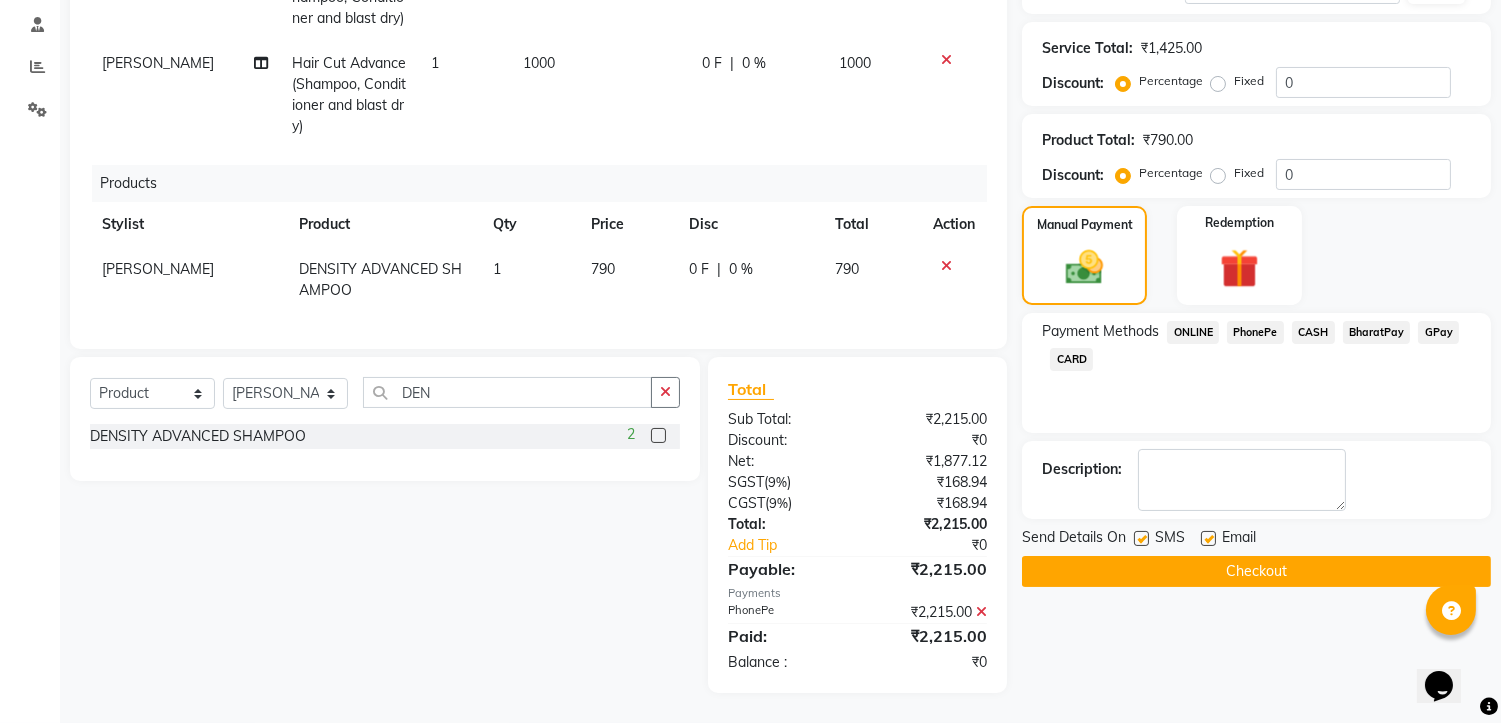 scroll, scrollTop: 392, scrollLeft: 0, axis: vertical 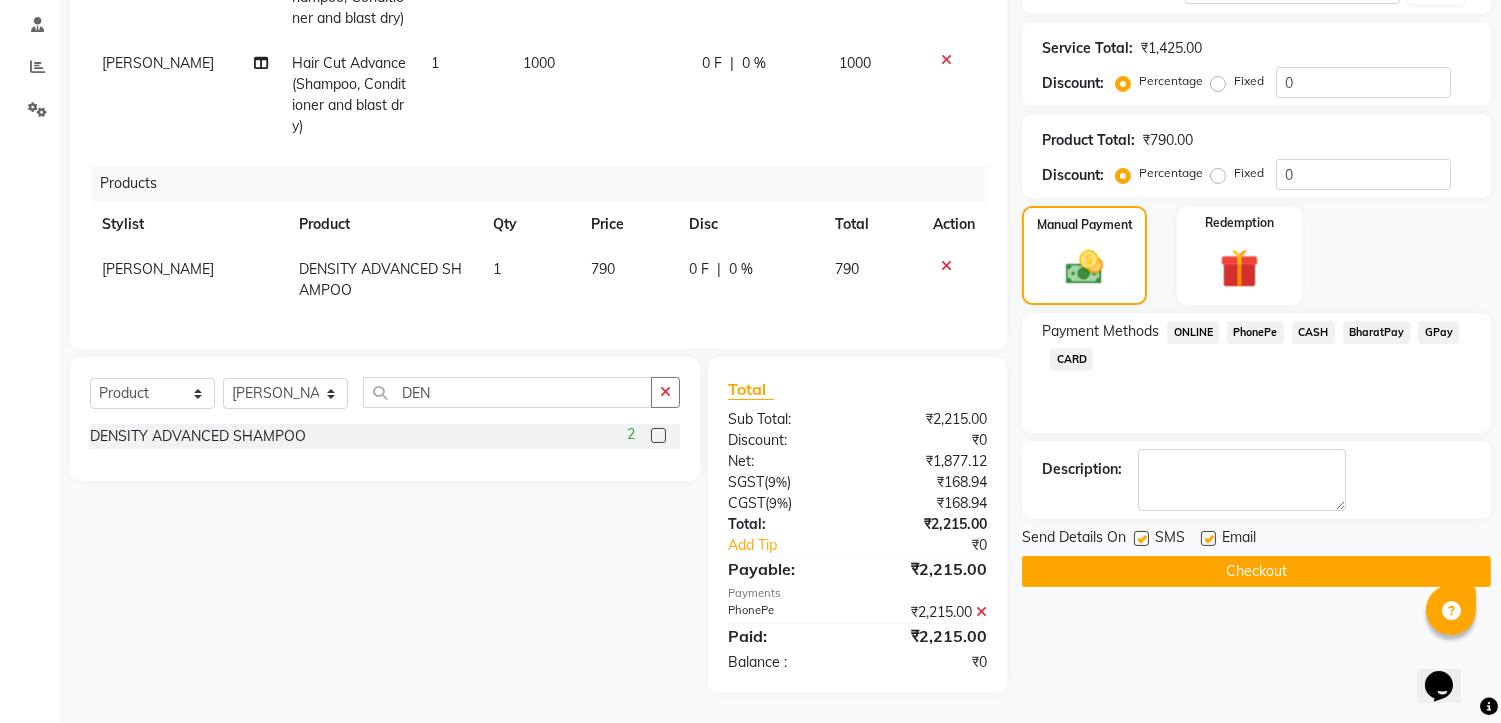 click on "Checkout" 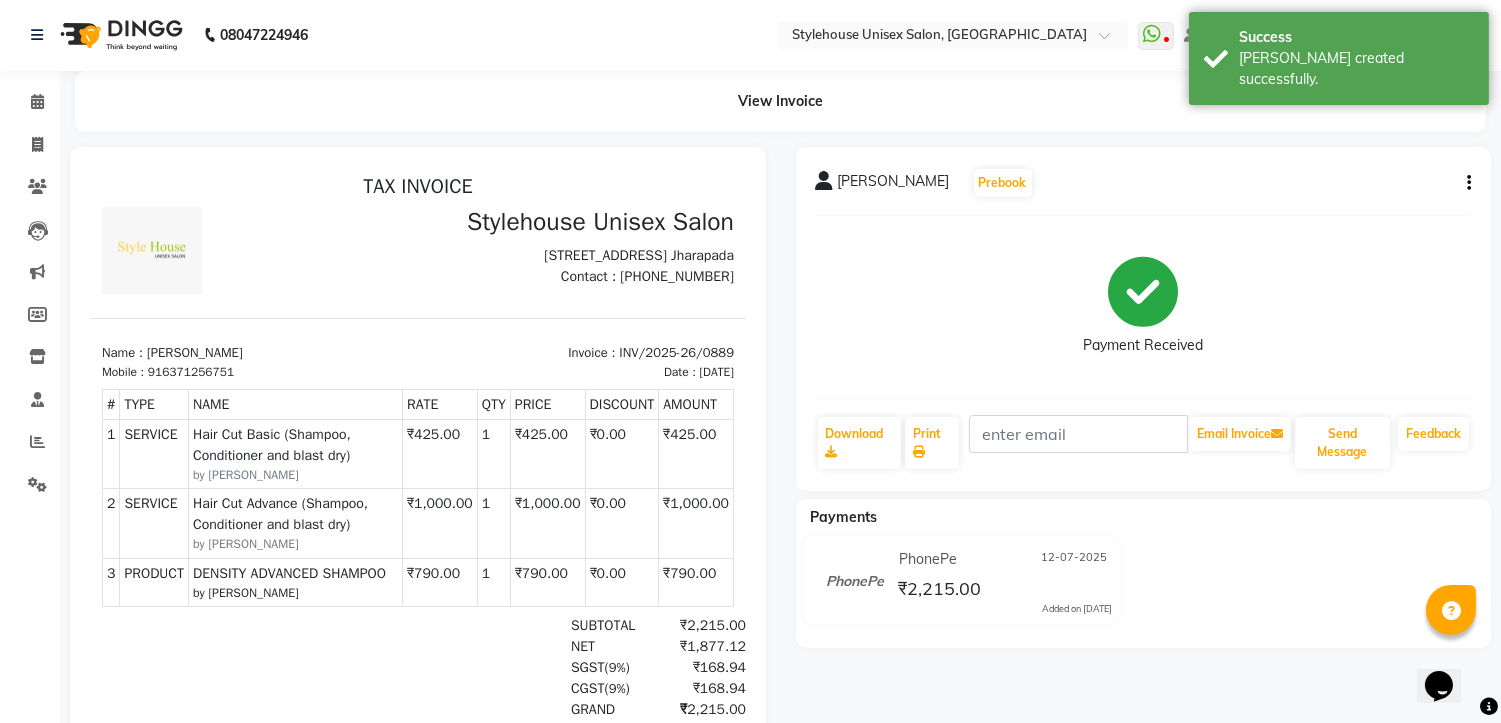 scroll, scrollTop: 0, scrollLeft: 0, axis: both 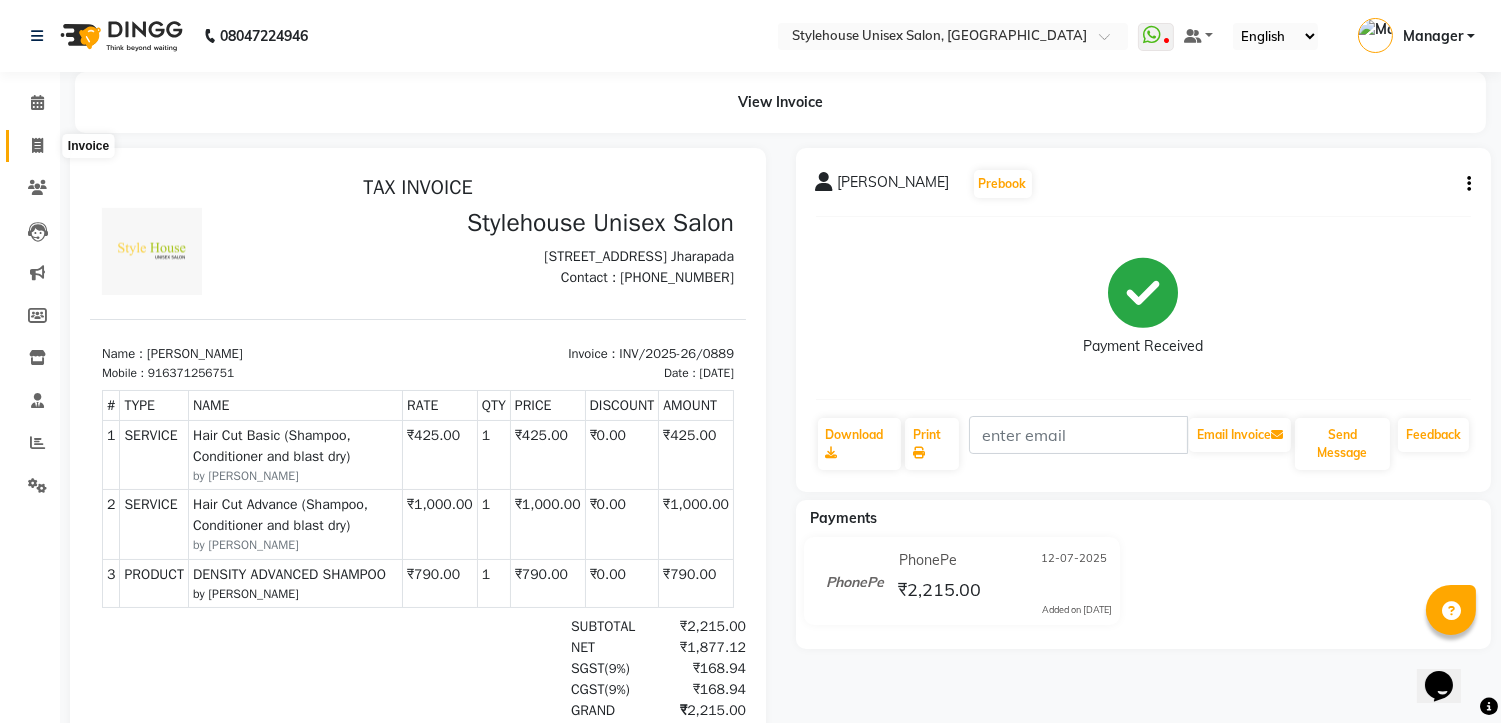 click 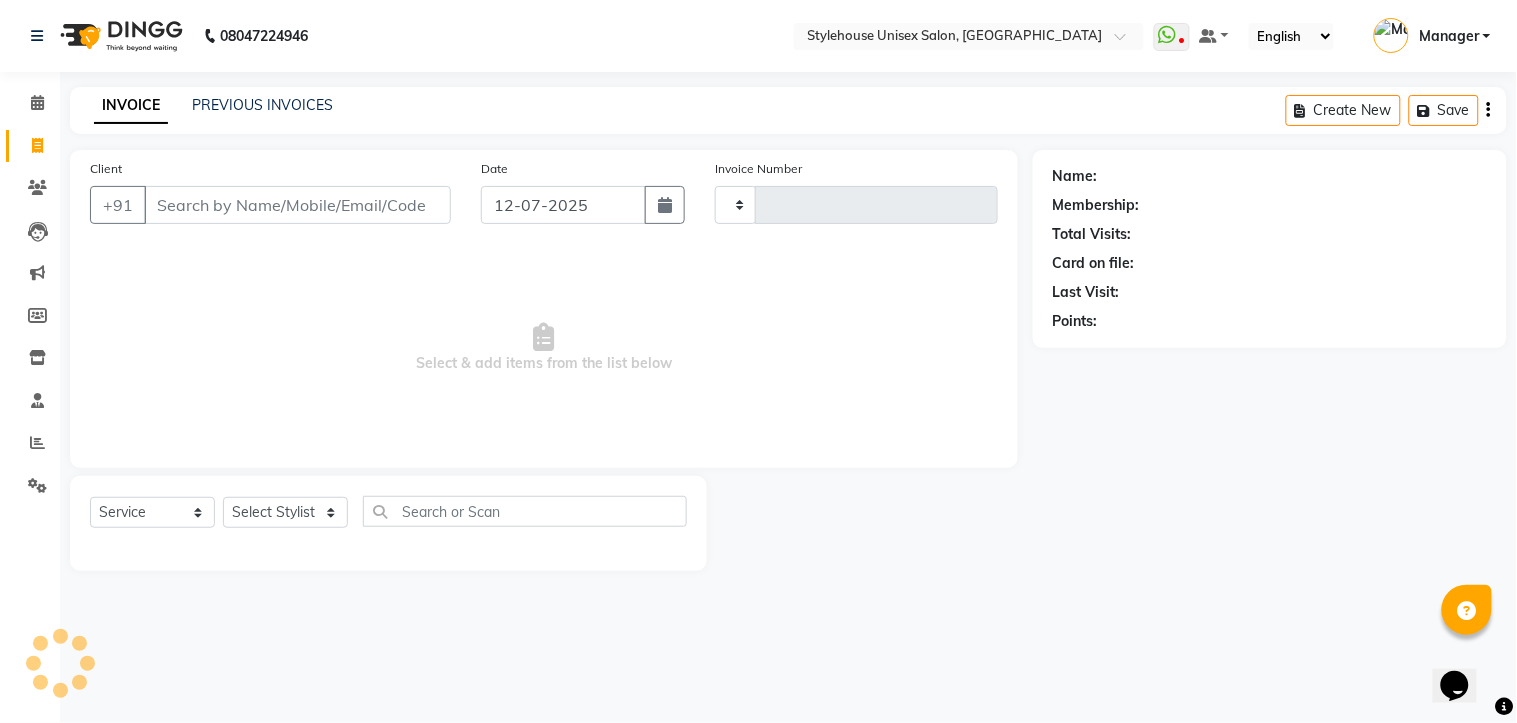 type on "0890" 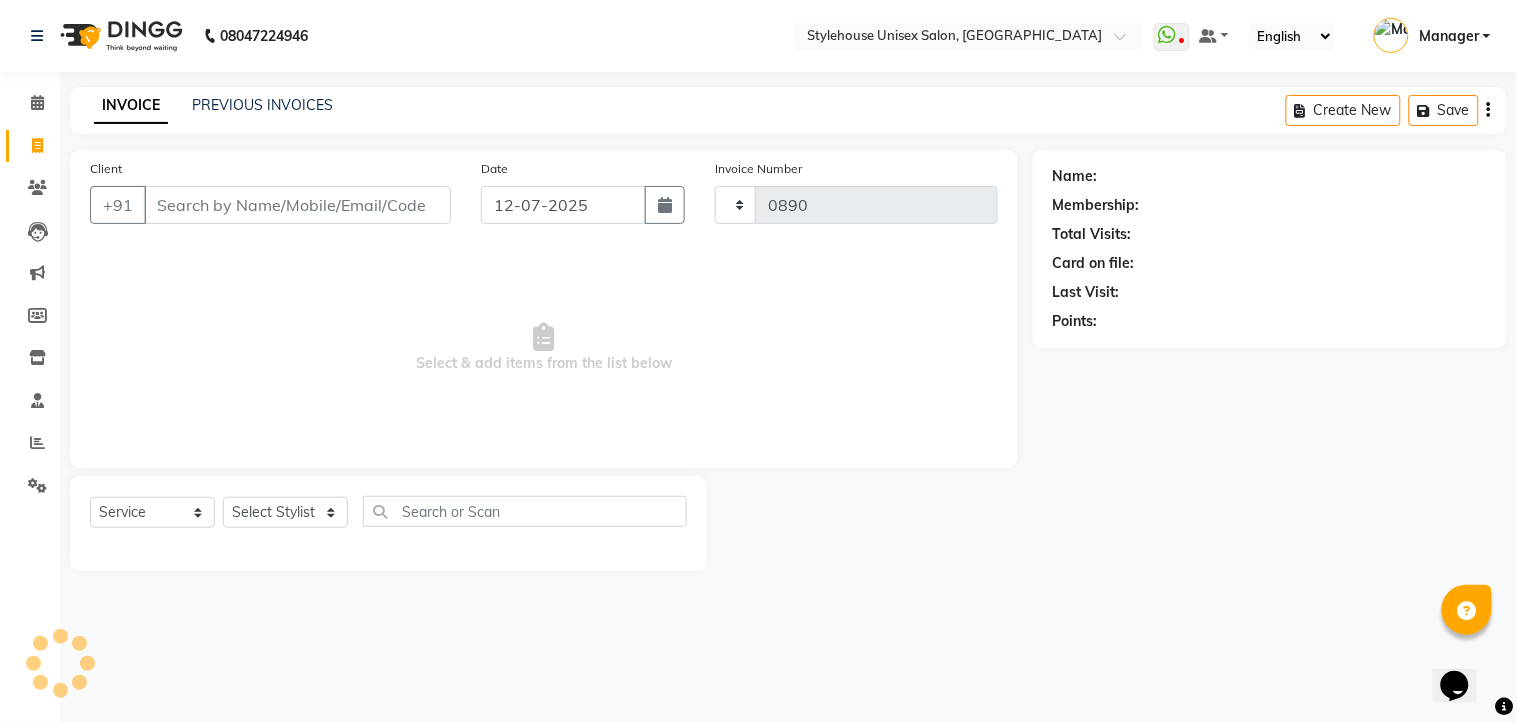 select on "7906" 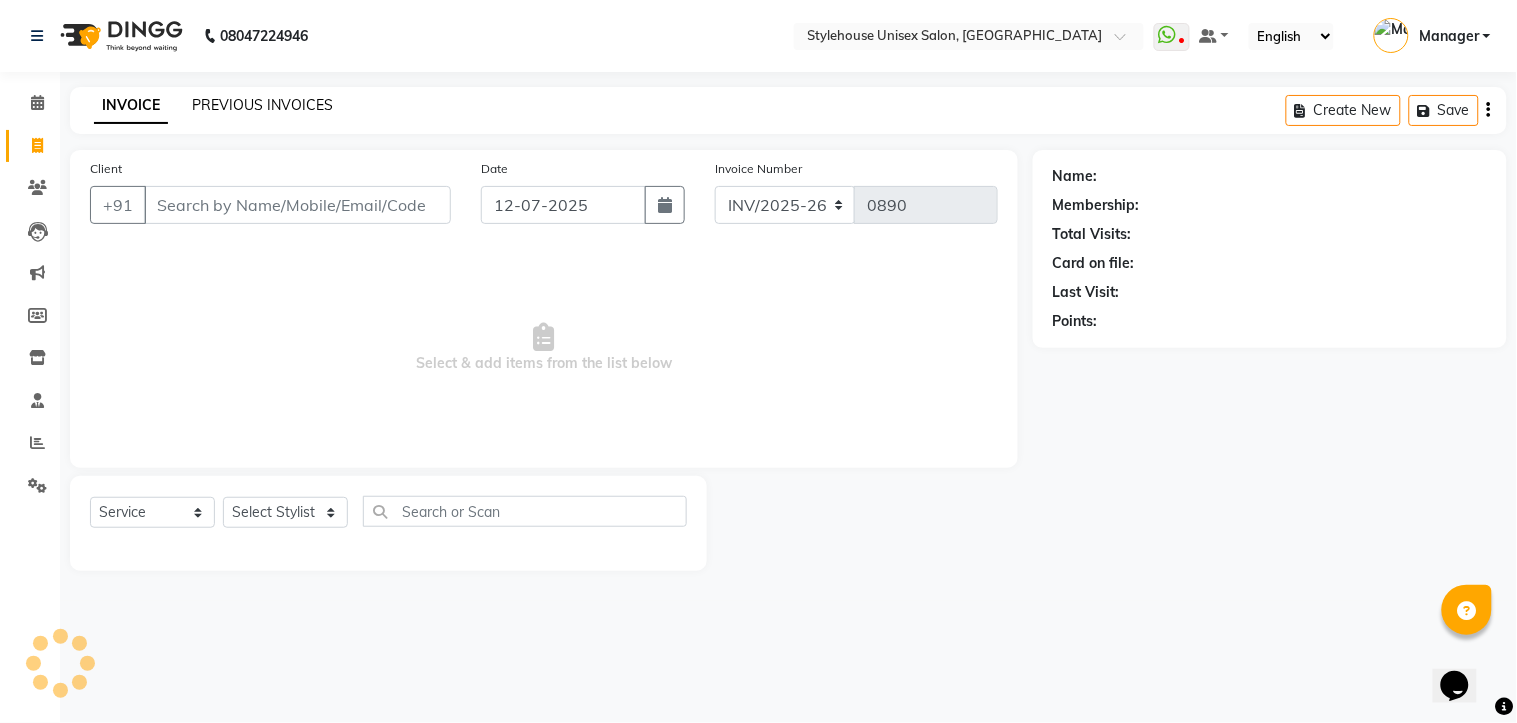 click on "PREVIOUS INVOICES" 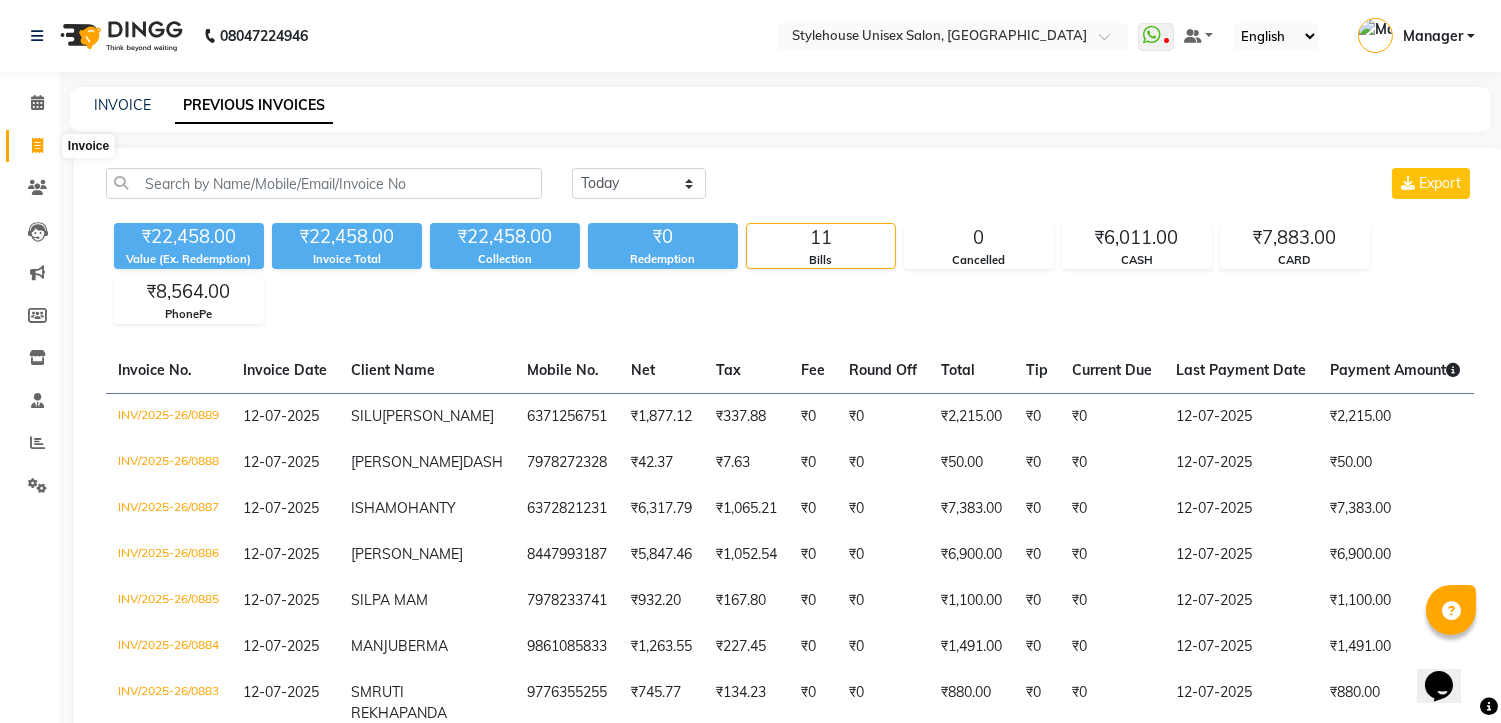 click 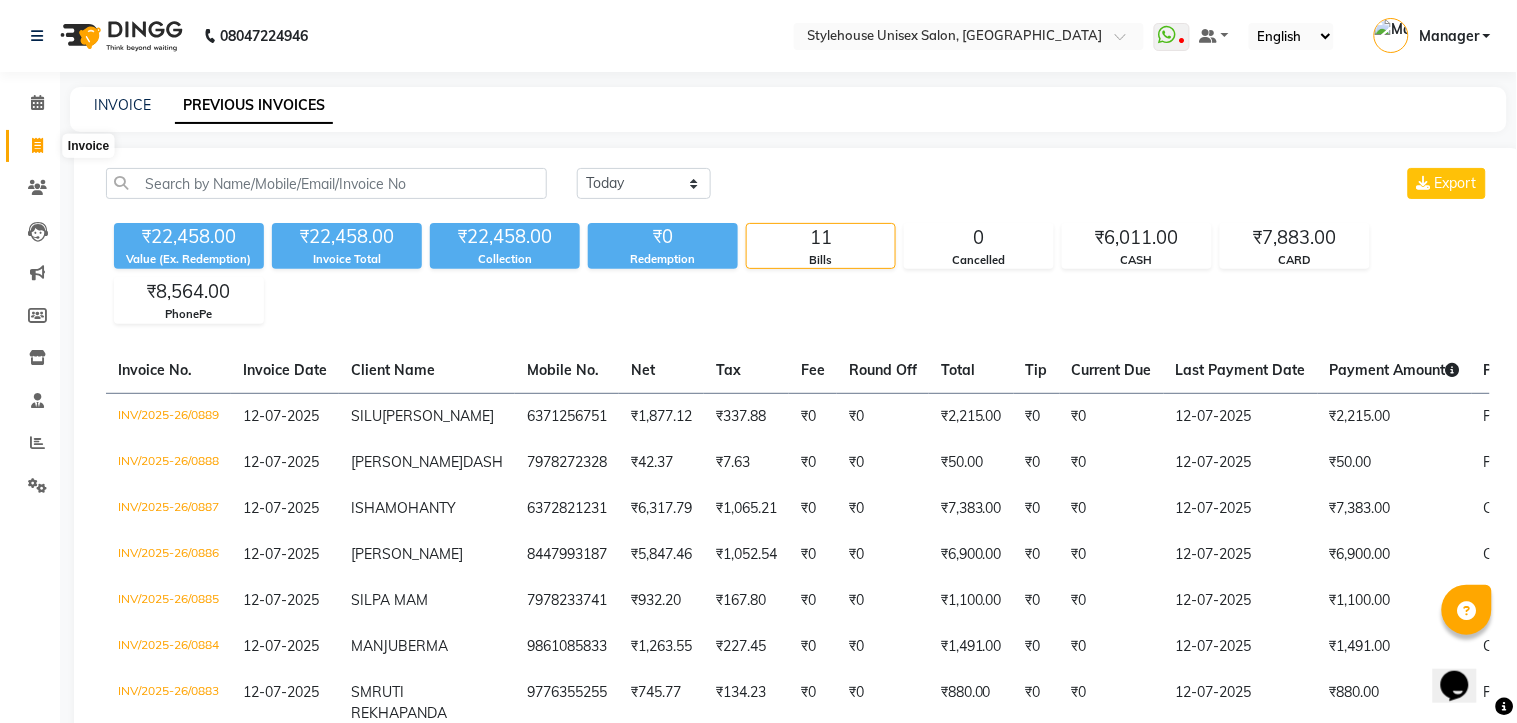 select on "service" 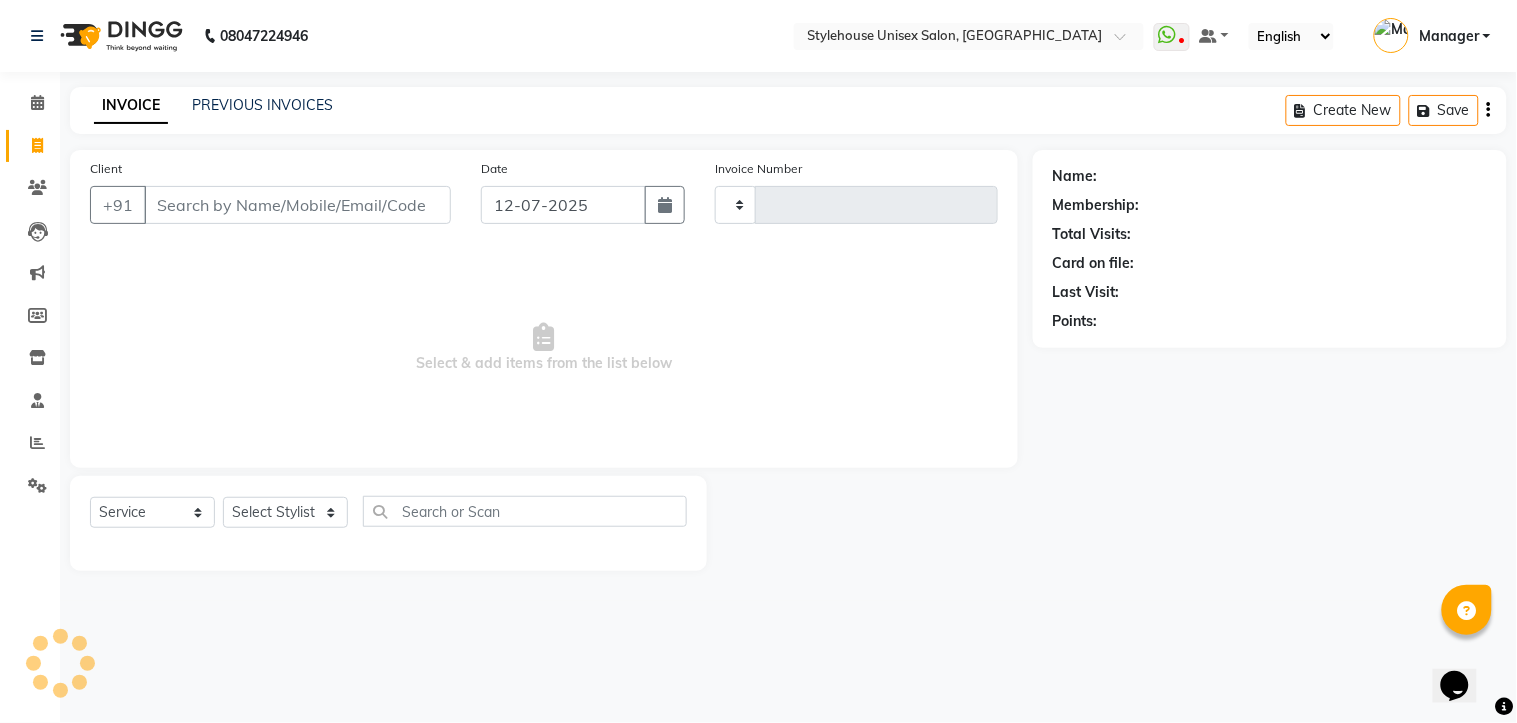 type on "0890" 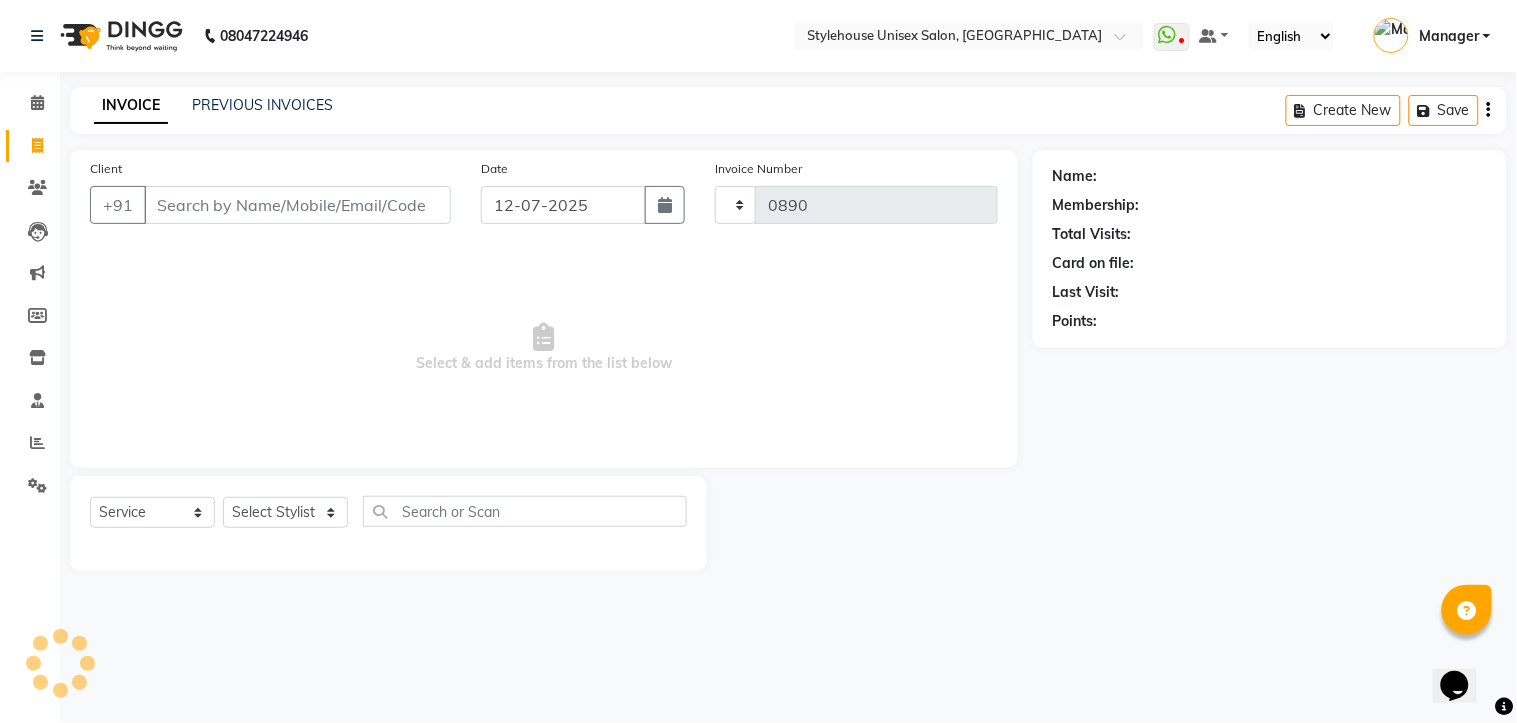 select on "7906" 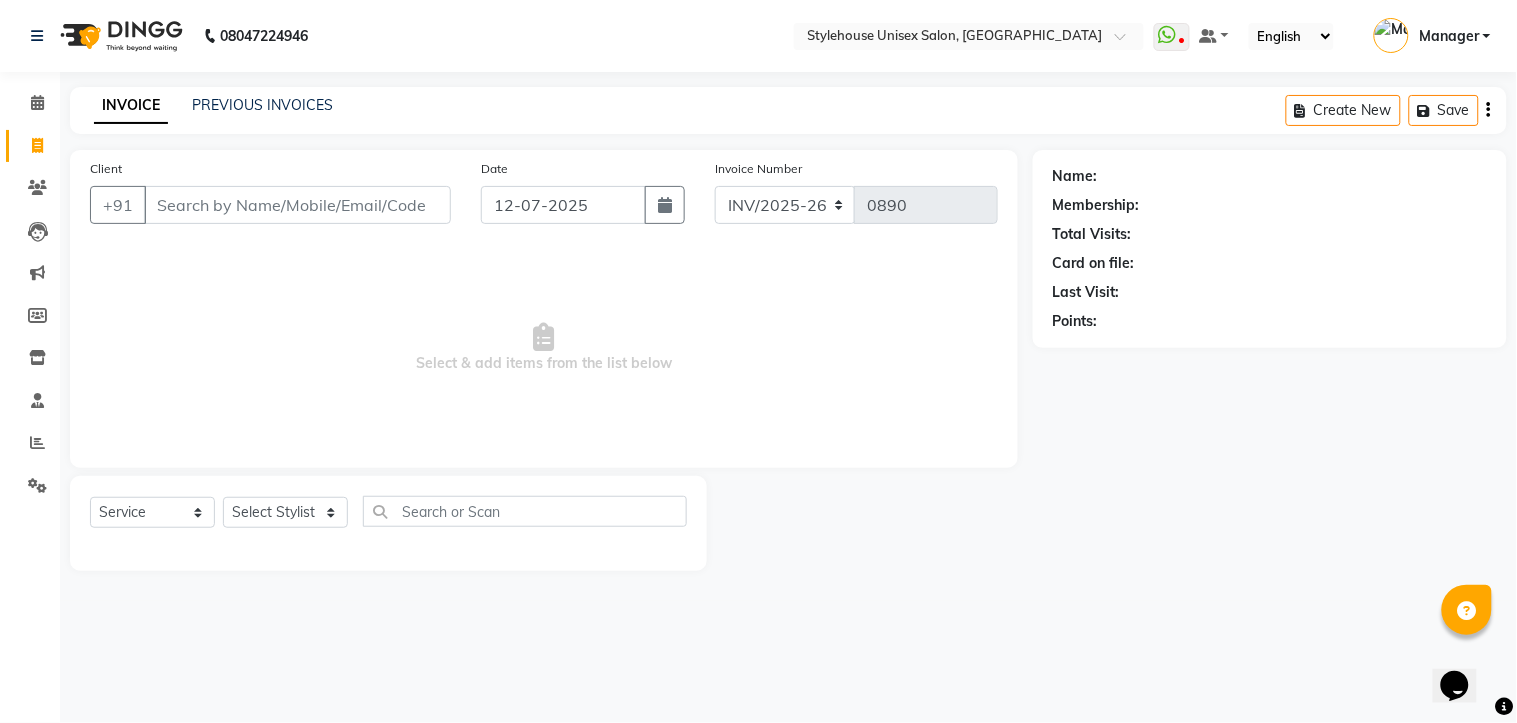 click on "Select & add items from the list below" at bounding box center (544, 348) 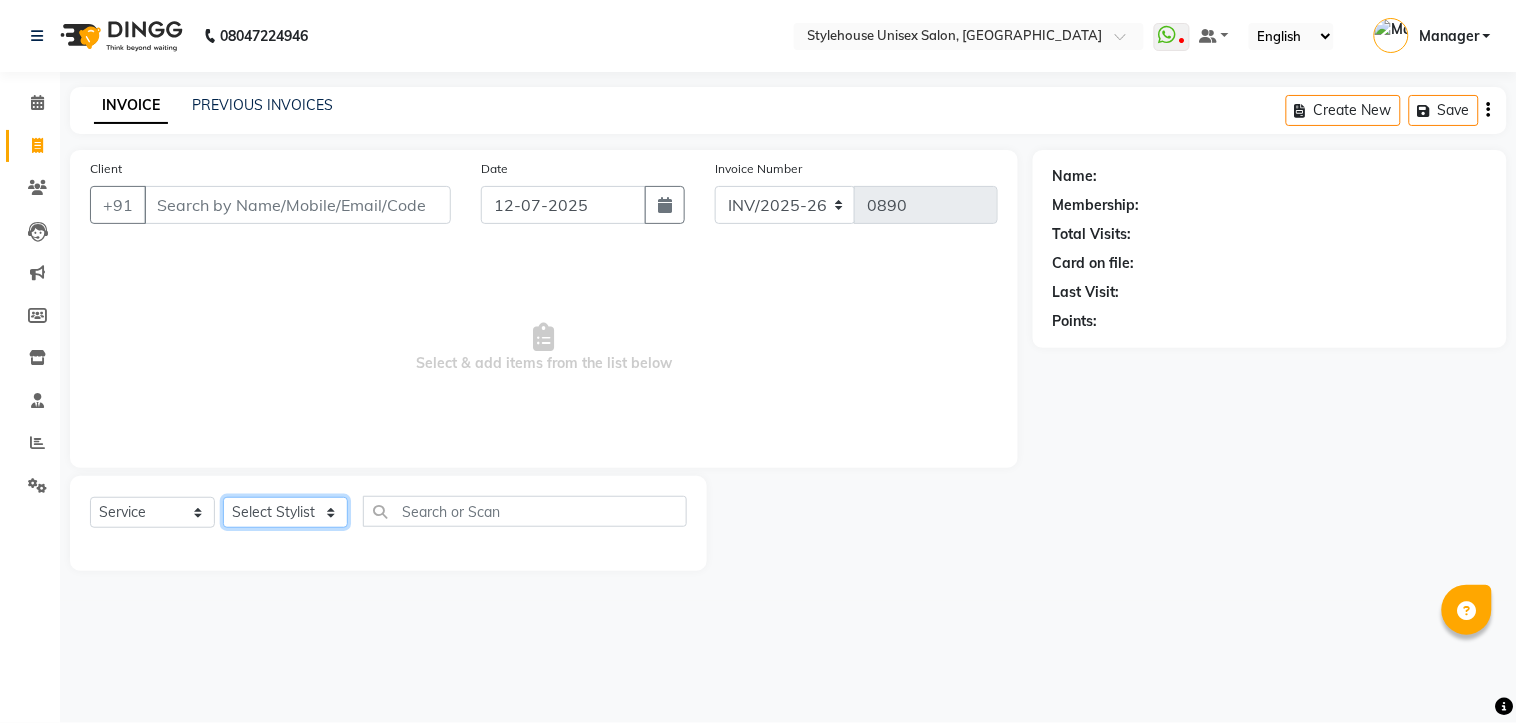 click on "Select Stylist [PERSON_NAME] [PERSON_NAME] [PERSON_NAME] Manager [PERSON_NAME] PRIYANKA HOTA [PERSON_NAME] [PERSON_NAME]" 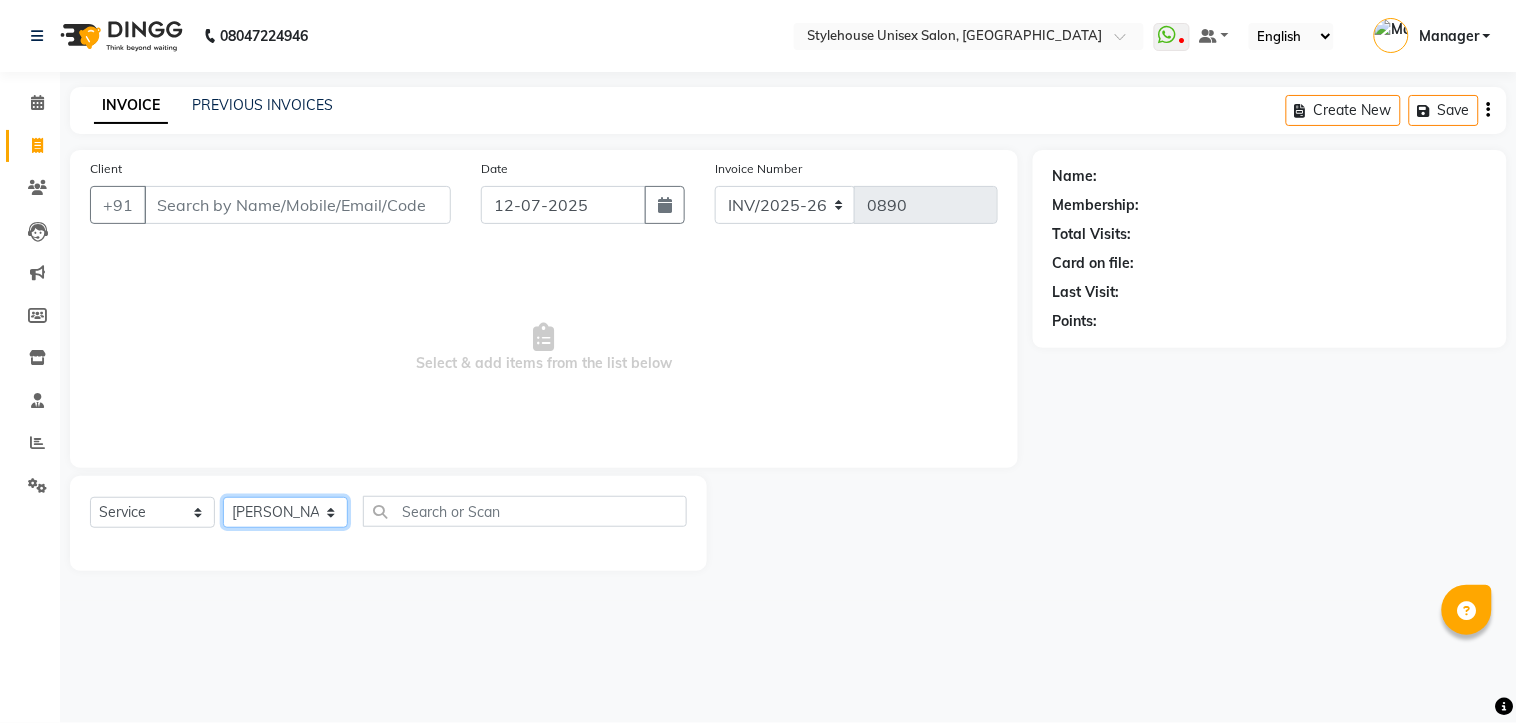 click on "Select Stylist [PERSON_NAME] [PERSON_NAME] [PERSON_NAME] Manager [PERSON_NAME] PRIYANKA HOTA [PERSON_NAME] [PERSON_NAME]" 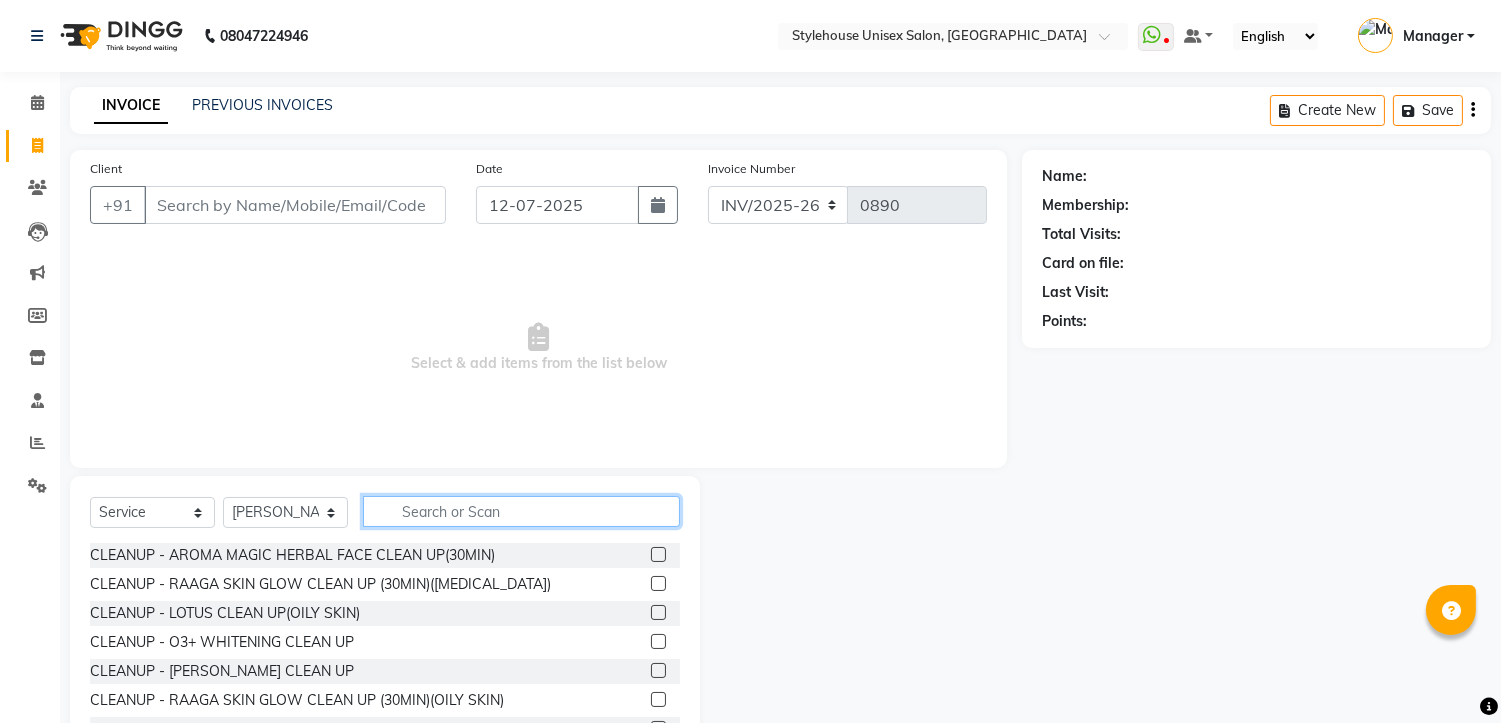 click 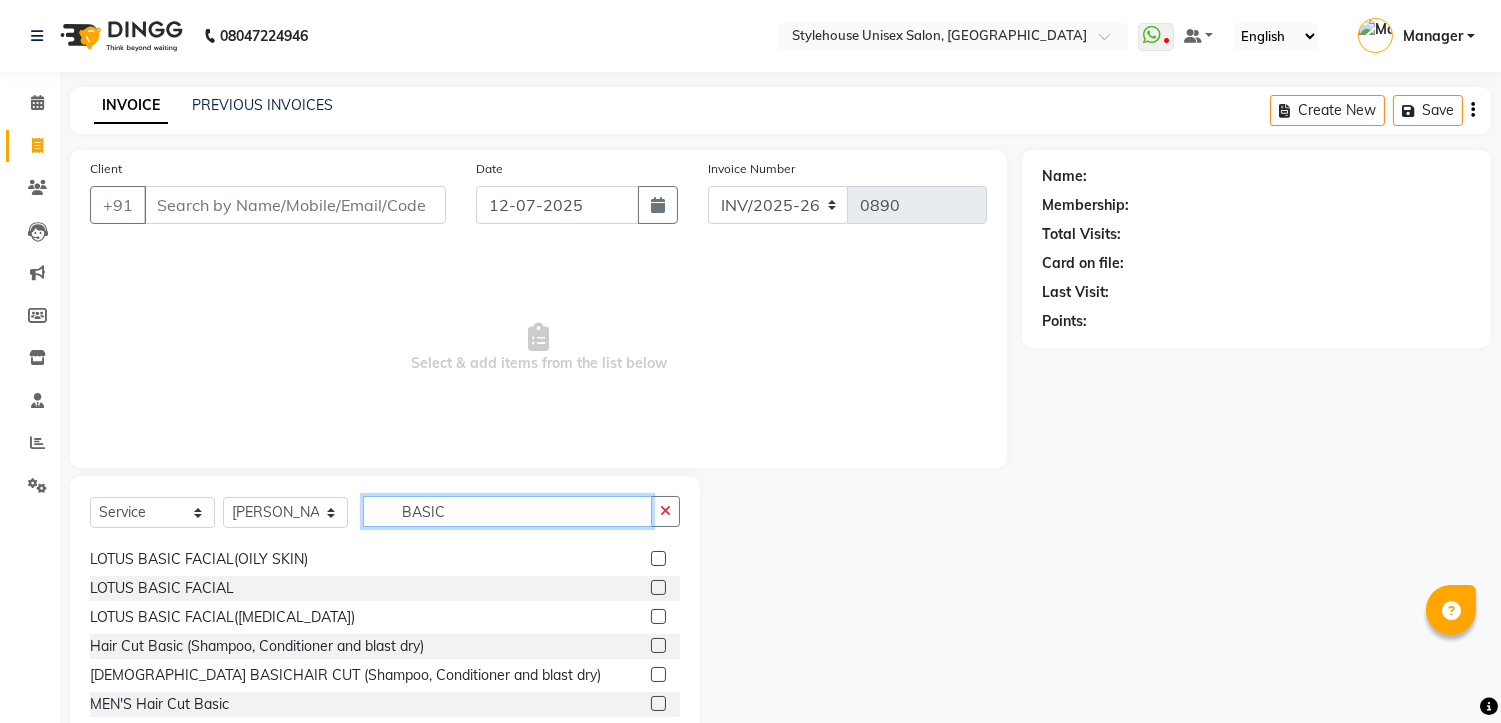scroll, scrollTop: 32, scrollLeft: 0, axis: vertical 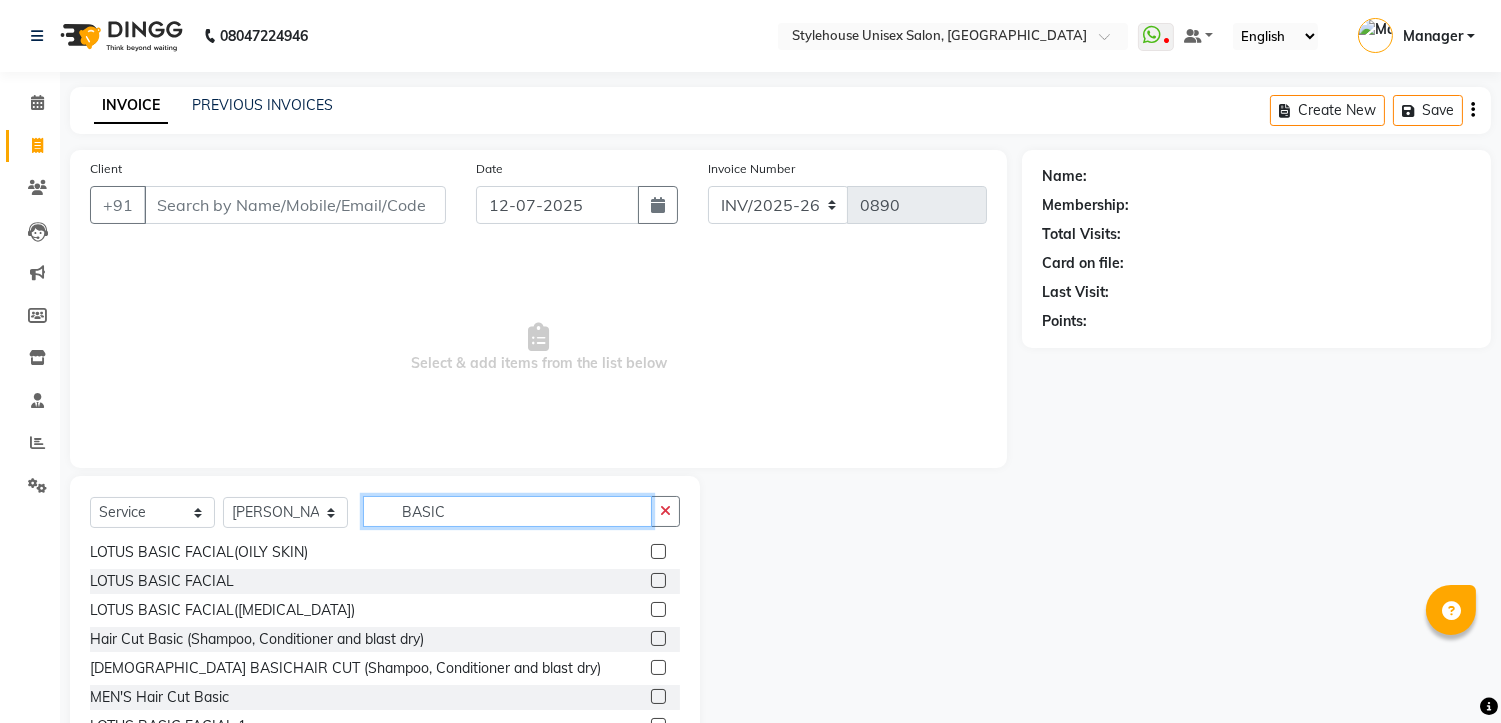 type on "BASIC" 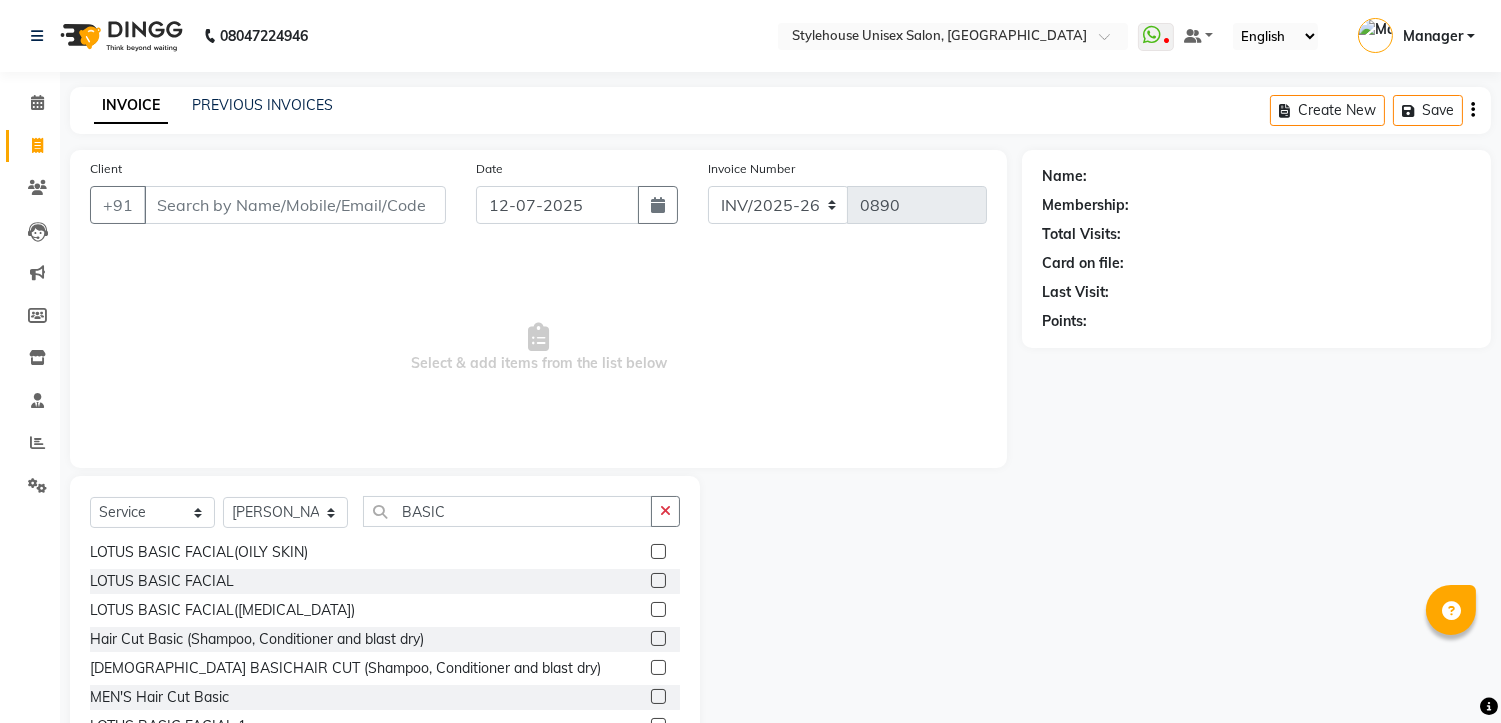 click 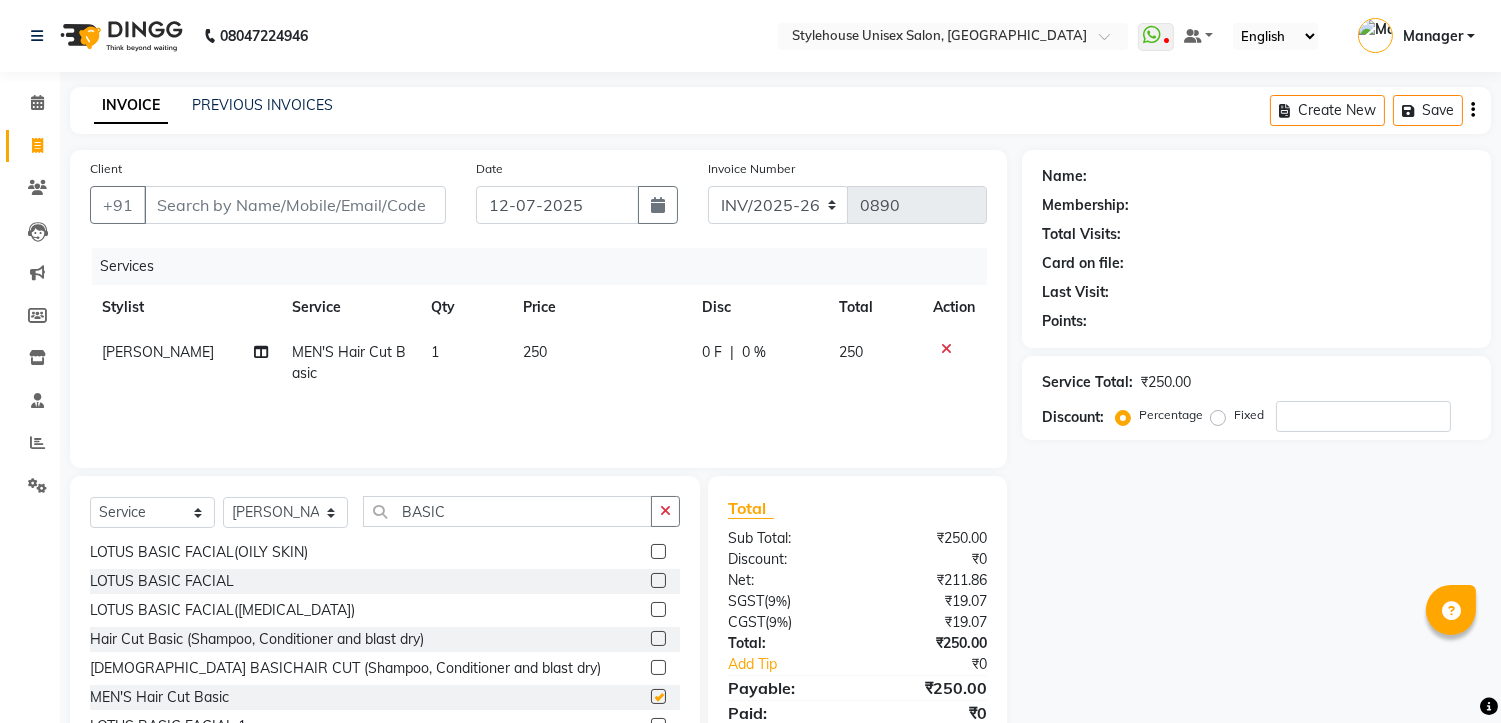 checkbox on "false" 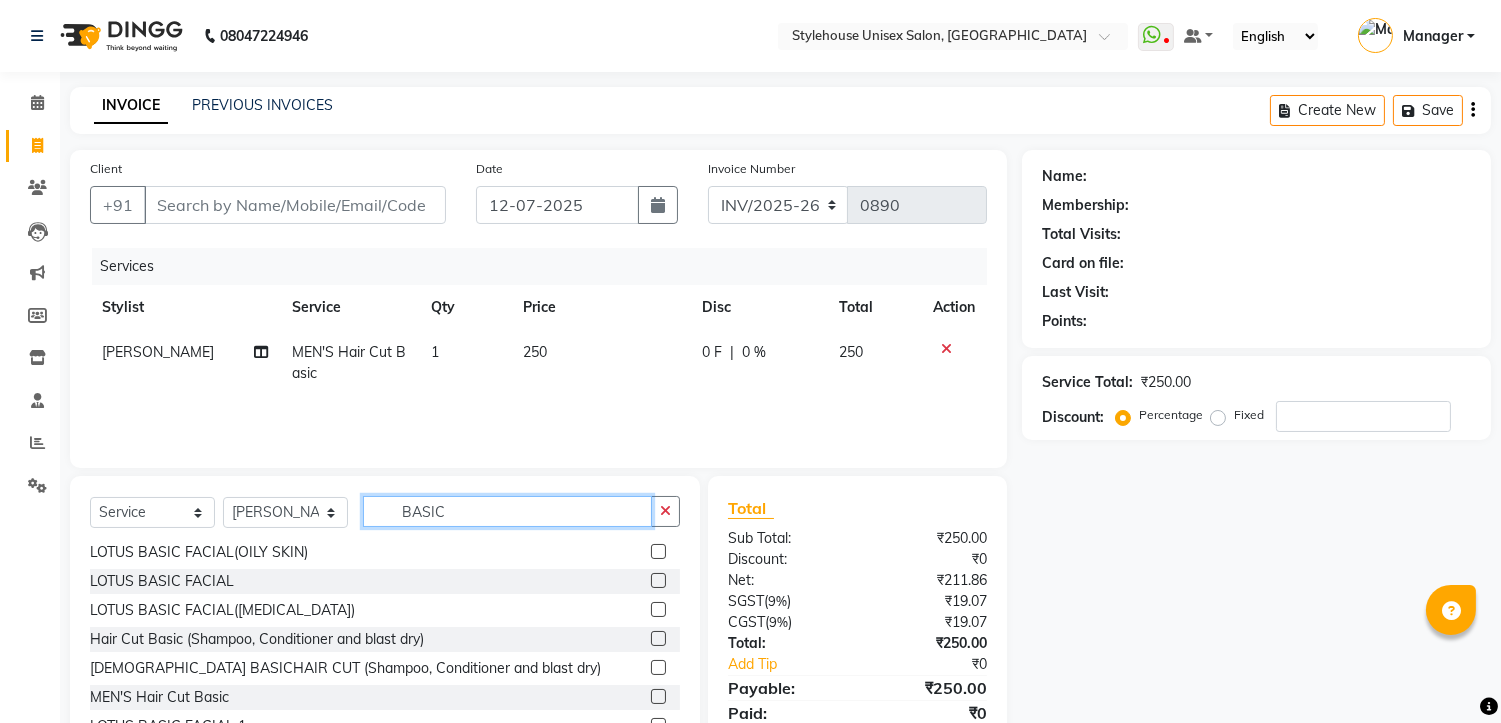 click on "BASIC" 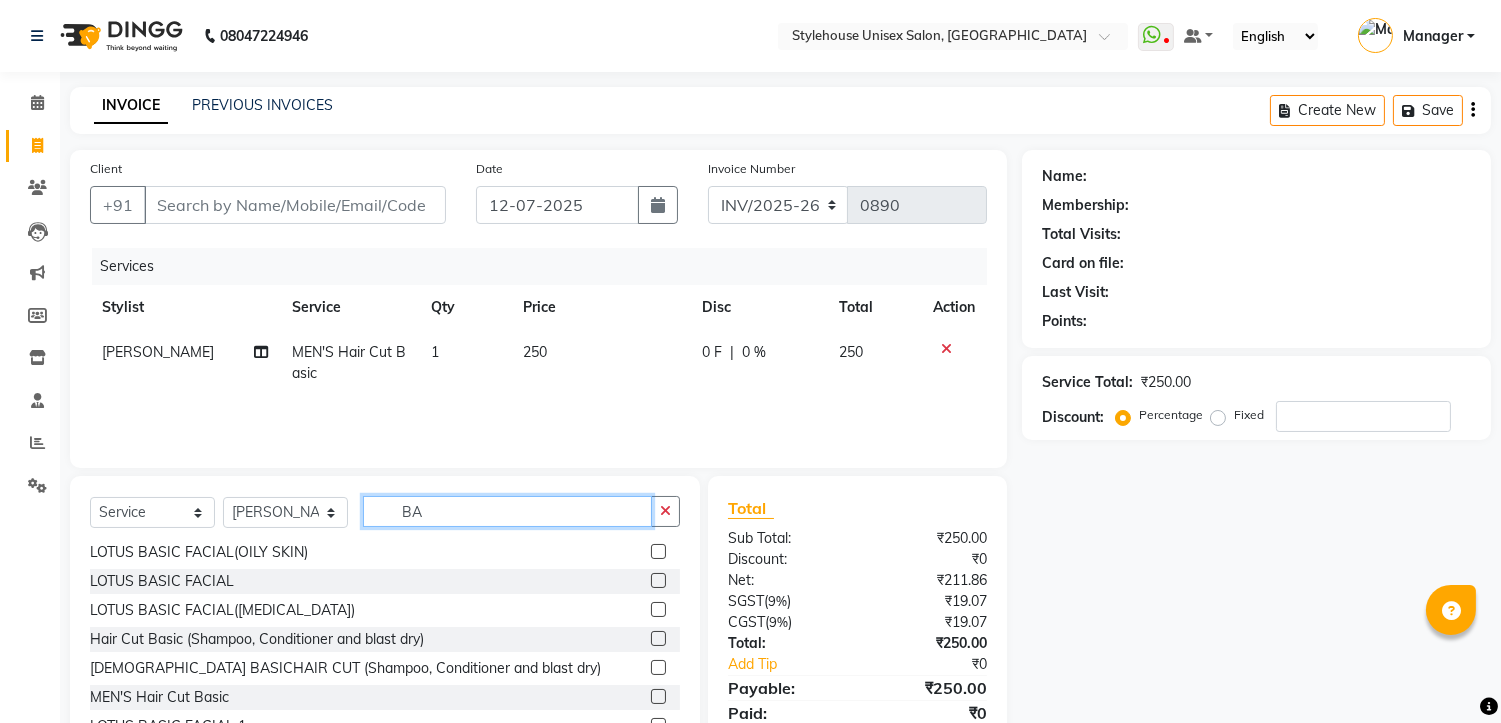 type on "B" 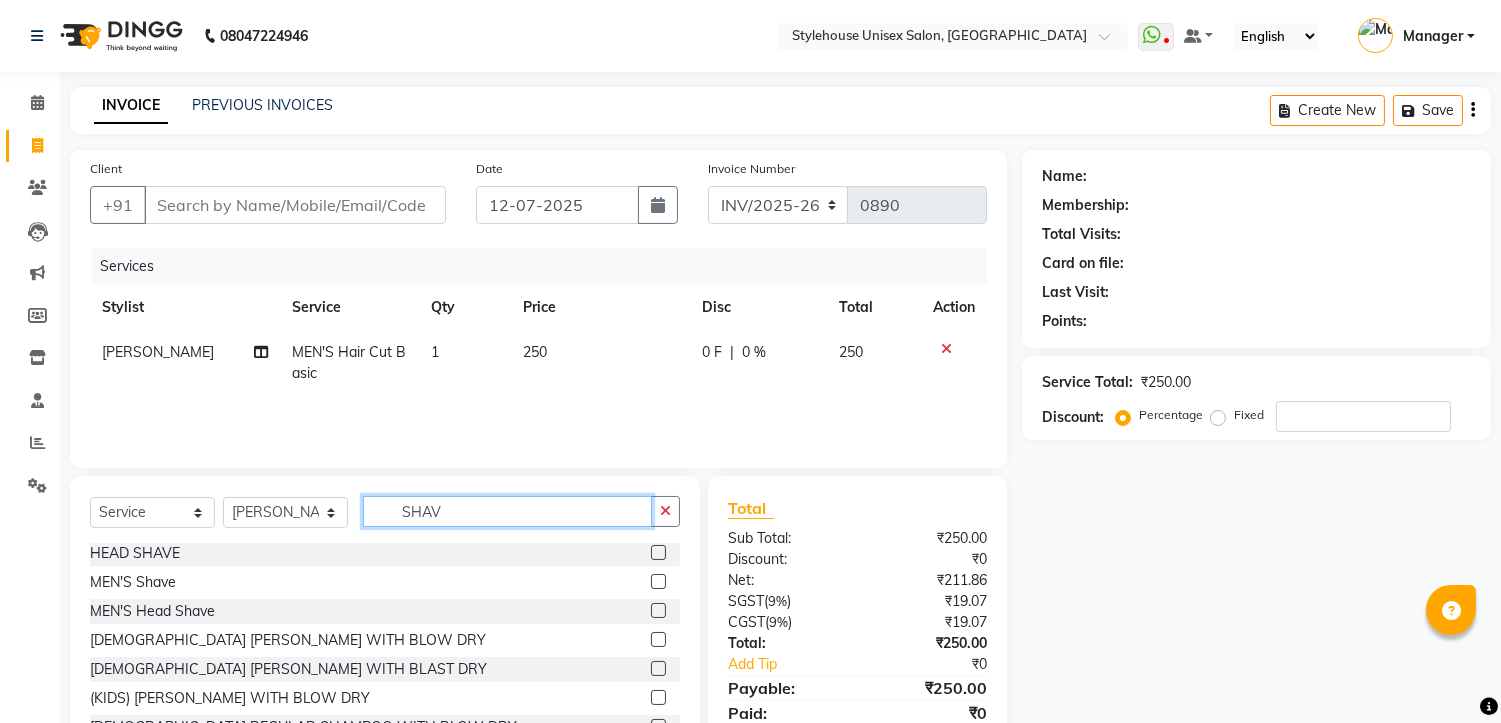 scroll, scrollTop: 0, scrollLeft: 0, axis: both 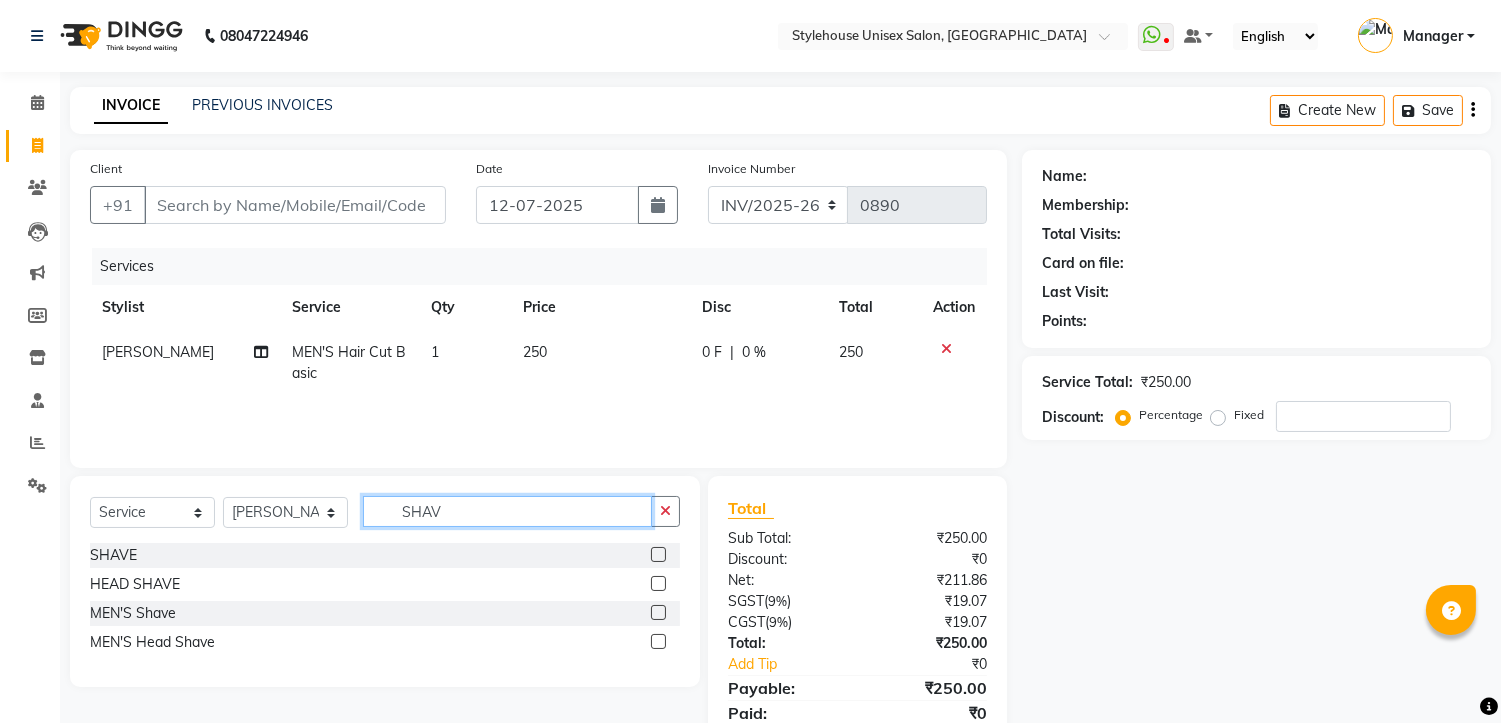 type on "SHAV" 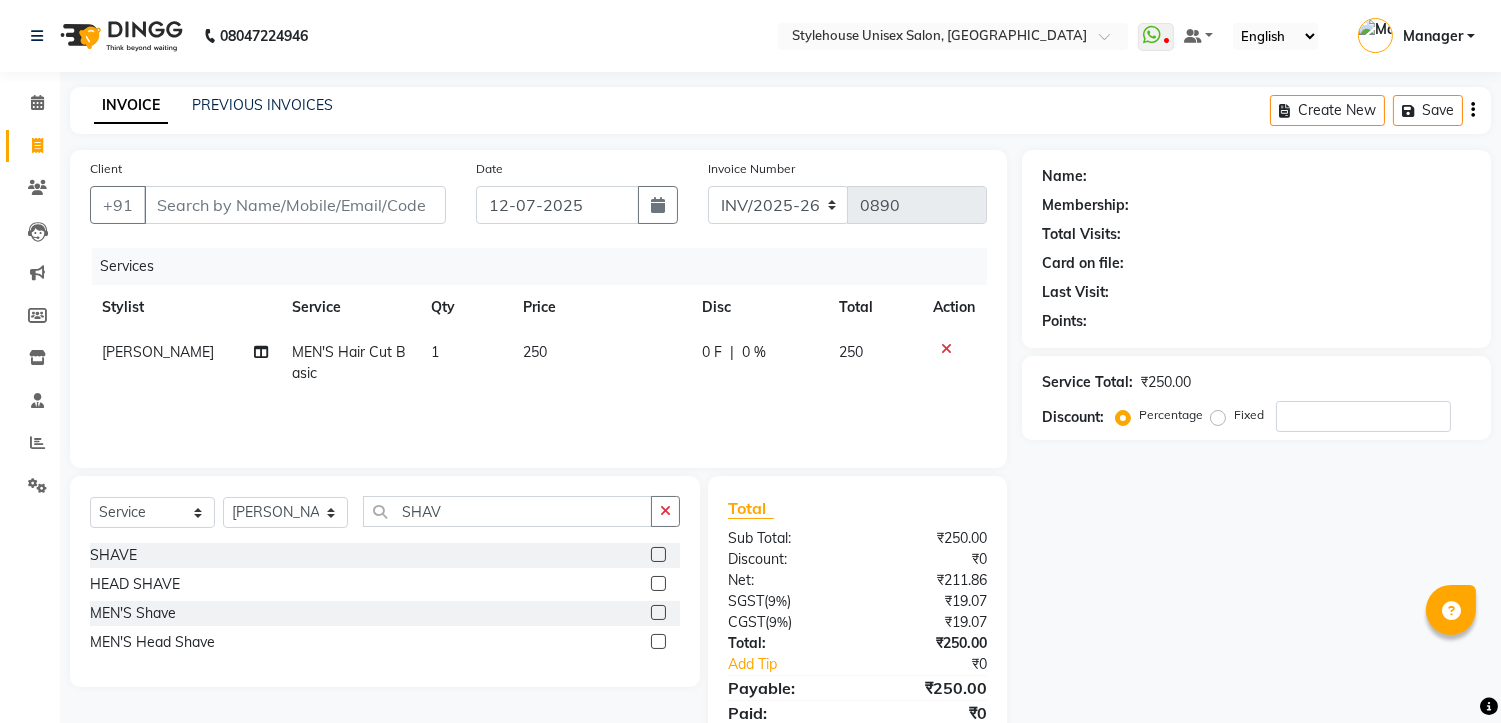 click 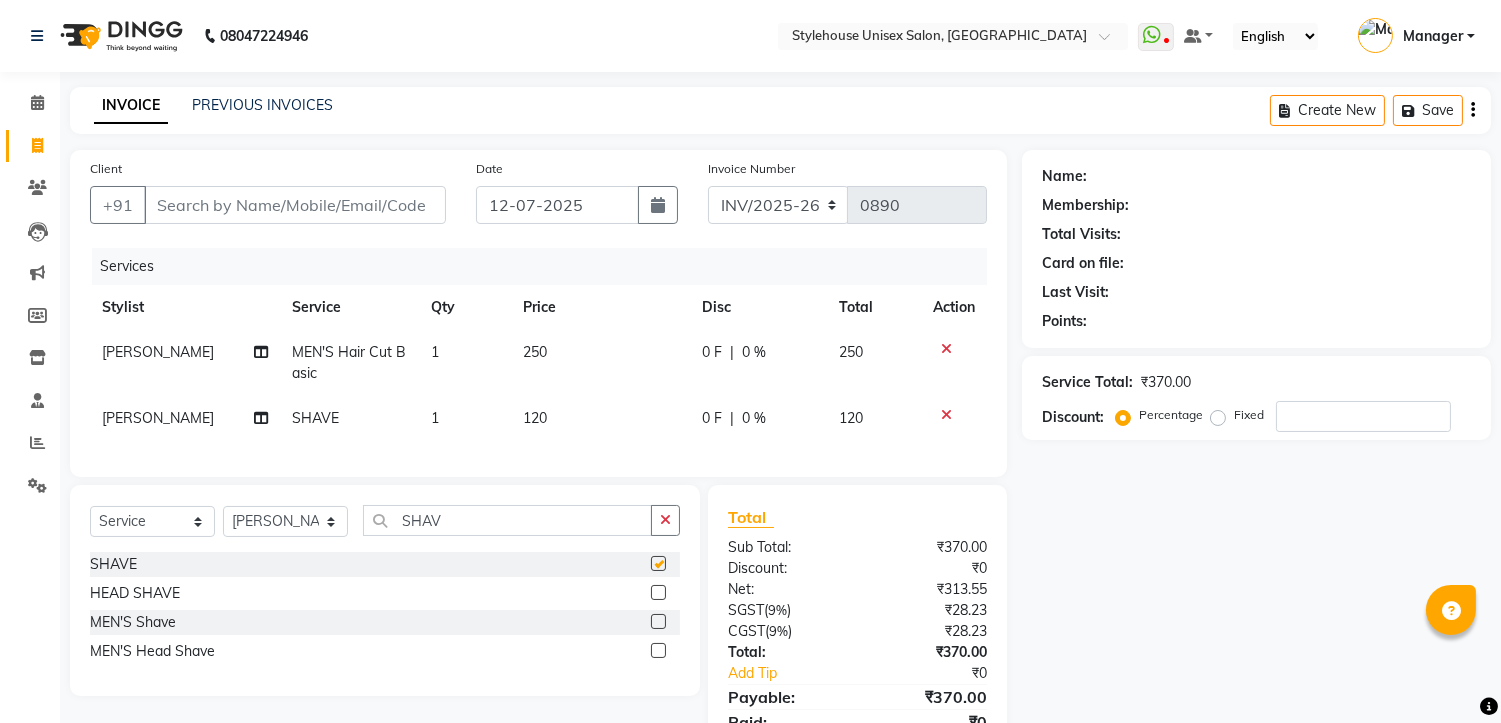 checkbox on "false" 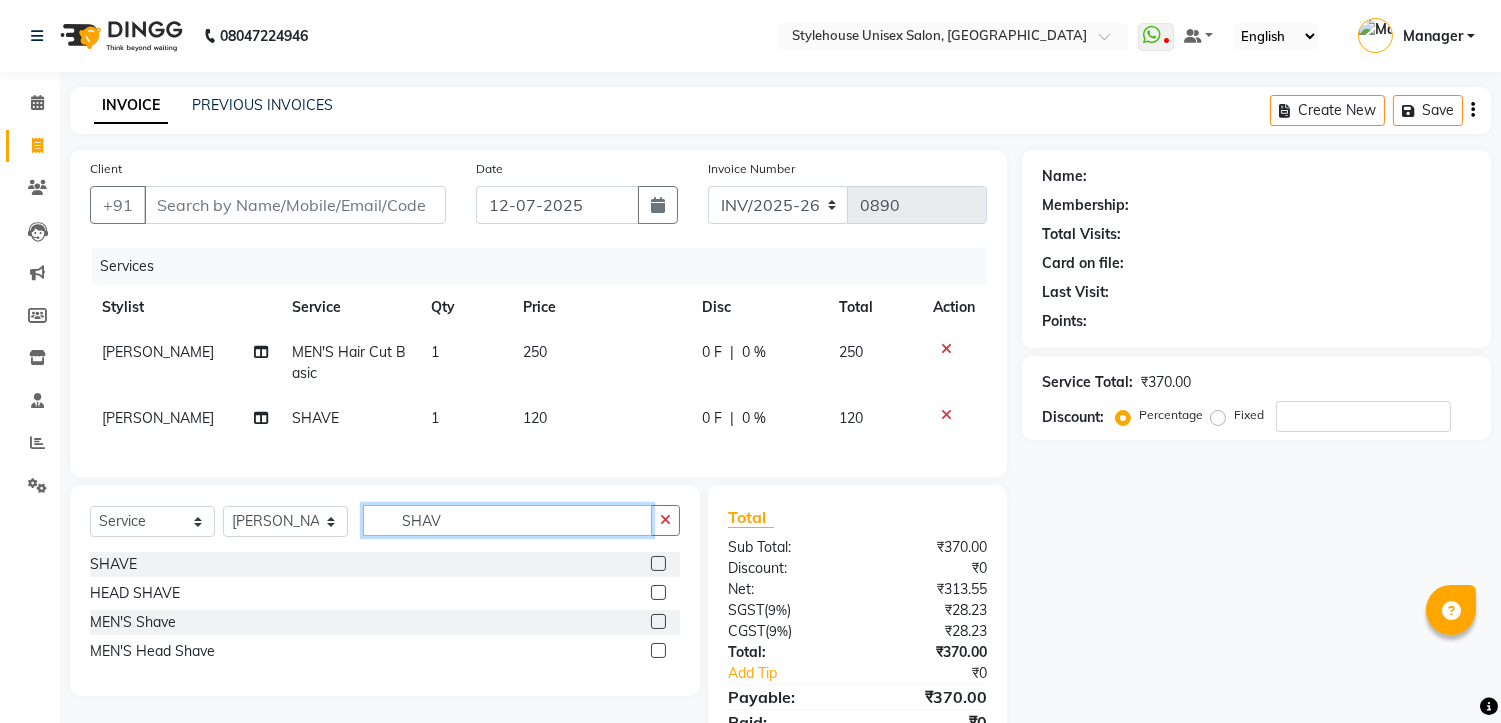 click on "SHAV" 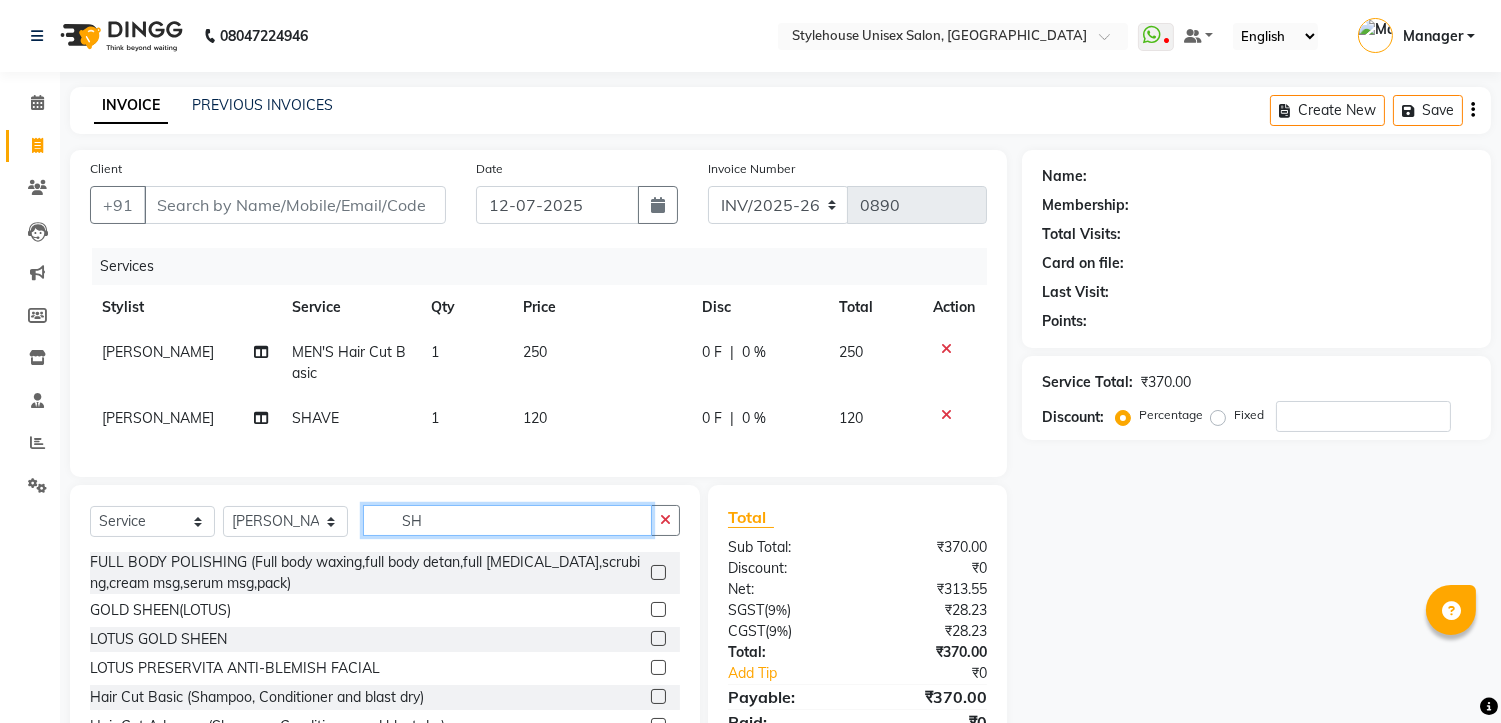type on "S" 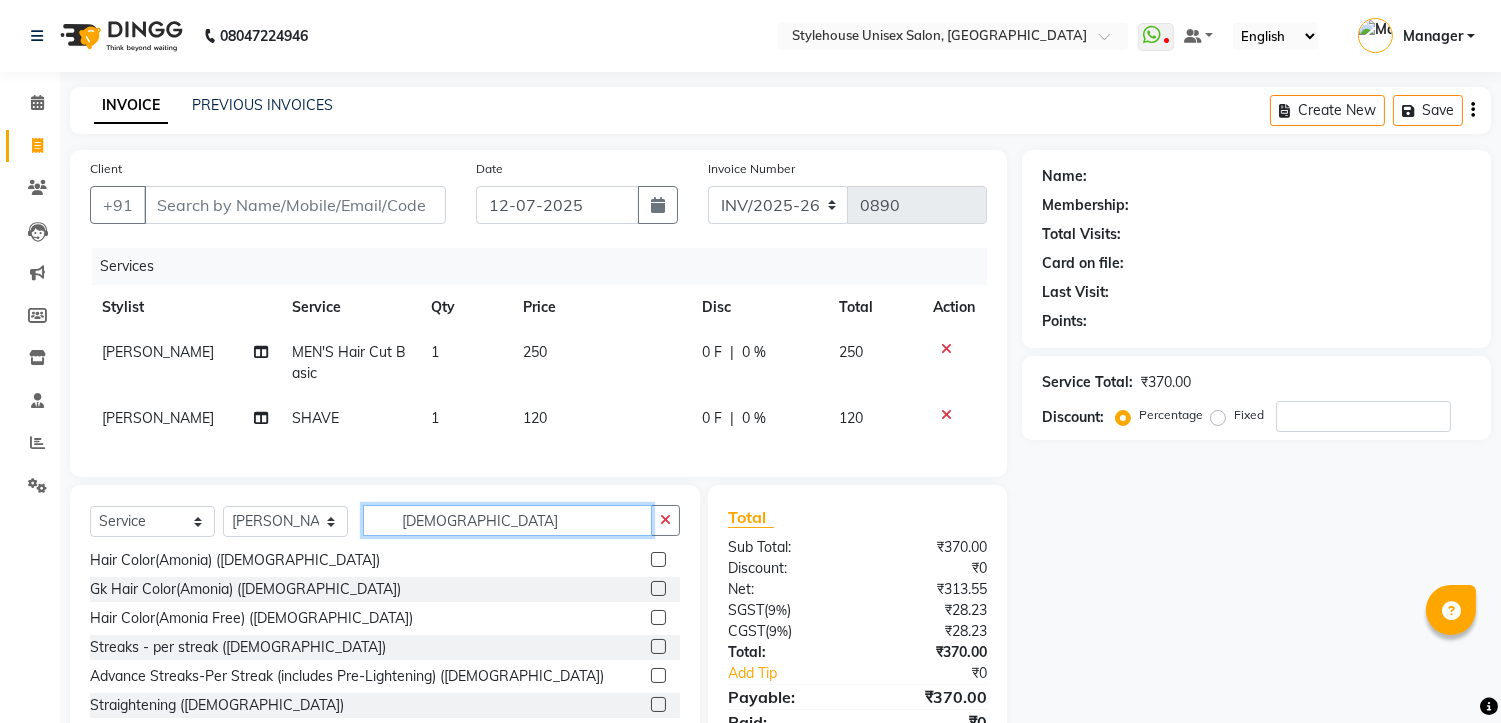 scroll, scrollTop: 582, scrollLeft: 0, axis: vertical 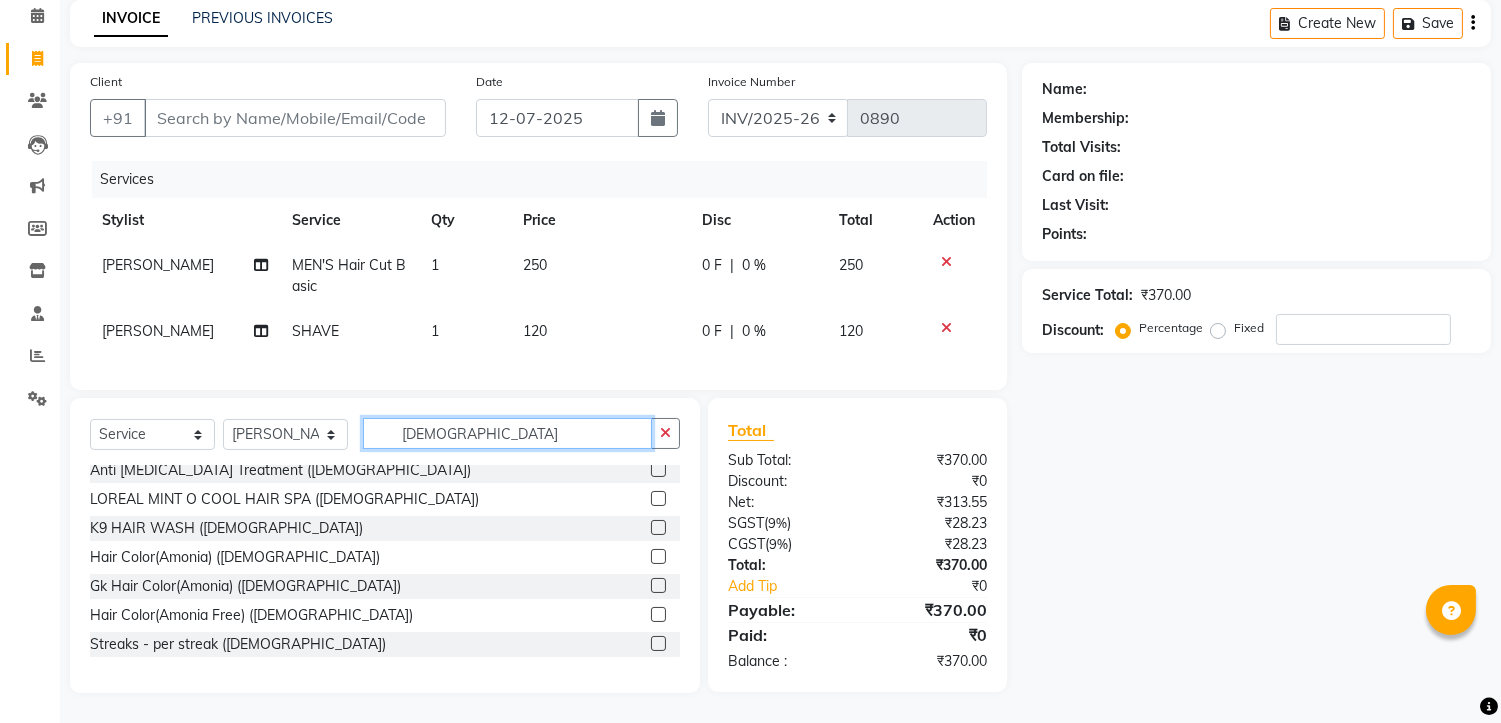 type on "GENTS" 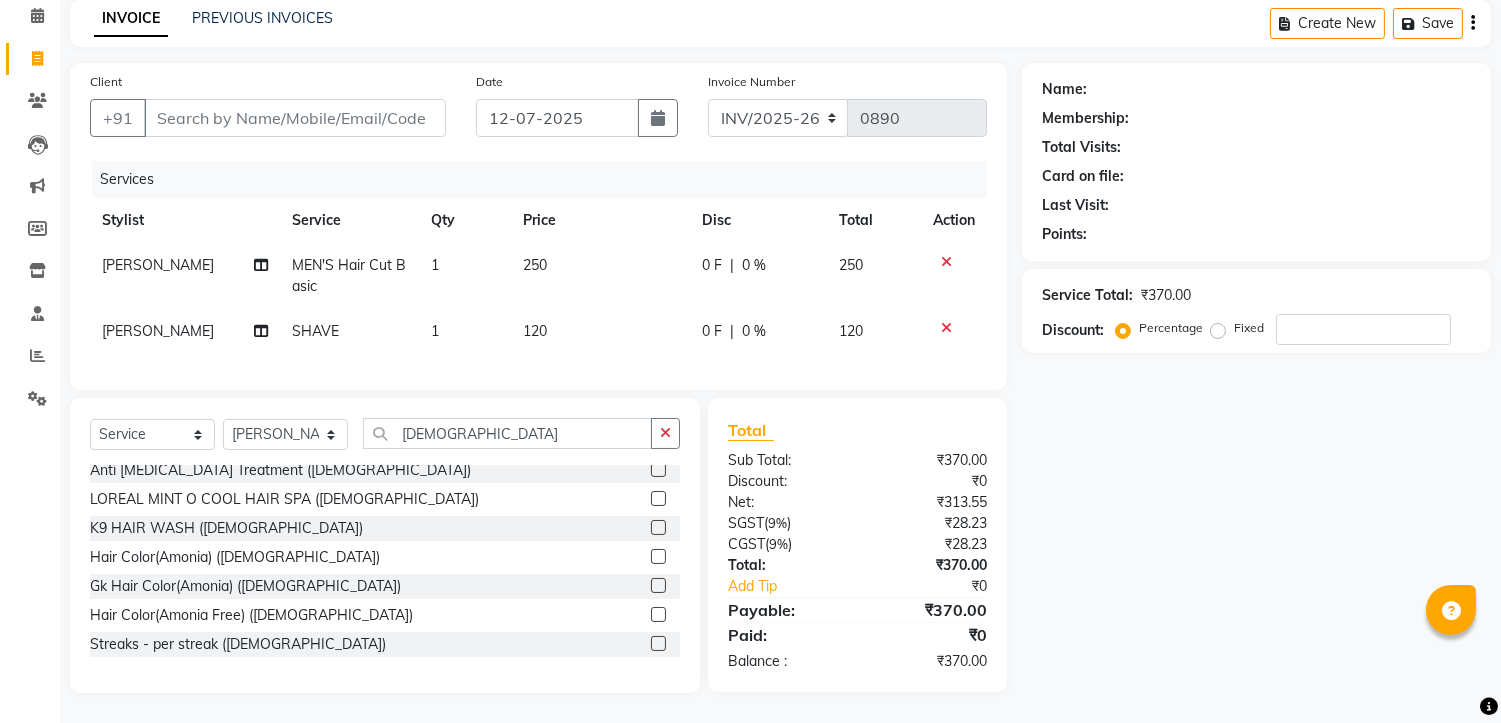 click 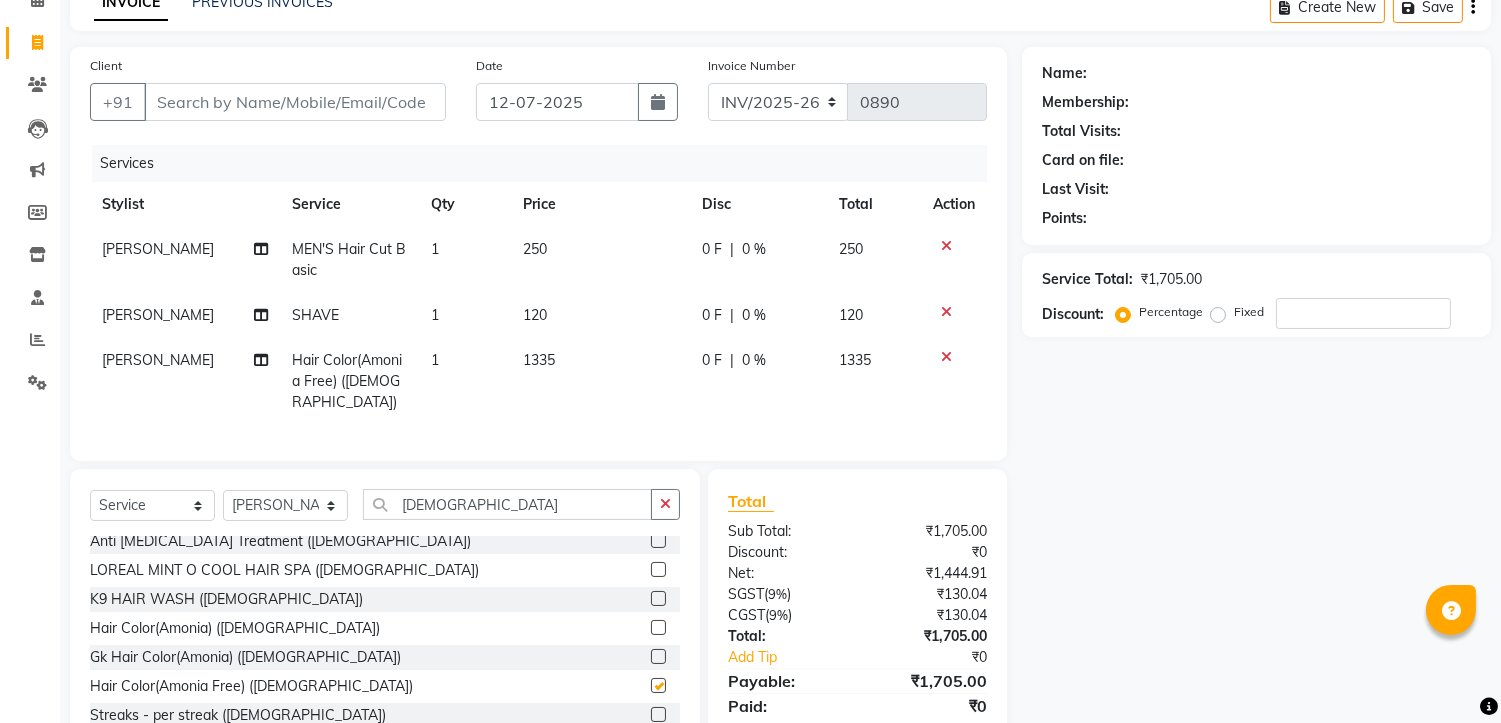checkbox on "false" 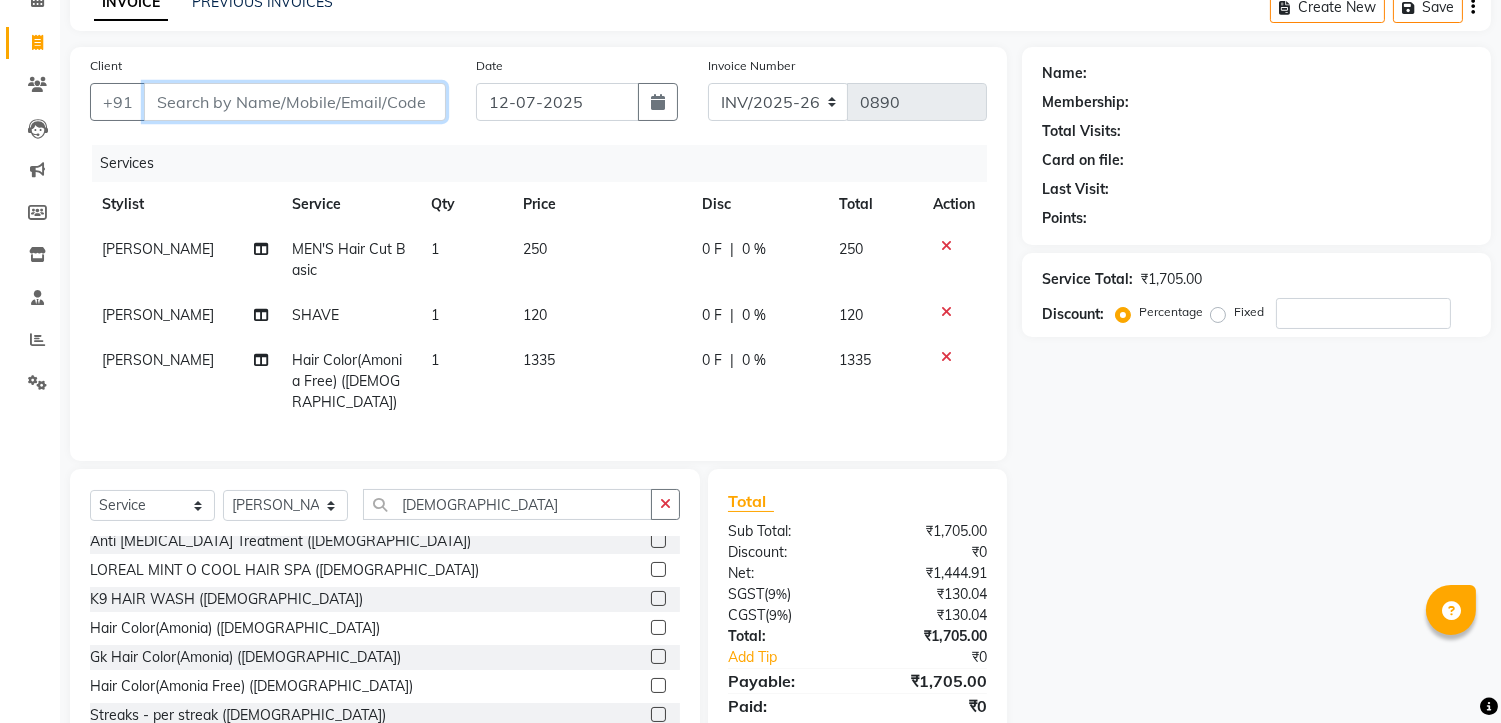 click on "Client" at bounding box center [295, 102] 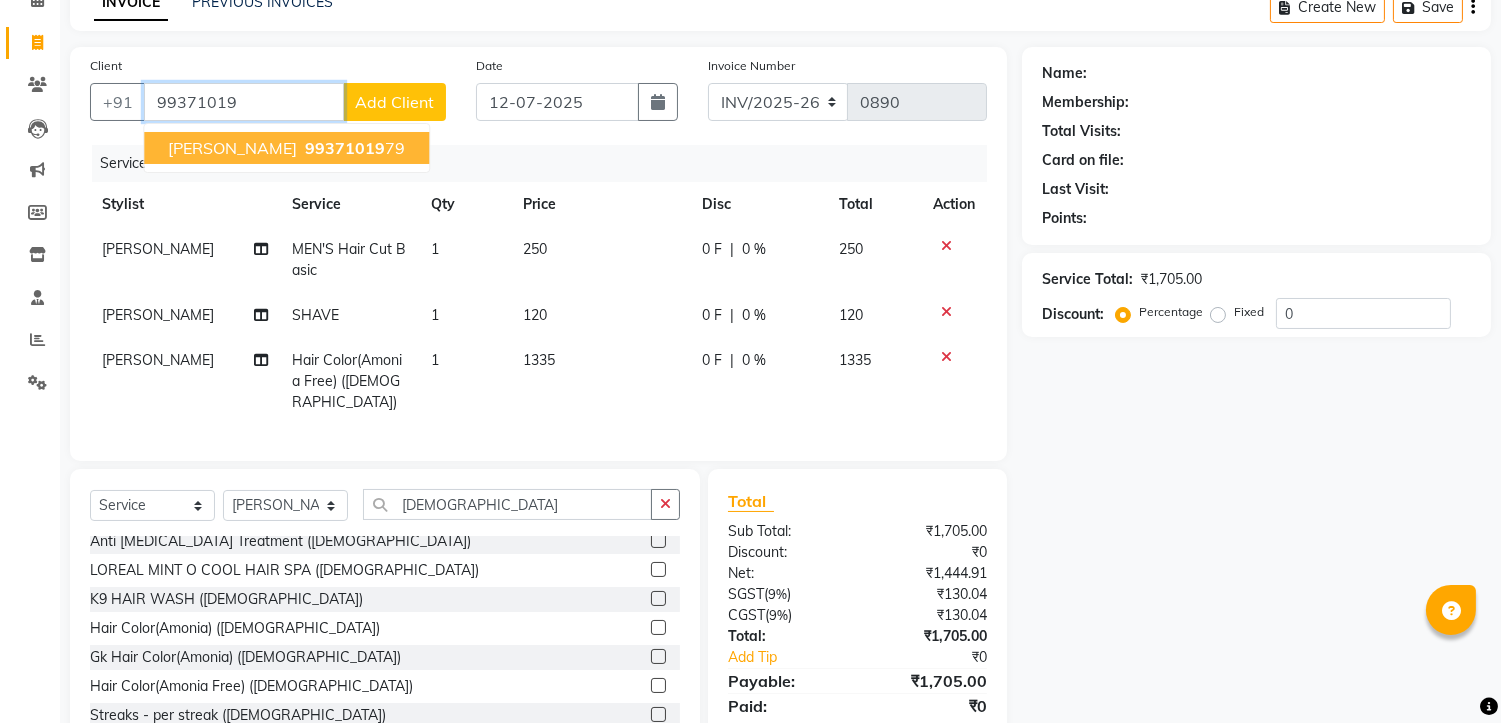 click on "DR.ANSHUMAN PATTANAIK" at bounding box center (232, 148) 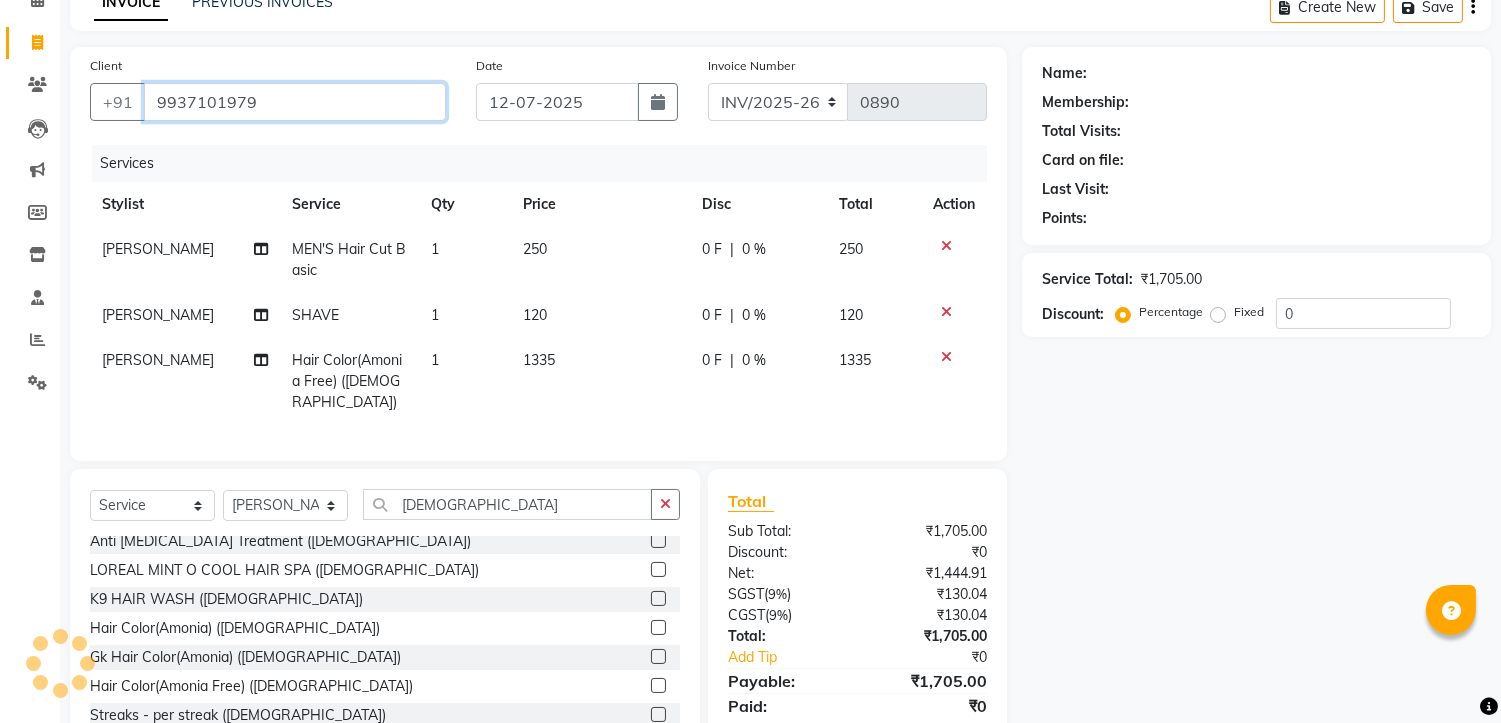 type on "9937101979" 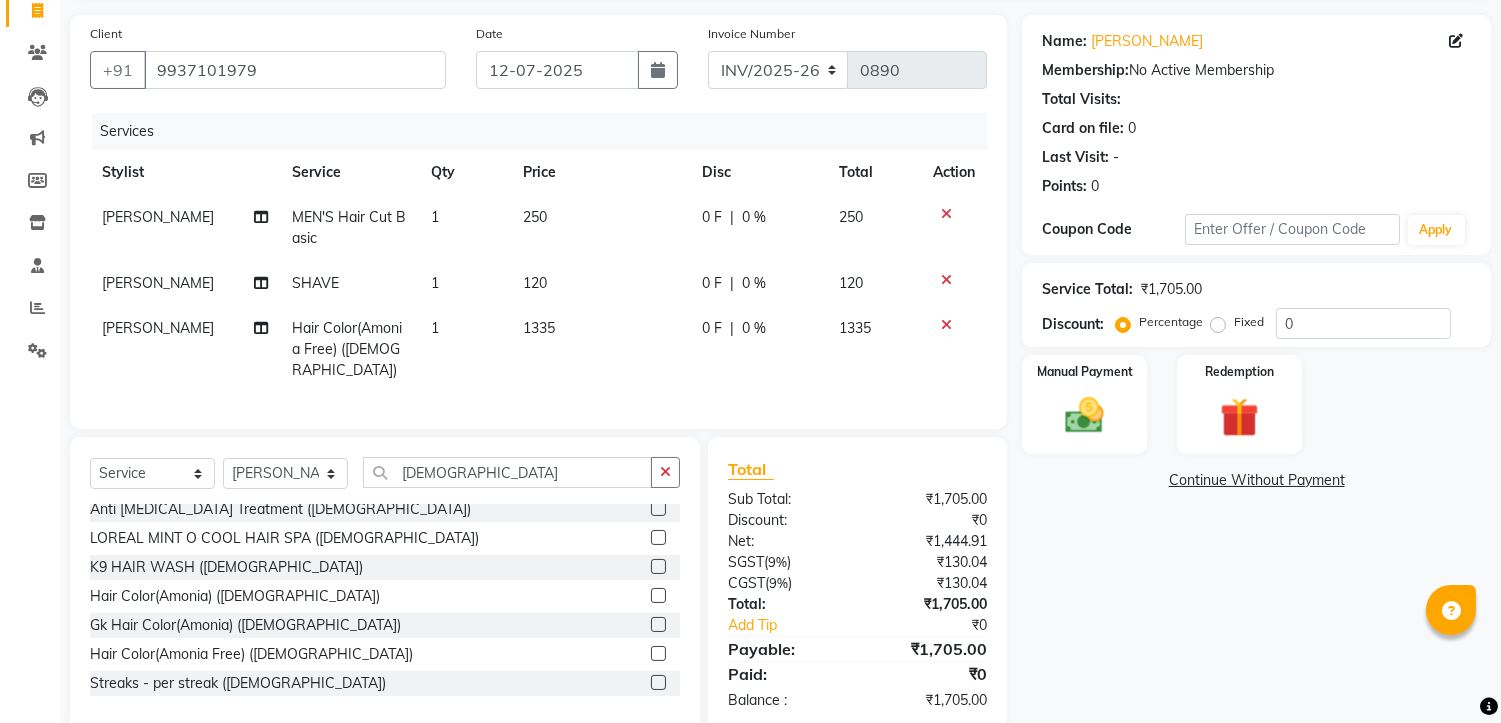 scroll, scrollTop: 170, scrollLeft: 0, axis: vertical 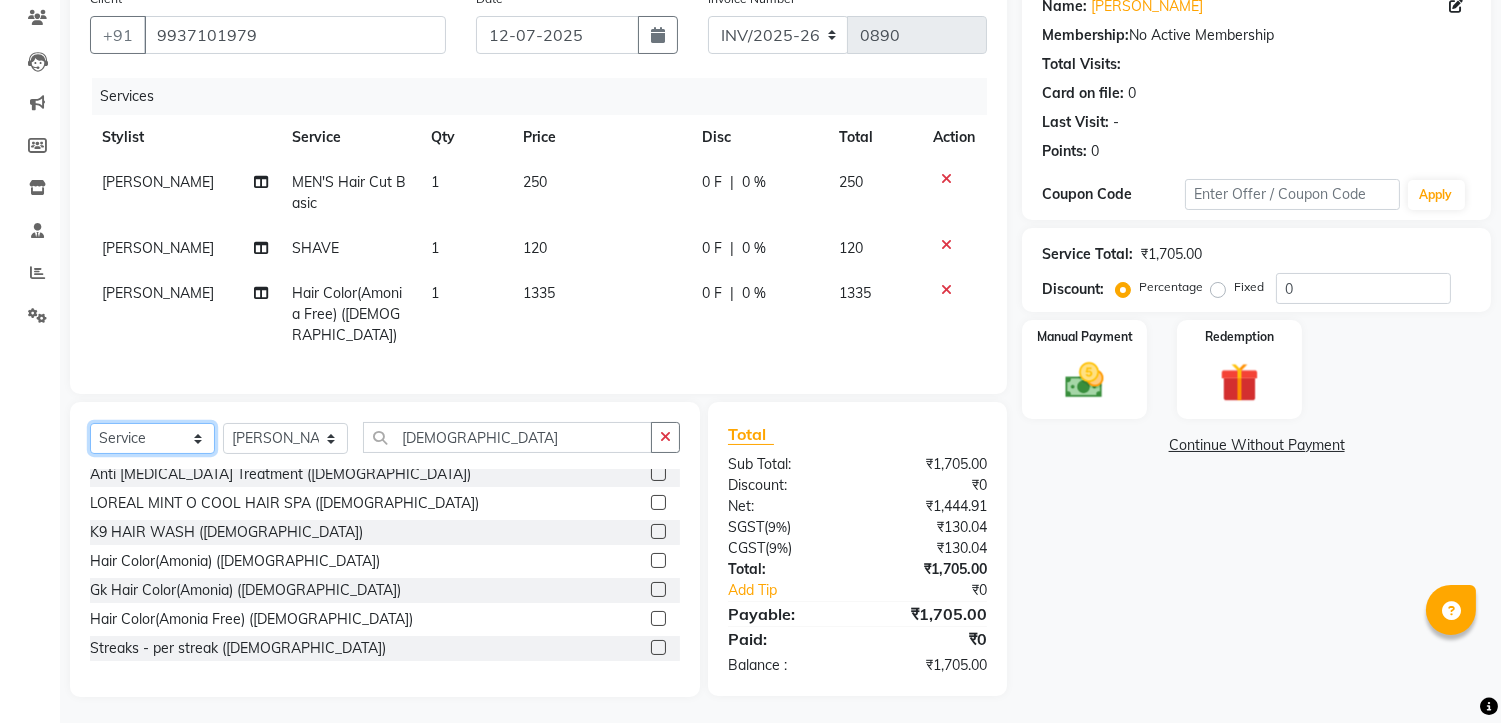 click on "Select  Service  Product  Membership  Package Voucher Prepaid Gift Card" 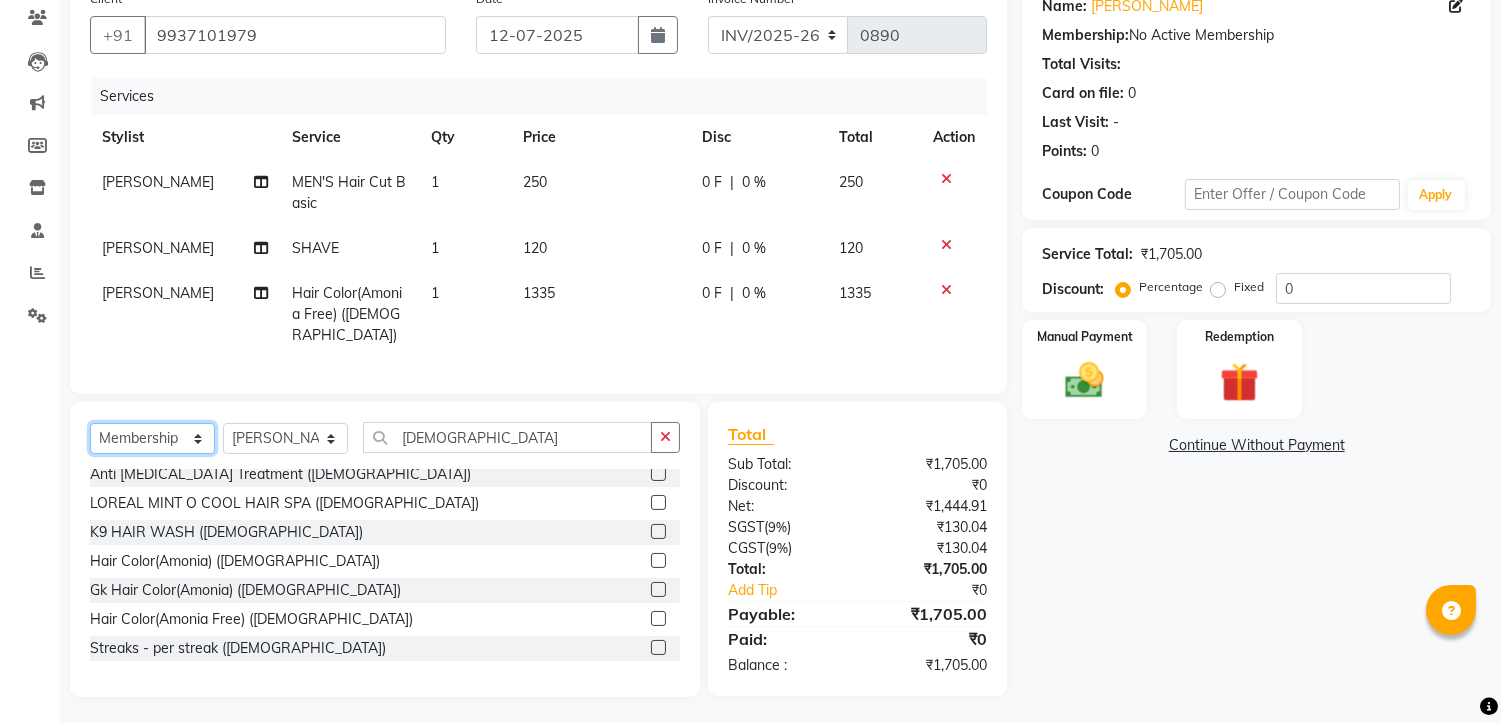 click on "Select  Service  Product  Membership  Package Voucher Prepaid Gift Card" 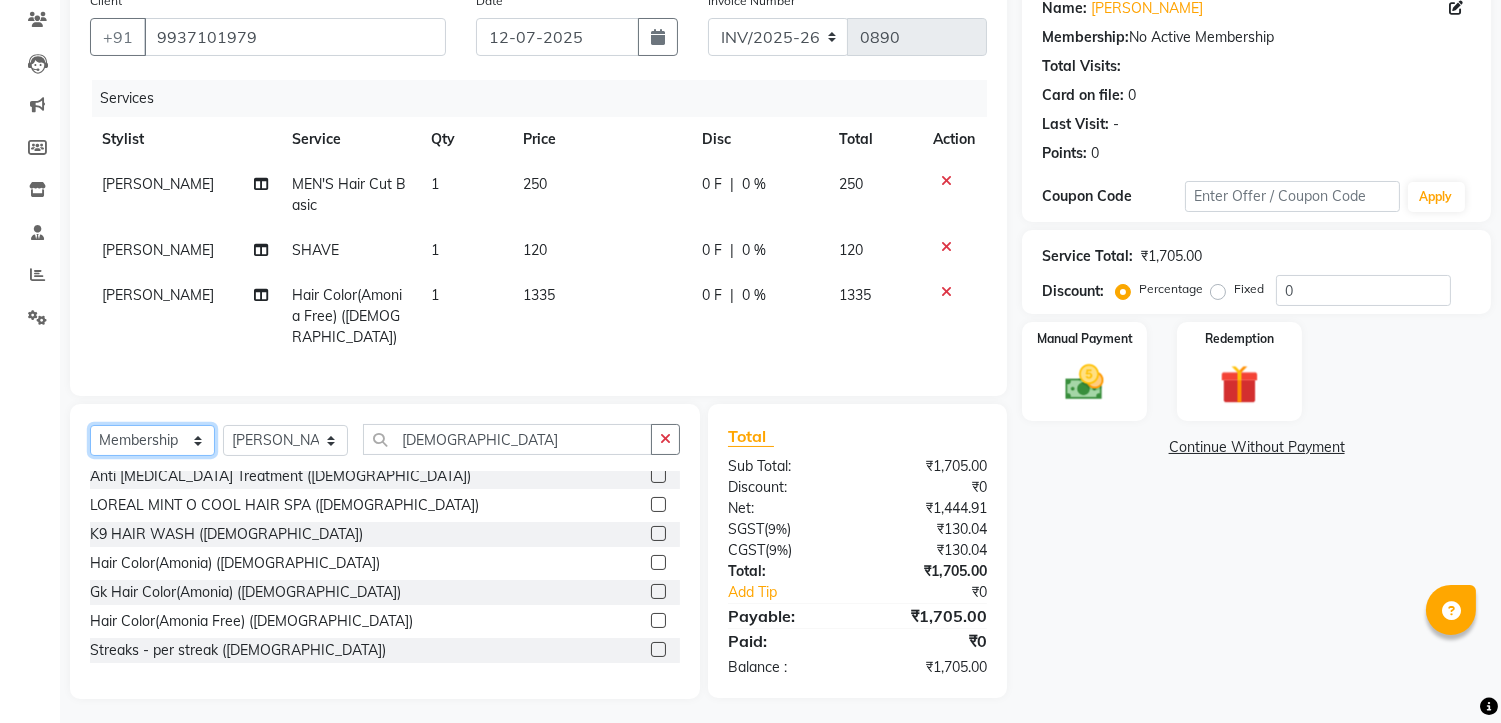 scroll, scrollTop: 0, scrollLeft: 0, axis: both 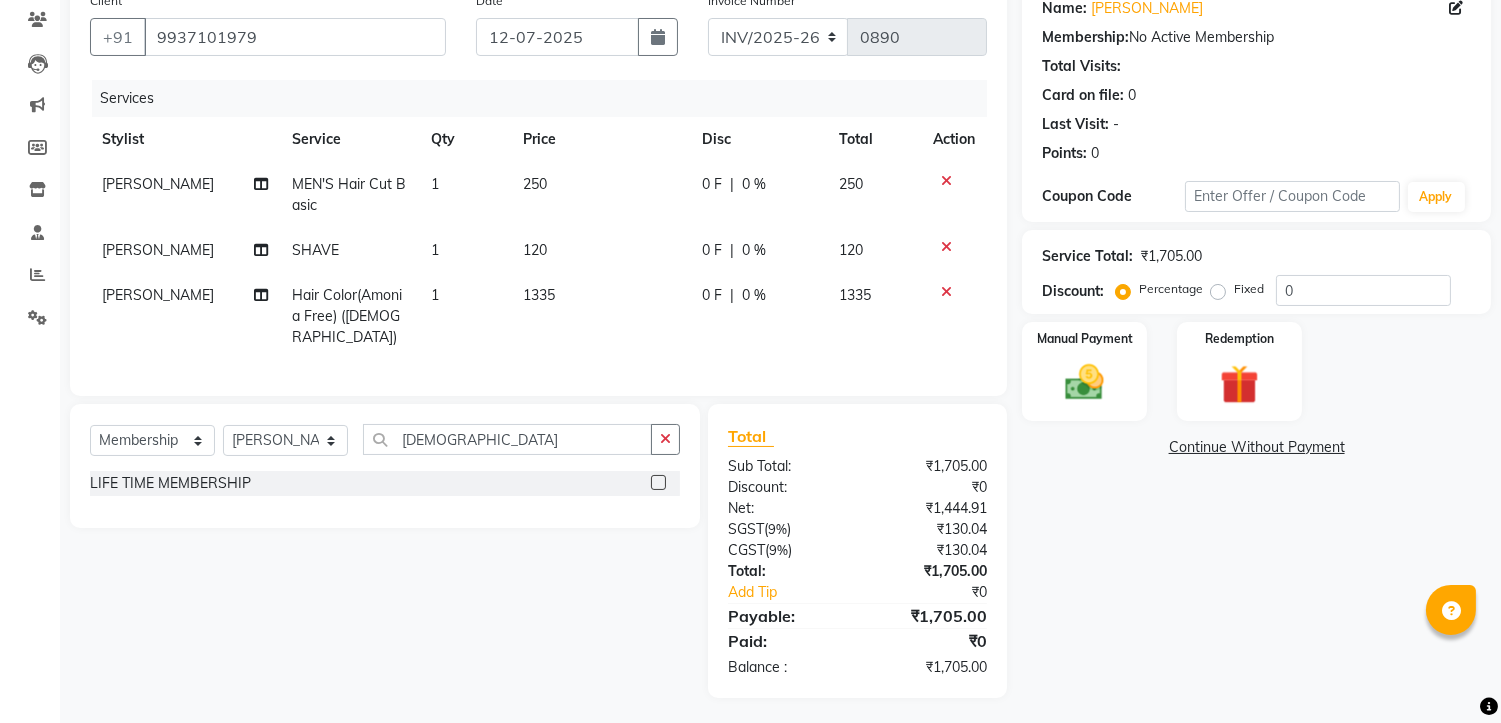 click 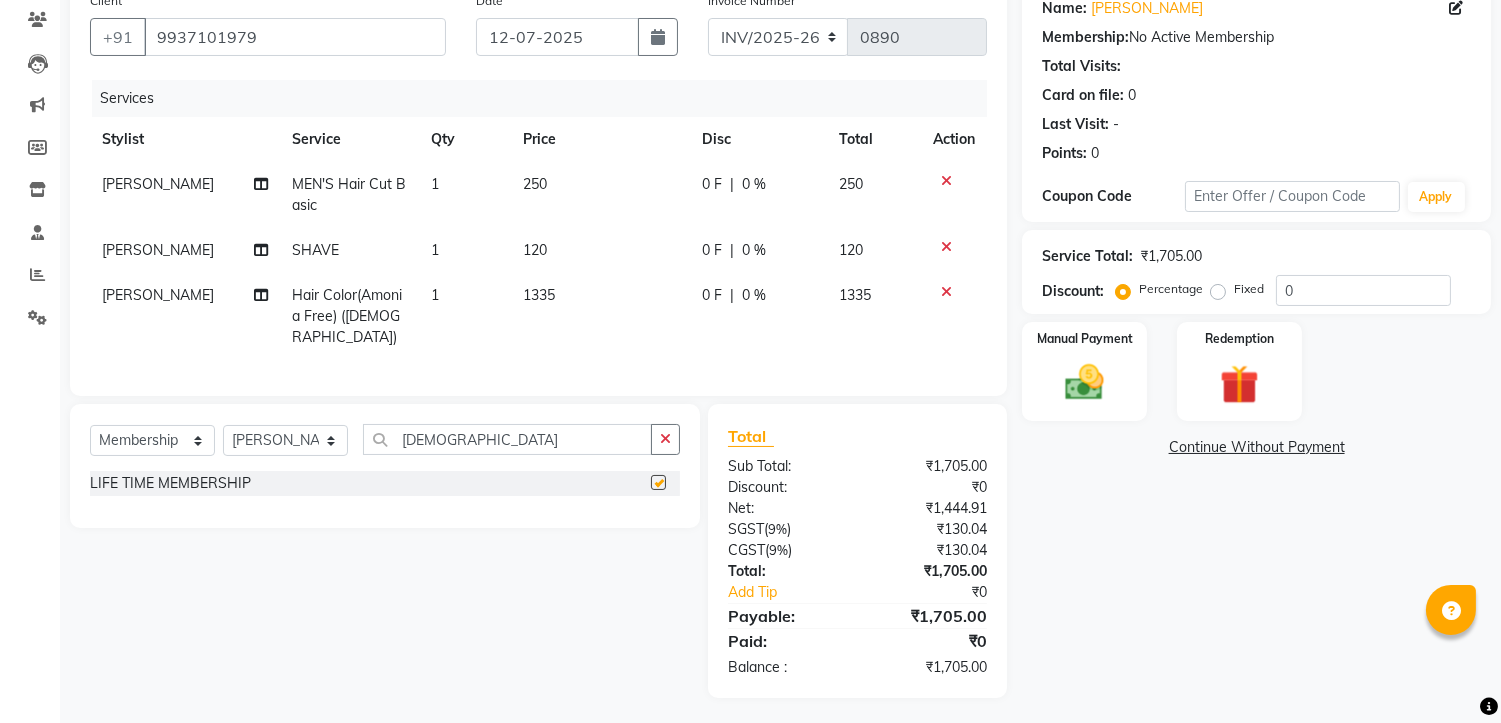 select on "select" 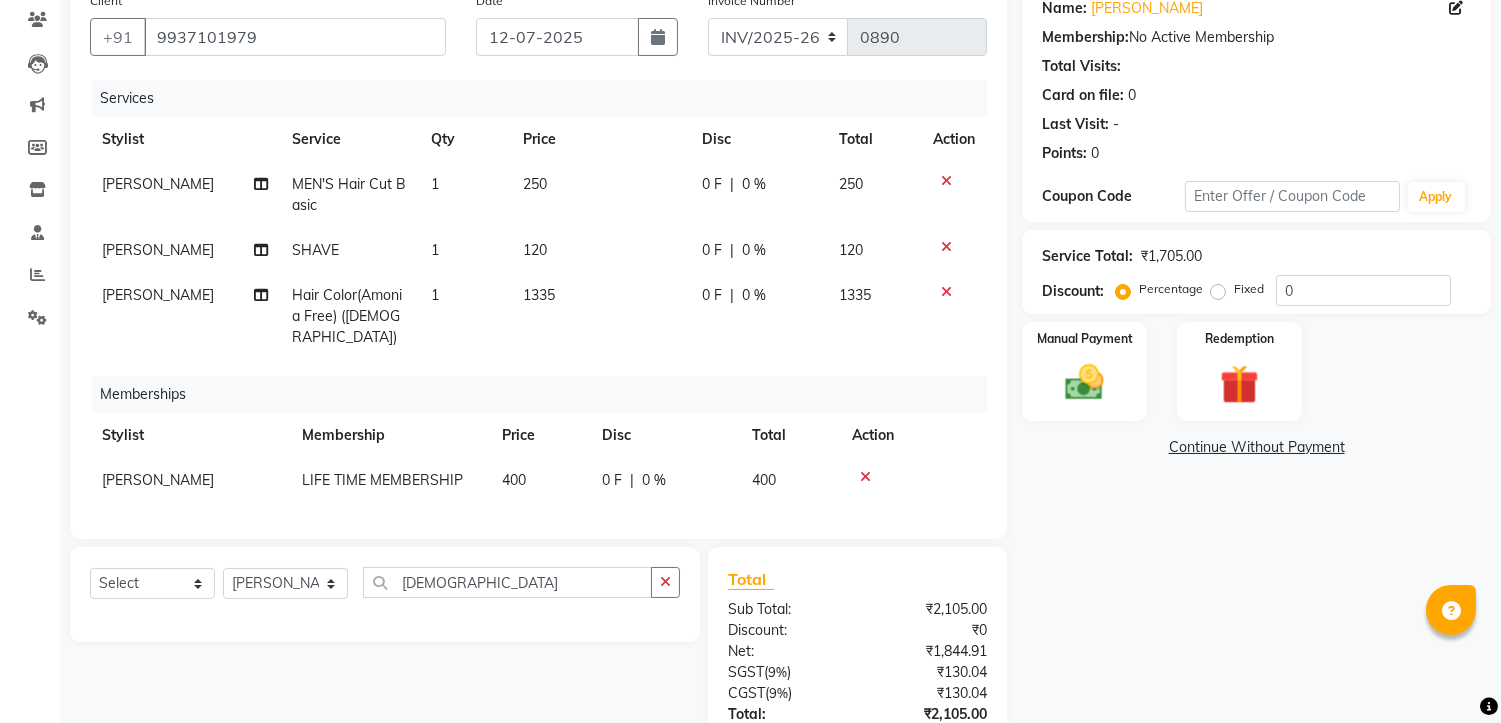 click on "0 F" 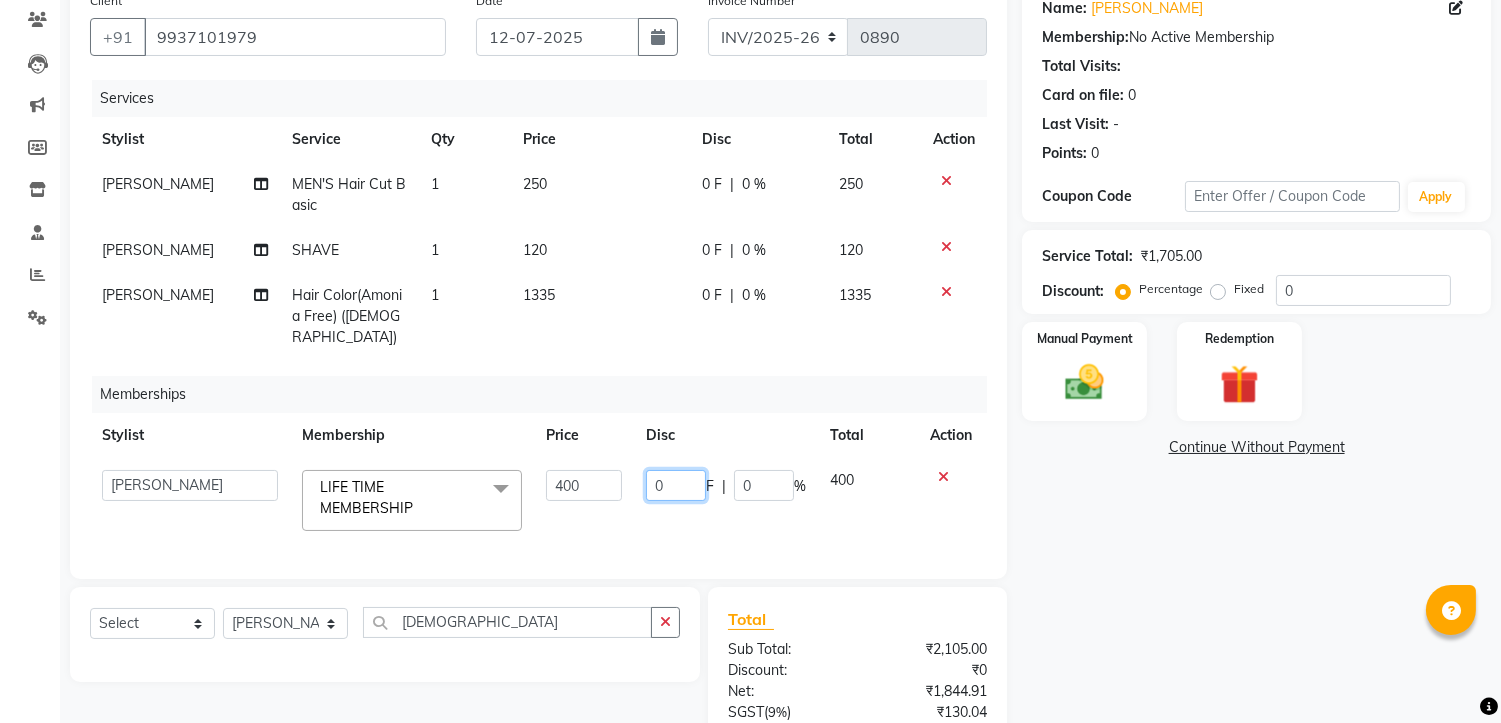 click on "0" 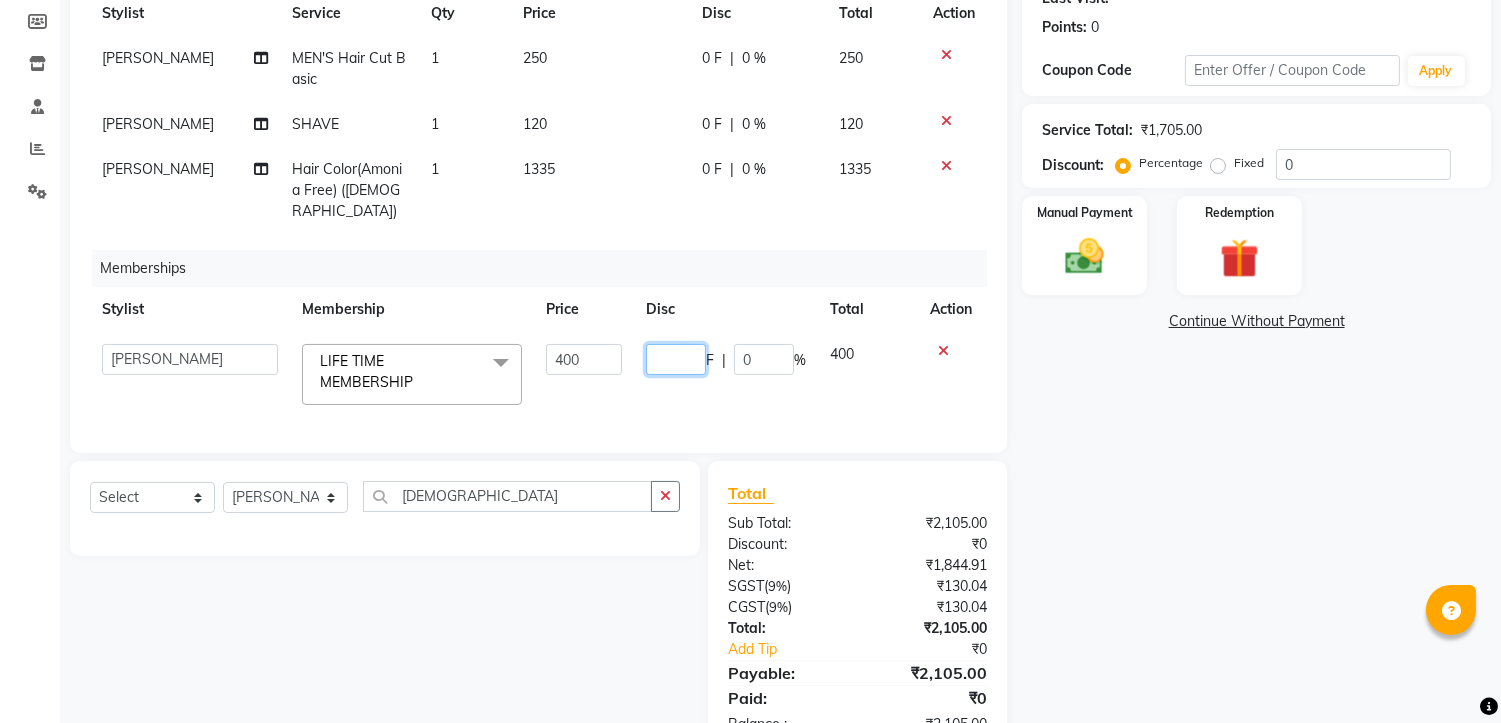 scroll, scrollTop: 351, scrollLeft: 0, axis: vertical 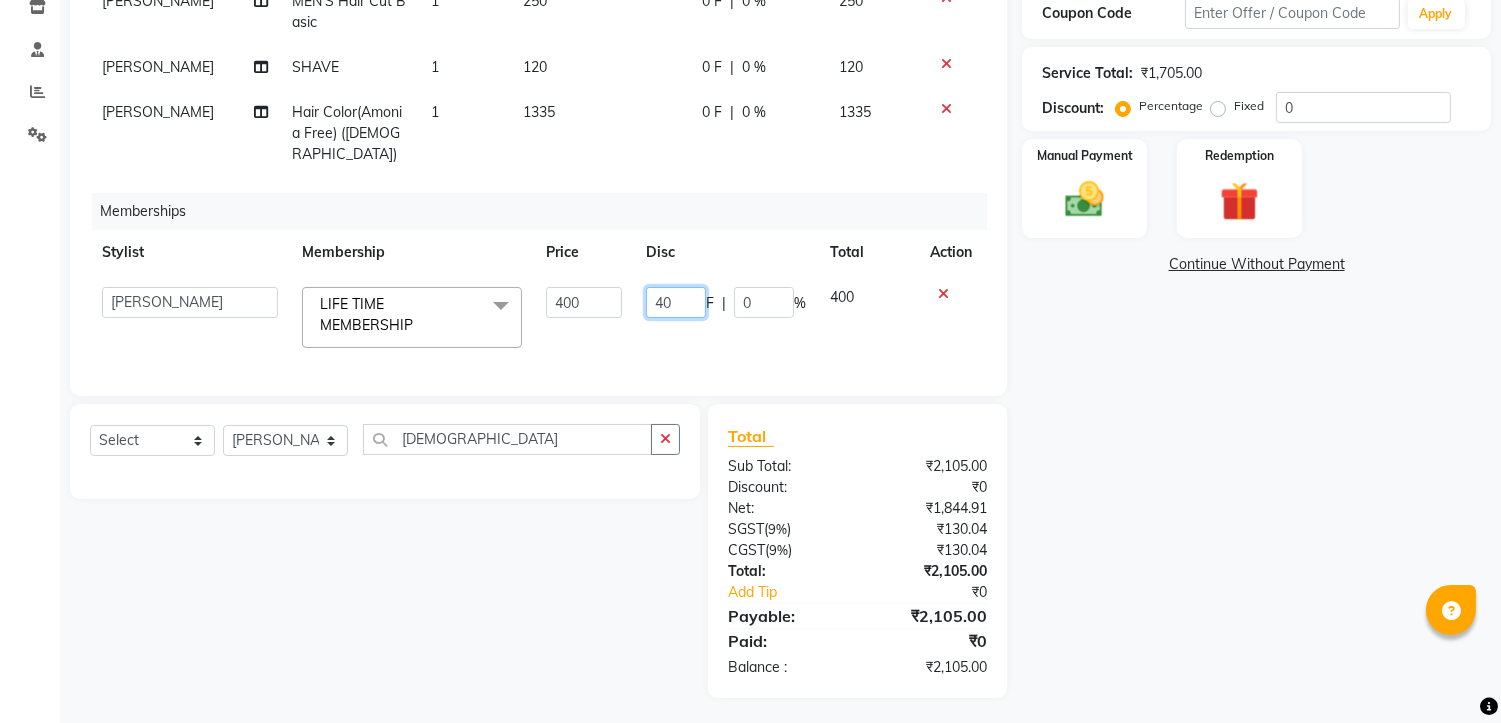 type on "400" 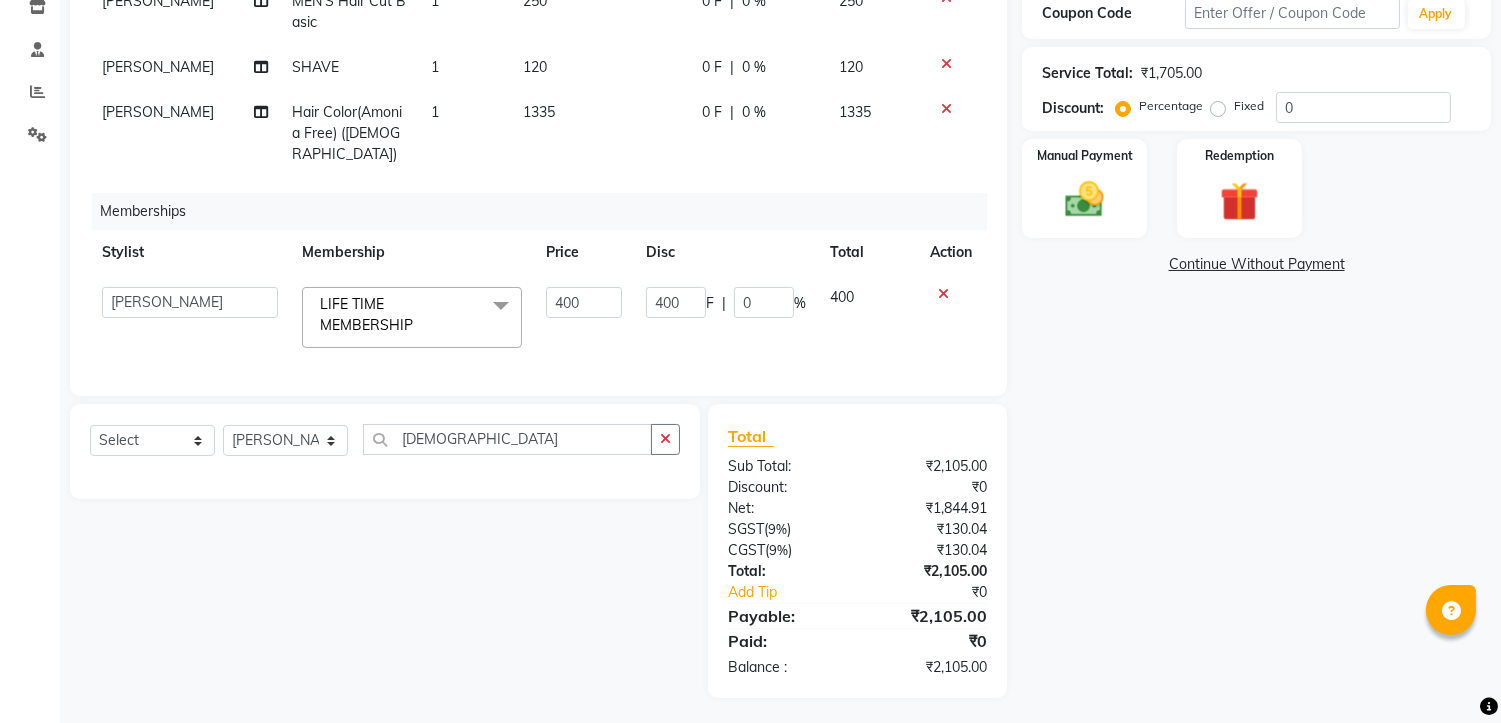 scroll, scrollTop: 311, scrollLeft: 0, axis: vertical 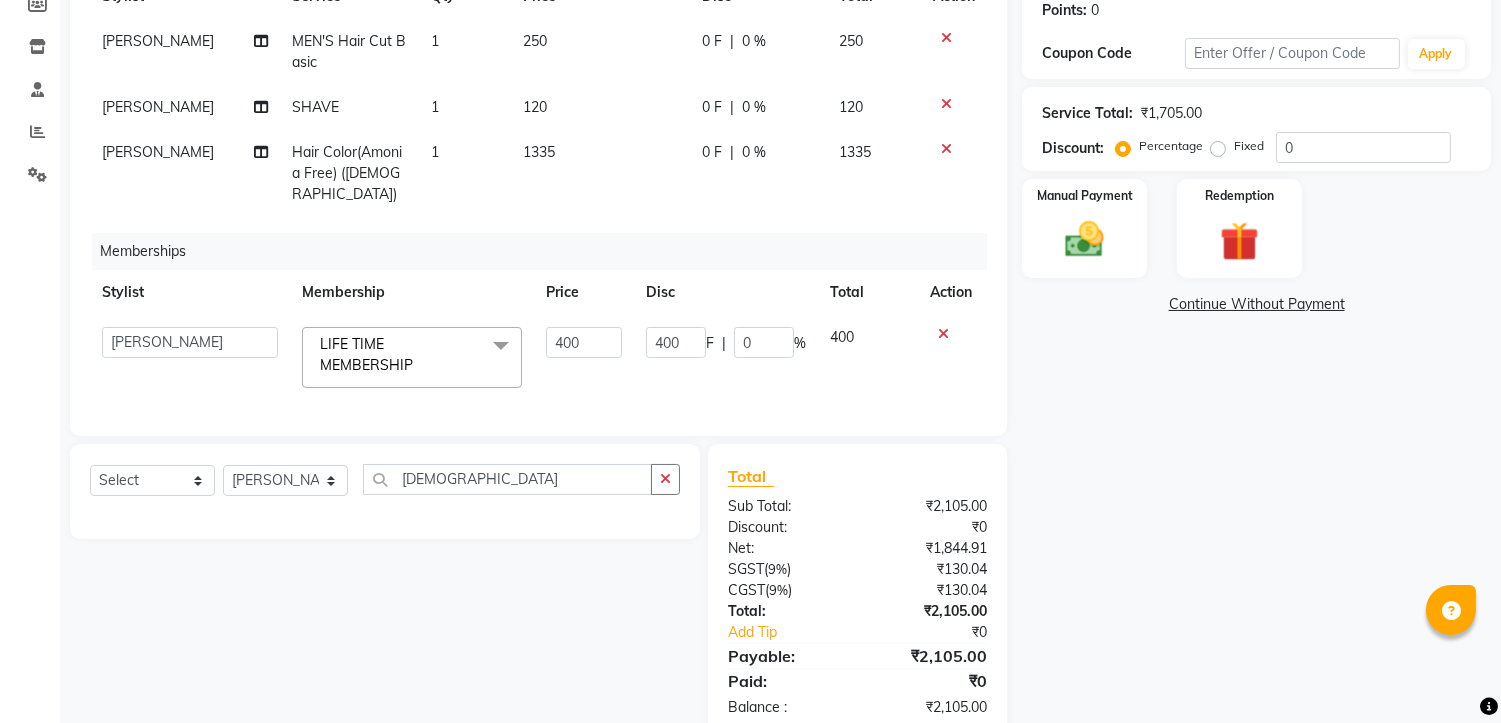 click on "Name: Dr.anshuman Pattanaik Membership:  No Active Membership  Total Visits:   Card on file:  0 Last Visit:   - Points:   0  Coupon Code Apply Service Total:  ₹1,705.00  Discount:  Percentage   Fixed  0 Manual Payment Redemption  Continue Without Payment" 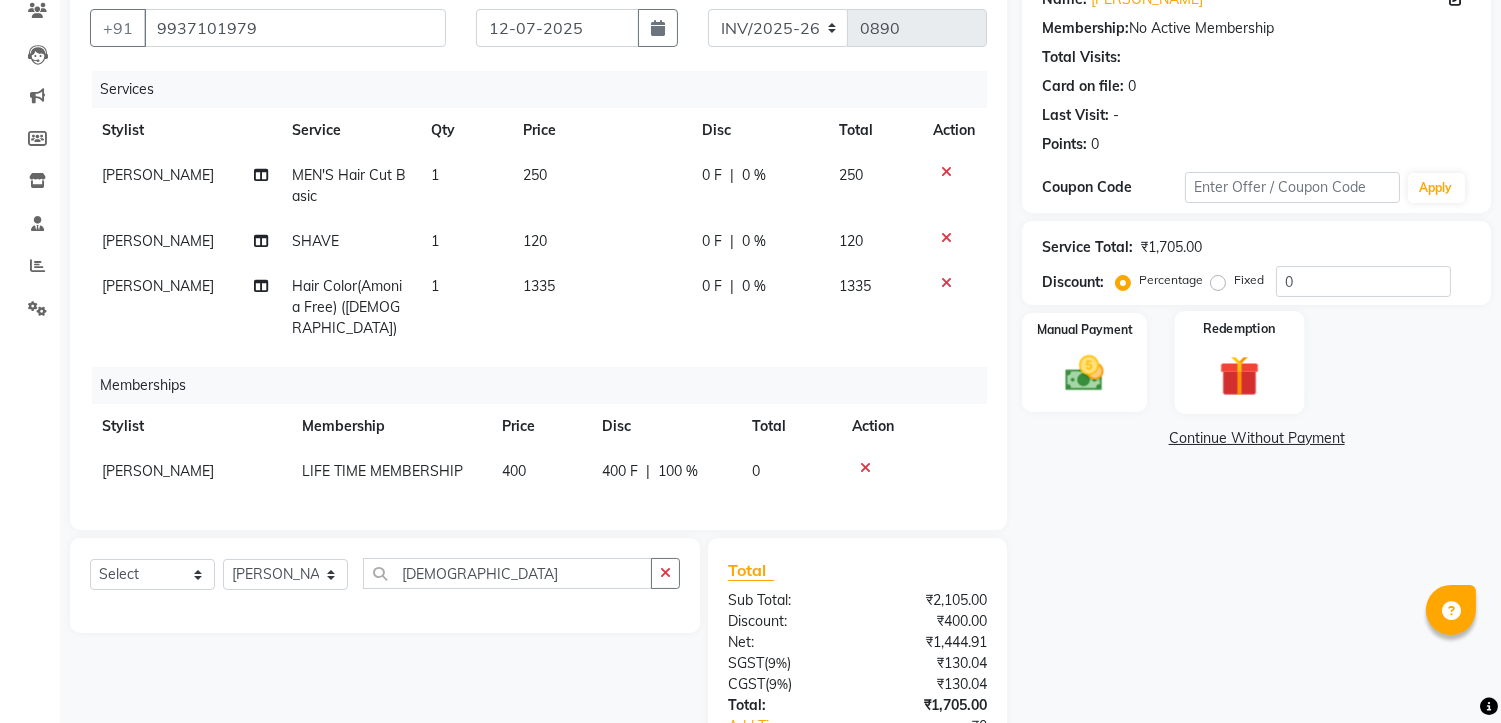 scroll, scrollTop: 222, scrollLeft: 0, axis: vertical 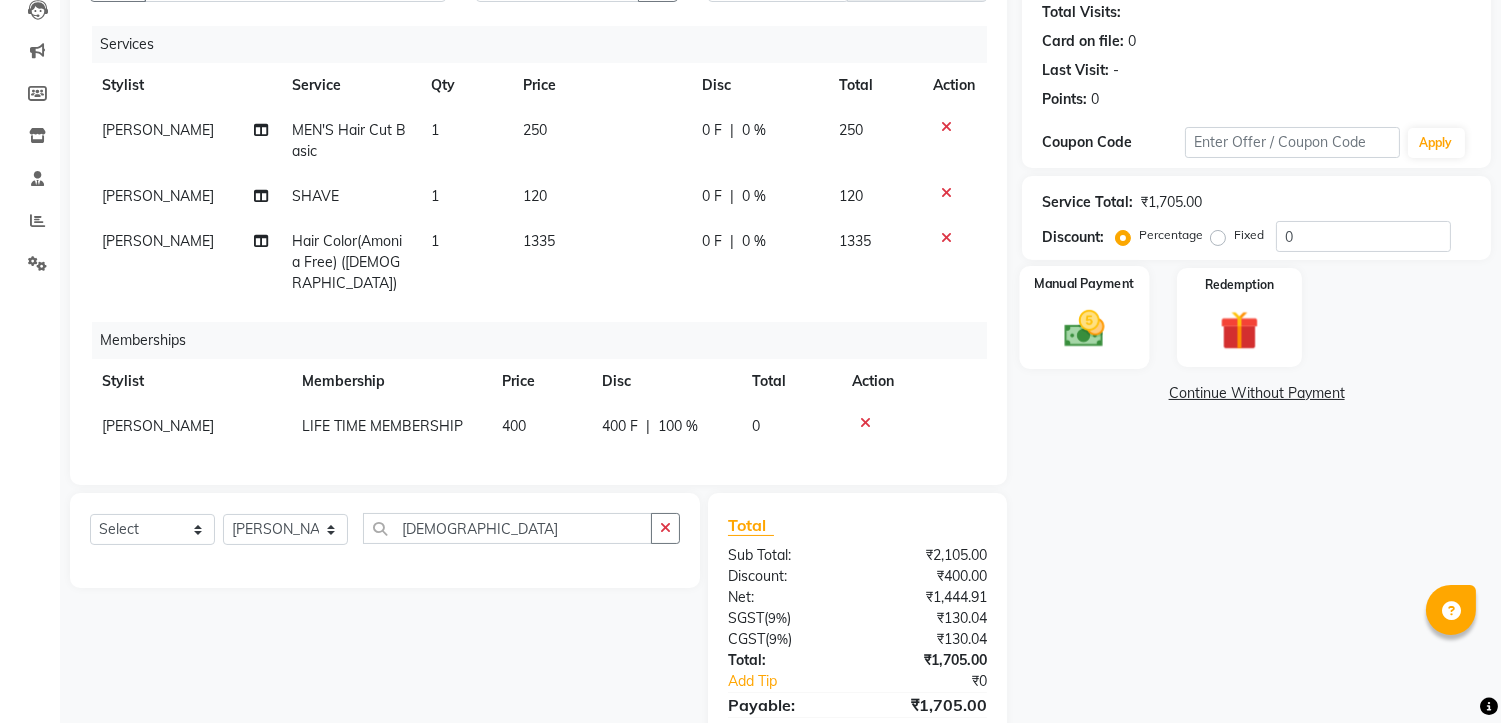 click 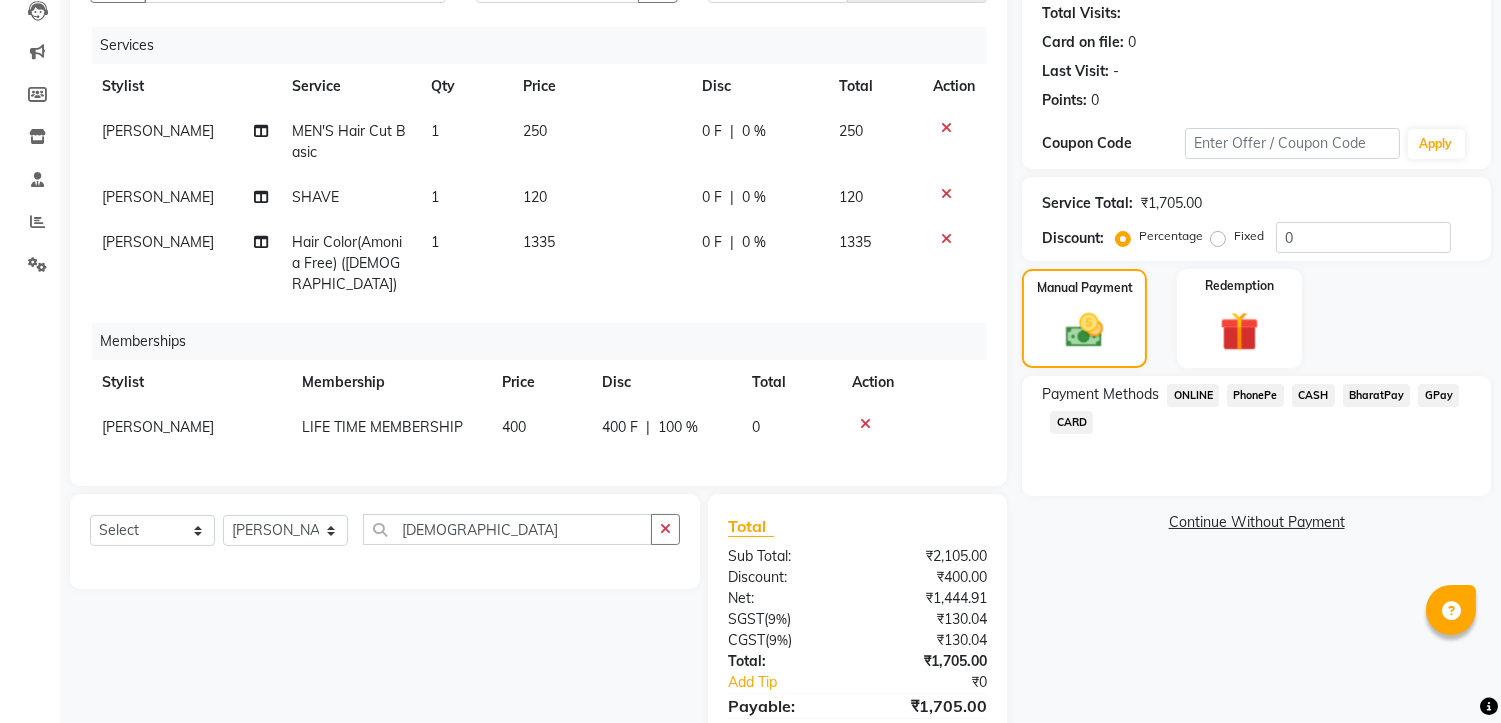 scroll, scrollTop: 222, scrollLeft: 0, axis: vertical 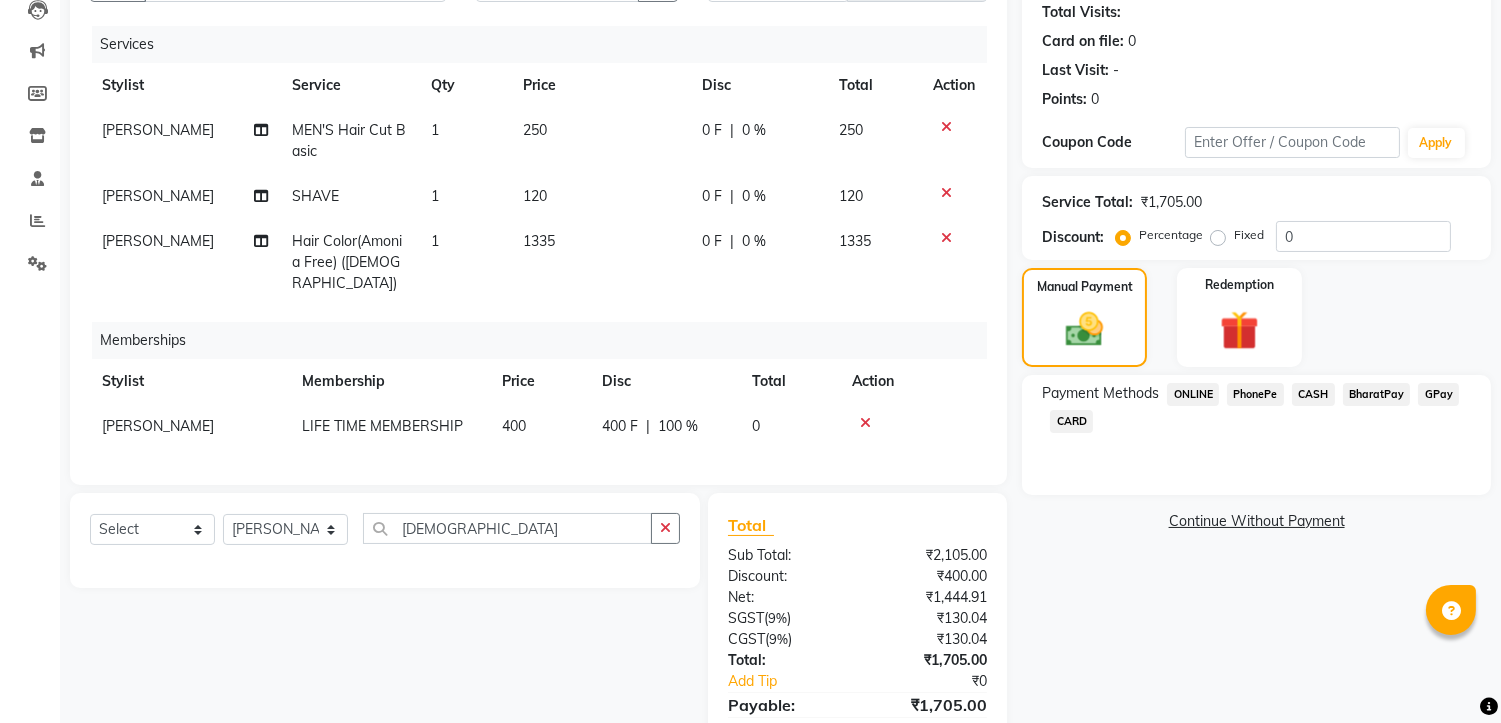 click on "PhonePe" 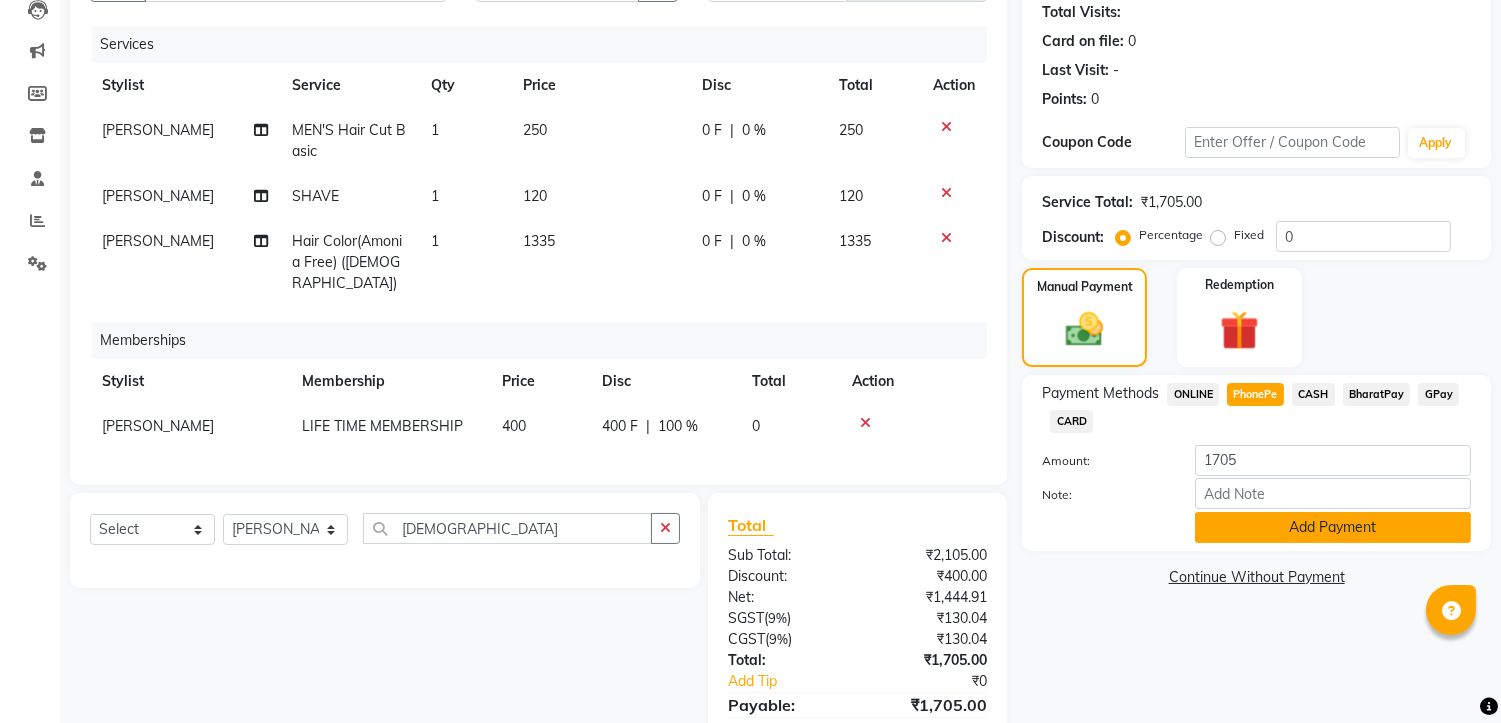 click on "Add Payment" 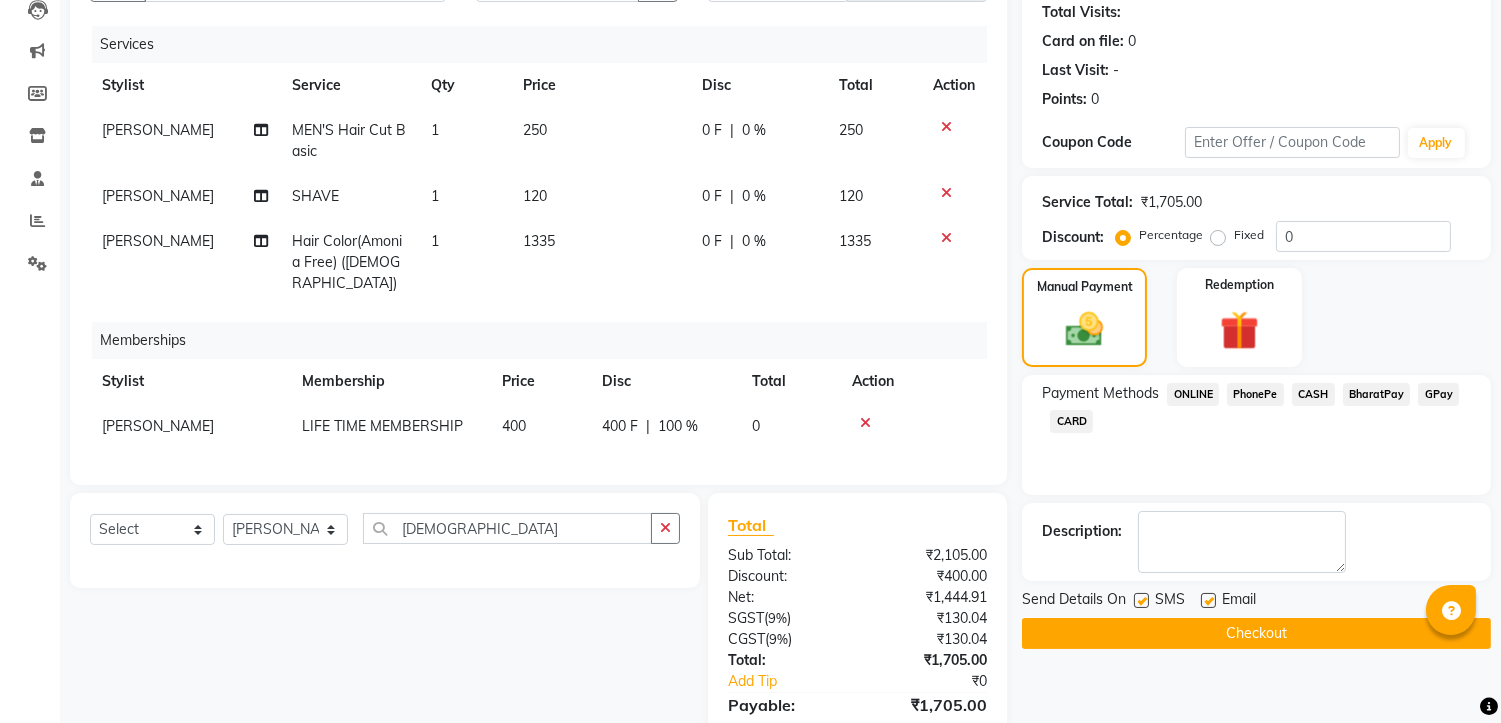click on "Checkout" 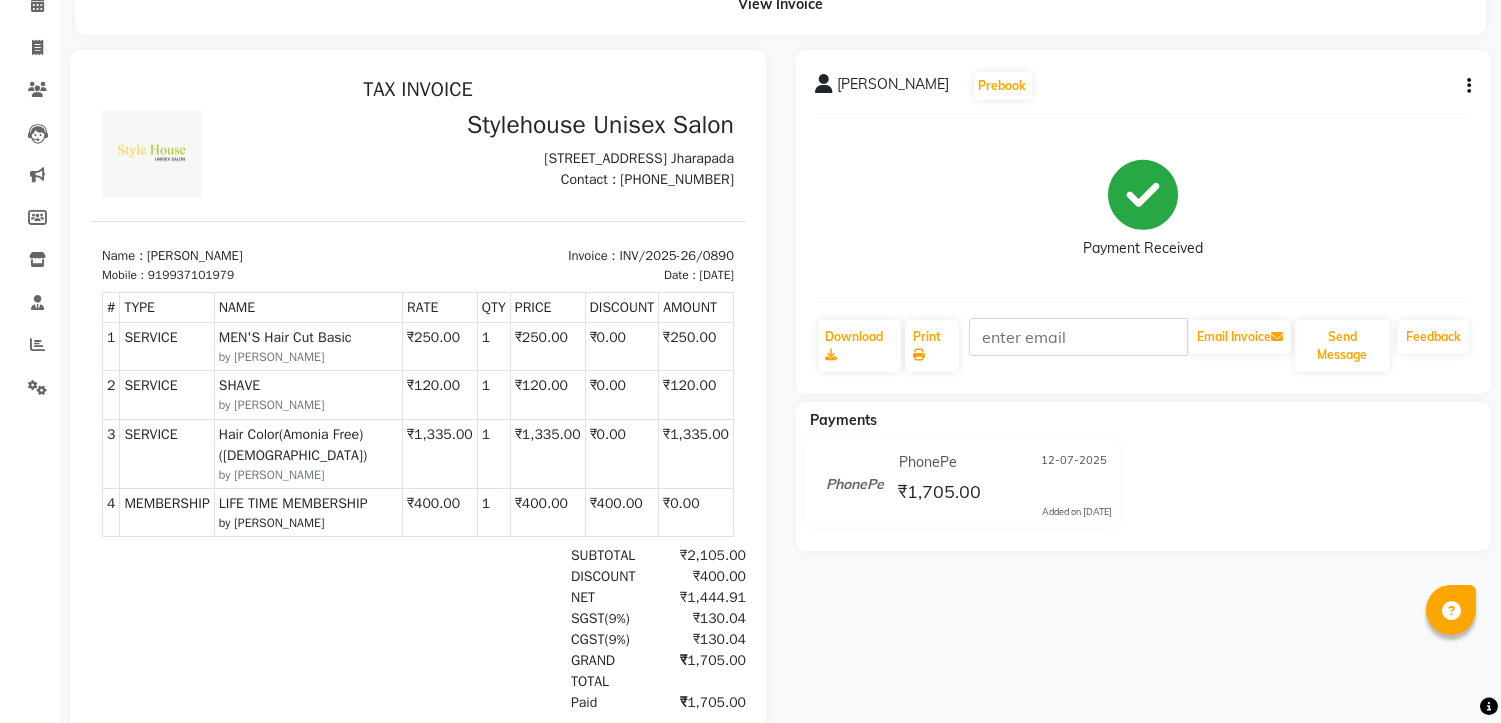 scroll, scrollTop: 0, scrollLeft: 0, axis: both 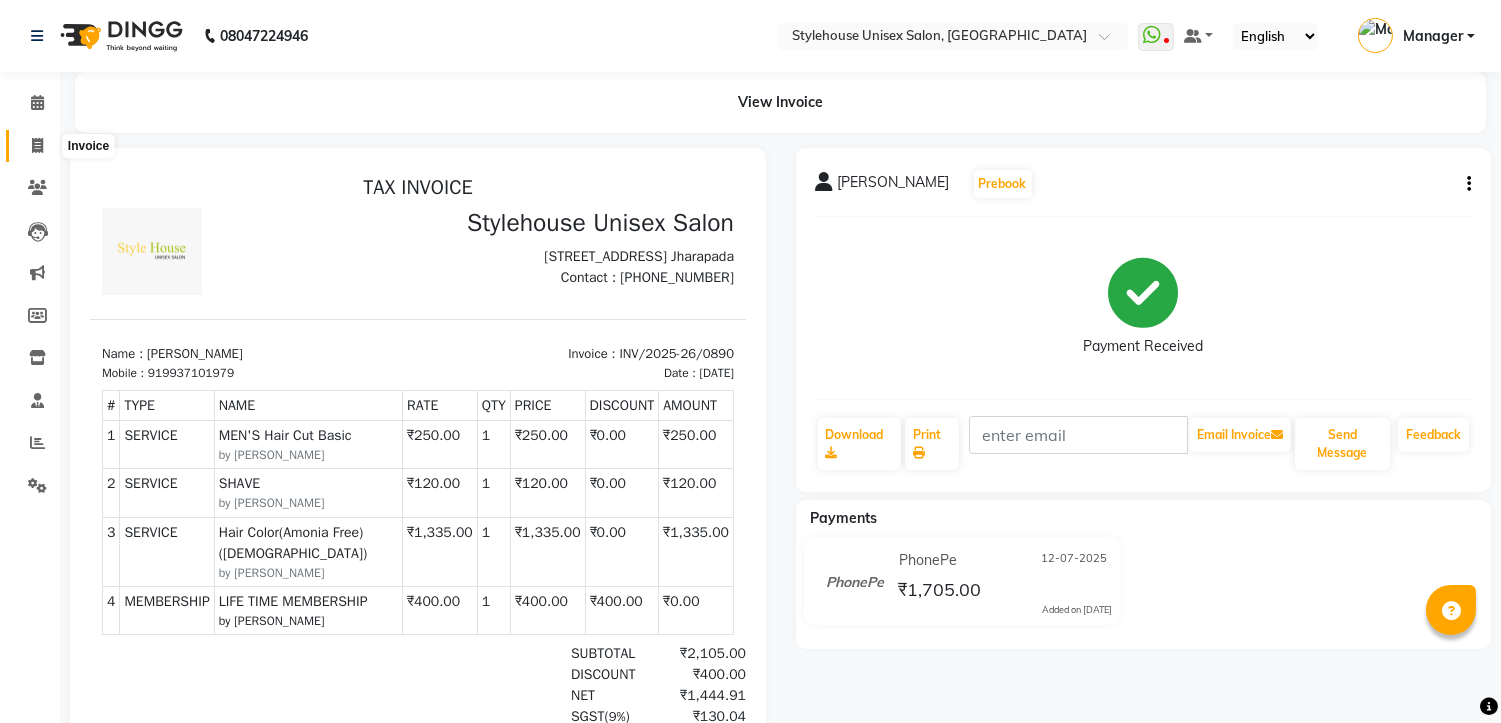 click 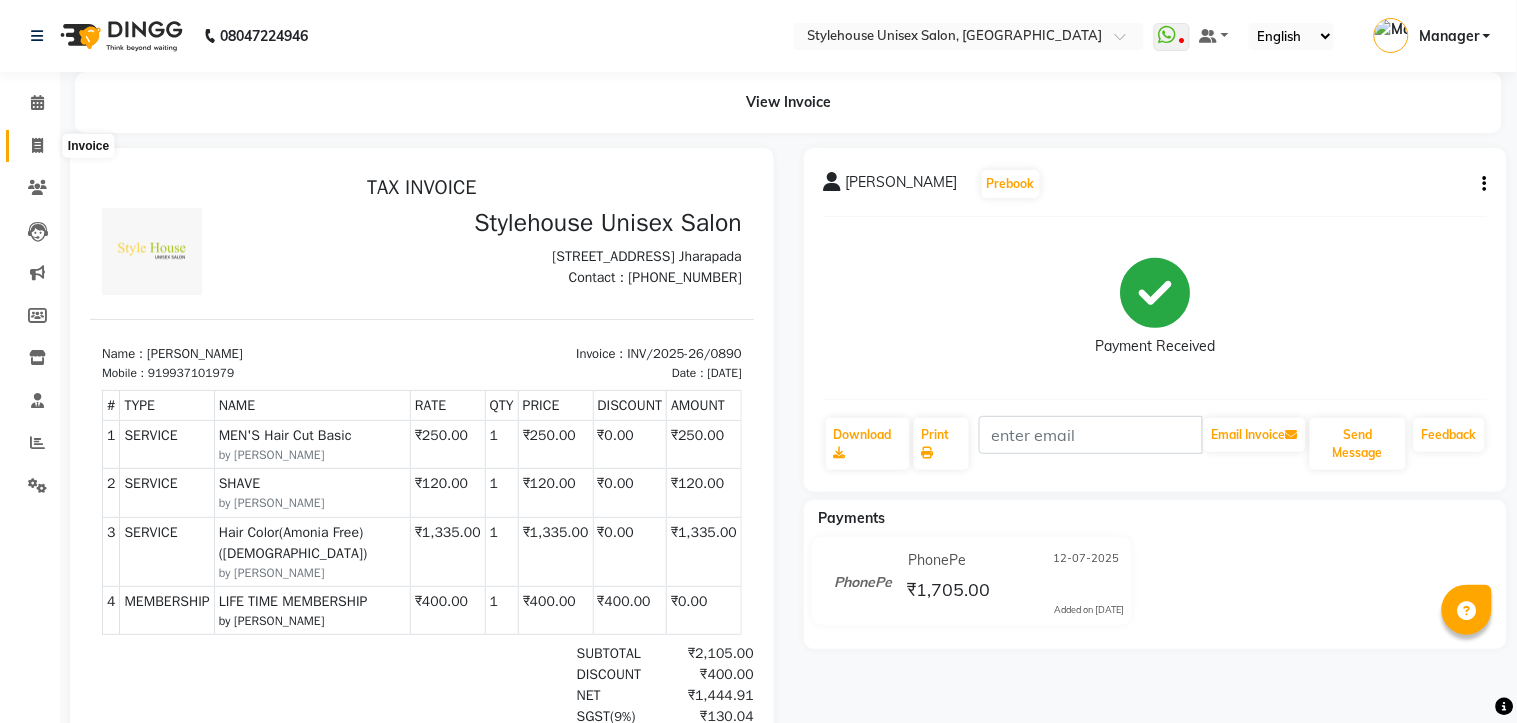 select on "service" 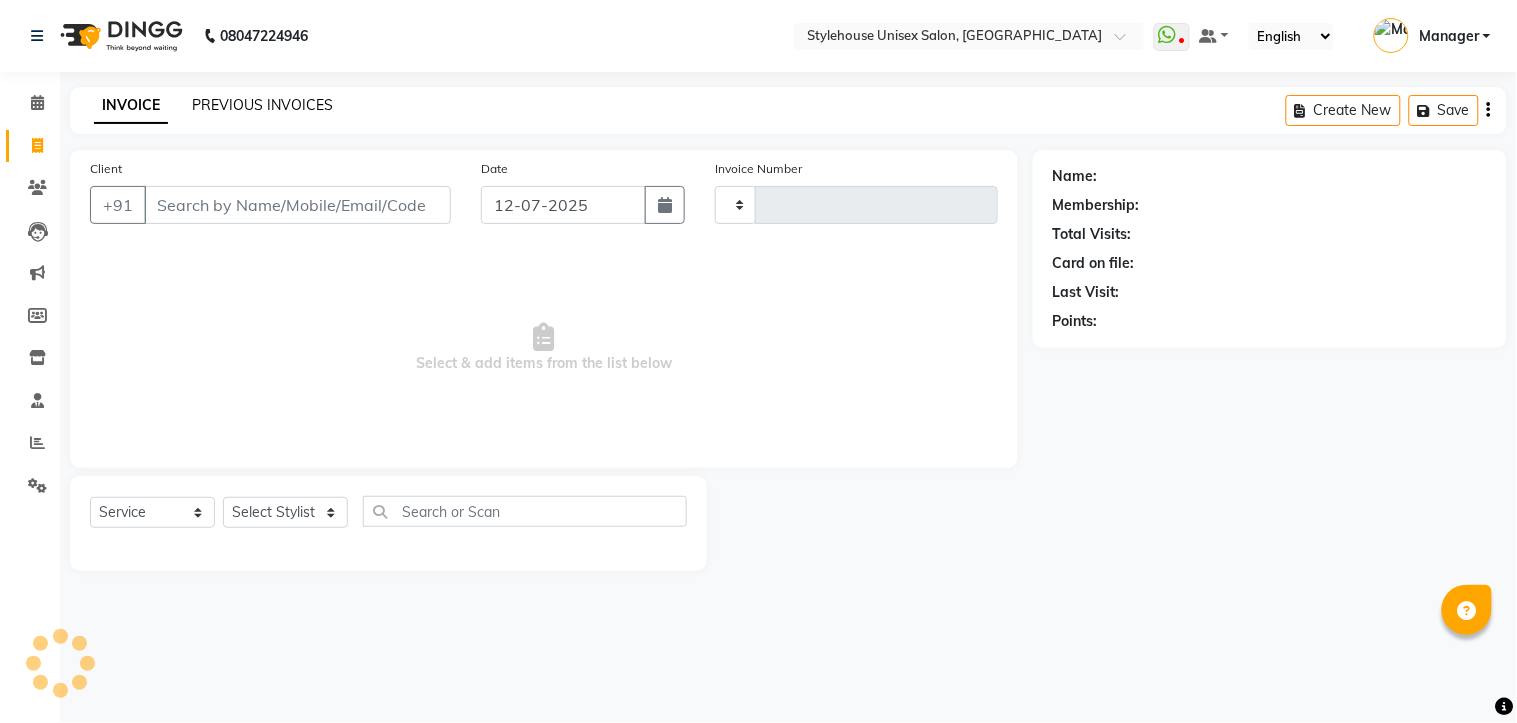 type on "0891" 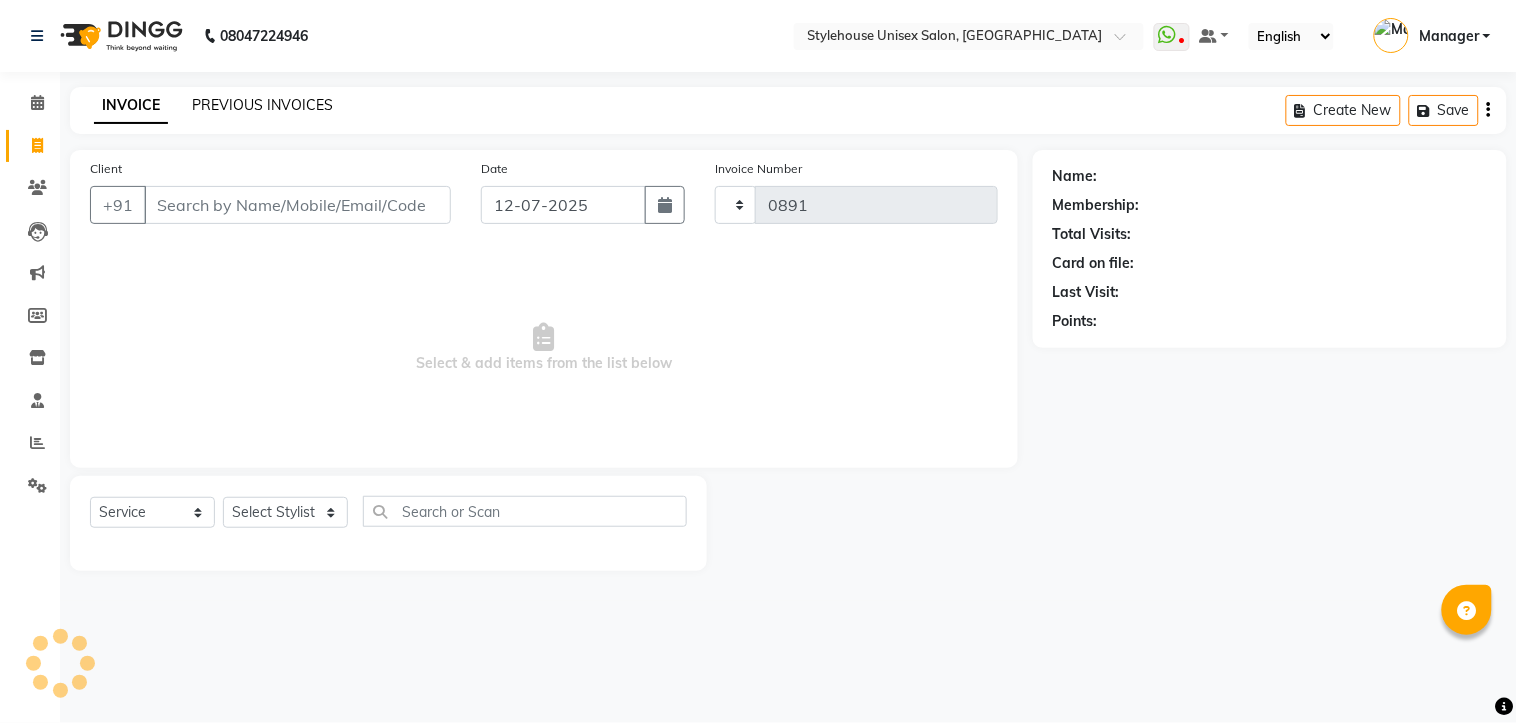 select on "7906" 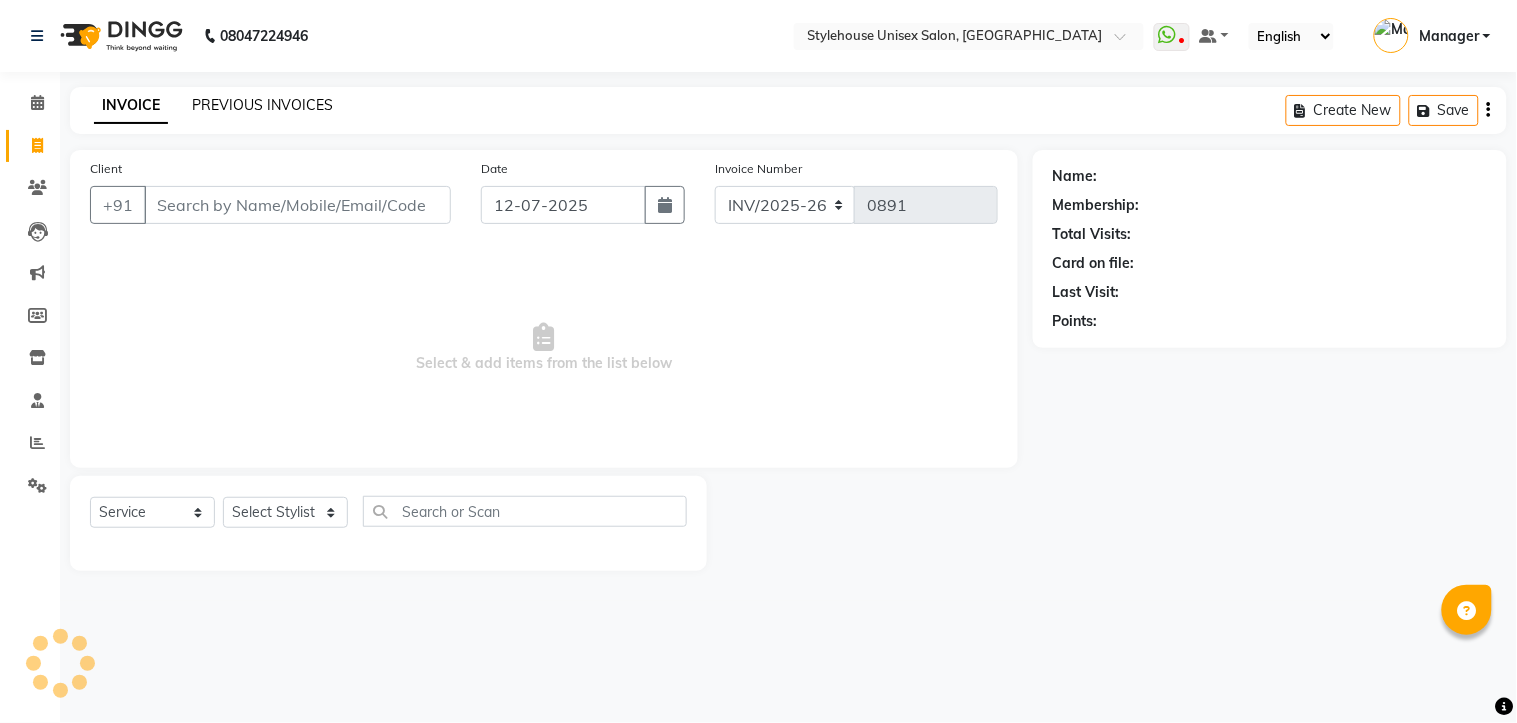 click on "PREVIOUS INVOICES" 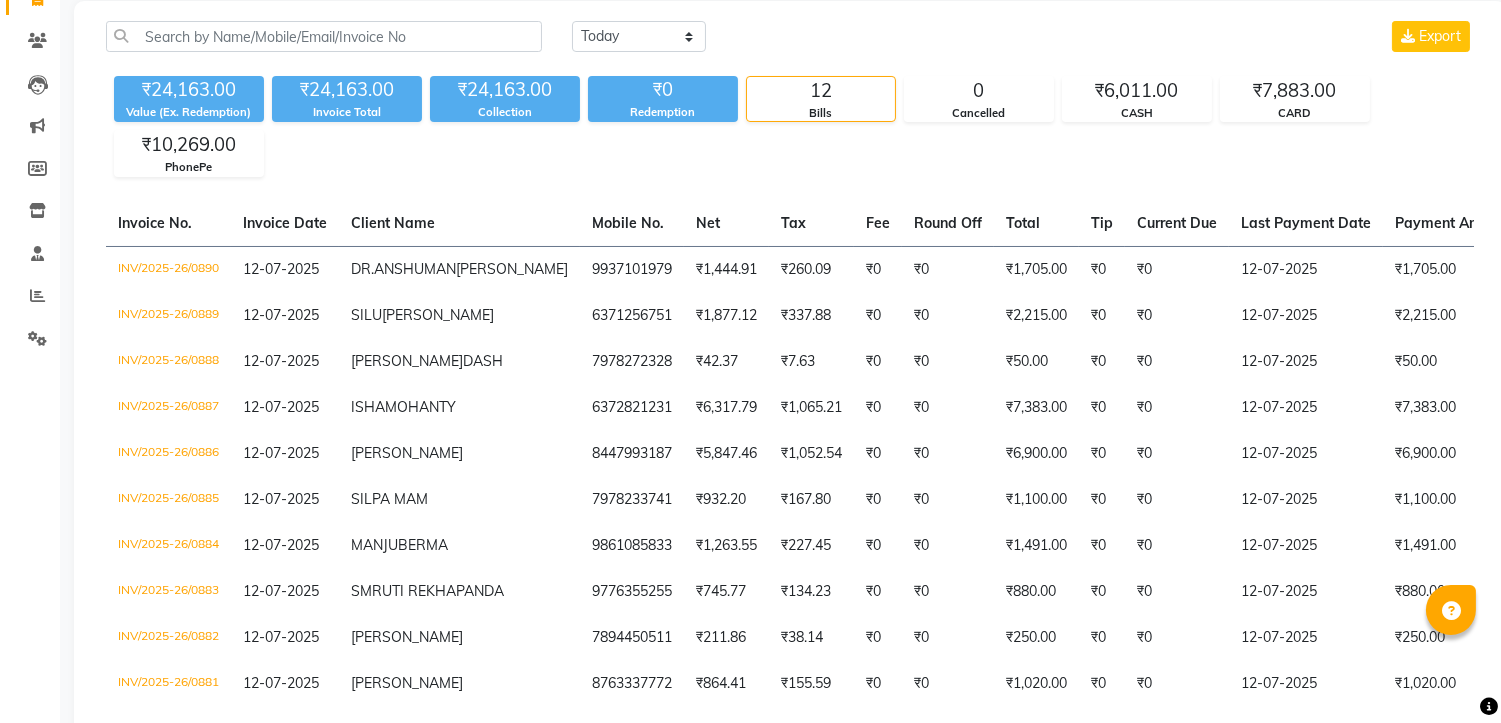 scroll, scrollTop: 0, scrollLeft: 0, axis: both 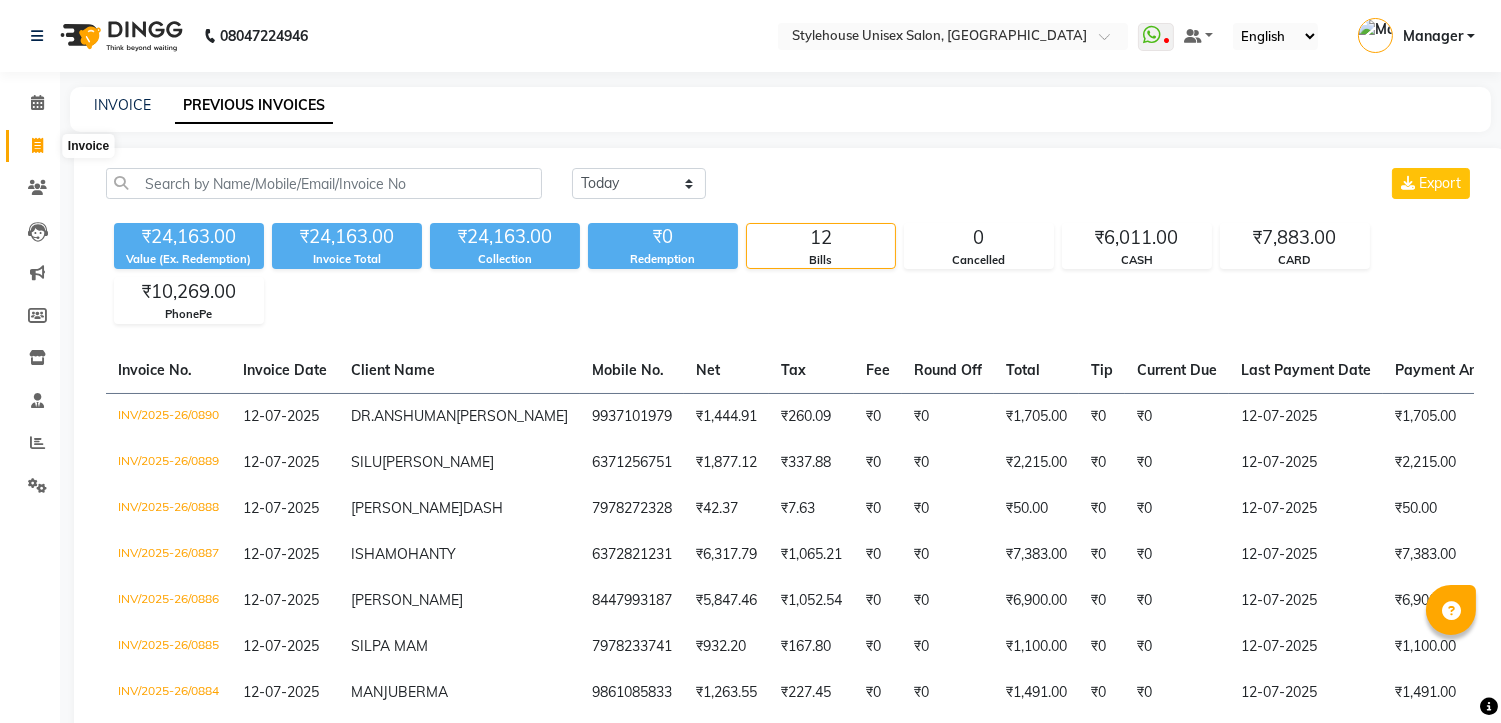 click 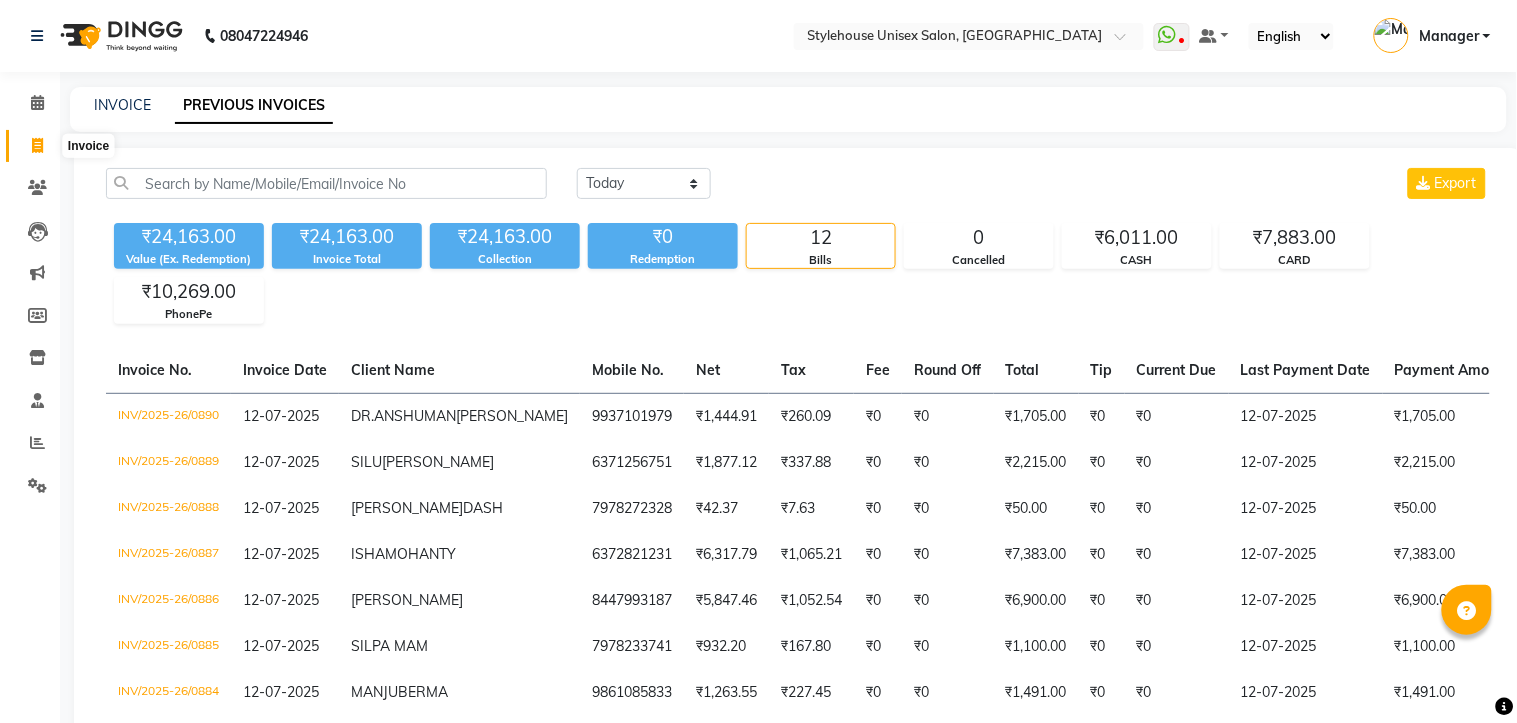 select on "service" 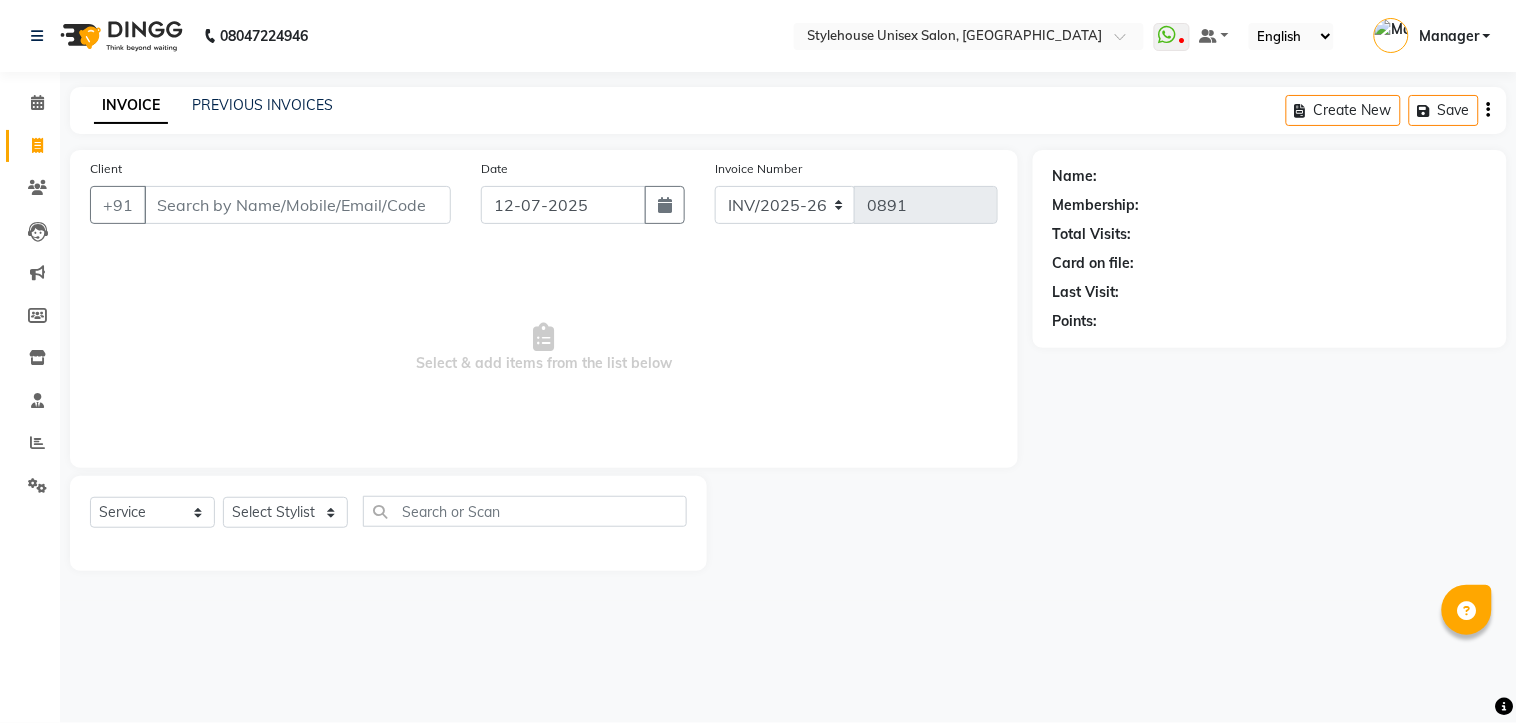 click 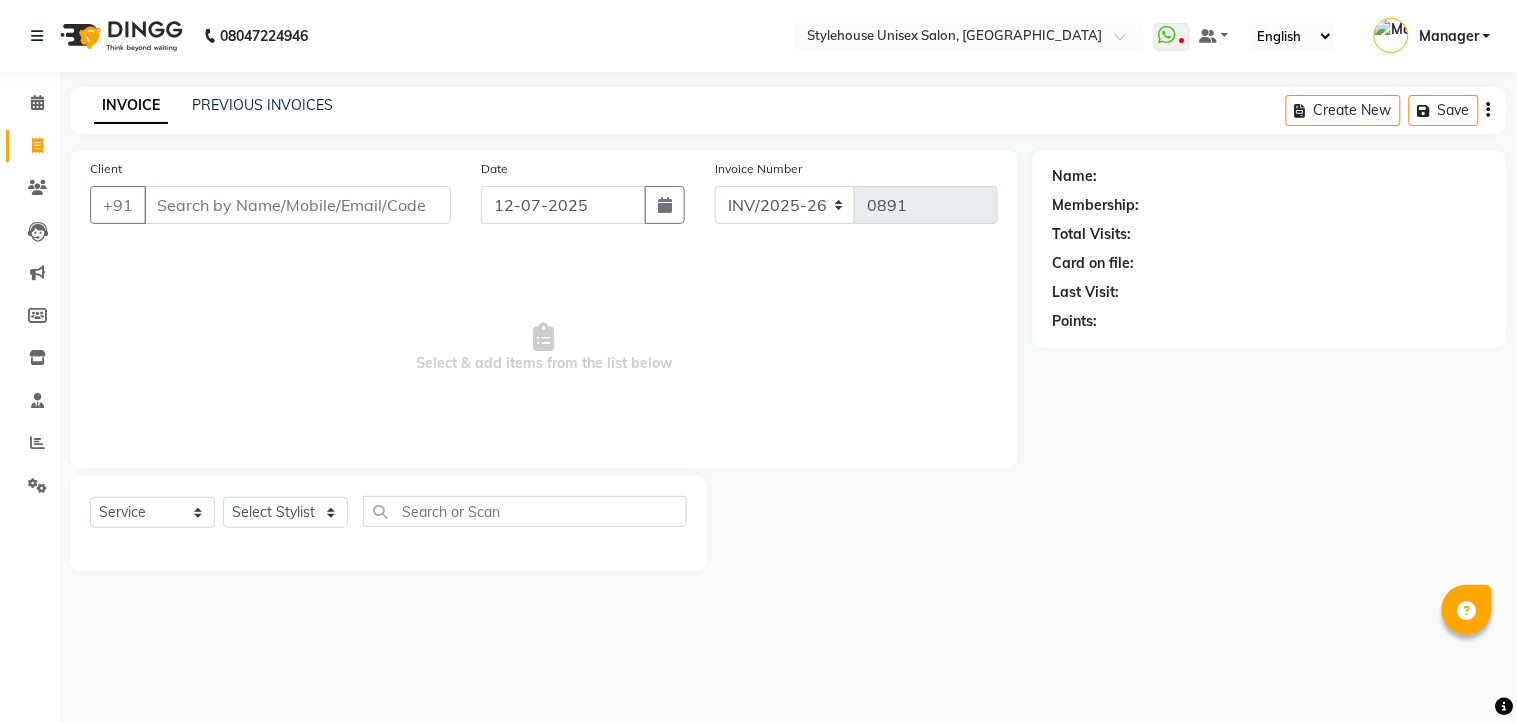 drag, startPoint x: 768, startPoint y: 337, endPoint x: 920, endPoint y: 515, distance: 234.06836 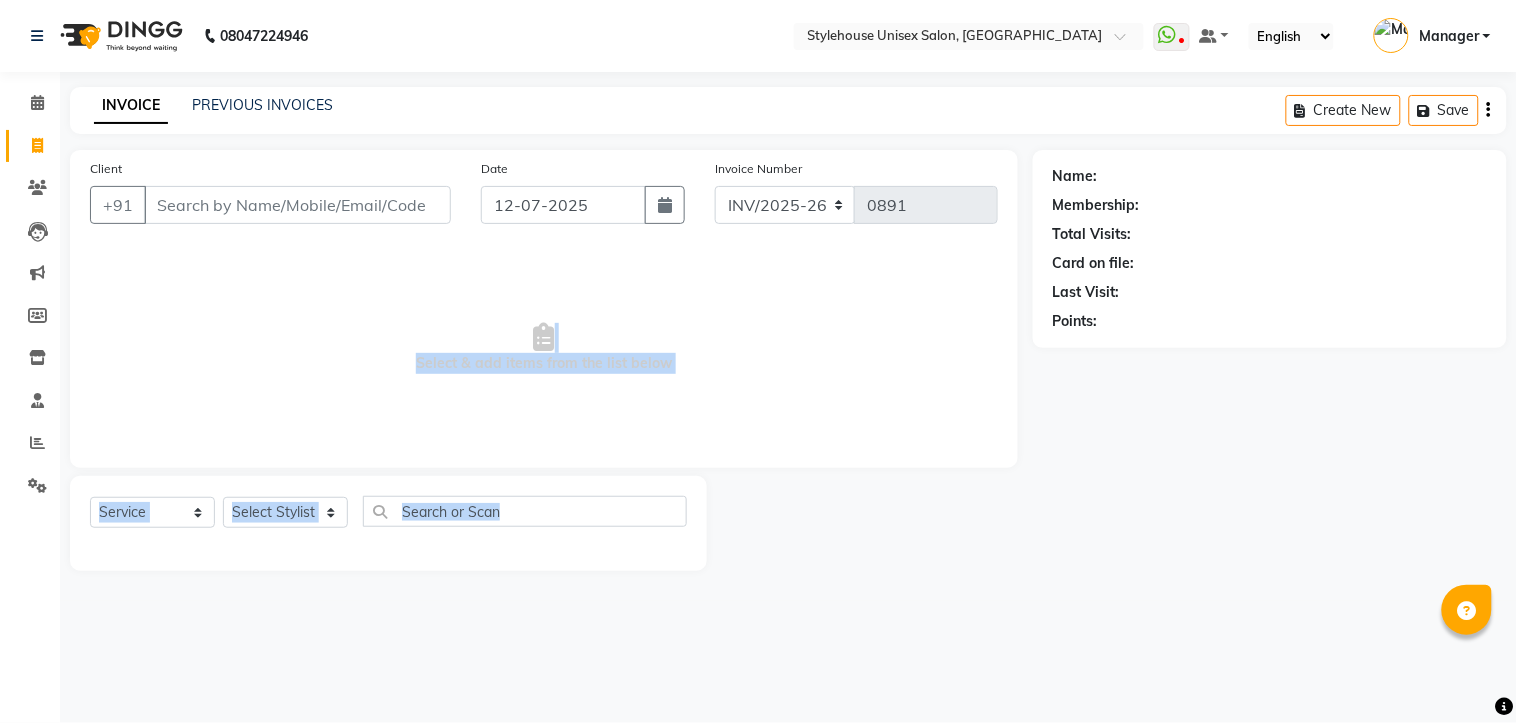 click on "Client +91 Date 12-07-2025 Invoice Number INV/2025-26 V/2025 V/2025-26 0891  Select & add items from the list below" 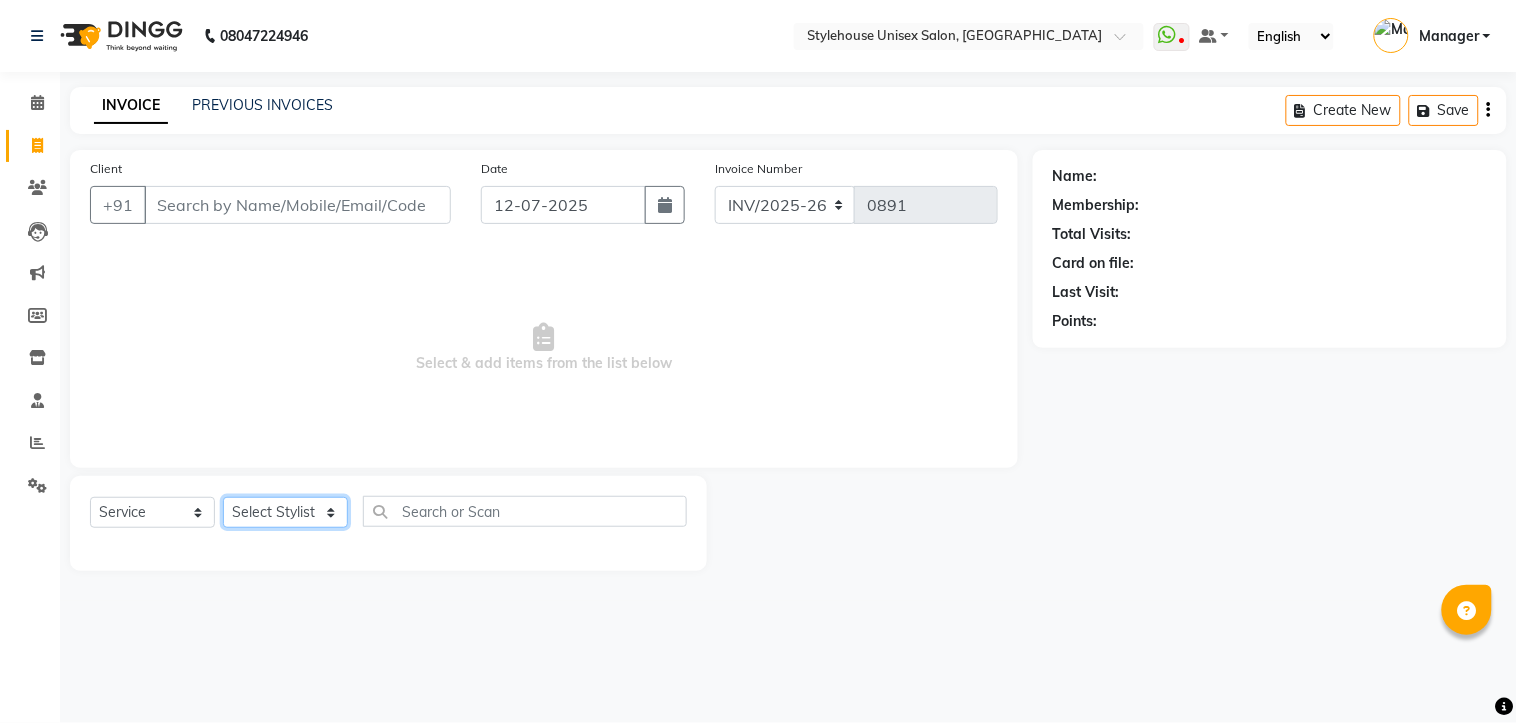 click on "Select Stylist [PERSON_NAME] [PERSON_NAME] [PERSON_NAME] Manager [PERSON_NAME] PRIYANKA HOTA [PERSON_NAME] [PERSON_NAME]" 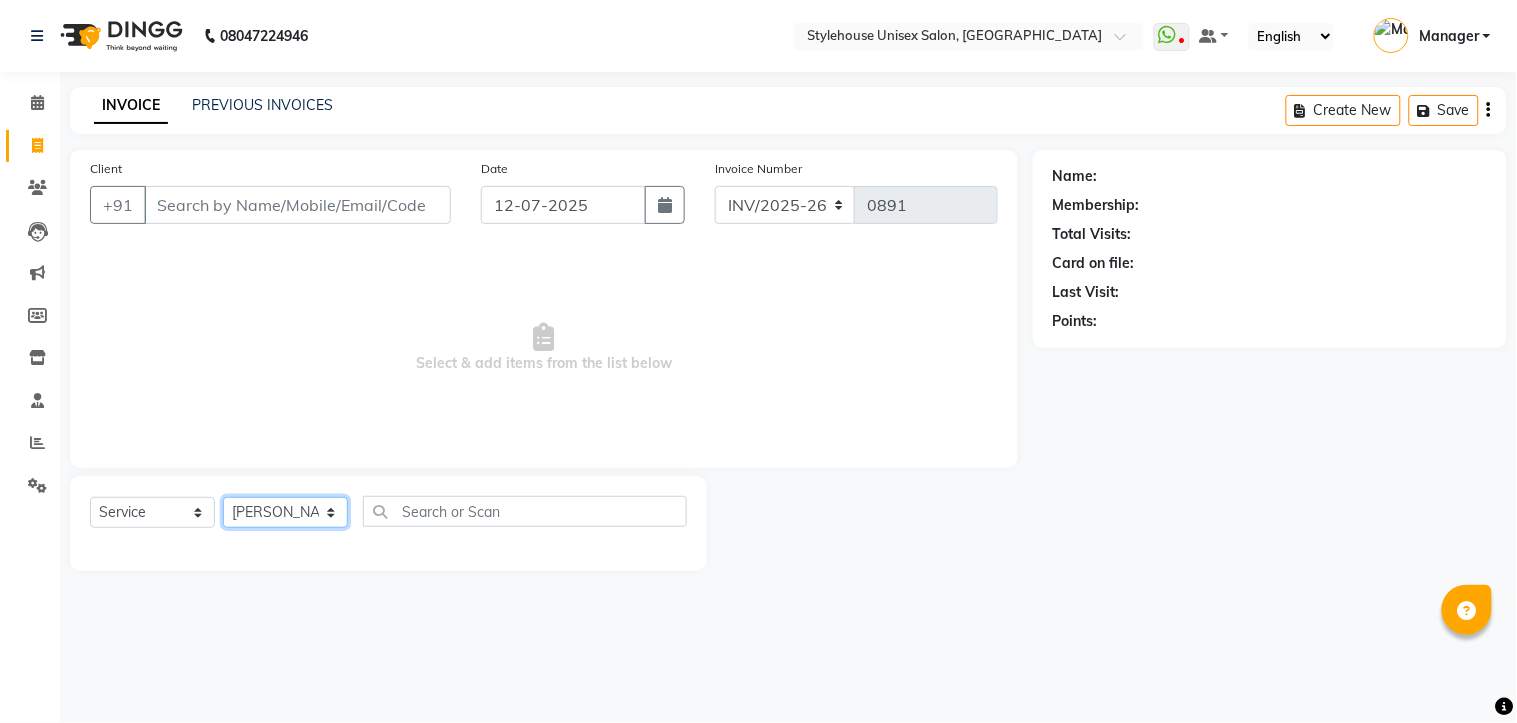 click on "Select Stylist [PERSON_NAME] [PERSON_NAME] [PERSON_NAME] Manager [PERSON_NAME] PRIYANKA HOTA [PERSON_NAME] [PERSON_NAME]" 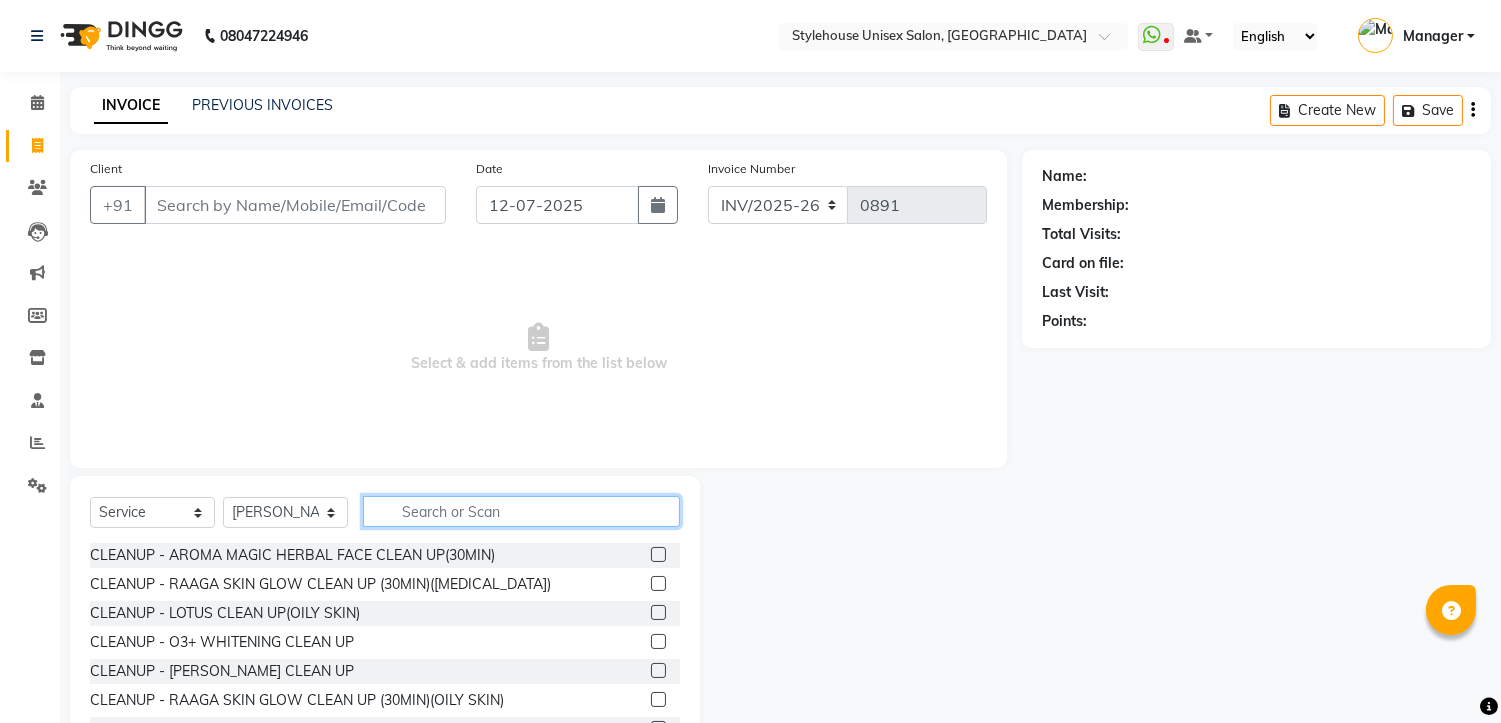 click 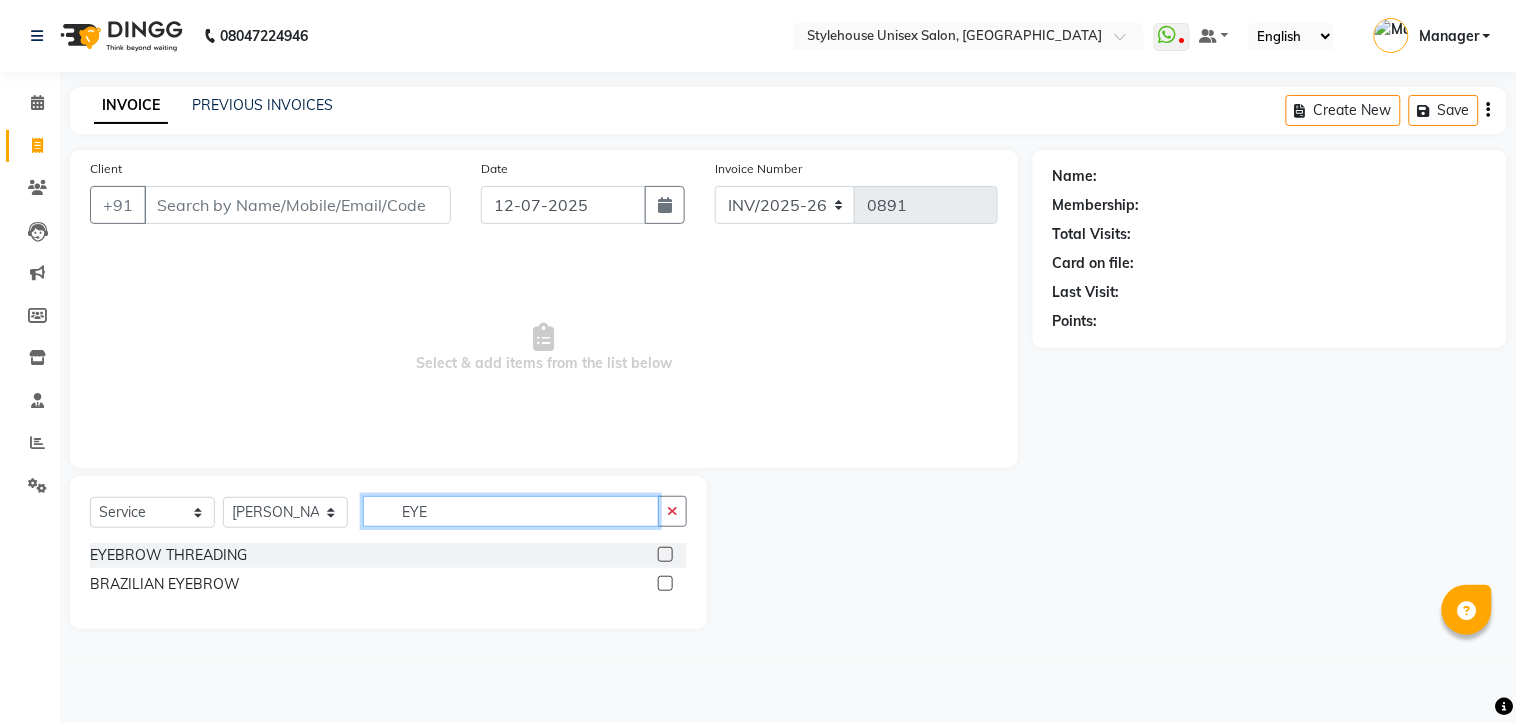 type on "EYE" 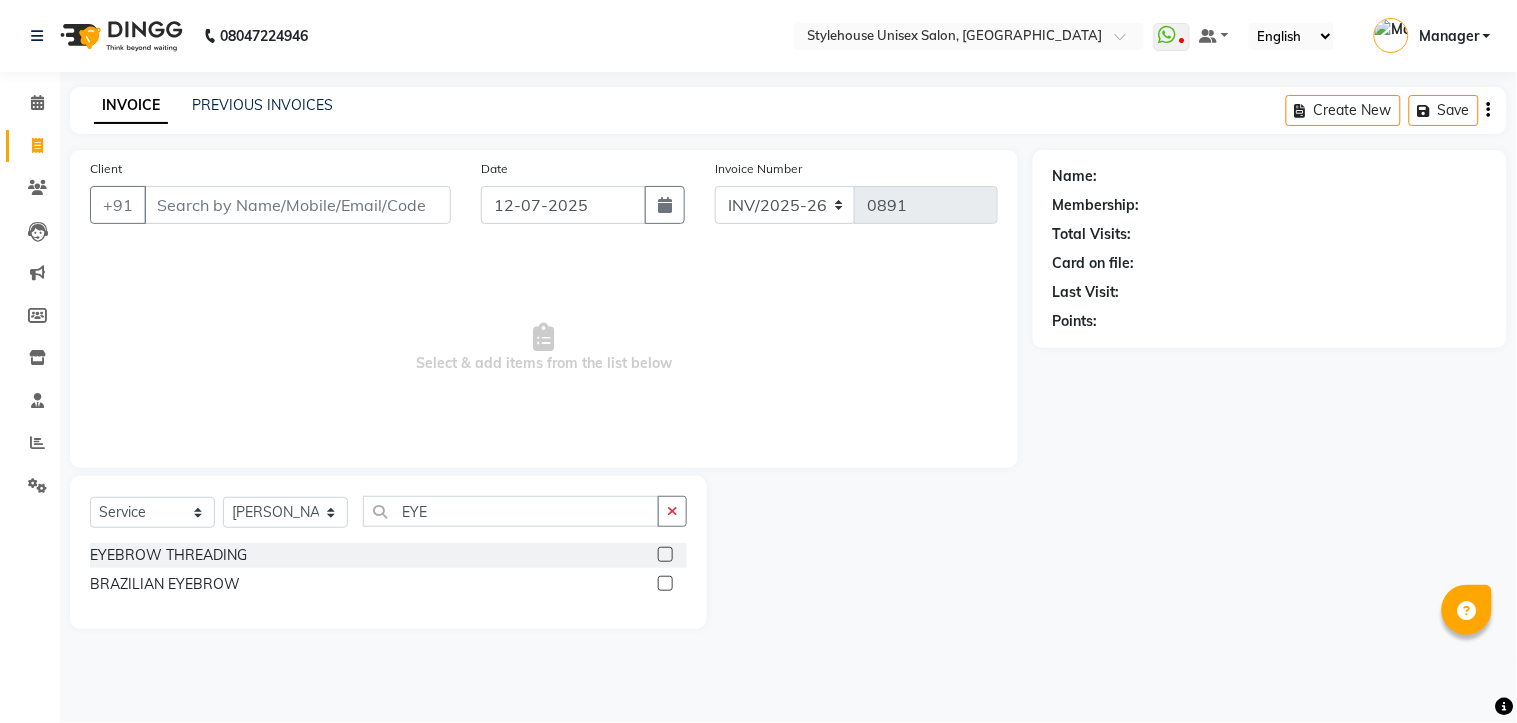 click 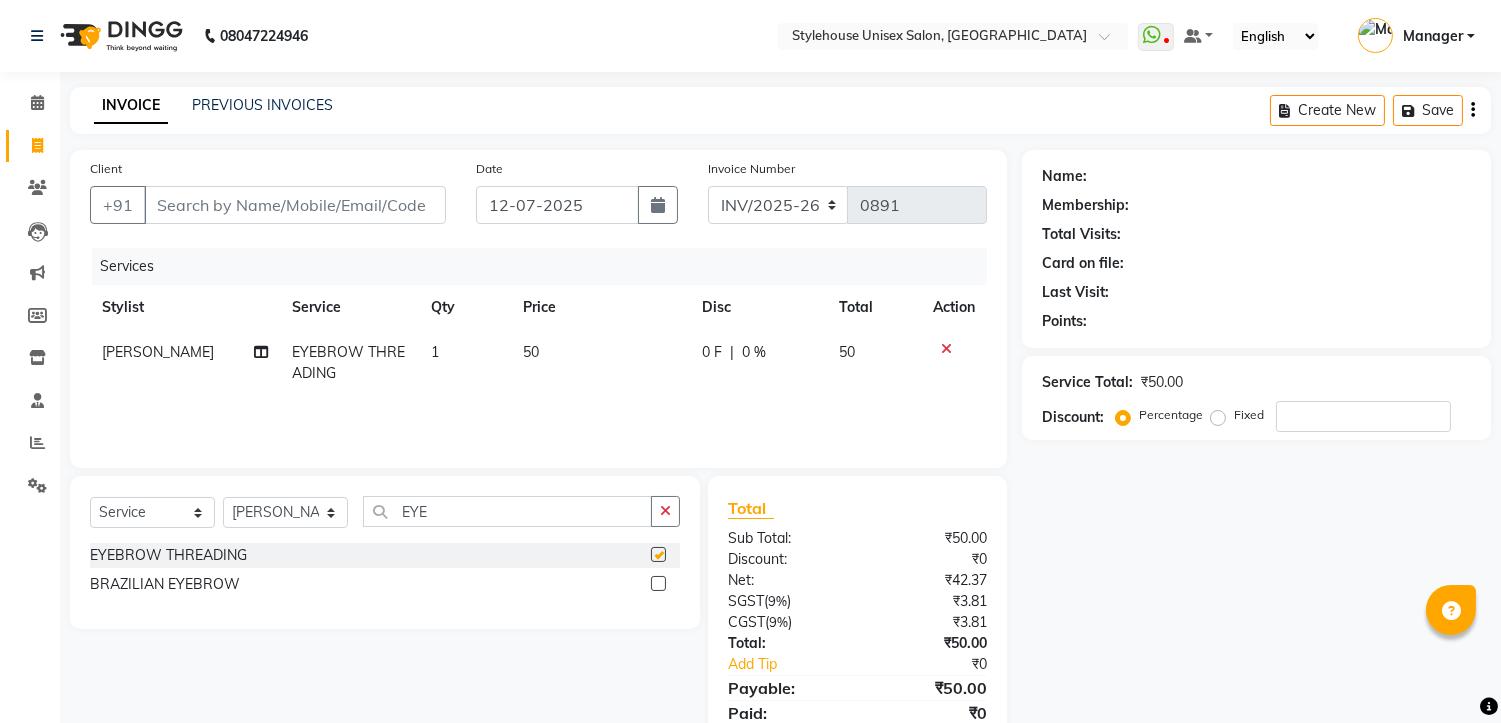 checkbox on "false" 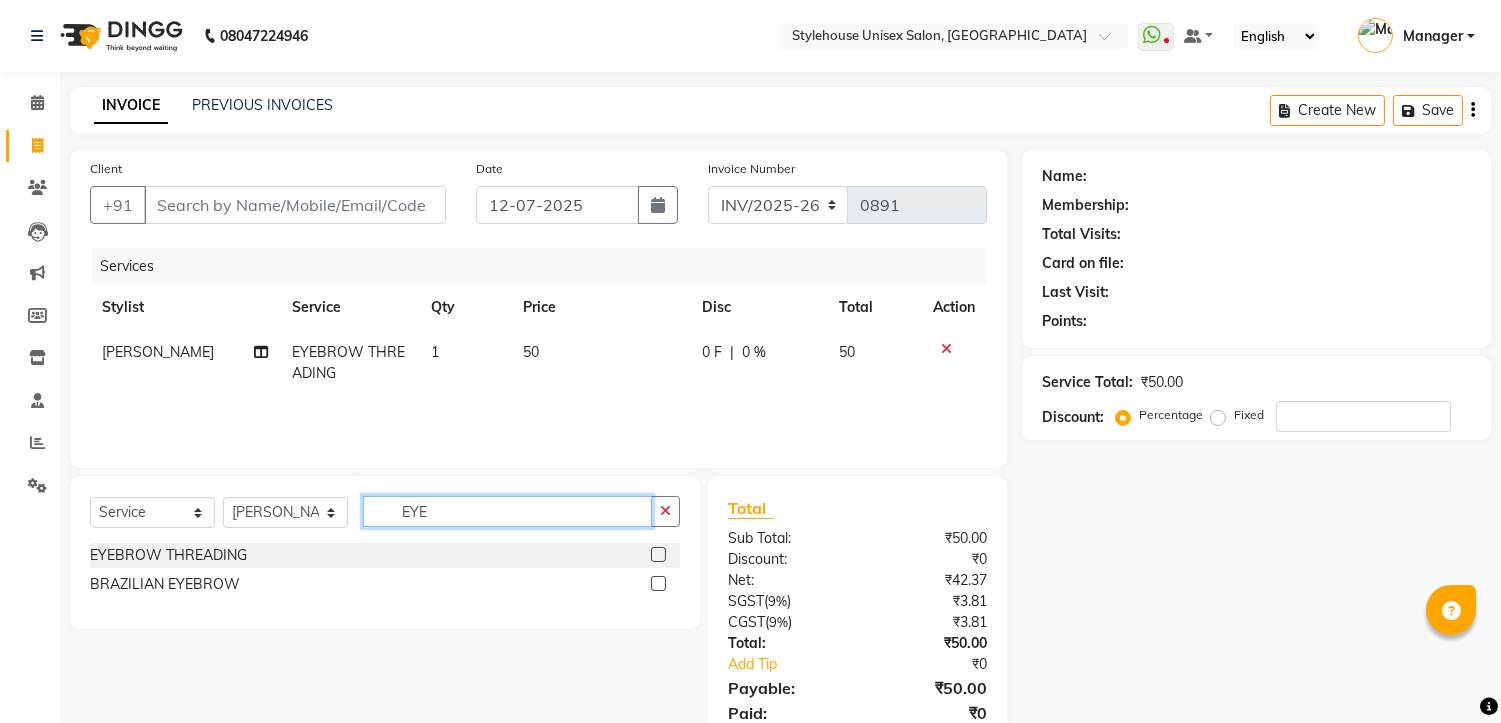 click on "EYE" 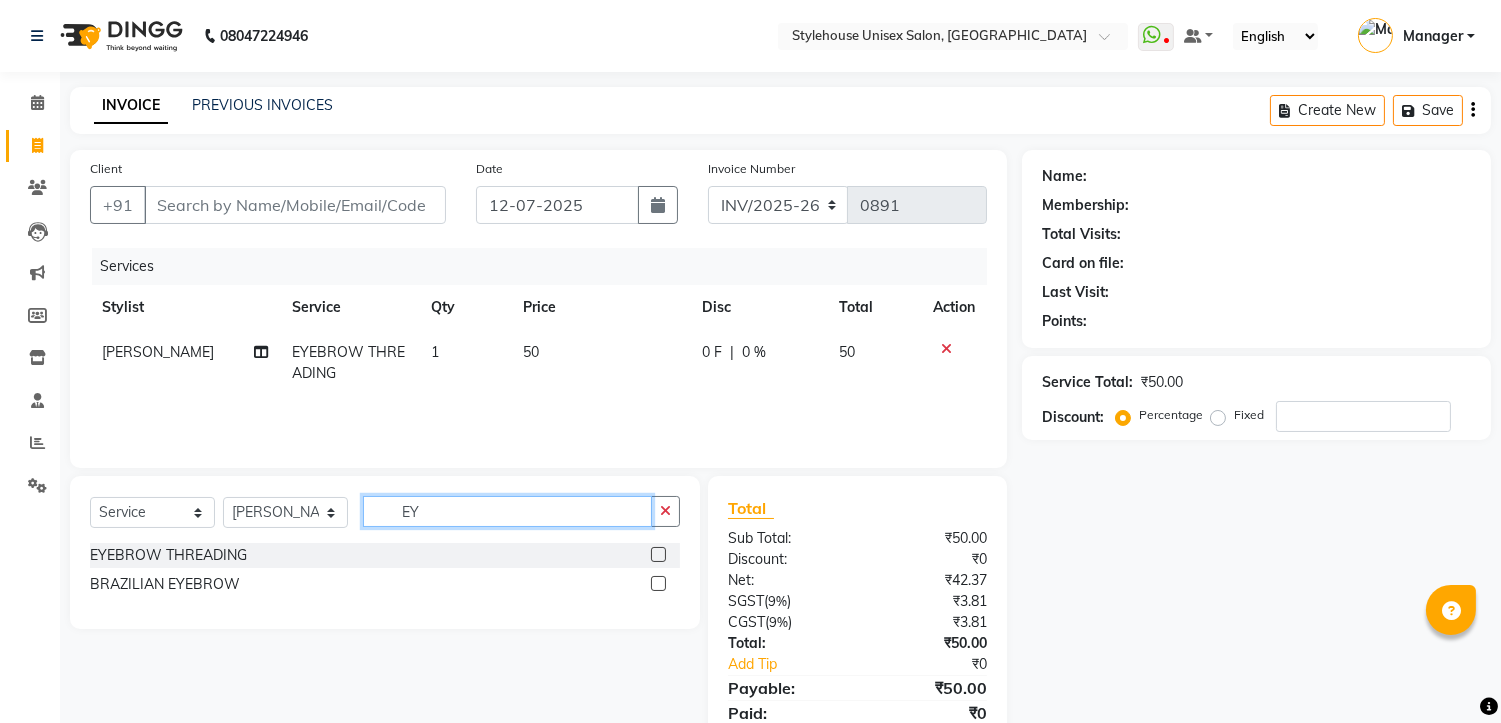 type on "E" 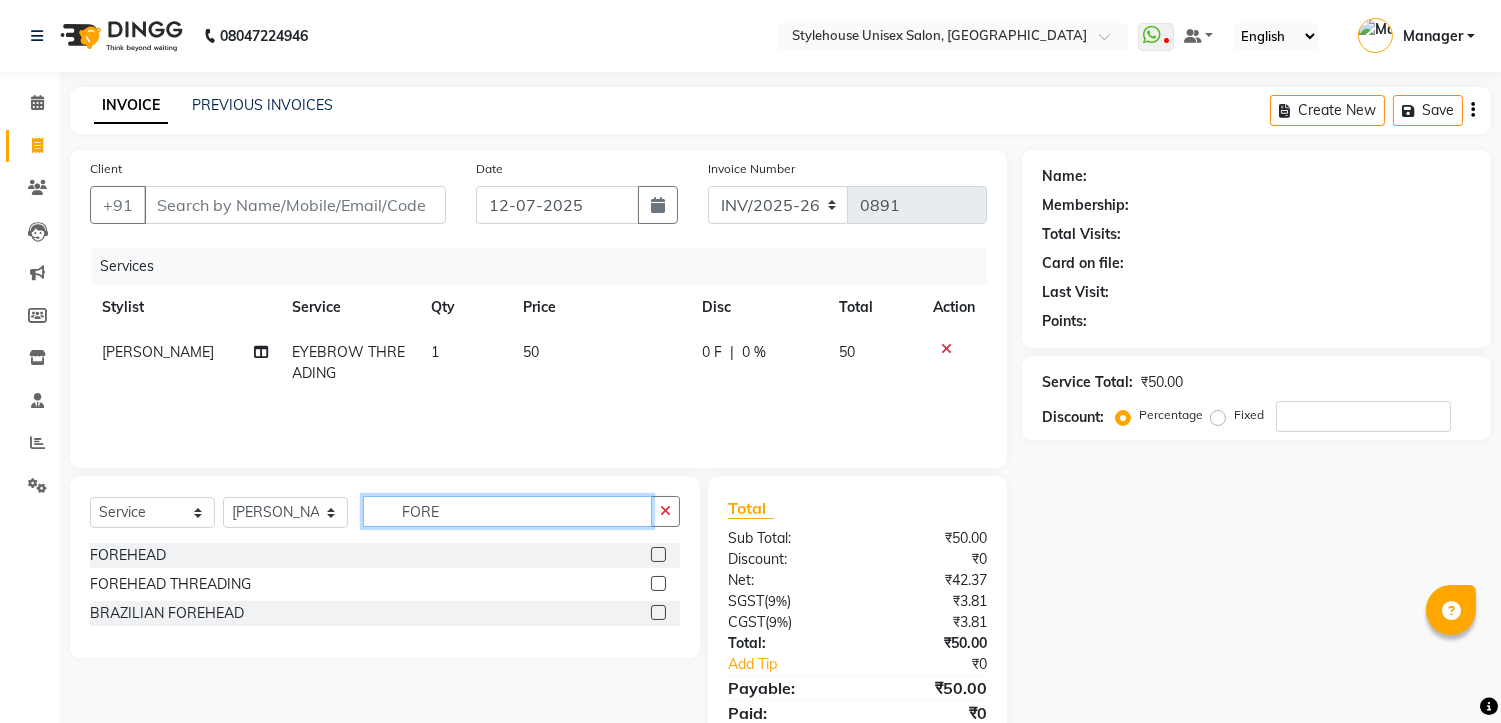 type on "FORE" 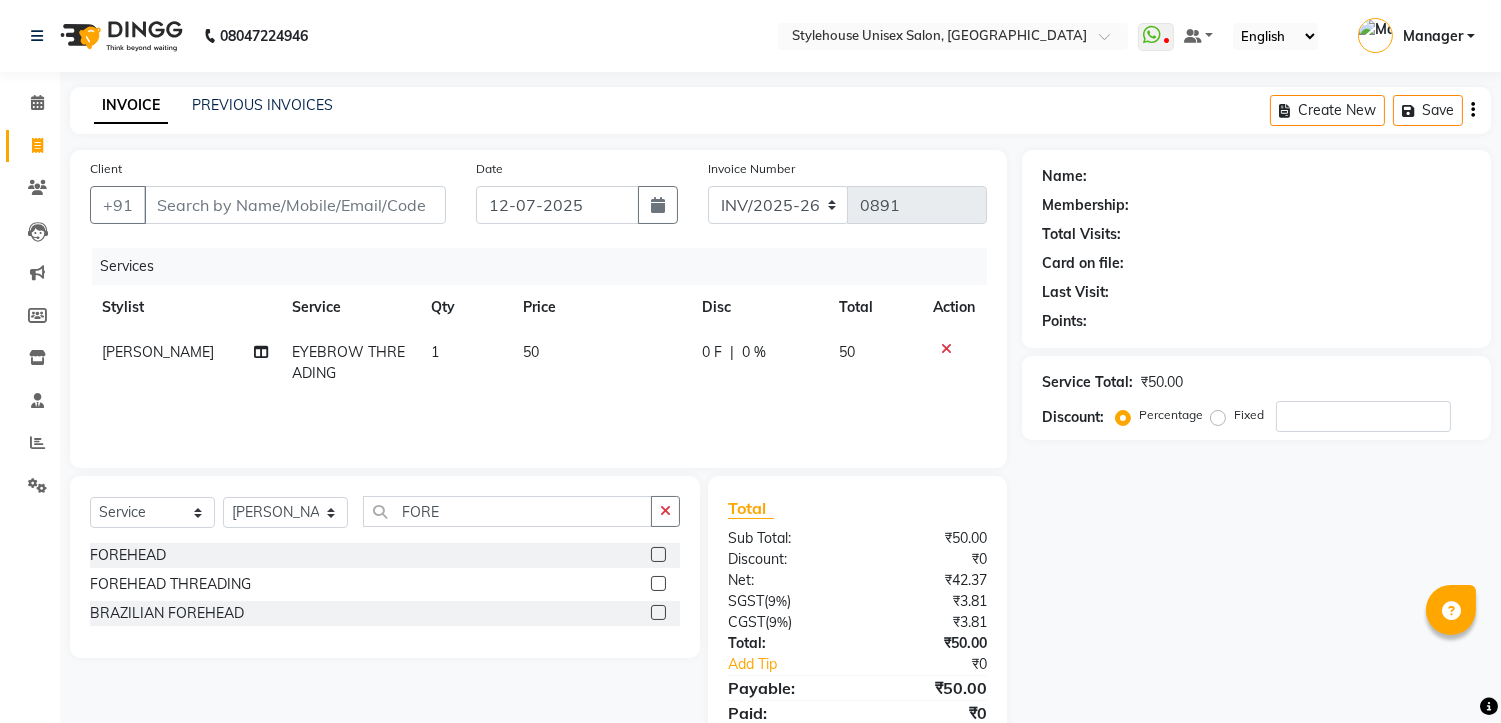 click 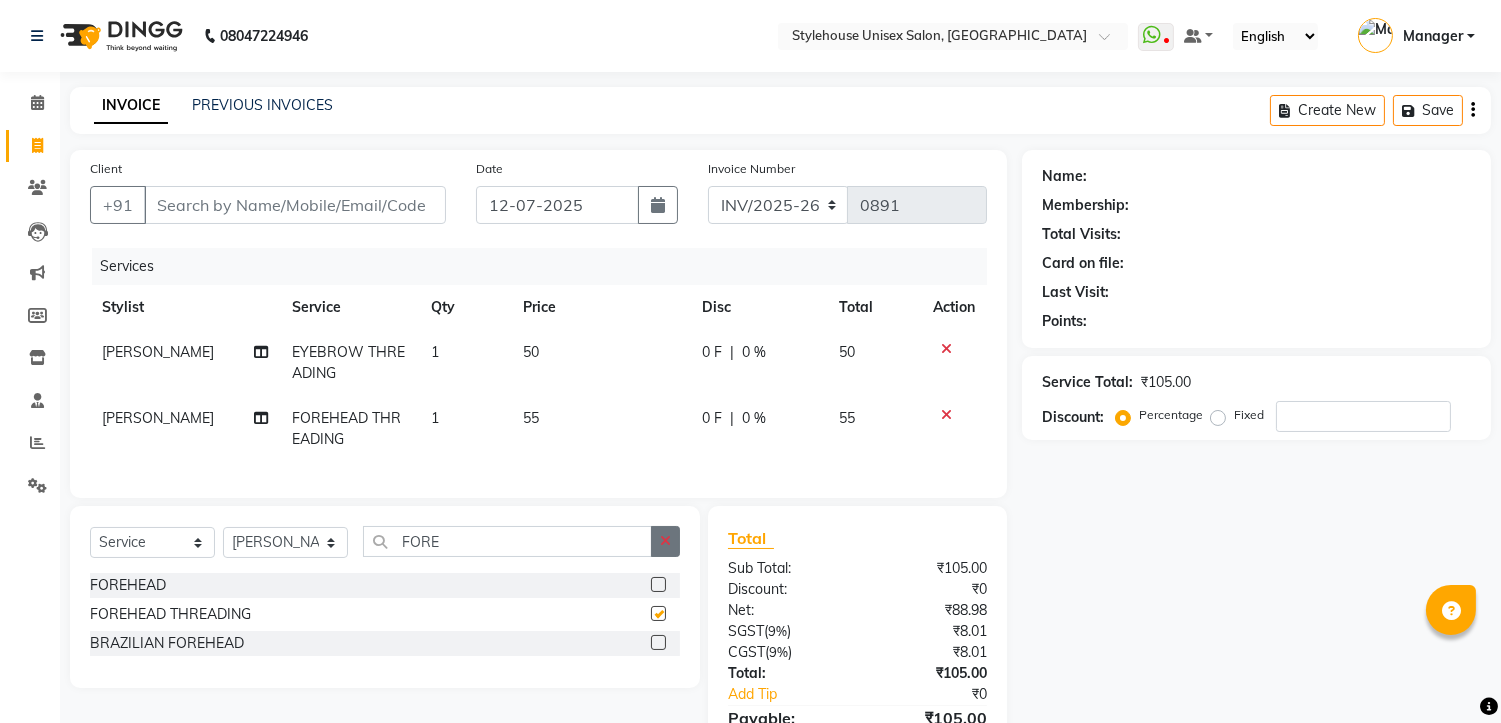 checkbox on "false" 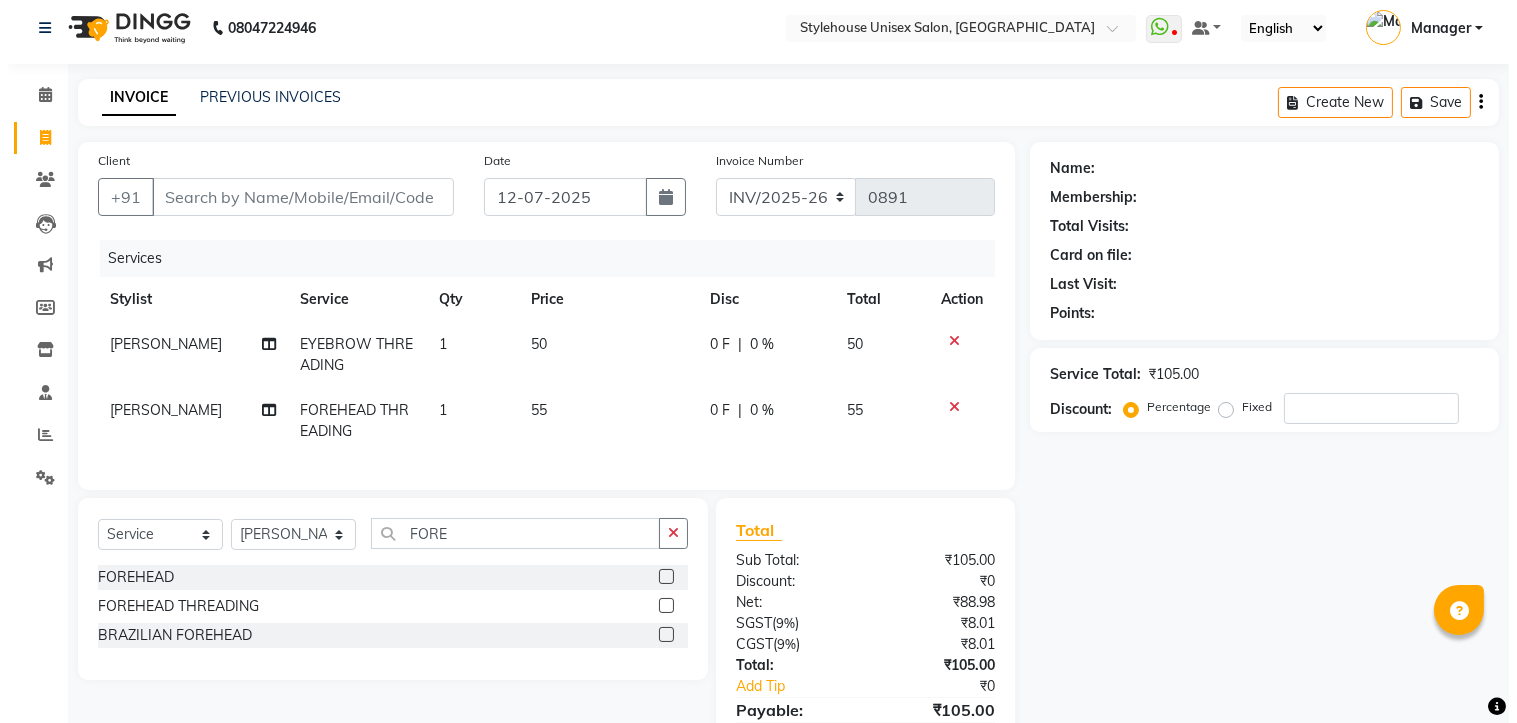 scroll, scrollTop: 0, scrollLeft: 0, axis: both 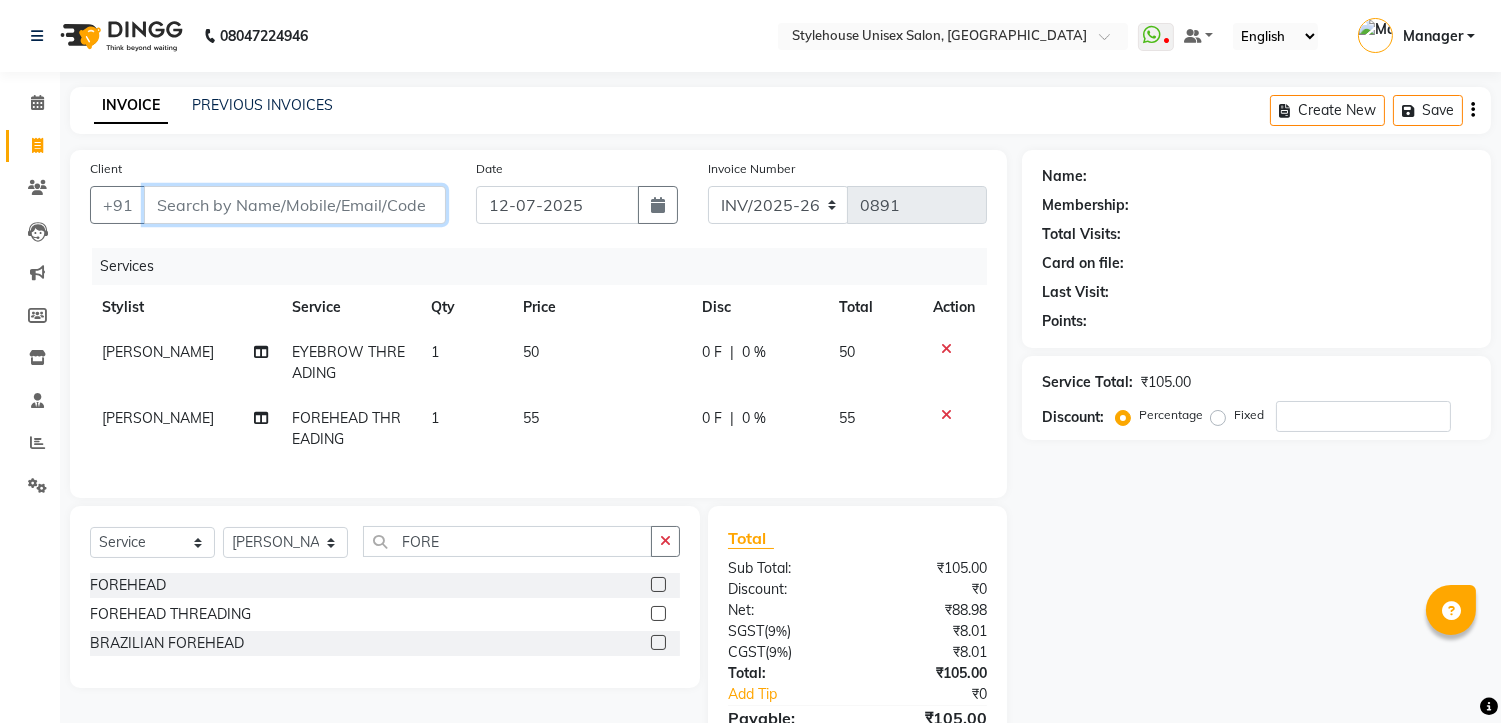 click on "Client" at bounding box center [295, 205] 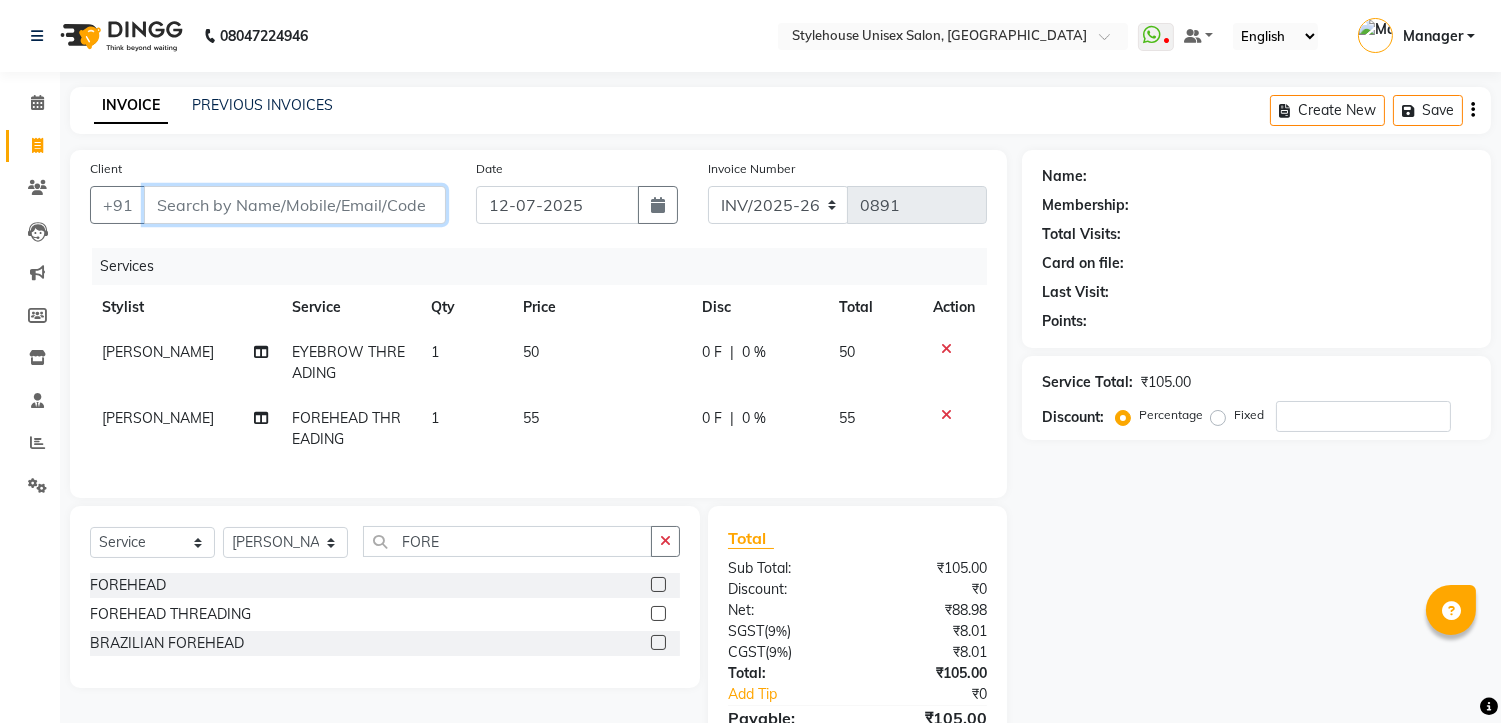 type on "7" 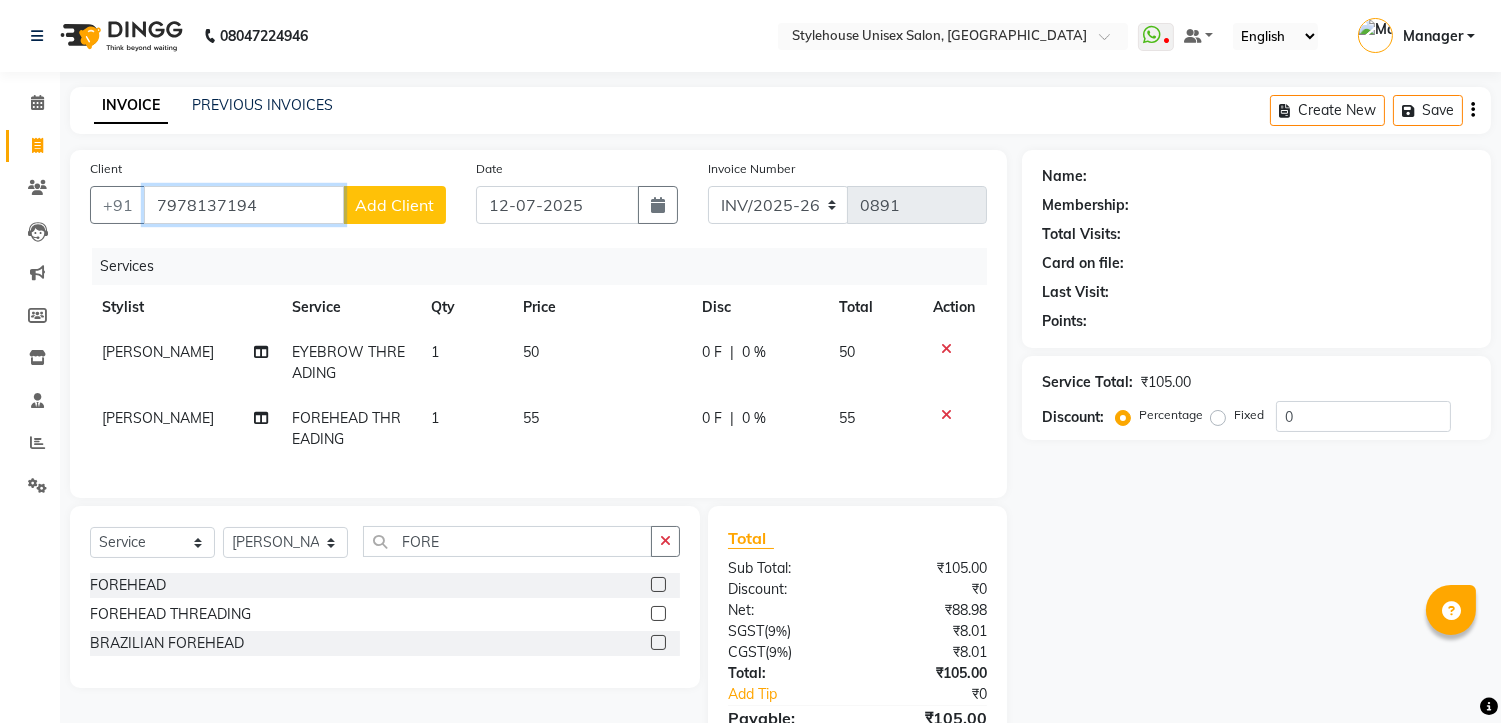 type on "7978137194" 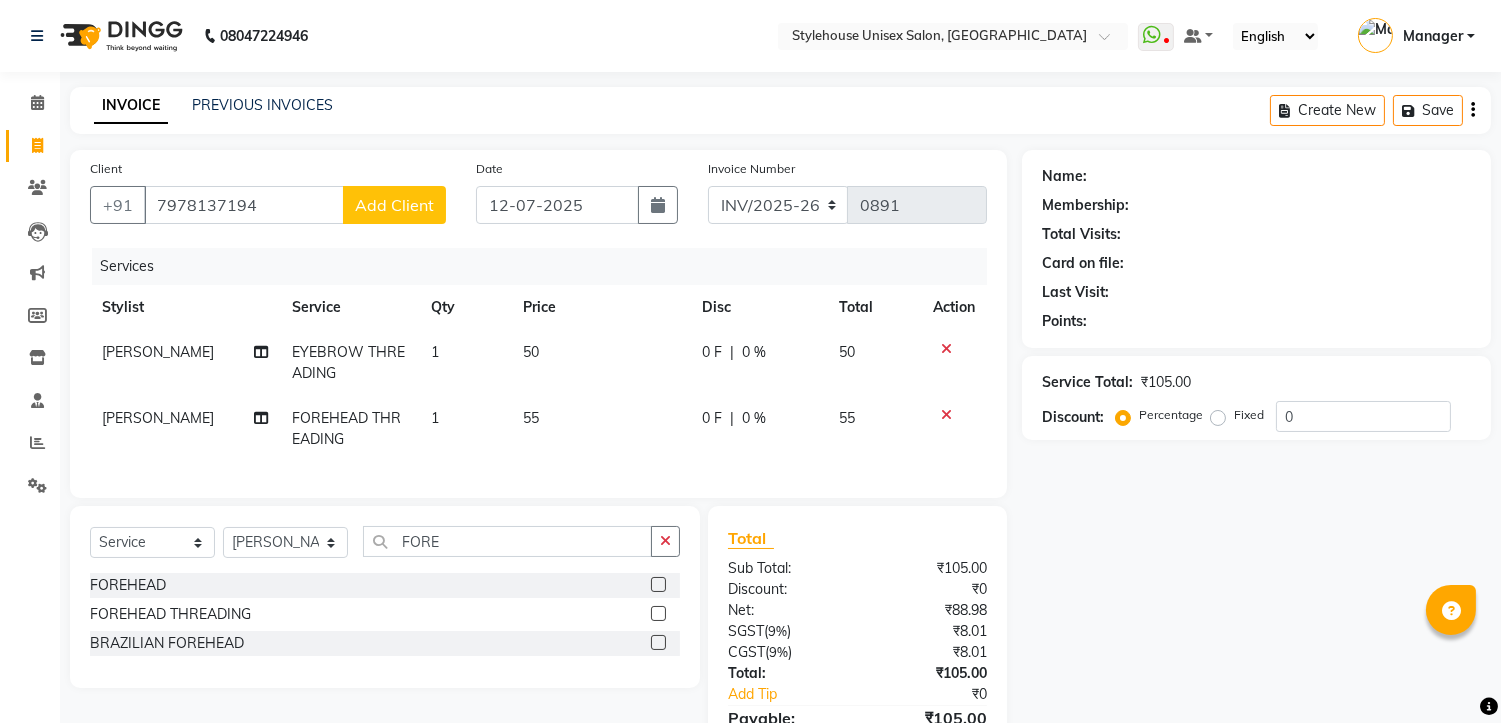 click on "Add Client" 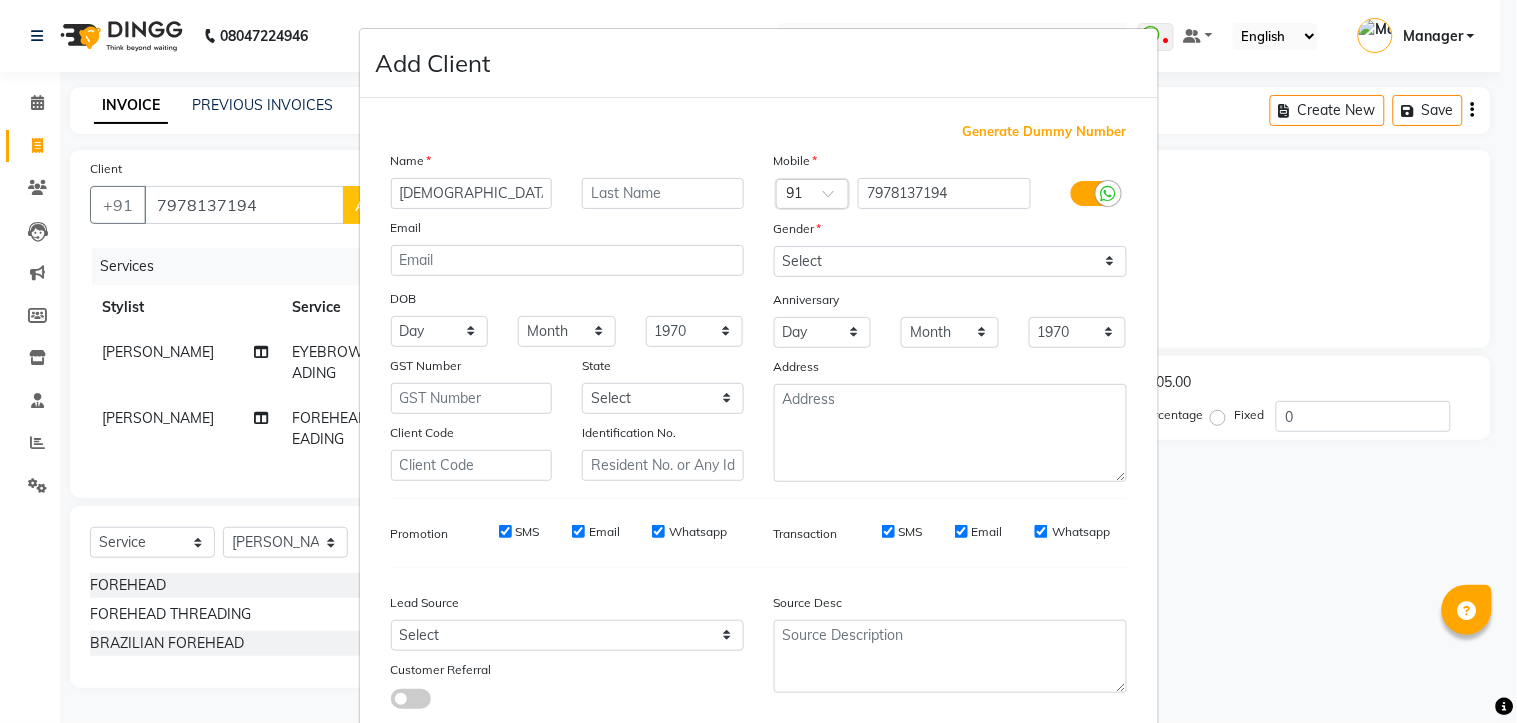 type on "SUNITA" 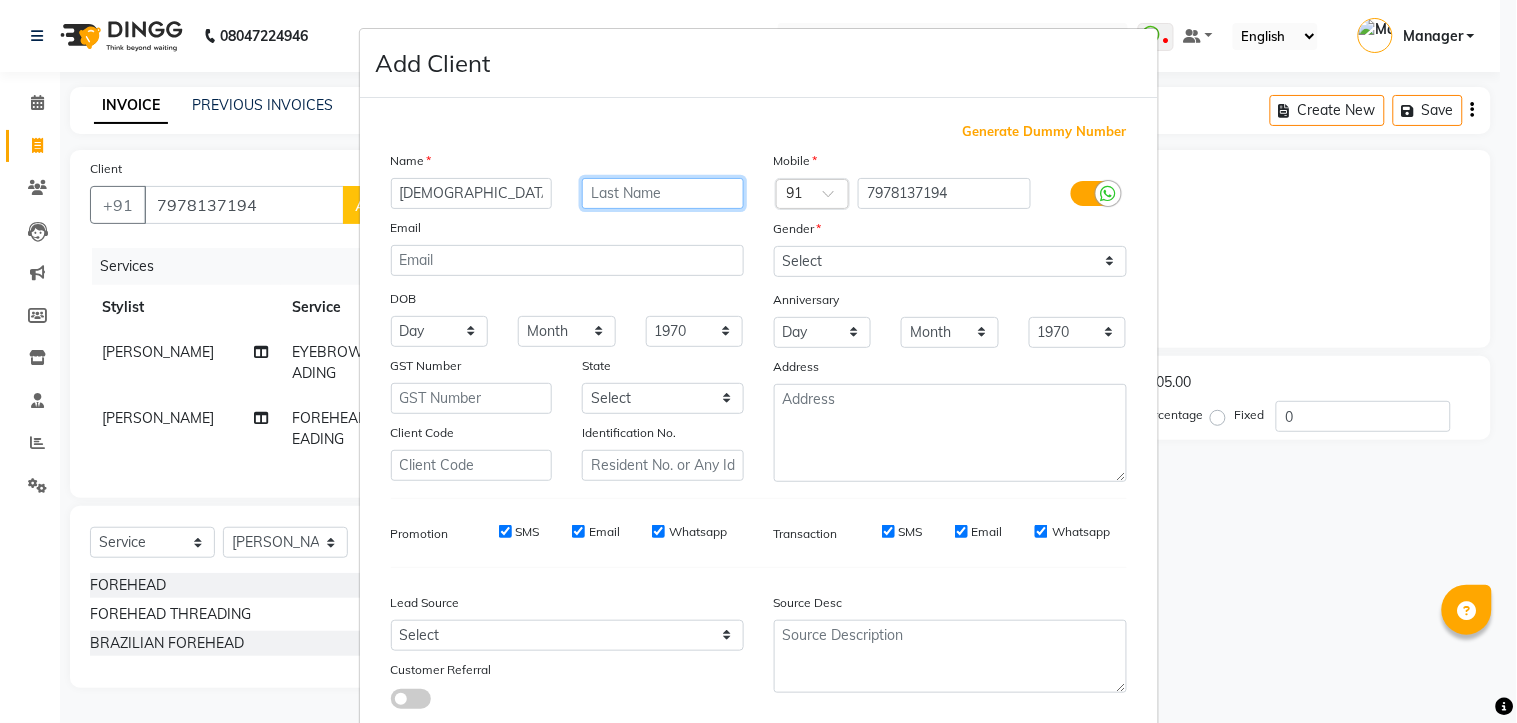 click at bounding box center [663, 193] 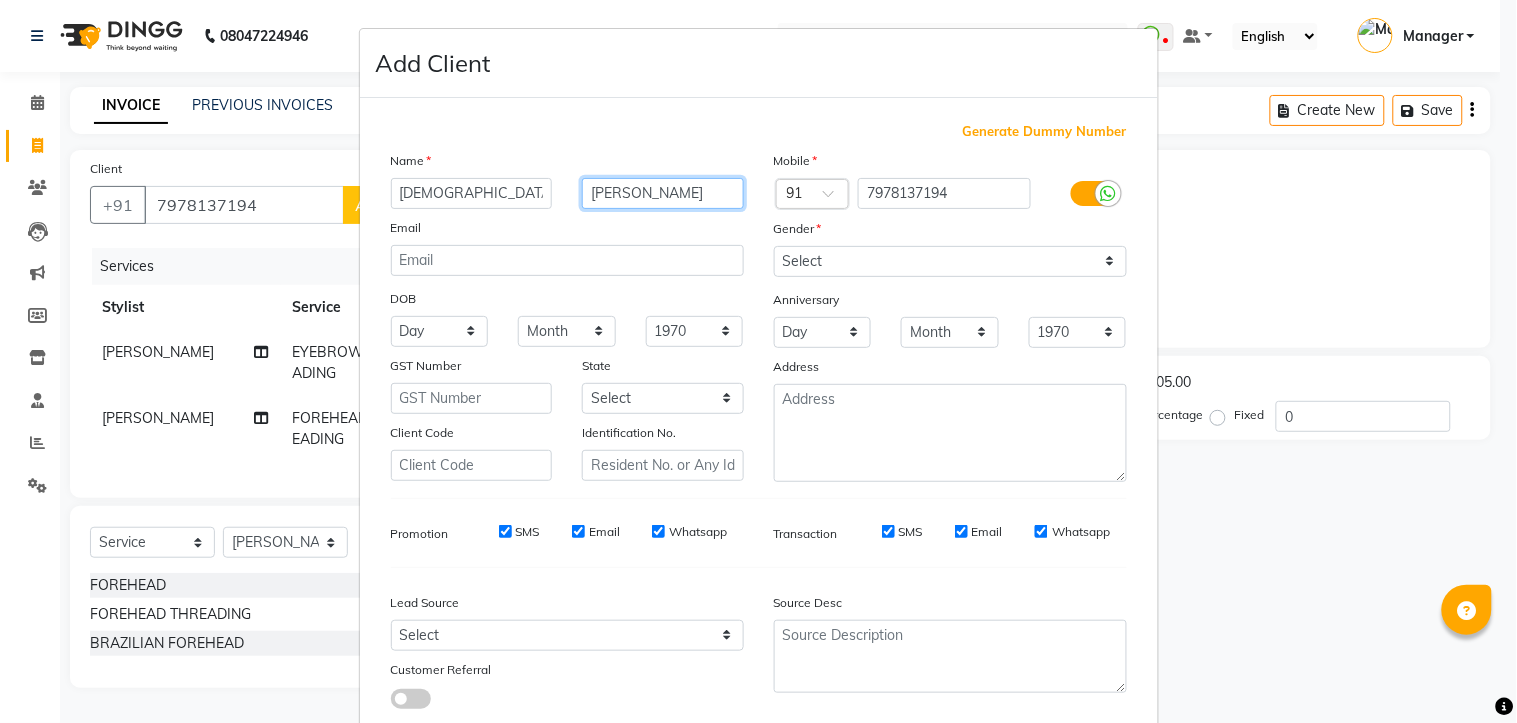 type on "DHIR" 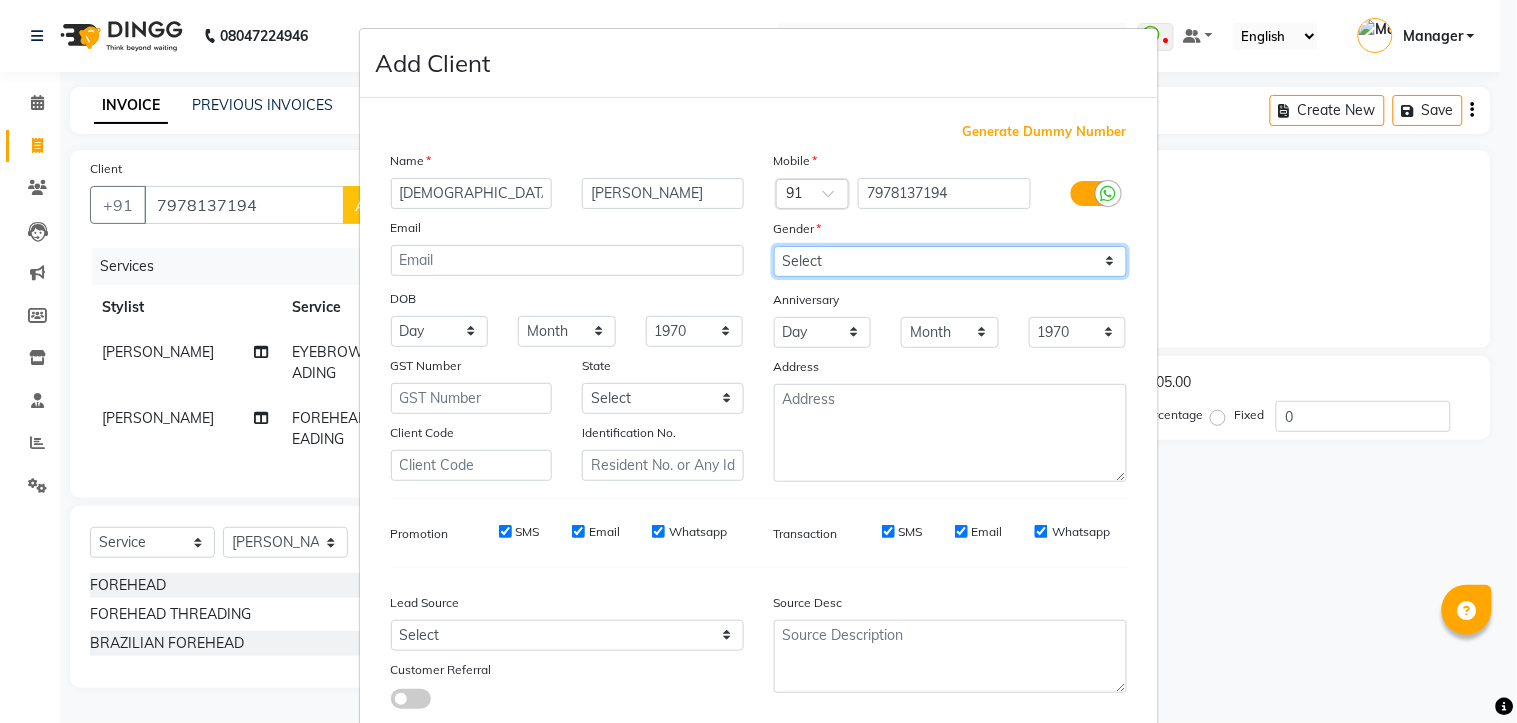 drag, startPoint x: 1103, startPoint y: 260, endPoint x: 1085, endPoint y: 266, distance: 18.973665 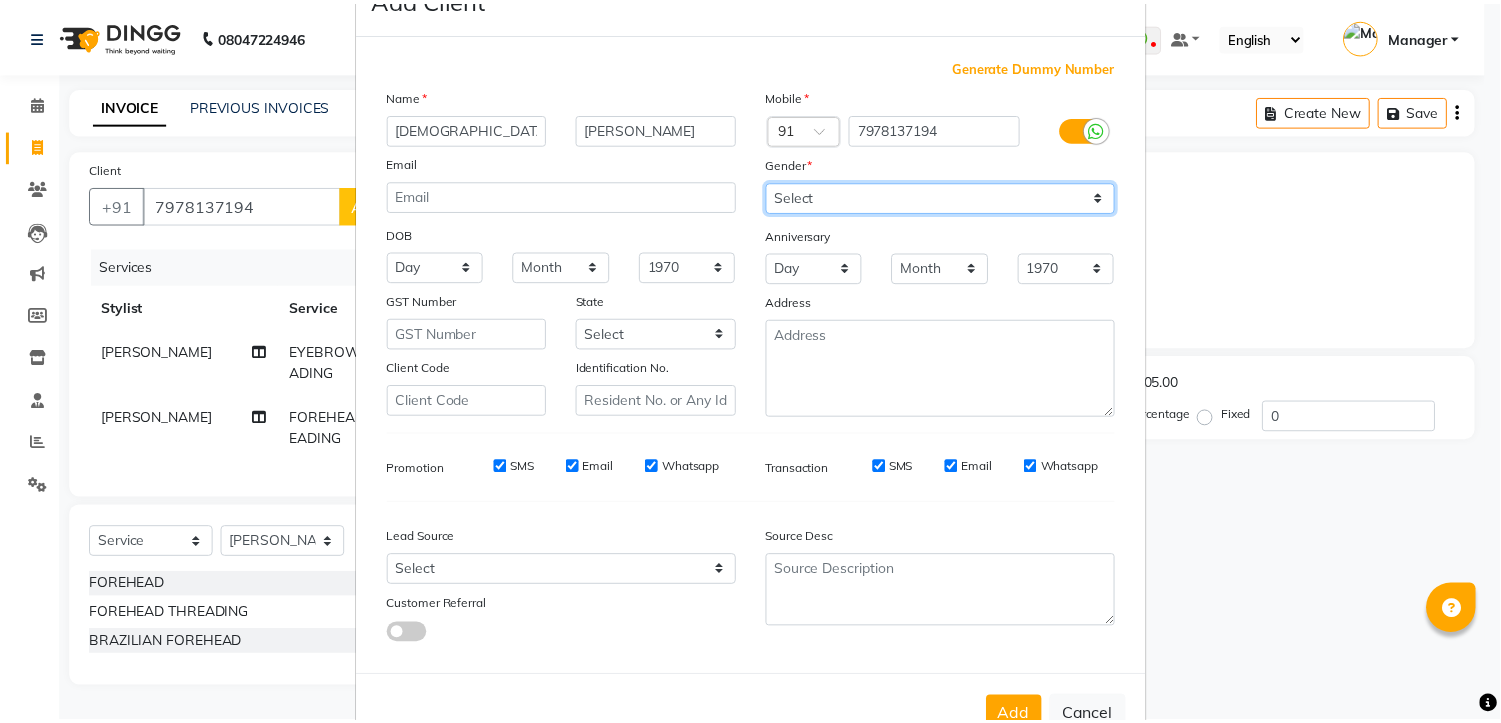 scroll, scrollTop: 127, scrollLeft: 0, axis: vertical 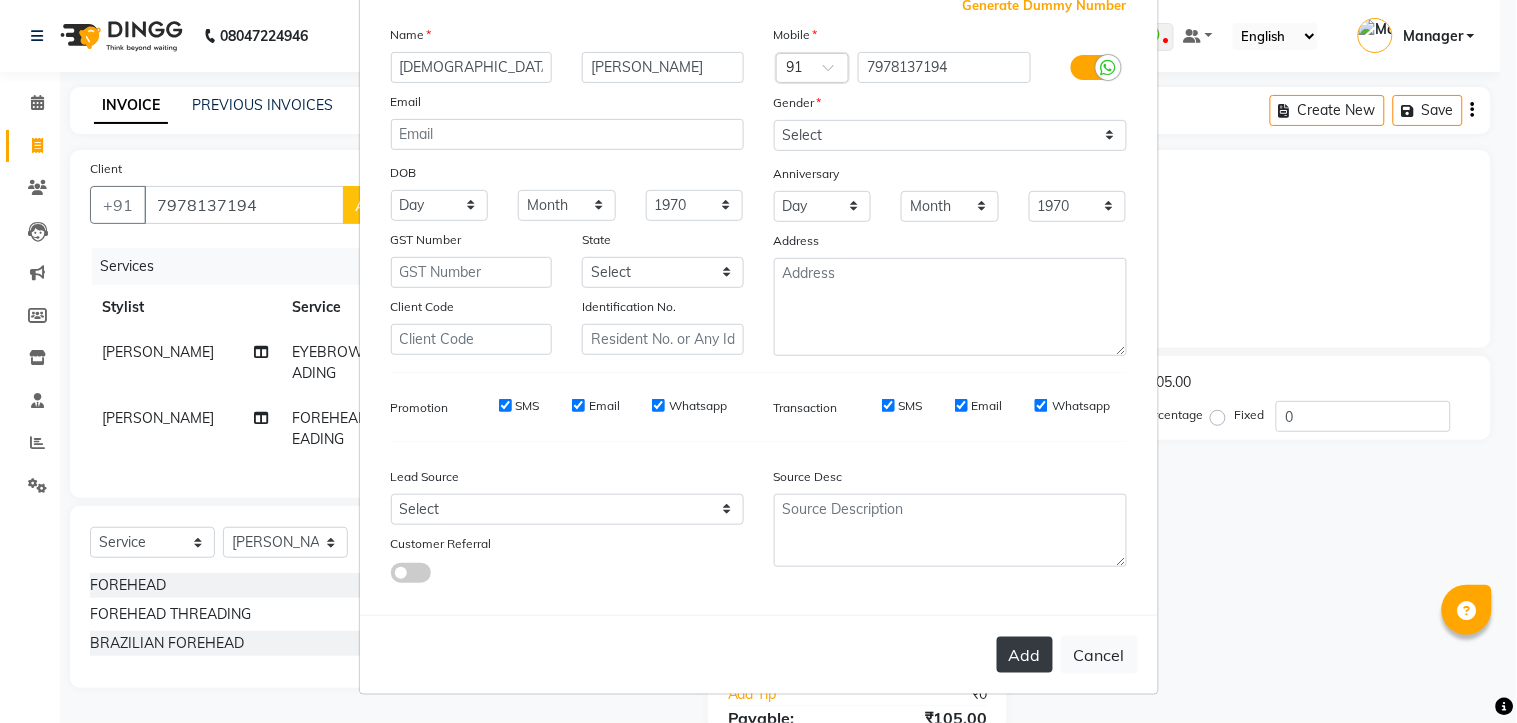 click on "Add" at bounding box center (1025, 655) 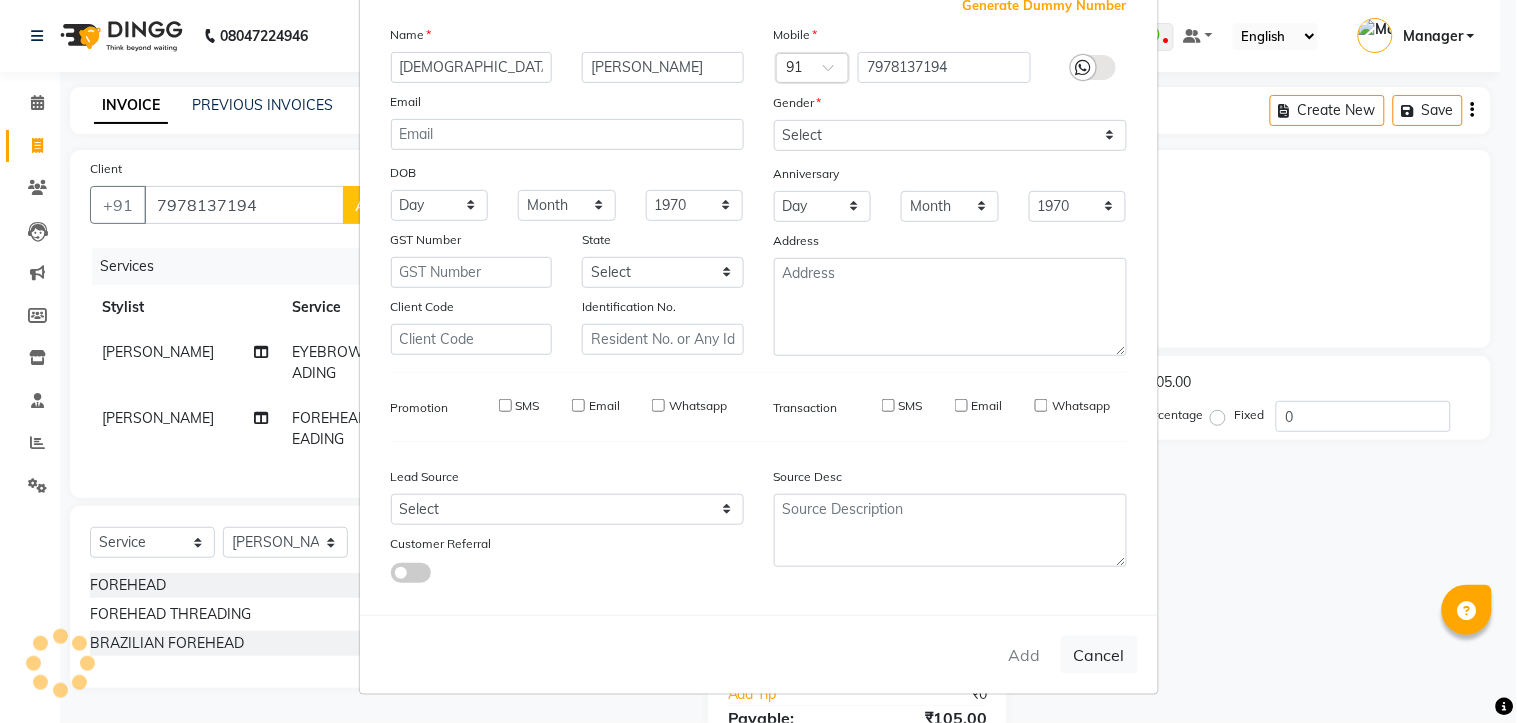 type 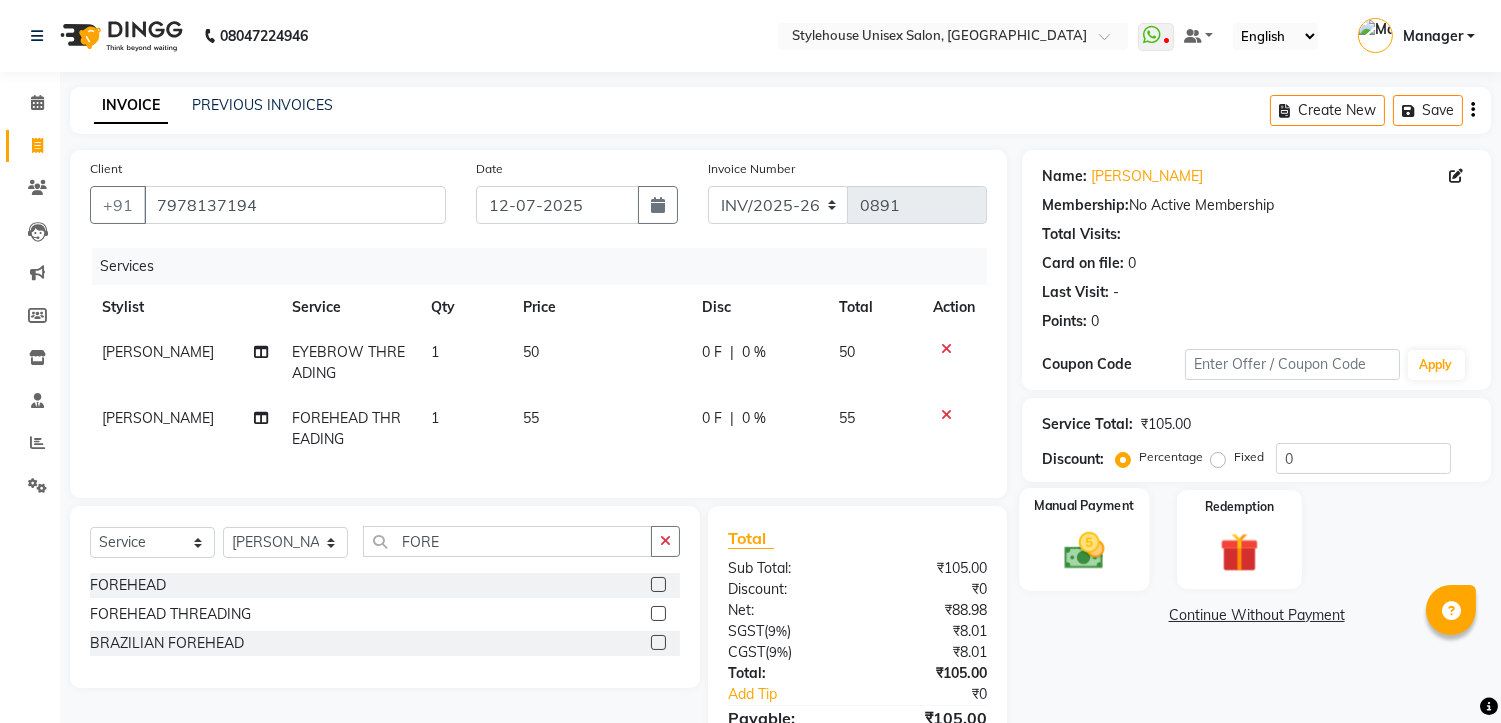 click 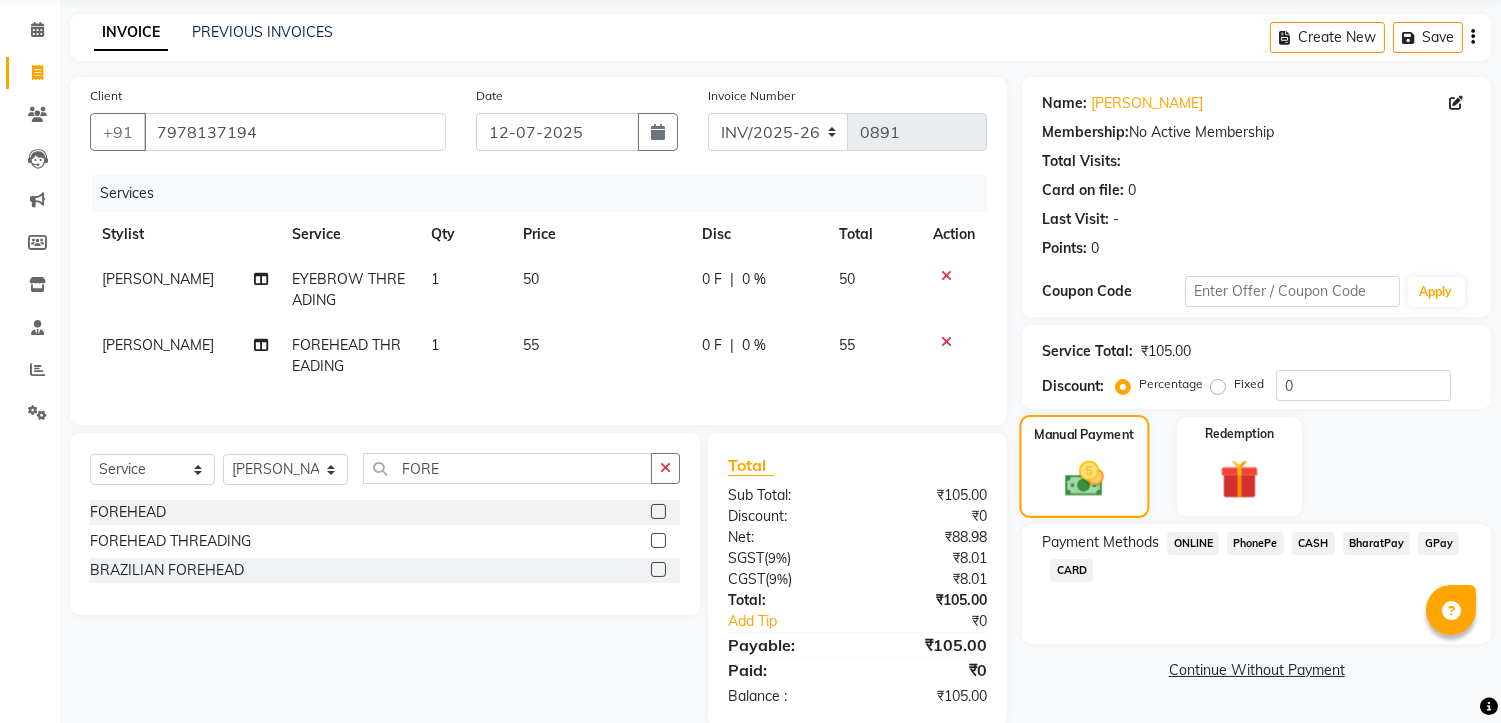 scroll, scrollTop: 123, scrollLeft: 0, axis: vertical 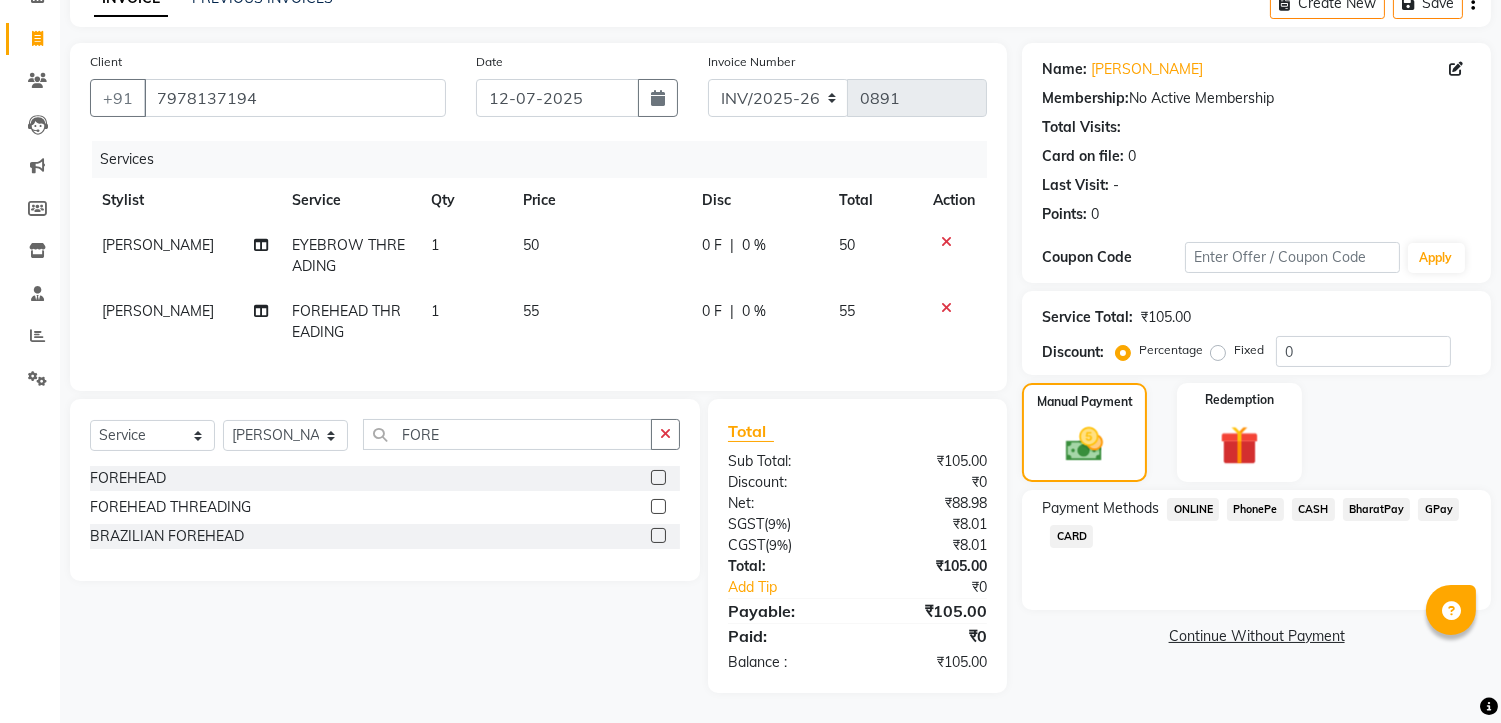 click on "55" 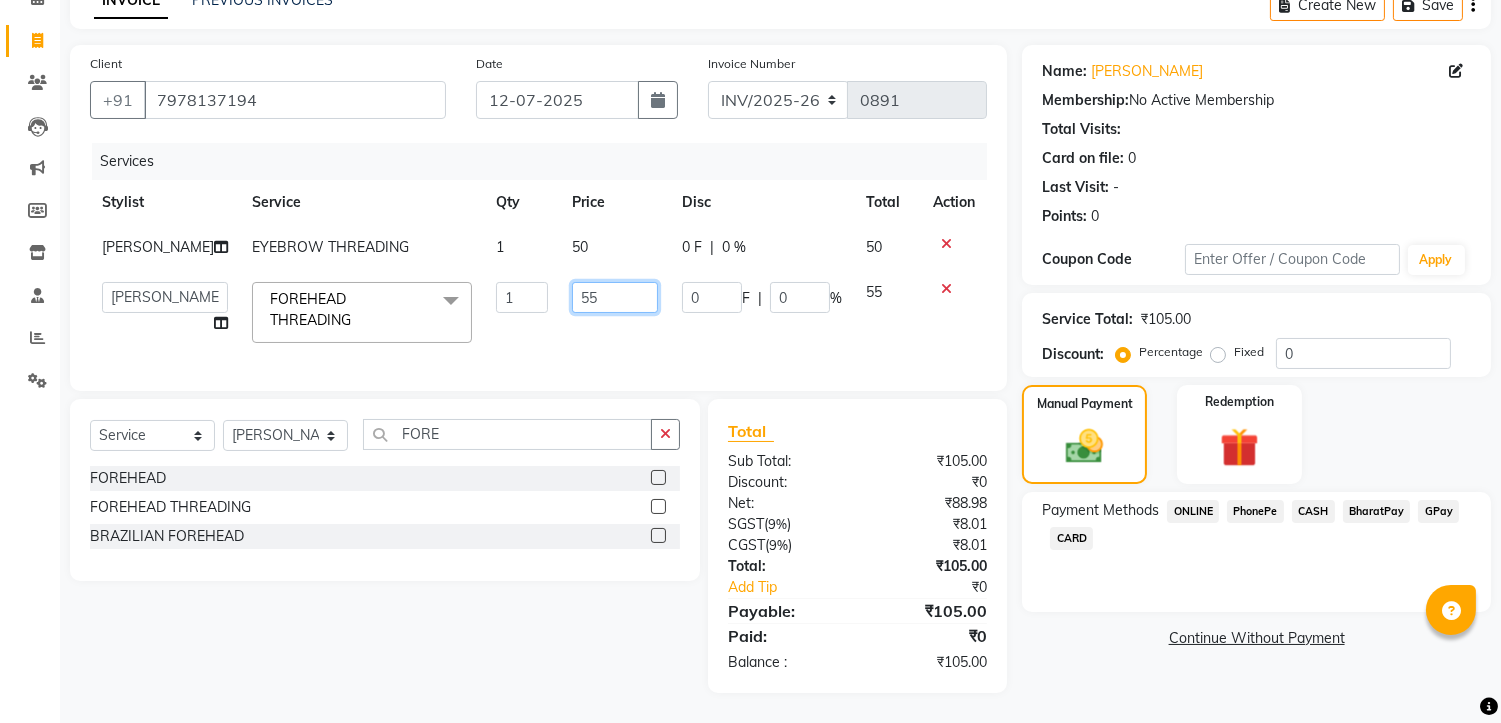 click on "55" 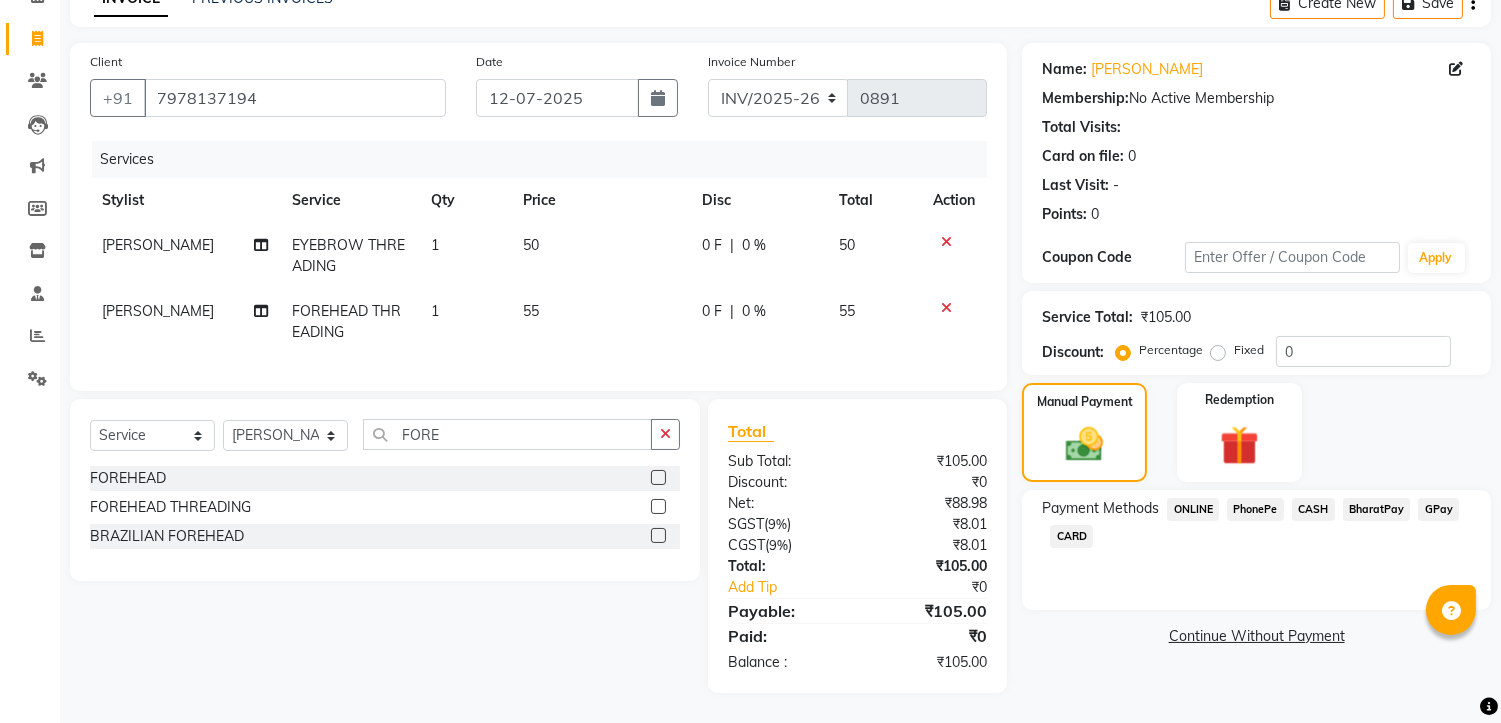 click on "PhonePe" 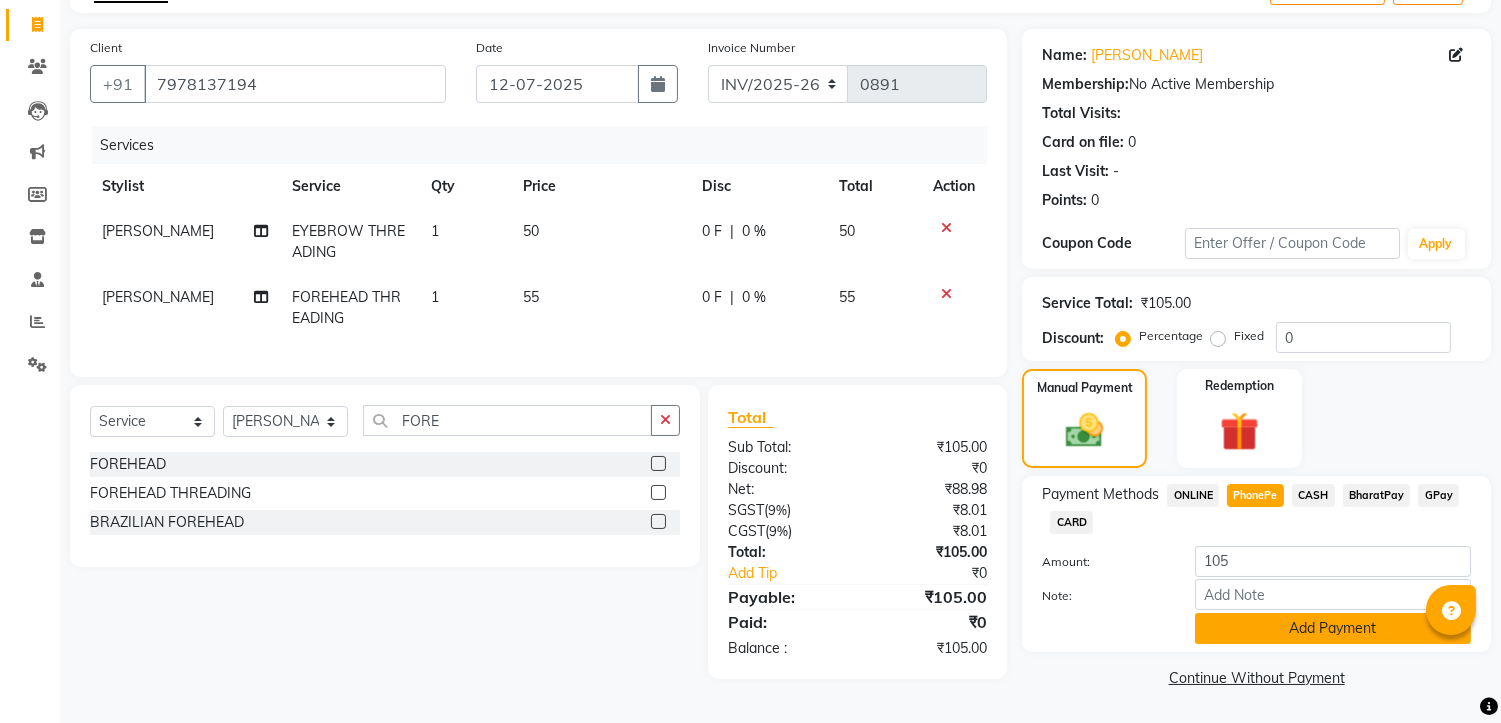 click on "Add Payment" 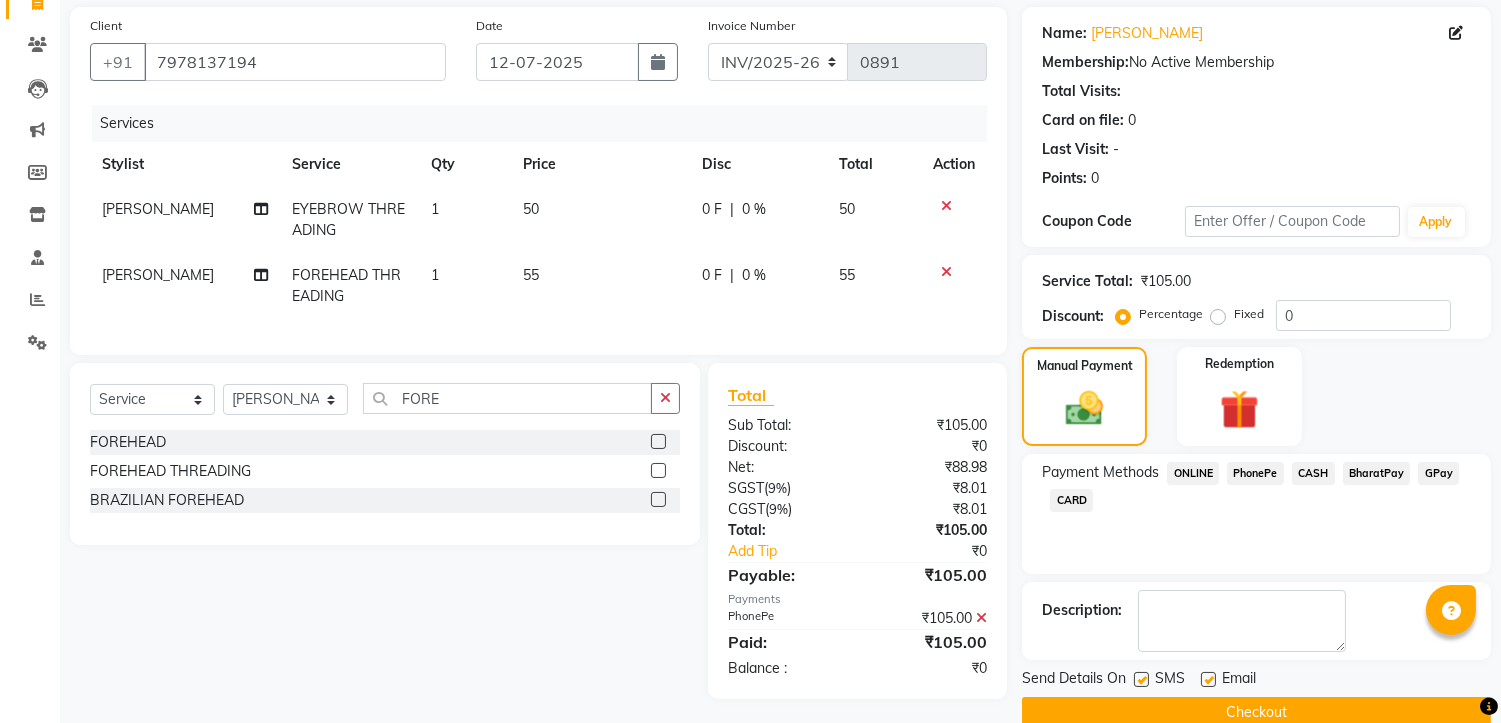scroll, scrollTop: 176, scrollLeft: 0, axis: vertical 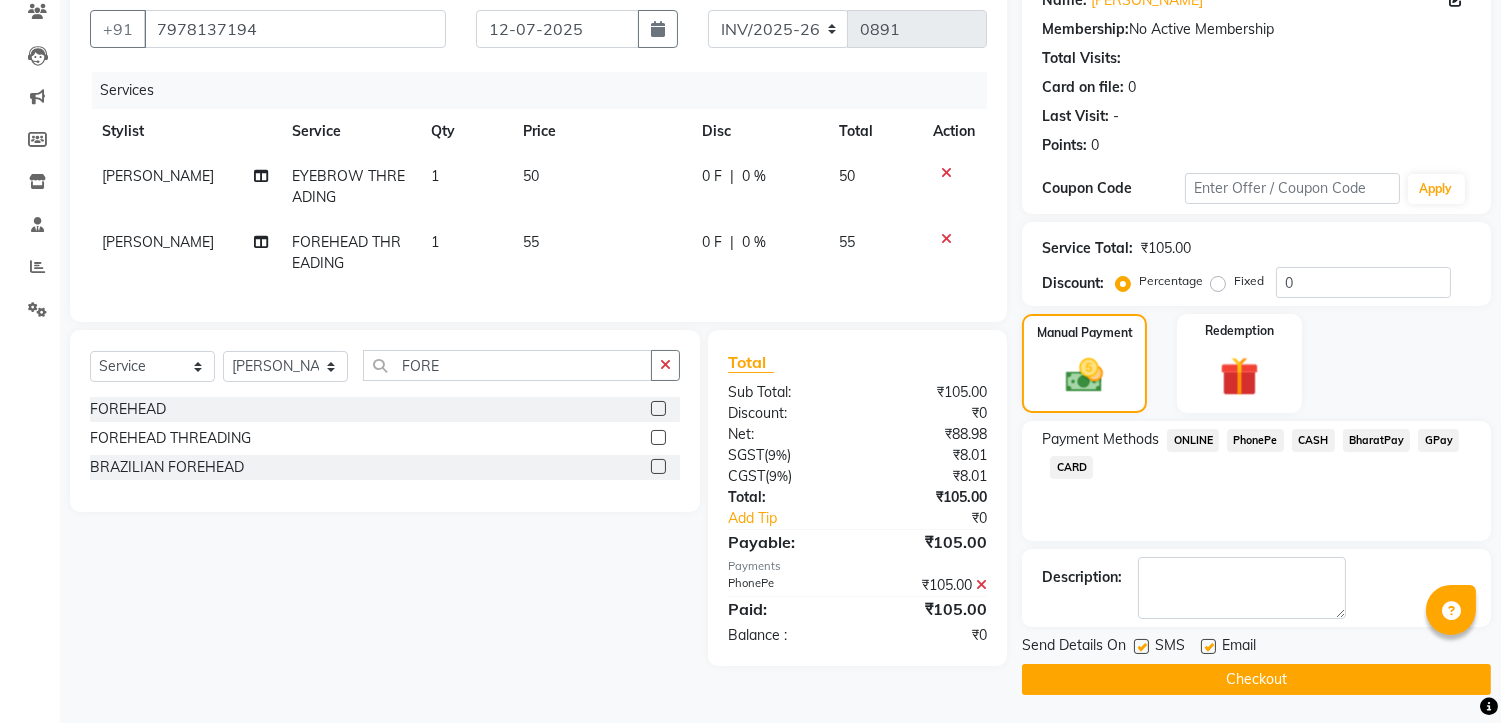 click on "Checkout" 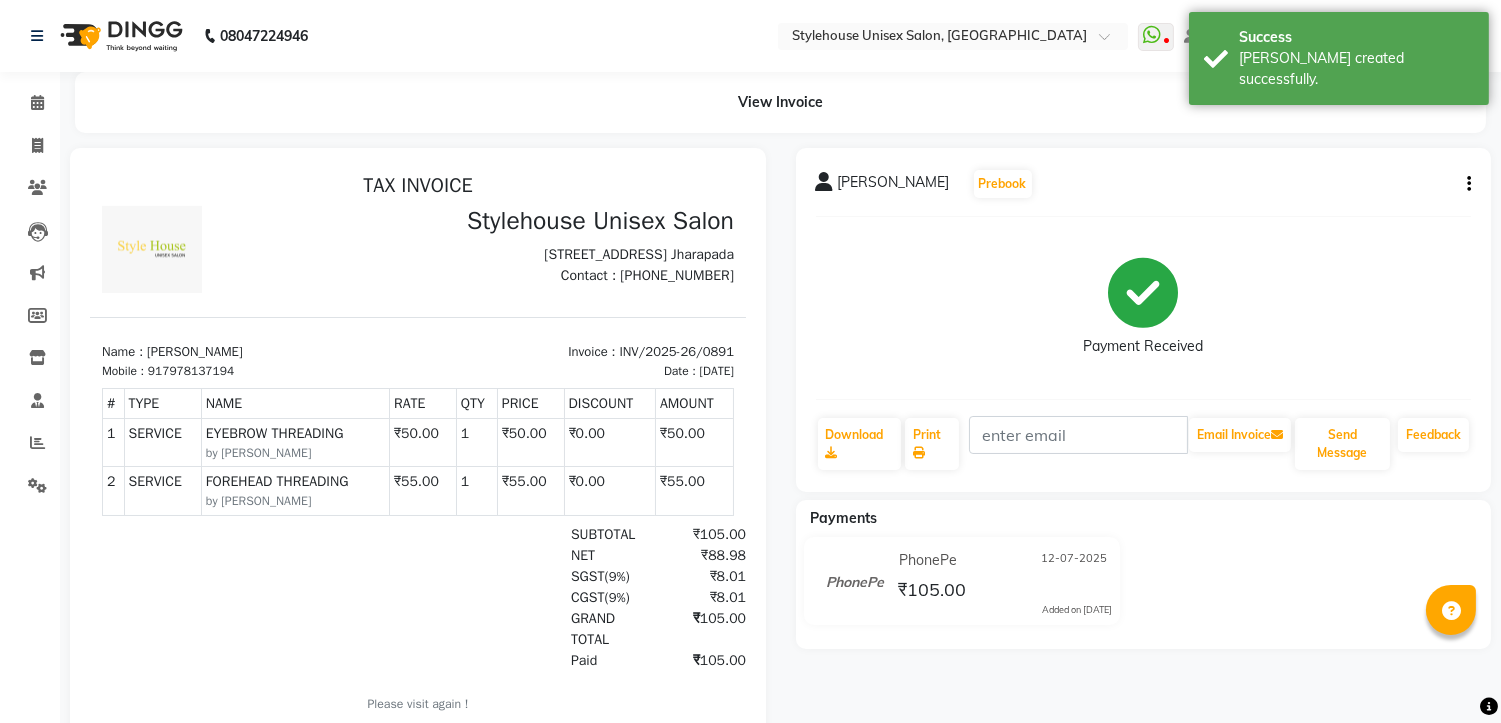 scroll, scrollTop: 0, scrollLeft: 0, axis: both 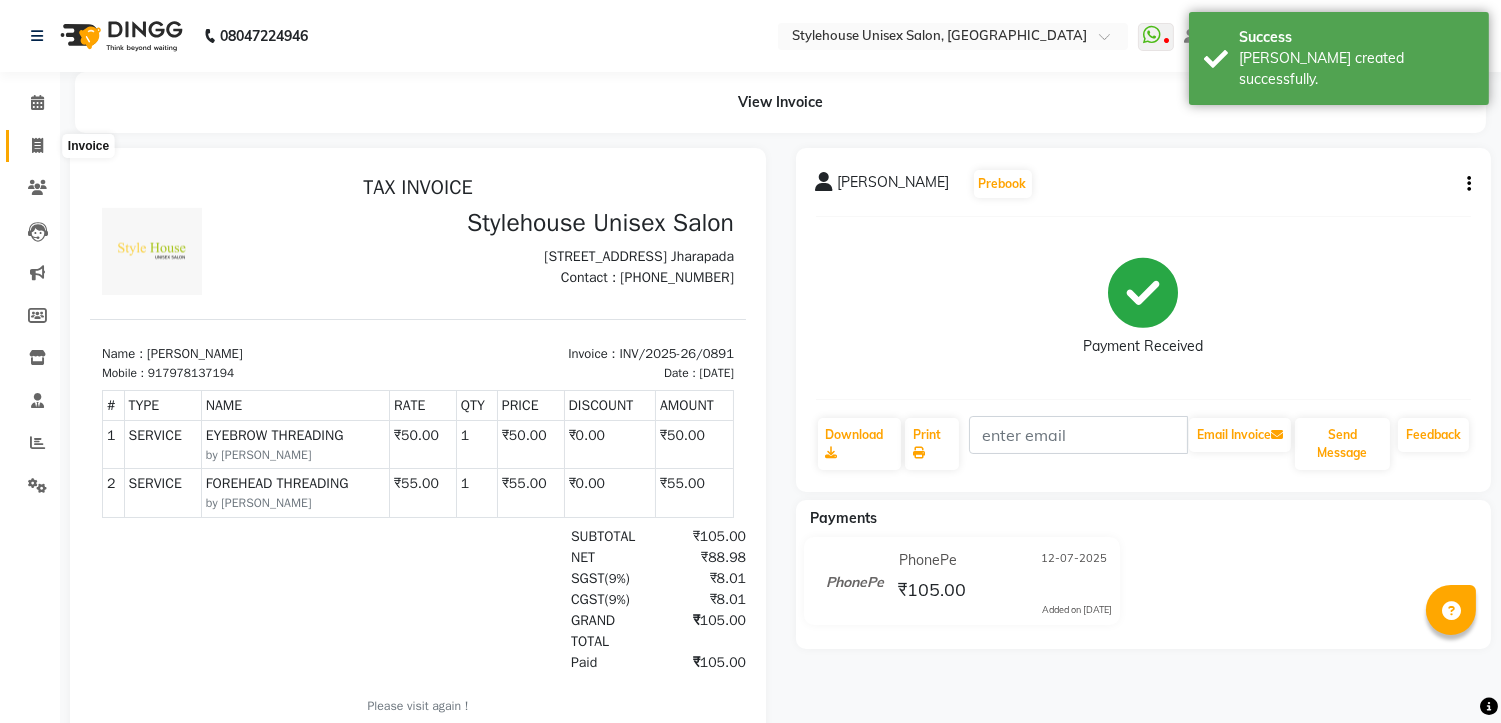 click 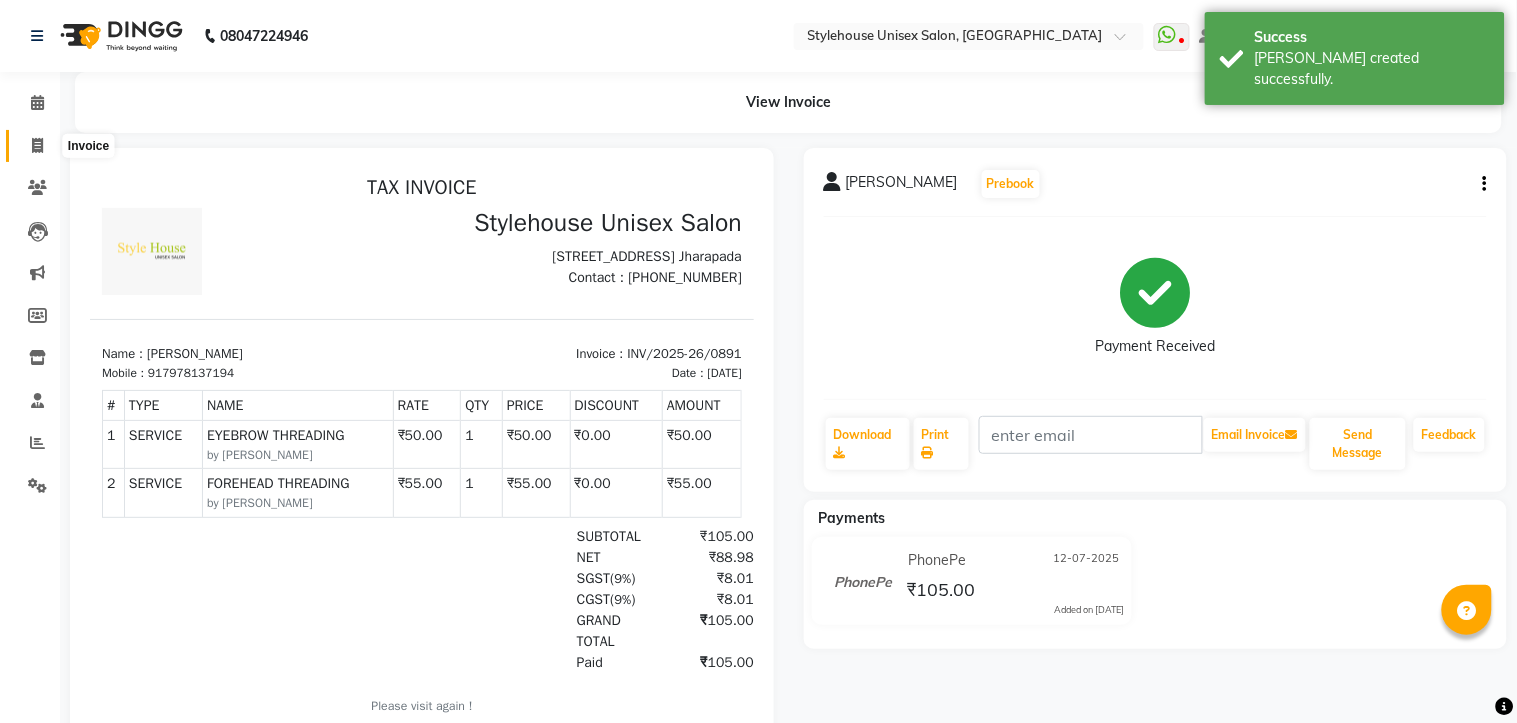 select on "service" 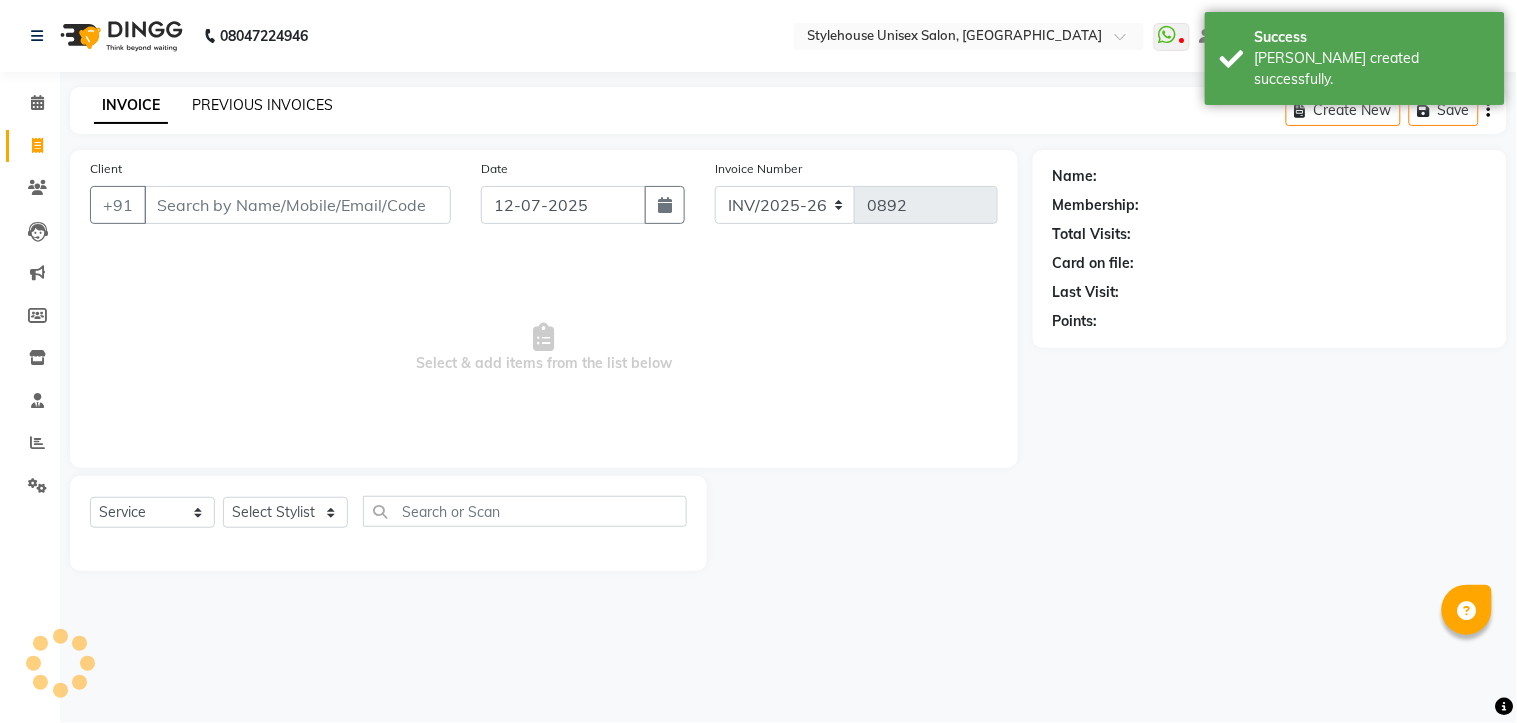 click on "PREVIOUS INVOICES" 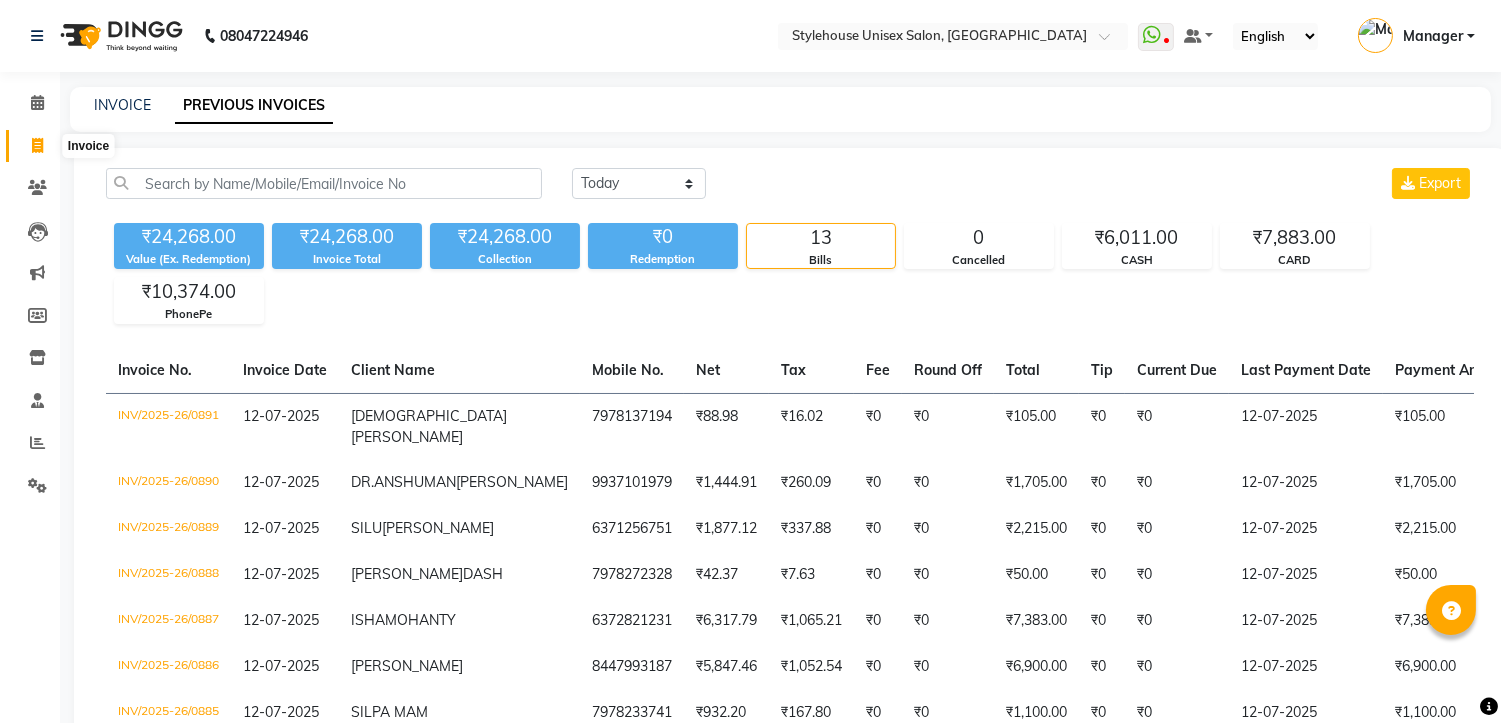 click 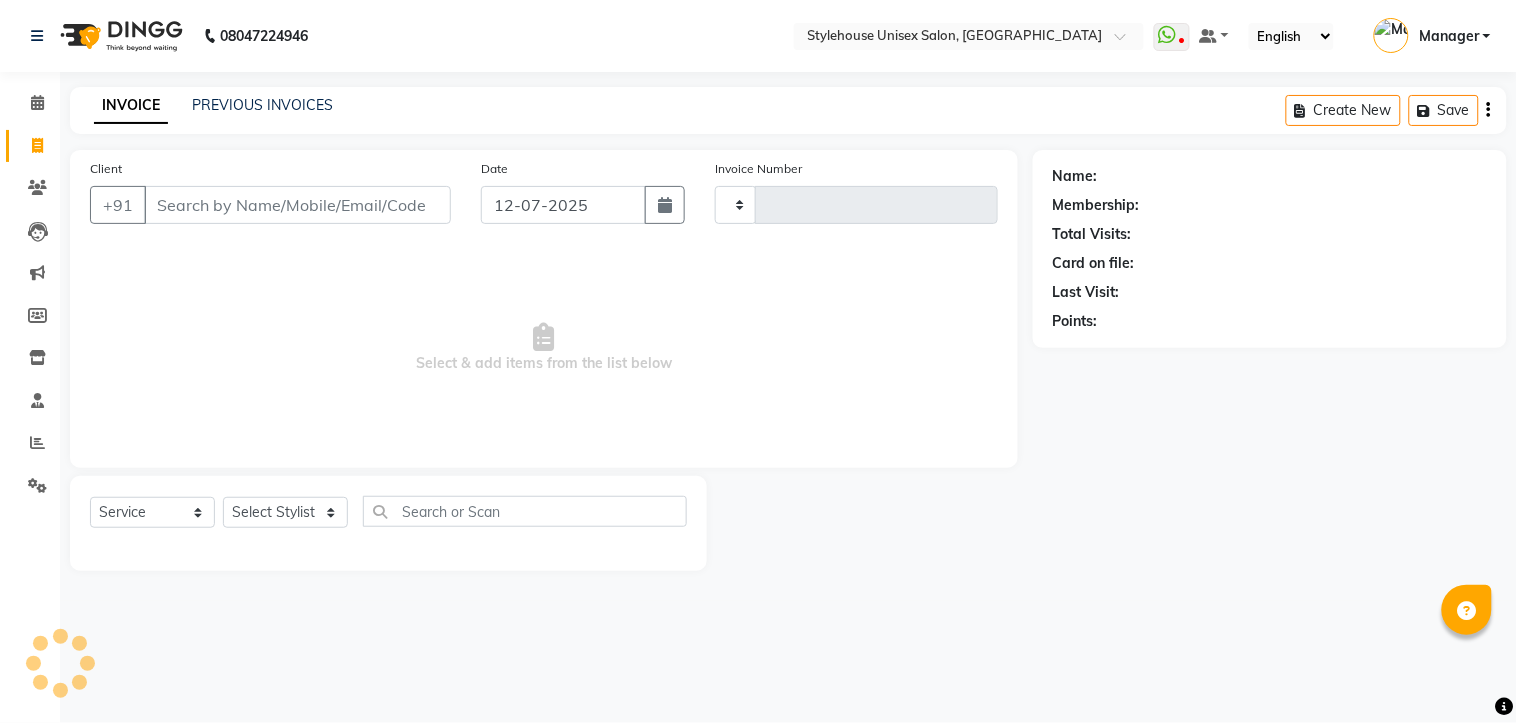 type on "0892" 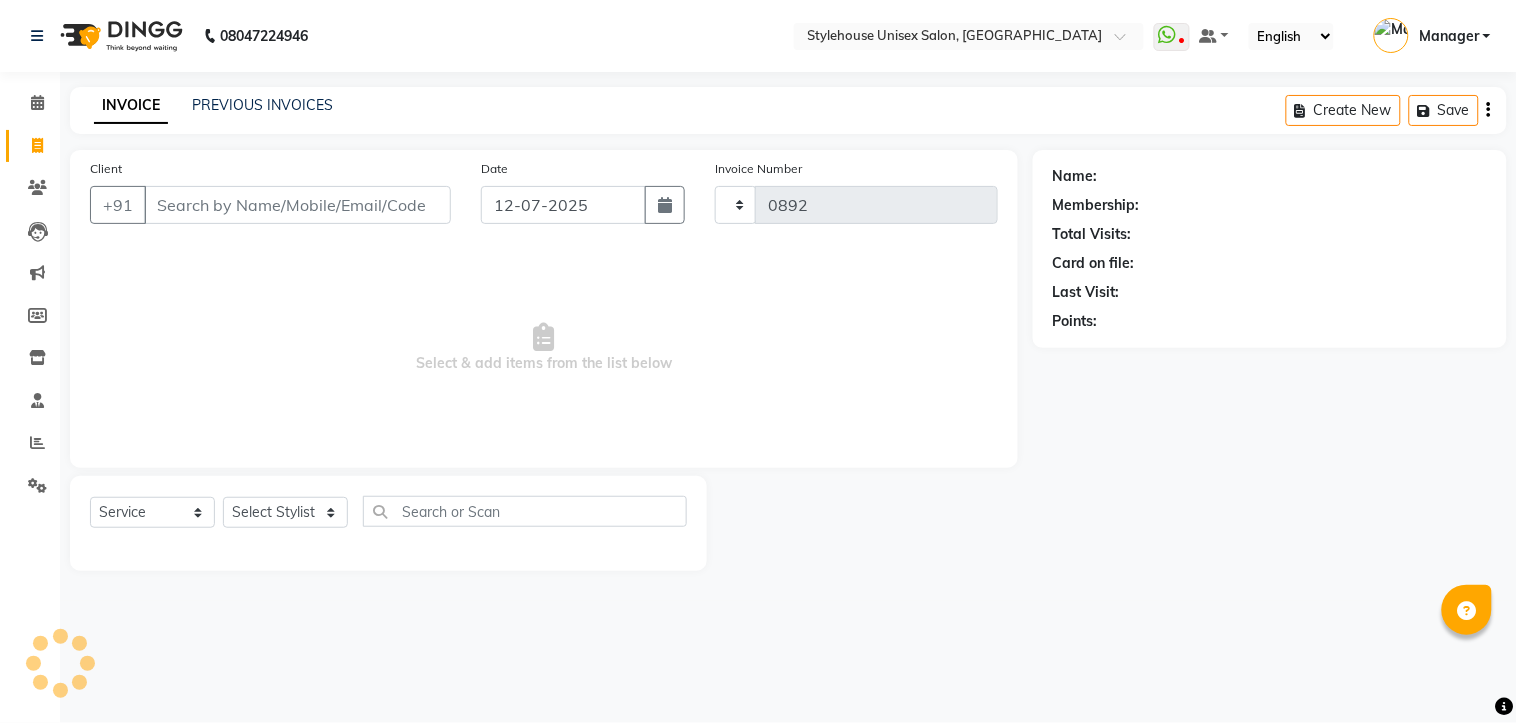 select on "7906" 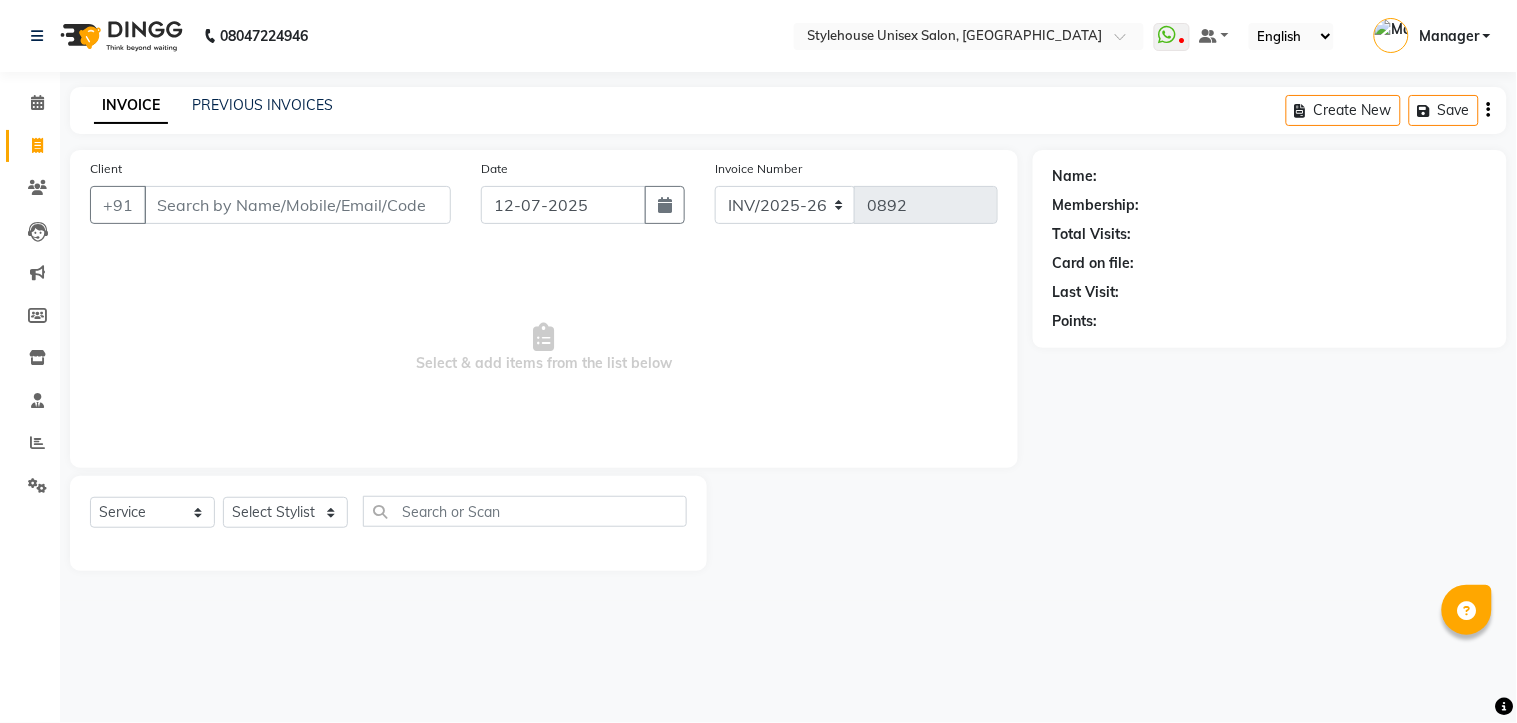 click on "Select & add items from the list below" at bounding box center [544, 348] 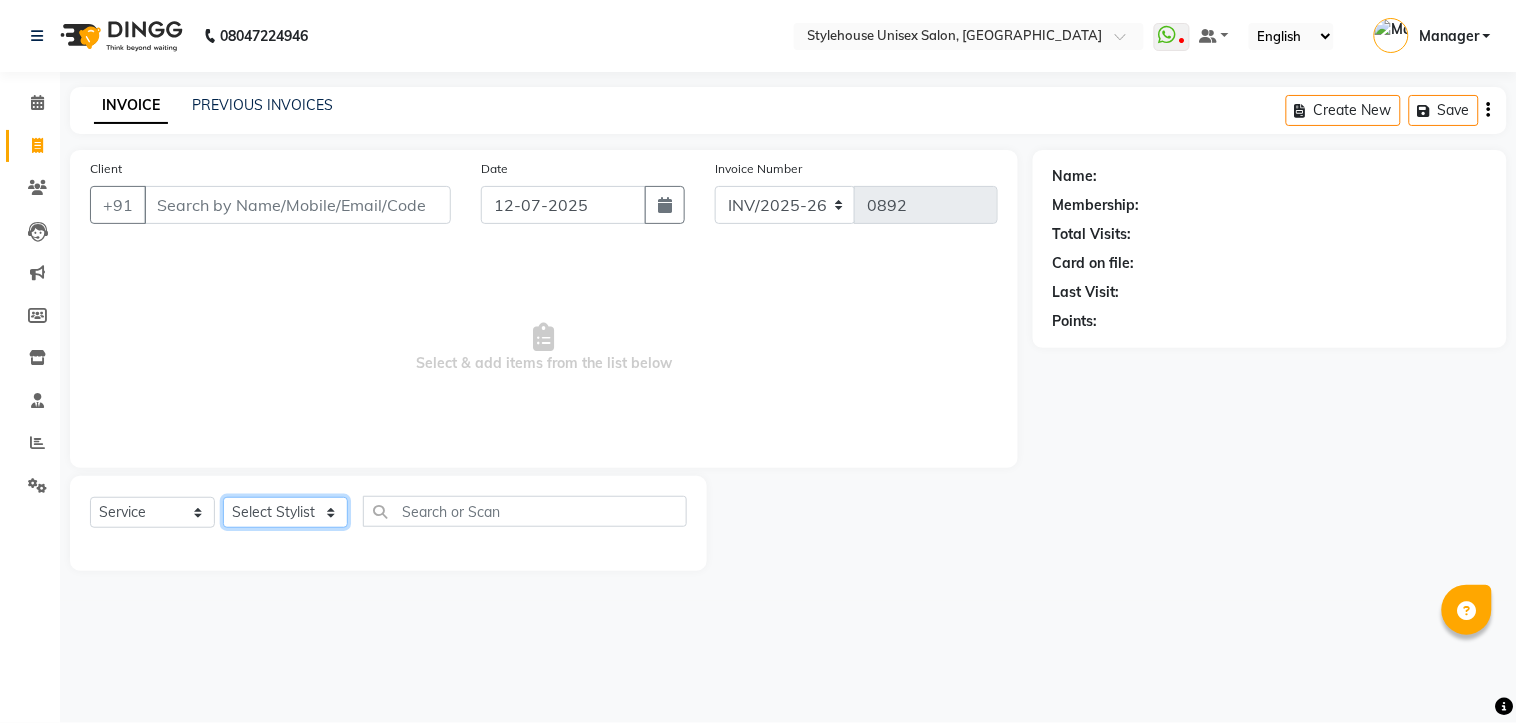 click on "Select Stylist [PERSON_NAME] [PERSON_NAME] [PERSON_NAME] Manager [PERSON_NAME] PRIYANKA HOTA [PERSON_NAME] [PERSON_NAME]" 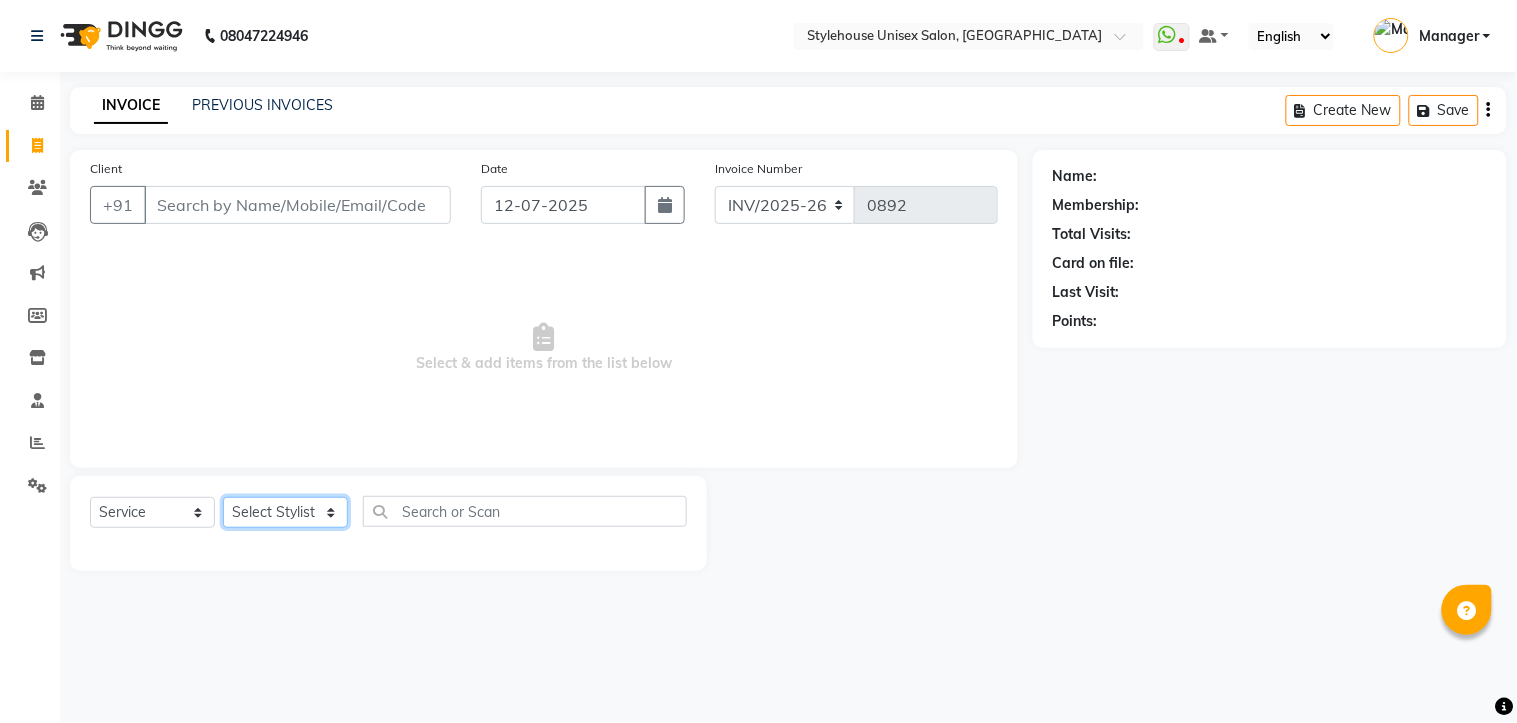 select on "69918" 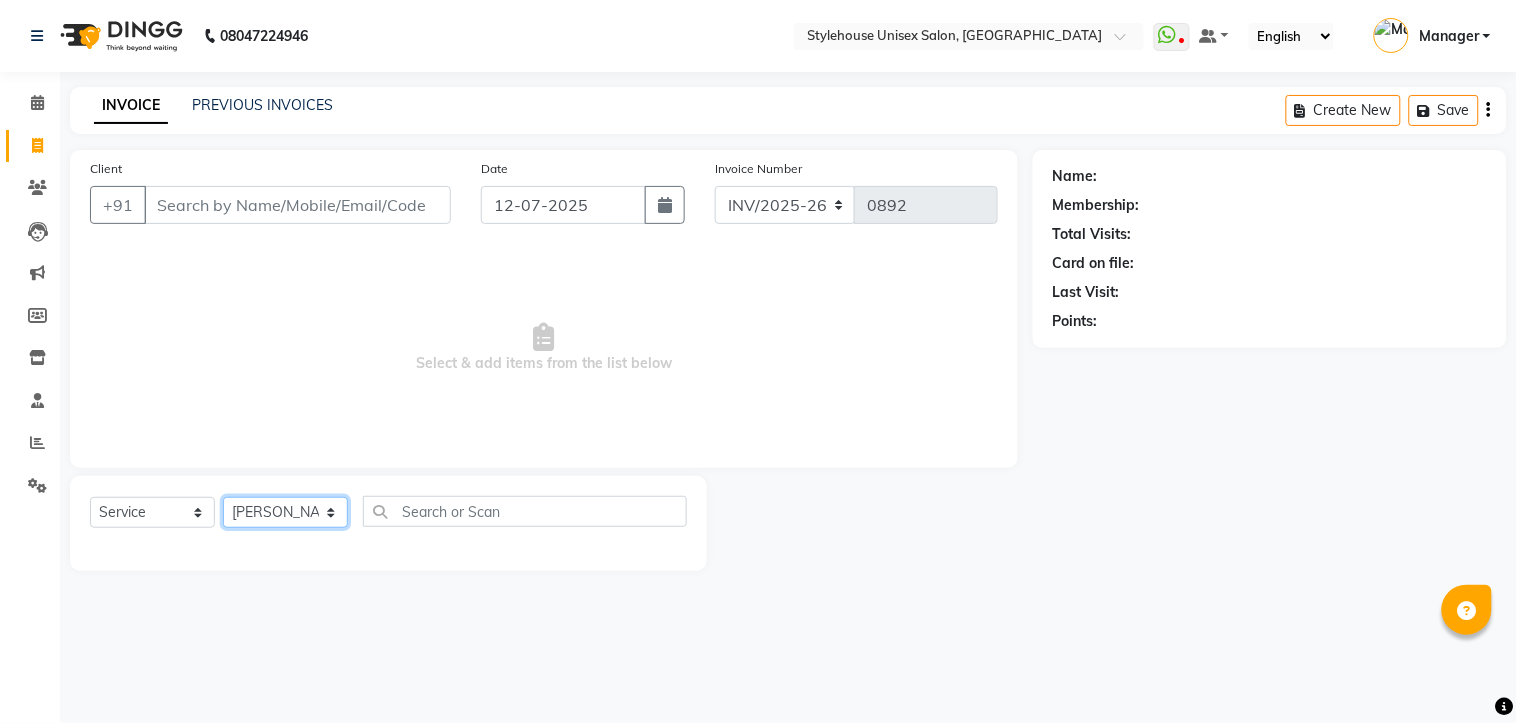 click on "Select Stylist [PERSON_NAME] [PERSON_NAME] [PERSON_NAME] Manager [PERSON_NAME] PRIYANKA HOTA [PERSON_NAME] [PERSON_NAME]" 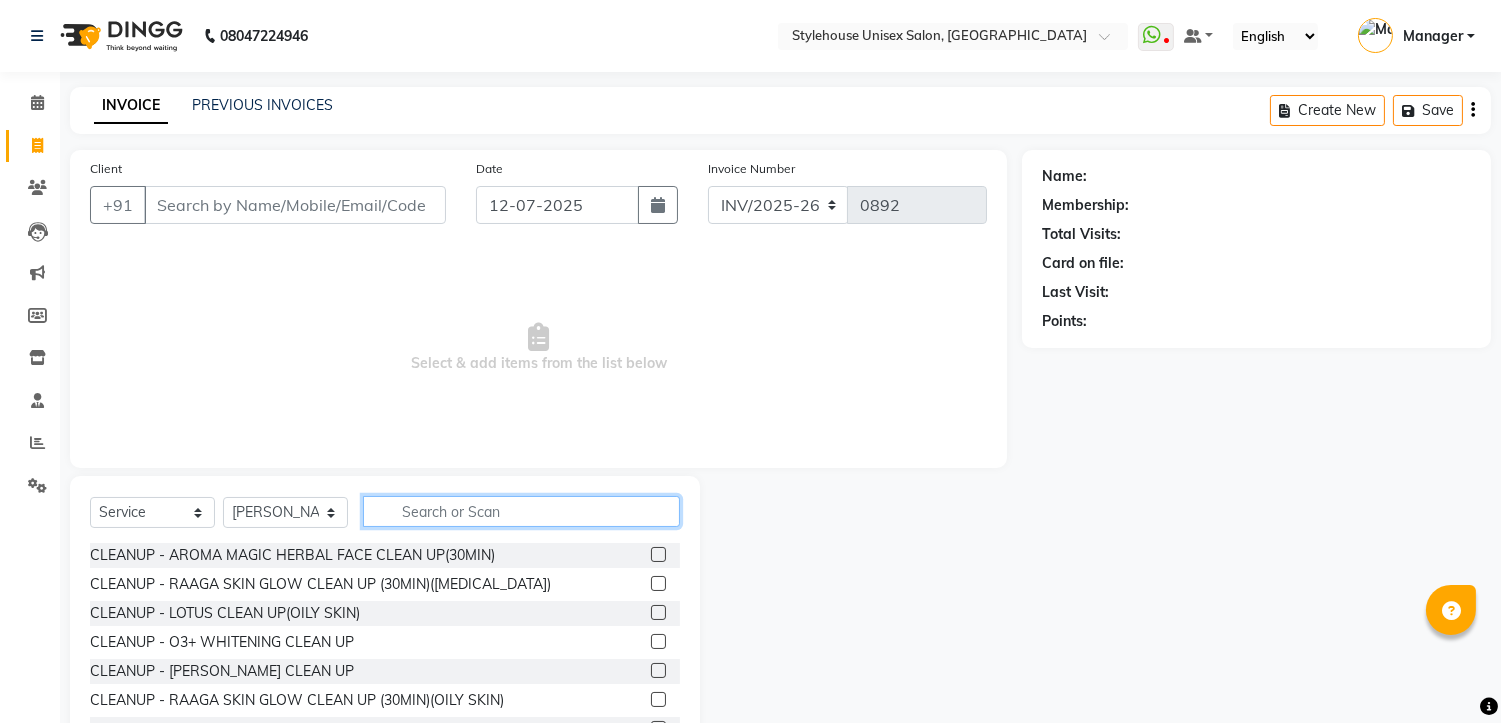 click 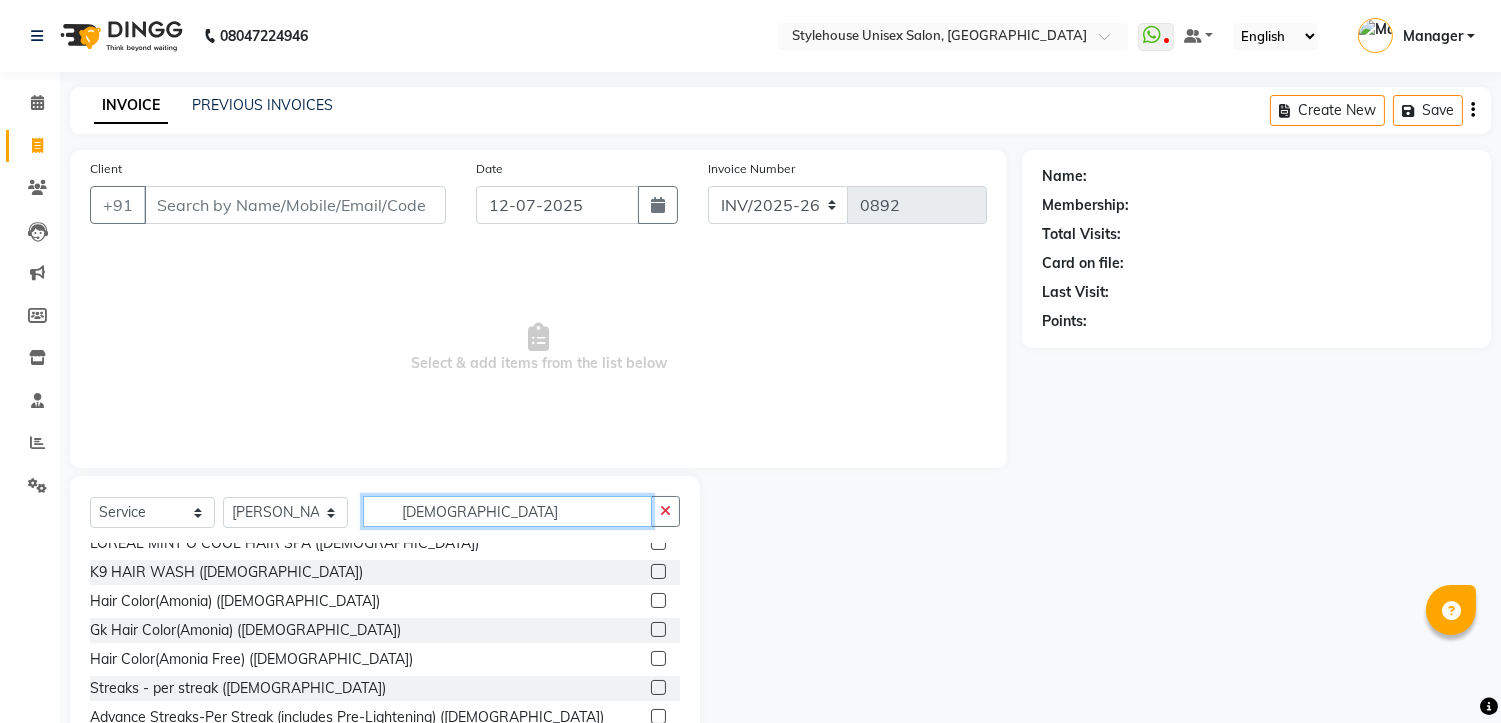 scroll, scrollTop: 555, scrollLeft: 0, axis: vertical 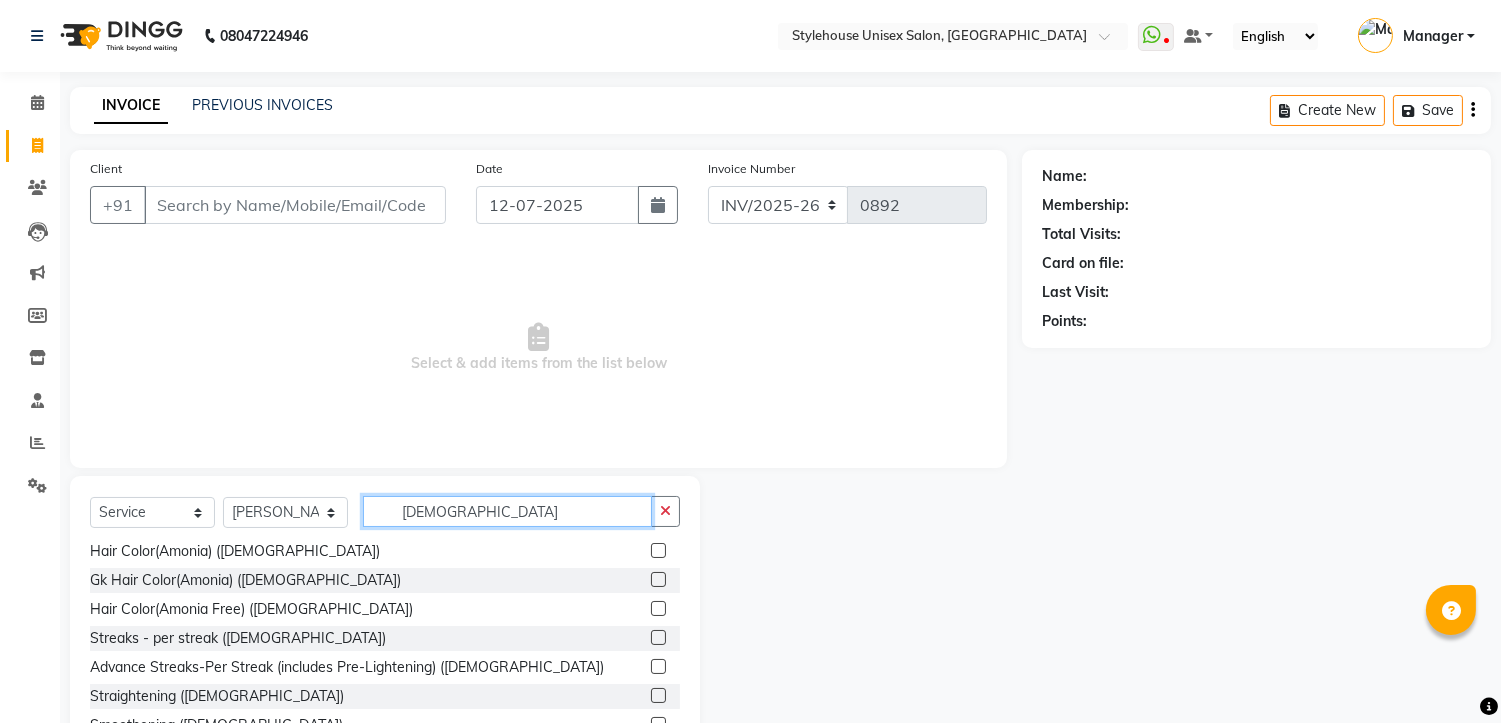 type on "GENTS" 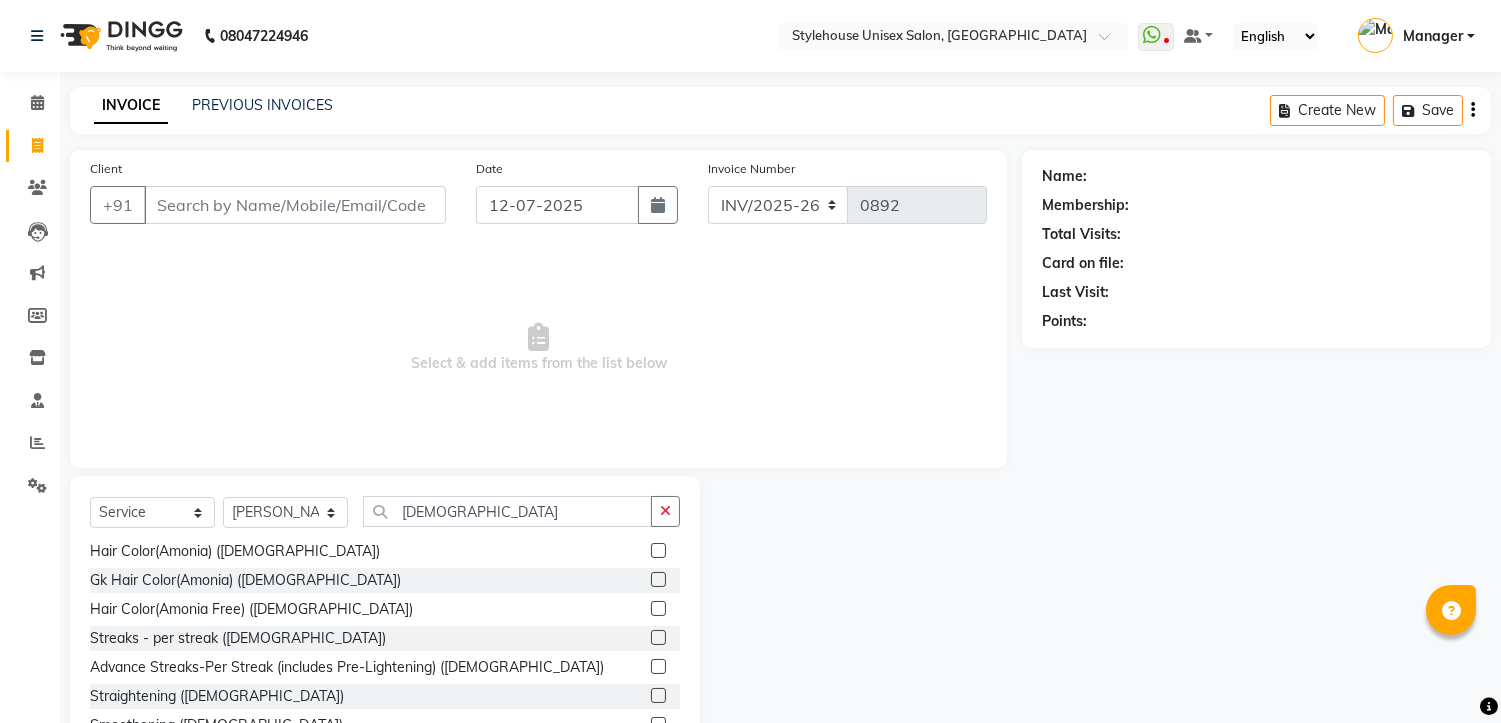 click 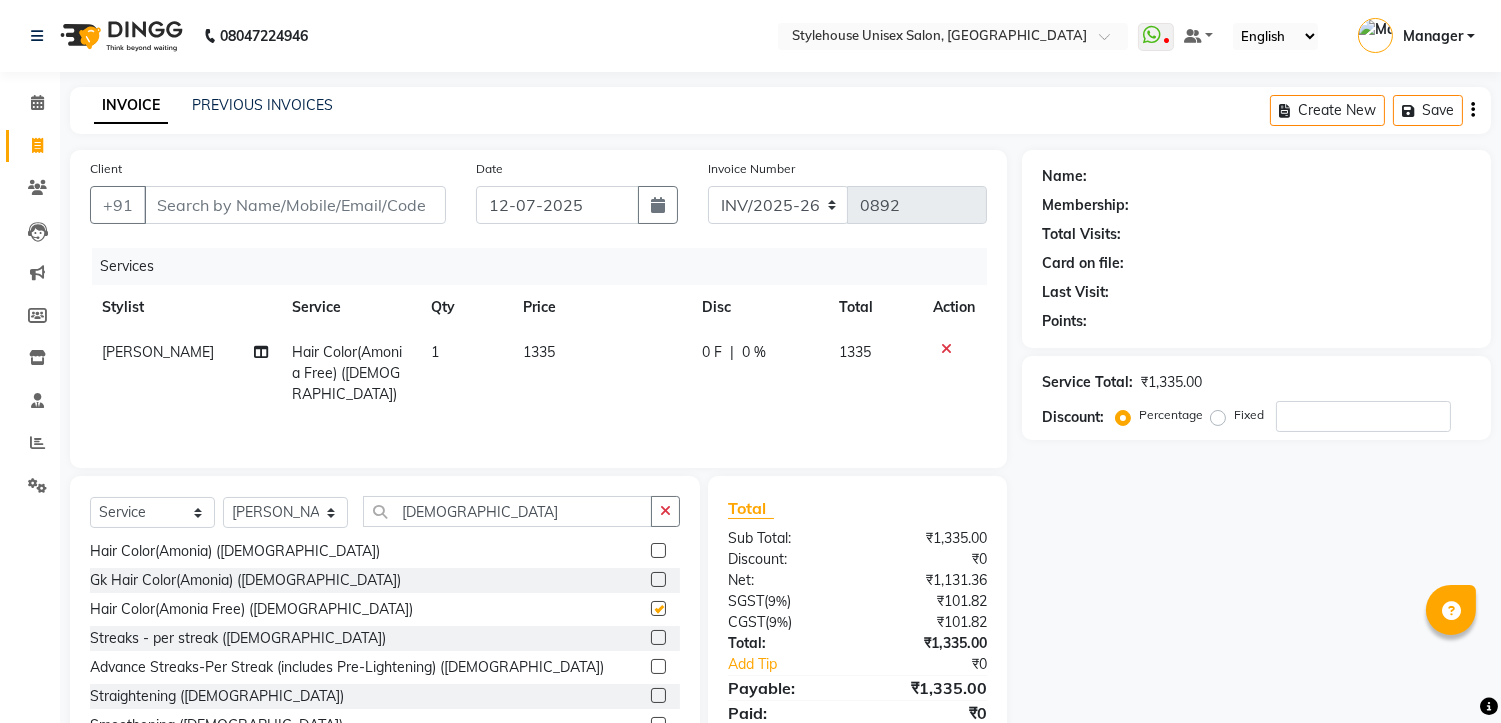 checkbox on "false" 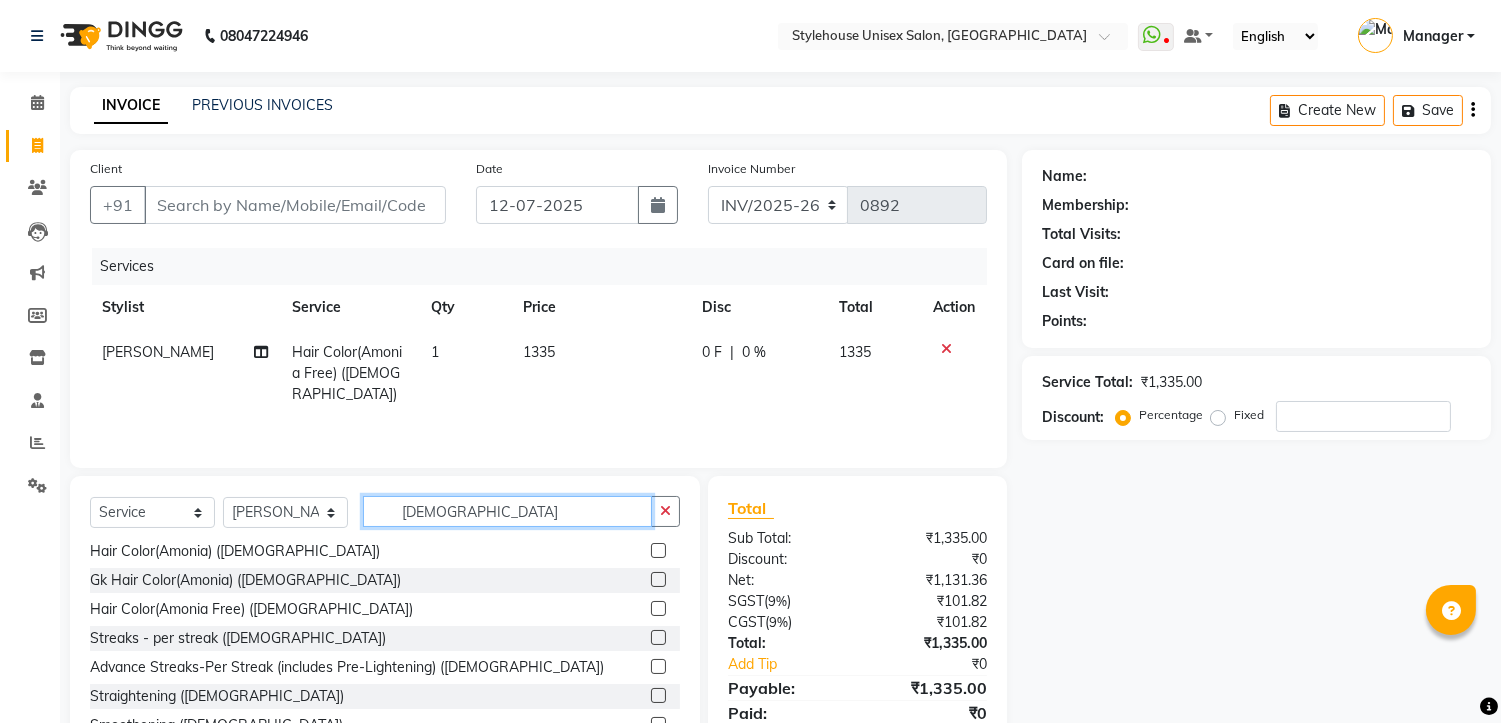 click on "GENTS" 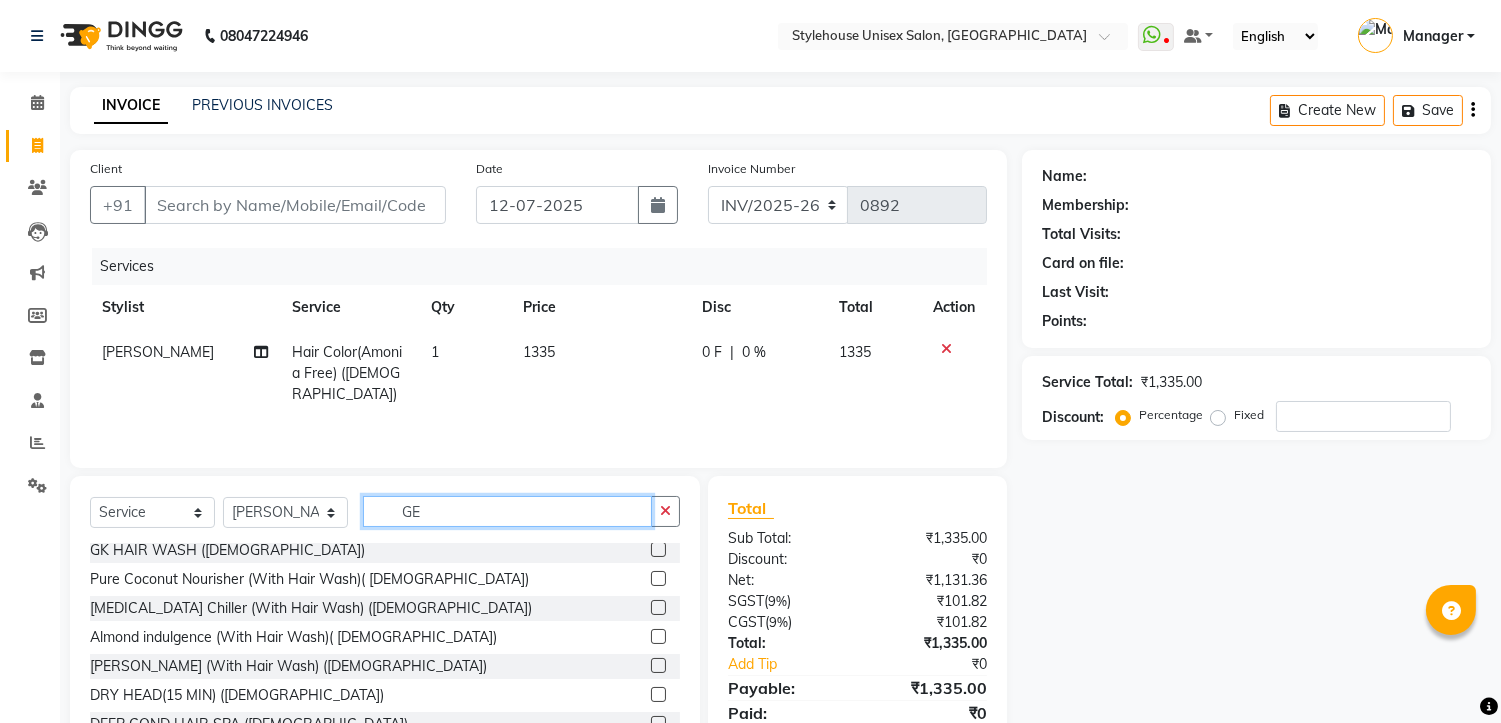 scroll, scrollTop: 1135, scrollLeft: 0, axis: vertical 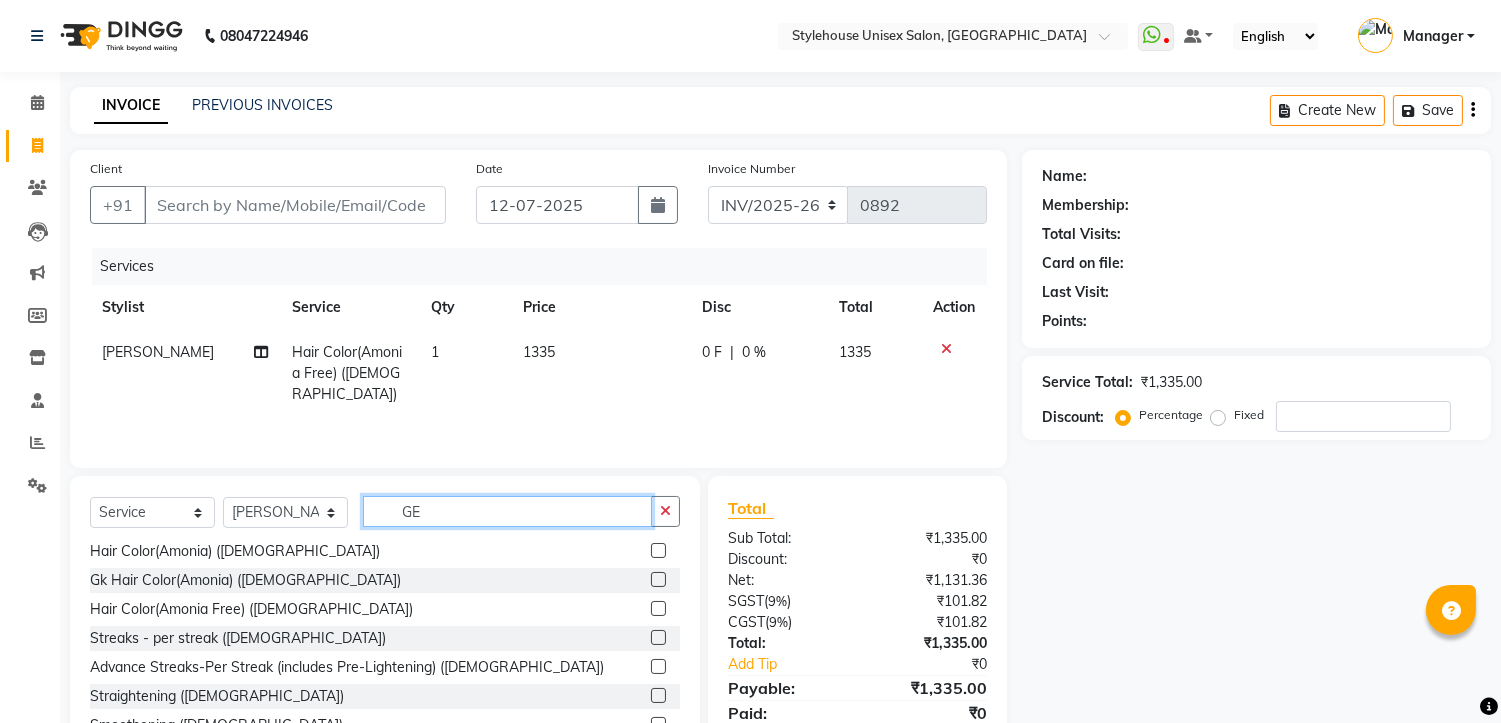 type 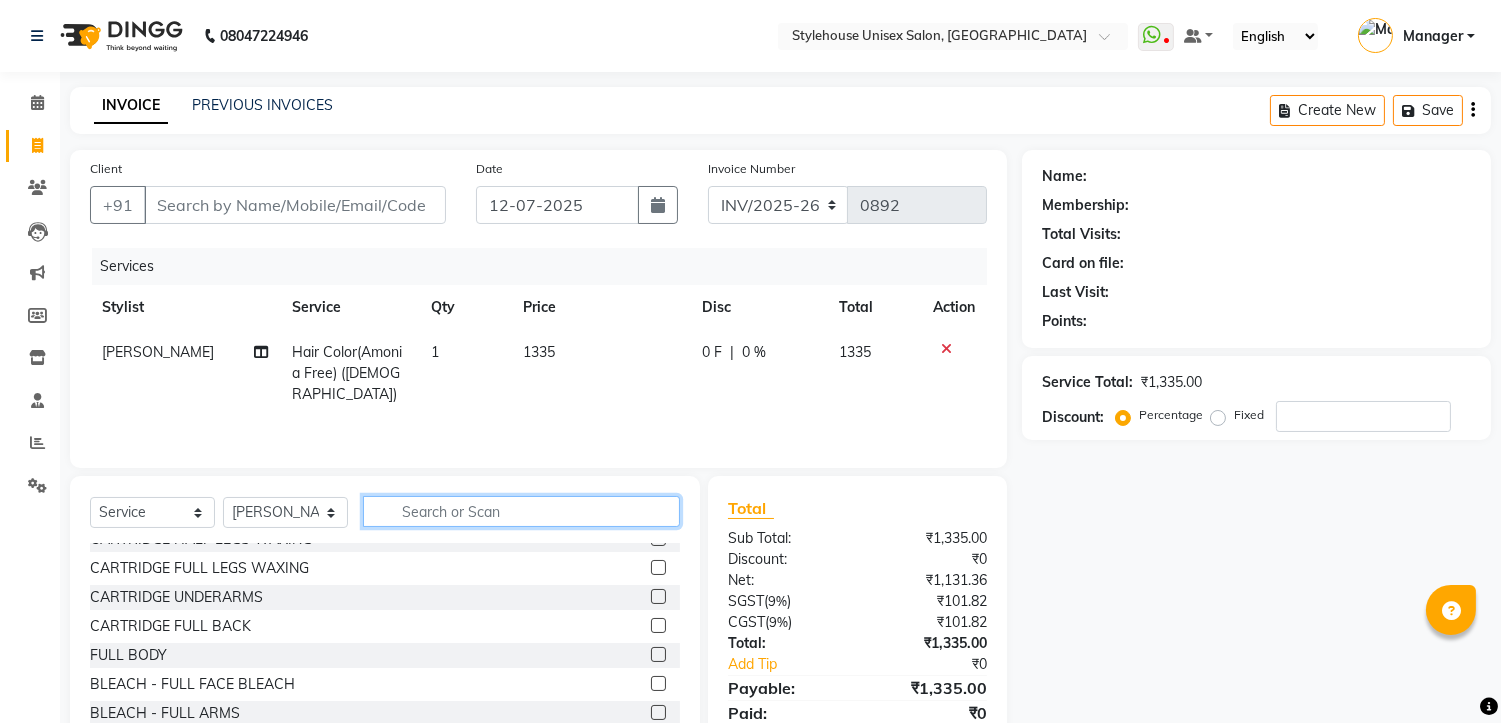 click 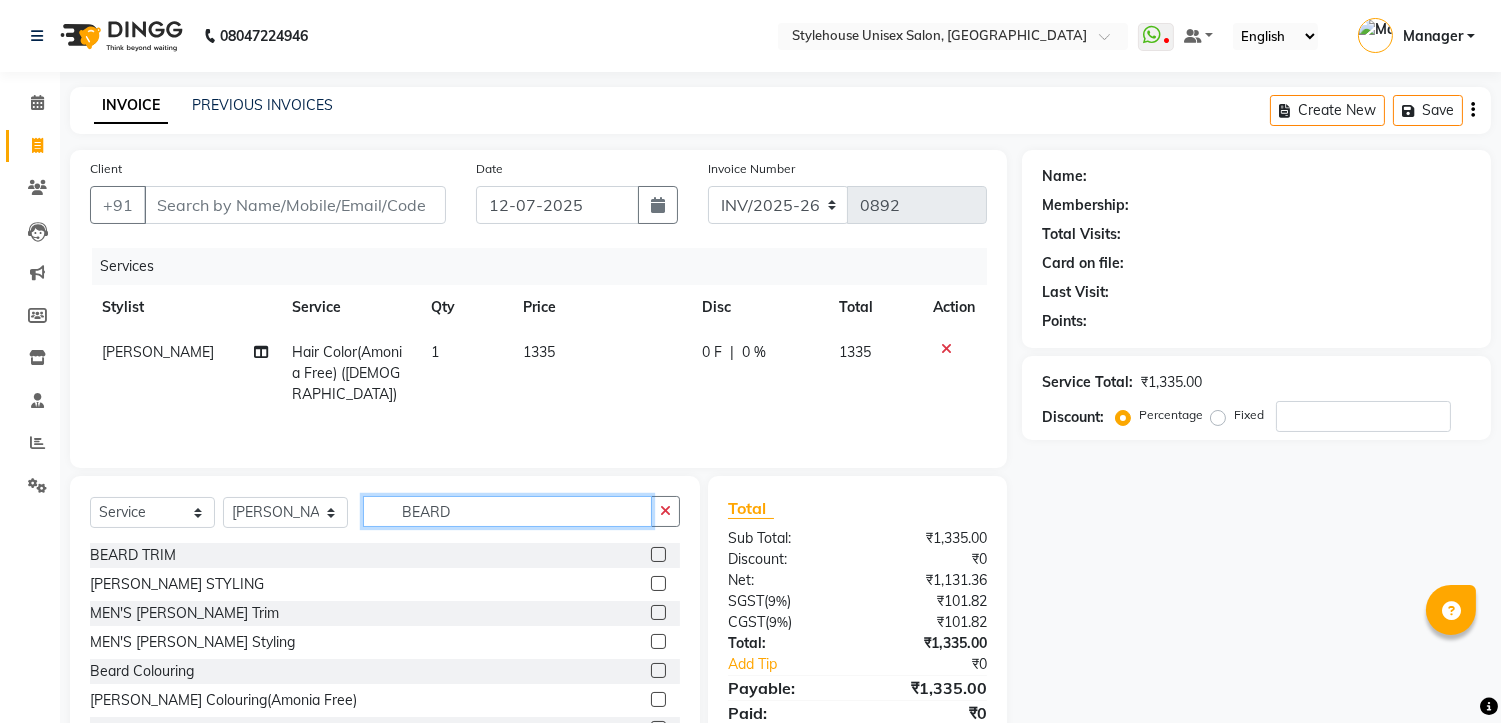 scroll, scrollTop: 3, scrollLeft: 0, axis: vertical 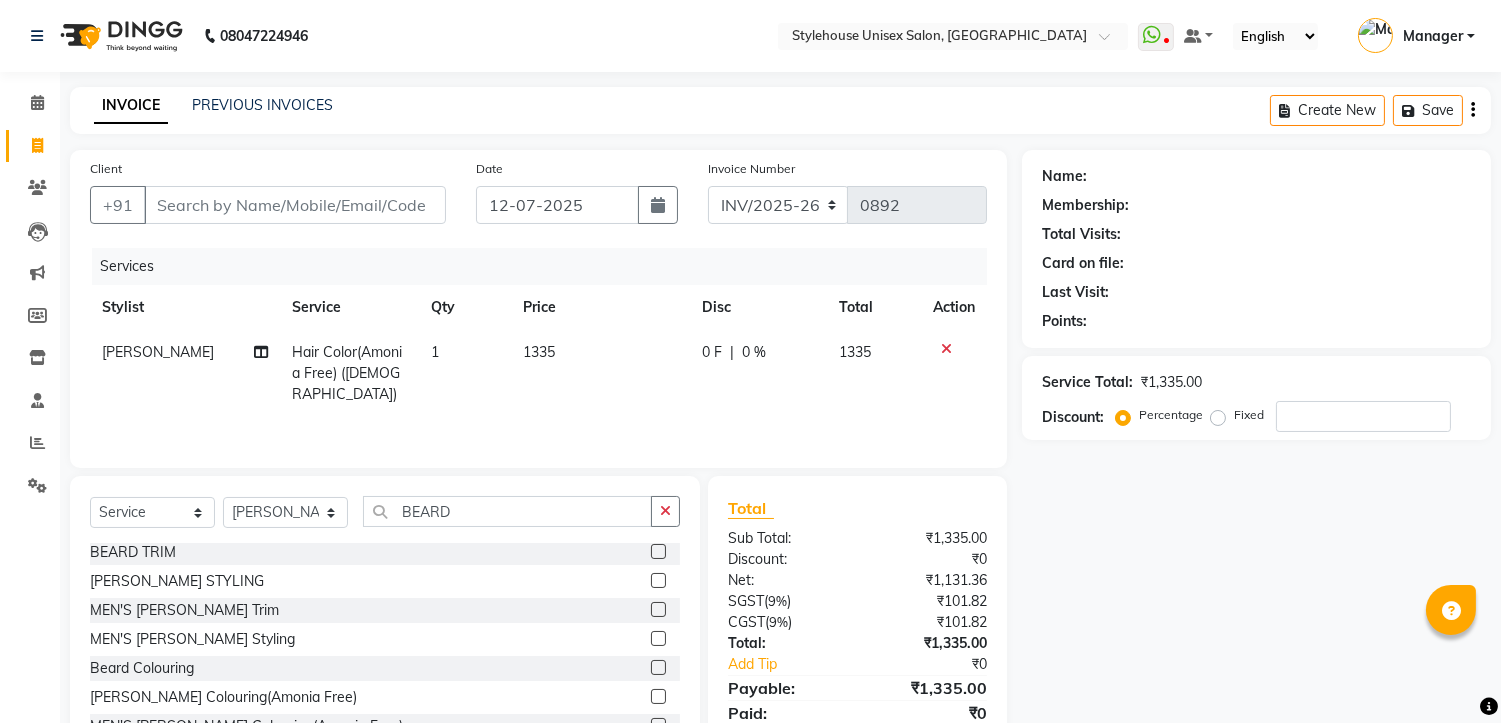 click 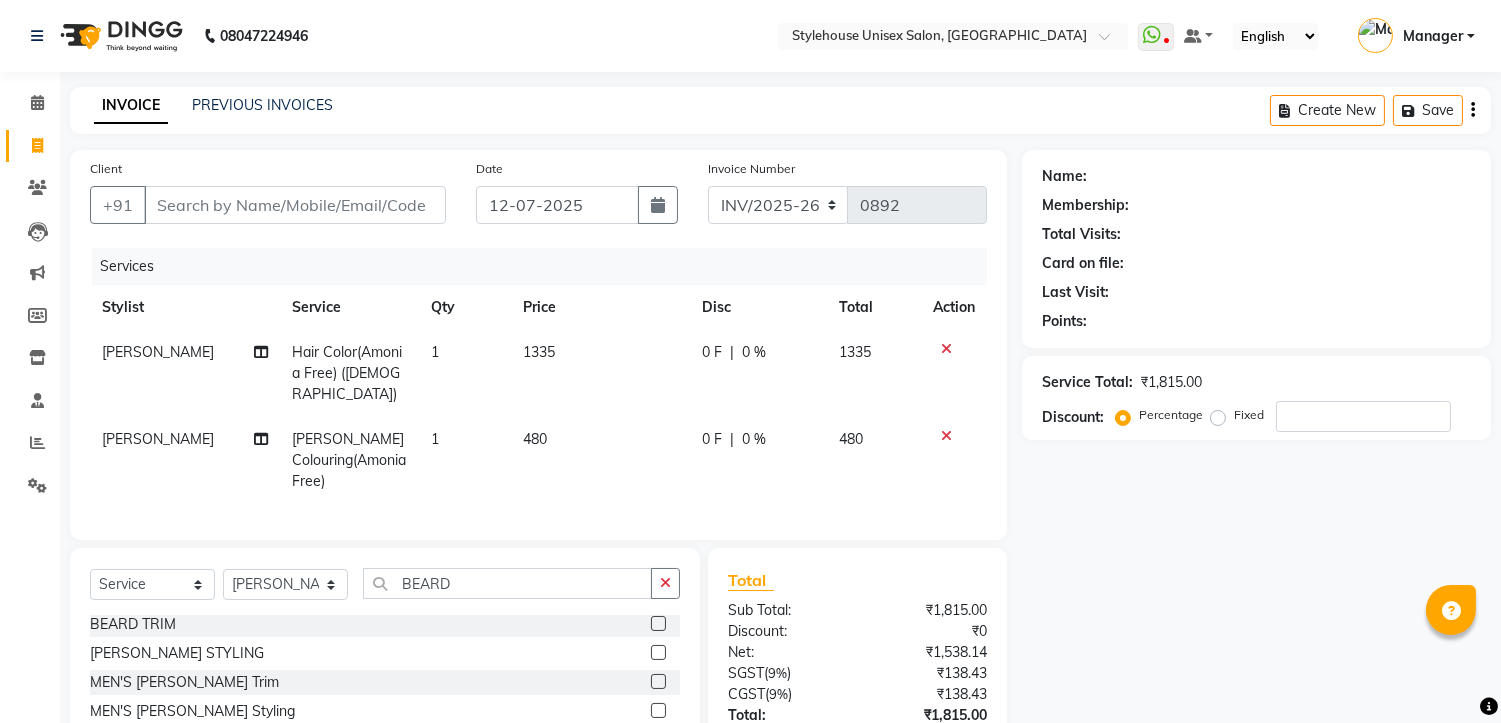 scroll, scrollTop: 111, scrollLeft: 0, axis: vertical 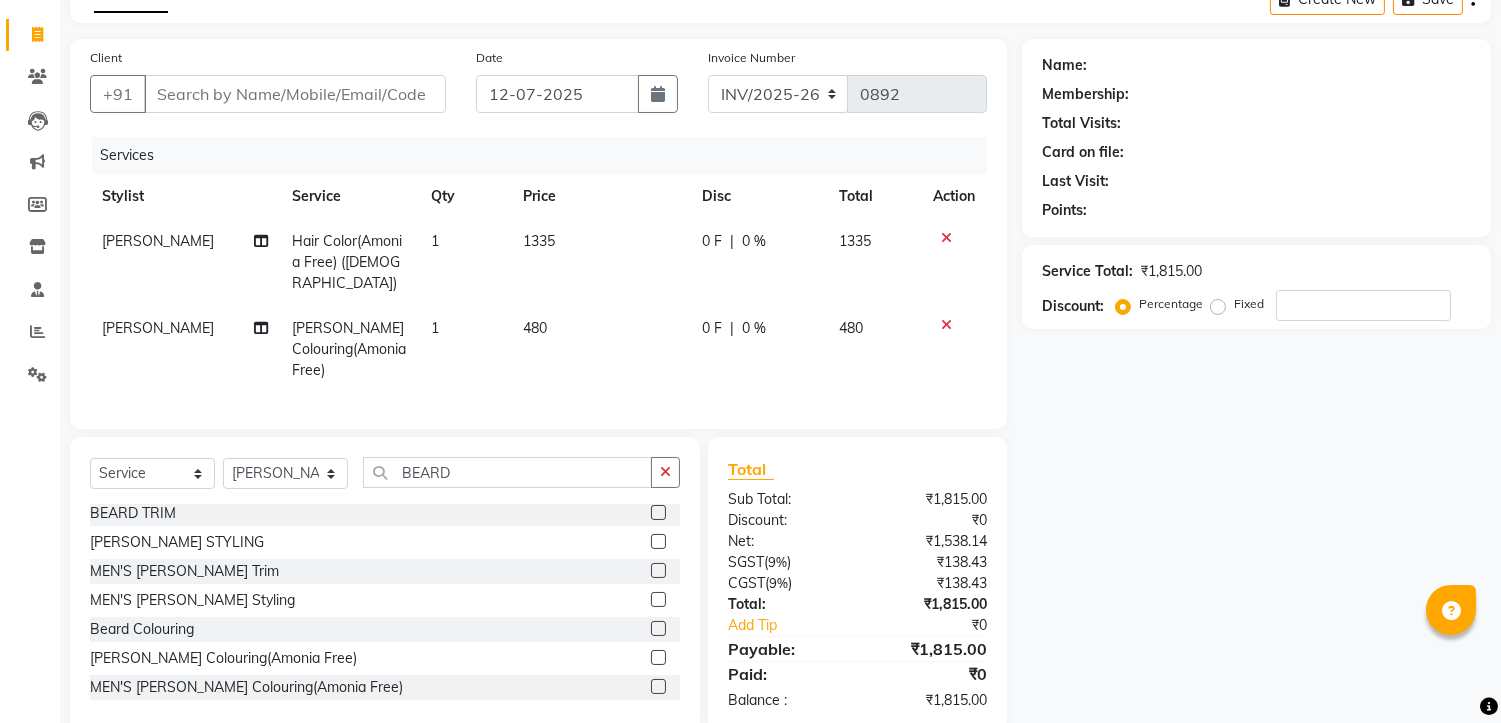 click 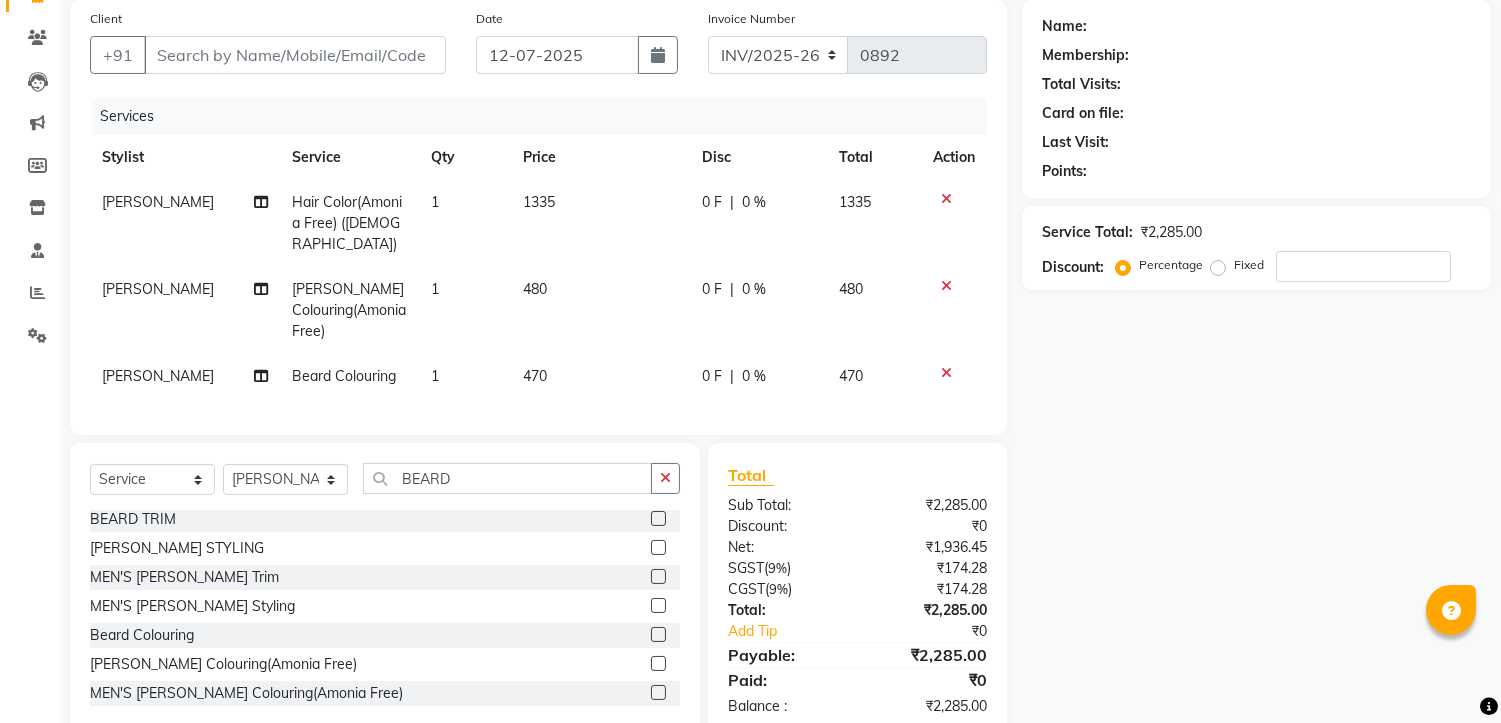 scroll, scrollTop: 170, scrollLeft: 0, axis: vertical 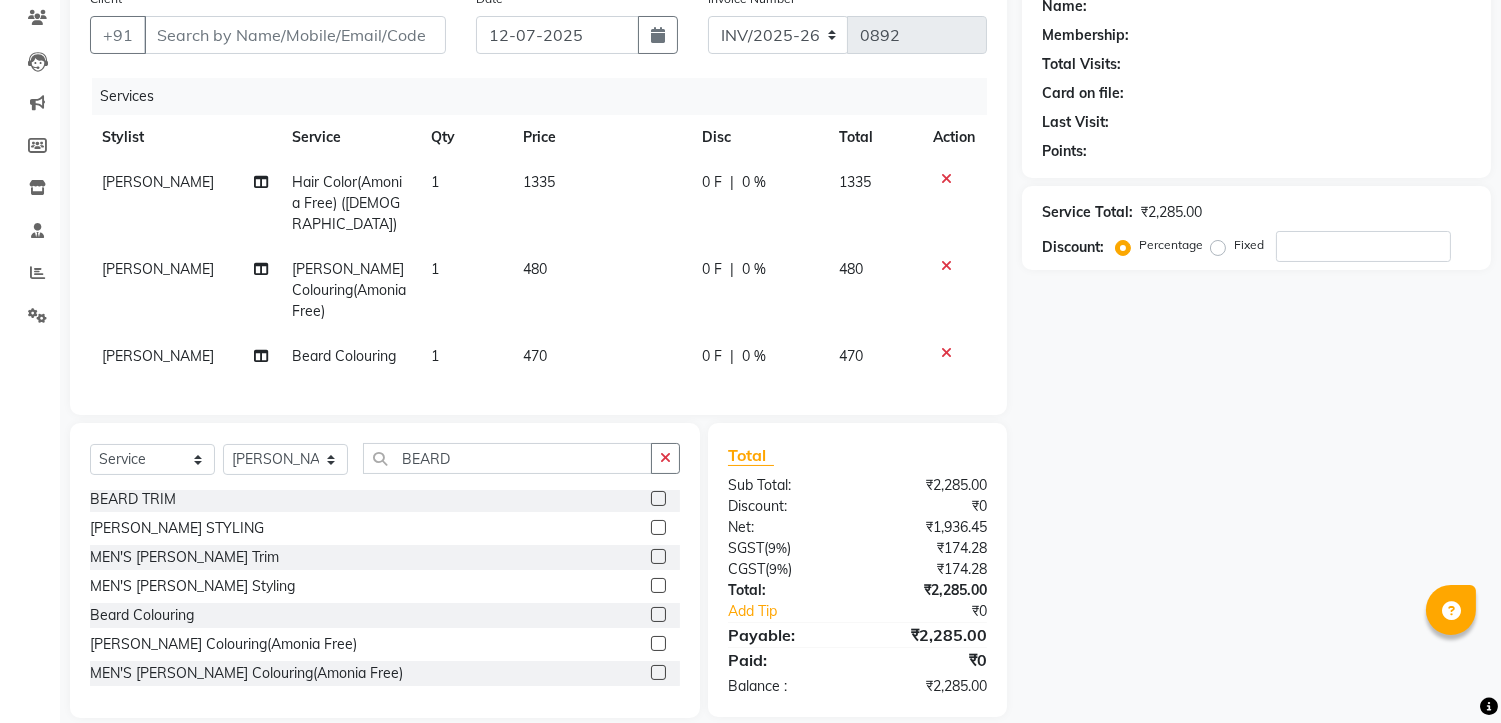 click 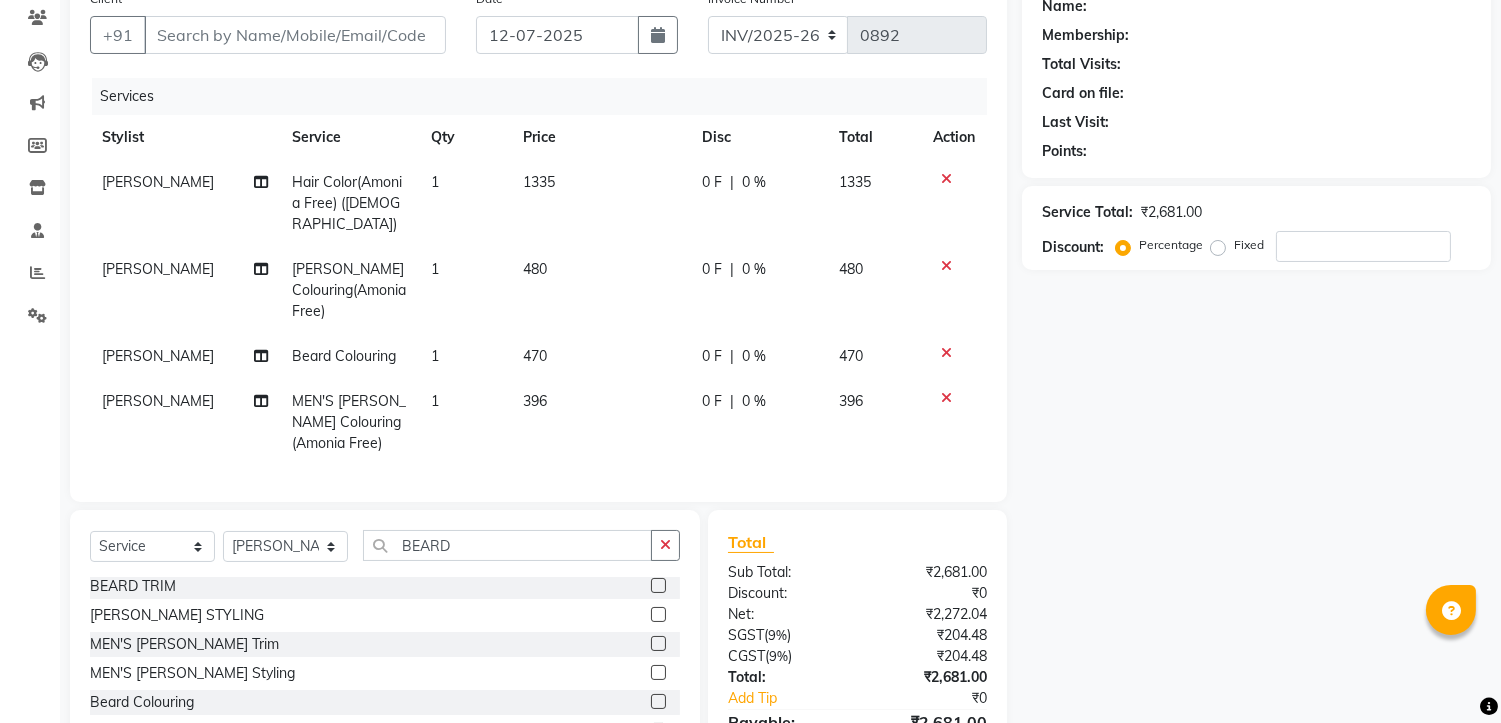scroll, scrollTop: 256, scrollLeft: 0, axis: vertical 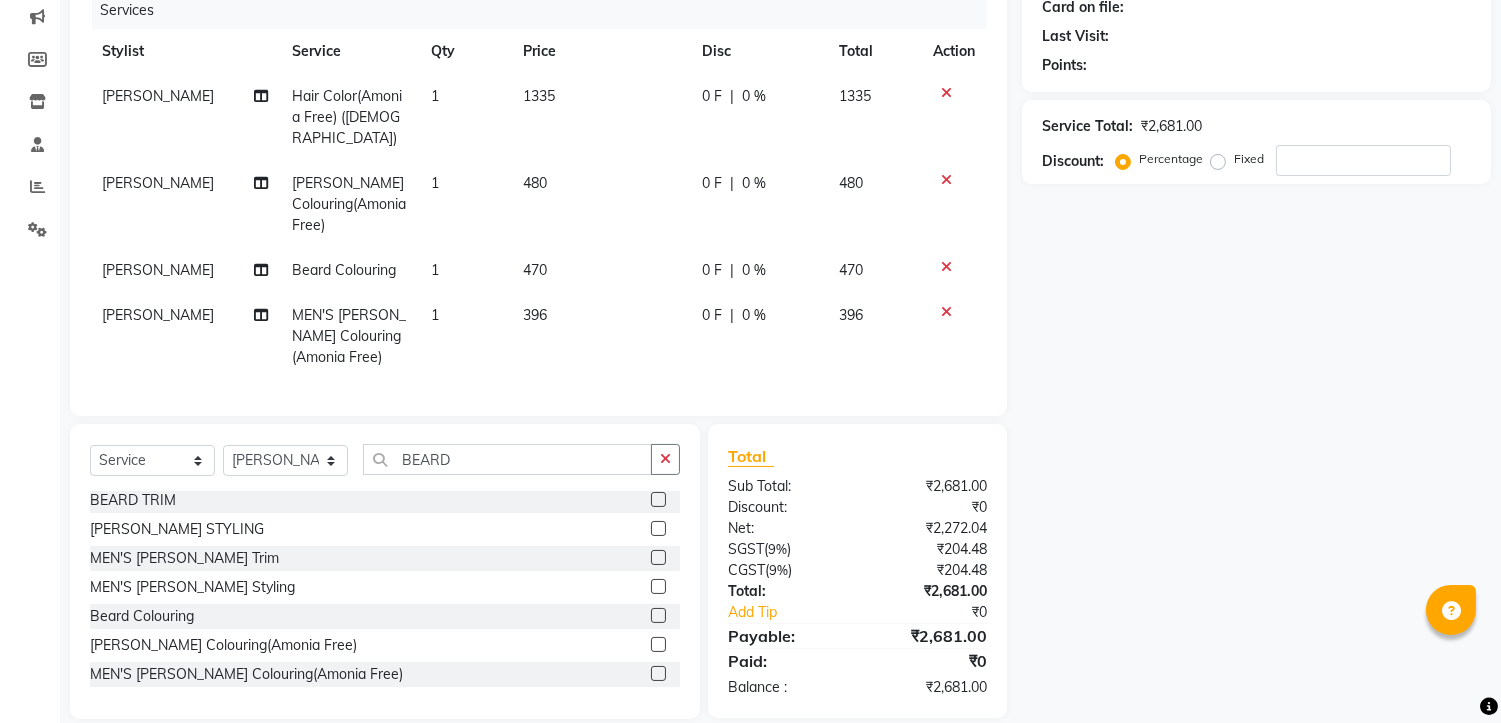 click 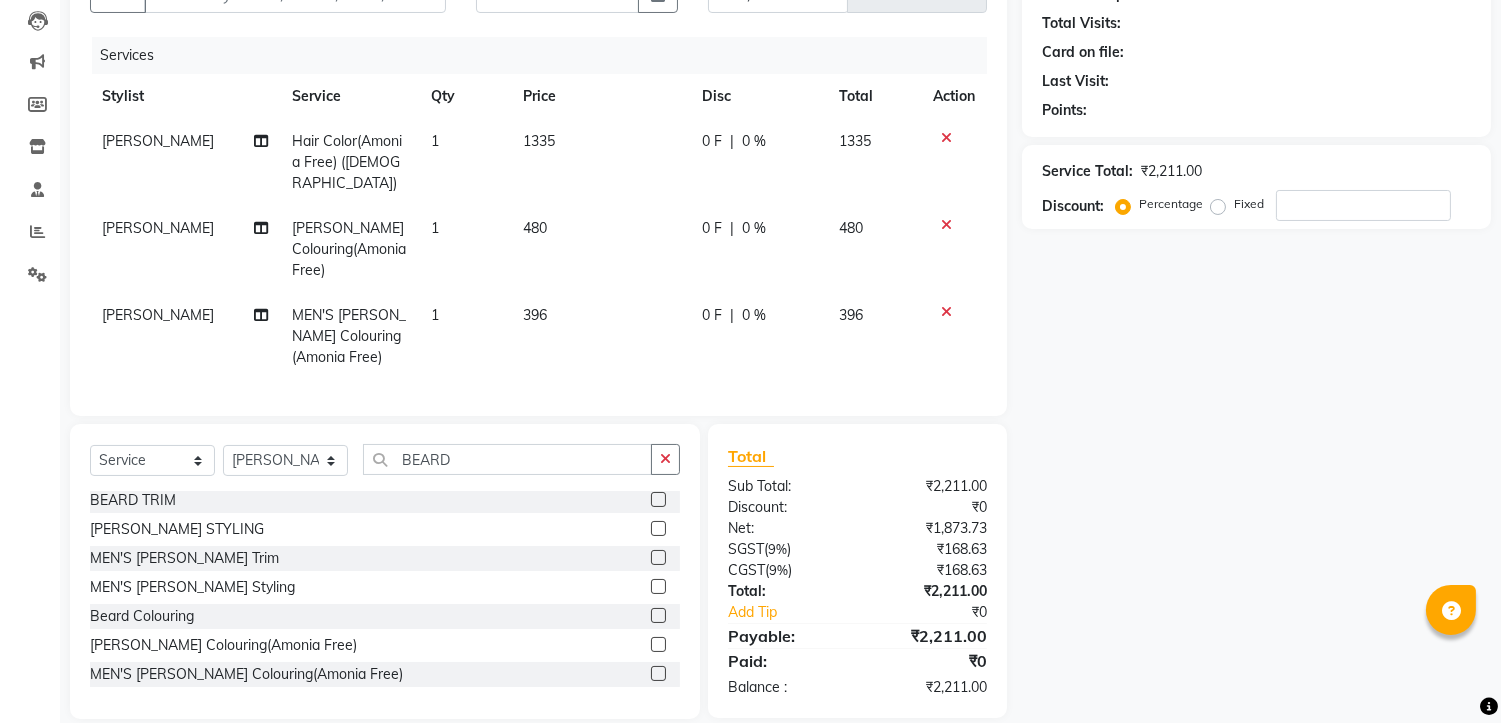 click 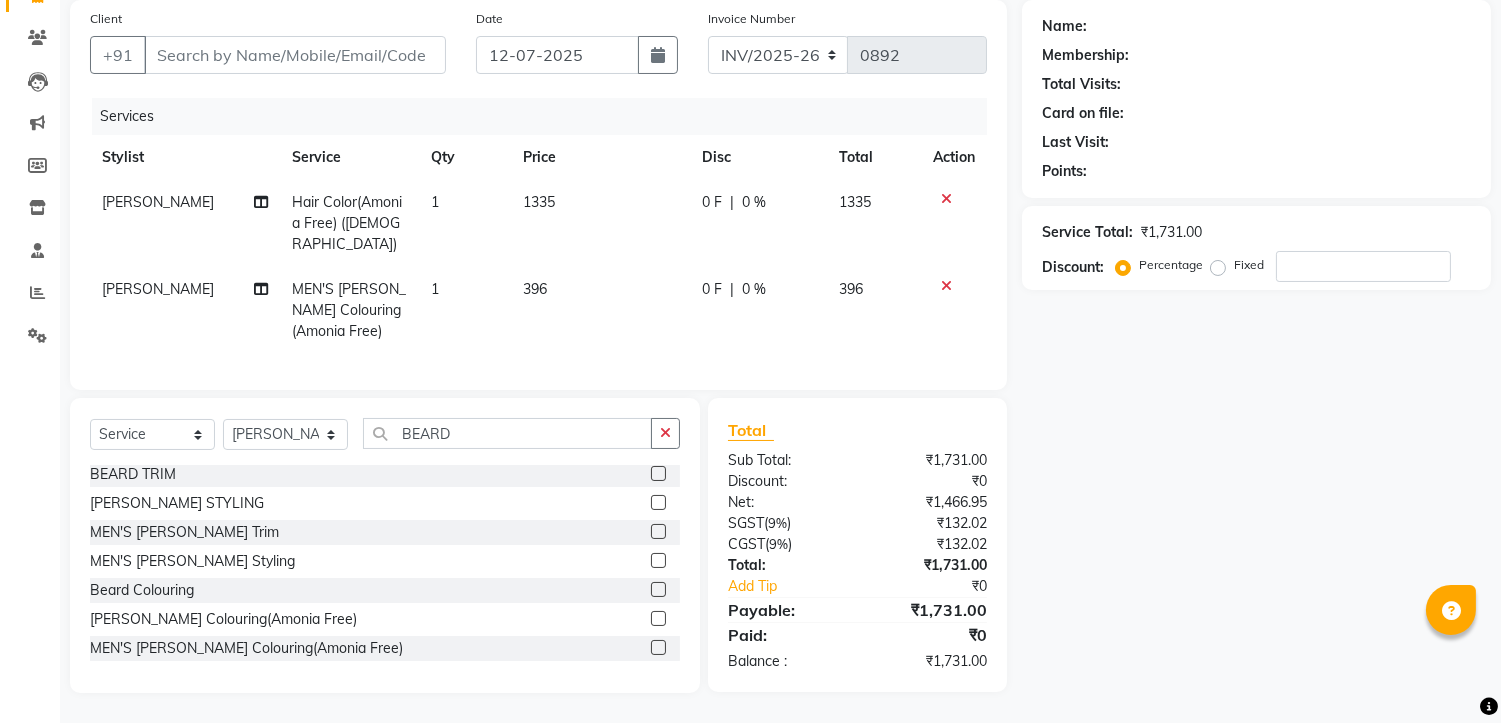 scroll, scrollTop: 145, scrollLeft: 0, axis: vertical 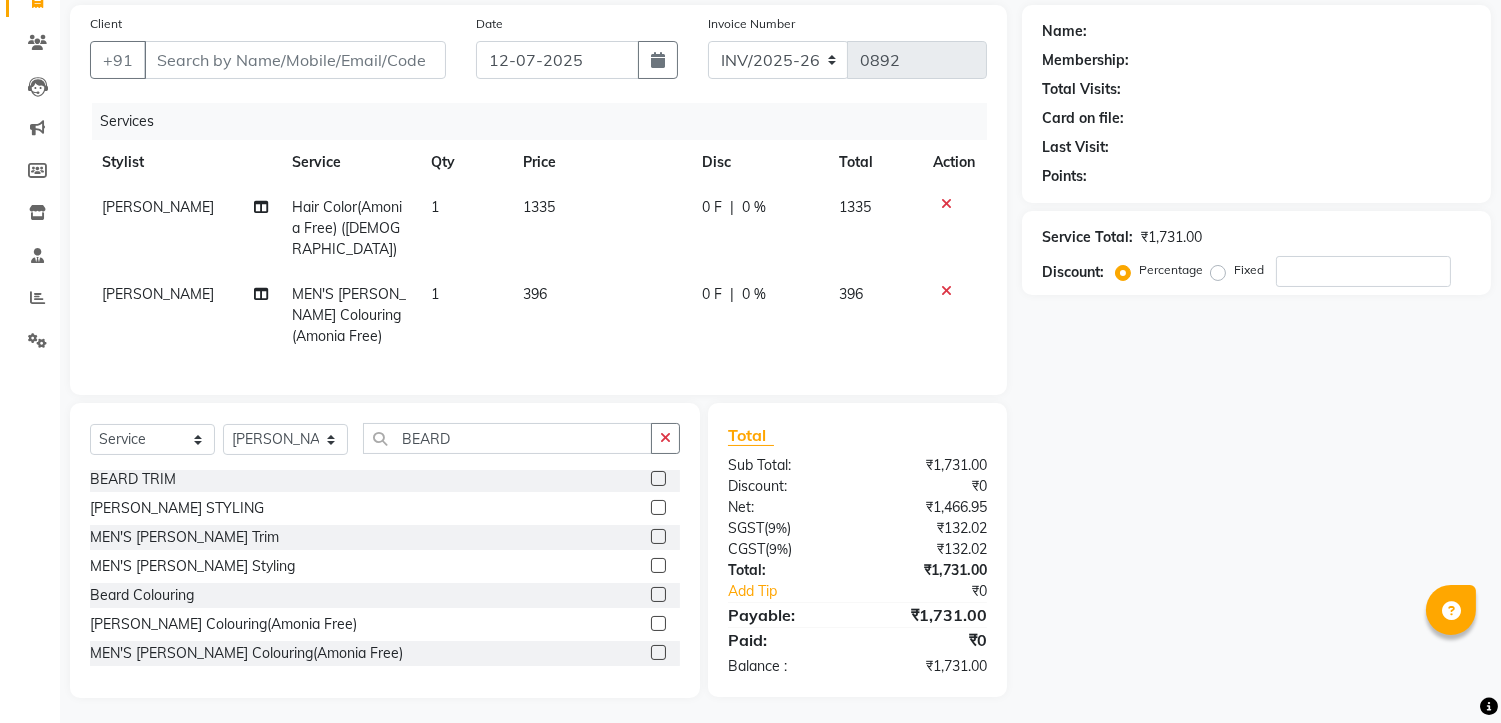 click 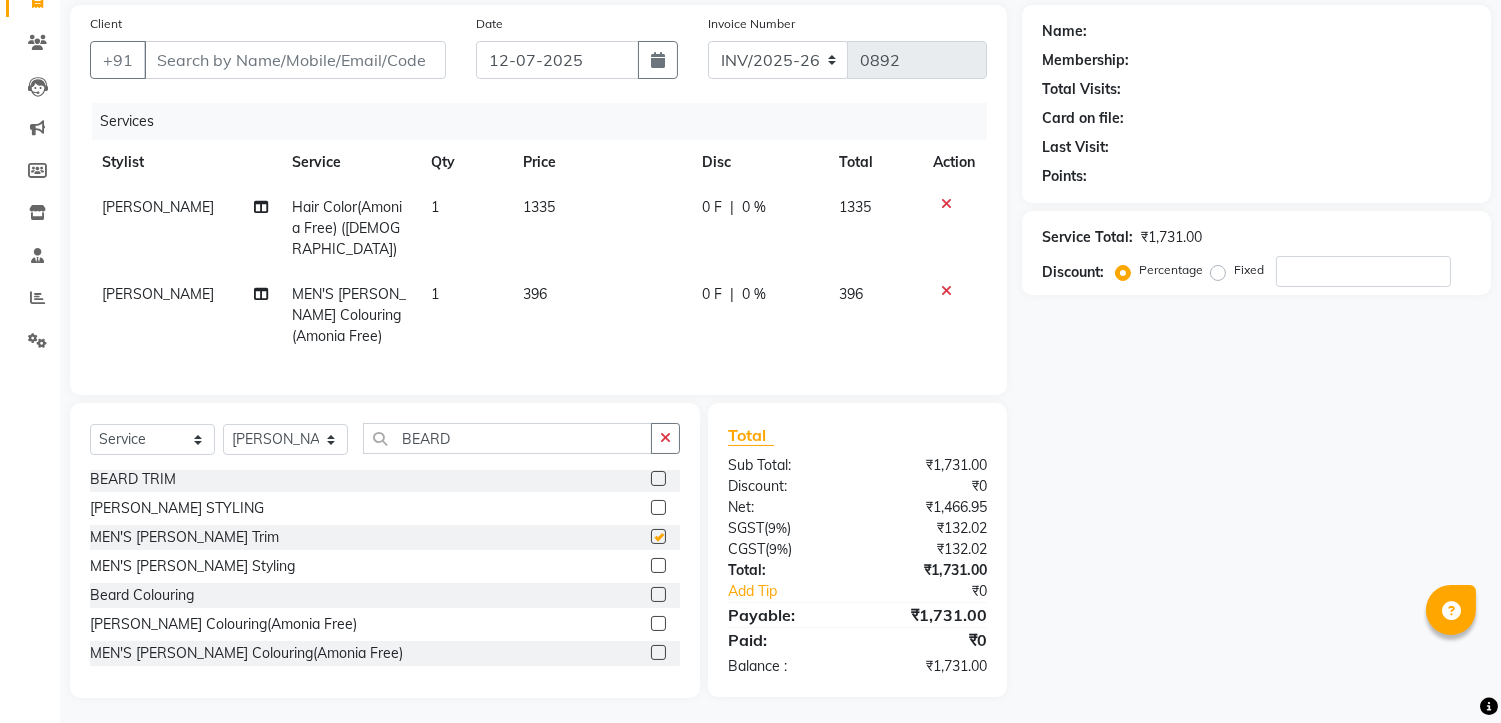 scroll, scrollTop: 211, scrollLeft: 0, axis: vertical 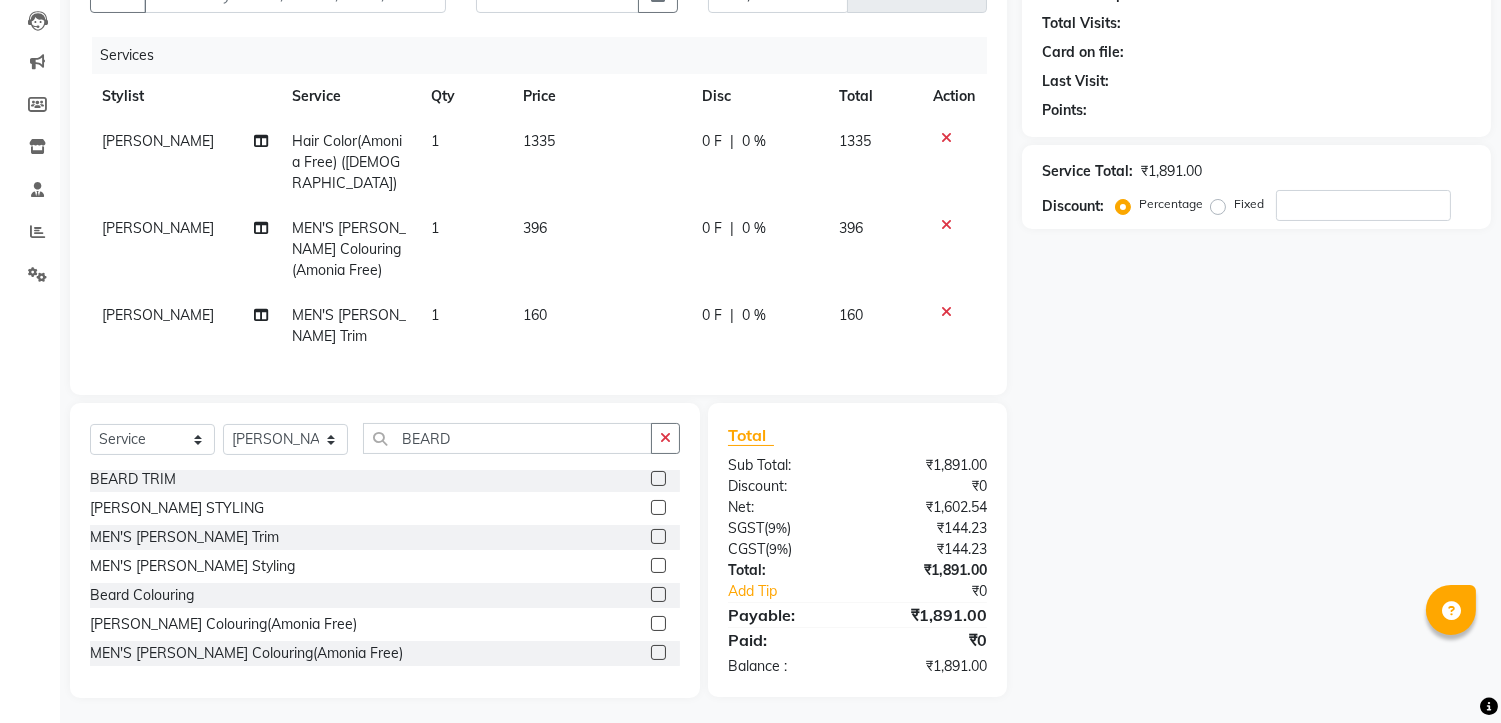 click 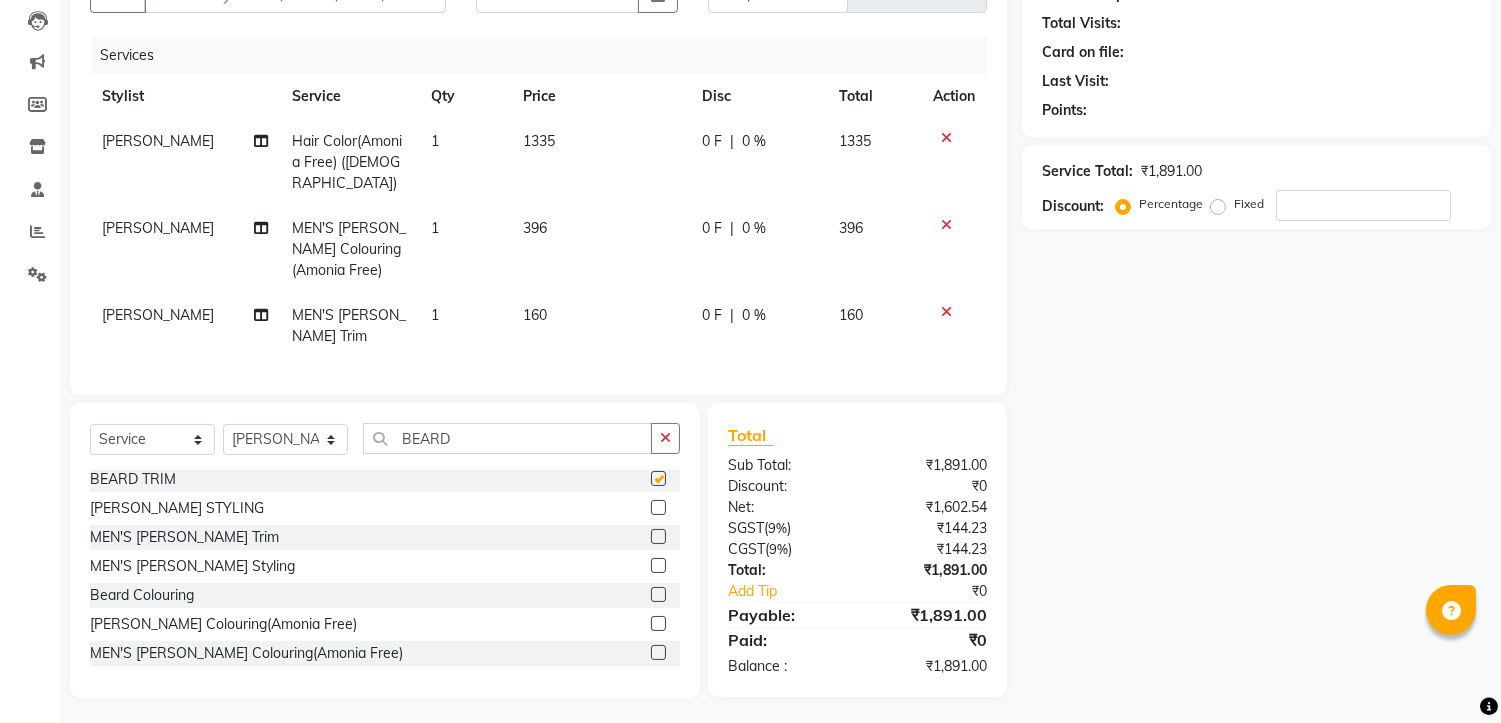 scroll, scrollTop: 256, scrollLeft: 0, axis: vertical 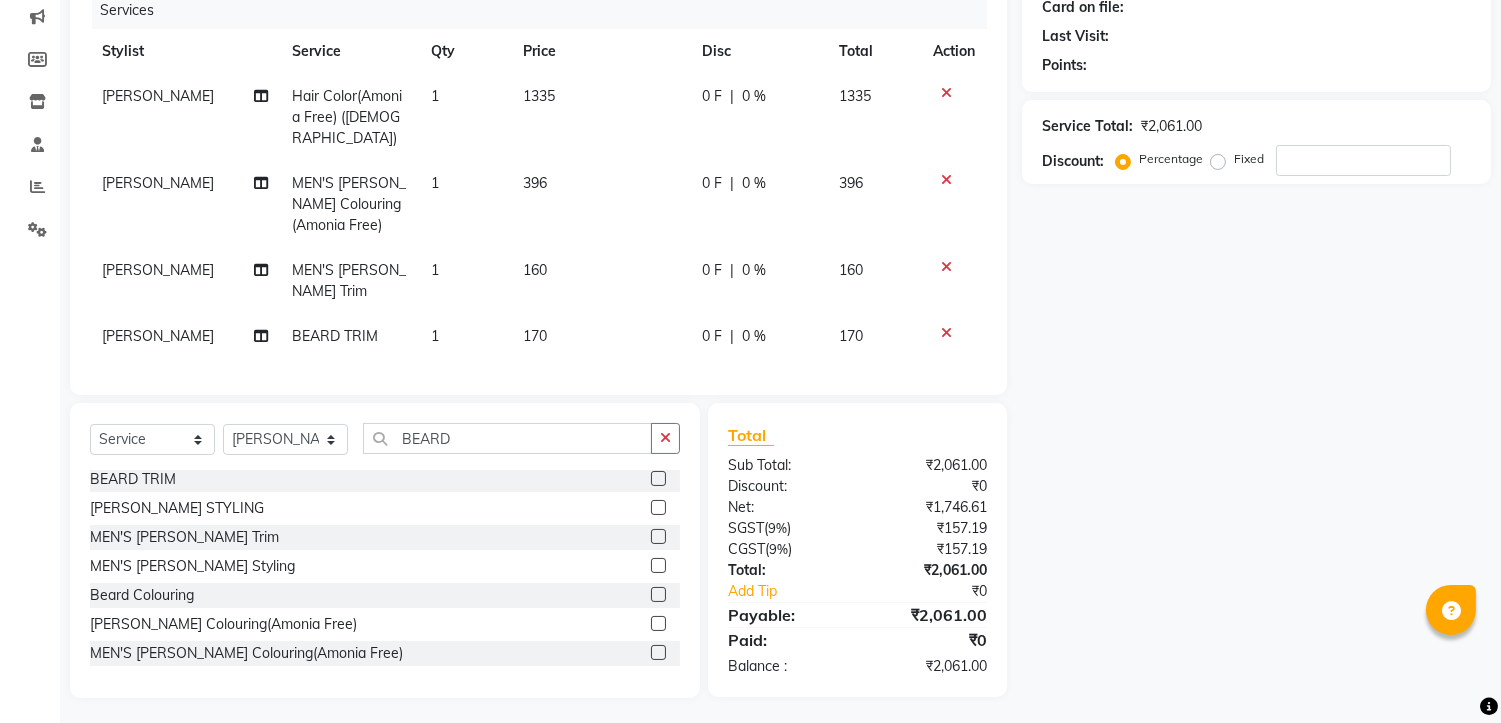 click 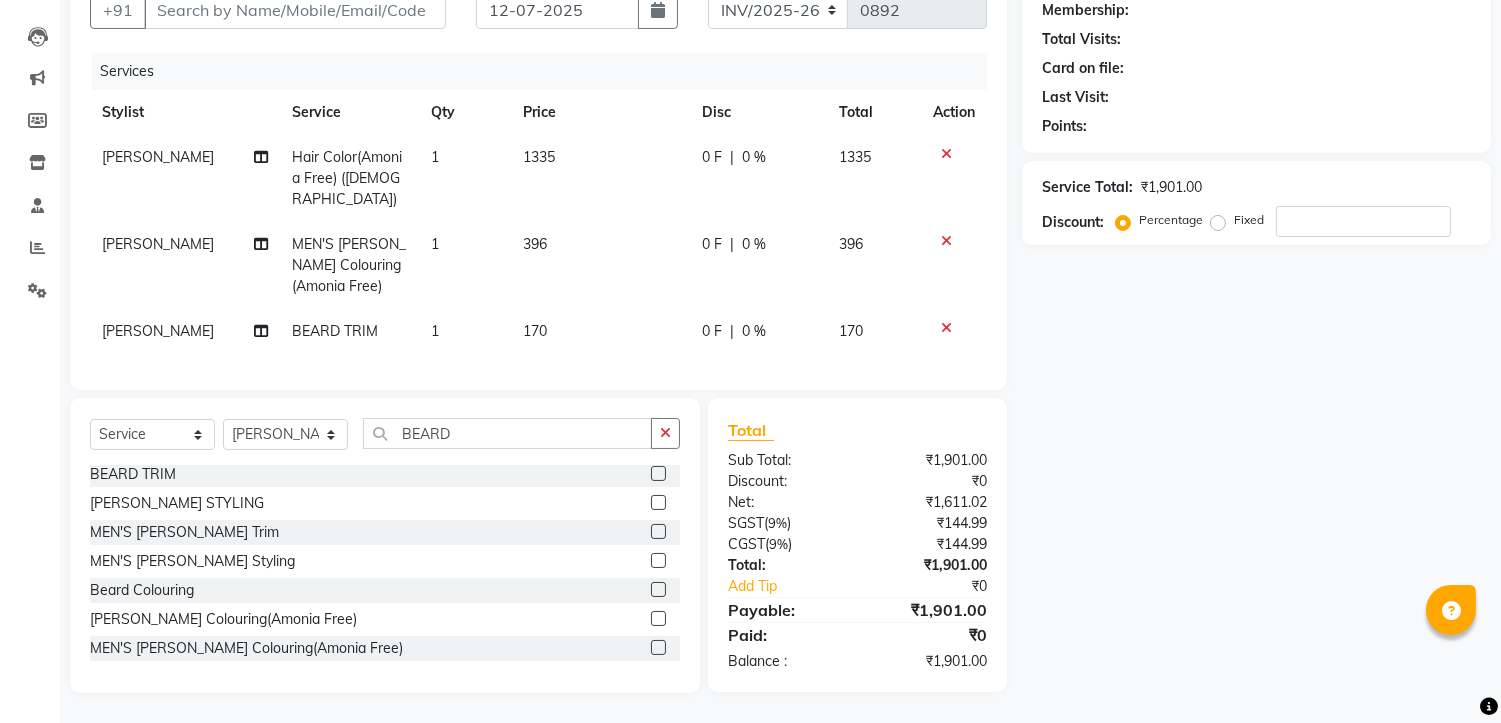 scroll, scrollTop: 191, scrollLeft: 0, axis: vertical 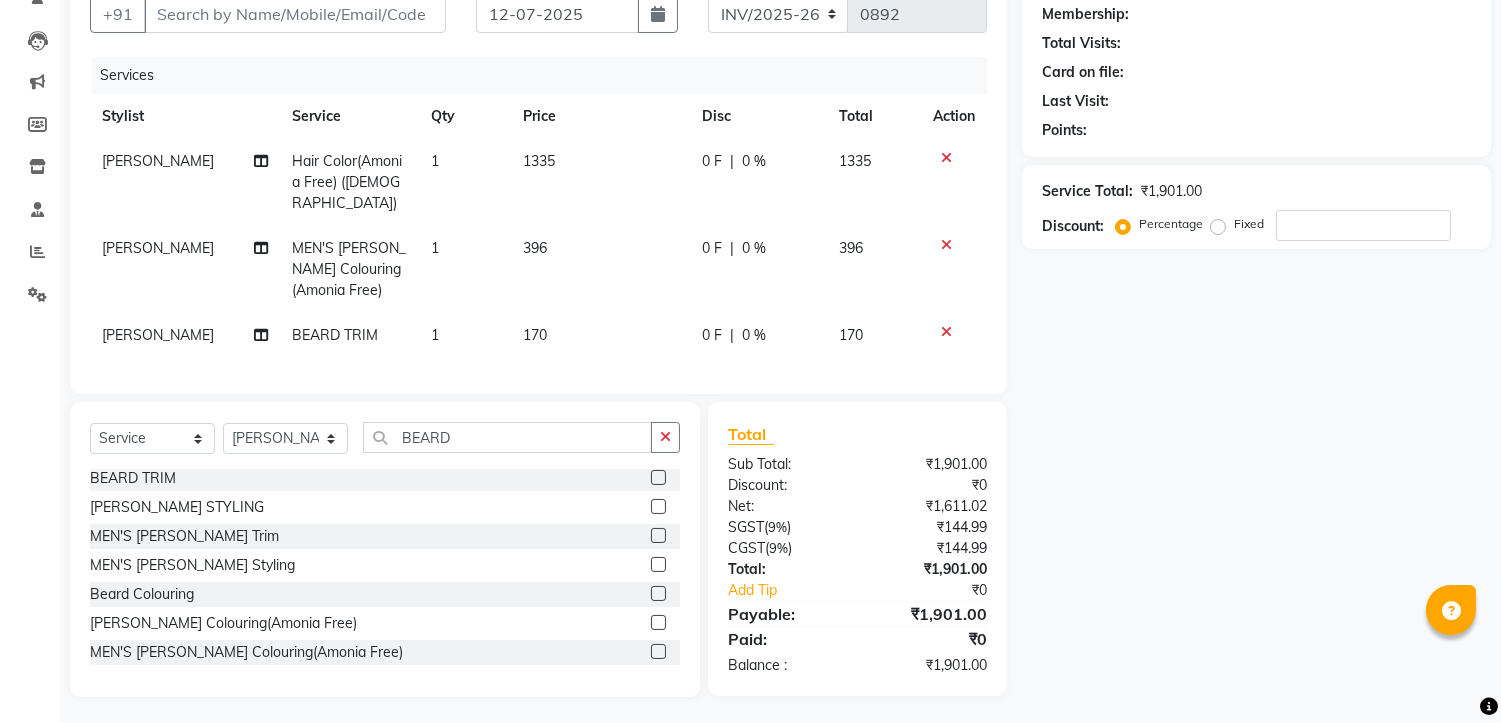 click 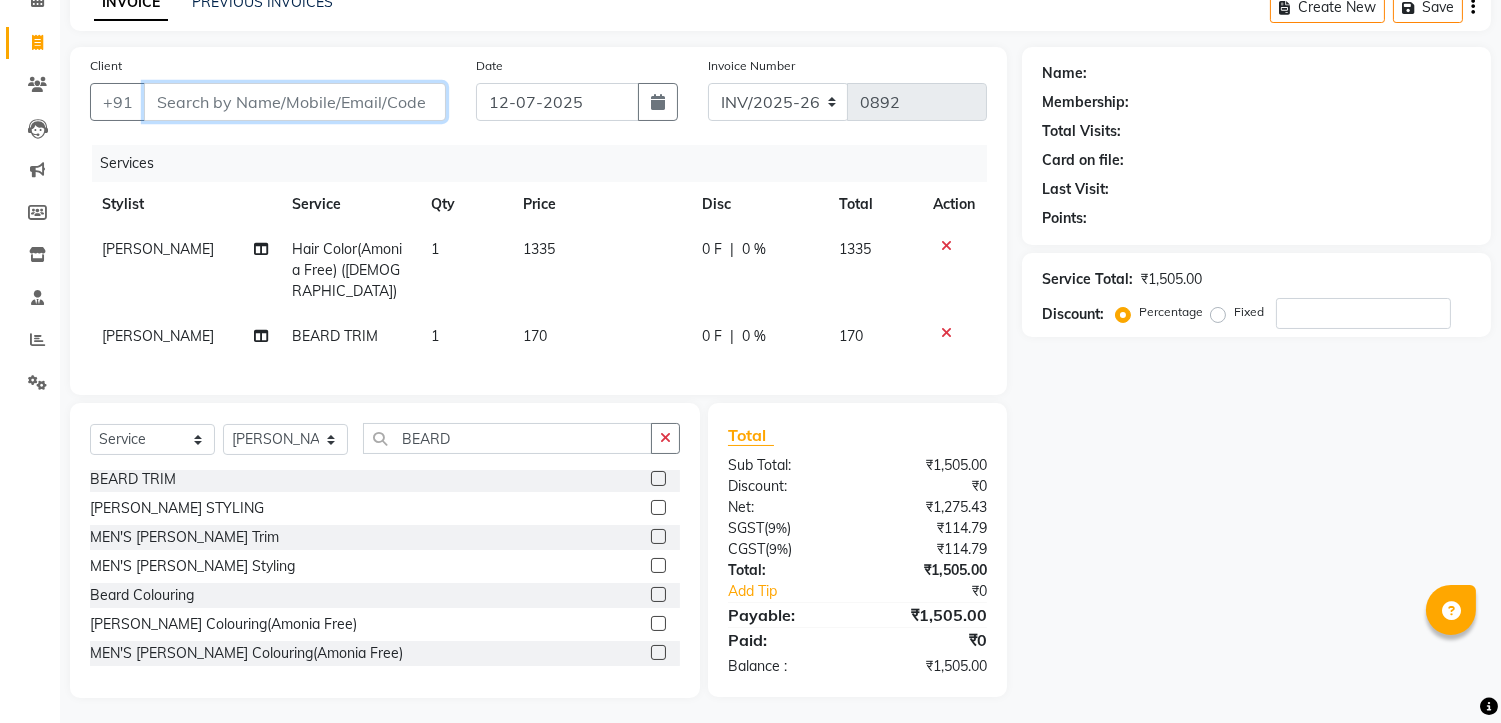 click on "Client" at bounding box center (295, 102) 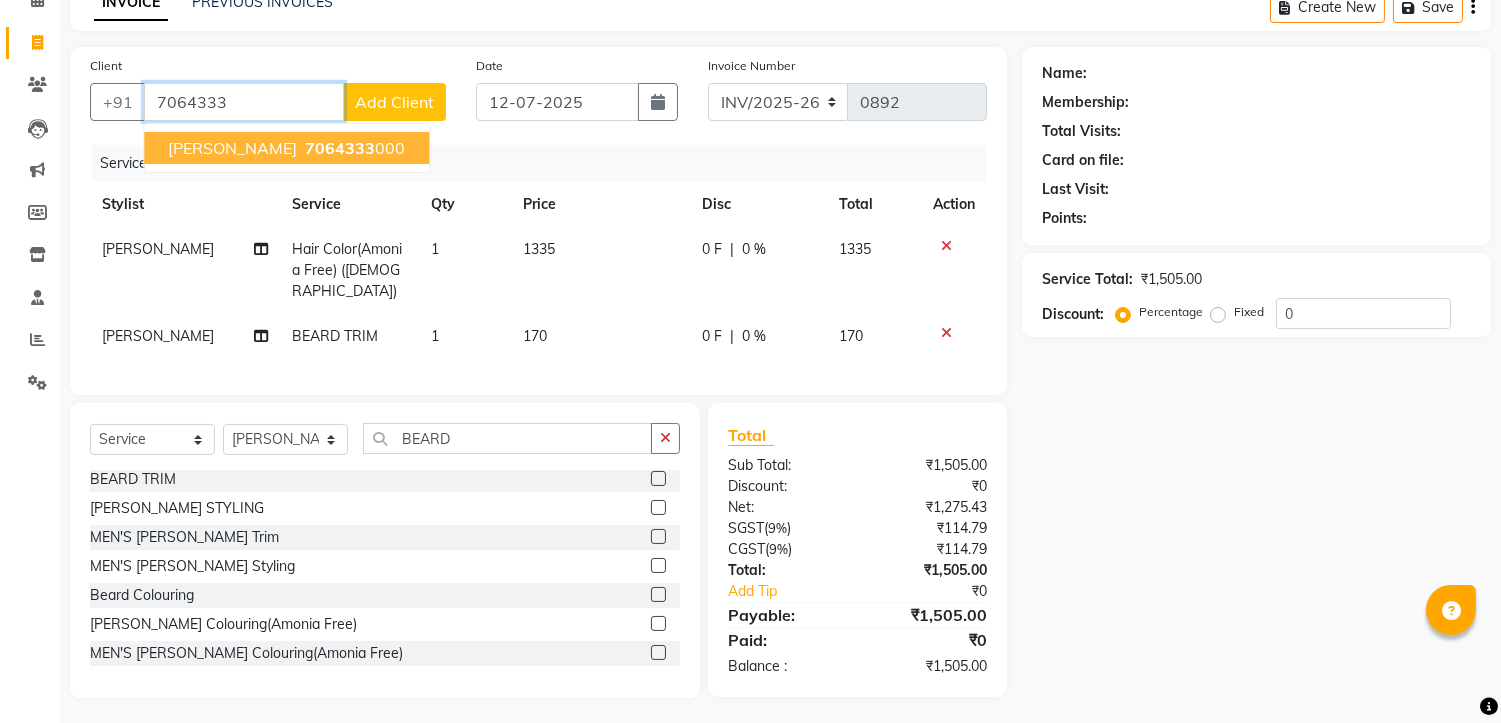 click on "7064333 000" at bounding box center (353, 148) 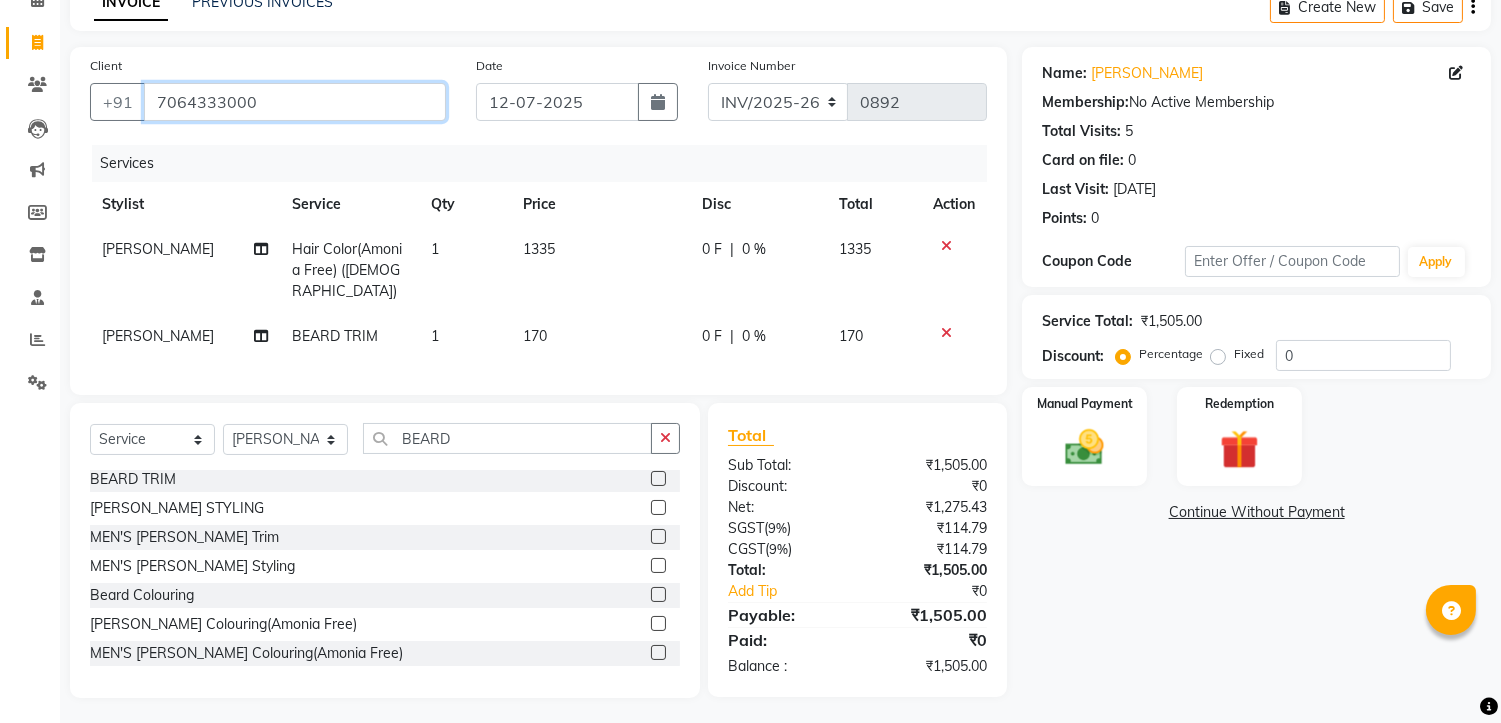 drag, startPoint x: 154, startPoint y: 97, endPoint x: 295, endPoint y: 104, distance: 141.17365 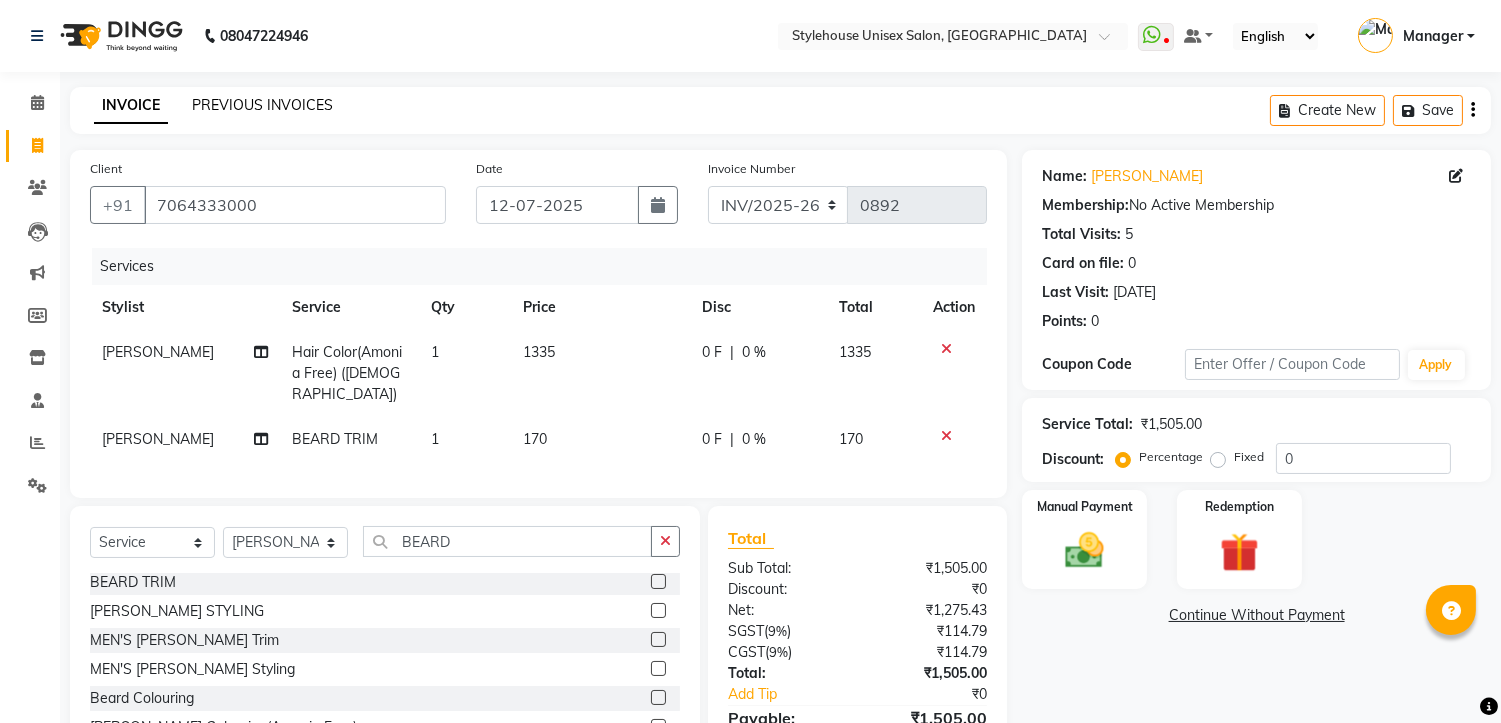 click on "PREVIOUS INVOICES" 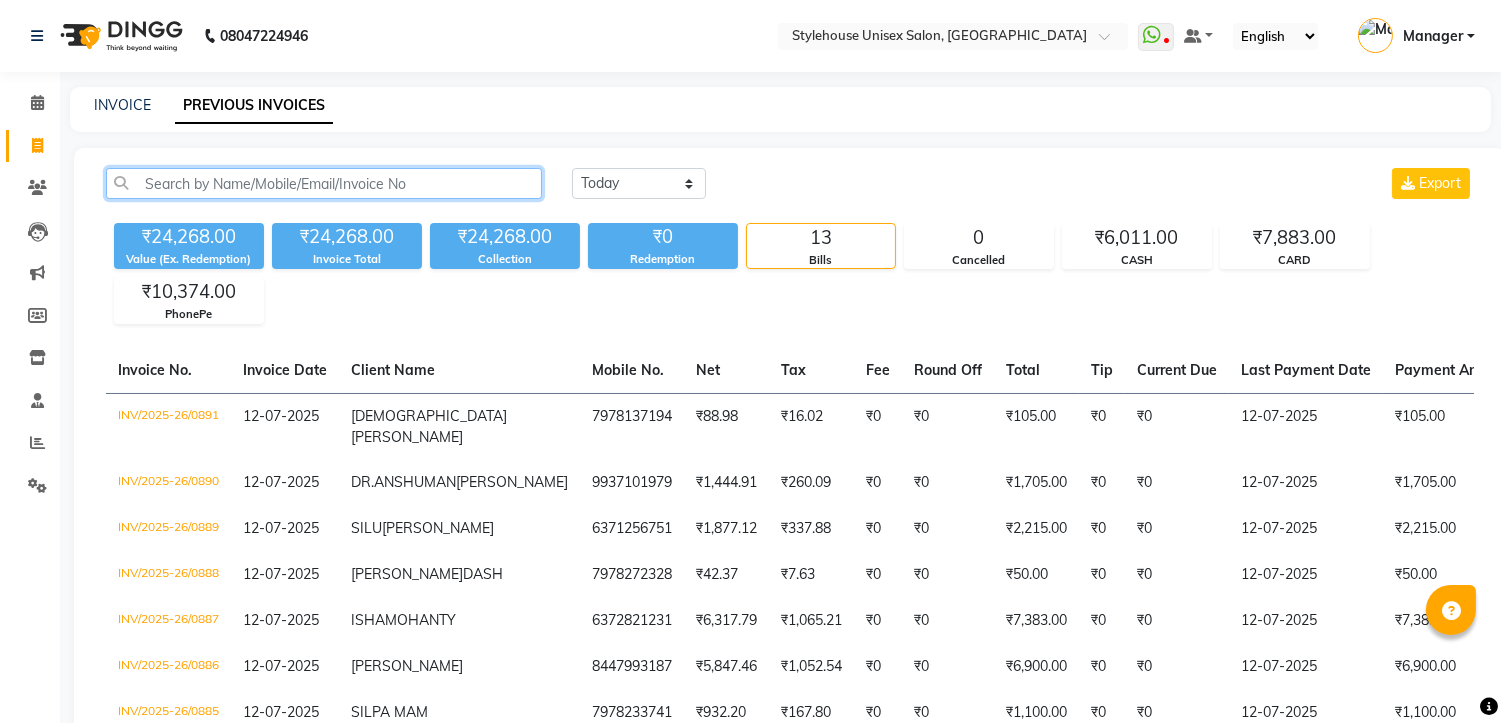 click 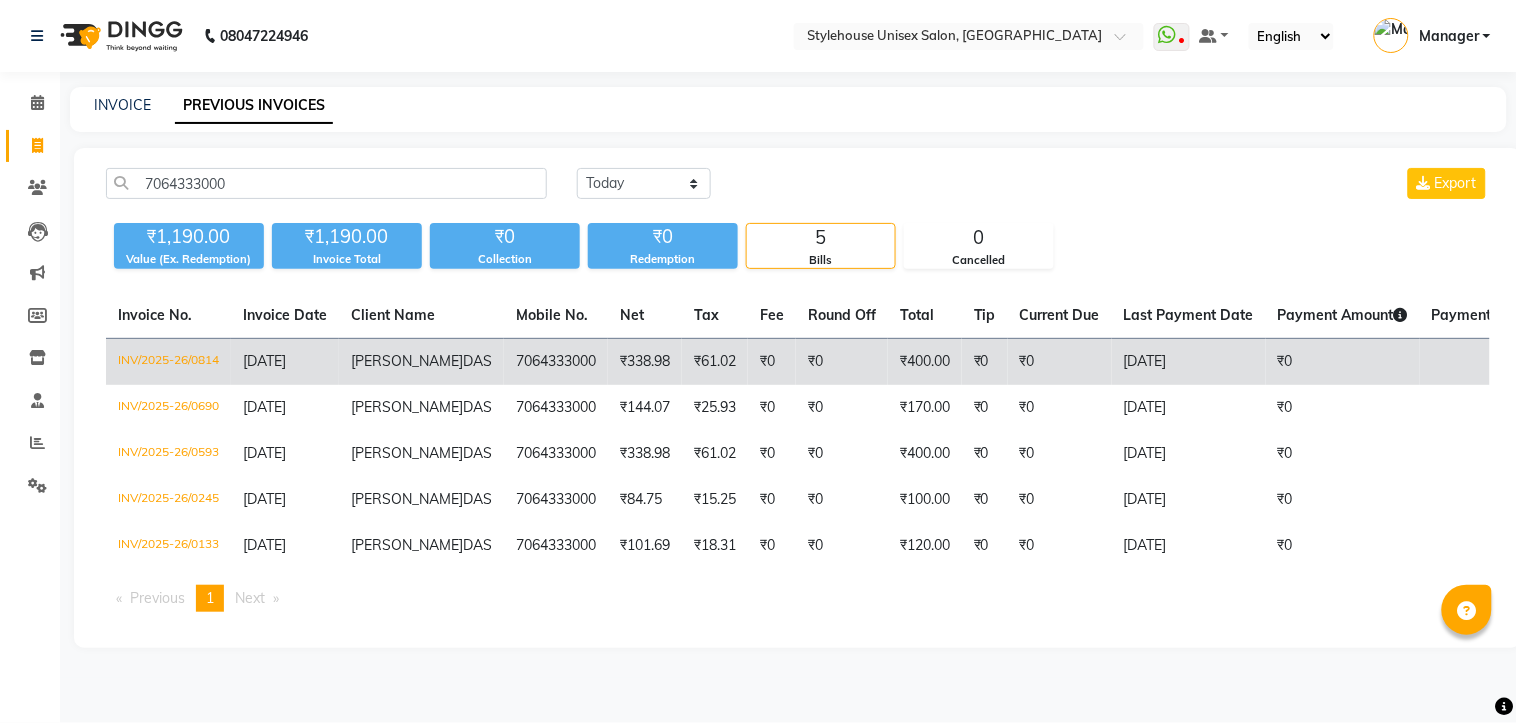 click on "DAS" 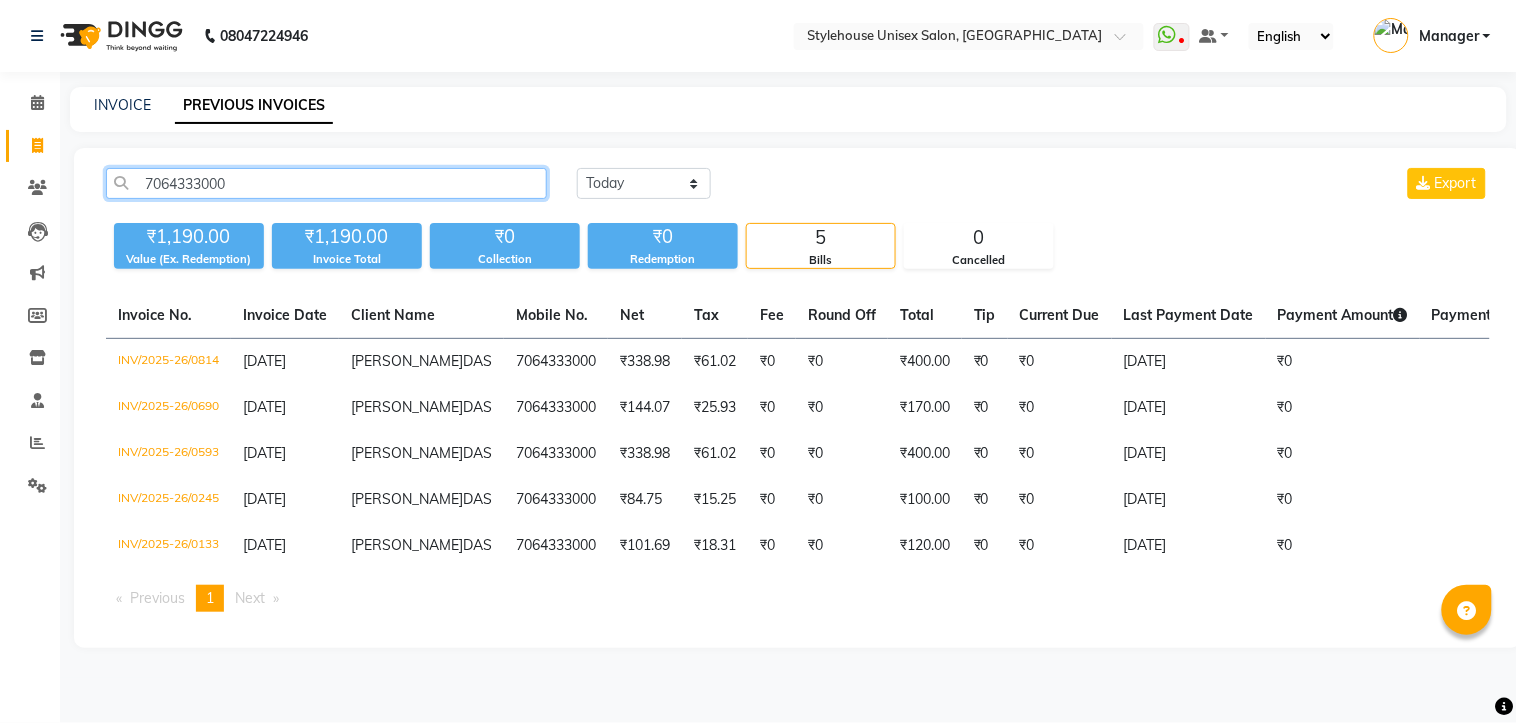 drag, startPoint x: 144, startPoint y: 181, endPoint x: 278, endPoint y: 175, distance: 134.13426 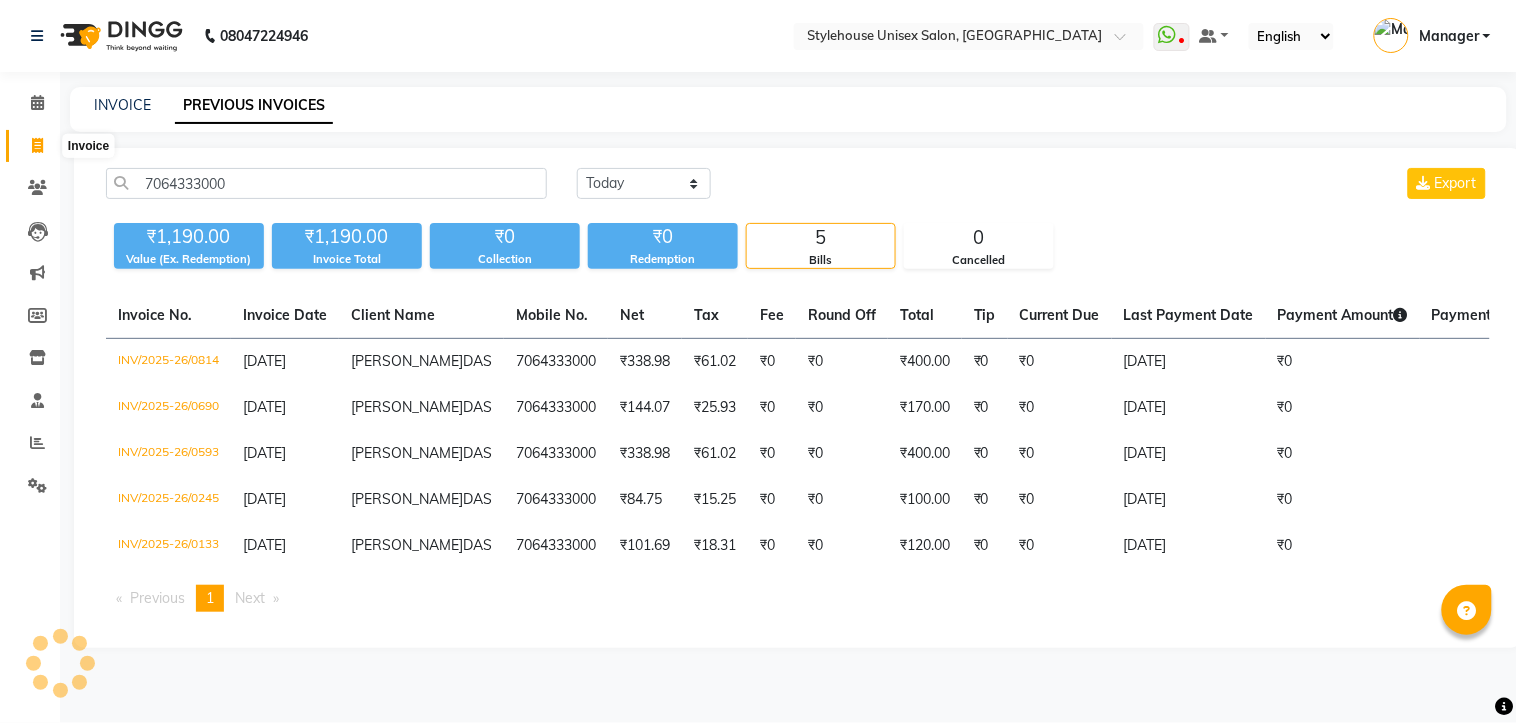 click 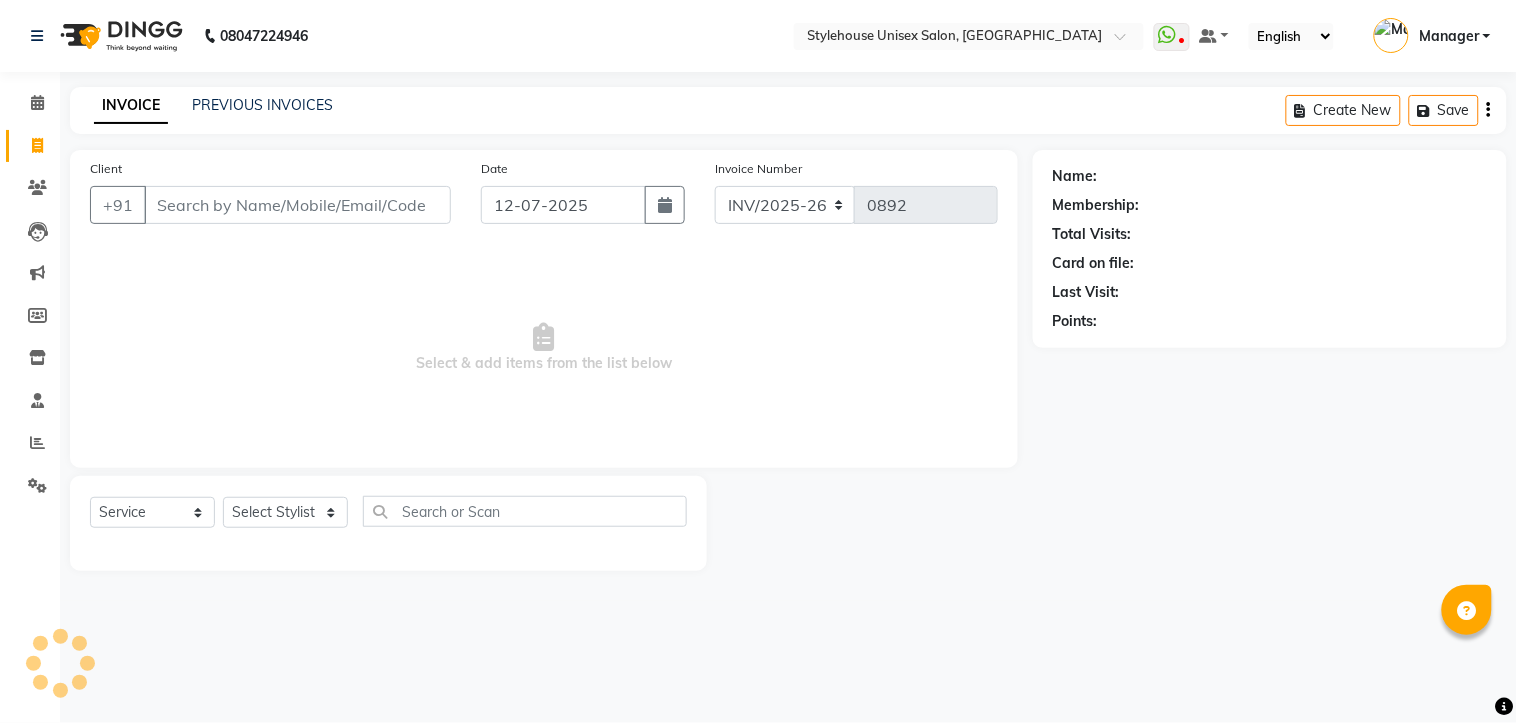 click on "Client" at bounding box center (297, 205) 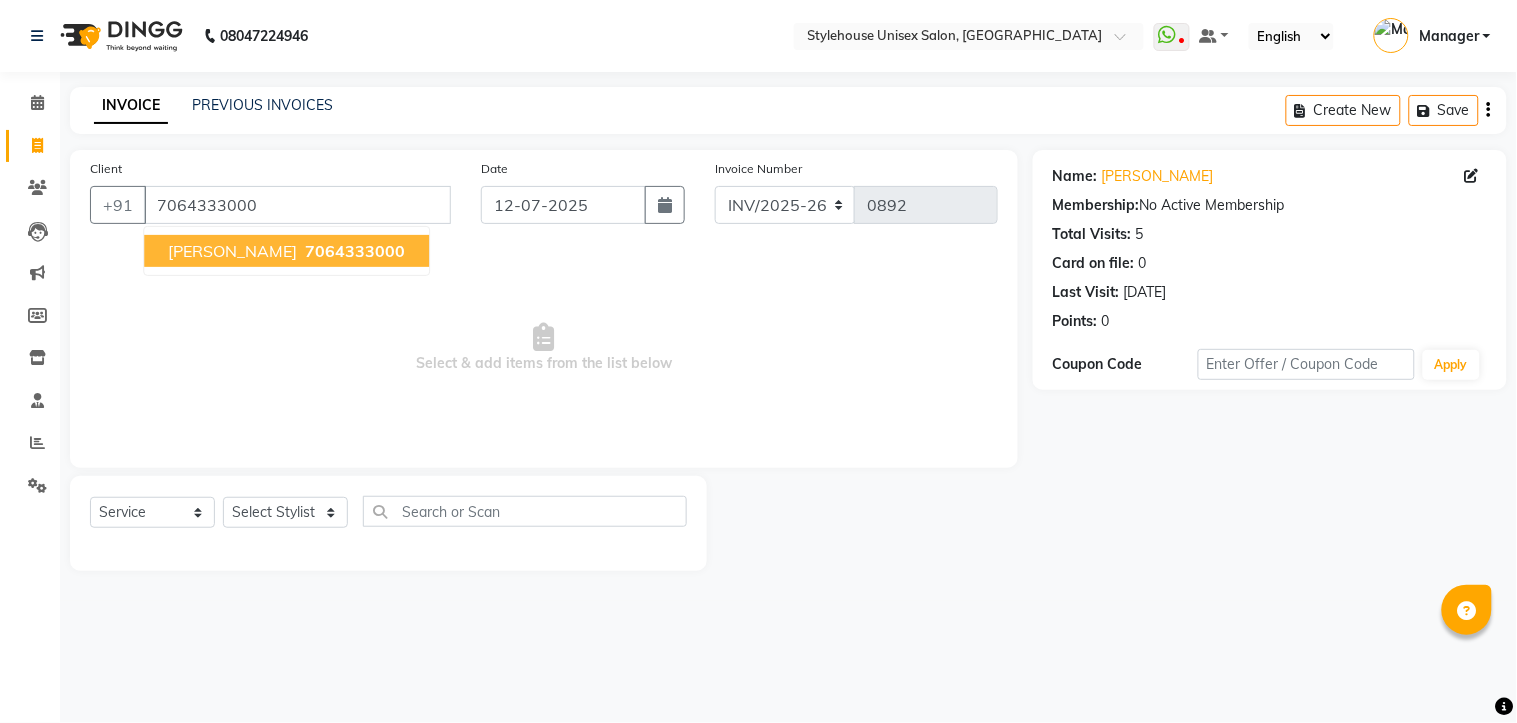 click on "7064333000" at bounding box center [355, 251] 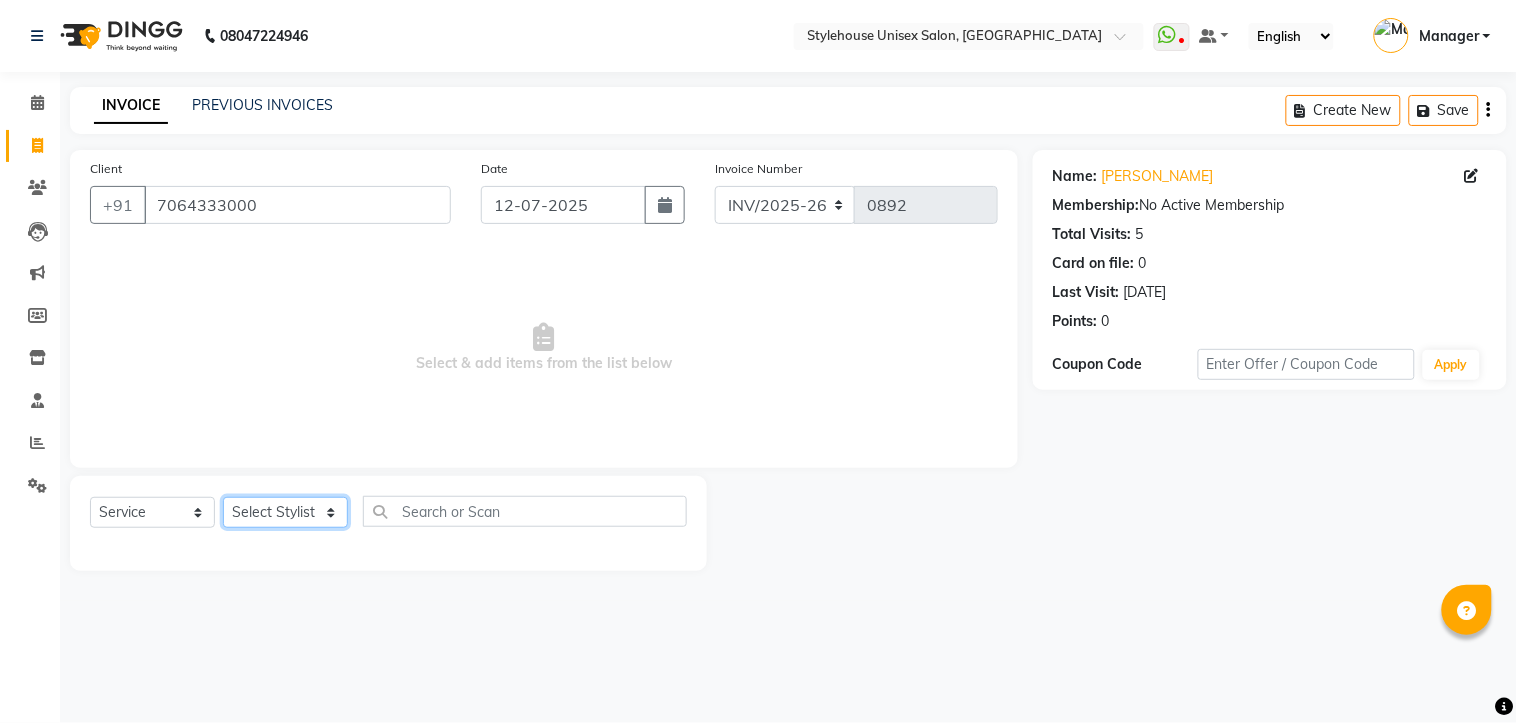 click on "Select Stylist [PERSON_NAME] [PERSON_NAME] [PERSON_NAME] Manager [PERSON_NAME] PRIYANKA HOTA [PERSON_NAME] [PERSON_NAME]" 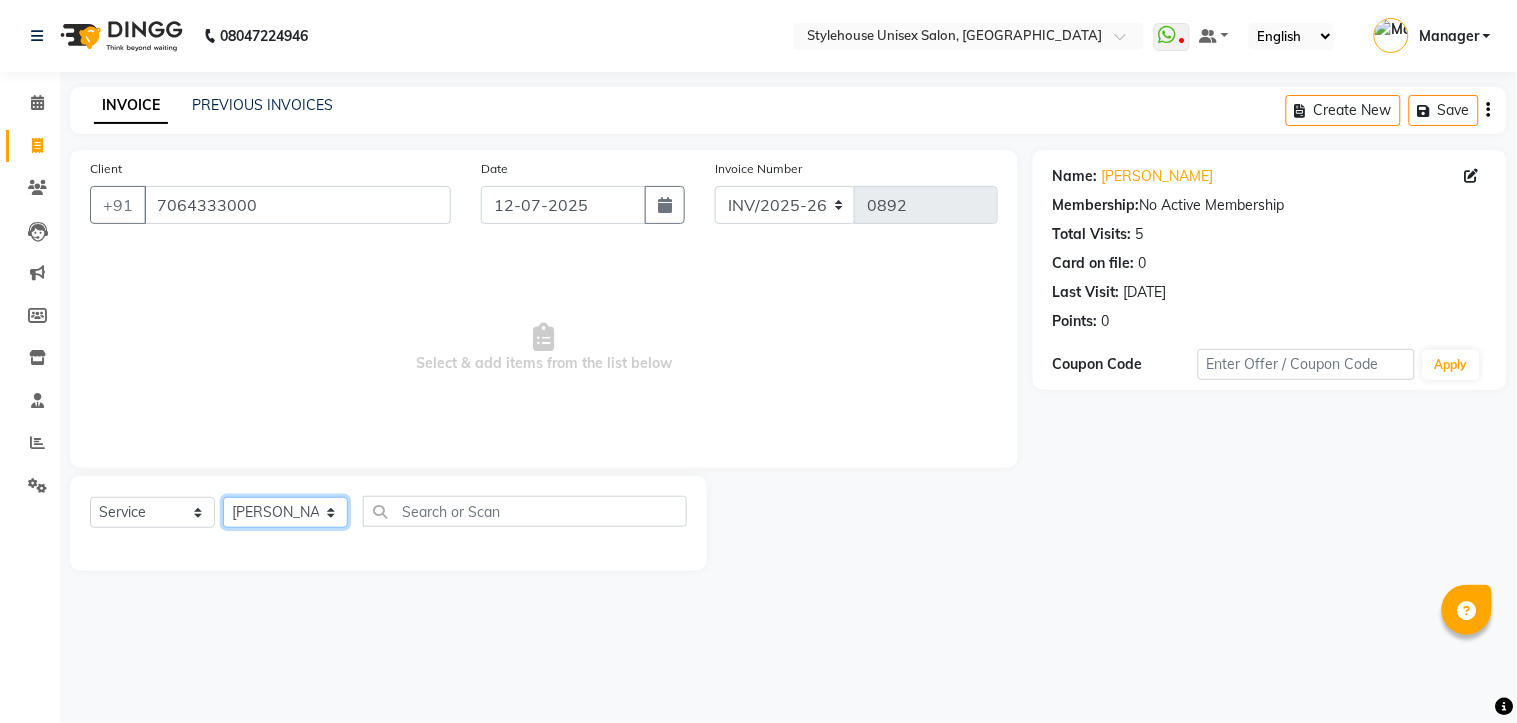 click on "Select Stylist [PERSON_NAME] [PERSON_NAME] [PERSON_NAME] Manager [PERSON_NAME] PRIYANKA HOTA [PERSON_NAME] [PERSON_NAME]" 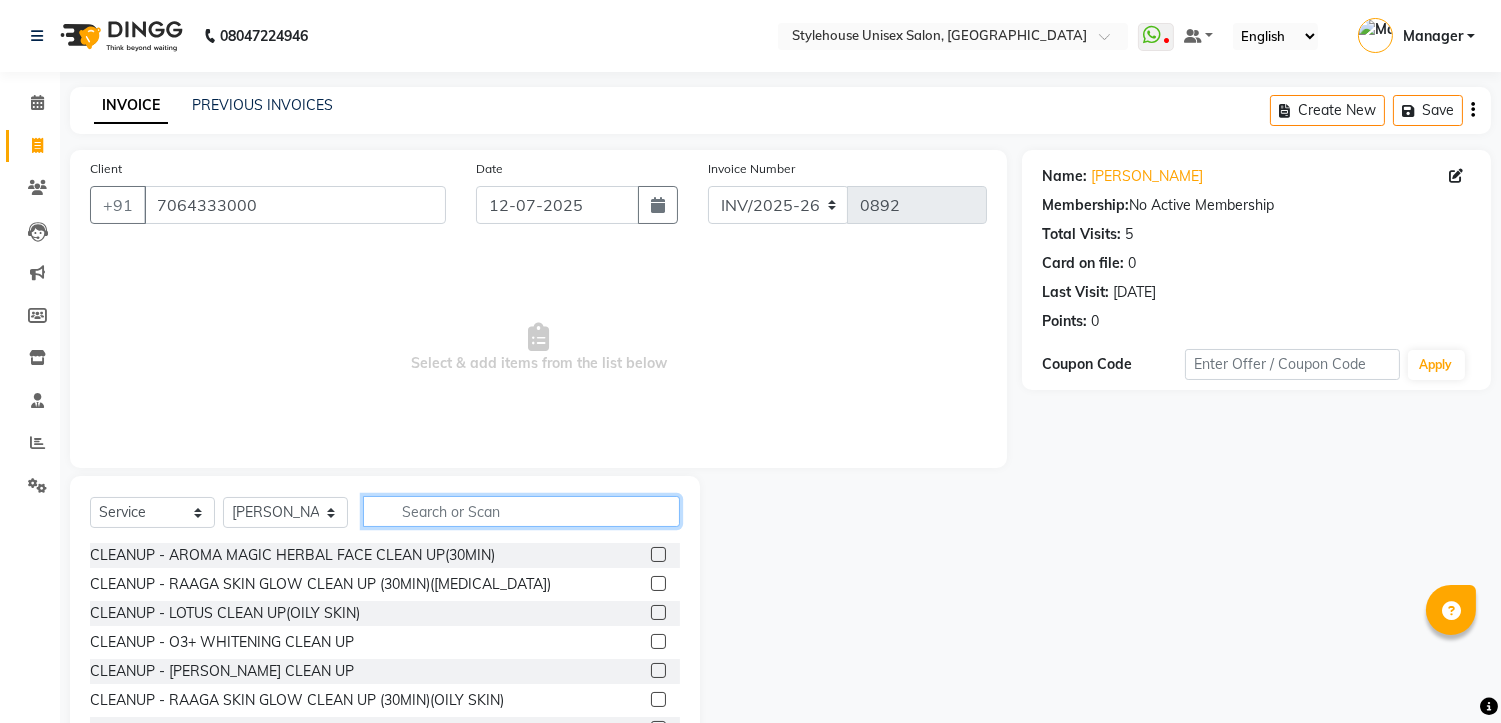 click 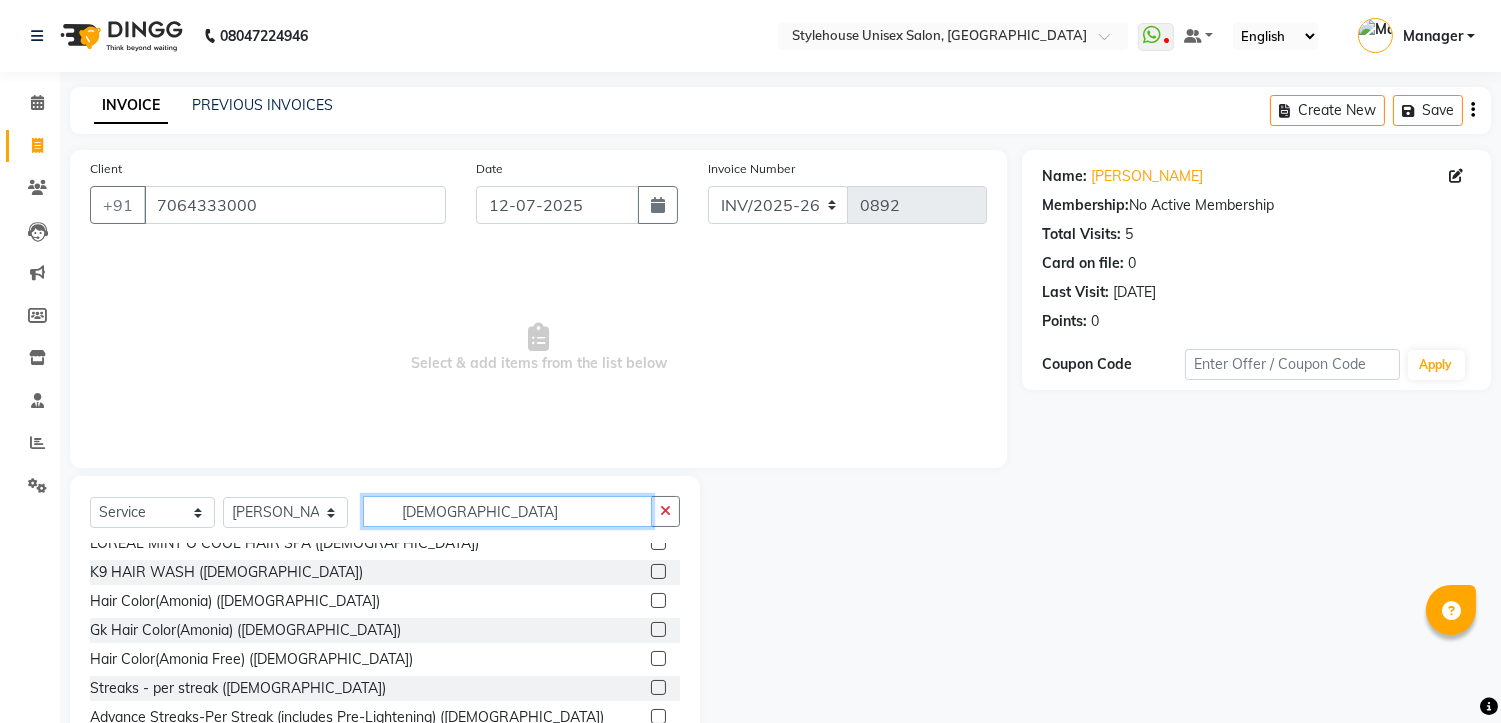 scroll, scrollTop: 555, scrollLeft: 0, axis: vertical 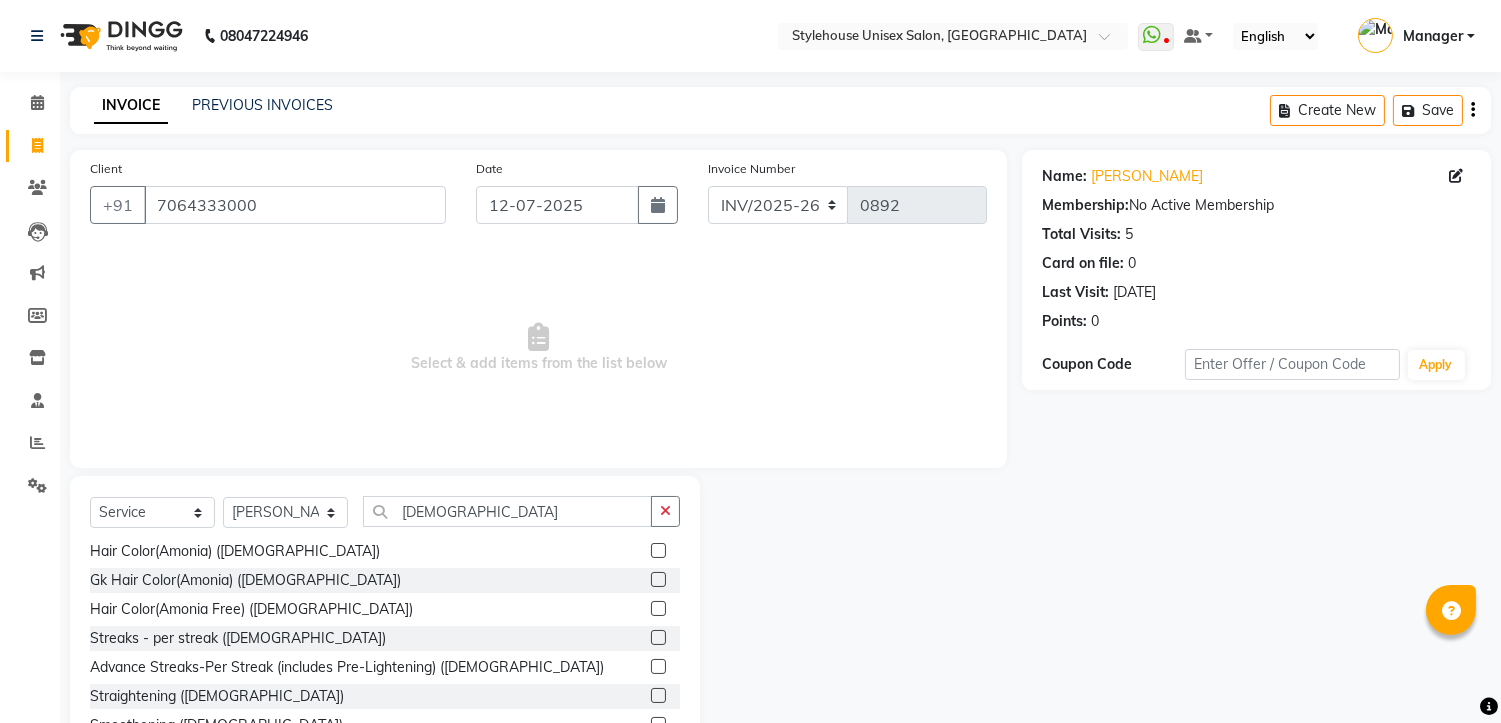 click 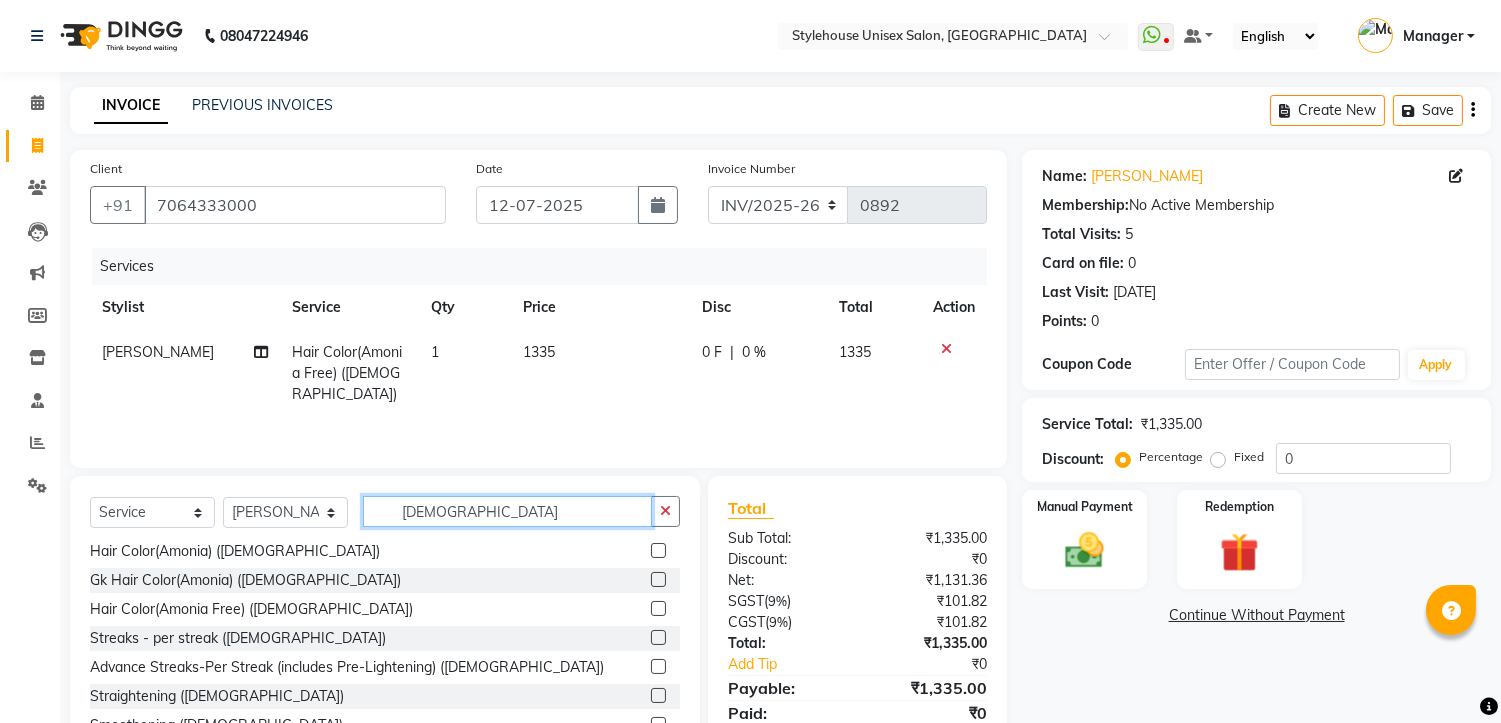 click on "GENTS" 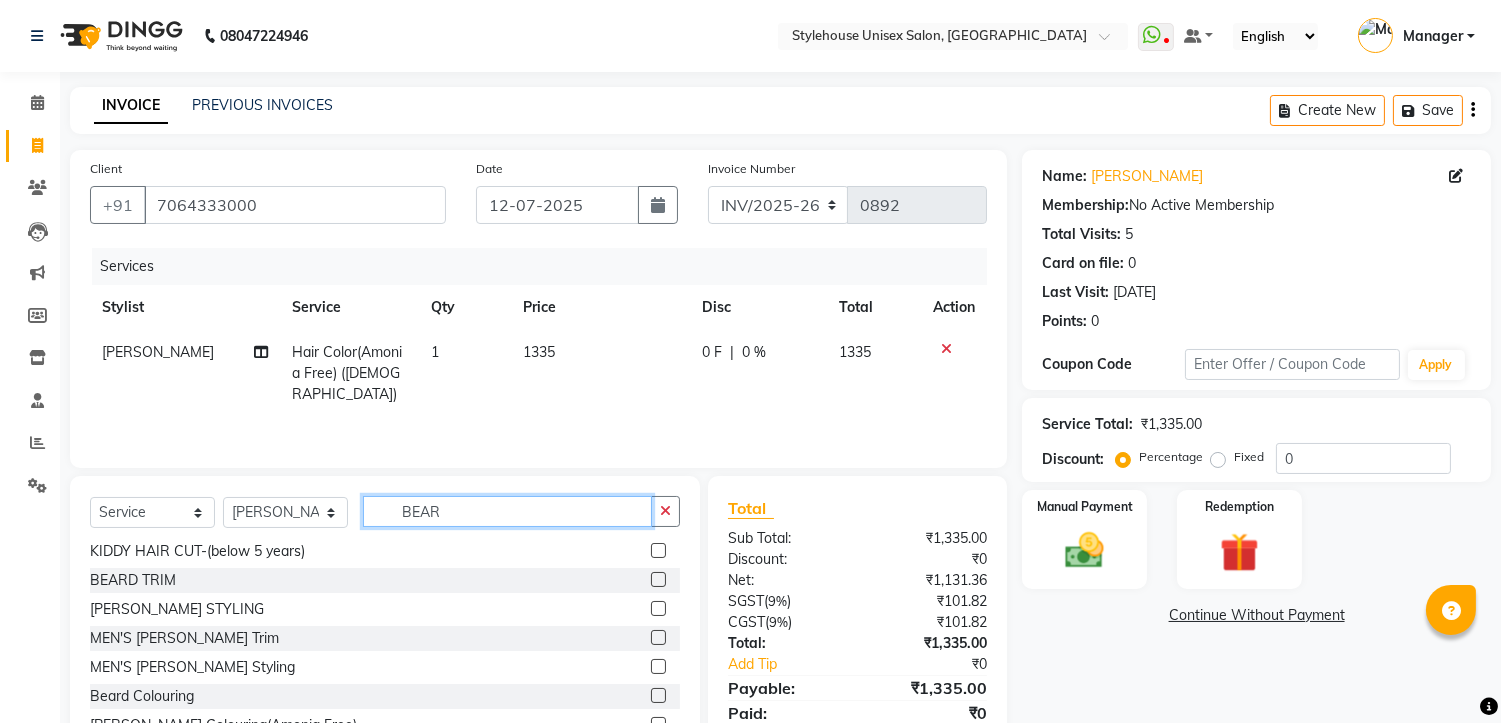 scroll, scrollTop: 0, scrollLeft: 0, axis: both 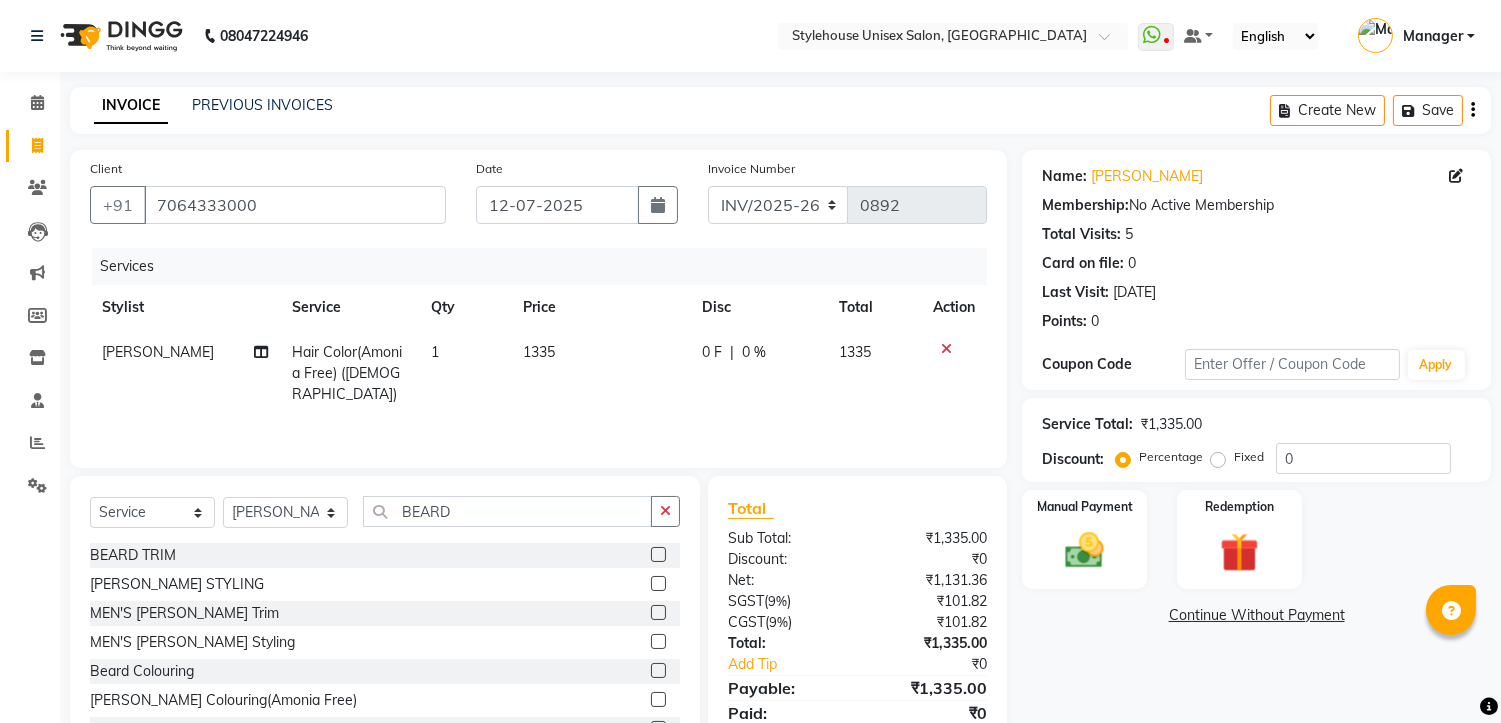 click 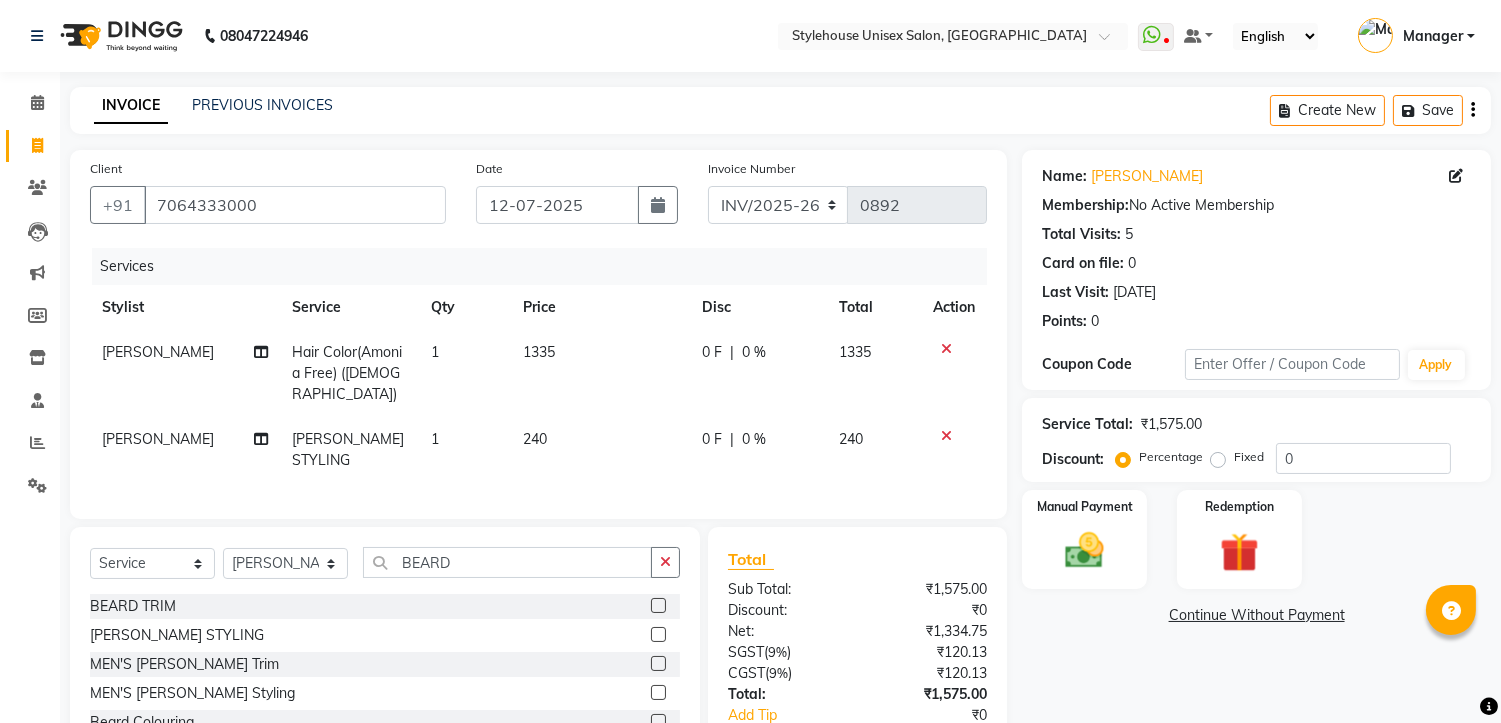 click 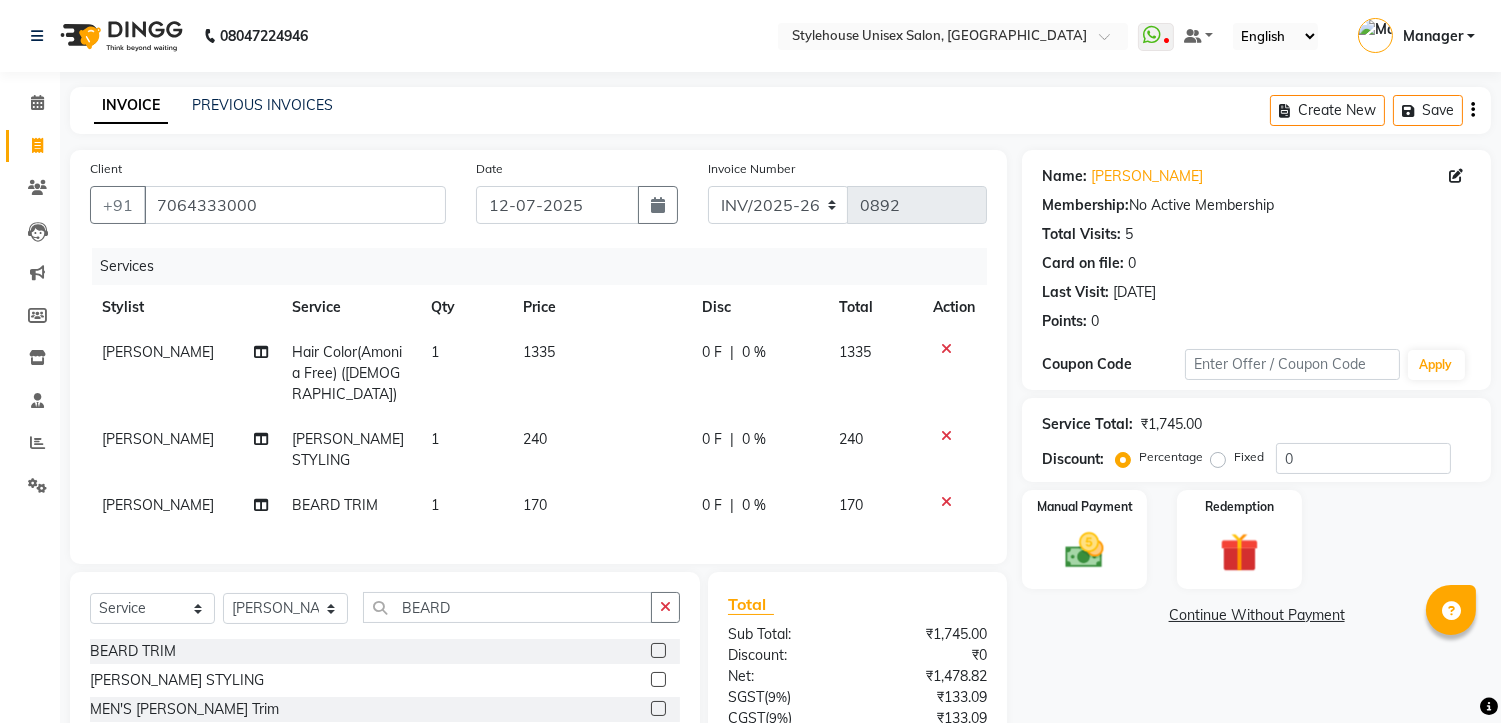 click 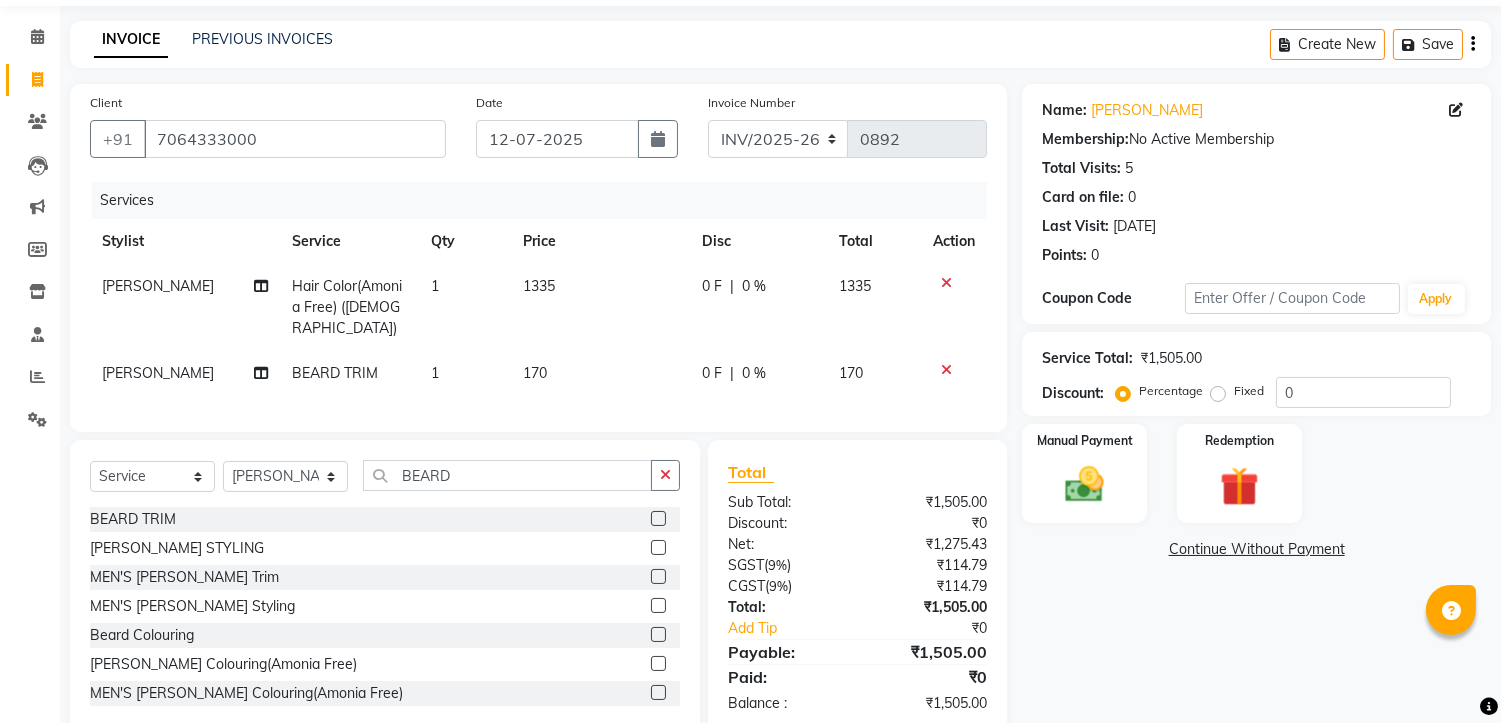 scroll, scrollTop: 103, scrollLeft: 0, axis: vertical 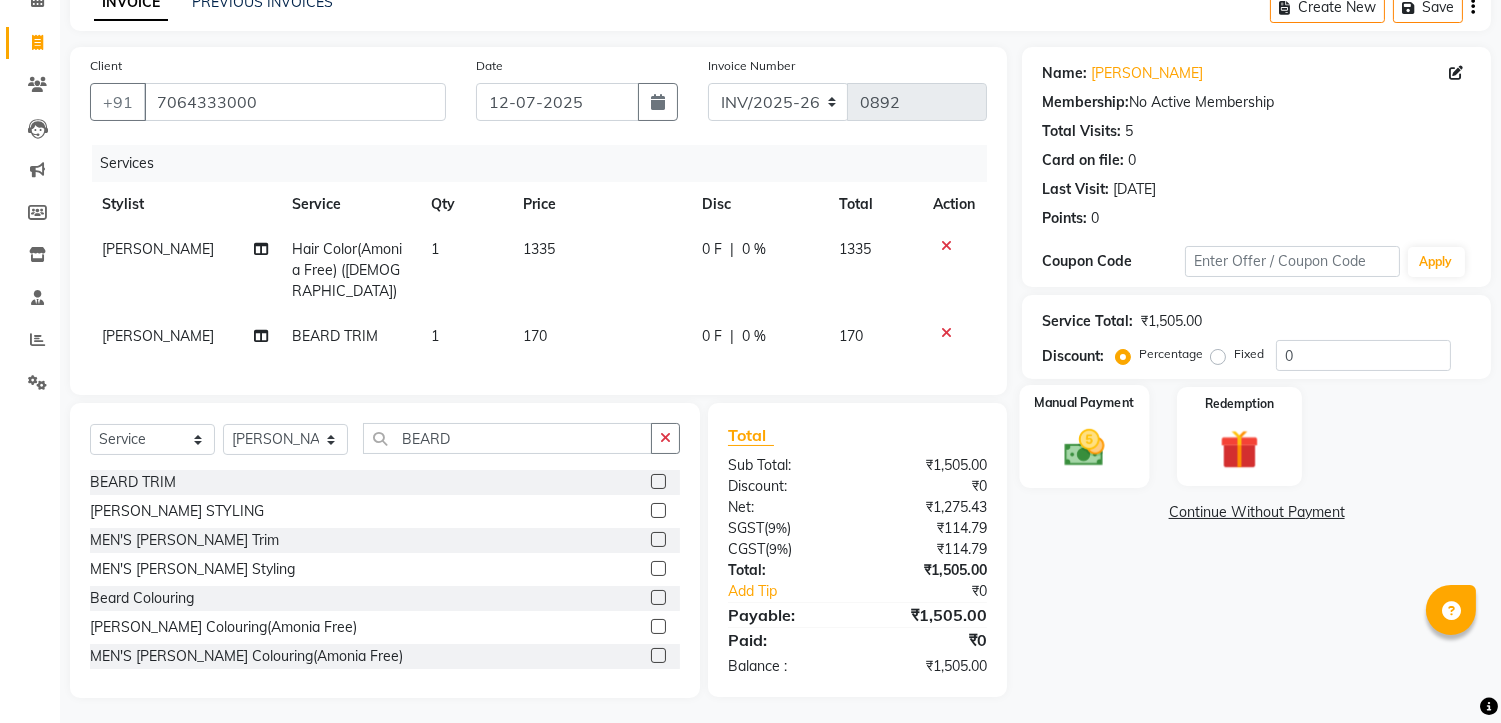 click 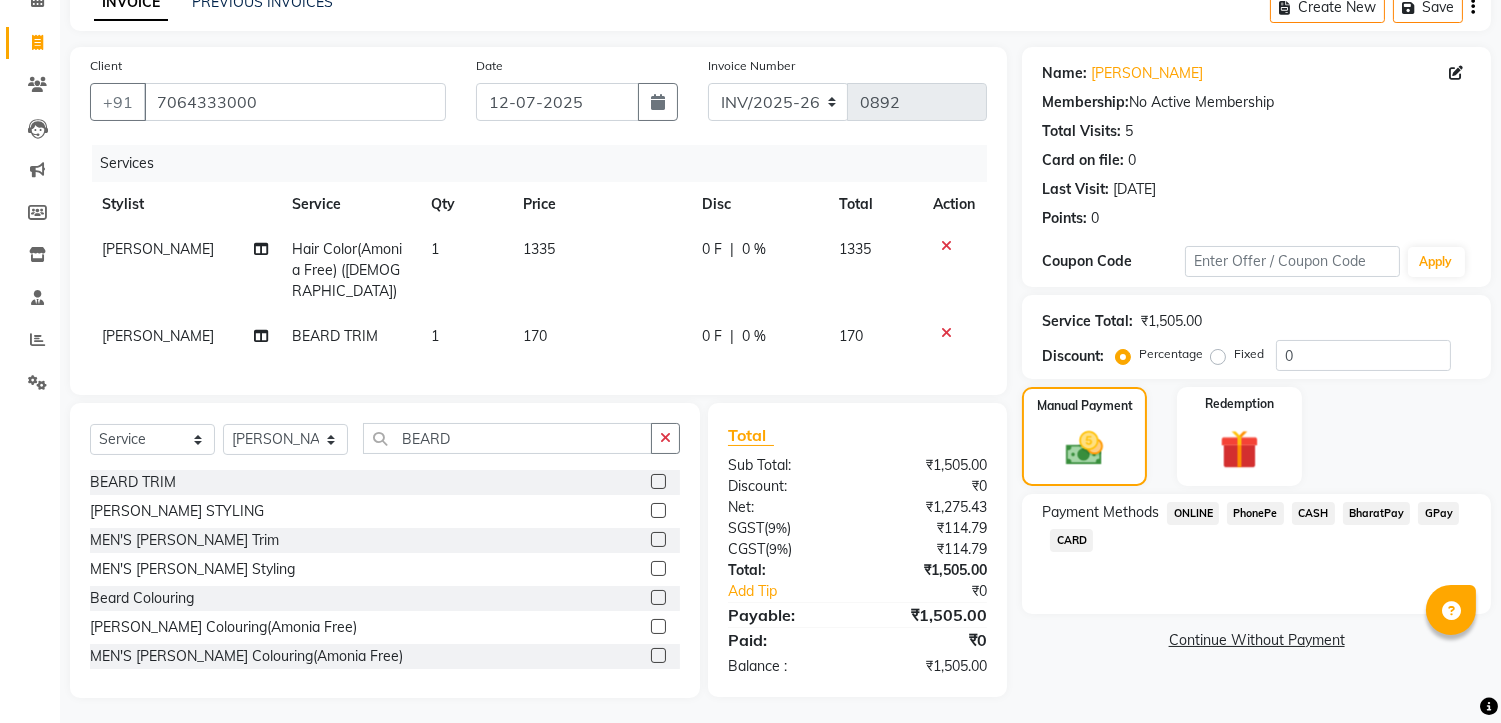 click on "PhonePe" 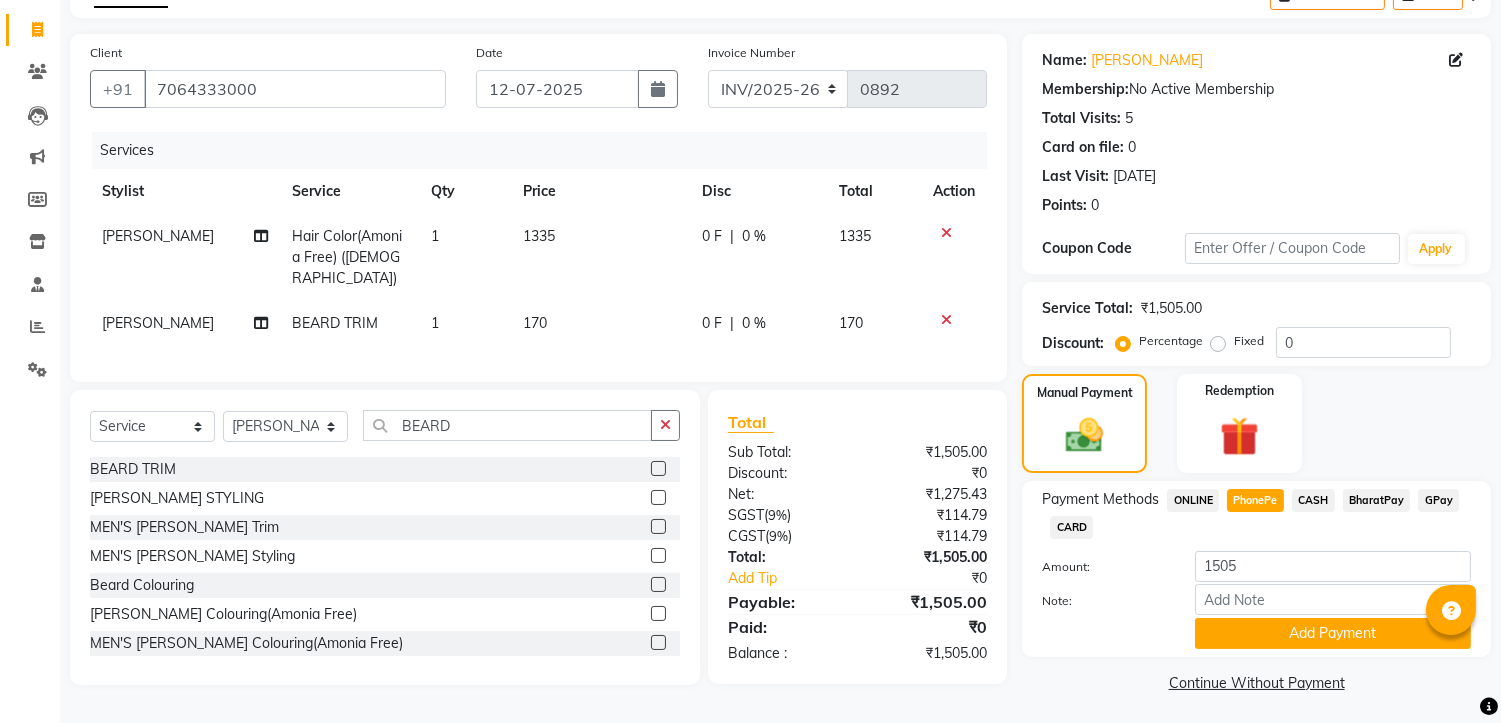 scroll, scrollTop: 121, scrollLeft: 0, axis: vertical 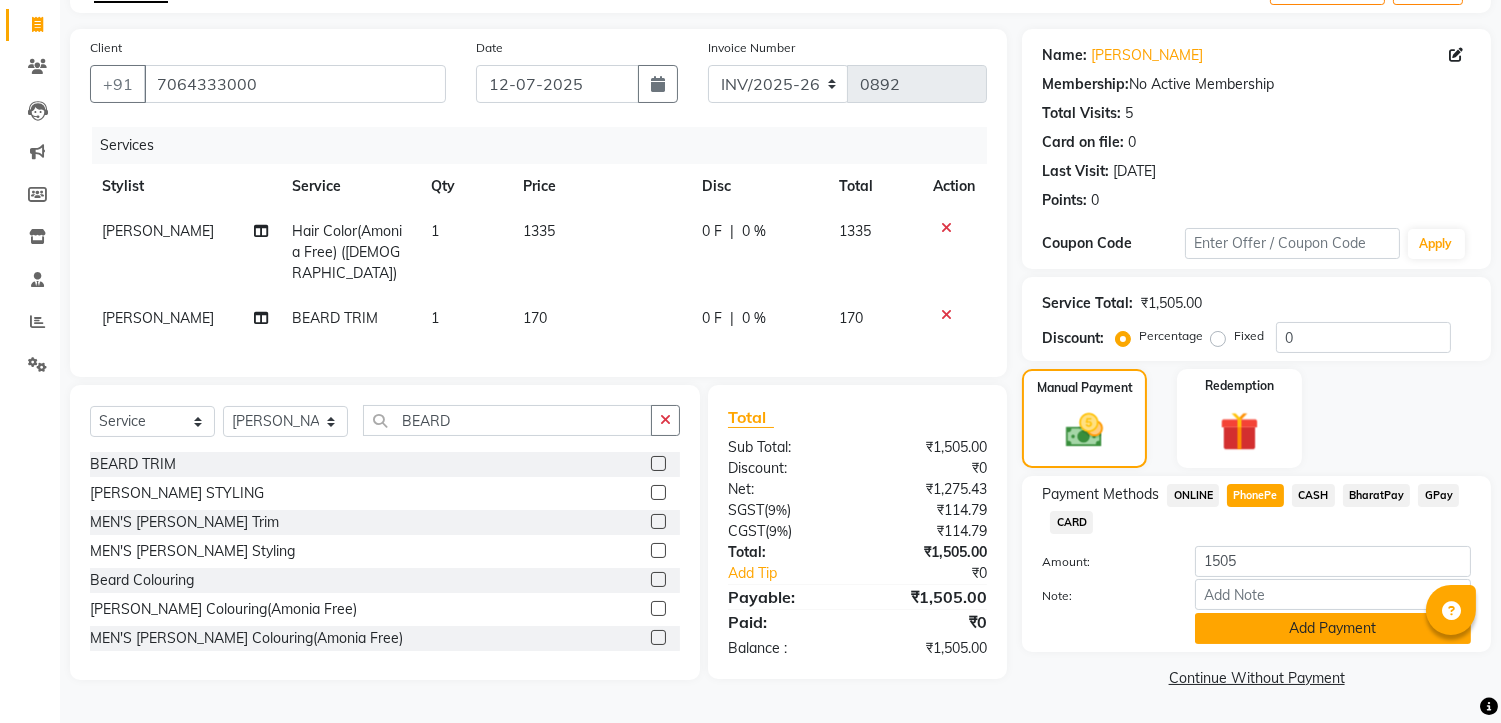 click on "Add Payment" 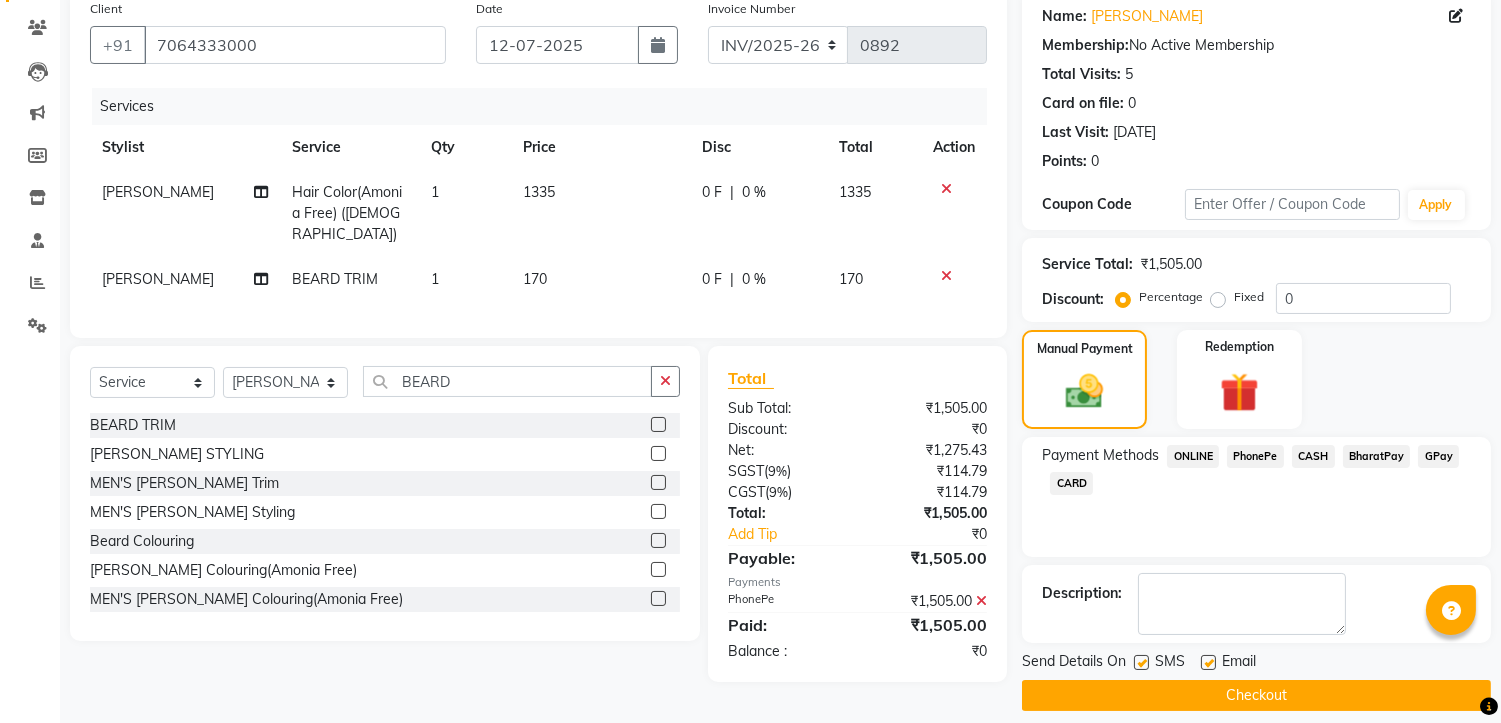 scroll, scrollTop: 176, scrollLeft: 0, axis: vertical 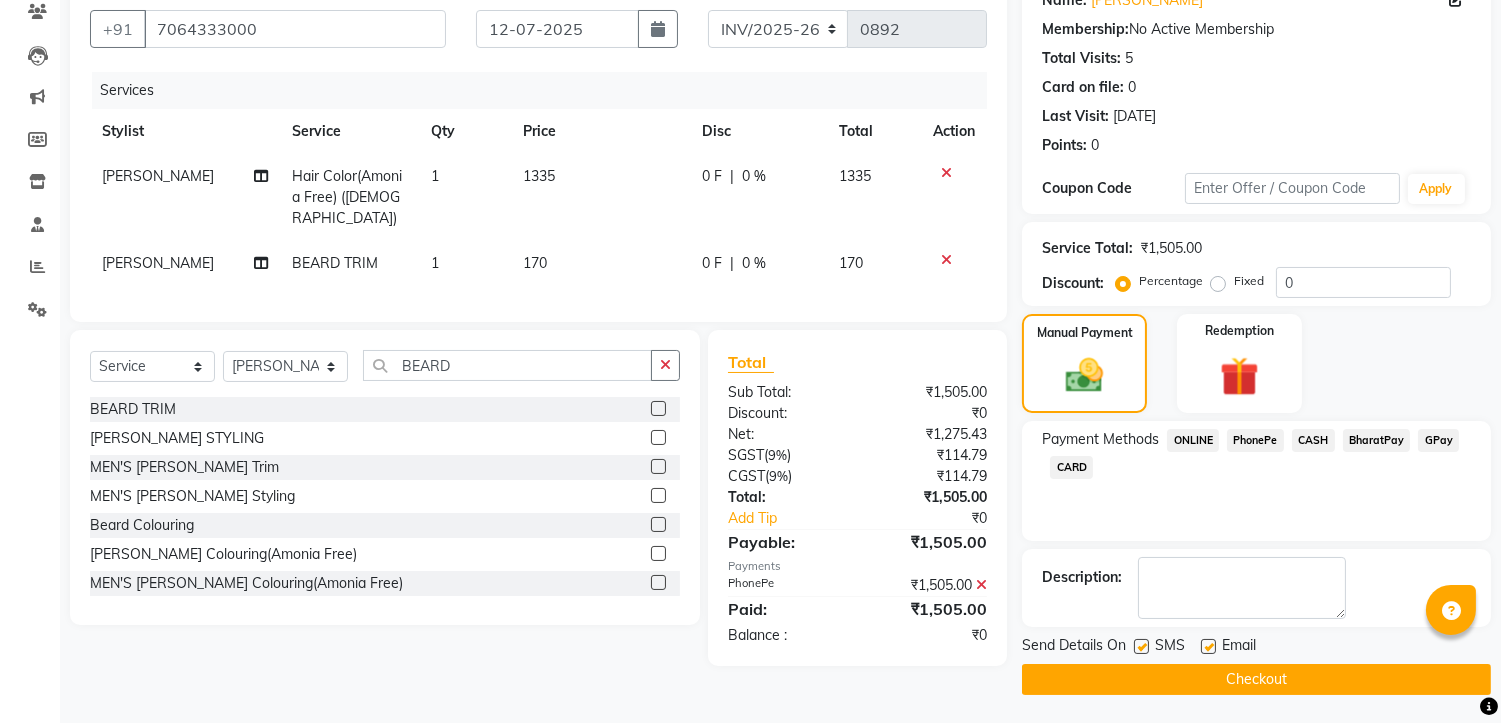 click on "Checkout" 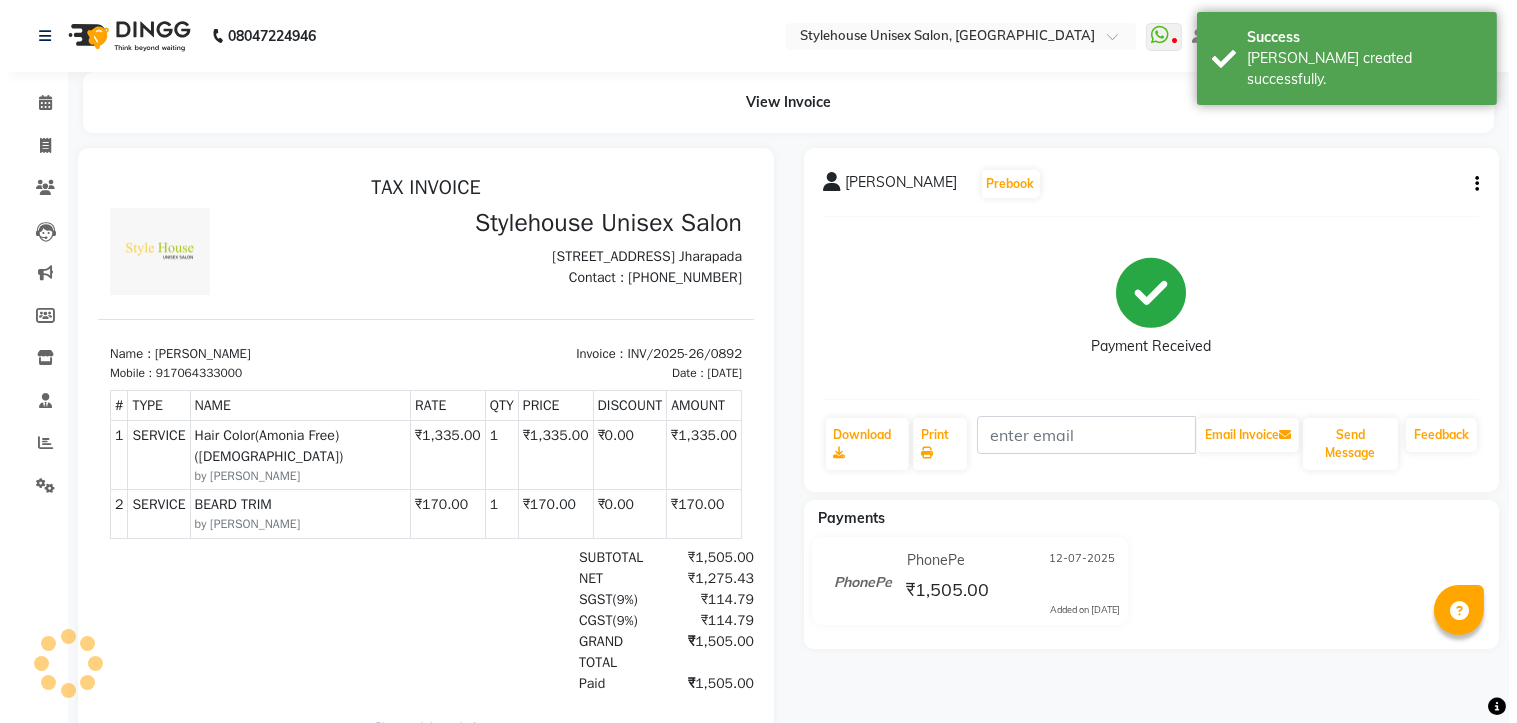 scroll, scrollTop: 0, scrollLeft: 0, axis: both 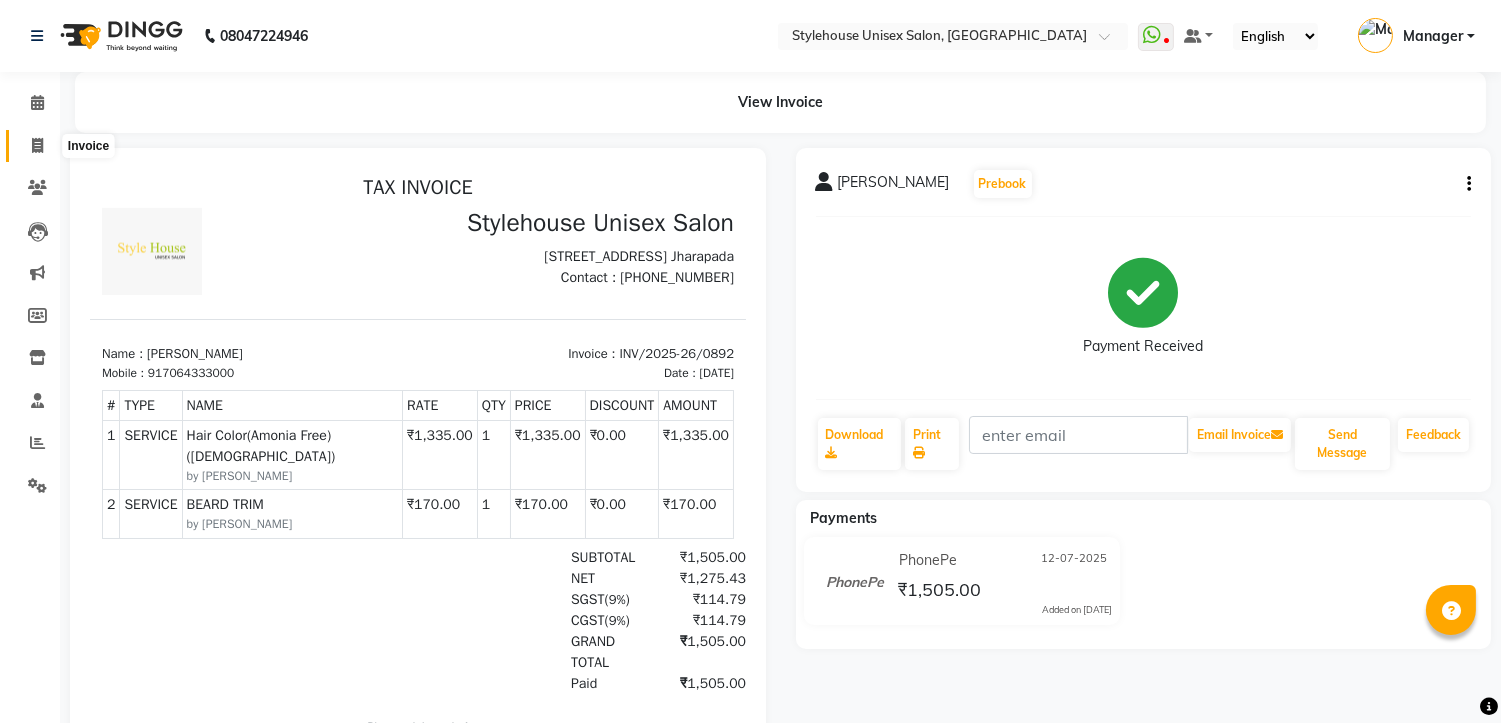 click 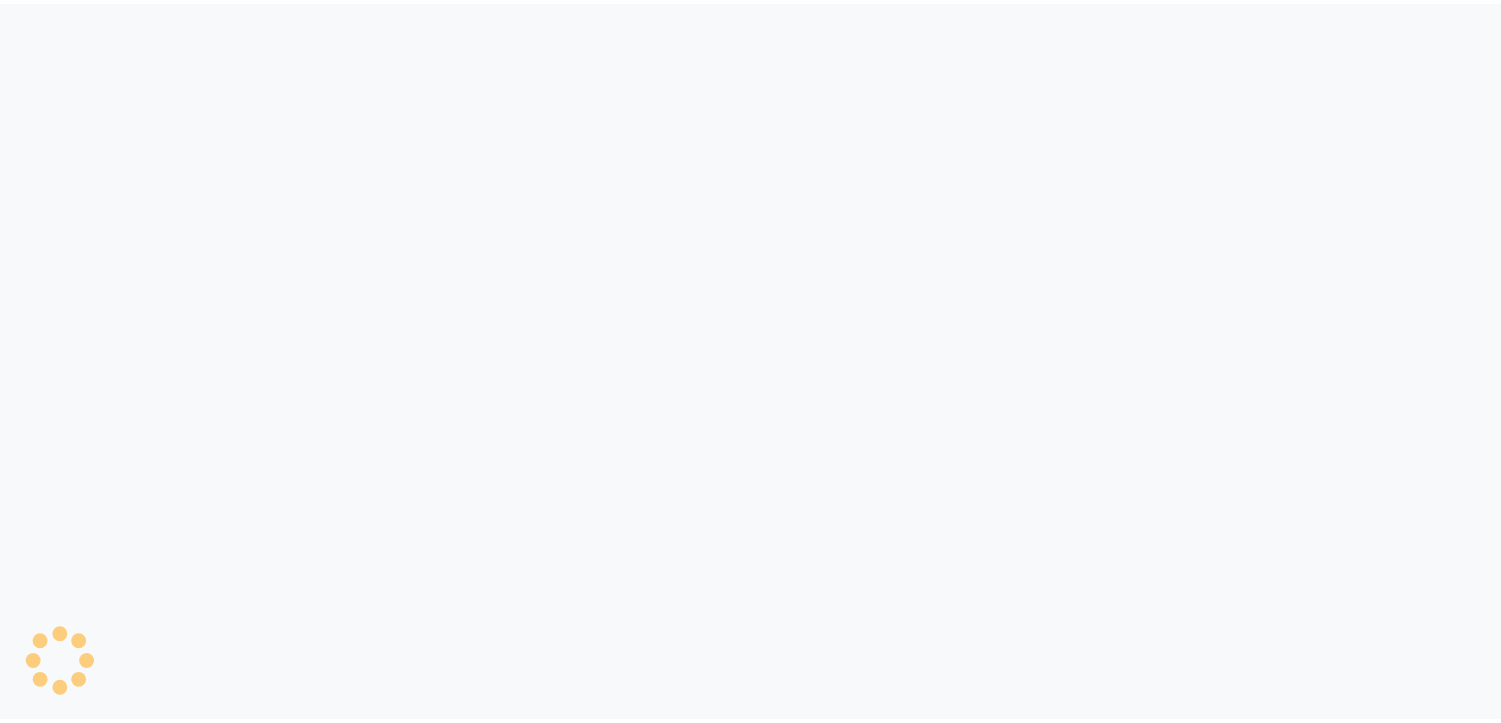 scroll, scrollTop: 0, scrollLeft: 0, axis: both 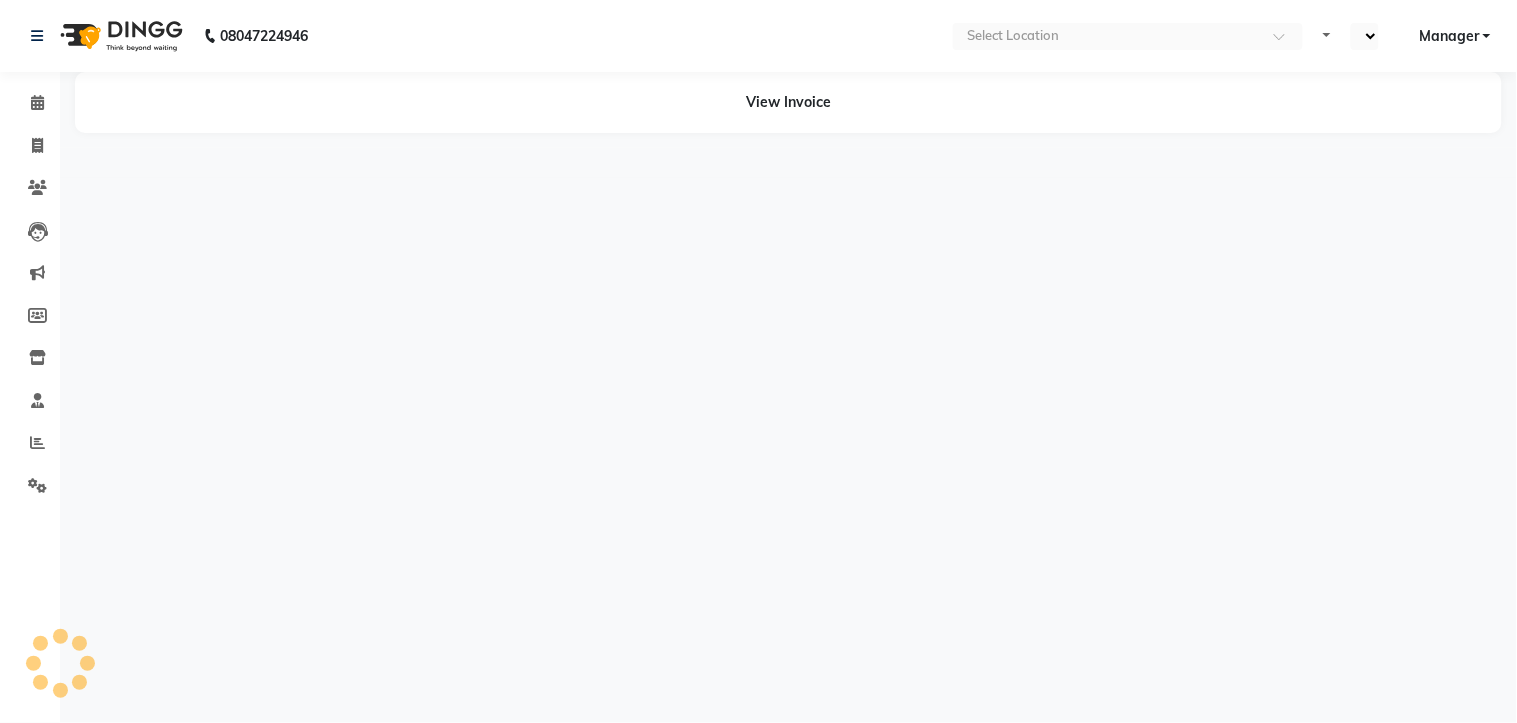 select on "en" 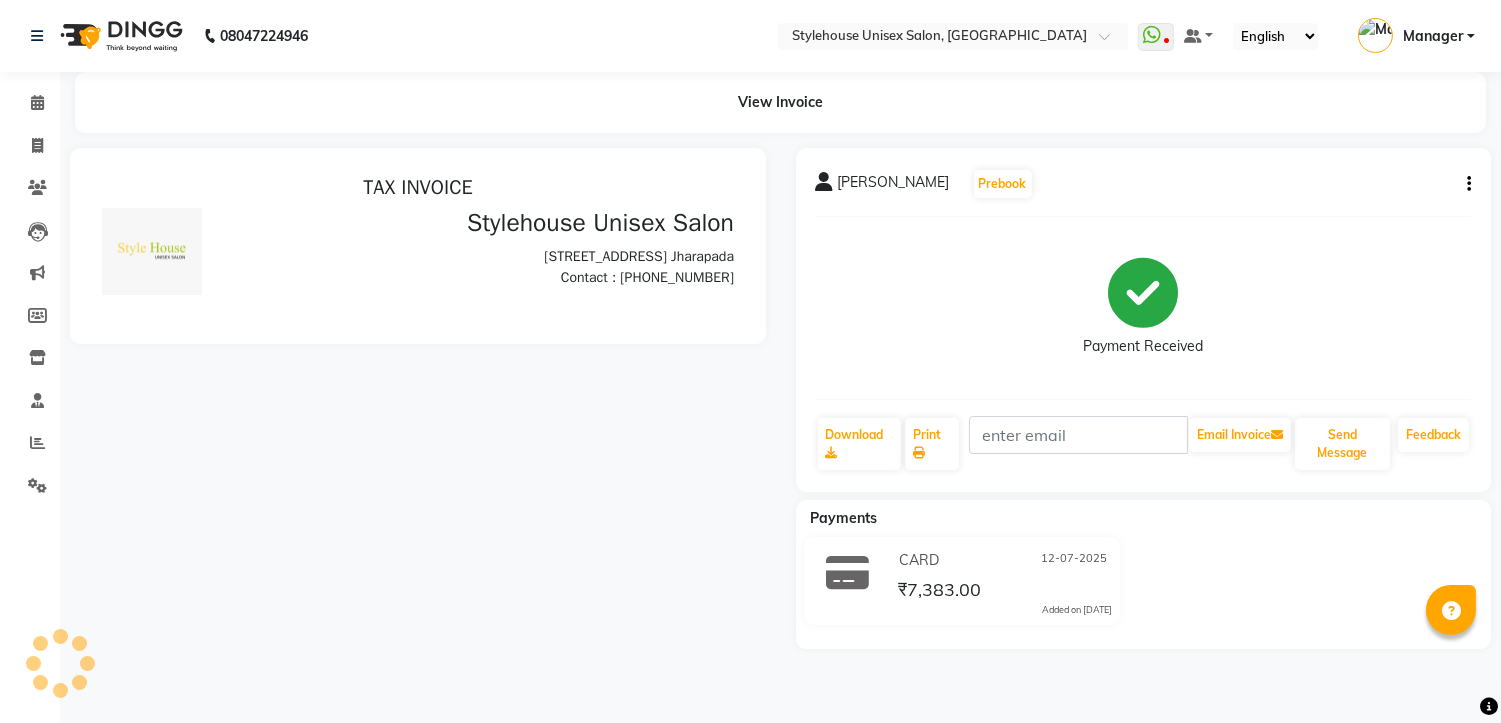 scroll, scrollTop: 0, scrollLeft: 0, axis: both 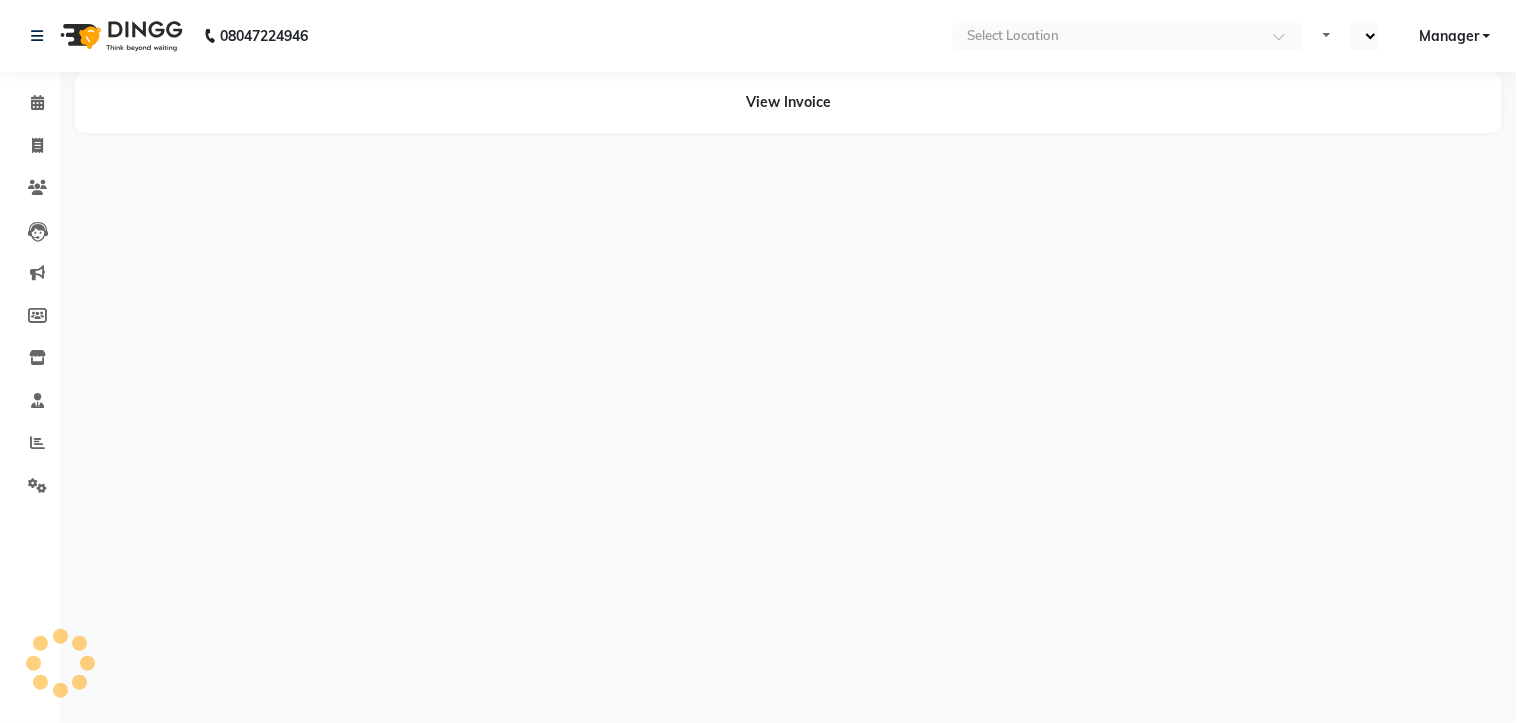 select on "en" 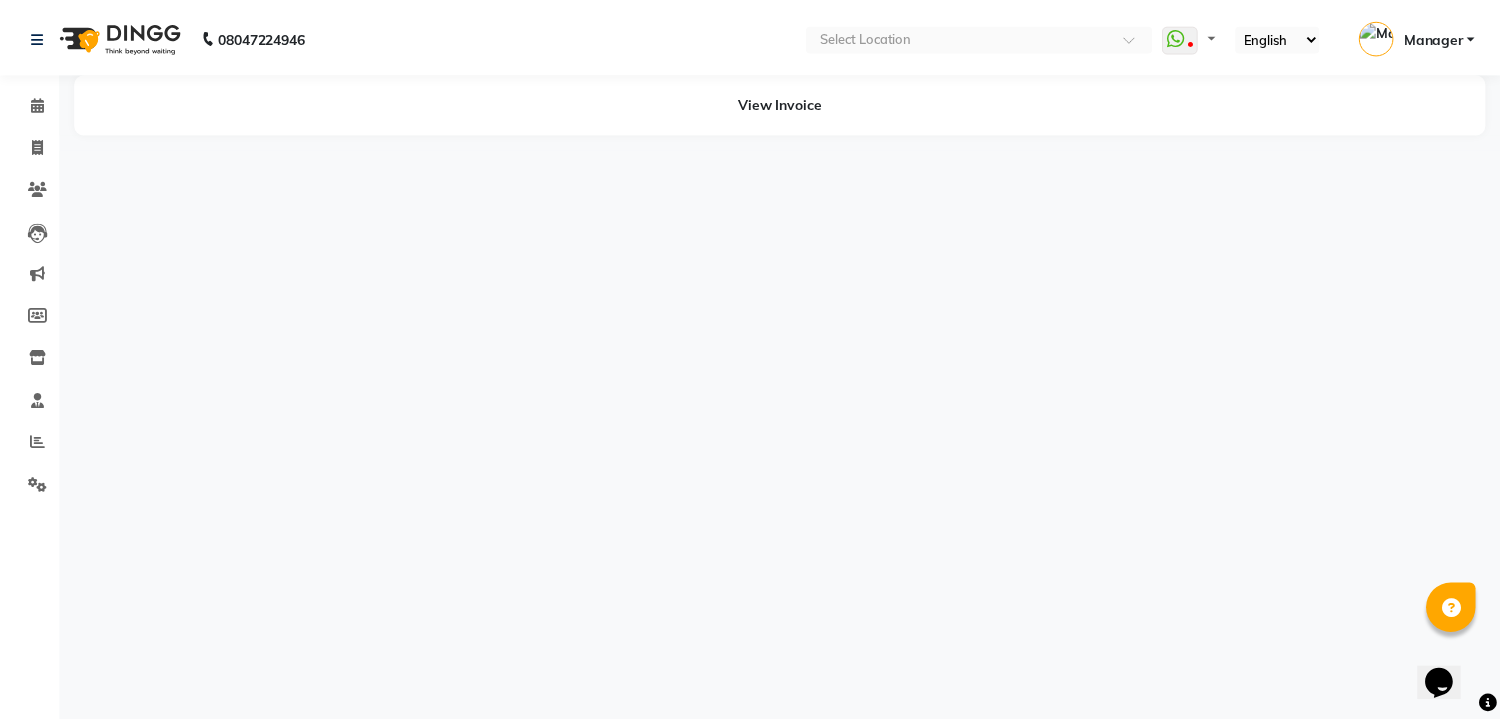 scroll, scrollTop: 0, scrollLeft: 0, axis: both 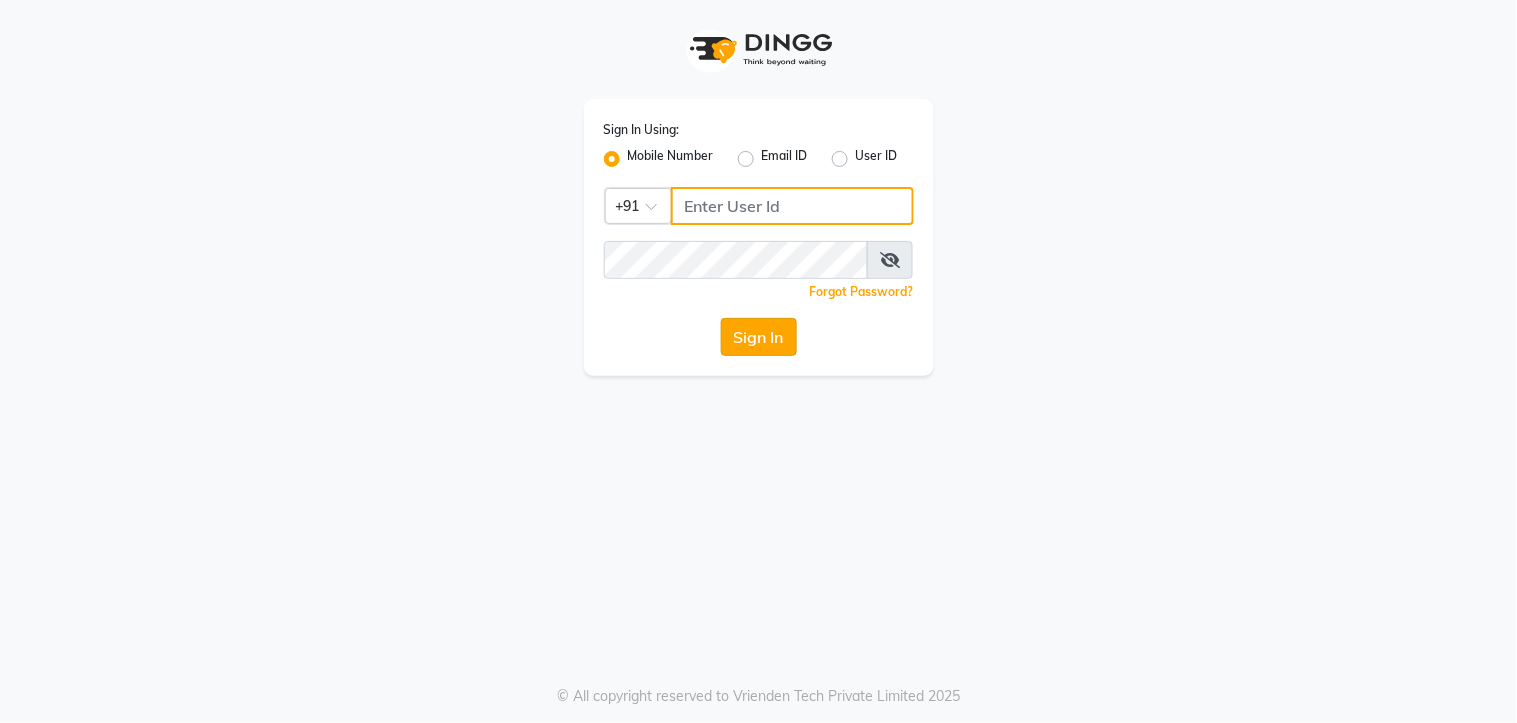 type on "7438832222" 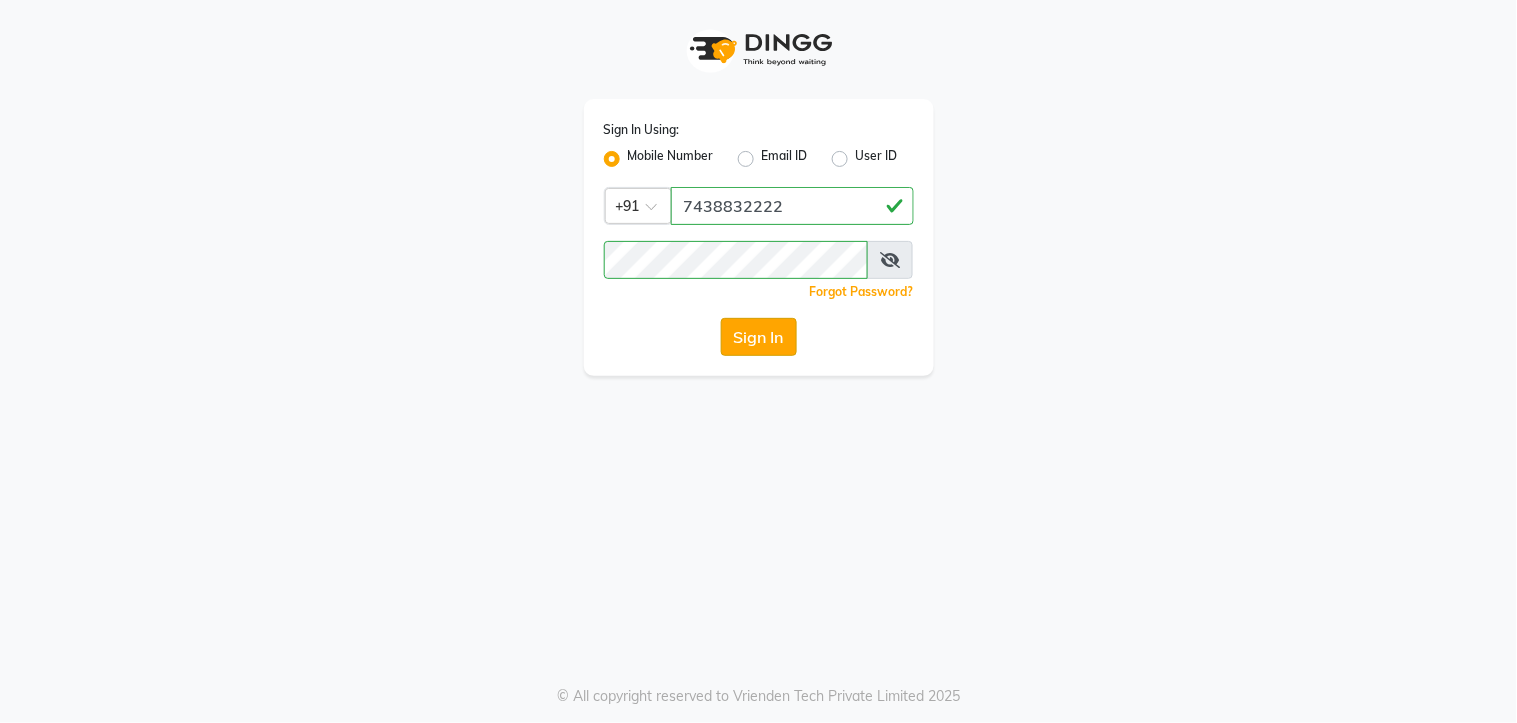 click on "Sign In" 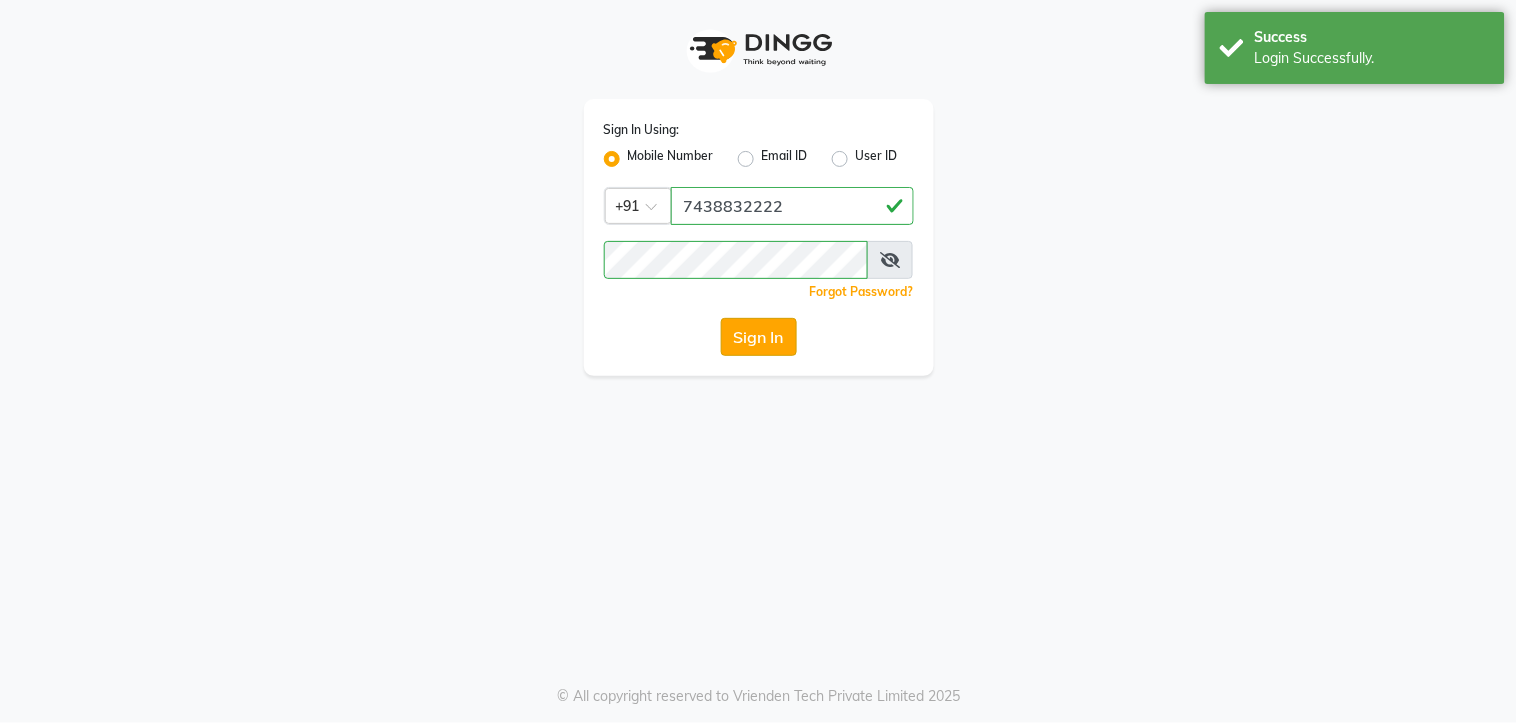 click on "Sign In" 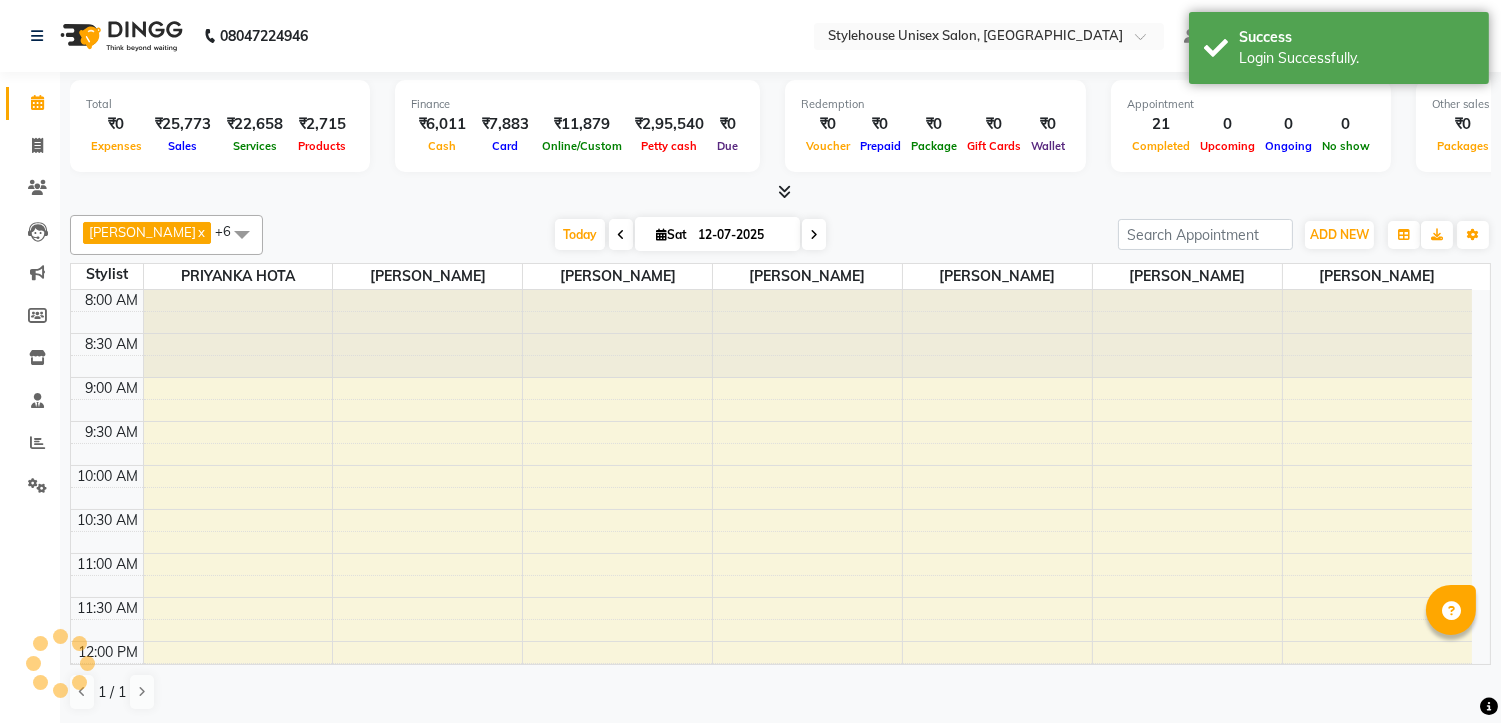 scroll, scrollTop: 0, scrollLeft: 0, axis: both 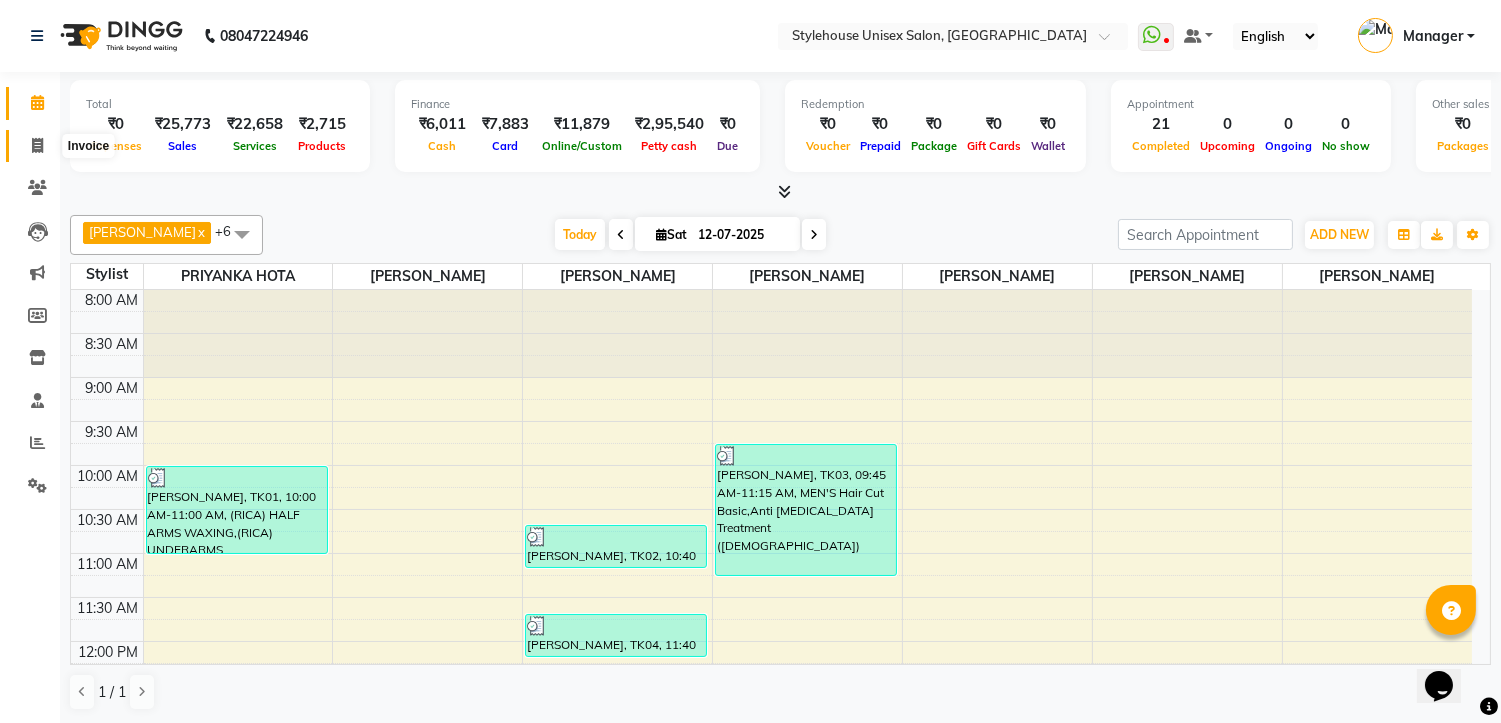 click 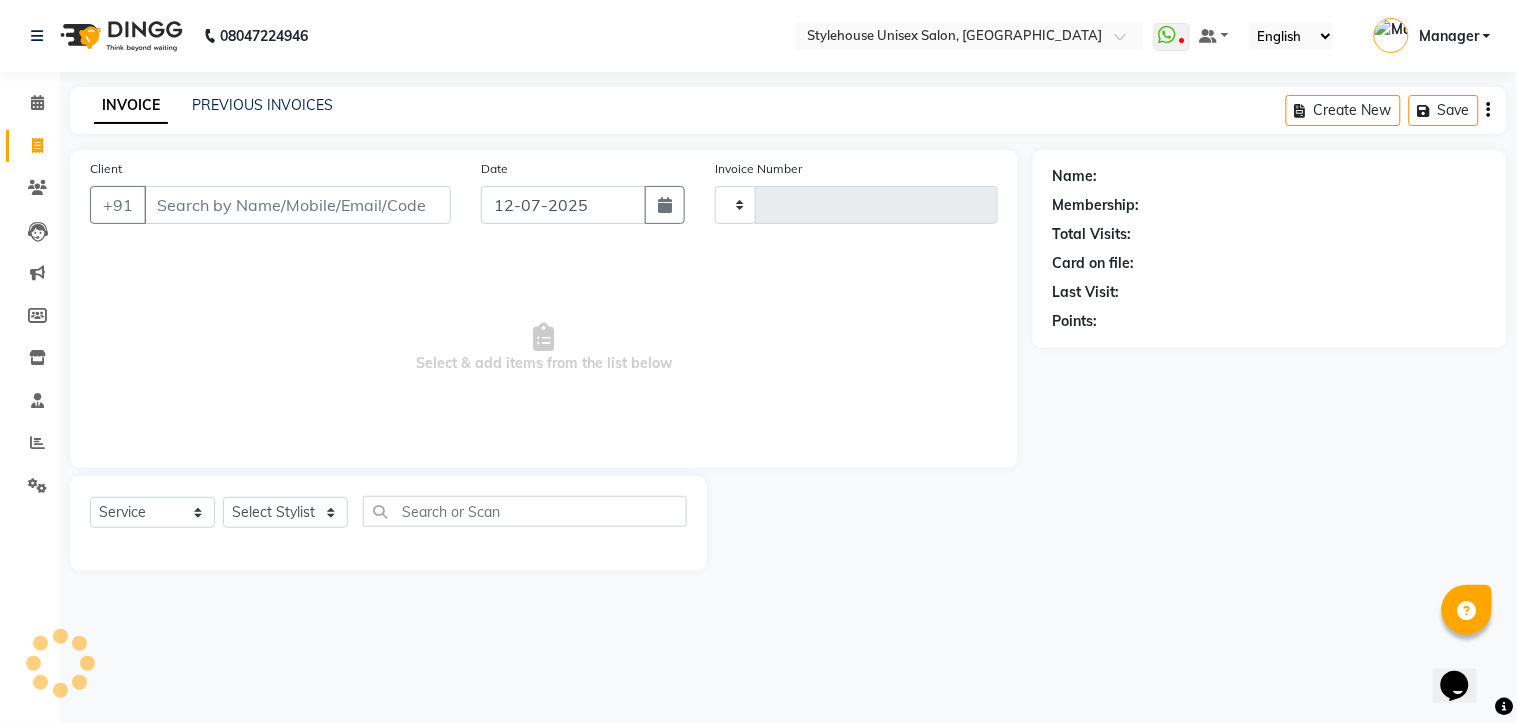 type on "0893" 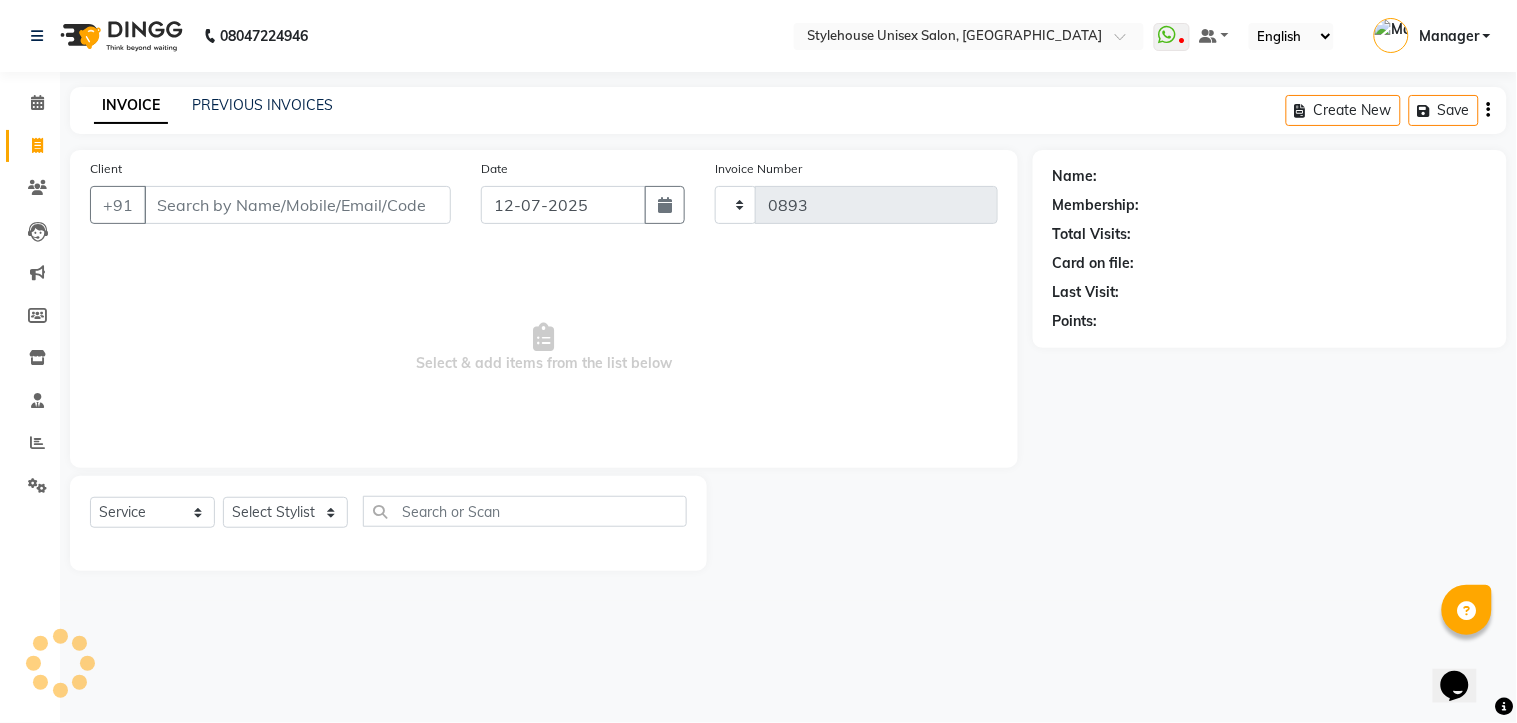 select on "7906" 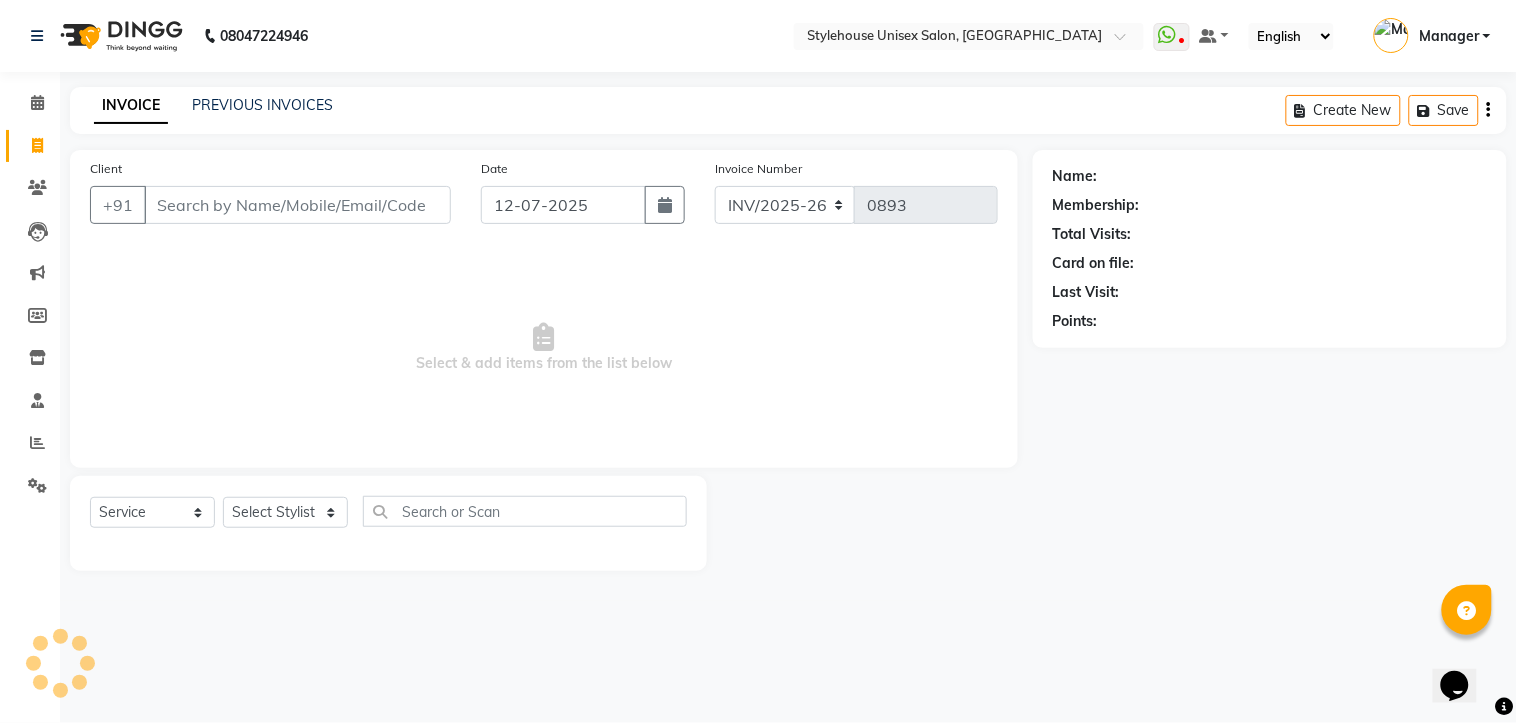 click on "INVOICE PREVIOUS INVOICES Create New   Save" 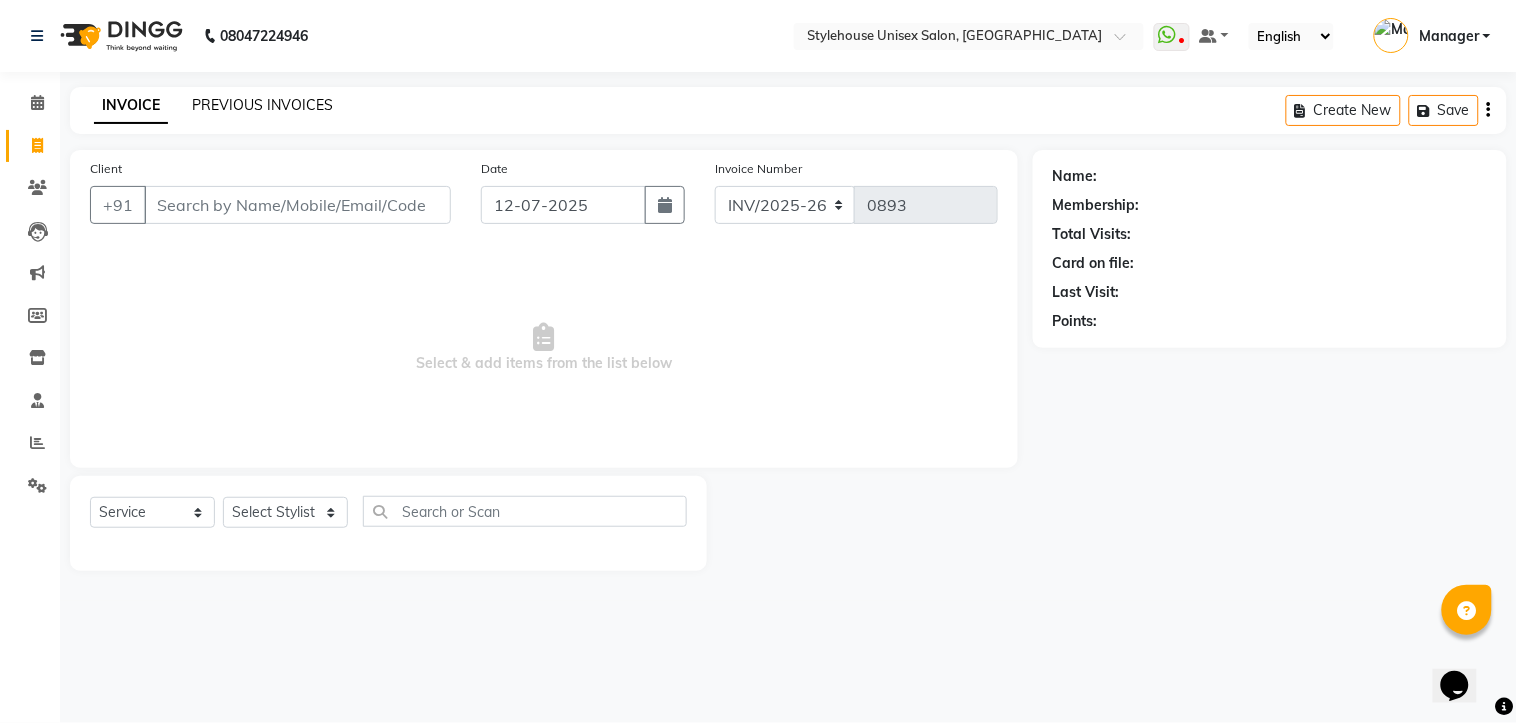 click on "PREVIOUS INVOICES" 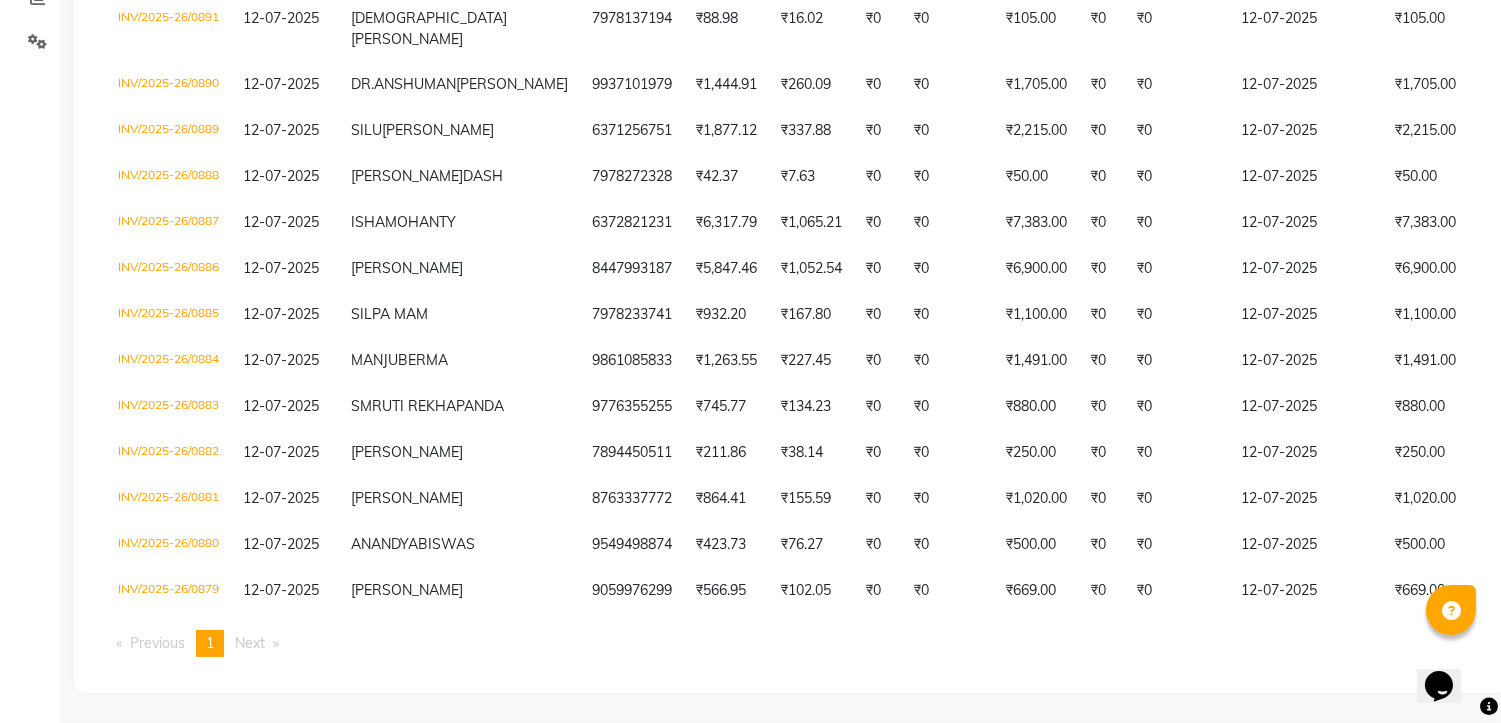 scroll, scrollTop: 537, scrollLeft: 0, axis: vertical 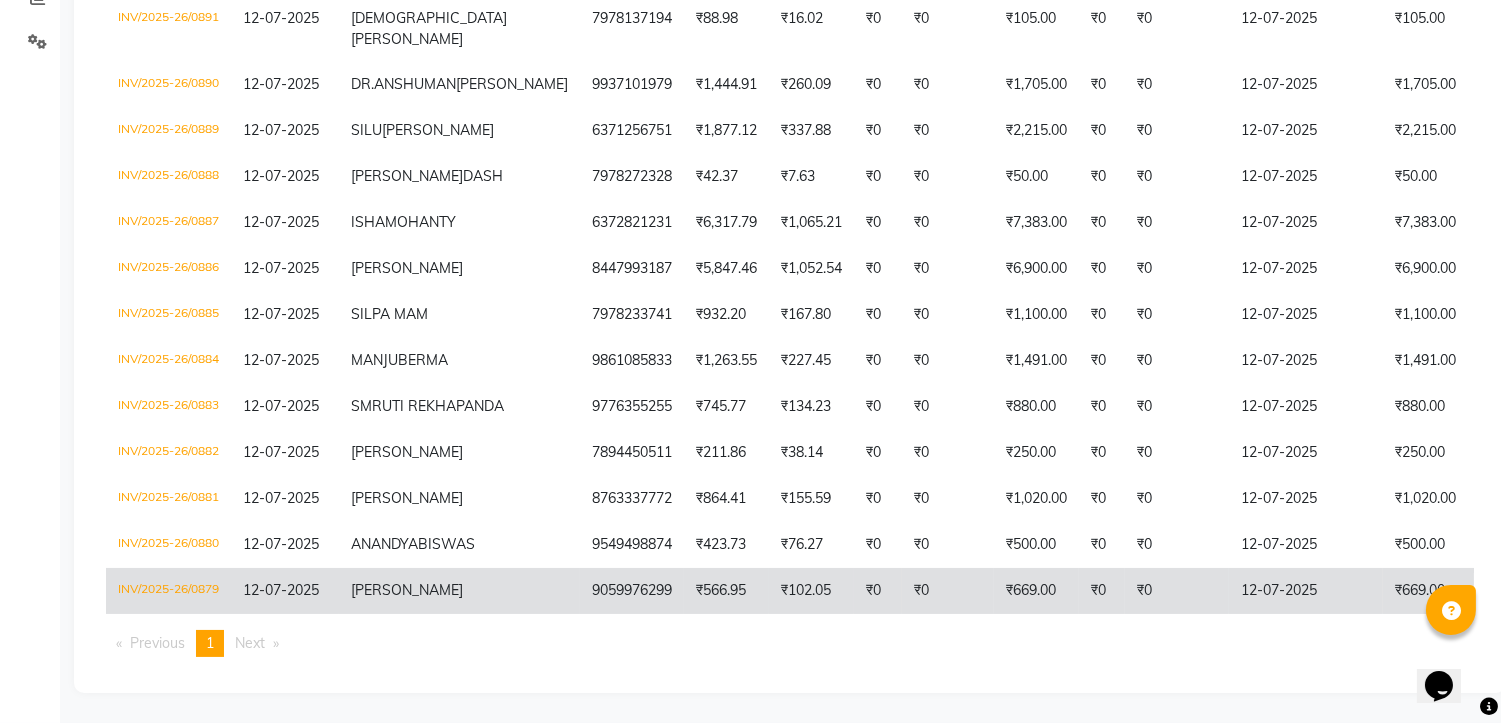 click on "9059976299" 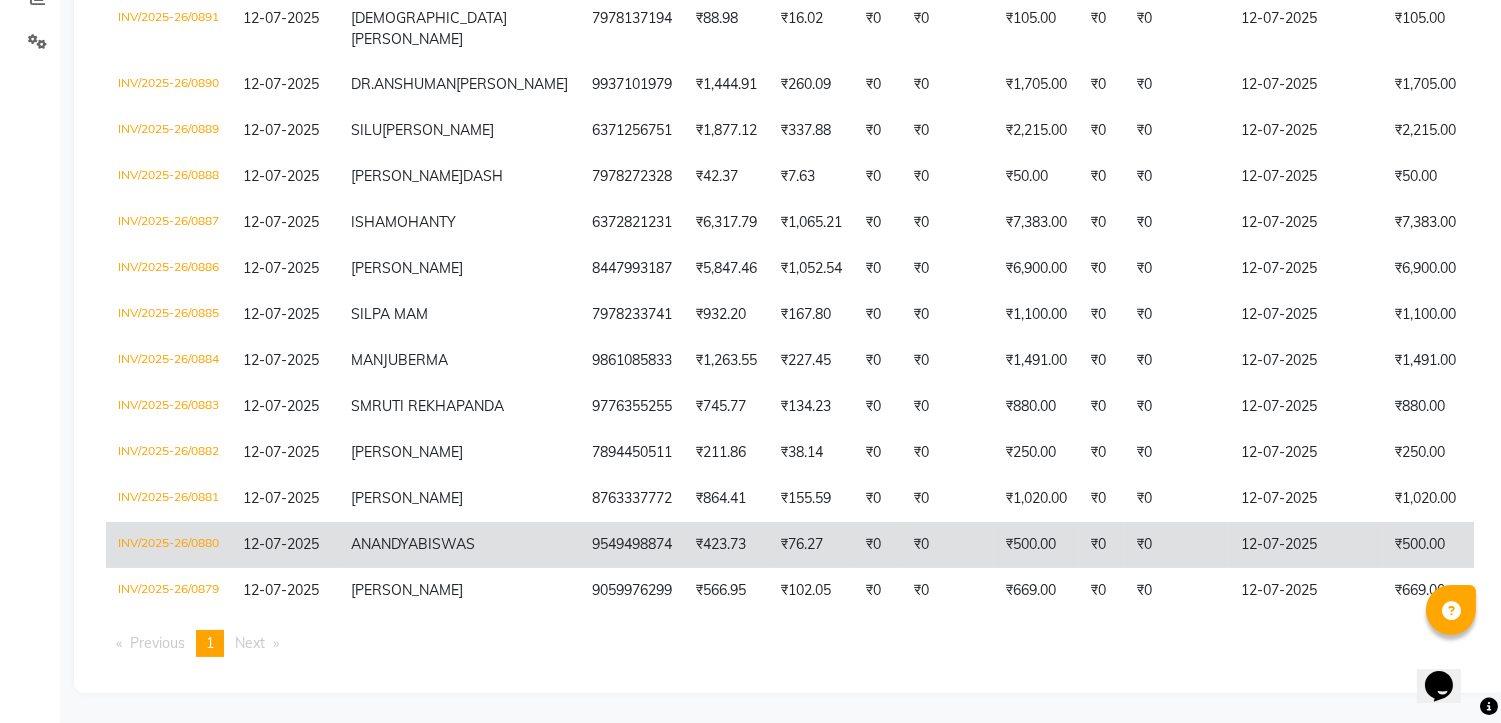 click on "ANANDYA  BISWAS" 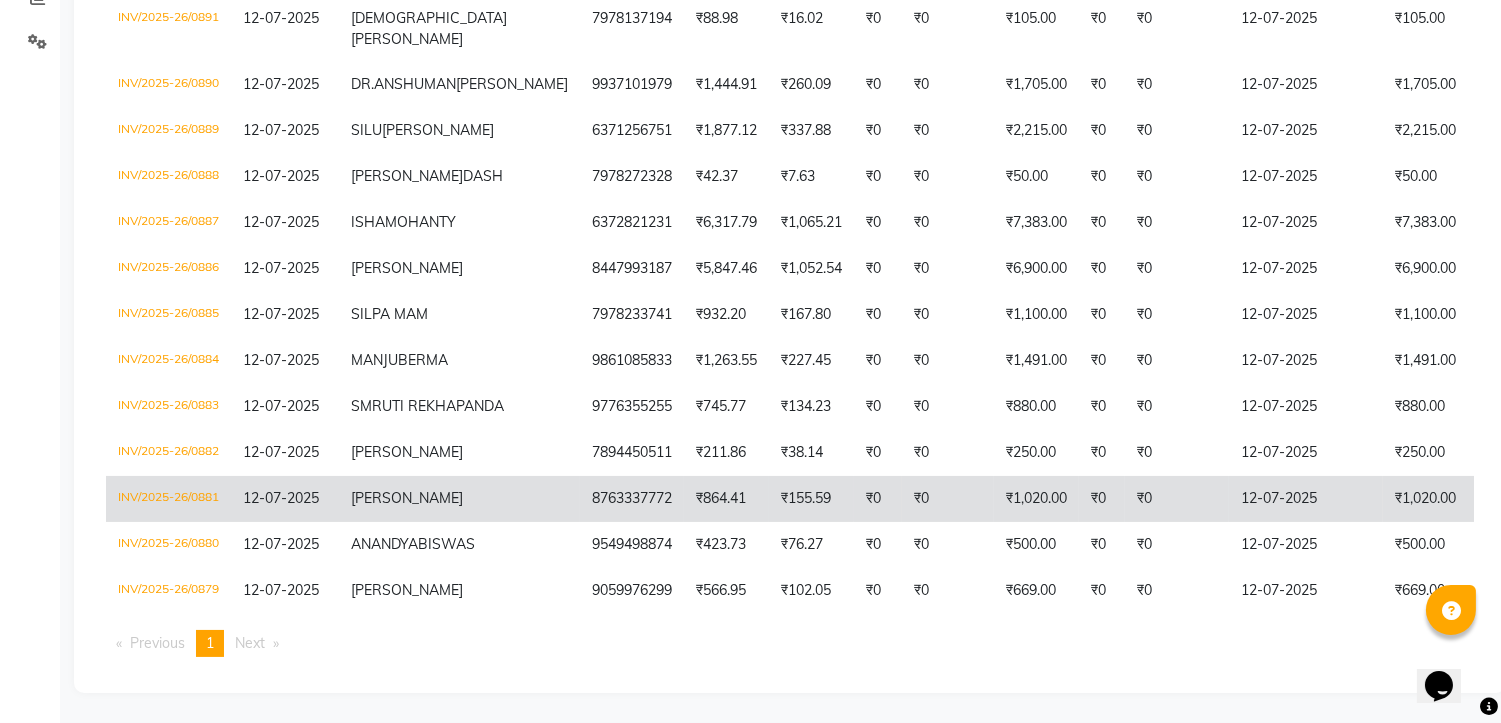 click on "HARAPRIYA" 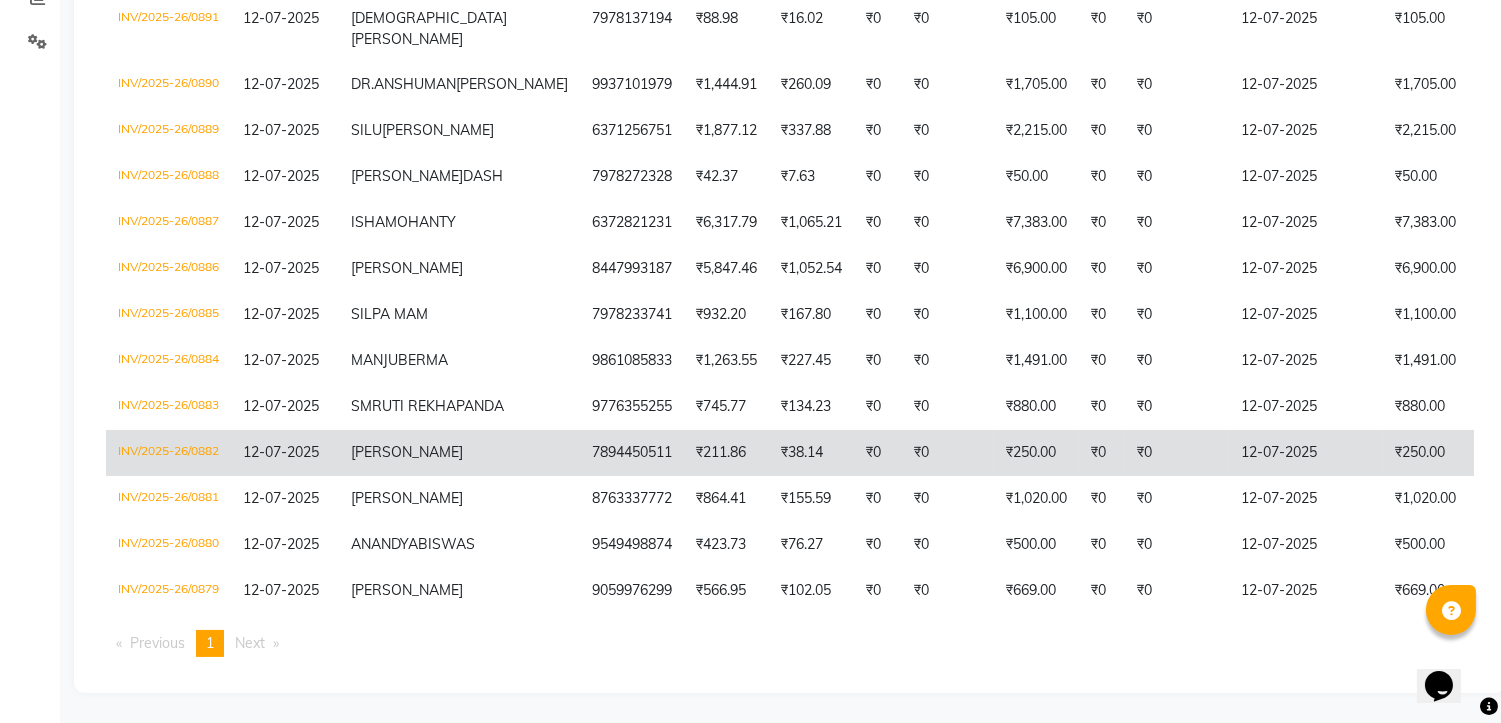 click on "RANJEET" 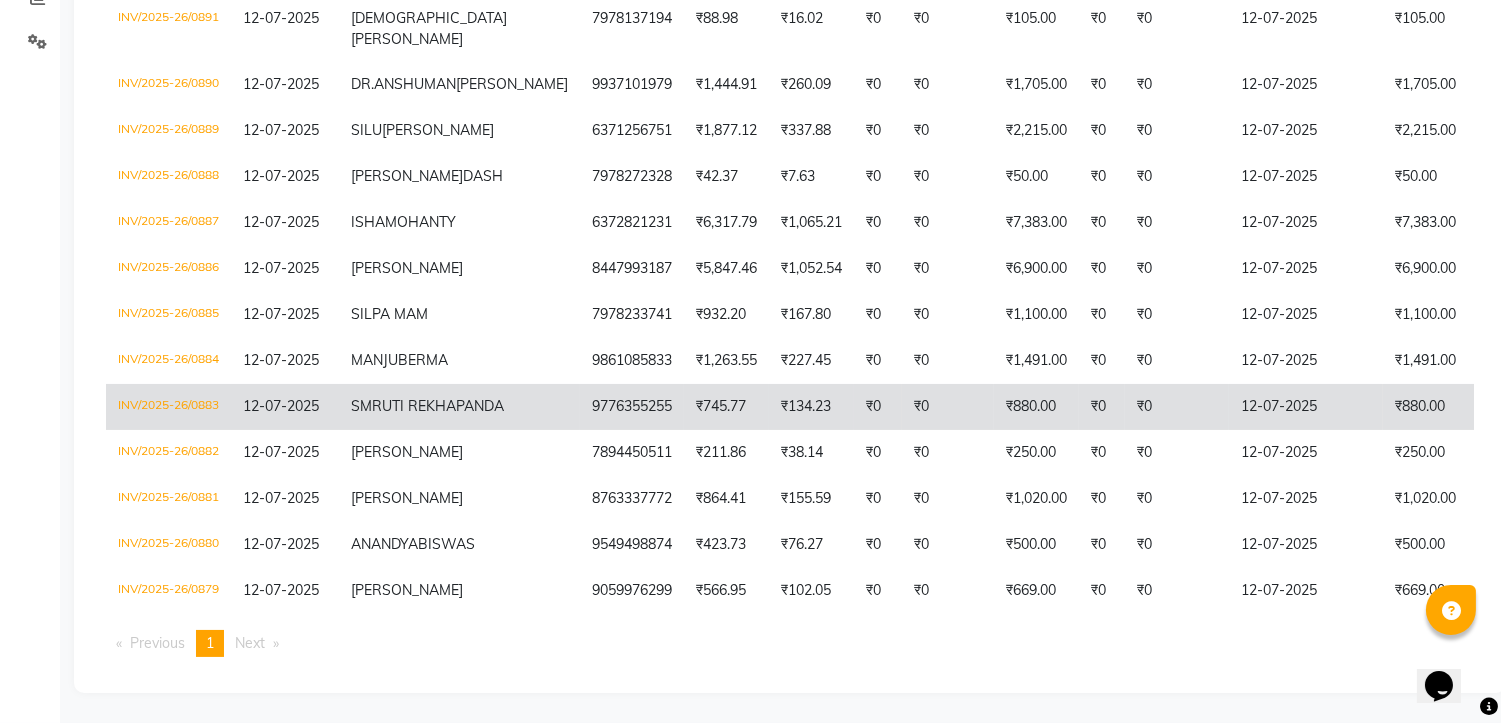 click on "SMRUTI REKHA" 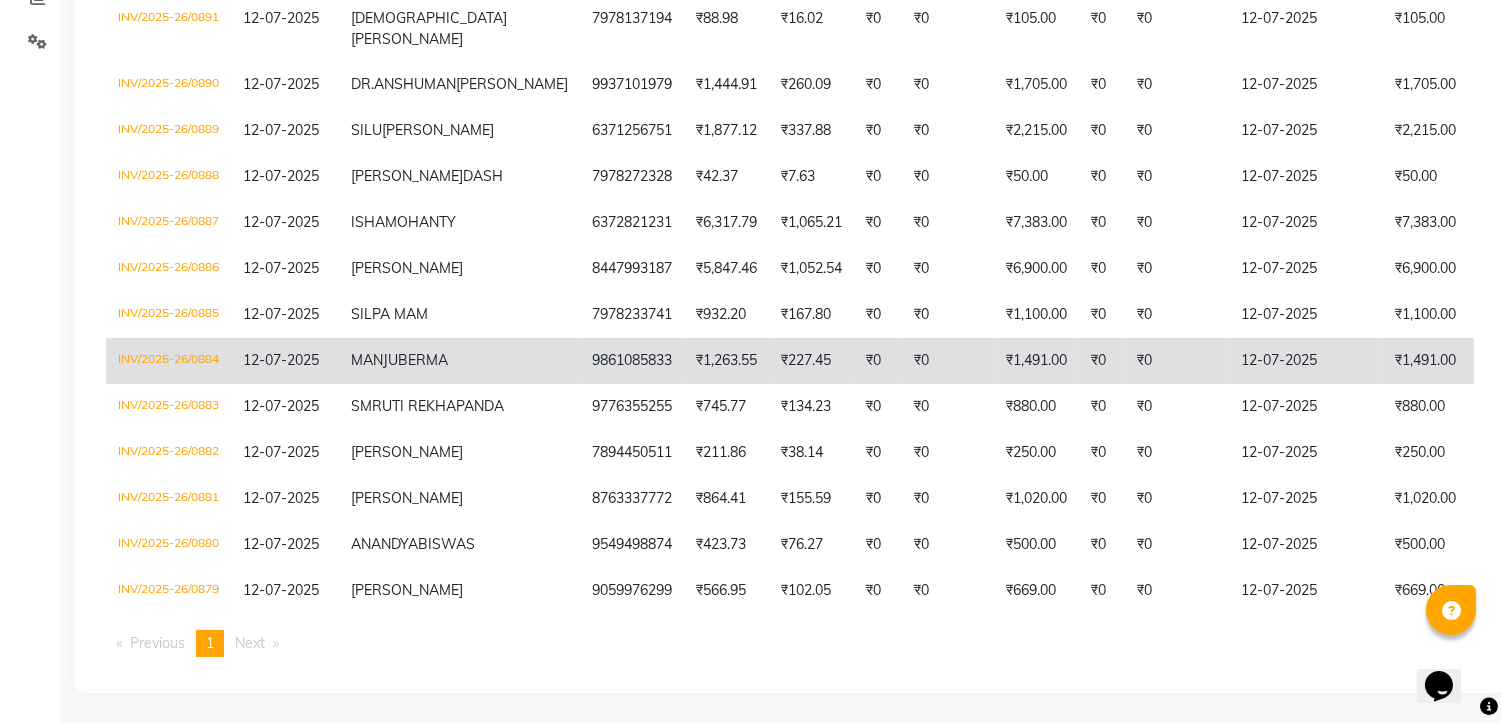 click on "BERMA" 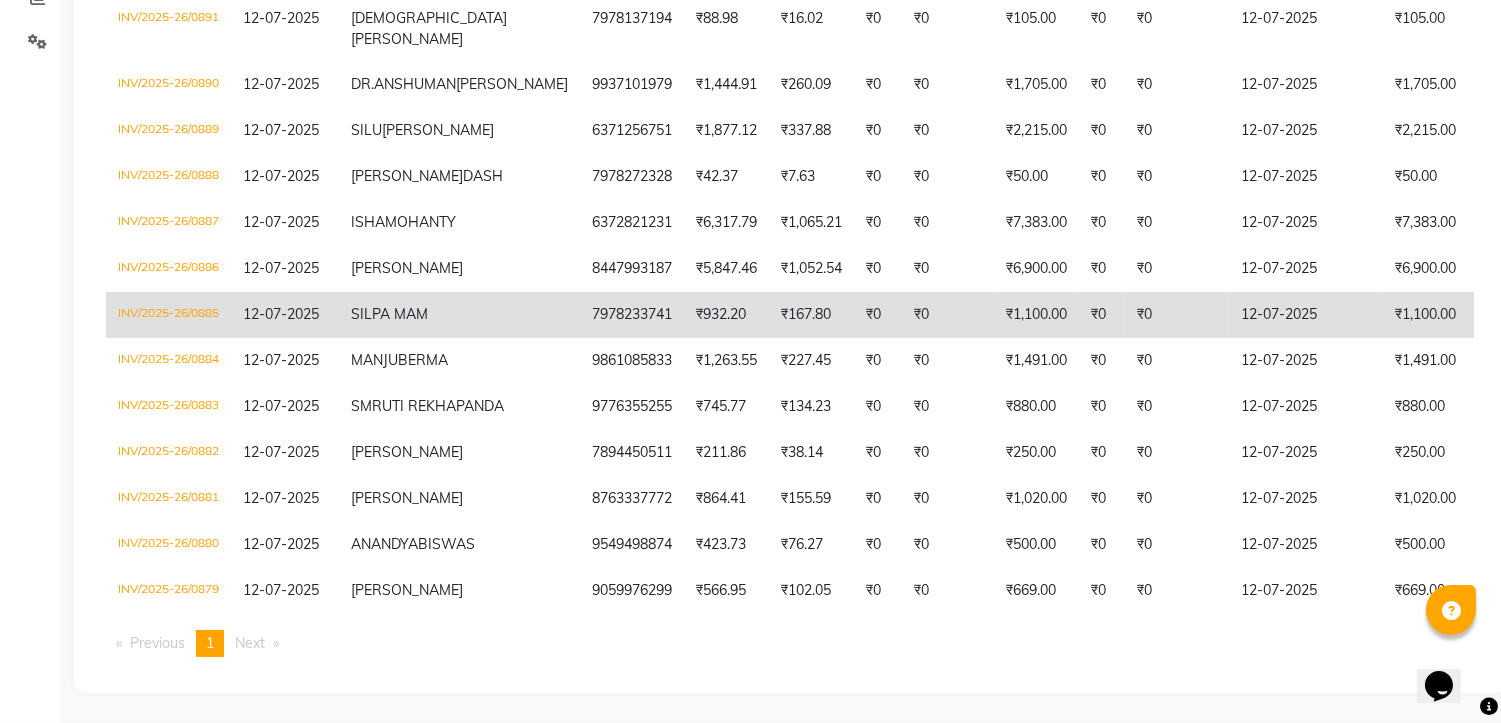 click on "SILPA MAM" 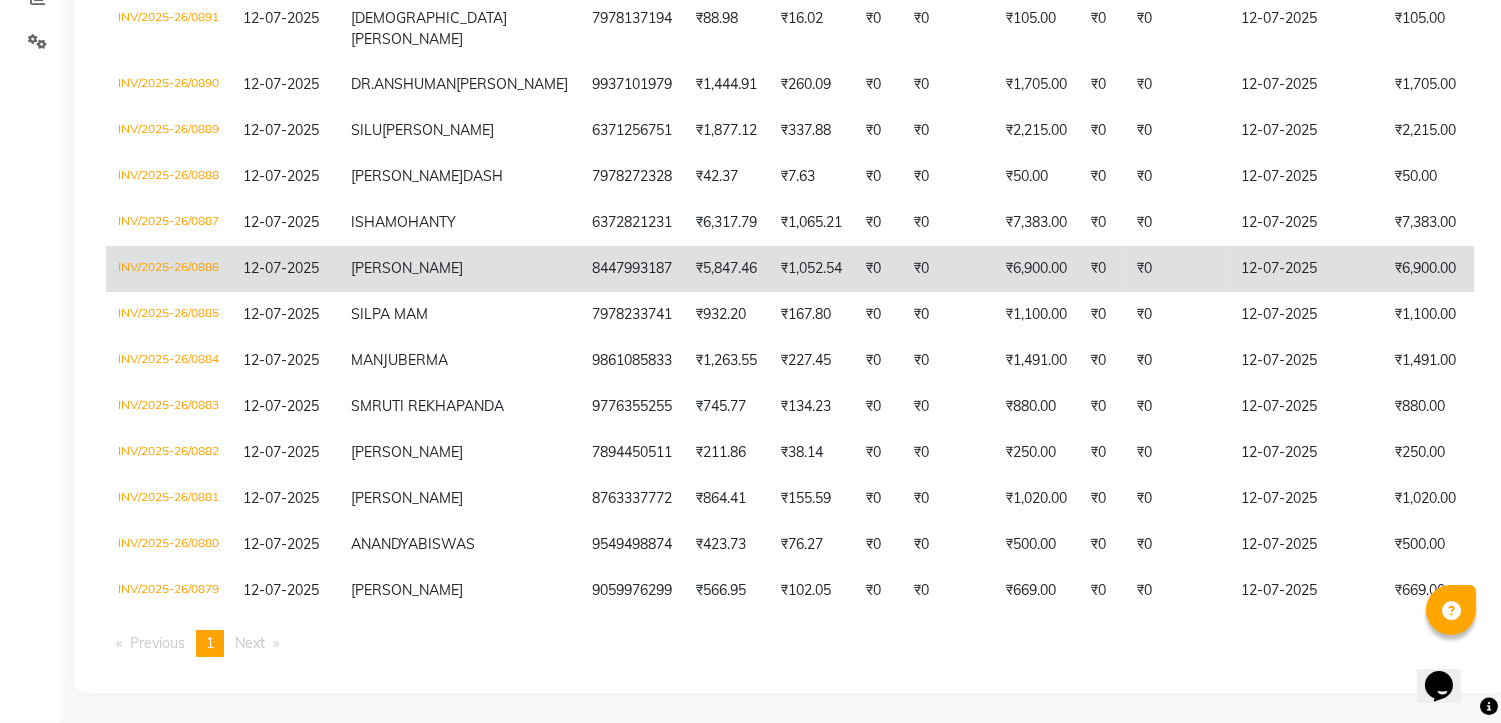click on "BOBBY MAM" 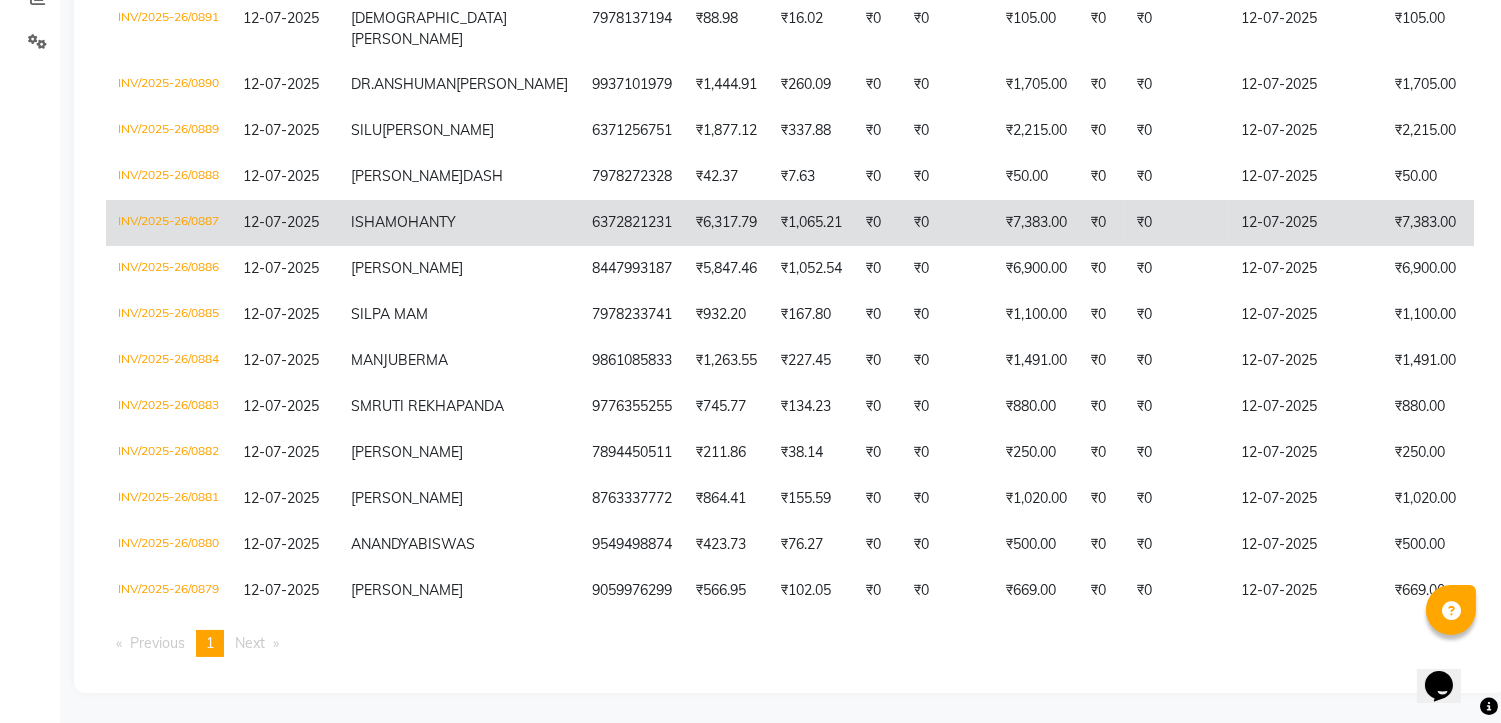 click on "MOHANTY" 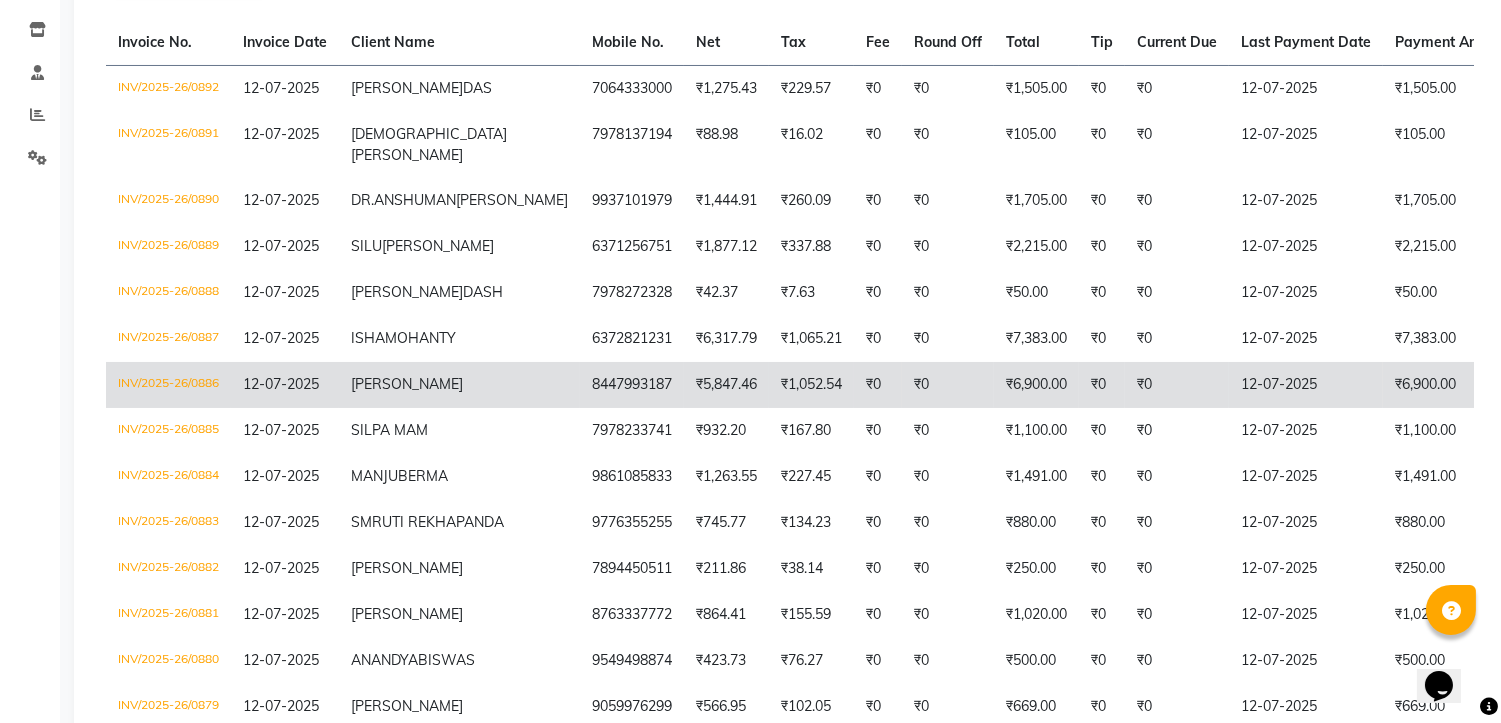 scroll, scrollTop: 315, scrollLeft: 0, axis: vertical 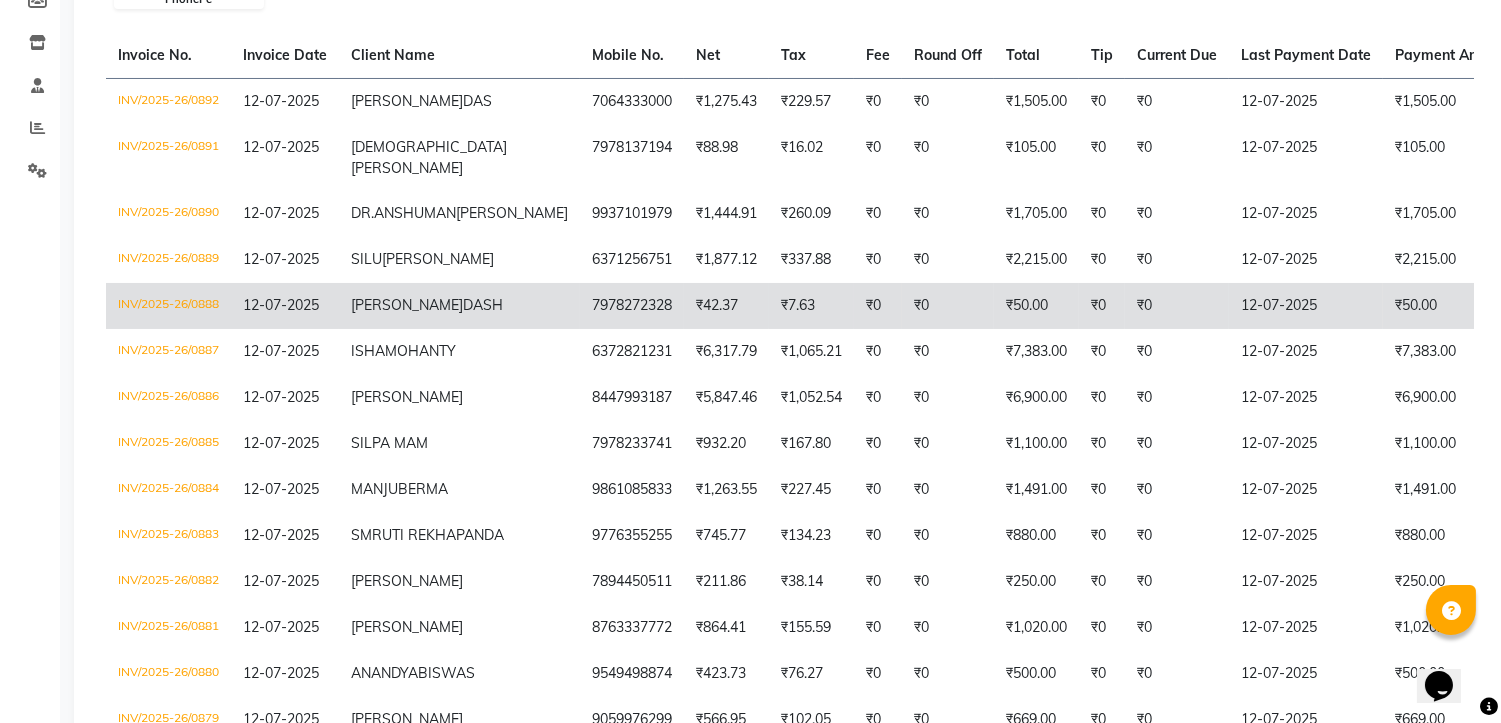 click on "JYOTIRMAYEE" 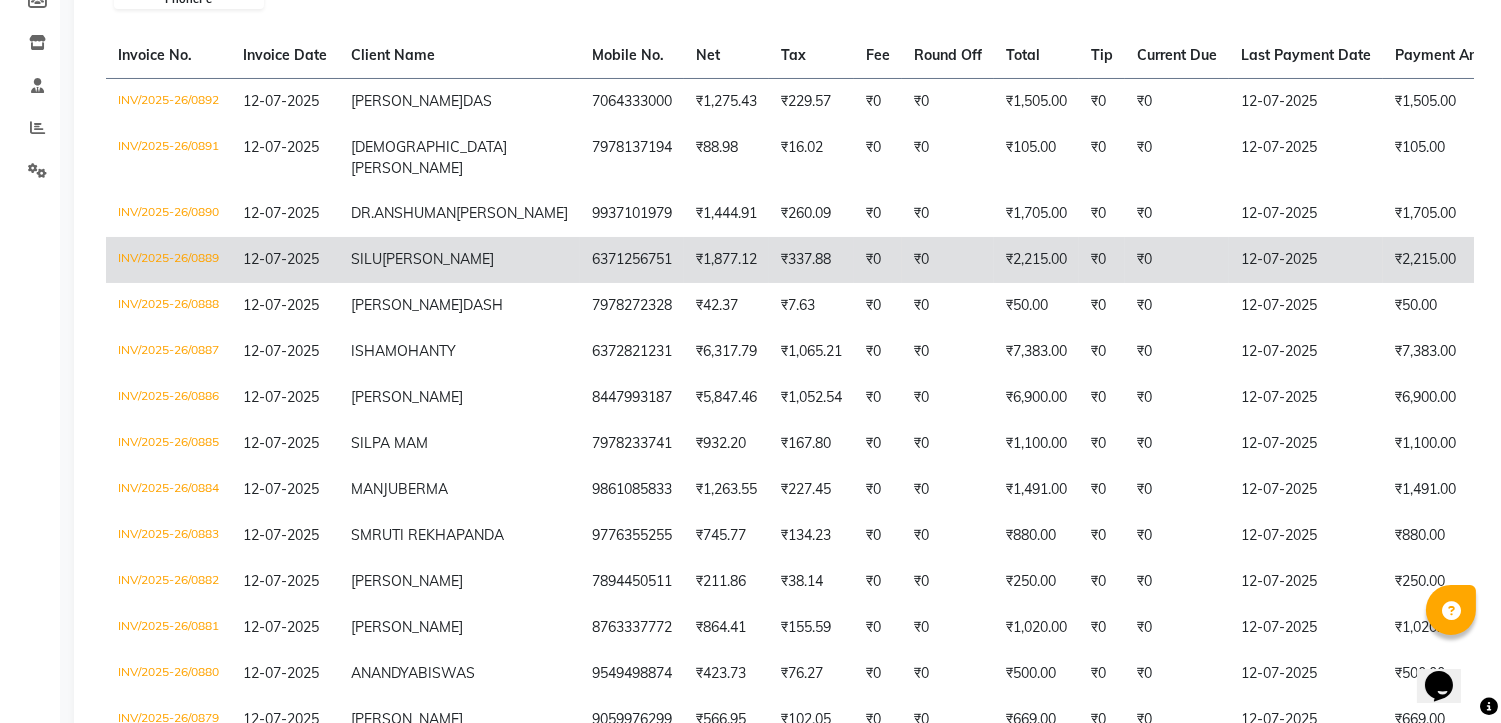 click on "GHADEI" 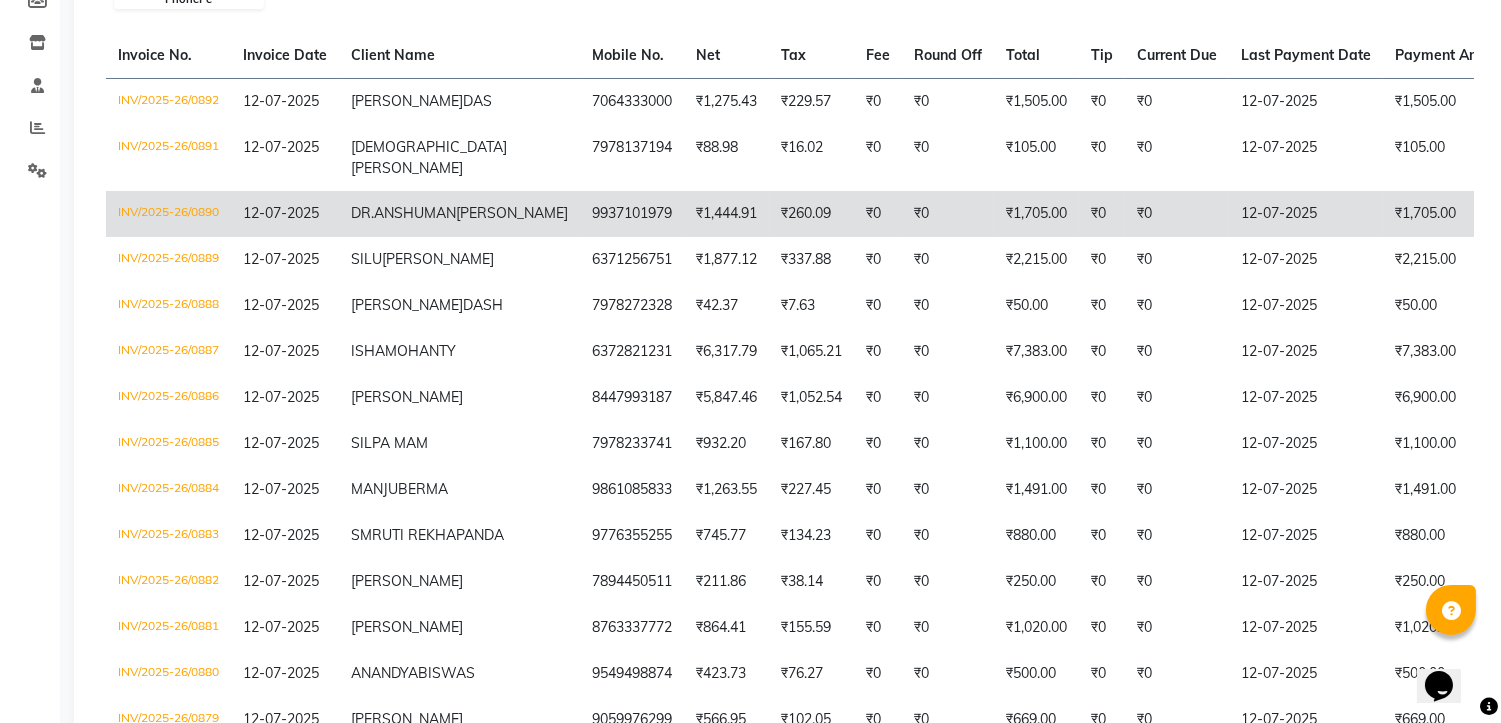 click on "DR.ANSHUMAN  PATTANAIK" 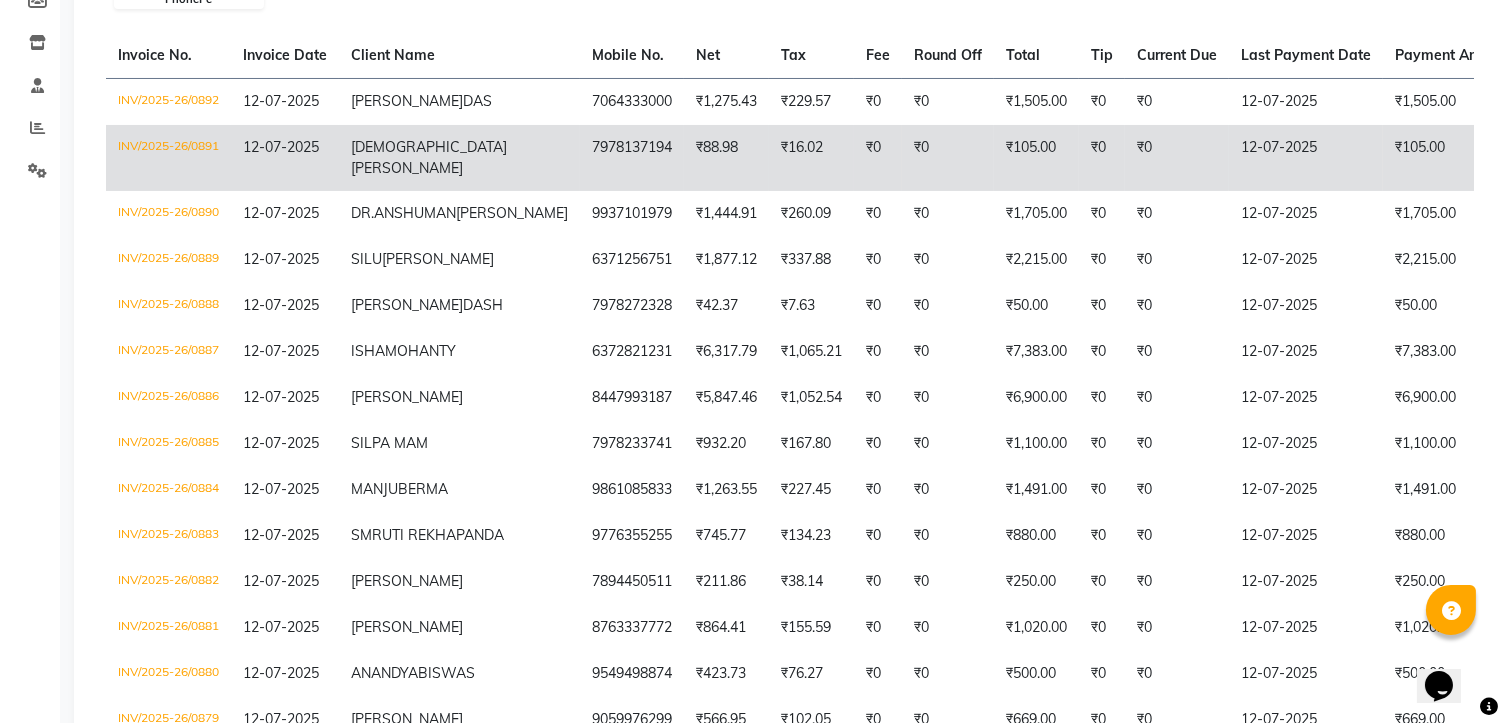 click on "7978137194" 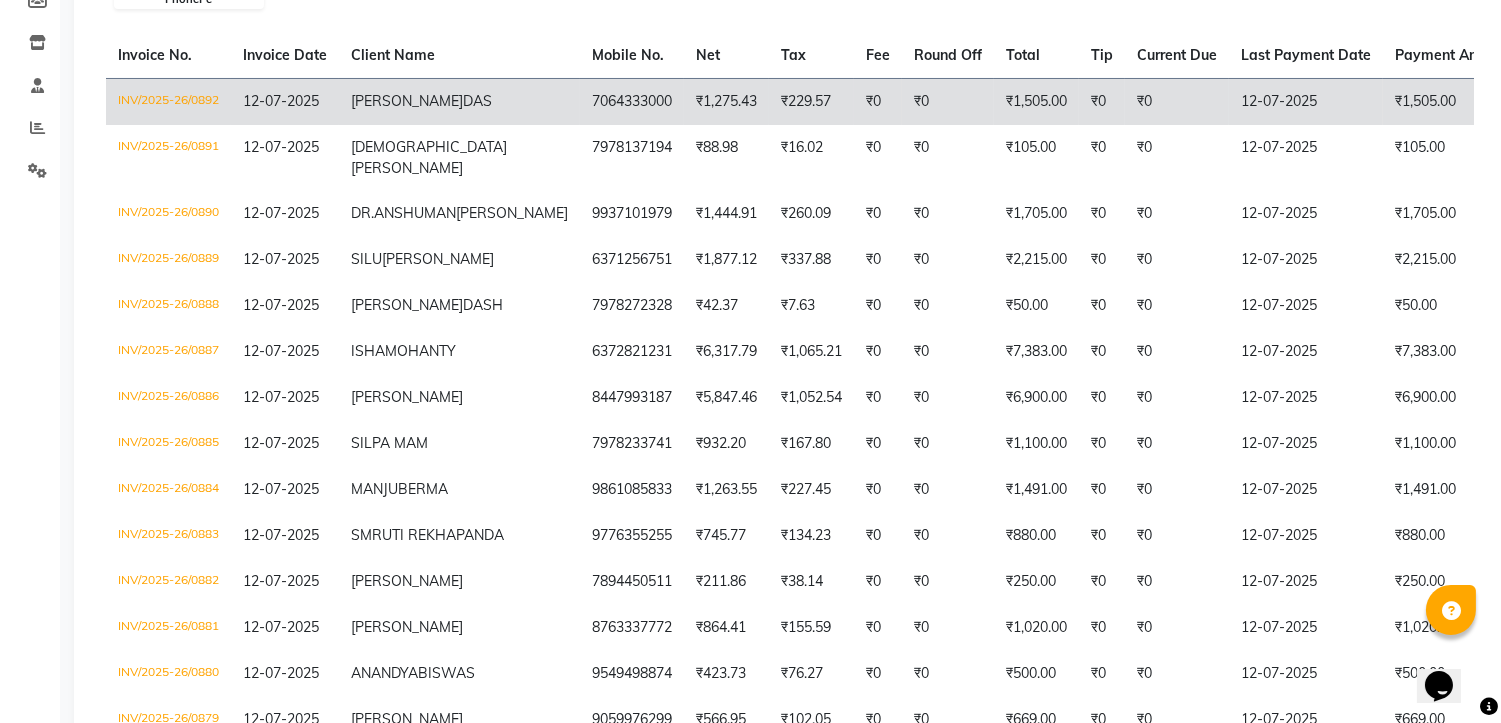 click on "BIJAY  DAS" 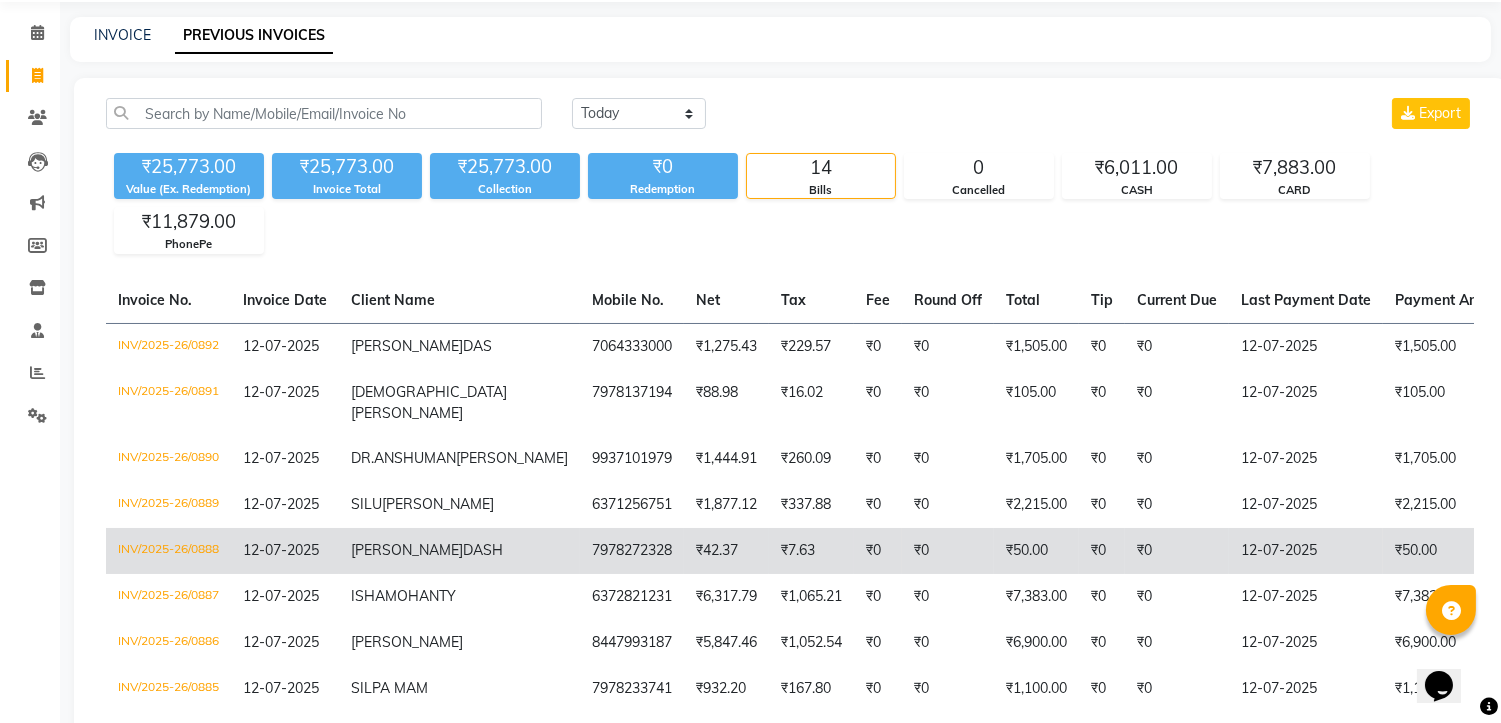 scroll, scrollTop: 0, scrollLeft: 0, axis: both 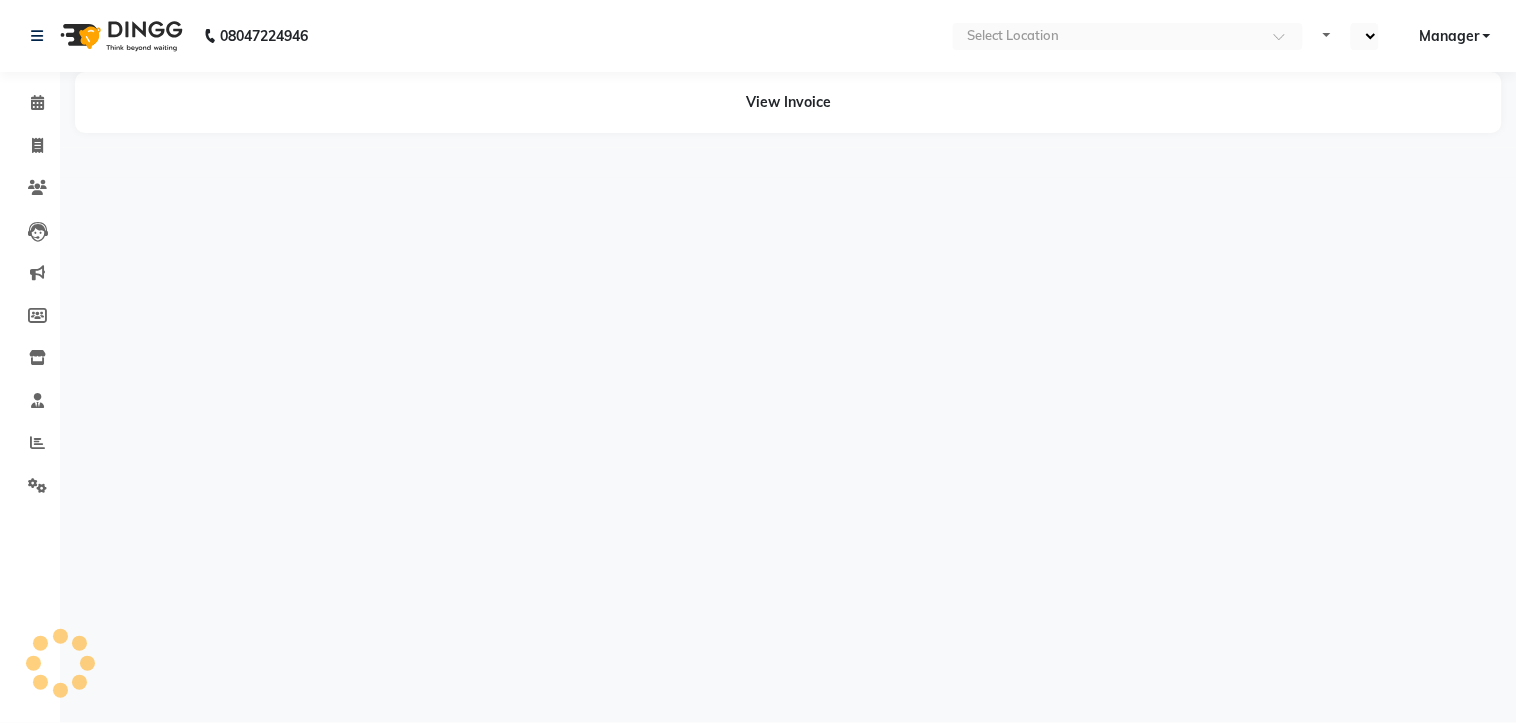 select on "en" 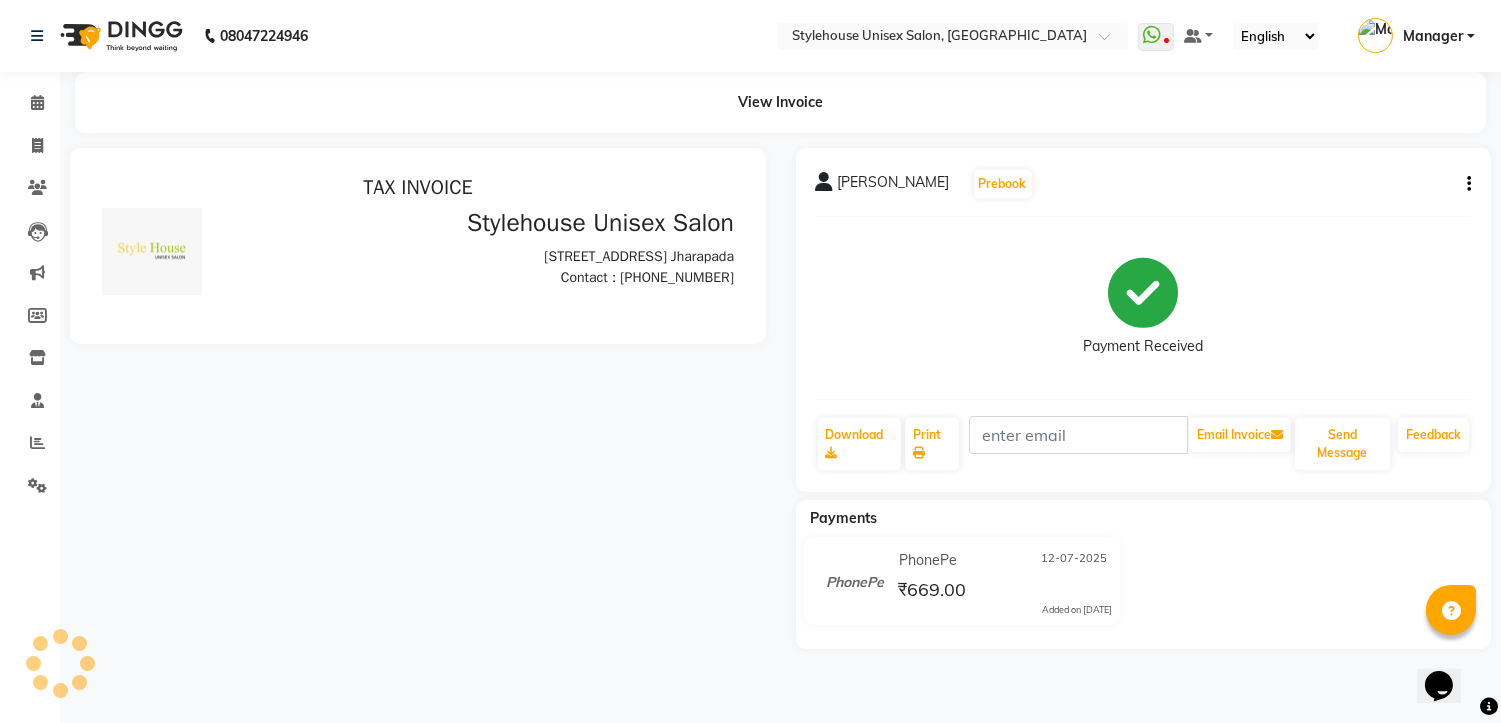 scroll, scrollTop: 0, scrollLeft: 0, axis: both 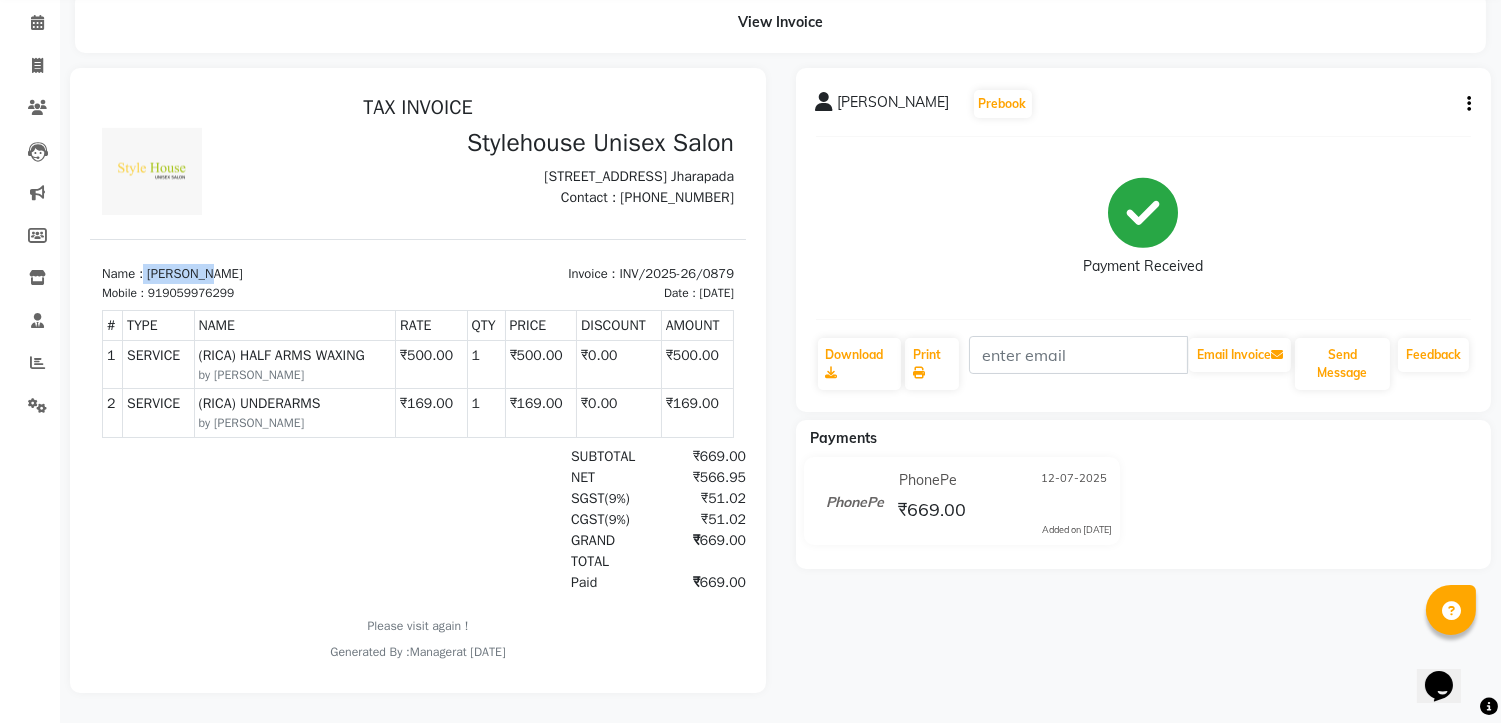 drag, startPoint x: 145, startPoint y: 283, endPoint x: 303, endPoint y: 283, distance: 158 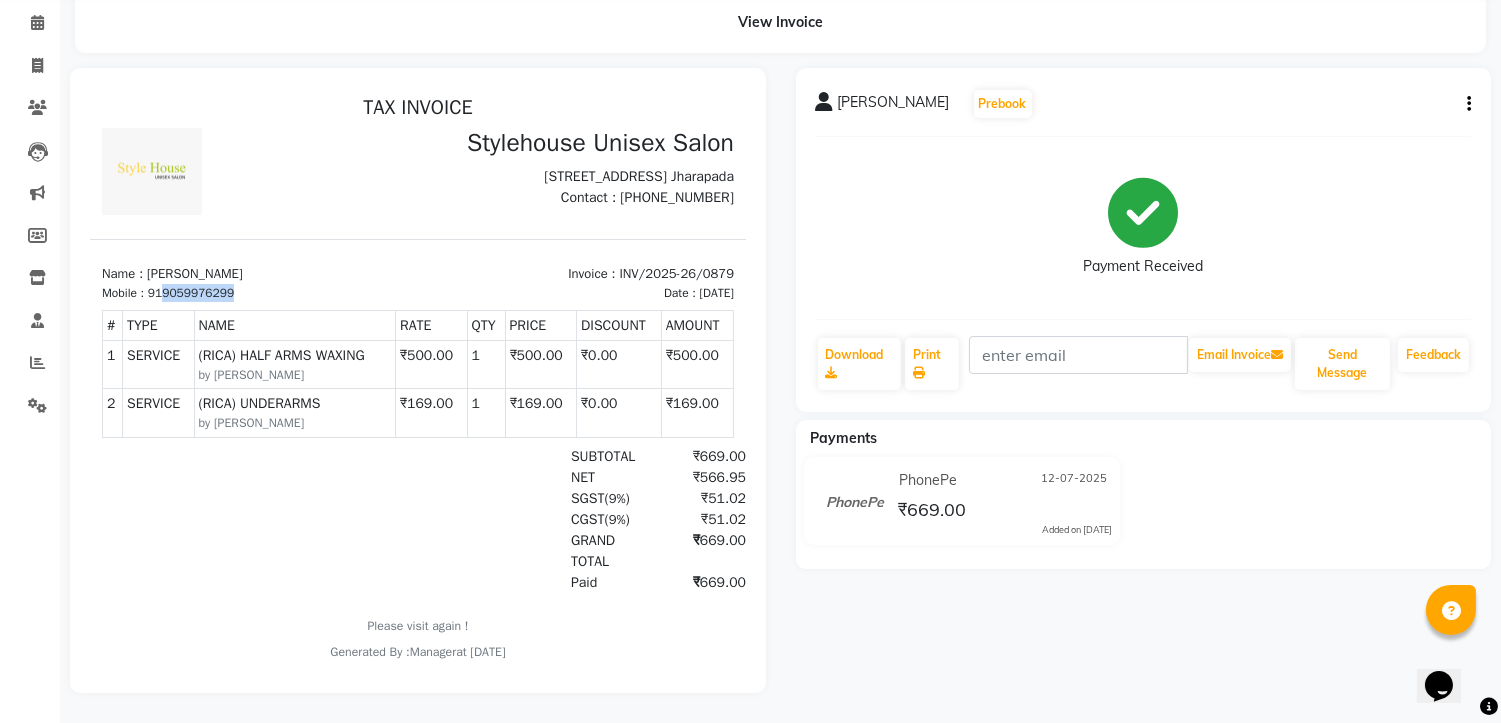 drag, startPoint x: 163, startPoint y: 304, endPoint x: 280, endPoint y: 311, distance: 117.20921 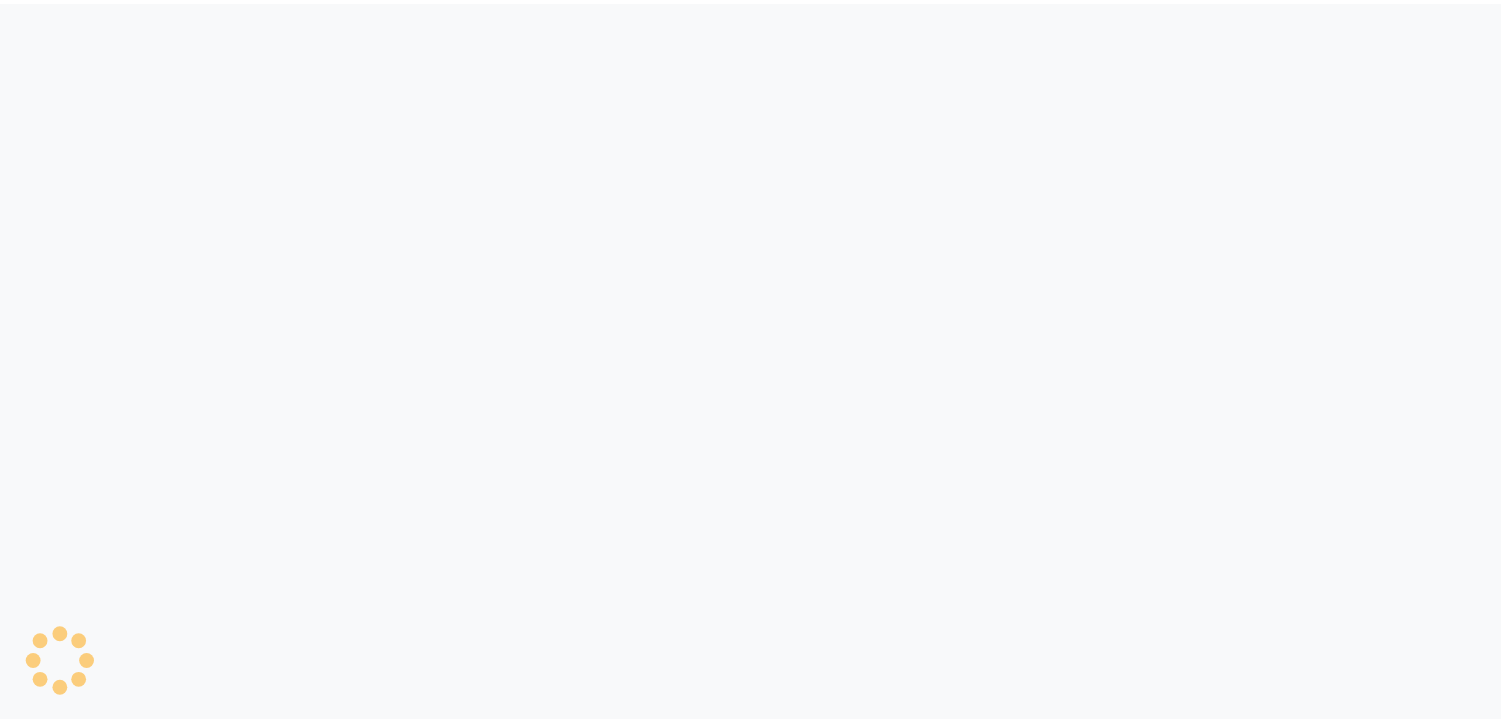 scroll, scrollTop: 0, scrollLeft: 0, axis: both 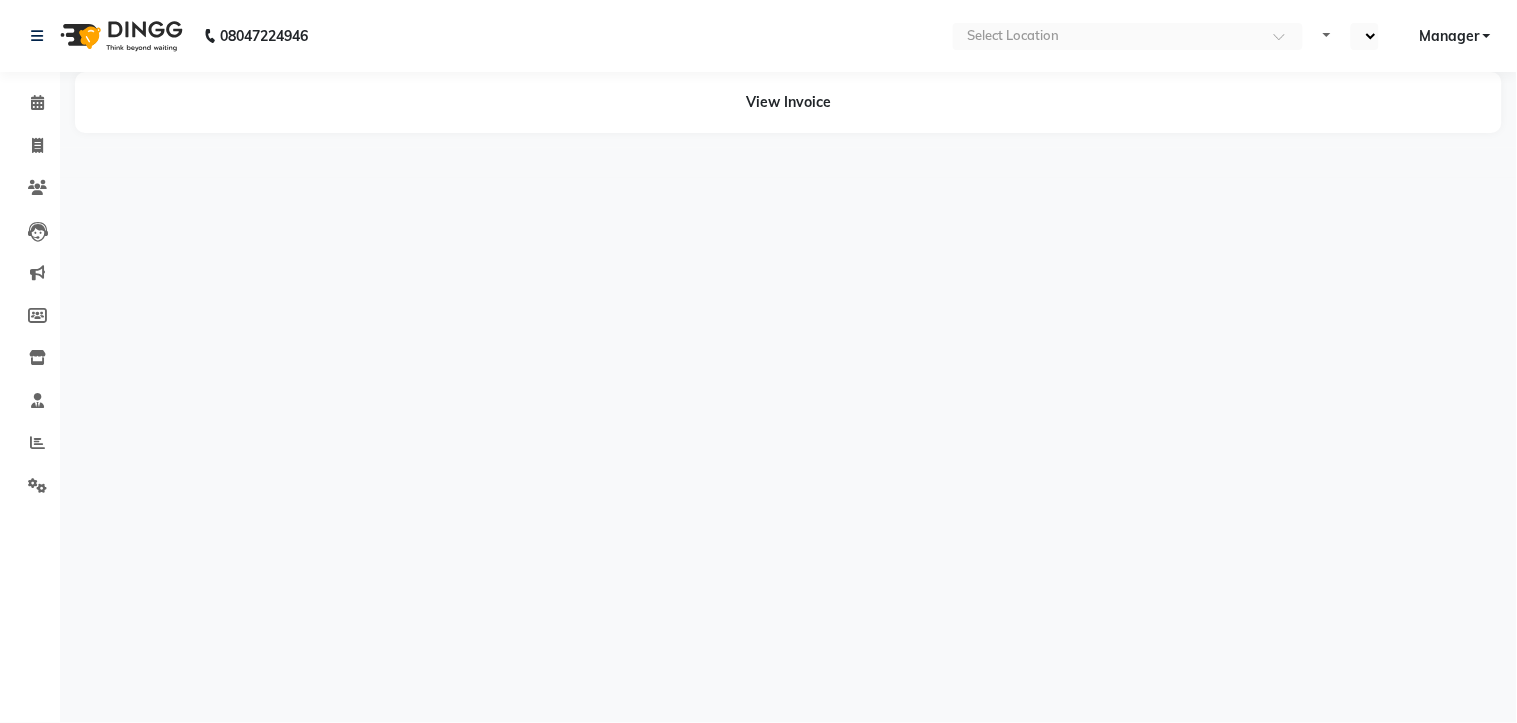 select on "en" 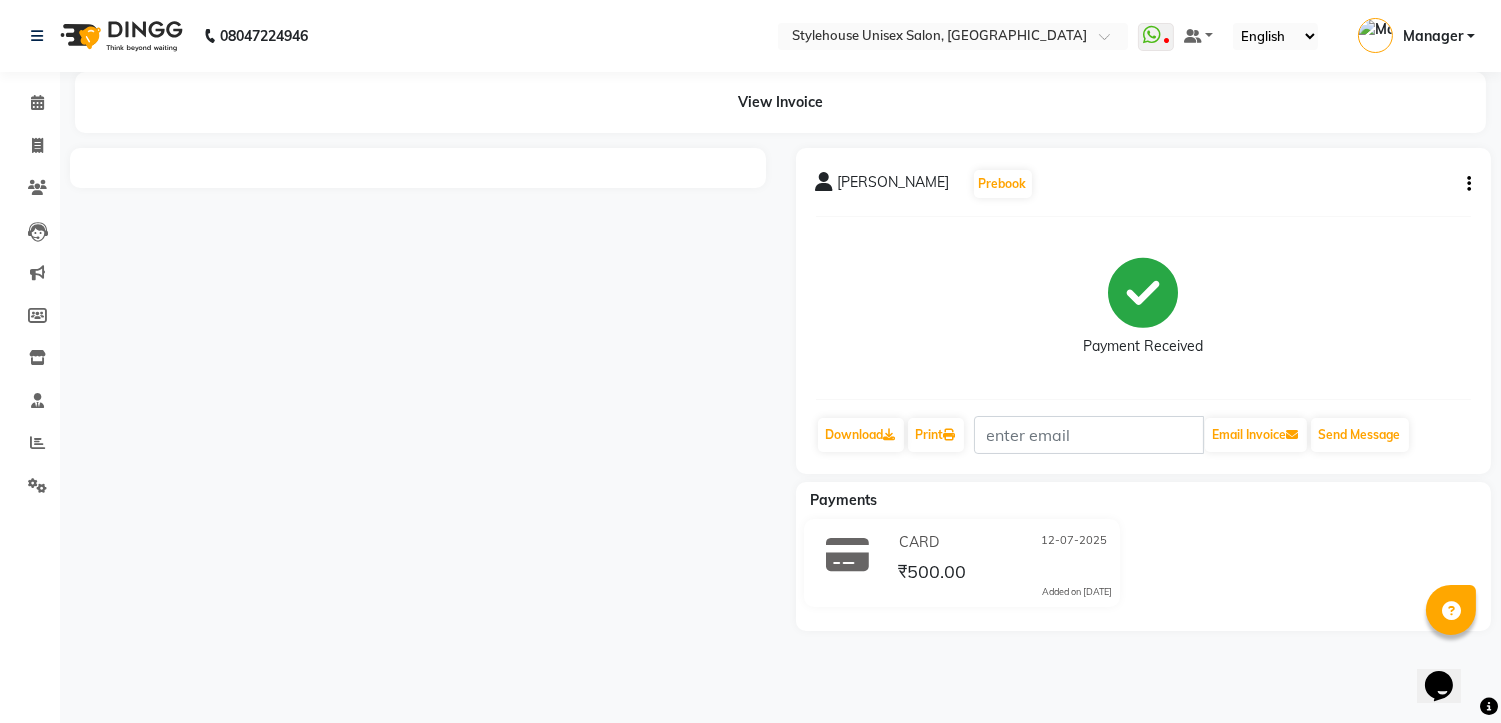scroll, scrollTop: 0, scrollLeft: 0, axis: both 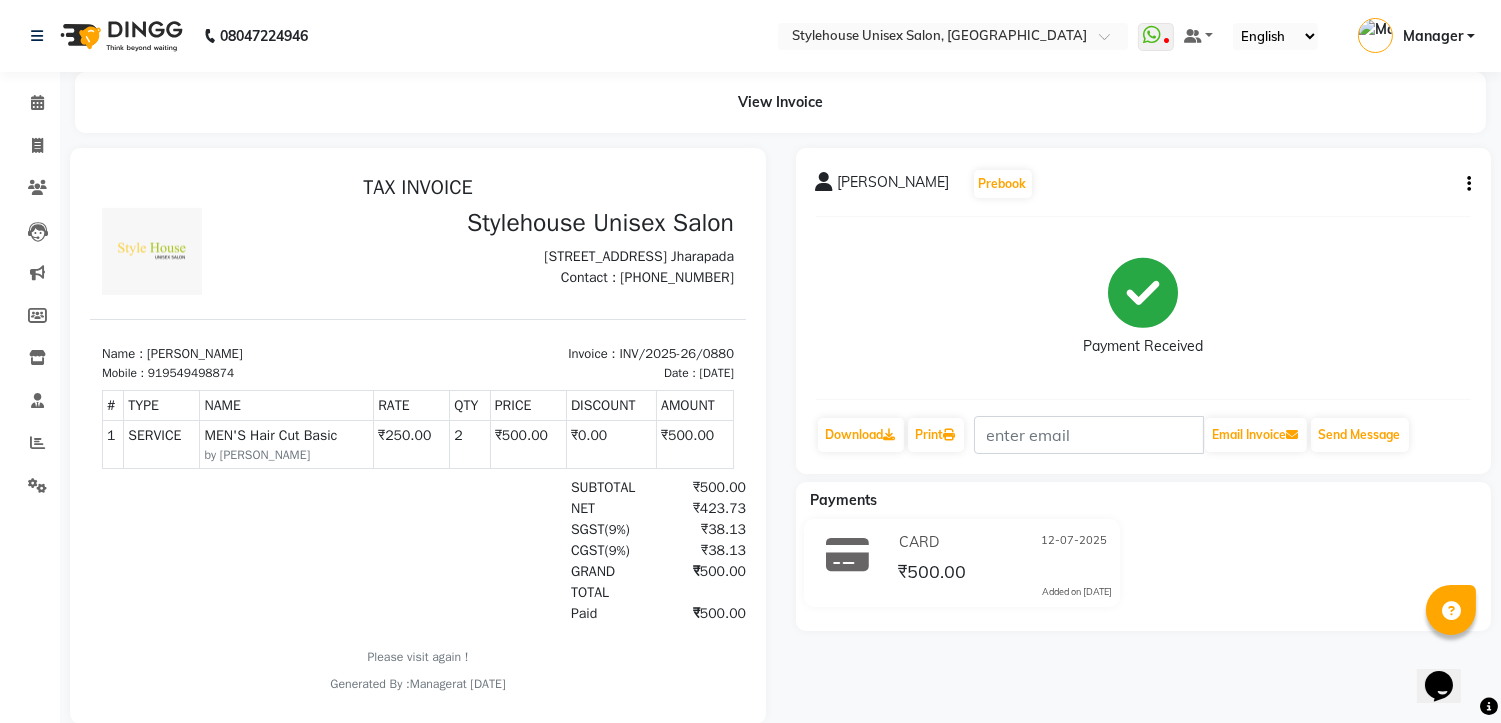 drag, startPoint x: 147, startPoint y: 359, endPoint x: 295, endPoint y: 354, distance: 148.08444 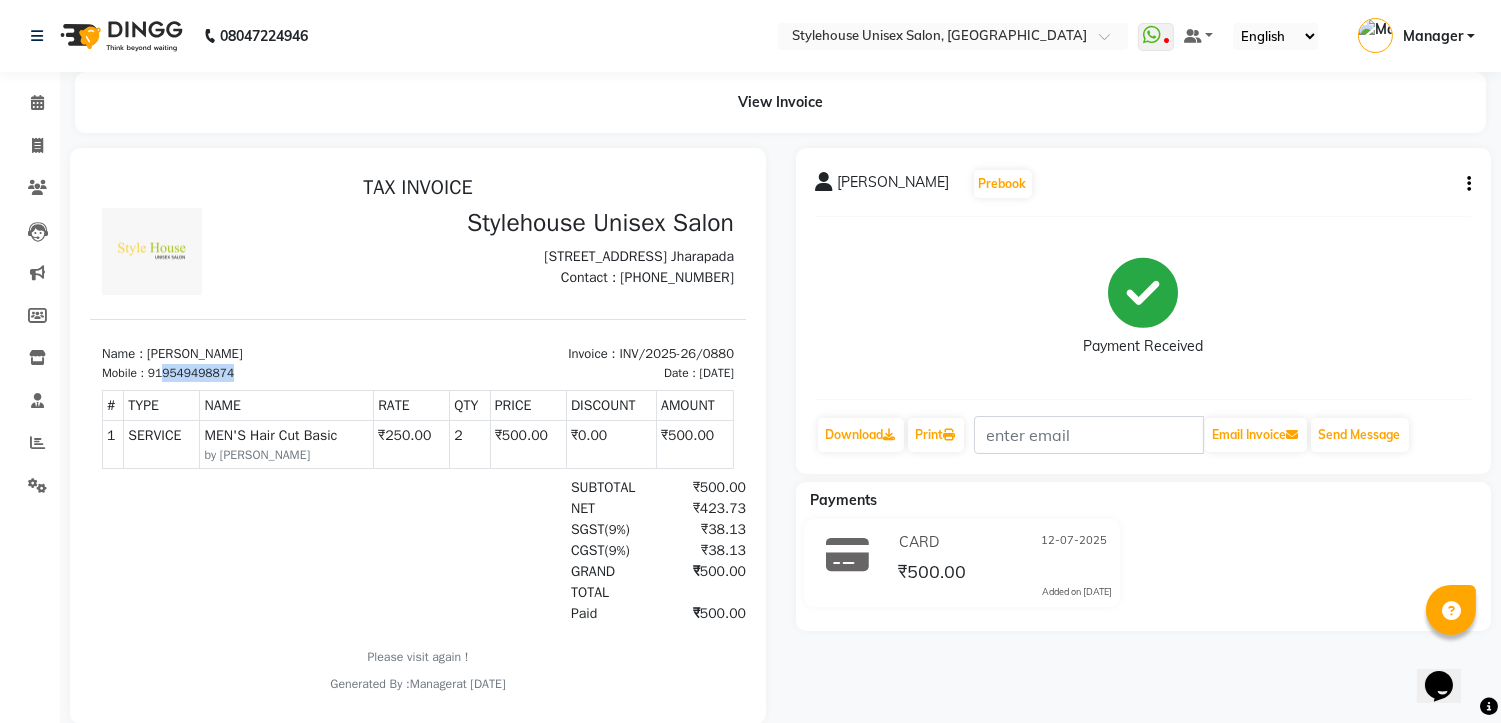 drag, startPoint x: 165, startPoint y: 385, endPoint x: 270, endPoint y: 385, distance: 105 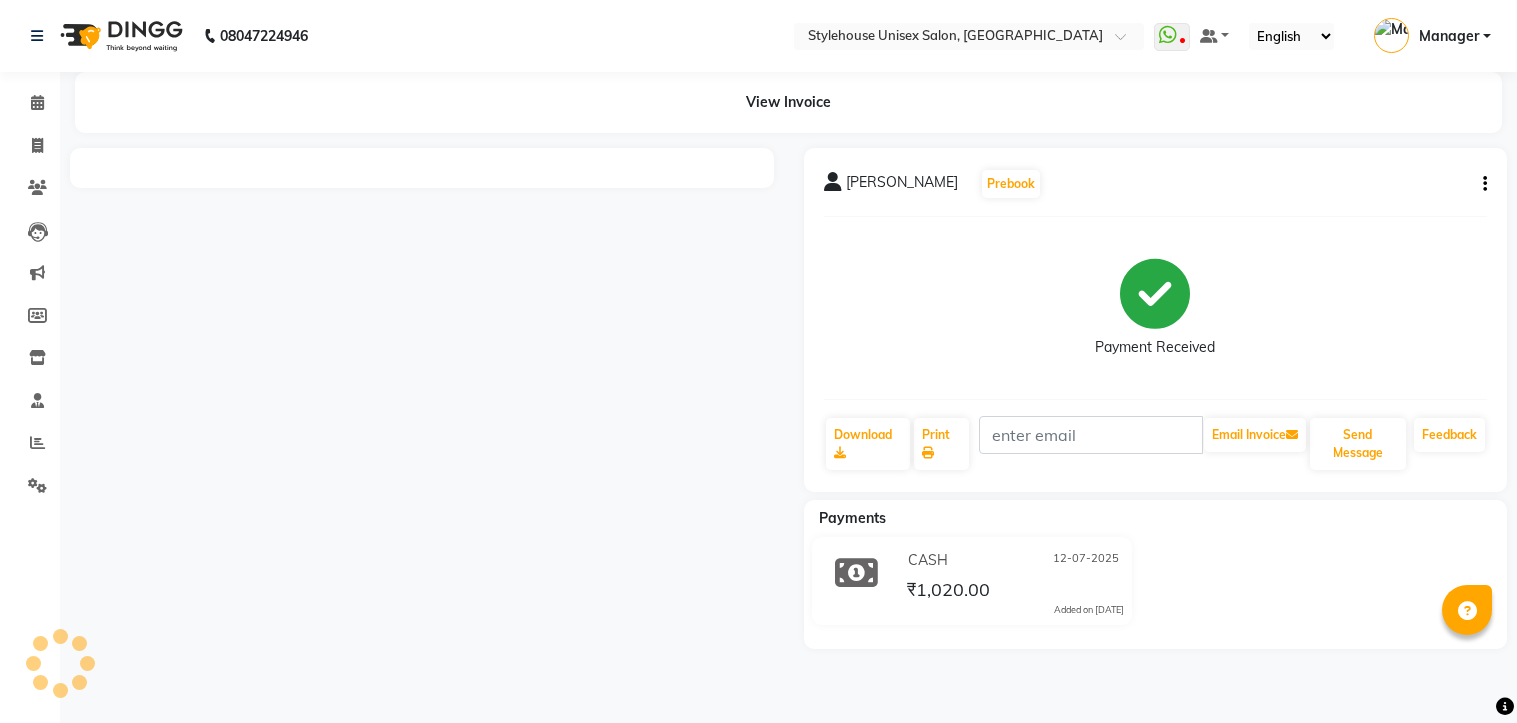 scroll, scrollTop: 0, scrollLeft: 0, axis: both 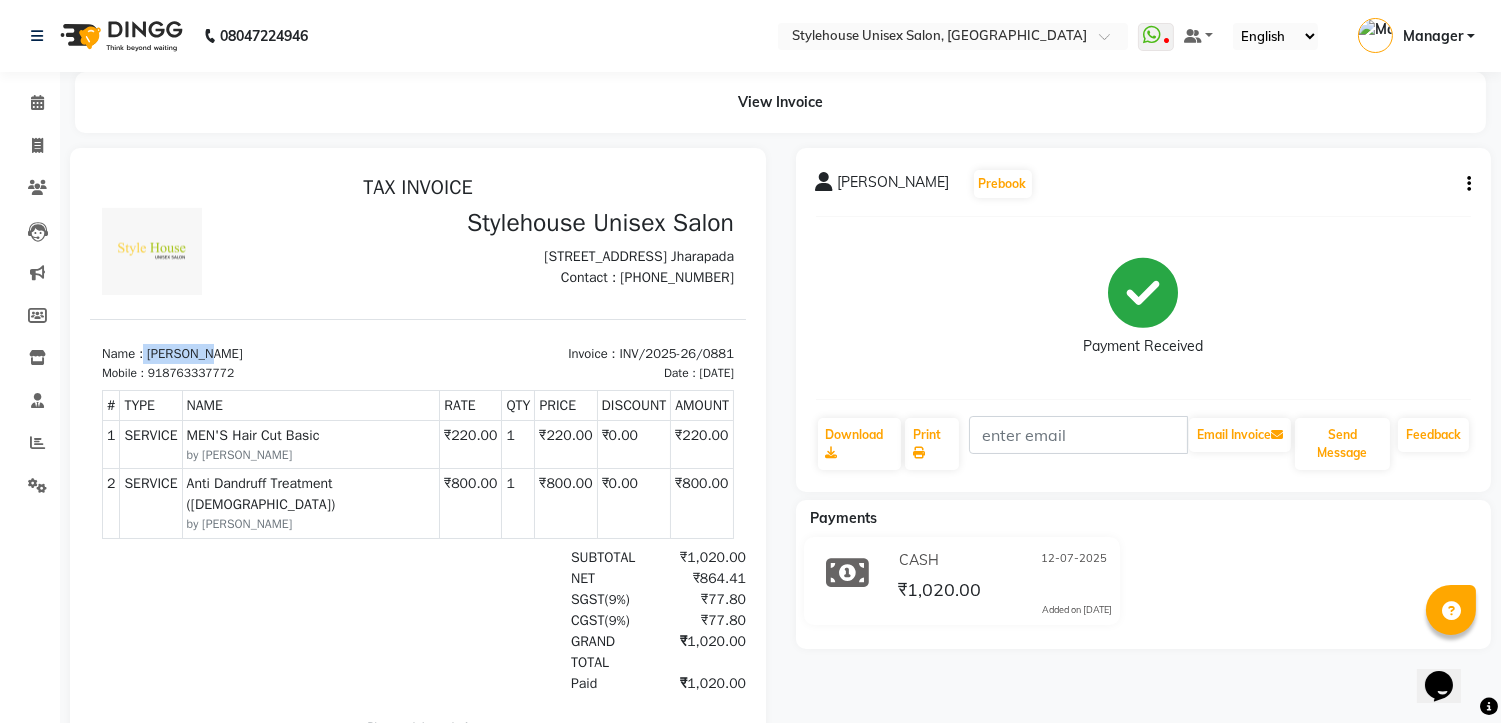 drag, startPoint x: 144, startPoint y: 362, endPoint x: 263, endPoint y: 362, distance: 119 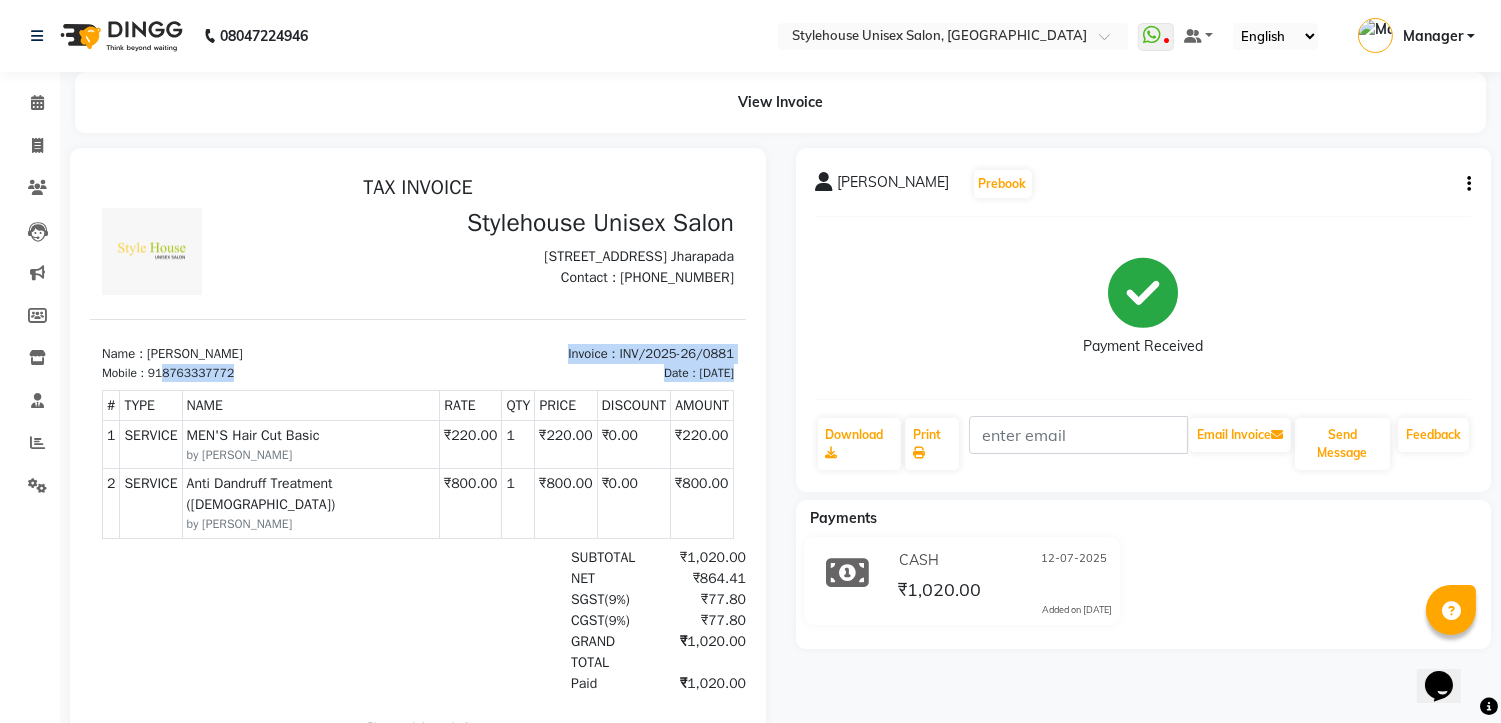 drag, startPoint x: 166, startPoint y: 387, endPoint x: 282, endPoint y: 399, distance: 116.61904 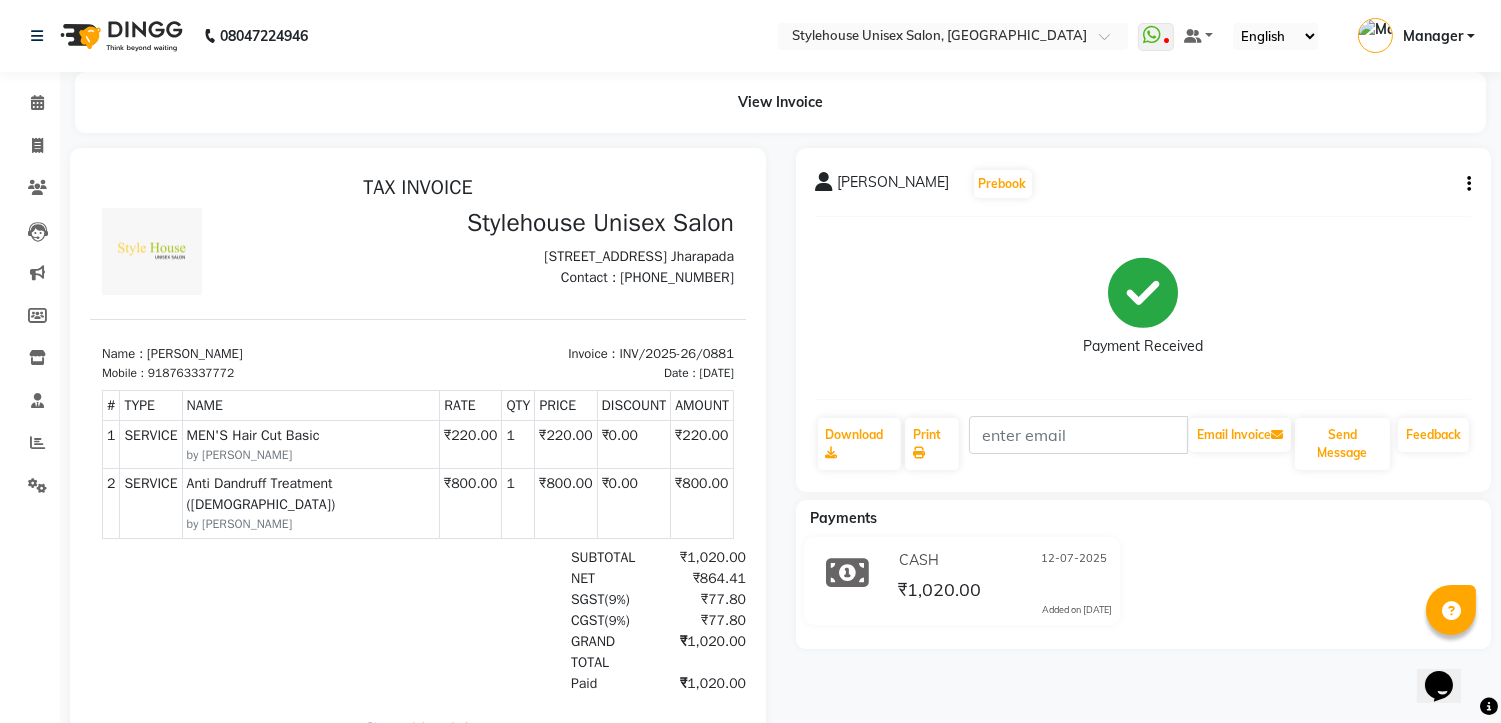 click on "Name  : HARAPRIYA" at bounding box center (254, 353) 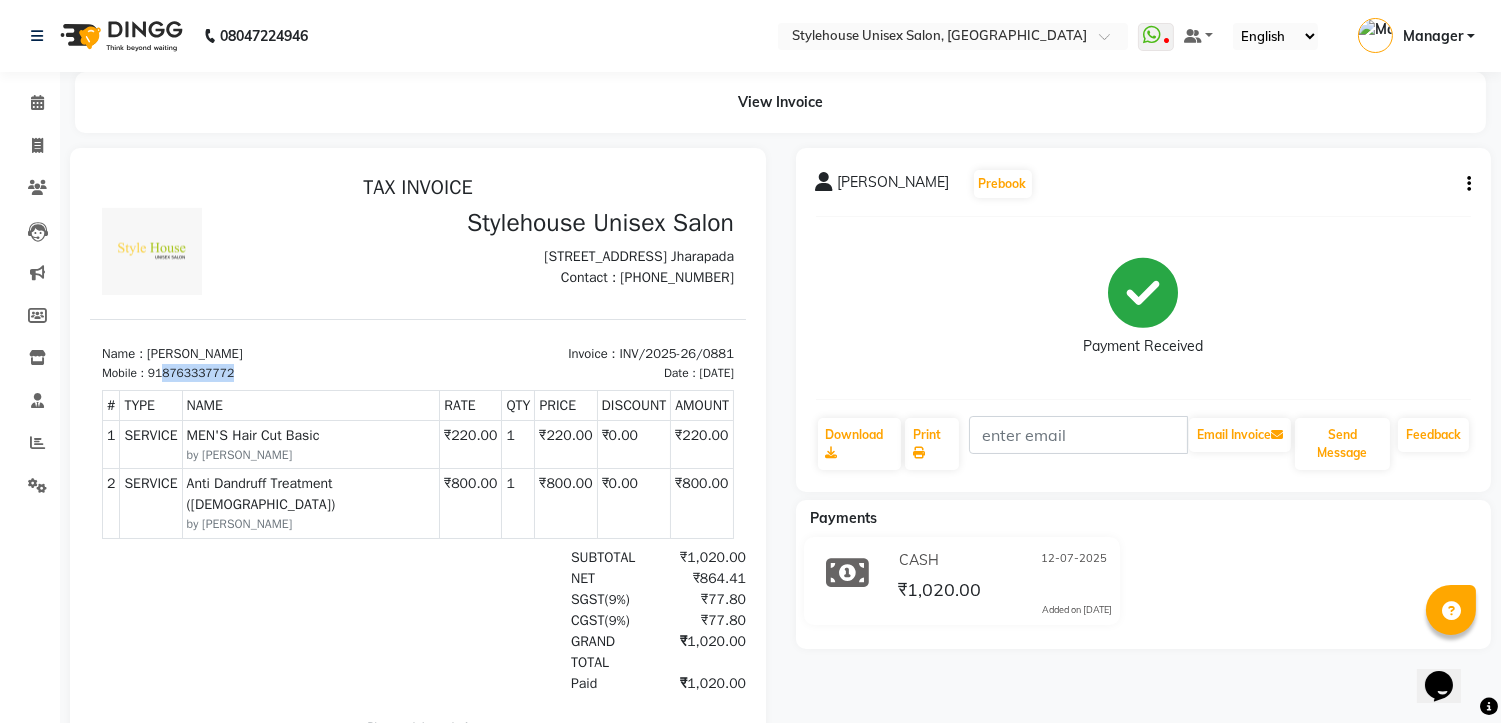 drag, startPoint x: 164, startPoint y: 381, endPoint x: 254, endPoint y: 382, distance: 90.005554 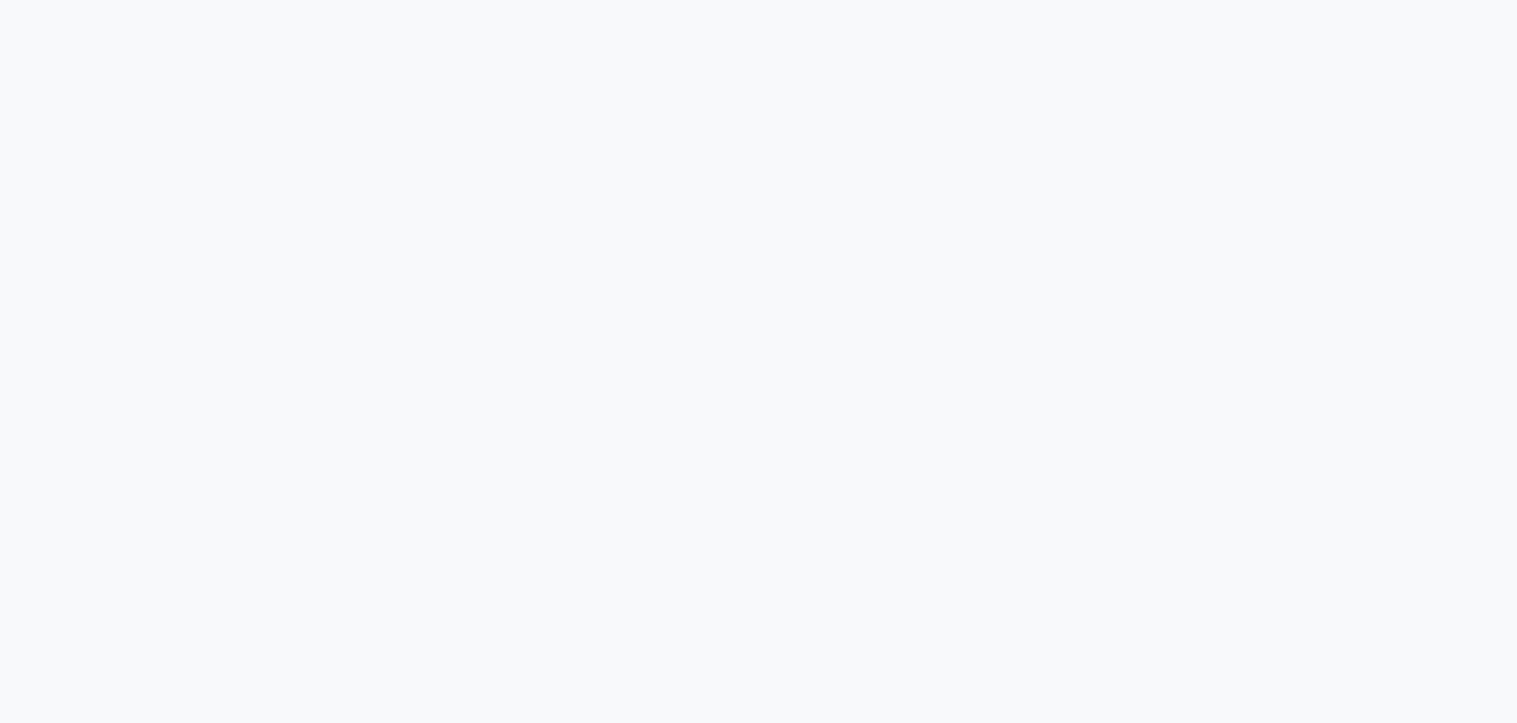 scroll, scrollTop: 0, scrollLeft: 0, axis: both 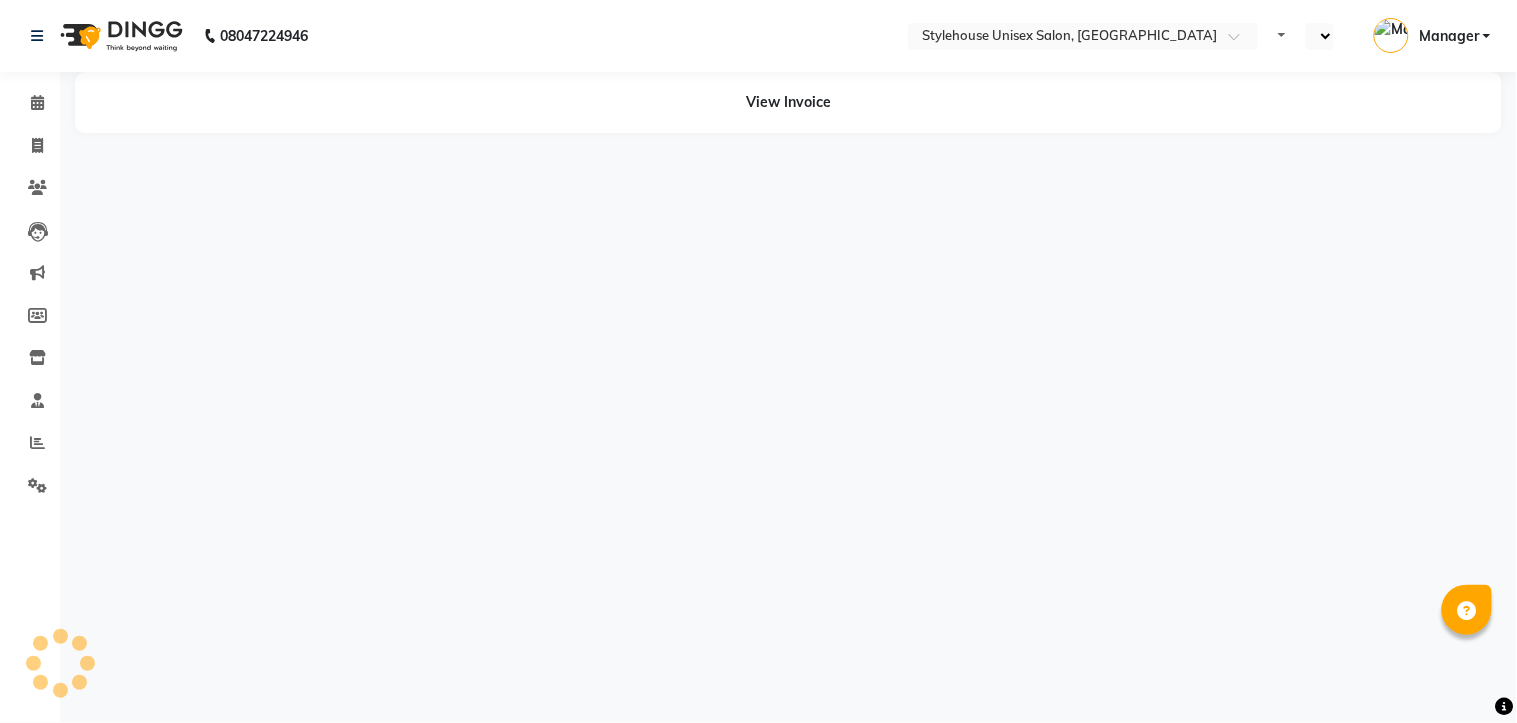 select on "en" 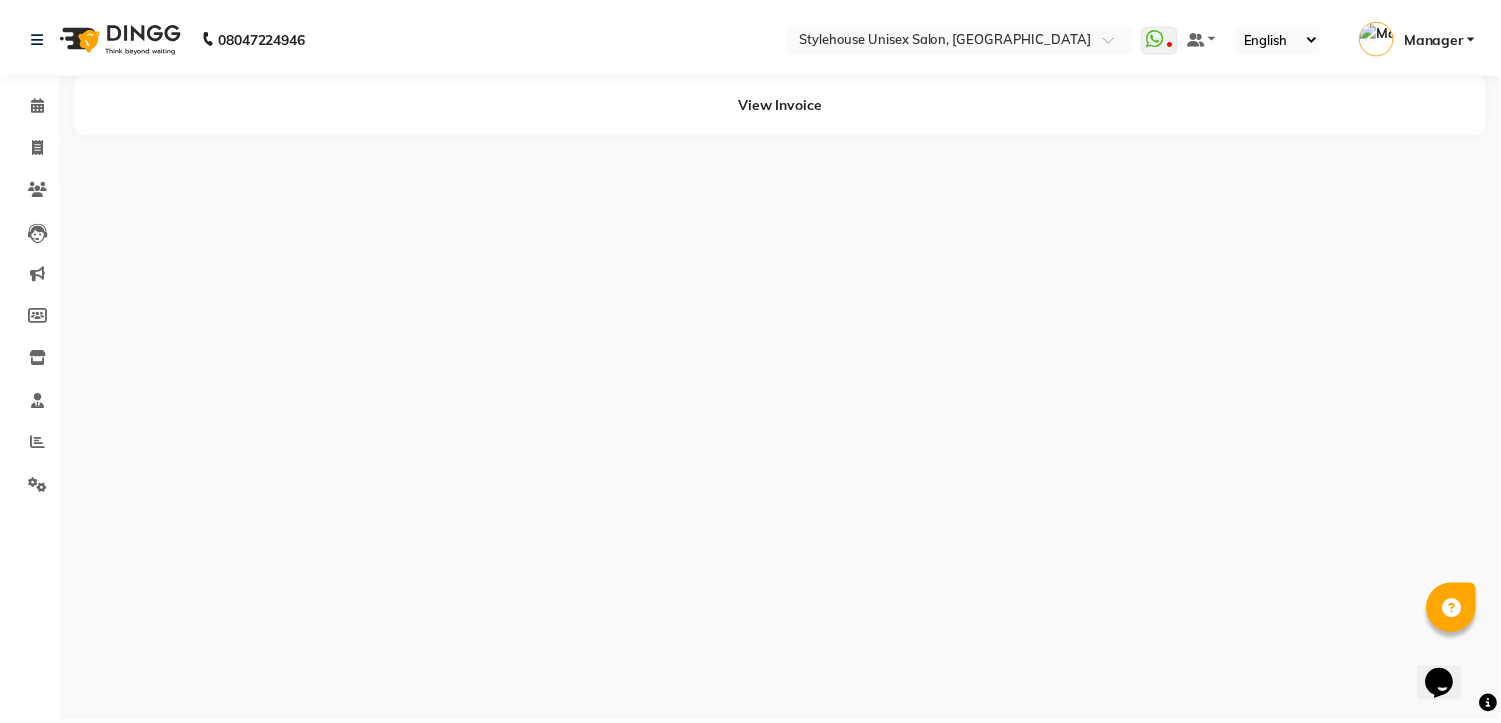 scroll, scrollTop: 0, scrollLeft: 0, axis: both 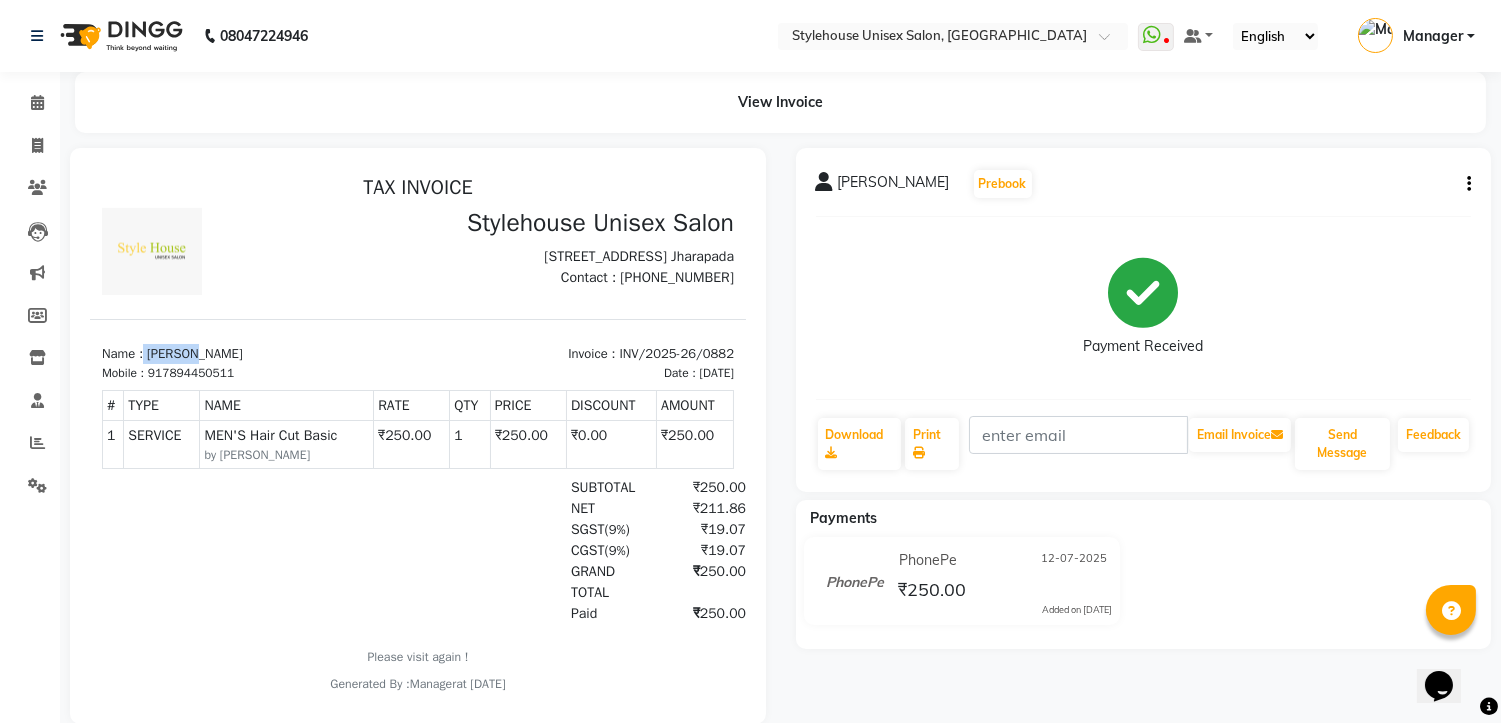 drag, startPoint x: 145, startPoint y: 362, endPoint x: 272, endPoint y: 360, distance: 127.01575 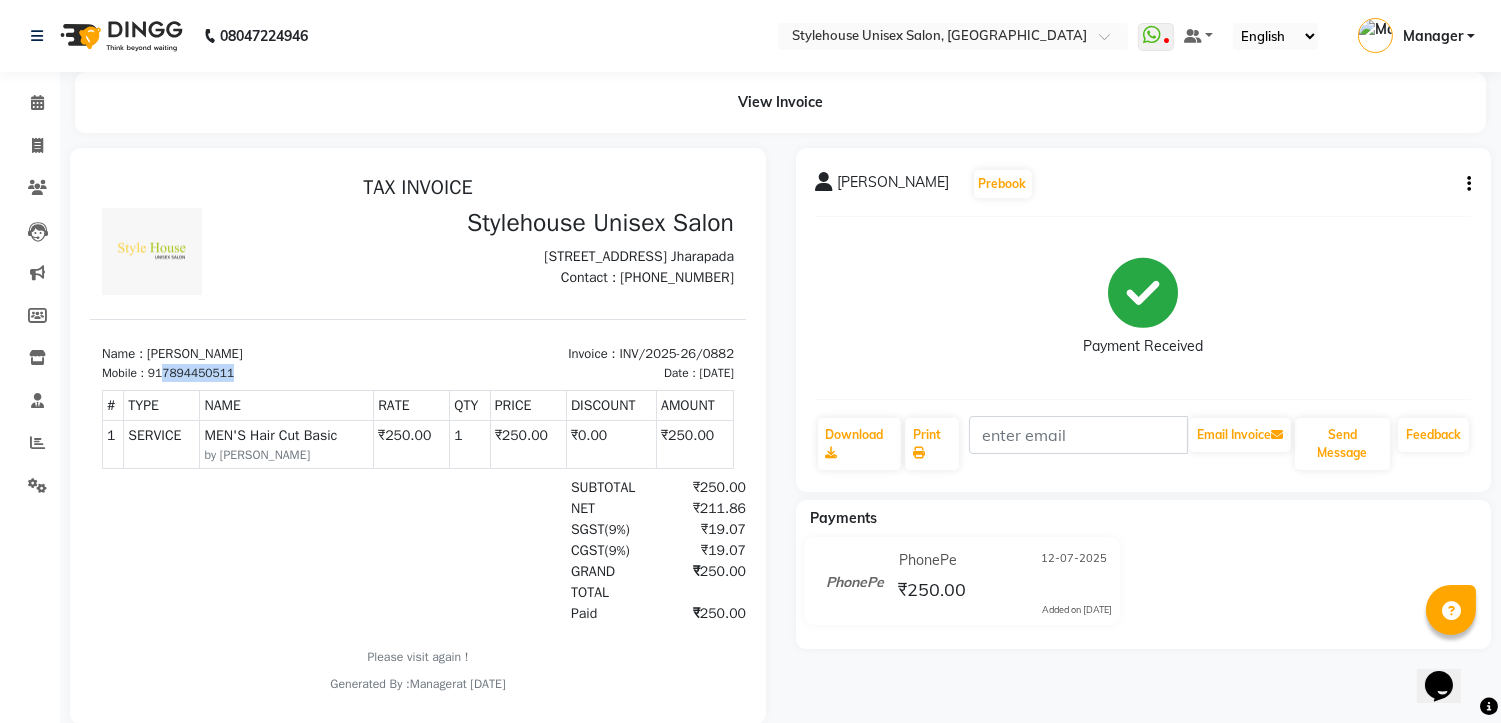 drag, startPoint x: 165, startPoint y: 386, endPoint x: 284, endPoint y: 383, distance: 119.03781 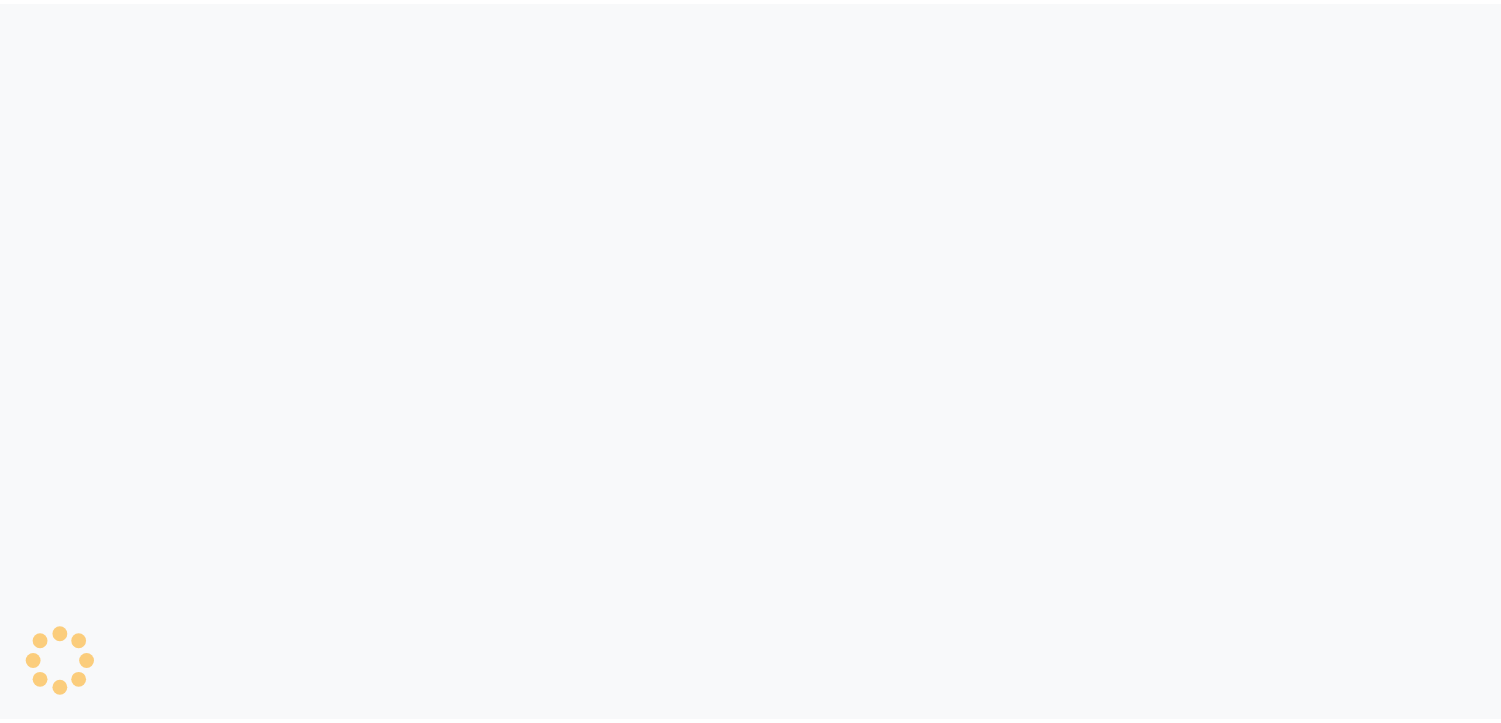 scroll, scrollTop: 0, scrollLeft: 0, axis: both 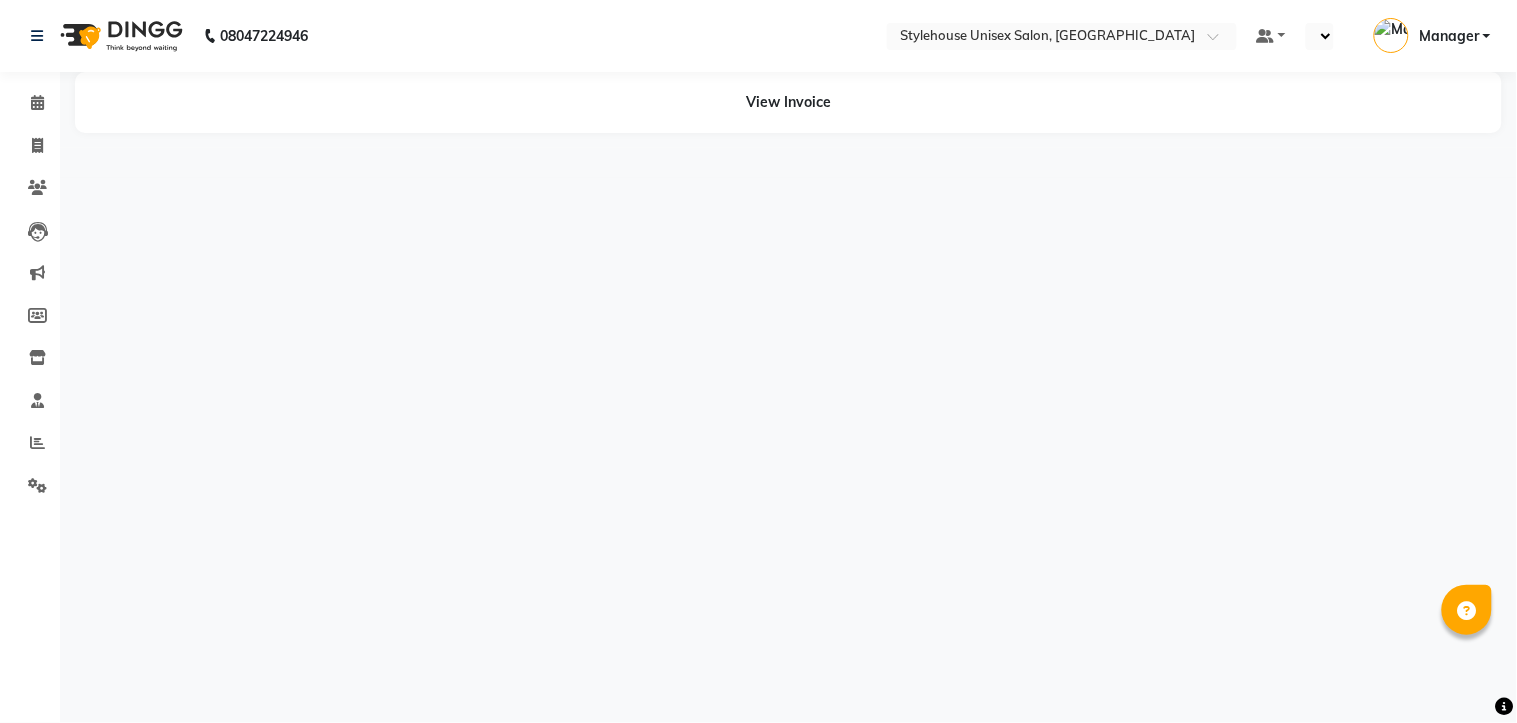 select on "en" 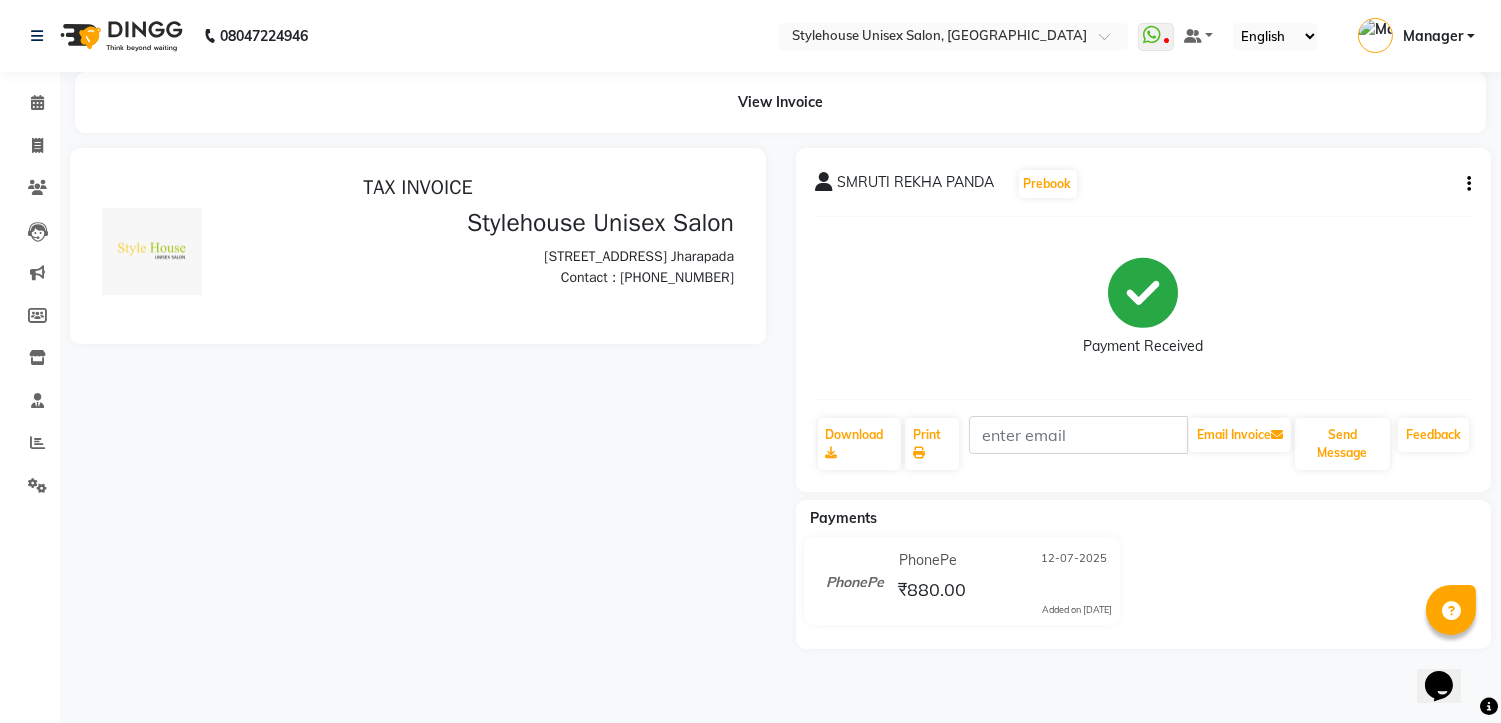 scroll, scrollTop: 0, scrollLeft: 0, axis: both 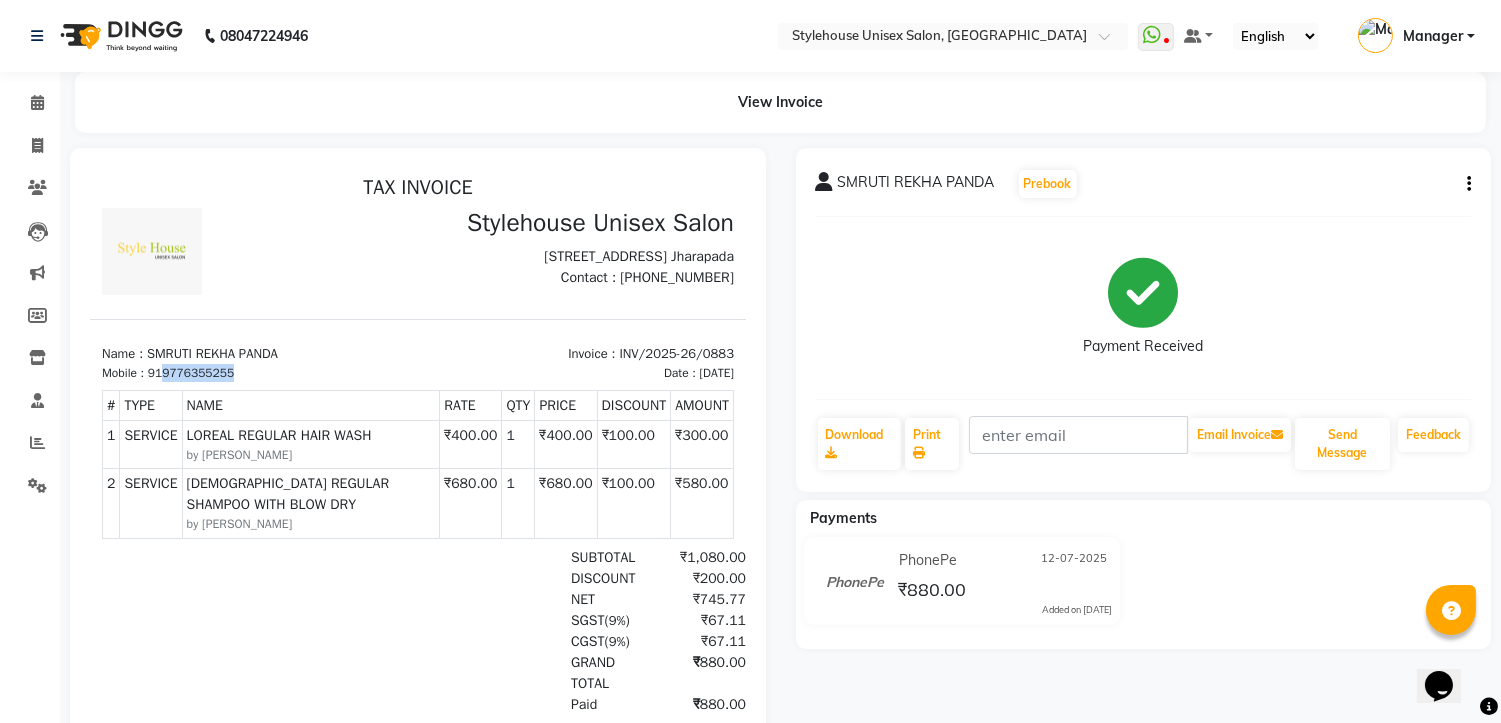 drag, startPoint x: 165, startPoint y: 384, endPoint x: 263, endPoint y: 389, distance: 98.12747 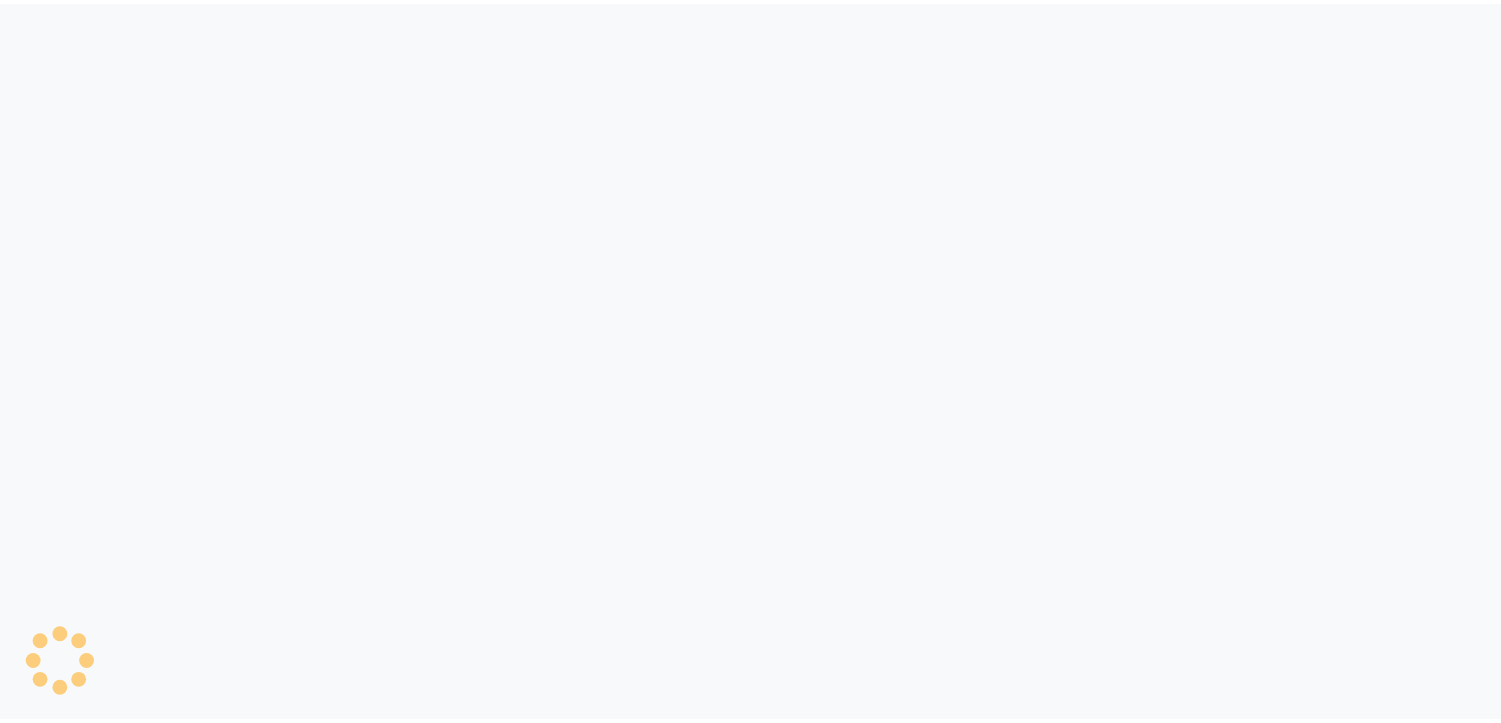 scroll, scrollTop: 0, scrollLeft: 0, axis: both 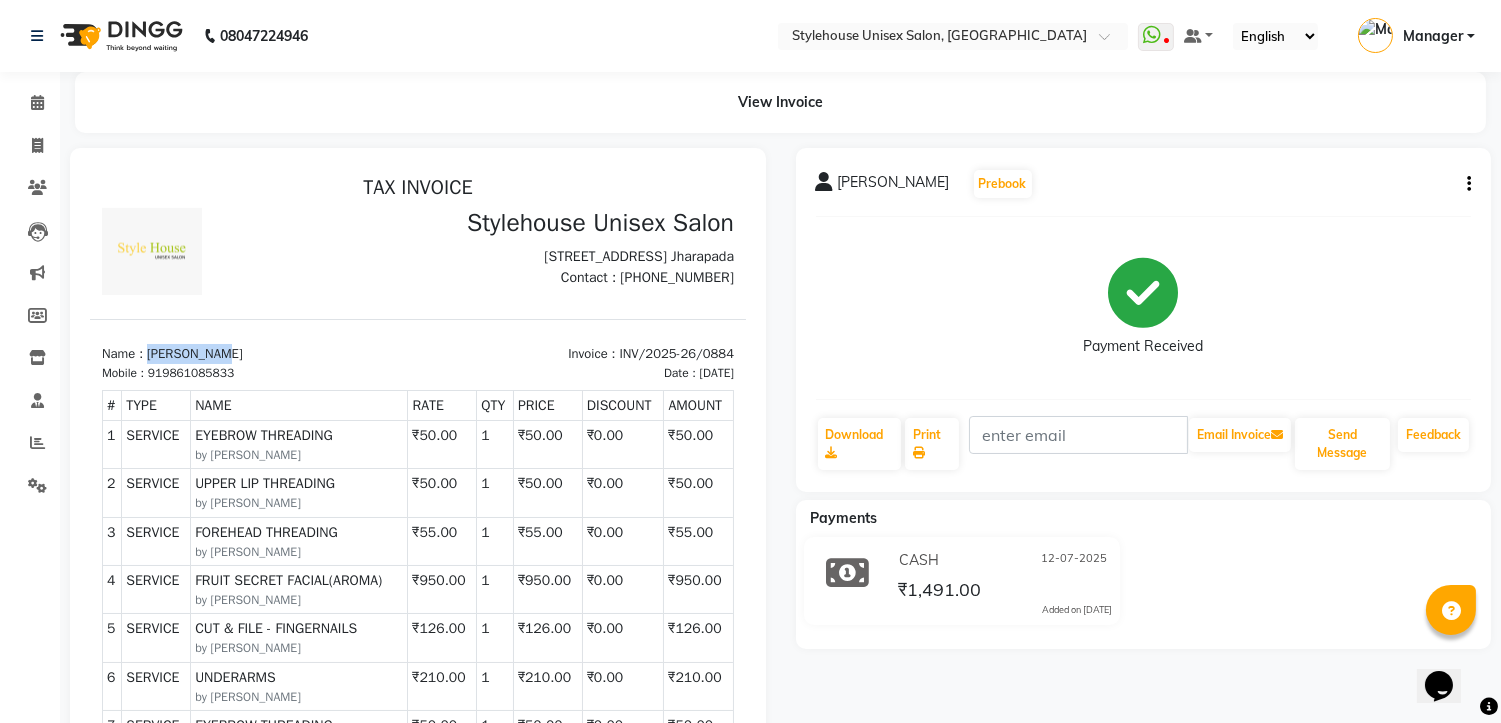 drag, startPoint x: 147, startPoint y: 365, endPoint x: 261, endPoint y: 363, distance: 114.01754 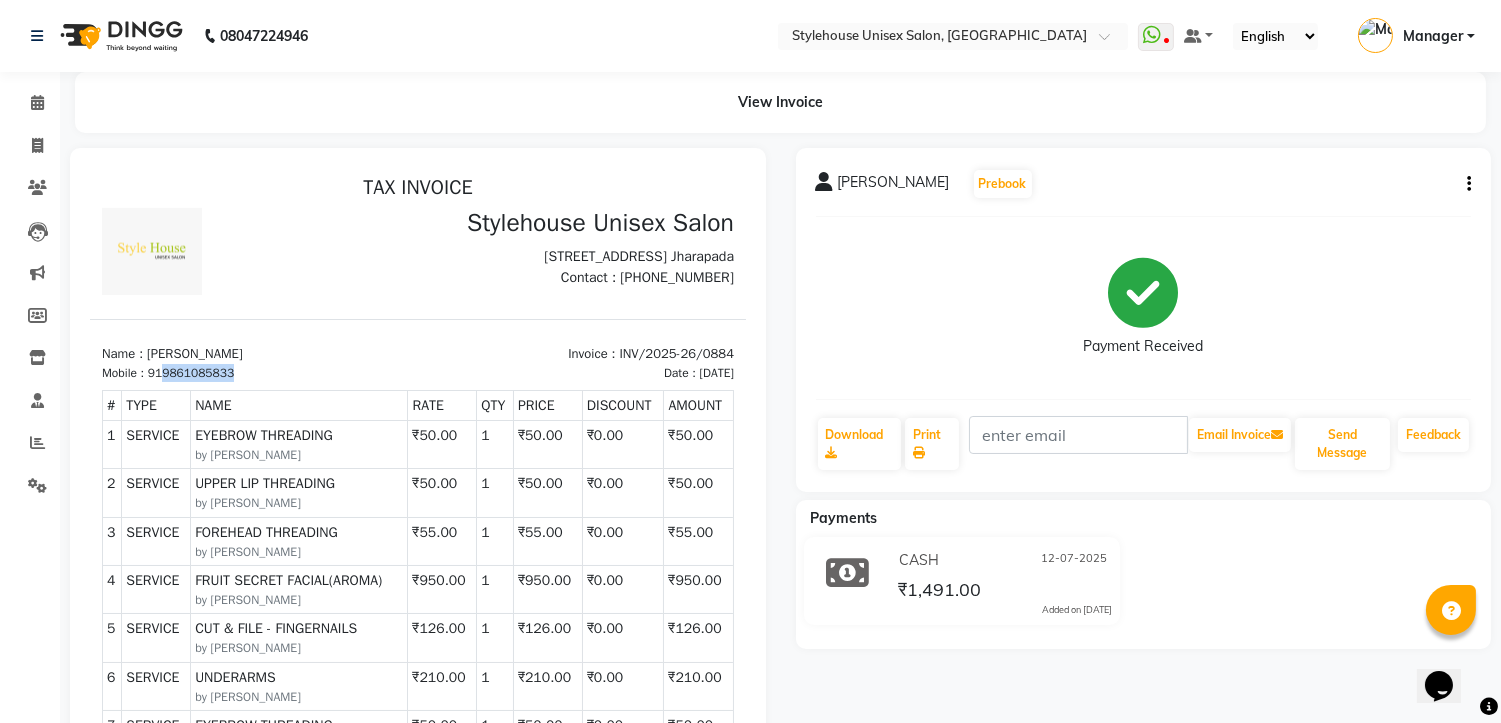 drag, startPoint x: 166, startPoint y: 385, endPoint x: 274, endPoint y: 385, distance: 108 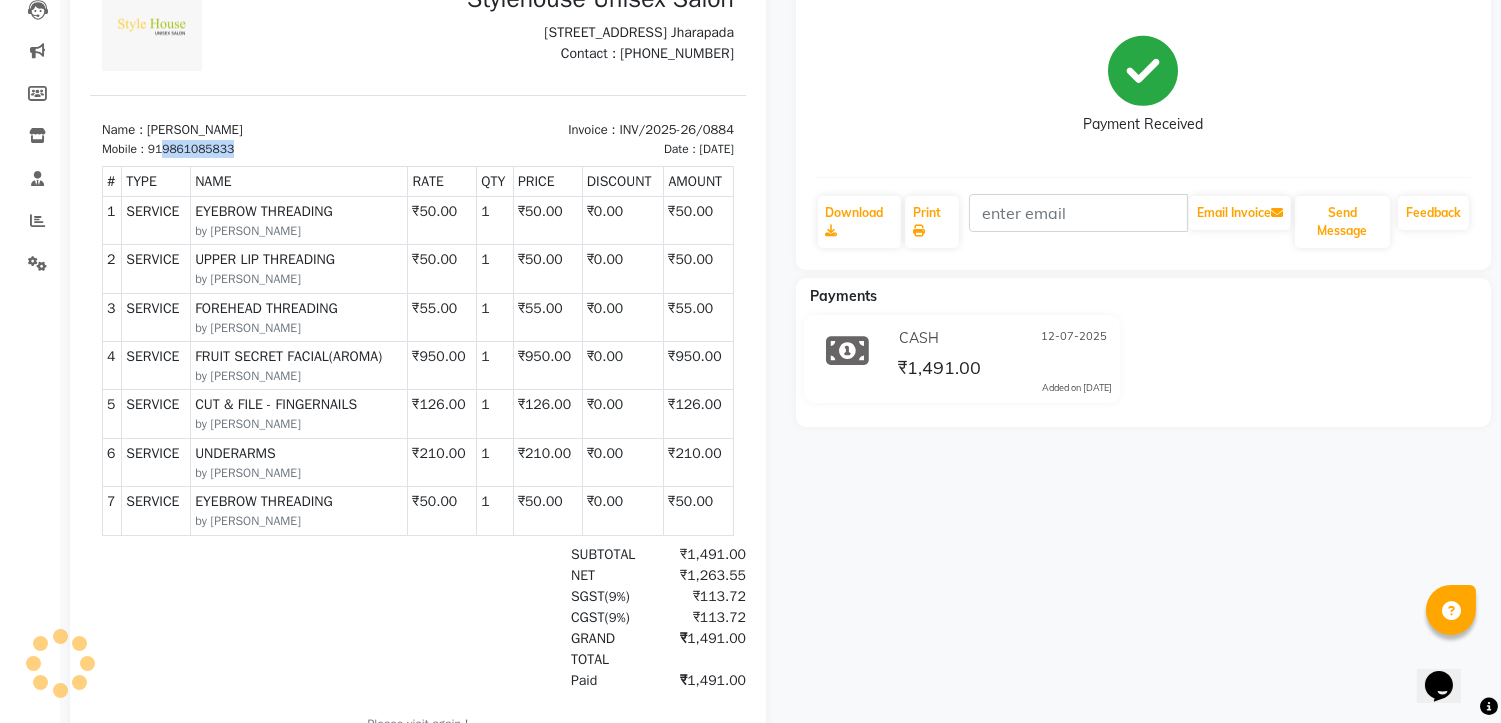 scroll, scrollTop: 0, scrollLeft: 0, axis: both 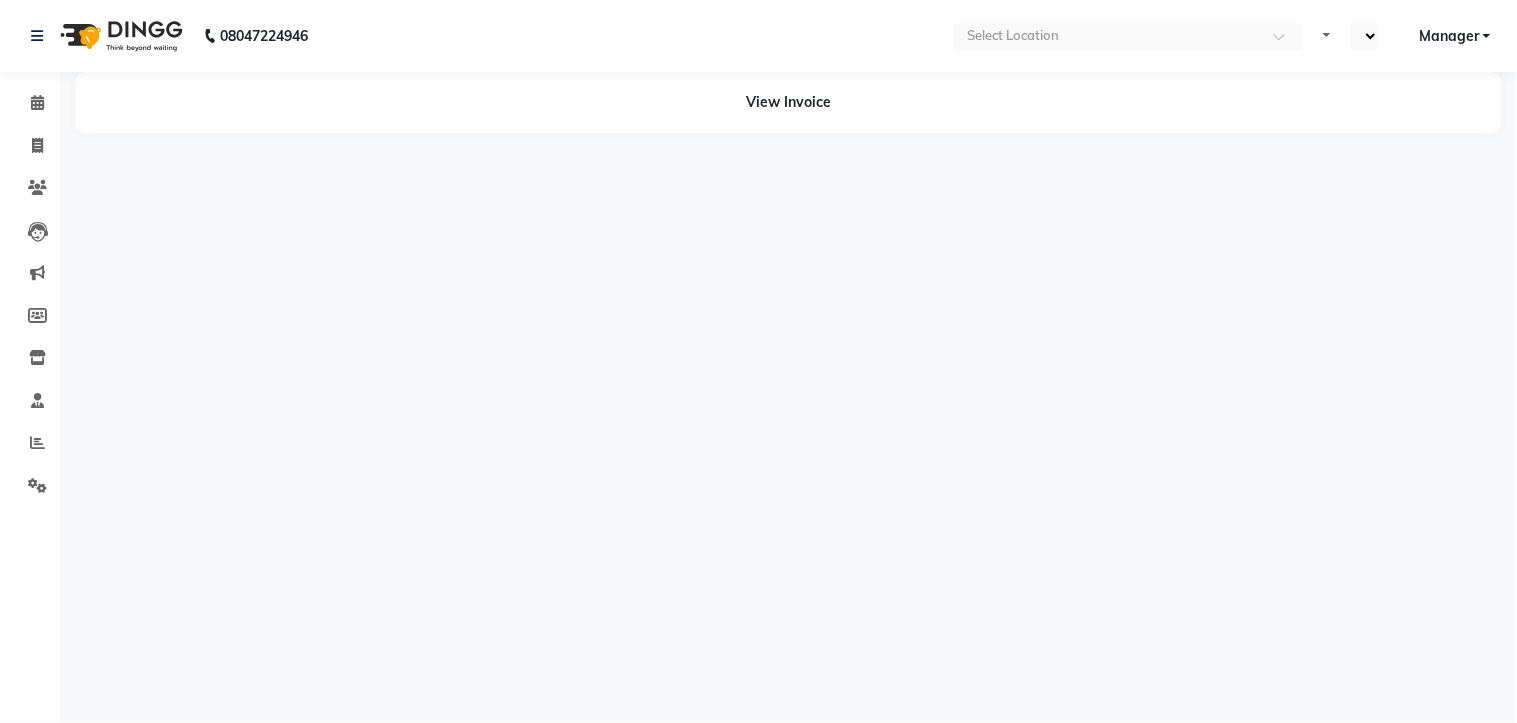 select on "en" 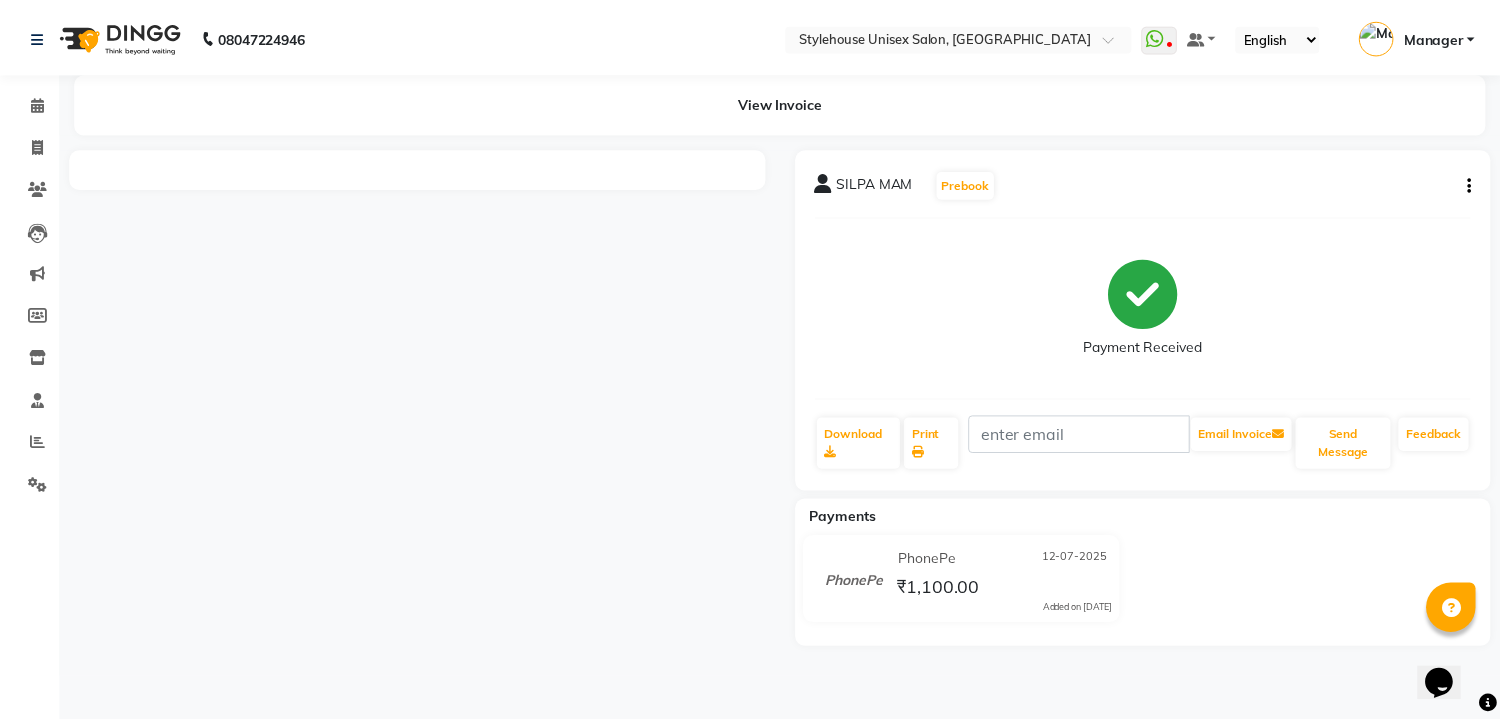 scroll, scrollTop: 0, scrollLeft: 0, axis: both 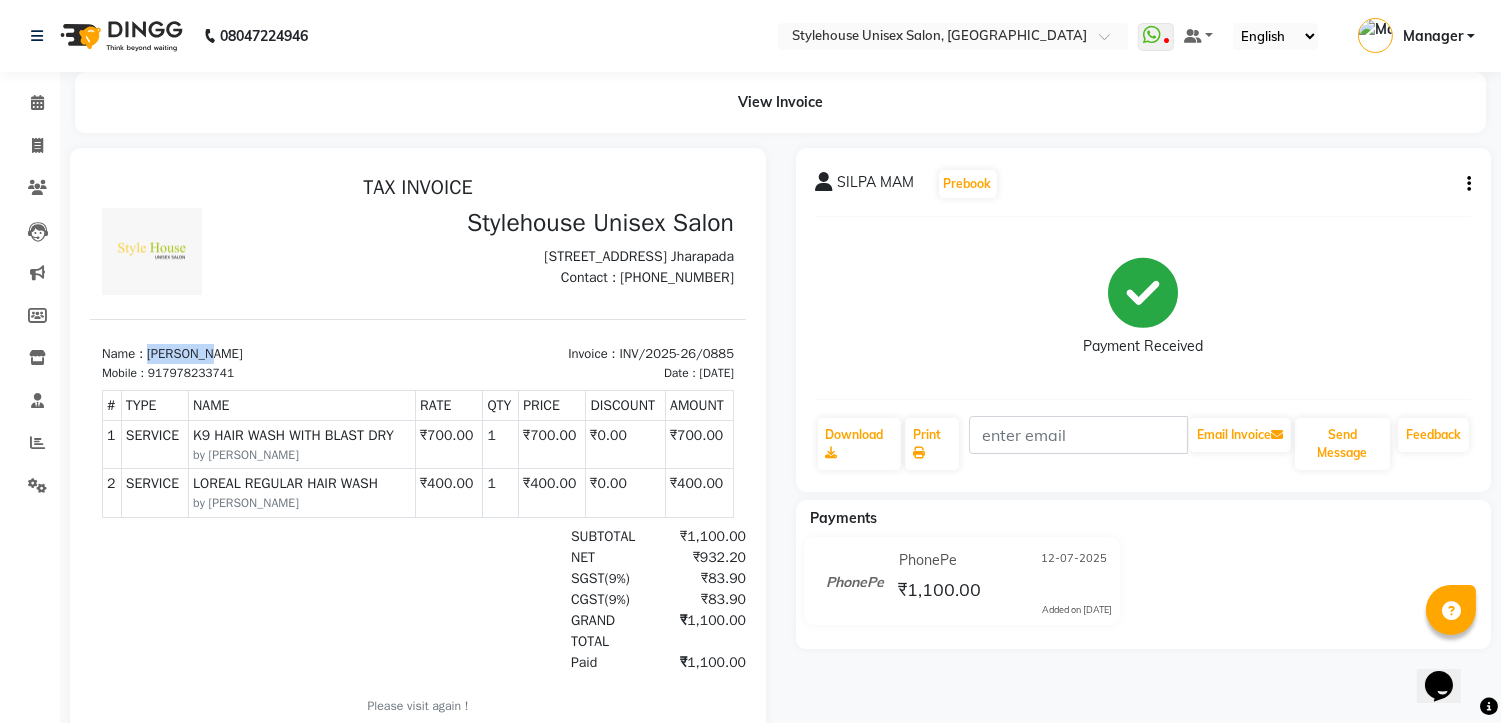 drag, startPoint x: 147, startPoint y: 359, endPoint x: 257, endPoint y: 360, distance: 110.00455 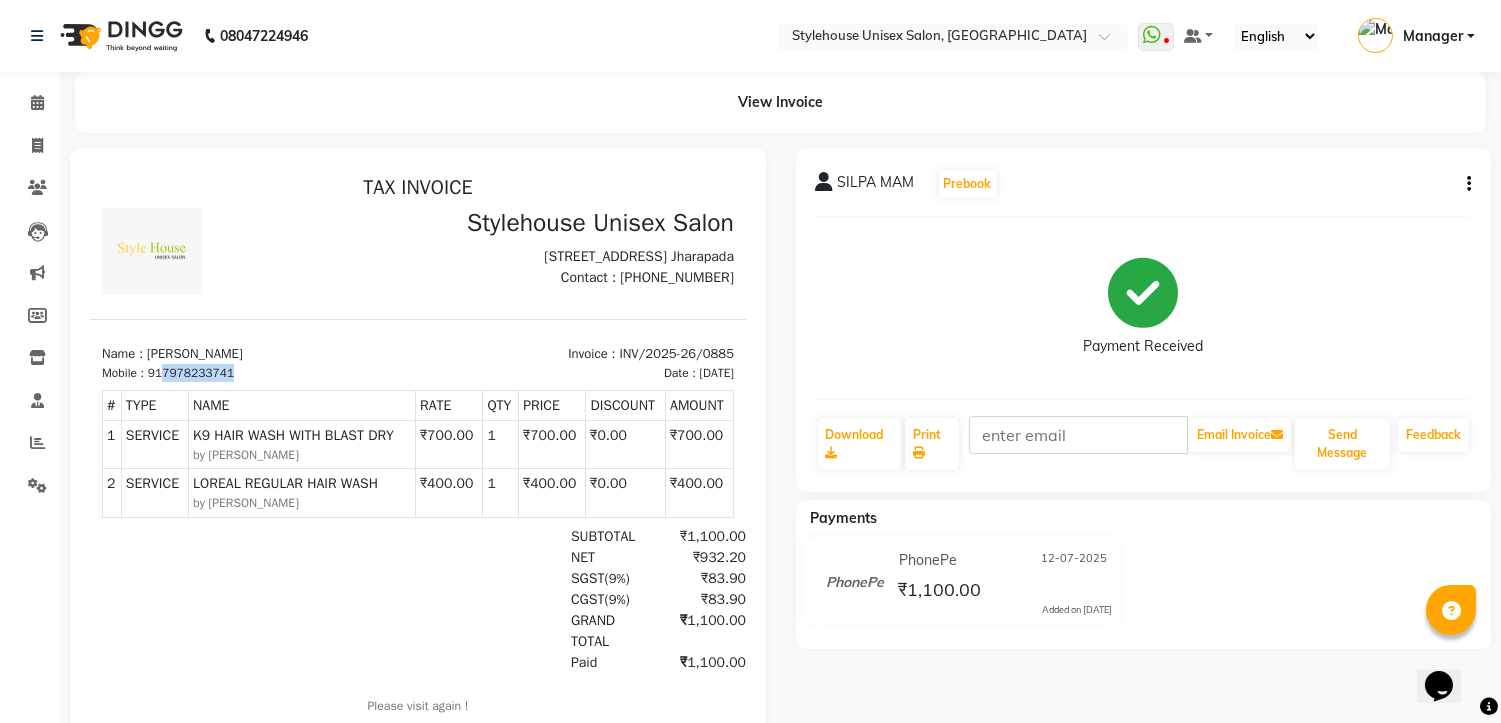 drag, startPoint x: 166, startPoint y: 387, endPoint x: 278, endPoint y: 393, distance: 112.1606 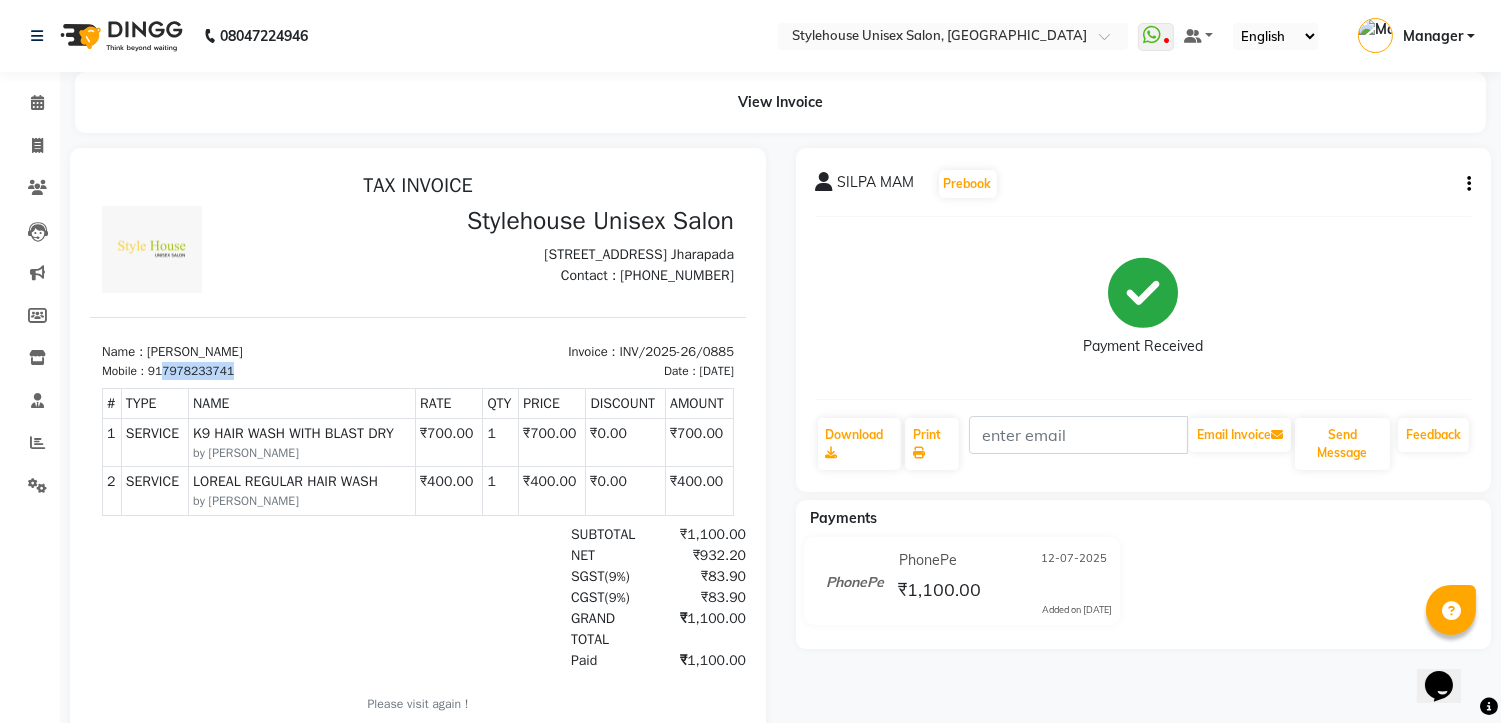 scroll, scrollTop: 0, scrollLeft: 0, axis: both 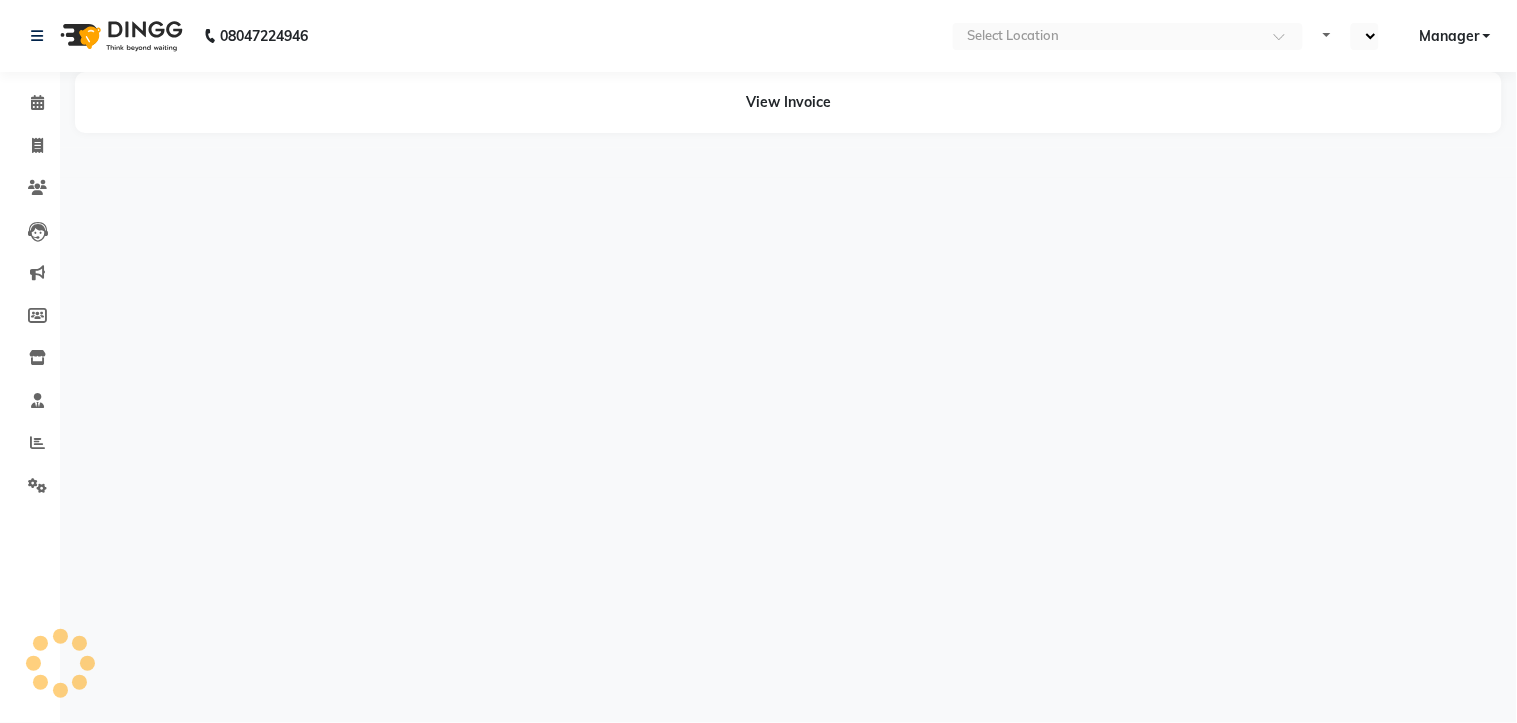 select on "en" 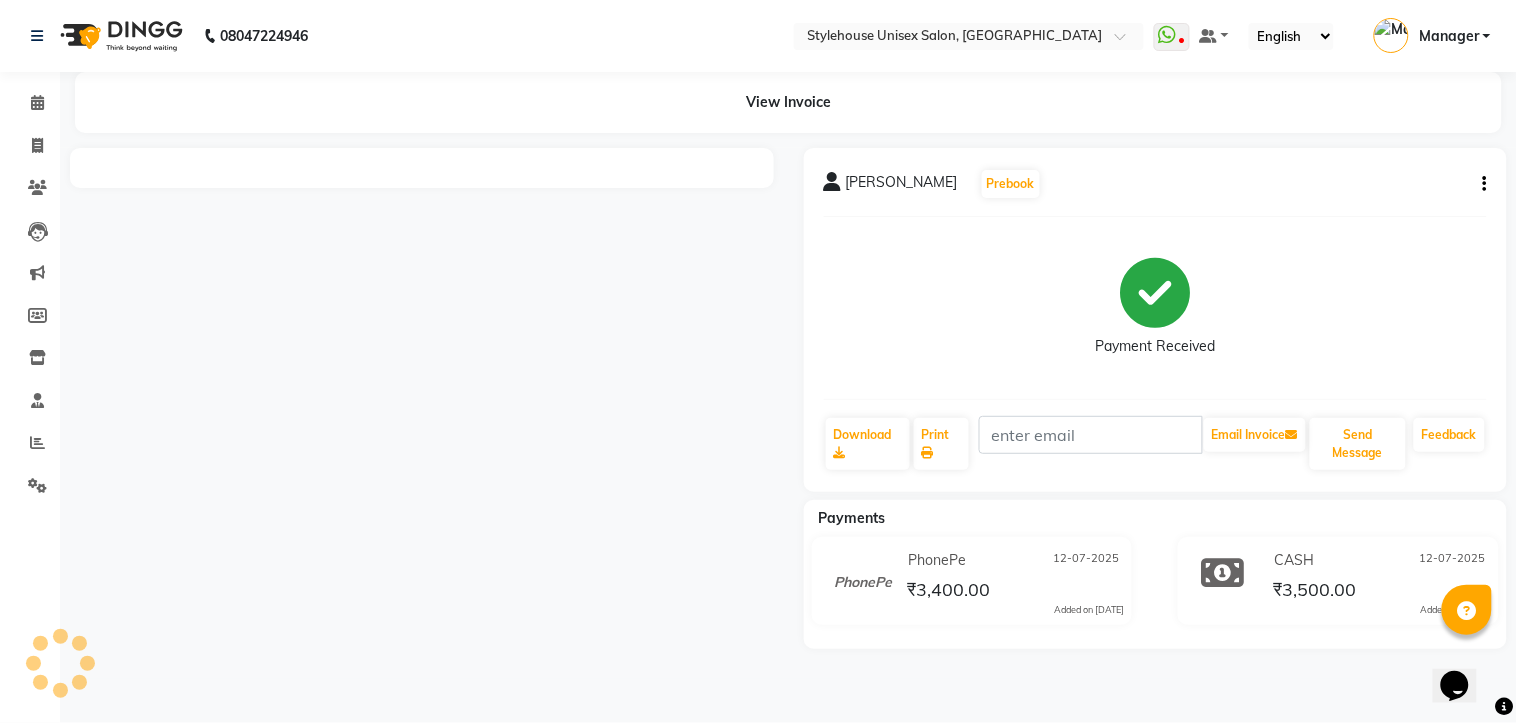 scroll, scrollTop: 0, scrollLeft: 0, axis: both 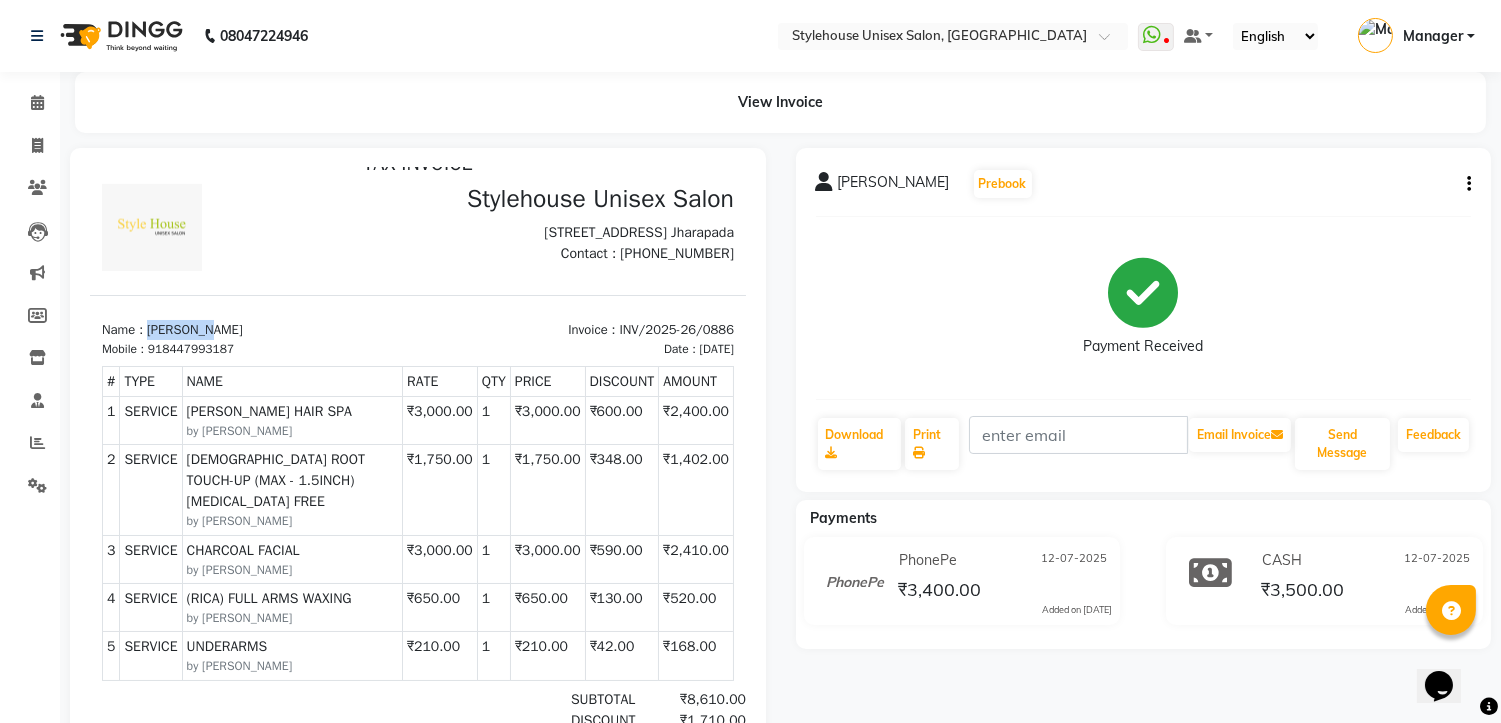 drag, startPoint x: 147, startPoint y: 324, endPoint x: 265, endPoint y: 311, distance: 118.71394 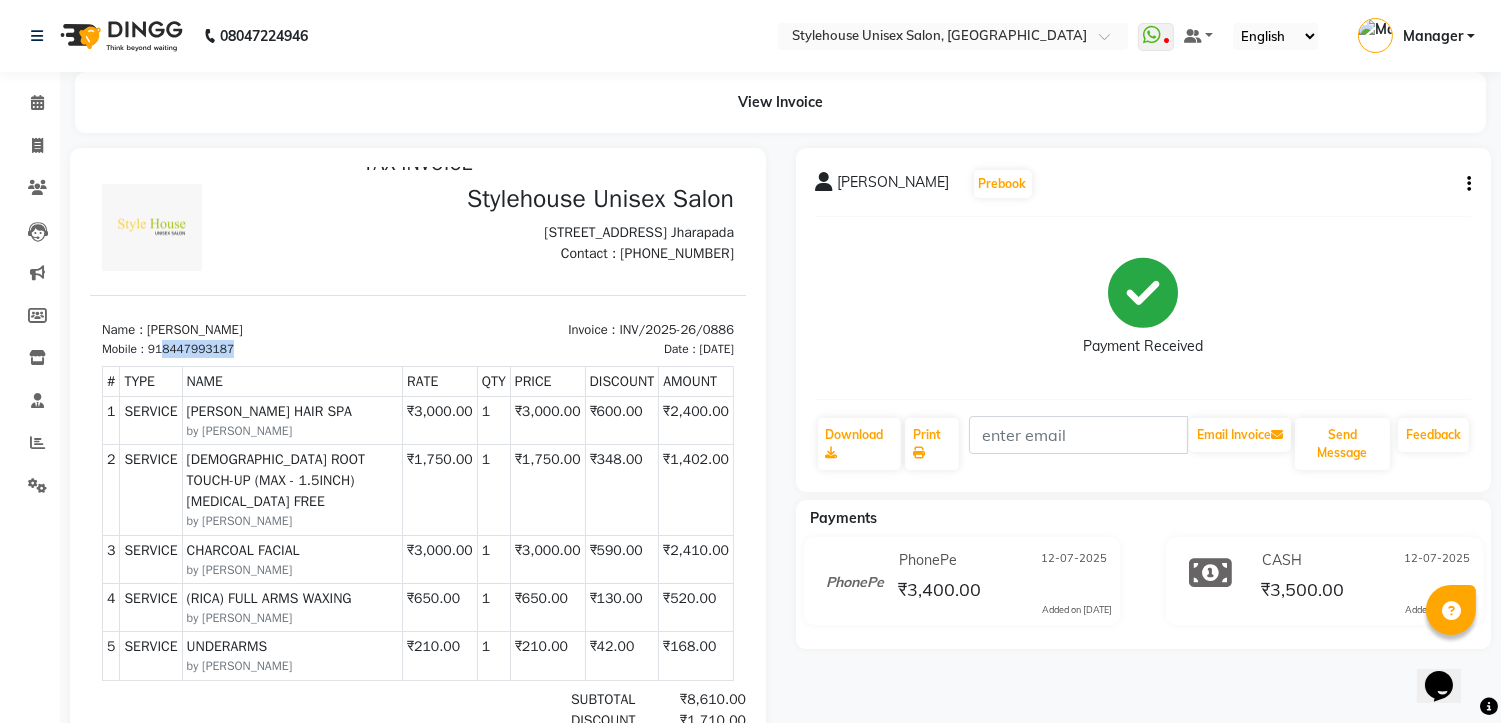 drag, startPoint x: 165, startPoint y: 351, endPoint x: 264, endPoint y: 349, distance: 99.0202 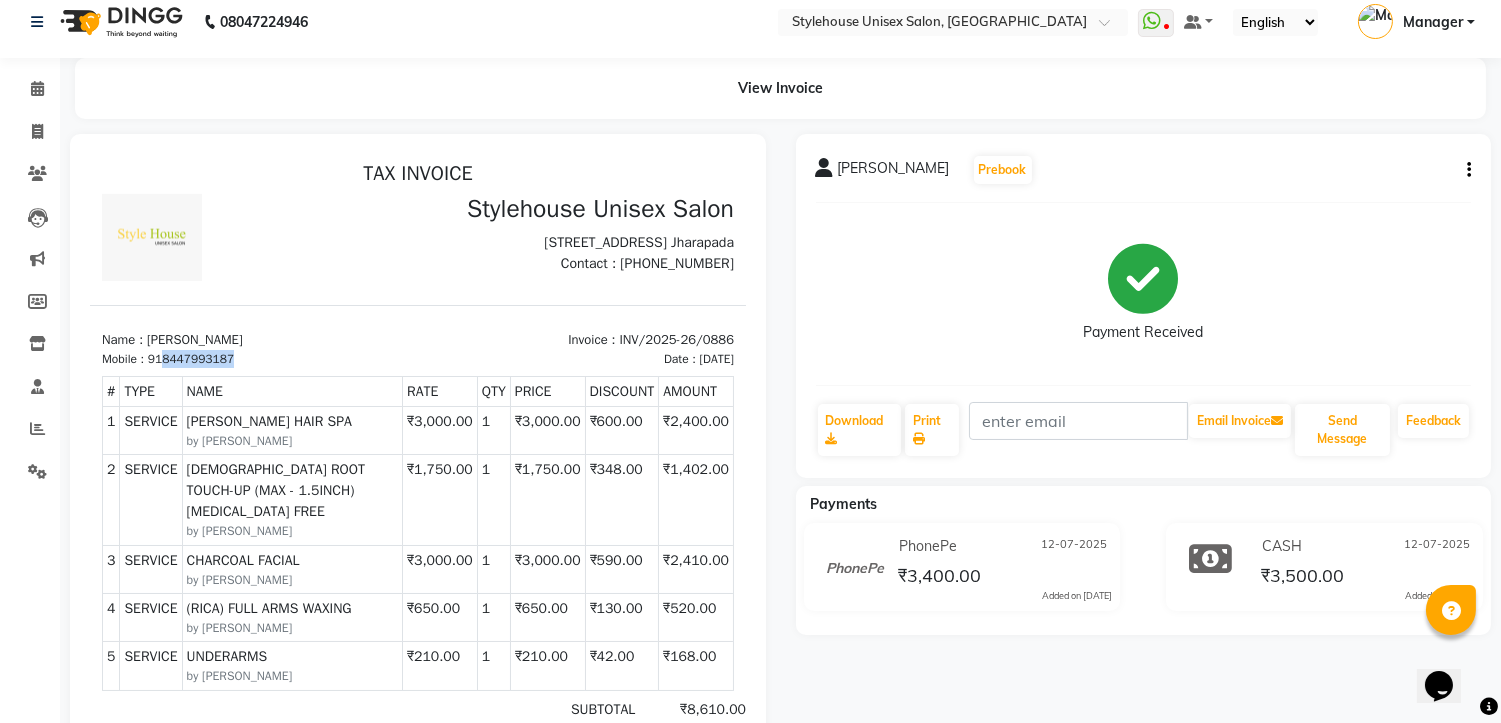 scroll, scrollTop: 111, scrollLeft: 0, axis: vertical 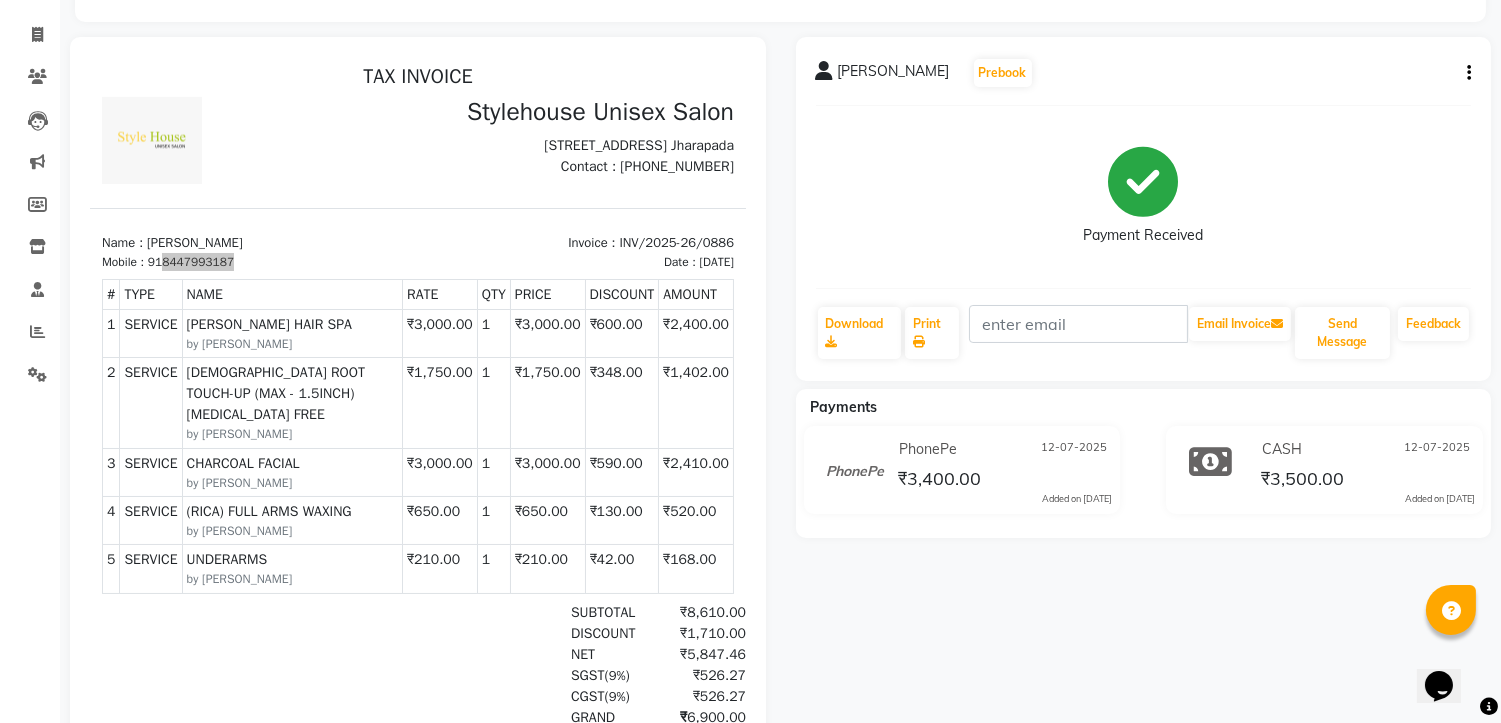 click on "BOBBY MAM   Prebook   Payment Received  Download  Print   Email Invoice   Send Message Feedback" 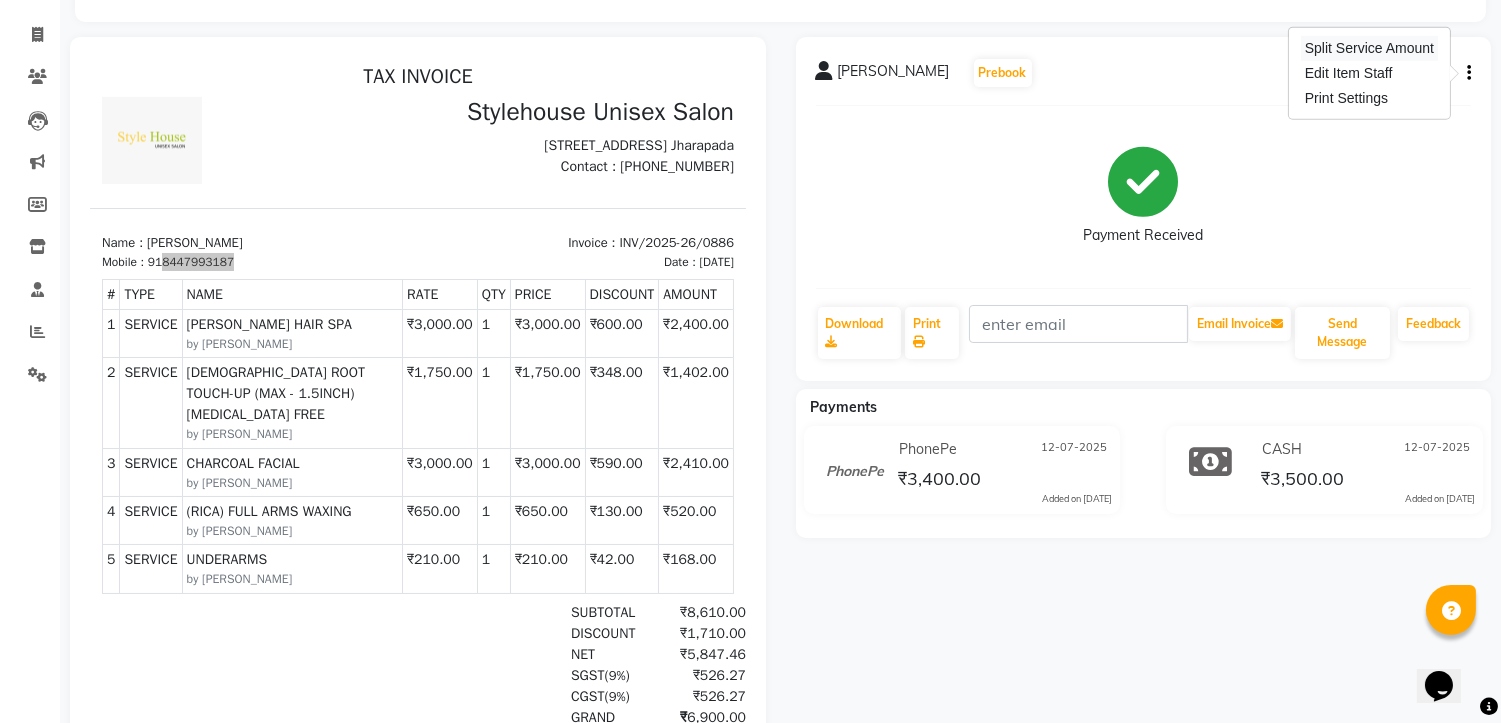 click on "Split Service Amount" at bounding box center (1369, 48) 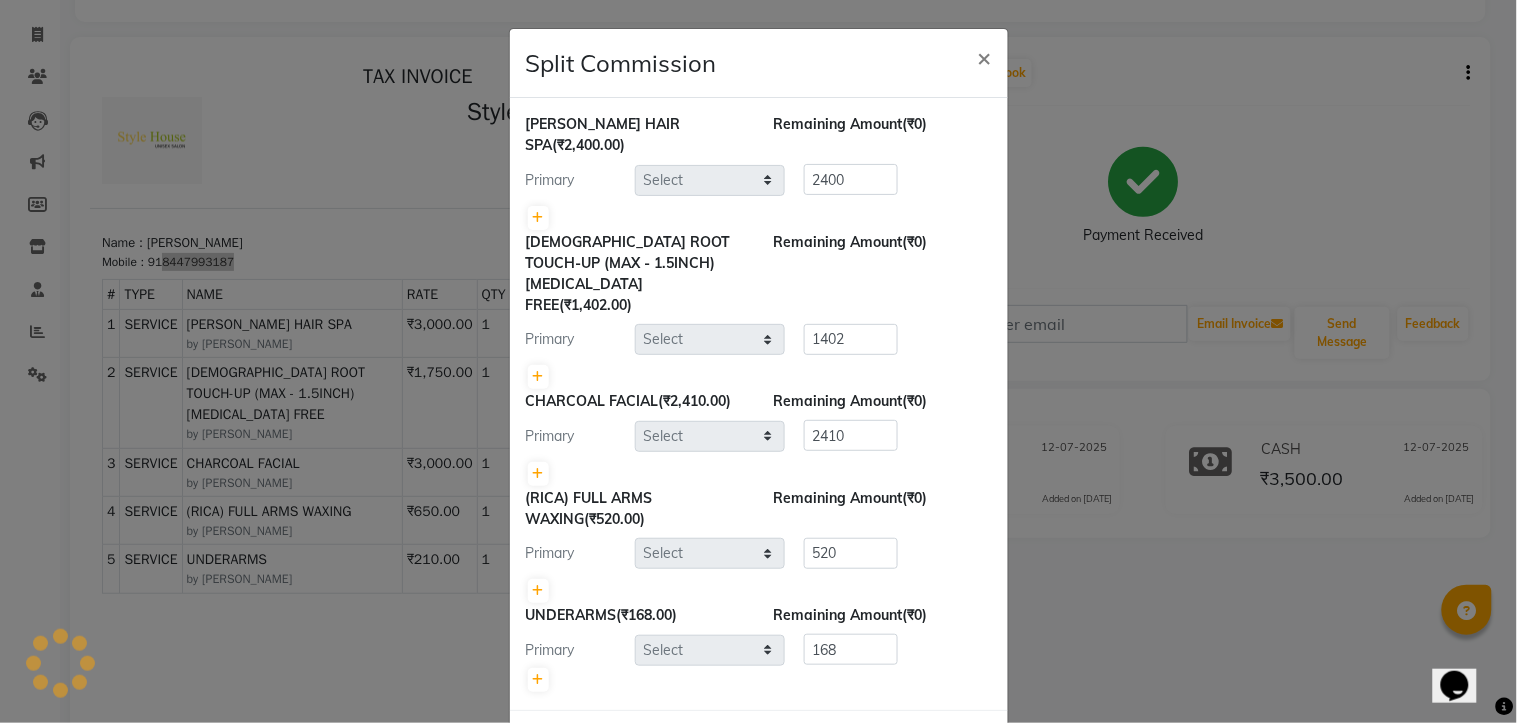 select on "69912" 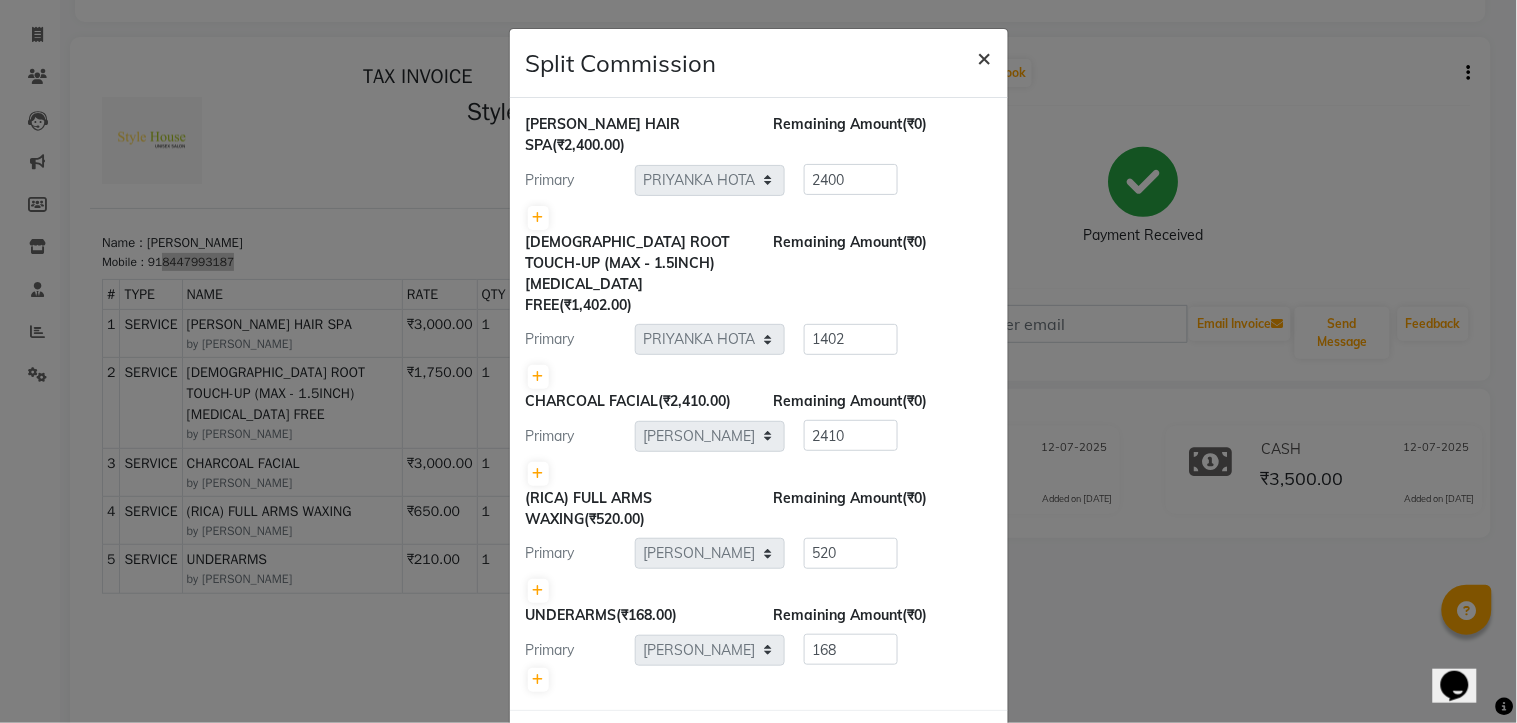 click on "×" 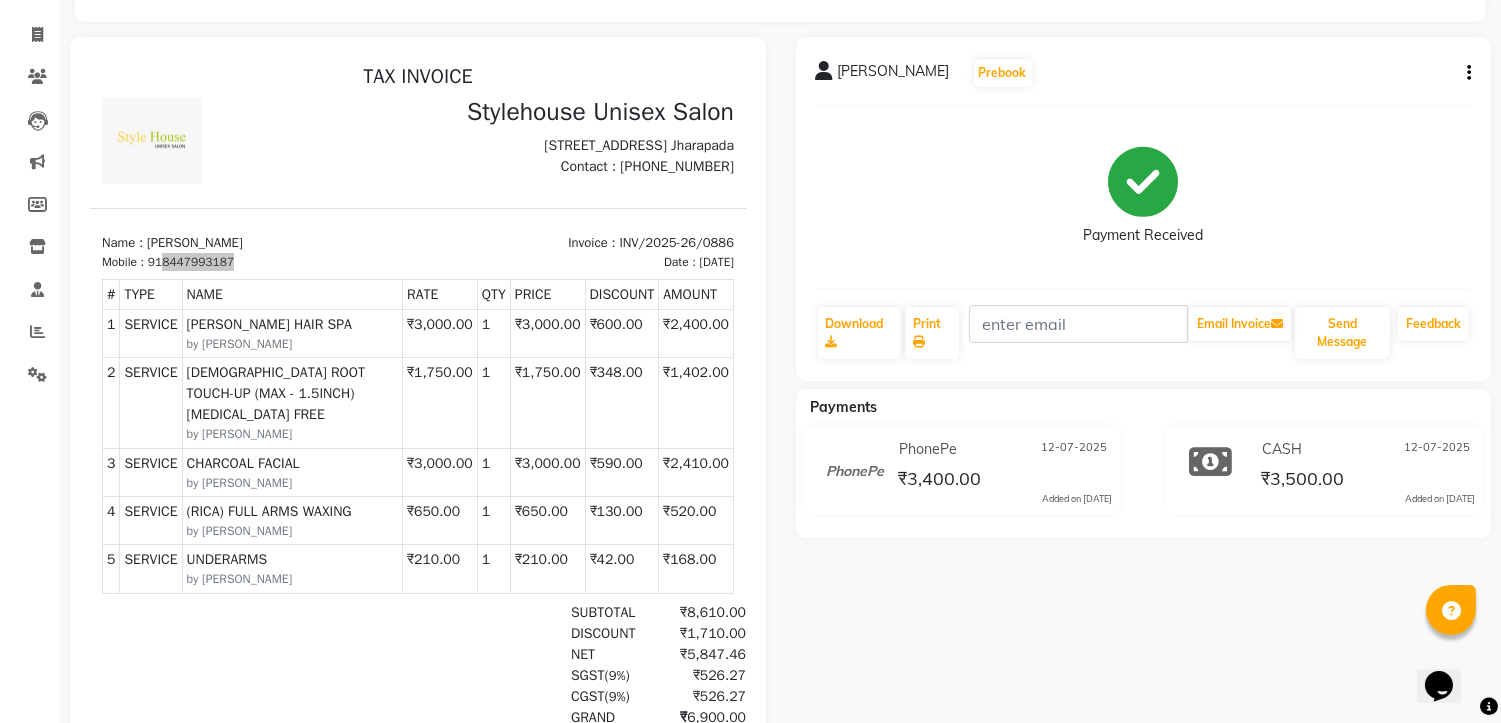 click 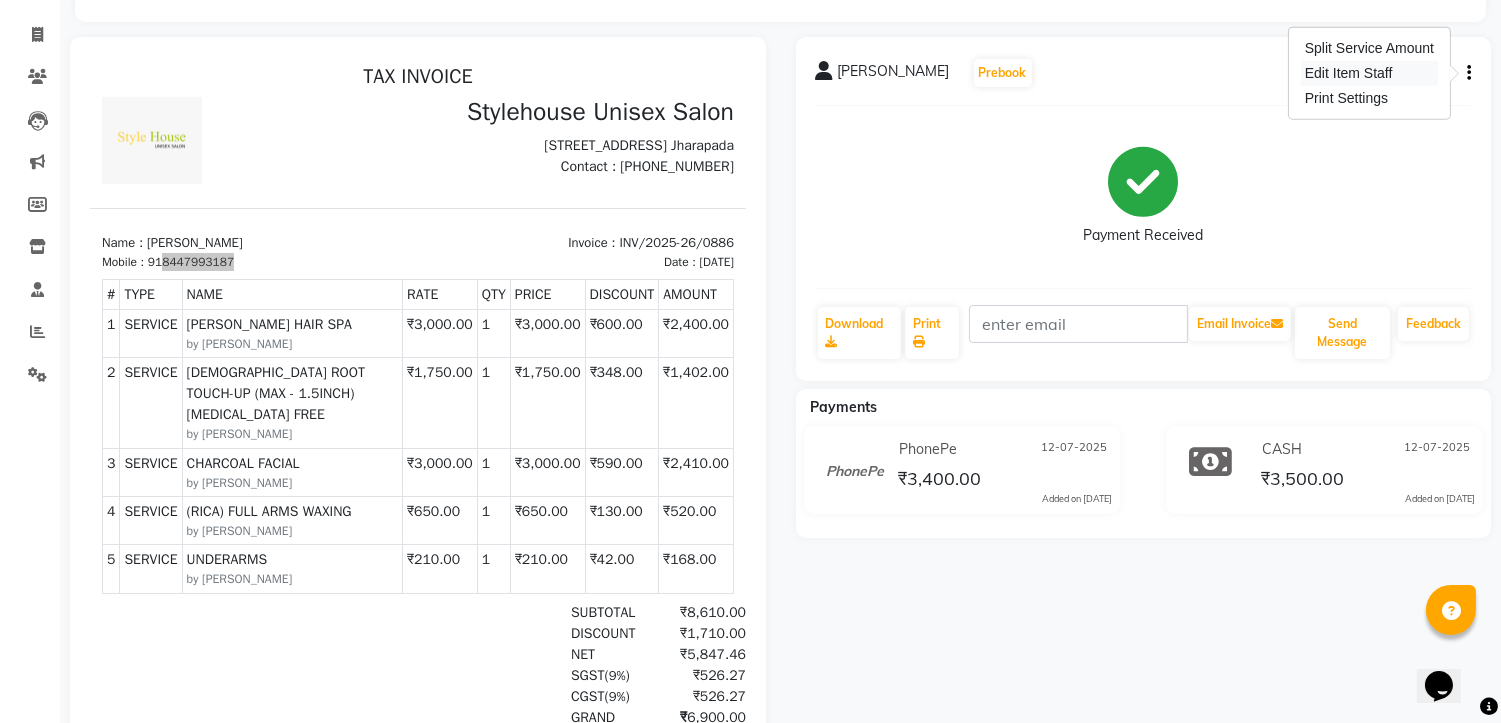 click on "Edit Item Staff" at bounding box center (1369, 73) 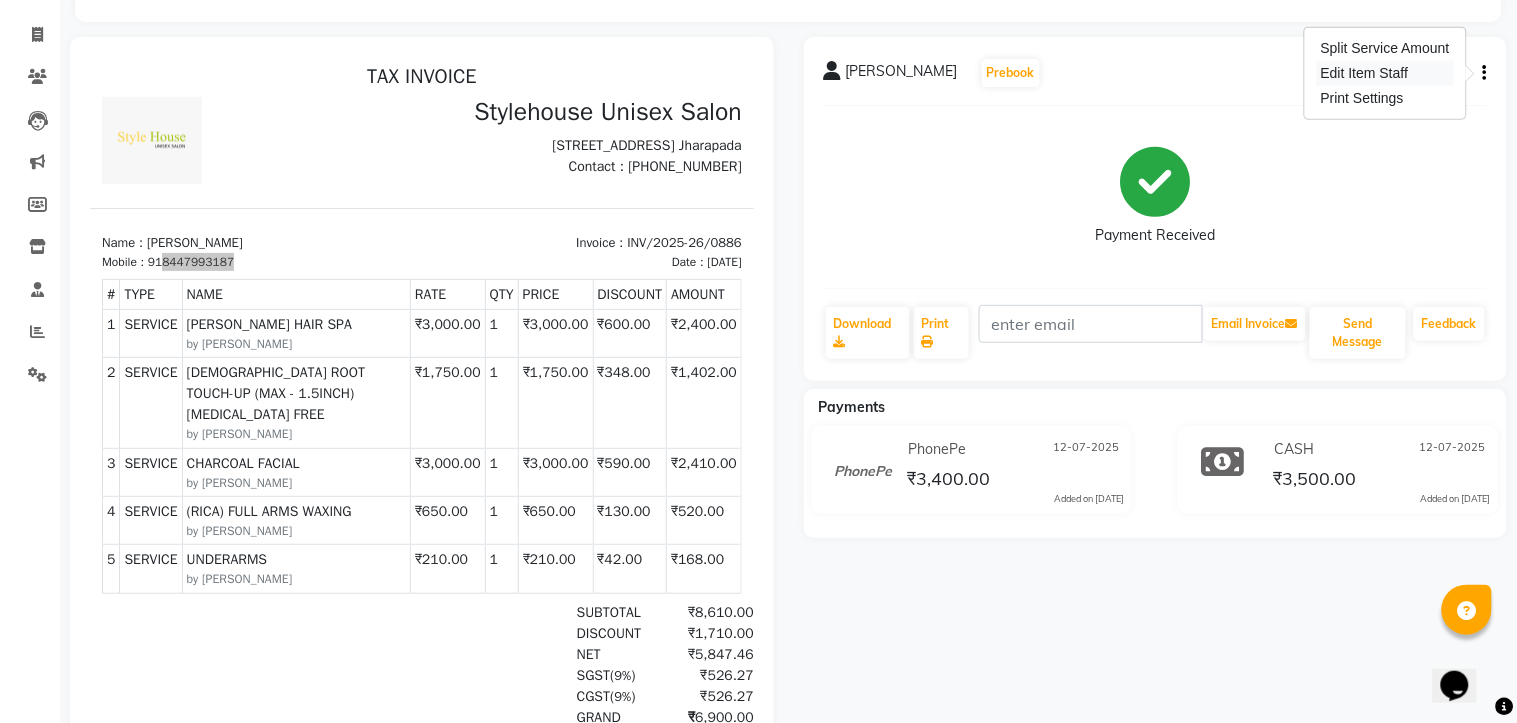 select on "69912" 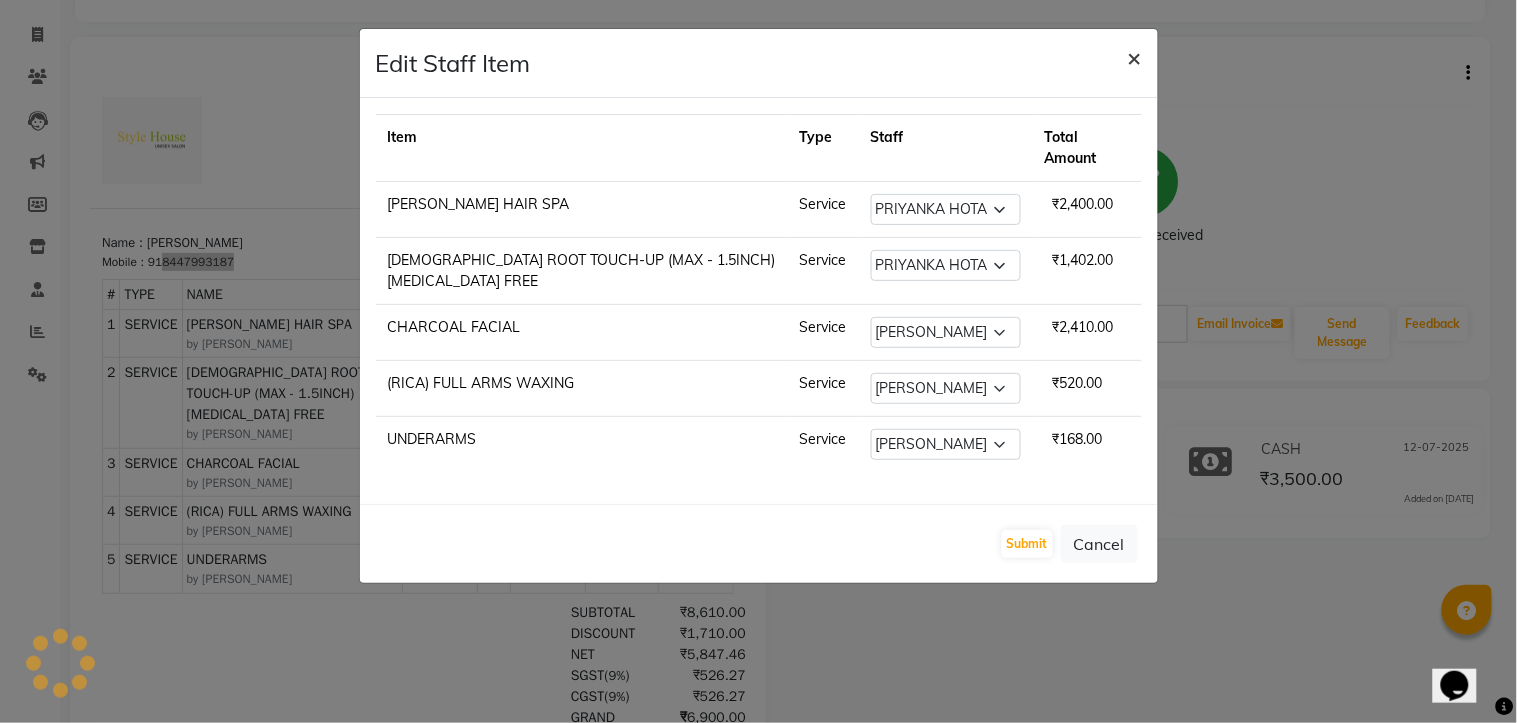 click on "×" 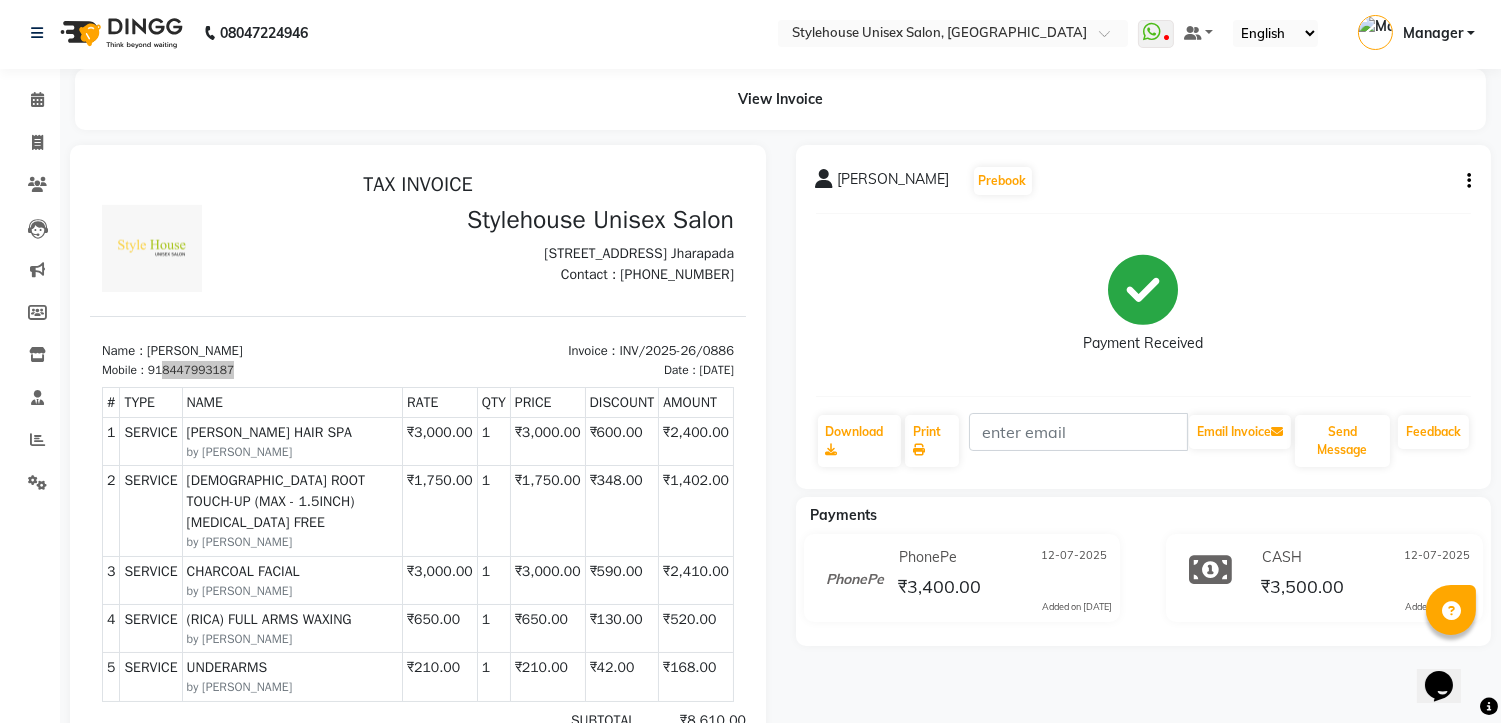 scroll, scrollTop: 0, scrollLeft: 0, axis: both 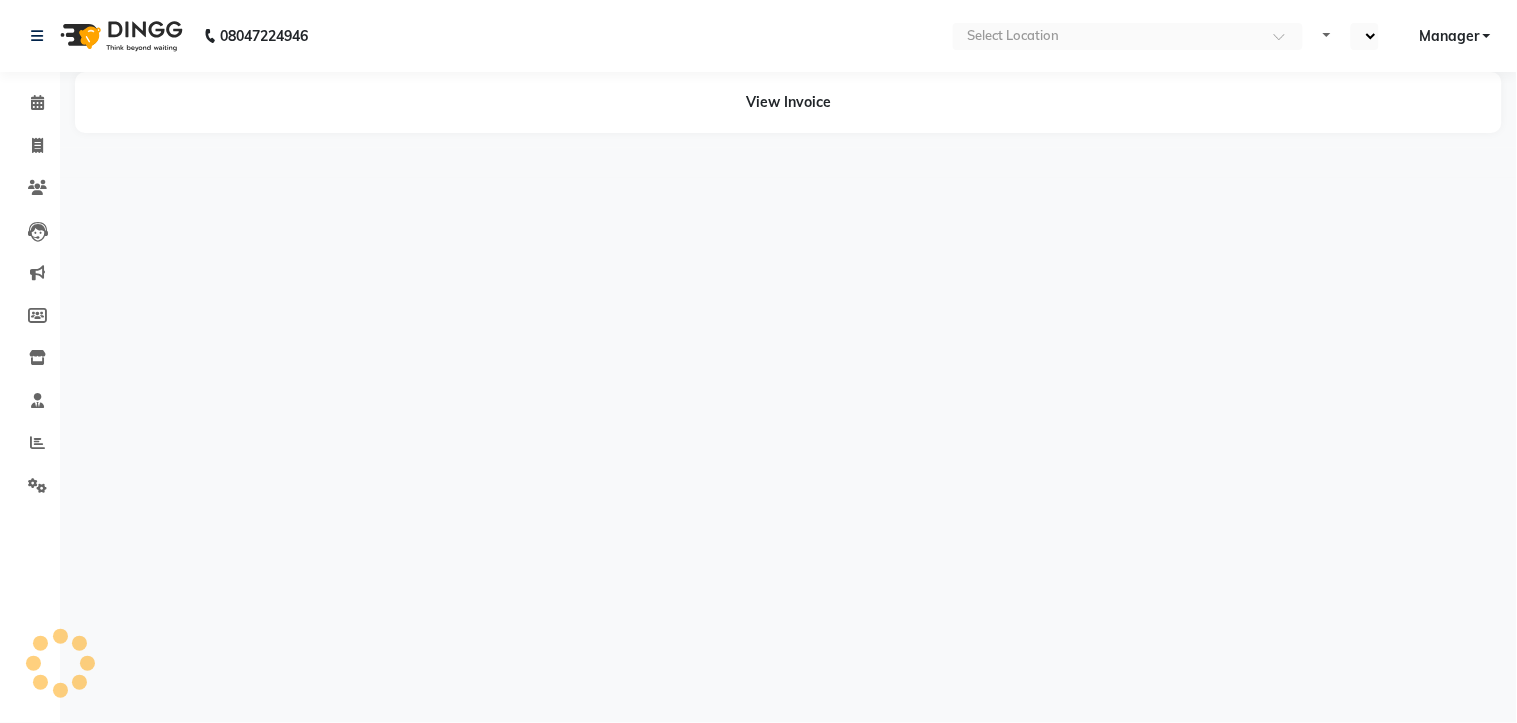 select on "en" 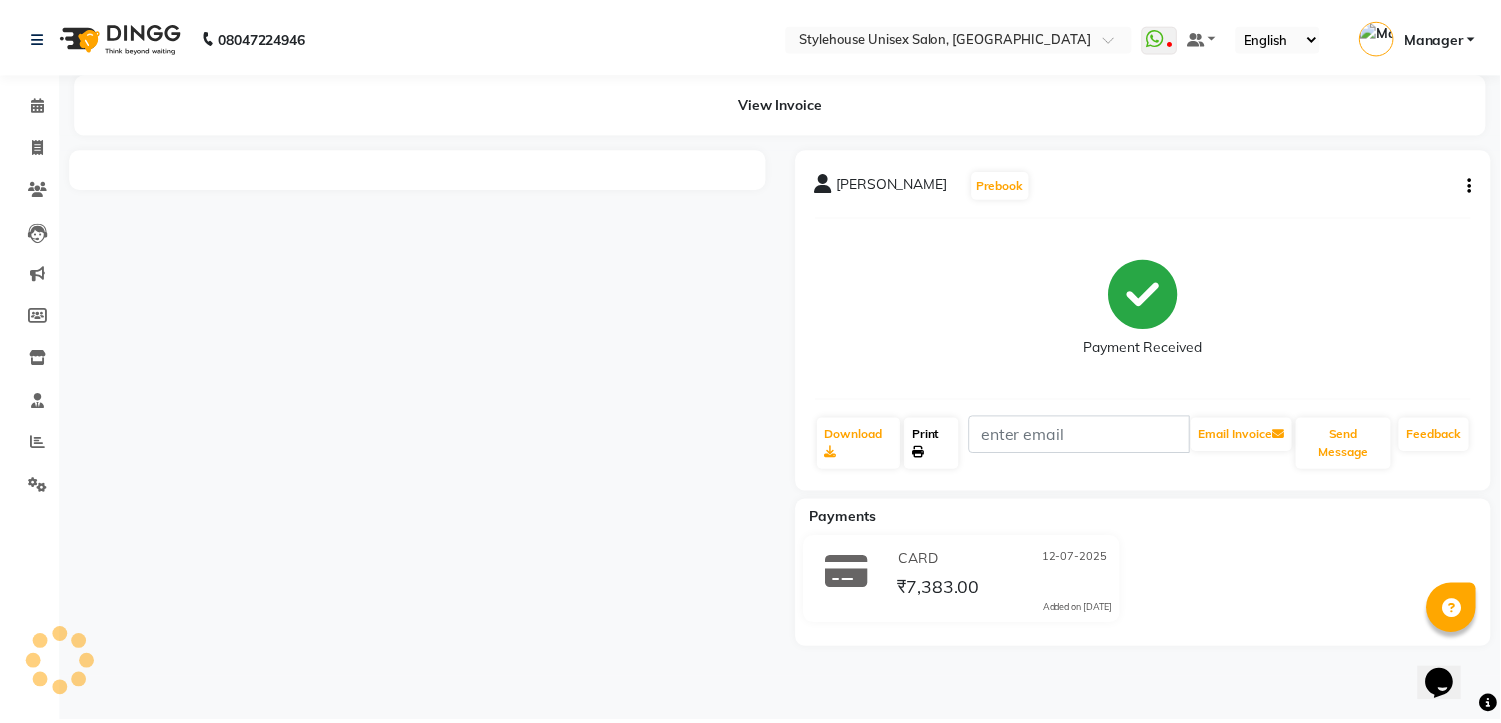scroll, scrollTop: 0, scrollLeft: 0, axis: both 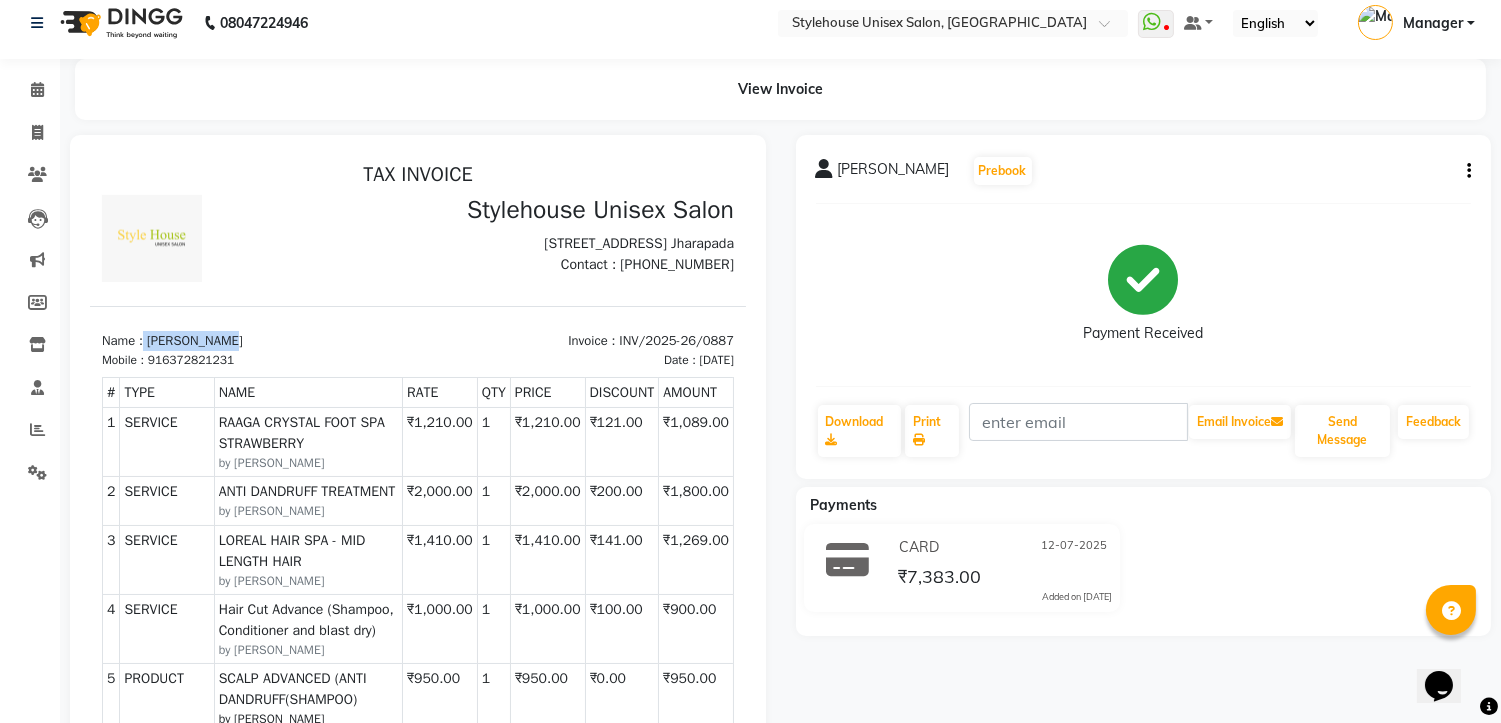 drag, startPoint x: 145, startPoint y: 354, endPoint x: 296, endPoint y: 354, distance: 151 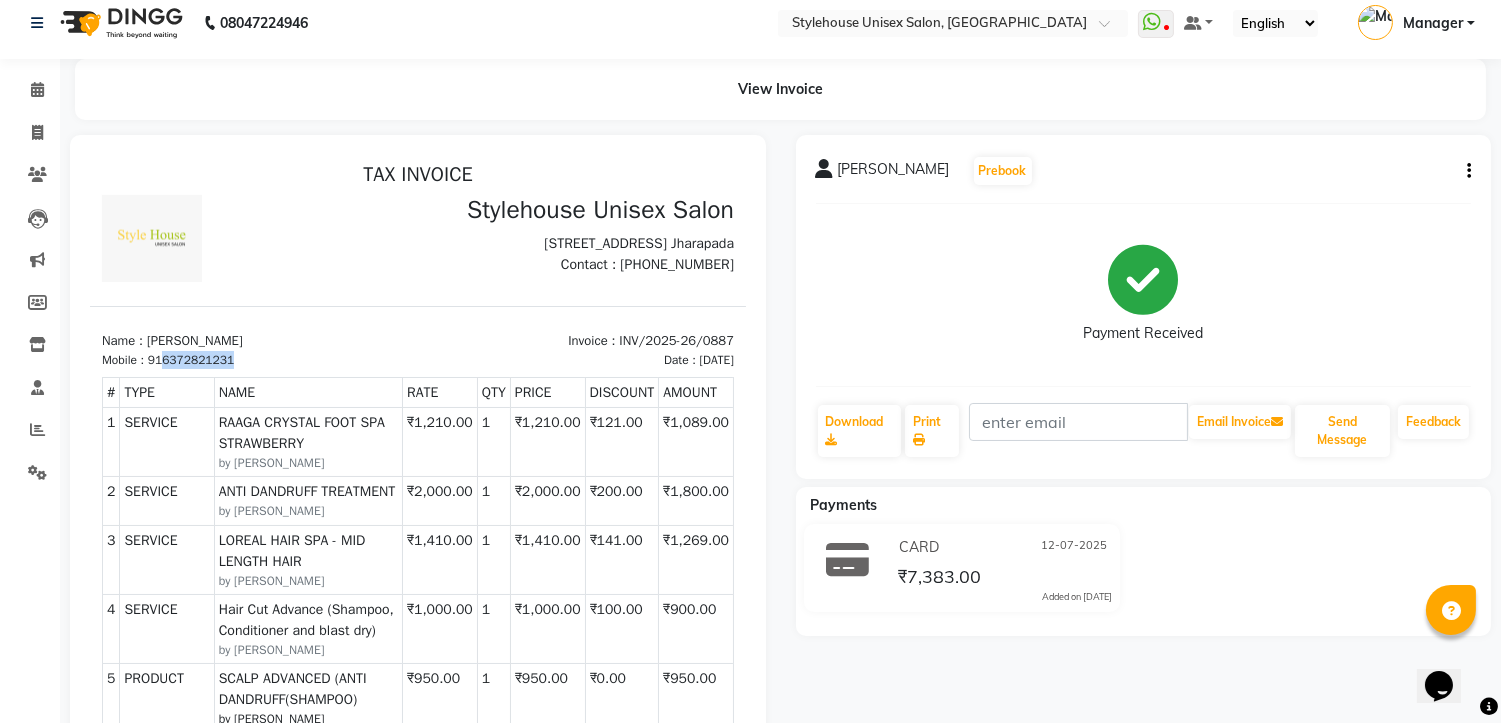 drag, startPoint x: 162, startPoint y: 373, endPoint x: 271, endPoint y: 373, distance: 109 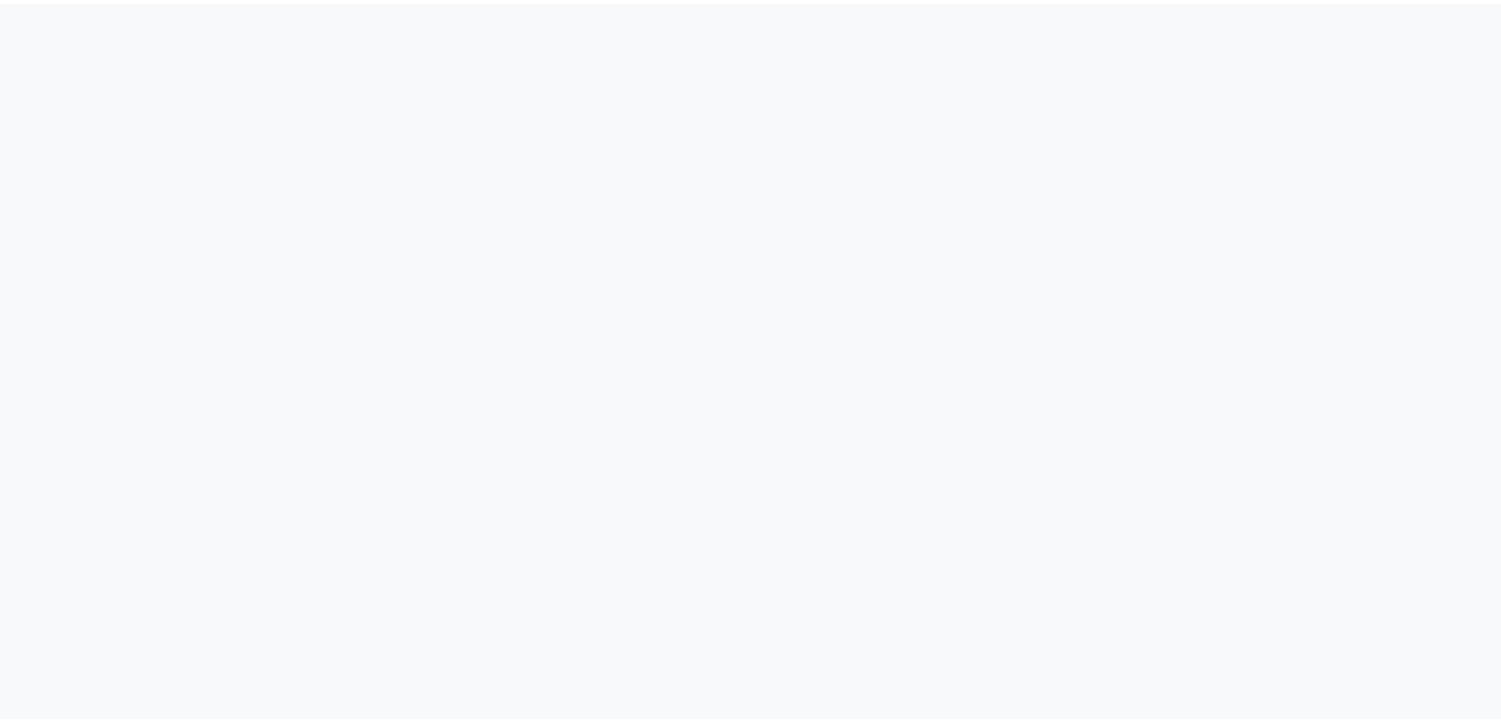 scroll, scrollTop: 0, scrollLeft: 0, axis: both 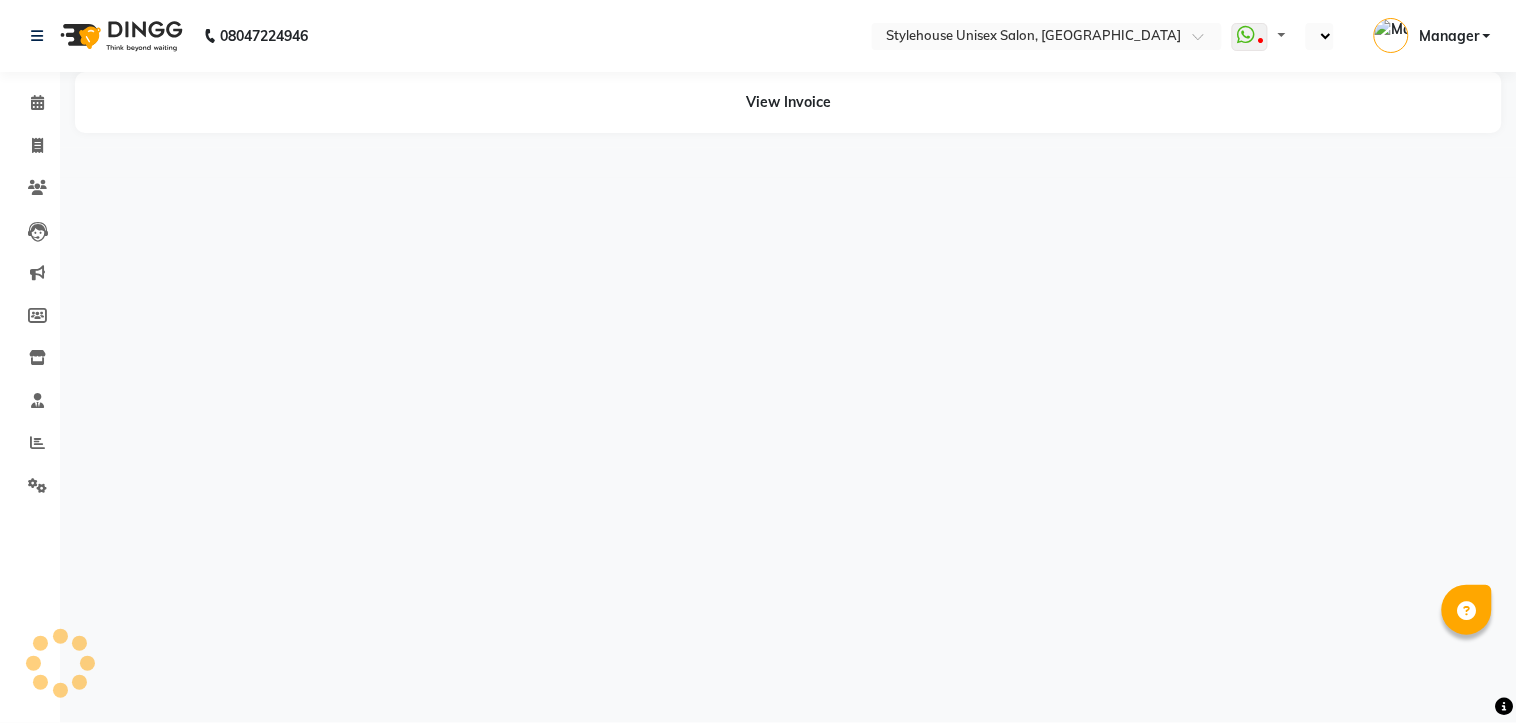 select on "en" 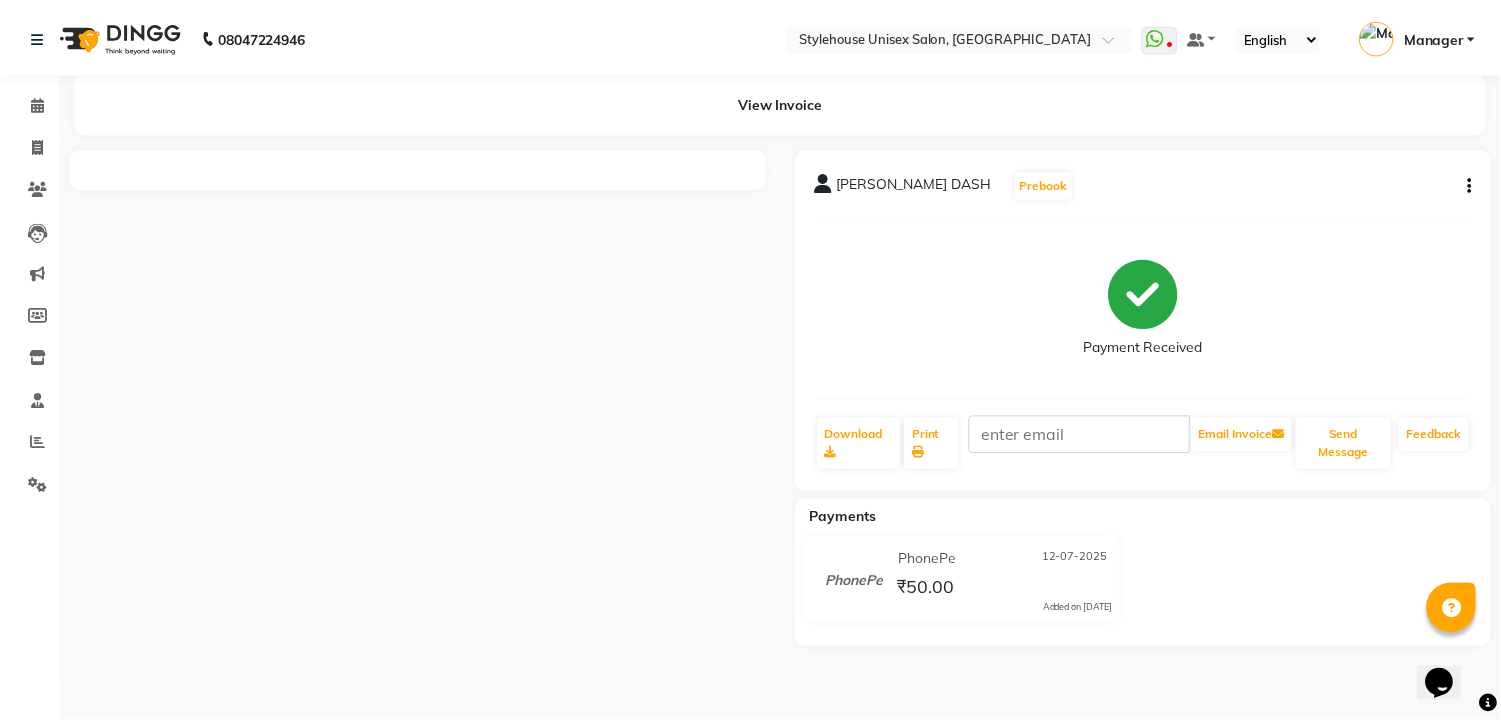 scroll, scrollTop: 0, scrollLeft: 0, axis: both 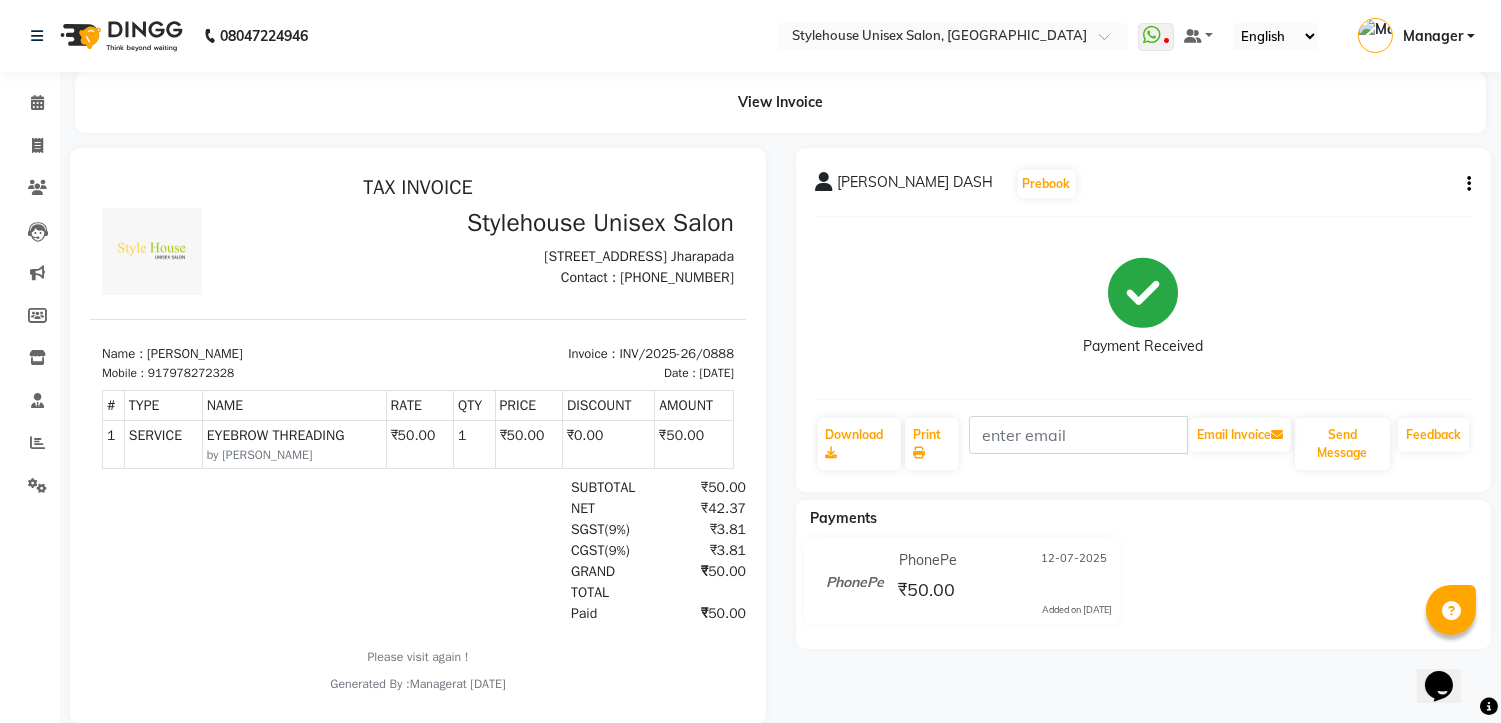 drag, startPoint x: 151, startPoint y: 362, endPoint x: 293, endPoint y: 364, distance: 142.01408 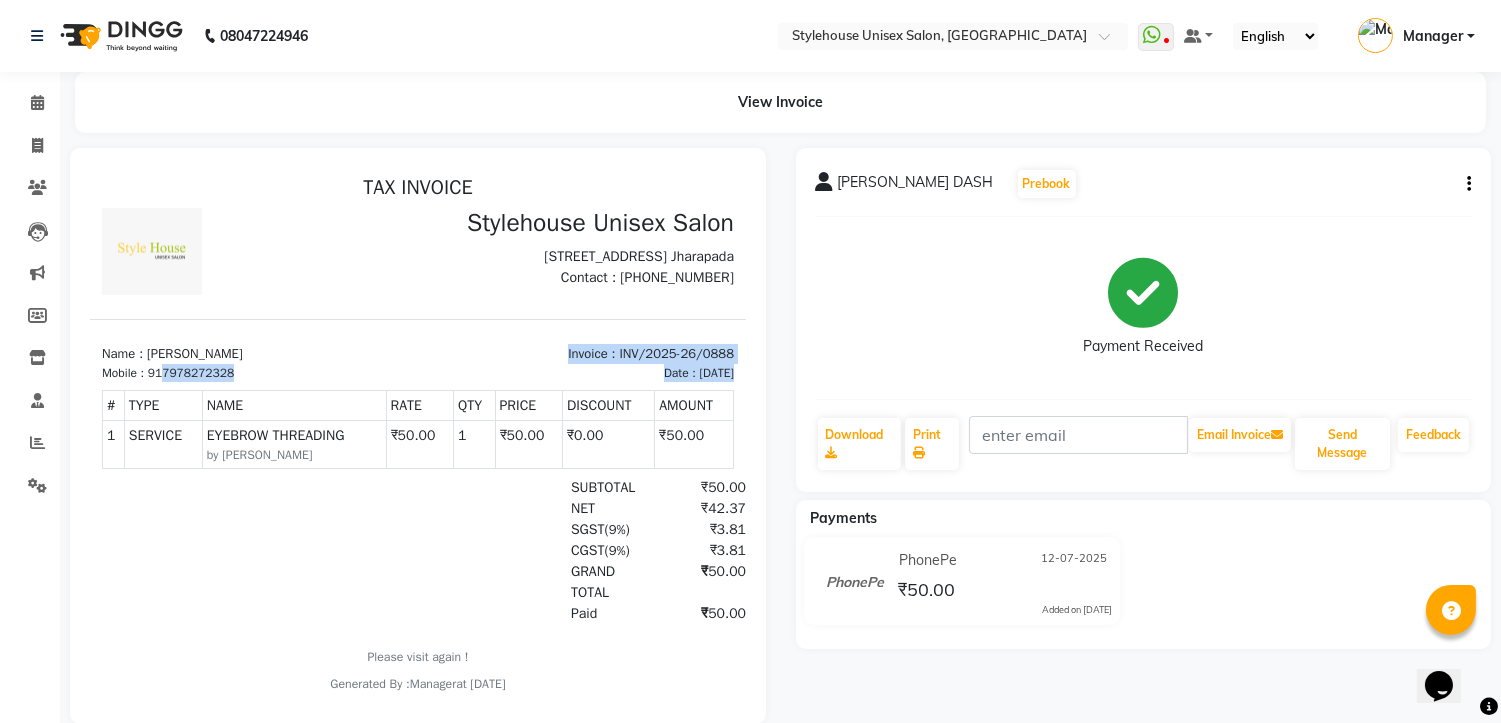 drag, startPoint x: 164, startPoint y: 390, endPoint x: 262, endPoint y: 394, distance: 98.0816 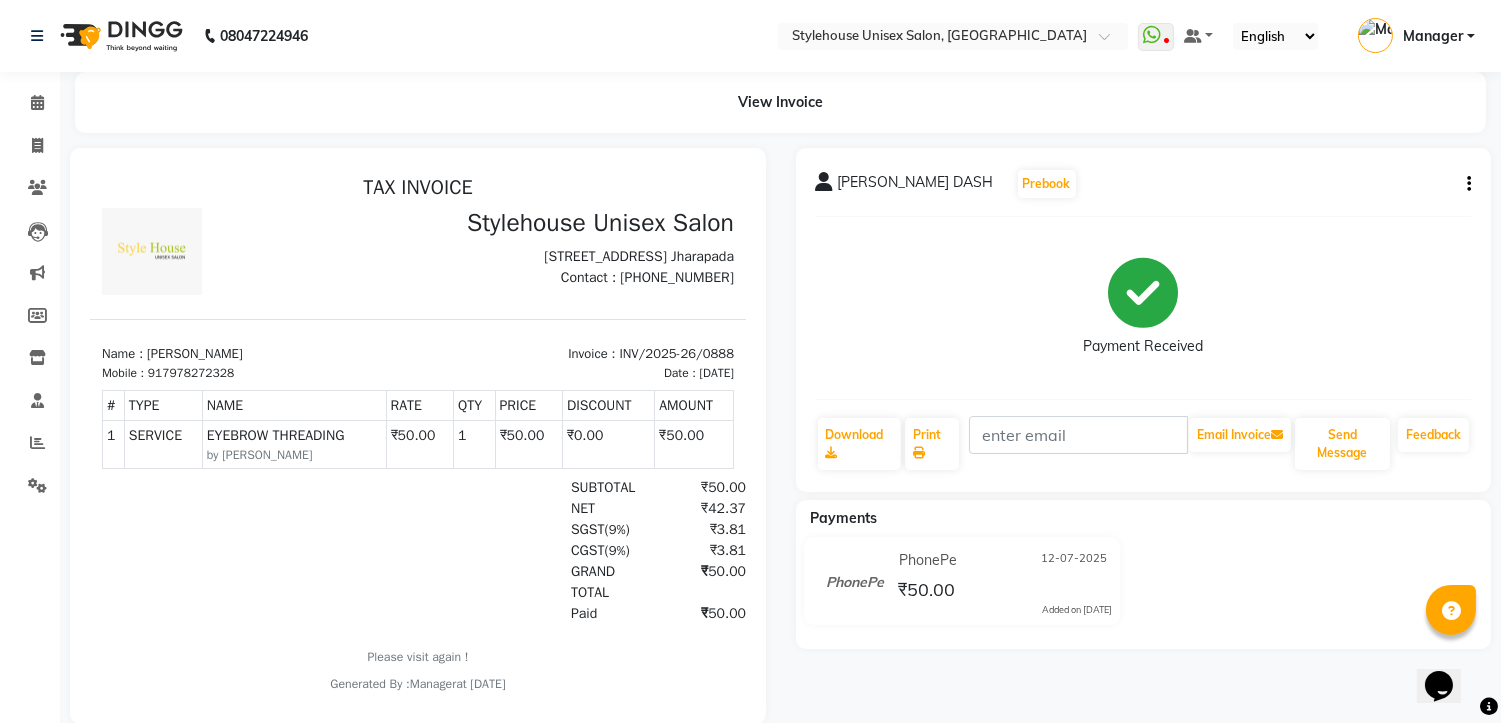 click on "Name  : [PERSON_NAME]" at bounding box center (254, 353) 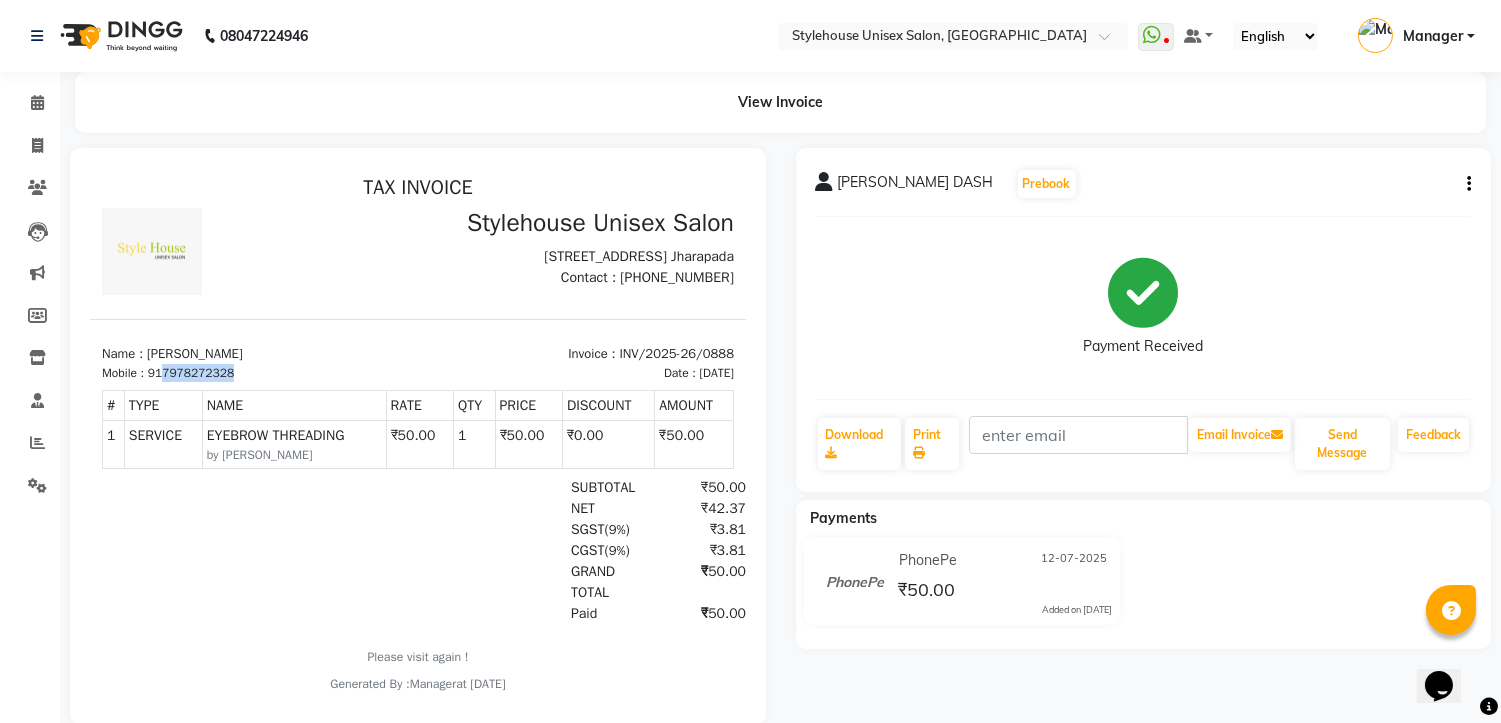 drag, startPoint x: 167, startPoint y: 382, endPoint x: 264, endPoint y: 389, distance: 97.25225 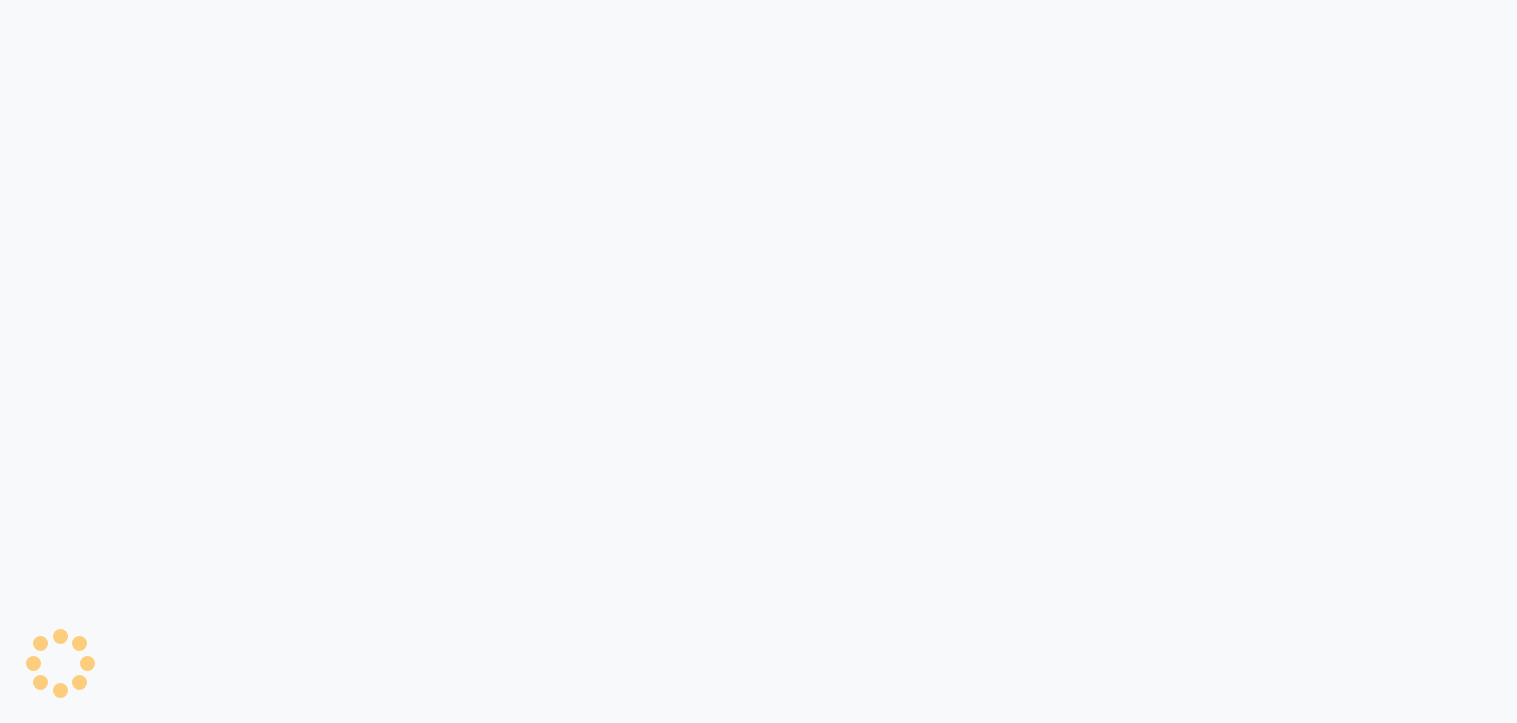 scroll, scrollTop: 0, scrollLeft: 0, axis: both 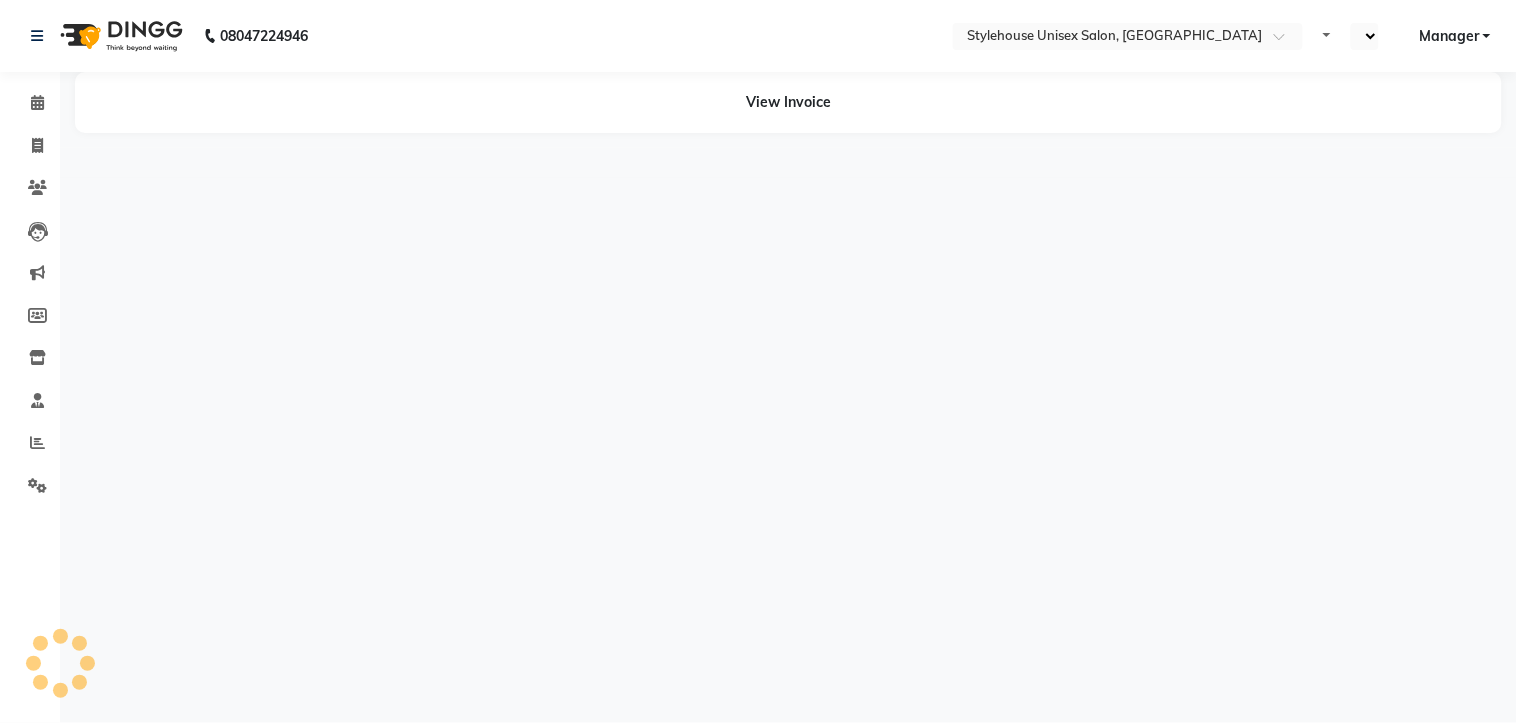 select on "en" 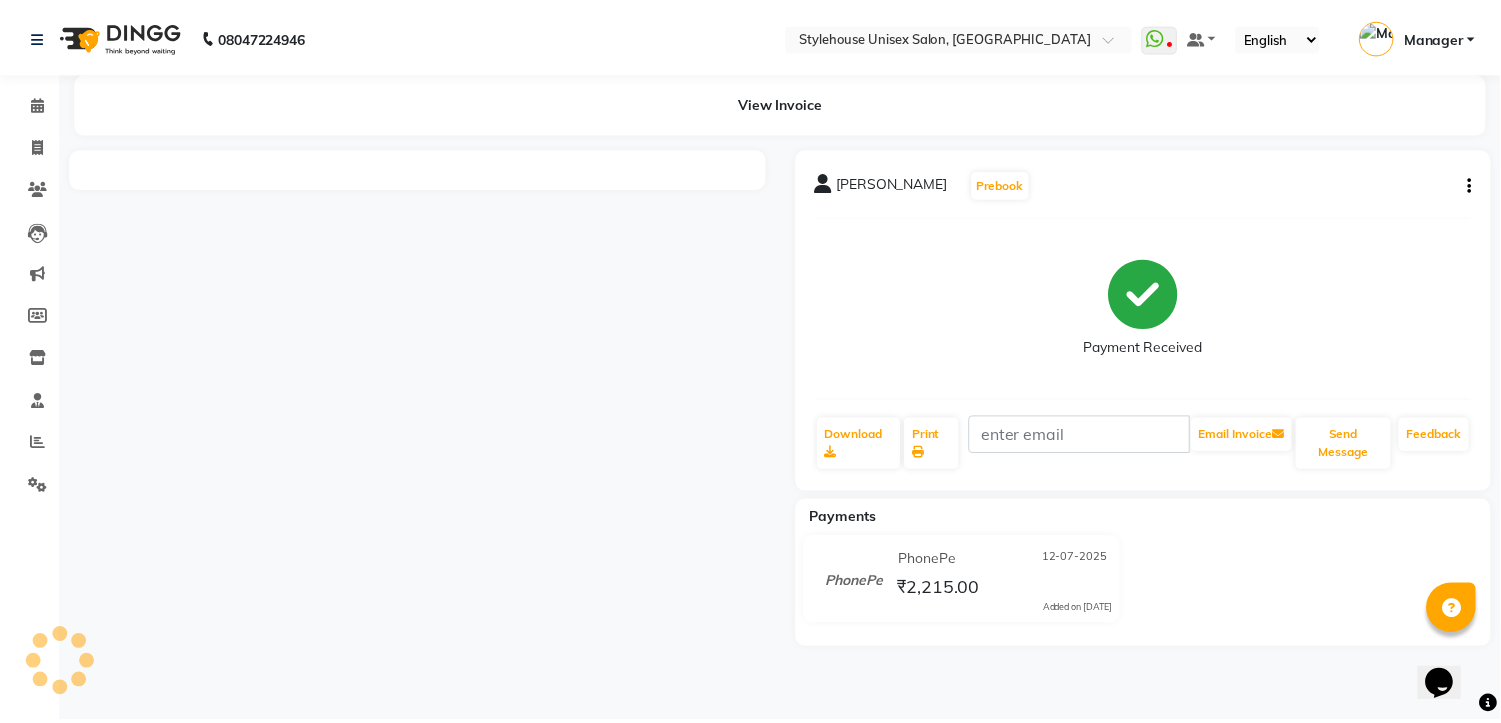 scroll, scrollTop: 0, scrollLeft: 0, axis: both 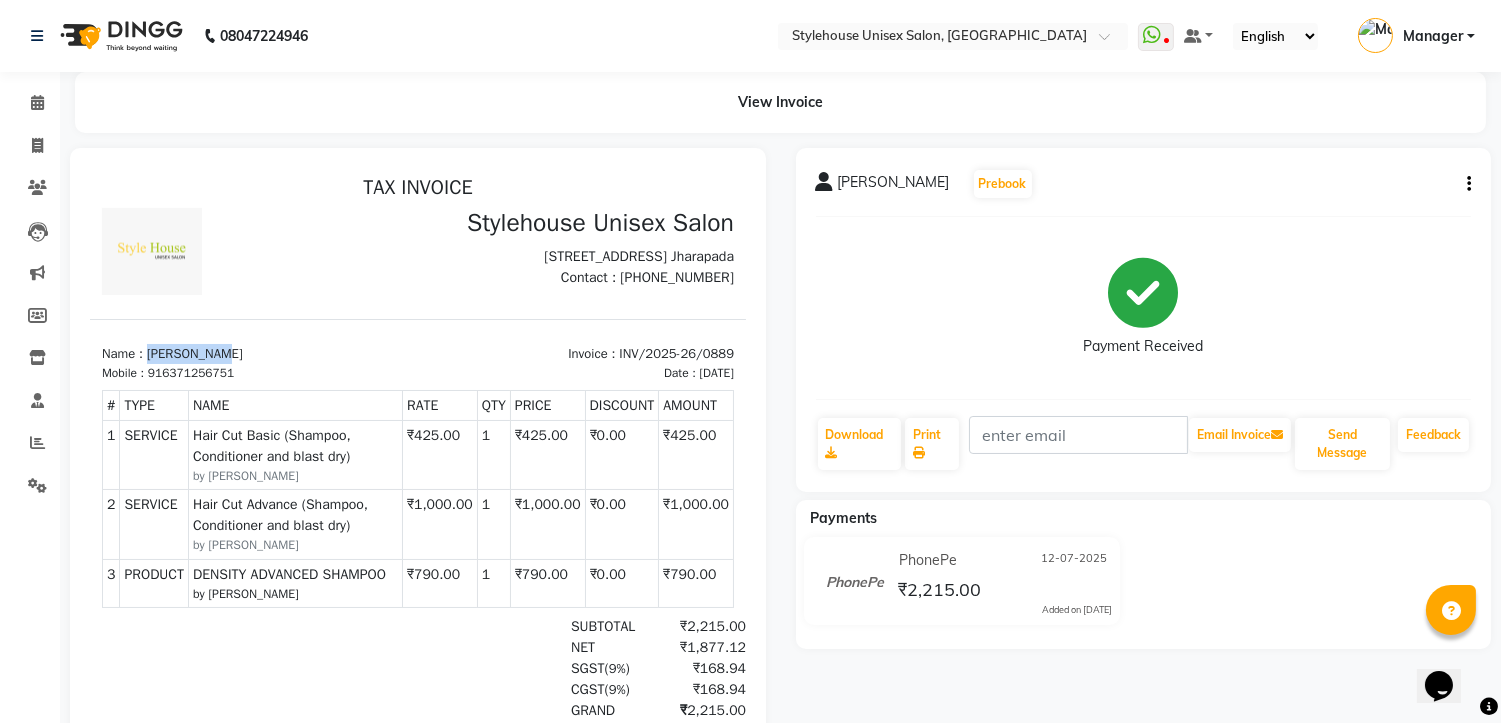 drag, startPoint x: 150, startPoint y: 362, endPoint x: 258, endPoint y: 362, distance: 108 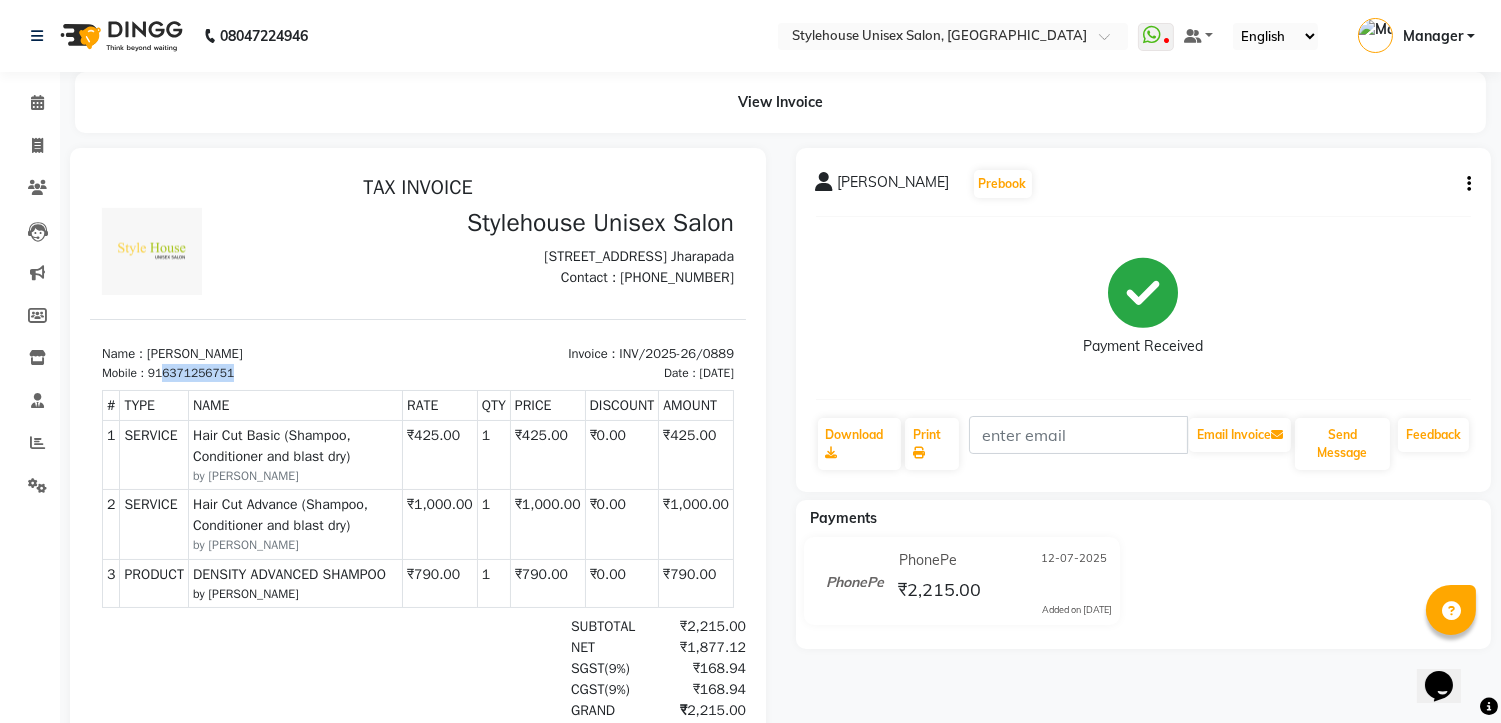 drag, startPoint x: 162, startPoint y: 383, endPoint x: 261, endPoint y: 385, distance: 99.0202 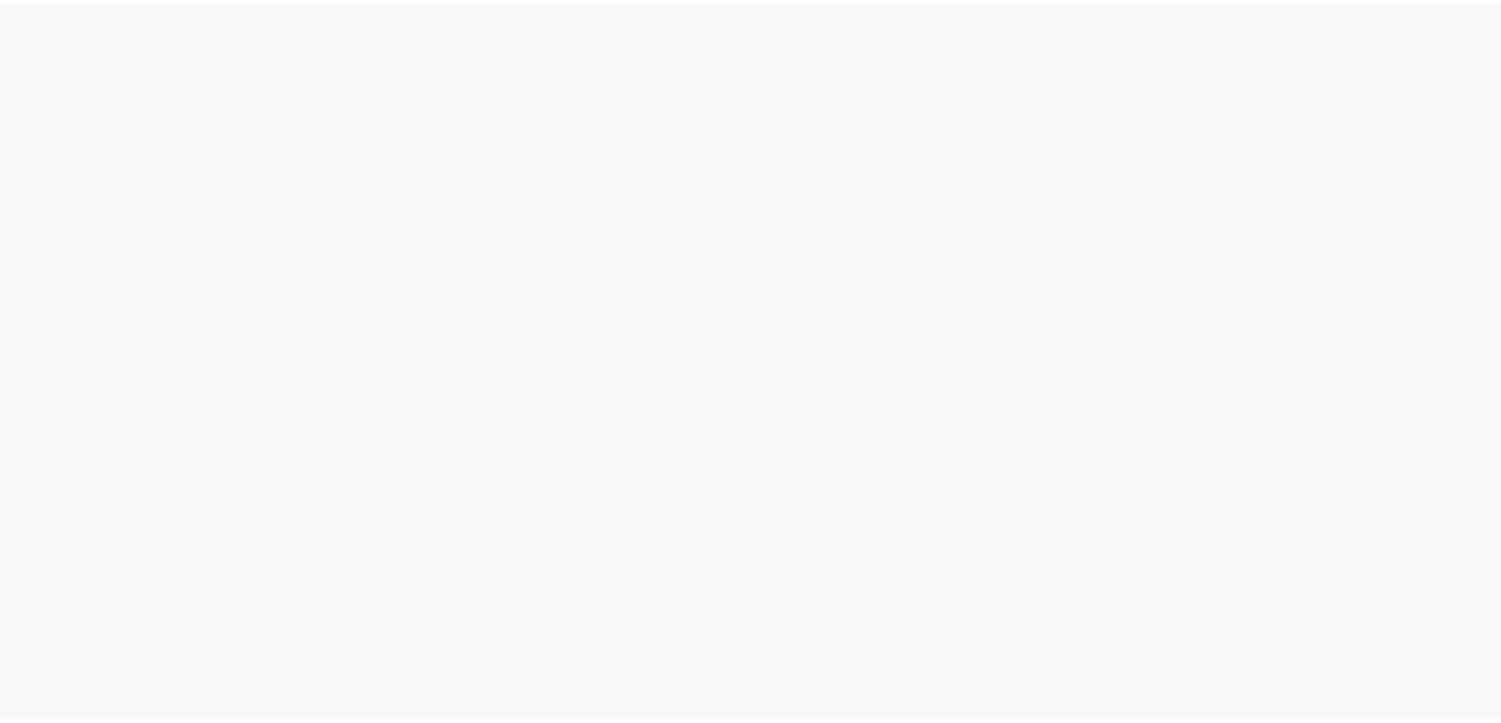 scroll, scrollTop: 0, scrollLeft: 0, axis: both 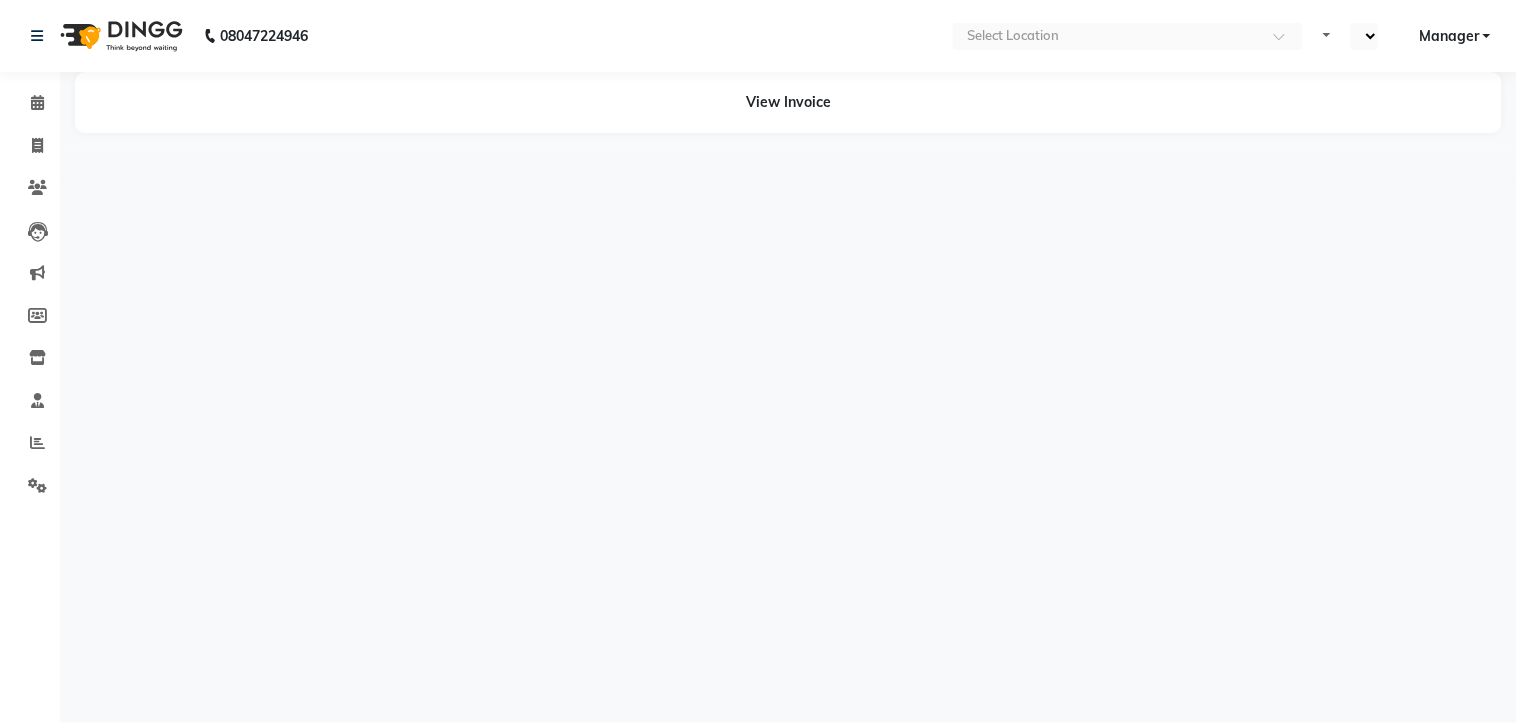 select on "en" 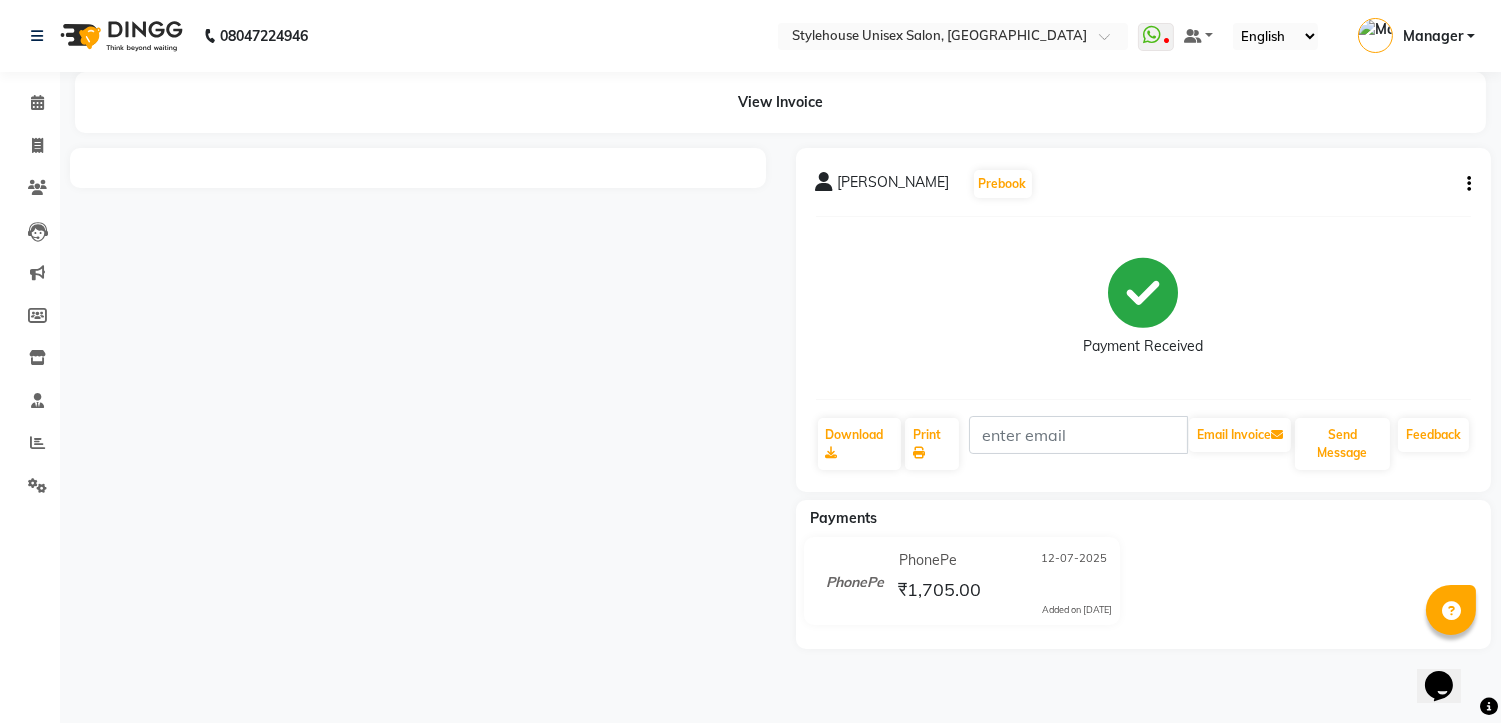 scroll, scrollTop: 0, scrollLeft: 0, axis: both 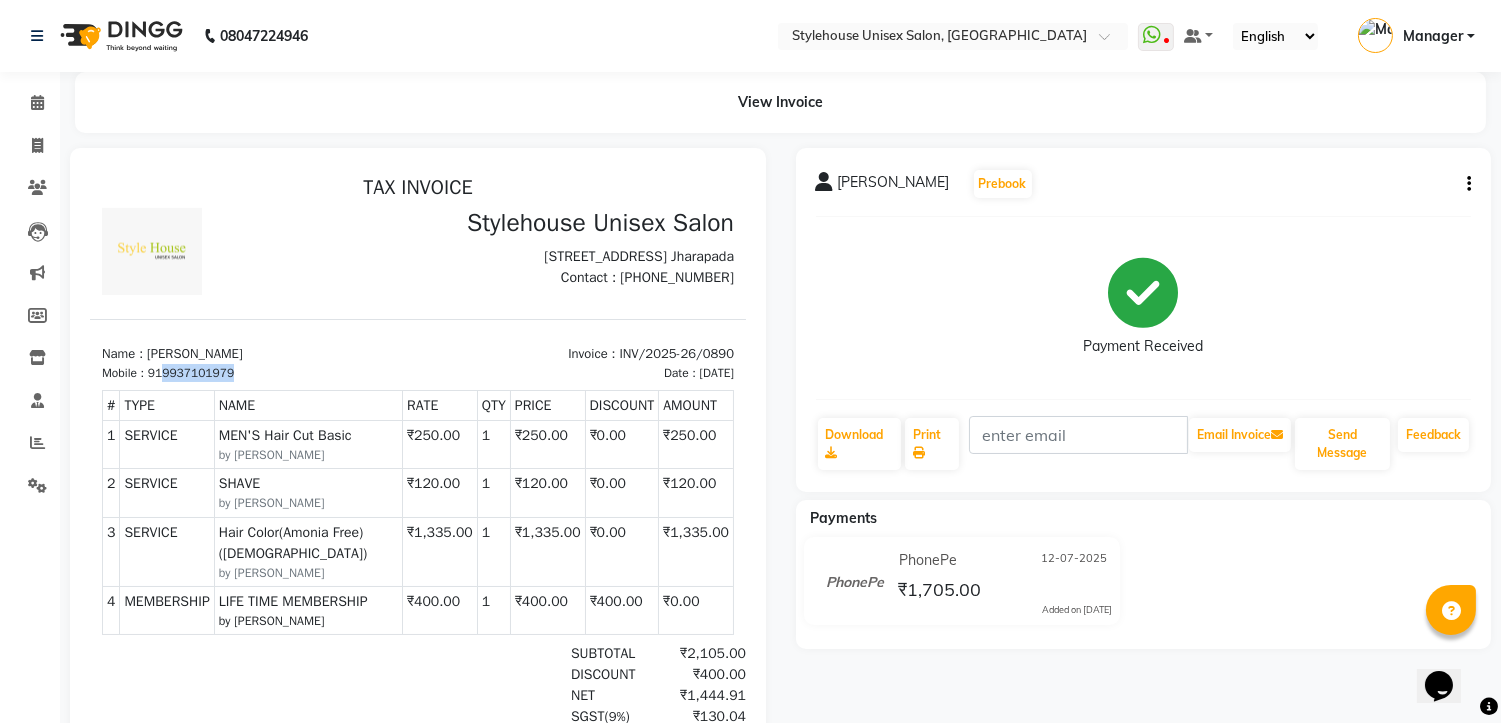 drag, startPoint x: 163, startPoint y: 383, endPoint x: 265, endPoint y: 383, distance: 102 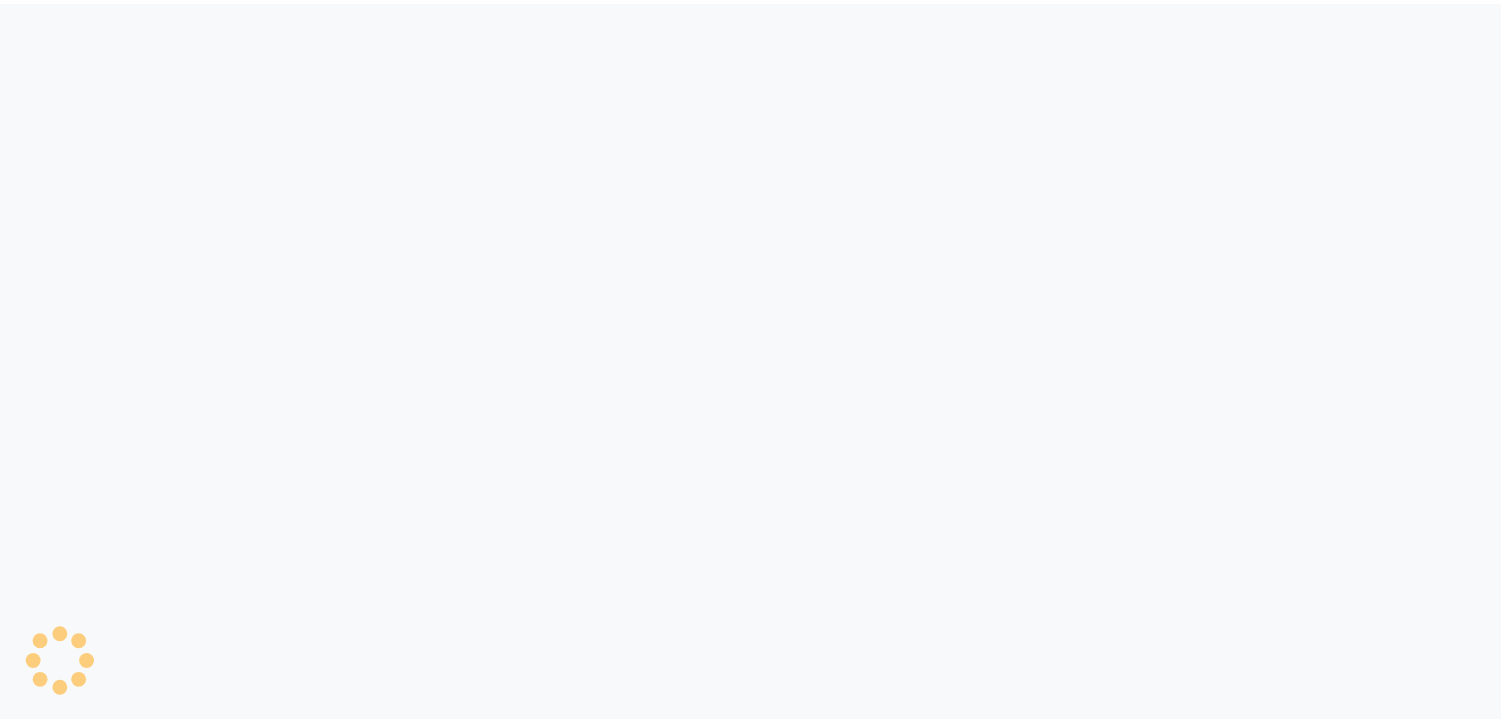 scroll, scrollTop: 0, scrollLeft: 0, axis: both 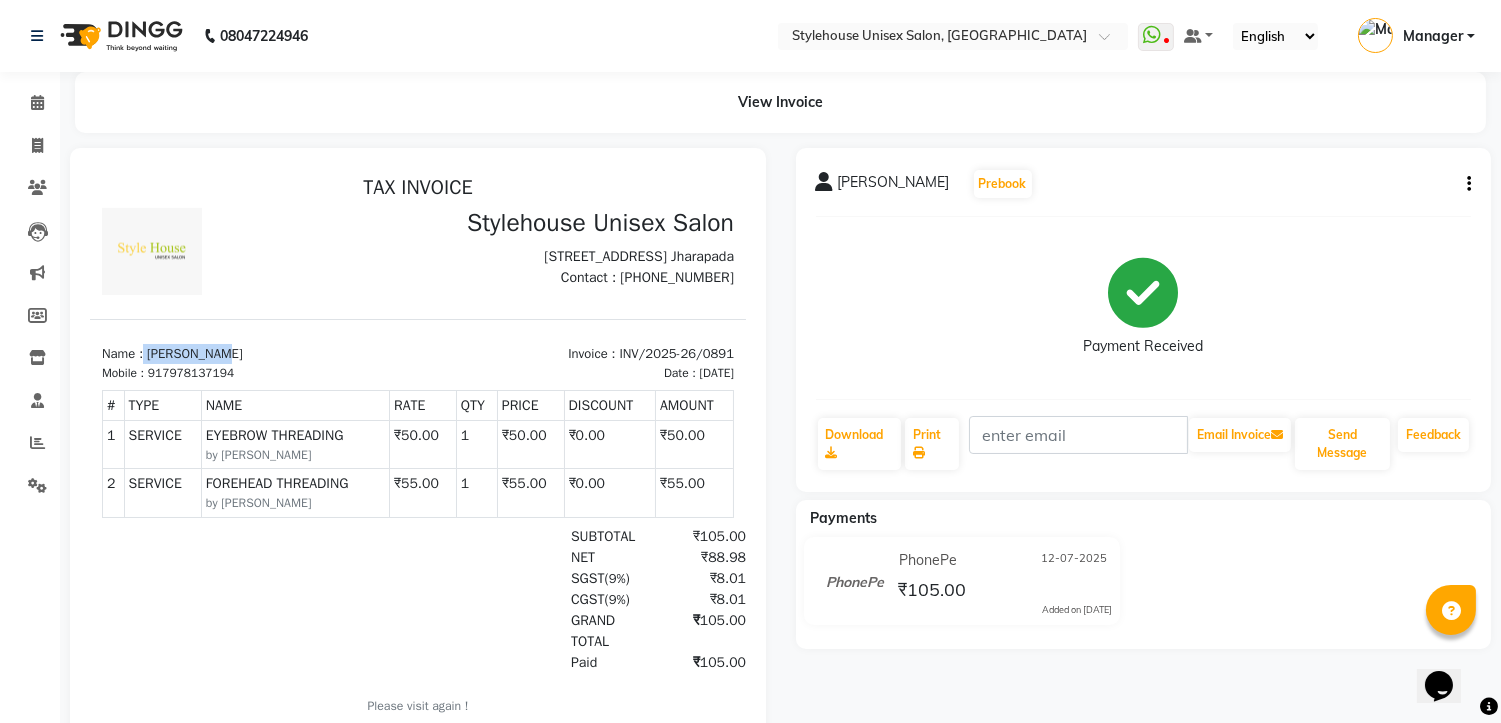 drag, startPoint x: 144, startPoint y: 363, endPoint x: 267, endPoint y: 362, distance: 123.00407 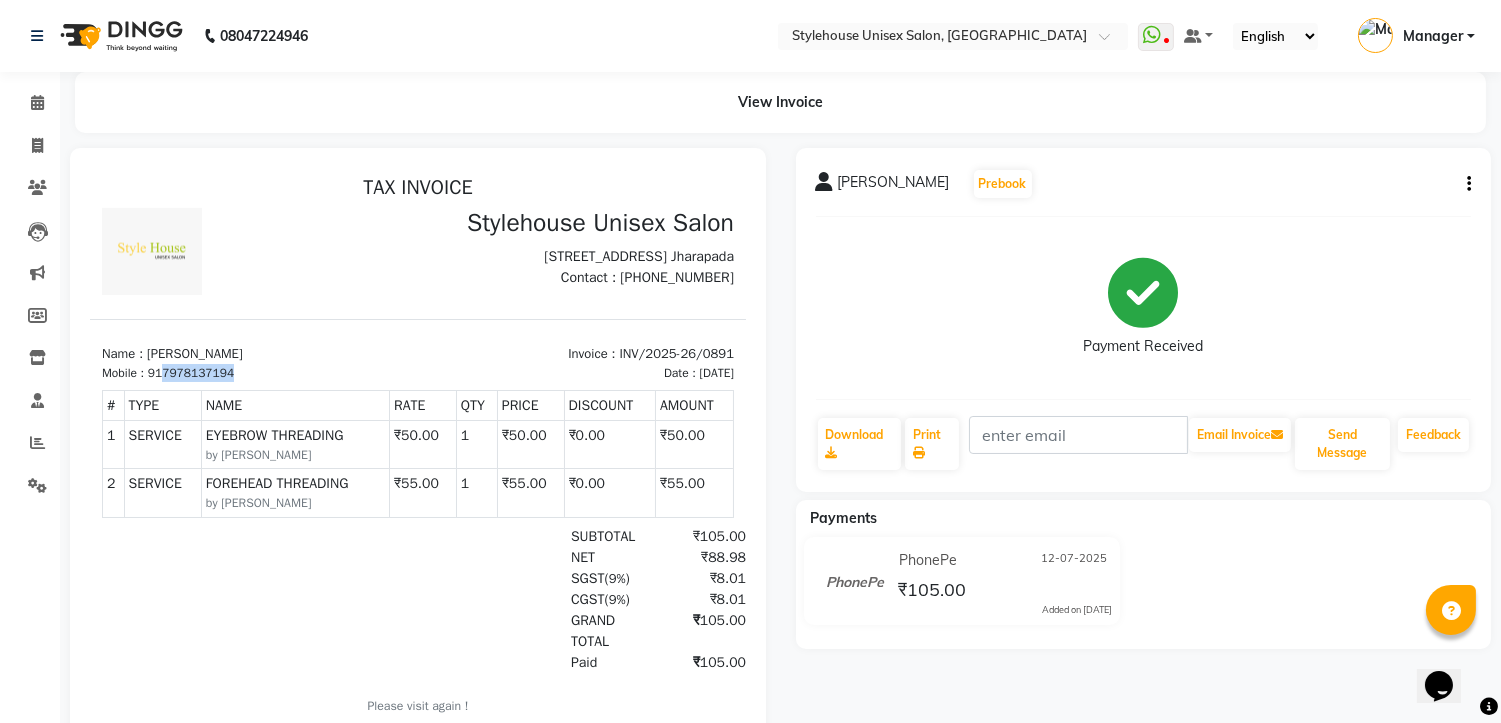 drag, startPoint x: 208, startPoint y: 389, endPoint x: 286, endPoint y: 387, distance: 78.025635 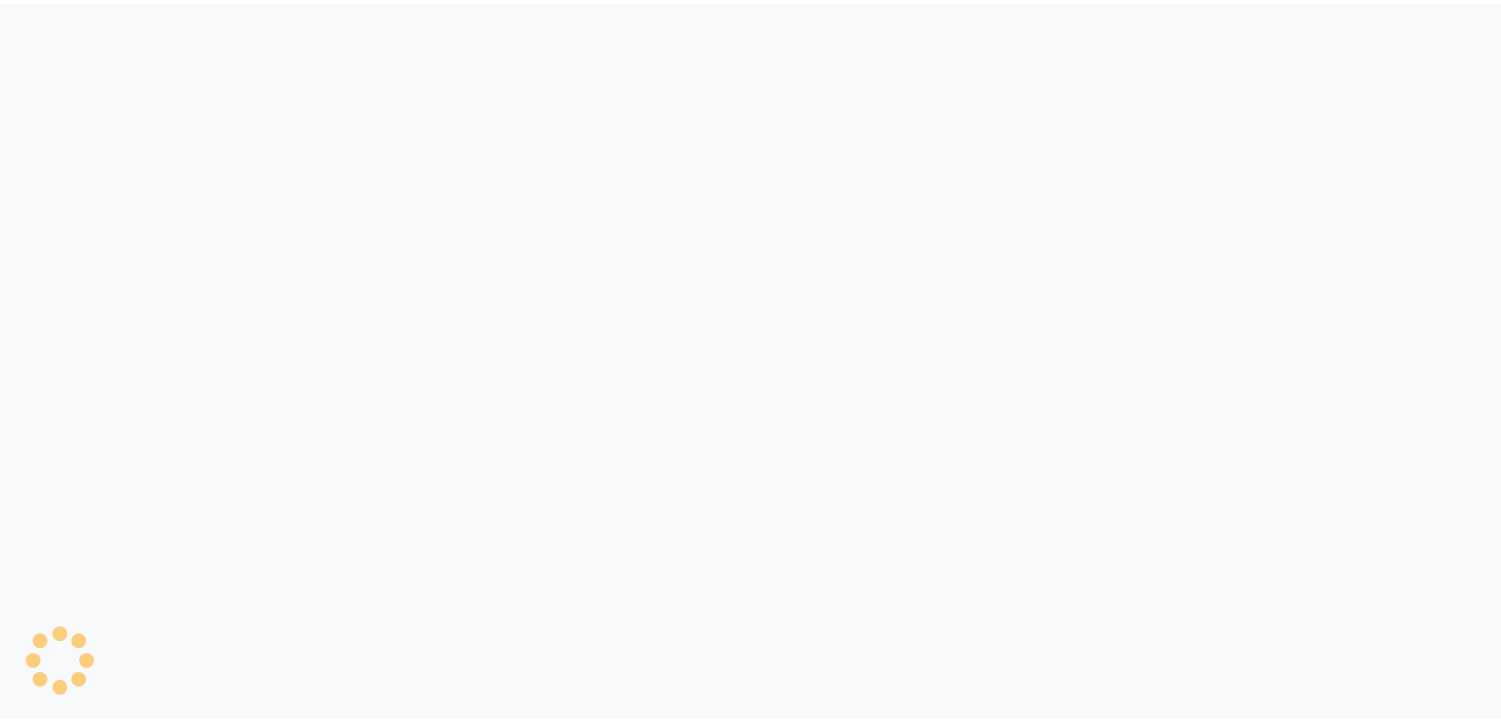 scroll, scrollTop: 0, scrollLeft: 0, axis: both 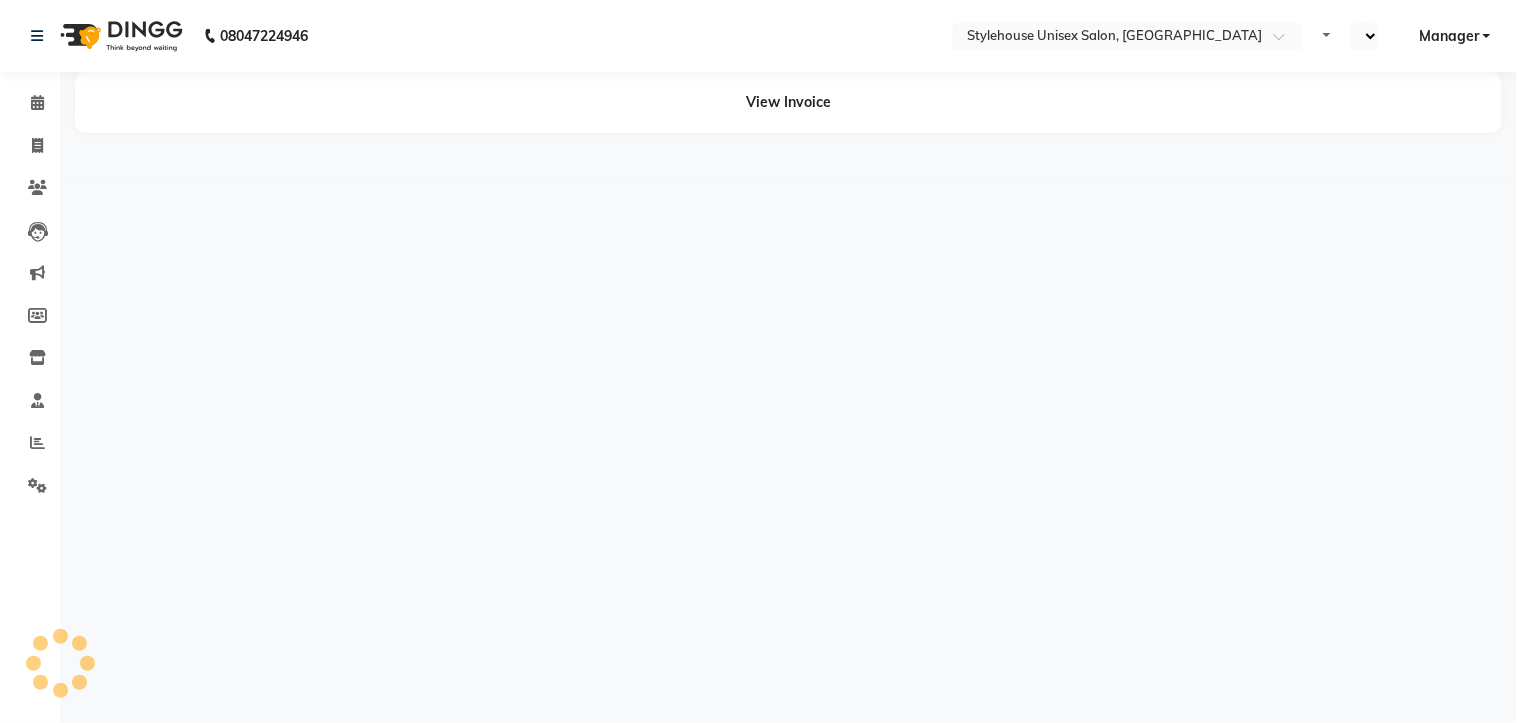 select on "en" 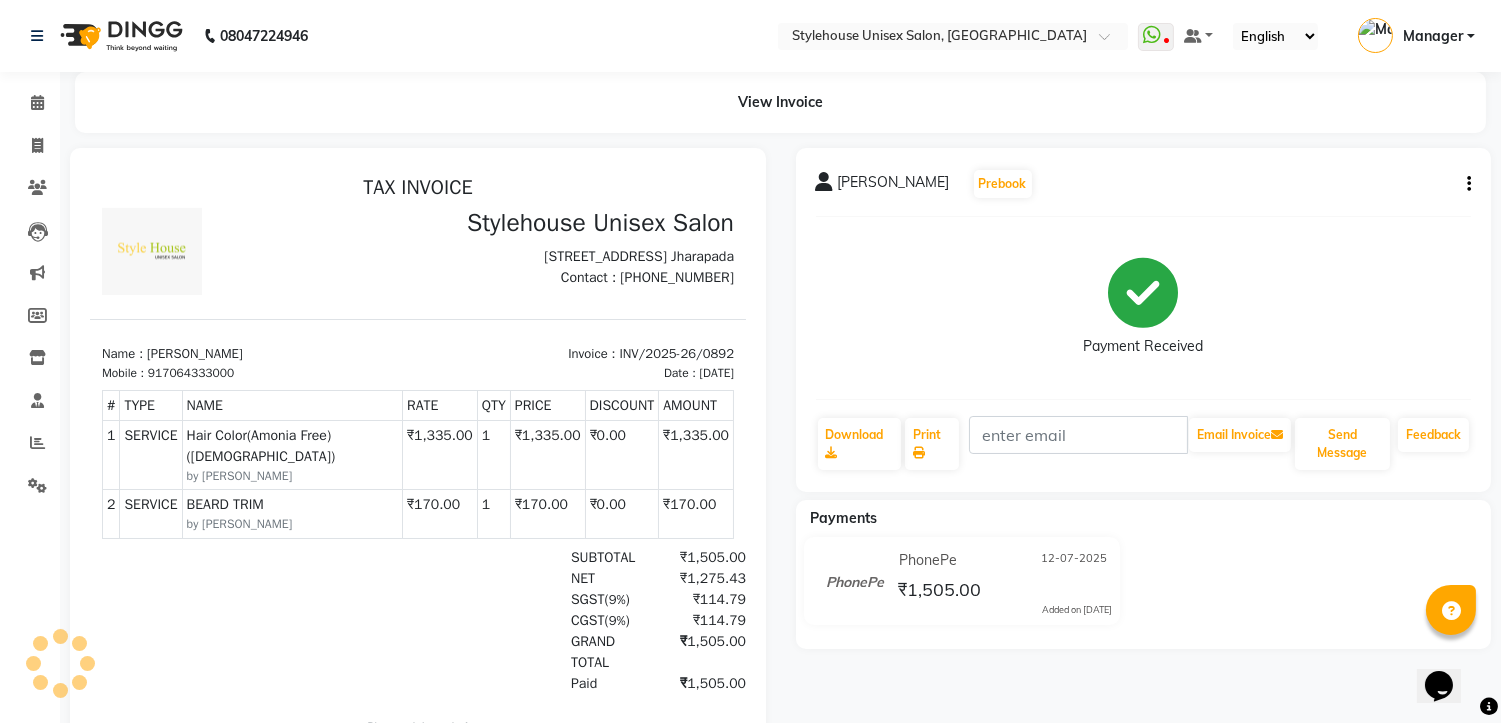 scroll, scrollTop: 0, scrollLeft: 0, axis: both 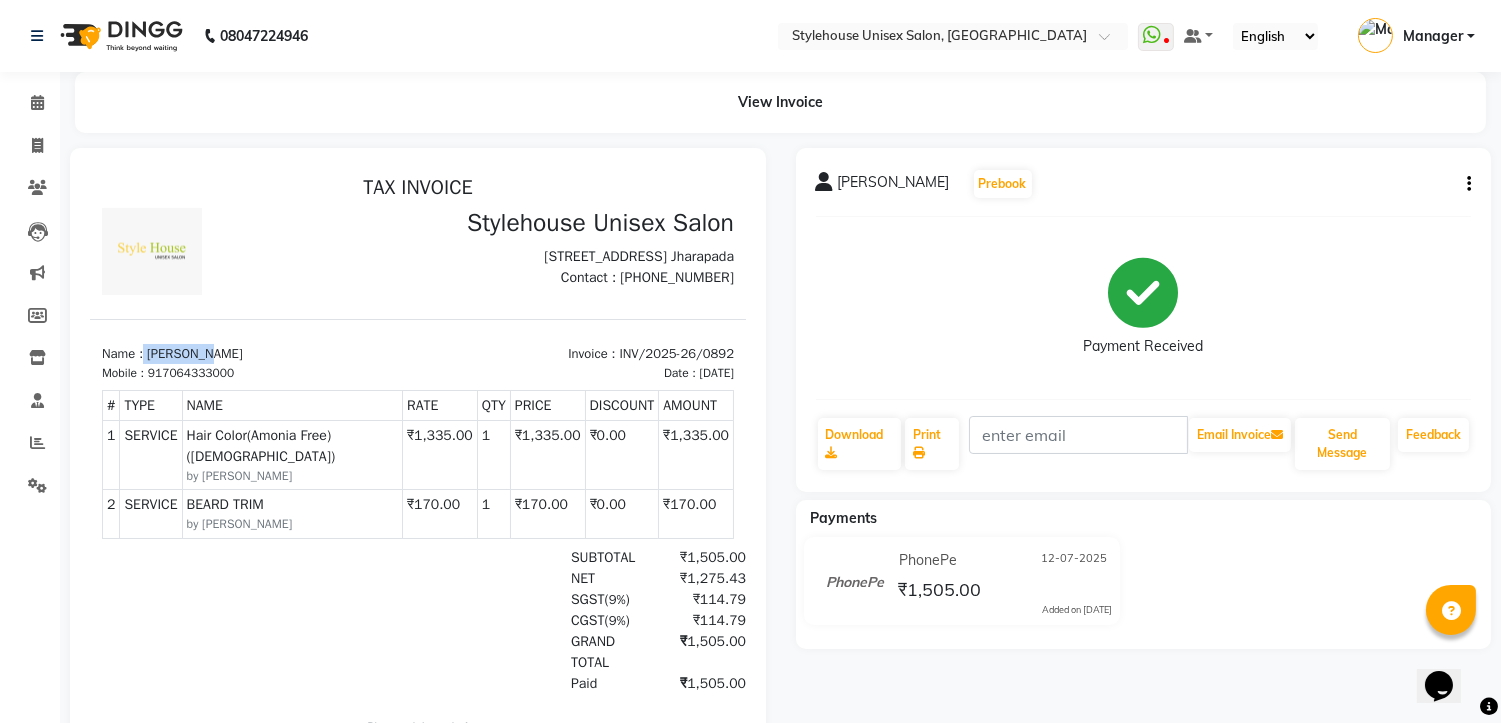 drag, startPoint x: 145, startPoint y: 363, endPoint x: 292, endPoint y: 362, distance: 147.0034 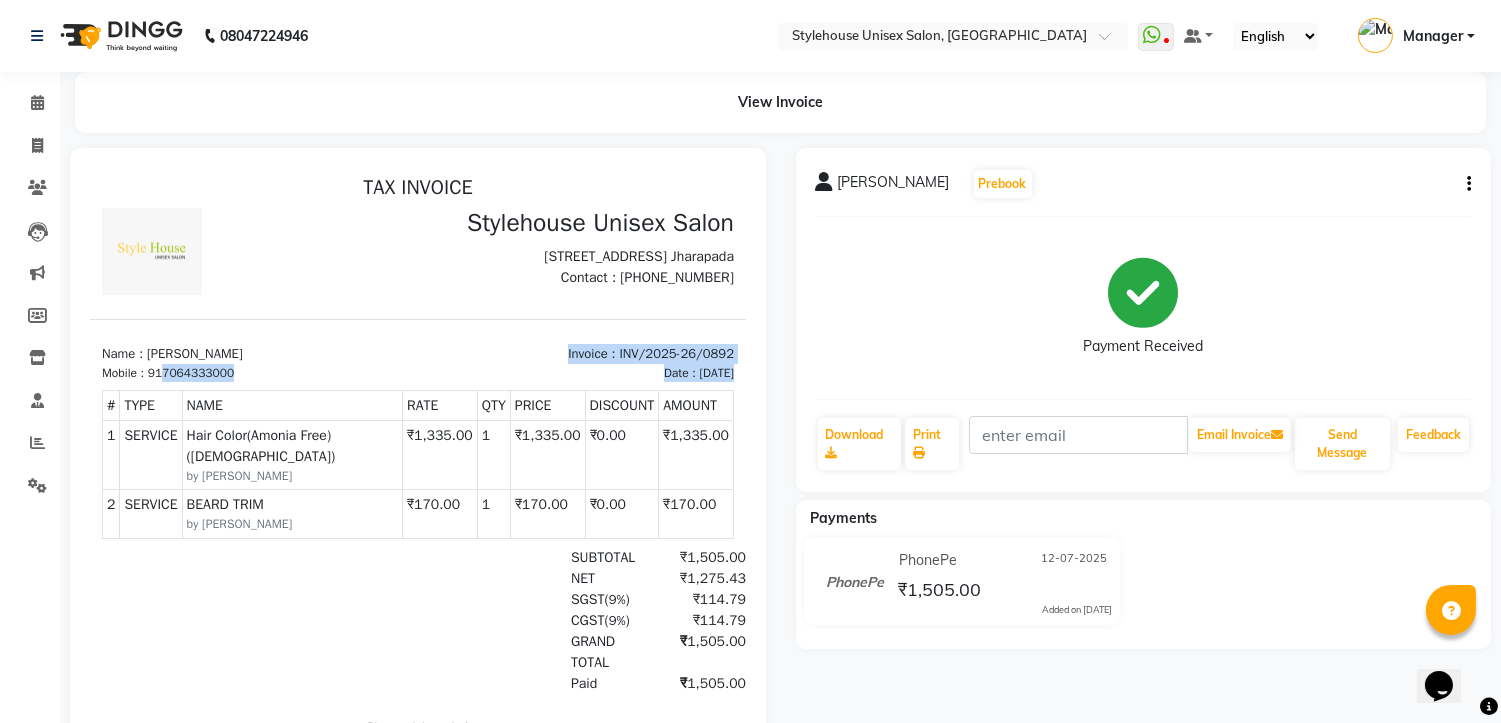 drag, startPoint x: 164, startPoint y: 380, endPoint x: 286, endPoint y: 396, distance: 123.04471 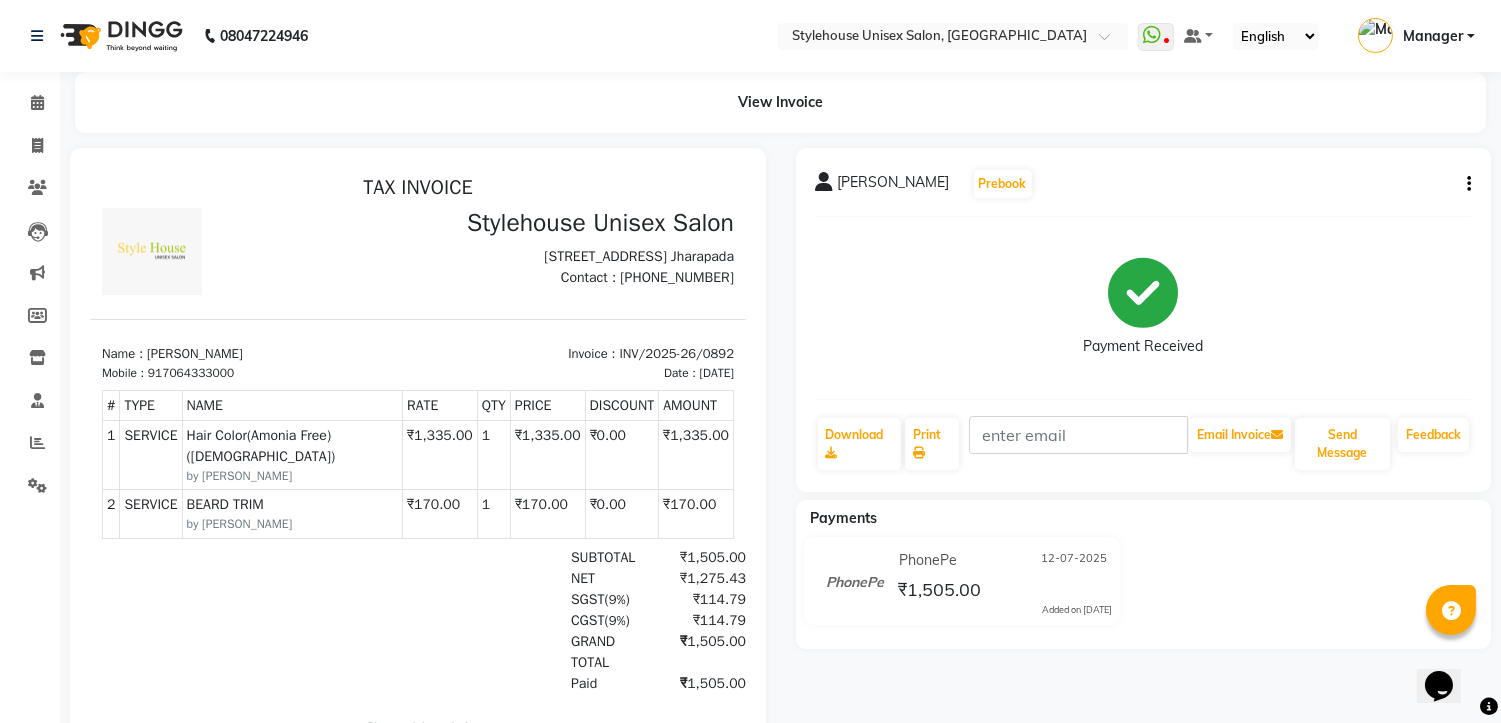 click on "Name  : [PERSON_NAME]" at bounding box center [254, 353] 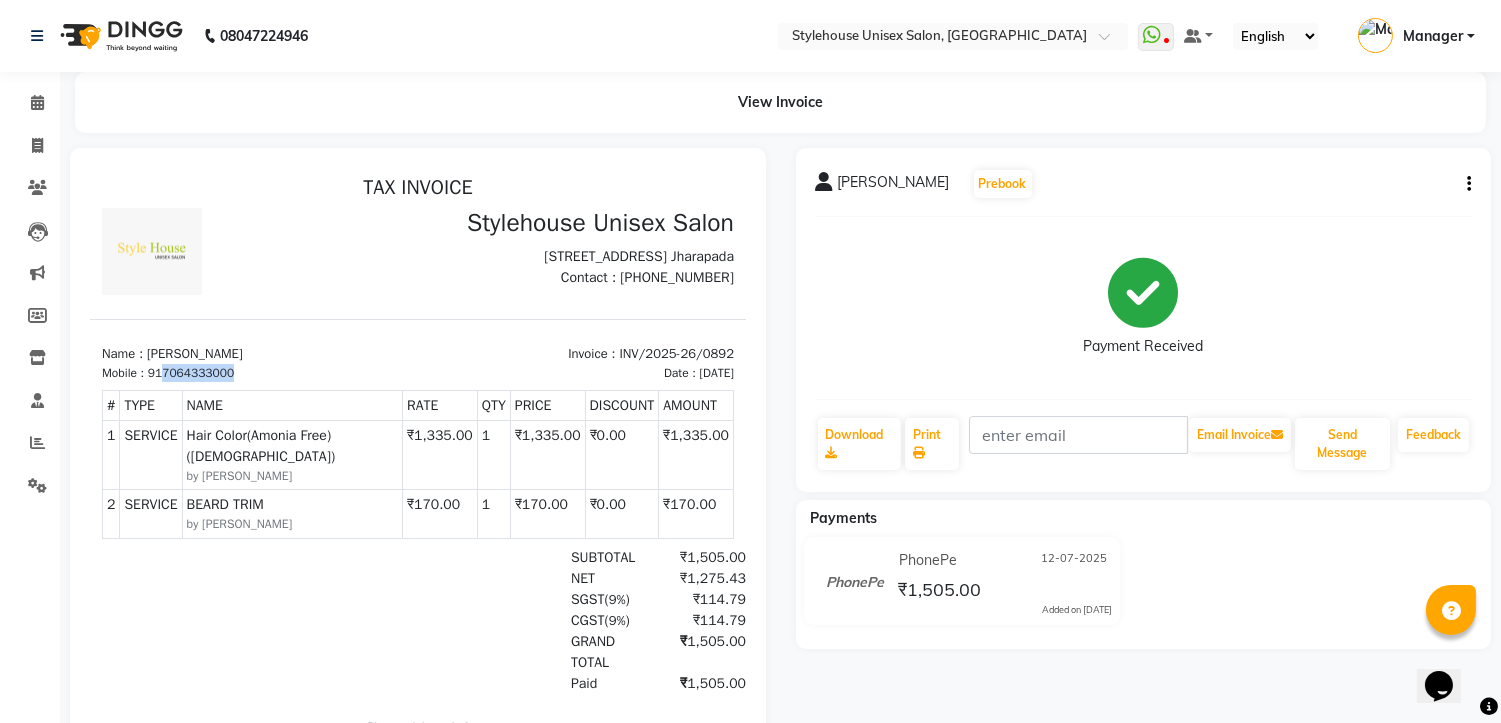 drag, startPoint x: 165, startPoint y: 384, endPoint x: 252, endPoint y: 384, distance: 87 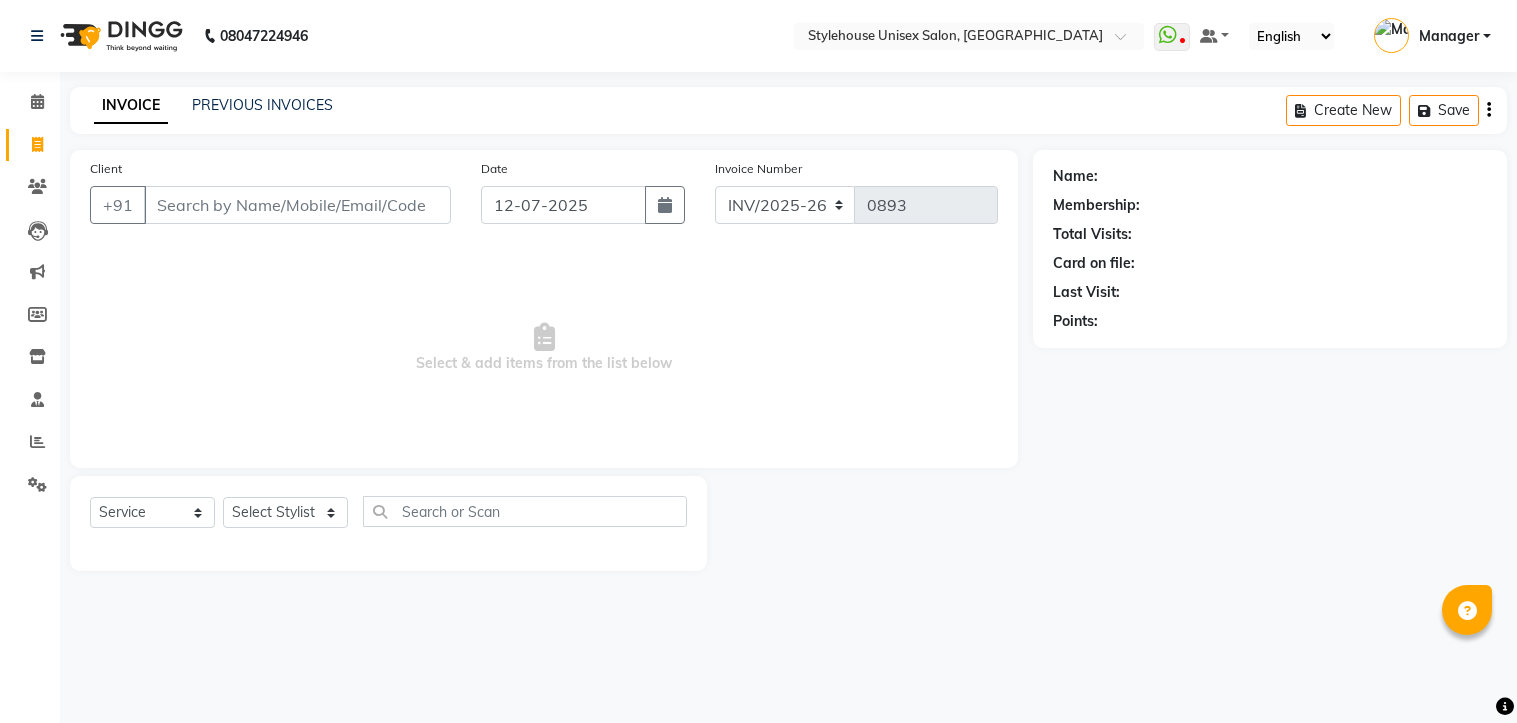 select on "service" 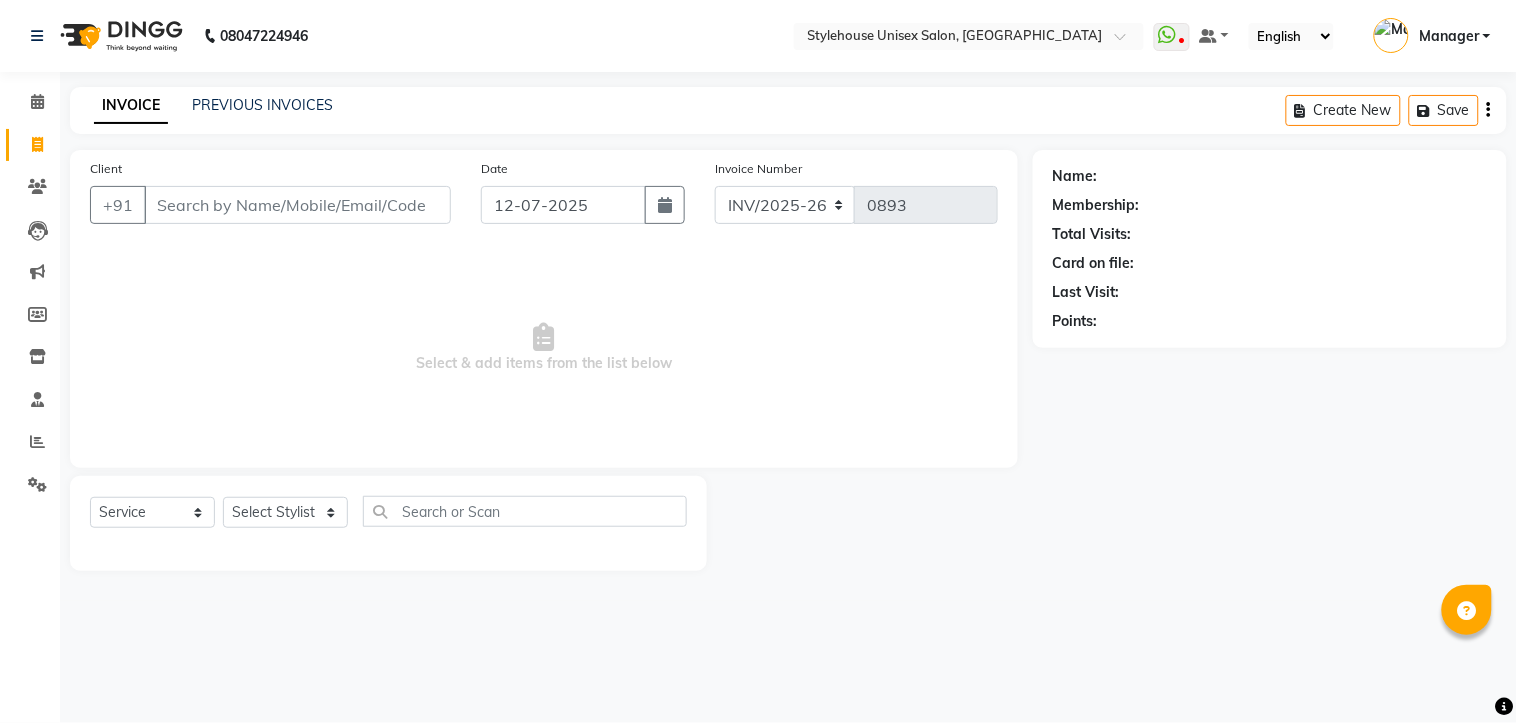 scroll, scrollTop: 0, scrollLeft: 0, axis: both 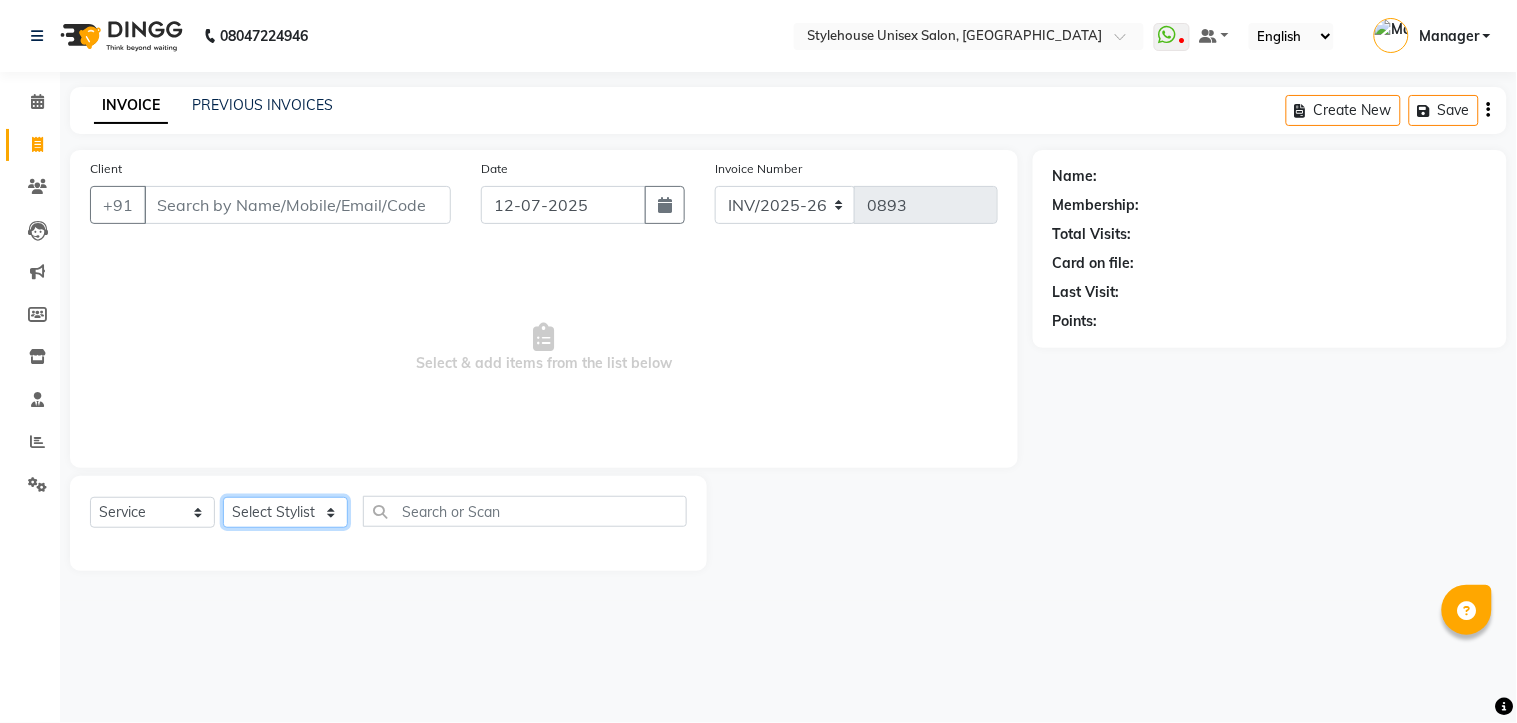 click on "Select Stylist [PERSON_NAME] [PERSON_NAME] [PERSON_NAME] Manager [PERSON_NAME] PRIYANKA HOTA [PERSON_NAME] [PERSON_NAME]" 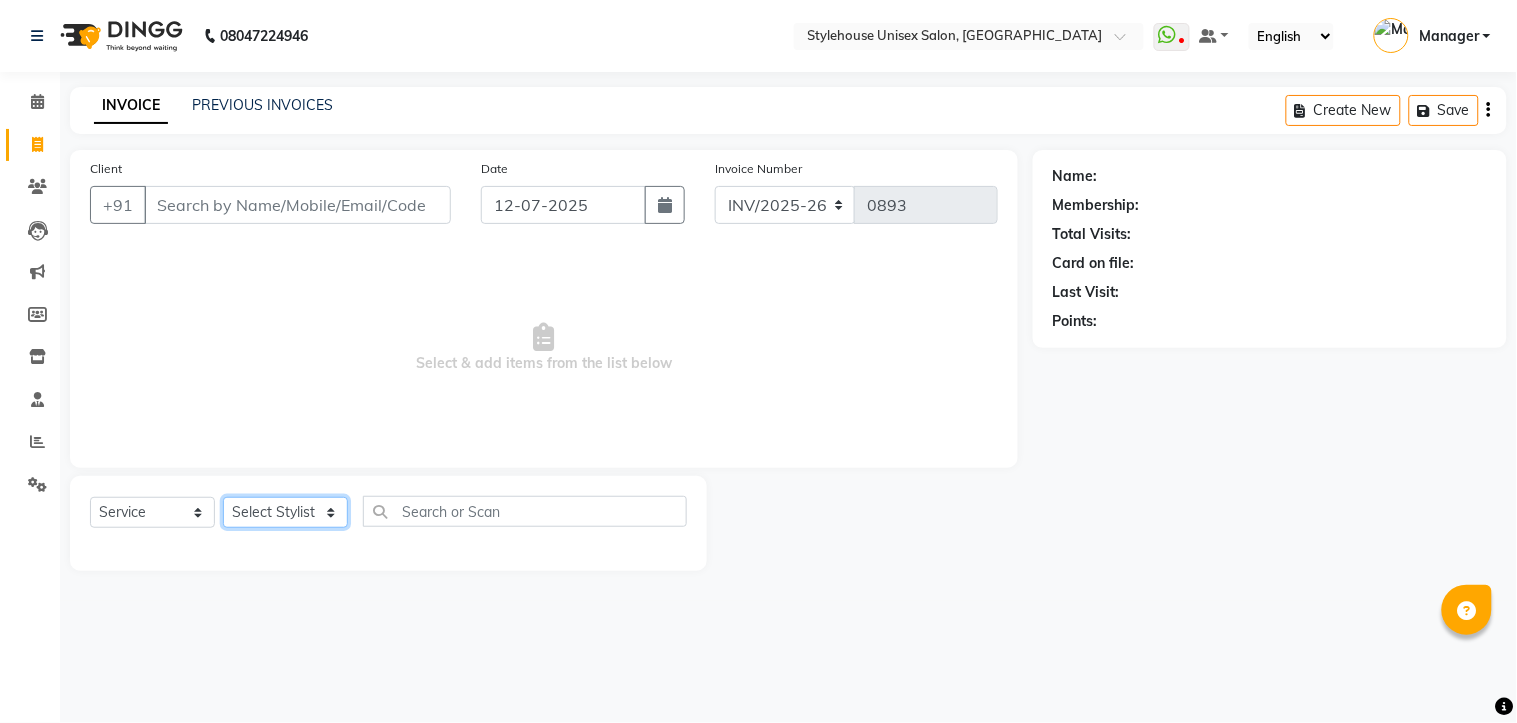 select on "69917" 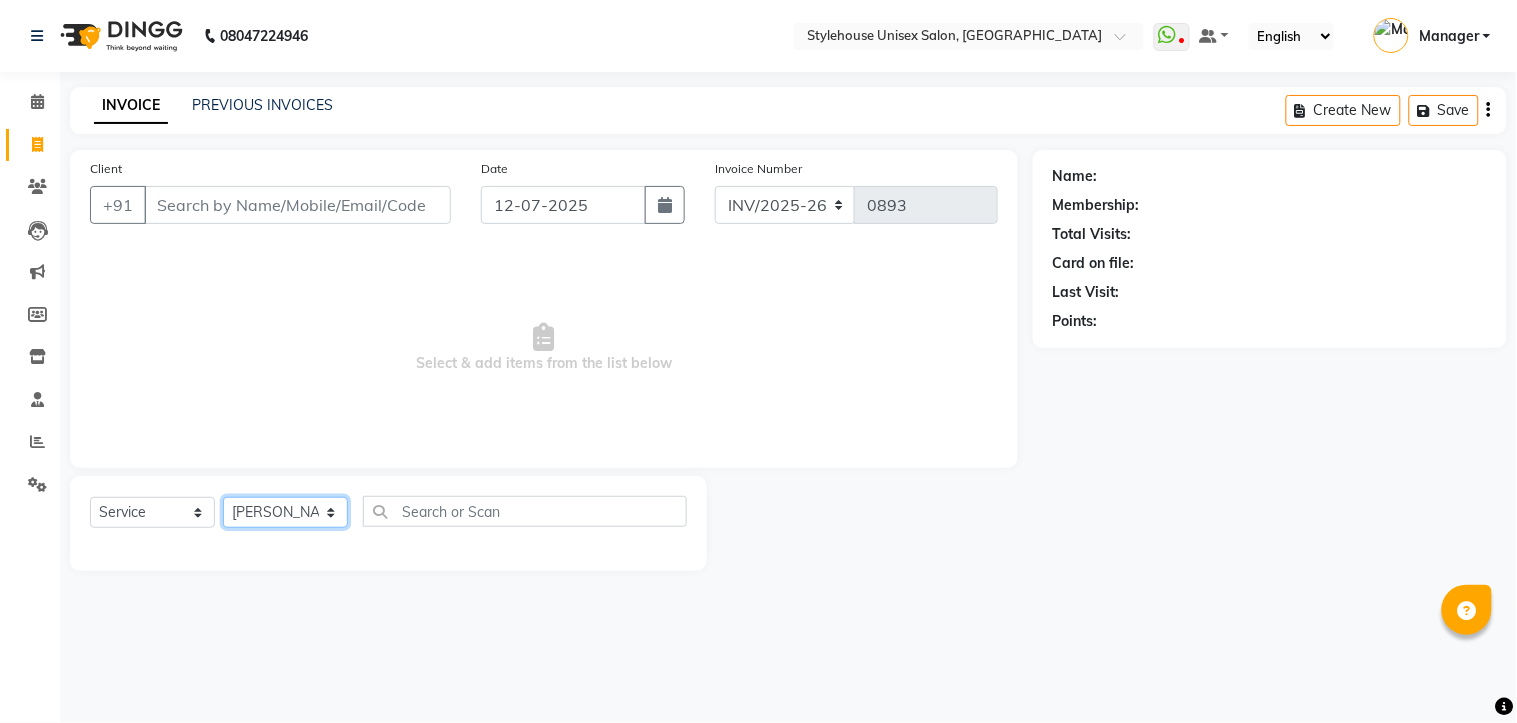 click on "Select Stylist [PERSON_NAME] [PERSON_NAME] [PERSON_NAME] Manager [PERSON_NAME] PRIYANKA HOTA [PERSON_NAME] [PERSON_NAME]" 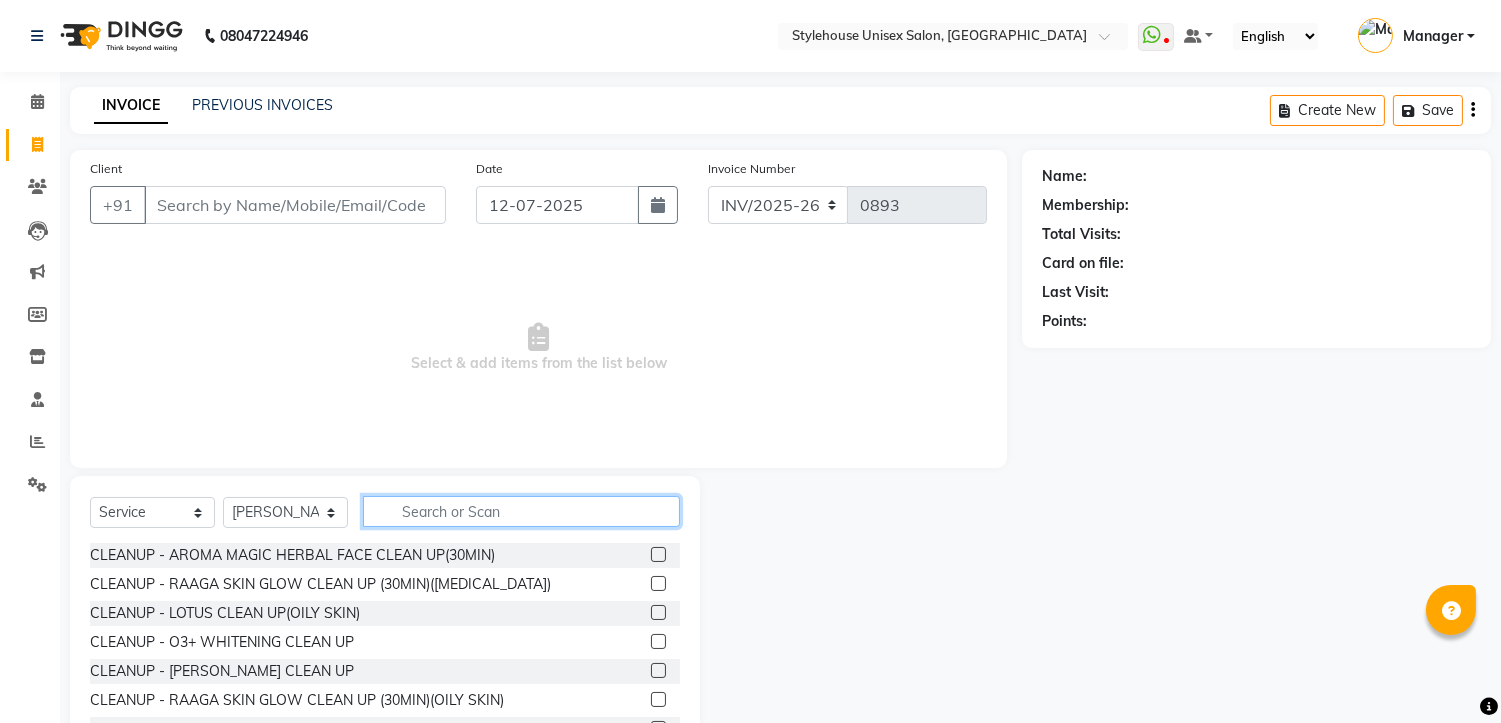 click 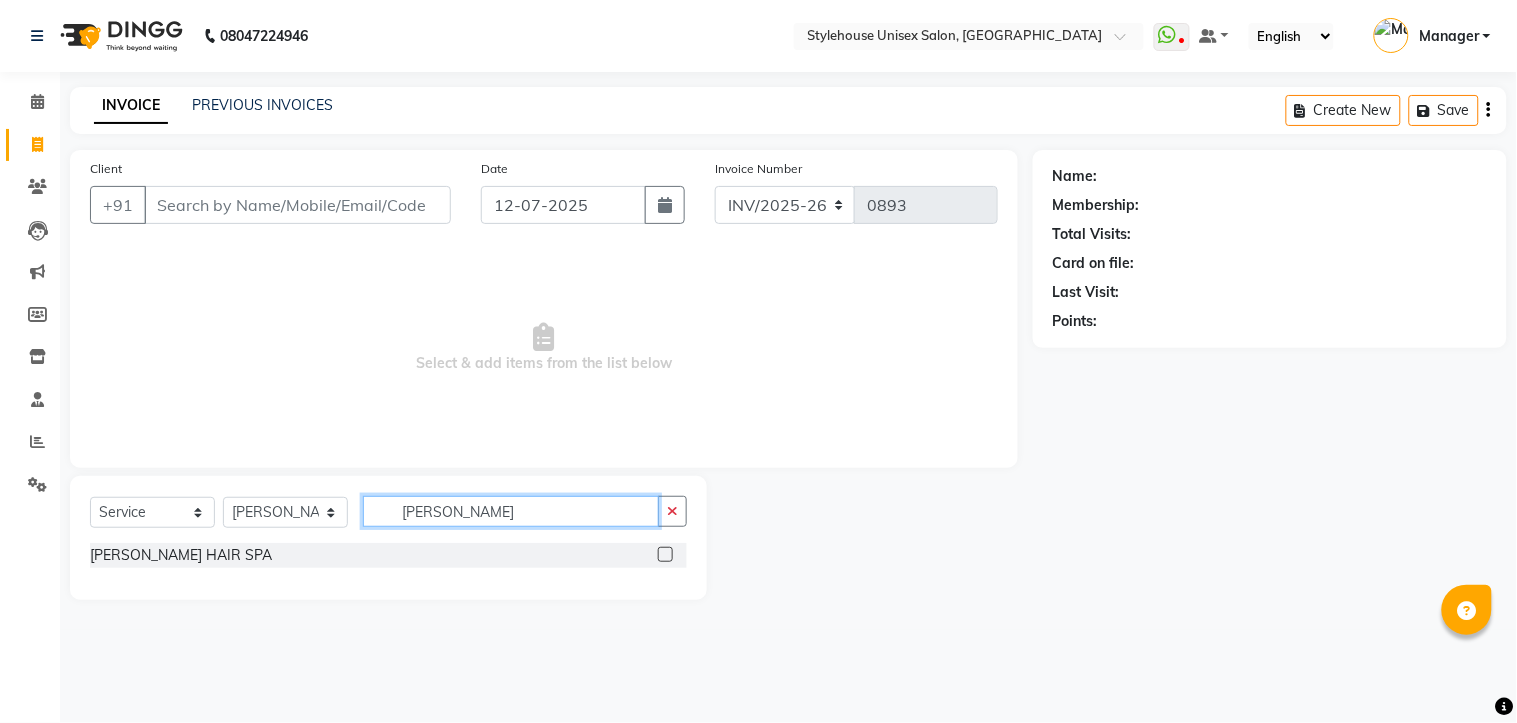 type on "[PERSON_NAME]" 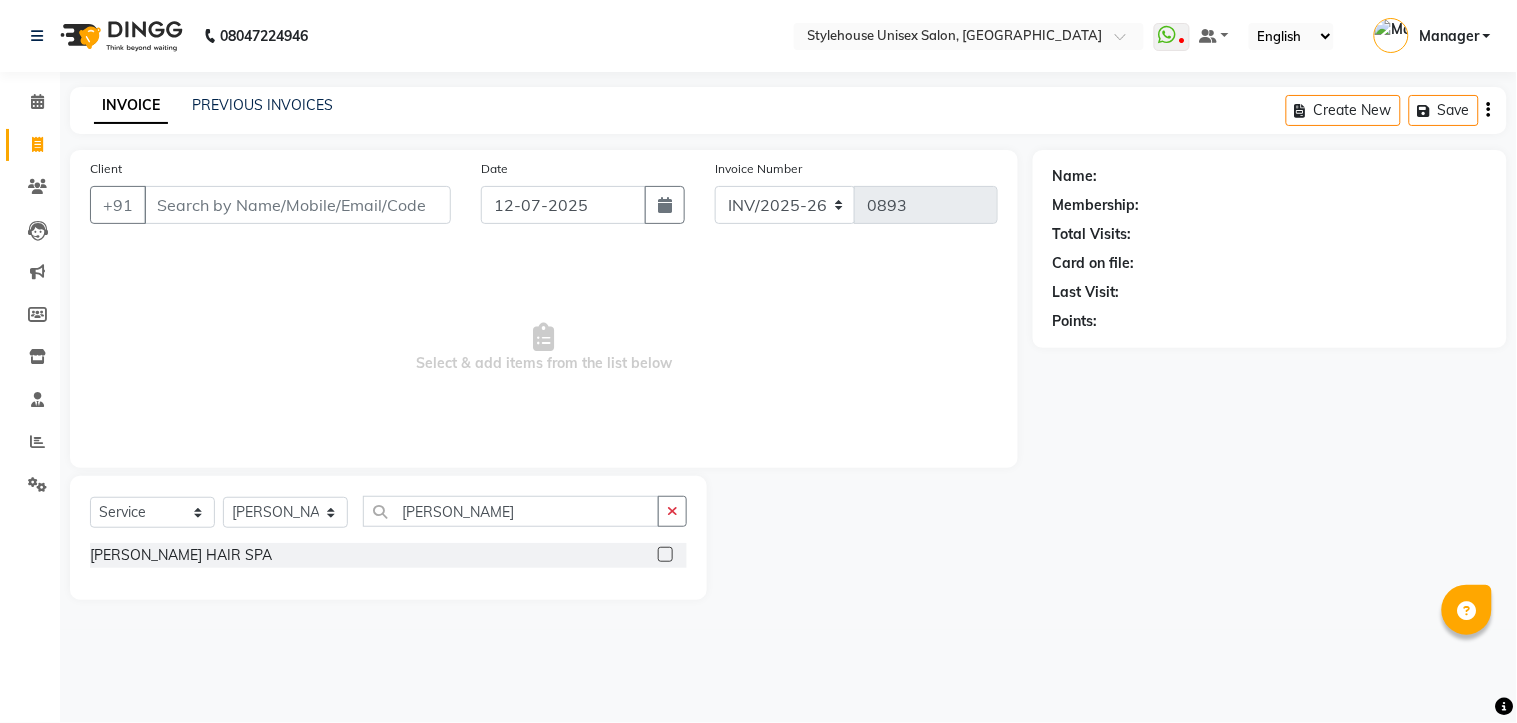 click 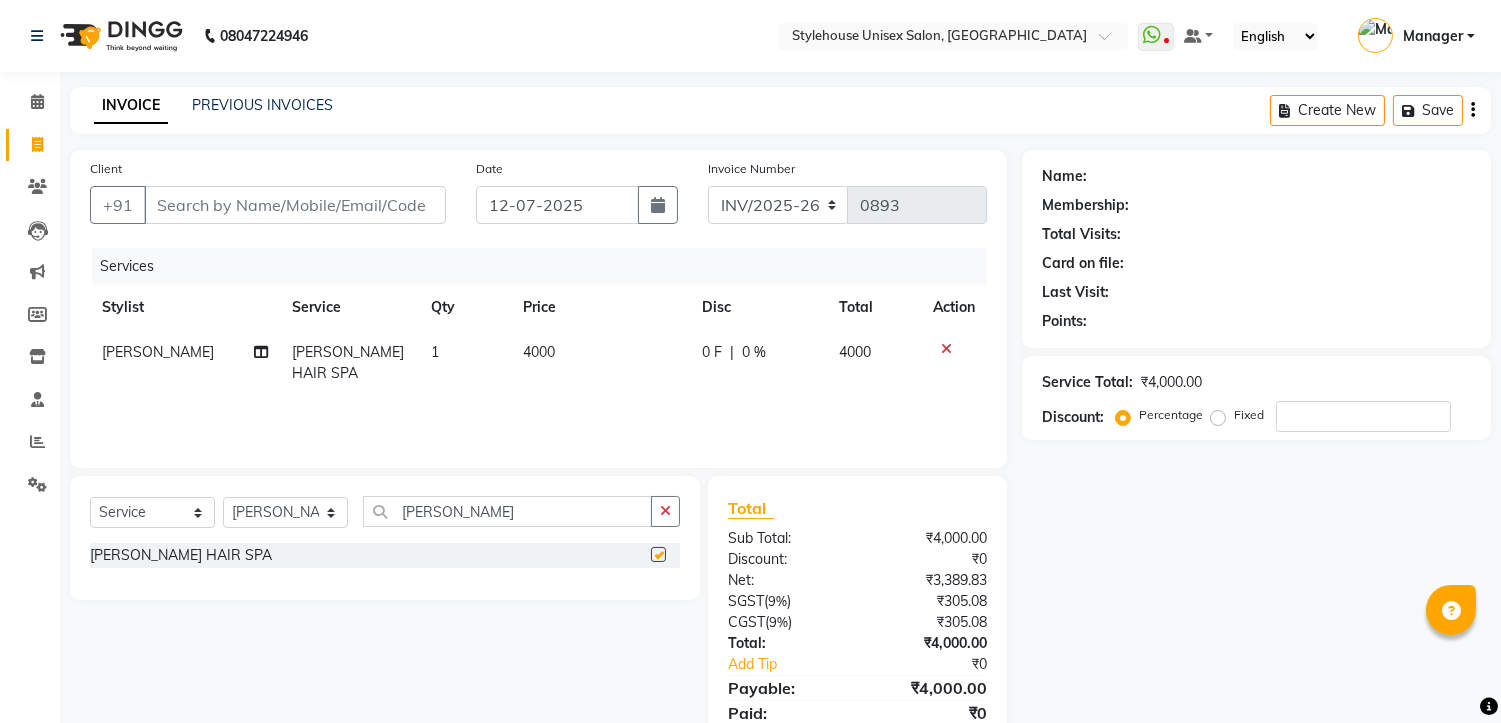 checkbox on "false" 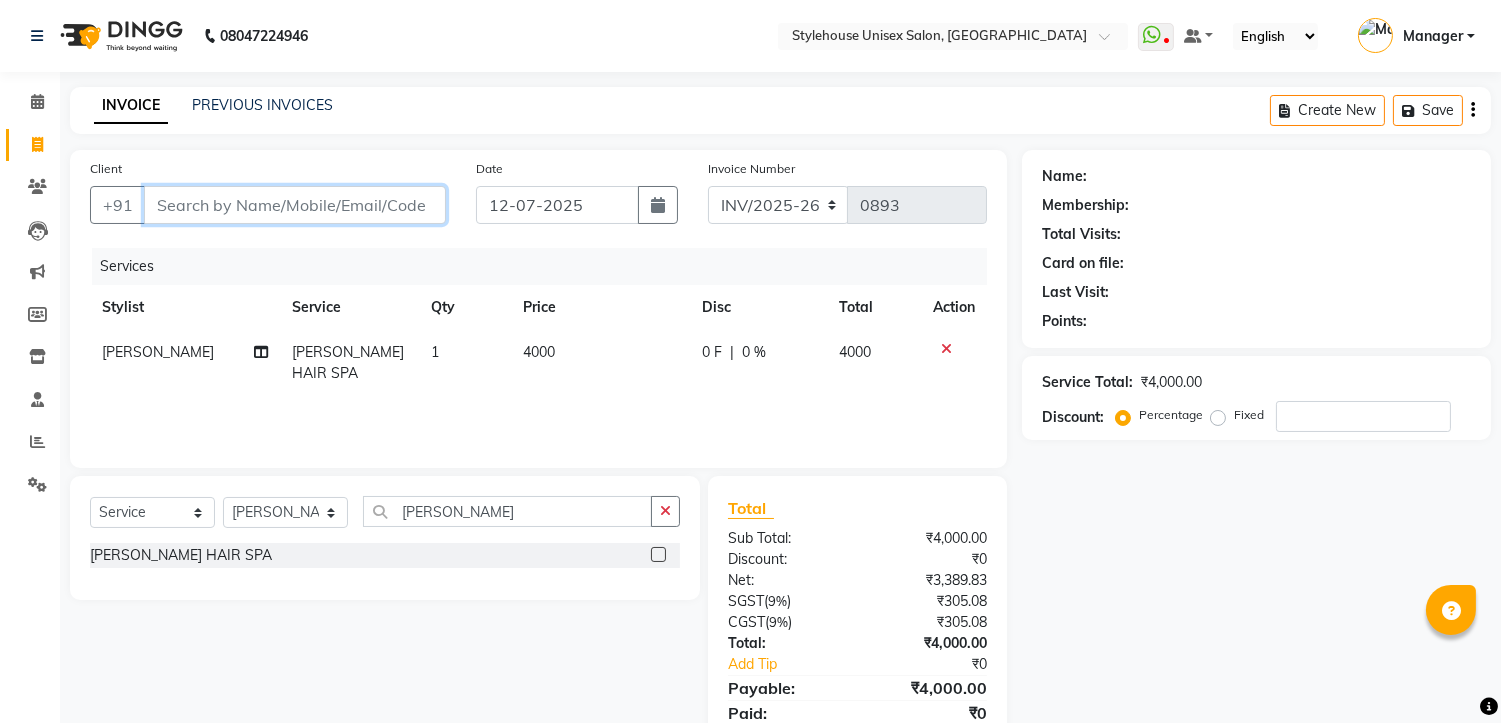 click on "Client" at bounding box center [295, 205] 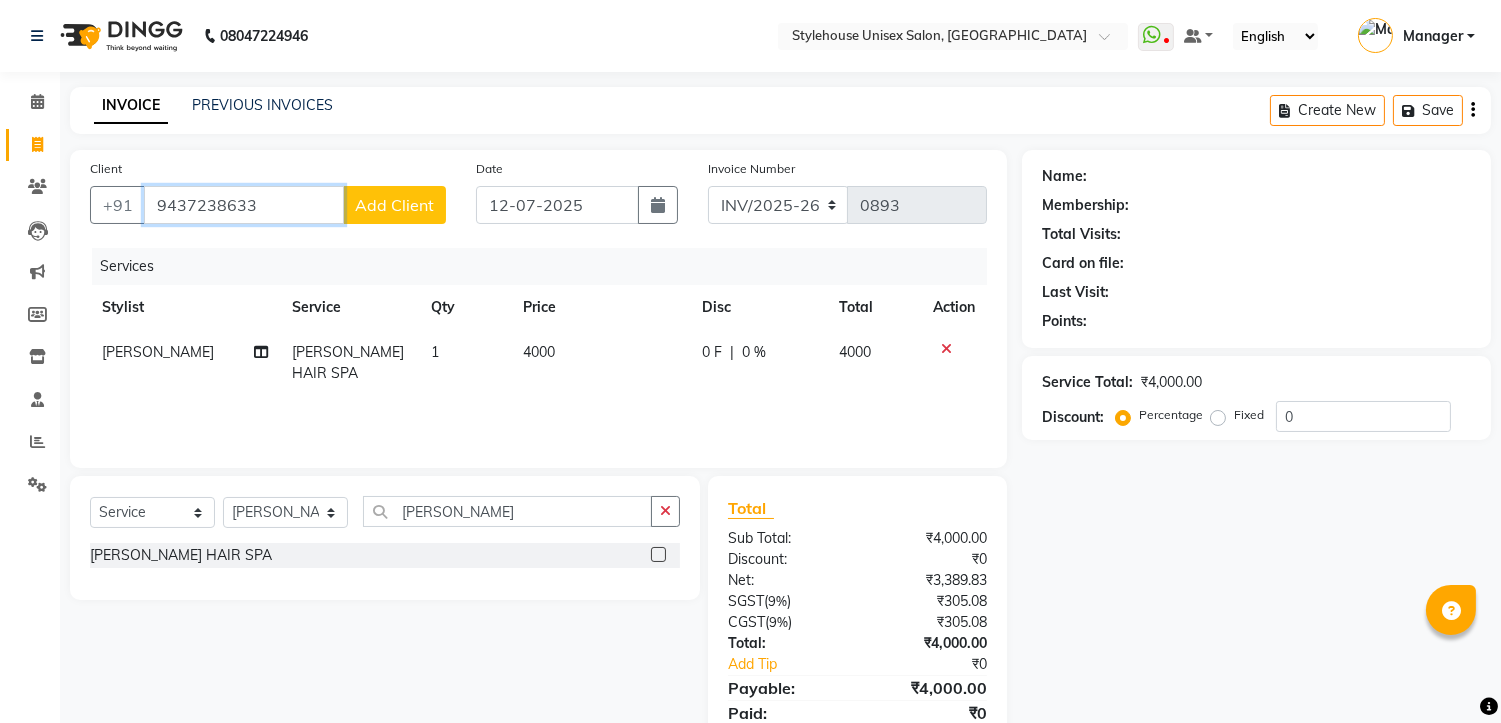 type on "9437238633" 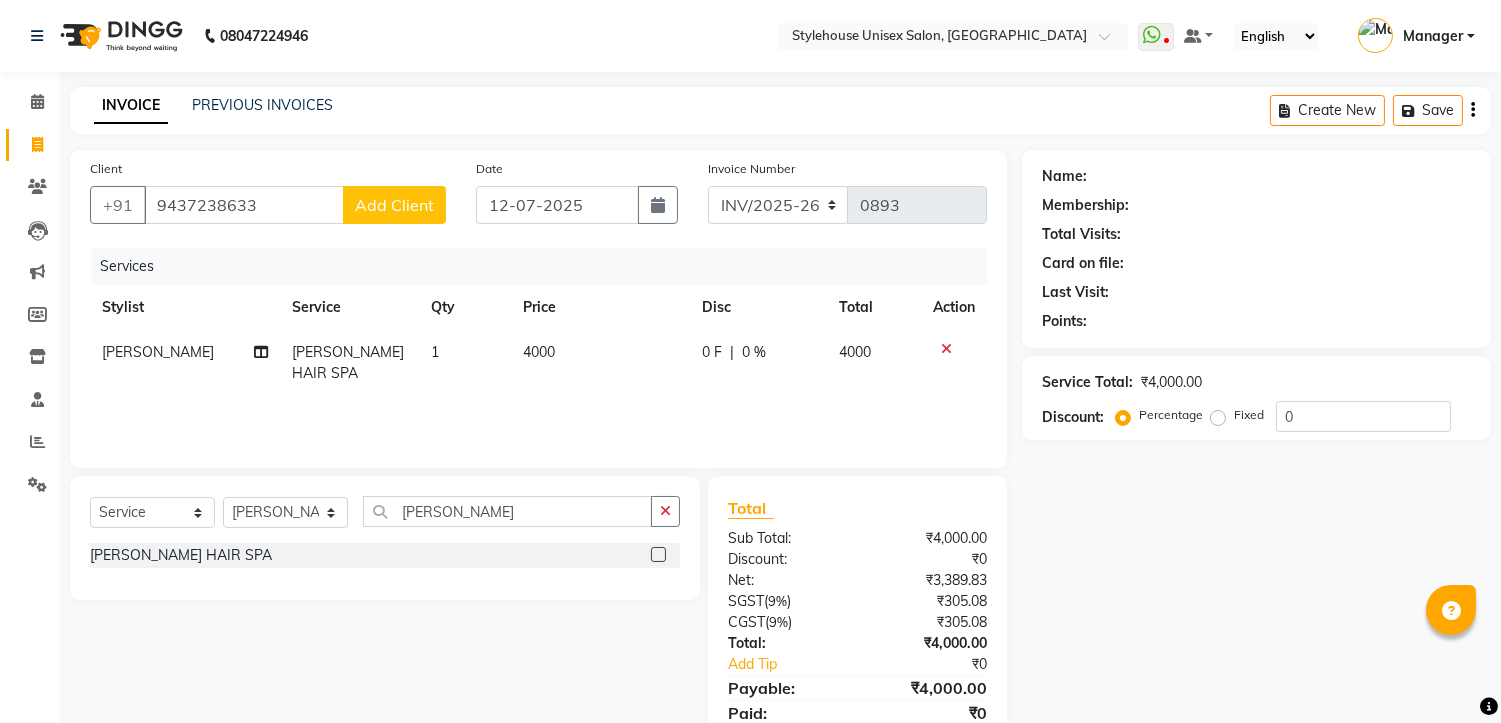 click on "Add Client" 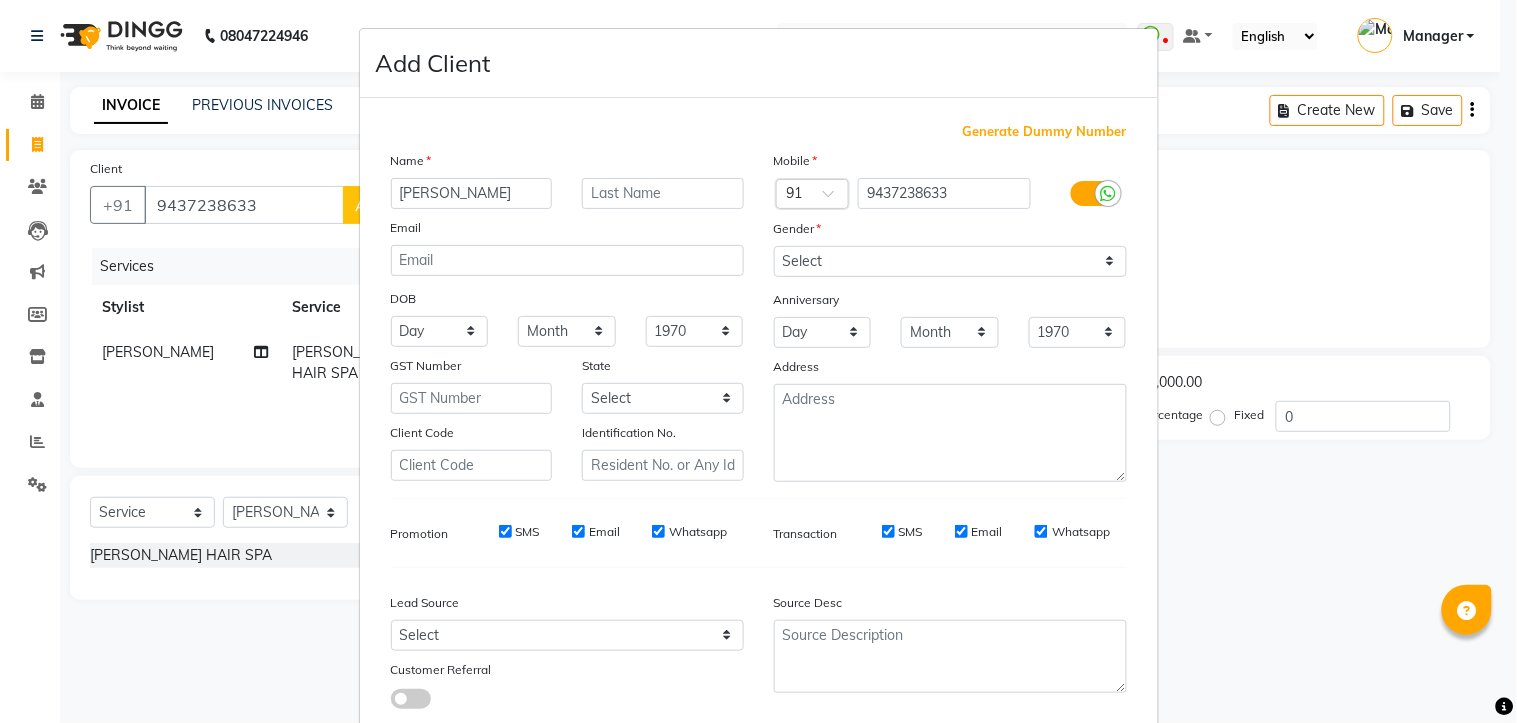 type on "[PERSON_NAME]" 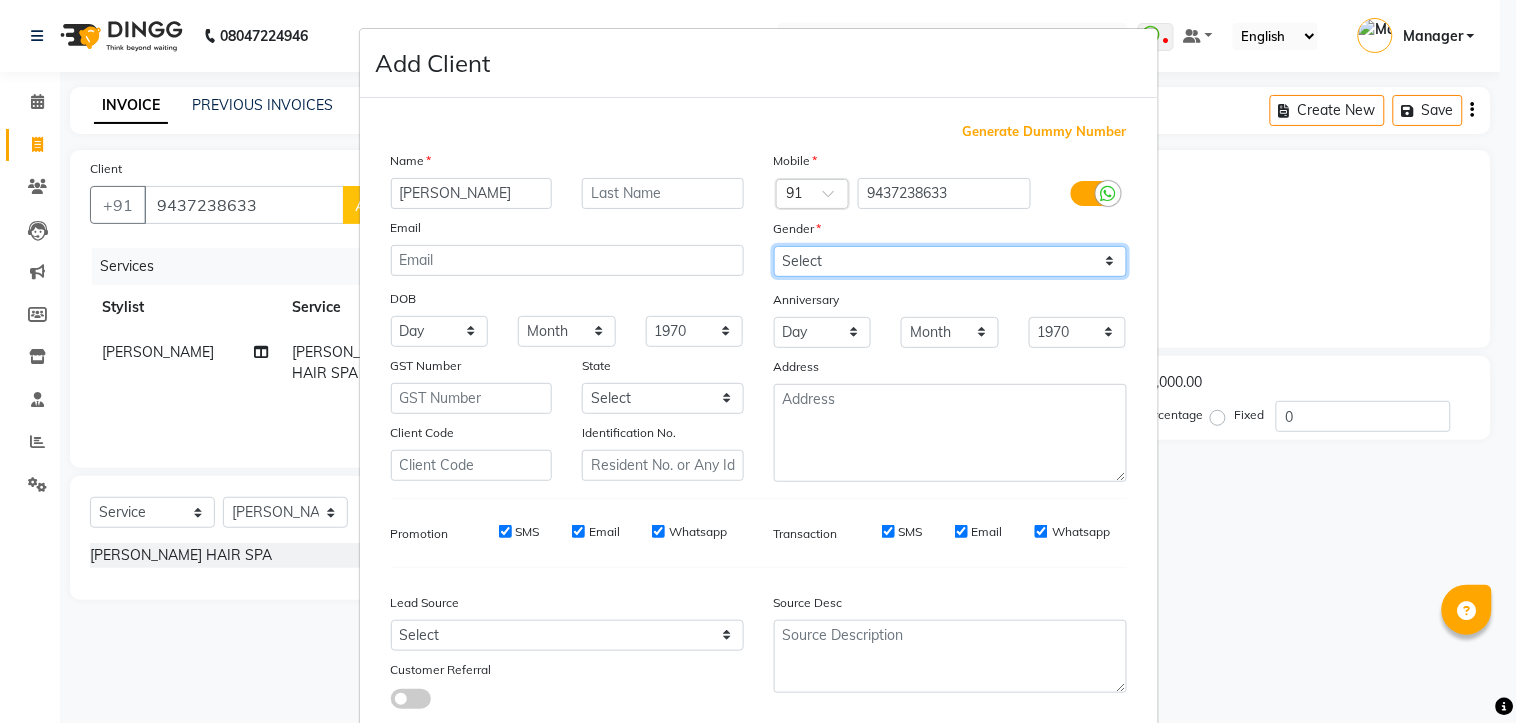 click on "Select [DEMOGRAPHIC_DATA] [DEMOGRAPHIC_DATA] Other Prefer Not To Say" at bounding box center (950, 261) 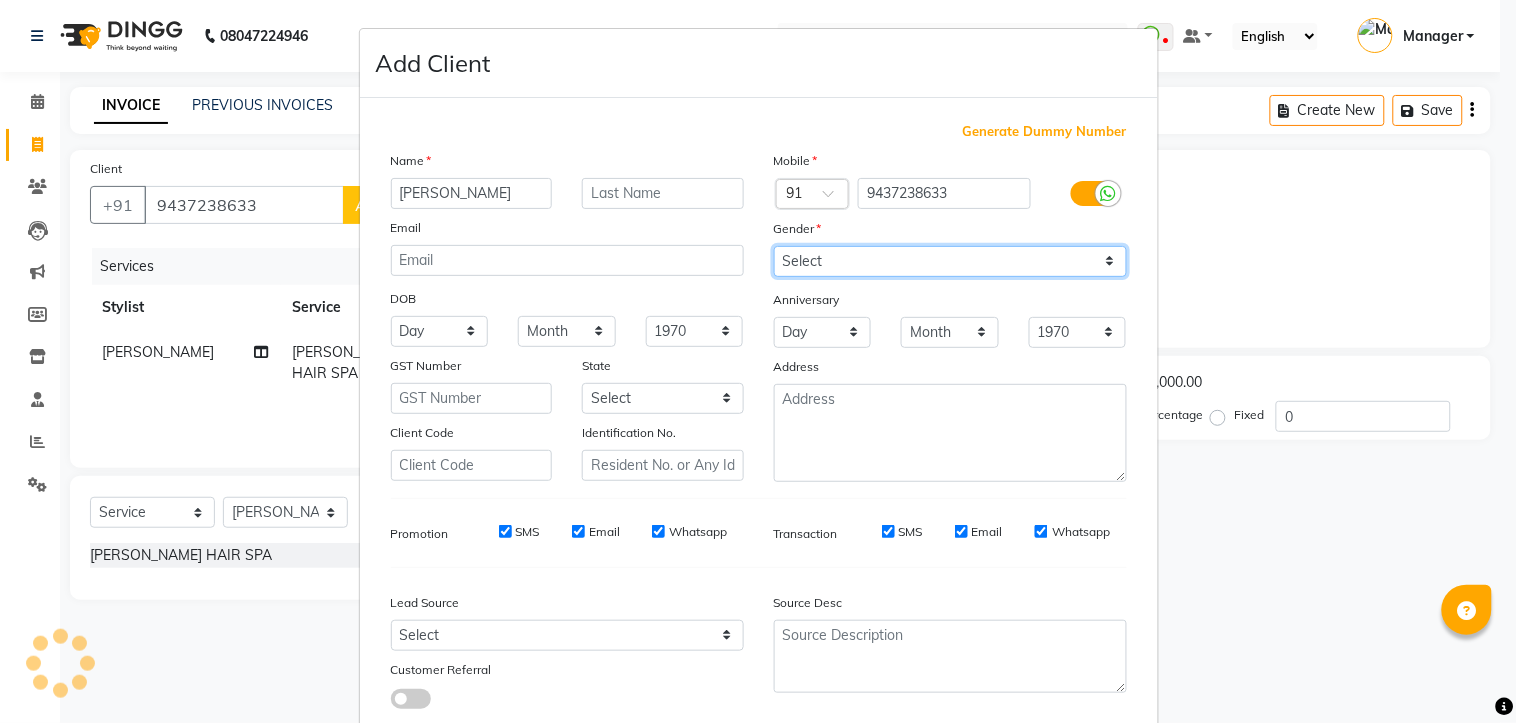 select on "[DEMOGRAPHIC_DATA]" 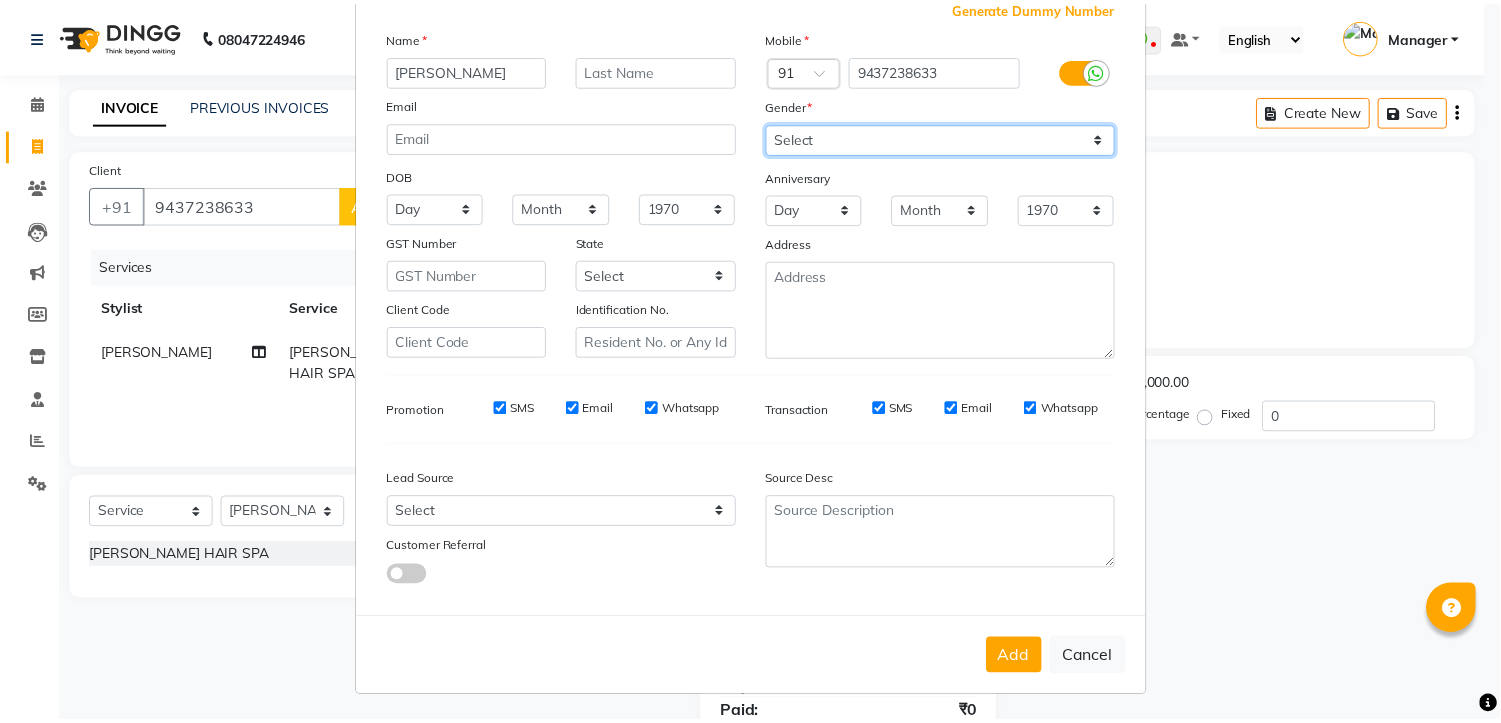 scroll, scrollTop: 127, scrollLeft: 0, axis: vertical 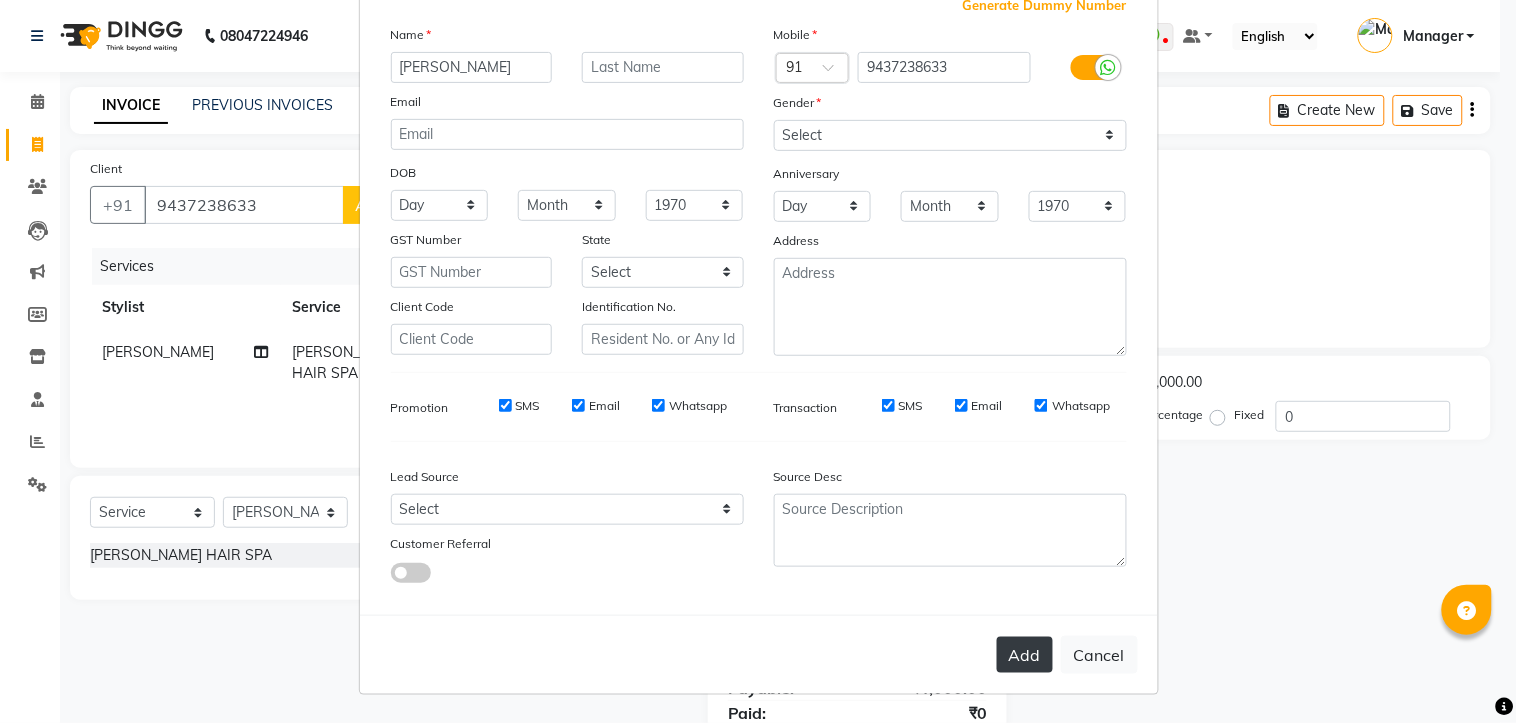 click on "Add" at bounding box center (1025, 655) 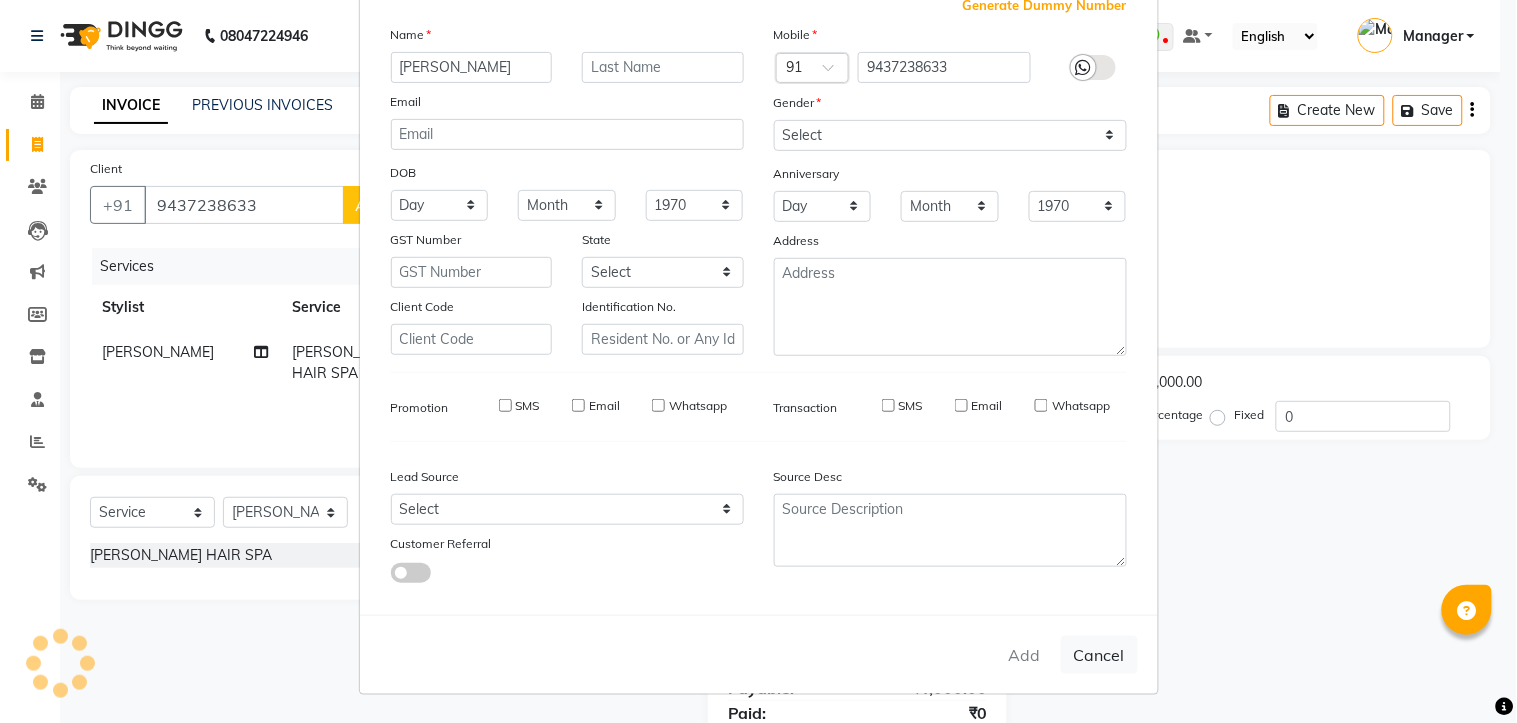 type 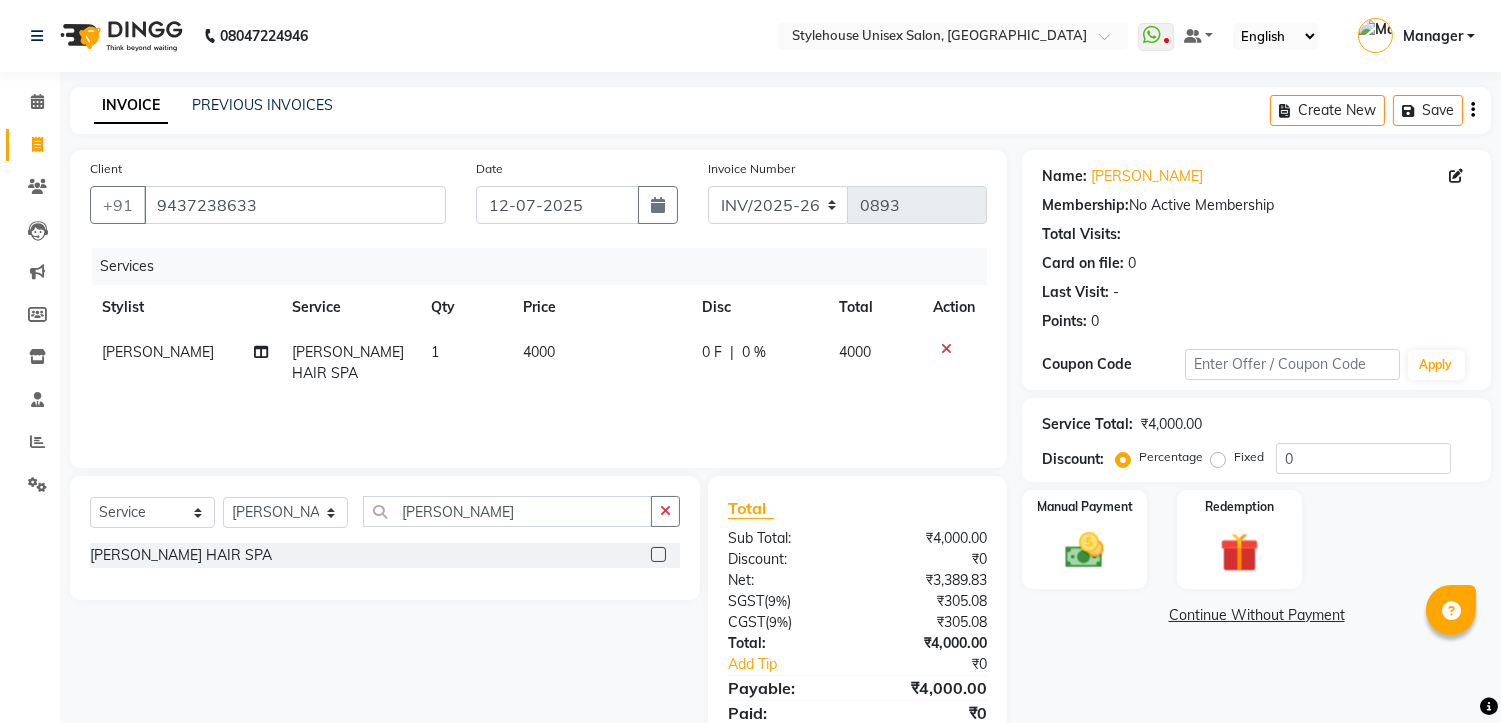click on "4000" 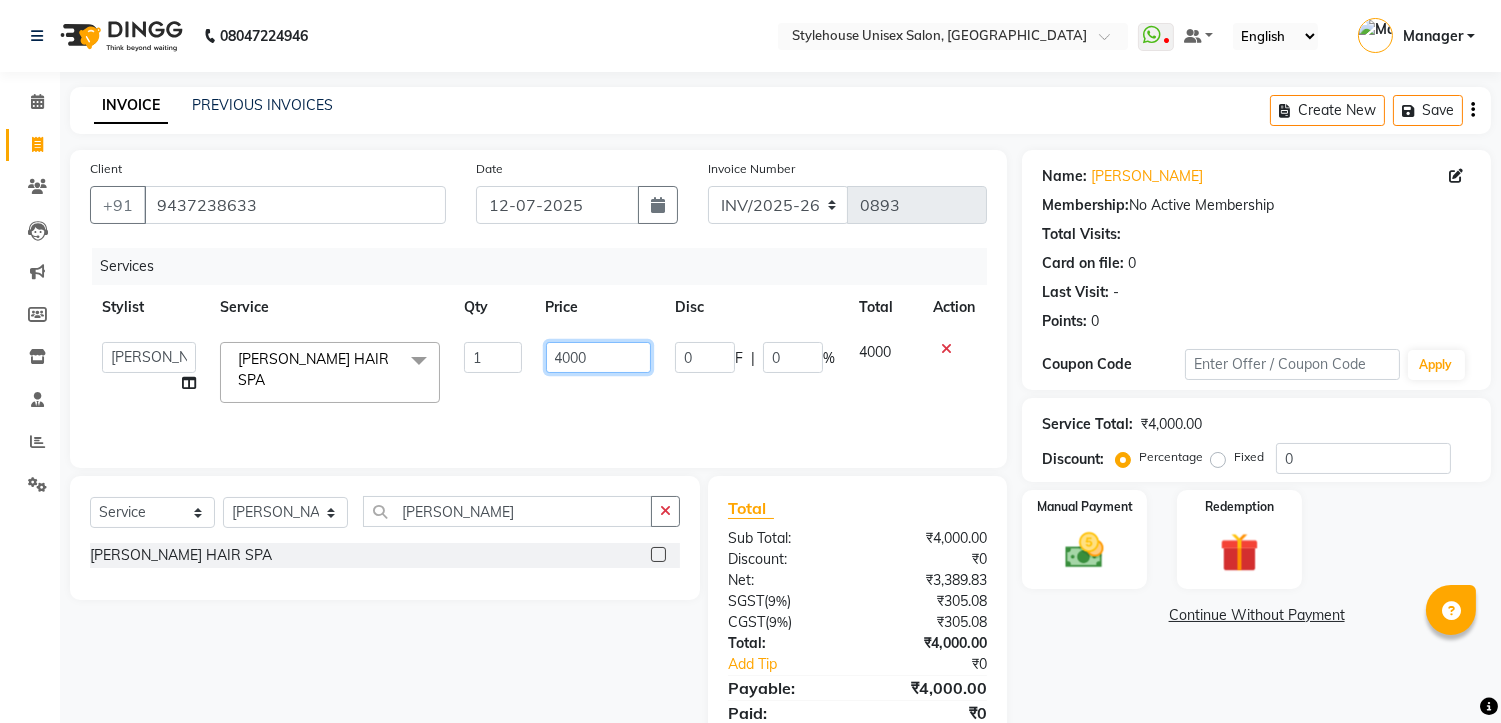 click on "4000" 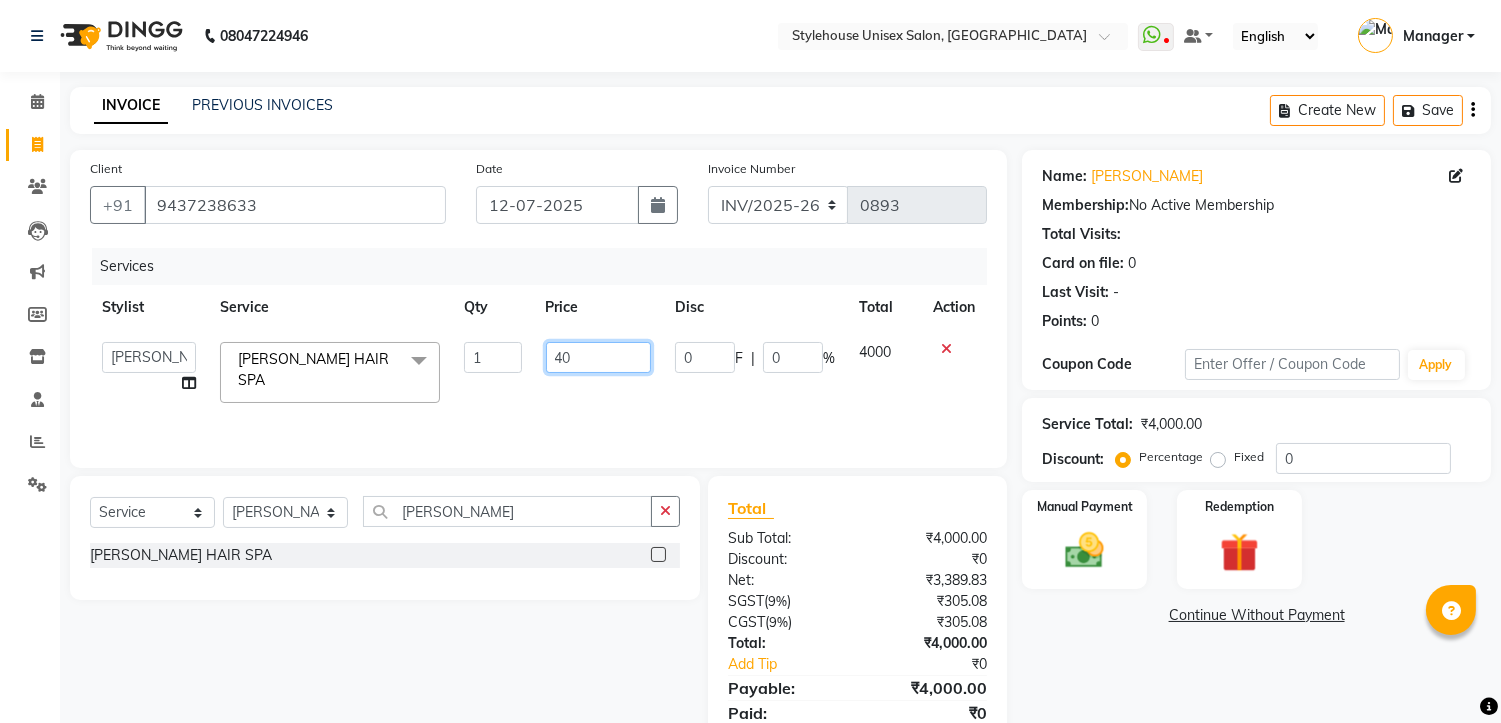 type on "4" 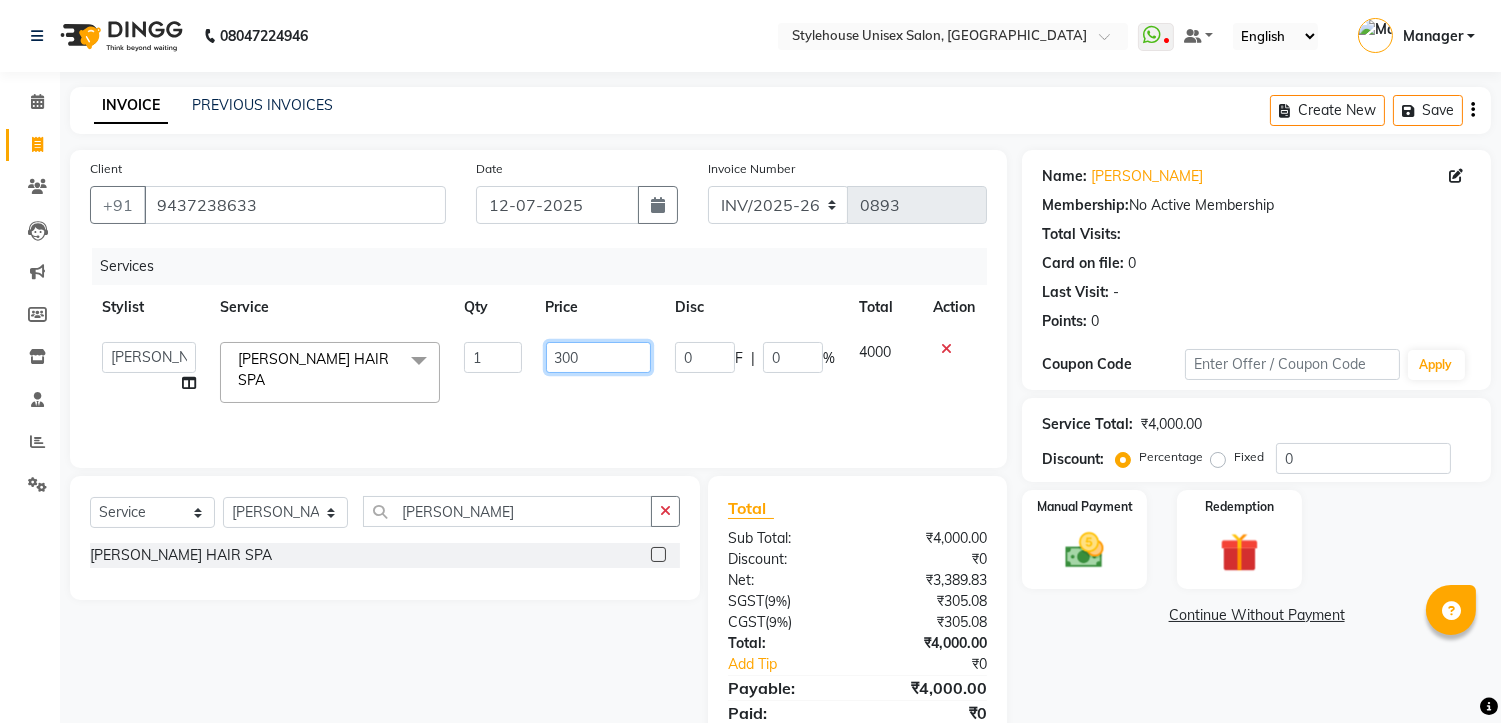 type on "3000" 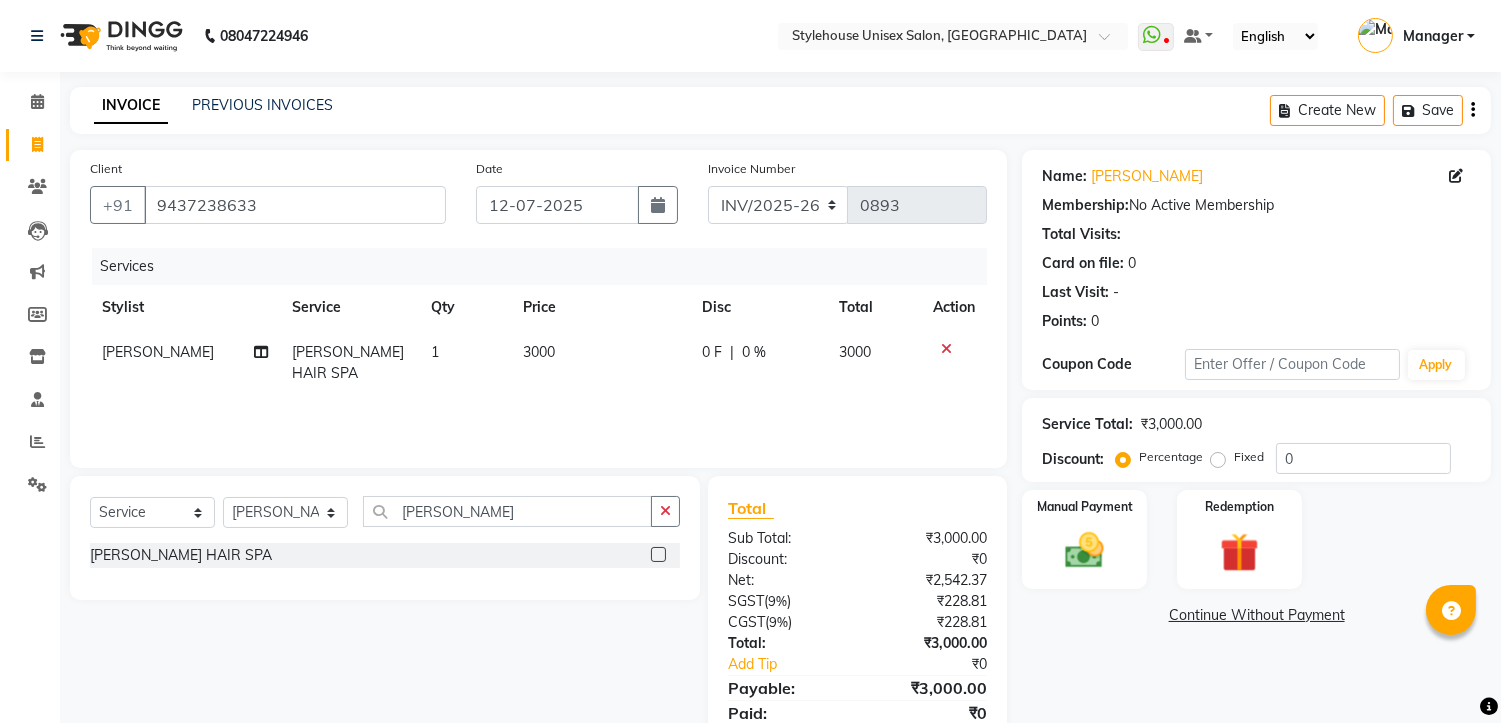 click on "0 F" 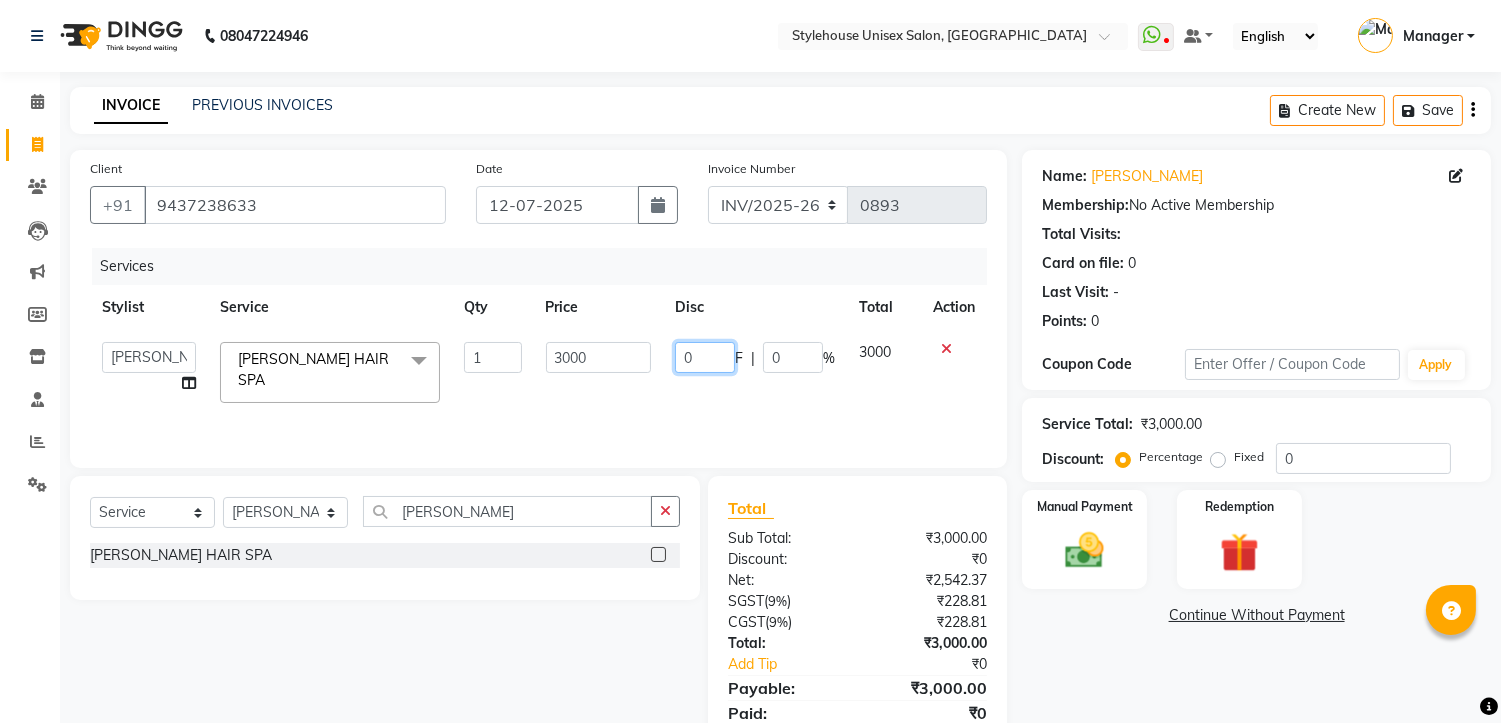 click on "0" 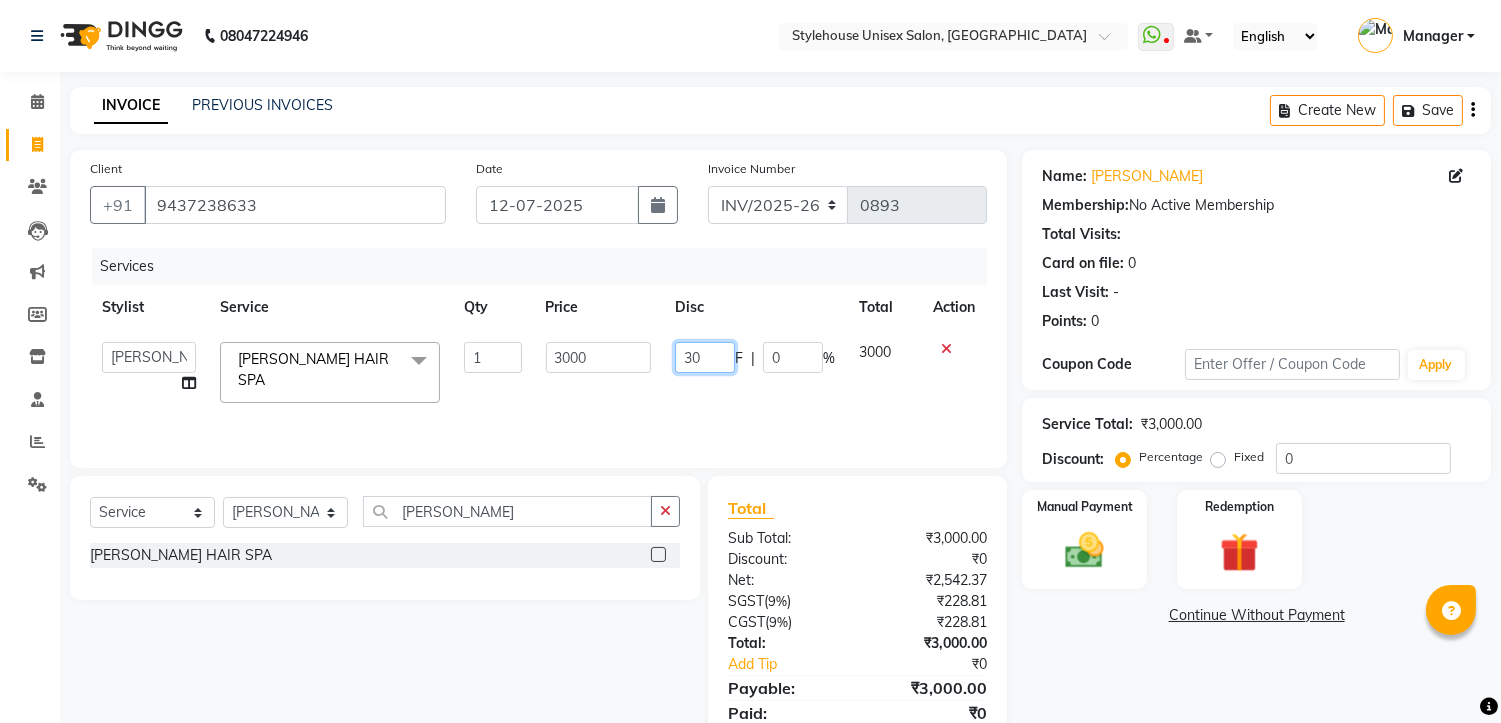 type on "300" 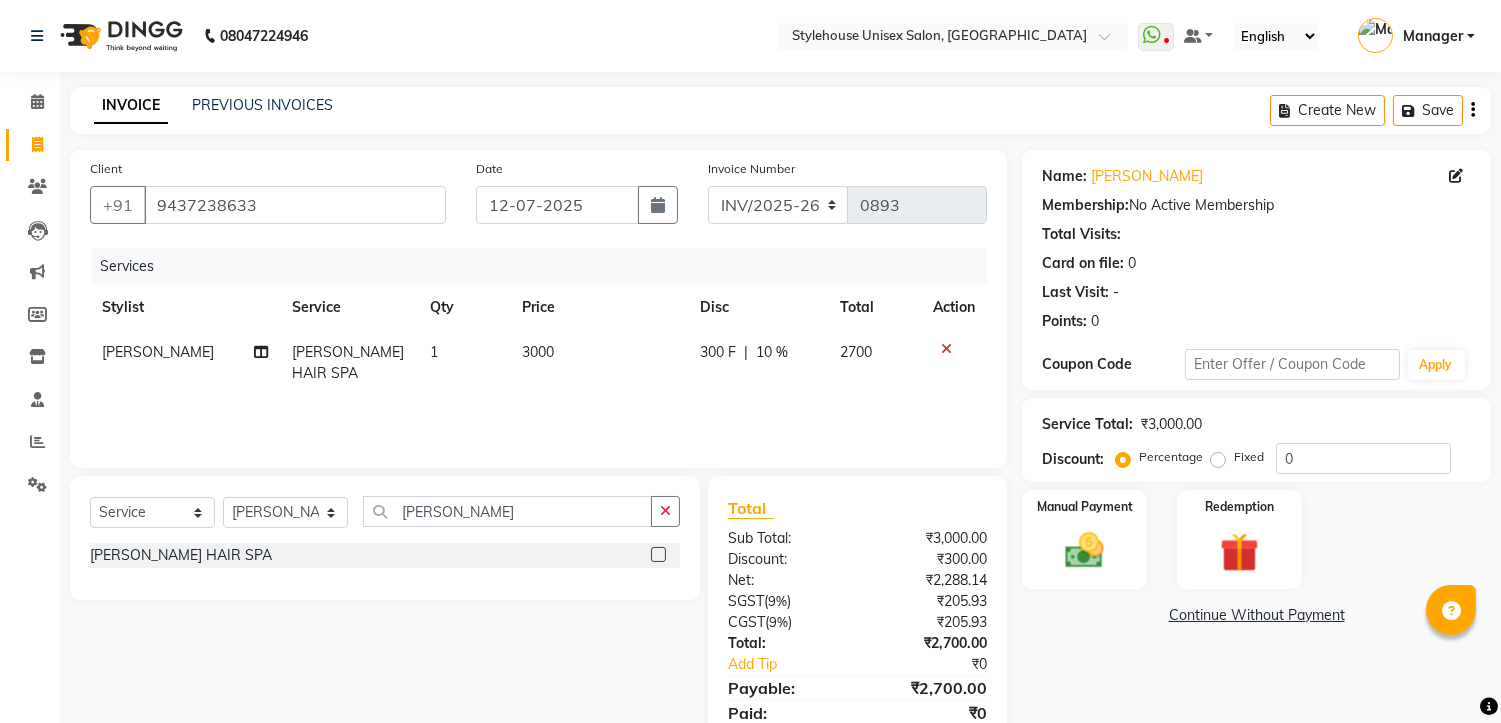 click on "300 F" 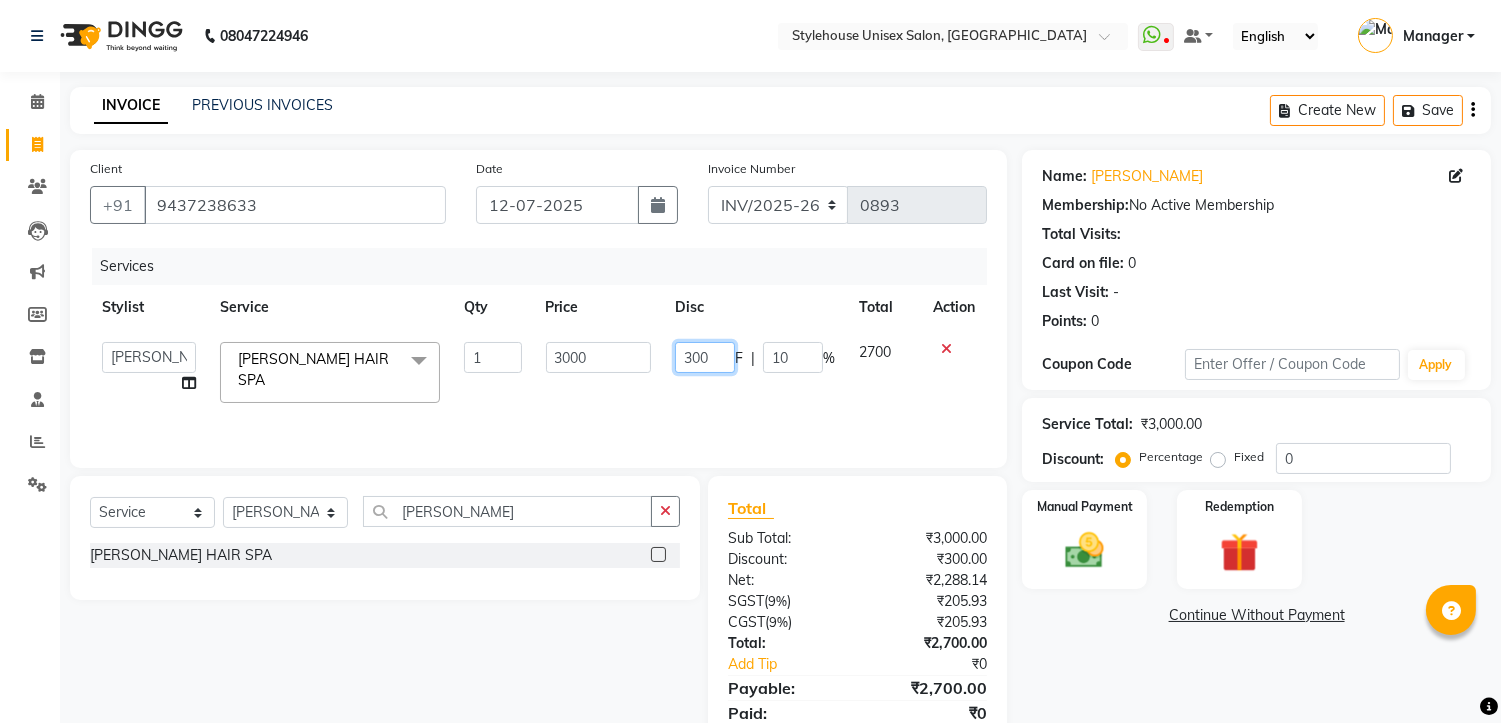 click on "300" 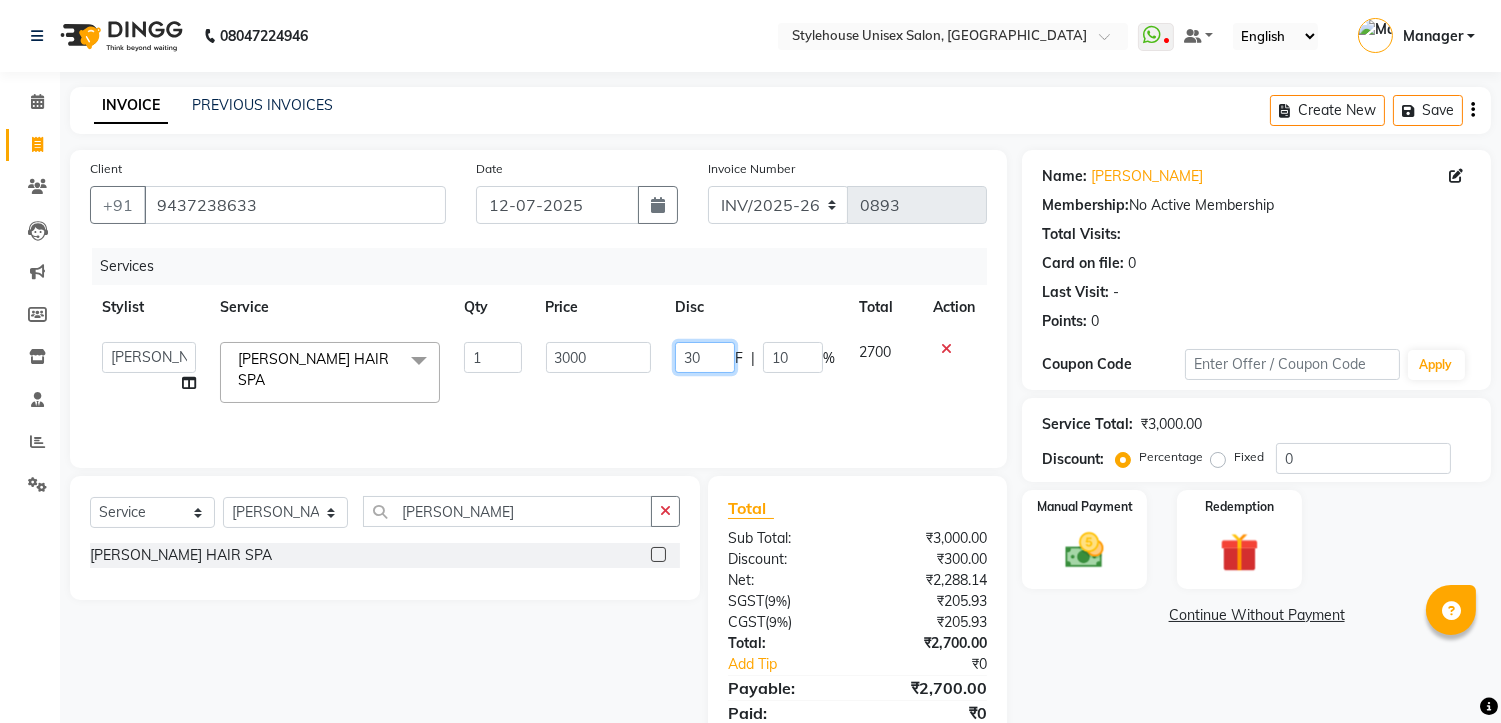type on "3" 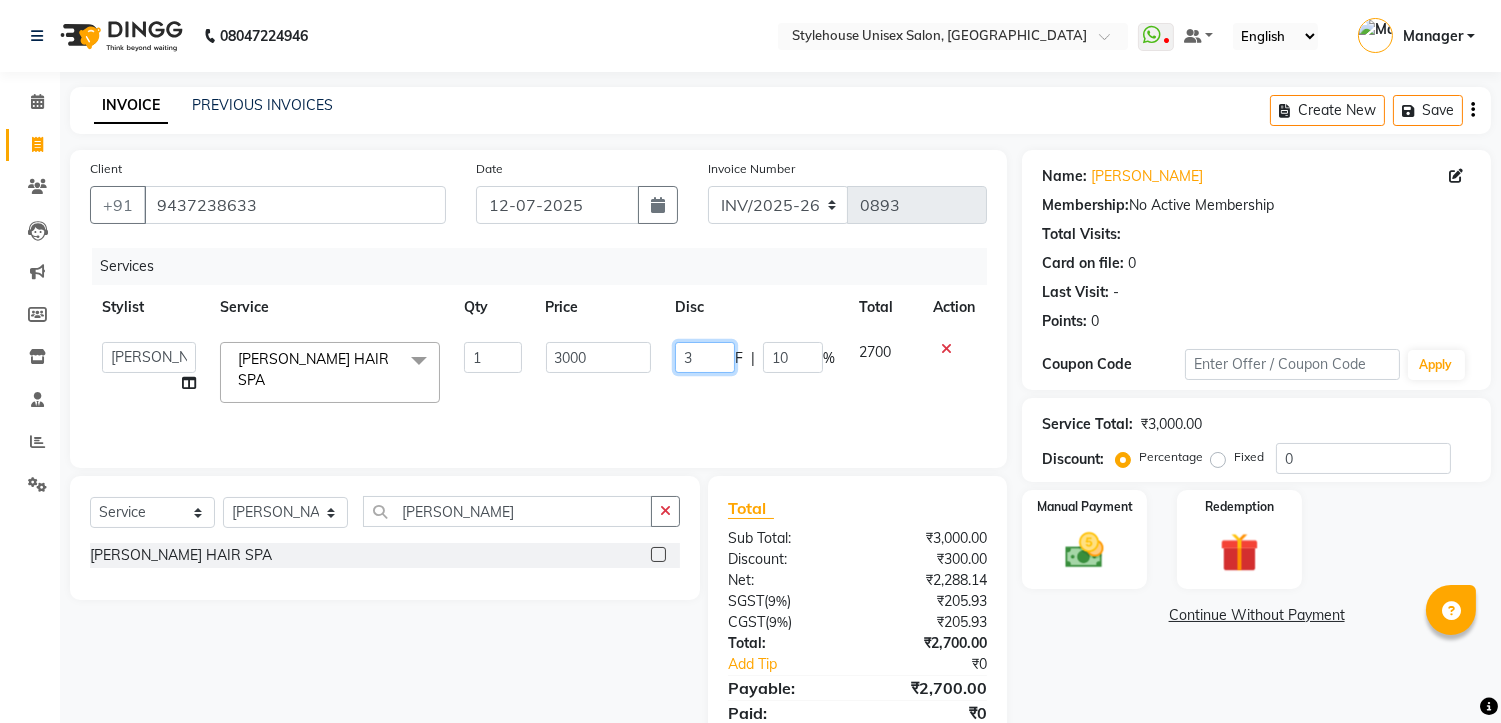 type 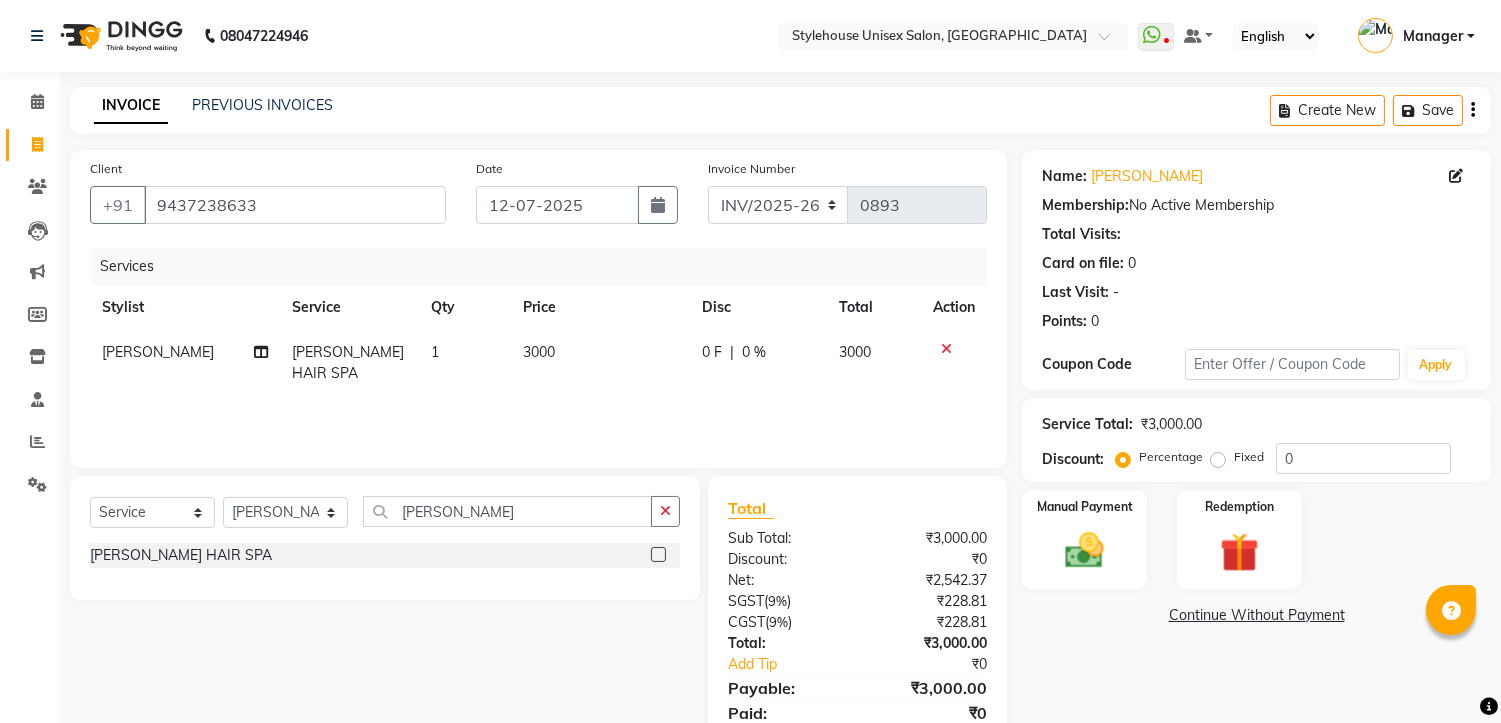 click on "3000" 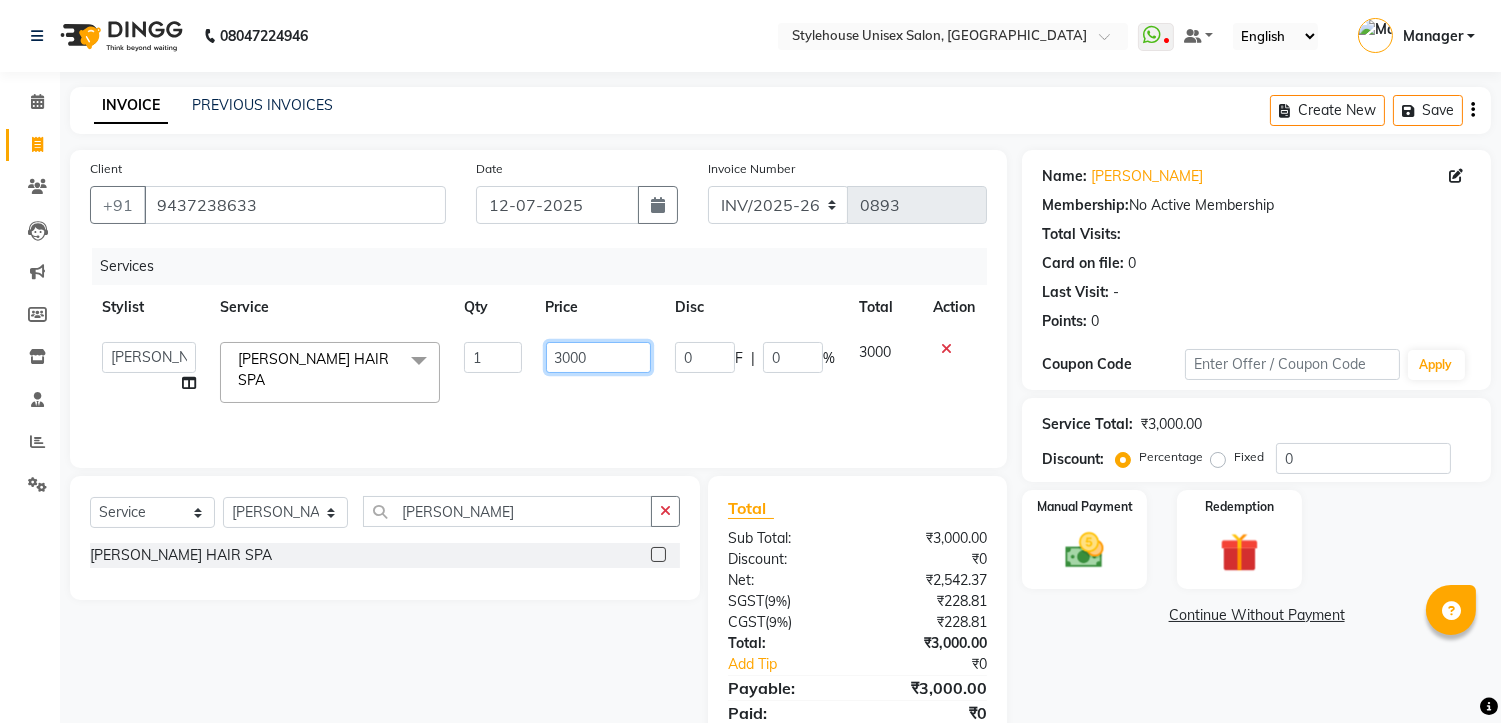 click on "3000" 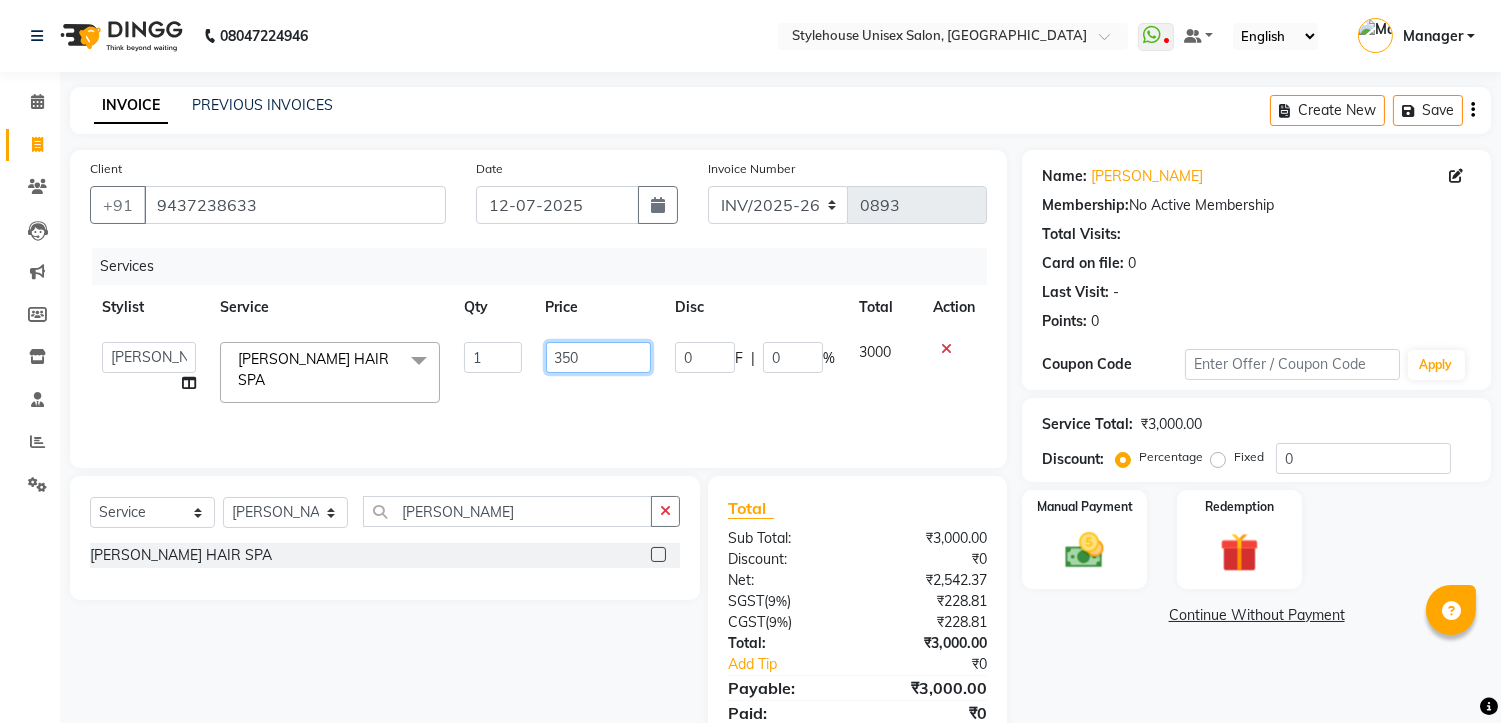 type on "3500" 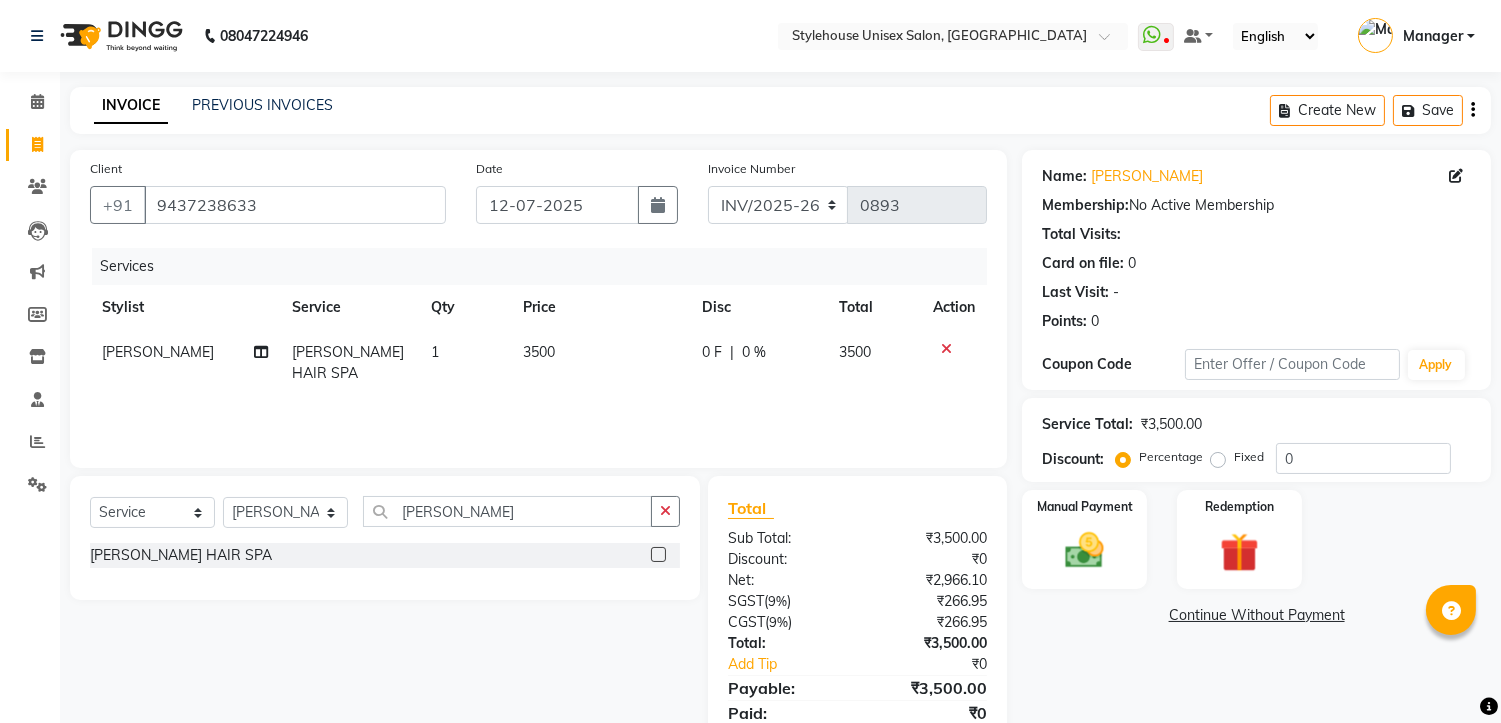 click on "Name: [PERSON_NAME]  Membership:  No Active Membership  Total Visits:   Card on file:  0 Last Visit:   - Points:   0  Coupon Code Apply Service Total:  ₹3,500.00  Discount:  Percentage   Fixed  0 Manual Payment Redemption  Continue Without Payment" 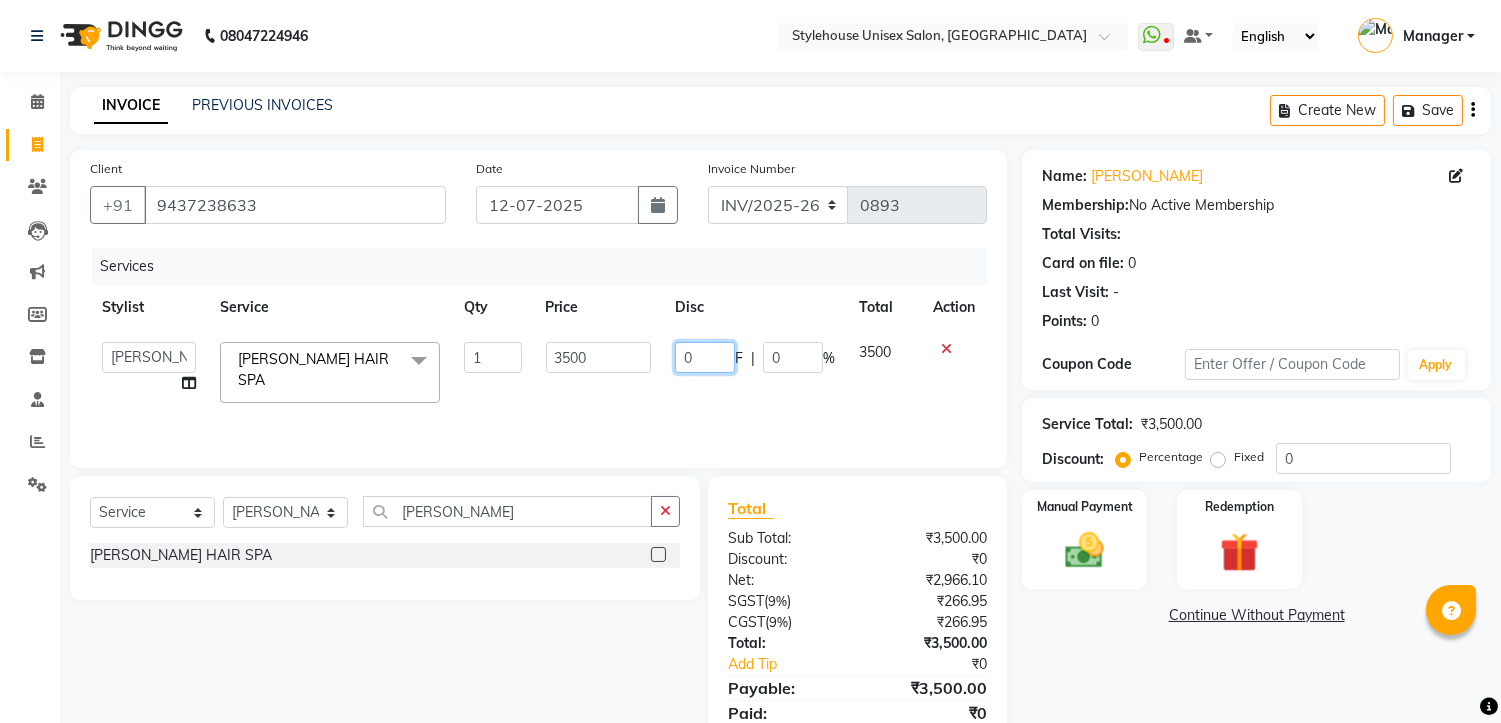 click on "0" 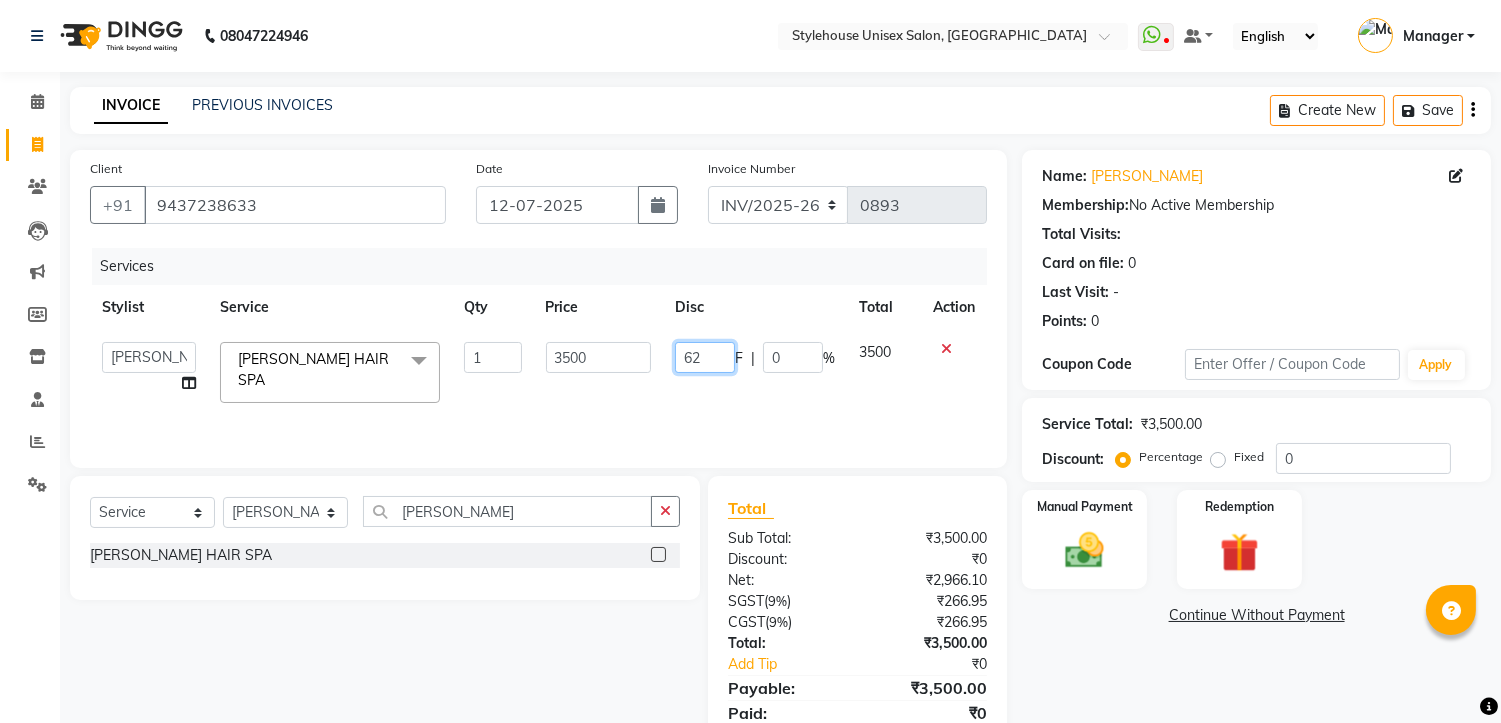 type on "620" 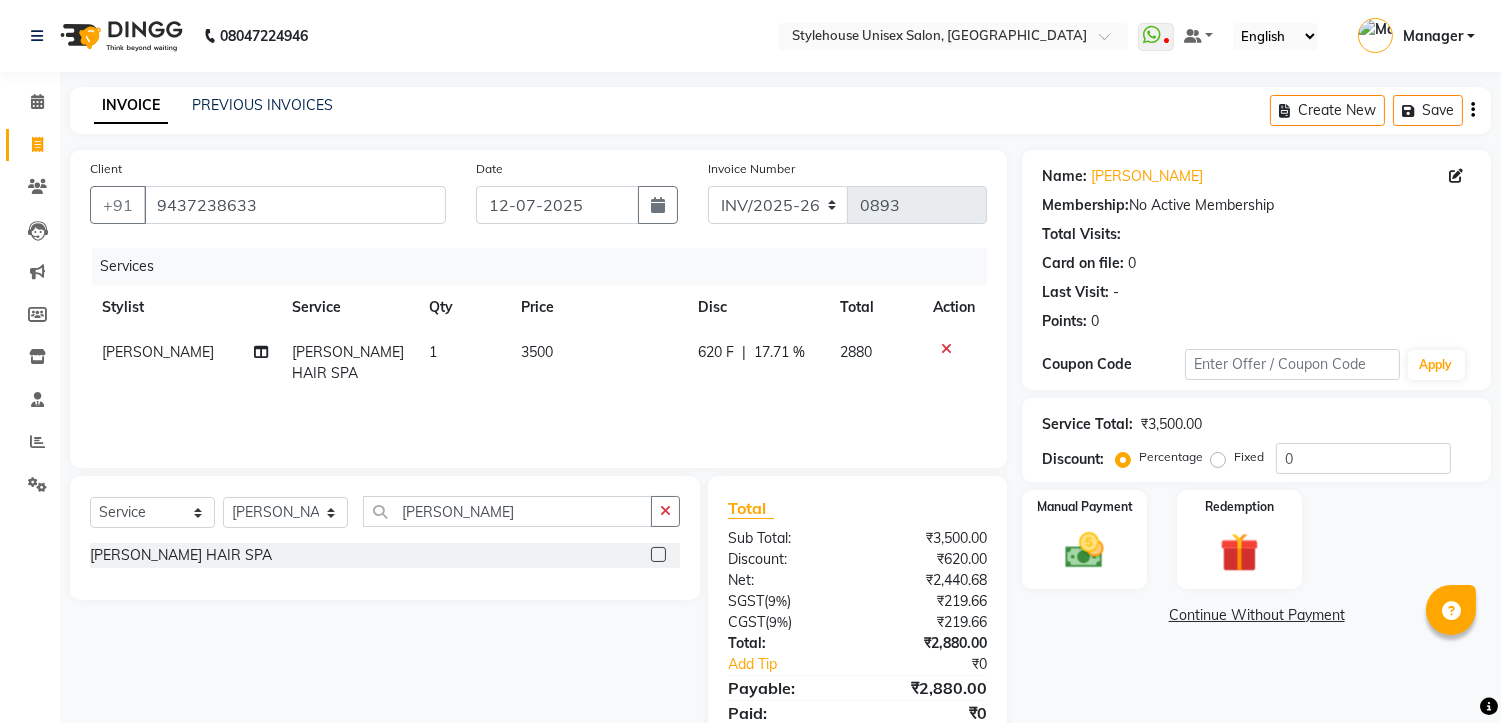 click on "Name: [PERSON_NAME]  Membership:  No Active Membership  Total Visits:   Card on file:  0 Last Visit:   - Points:   0  Coupon Code Apply Service Total:  ₹3,500.00  Discount:  Percentage   Fixed  0 Manual Payment Redemption  Continue Without Payment" 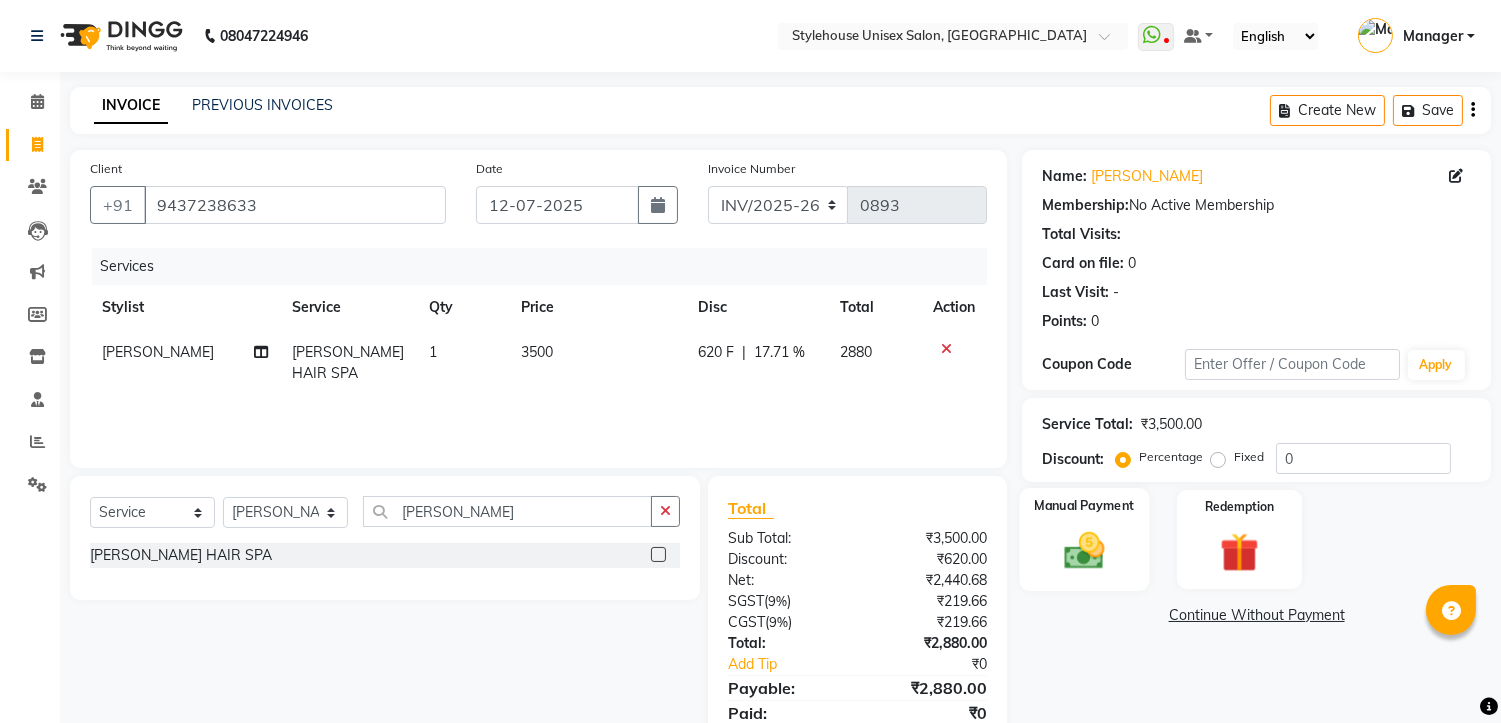 click 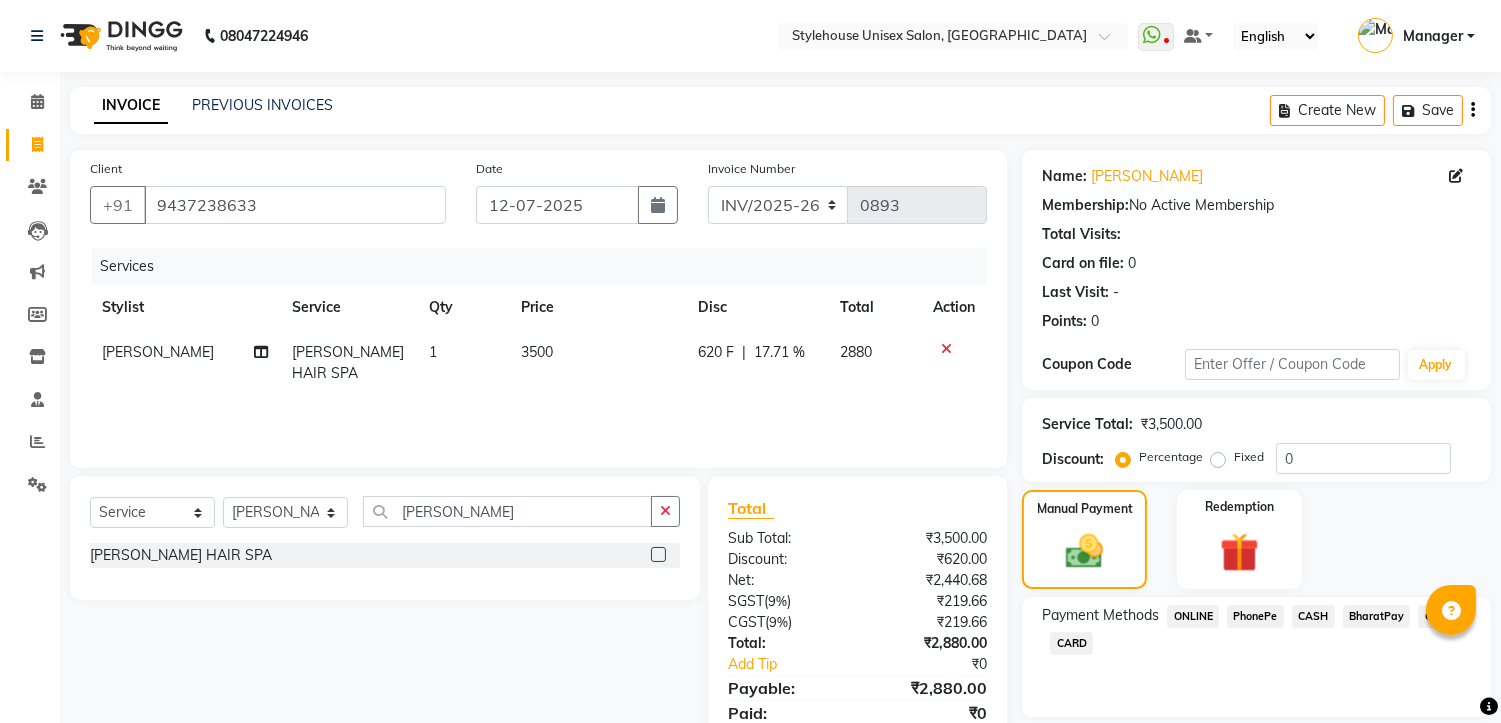 click on "CASH" 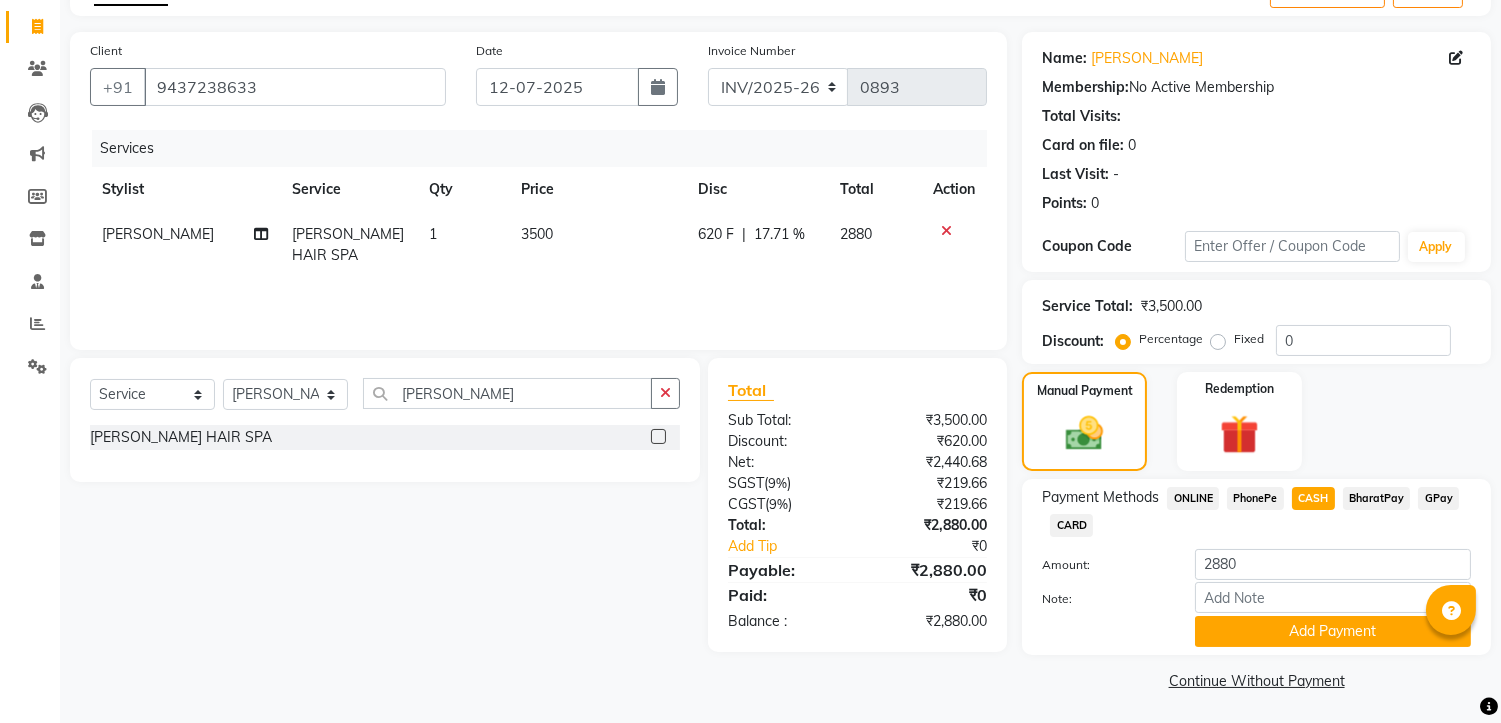 scroll, scrollTop: 121, scrollLeft: 0, axis: vertical 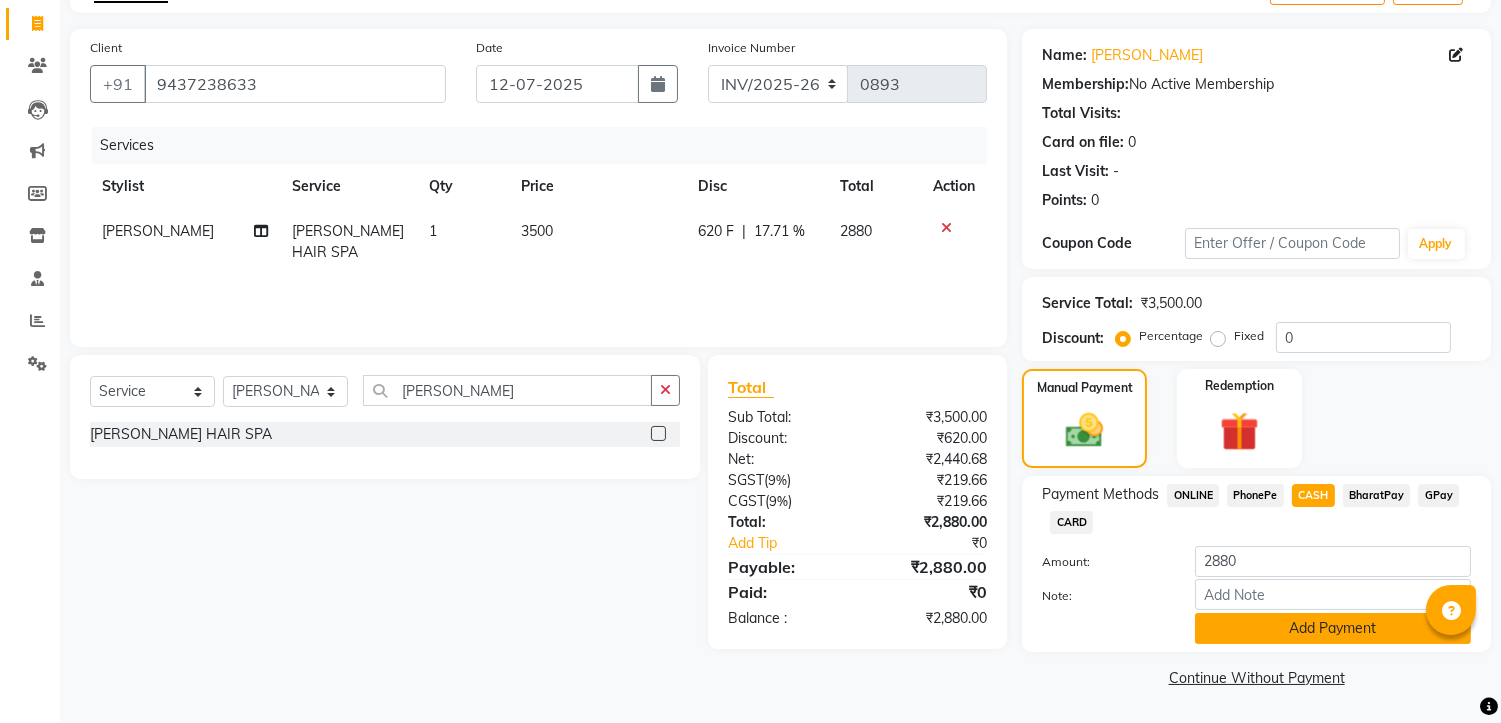 click on "Add Payment" 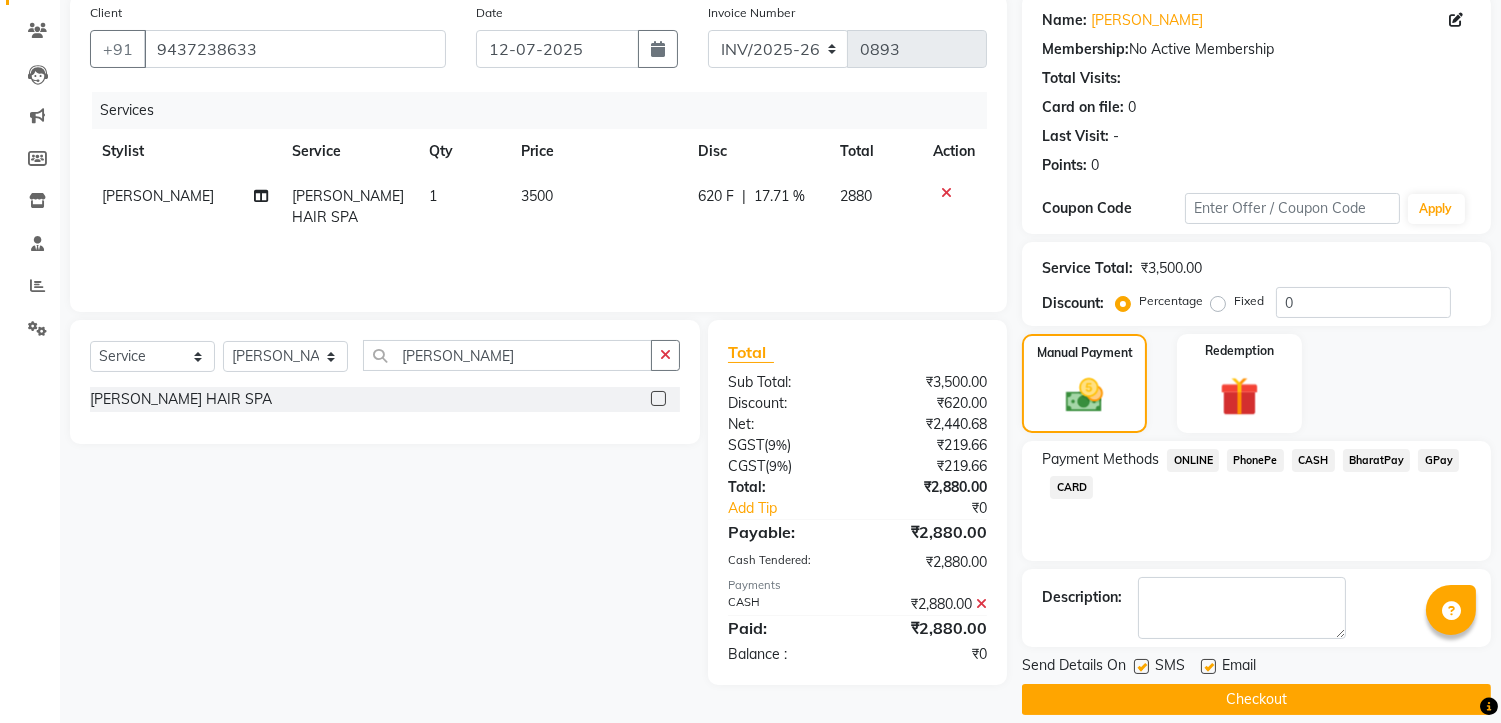 scroll, scrollTop: 176, scrollLeft: 0, axis: vertical 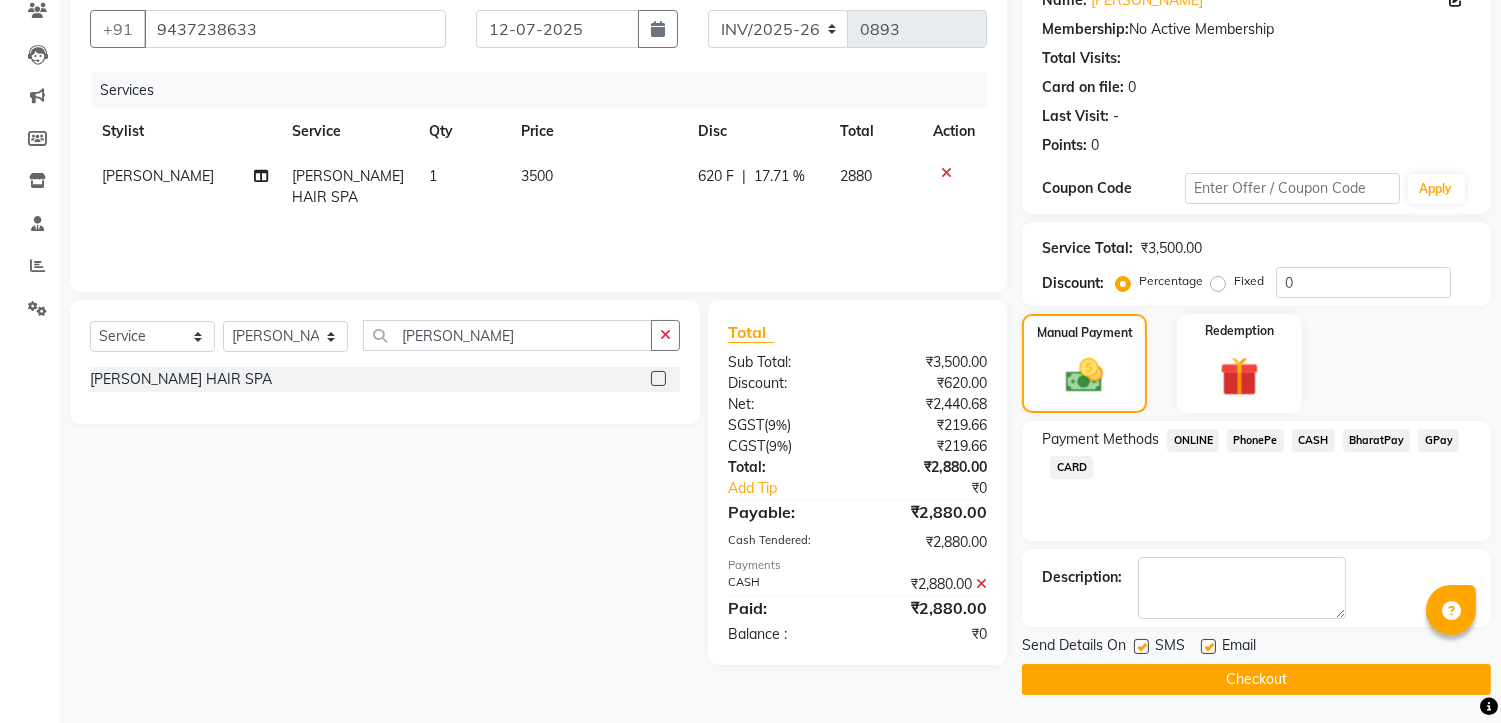click on "Checkout" 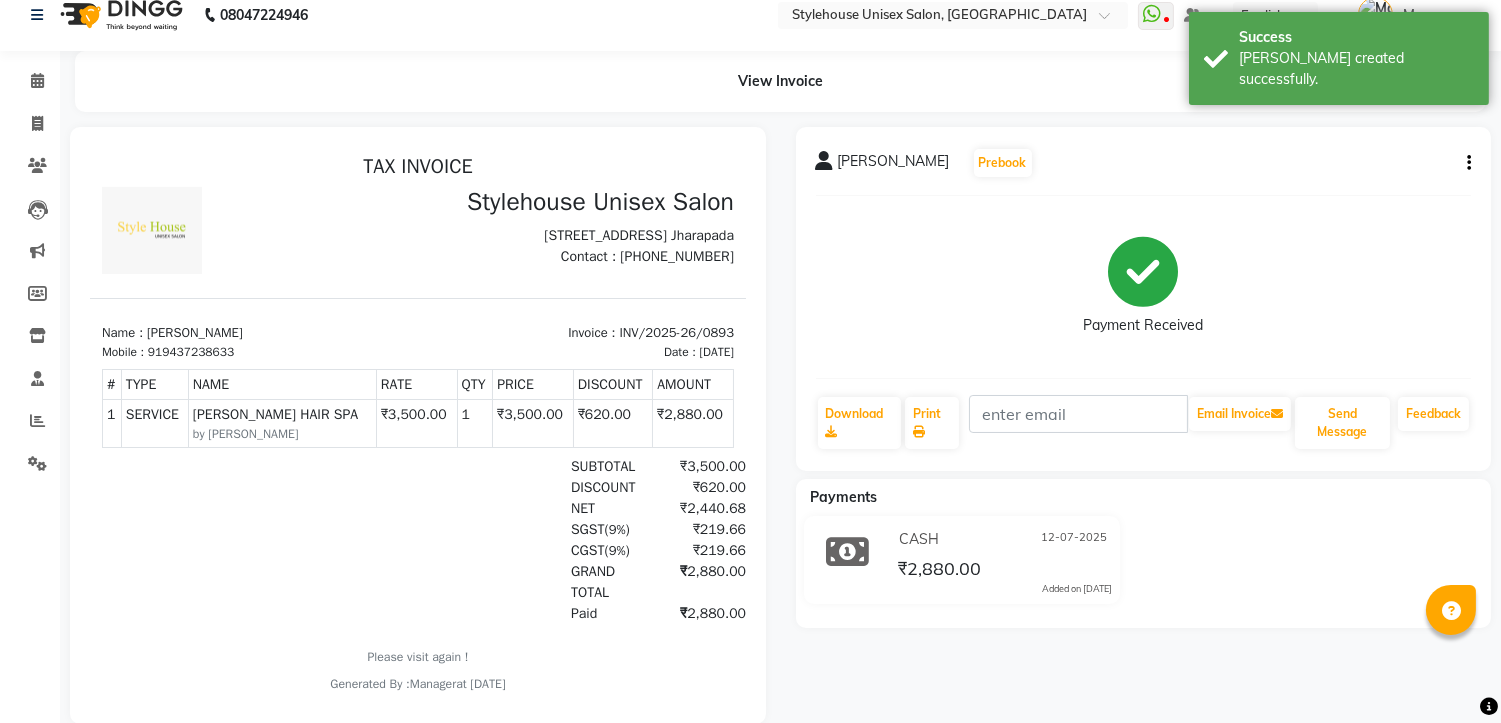 scroll, scrollTop: 0, scrollLeft: 0, axis: both 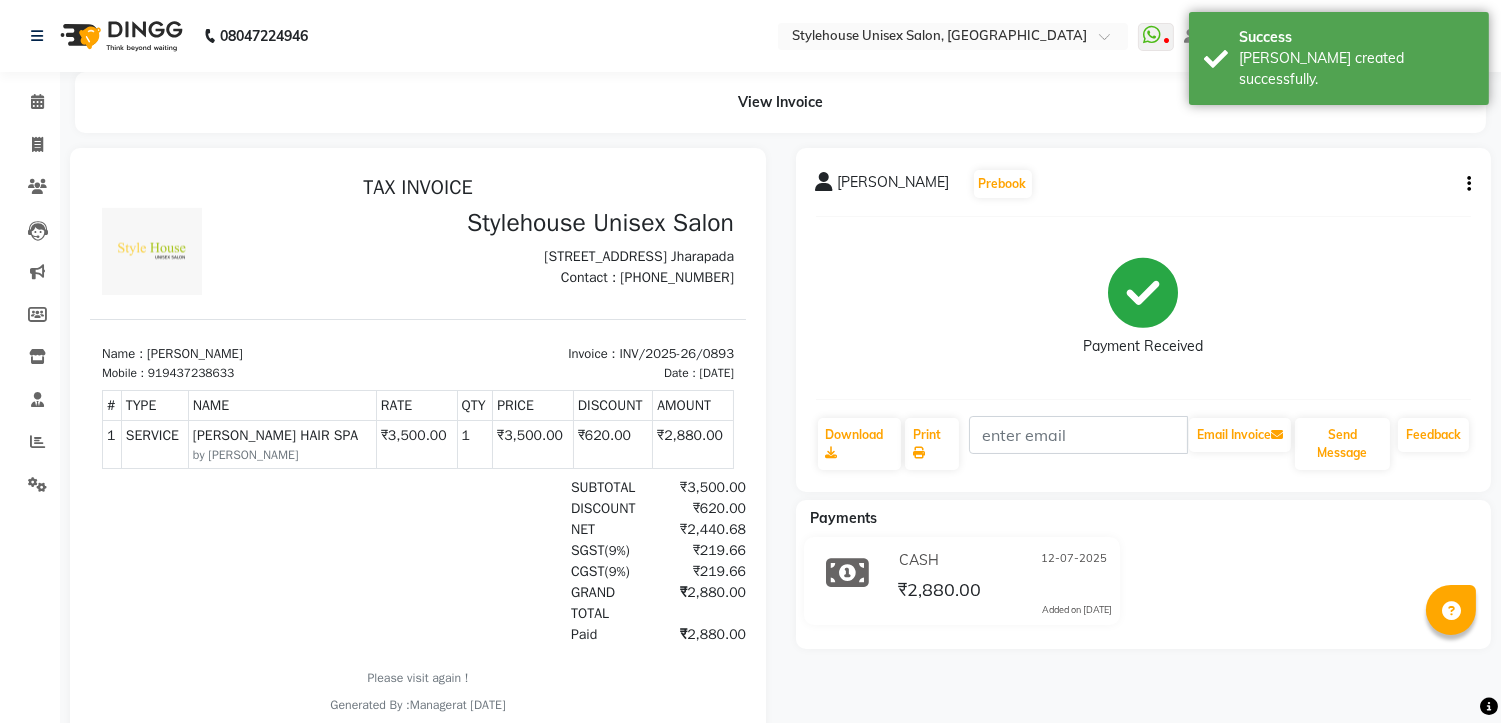 drag, startPoint x: 147, startPoint y: 361, endPoint x: 302, endPoint y: 359, distance: 155.01291 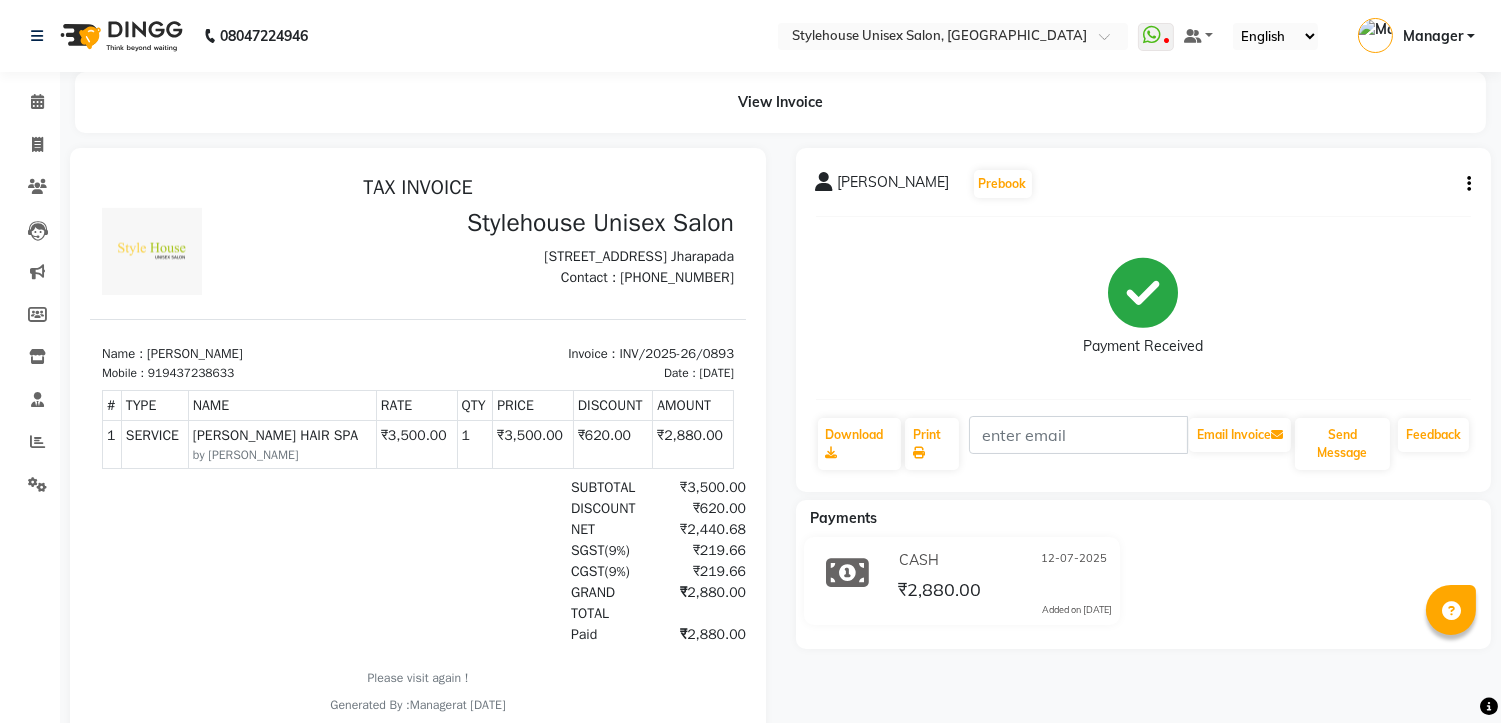 copy on "[PERSON_NAME]" 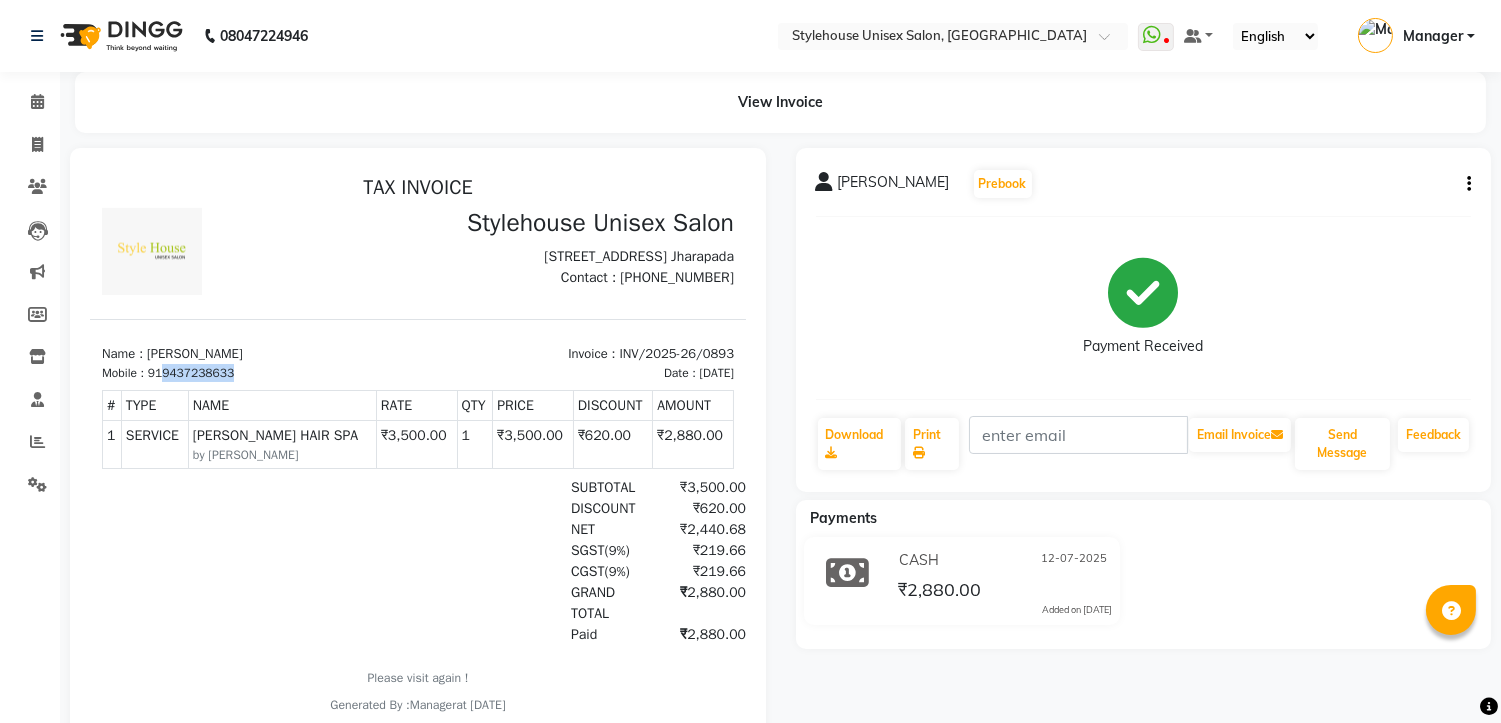 drag, startPoint x: 174, startPoint y: 385, endPoint x: 257, endPoint y: 387, distance: 83.02409 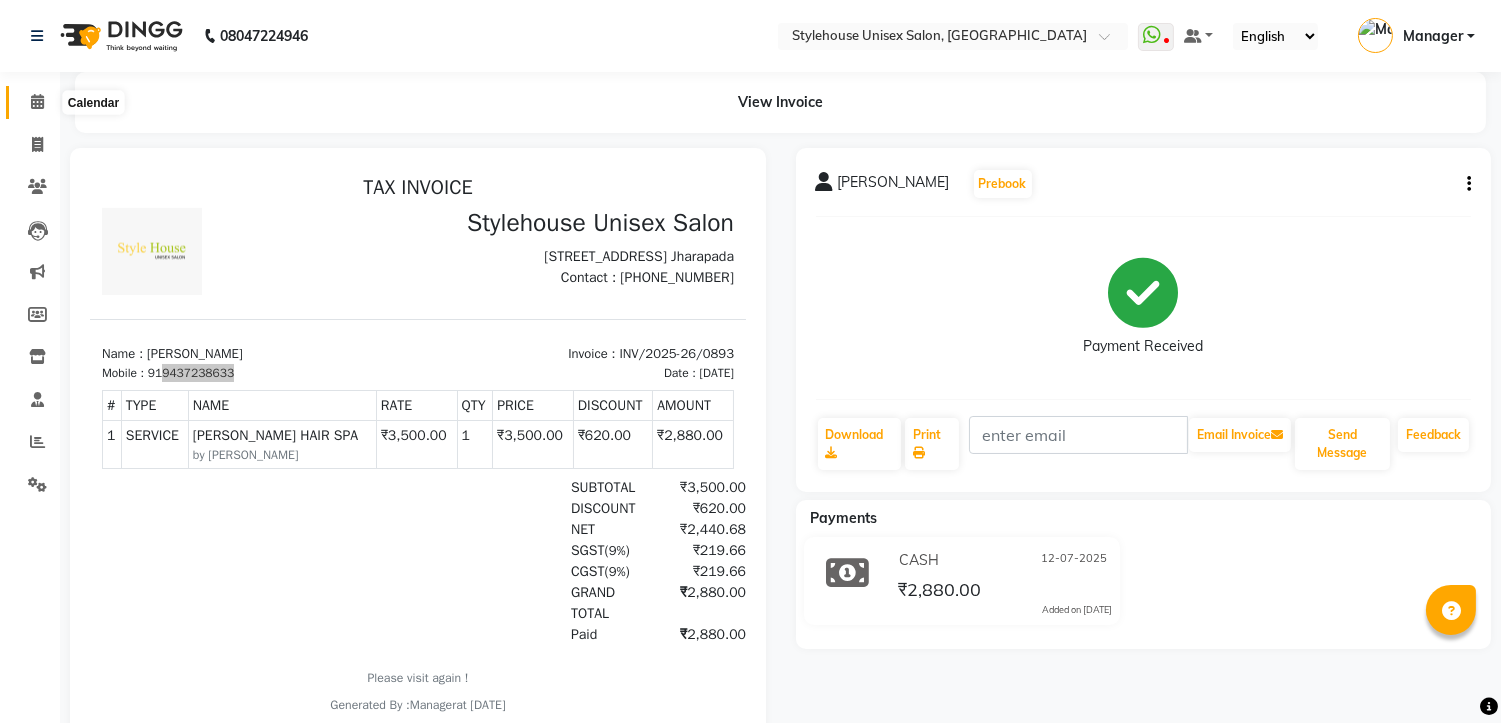 click 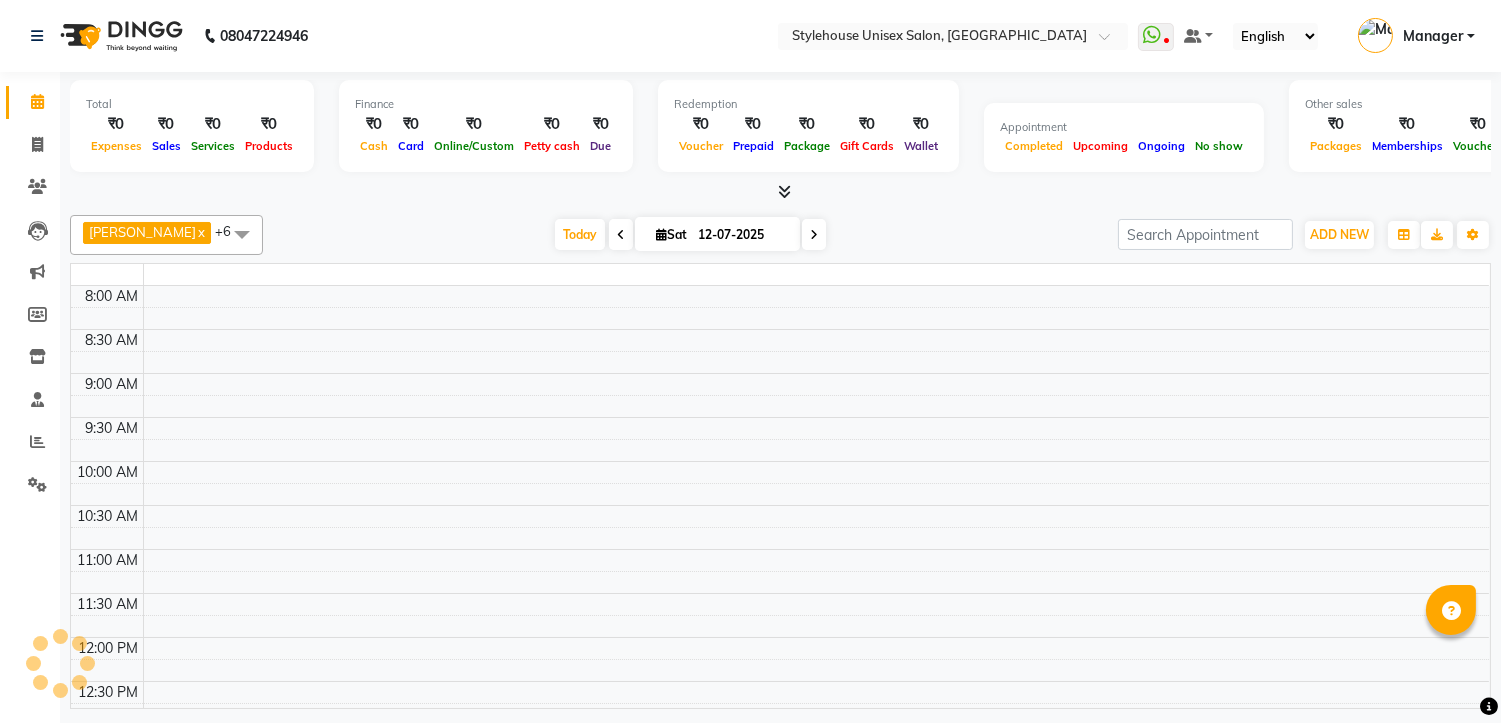 scroll, scrollTop: 0, scrollLeft: 0, axis: both 